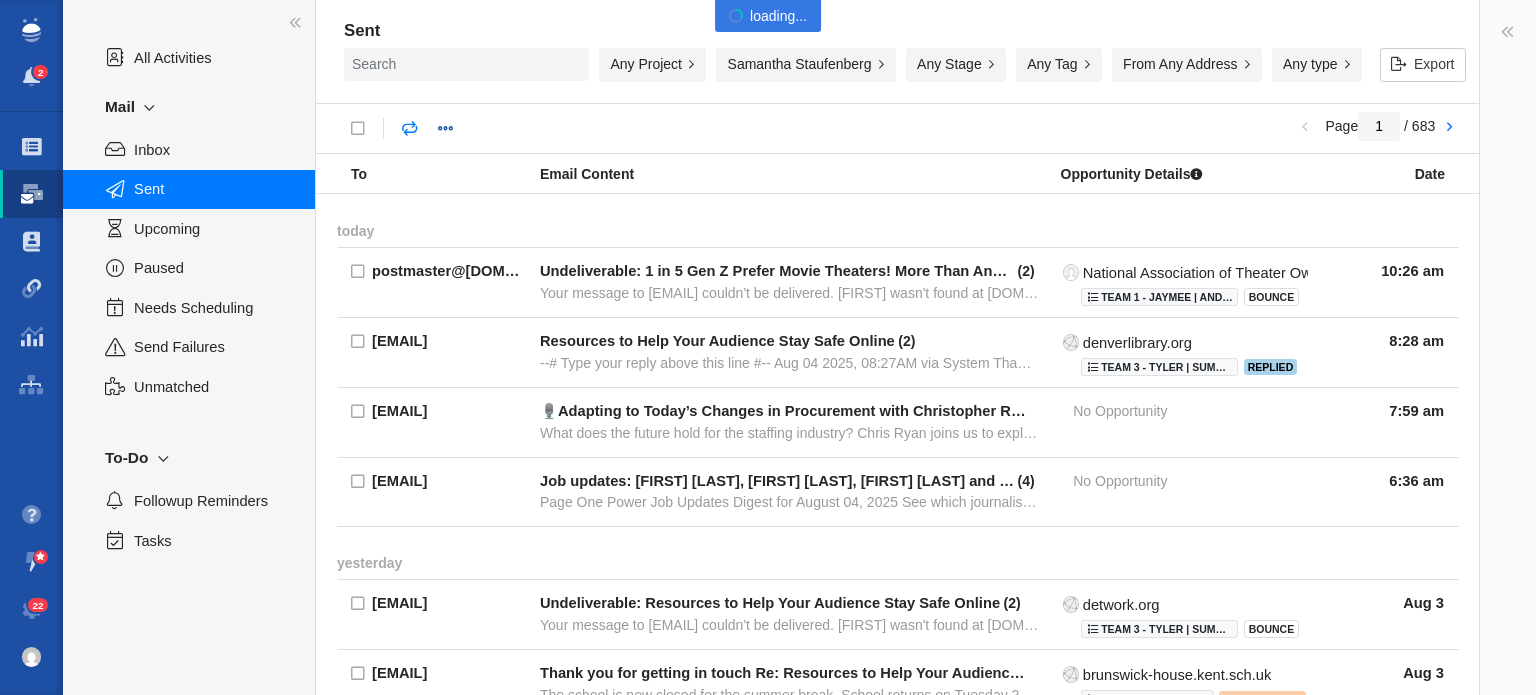 scroll, scrollTop: 0, scrollLeft: 0, axis: both 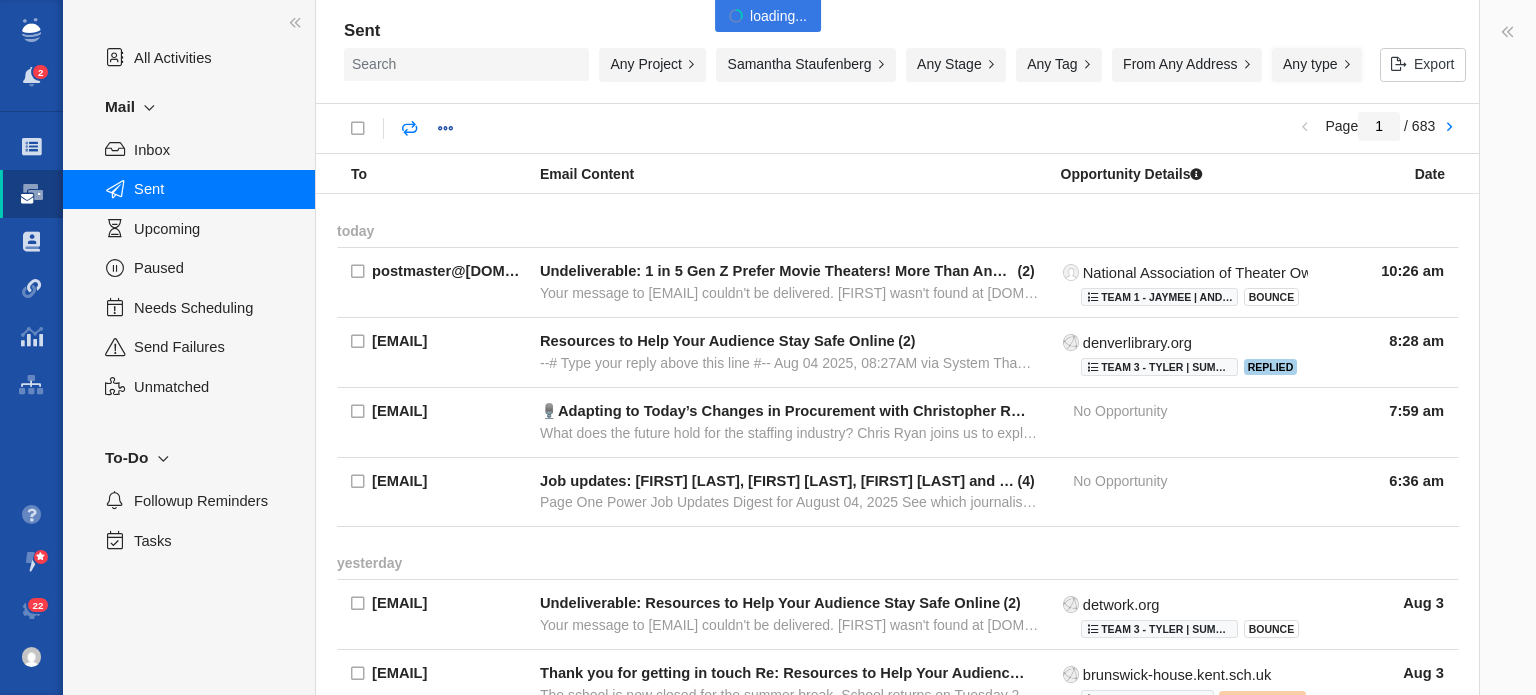 click on "Any type" at bounding box center (1317, 65) 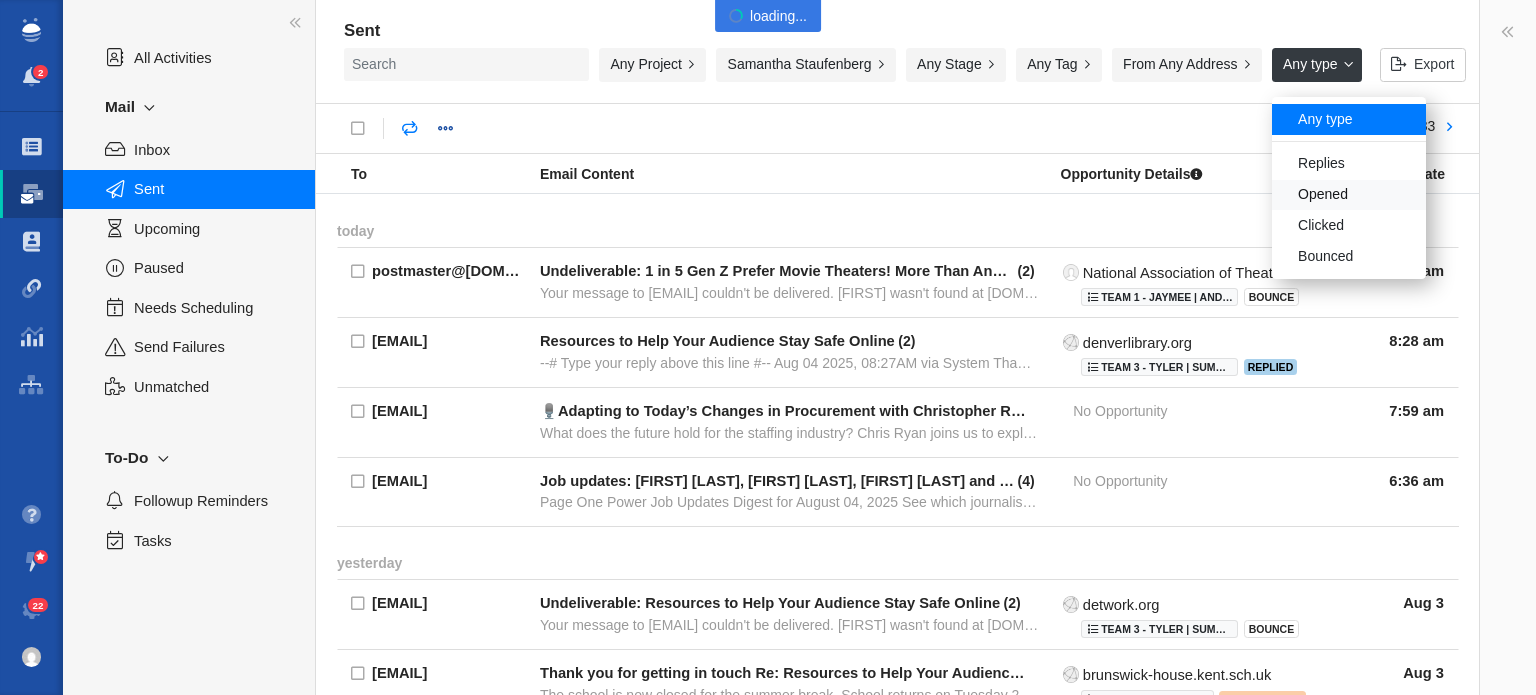 click on "Opened" at bounding box center (1349, 195) 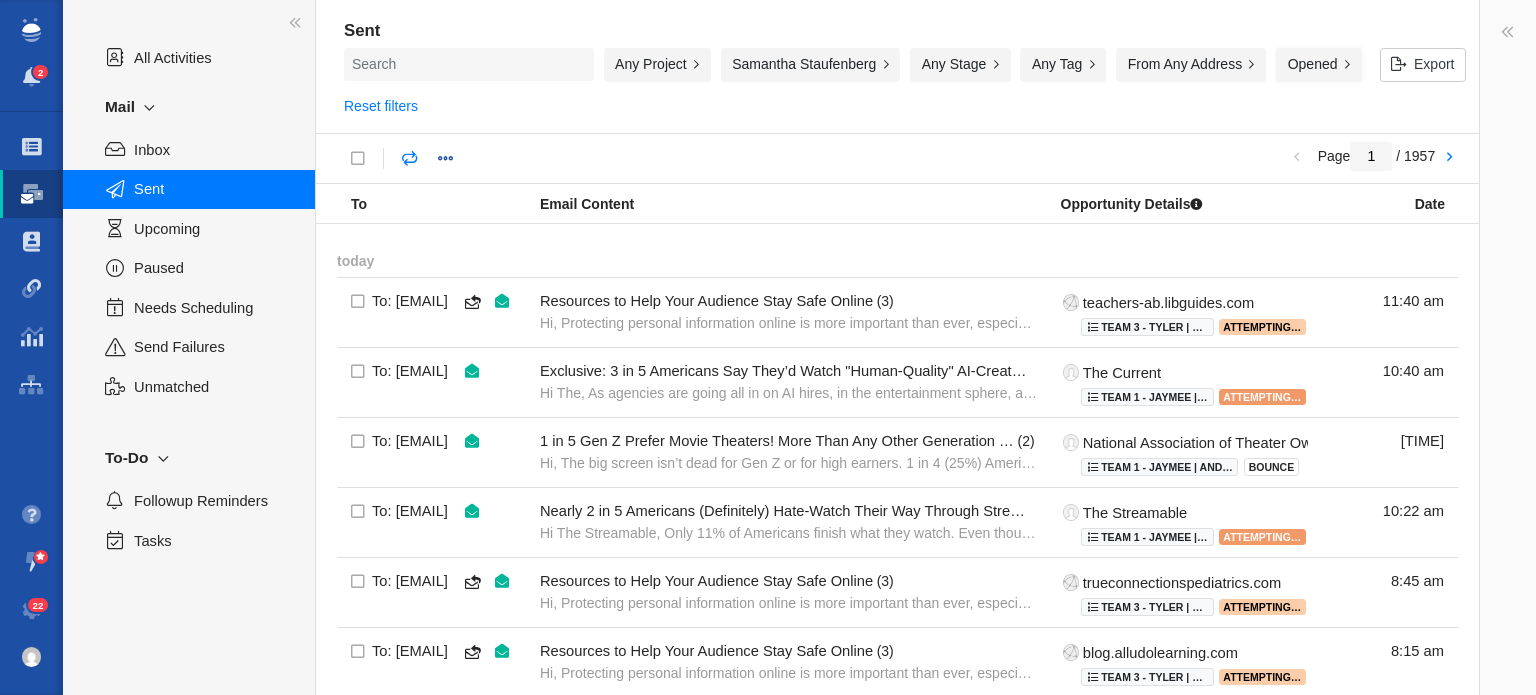 click on "Opened" at bounding box center [1319, 65] 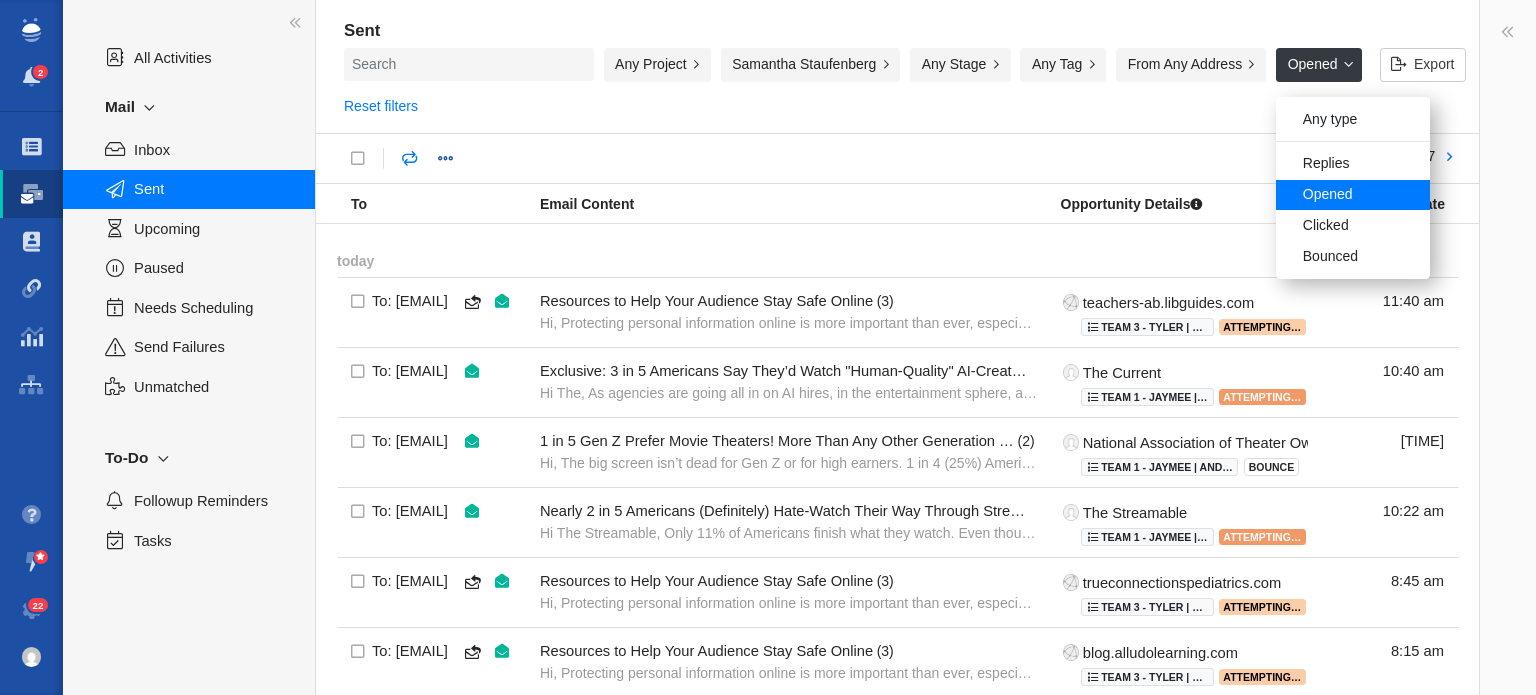 type 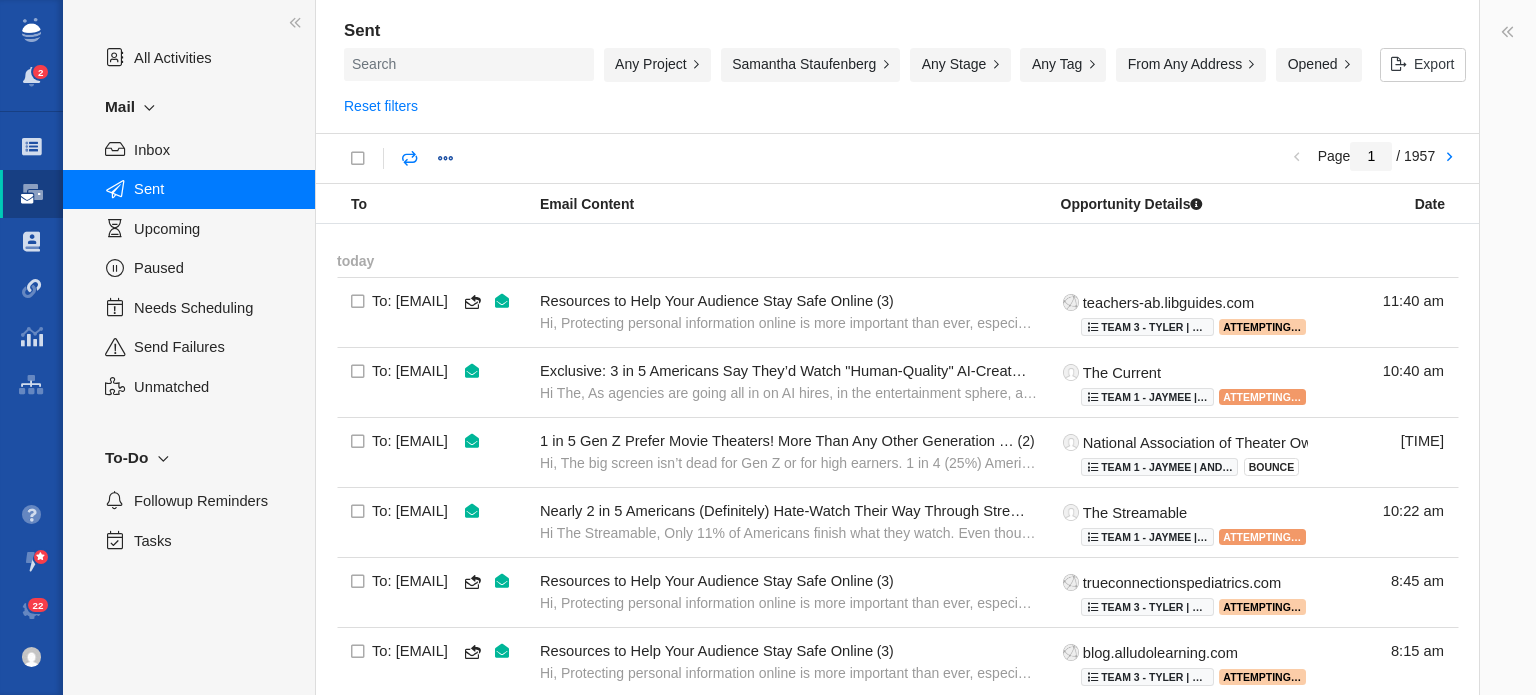 click on "Any Project" at bounding box center (657, 65) 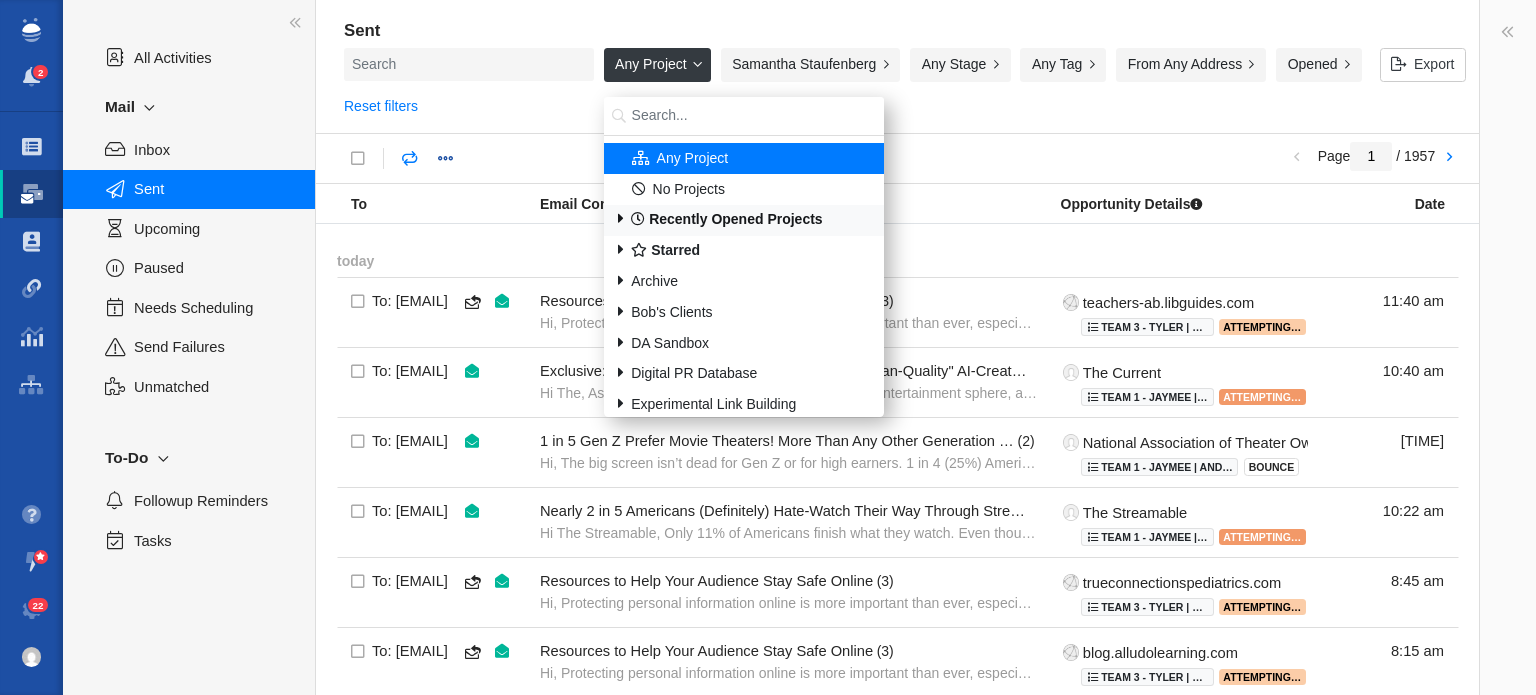 click on "Recently Opened Projects" at bounding box center (744, 220) 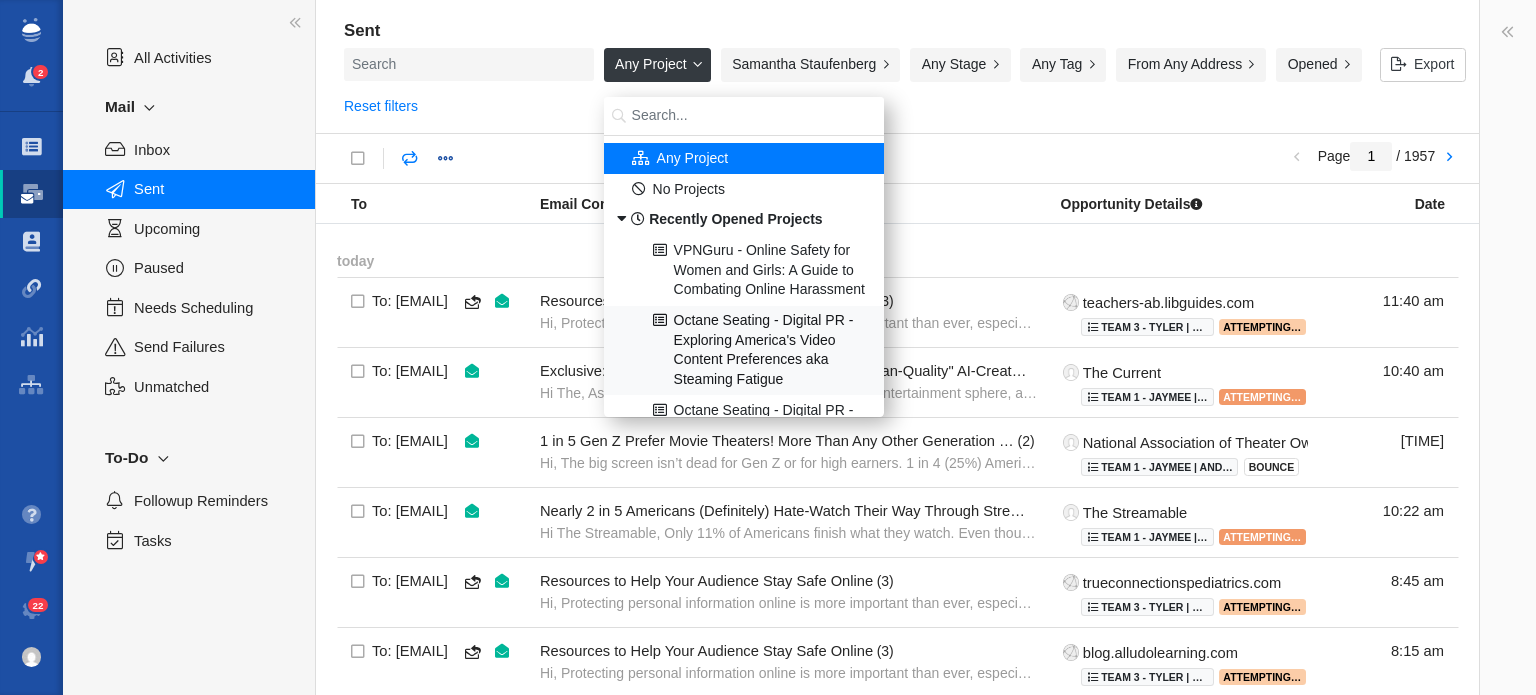 click on "Octane Seating - Digital PR - Exploring America's Video Content Preferences aka Steaming Fatigue" at bounding box center (744, 351) 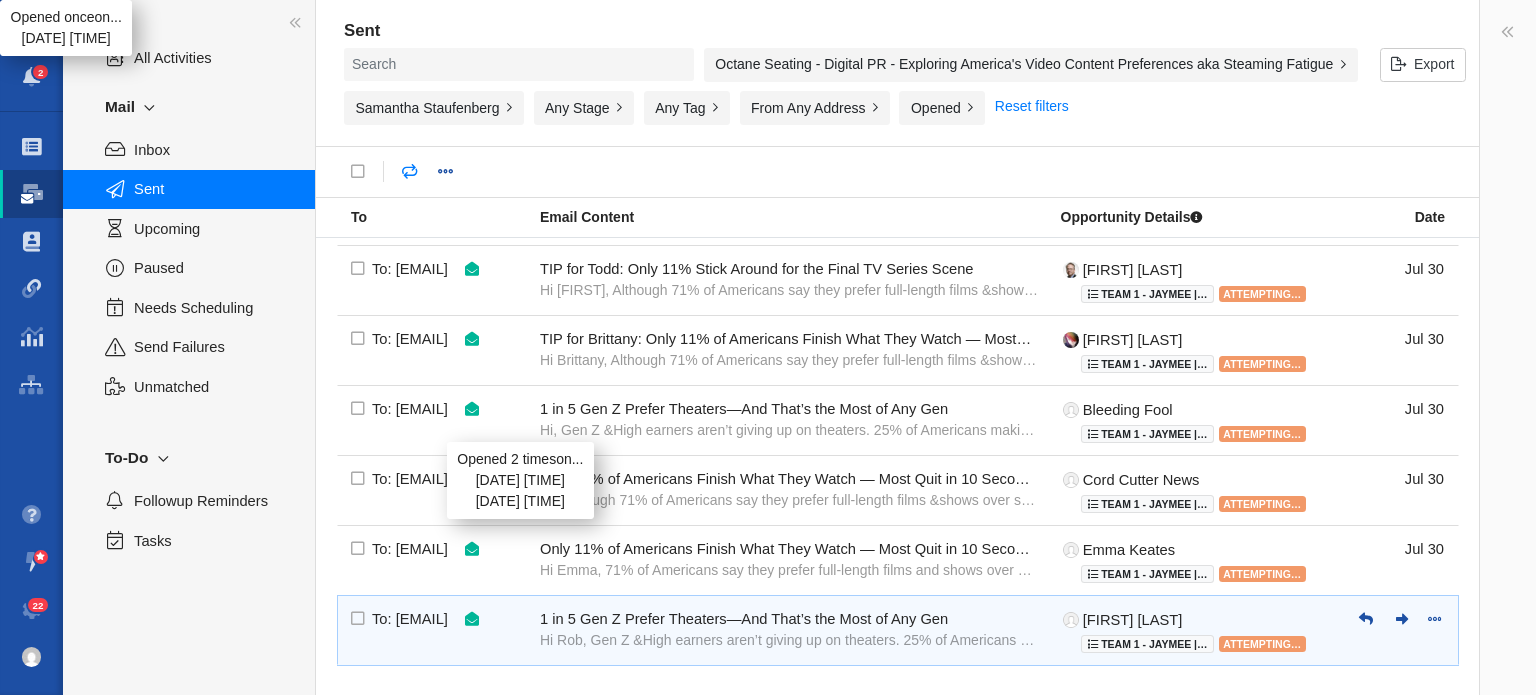 scroll, scrollTop: 1134, scrollLeft: 0, axis: vertical 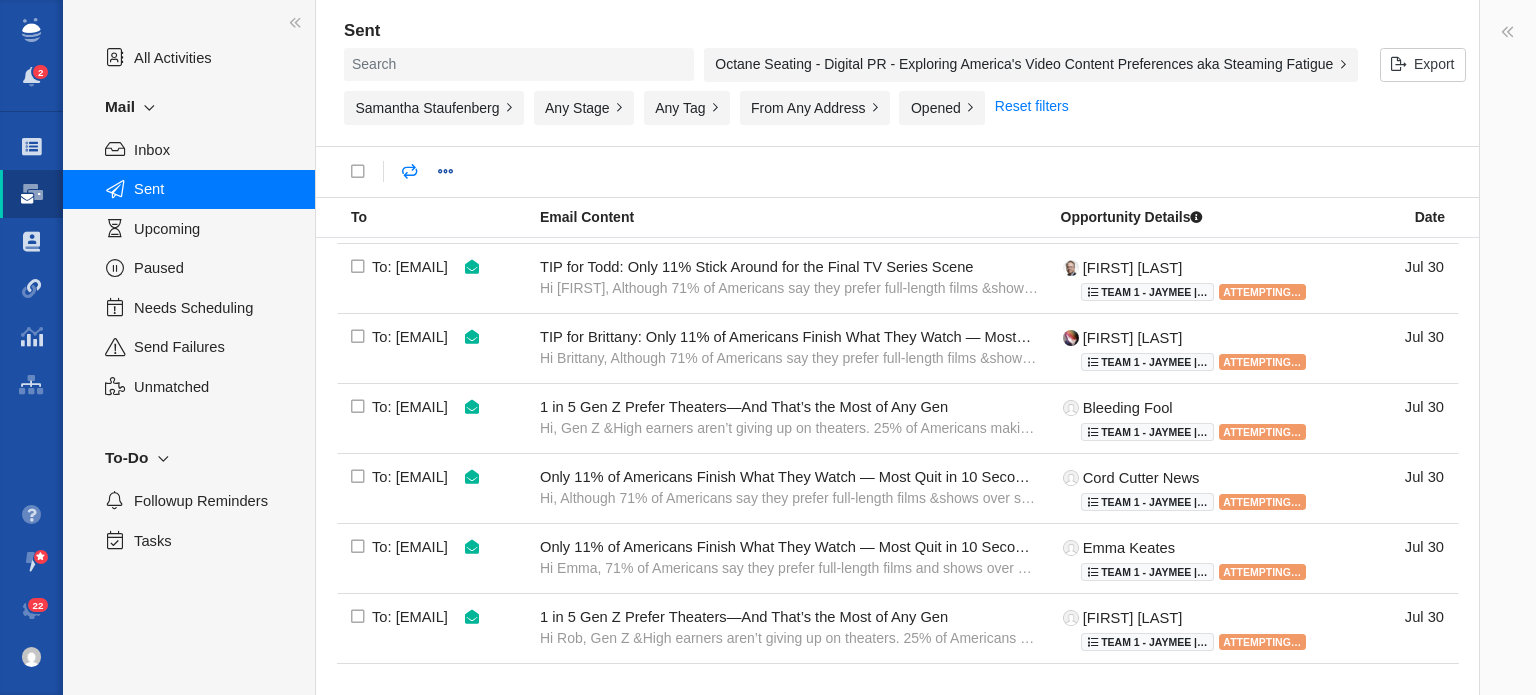 click on "Octane Seating - Digital PR - Exploring America's Video Content Preferences aka Steaming Fatigue" at bounding box center [1031, 65] 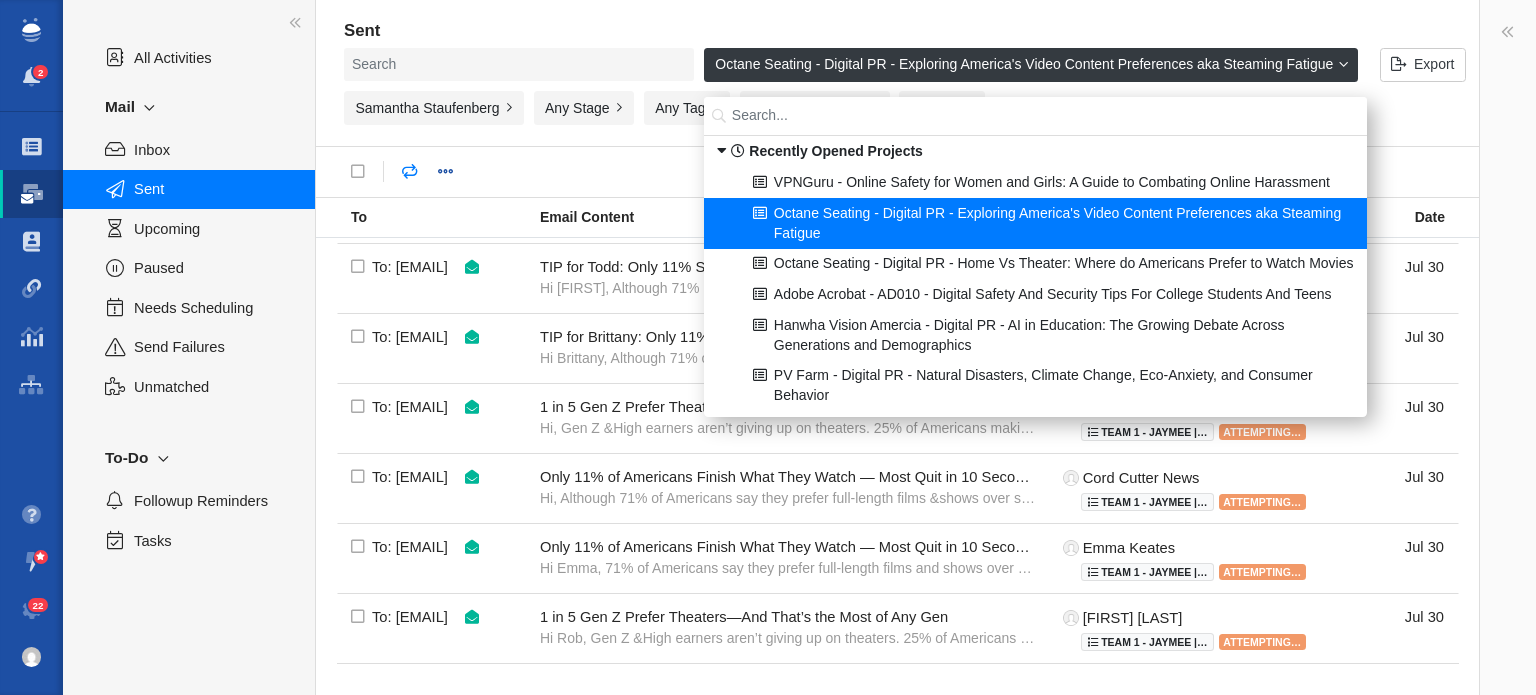 scroll, scrollTop: 100, scrollLeft: 0, axis: vertical 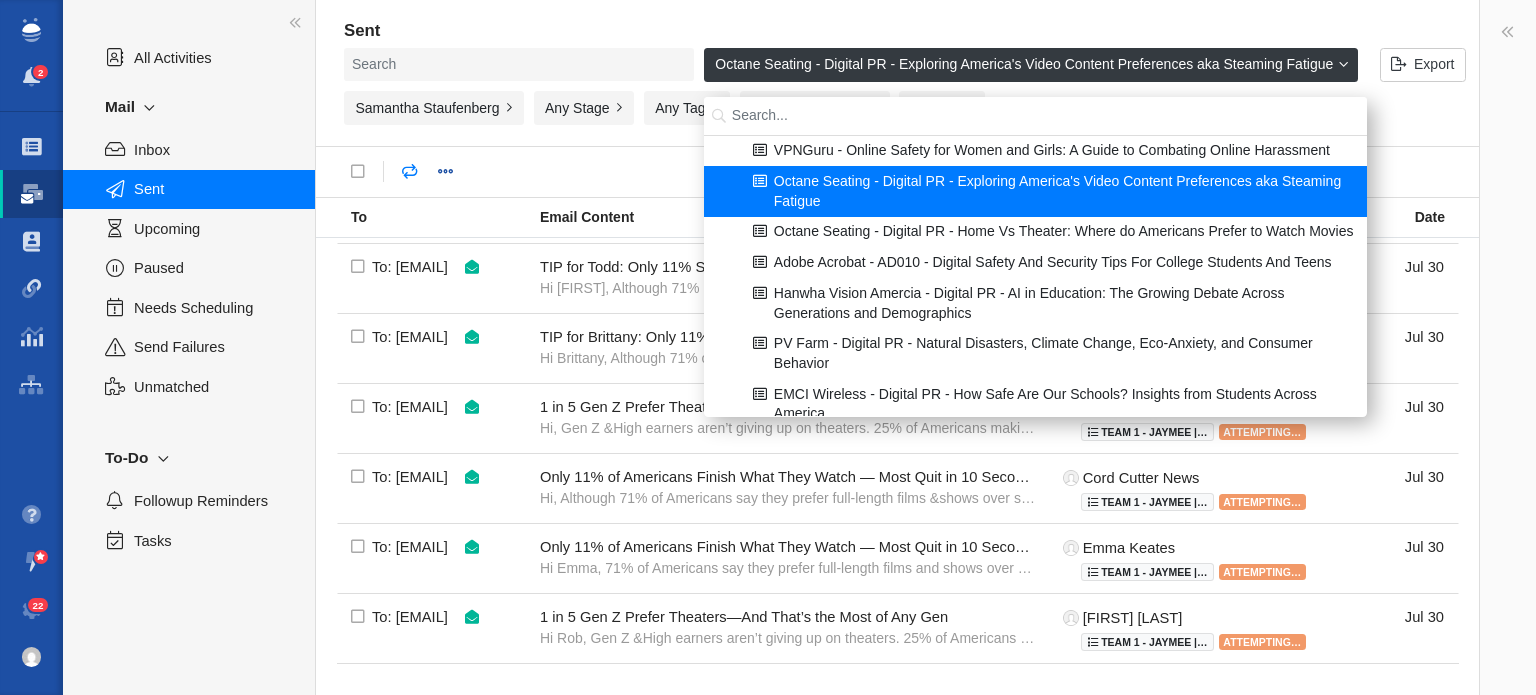 click on "Hanwha Vision Amercia - Digital PR - AI in Education: The Growing Debate Across Generations and Demographics" at bounding box center [1036, 303] 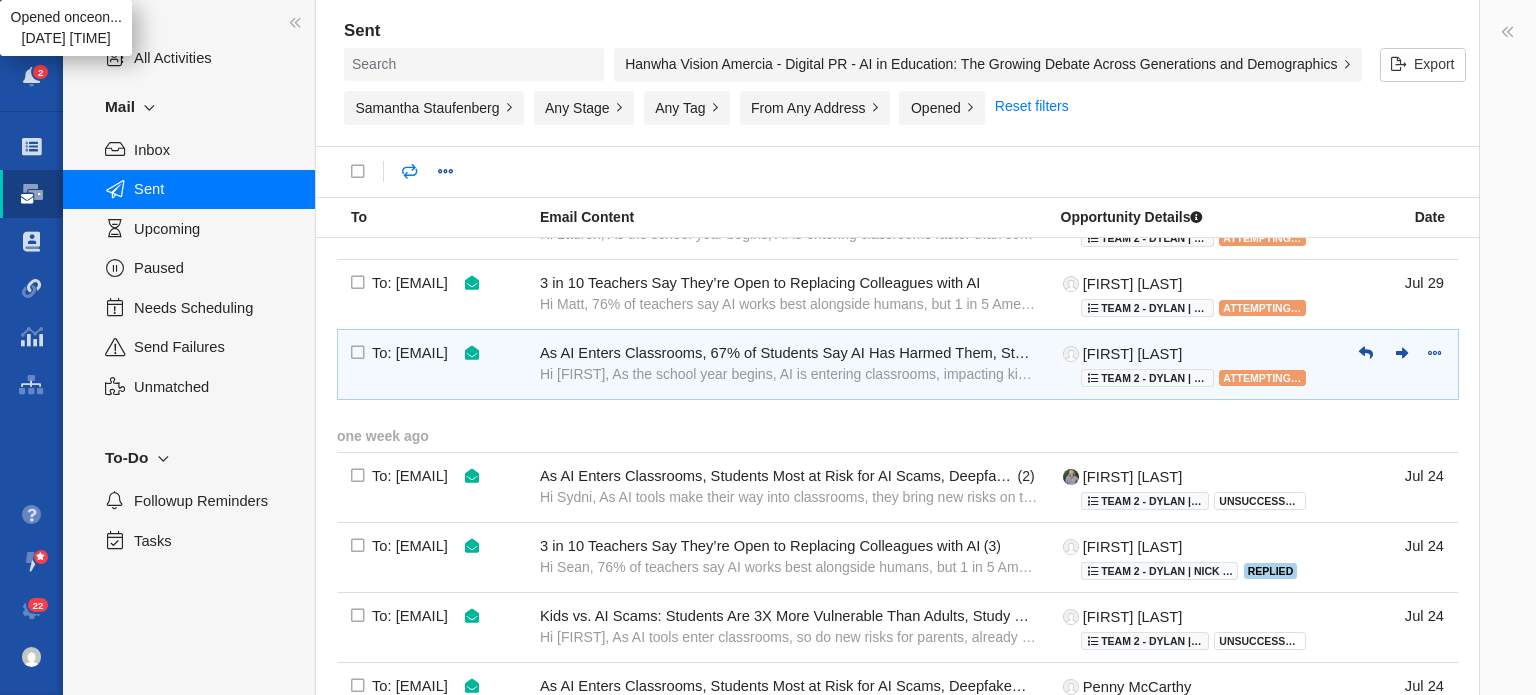 scroll, scrollTop: 1274, scrollLeft: 0, axis: vertical 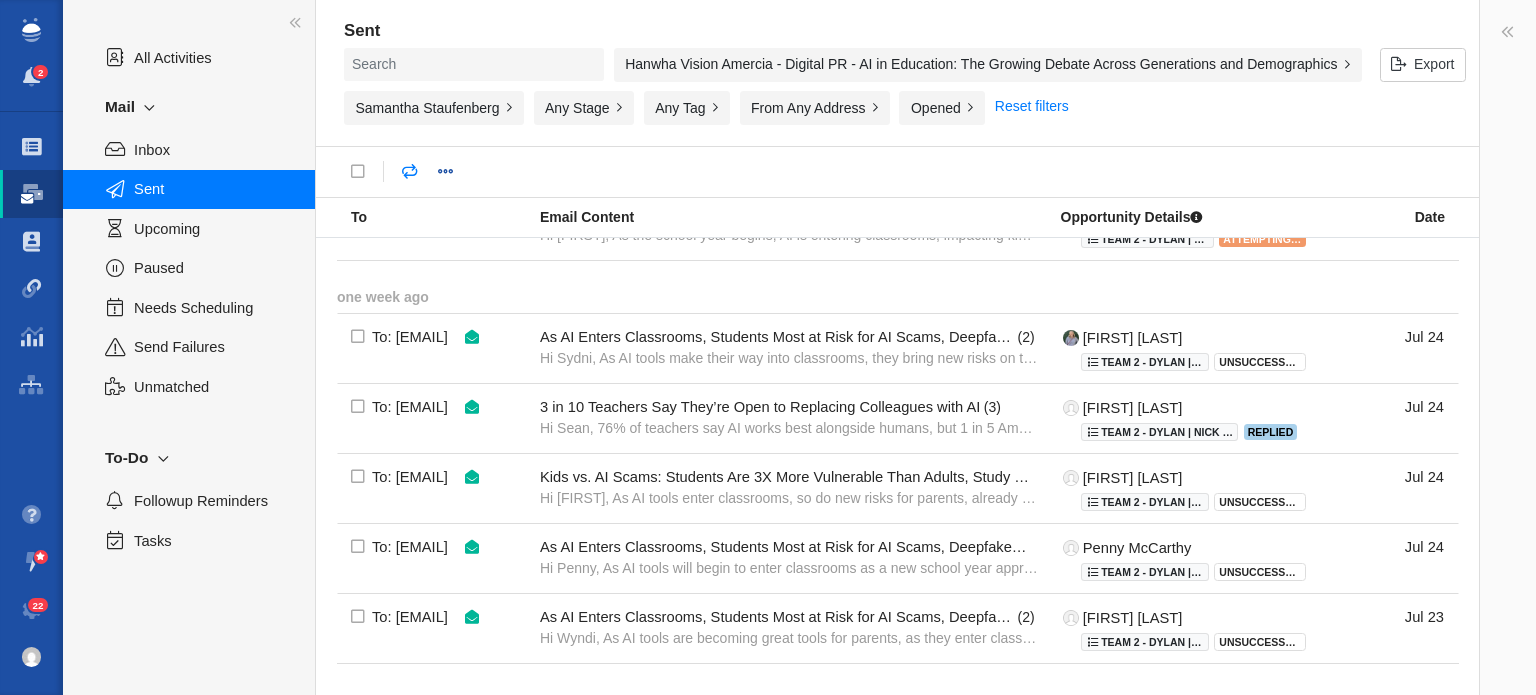 click on "Hanwha Vision Amercia - Digital PR - AI in Education: The Growing Debate Across Generations and Demographics" at bounding box center [988, 65] 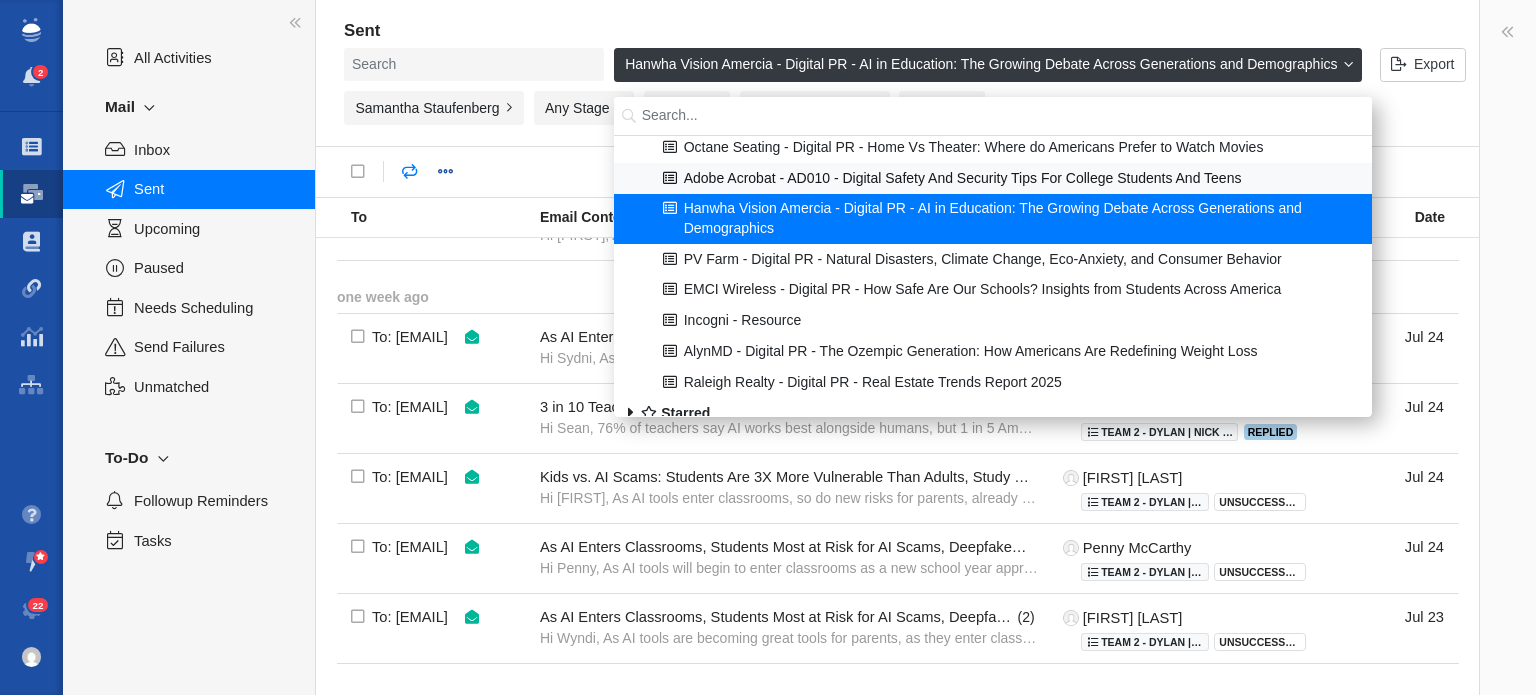 scroll, scrollTop: 200, scrollLeft: 0, axis: vertical 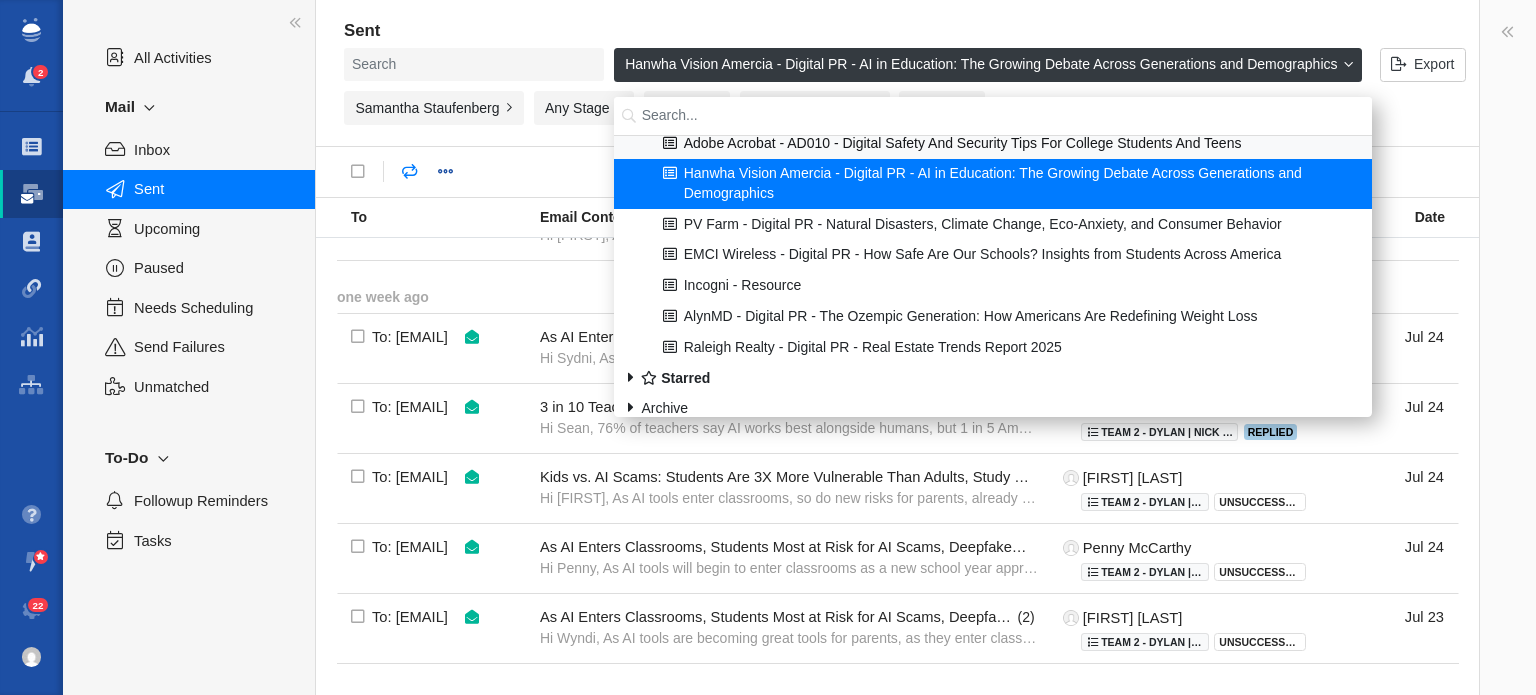 click on "PV Farm - Digital PR - Natural Disasters, Climate Change, Eco-Anxiety, and Consumer Behavior" at bounding box center [993, 224] 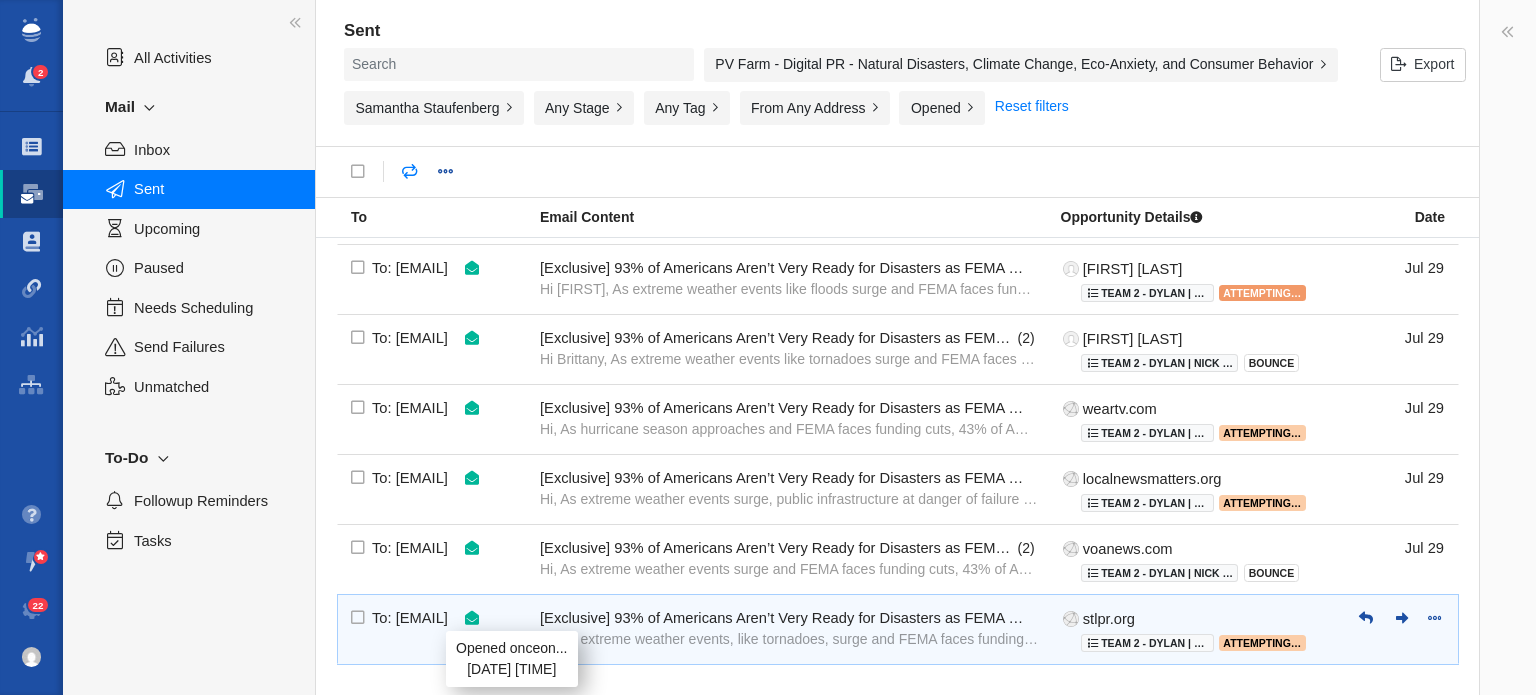 scroll, scrollTop: 801, scrollLeft: 0, axis: vertical 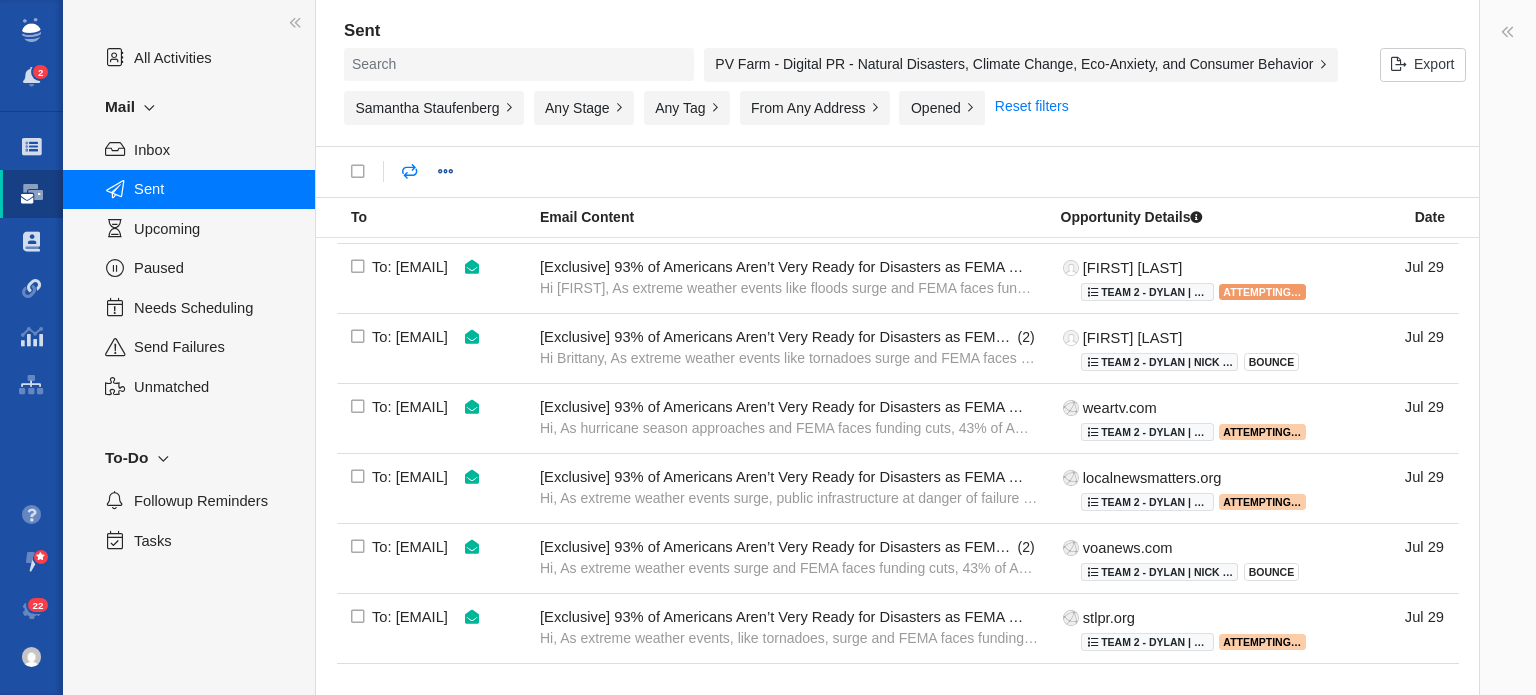 click on "PV Farm - Digital PR - Natural Disasters, Climate Change, Eco-Anxiety, and Consumer Behavior" at bounding box center [1021, 65] 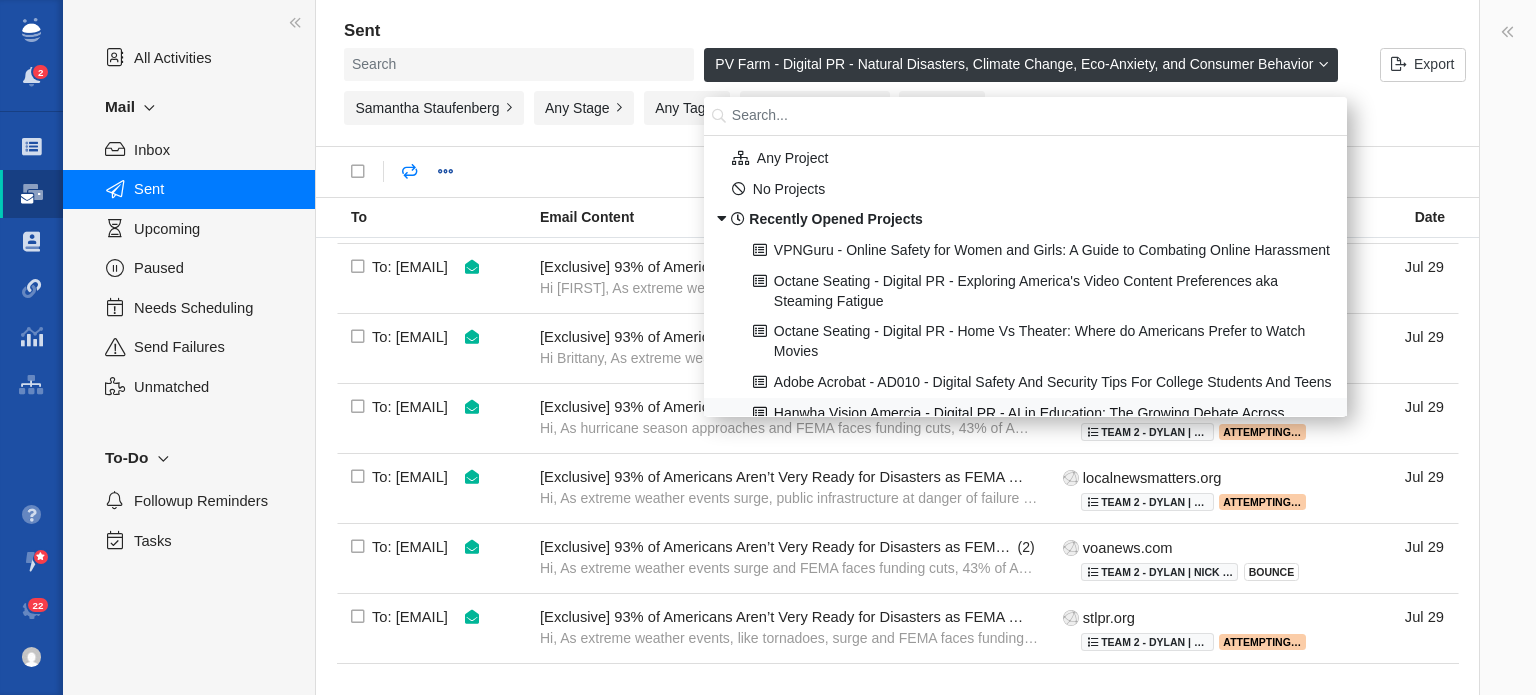 scroll, scrollTop: 0, scrollLeft: 0, axis: both 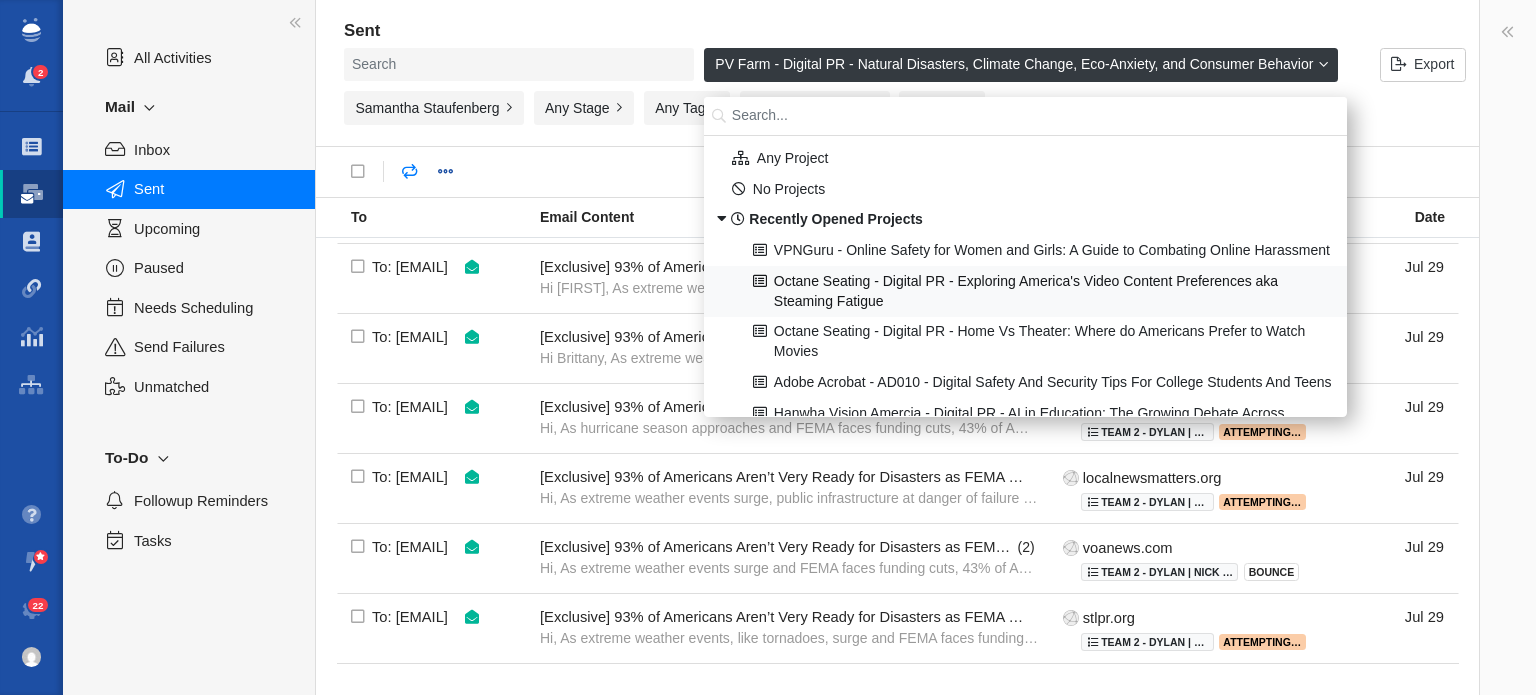 click on "Octane Seating - Digital PR - Exploring America's Video Content Preferences aka Steaming Fatigue" at bounding box center [1026, 291] 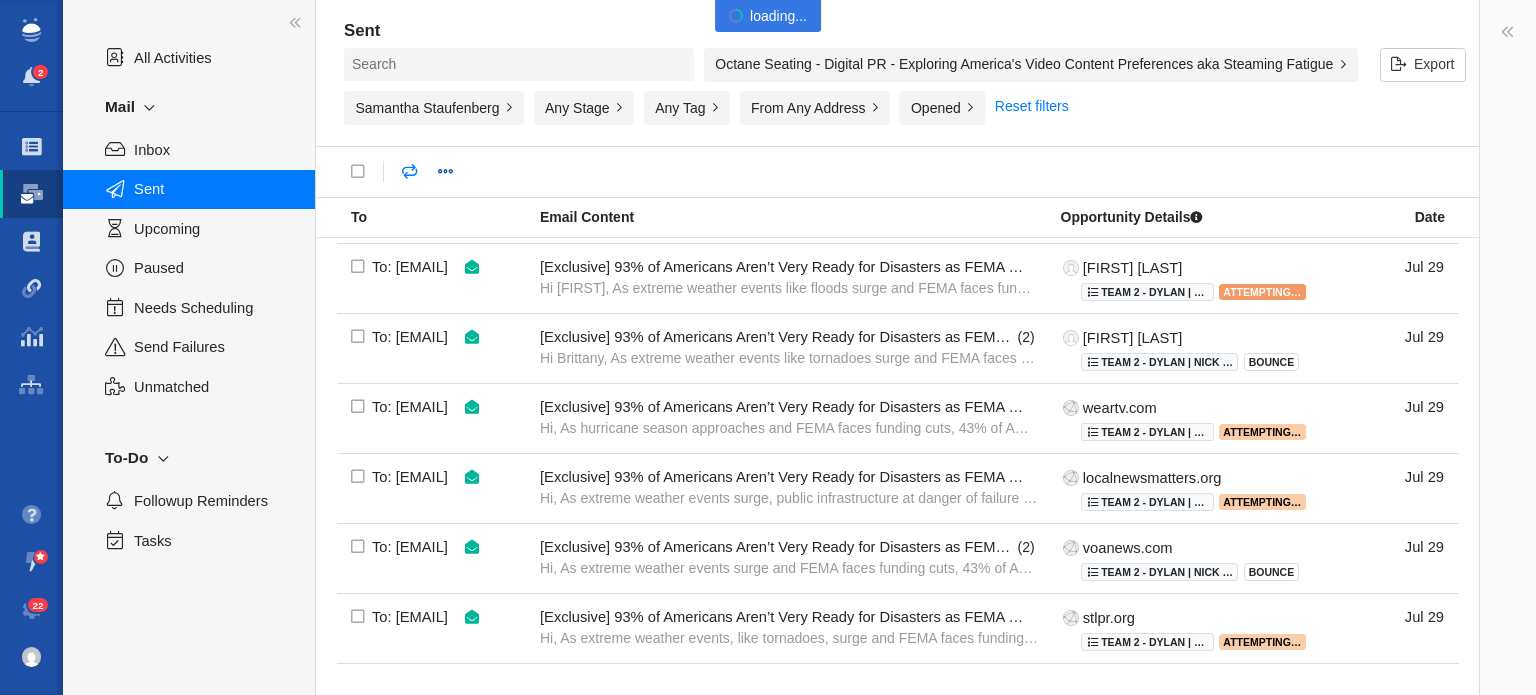 scroll, scrollTop: 0, scrollLeft: 0, axis: both 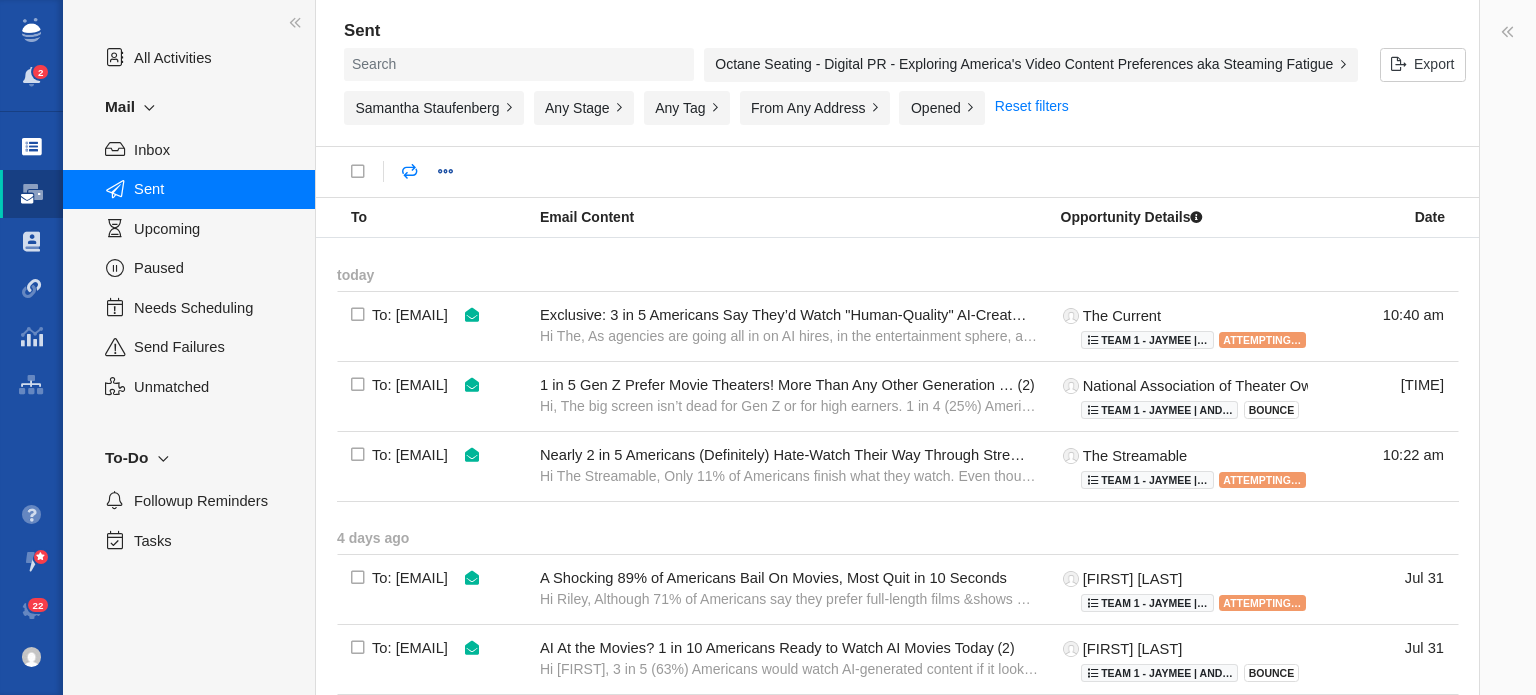 click on "Projects" at bounding box center (31, 147) 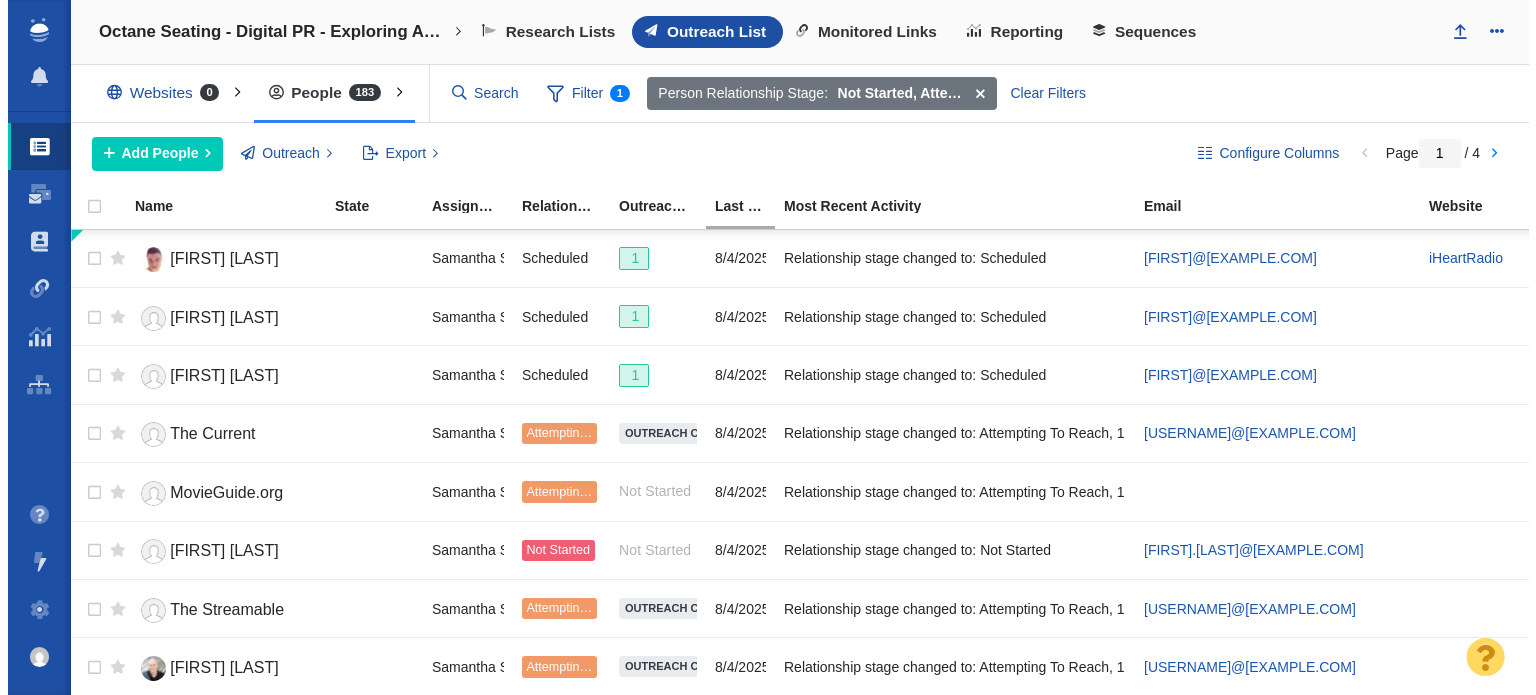 scroll, scrollTop: 0, scrollLeft: 0, axis: both 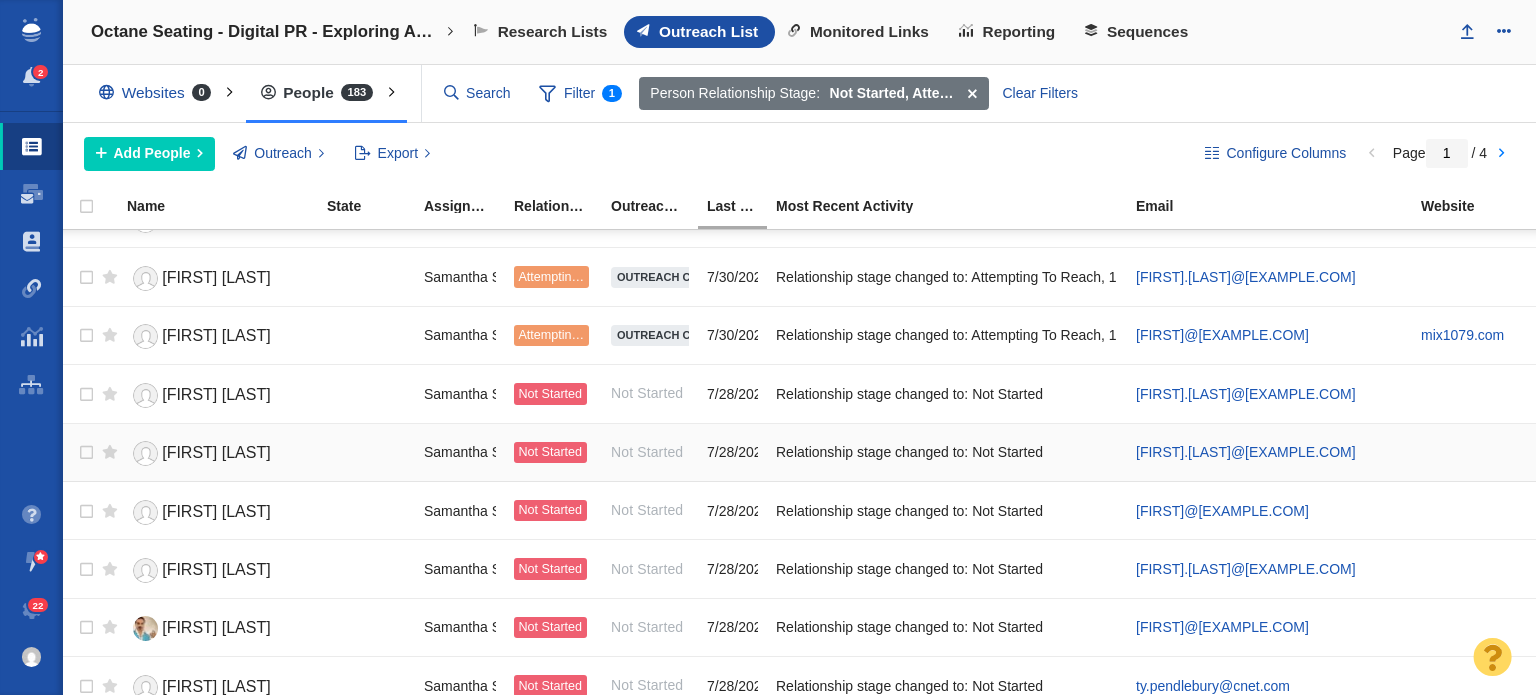 click on "Jordan Gartner" at bounding box center [218, 453] 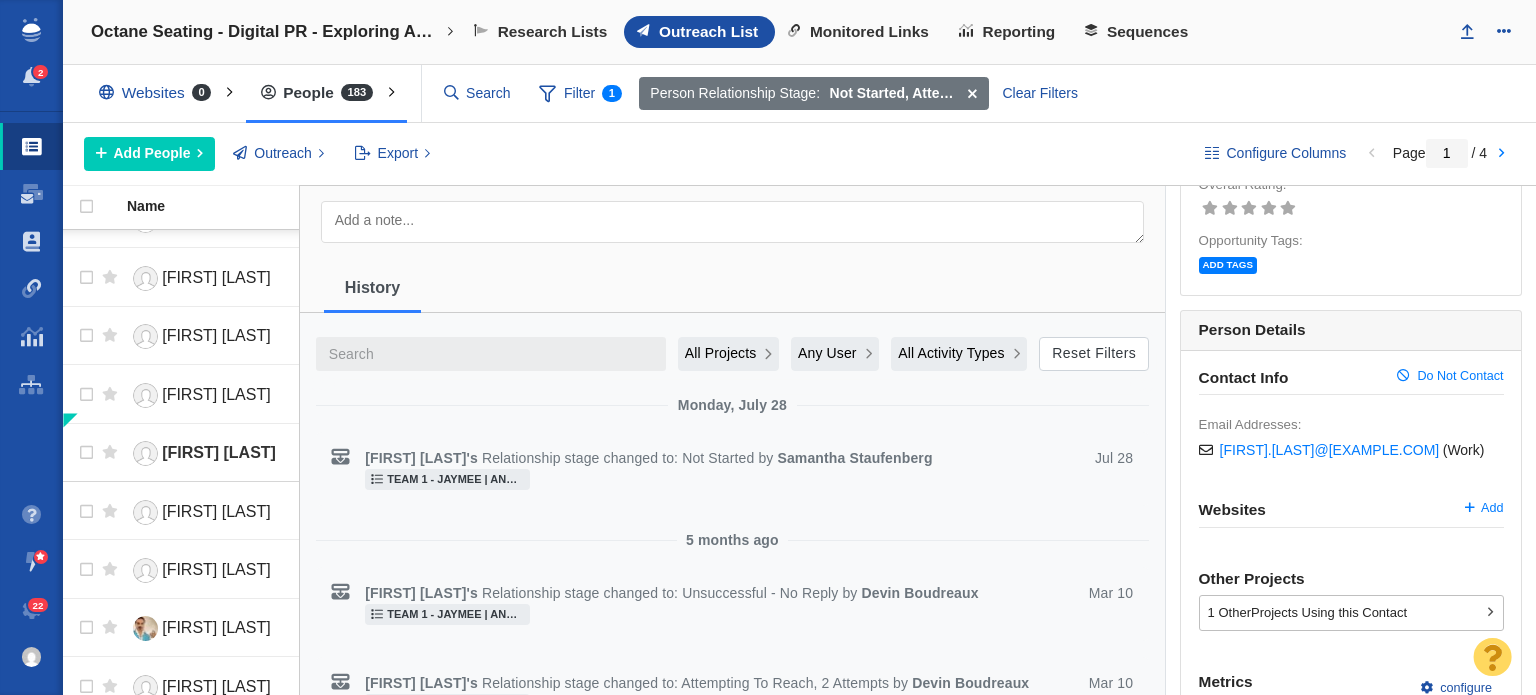 scroll, scrollTop: 0, scrollLeft: 0, axis: both 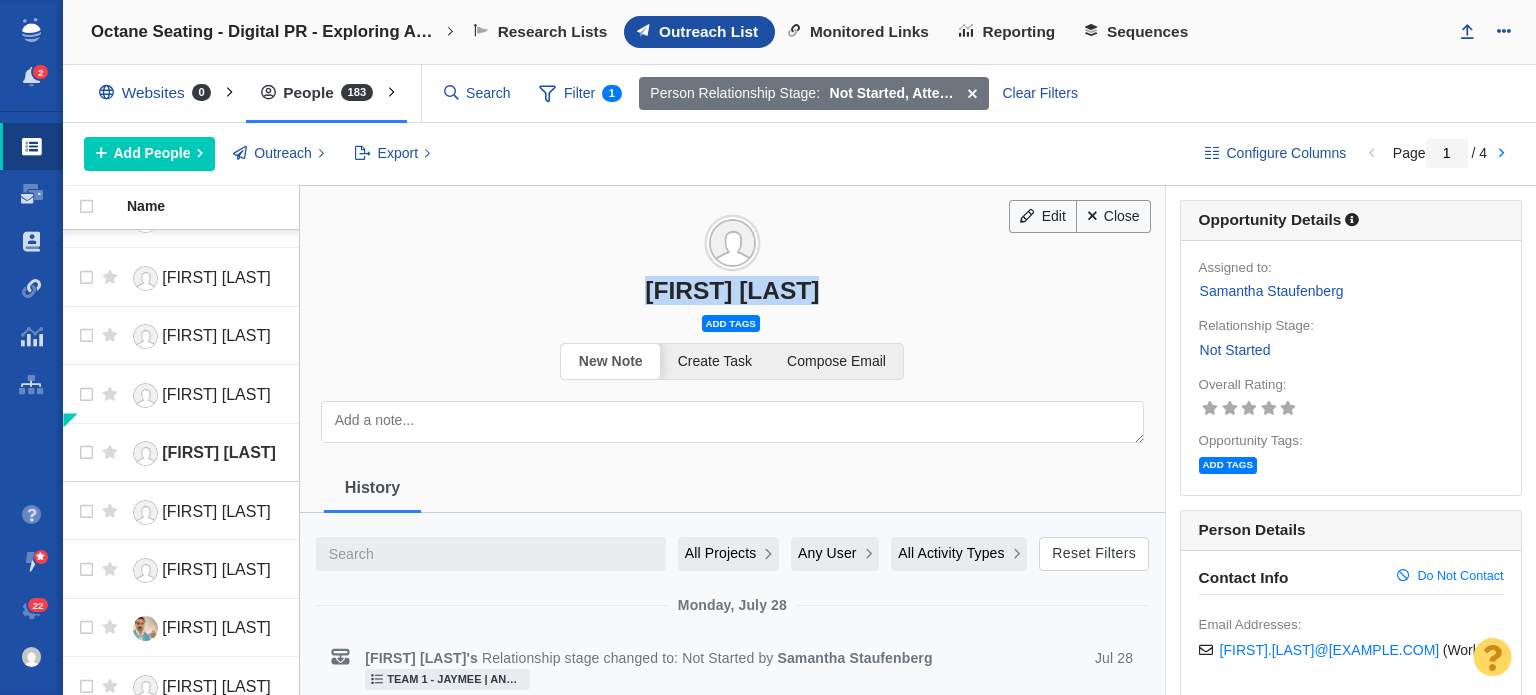drag, startPoint x: 696, startPoint y: 293, endPoint x: 864, endPoint y: 293, distance: 168 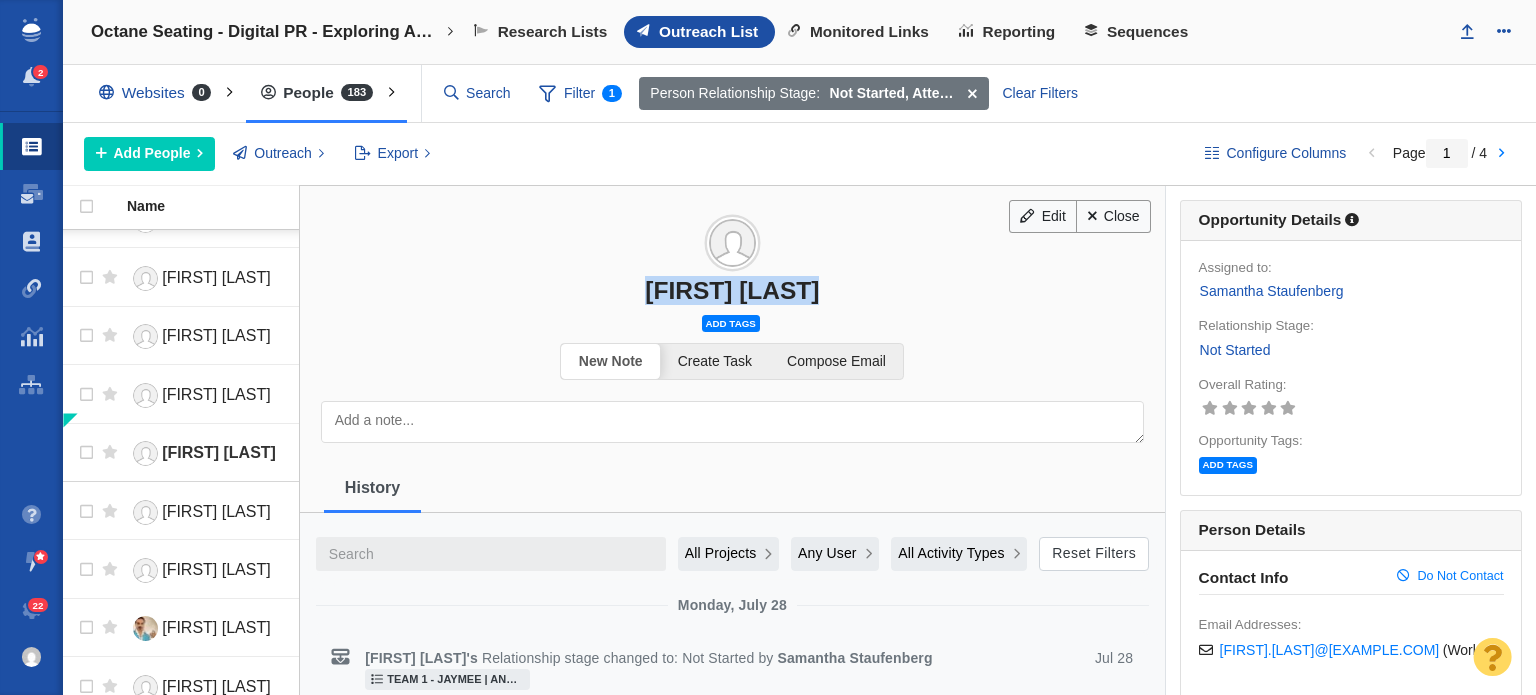 click on "Jordan Gartner" at bounding box center [732, 290] 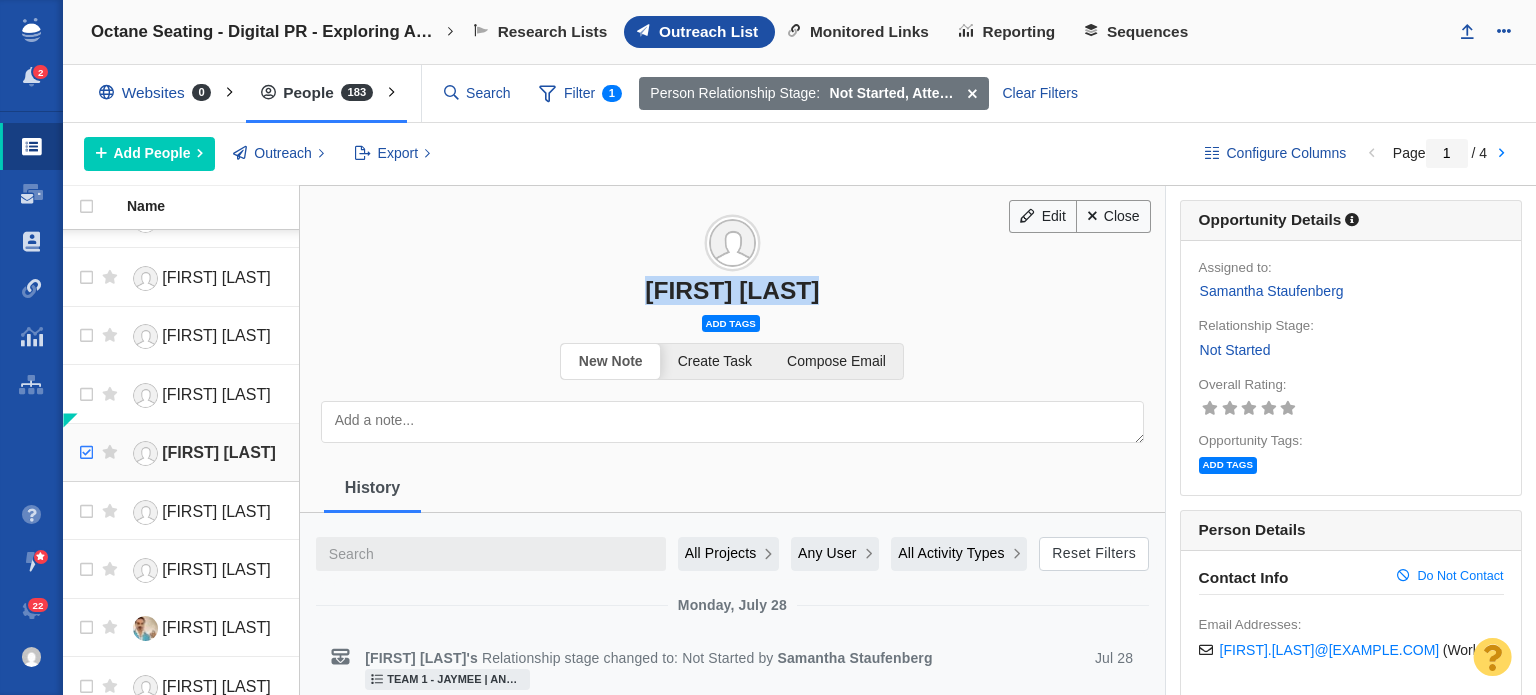 checkbox on "true" 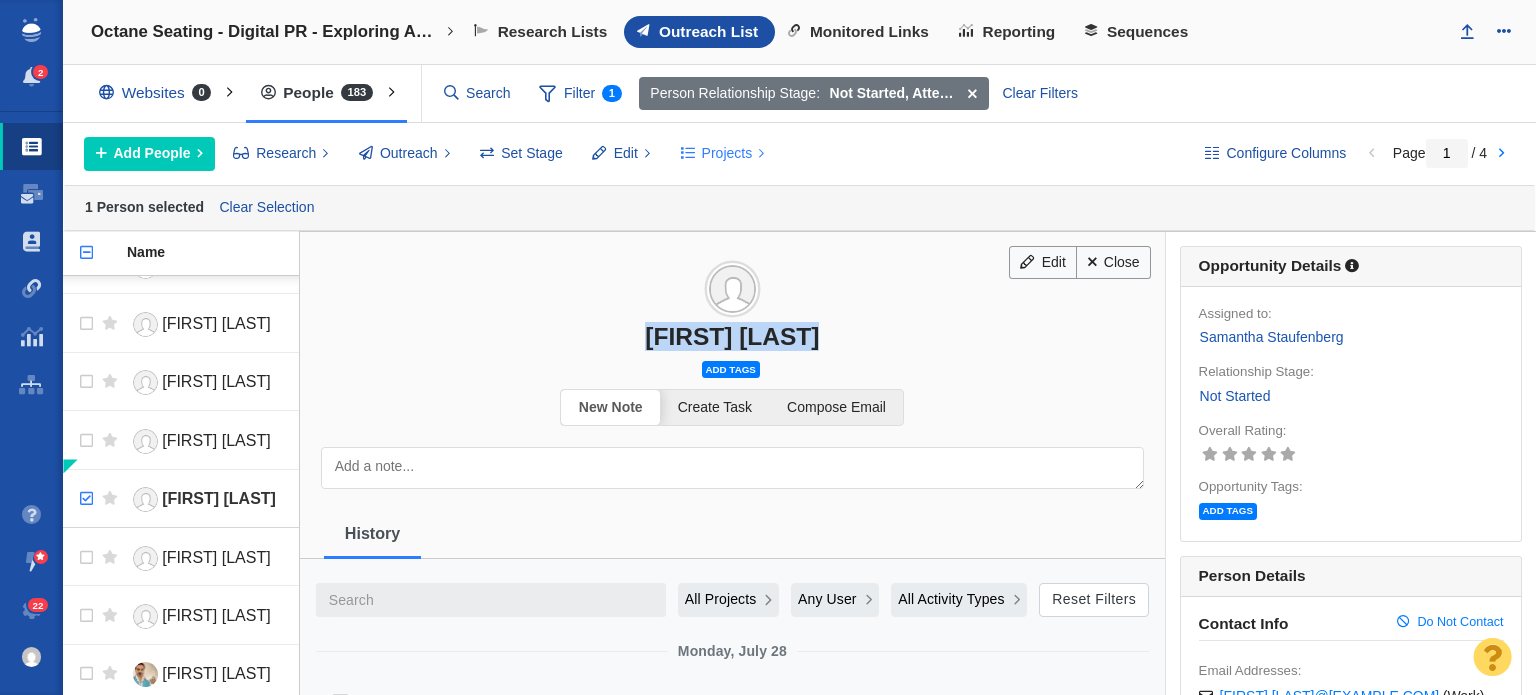 click at bounding box center (688, 153) 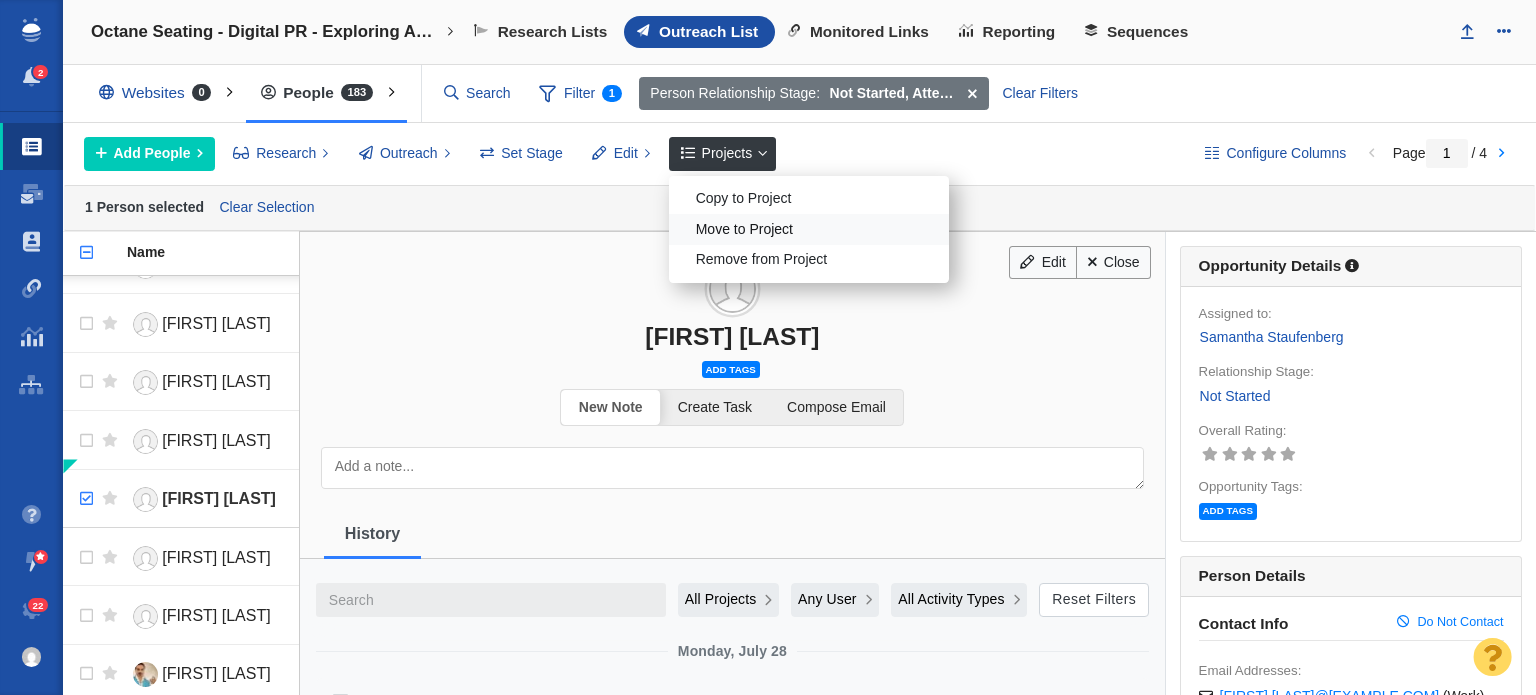 click on "Move to Project" at bounding box center [809, 229] 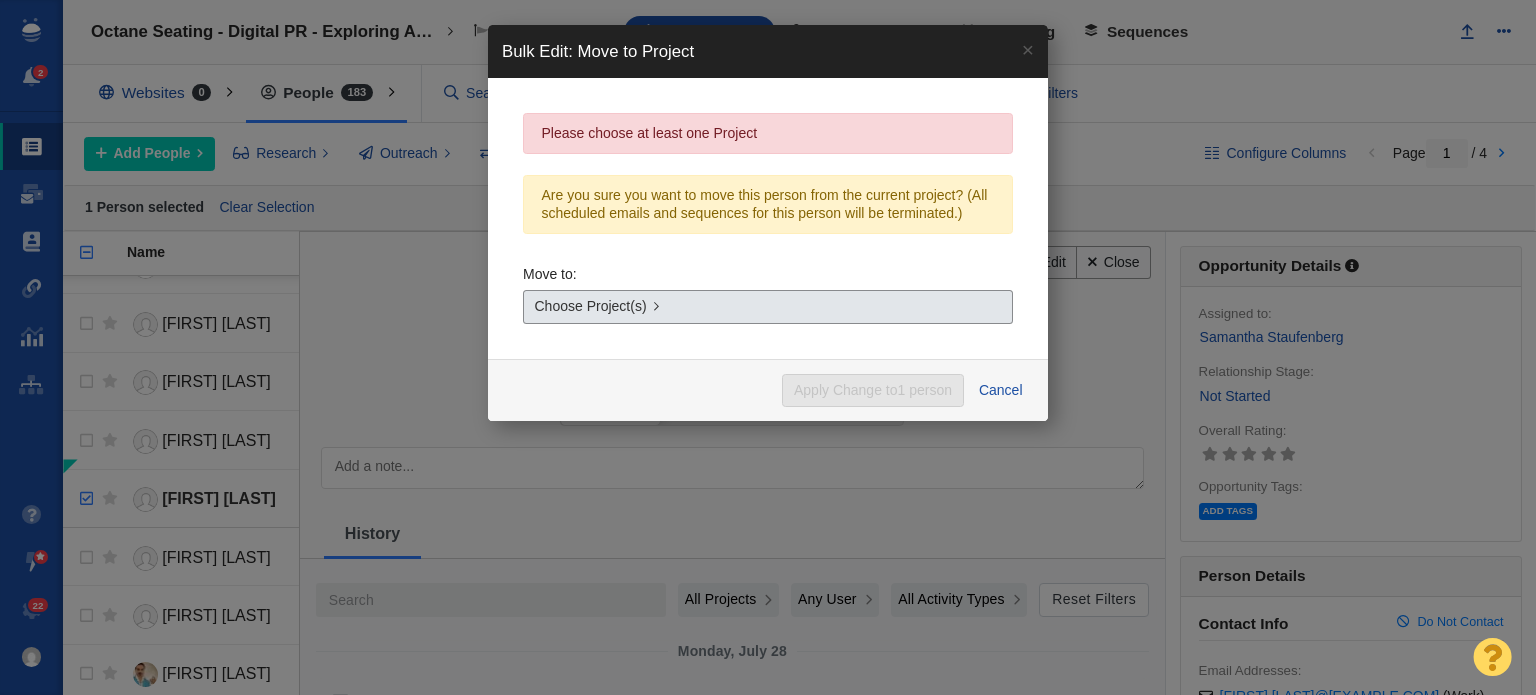 click on "Choose Project(s)" at bounding box center [591, 306] 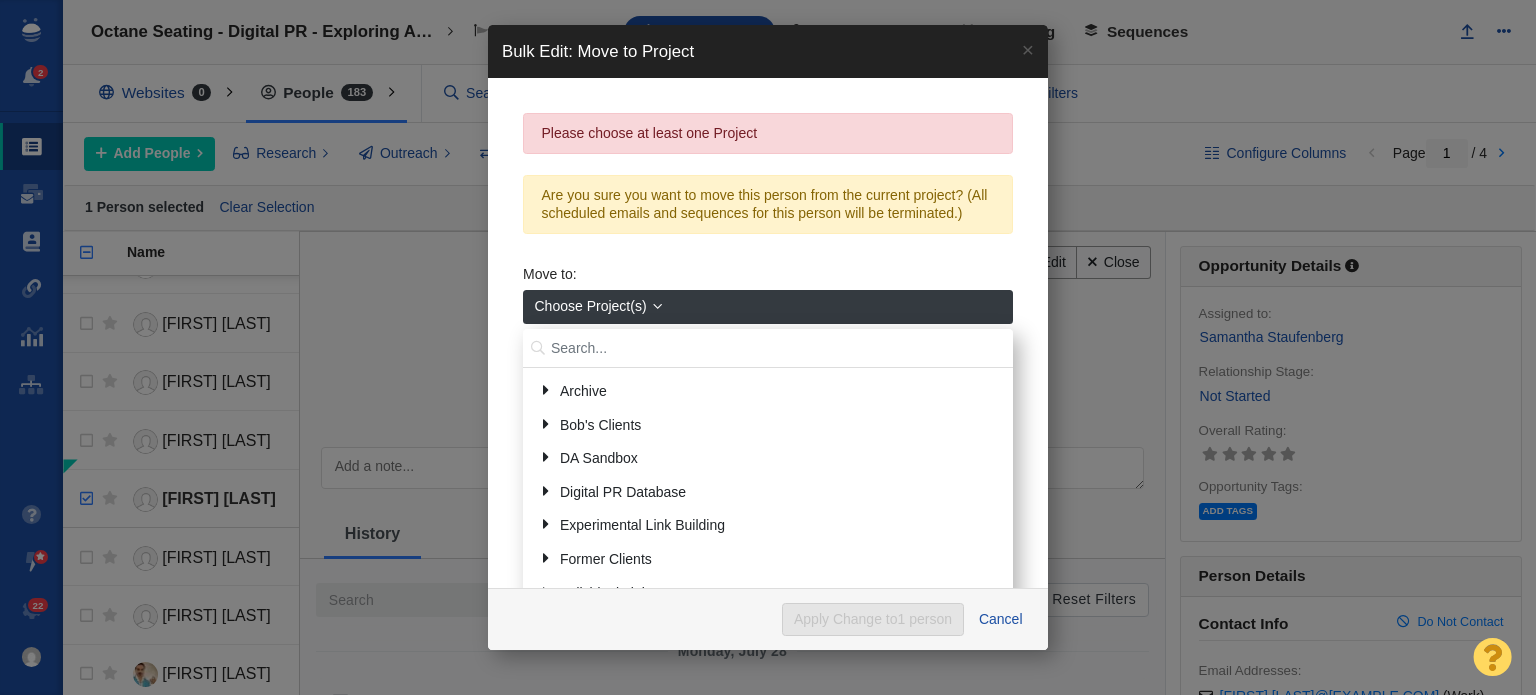click at bounding box center (768, 348) 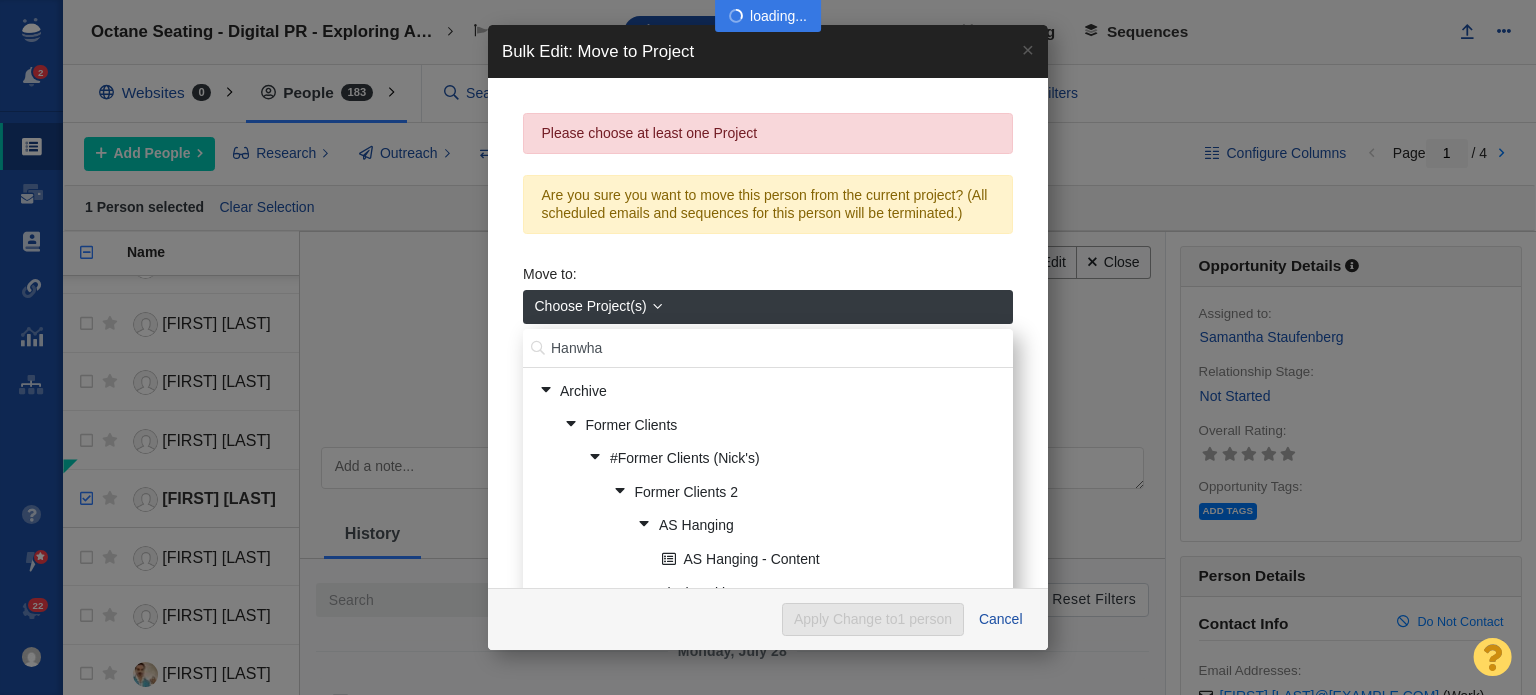 type on "Hanwha" 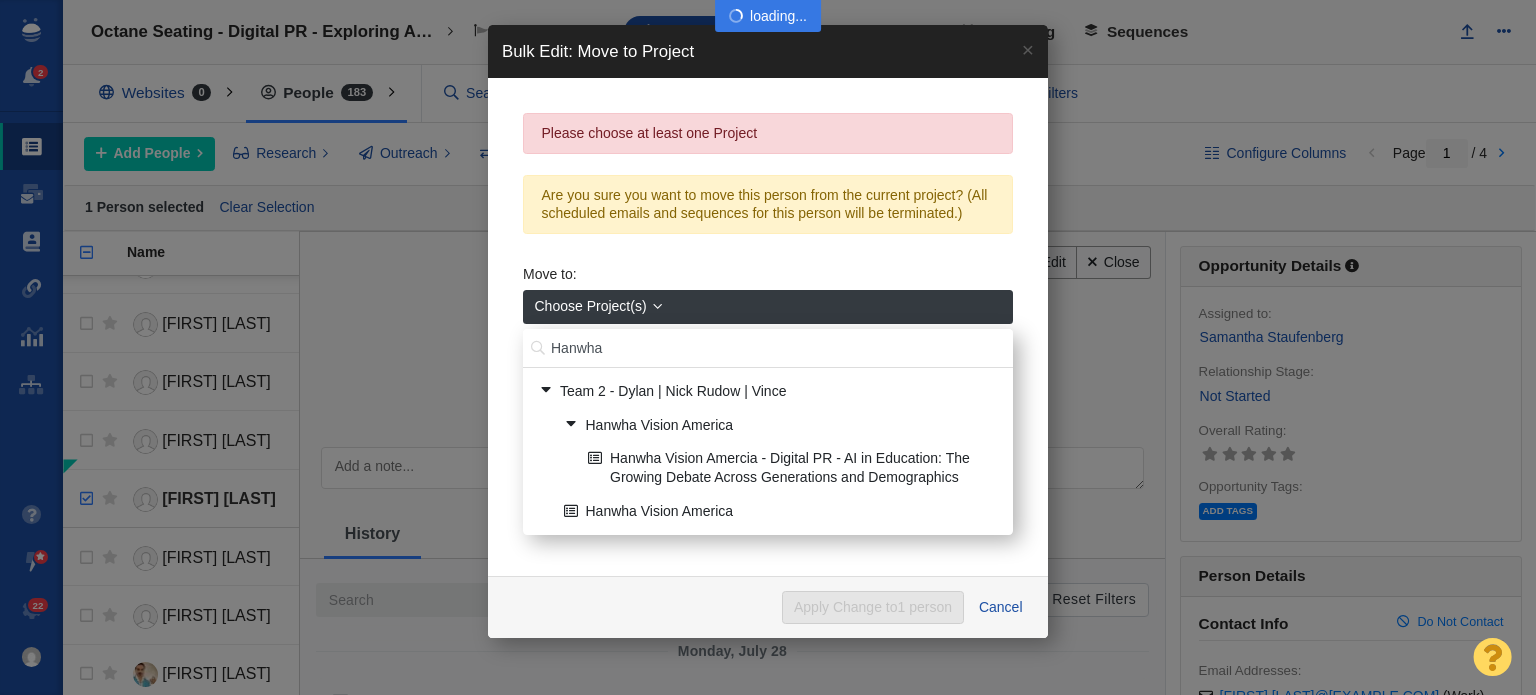 click at bounding box center (768, 347) 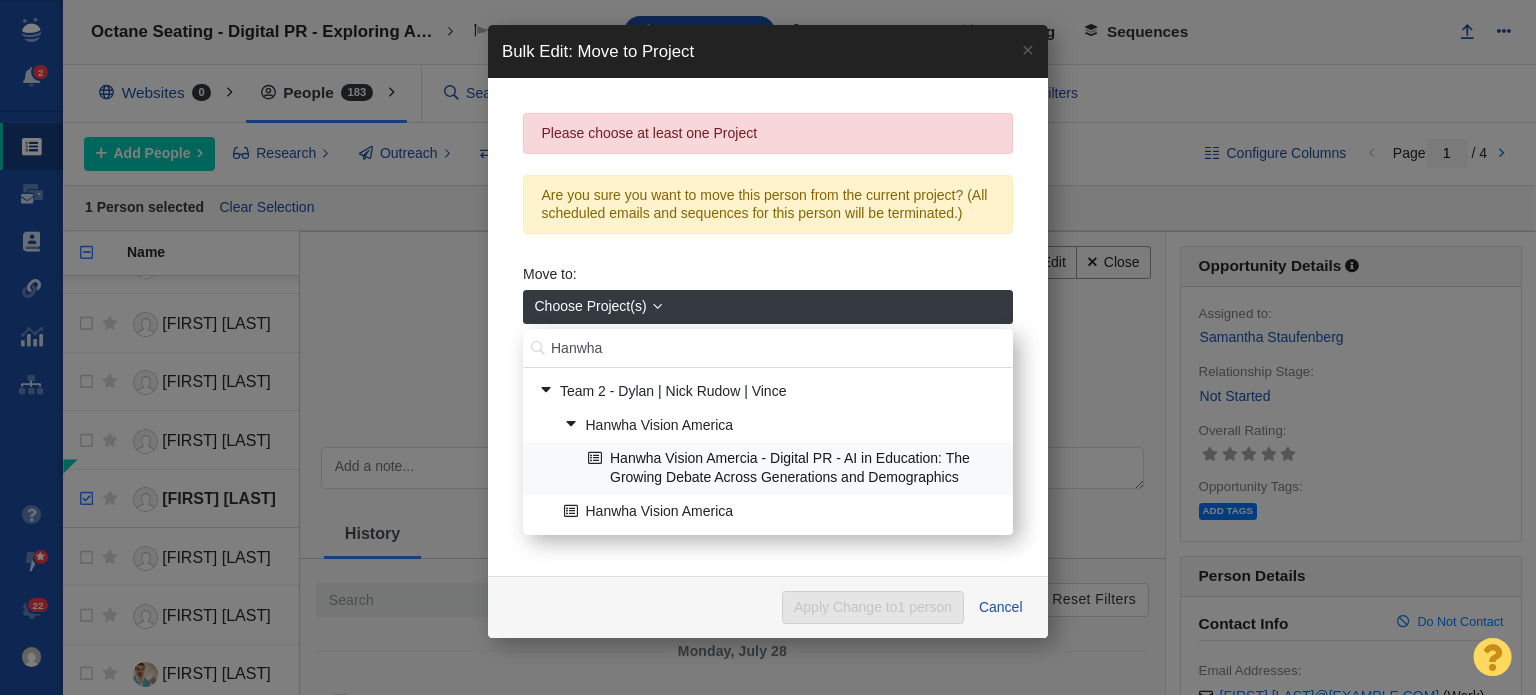 click on "Hanwha Vision Amercia - Digital PR - AI in Education: The Growing Debate Across Generations and Demographics" at bounding box center [792, 468] 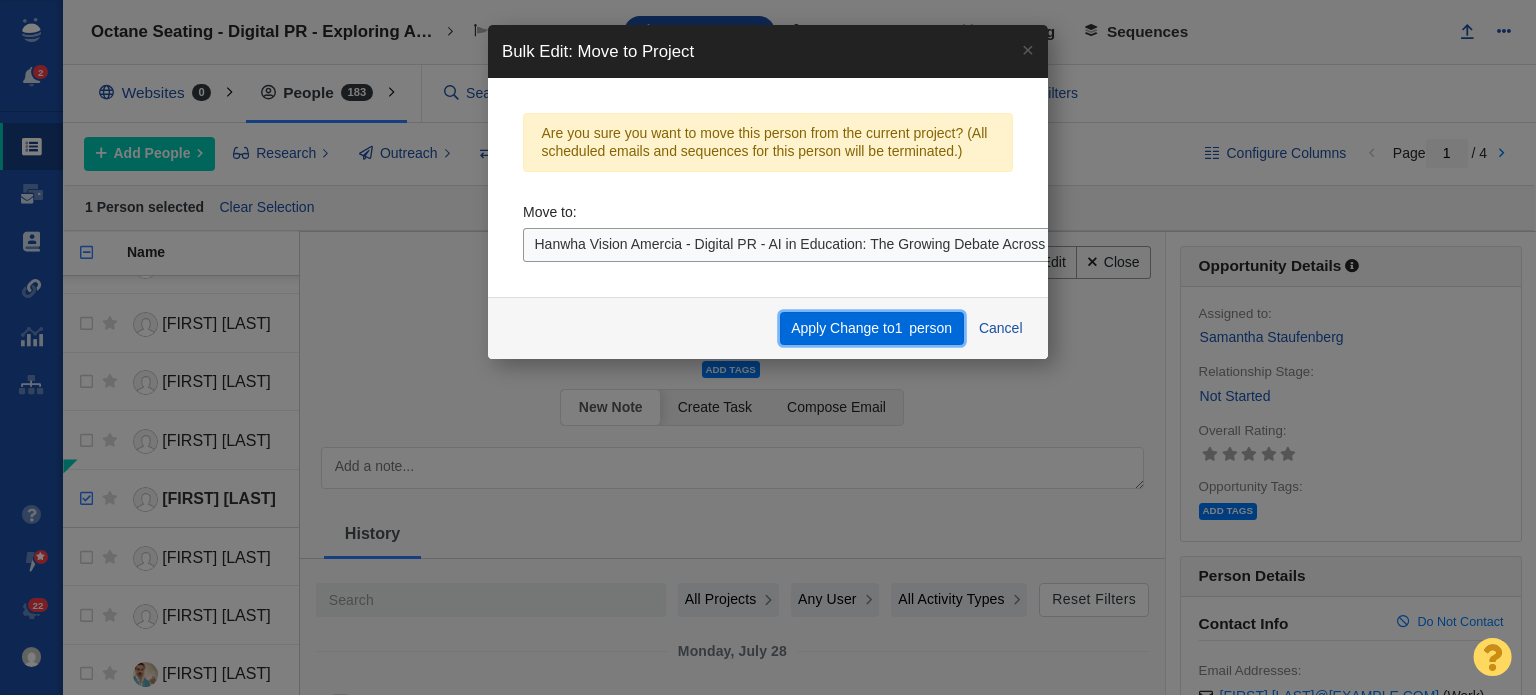 click on "Apply Change to  1   person" at bounding box center [872, 329] 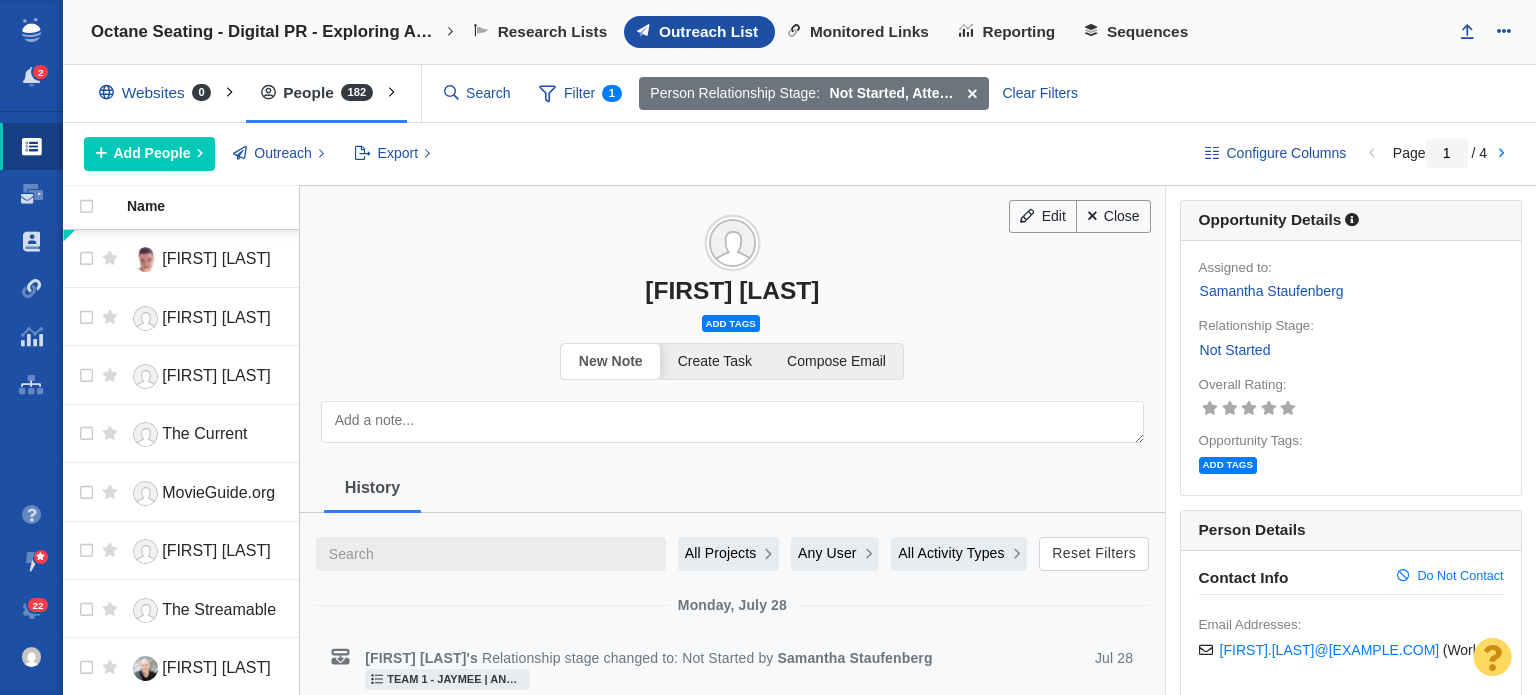 scroll, scrollTop: 2200, scrollLeft: 0, axis: vertical 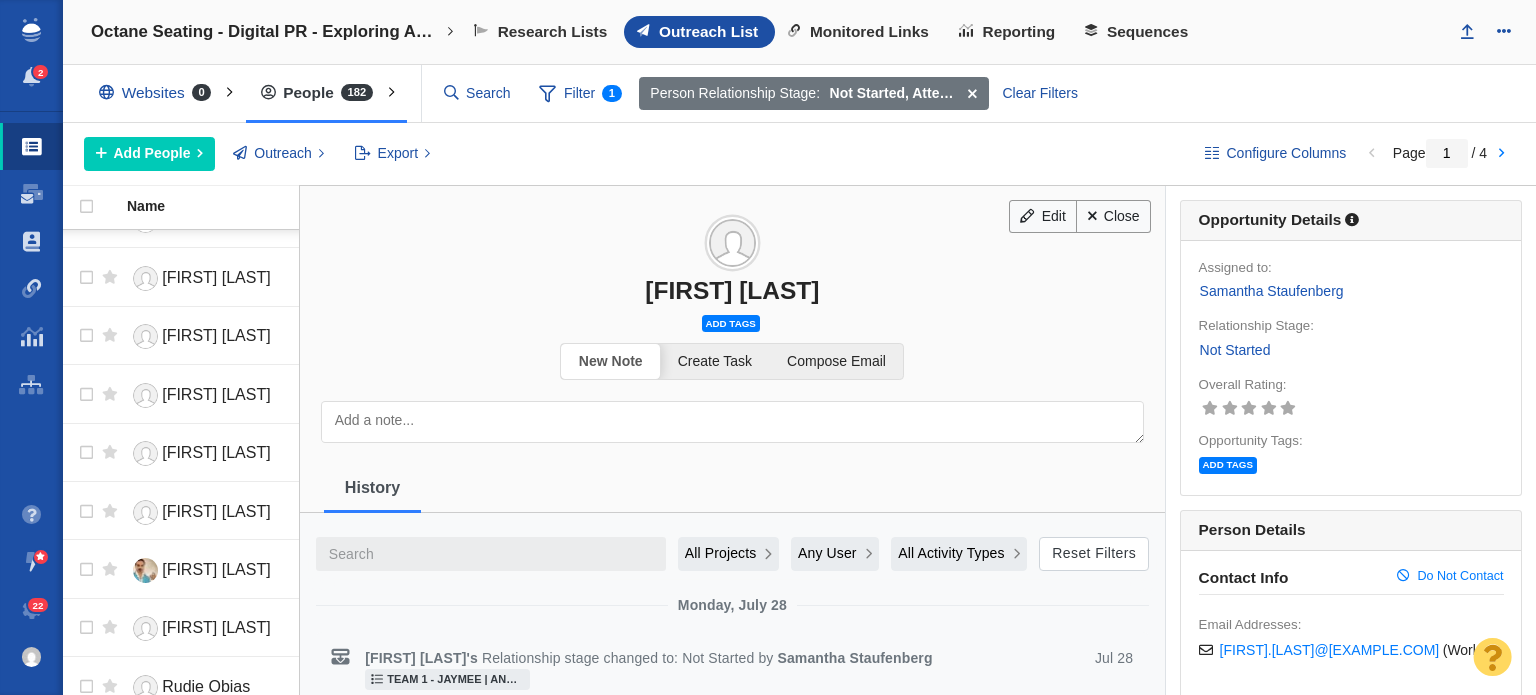 click on "Jordan Gartner" at bounding box center [732, 245] 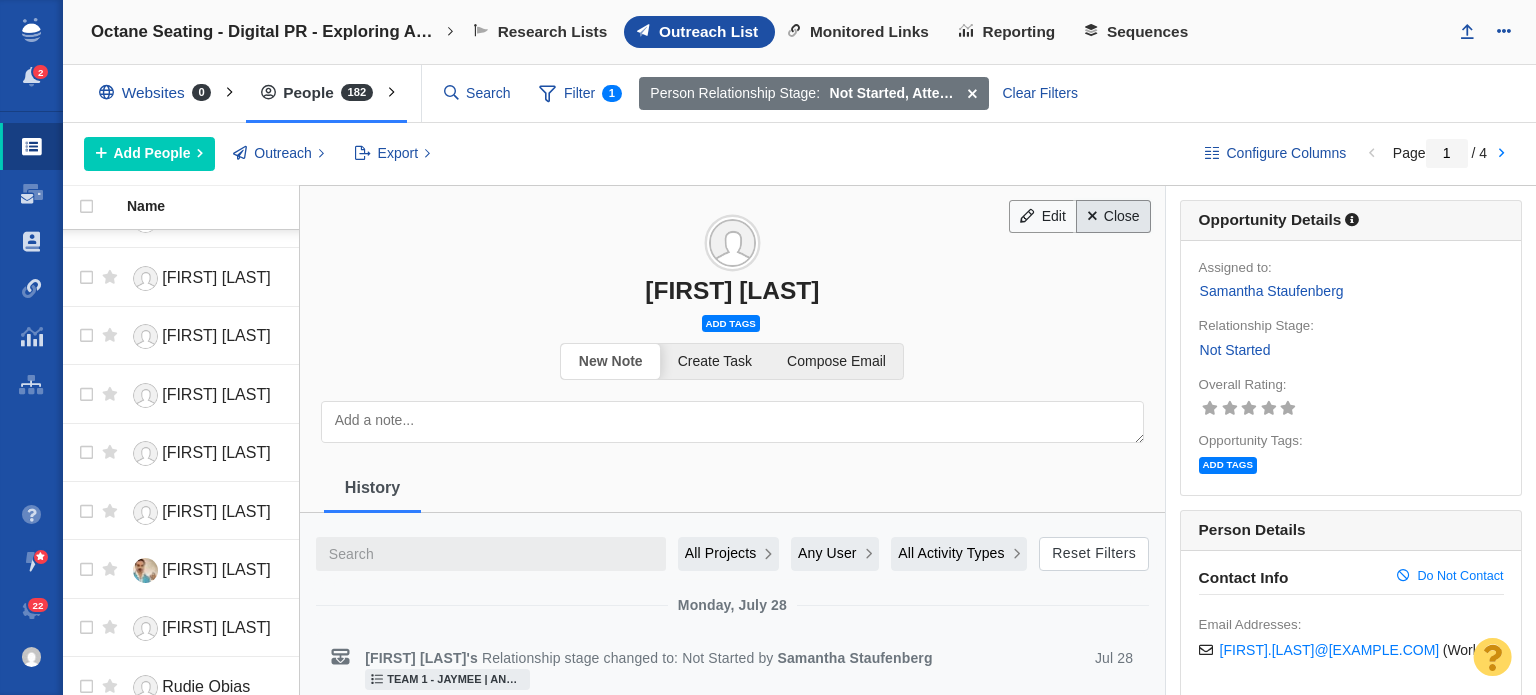 click on "Close" at bounding box center (1113, 217) 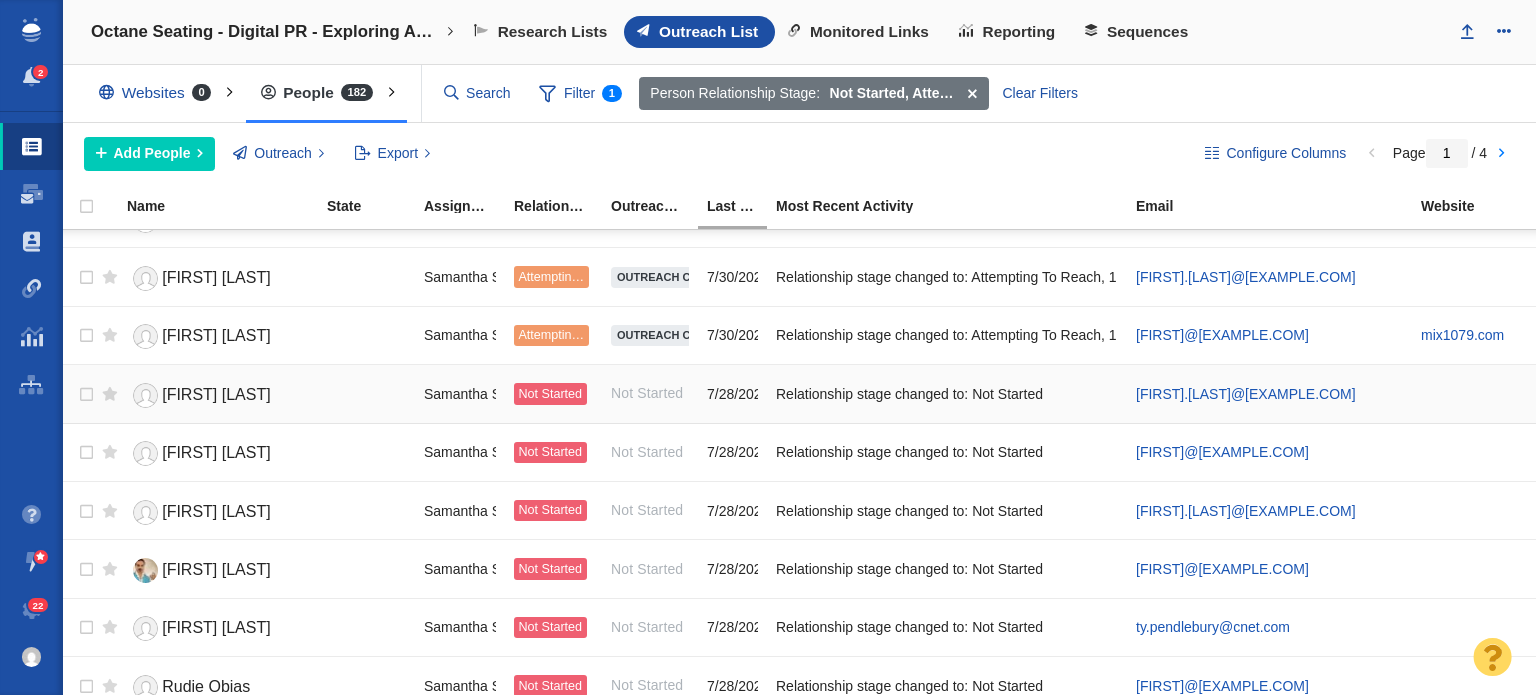 click on "Camryn Smith" at bounding box center (216, 394) 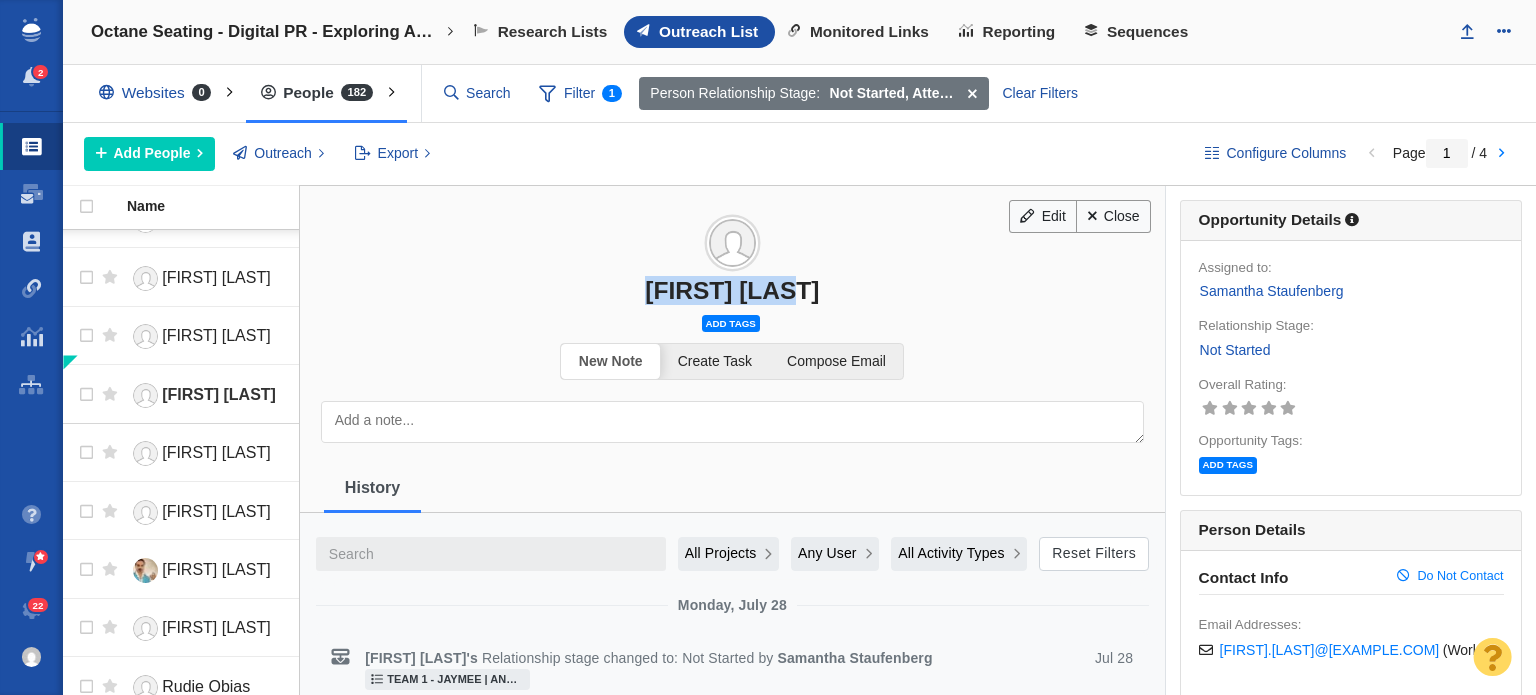drag, startPoint x: 648, startPoint y: 281, endPoint x: 809, endPoint y: 280, distance: 161.00311 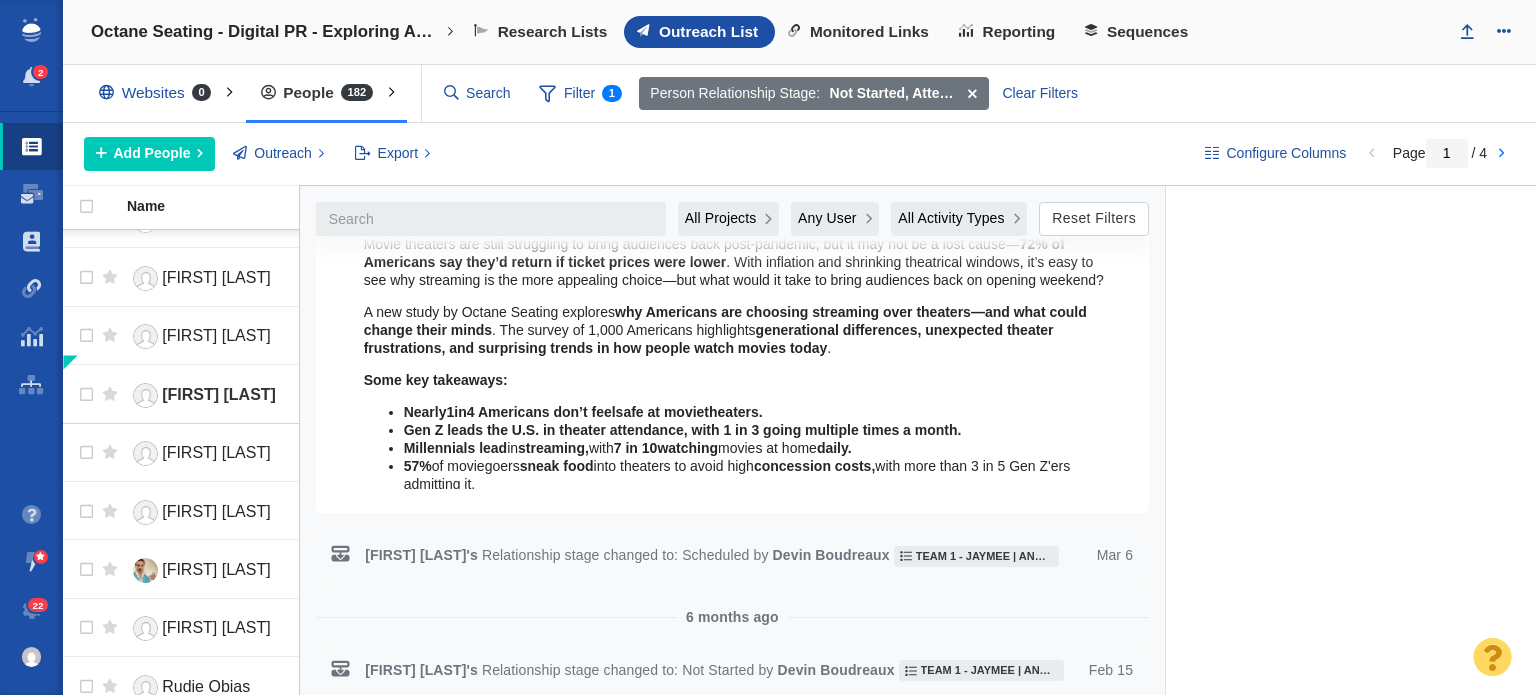 scroll, scrollTop: 1619, scrollLeft: 0, axis: vertical 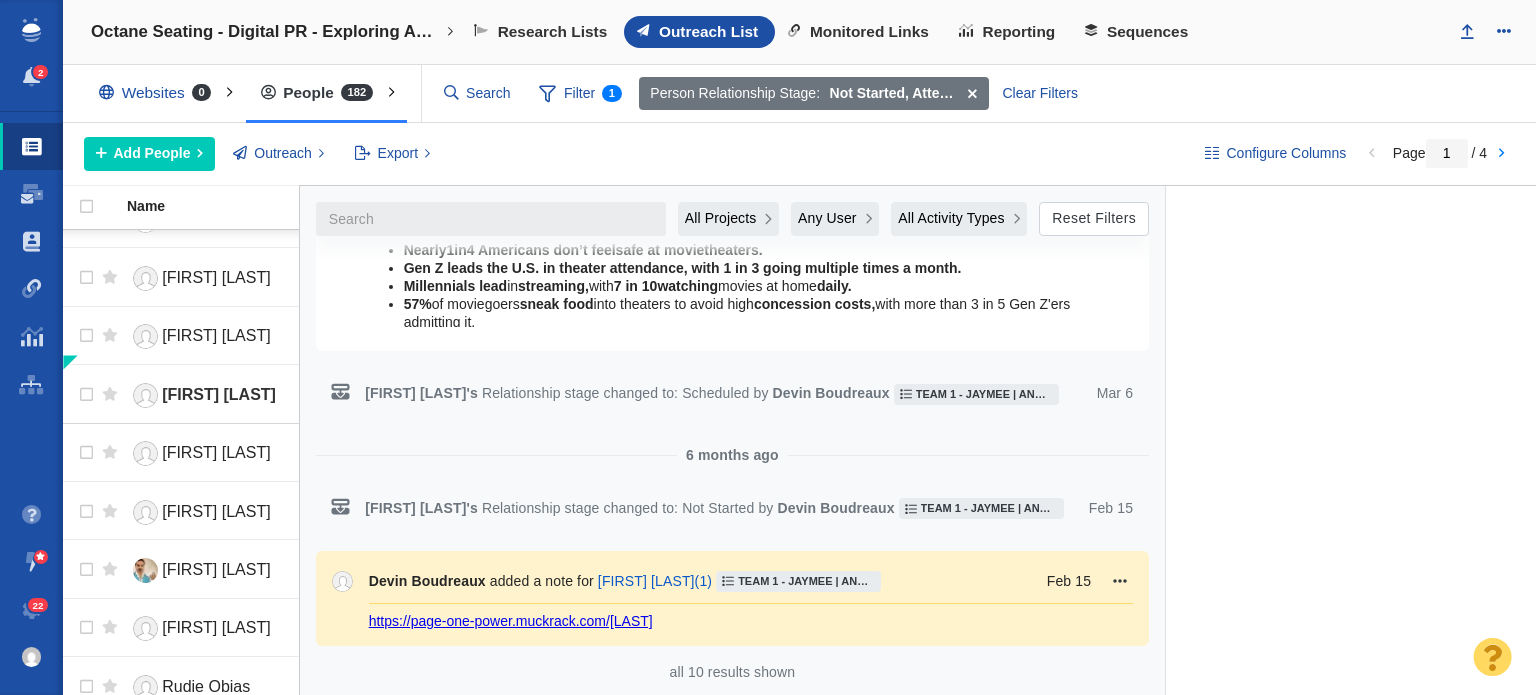drag, startPoint x: 764, startPoint y: 612, endPoint x: 332, endPoint y: 623, distance: 432.14 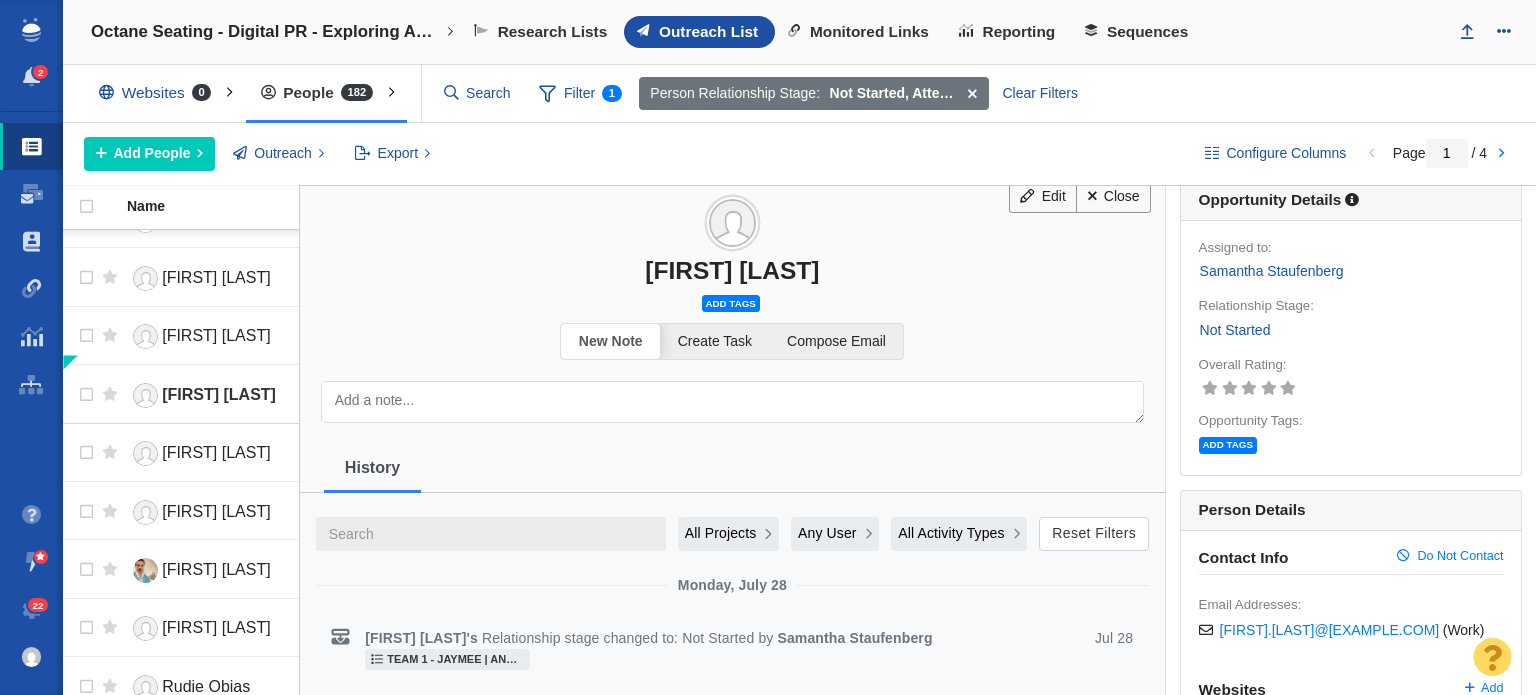 scroll, scrollTop: 19, scrollLeft: 0, axis: vertical 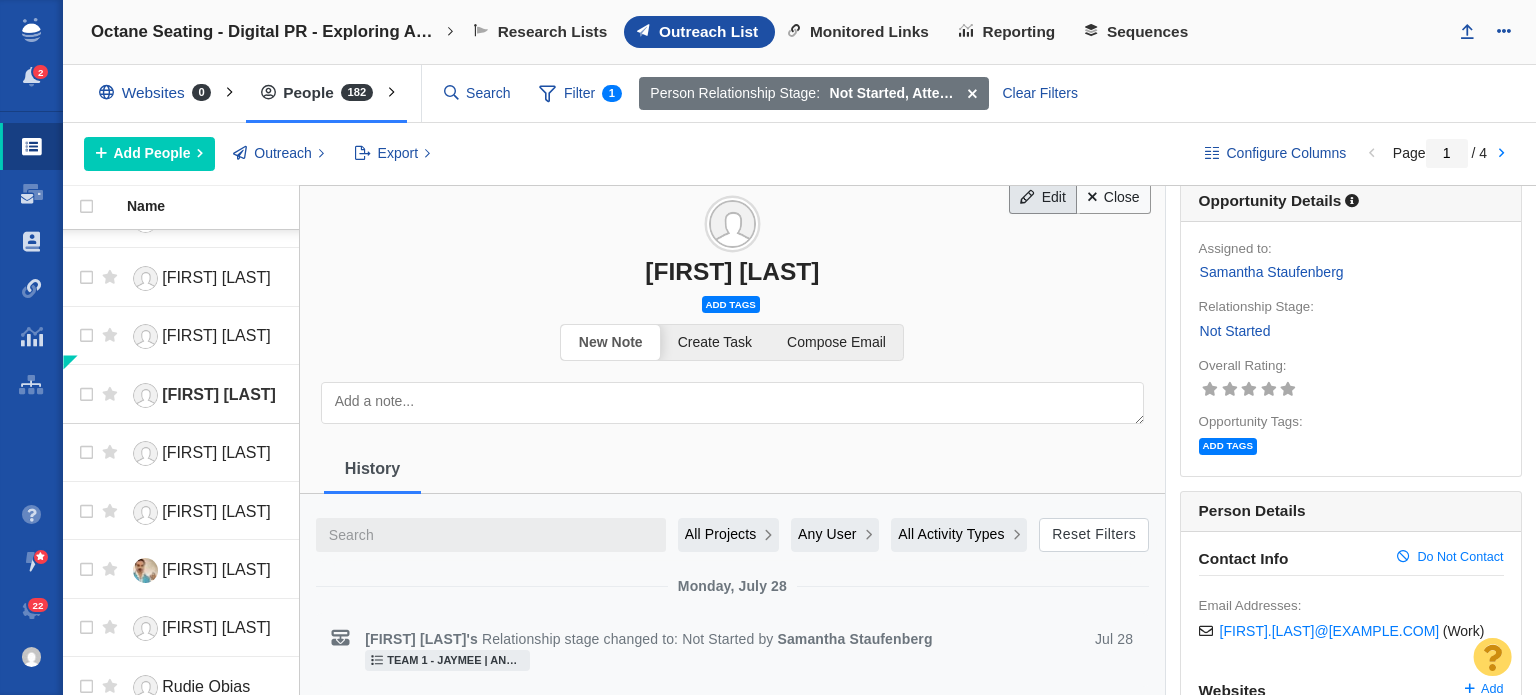 click on "Edit" at bounding box center [1043, 198] 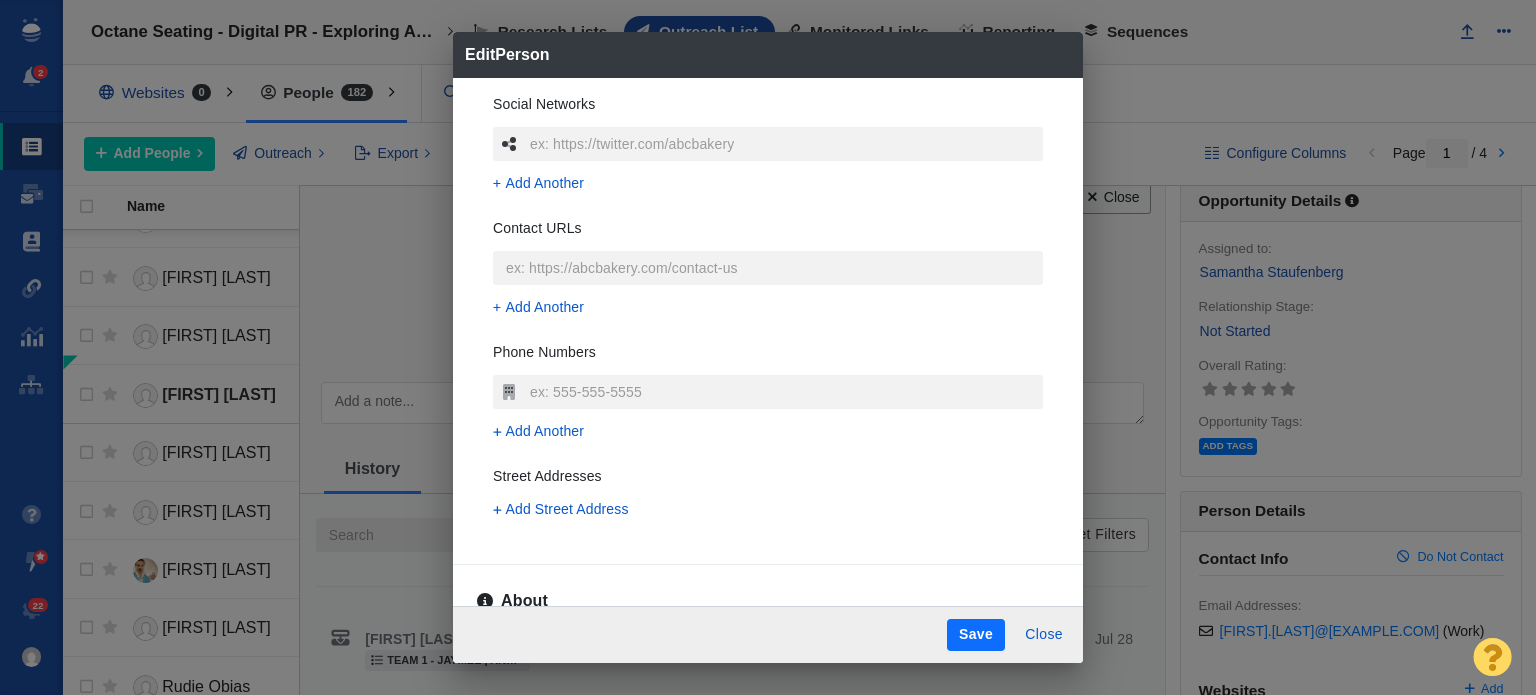 scroll, scrollTop: 786, scrollLeft: 0, axis: vertical 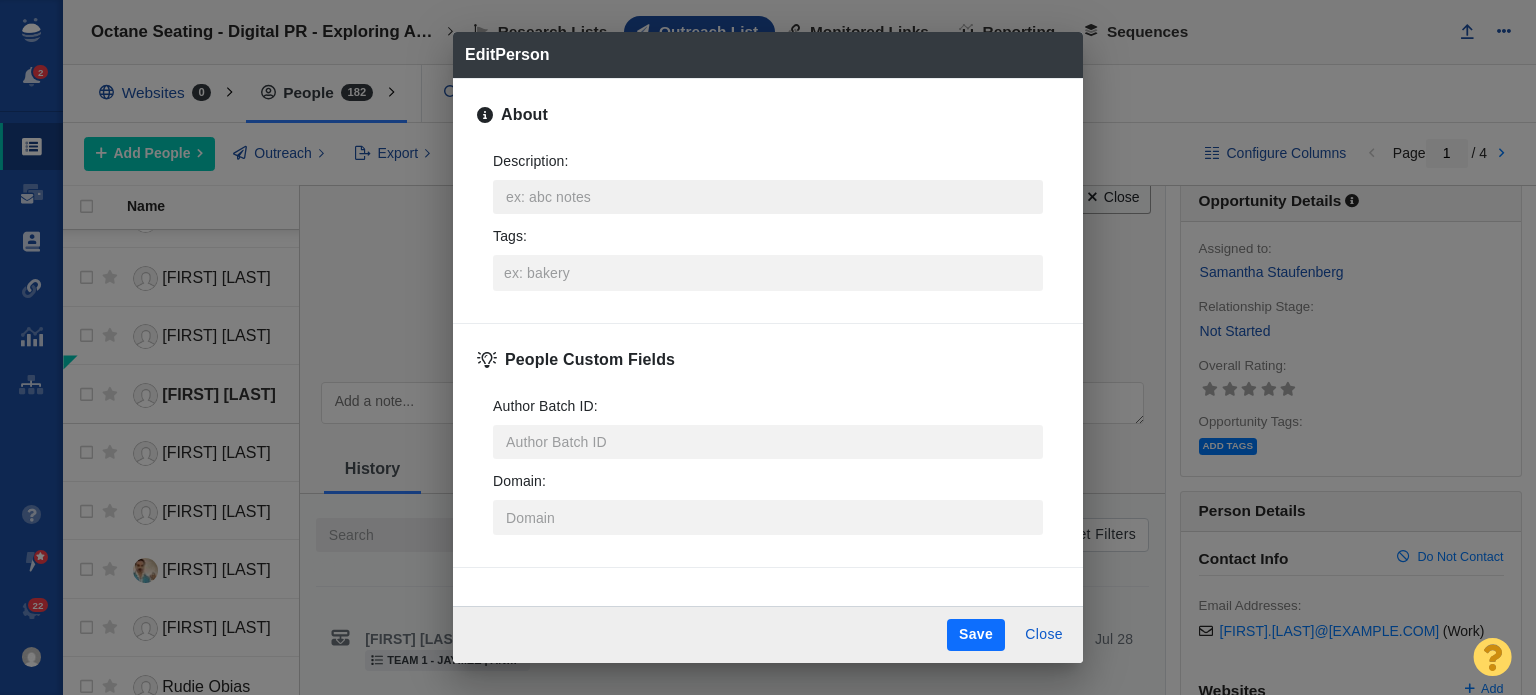 type on "x" 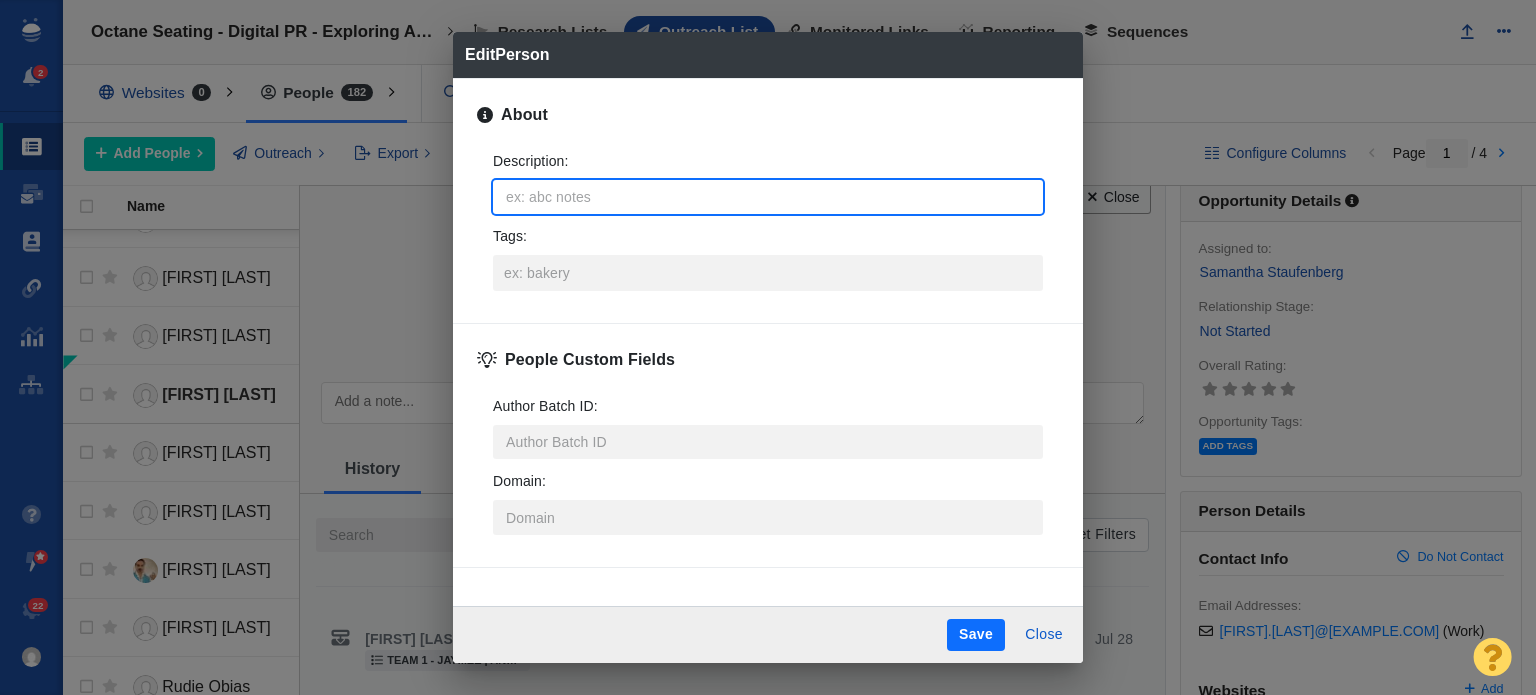 type on "https://page-one-power.muckrack.com/camryn-smith" 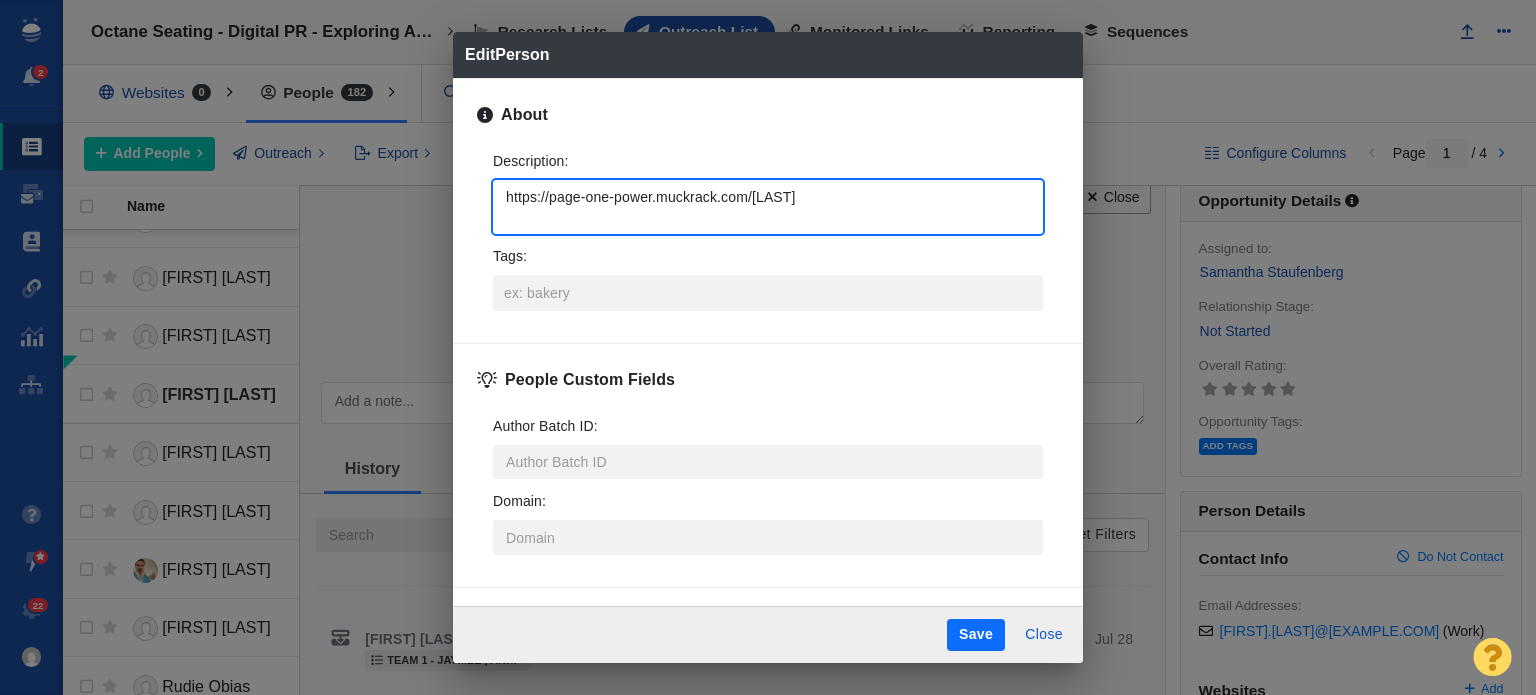 type on "https://page-one-power.muckrack.com/camryn-smith" 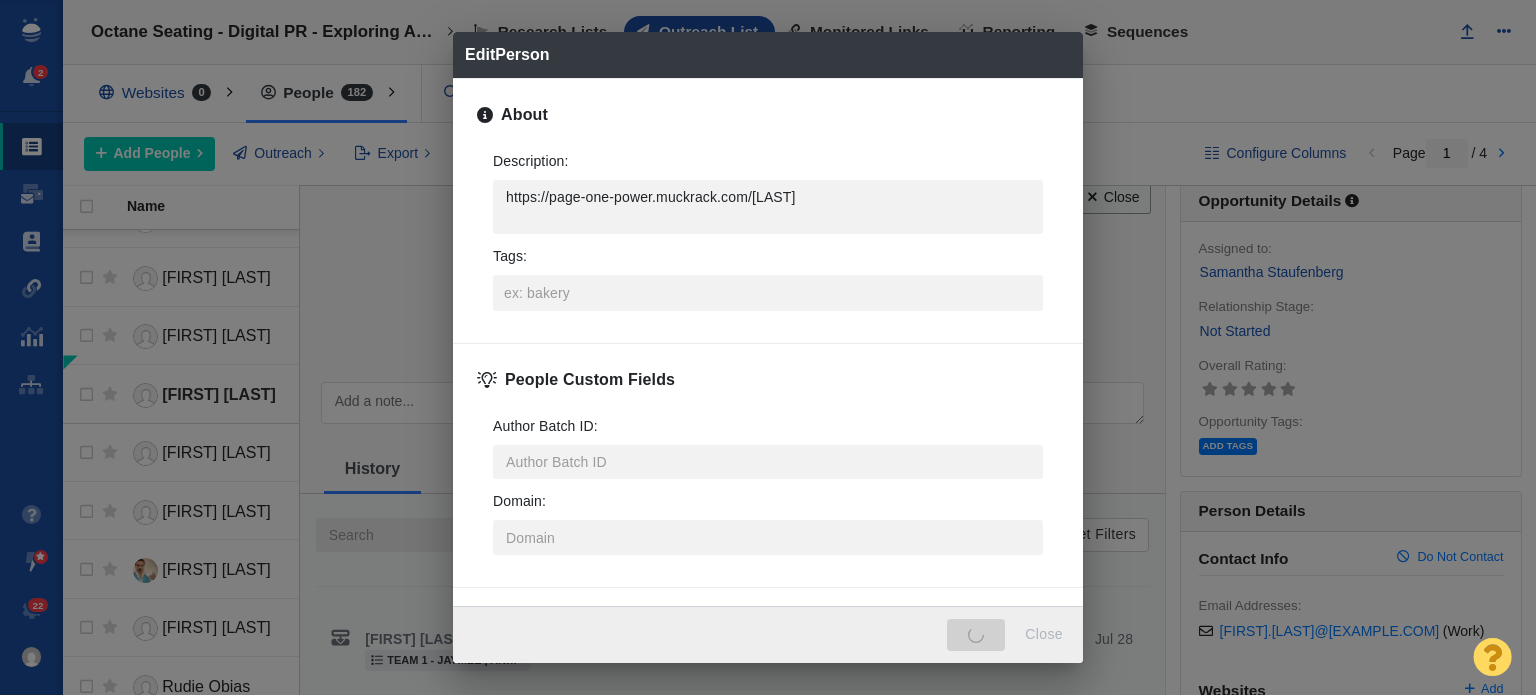 type on "x" 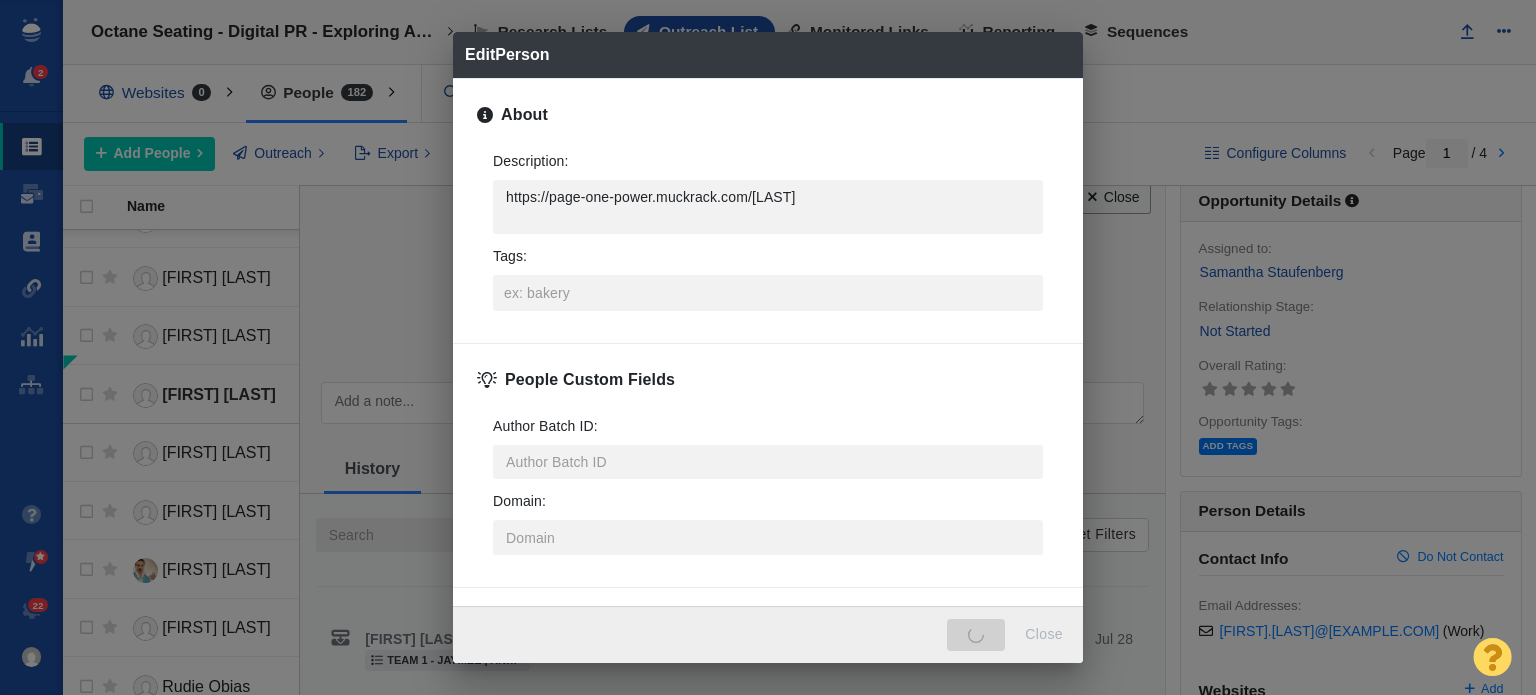 type on "https://page-one-power.muckrack.com/camryn-smith" 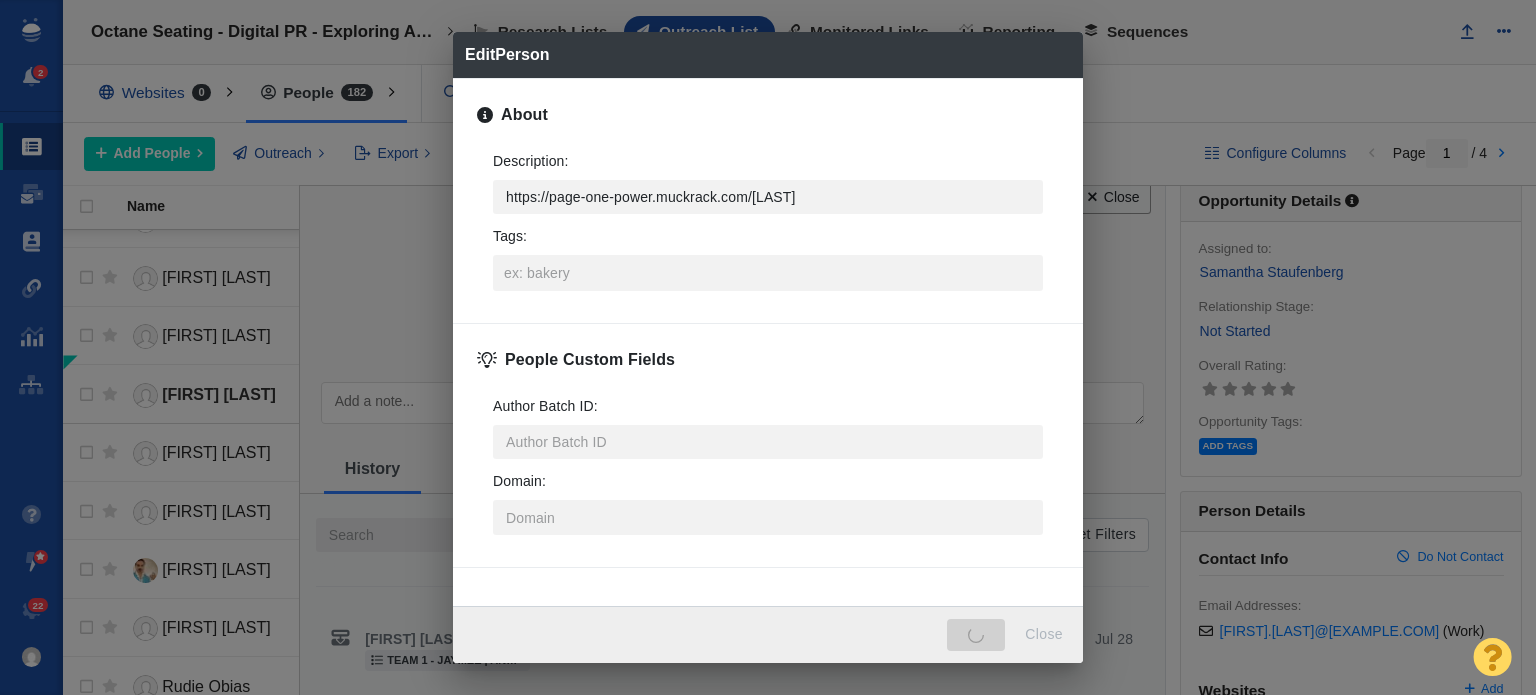 type on "x" 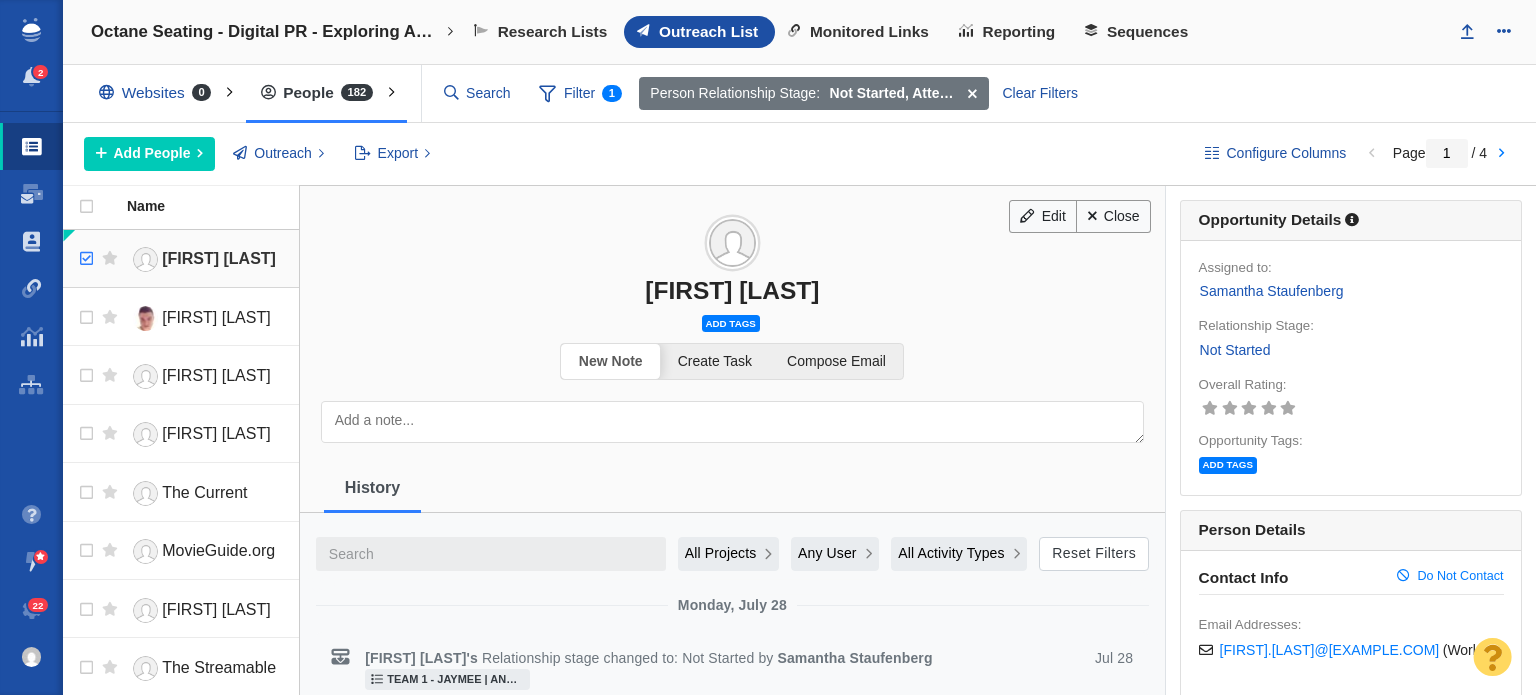 checkbox on "true" 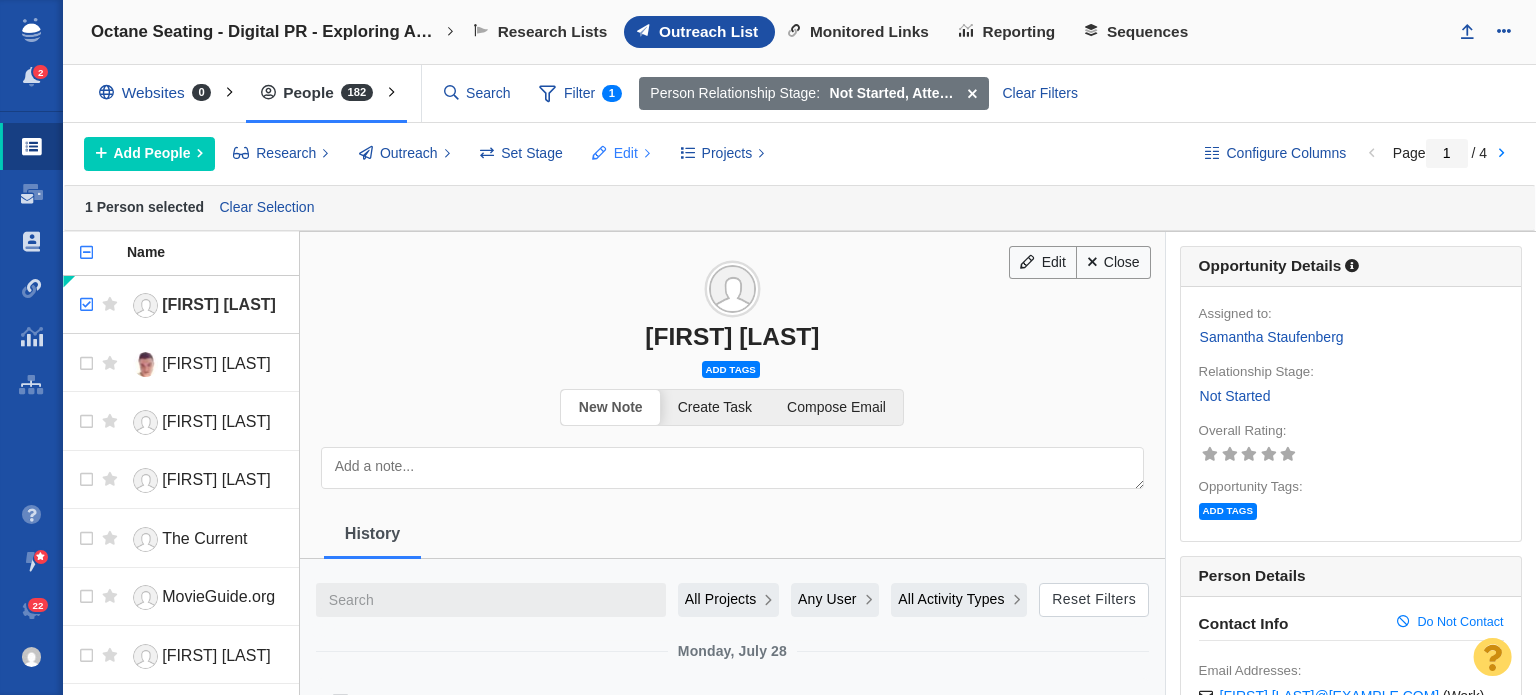 click on "Edit" at bounding box center (621, 154) 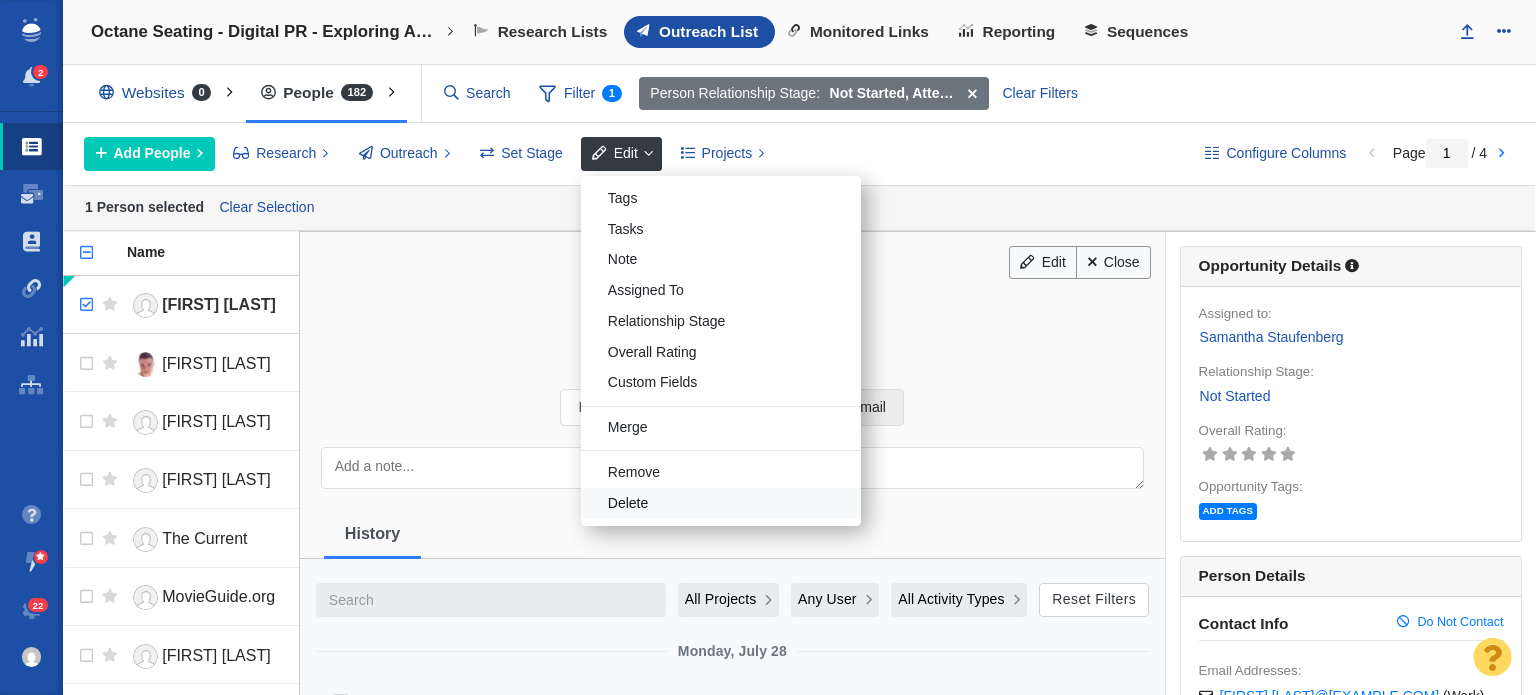 click on "Delete" at bounding box center [721, 503] 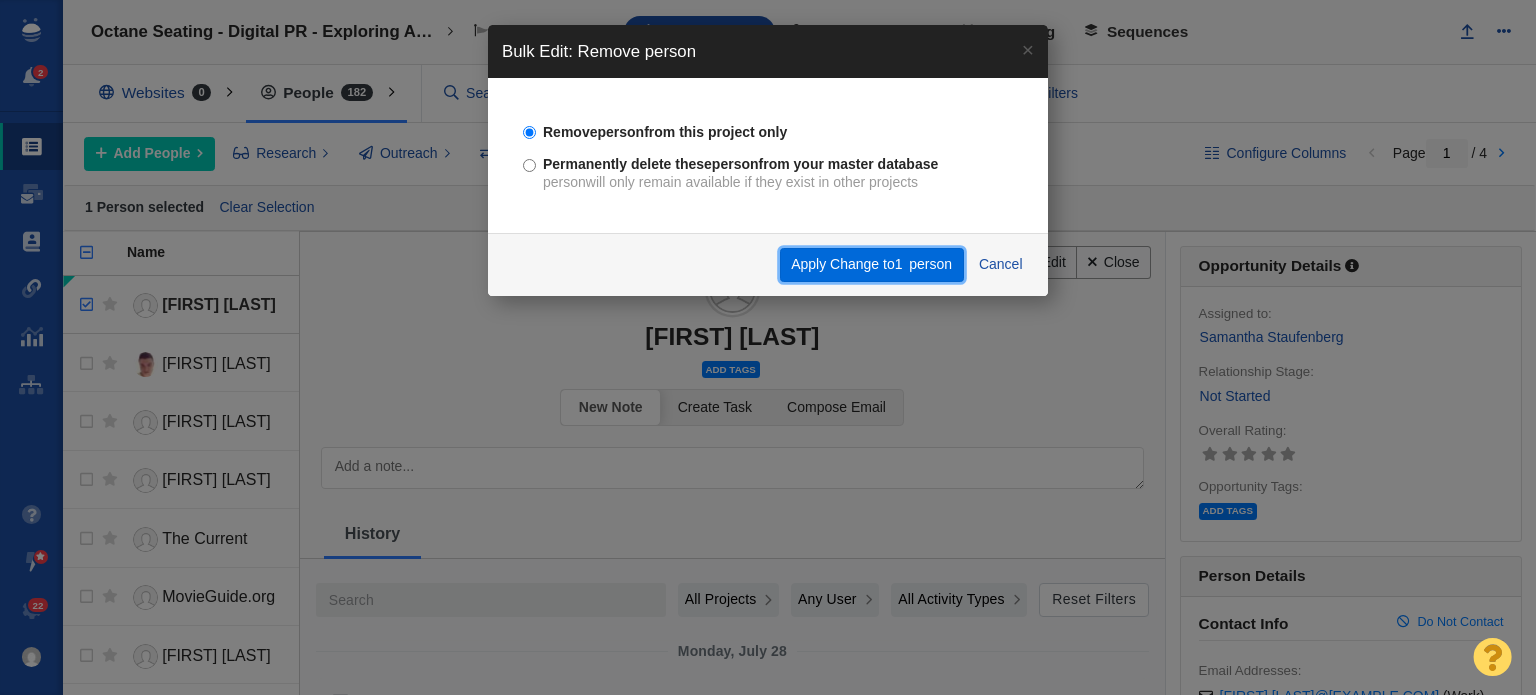 click on "Apply Change to  1   person" at bounding box center [872, 265] 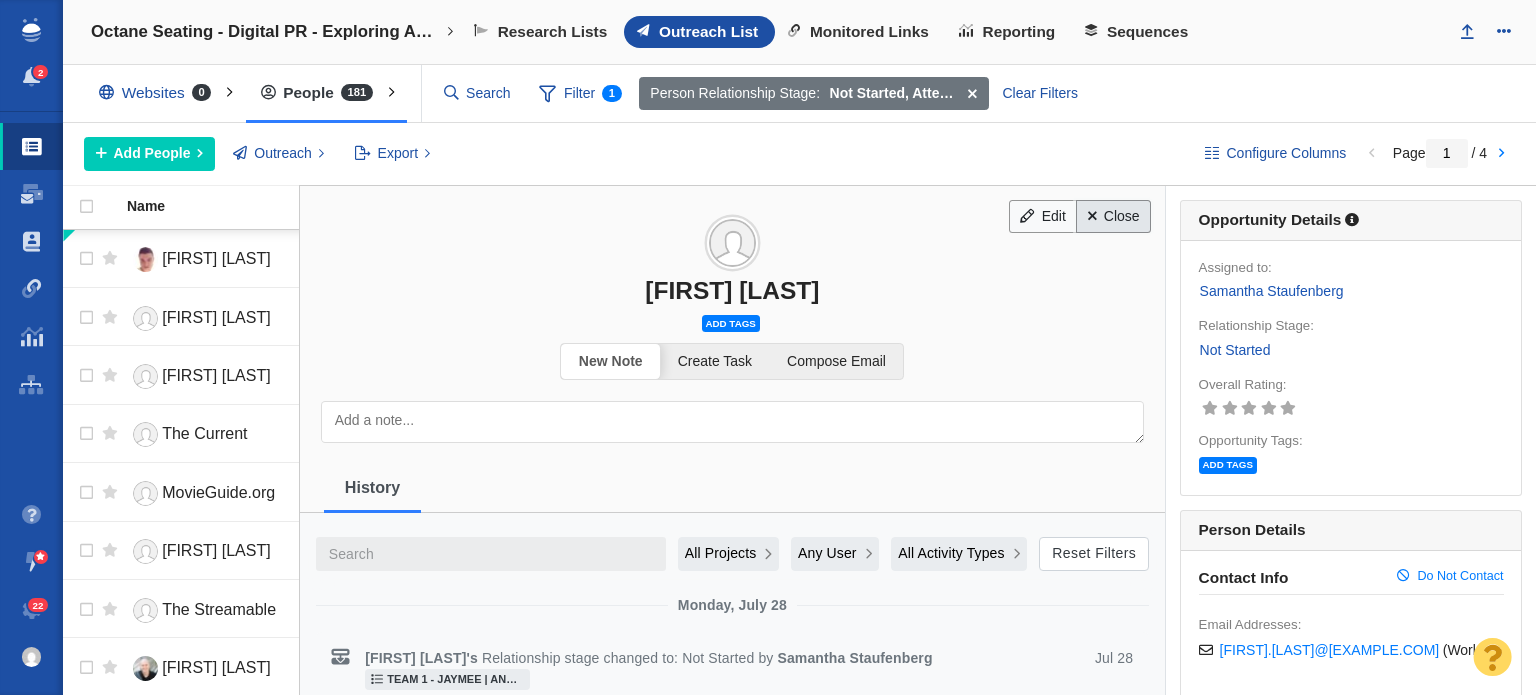 click on "Close" at bounding box center [1113, 217] 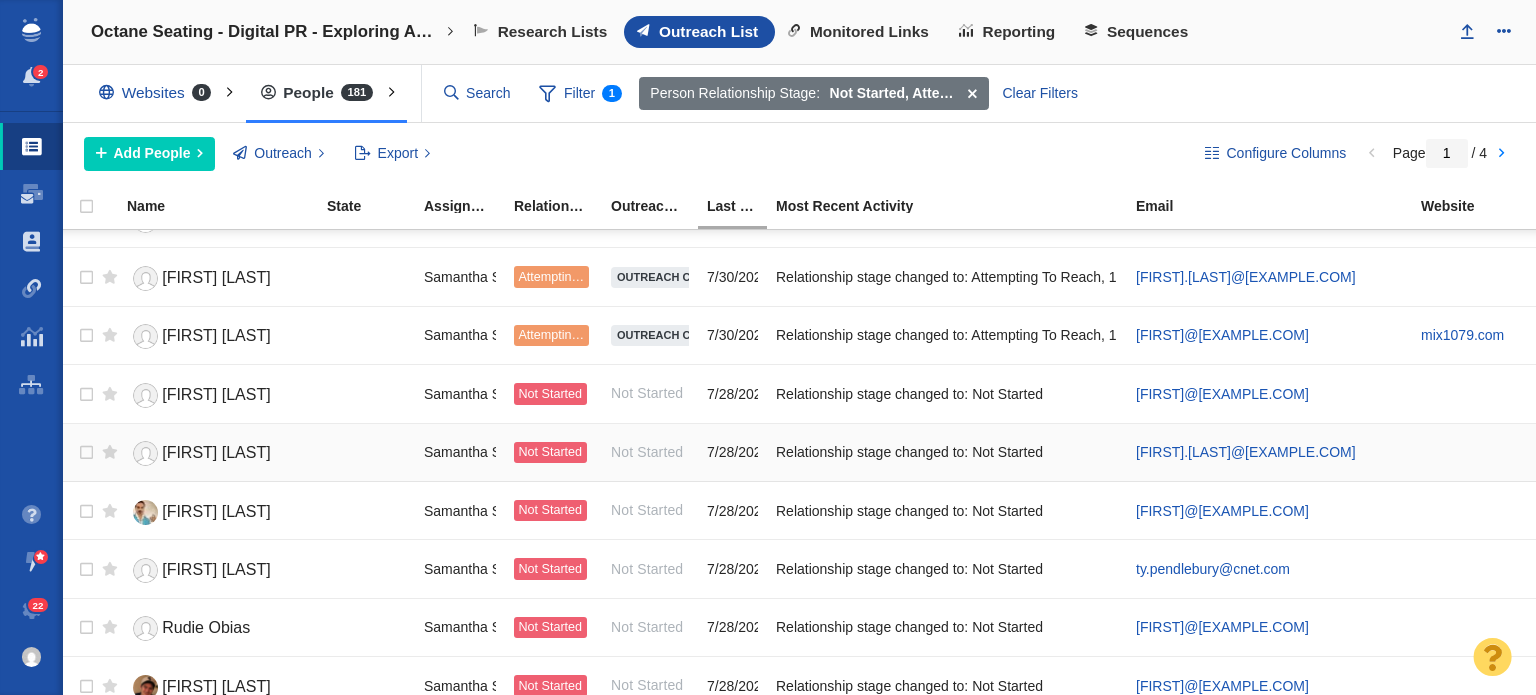 scroll, scrollTop: 2300, scrollLeft: 0, axis: vertical 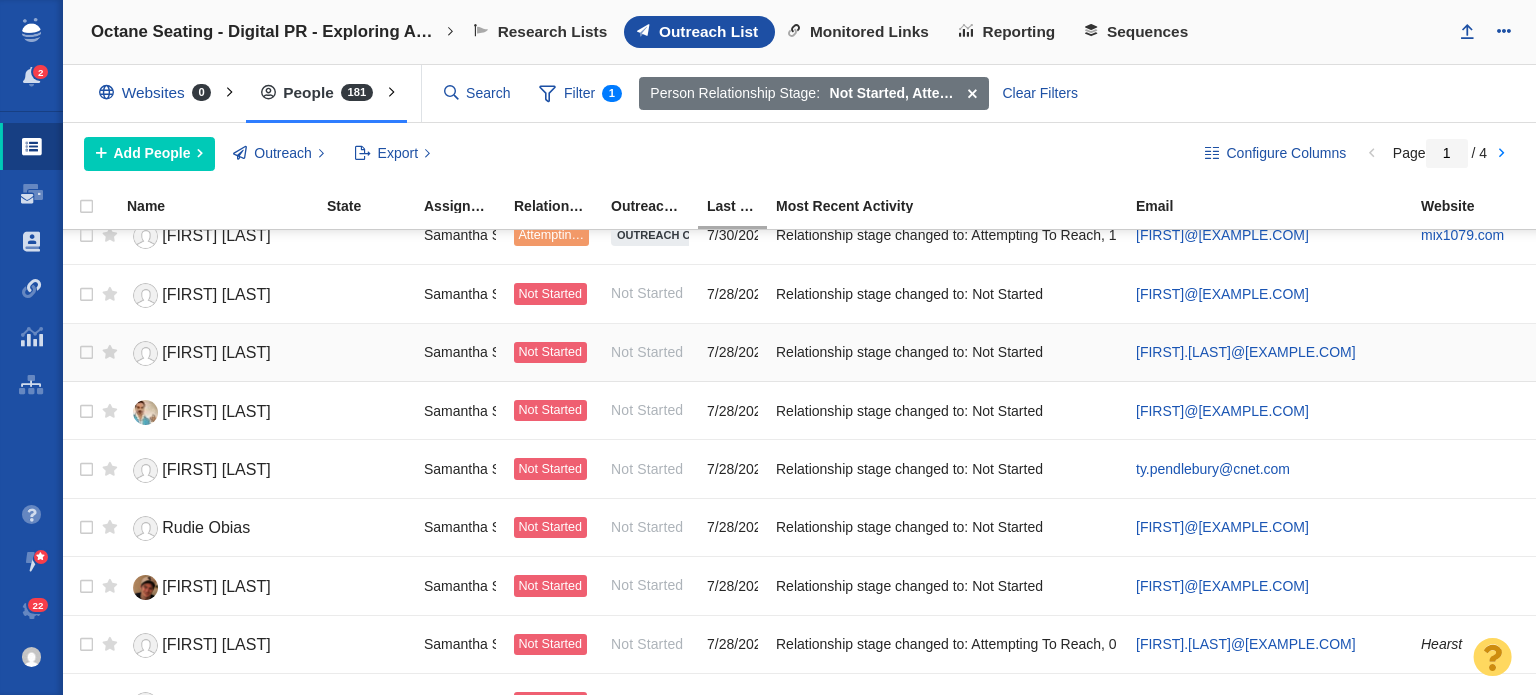 click on "Kristie Lau-Adams" at bounding box center (216, 352) 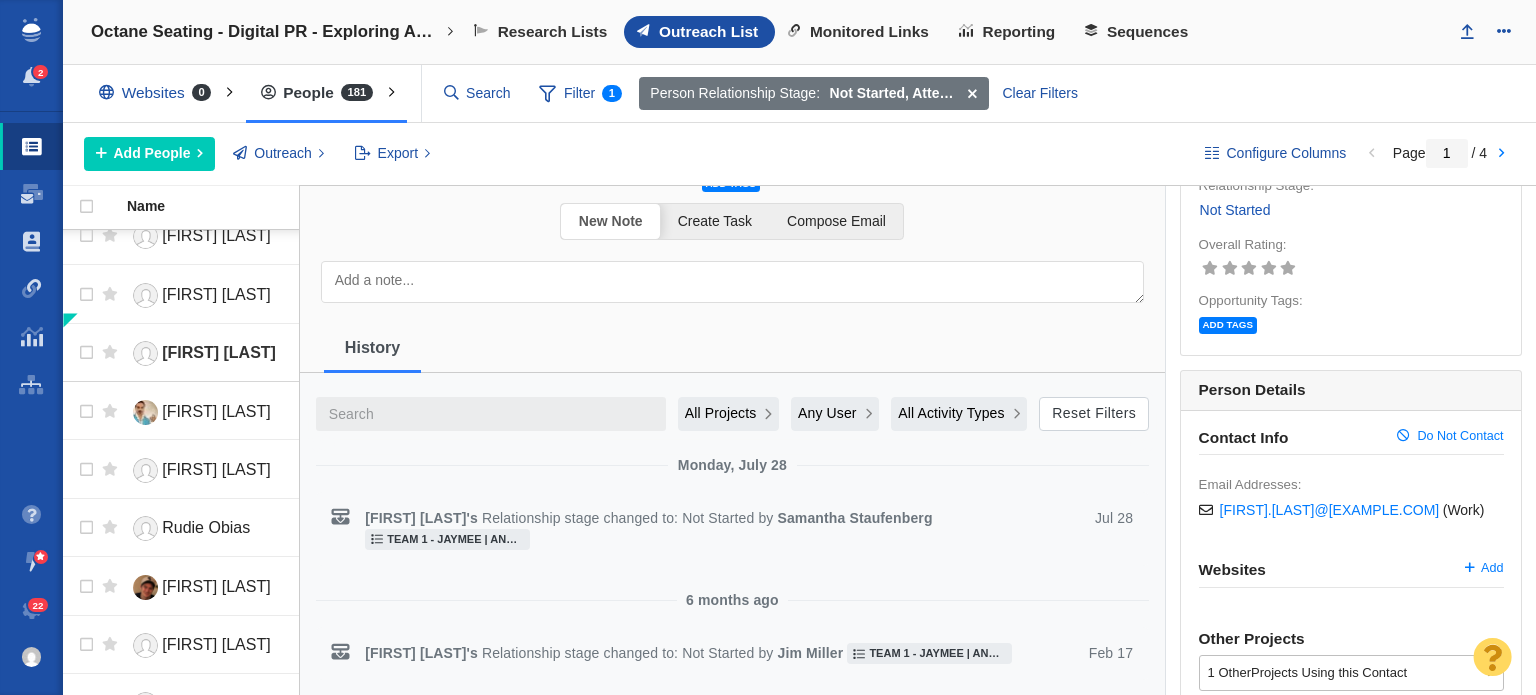 scroll, scrollTop: 0, scrollLeft: 0, axis: both 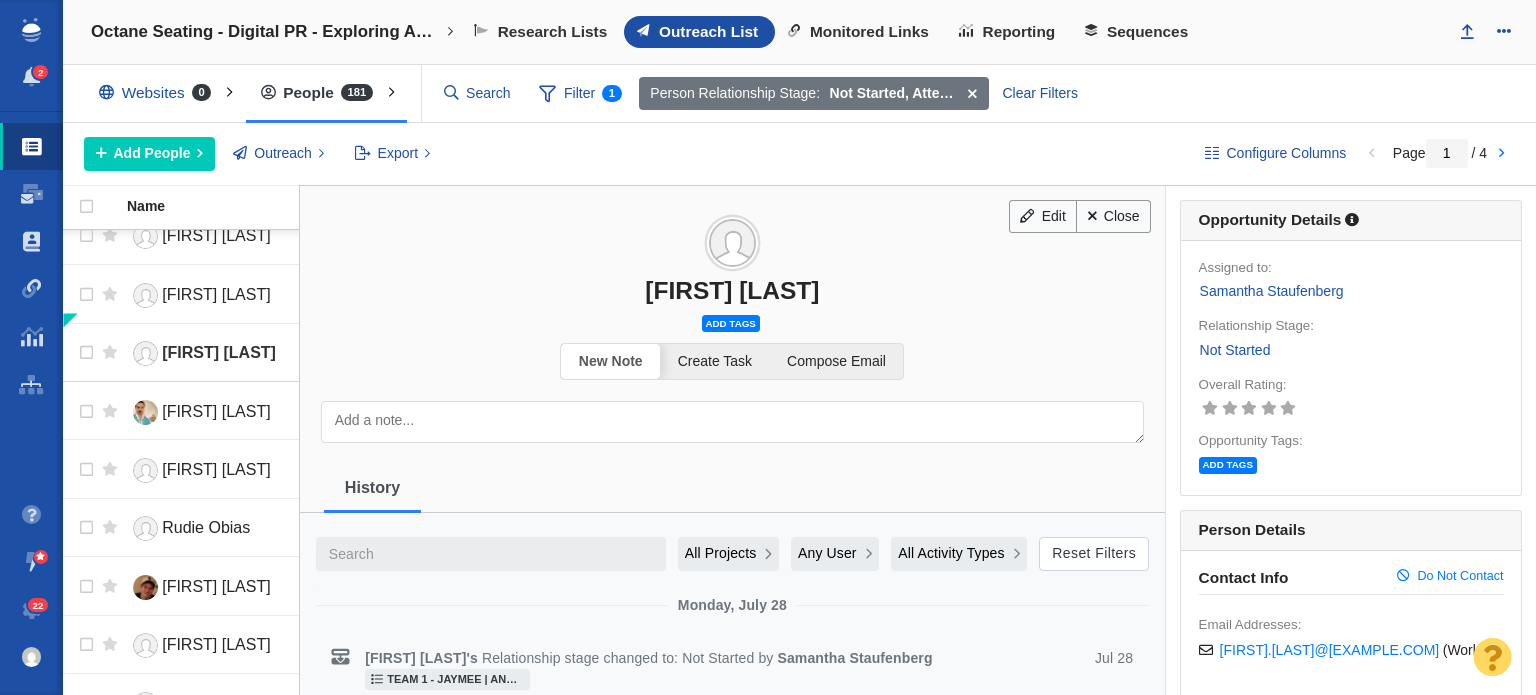 drag, startPoint x: 617, startPoint y: 288, endPoint x: 908, endPoint y: 293, distance: 291.04294 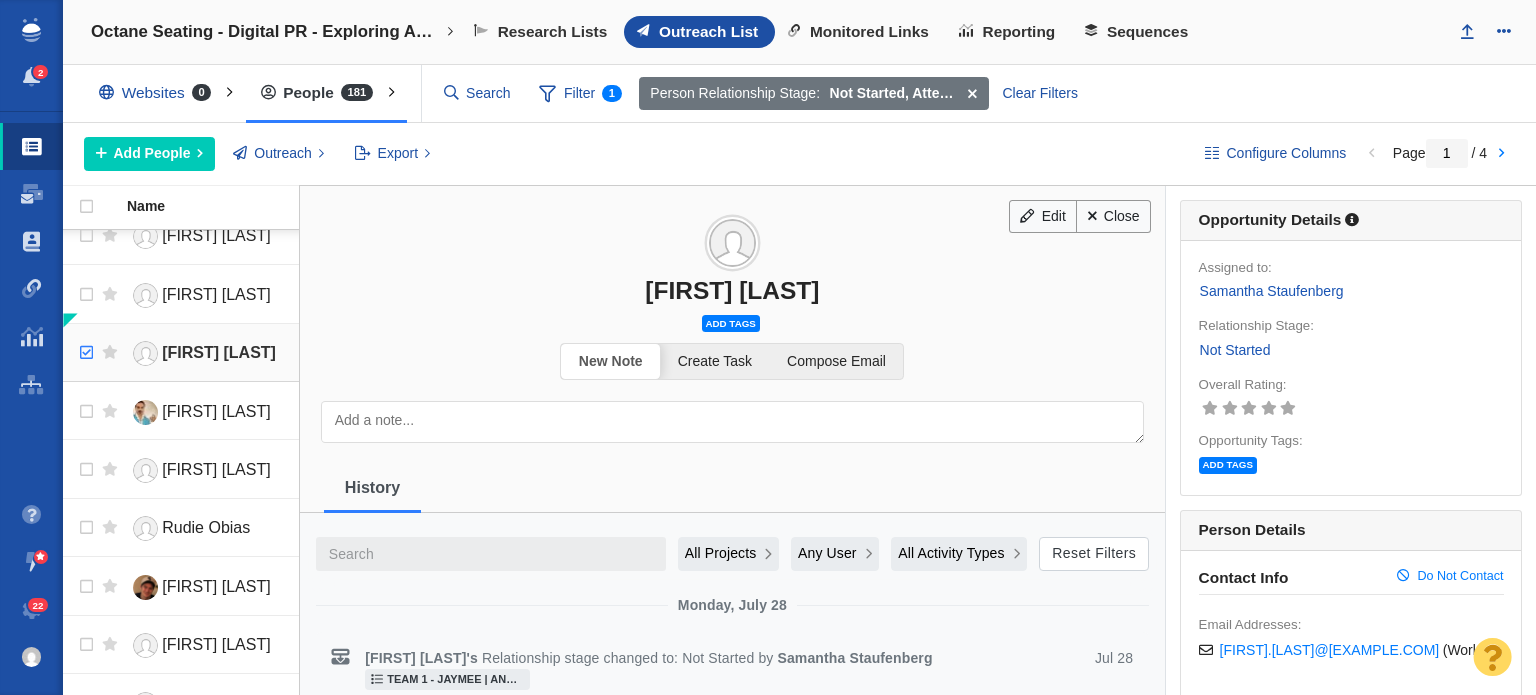 checkbox on "true" 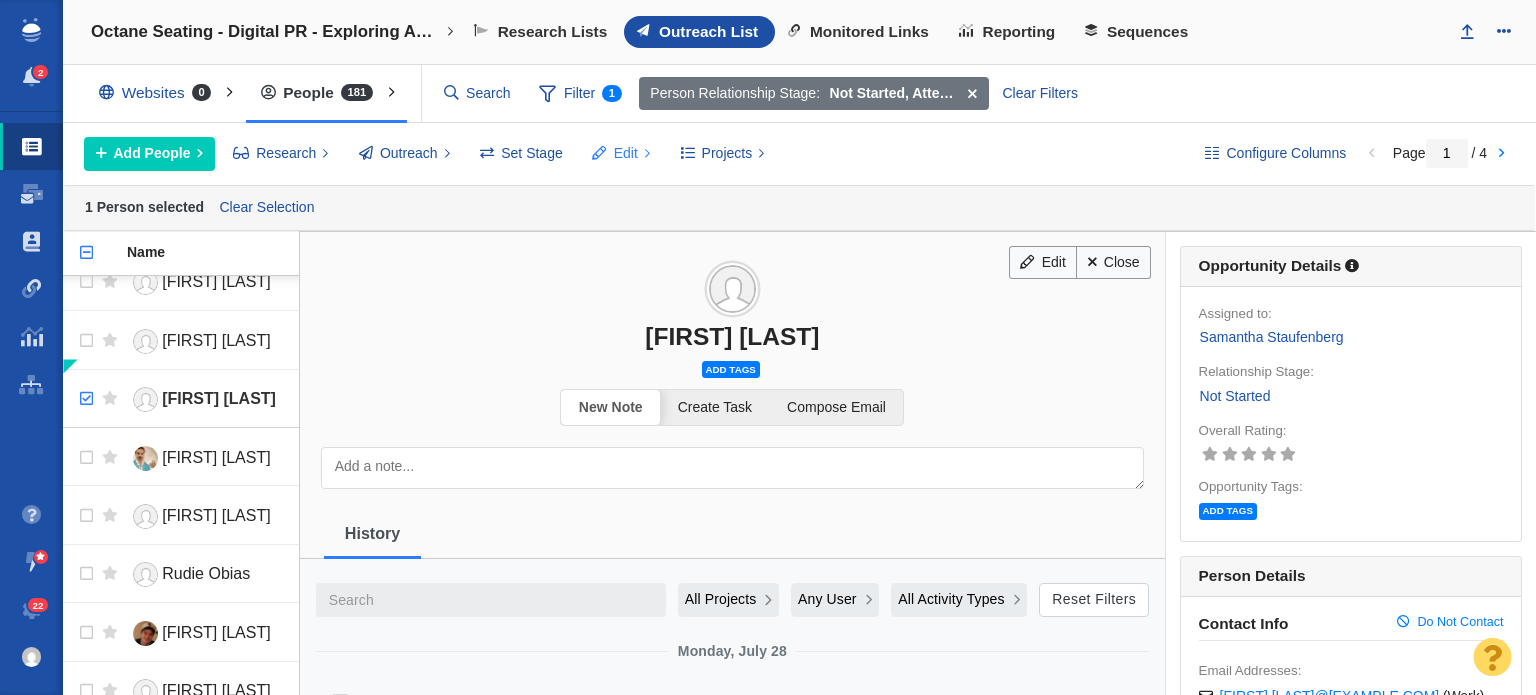 click on "Edit" at bounding box center [621, 154] 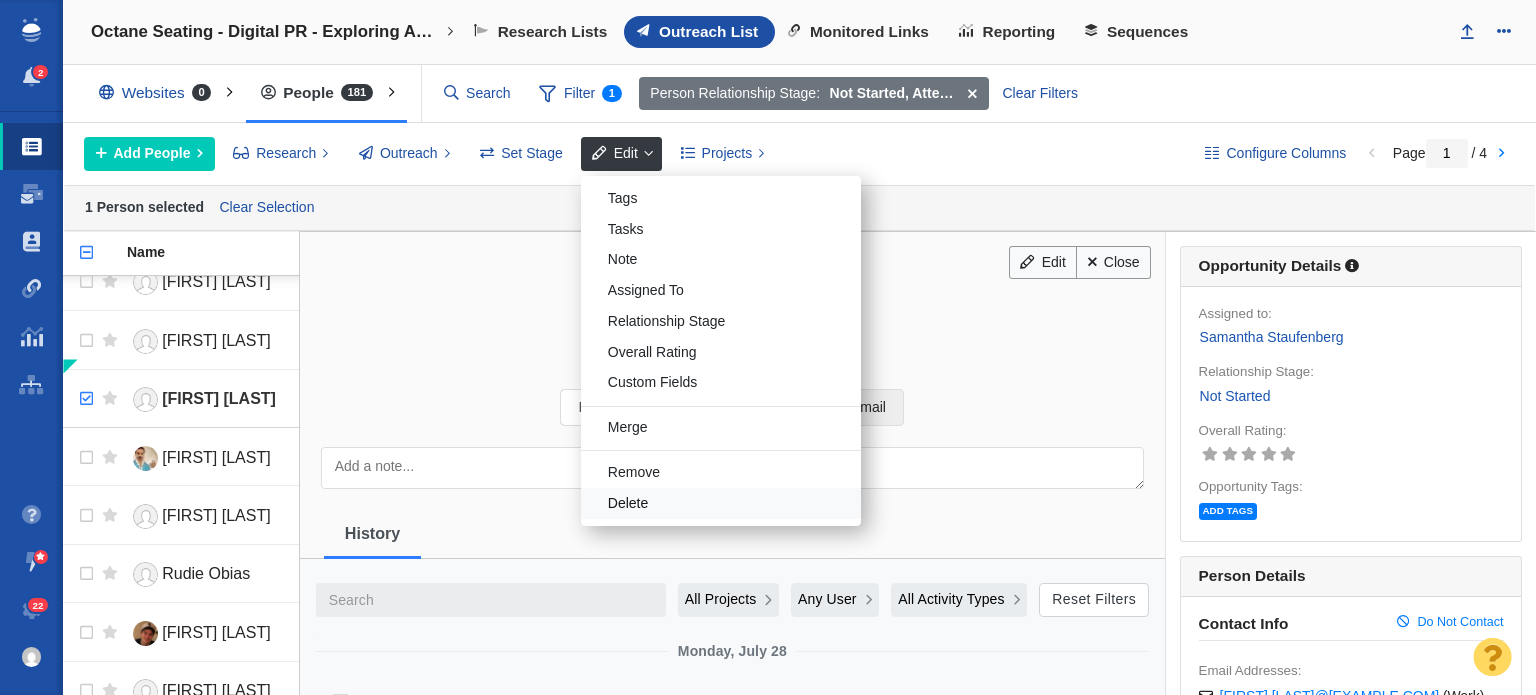 click on "Delete" at bounding box center (721, 503) 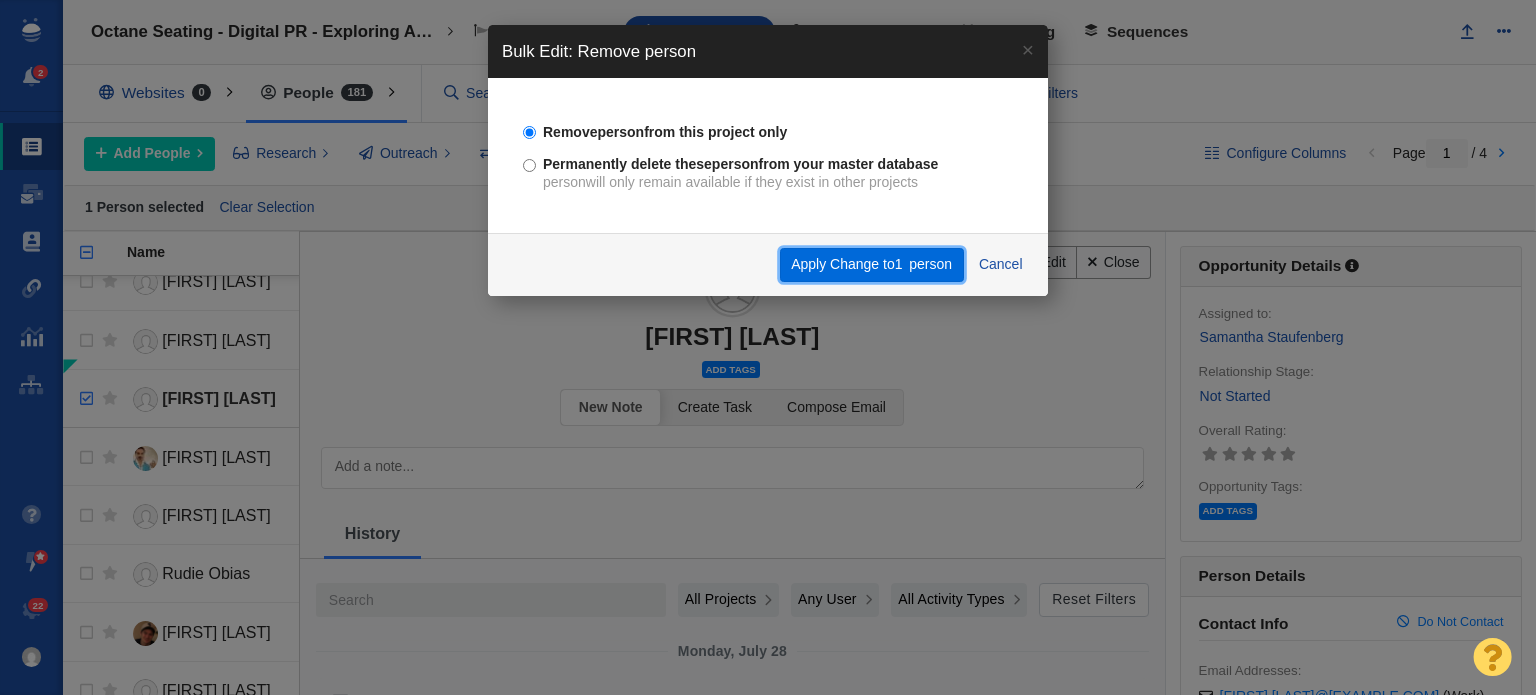 click on "Apply Change to  1   person" at bounding box center (872, 265) 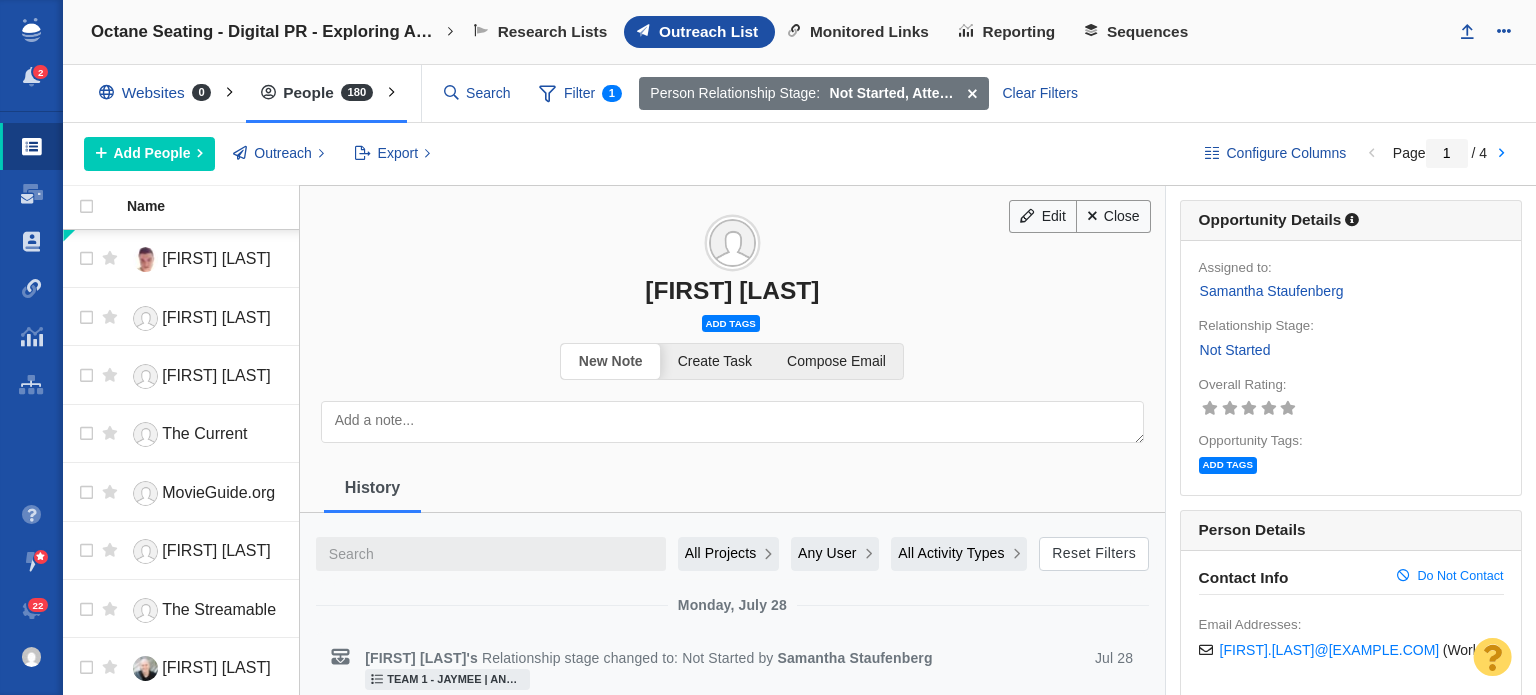 scroll, scrollTop: 2300, scrollLeft: 0, axis: vertical 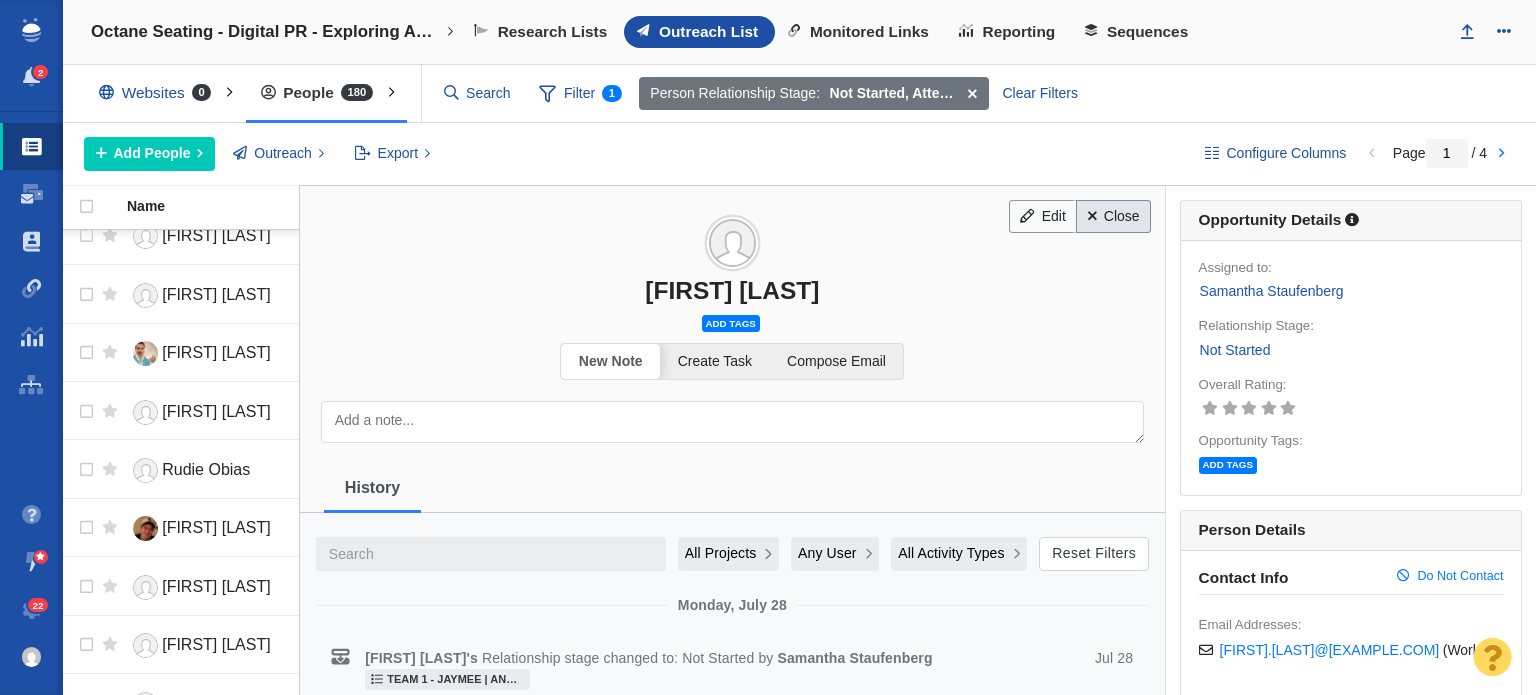 click on "Close" at bounding box center (1113, 217) 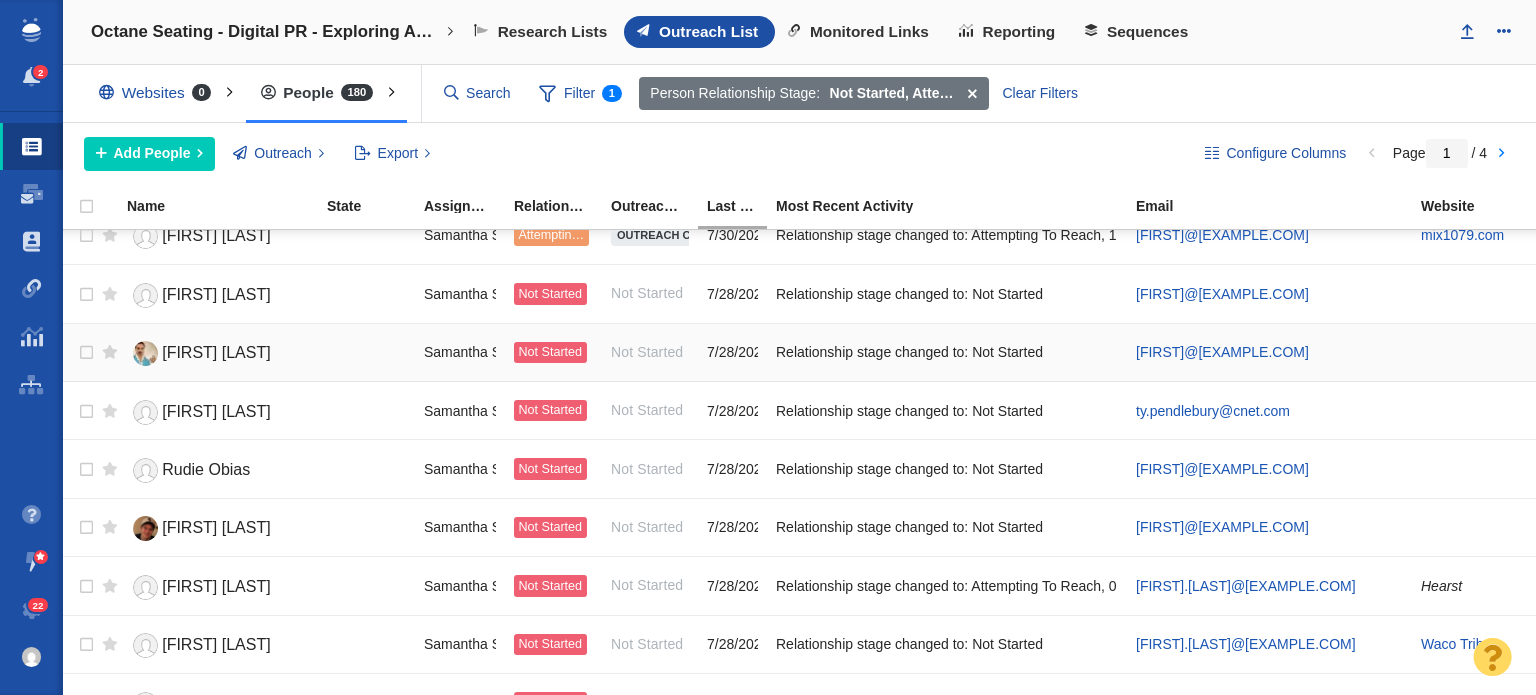 click on "[FIRST] [LAST]" at bounding box center [218, 353] 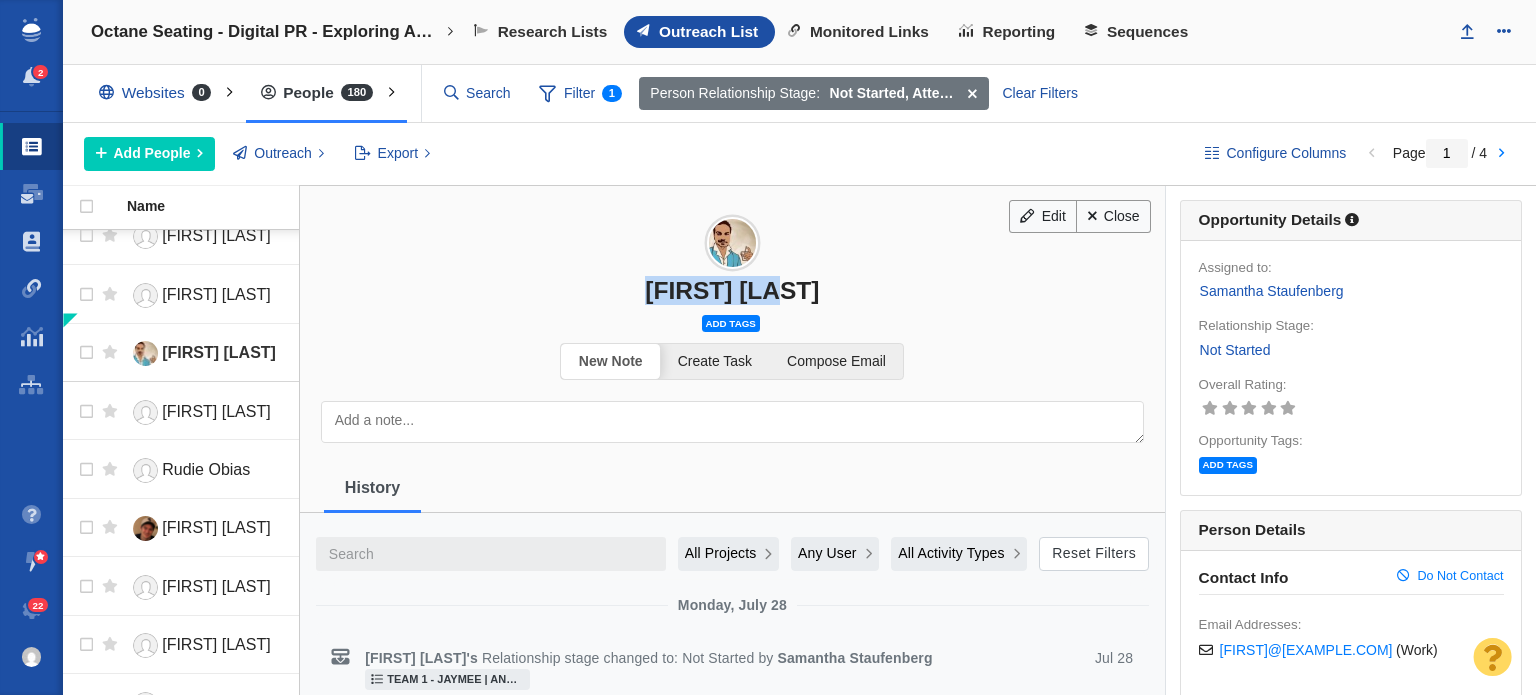 drag, startPoint x: 640, startPoint y: 283, endPoint x: 836, endPoint y: 283, distance: 196 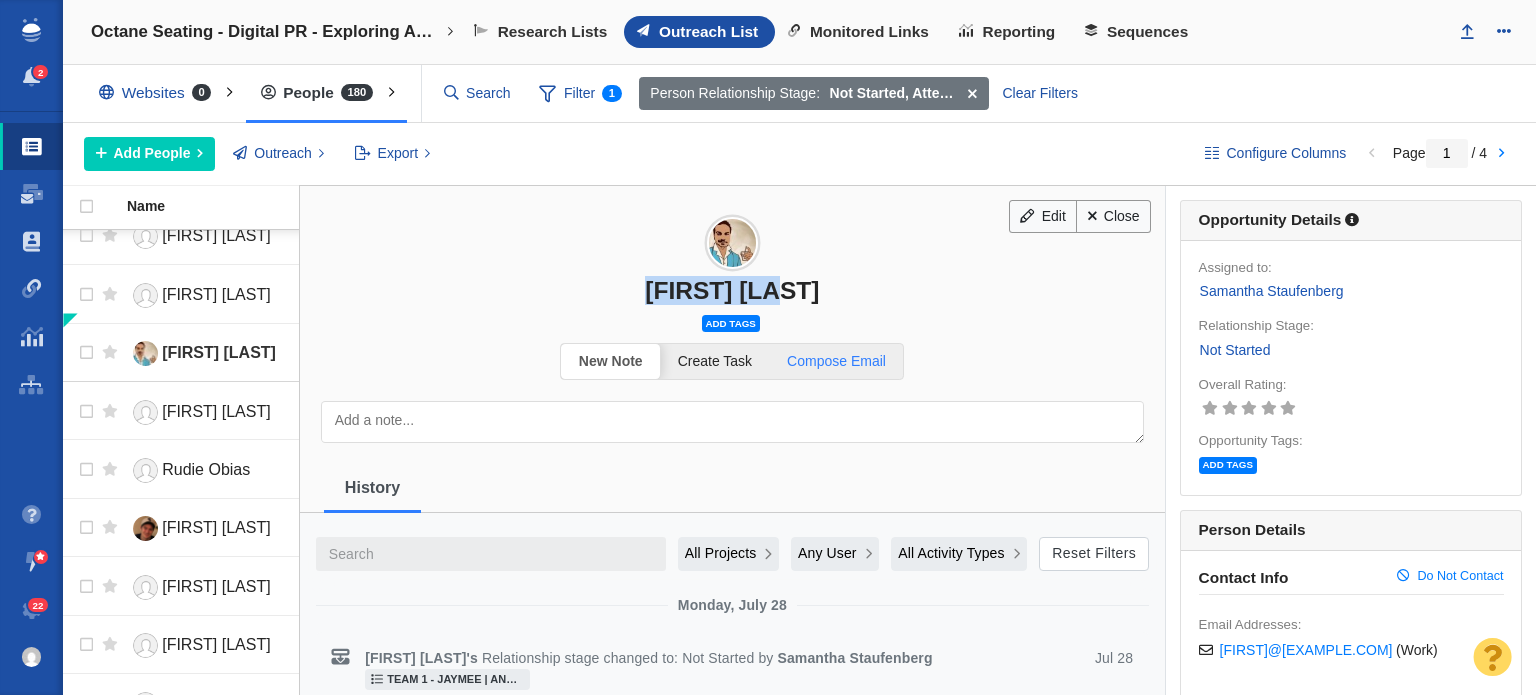 click on "Compose Email" at bounding box center [837, 361] 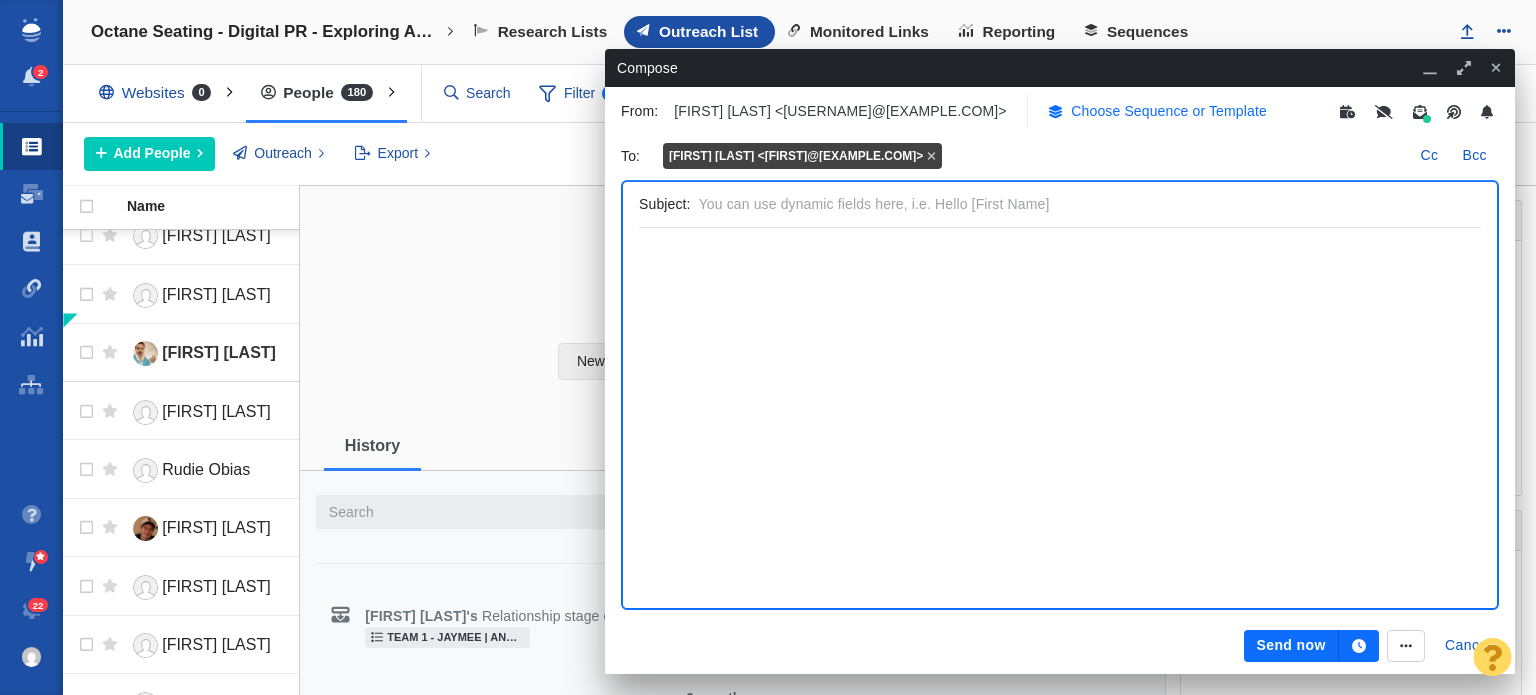 scroll, scrollTop: 0, scrollLeft: 0, axis: both 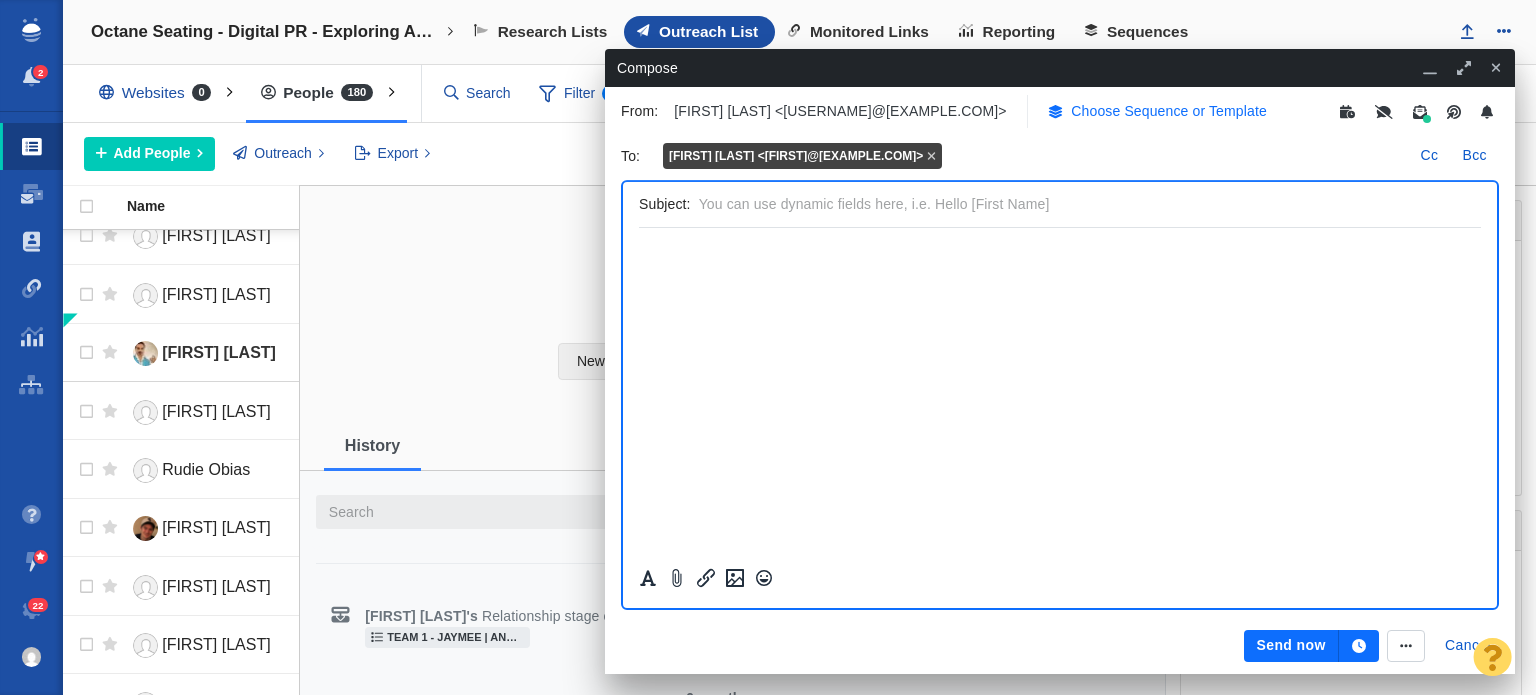 click on "Choose Sequence or Template" at bounding box center [1157, 111] 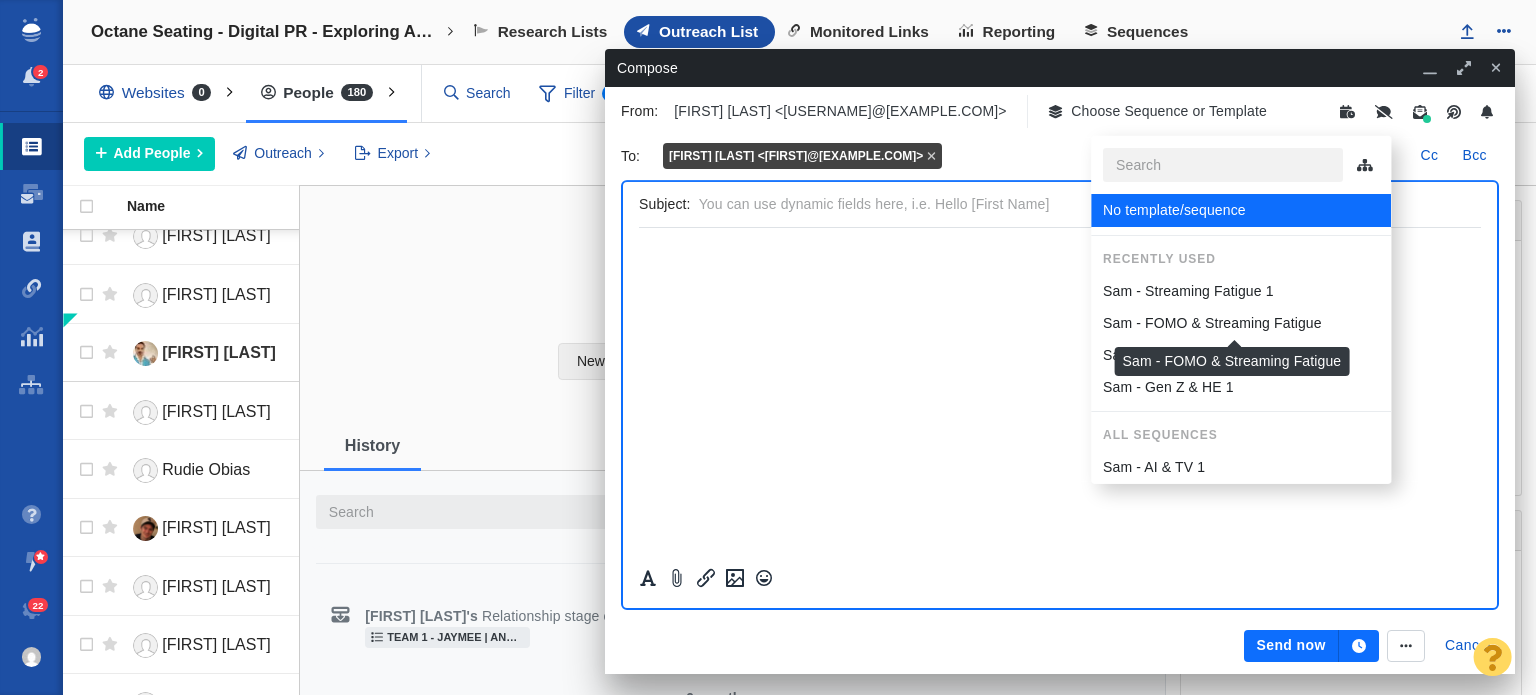 click on "Sam - FOMO & Streaming Fatigue" at bounding box center (1212, 323) 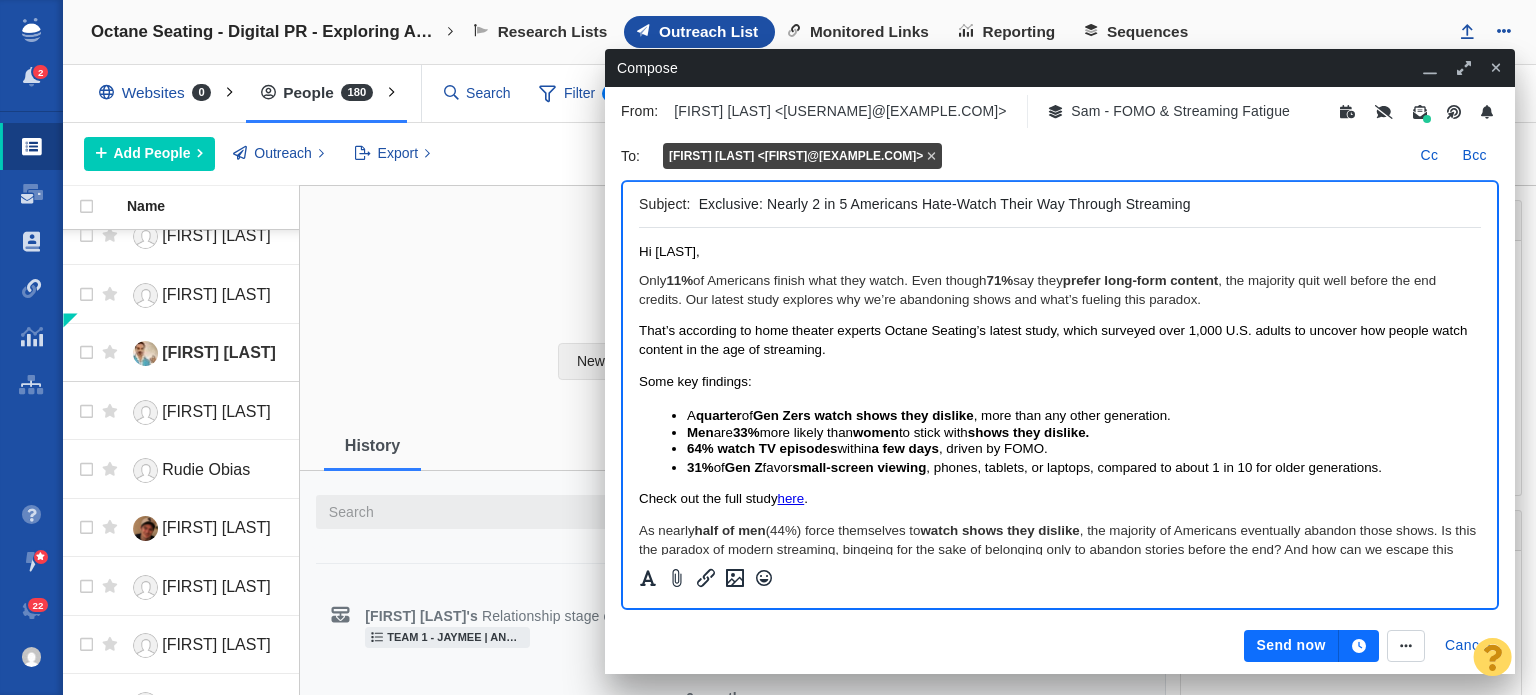 scroll, scrollTop: 0, scrollLeft: 0, axis: both 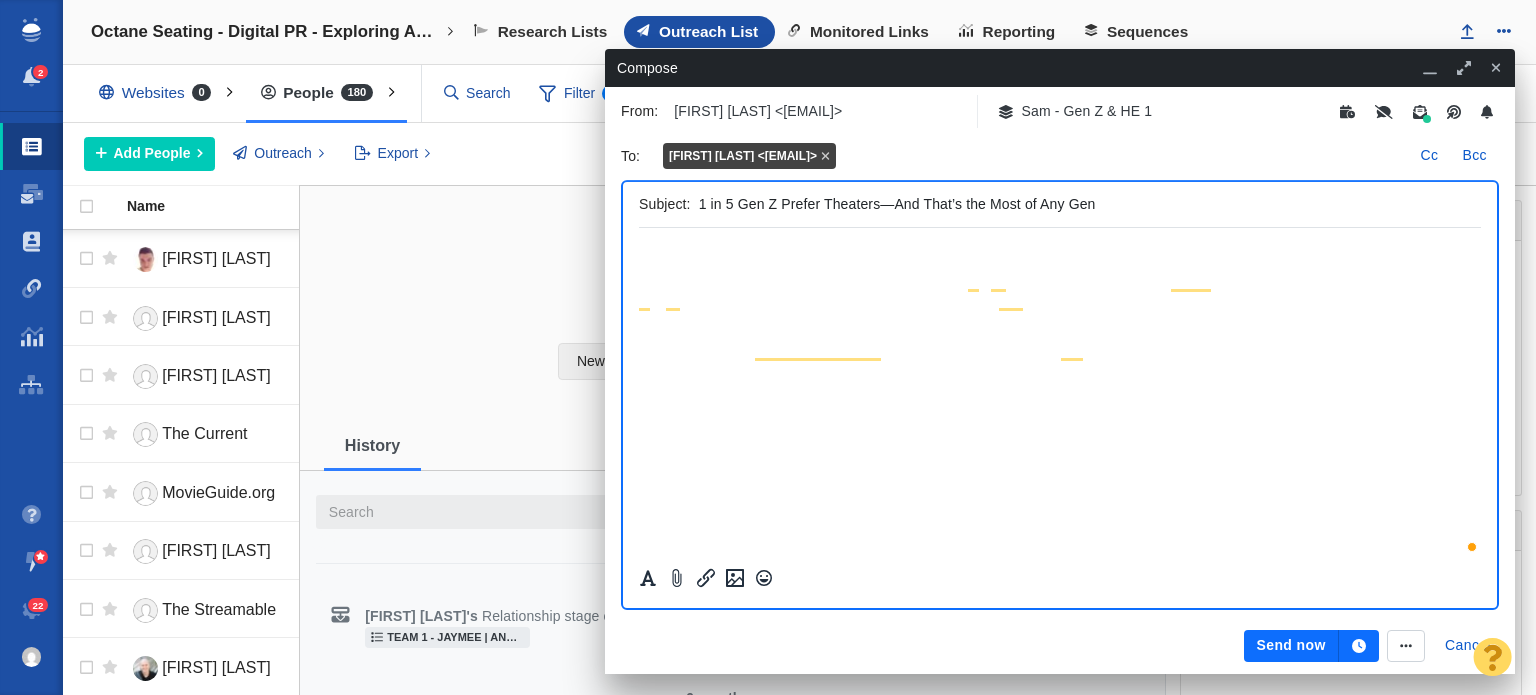 click on "1 in 5 Gen Z Prefer Theaters—And That’s the Most of Any Gen" at bounding box center [1086, 204] 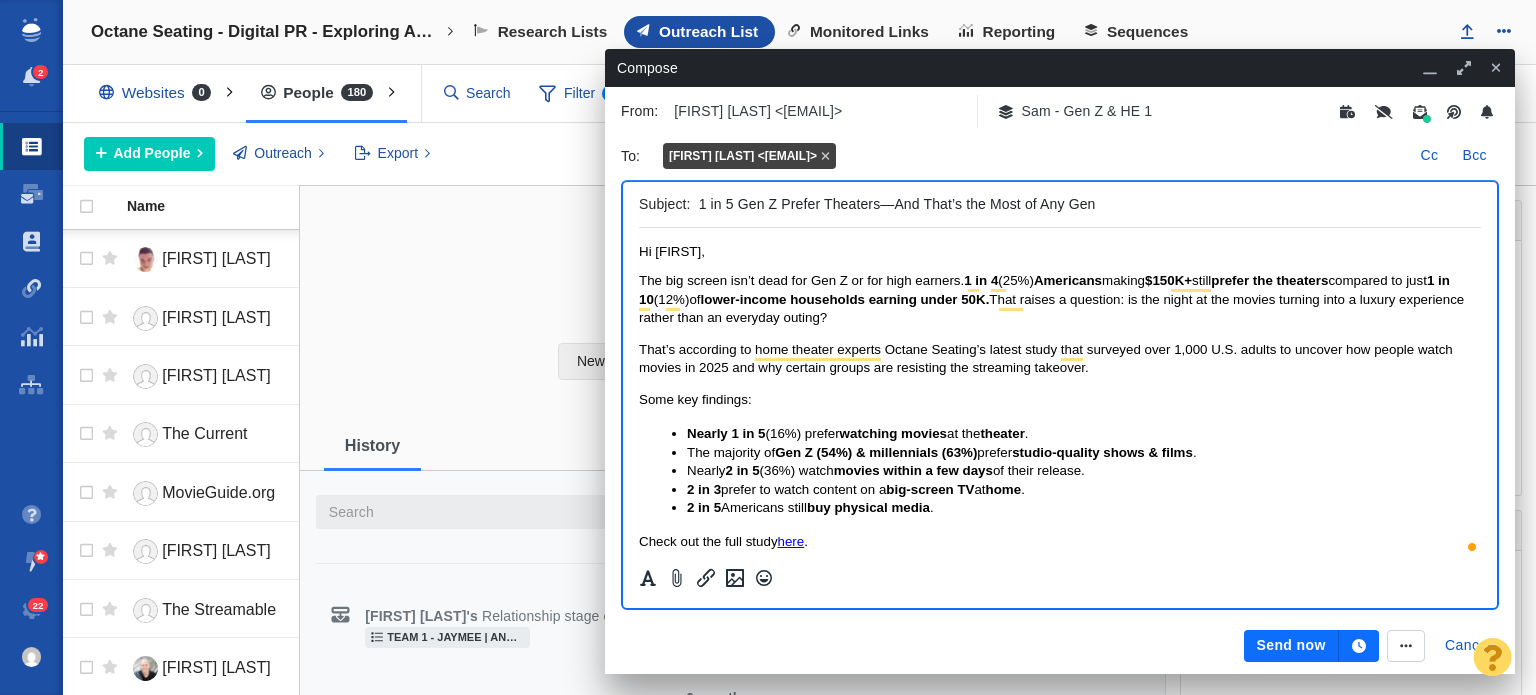 scroll, scrollTop: 0, scrollLeft: 0, axis: both 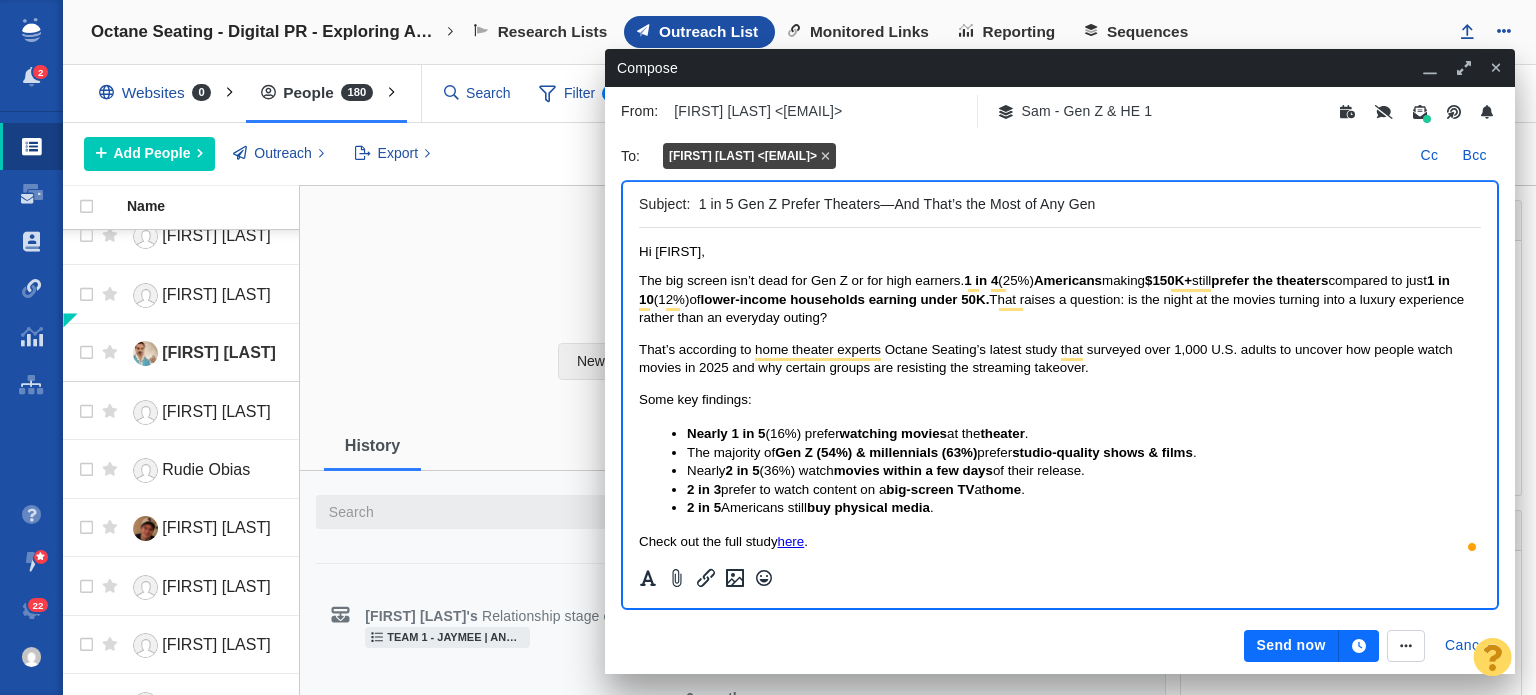 drag, startPoint x: 0, startPoint y: 0, endPoint x: 1119, endPoint y: 187, distance: 1134.5176 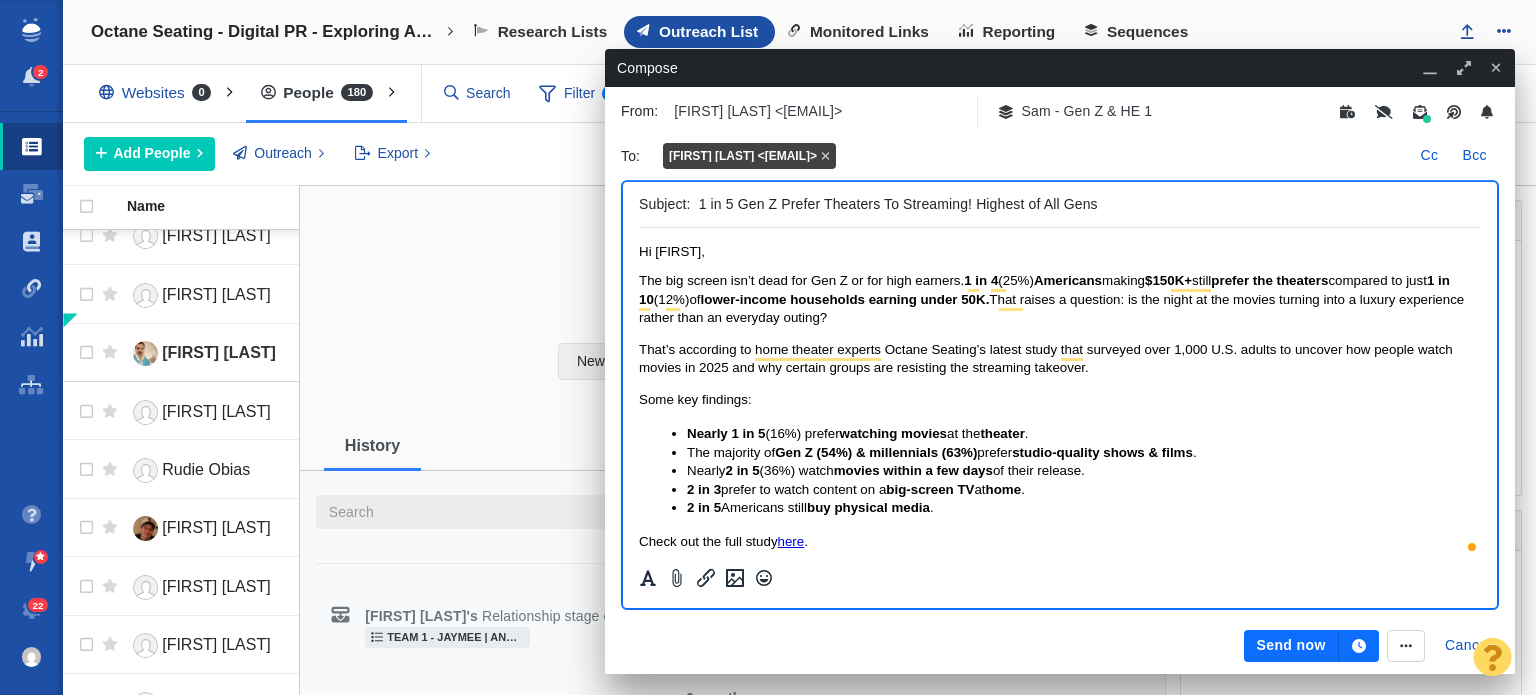 type on "1 in 5 Gen Z Prefer Theaters To Streaming! Highest of All Gens" 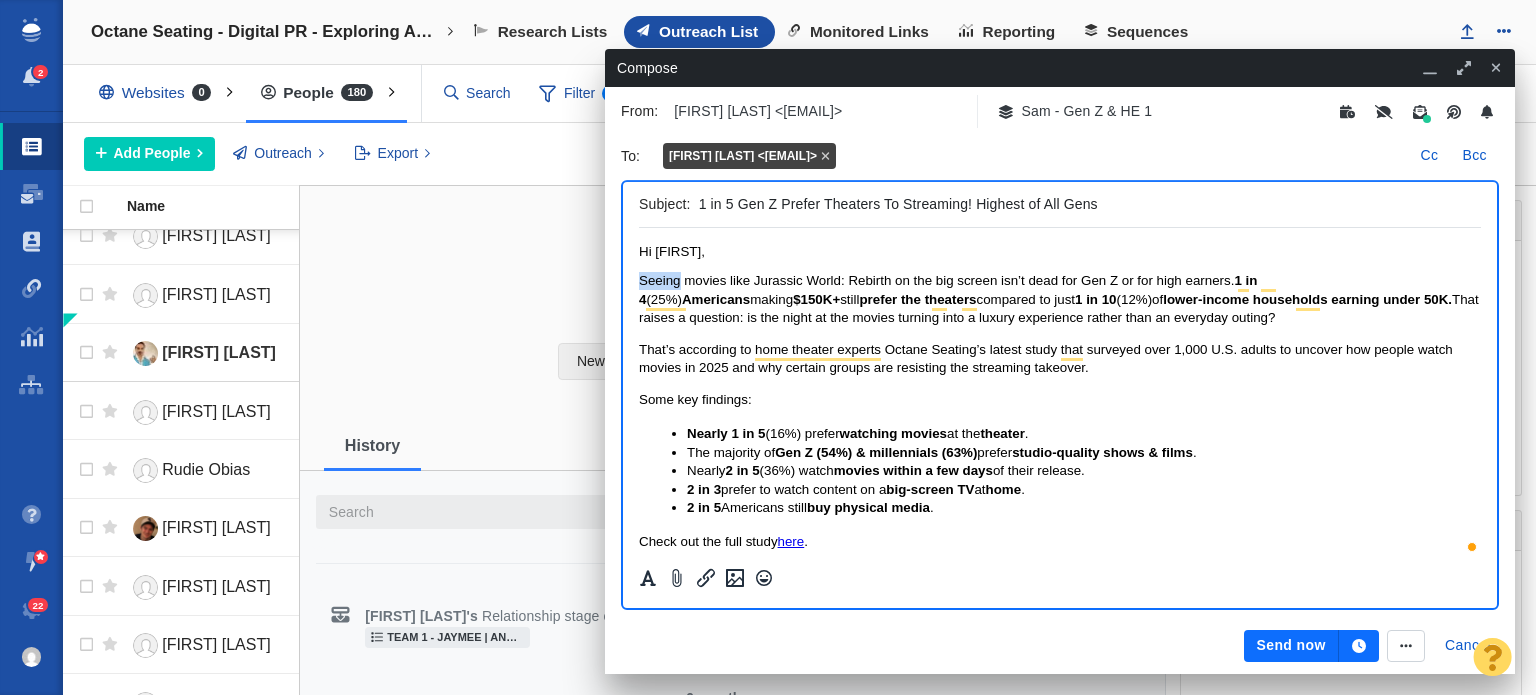 drag, startPoint x: 680, startPoint y: 283, endPoint x: 1222, endPoint y: 519, distance: 591.1514 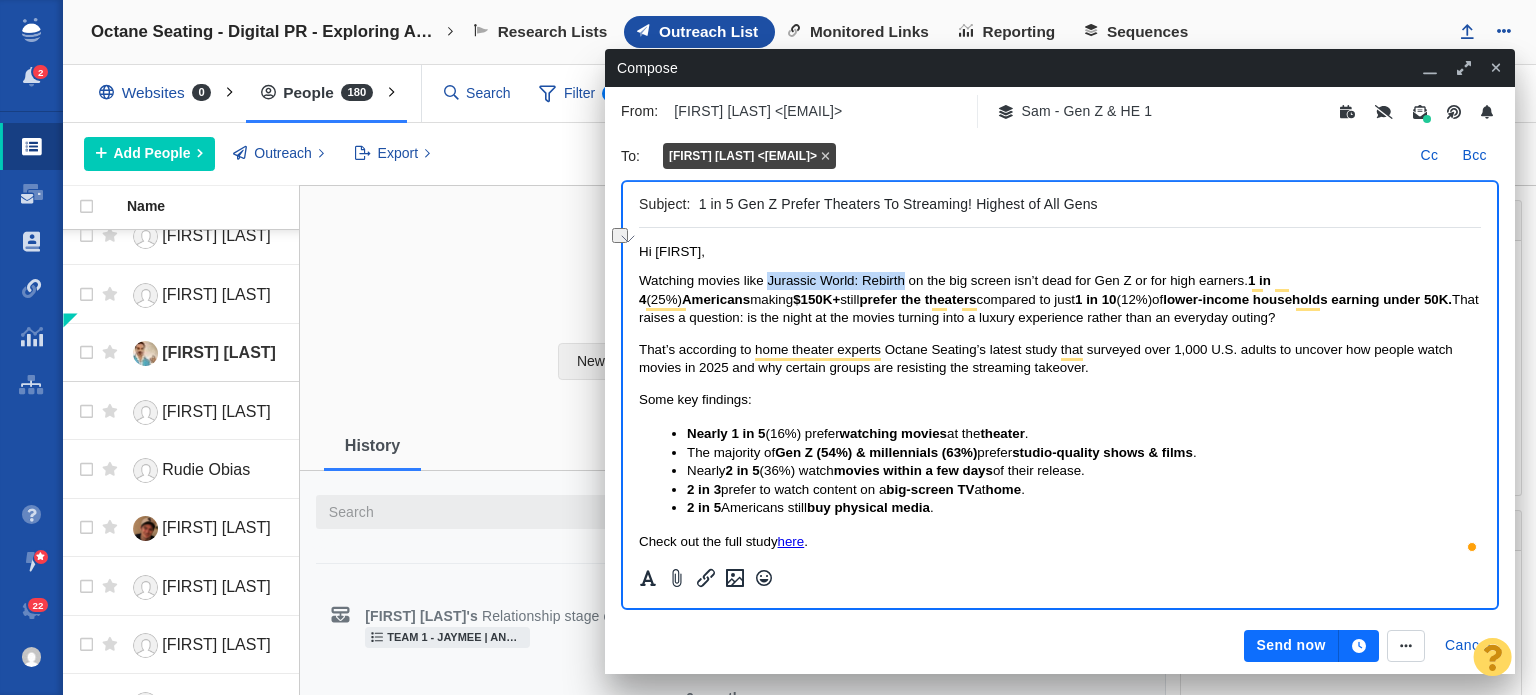 drag, startPoint x: 902, startPoint y: 288, endPoint x: 769, endPoint y: 284, distance: 133.06013 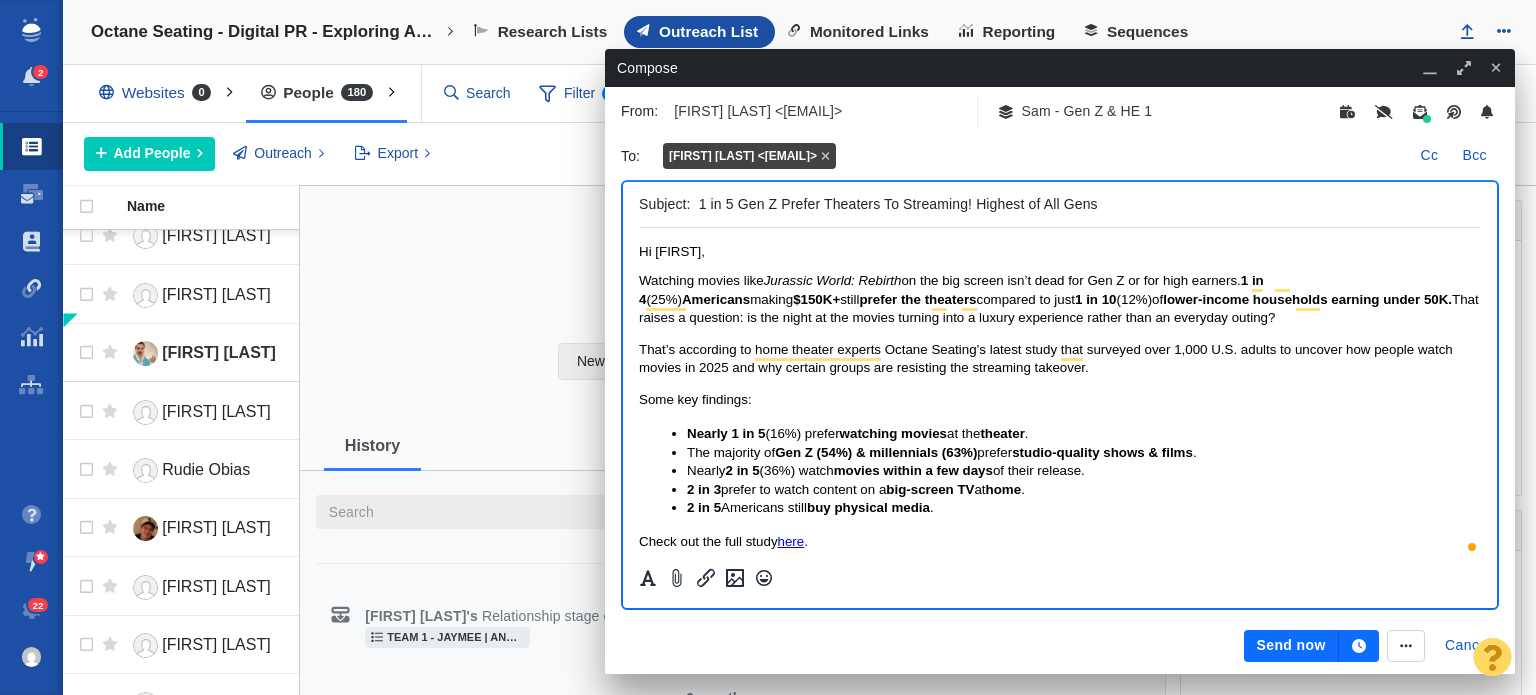 click on "Watching movies like  Jurassic World: Rebirth  on the big screen isn’t dead for Gen Z or for high earners." at bounding box center (940, 280) 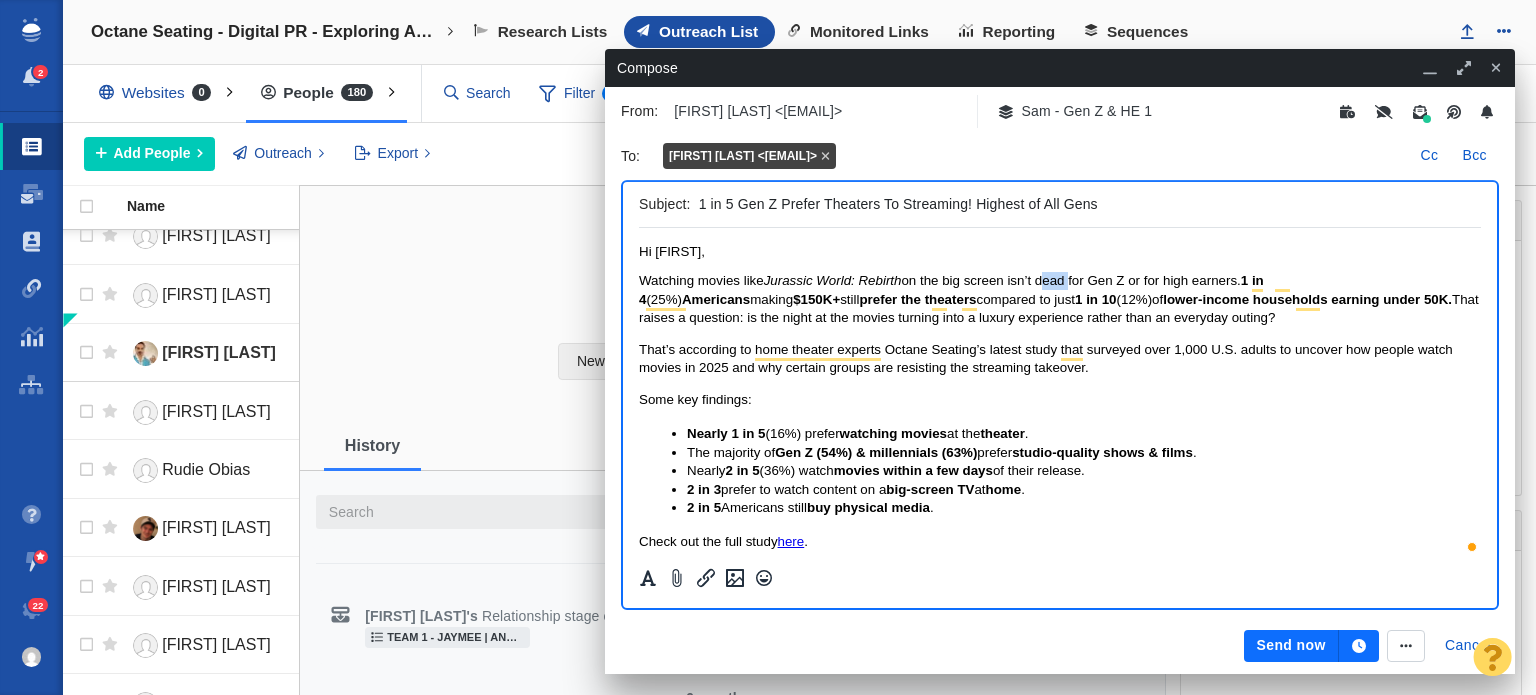 drag, startPoint x: 1073, startPoint y: 285, endPoint x: 1042, endPoint y: 288, distance: 31.144823 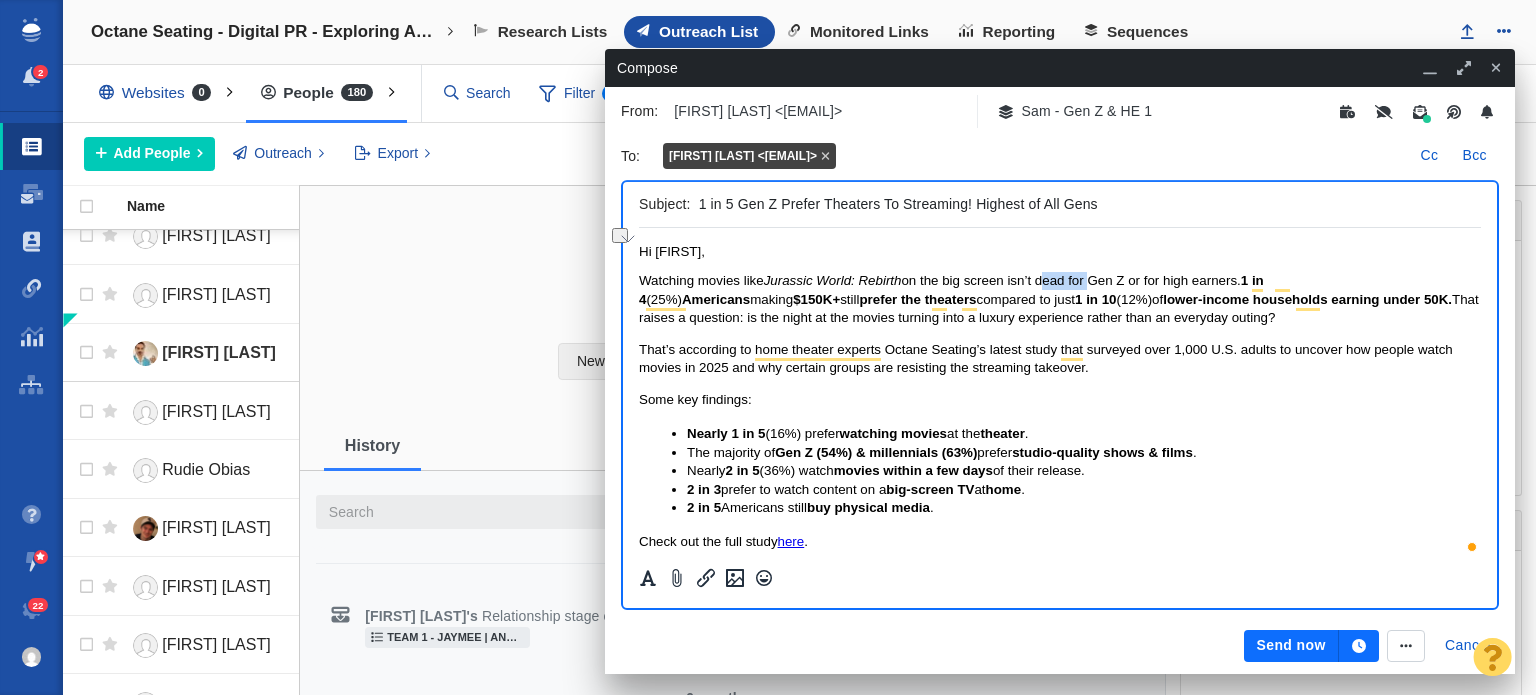 drag, startPoint x: 1042, startPoint y: 288, endPoint x: 1090, endPoint y: 283, distance: 48.259712 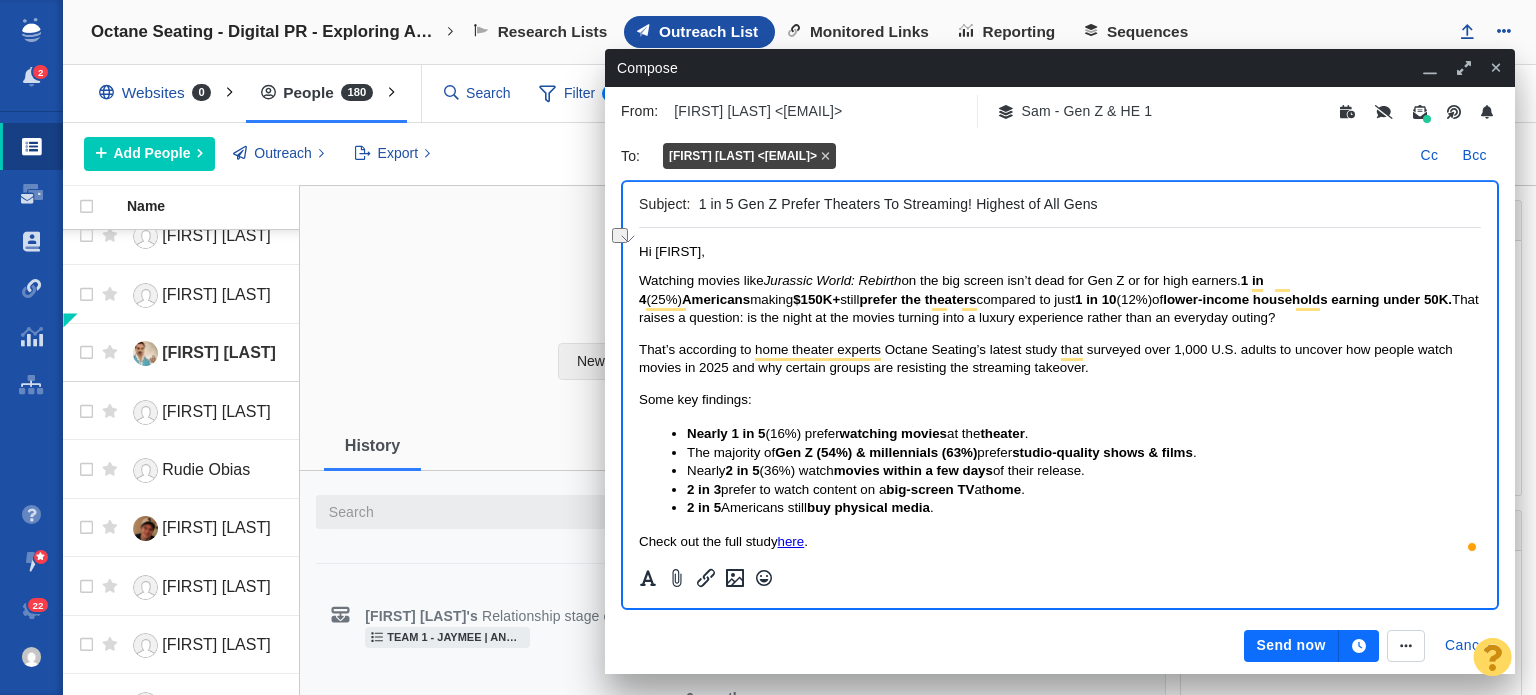 click on "That raises a question: is the night at the movies turning into a luxury experience rather than an everyday outing?" at bounding box center [1059, 308] 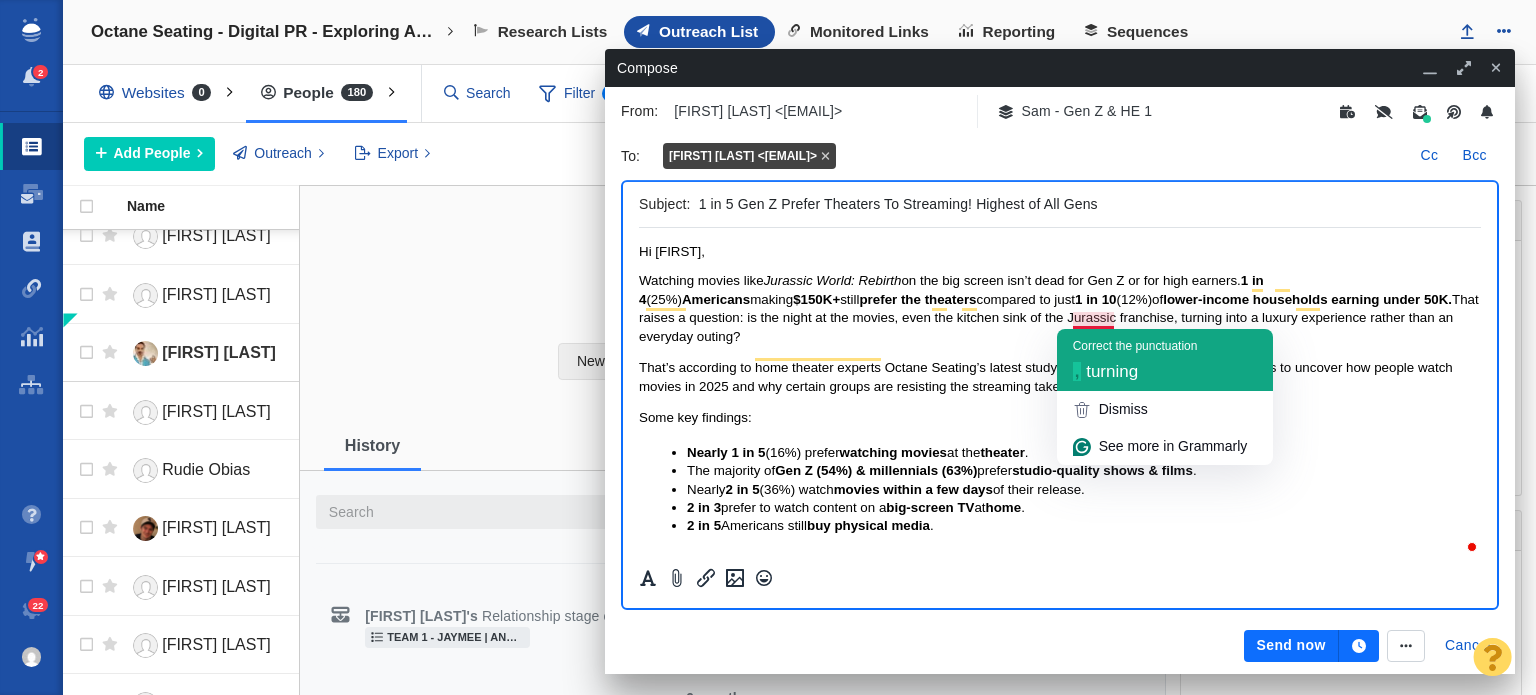 click on "Correct the punctuation ,   turning" 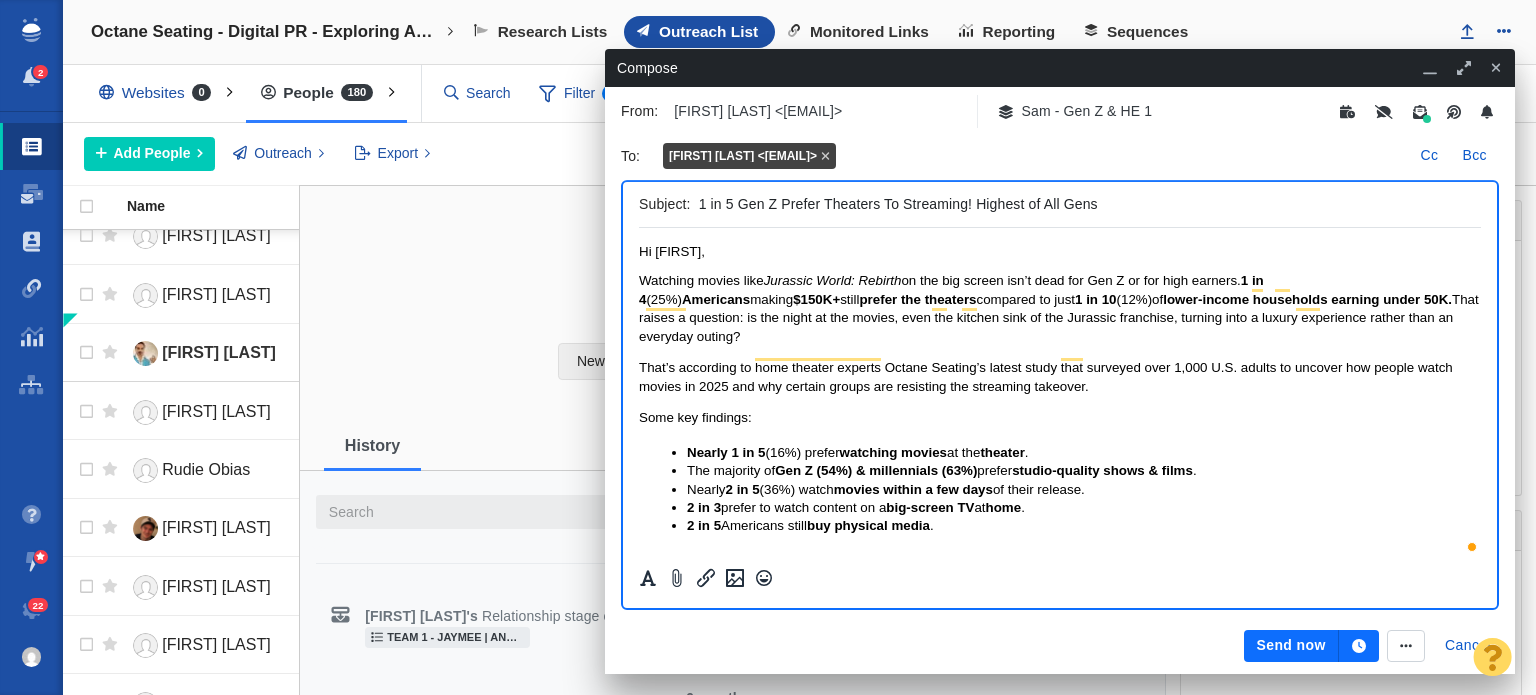 click on "That’s according to home theater experts Octane Seating’s latest study that surveyed over 1,000 U.S. adults to uncover how people watch movies in 2025 and why certain groups are resisting the streaming takeover." at bounding box center [1046, 376] 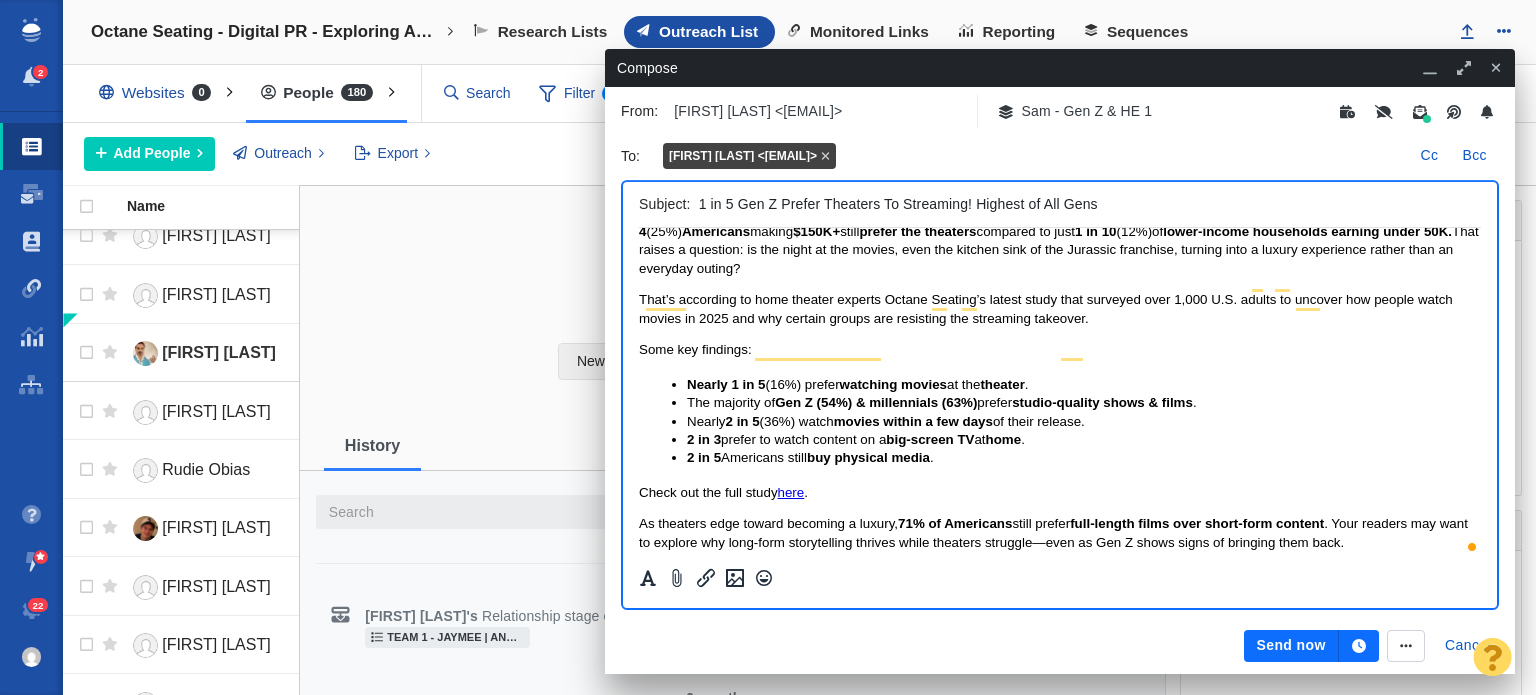 scroll, scrollTop: 101, scrollLeft: 0, axis: vertical 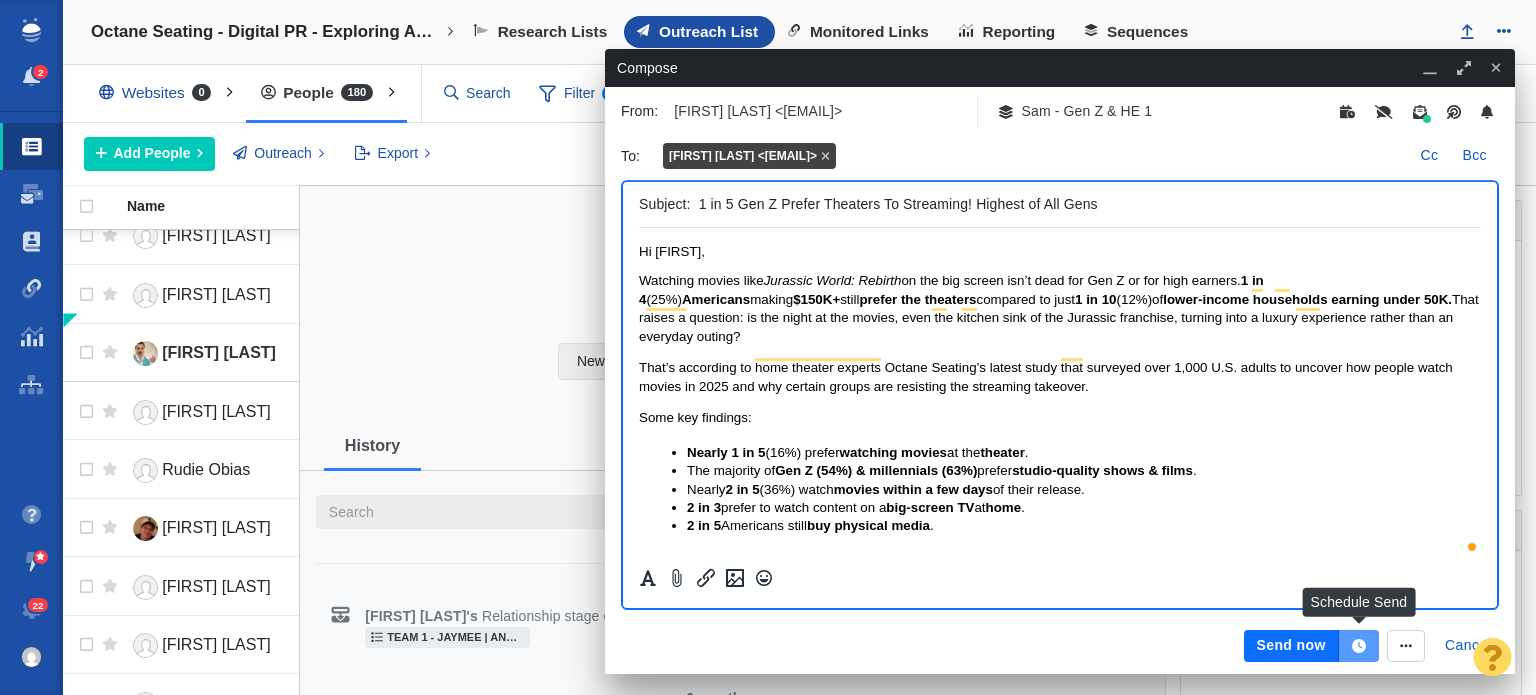 click at bounding box center [1359, 646] 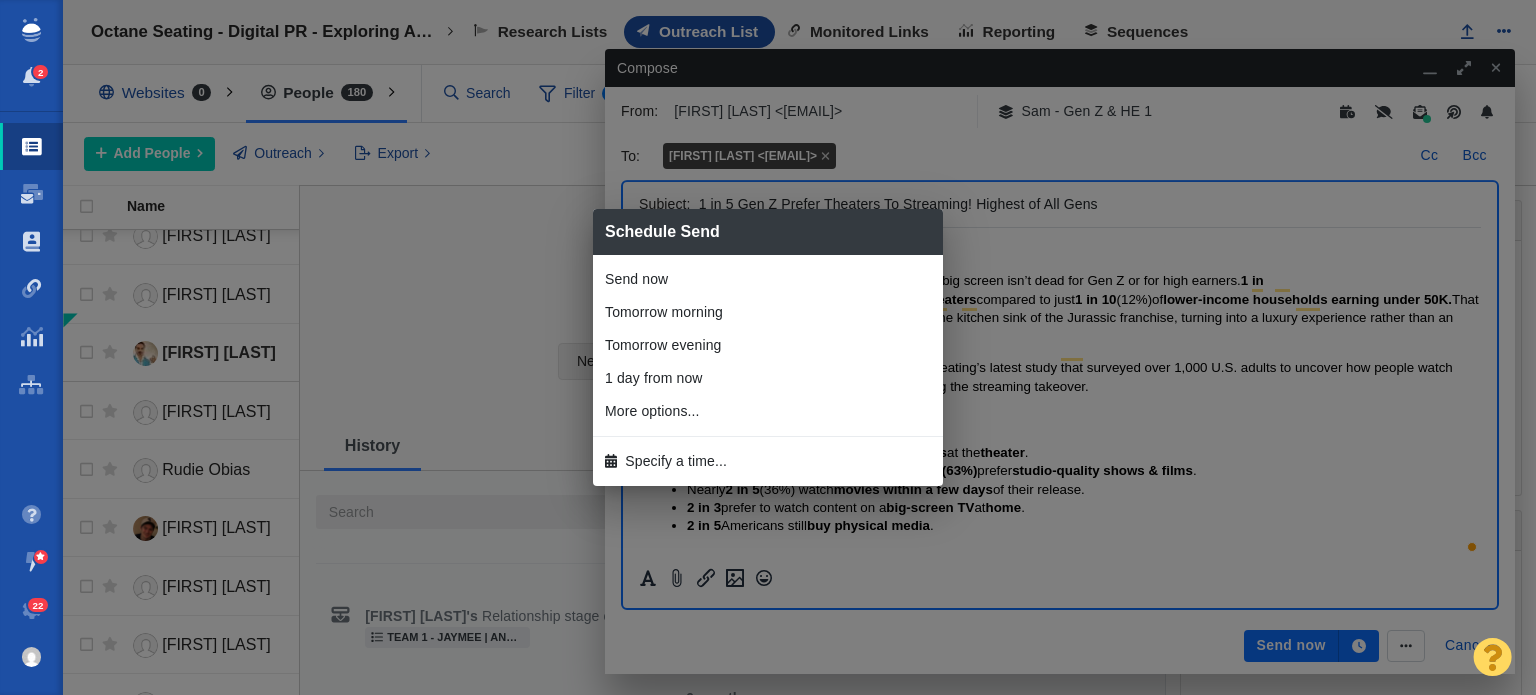 click on "Specify a time..." at bounding box center (768, 461) 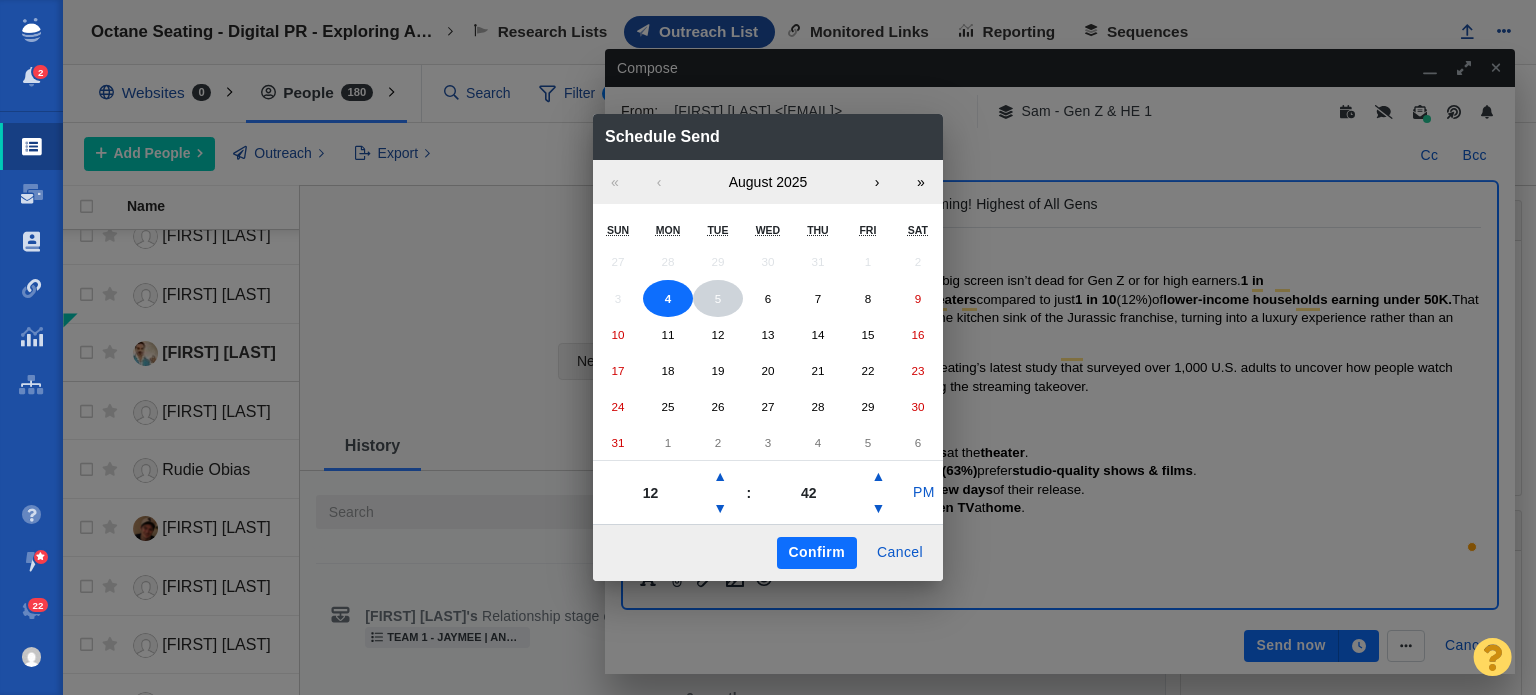 click on "5" at bounding box center (718, 299) 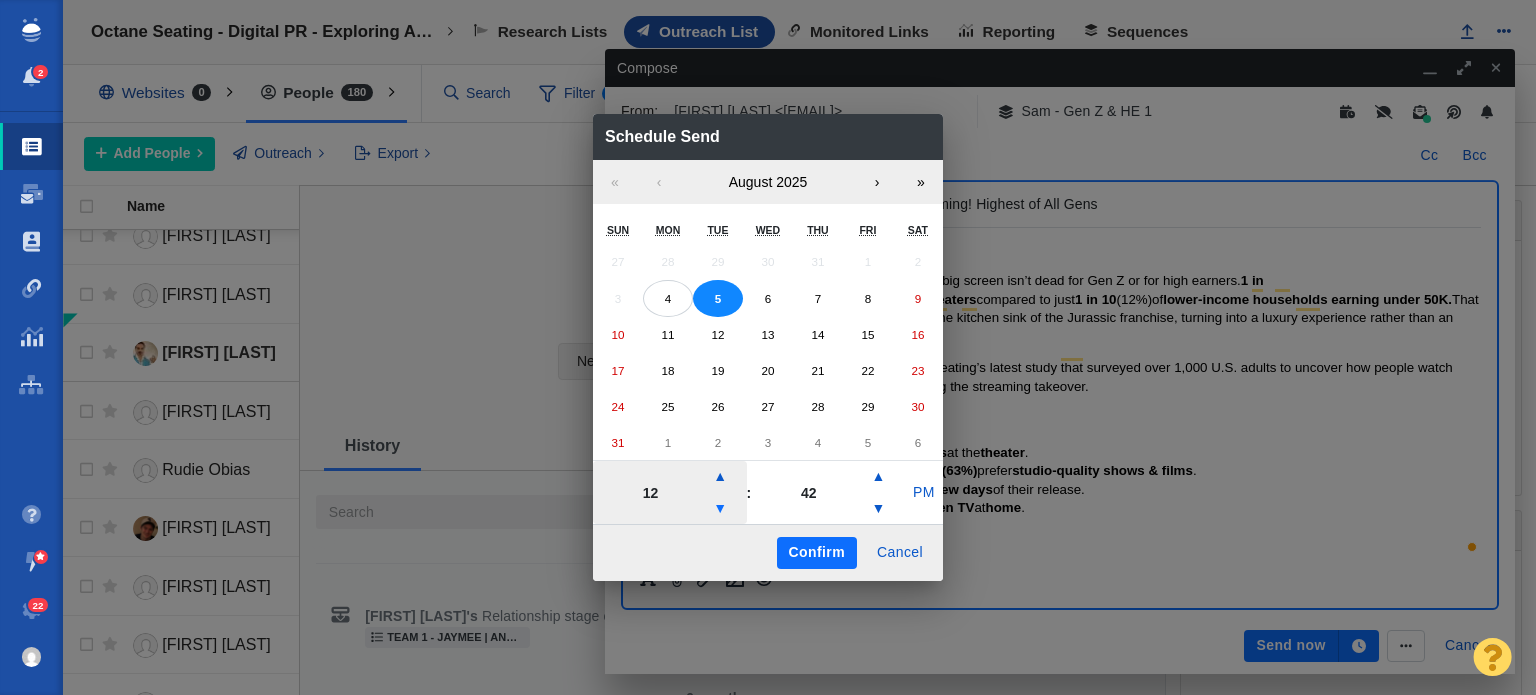 click on "▼" at bounding box center (720, 509) 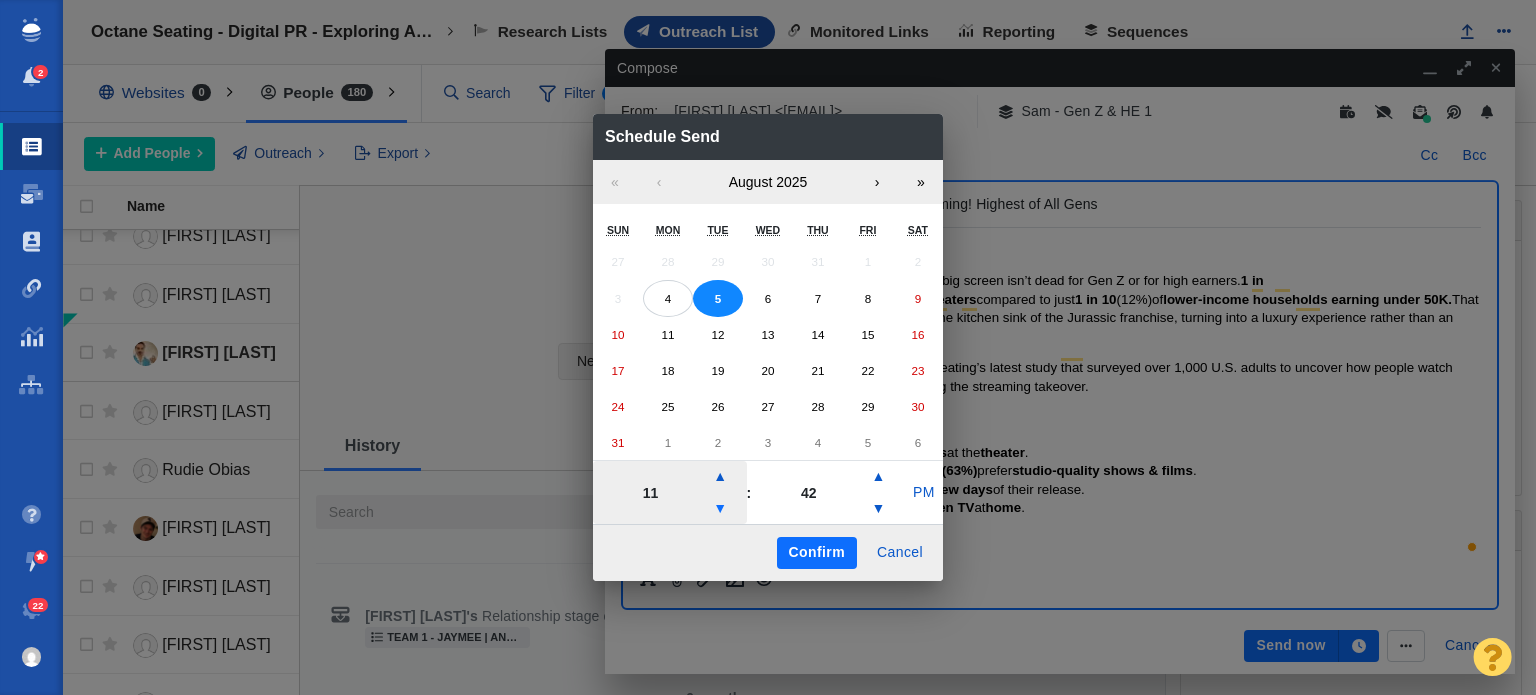 click on "▼" at bounding box center [720, 509] 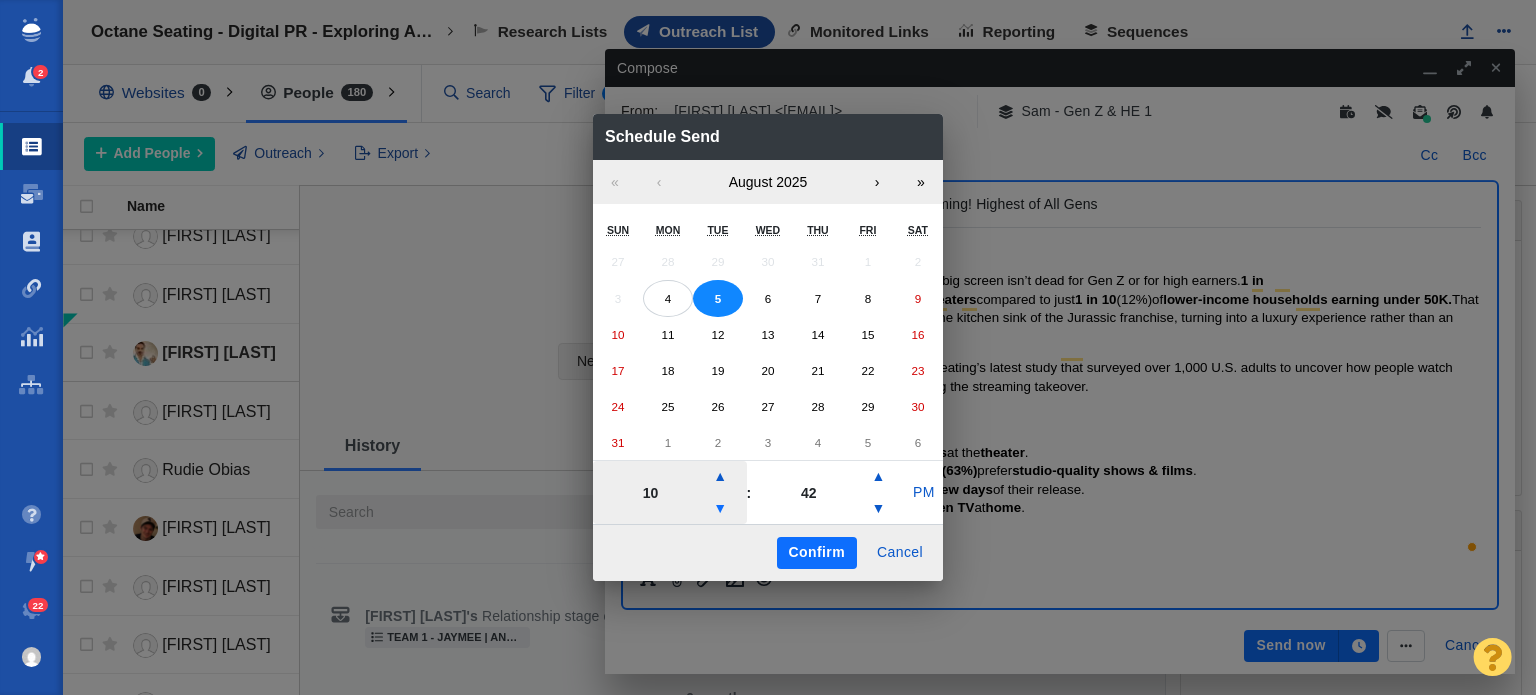 click on "▼" at bounding box center [720, 509] 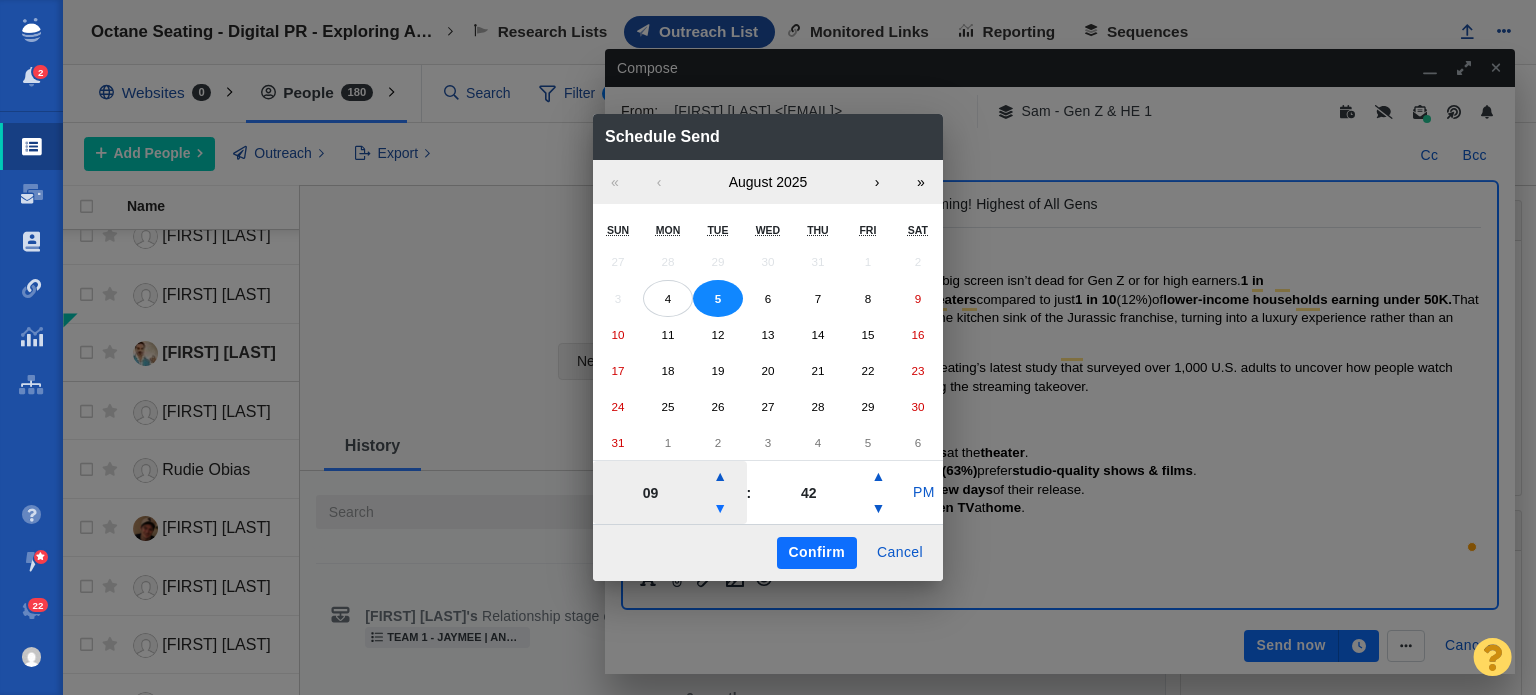 click on "▼" at bounding box center [720, 509] 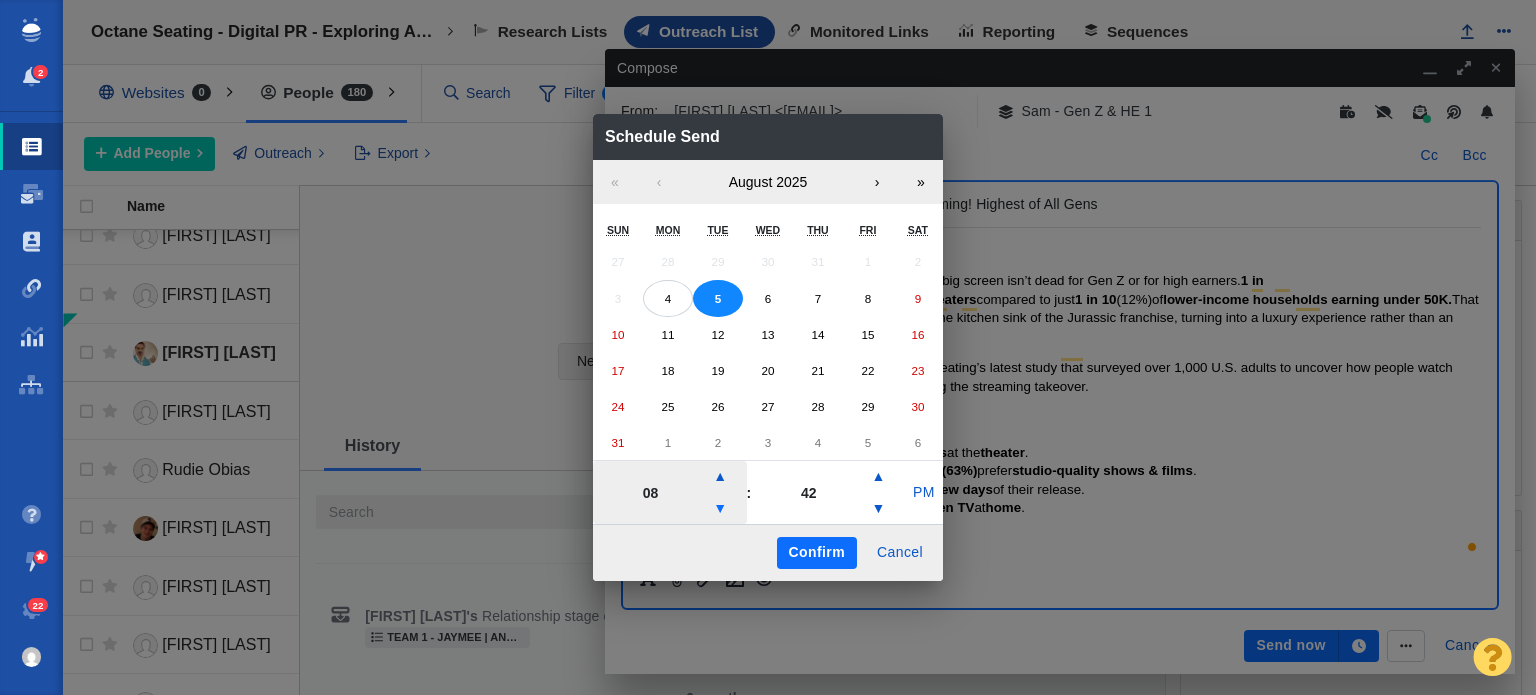 click on "▼" at bounding box center [720, 509] 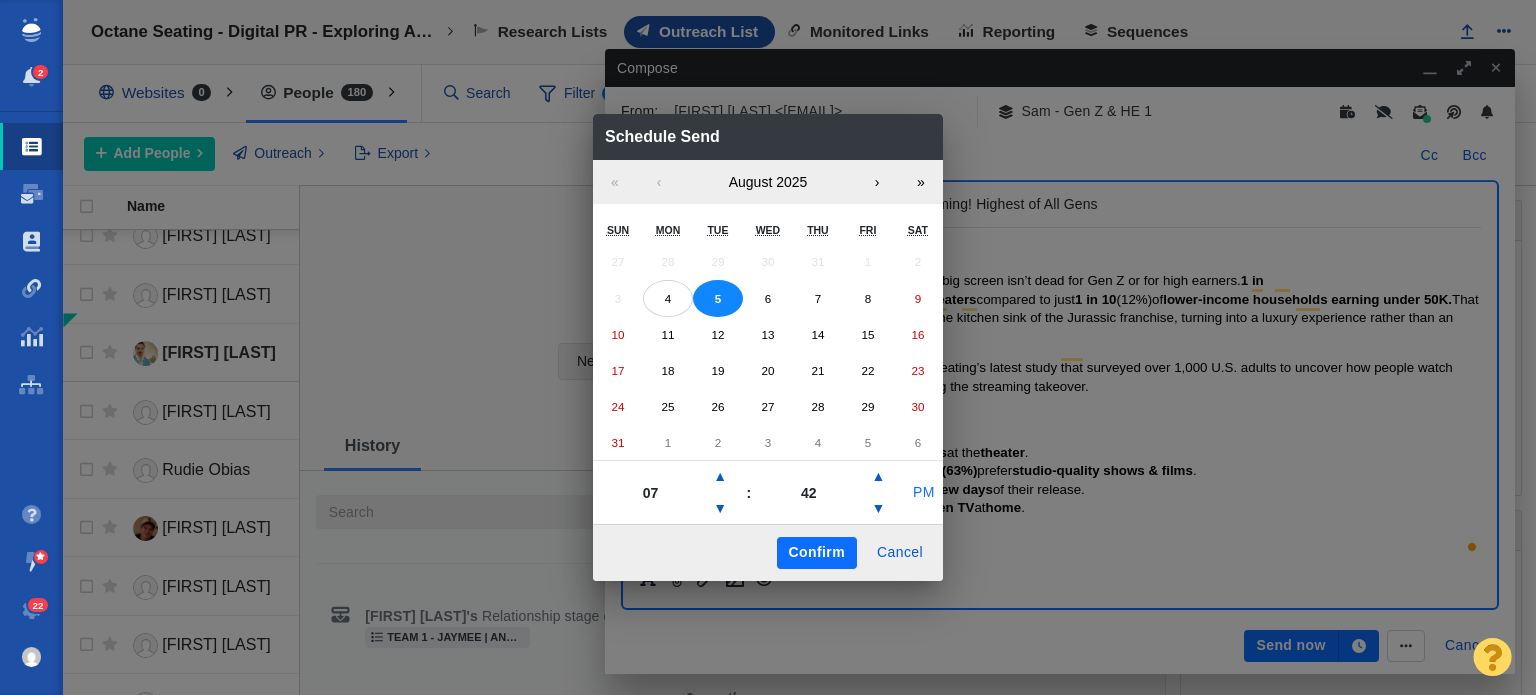 click on "PM" at bounding box center [924, 493] 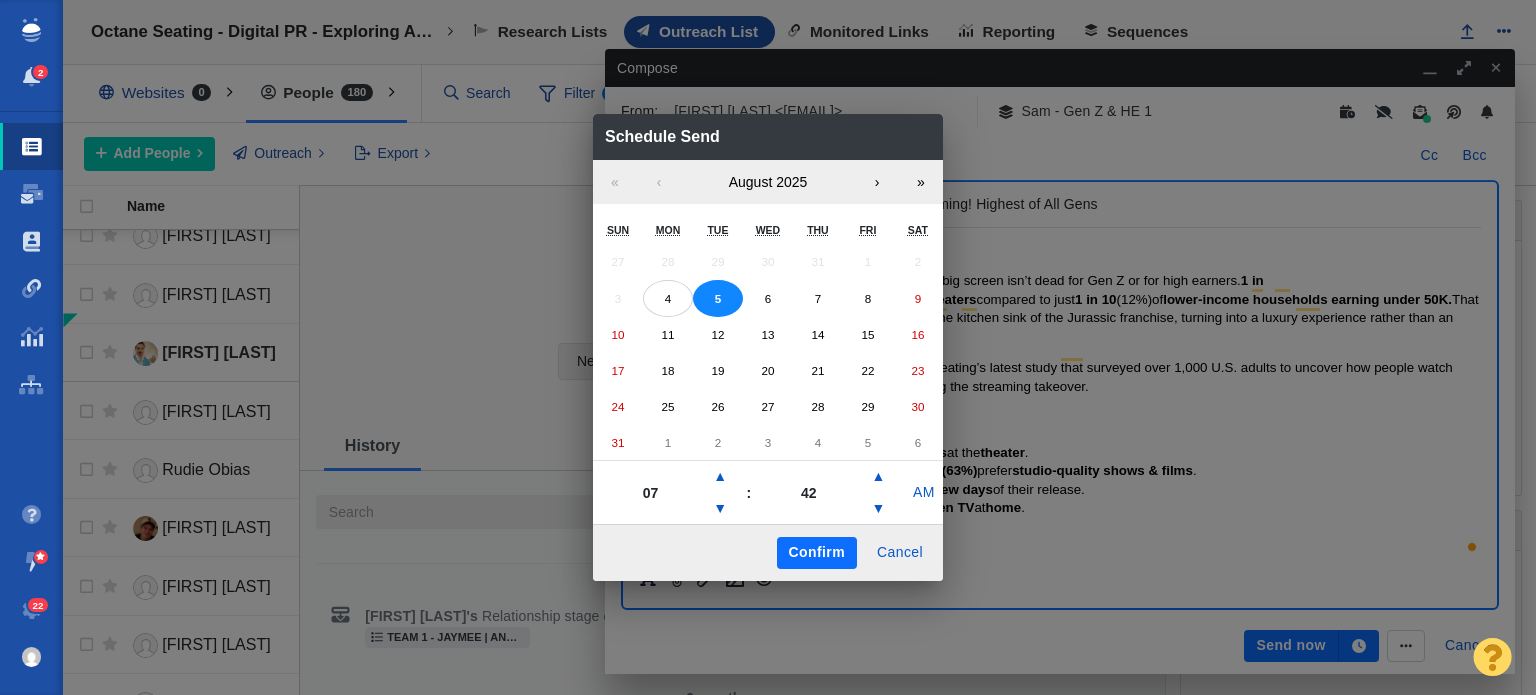 click on "Confirm" at bounding box center (817, 553) 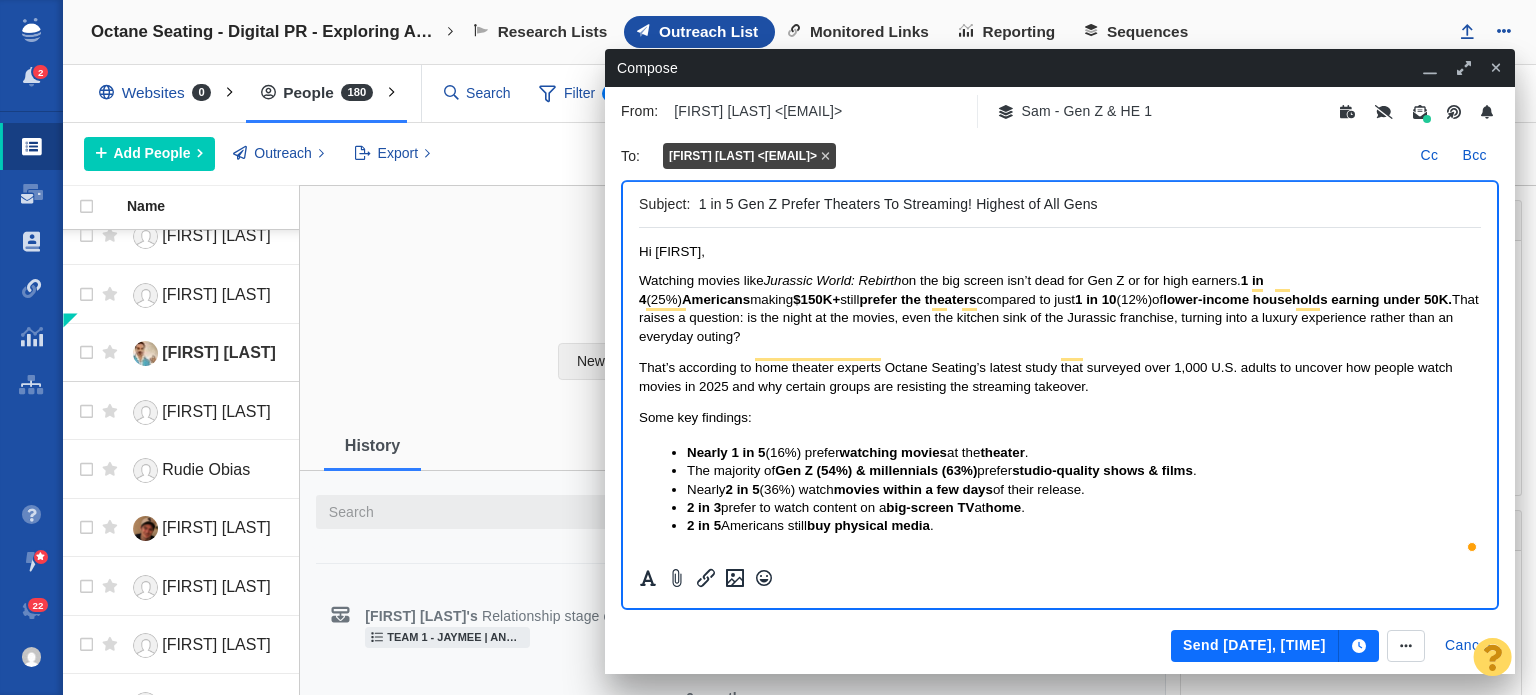 click on "Subject: 1 in 5 Gen Z Prefer Theaters To Streaming! Highest of All Gens" at bounding box center (1060, 205) 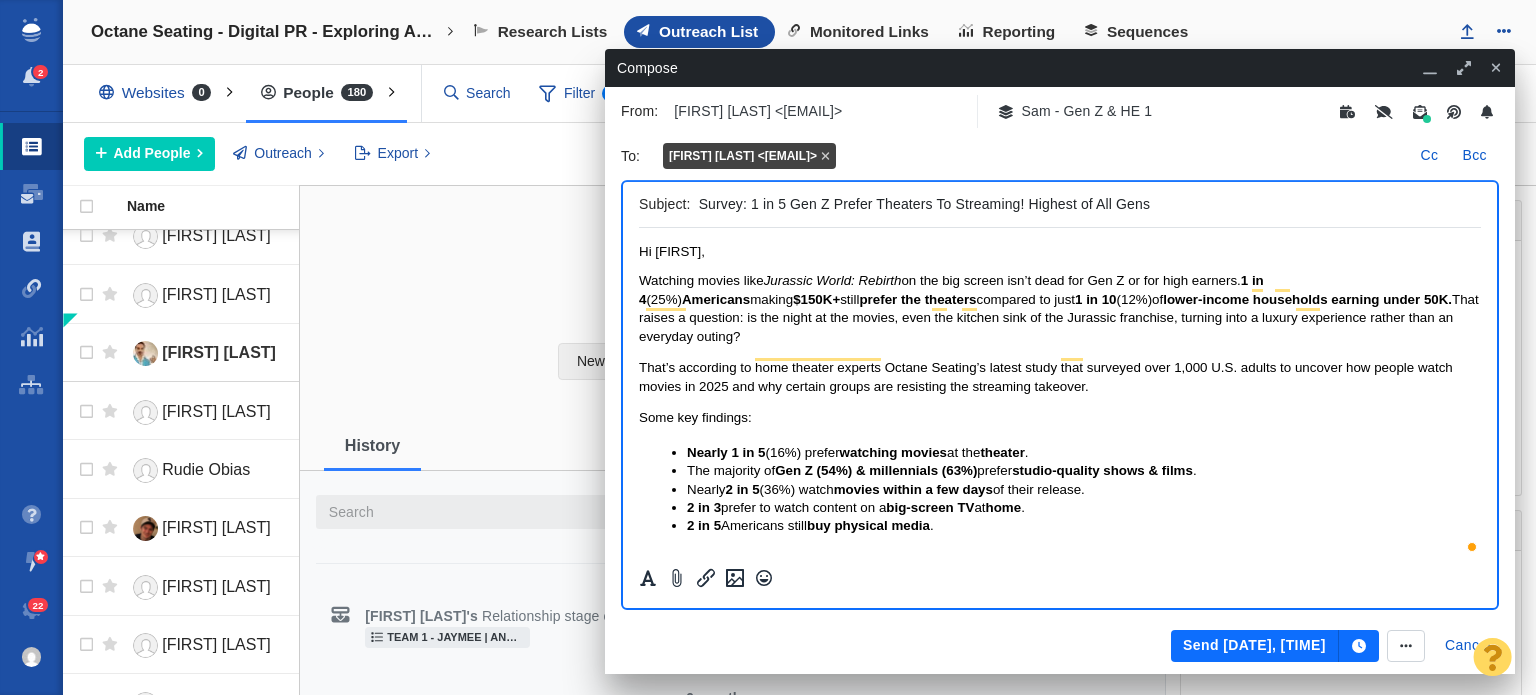 type on "Survey: 1 in 5 Gen Z Prefer Theaters To Streaming! Highest of All Gens" 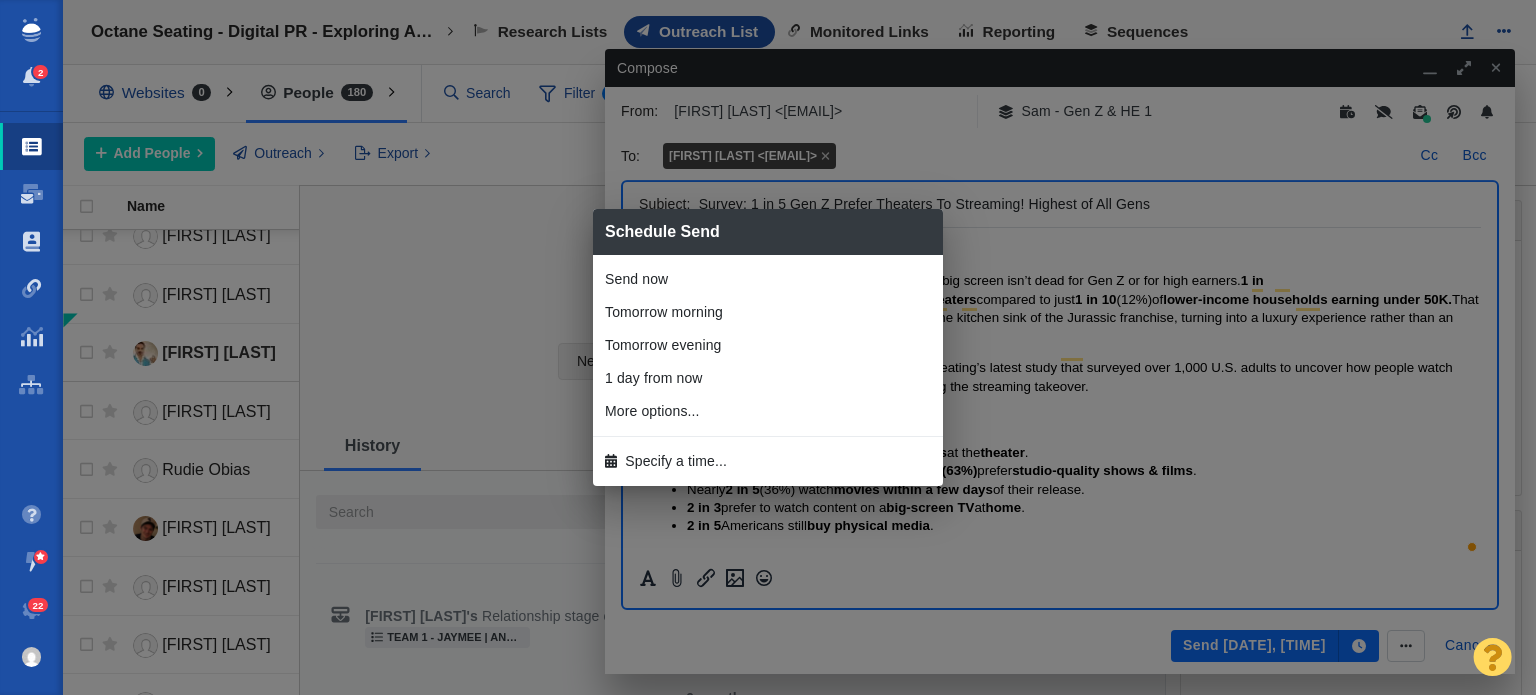 click on "Specify a time..." at bounding box center (768, 461) 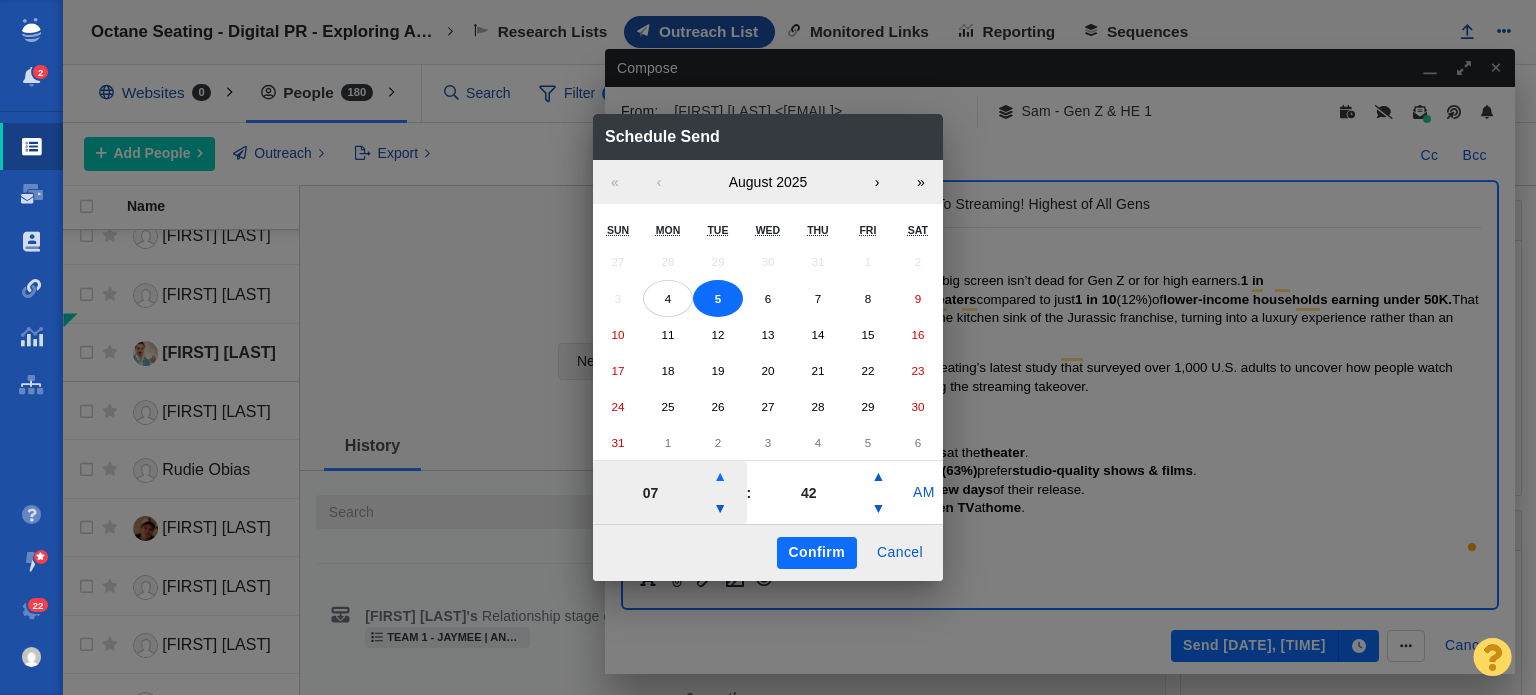 click on "▲" at bounding box center (720, 477) 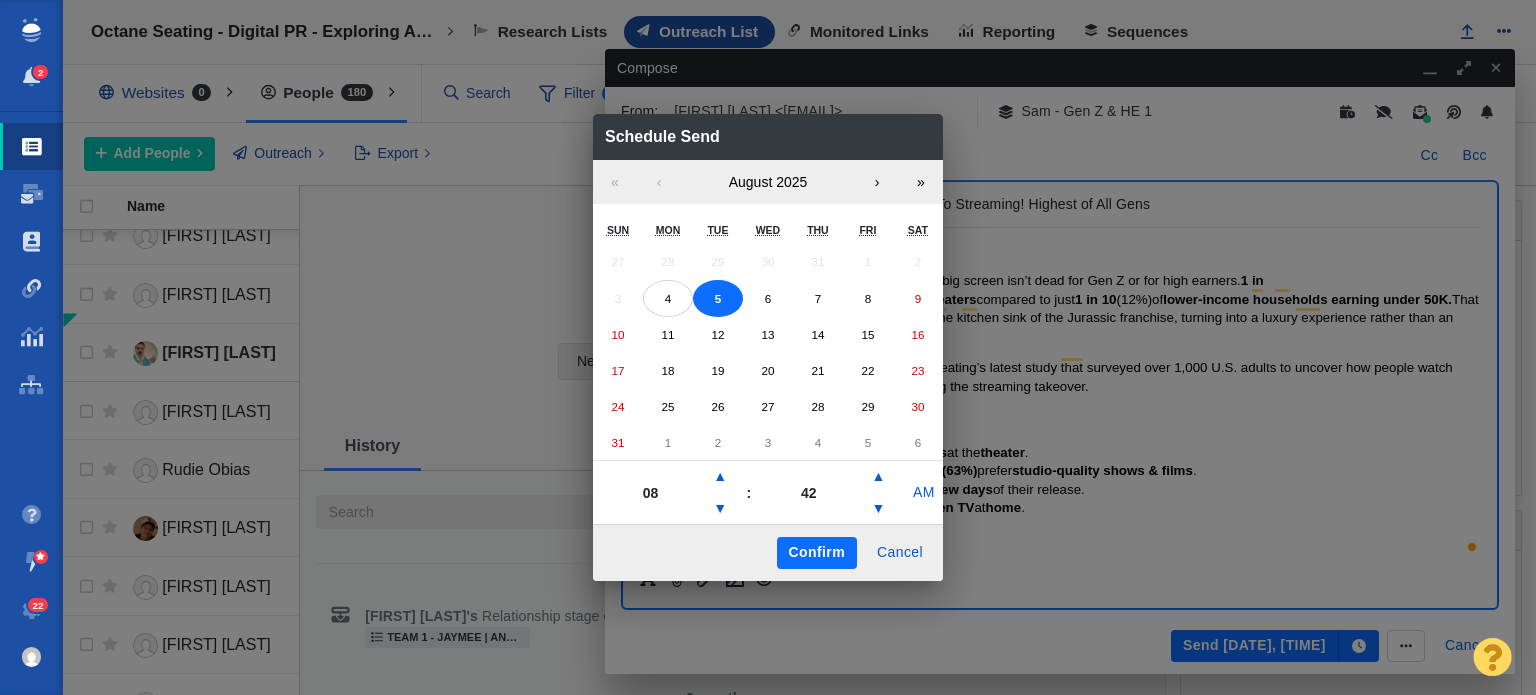 click on "Confirm" at bounding box center [817, 553] 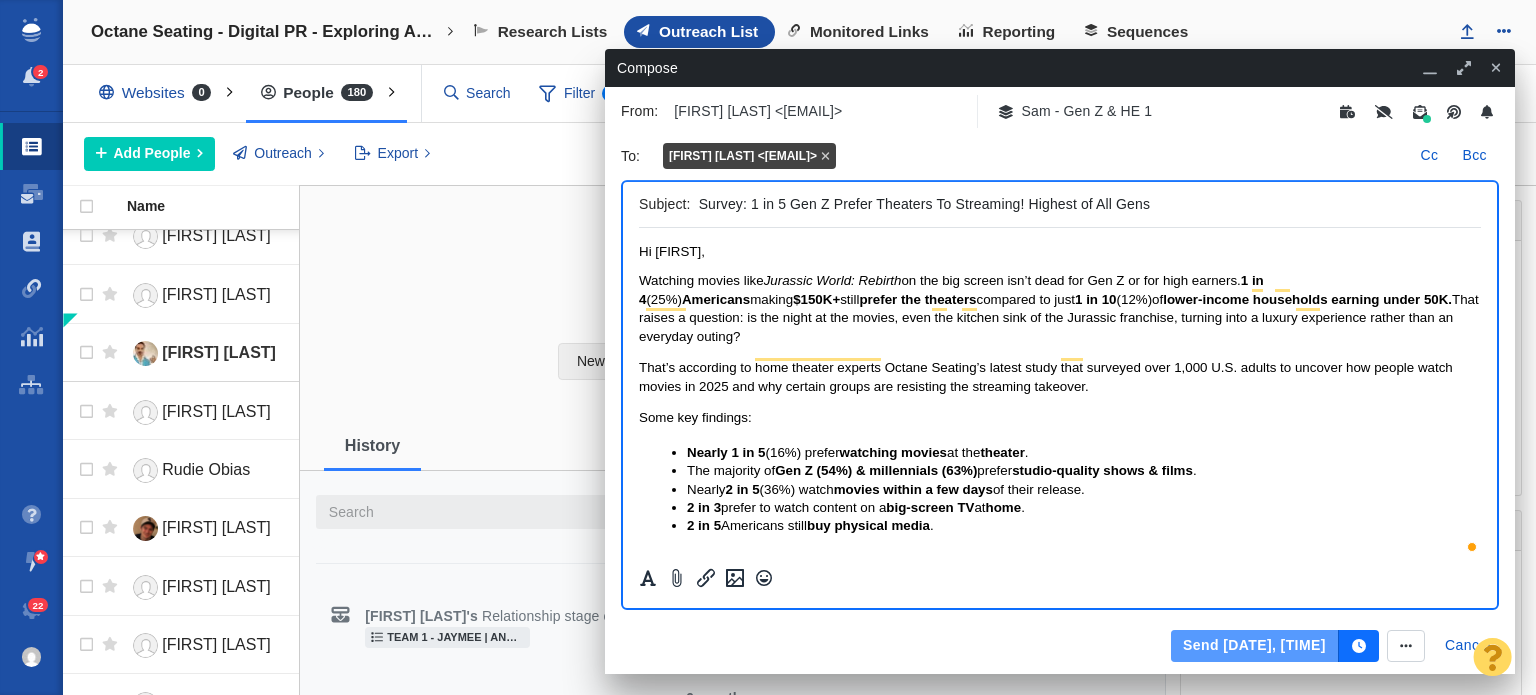 click on "Send Aug 5, 8:42 AM" at bounding box center (1255, 646) 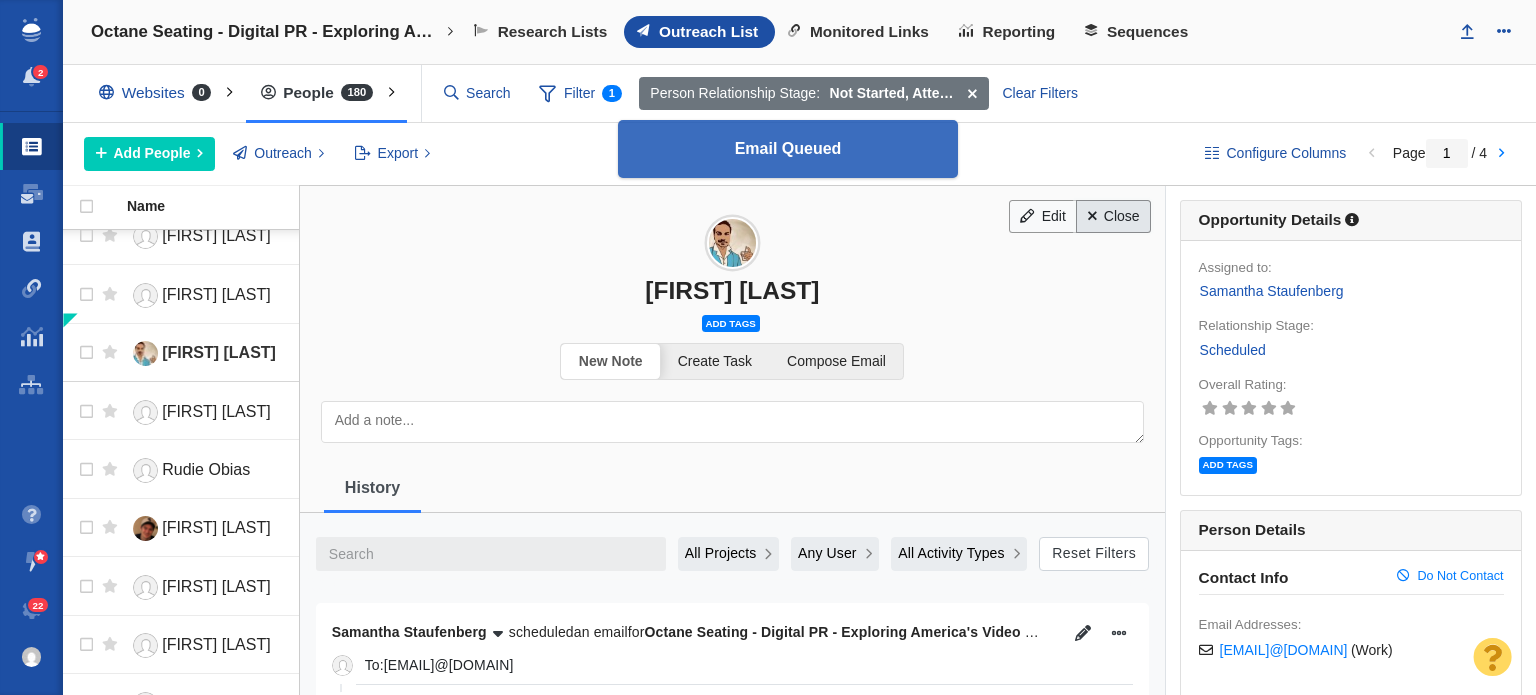 click on "Close" at bounding box center (1113, 217) 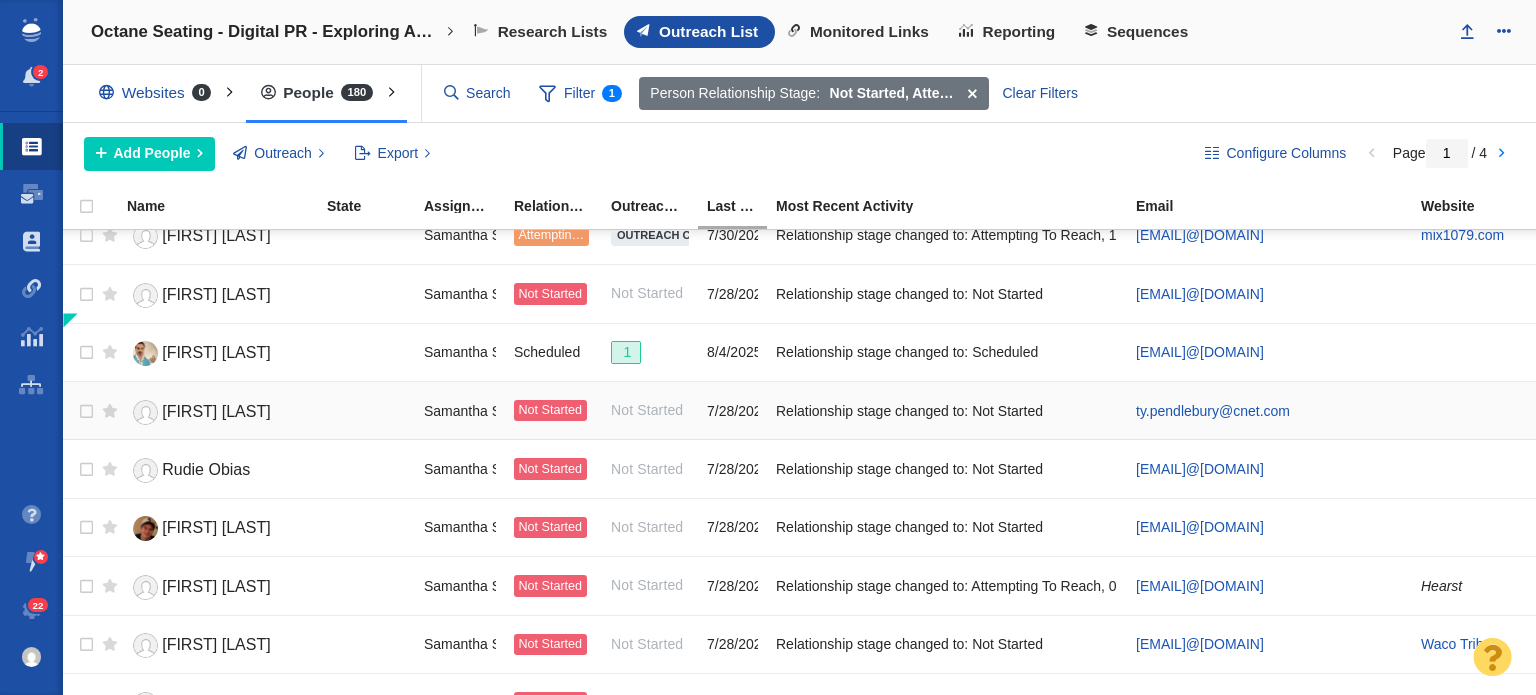 click on "[FIRST] [LAST]" at bounding box center [216, 411] 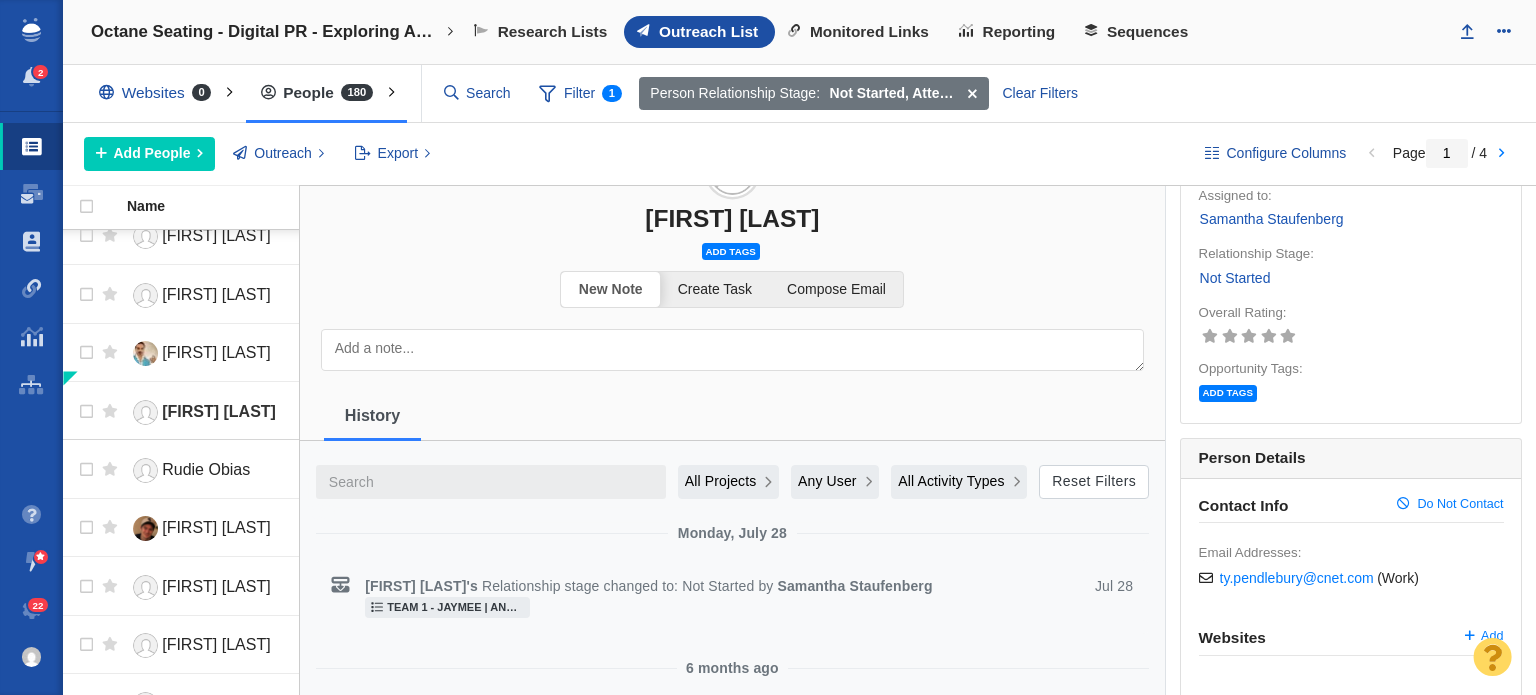 scroll, scrollTop: 0, scrollLeft: 0, axis: both 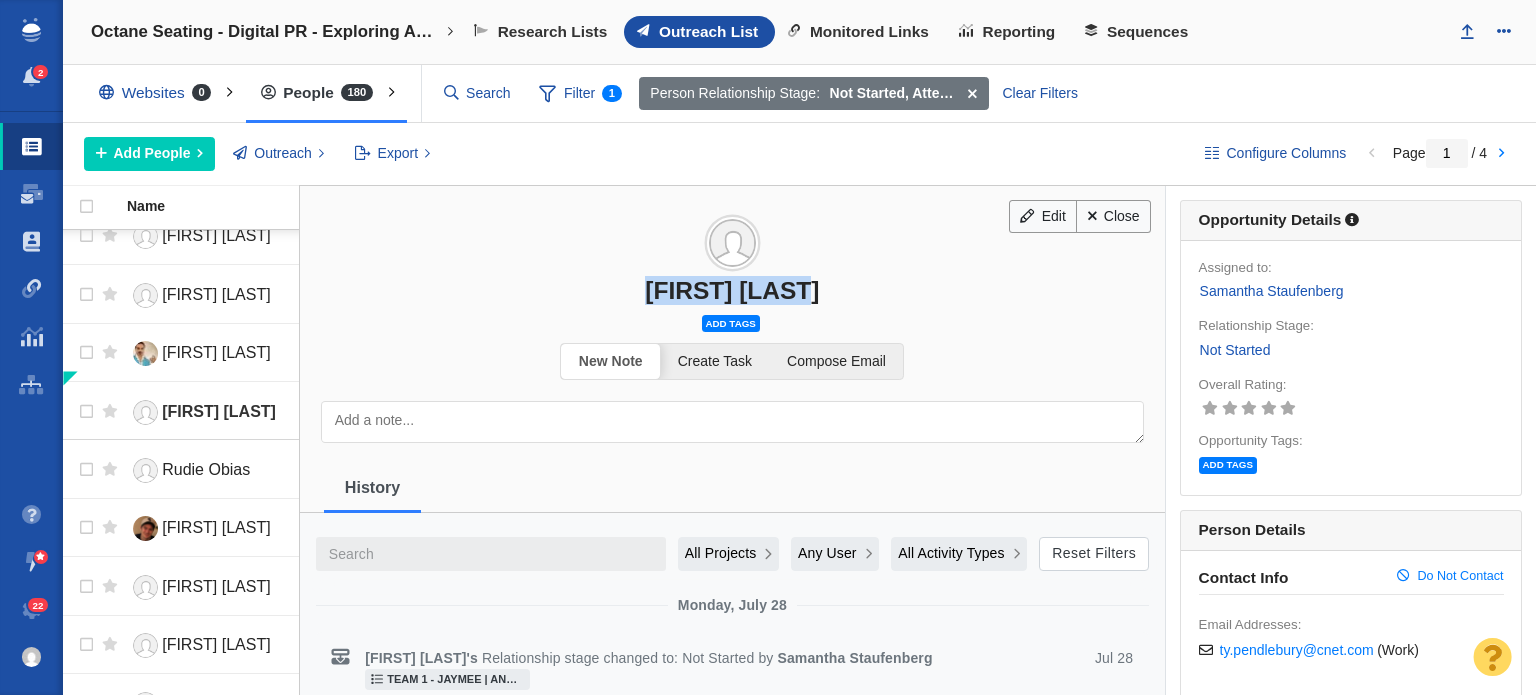 drag, startPoint x: 628, startPoint y: 280, endPoint x: 984, endPoint y: 295, distance: 356.31586 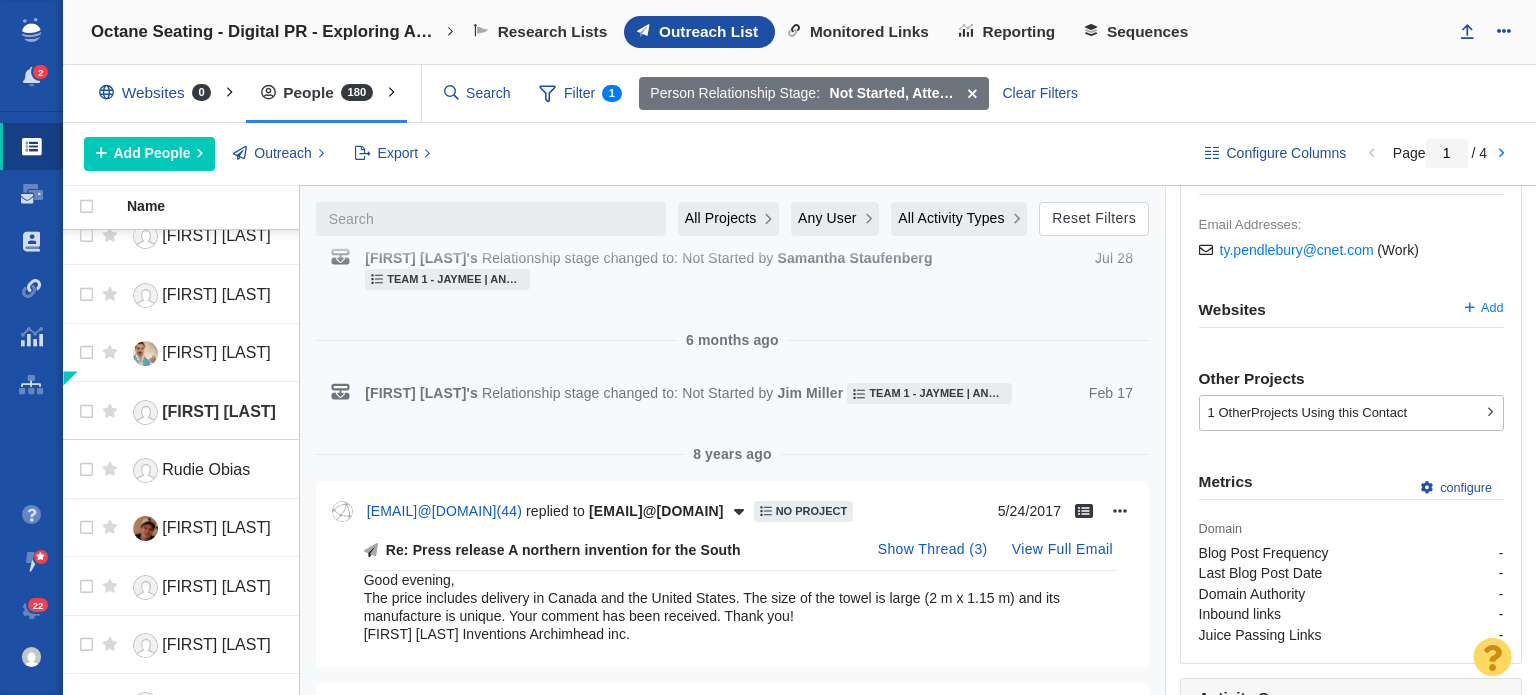 scroll, scrollTop: 0, scrollLeft: 0, axis: both 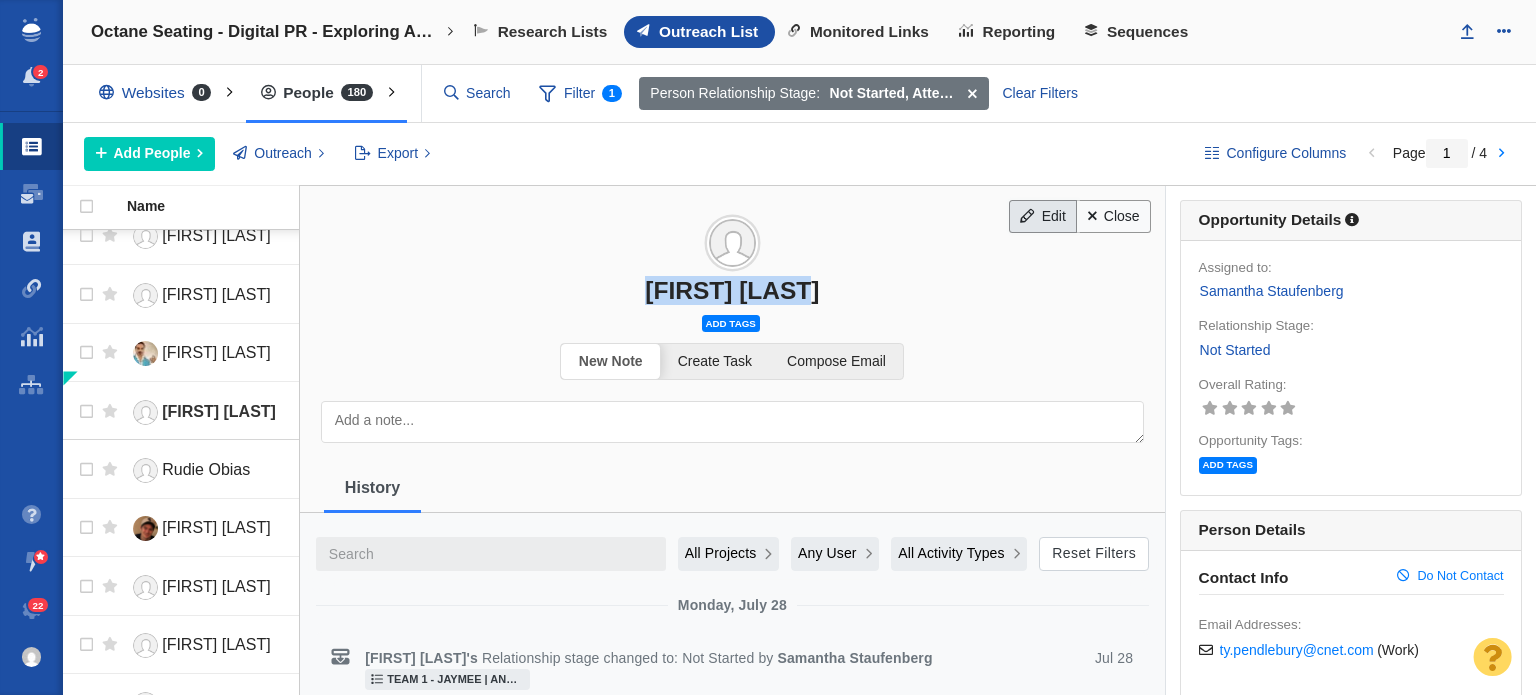 click on "Edit" at bounding box center [1043, 217] 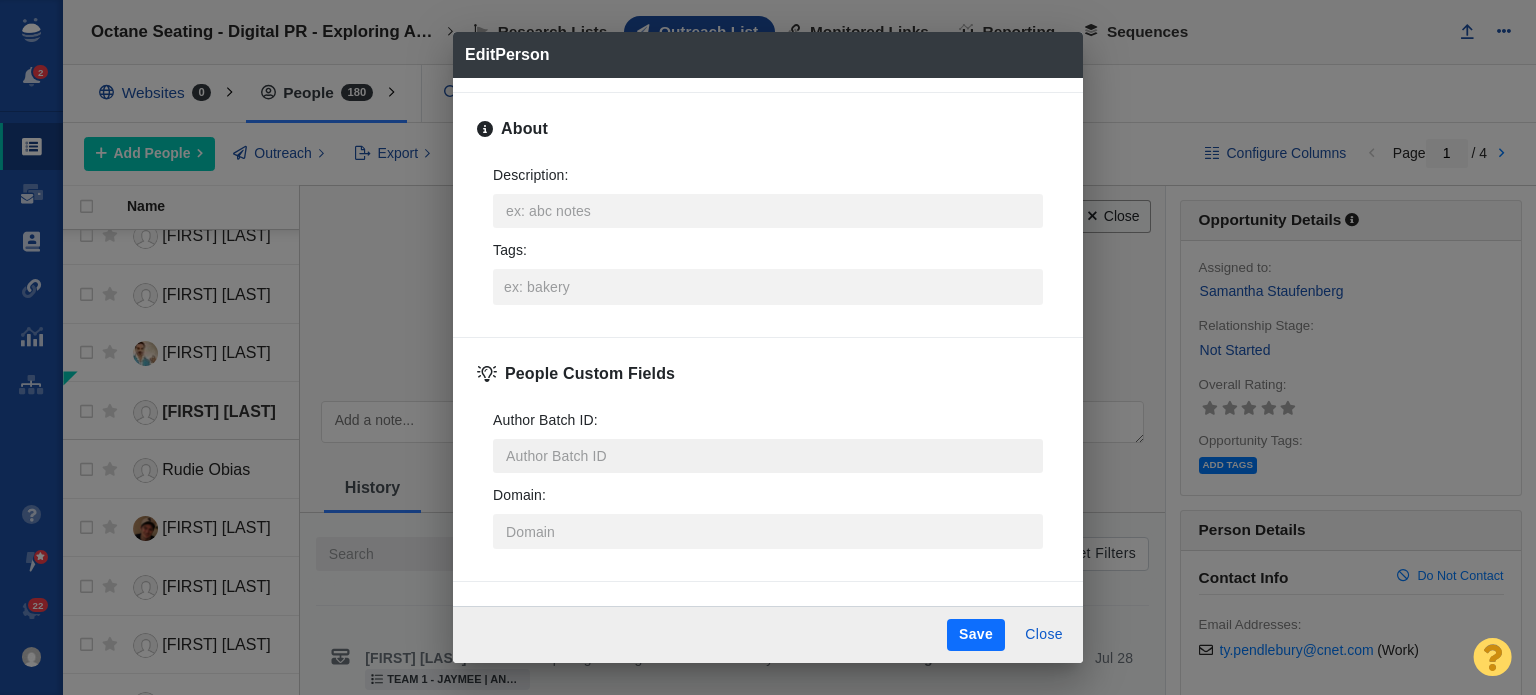 scroll, scrollTop: 786, scrollLeft: 0, axis: vertical 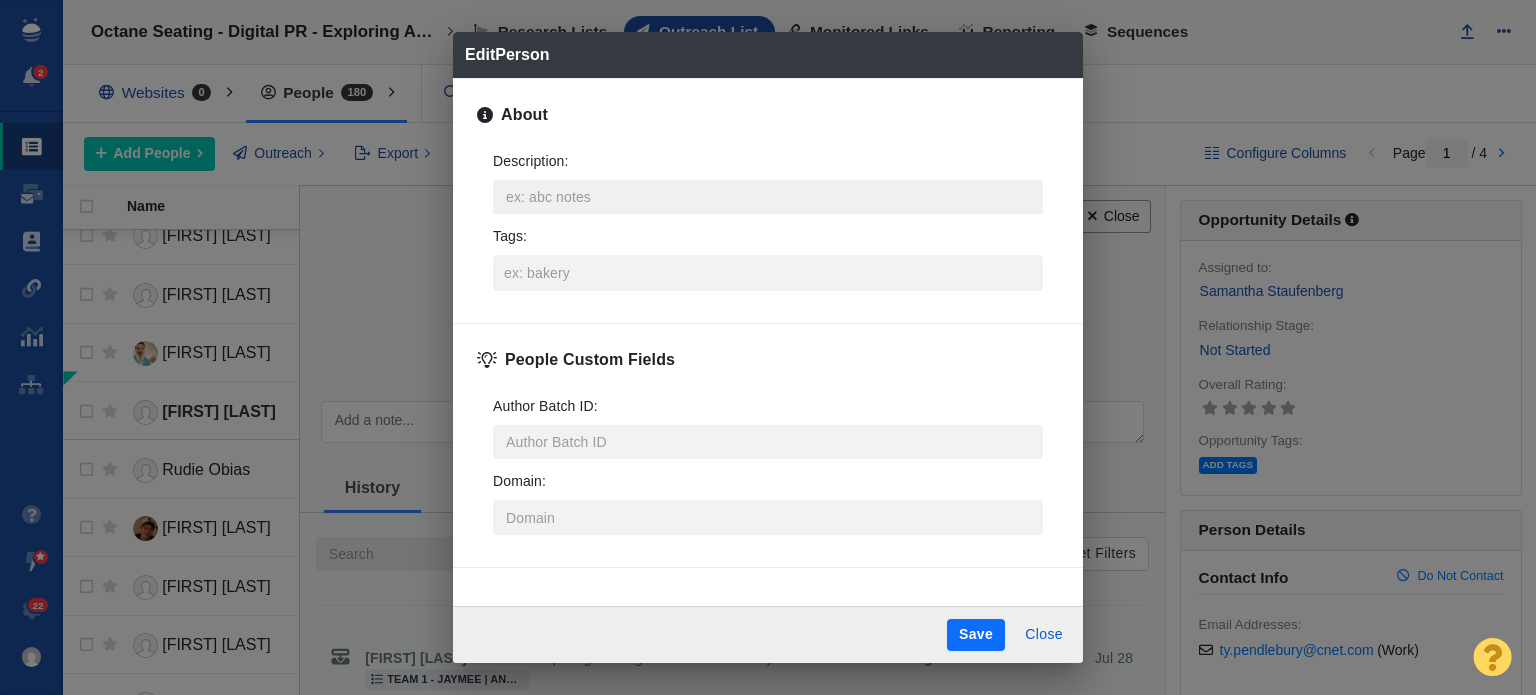 type on "x" 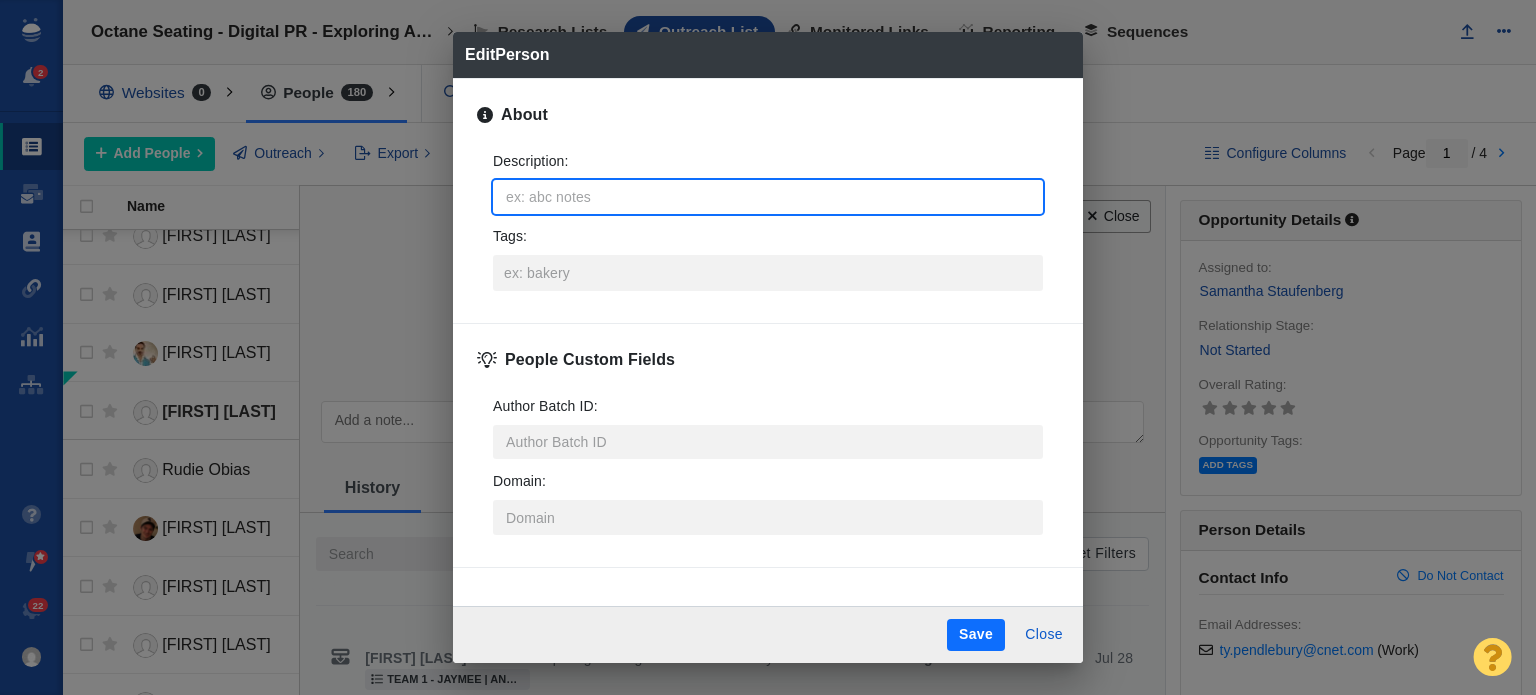 type on "https://page-one-power.muckrack.com/ty-pendlebury" 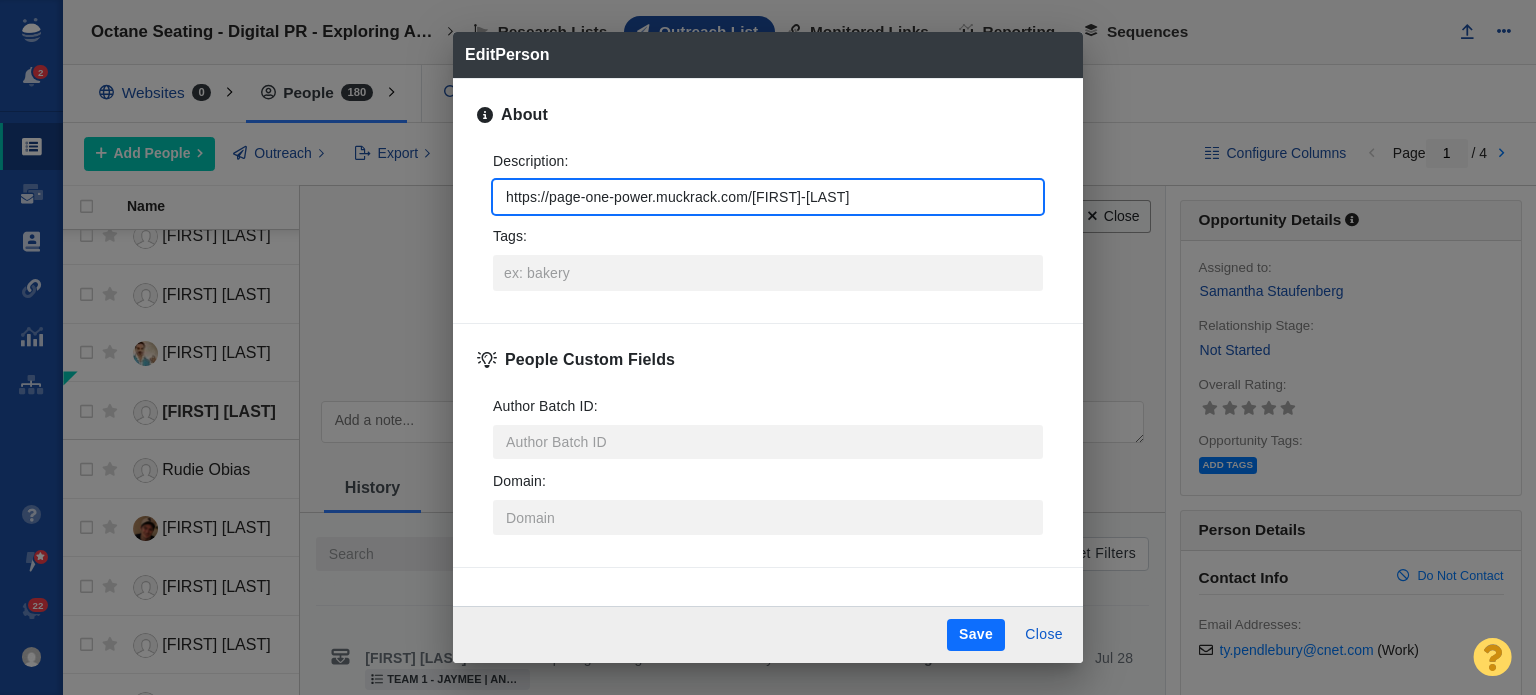 type on "https://page-one-power.muckrack.com/ty-pendlebury" 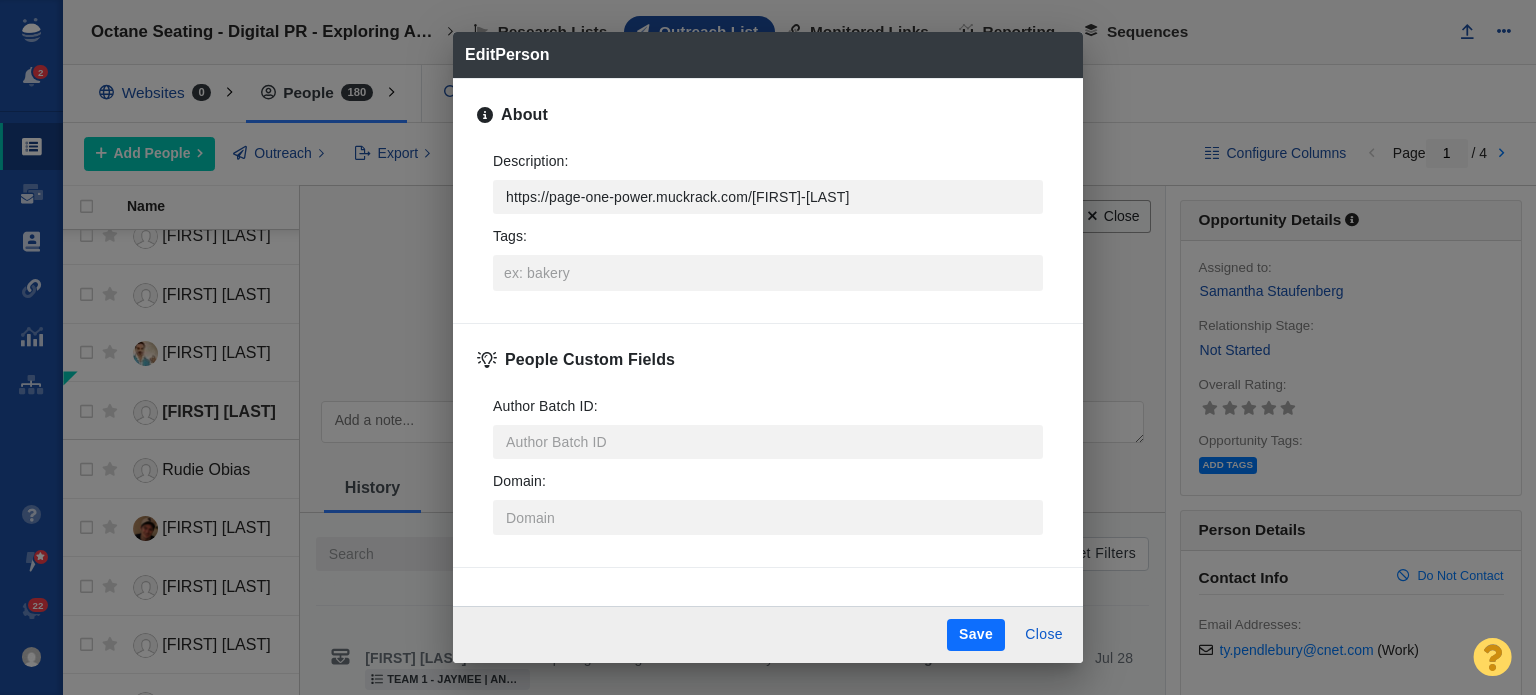 click on "Save" at bounding box center [976, 635] 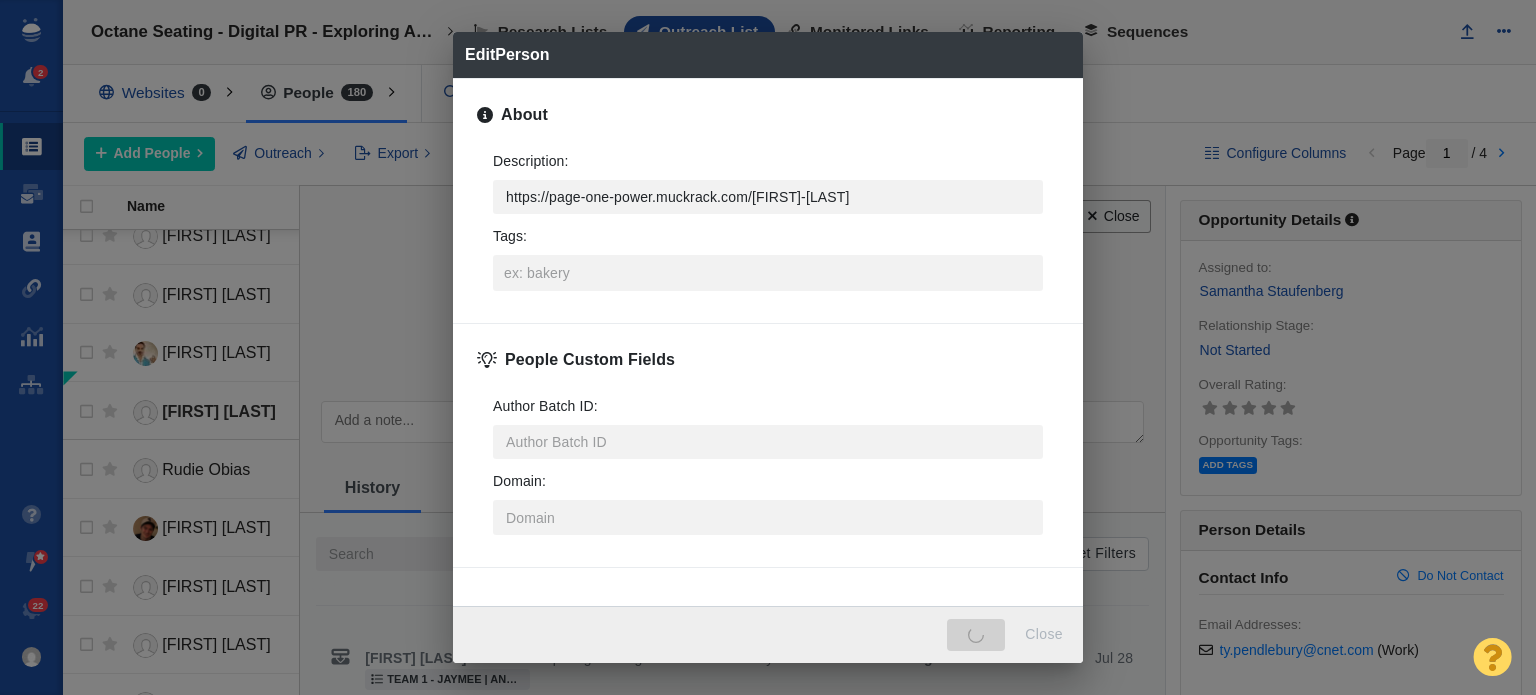 type on "x" 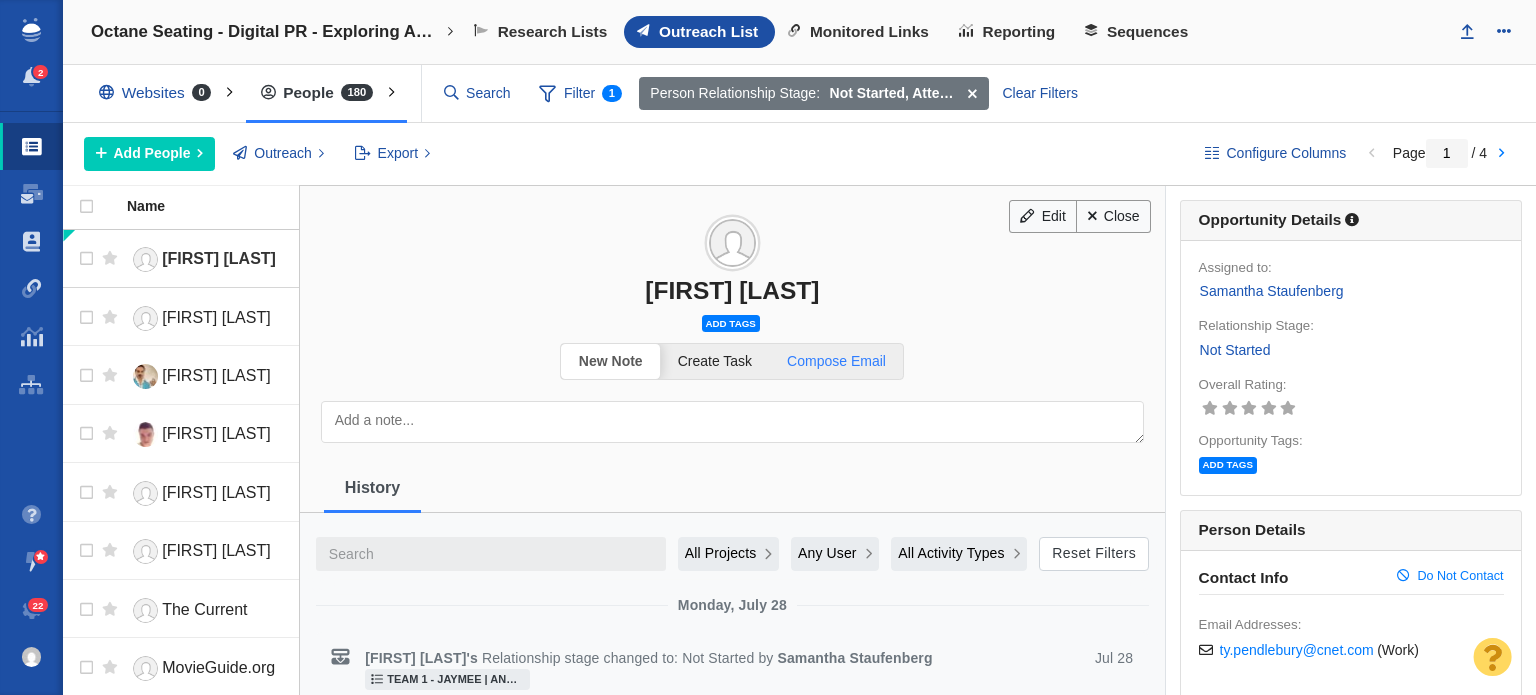 click on "Compose Email" at bounding box center (837, 361) 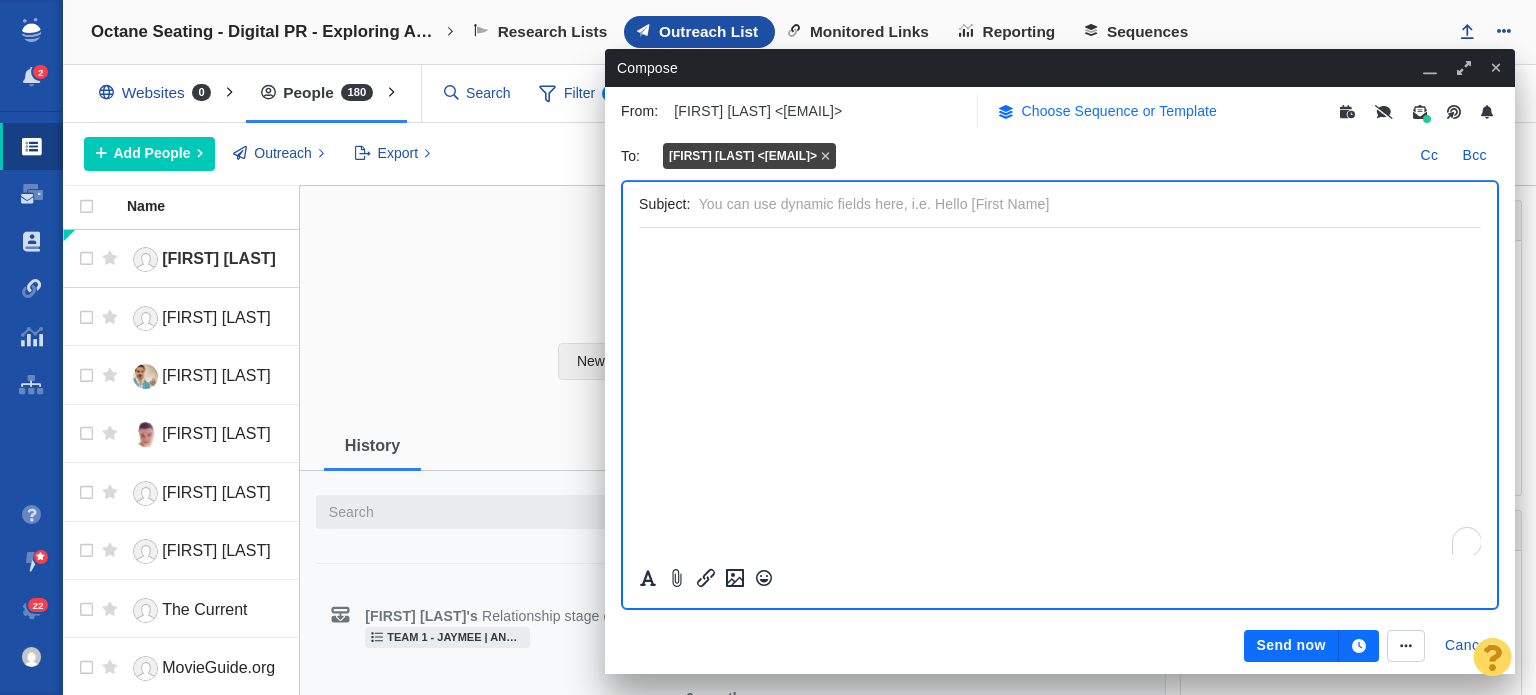 scroll, scrollTop: 0, scrollLeft: 0, axis: both 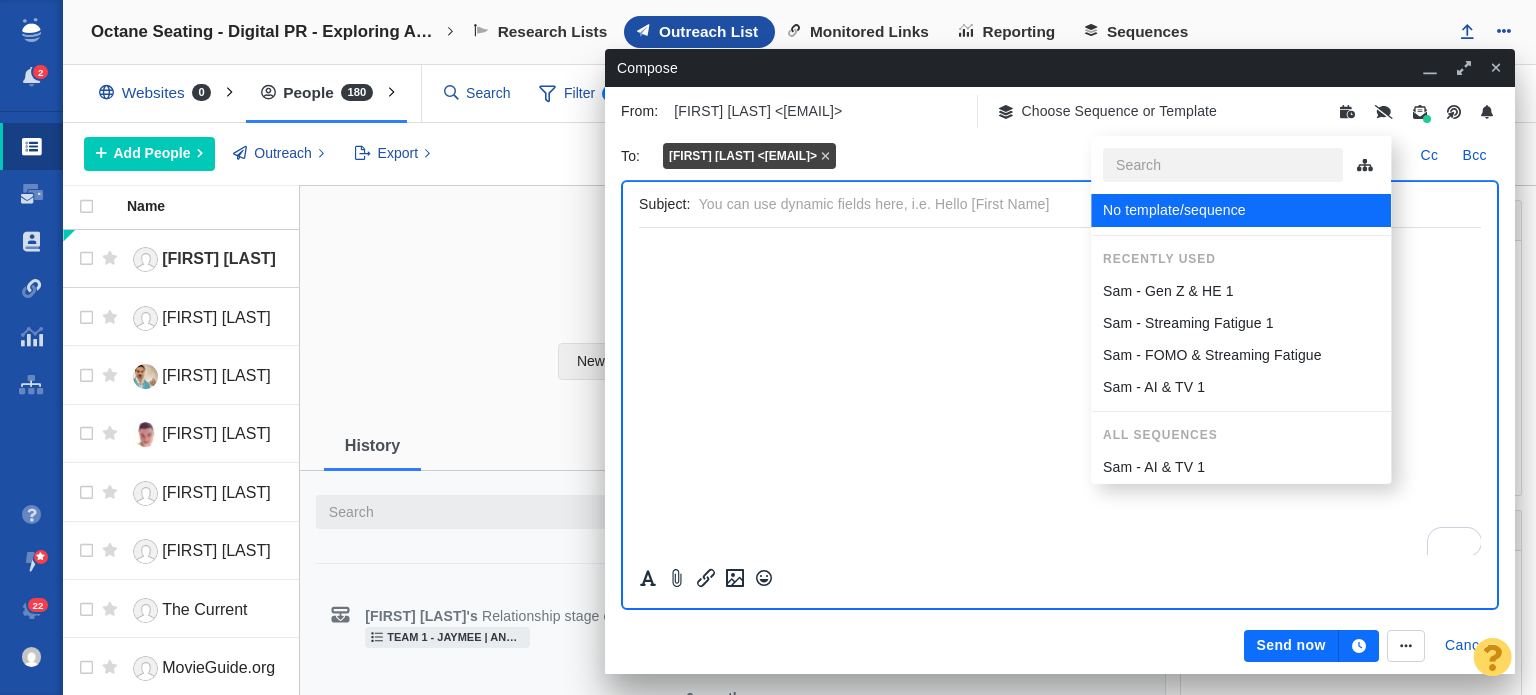 click on "Sam - FOMO & Streaming Fatigue" at bounding box center (1241, 355) 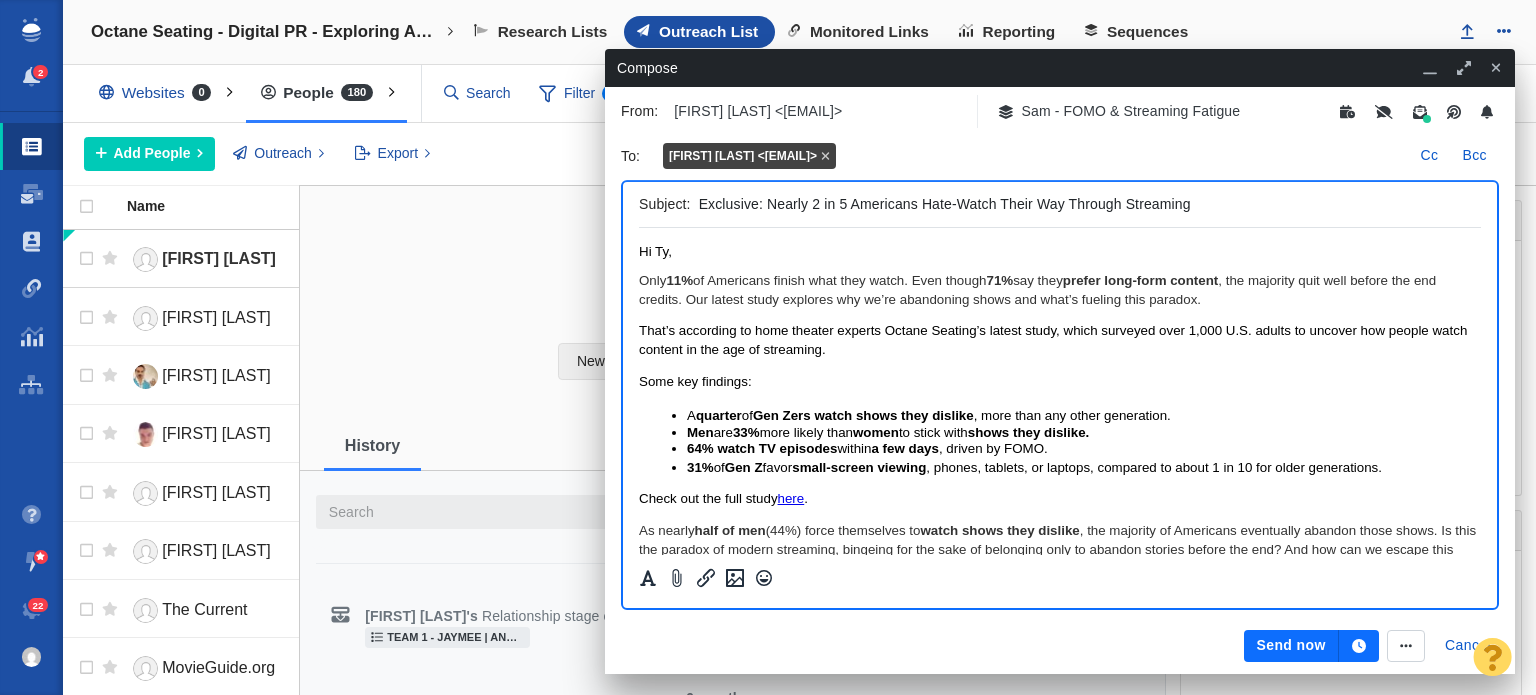 scroll, scrollTop: 0, scrollLeft: 0, axis: both 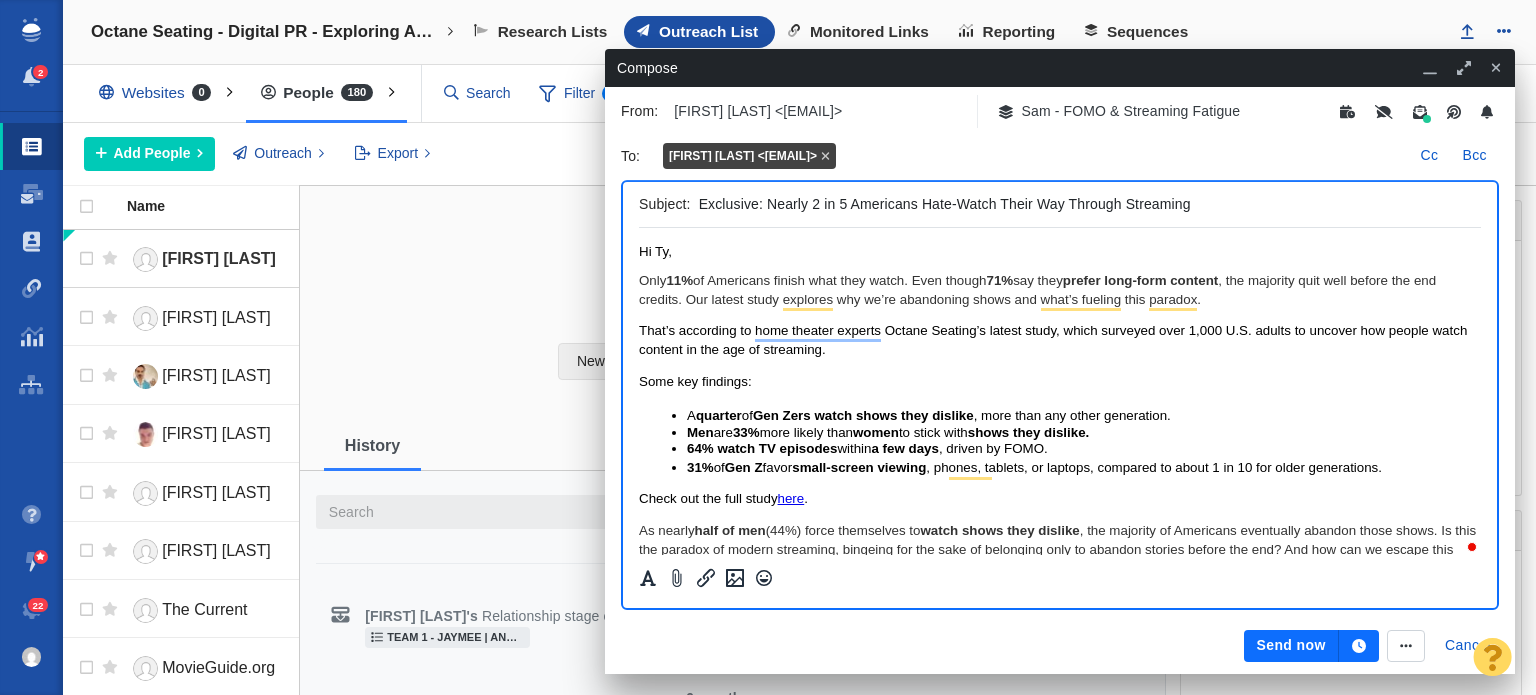 click on "Only  11%  of Americans finish what they watch. Even though  71%  say they  prefer long-form content , the majority quit well before the end credits. Our latest study explores why we’re abandoning shows and what’s fueling this paradox." at bounding box center [1060, 290] 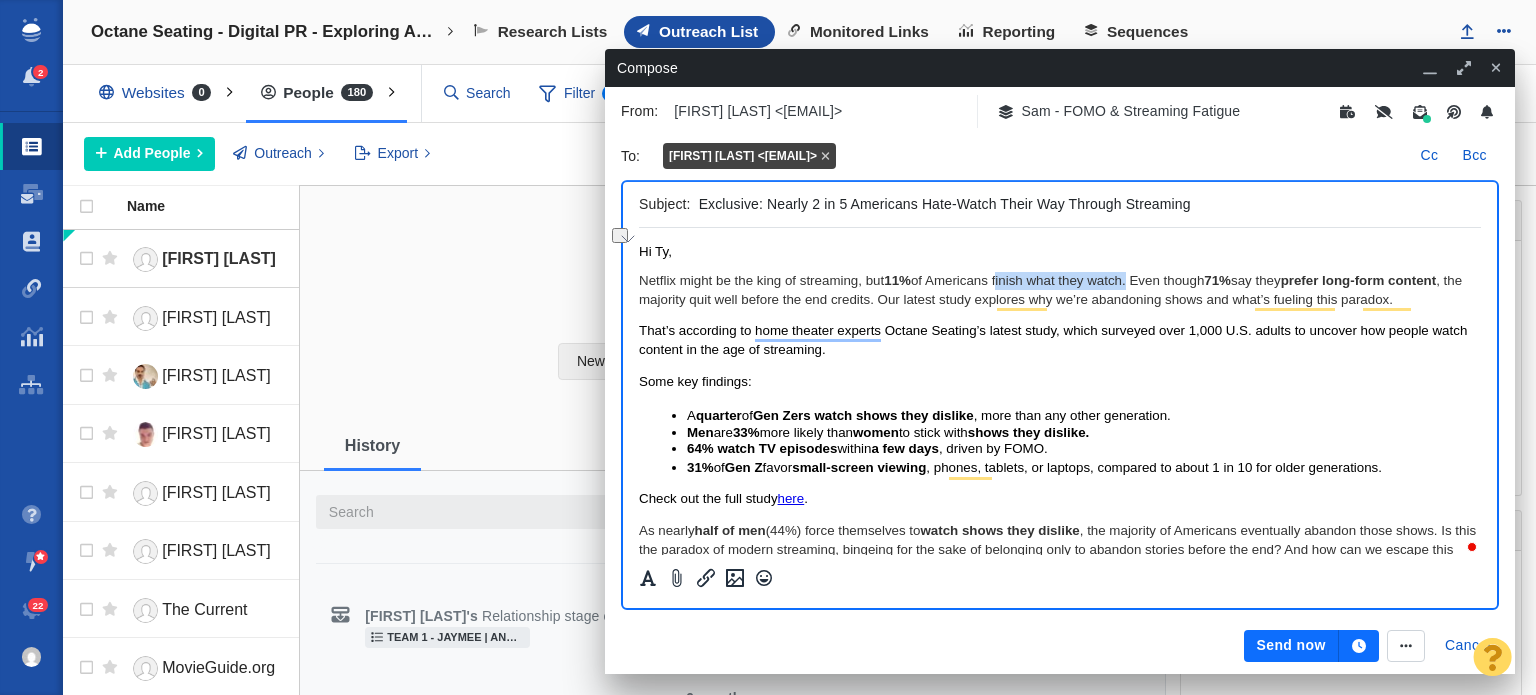 drag, startPoint x: 996, startPoint y: 283, endPoint x: 1125, endPoint y: 284, distance: 129.00388 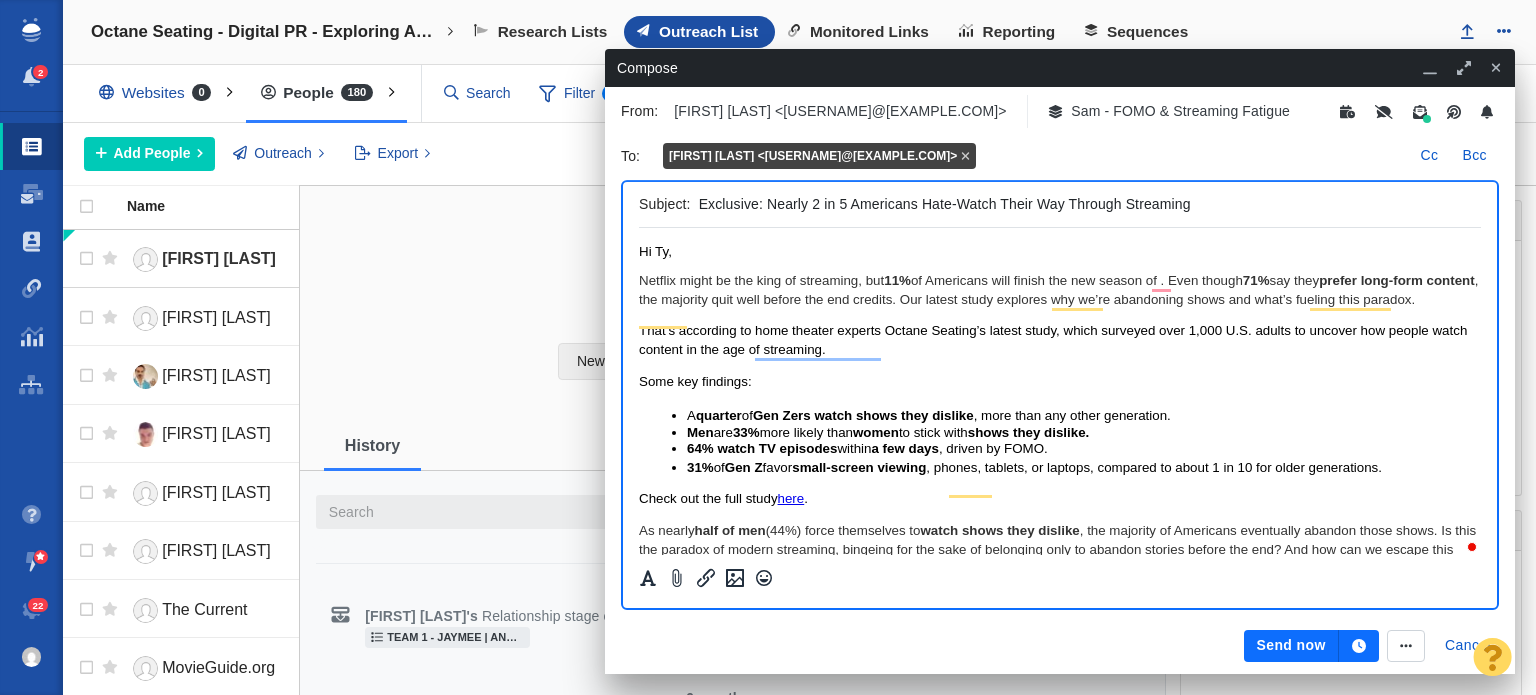 scroll, scrollTop: 0, scrollLeft: 0, axis: both 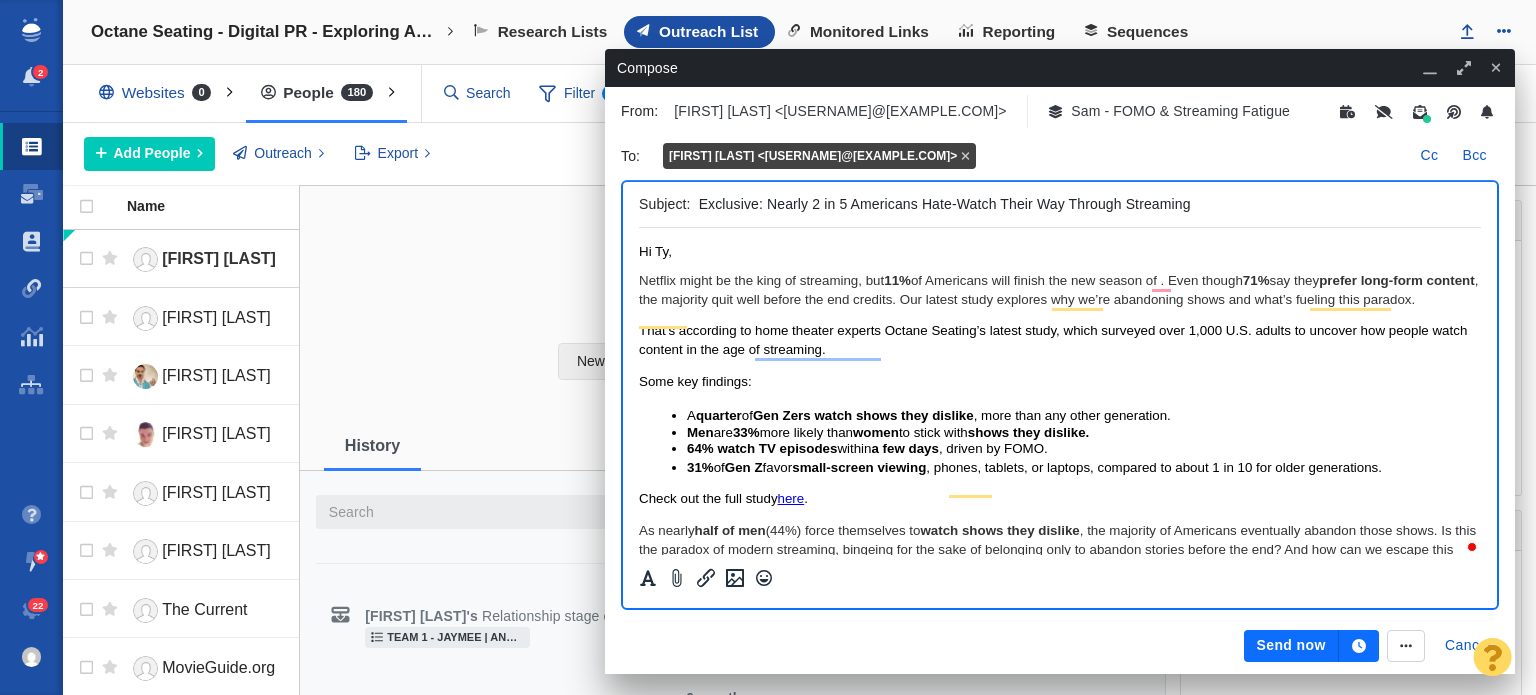 type 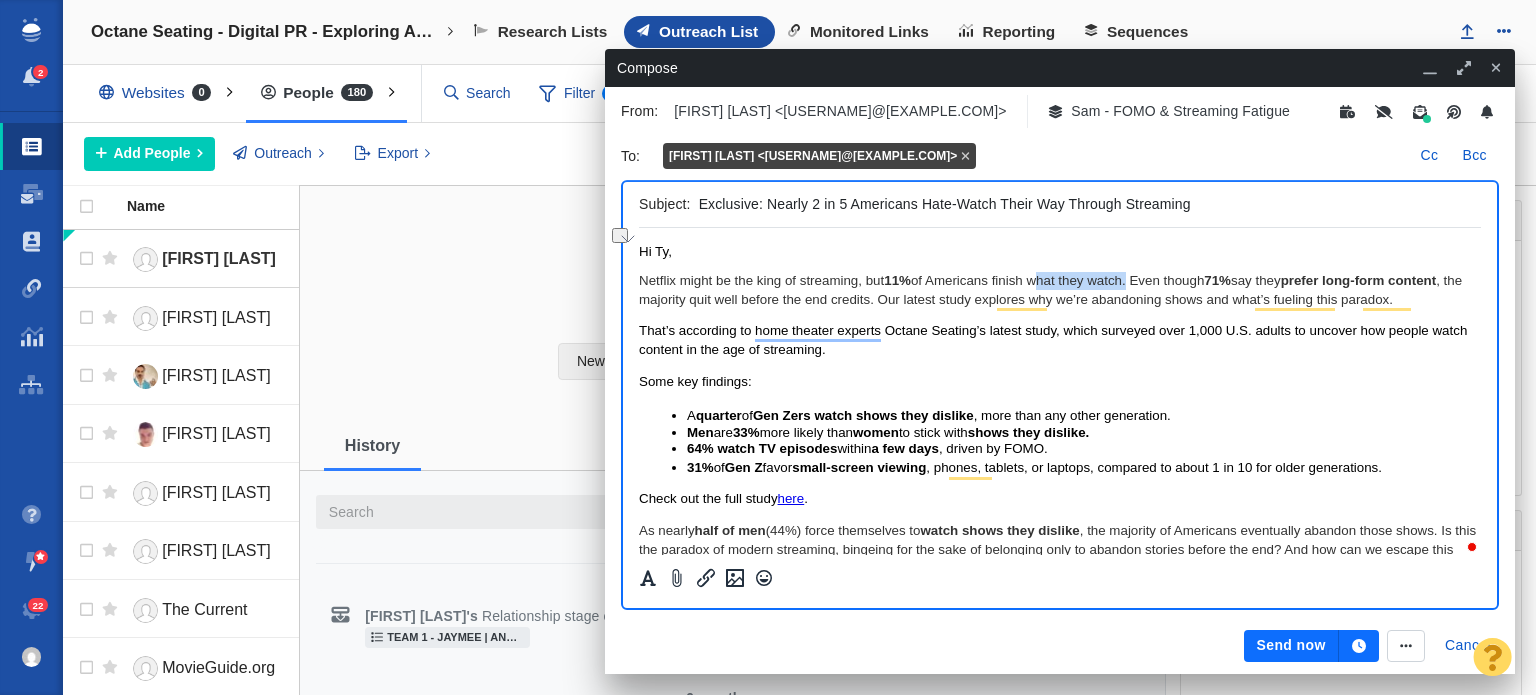 drag, startPoint x: 1125, startPoint y: 283, endPoint x: 1036, endPoint y: 282, distance: 89.005615 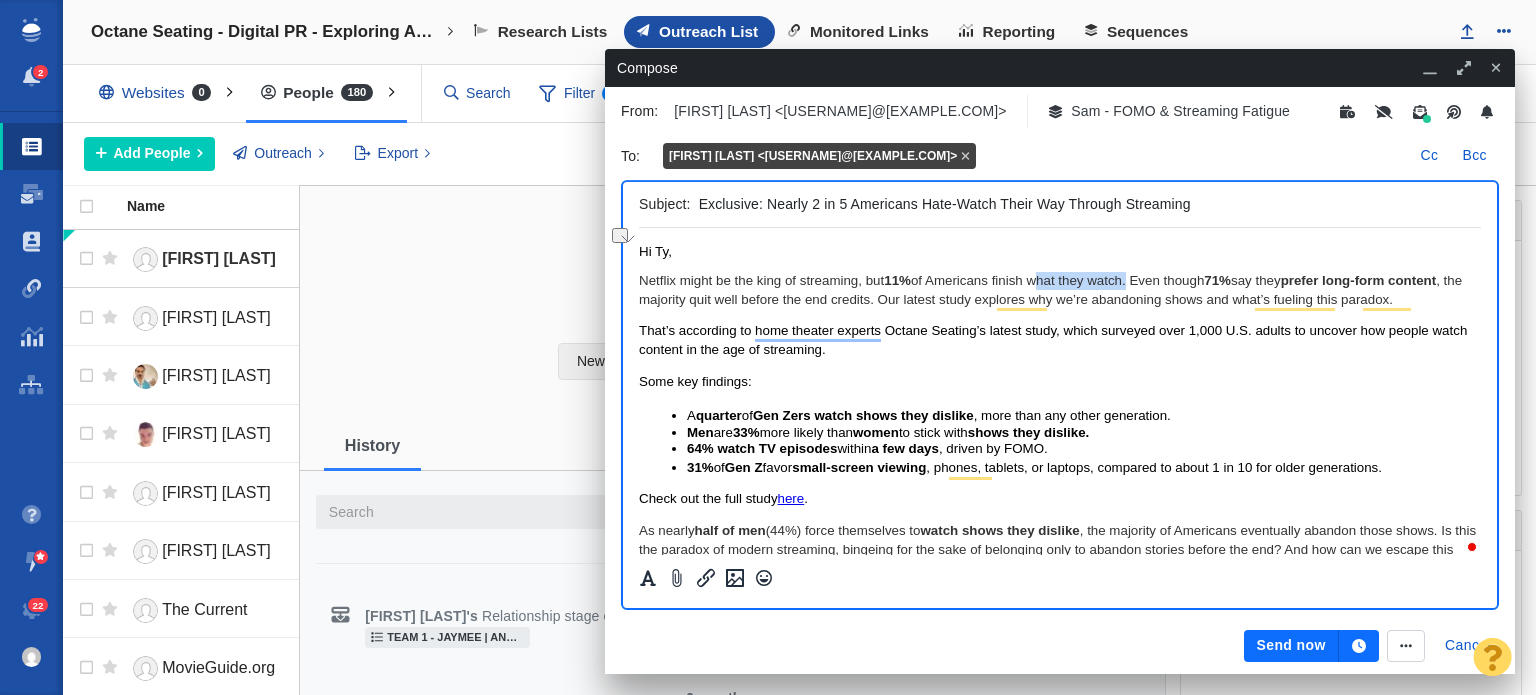 click on "Netflix might be the king of streaming, but  11%  of Americans finish what they watch. Even though  71%  say they  prefer long-form content , the majority quit well before the end credits. Our latest study explores why we’re abandoning shows and what’s fueling this paradox." at bounding box center (1060, 290) 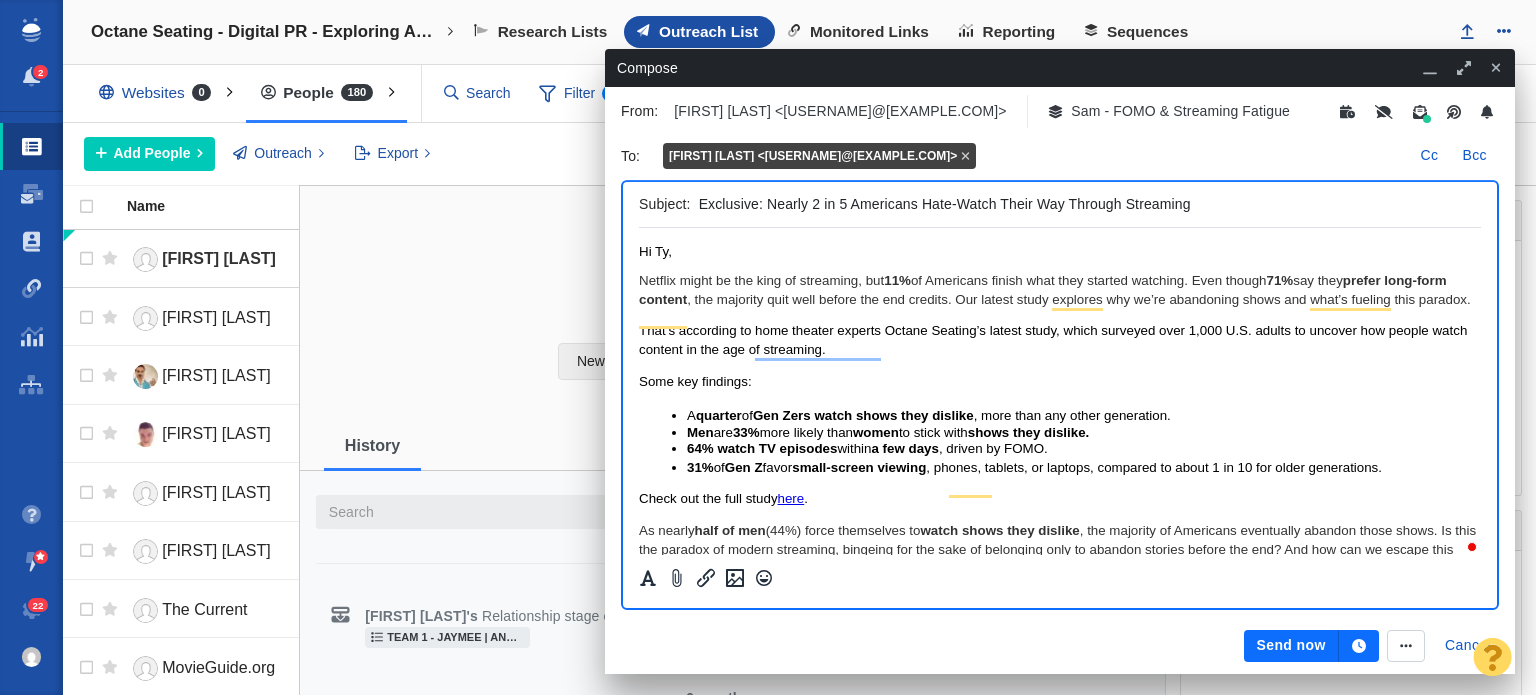 click on "Netflix might be the king of streaming, but  11%  of Americans finish what they started watching. Even though  71%  say they  prefer long-form content , the majority quit well before the end credits. Our latest study explores why we’re abandoning shows and what’s fueling this paradox." at bounding box center [1060, 290] 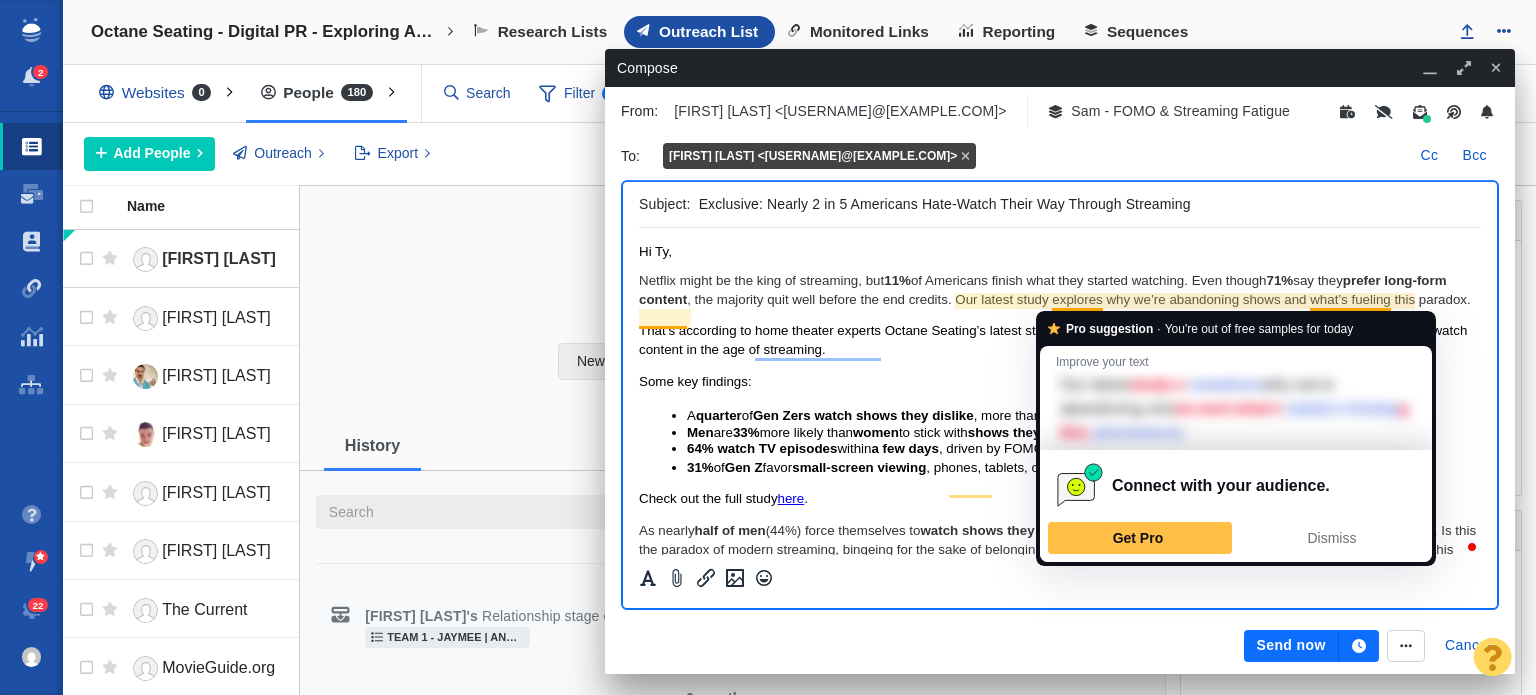 click on "Netflix might be the king of streaming, but  11%  of Americans finish what they started watching. Even though  71%  say they  prefer long-form content , the majority quit well before the end credits. Our latest study explores why we’re abandoning shows and what’s fueling this paradox." at bounding box center (1060, 290) 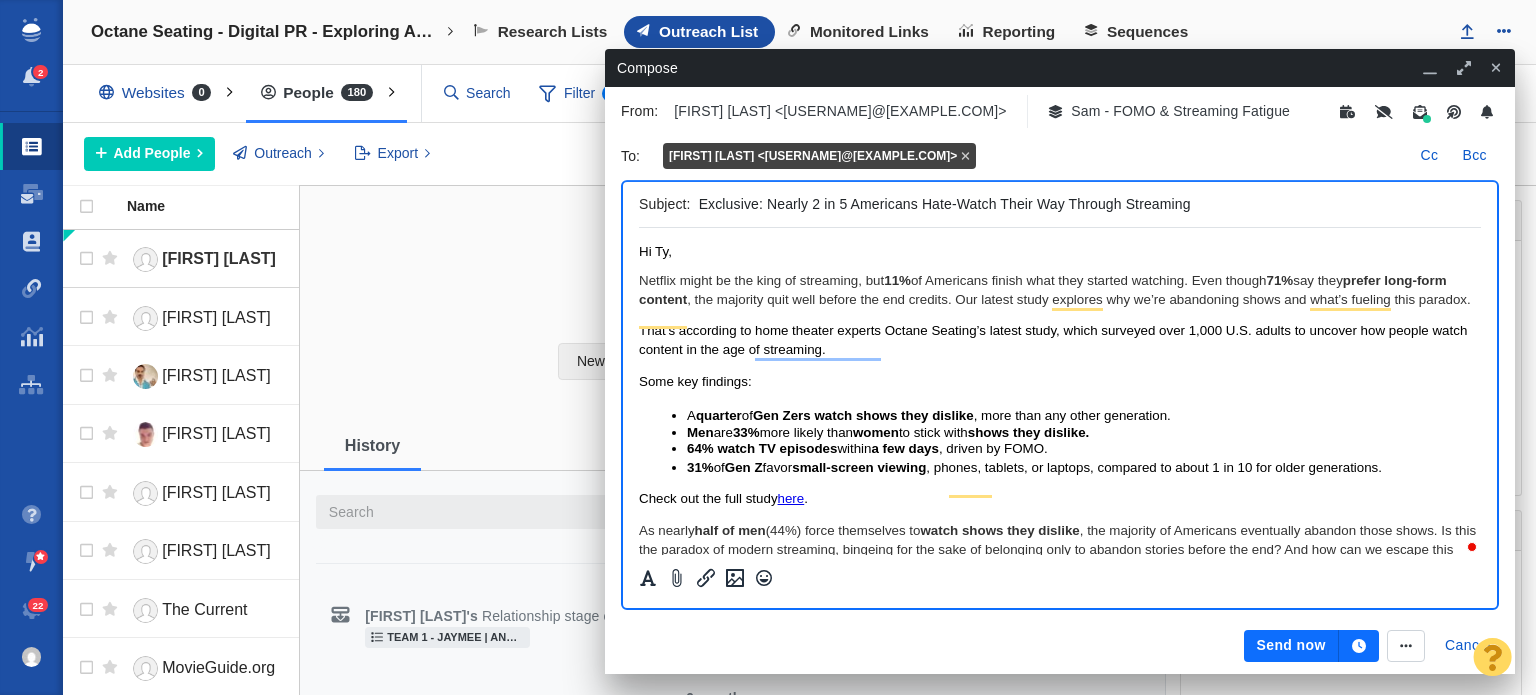 drag, startPoint x: 953, startPoint y: 321, endPoint x: 962, endPoint y: 314, distance: 11.401754 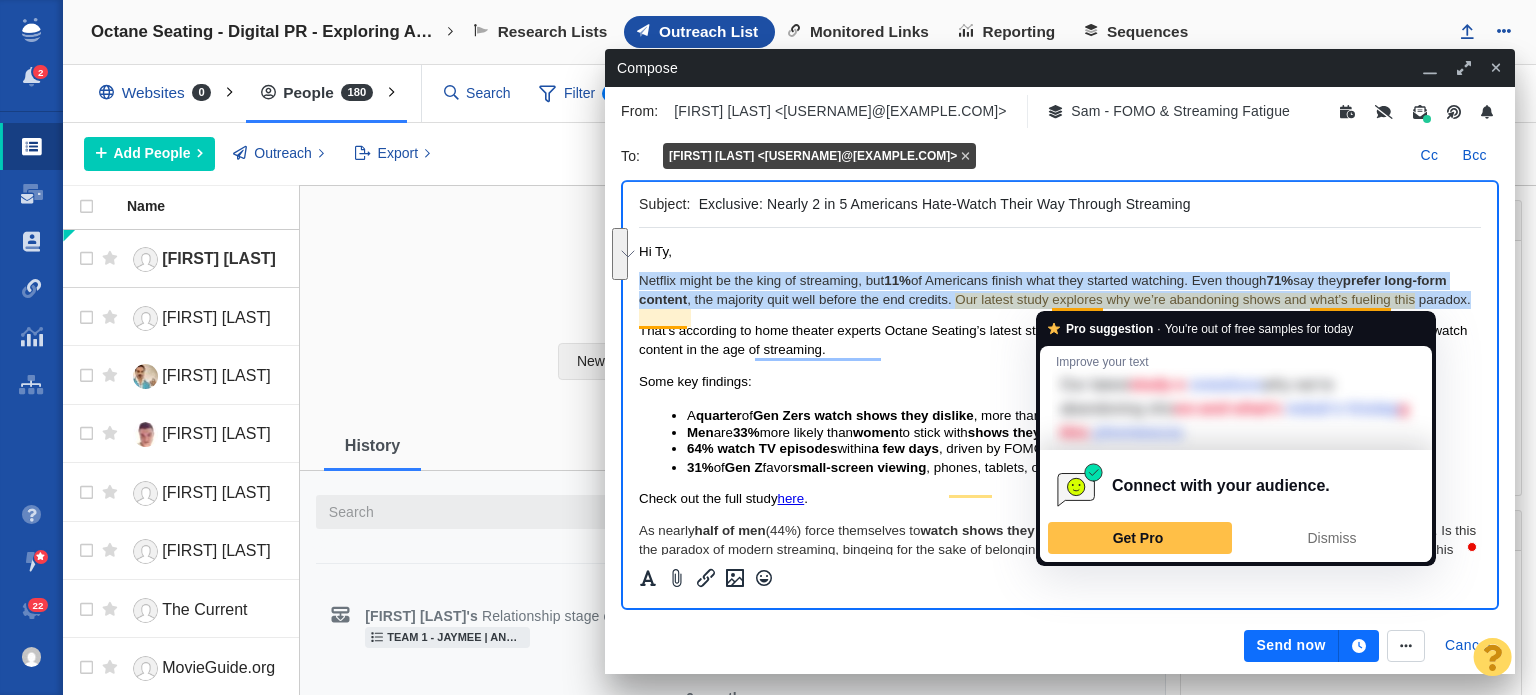 drag, startPoint x: 1063, startPoint y: 305, endPoint x: 1095, endPoint y: 305, distance: 32 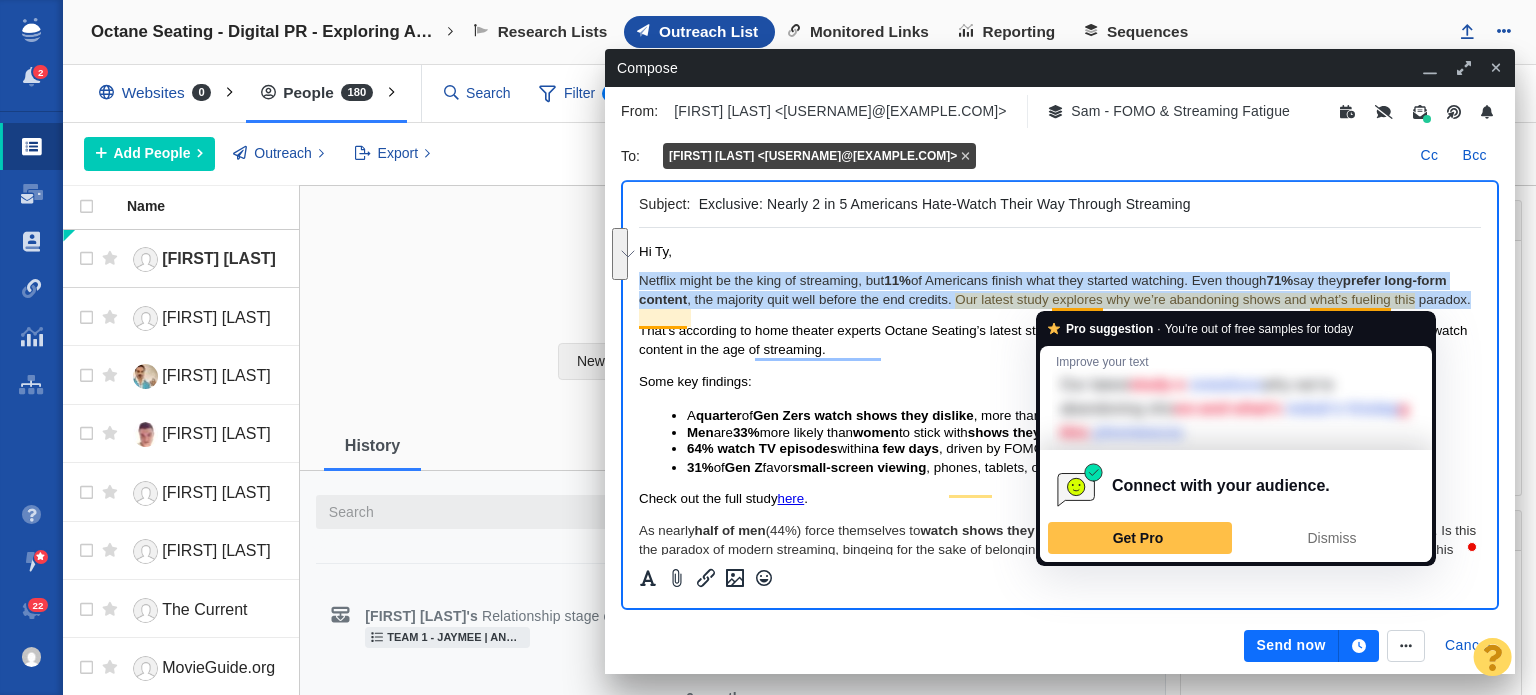 click on "Netflix might be the king of streaming, but  11%  of Americans finish what they started watching. Even though  71%  say they  prefer long-form content , the majority quit well before the end credits. Our latest study explores why we’re abandoning shows and what’s fueling this paradox." at bounding box center (1060, 290) 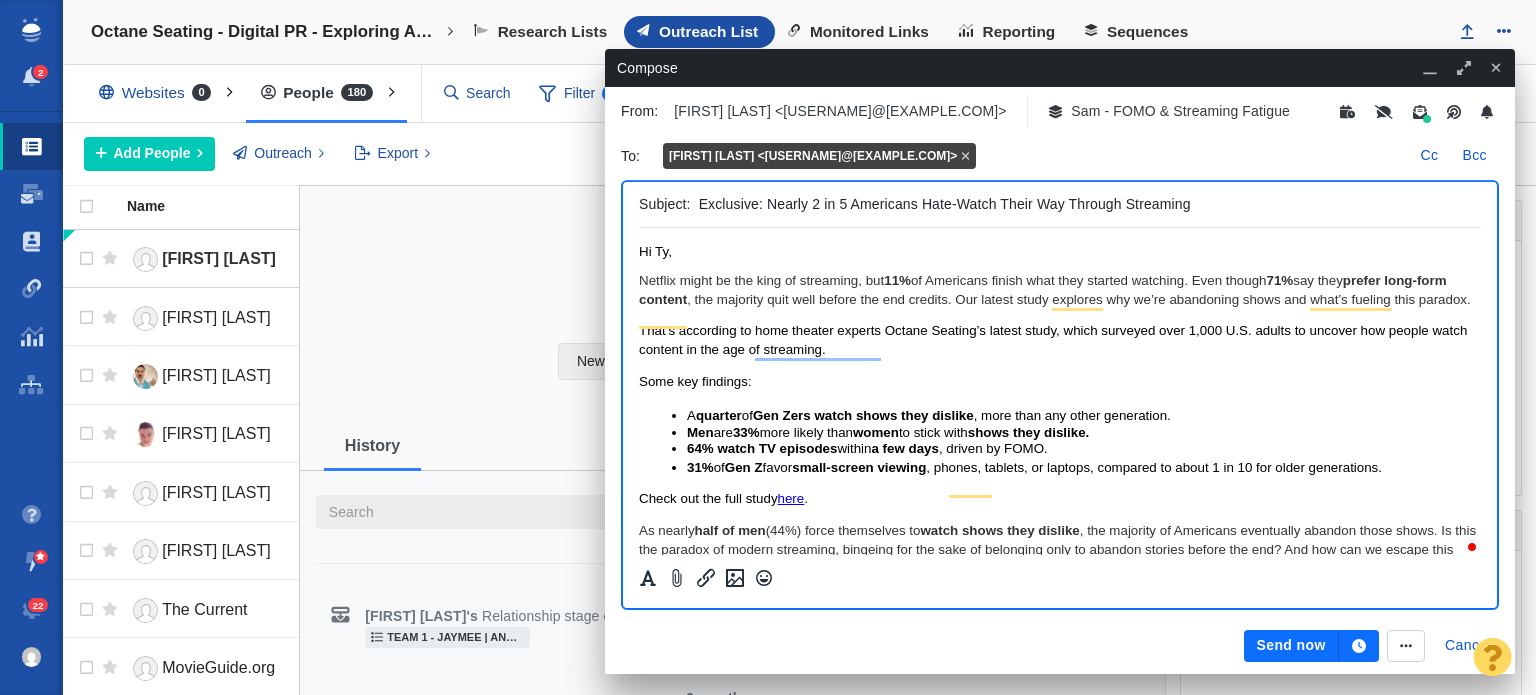 click on "Netflix might be the king of streaming, but  11%  of Americans finish what they started watching. Even though  71%  say they  prefer long-form content , the majority quit well before the end credits. Our latest study explores why we’re abandoning shows and what’s fueling this paradox." at bounding box center (1060, 290) 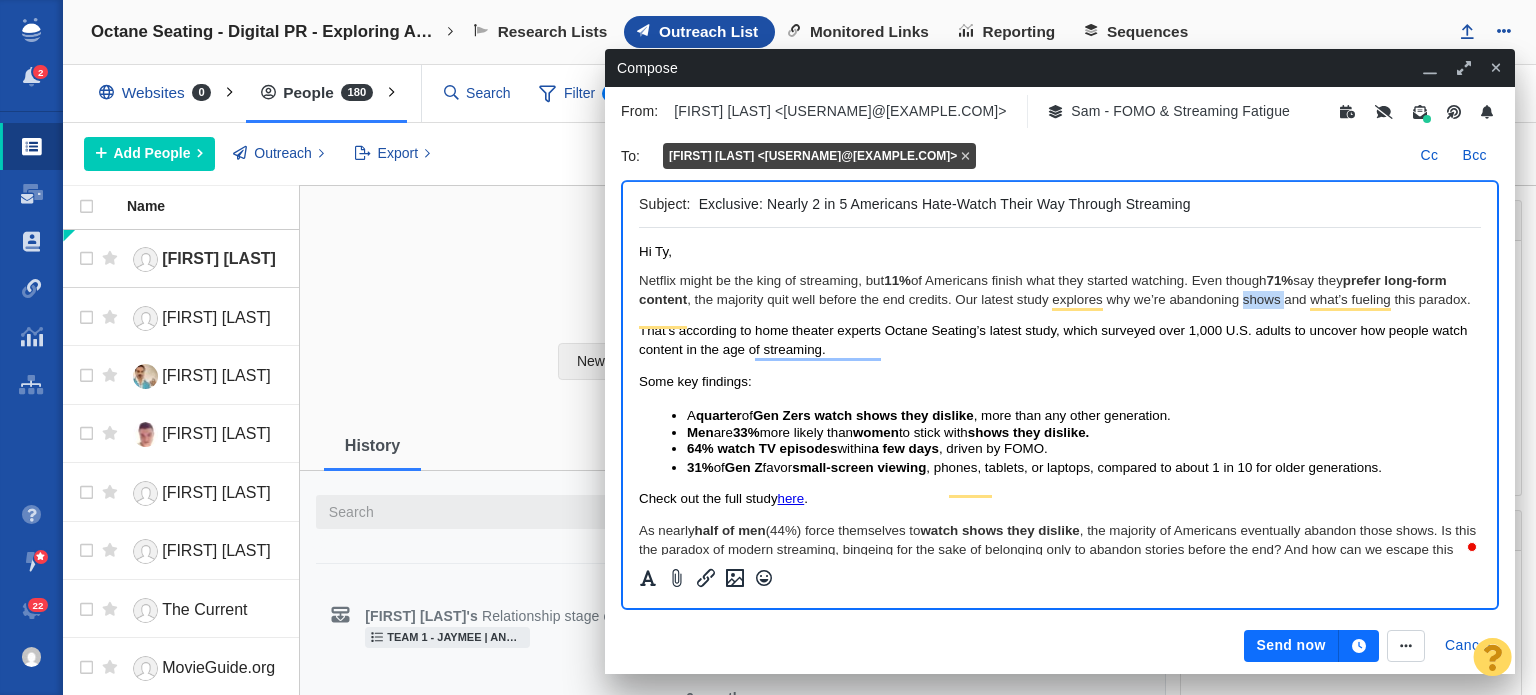 drag, startPoint x: 1282, startPoint y: 305, endPoint x: 1246, endPoint y: 305, distance: 36 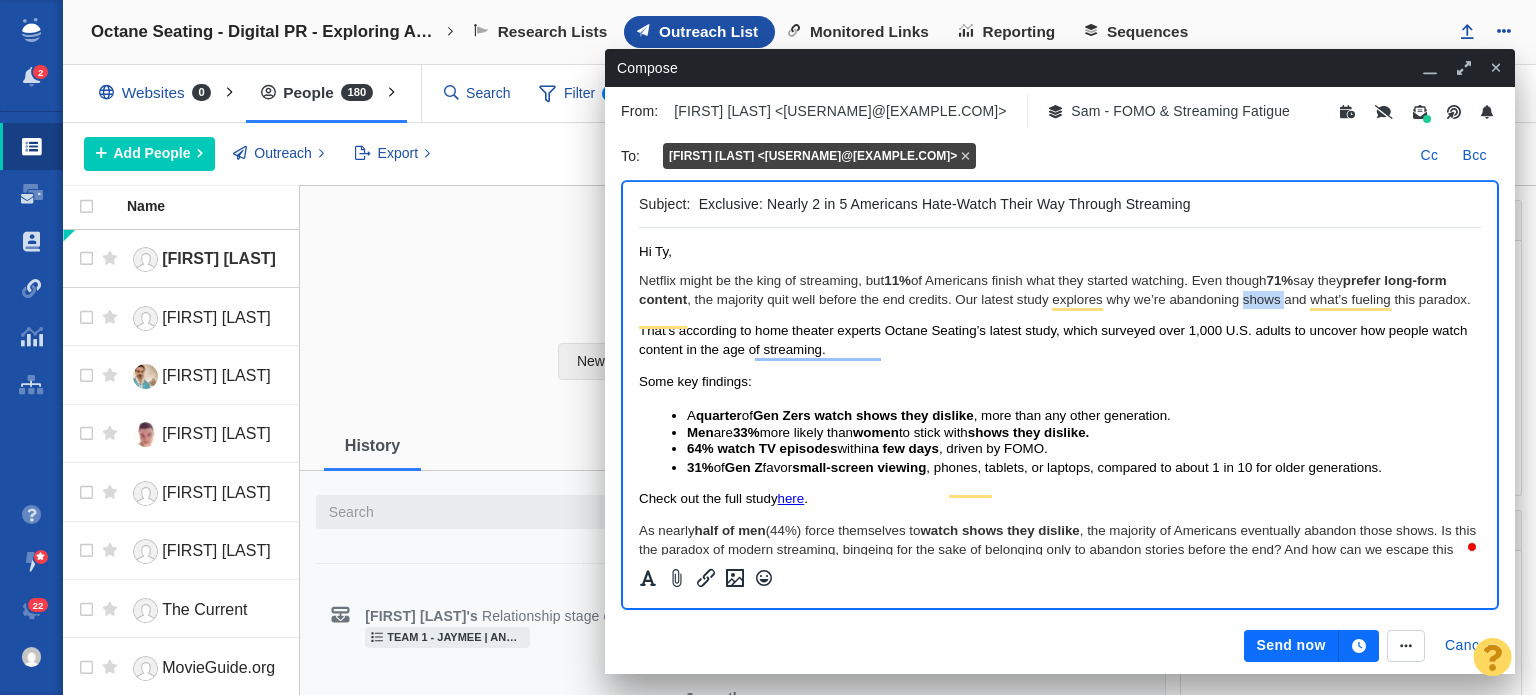 click on "Netflix might be the king of streaming, but  11%  of Americans finish what they started watching. Even though  71%  say they  prefer long-form content , the majority quit well before the end credits. Our latest study explores why we’re abandoning shows and what’s fueling this paradox." at bounding box center (1060, 290) 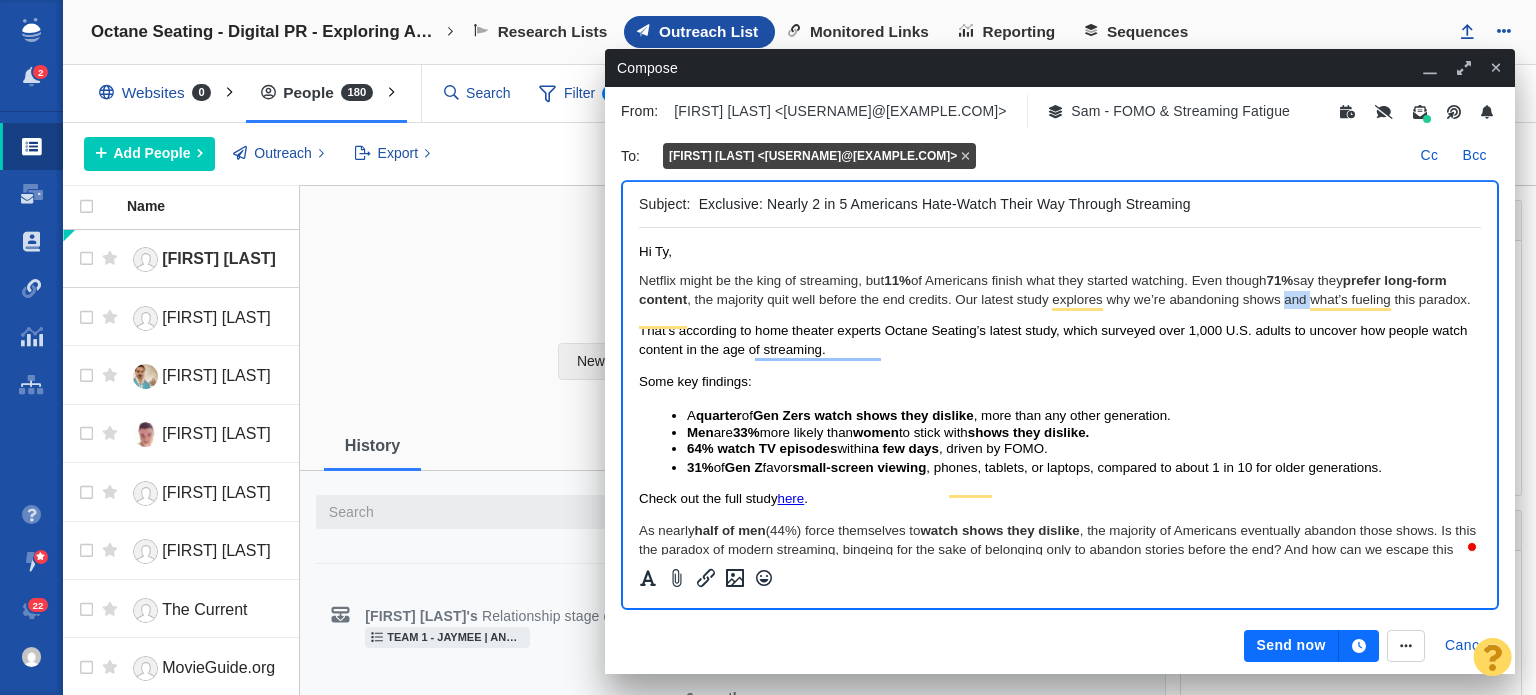 click on "Netflix might be the king of streaming, but  11%  of Americans finish what they started watching. Even though  71%  say they  prefer long-form content , the majority quit well before the end credits. Our latest study explores why we’re abandoning shows and what’s fueling this paradox." at bounding box center [1060, 290] 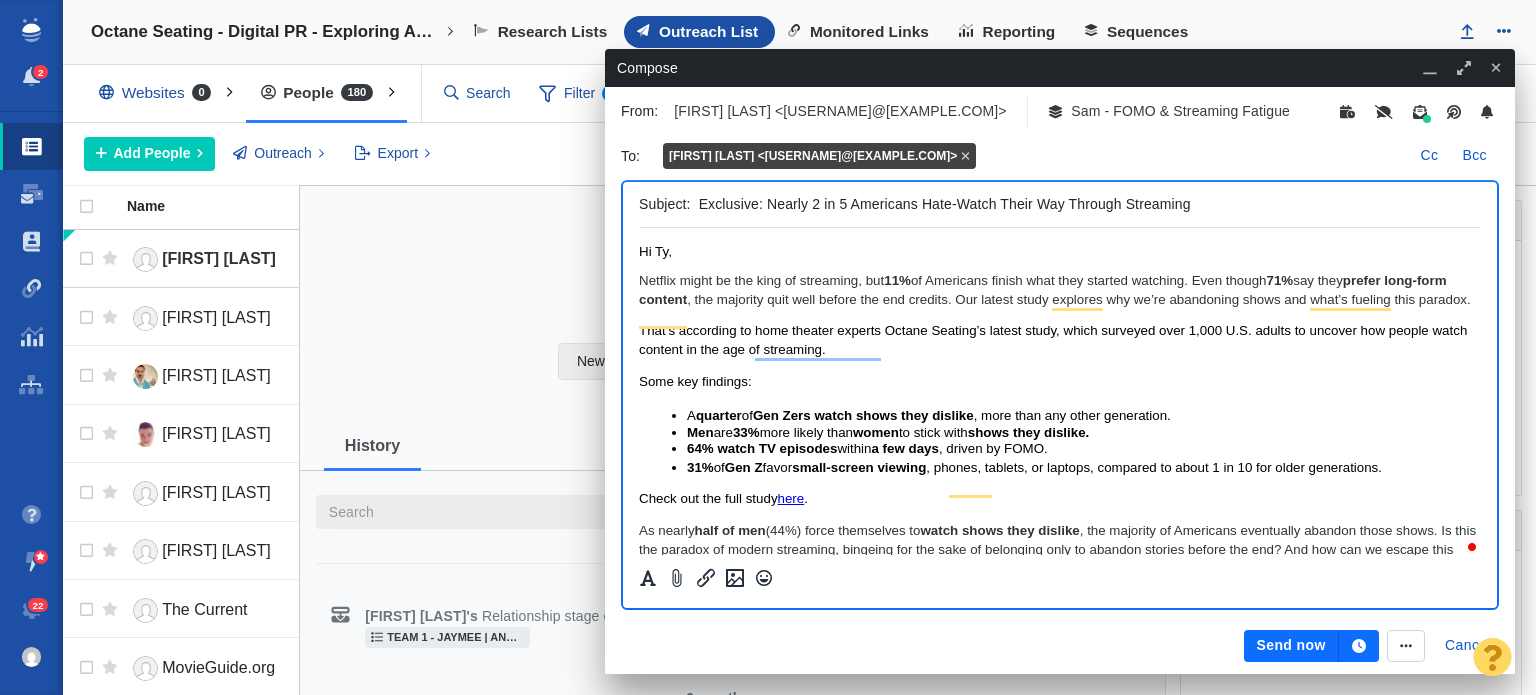 click on "Netflix might be the king of streaming, but  11%  of Americans finish what they started watching. Even though  71%  say they  prefer long-form content , the majority quit well before the end credits. Our latest study explores why we’re abandoning shows and what’s fueling this paradox." at bounding box center (1060, 290) 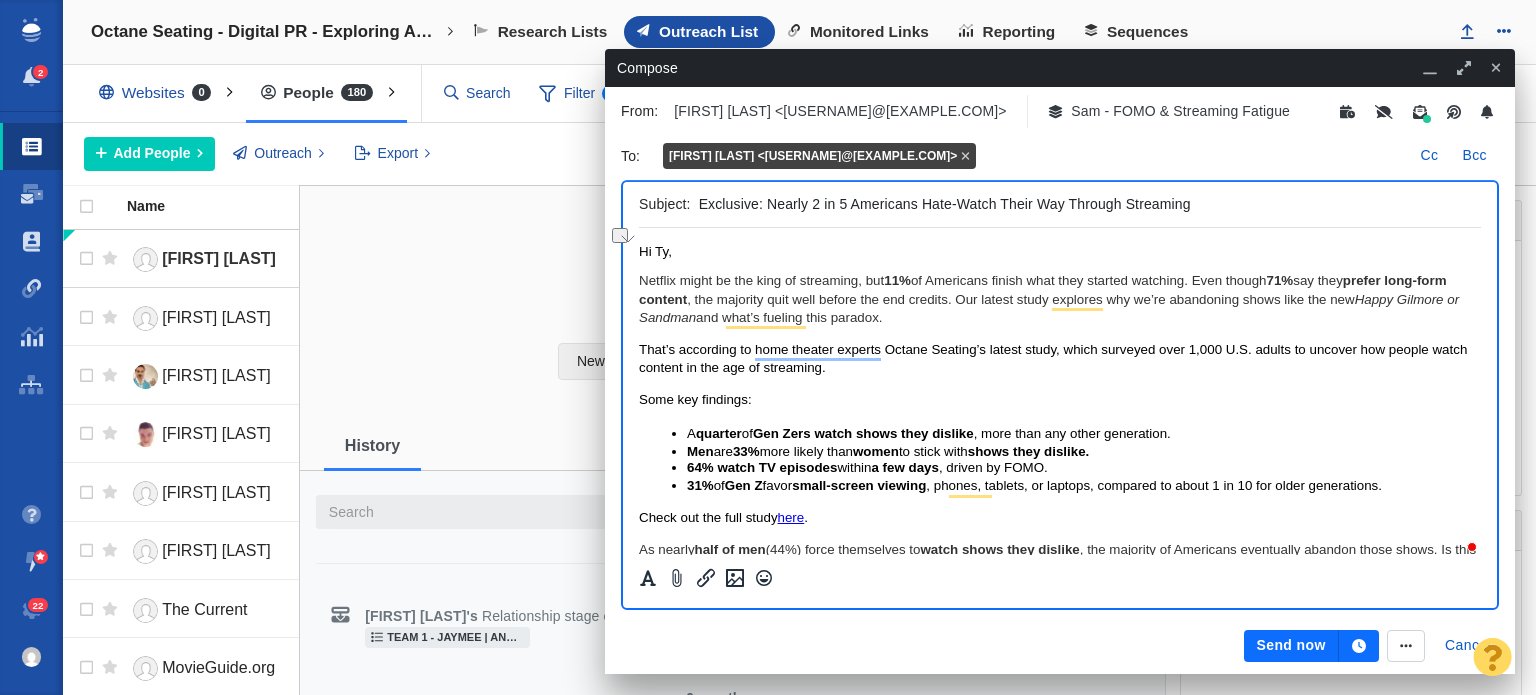 drag, startPoint x: 1356, startPoint y: 298, endPoint x: 1300, endPoint y: 301, distance: 56.0803 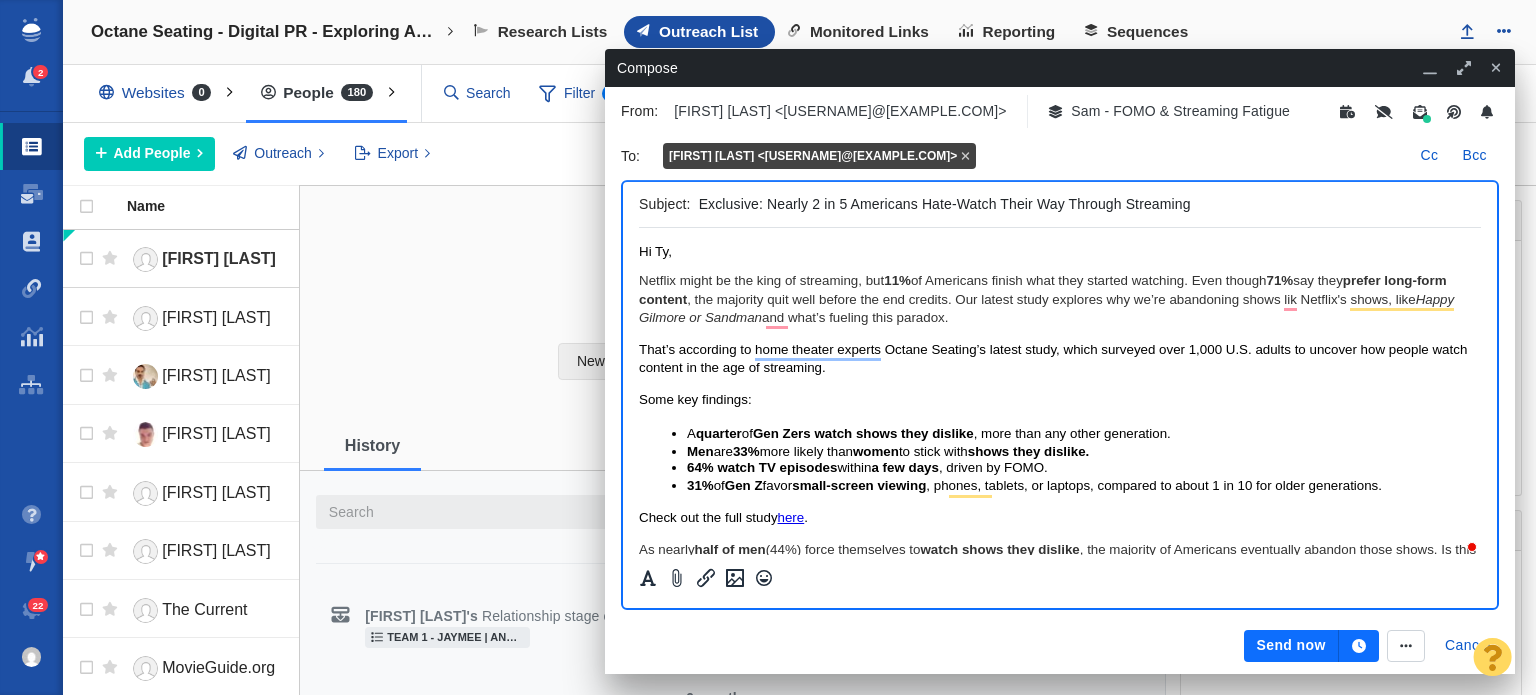 click on "Netflix might be the king of streaming, but  11%  of Americans finish what they started watching. Even though  71%  say they  prefer long-form content , the majority quit well before the end credits. Our latest study explores why we’re abandoning shows lik Netflix's shows, like Happy Gilmore or Sandman  and what’s fueling this paradox." at bounding box center [1060, 299] 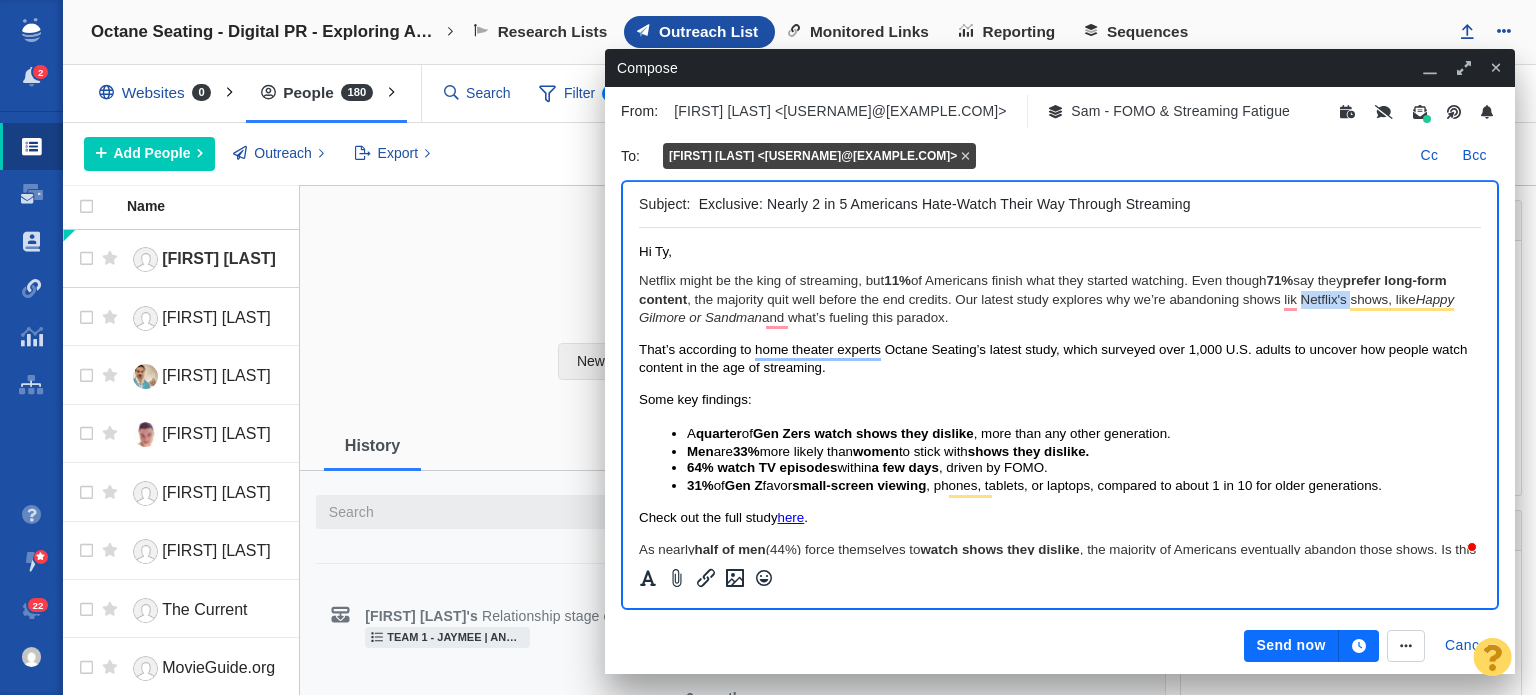 click on "Netflix might be the king of streaming, but  11%  of Americans finish what they started watching. Even though  71%  say they  prefer long-form content , the majority quit well before the end credits. Our latest study explores why we’re abandoning shows lik Netflix's shows, like Happy Gilmore or Sandman  and what’s fueling this paradox." at bounding box center [1060, 299] 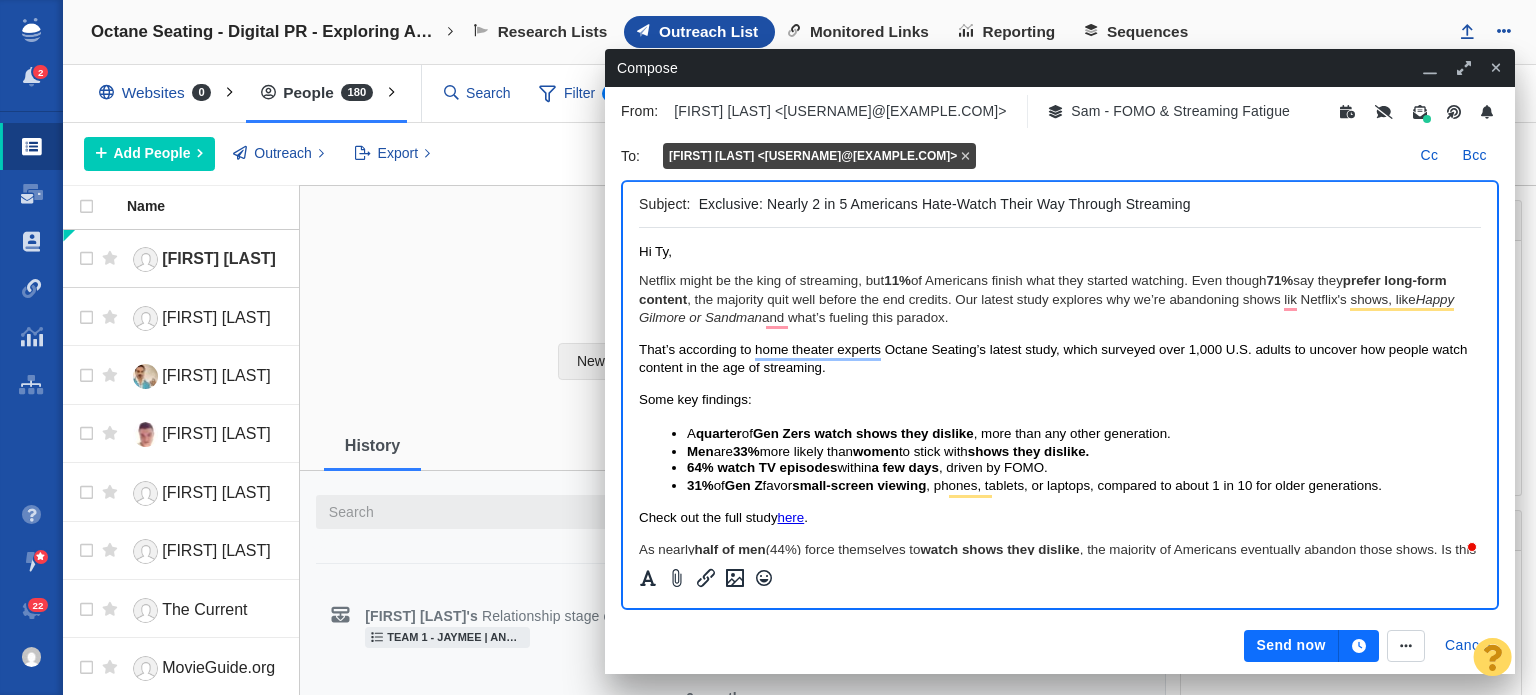 click on "Netflix might be the king of streaming, but  11%  of Americans finish what they started watching. Even though  71%  say they  prefer long-form content , the majority quit well before the end credits. Our latest study explores why we’re abandoning shows lik Netflix's shows, like Happy Gilmore or Sandman  and what’s fueling this paradox." at bounding box center (1060, 299) 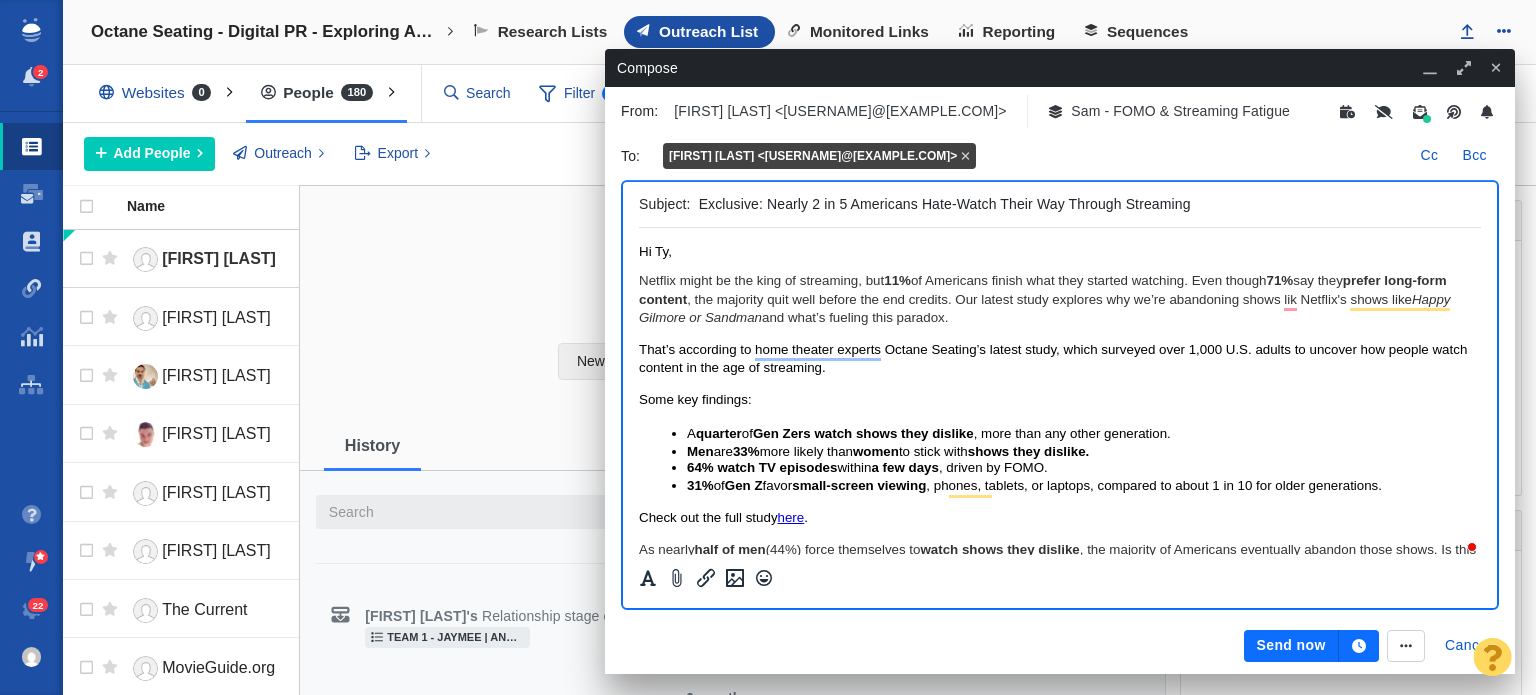 click on "Netflix might be the king of streaming, but  11%  of Americans finish what they started watching. Even though  71%  say they  prefer long-form content , the majority quit well before the end credits. Our latest study explores why we’re abandoning shows lik Netflix's shows like Happy Gilmore or Sandman  and what’s fueling this paradox." at bounding box center [1060, 299] 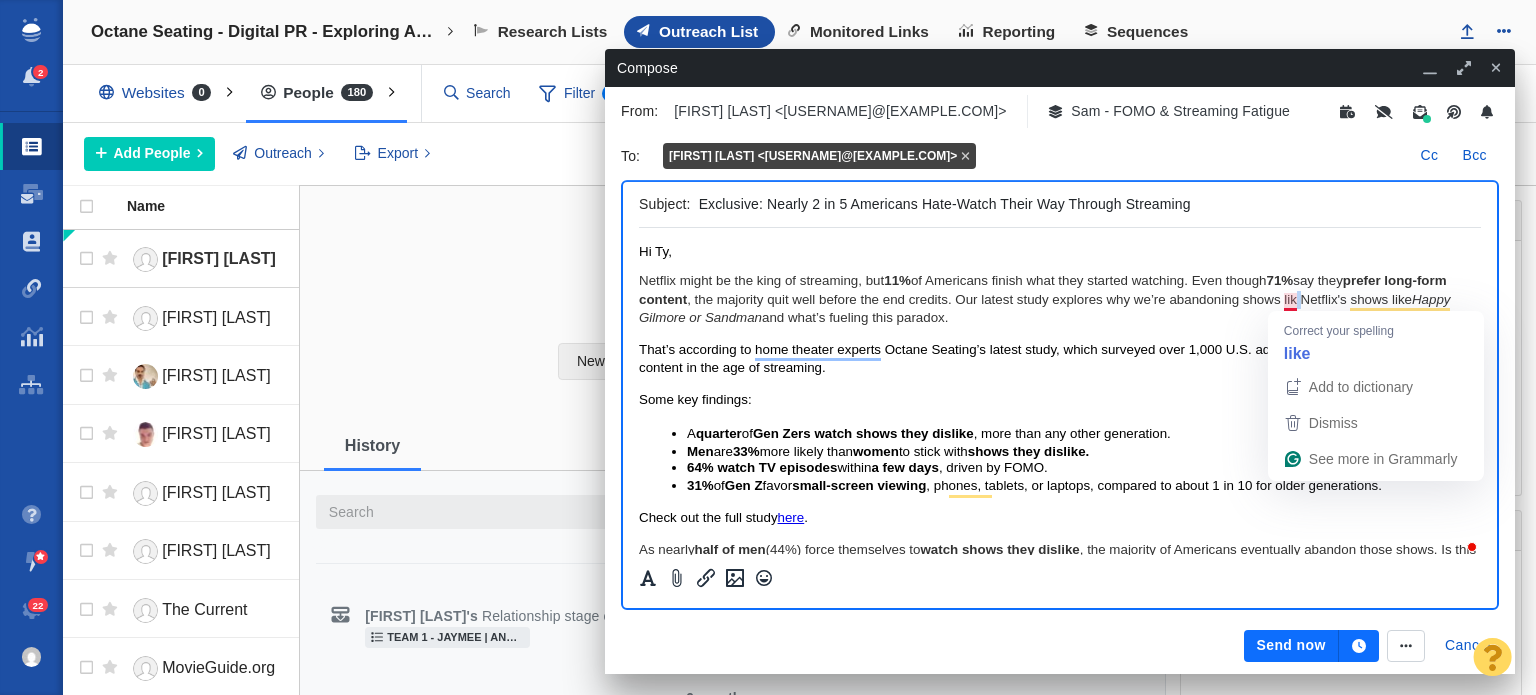 click on "Netflix might be the king of streaming, but  11%  of Americans finish what they started watching. Even though  71%  say they  prefer long-form content , the majority quit well before the end credits. Our latest study explores why we’re abandoning shows lik Netflix's shows like Happy Gilmore or Sandman  and what’s fueling this paradox." at bounding box center (1060, 299) 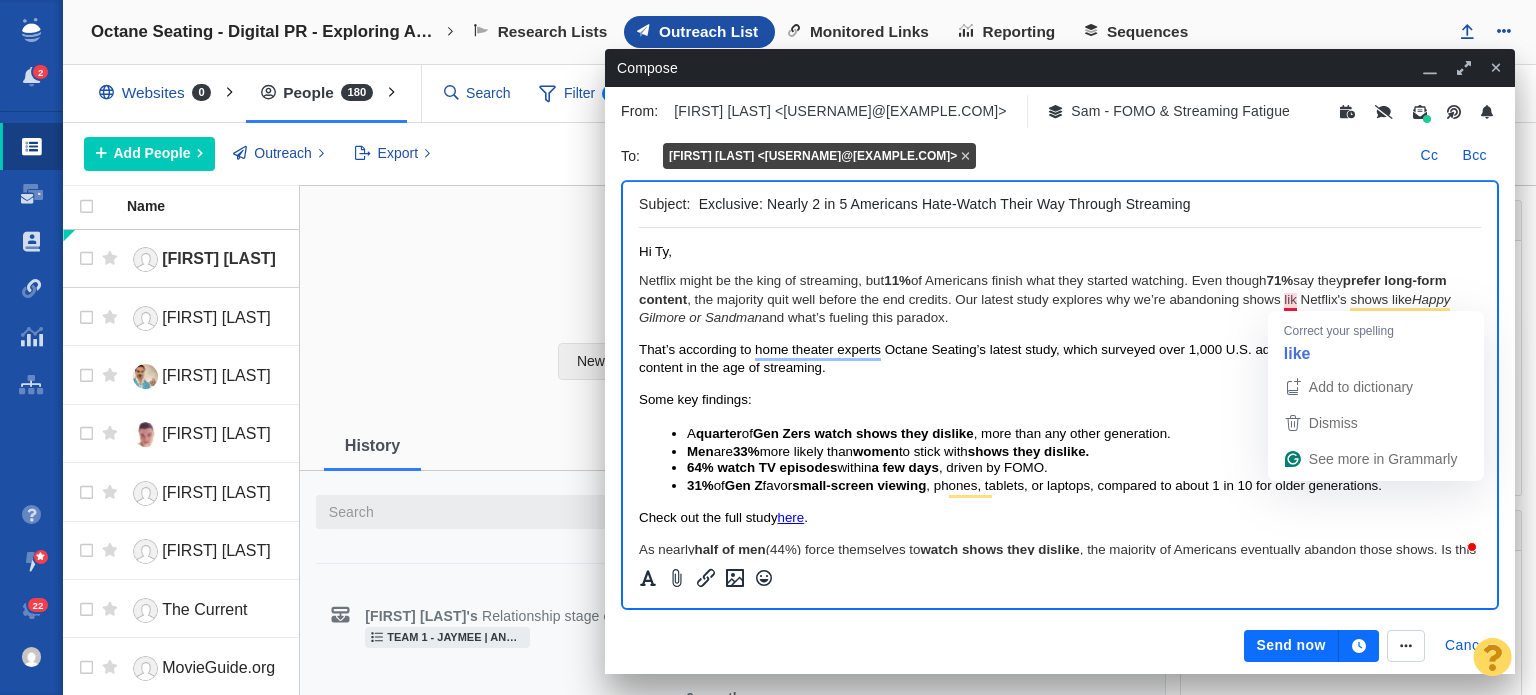 click on "Netflix might be the king of streaming, but  11%  of Americans finish what they started watching. Even though  71%  say they  prefer long-form content , the majority quit well before the end credits. Our latest study explores why we’re abandoning shows lik Netflix's shows like Happy Gilmore or Sandman  and what’s fueling this paradox." at bounding box center [1060, 299] 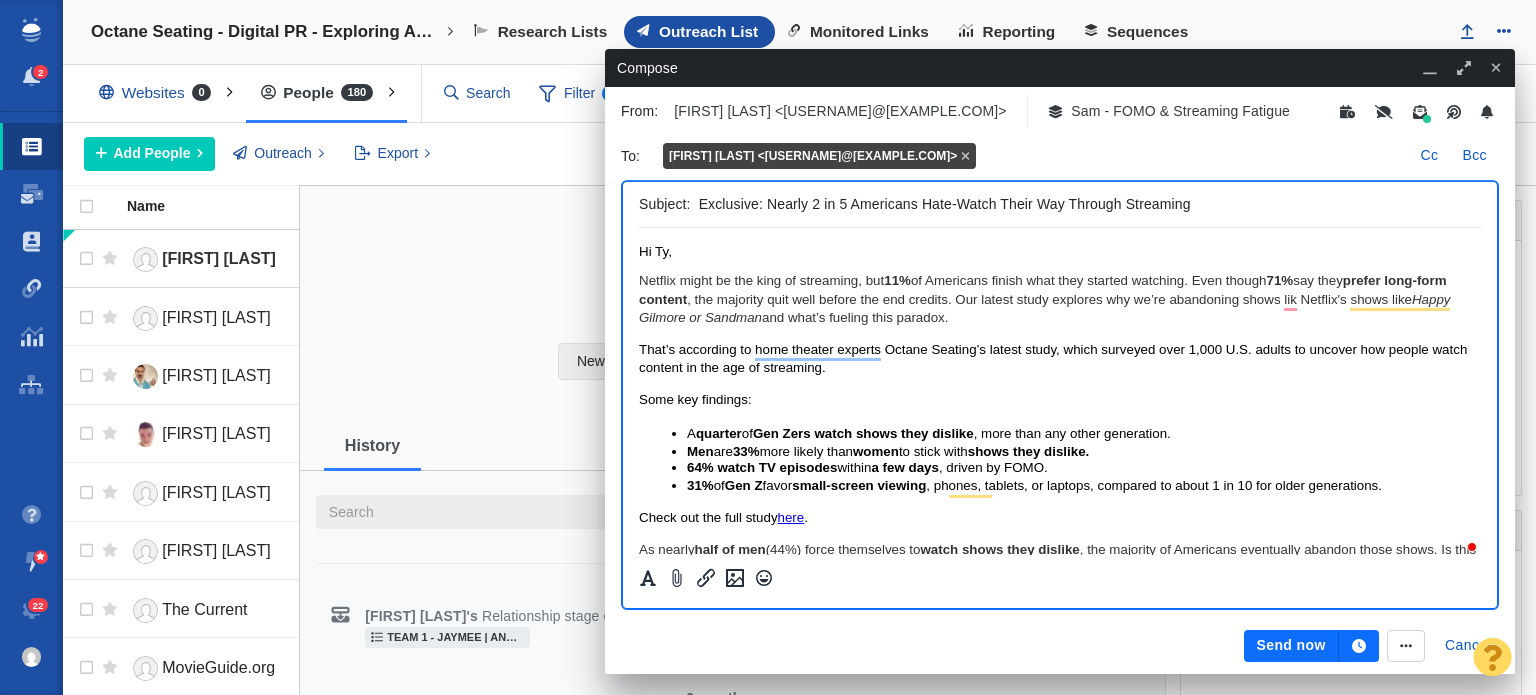 click on "Netflix might be the king of streaming, but  11%  of Americans finish what they started watching. Even though  71%  say they  prefer long-form content , the majority quit well before the end credits. Our latest study explores why we’re abandoning shows lik Netflix's shows like Happy Gilmore or Sandman  and what’s fueling this paradox." at bounding box center (1060, 299) 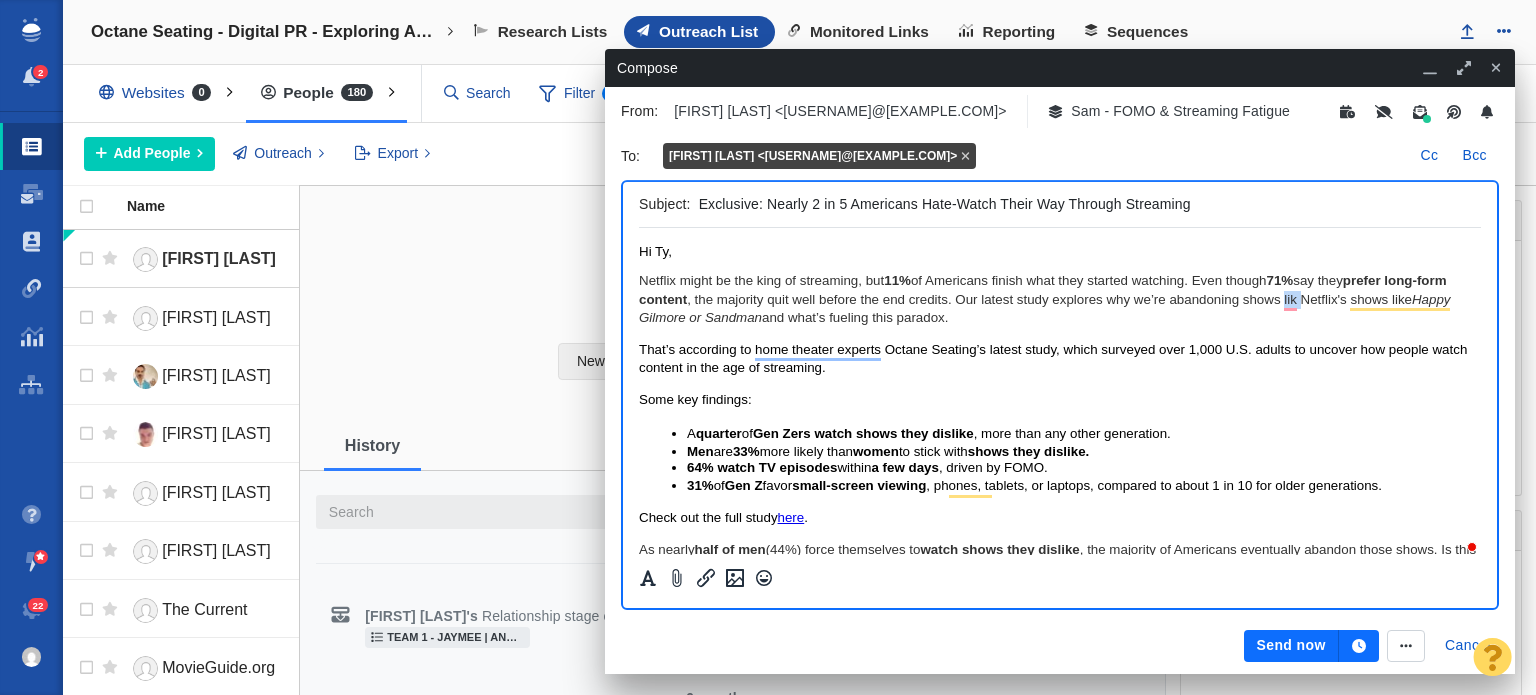 click on "Netflix might be the king of streaming, but  11%  of Americans finish what they started watching. Even though  71%  say they  prefer long-form content , the majority quit well before the end credits. Our latest study explores why we’re abandoning shows lik Netflix's shows like Happy Gilmore or Sandman  and what’s fueling this paradox." at bounding box center [1060, 299] 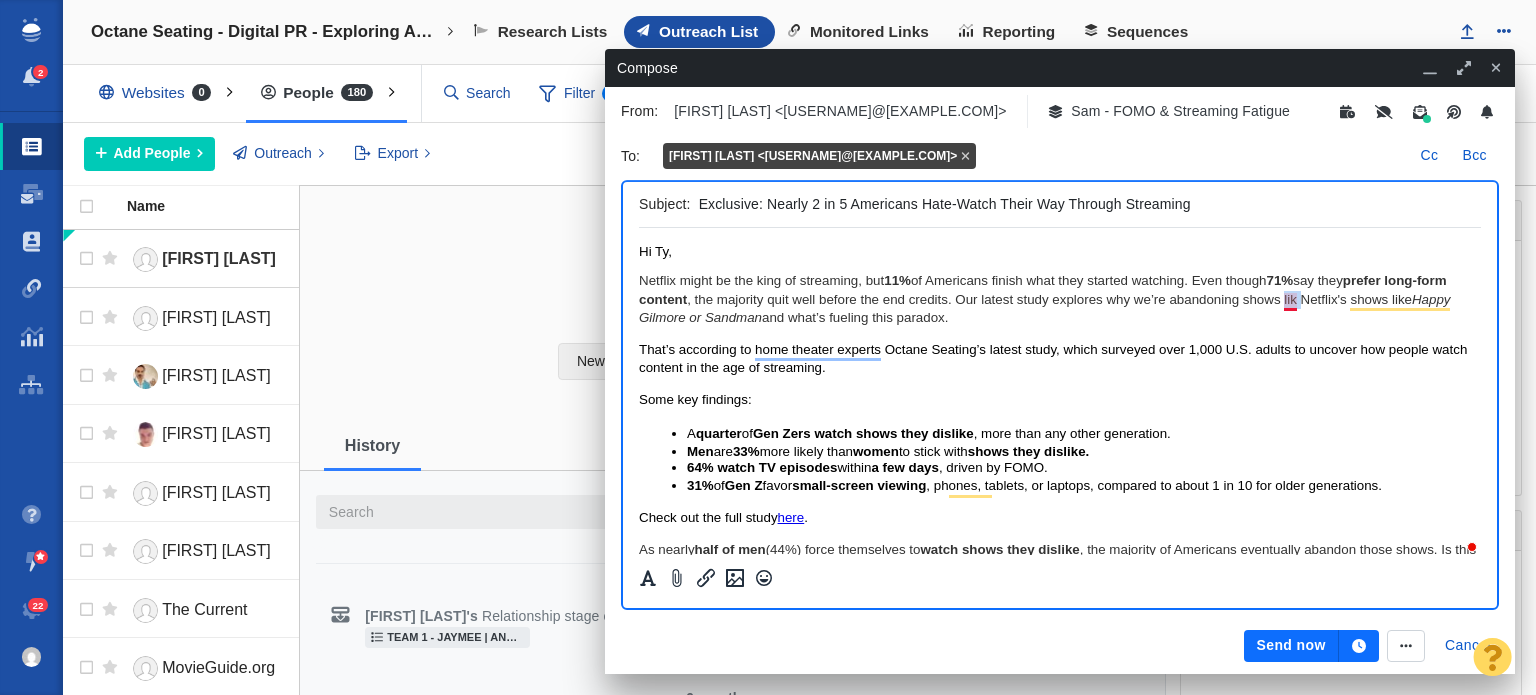 click on "Netflix might be the king of streaming, but  11%  of Americans finish what they started watching. Even though  71%  say they  prefer long-form content , the majority quit well before the end credits. Our latest study explores why we’re abandoning shows lik Netflix's shows like Happy Gilmore or Sandman  and what’s fueling this paradox." at bounding box center [1060, 299] 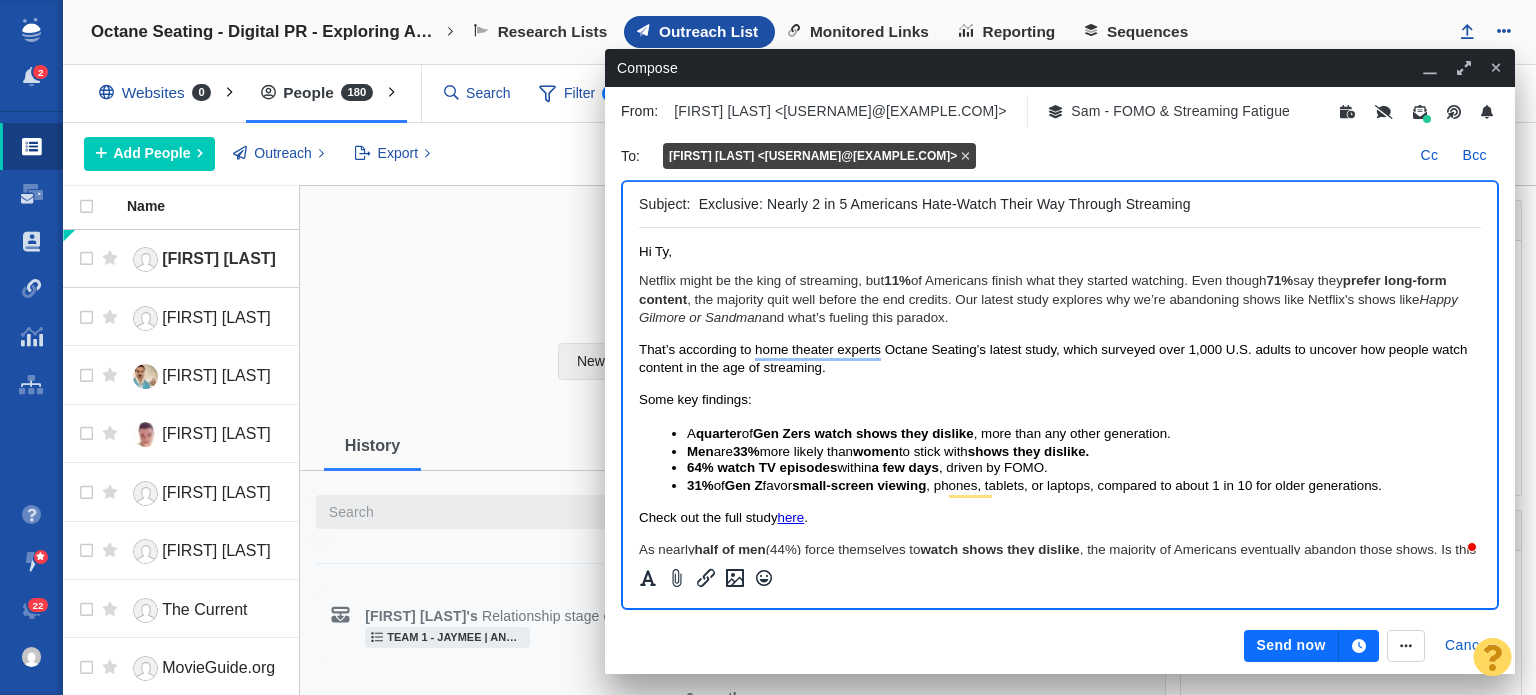click on "Netflix might be the king of streaming, but  11%  of Americans finish what they started watching. Even though  71%  say they  prefer long-form content , the majority quit well before the end credits. Our latest study explores why we’re abandoning shows like Netflix's shows like Happy Gilmore or Sandman  and what’s fueling this paradox." at bounding box center (1060, 299) 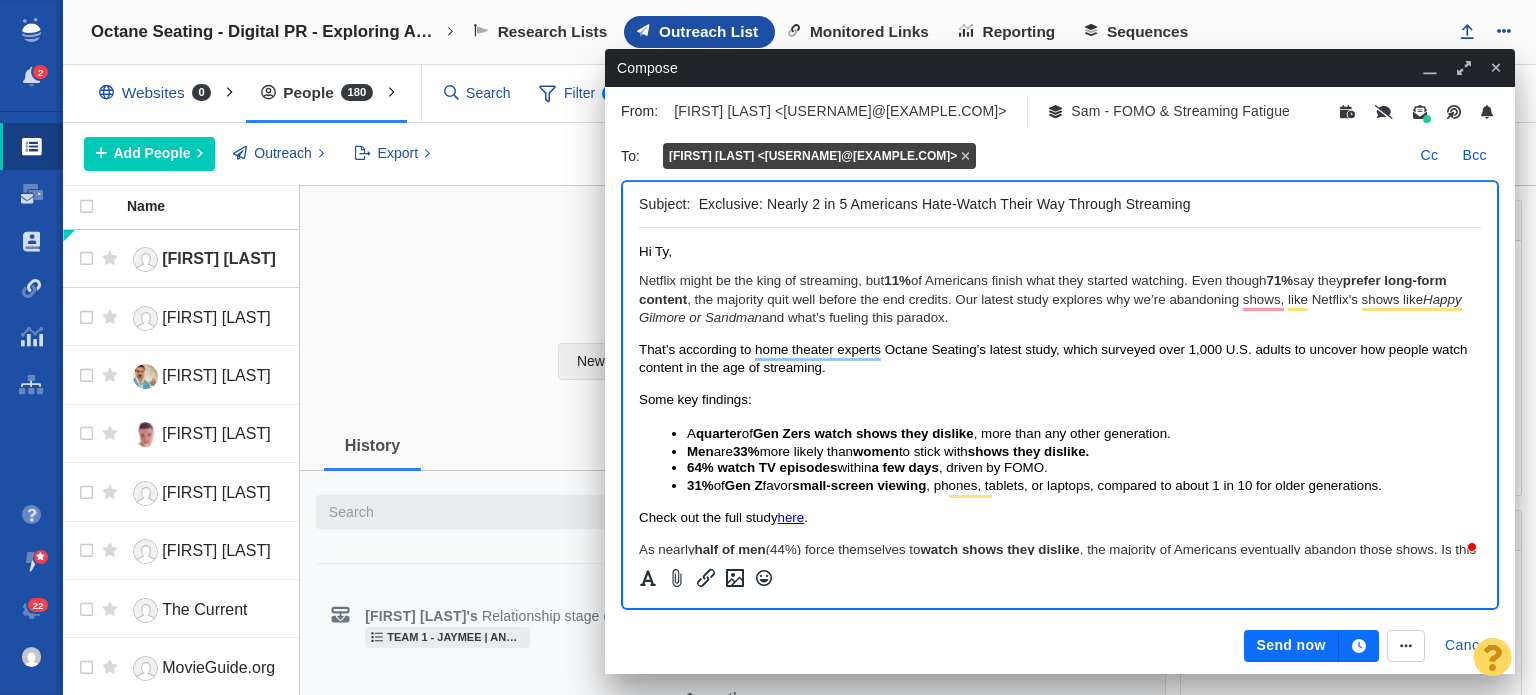 click on "Happy Gilmore or Sandman" at bounding box center [1050, 308] 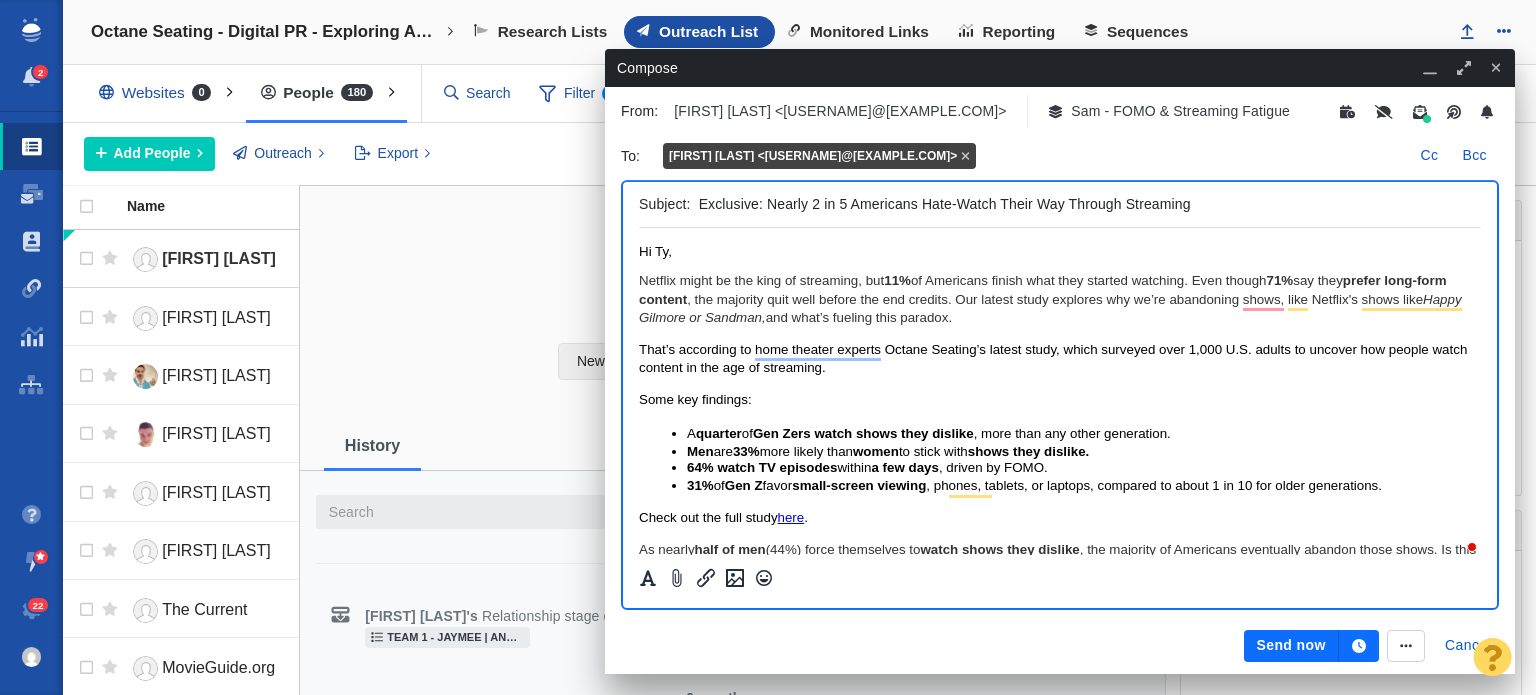 drag, startPoint x: 996, startPoint y: 323, endPoint x: 1253, endPoint y: 511, distance: 318.42267 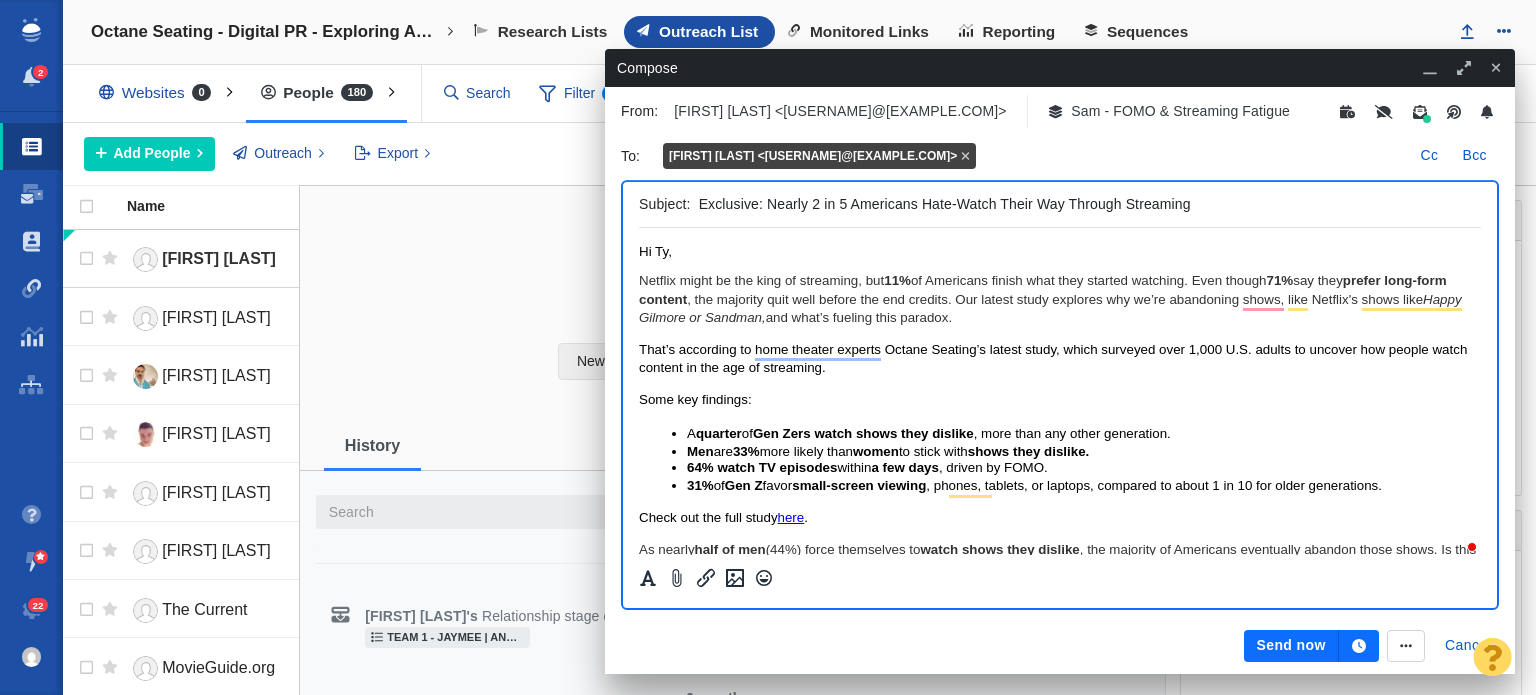 click on "Hi Ty, Netflix might be the king of streaming, but  11%  of Americans finish what they started watching. Even though  71%  say they  prefer long-form content , the majority quit well before the end credits. Our latest study explores why we’re abandoning shows, like Netflix's shows like Happy Gilmore or Sandman,  and what’s fueling this paradox. That’s according to home theater experts Octane Seating’s latest study, which surveyed over 1,000 U.S. adults to uncover how people watch content in the age of streaming.  Some key findings: A  quarter  of  Gen Zers watch shows they dislike , more than any other generation. Men  are  33%  more likely than  women  to stick with  shows they dislike. 64% watch TV episodes  within  a few days , driven by FOMO. 31%  of  Gen Z  favor  small-screen viewing , phones, tablets, or laptops, compared to about 1 in 10 for older generations. Check out the full study  here . As nearly  half of men  (44%) force themselves to  watch shows they dislike Best, Digital Promotions" at bounding box center (1060, 470) 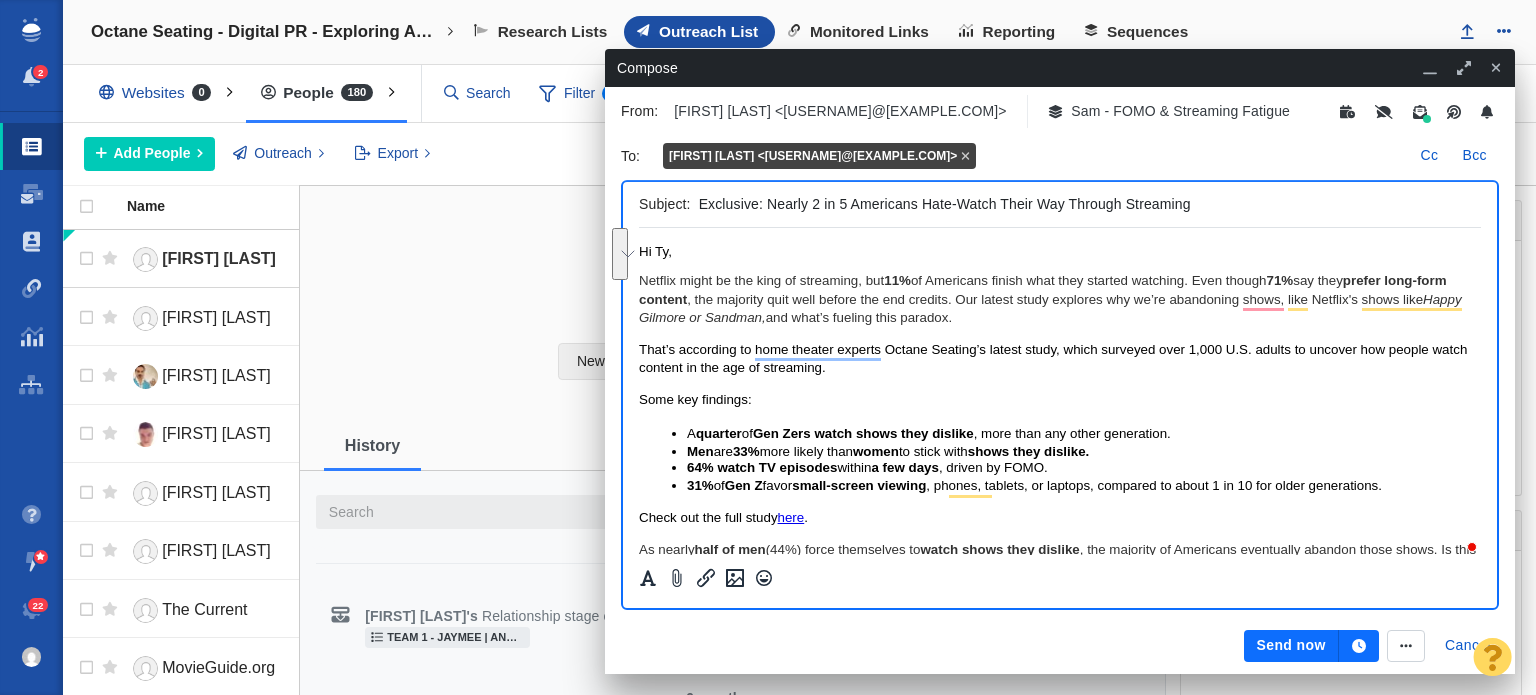 copy on "Netflix might be the king of streaming, but  11%  of Americans finish what they started watching. Even though  71%  say they  prefer long-form content , the majority quit well before the end credits. Our latest study explores why we’re abandoning shows, like Netflix's shows like Happy Gilmore or Sandman,  and what’s fueling this paradox." 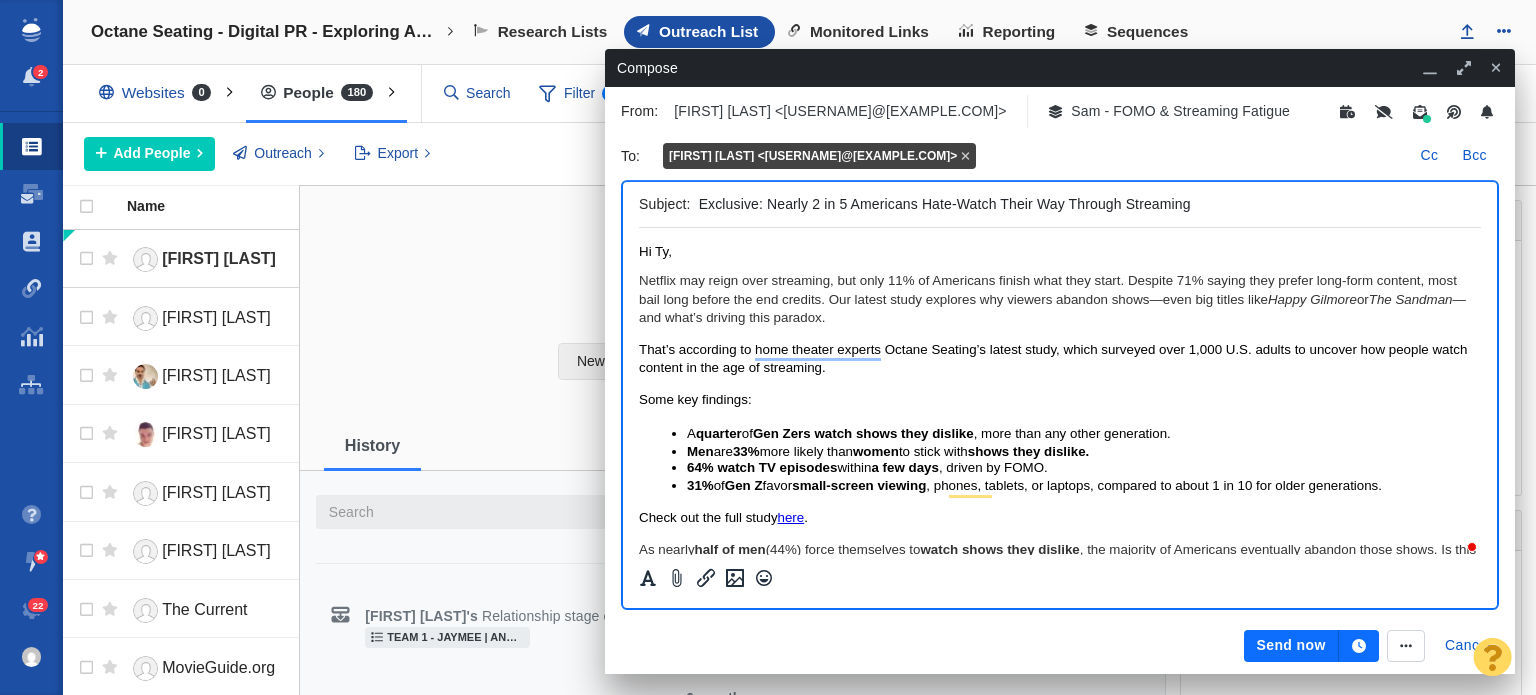 click on "Netflix may reign over streaming, but only 11% of Americans finish what they start. Despite 71% saying they prefer long-form content, most bail long before the end credits. Our latest study explores why viewers abandon shows—even big titles like  Happy Gilmore  or  The Sandman —and what’s driving this paradox." at bounding box center [1060, 299] 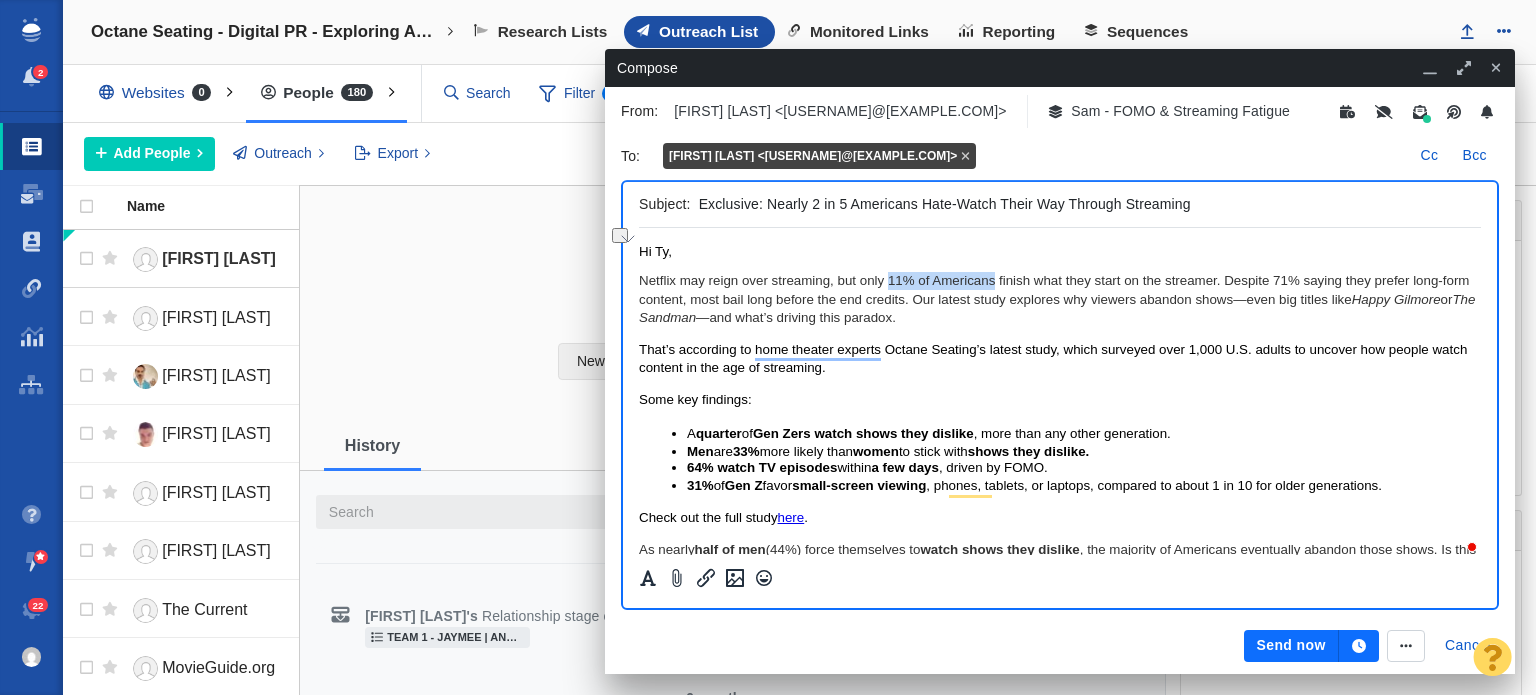 drag, startPoint x: 888, startPoint y: 281, endPoint x: 993, endPoint y: 288, distance: 105.23308 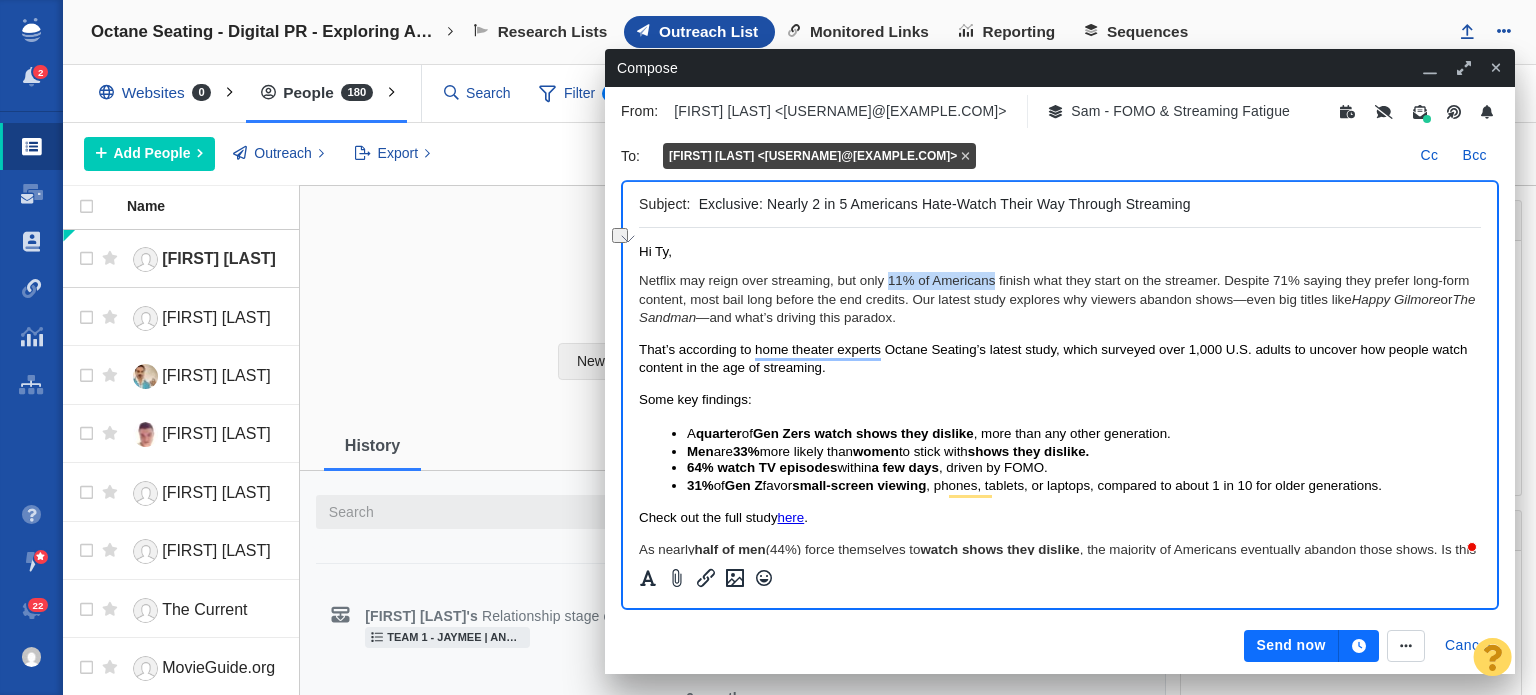 click on "Netflix may reign over streaming, but only 11% of Americans finish what they start on the streamer. Despite 71% saying they prefer long-form content, most bail long before the end credits. Our latest study explores why viewers abandon shows—even big titles like  Happy Gilmore  or  The Sandman —and what’s driving this paradox." at bounding box center [1060, 299] 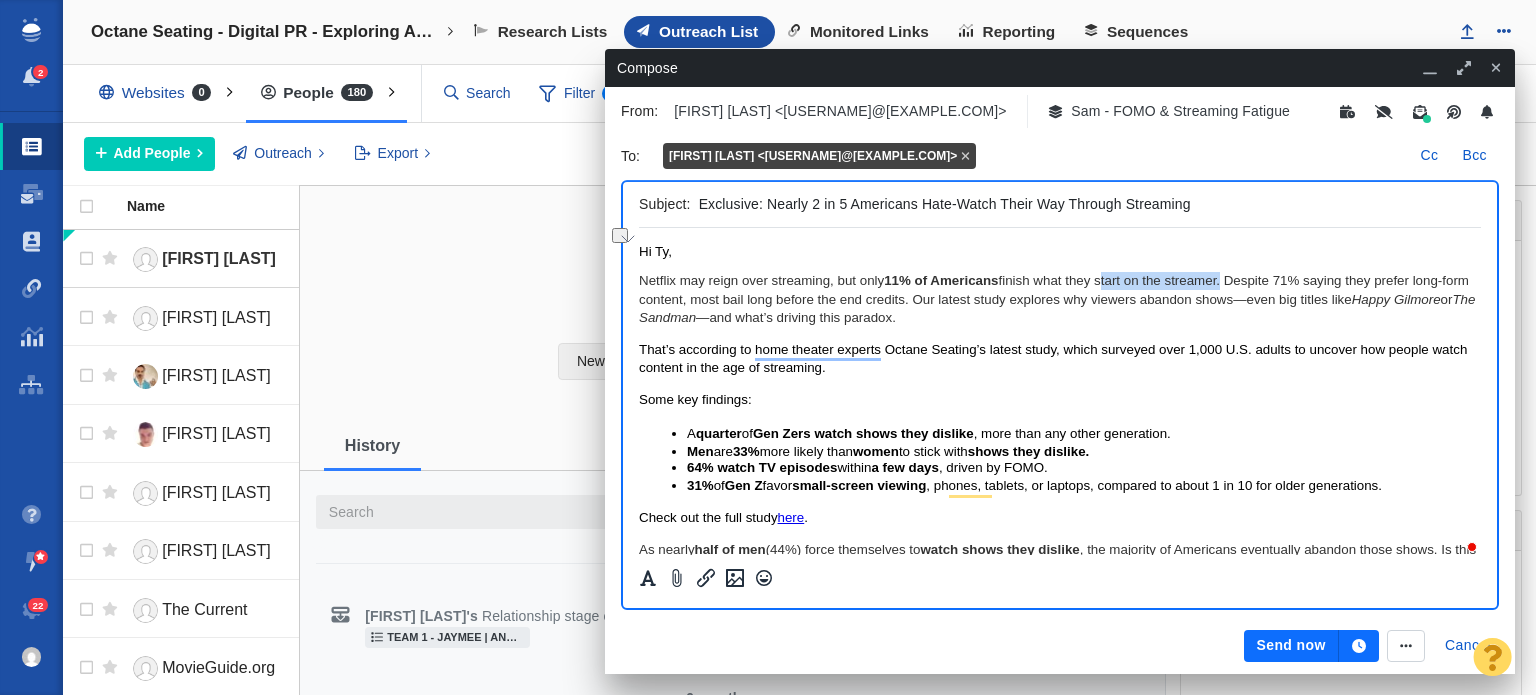 drag, startPoint x: 1102, startPoint y: 277, endPoint x: 1222, endPoint y: 277, distance: 120 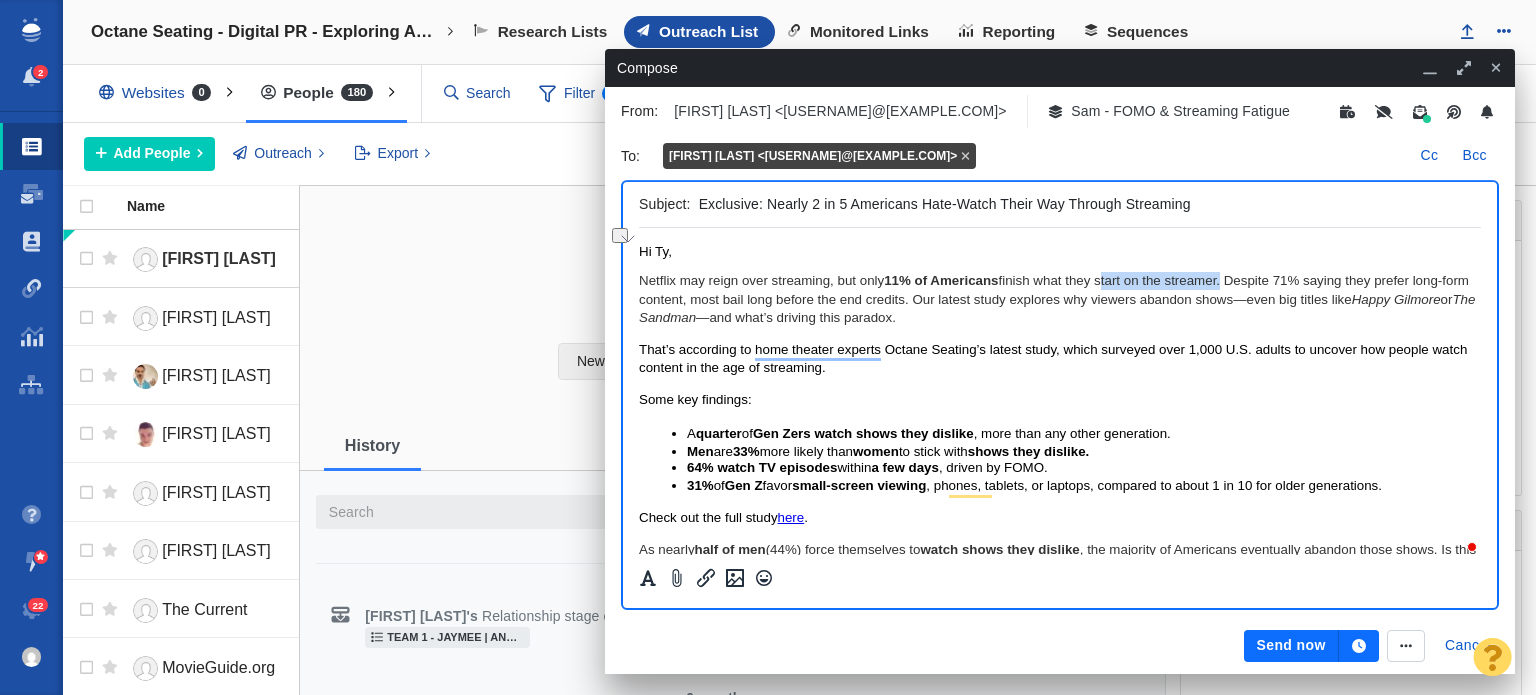 click on "Netflix may reign over streaming, but only  11% of Americans  finish what they start on the streamer. Despite 71% saying they prefer long-form content, most bail long before the end credits. Our latest study explores why viewers abandon shows—even big titles like  Happy Gilmore  or  The Sandman —and what’s driving this paradox." at bounding box center (1060, 299) 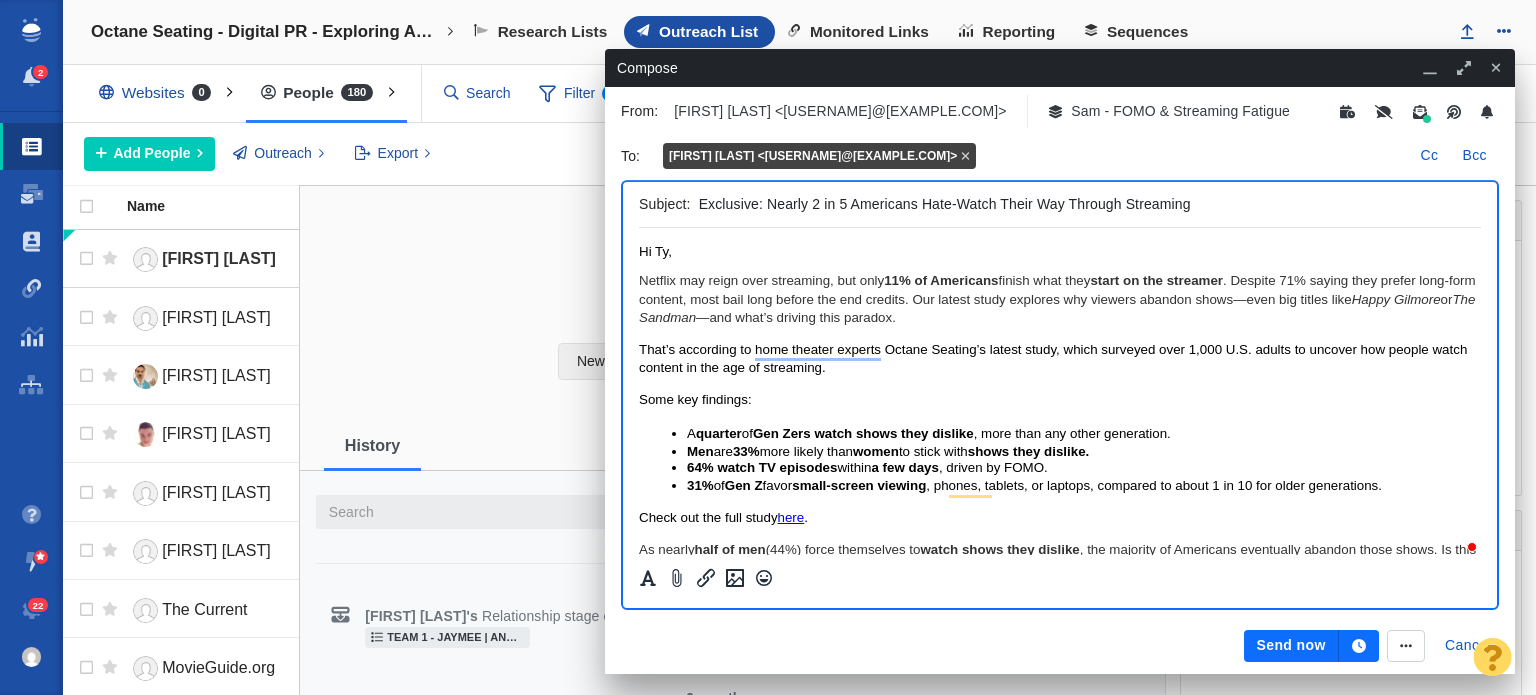 click on "Netflix may reign over streaming, but only  11% of Americans  finish what they  start on the streamer . Despite 71% saying they prefer long-form content, most bail long before the end credits. Our latest study explores why viewers abandon shows—even big titles like  Happy Gilmore  or  The Sandman —and what’s driving this paradox." at bounding box center [1060, 299] 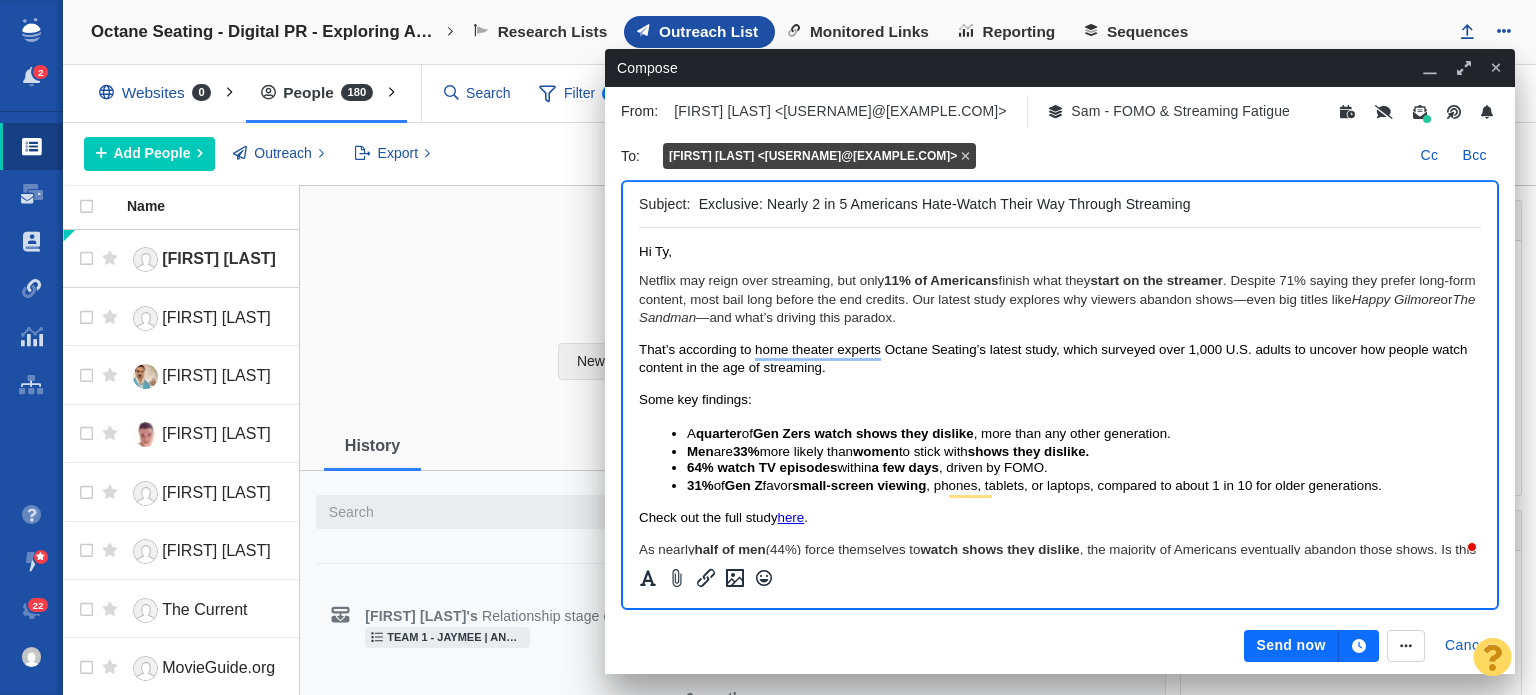 click on "Netflix may reign over streaming, but only  11% of Americans  finish what they  start on the streamer . Despite 71% saying they prefer long-form content, most bail long before the end credits. Our latest study explores why viewers abandon shows—even big titles like  Happy Gilmore  or  The Sandman —and what’s driving this paradox." at bounding box center (1060, 299) 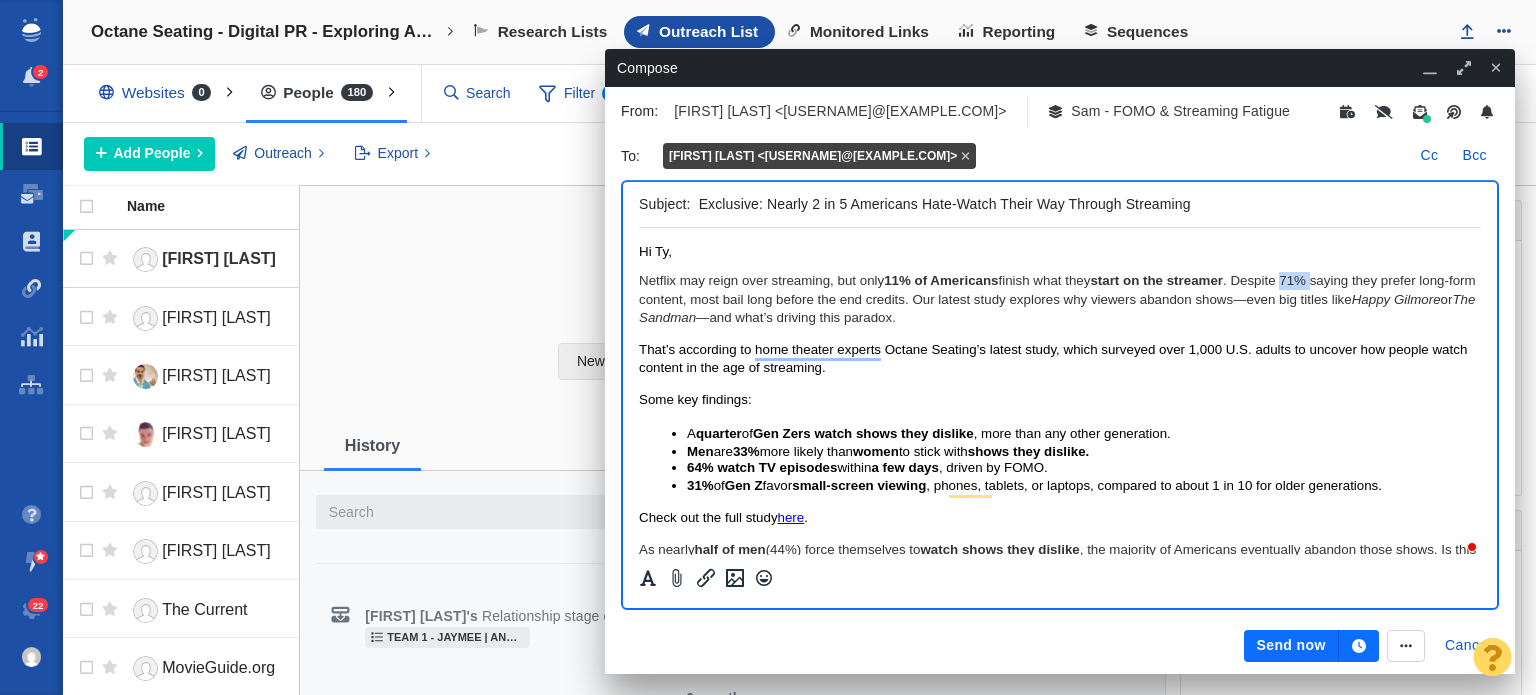 drag, startPoint x: 1288, startPoint y: 282, endPoint x: 1318, endPoint y: 282, distance: 30 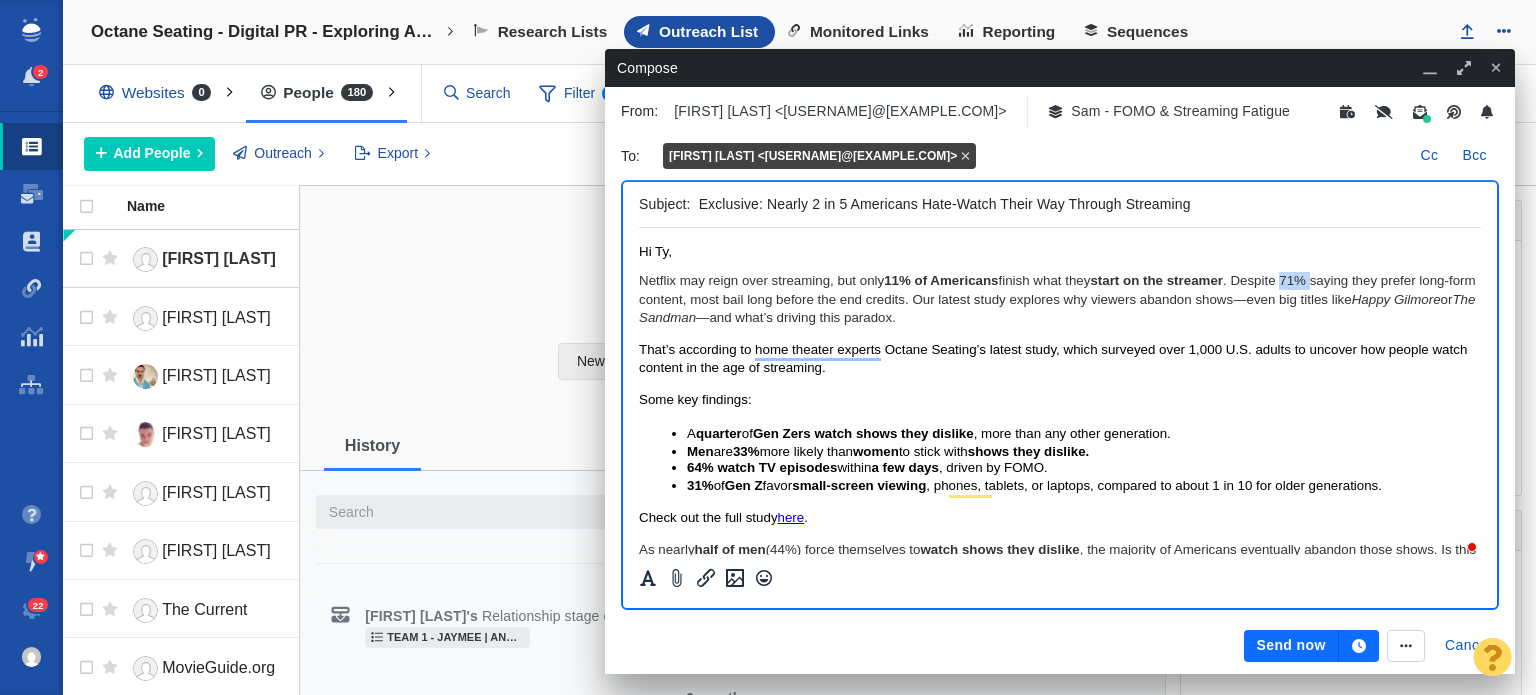 click on "Netflix may reign over streaming, but only  11% of Americans  finish what they  start on the streamer . Despite 71% saying they prefer long-form content, most bail long before the end credits. Our latest study explores why viewers abandon shows—even big titles like  Happy Gilmore  or  The Sandman —and what’s driving this paradox." at bounding box center [1060, 299] 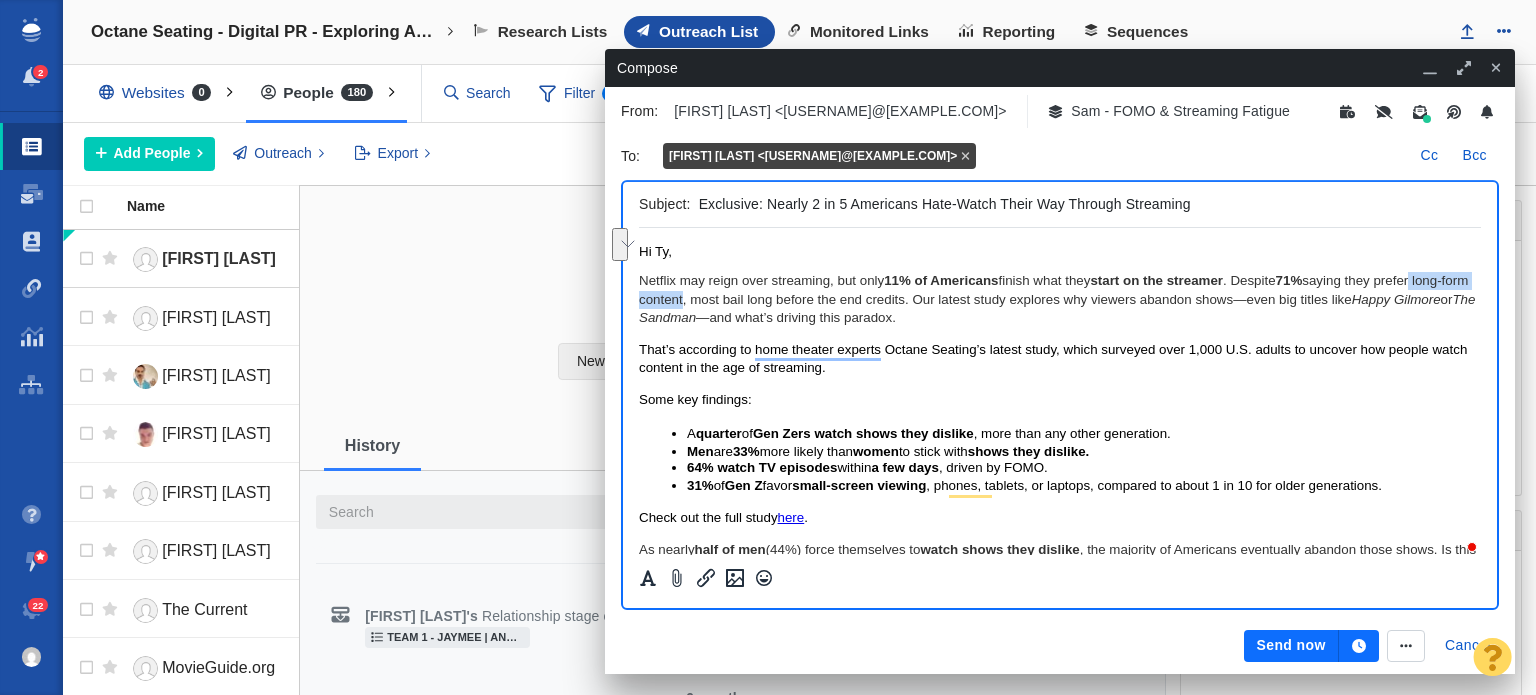 drag, startPoint x: 1427, startPoint y: 278, endPoint x: 712, endPoint y: 301, distance: 715.3698 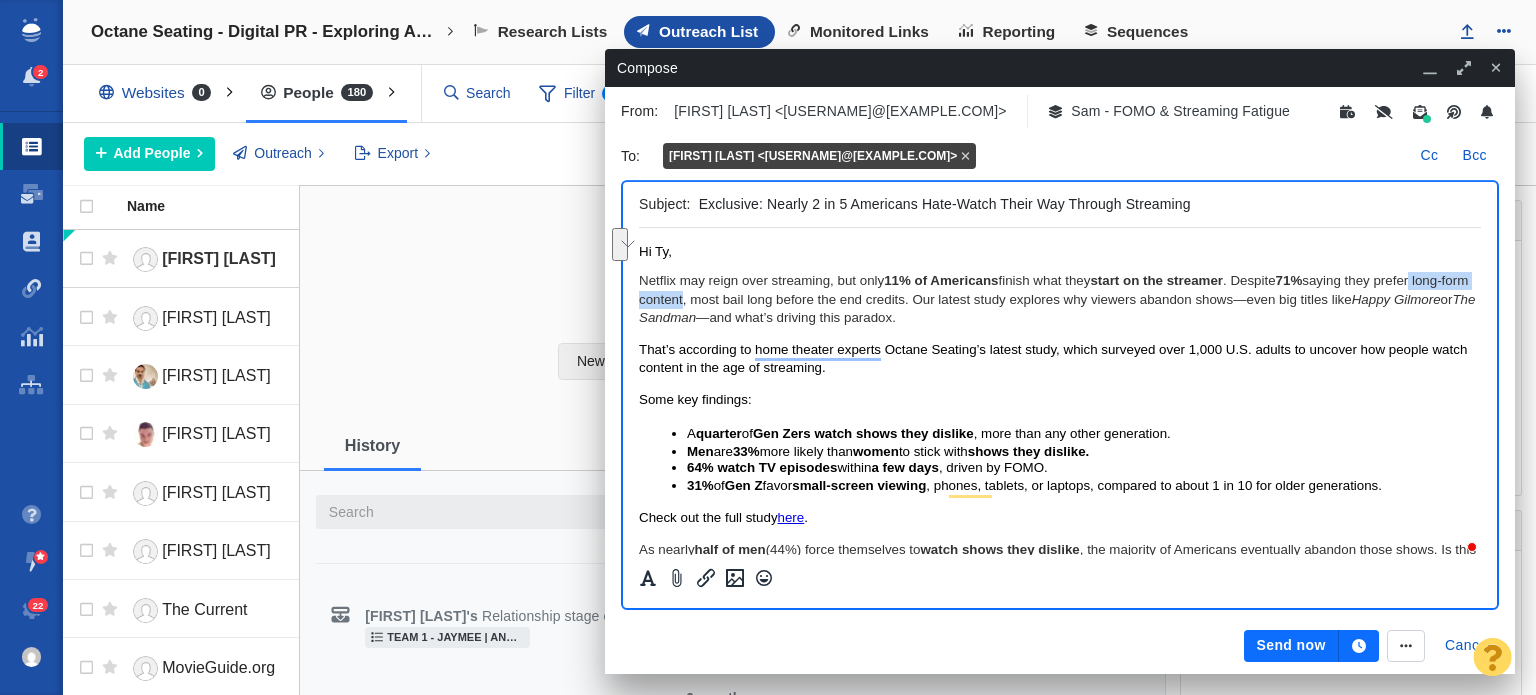 click on "Netflix may reign over streaming, but only  11% of Americans  finish what they  start on the streamer . Despite  71%  saying they prefer long-form content, most bail long before the end credits. Our latest study explores why viewers abandon shows—even big titles like  Happy Gilmore  or  The Sandman —and what’s driving this paradox." at bounding box center (1060, 299) 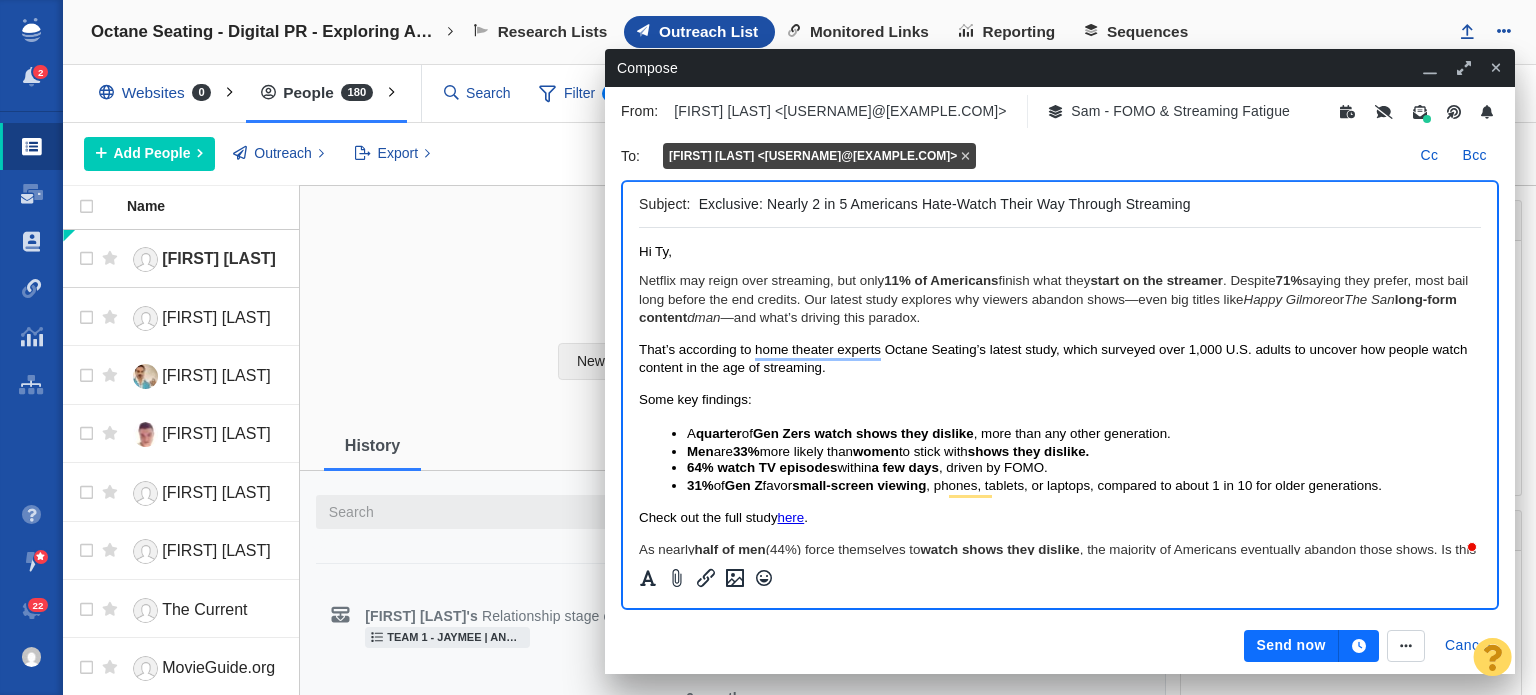 click on "Hi Ty, Netflix may reign over streaming, but only  11% of Americans  finish what they  start on the streamer . Despite  71%  saying they prefer , most bail long before the end credits. Our latest study explores why viewers abandon shows—even big titles like  Happy Gilmore  or  The San  long-form content dman —and what’s driving this paradox. That’s according to home theater experts Octane Seating’s latest study, which surveyed over 1,000 U.S. adults to uncover how people watch content in the age of streaming.  Some key findings: A  quarter  of  Gen Zers watch shows they dislike , more than any other generation. Men  are  33%  more likely than  women  to stick with  shows they dislike. 64% watch TV episodes  within  a few days , driven by FOMO. 31%  of  Gen Z  favor  small-screen viewing , phones, tablets, or laptops, compared to about 1 in 10 for older generations. Check out the full study  here . As nearly  half of men  (44%) force themselves to  watch shows they dislike Best, Digital Promotions" at bounding box center (1060, 470) 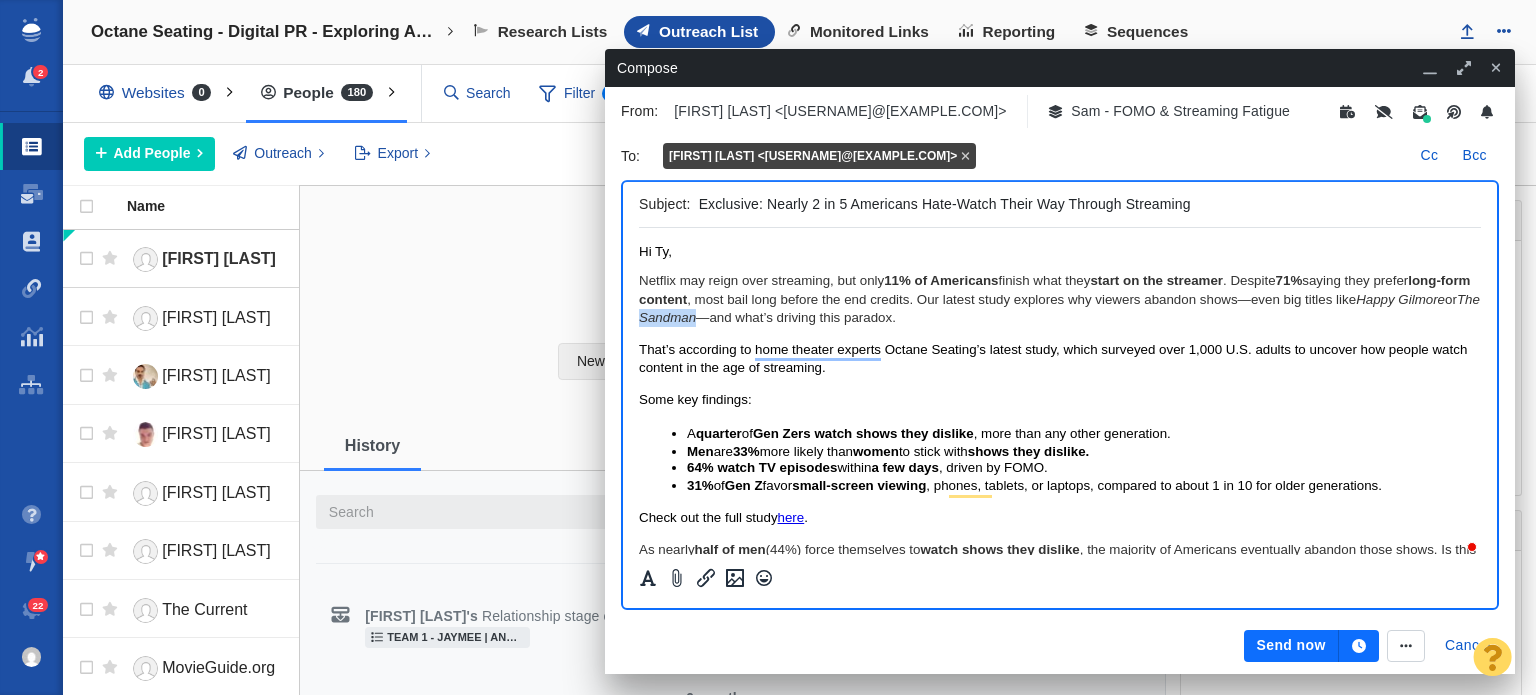 drag, startPoint x: 737, startPoint y: 321, endPoint x: 789, endPoint y: 317, distance: 52.153618 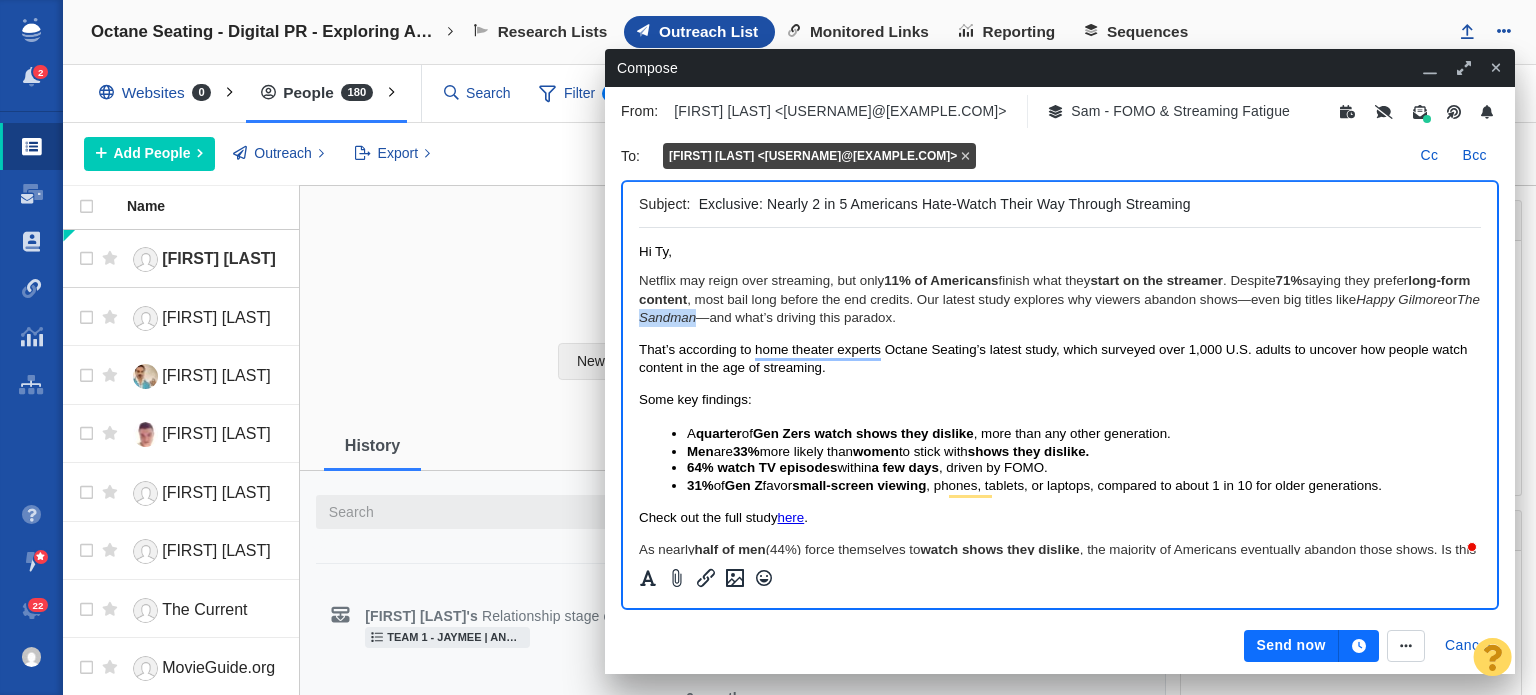 click on "Netflix may reign over streaming, but only  11% of Americans  finish what they  start on the streamer . Despite  71%  saying they prefer  long-form content , most bail long before the end credits. Our latest study explores why viewers abandon shows—even big titles like  Happy Gilmore  or  The Sandman —and what’s driving this paradox." at bounding box center [1060, 299] 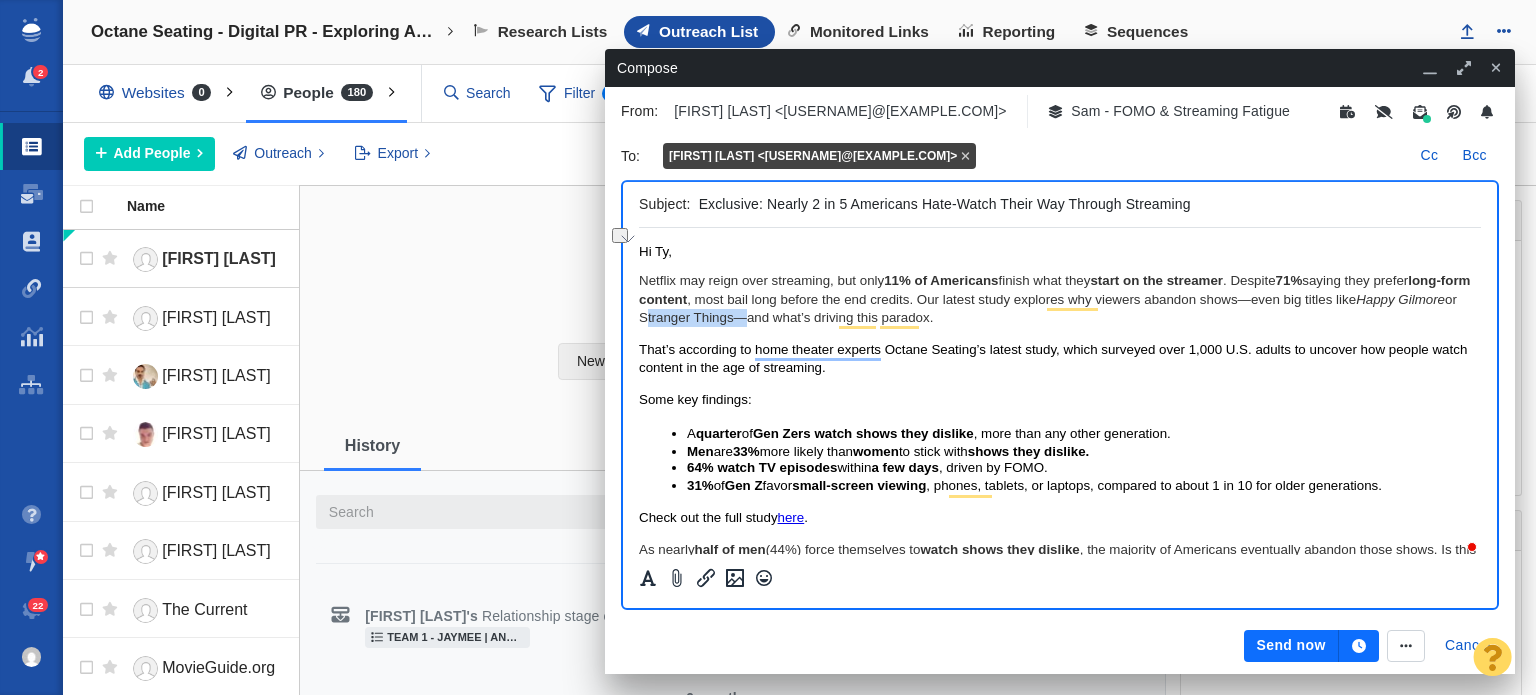 drag, startPoint x: 801, startPoint y: 319, endPoint x: 705, endPoint y: 312, distance: 96.25487 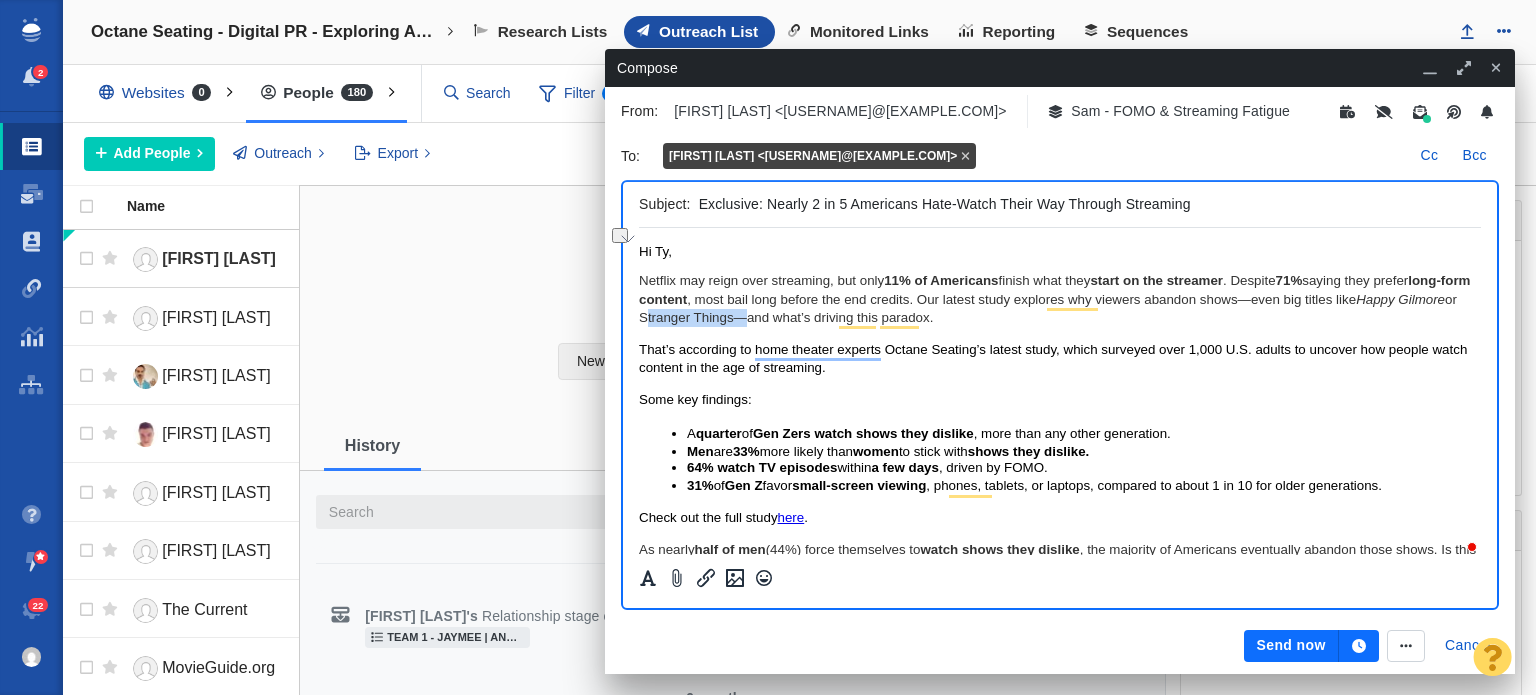 click on "Netflix may reign over streaming, but only  11% of Americans  finish what they  start on the streamer . Despite  71%  saying they prefer  long-form content , most bail long before the end credits. Our latest study explores why viewers abandon shows—even big titles like  Happy Gilmore  or Stranger Things—and what’s driving this paradox." at bounding box center [1060, 299] 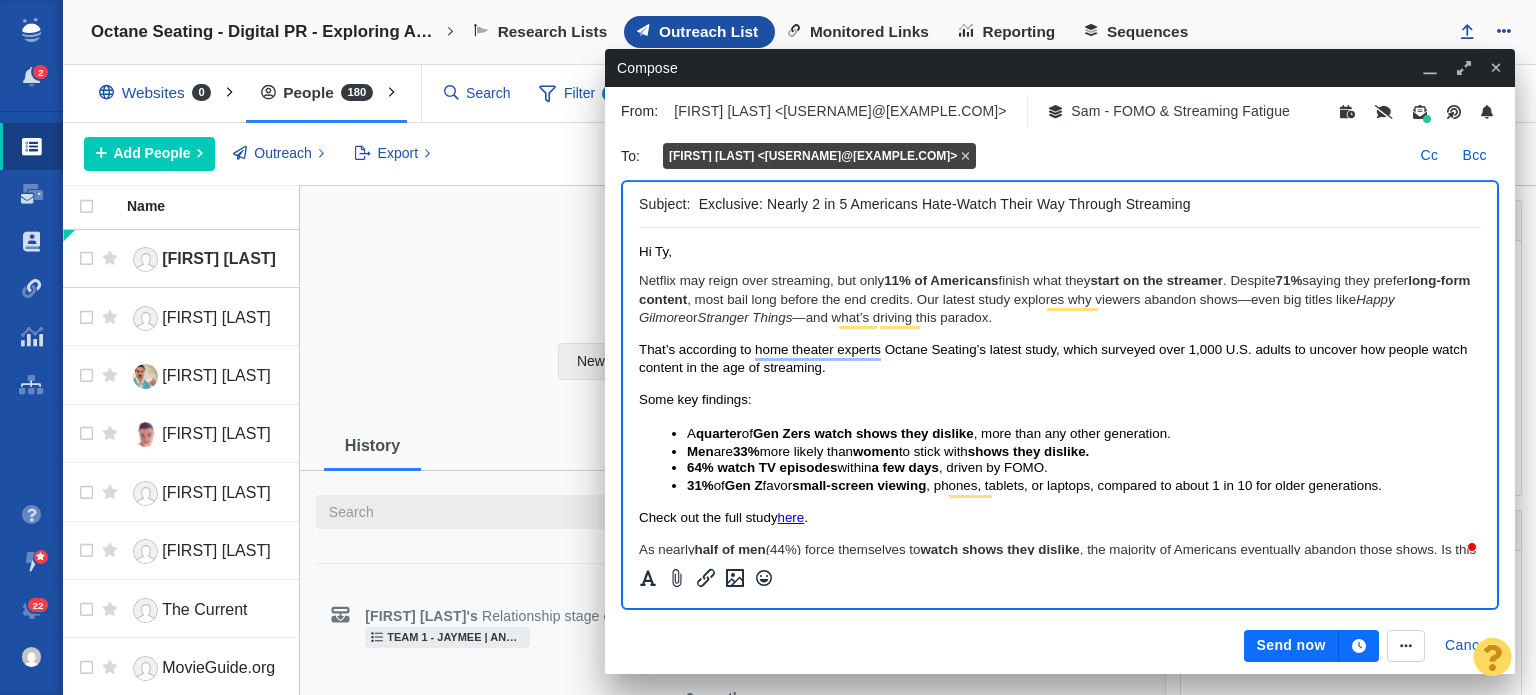click on "Netflix may reign over streaming, but only  11% of Americans  finish what they  start on the streamer . Despite  71%  saying they prefer  long-form content , most bail long before the end credits. Our latest study explores why viewers abandon shows—even big titles like  Happy Gilmore  or  Stranger Things —and what’s driving this paradox." at bounding box center (1060, 299) 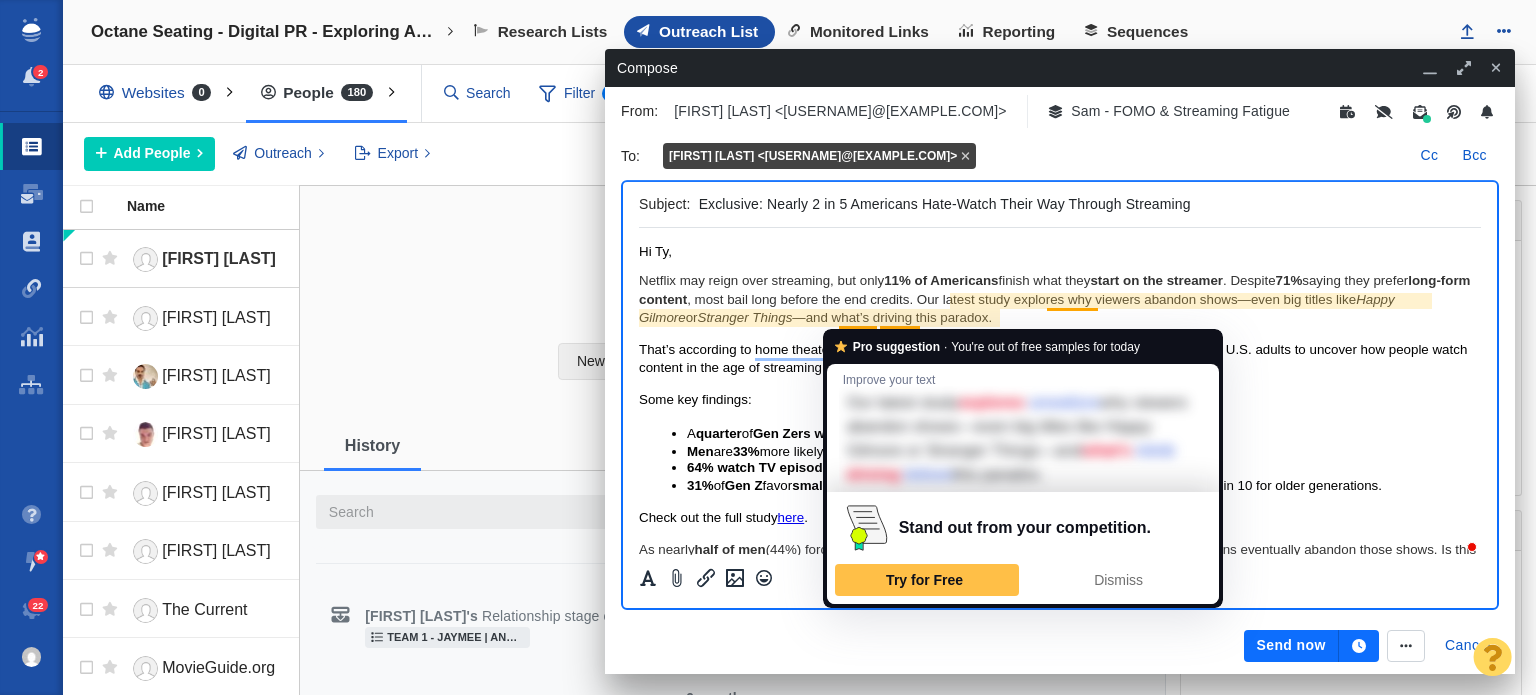 click on "Netflix may reign over streaming, but only  11% of Americans  finish what they  start on the streamer . Despite  71%  saying they prefer  long-form content , most bail long before the end credits. Our latest study explores why viewers abandon shows—even big titles like  Happy Gilmore  or  Stranger Things —and what’s driving this paradox." at bounding box center [1060, 299] 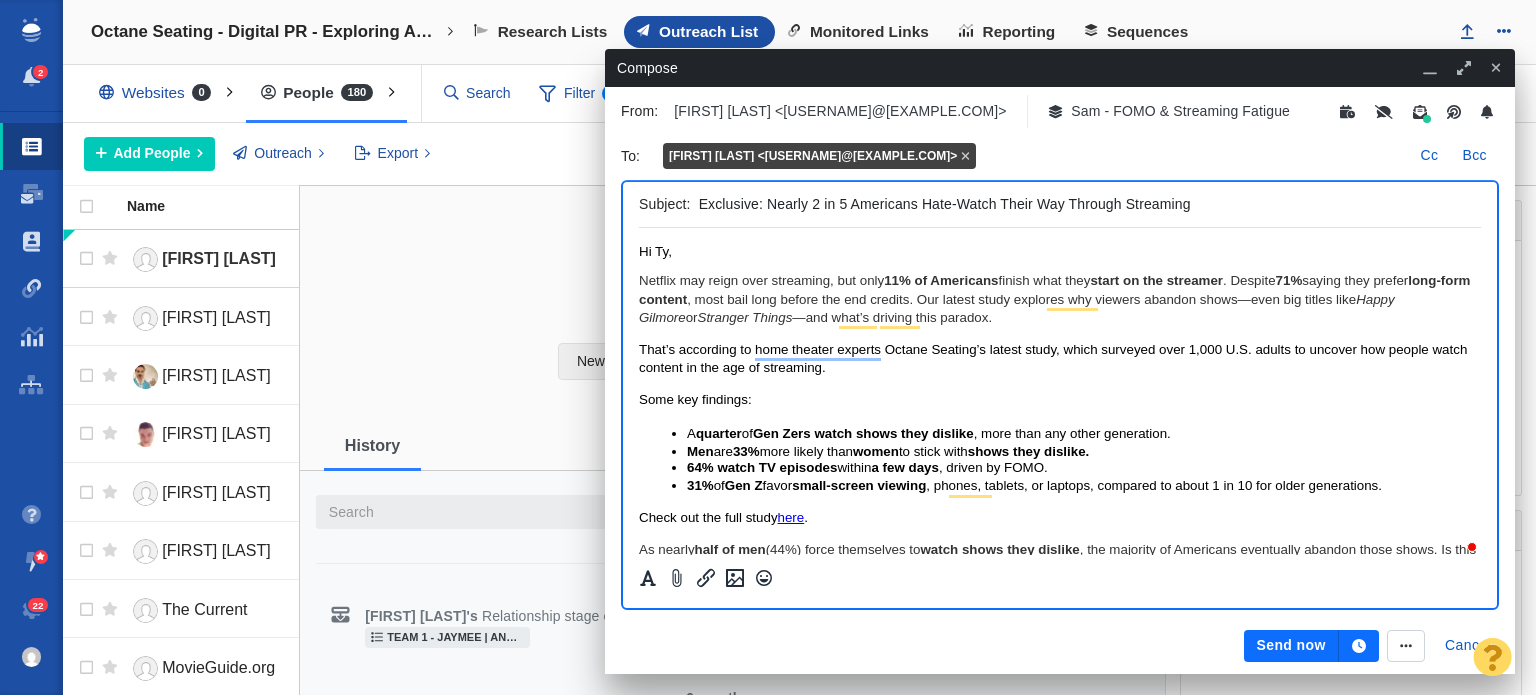 click on "Netflix may reign over streaming, but only  11% of Americans  finish what they  start on the streamer . Despite  71%  saying they prefer  long-form content , most bail long before the end credits. Our latest study explores why viewers abandon shows—even big titles like  Happy Gilmore  or  Stranger Things —and what’s driving this paradox." at bounding box center [1060, 299] 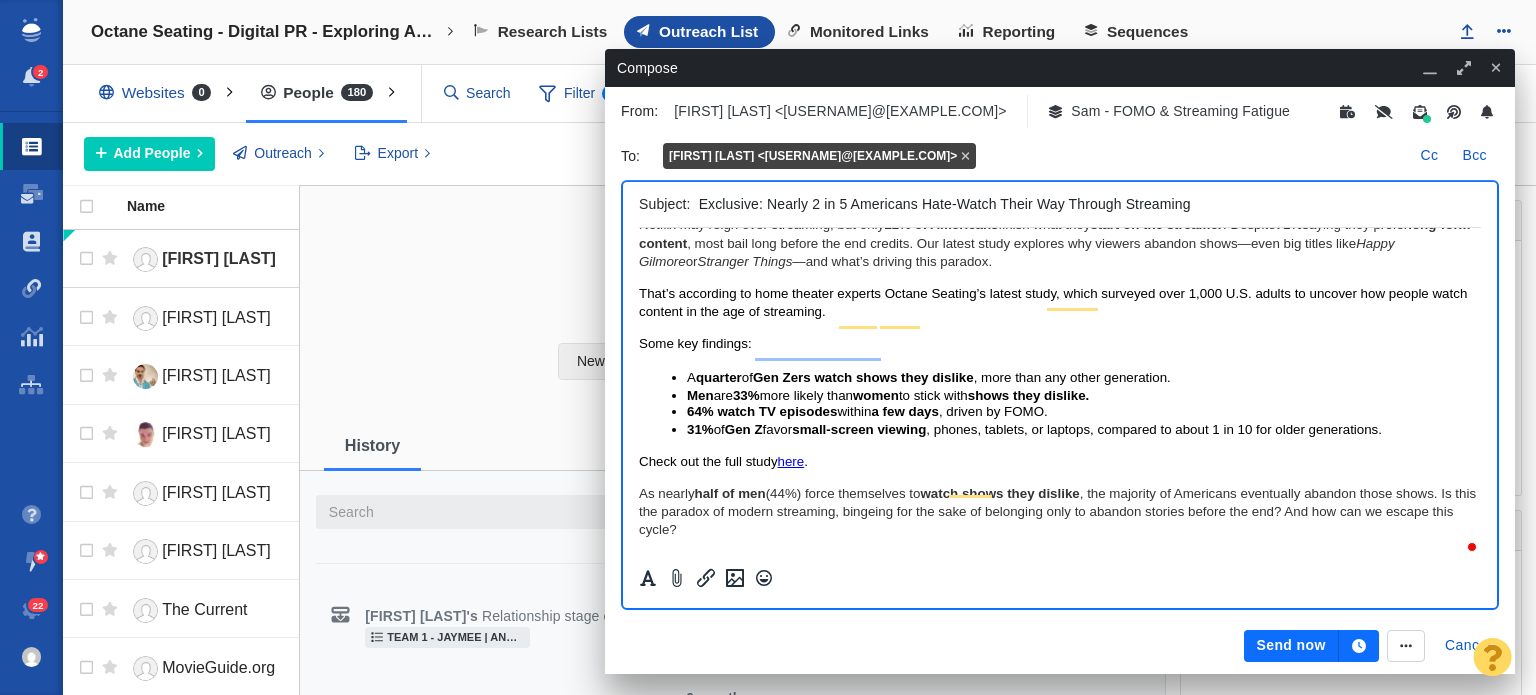 scroll, scrollTop: 100, scrollLeft: 0, axis: vertical 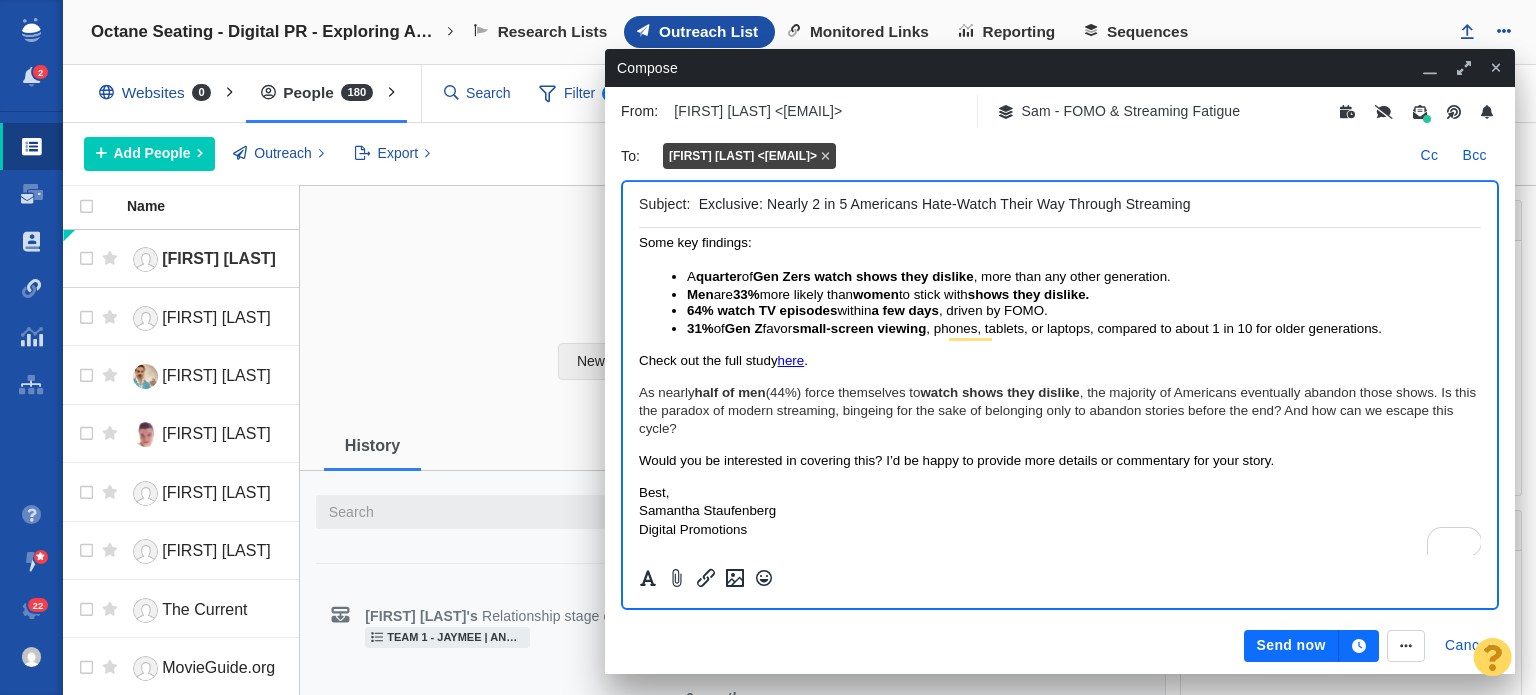 click on "As nearly  half of men  (44%) force themselves to  watch shows they dislike , the majority of Americans eventually abandon those shows. Is this the paradox of modern streaming, bingeing for the sake of belonging only to abandon stories before the end? And how can we escape this cycle?" at bounding box center (1060, 411) 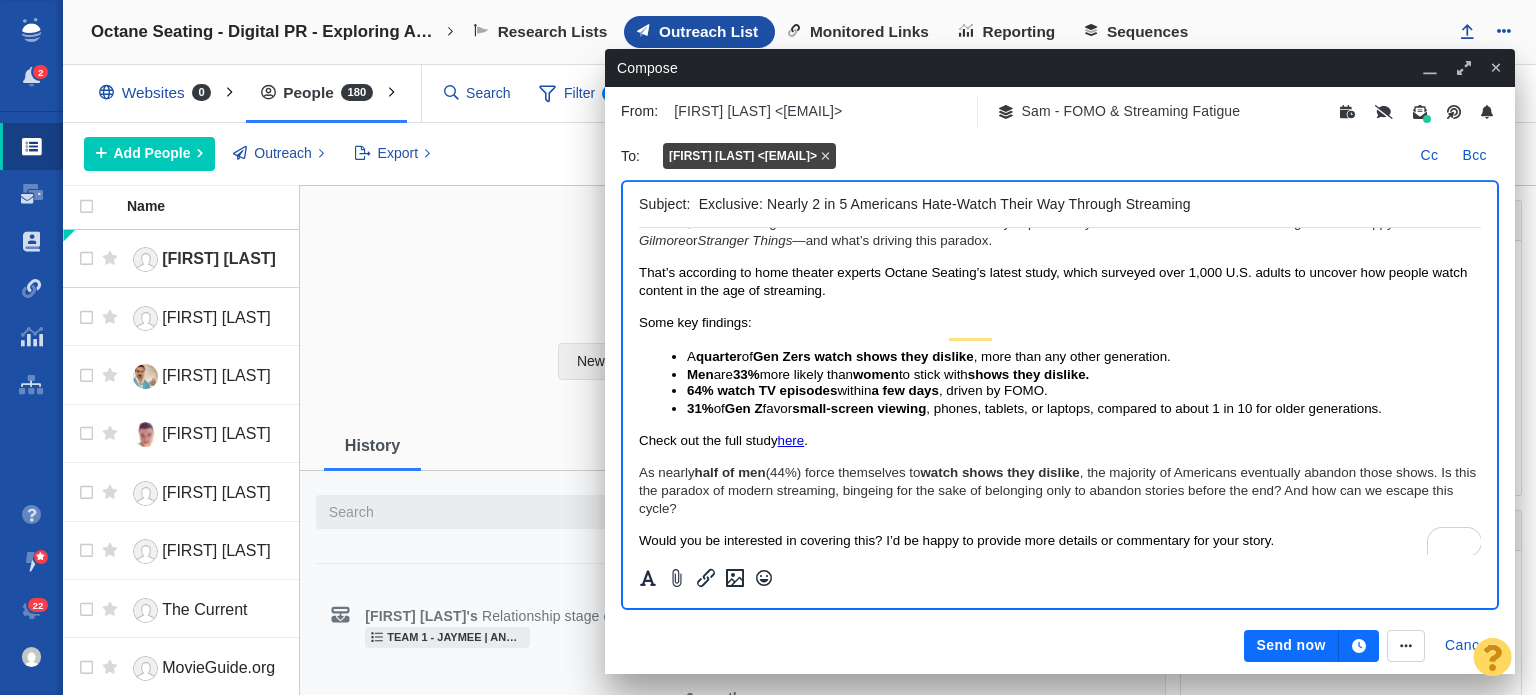 scroll, scrollTop: 52, scrollLeft: 0, axis: vertical 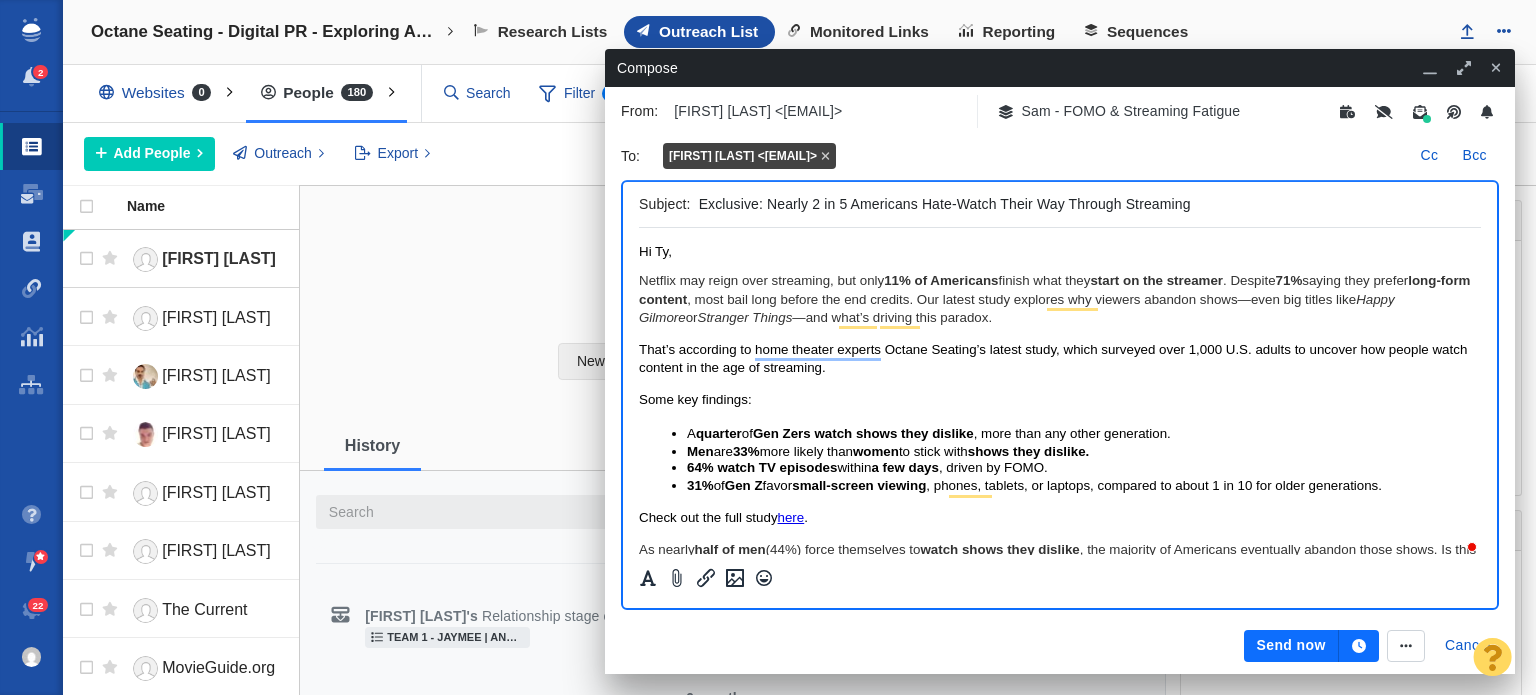 click on "Hi [FIRST], Netflix may reign over streaming, but only 11% of Americans finish what they start on the streamer. Despite 71% saying they prefer long-form content, most bail long before the end credits. Our latest study explores why viewers abandon shows—even big titles like Happy Gilmore or Stranger Things—and what’s driving this paradox. That’s according to home theater experts Octane Seating’s latest study, which surveyed over 1,000 U.S. adults to uncover how people watch content in the age of streaming. Some key findings: A quarter of Gen Zers watch shows they dislike, more than any other generation. Men are 33% more likely than women to stick with shows they dislike. 64% watch TV episodes within a few days, driven by FOMO. 31% of Gen Z favor small-screen viewing, phones, tablets, or laptops, compared to about 1 in 10 for older generations. Check out the full study here. As nearly half of men (44%) force themselves to watch shows they dislike Best," at bounding box center [1060, 470] 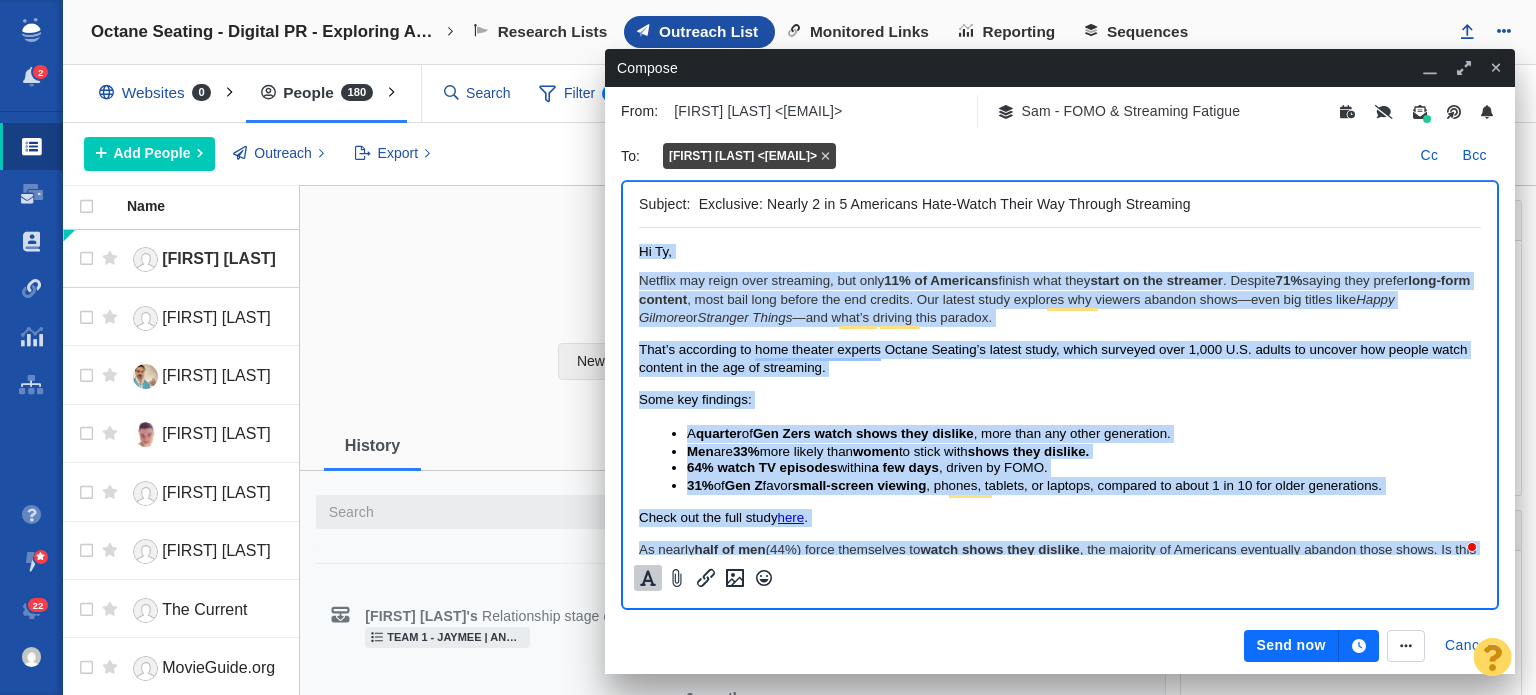 click 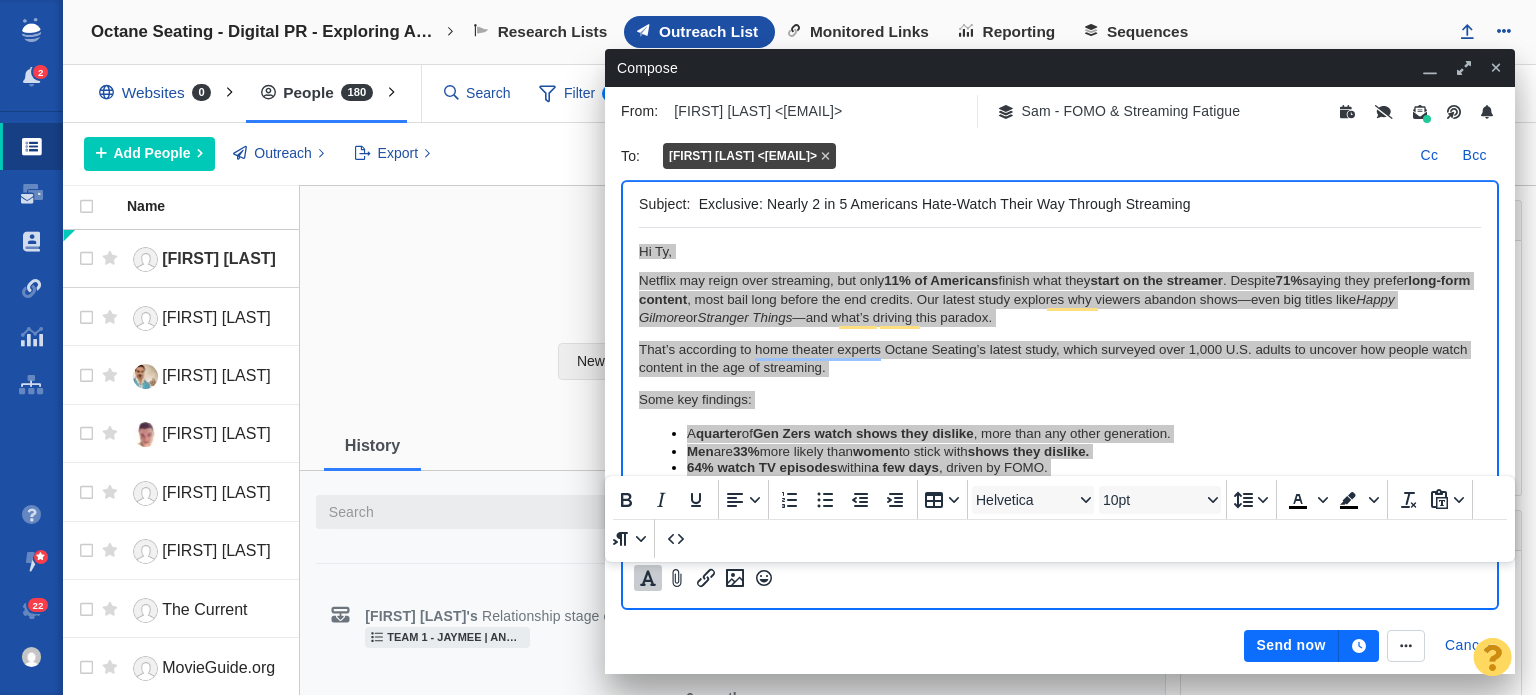 click on "Helvetica 10pt" at bounding box center [1097, 499] 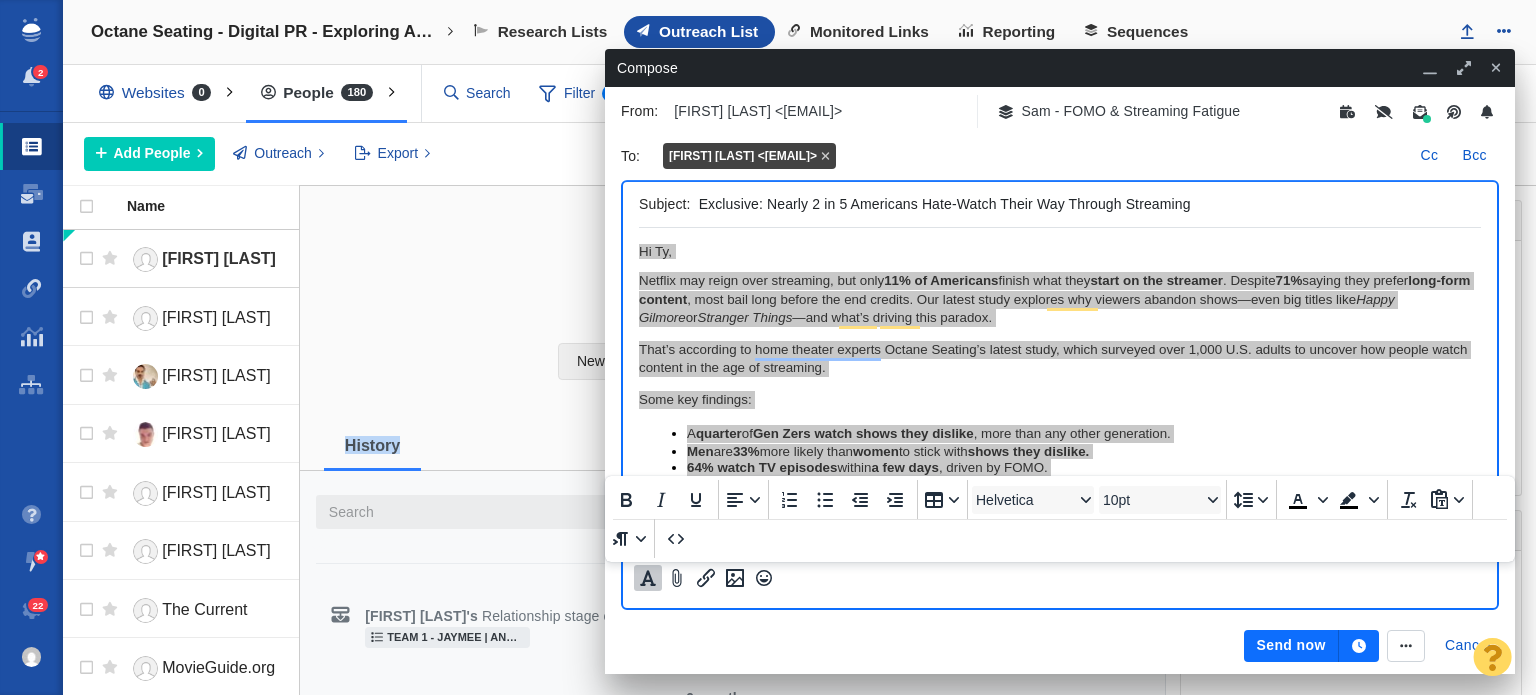 click on "Helvetica 10pt" at bounding box center [1097, 499] 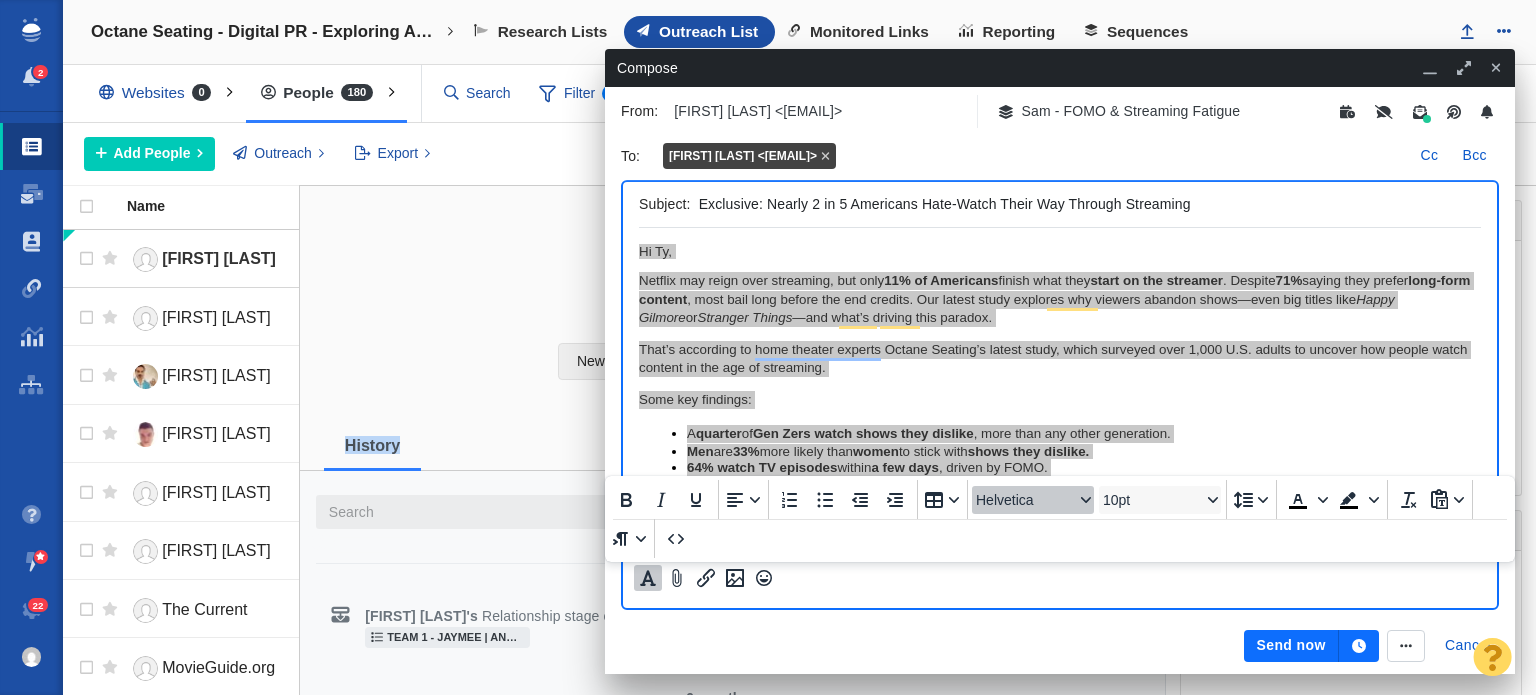 click on "Helvetica" at bounding box center (1033, 500) 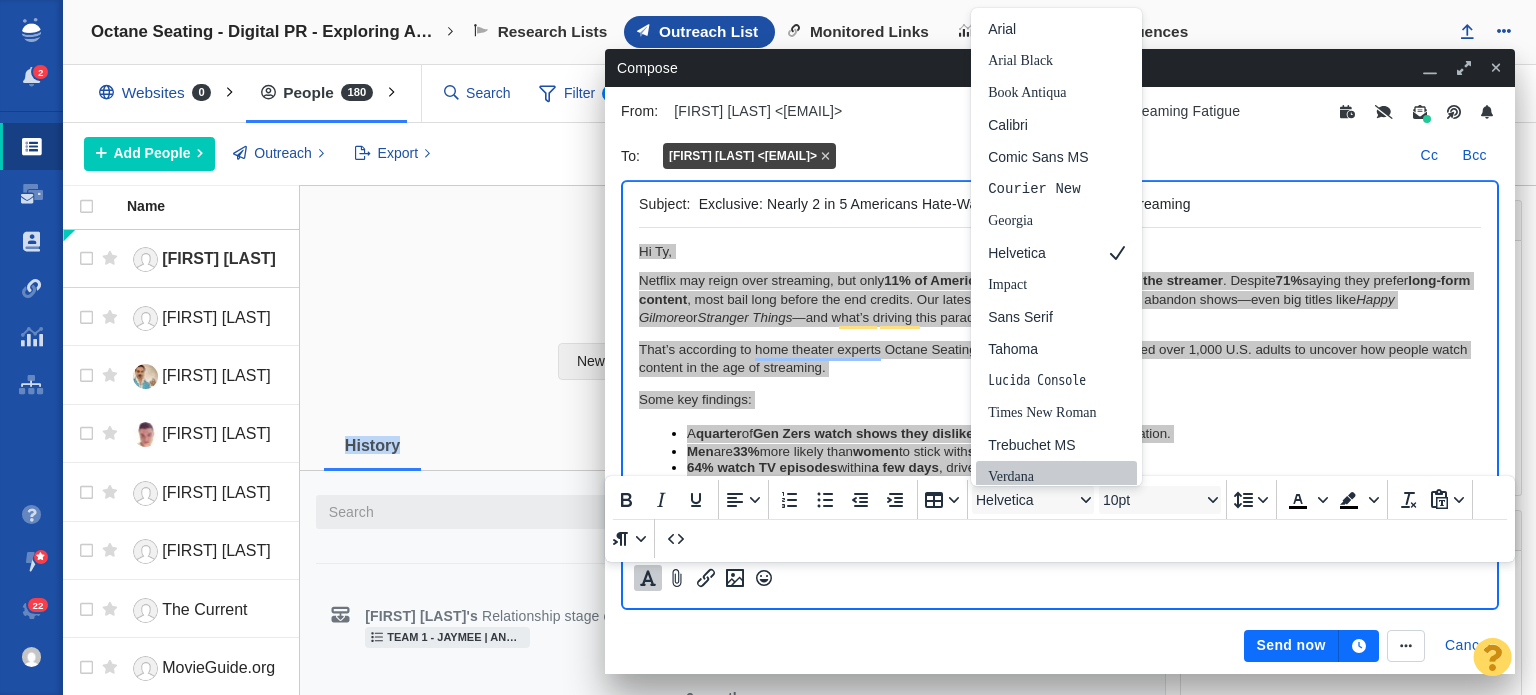 scroll, scrollTop: 8, scrollLeft: 0, axis: vertical 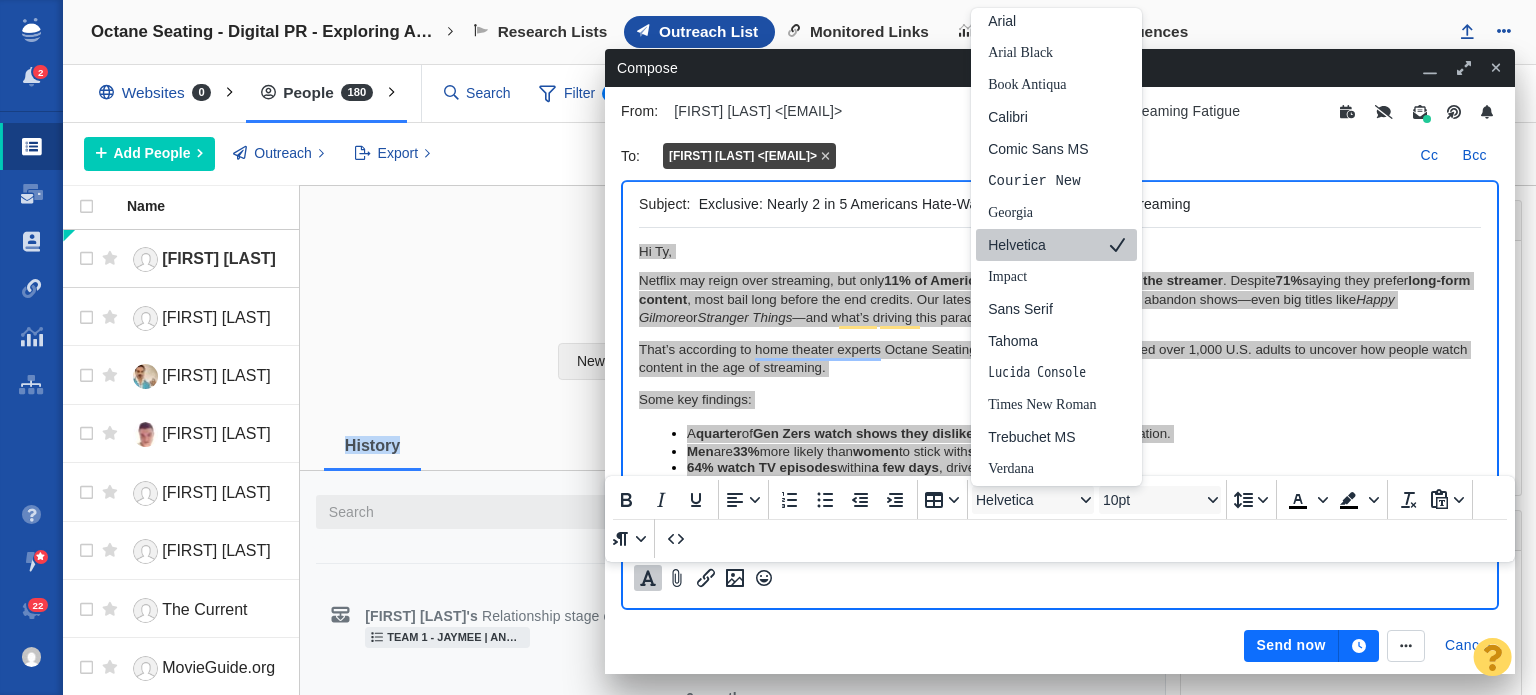 click on "Helvetica" at bounding box center [1042, 245] 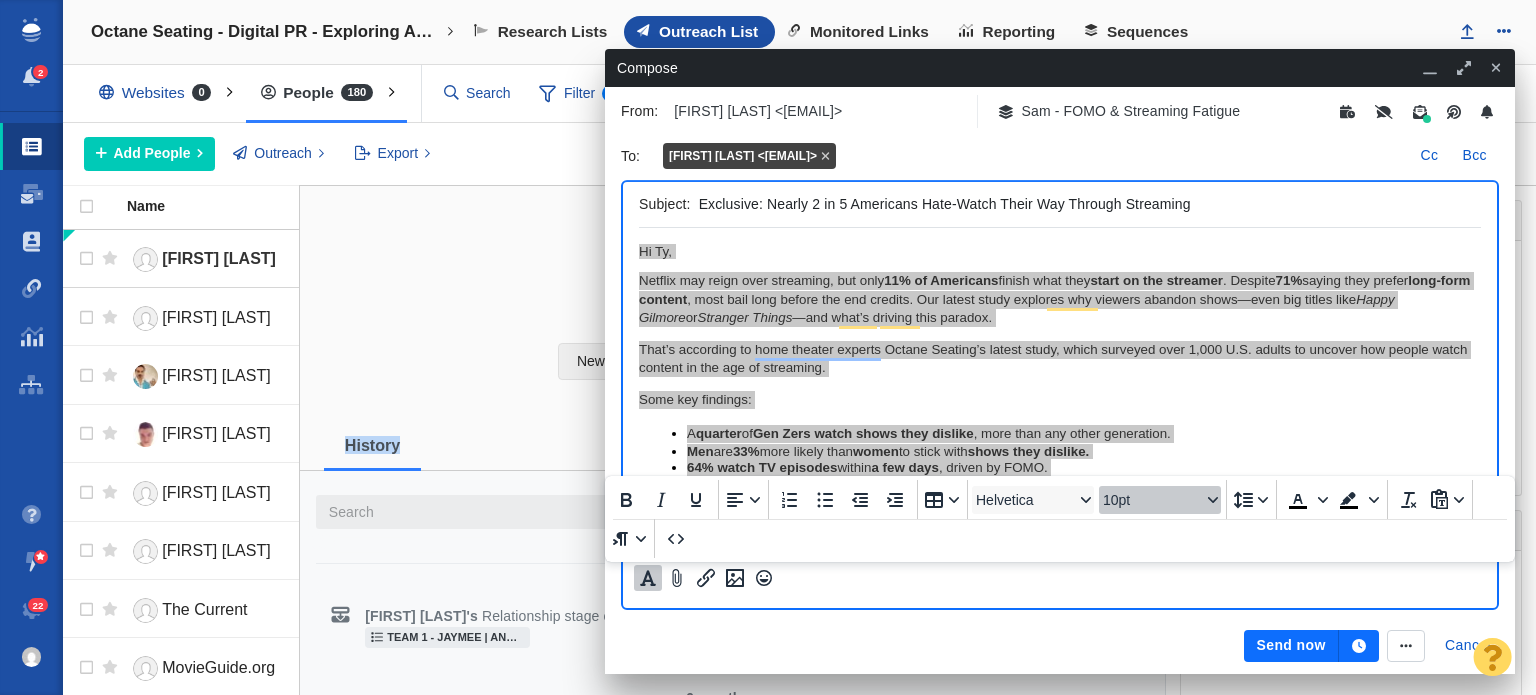 click on "10pt" at bounding box center (1152, 500) 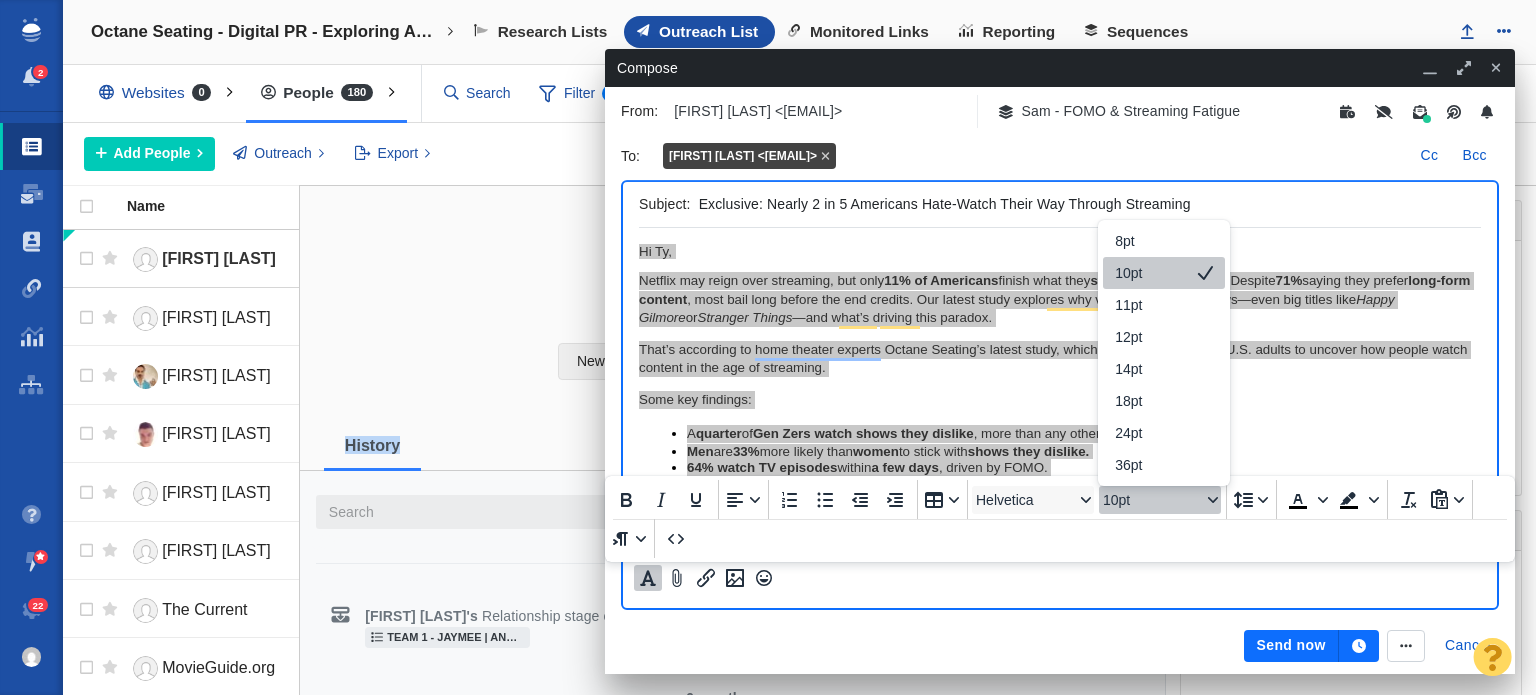 click on "10pt" at bounding box center [1150, 273] 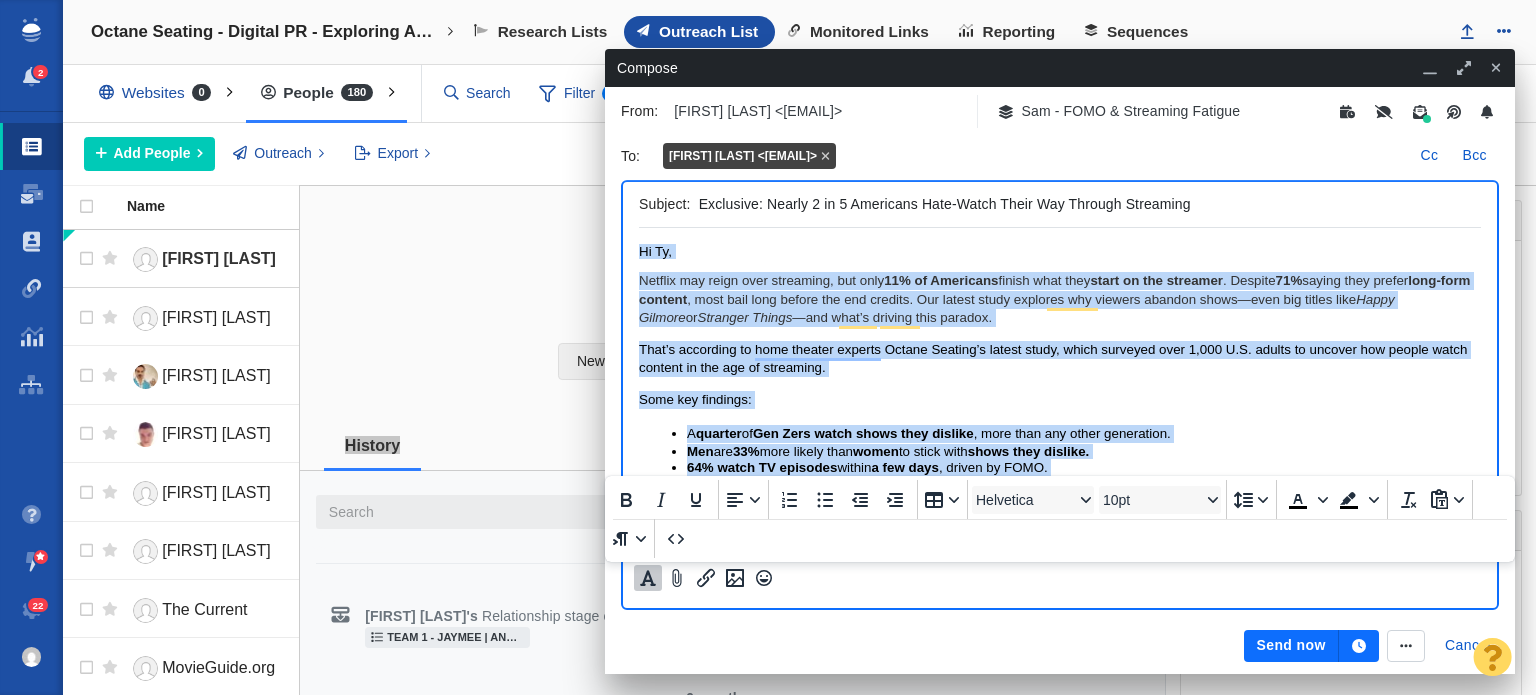 click on "Netflix may reign over streaming, but only  11% of Americans  finish what they  start on the streamer . Despite  71%  saying they prefer  long-form content , most bail long before the end credits. Our latest study explores why viewers abandon shows—even big titles like  Happy Gilmore  or  Stranger Things —and what’s driving this paradox." at bounding box center (1054, 299) 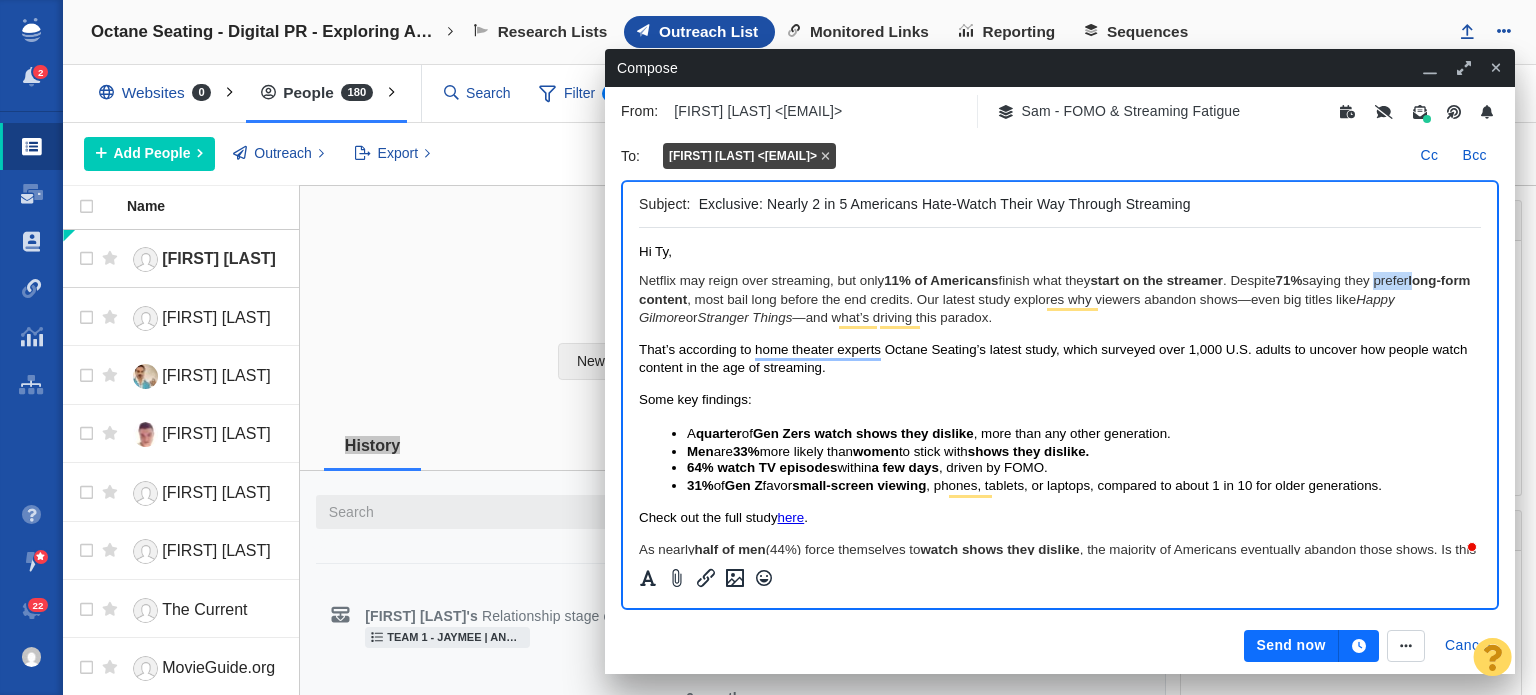 drag, startPoint x: 1390, startPoint y: 284, endPoint x: 1428, endPoint y: 285, distance: 38.013157 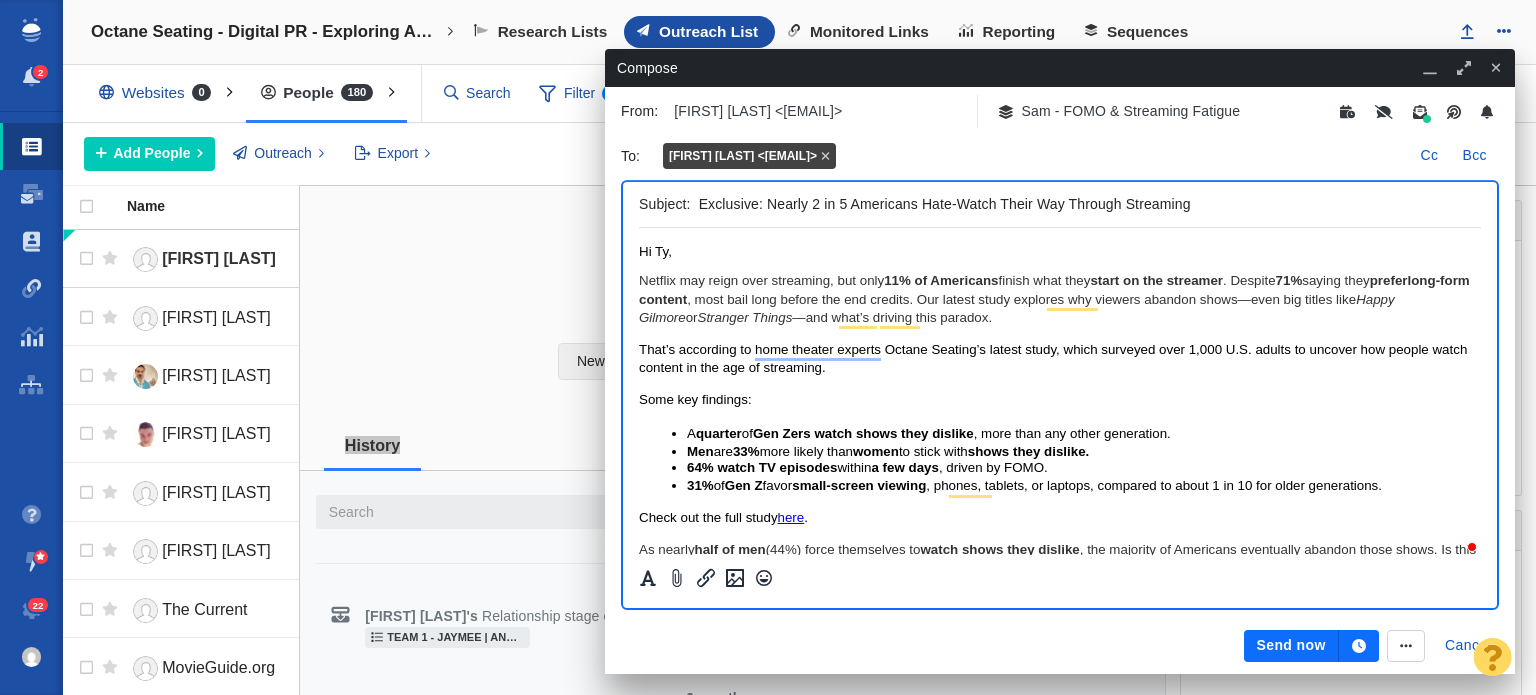 click on "That’s according to home theater experts Octane Seating’s latest study, which surveyed over 1,000 U.S. adults to uncover how people watch content in the age of streaming." at bounding box center (1053, 358) 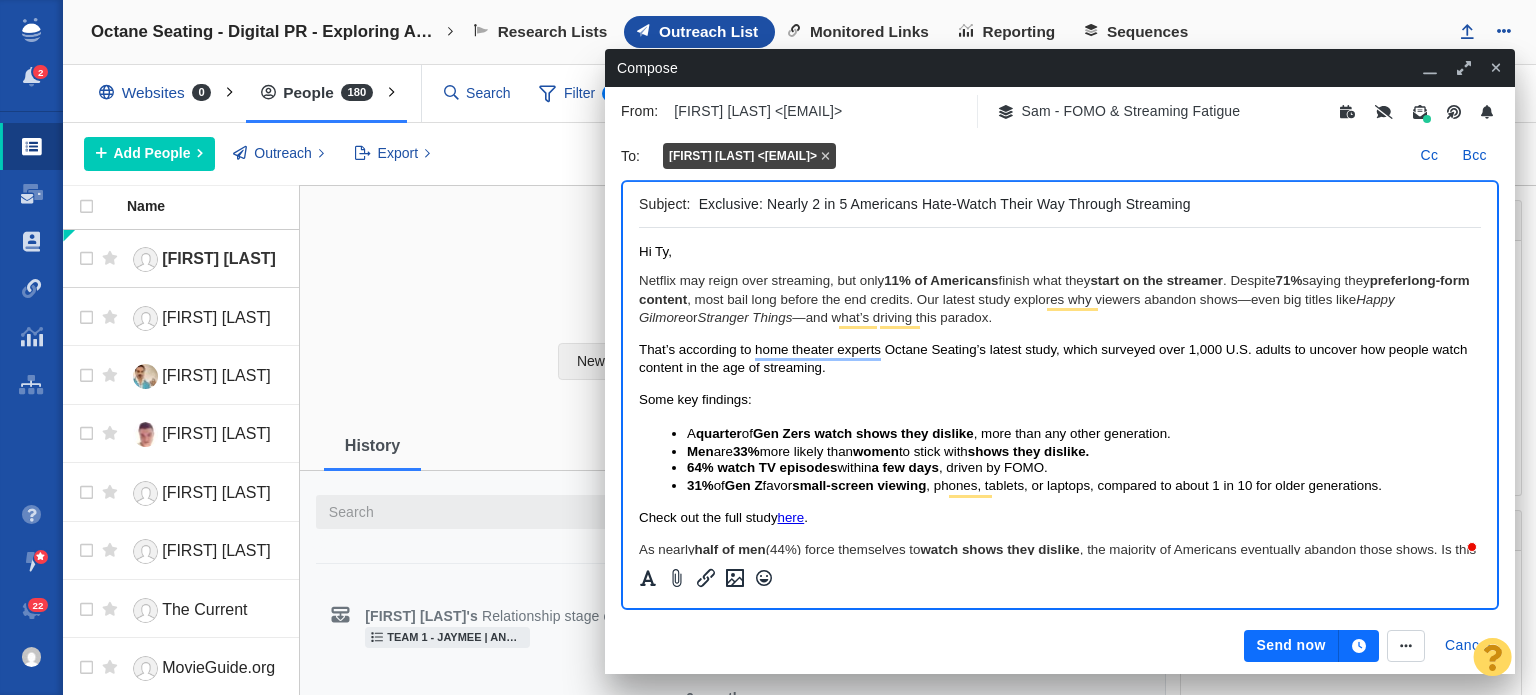 click on "Exclusive: Nearly 2 in 5 Americans Hate-Watch Their Way Through Streaming" at bounding box center (1086, 204) 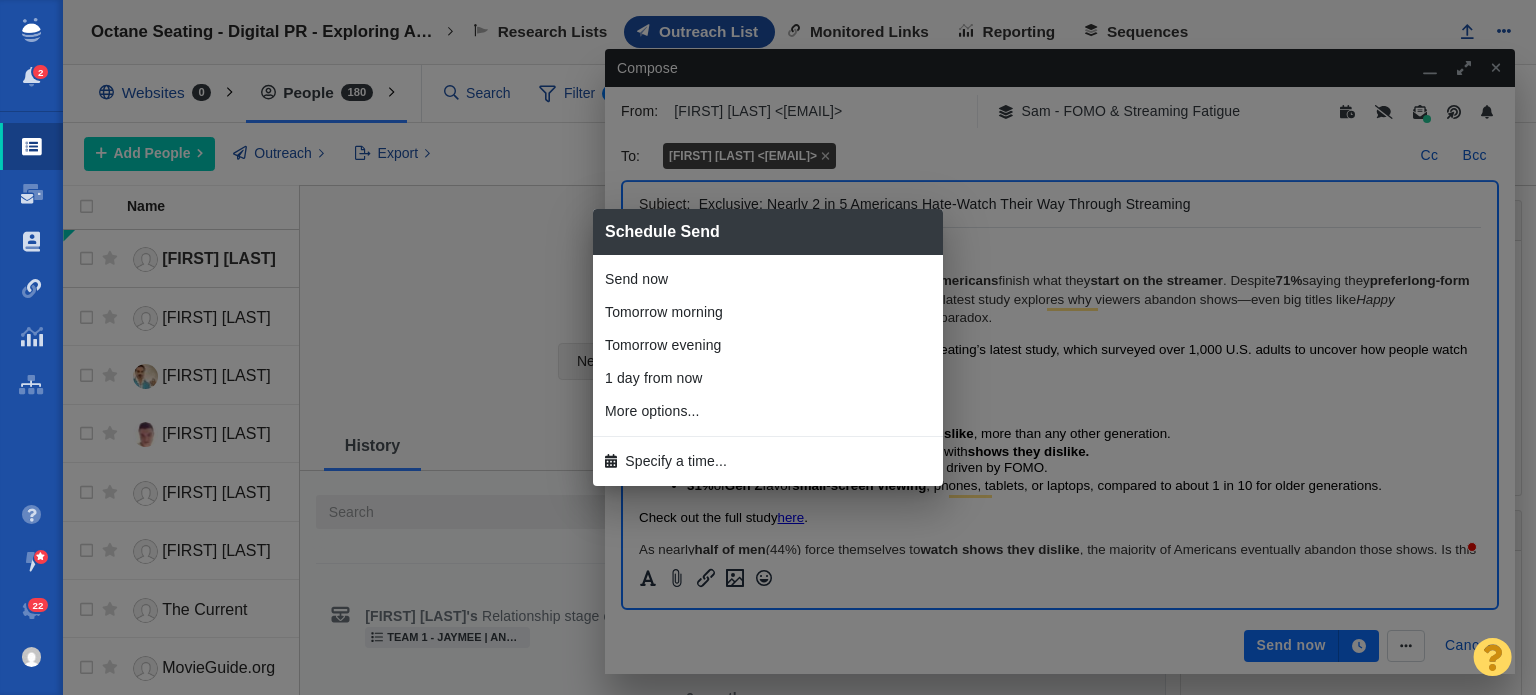 click on "Specify a time..." at bounding box center (768, 461) 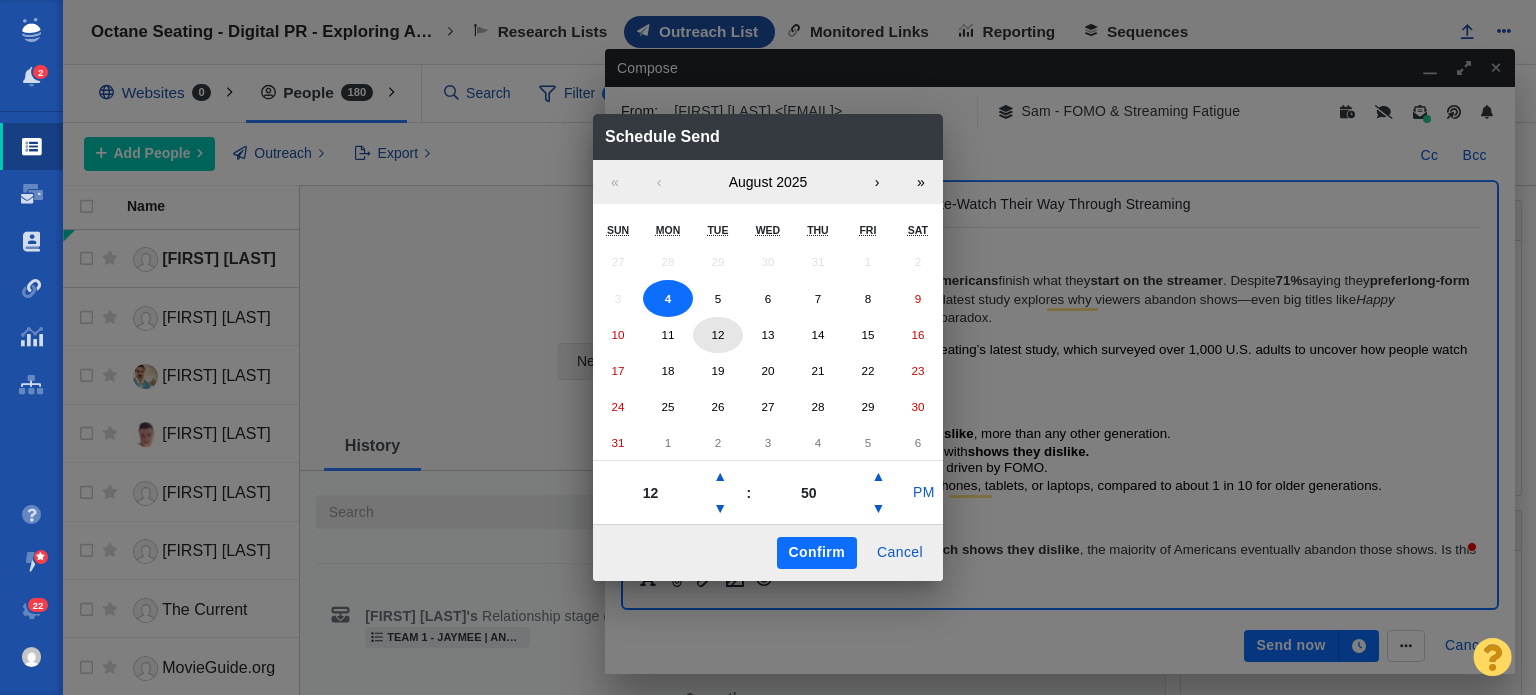 click on "27 28 29 30 31 1 2 3 4 5 6 7 8 9 10 11 12 13 14 15 16 17 18 19 20 21 22 23 24 25 26 27 28 29 30 31 1 2 3 4 5 6" at bounding box center (768, 352) 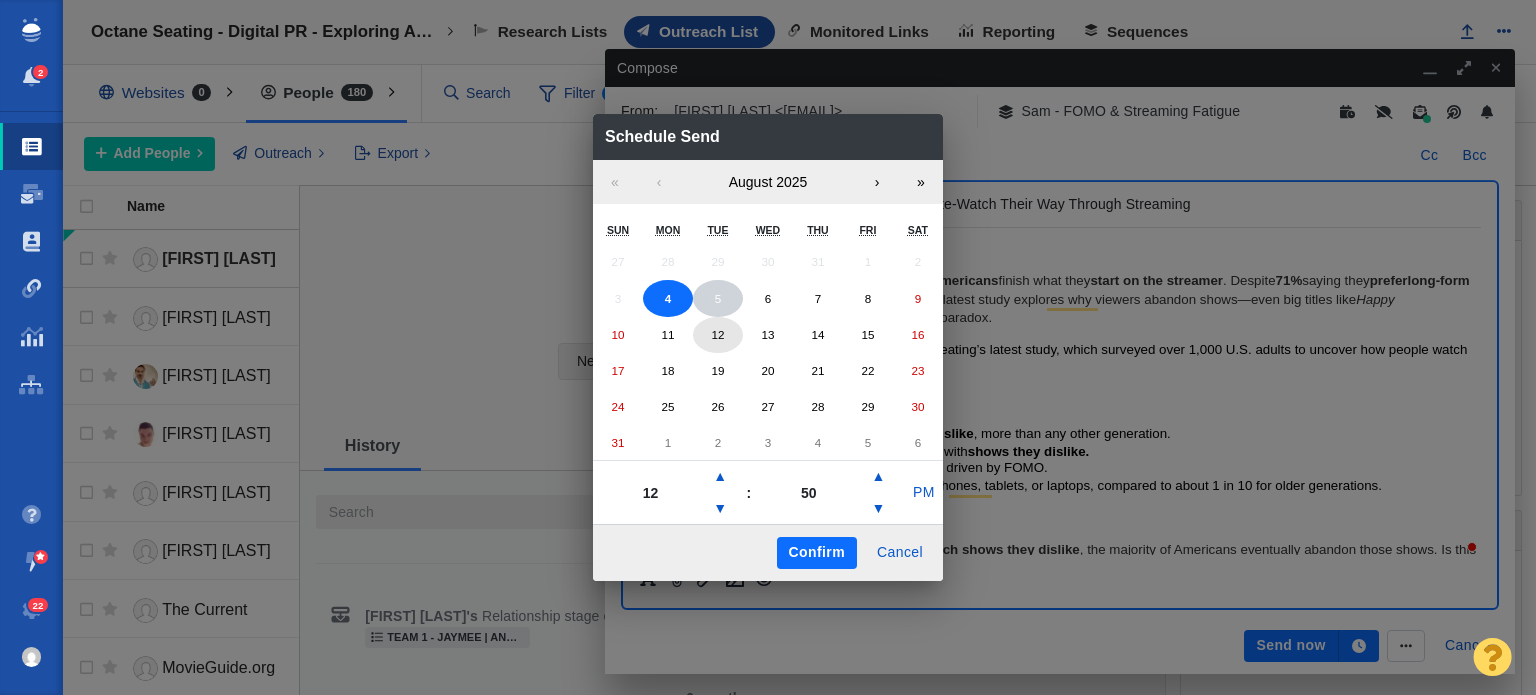 click on "5" at bounding box center [718, 299] 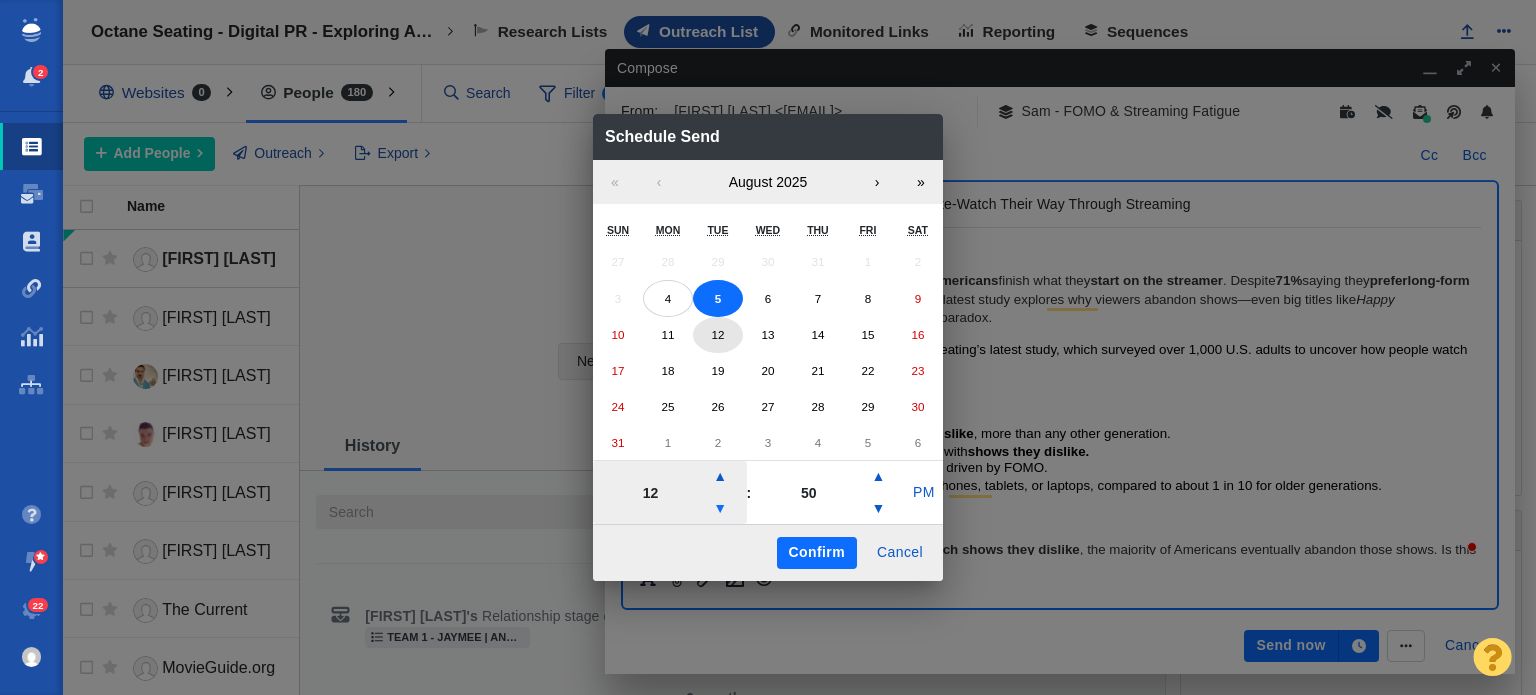 click on "▼" at bounding box center (720, 509) 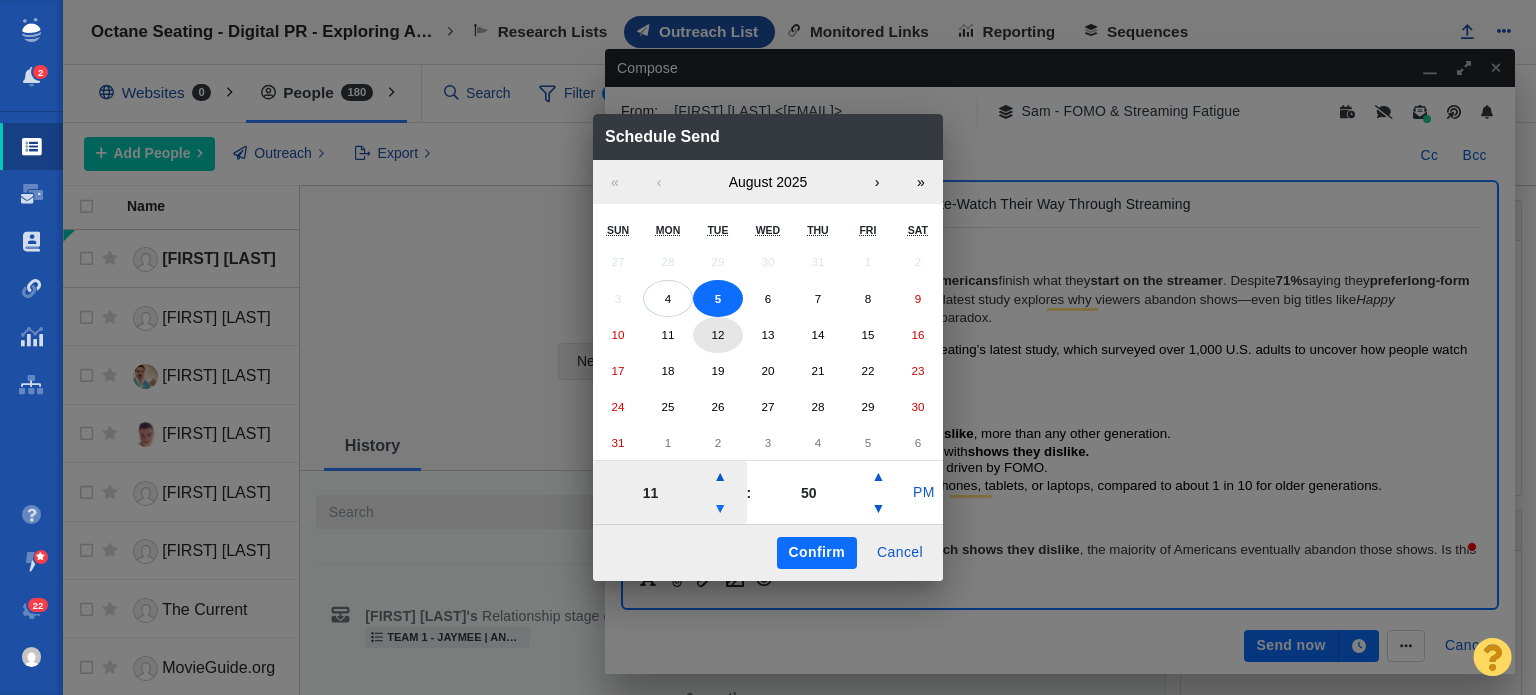 click on "▼" at bounding box center (720, 509) 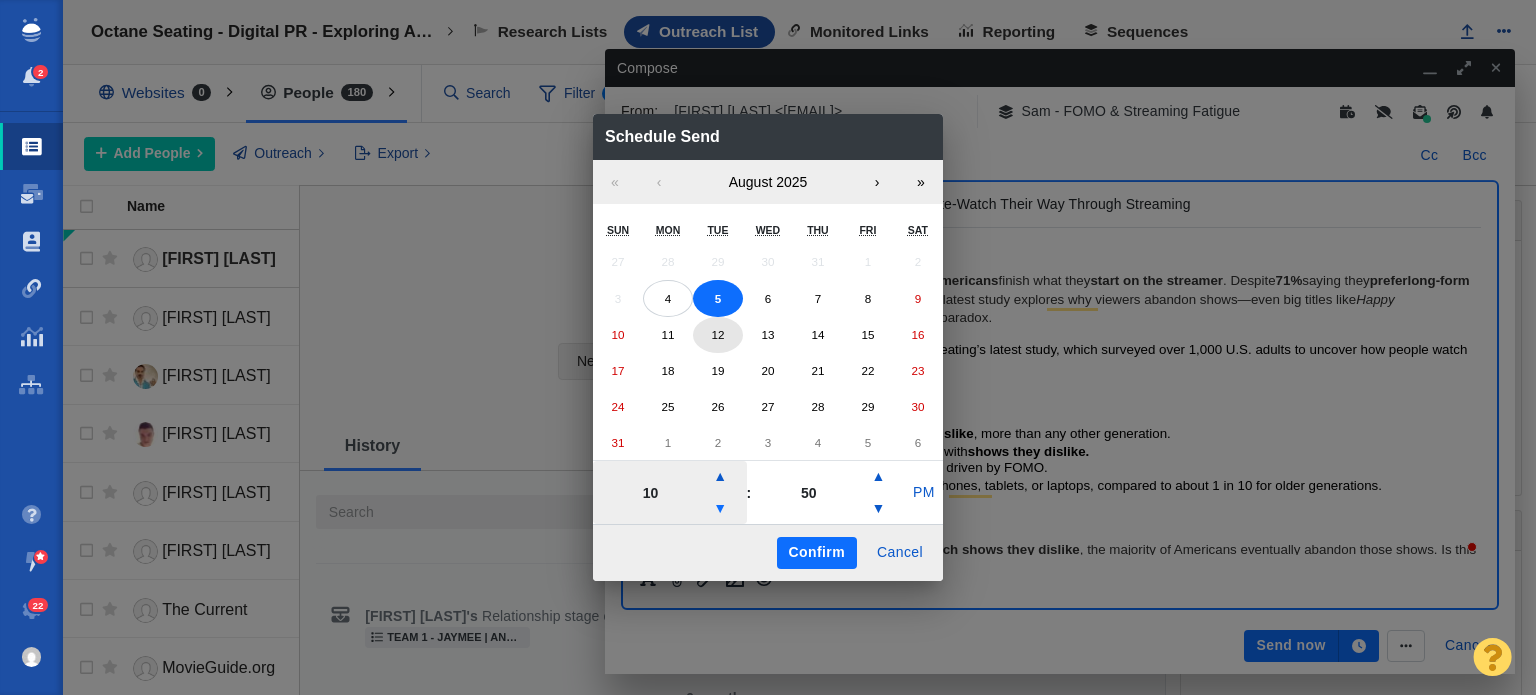 click on "▼" at bounding box center [720, 509] 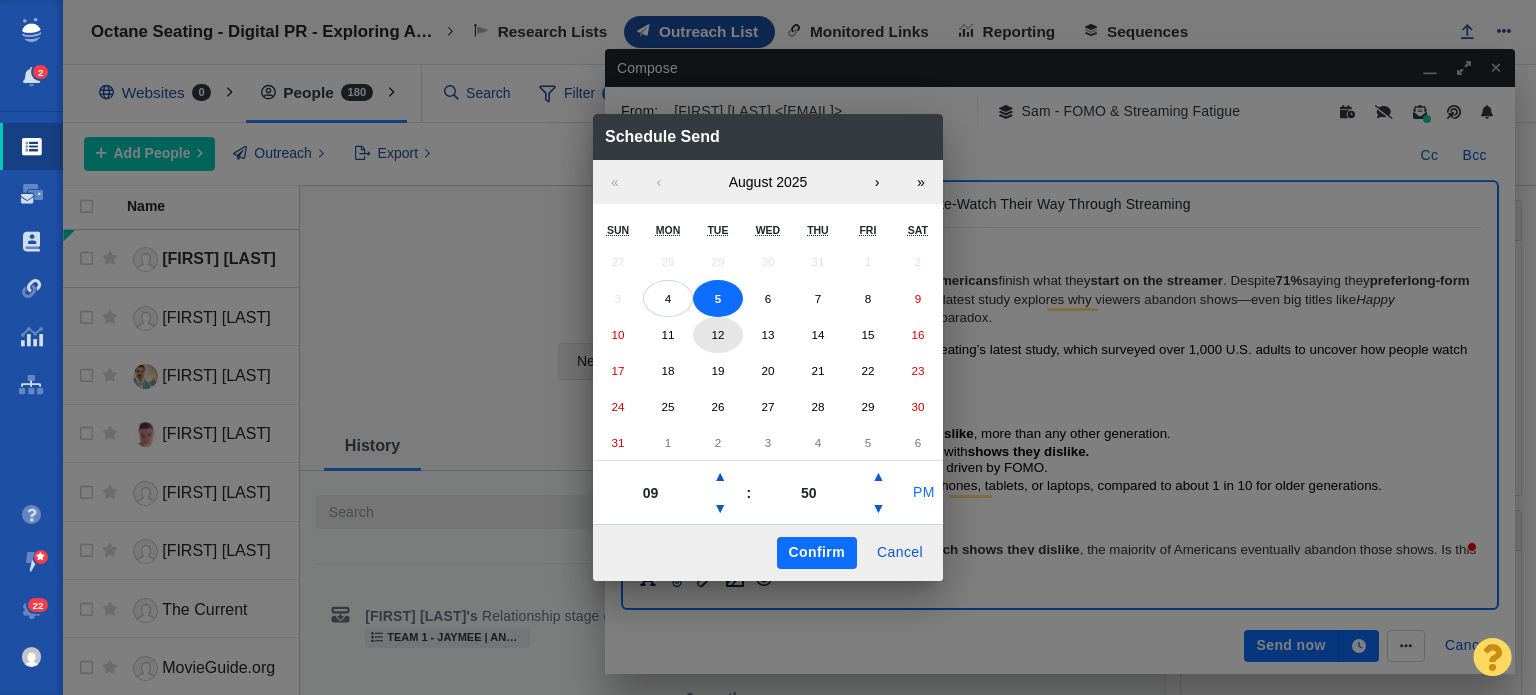 click on "PM" at bounding box center [924, 493] 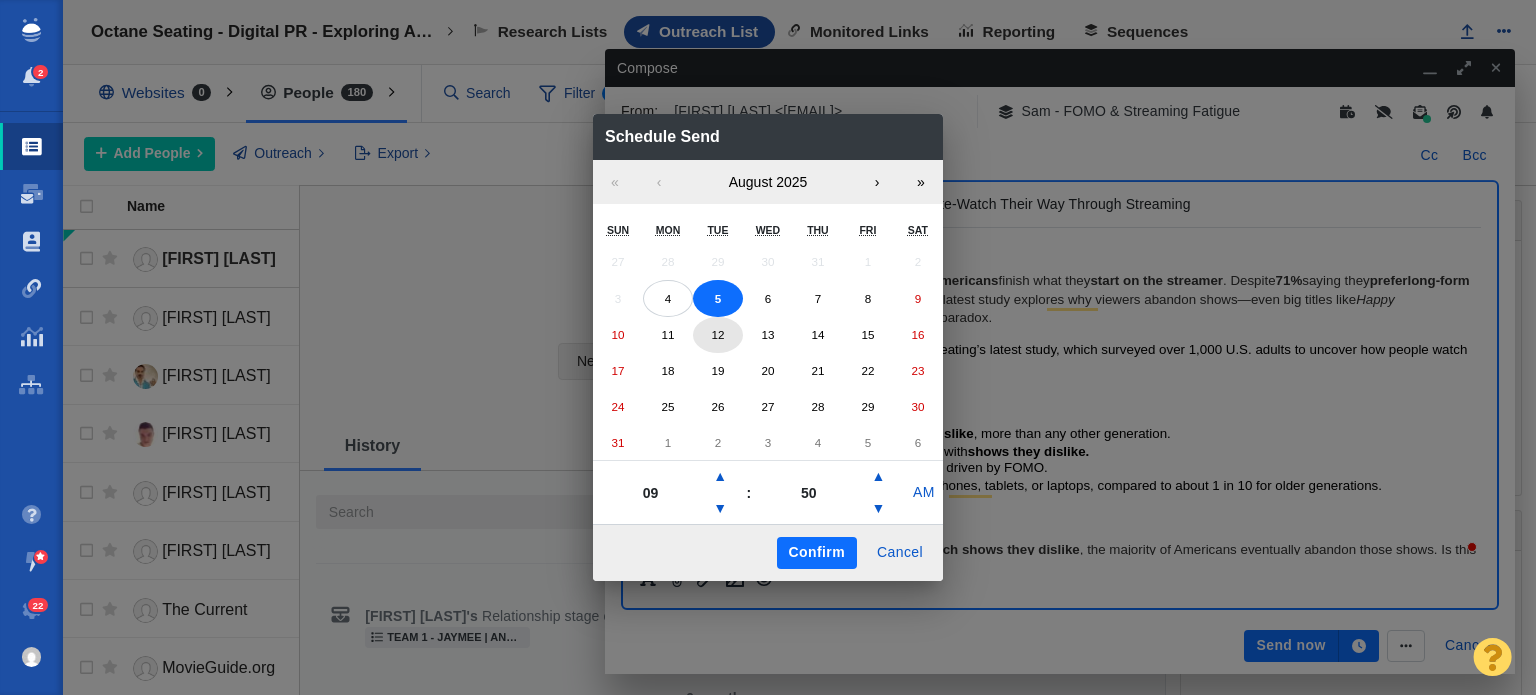 click on "Confirm" at bounding box center [817, 553] 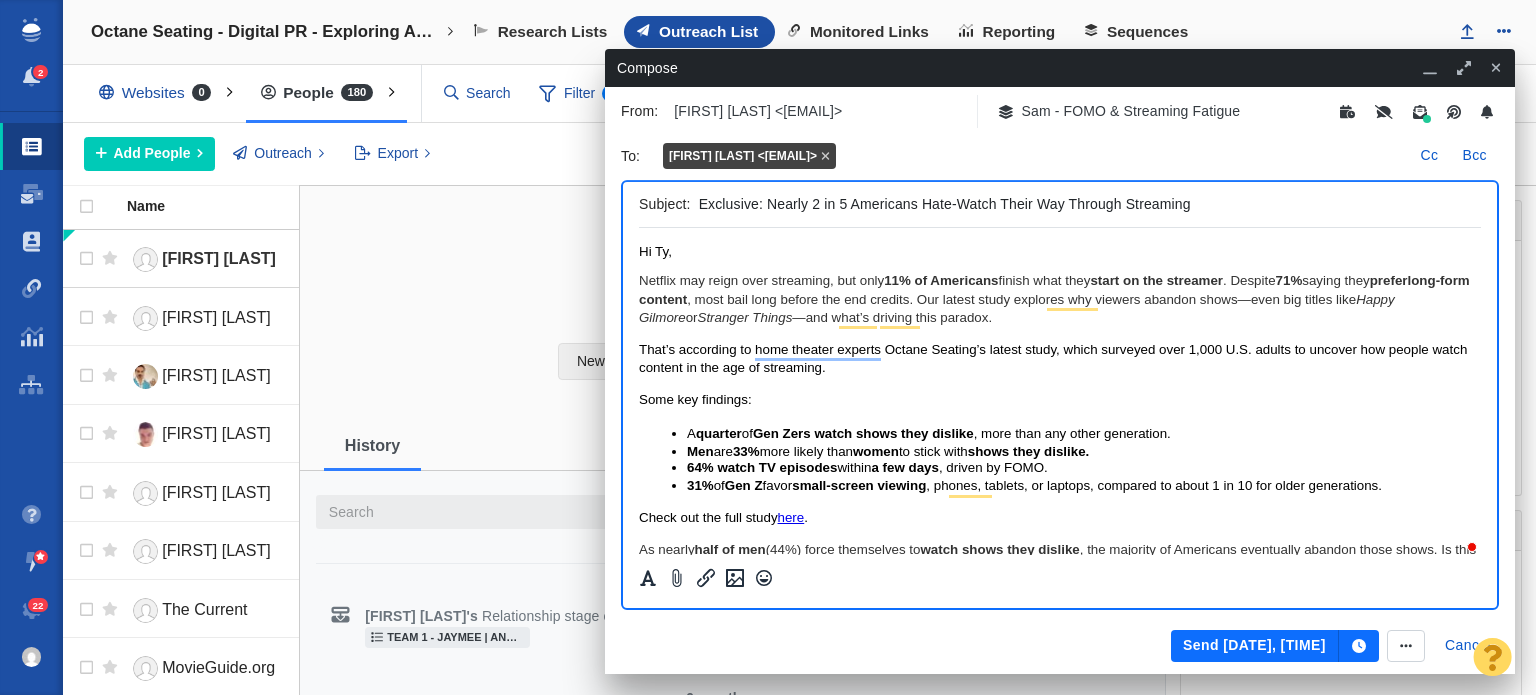 click on "Send Aug 5, 9:50 AM" at bounding box center [1255, 646] 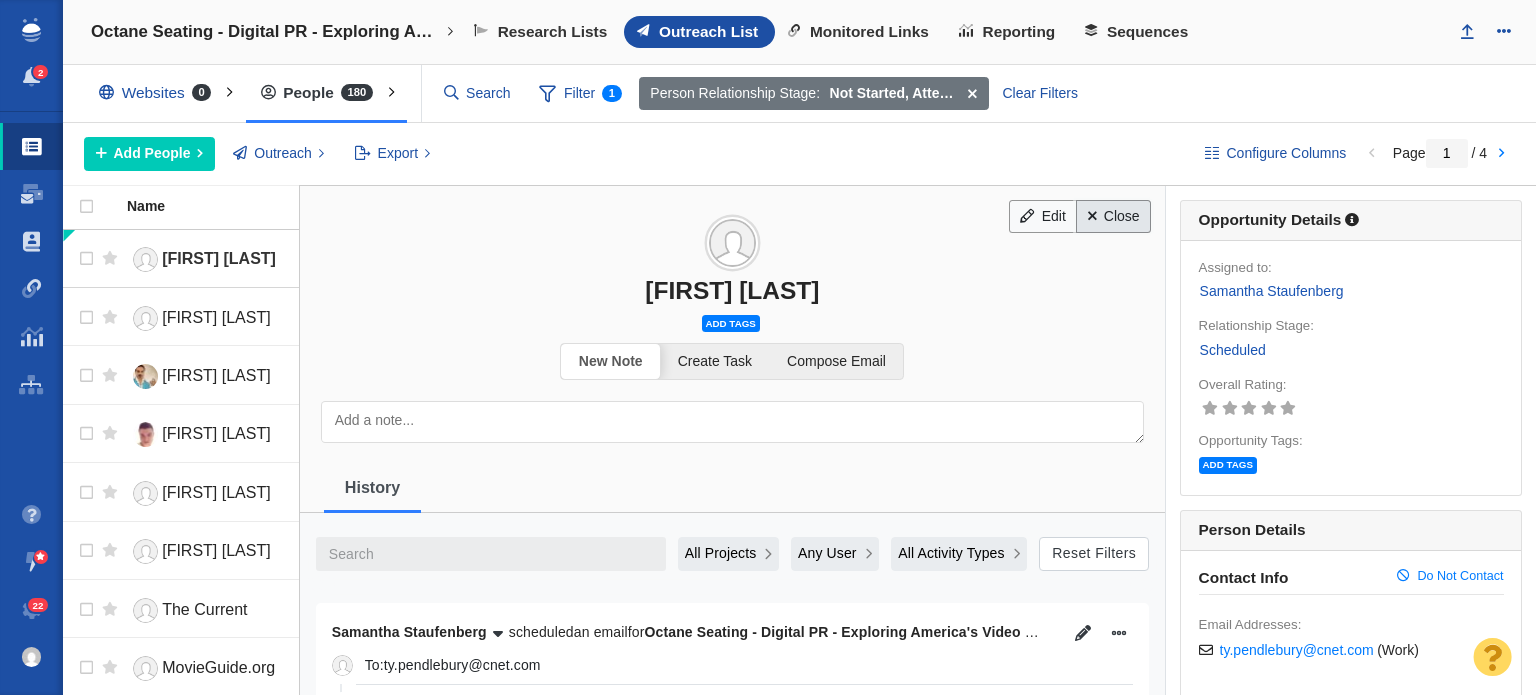 click on "Close" at bounding box center (1113, 217) 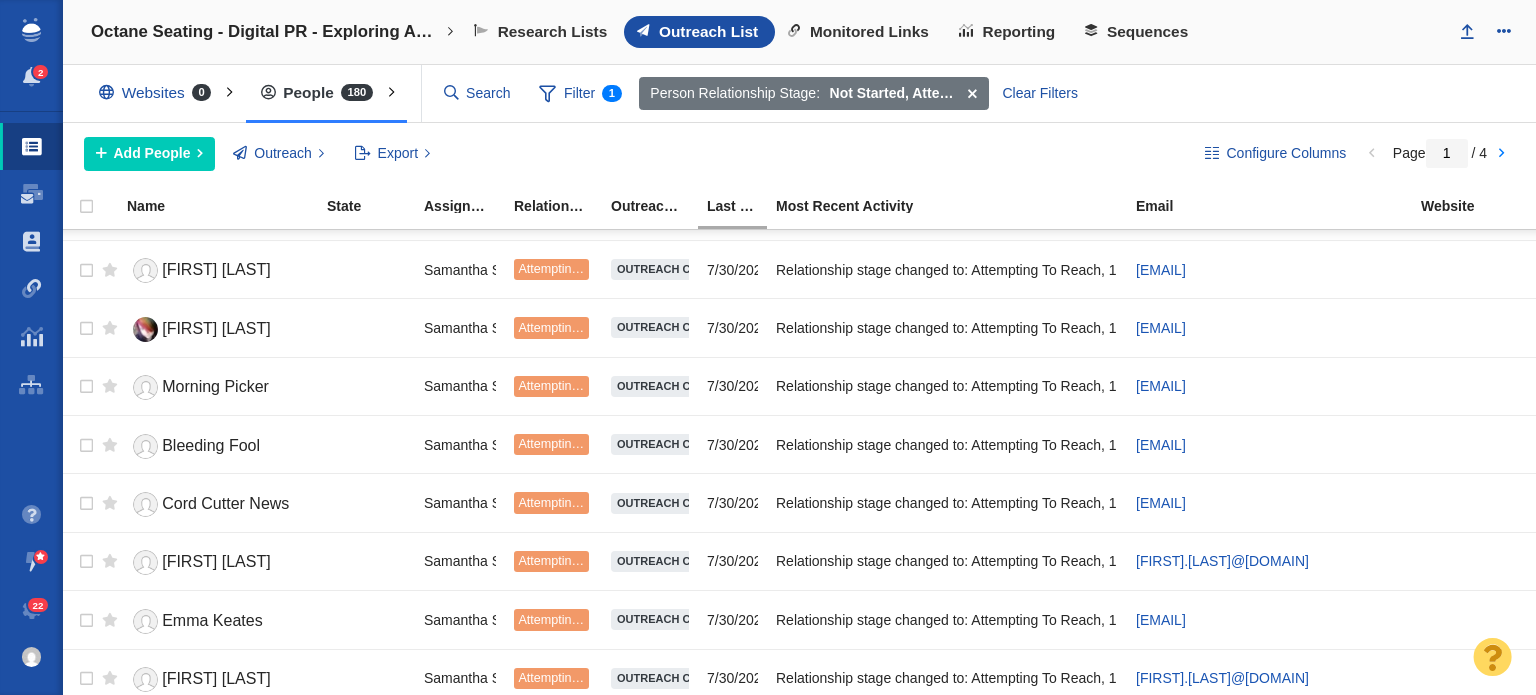 scroll, scrollTop: 2300, scrollLeft: 0, axis: vertical 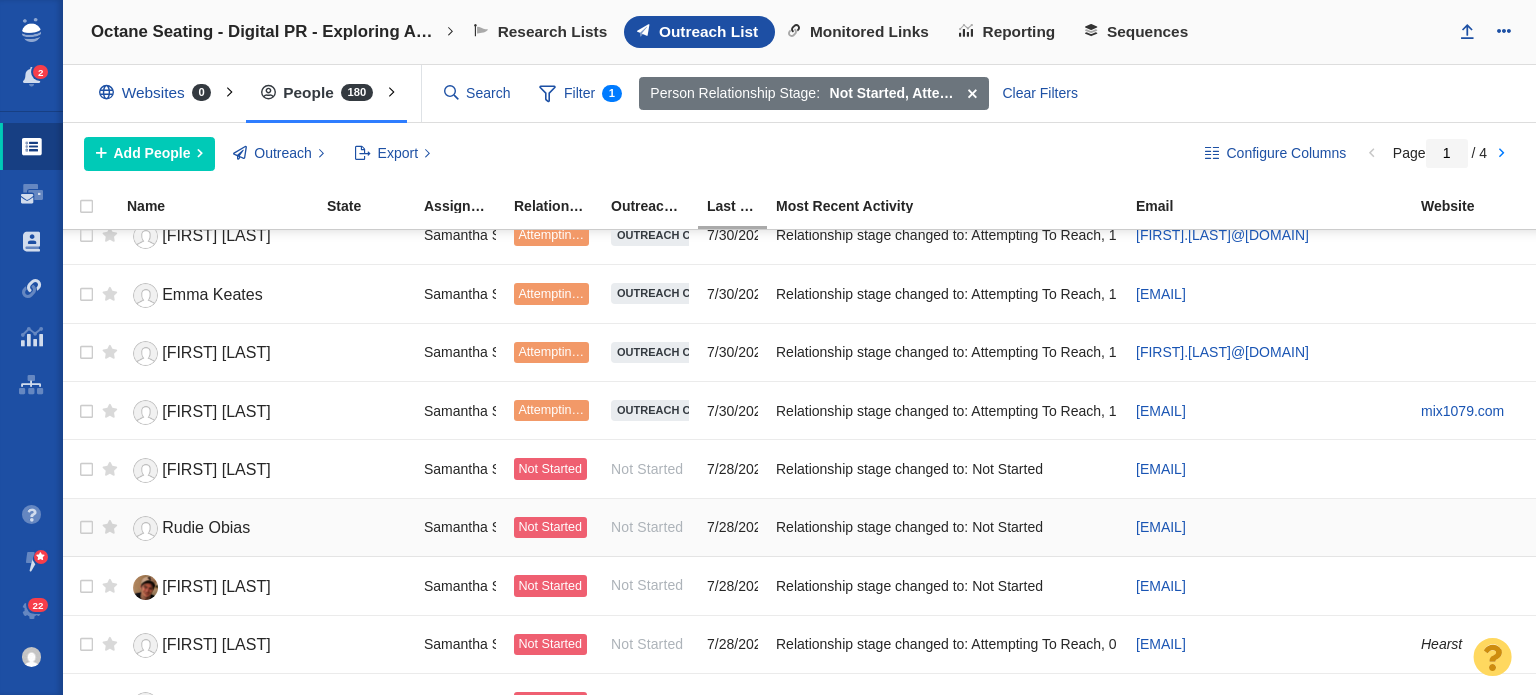 click on "Rudie Obias" at bounding box center (206, 527) 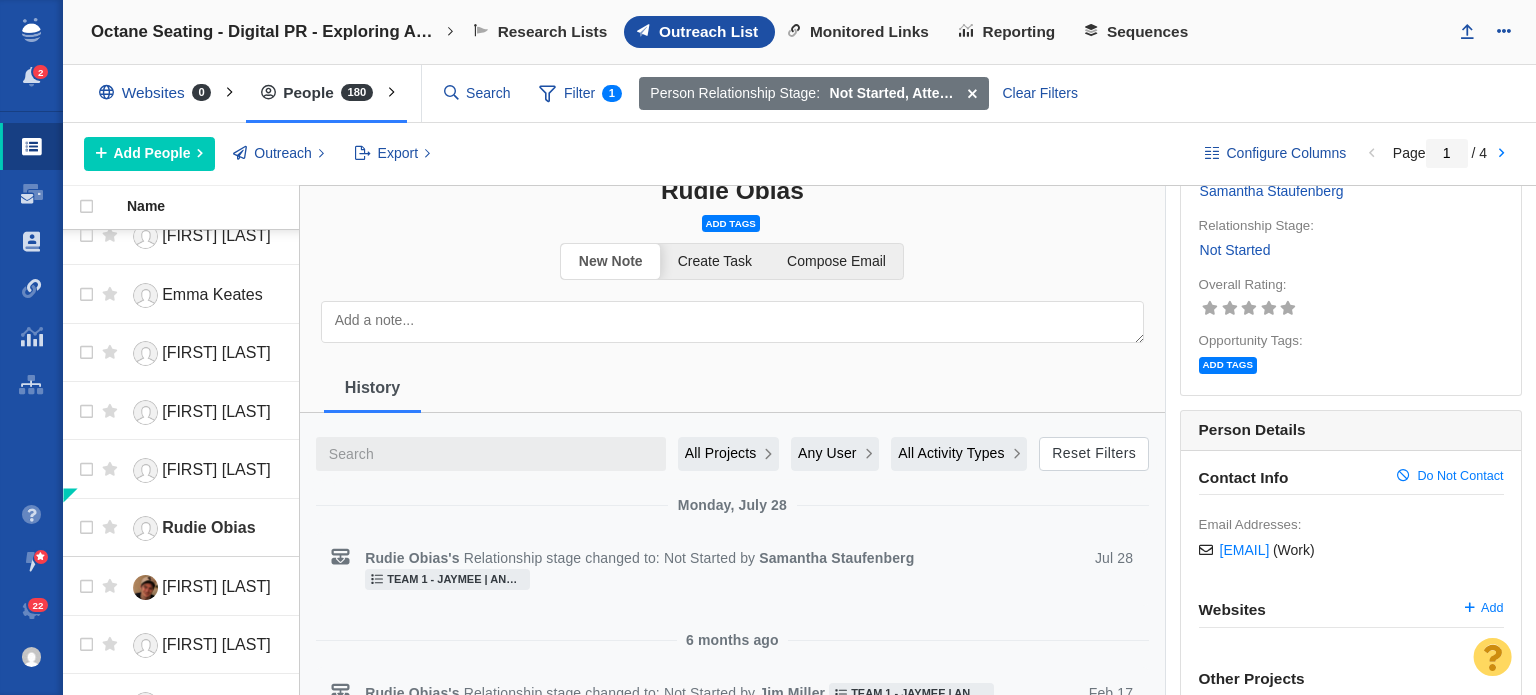 scroll, scrollTop: 0, scrollLeft: 0, axis: both 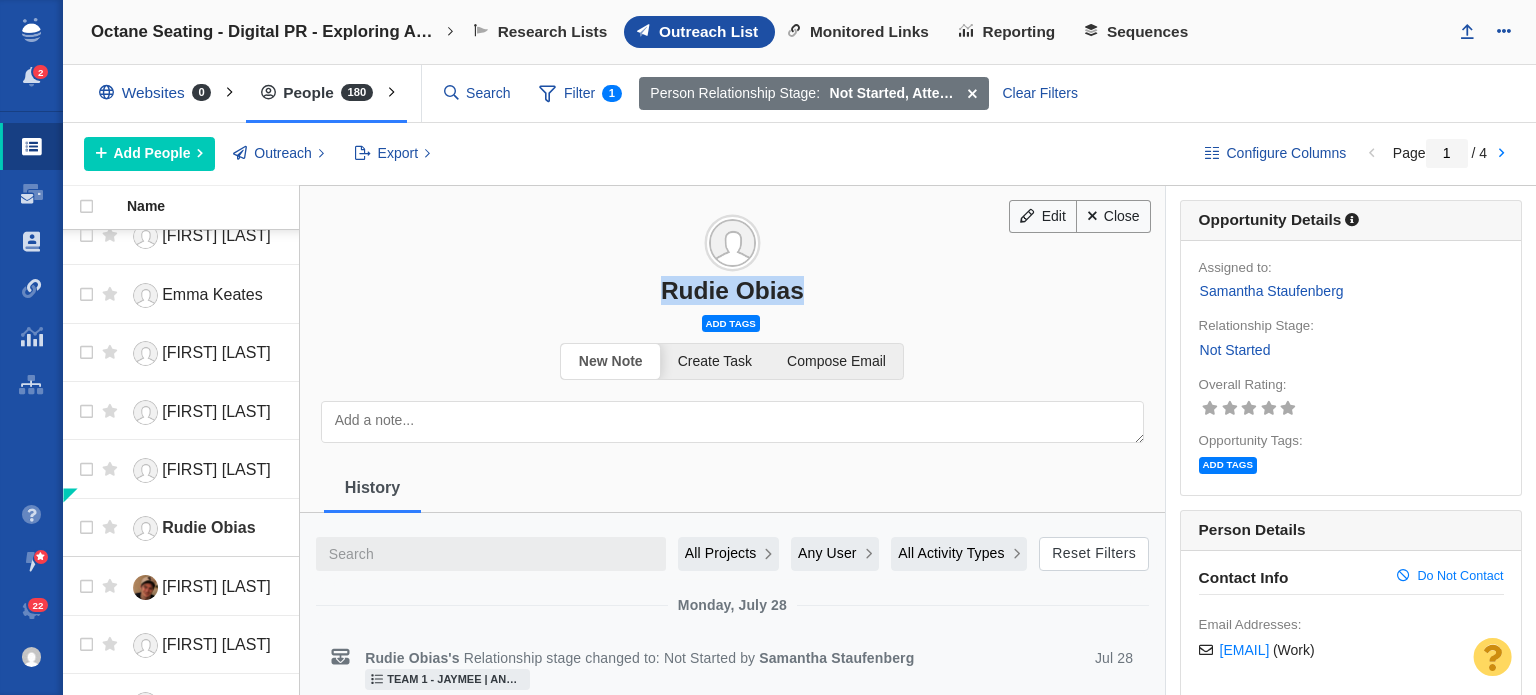 drag, startPoint x: 638, startPoint y: 276, endPoint x: 1009, endPoint y: 276, distance: 371 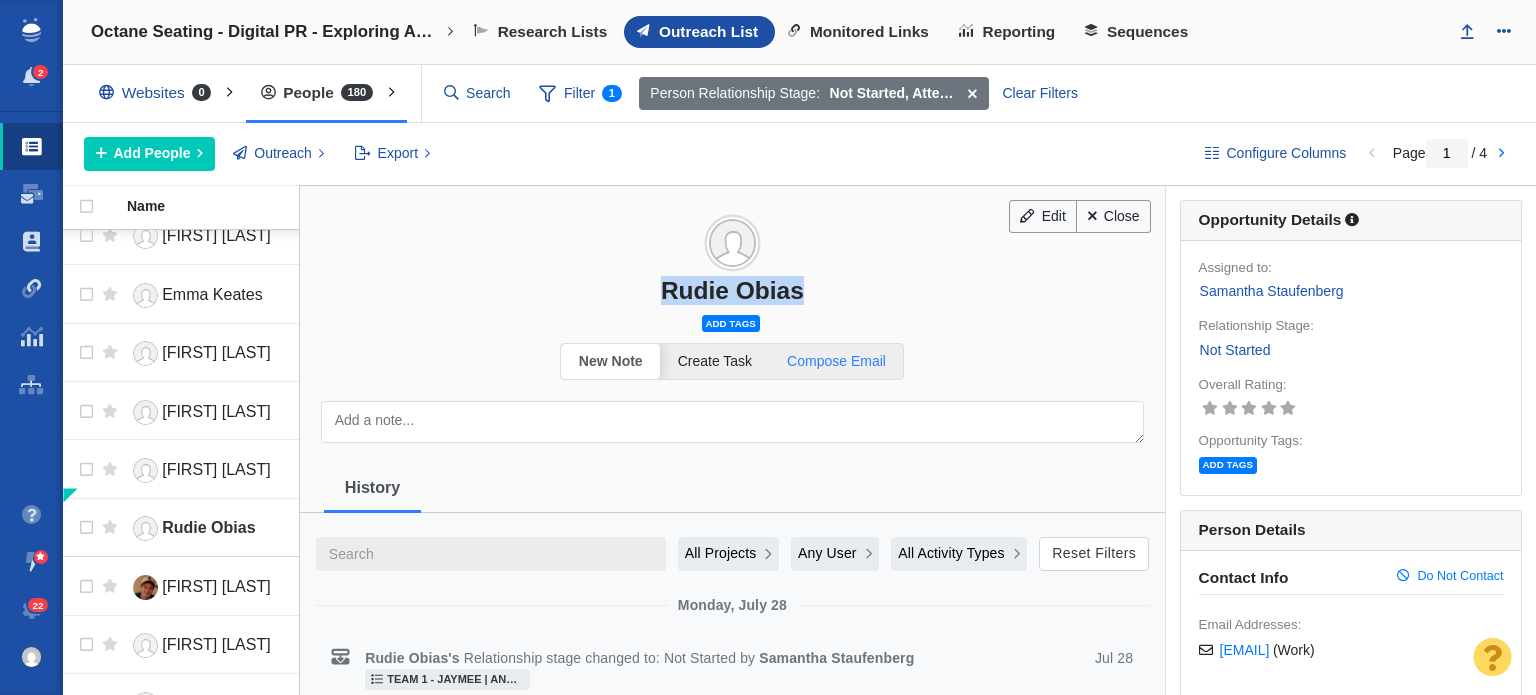 click on "Compose Email" at bounding box center (836, 361) 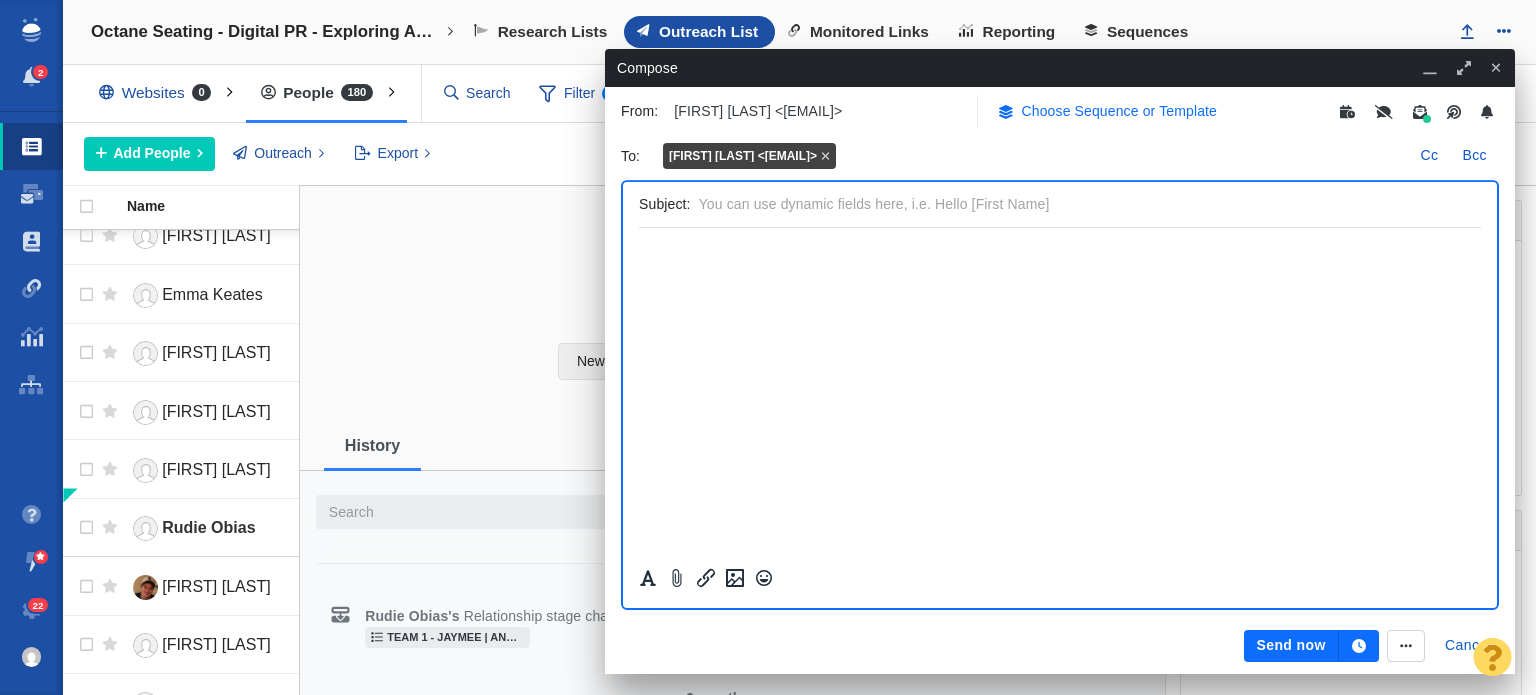 click on "Choose Sequence or Template" at bounding box center (1120, 111) 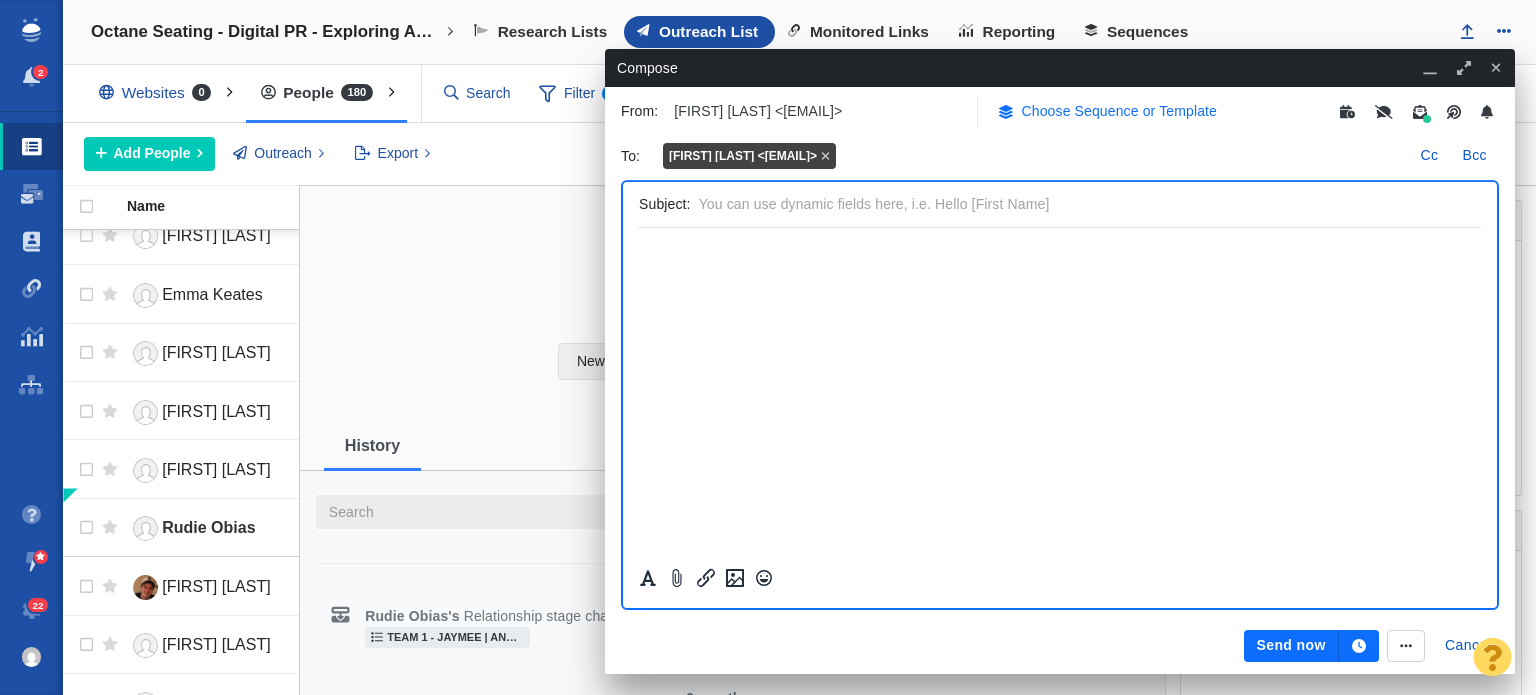 scroll, scrollTop: 0, scrollLeft: 0, axis: both 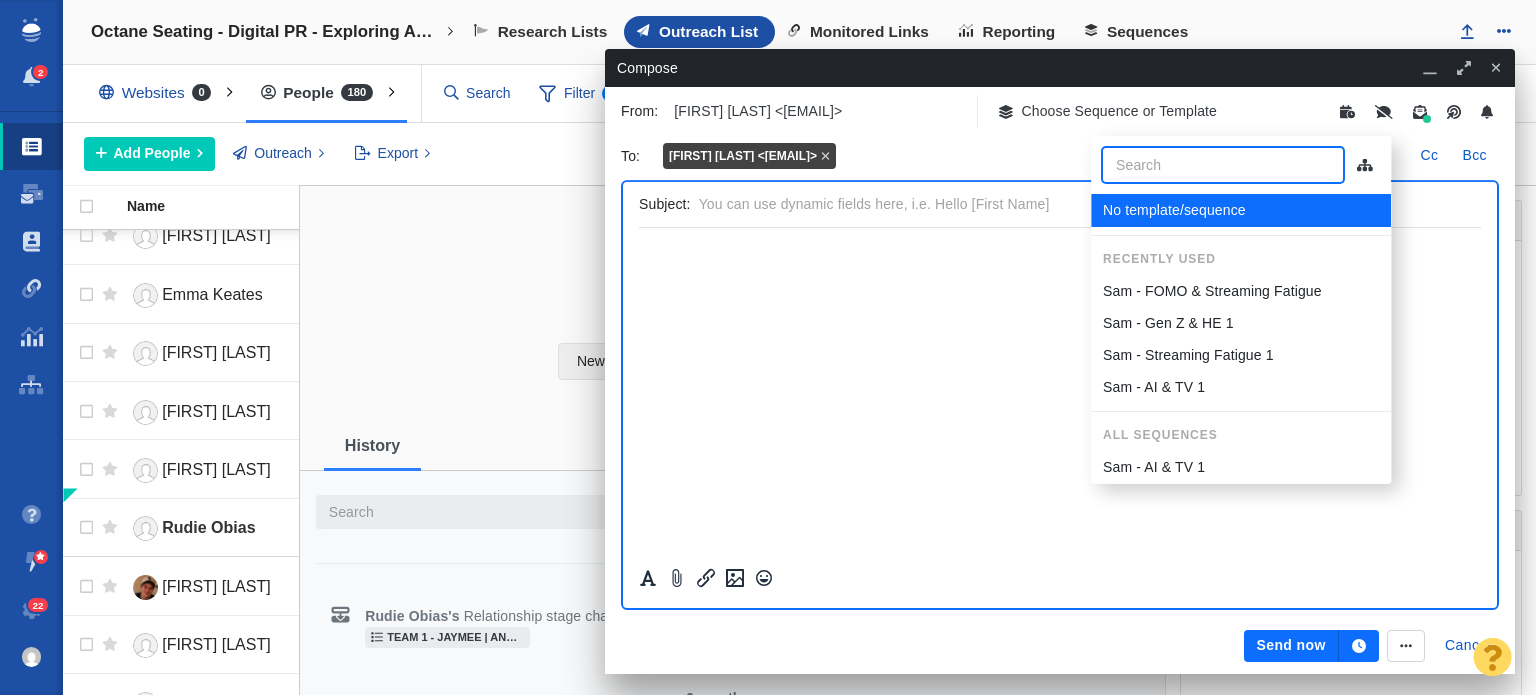 click on "Sam - FOMO & Streaming Fatigue" at bounding box center [1212, 291] 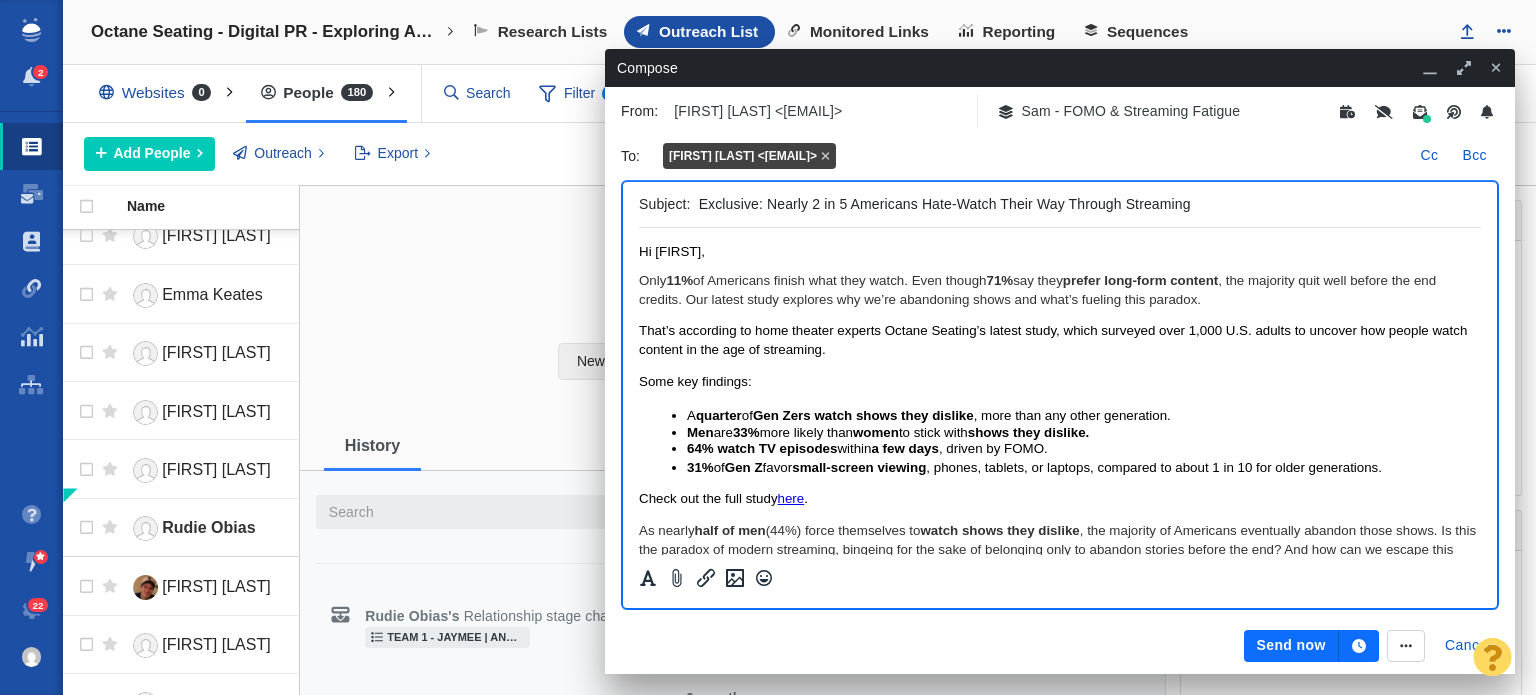 scroll, scrollTop: 0, scrollLeft: 0, axis: both 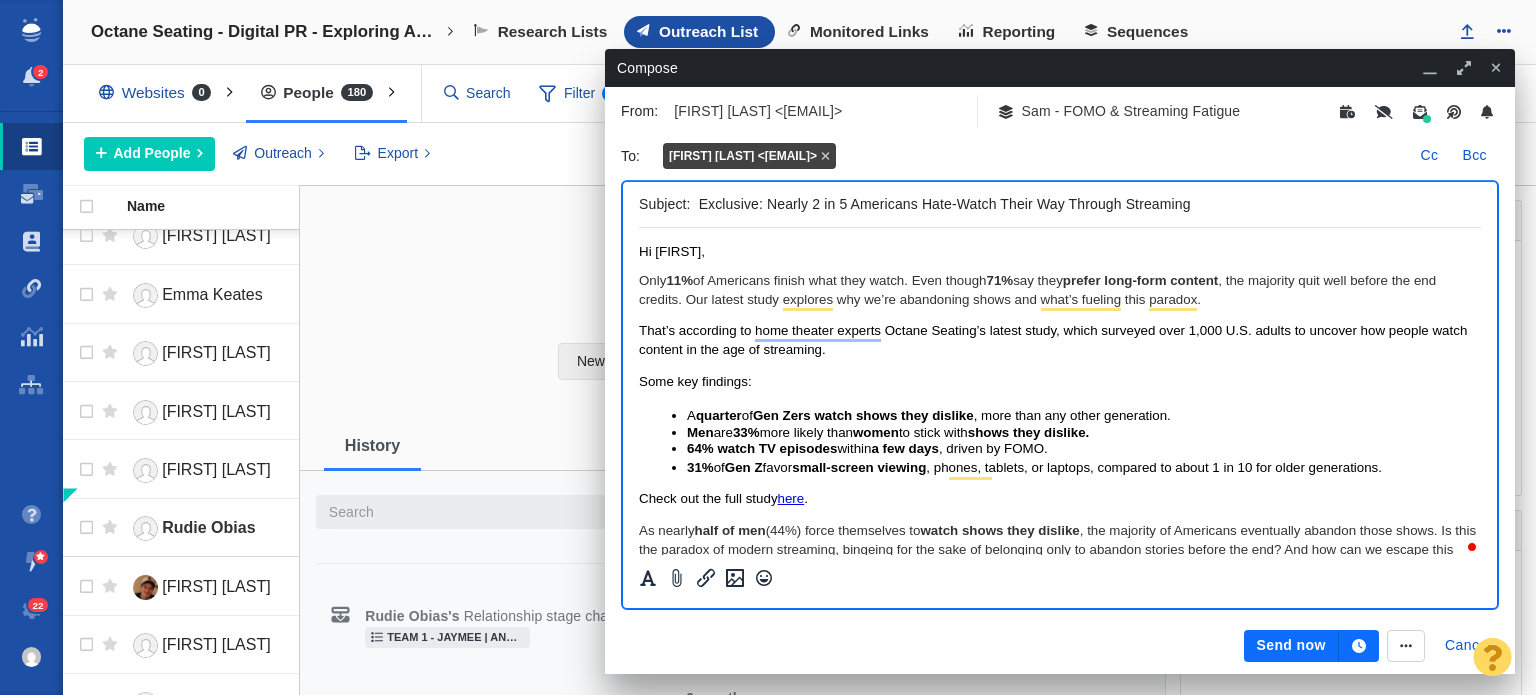click on "Gen Zers watch shows they dislike" at bounding box center (863, 415) 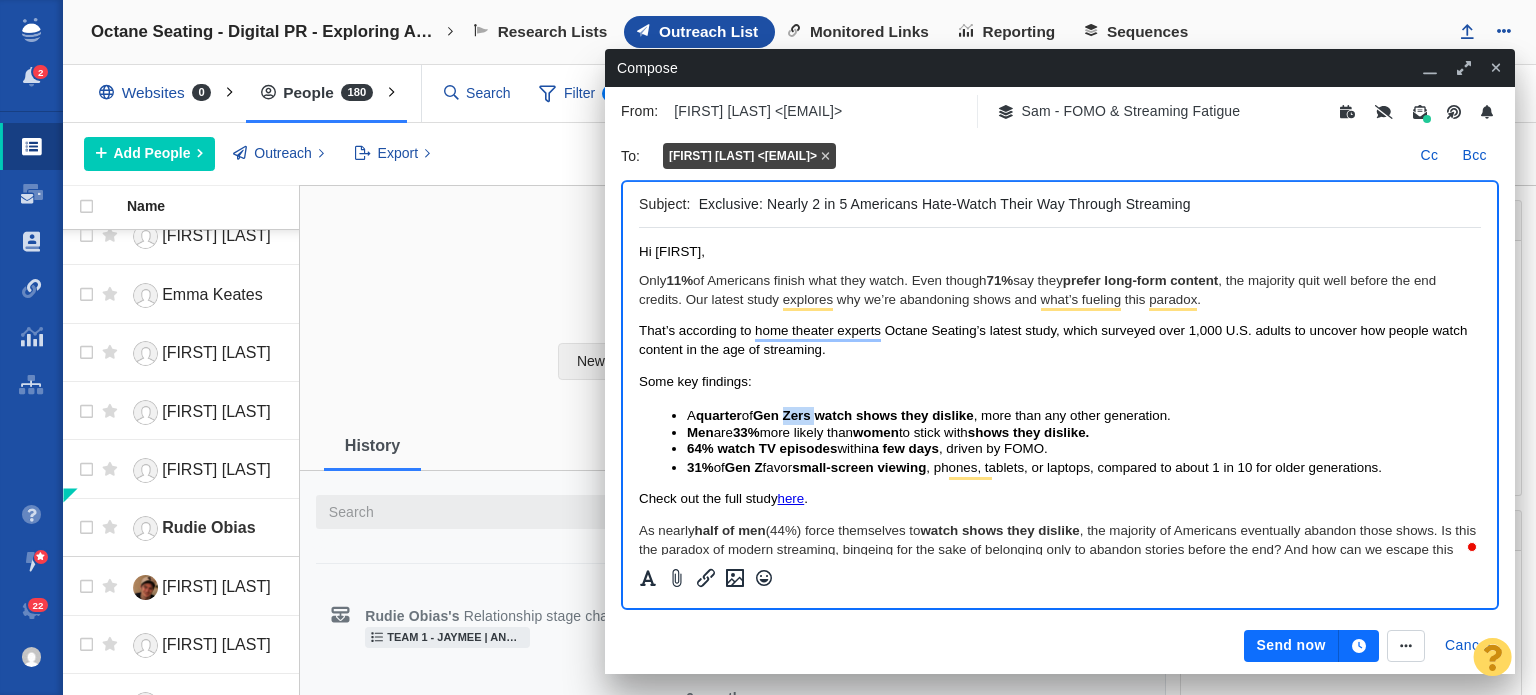 click on "Gen Zers watch shows they dislike" at bounding box center (863, 415) 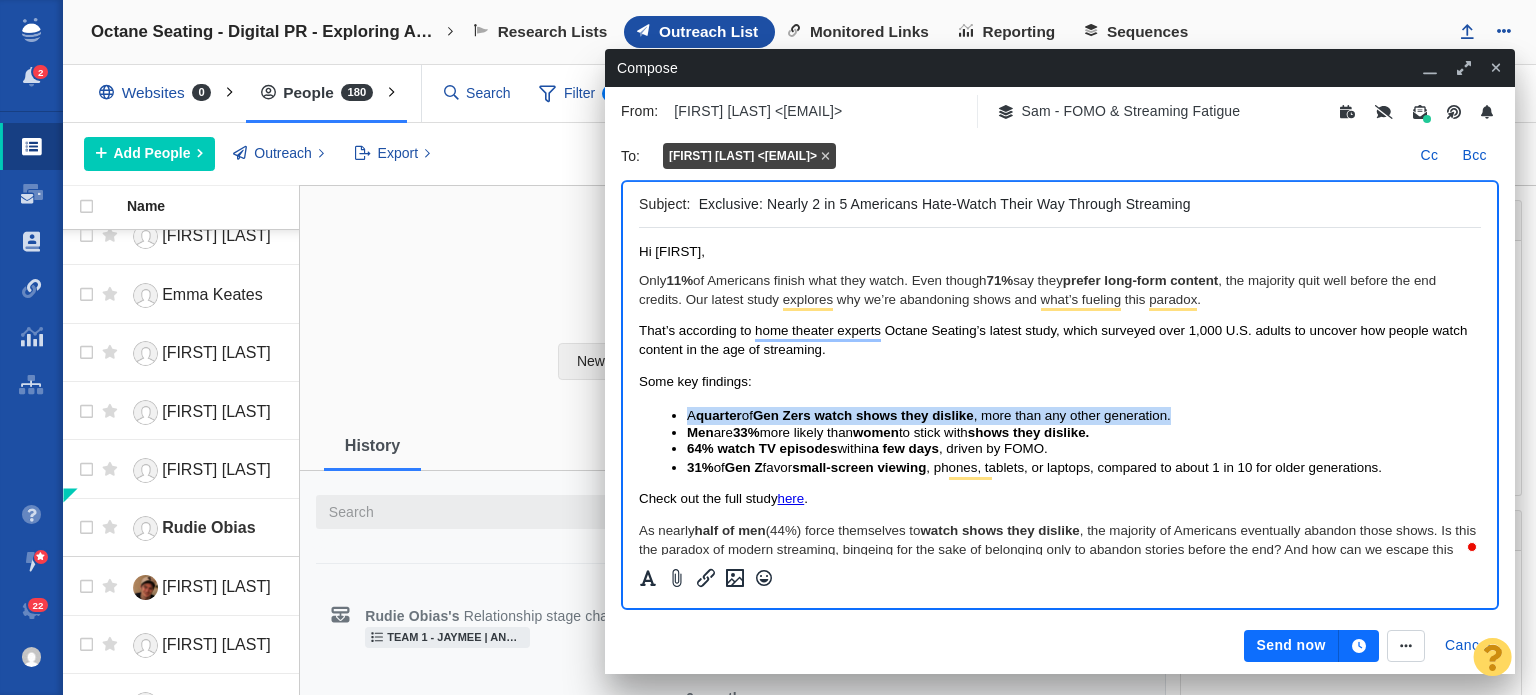 click on "Gen Zers watch shows they dislike" at bounding box center [863, 415] 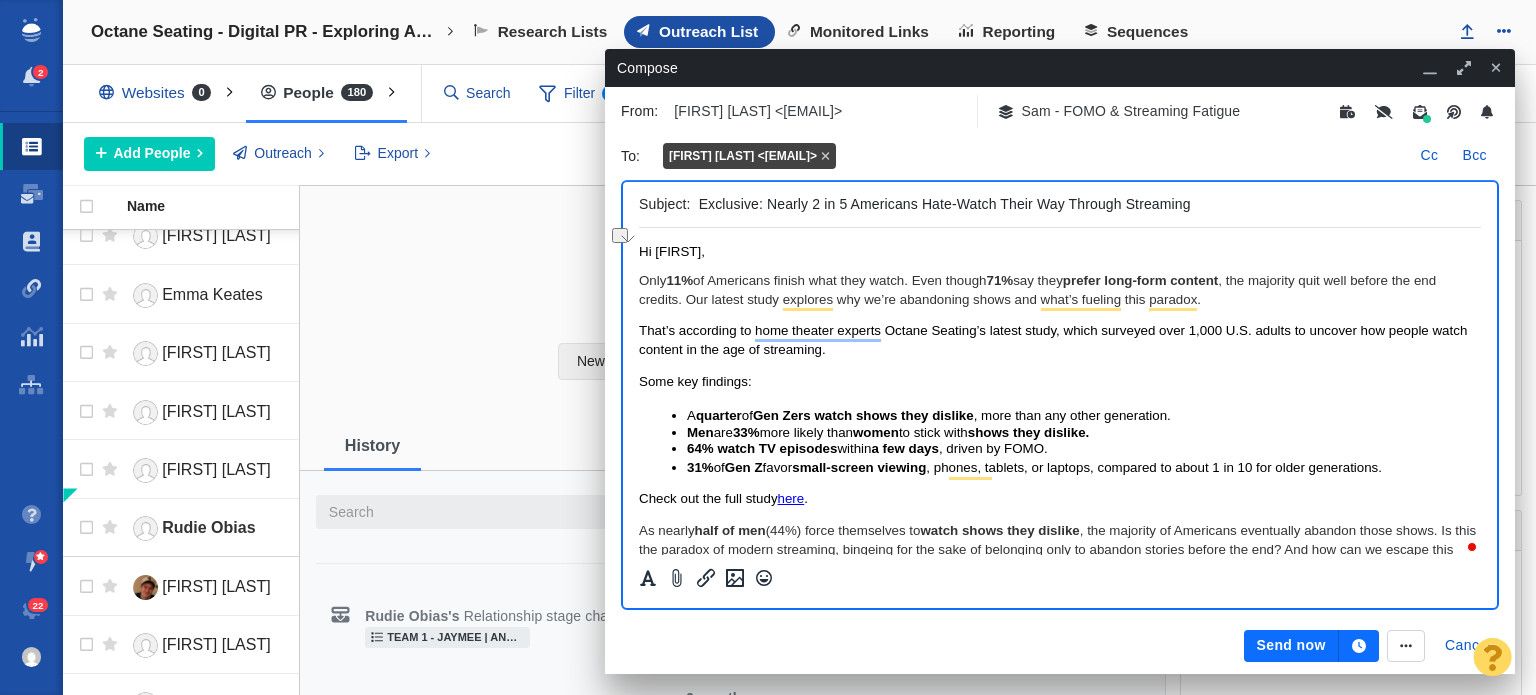 click on "Men  are  33%  more likely than  women  to stick with  shows they dislike." at bounding box center [888, 432] 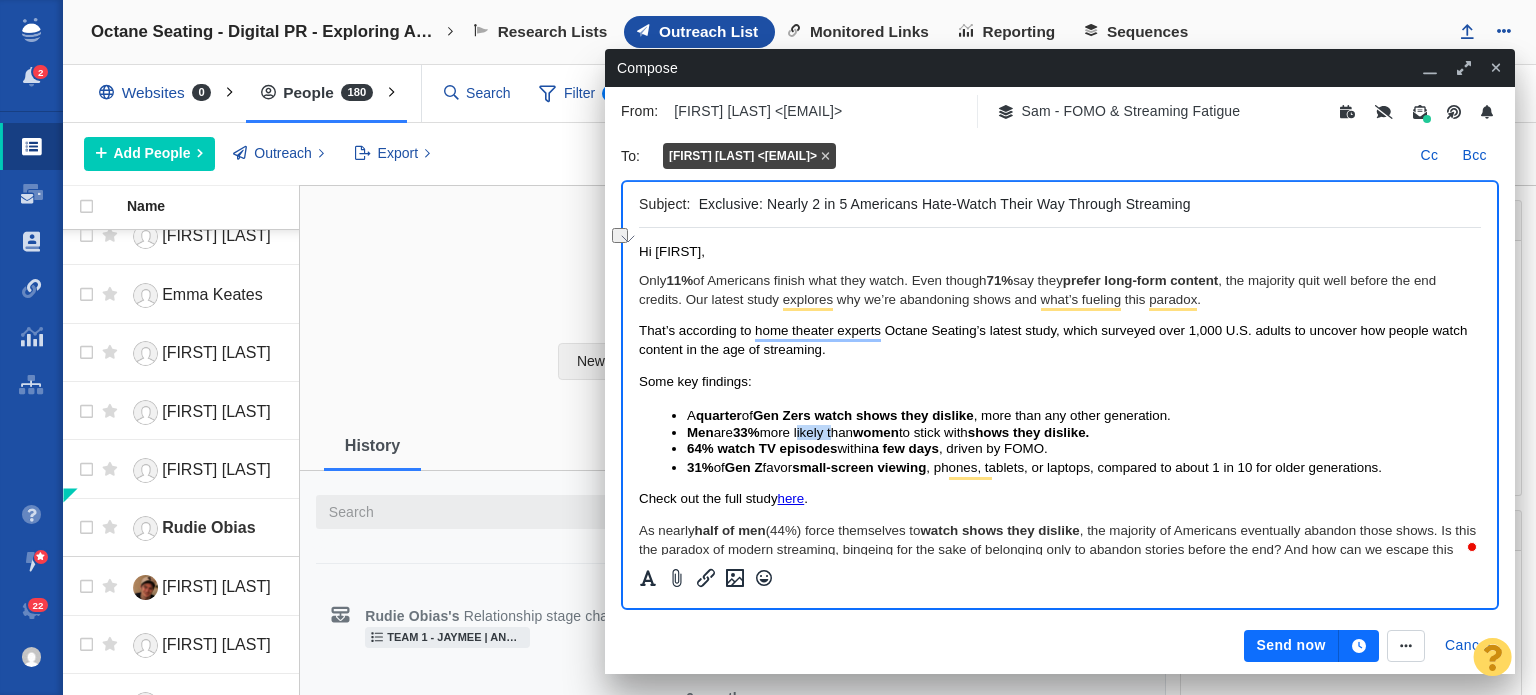 click on "Men  are  33%  more likely than  women  to stick with  shows they dislike." at bounding box center (888, 432) 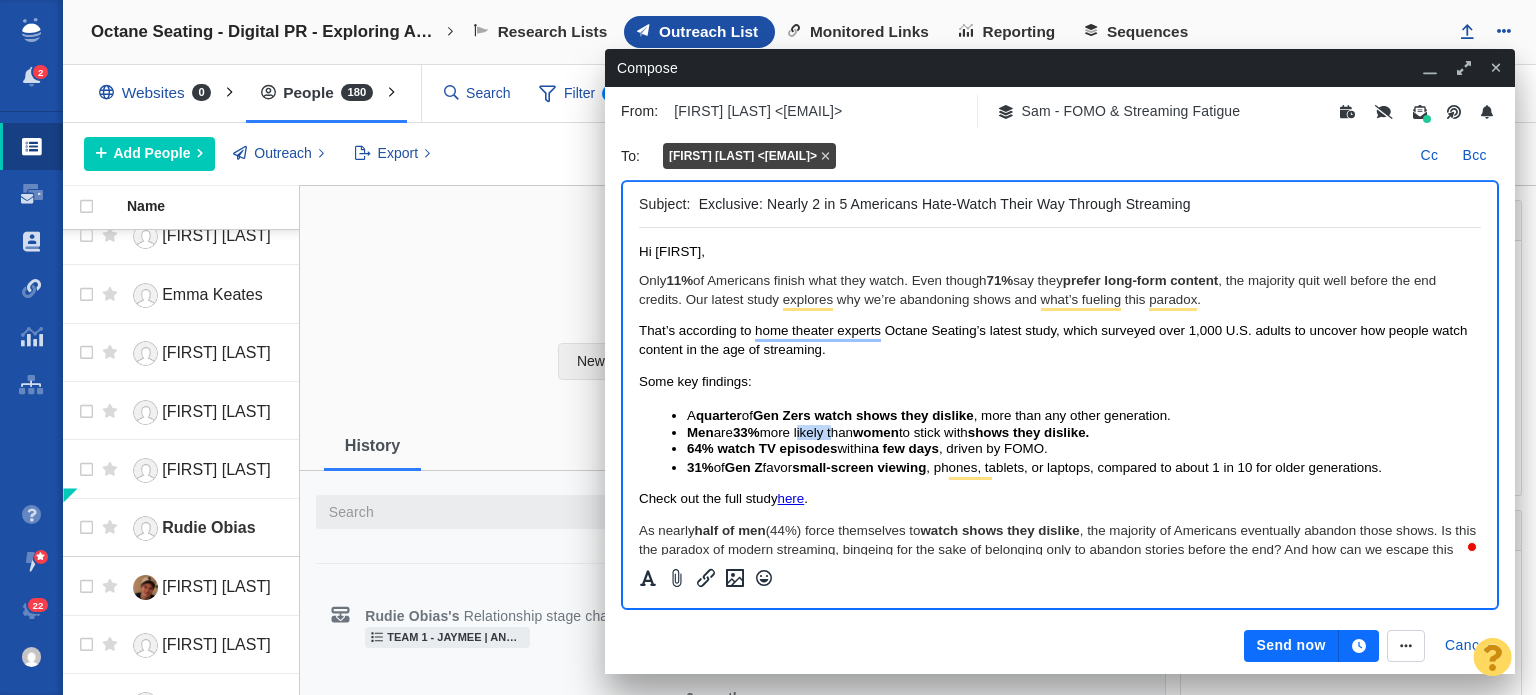 click on "Men  are  33%  more likely than  women  to stick with  shows they dislike." at bounding box center (888, 432) 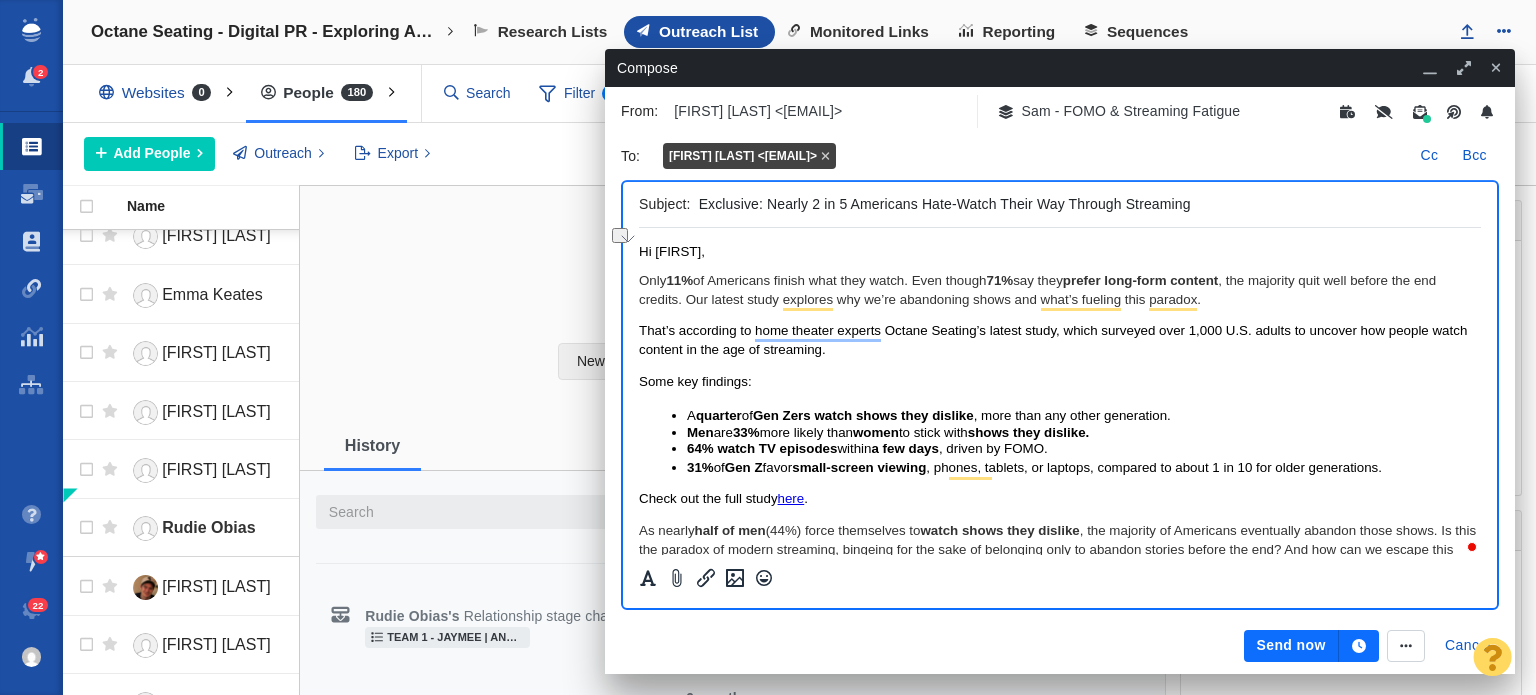 click on "64% watch TV episodes" at bounding box center [762, 448] 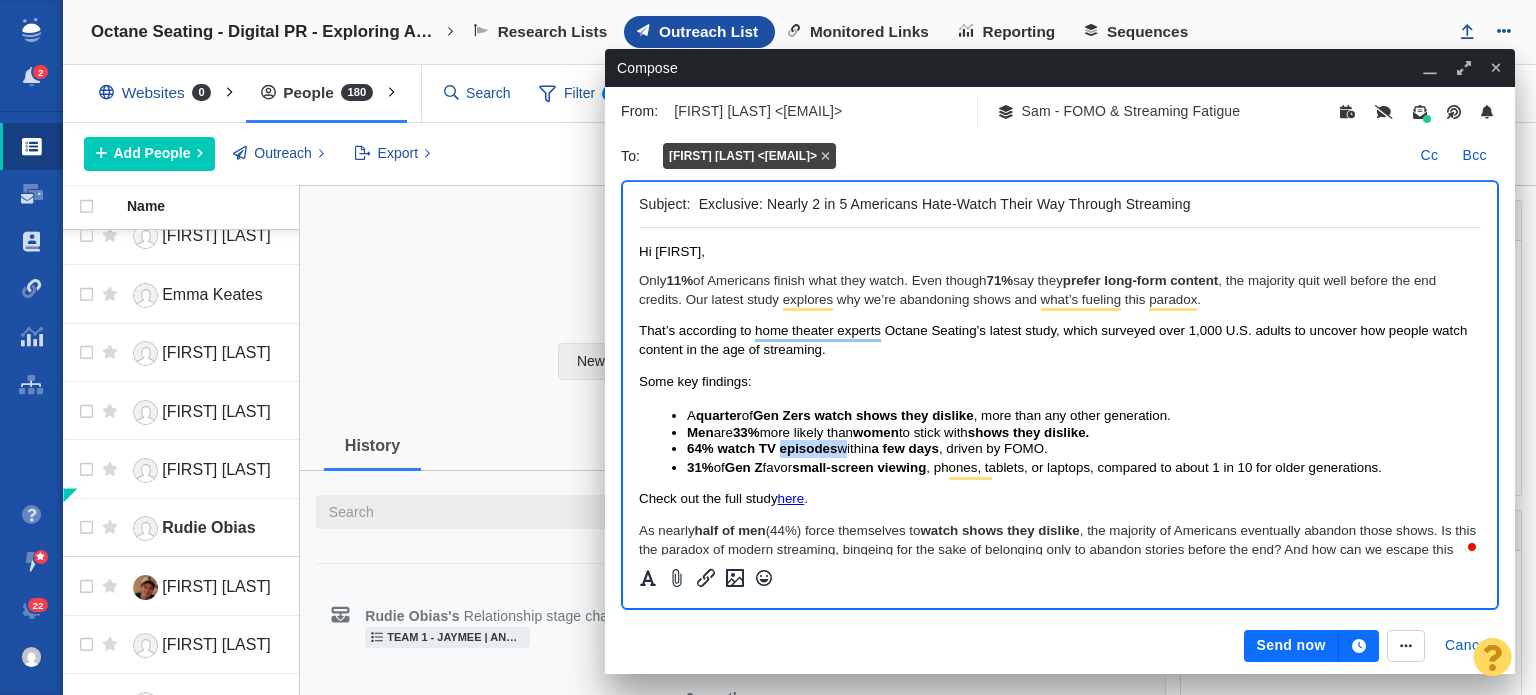 click on "64% watch TV episodes" at bounding box center (762, 448) 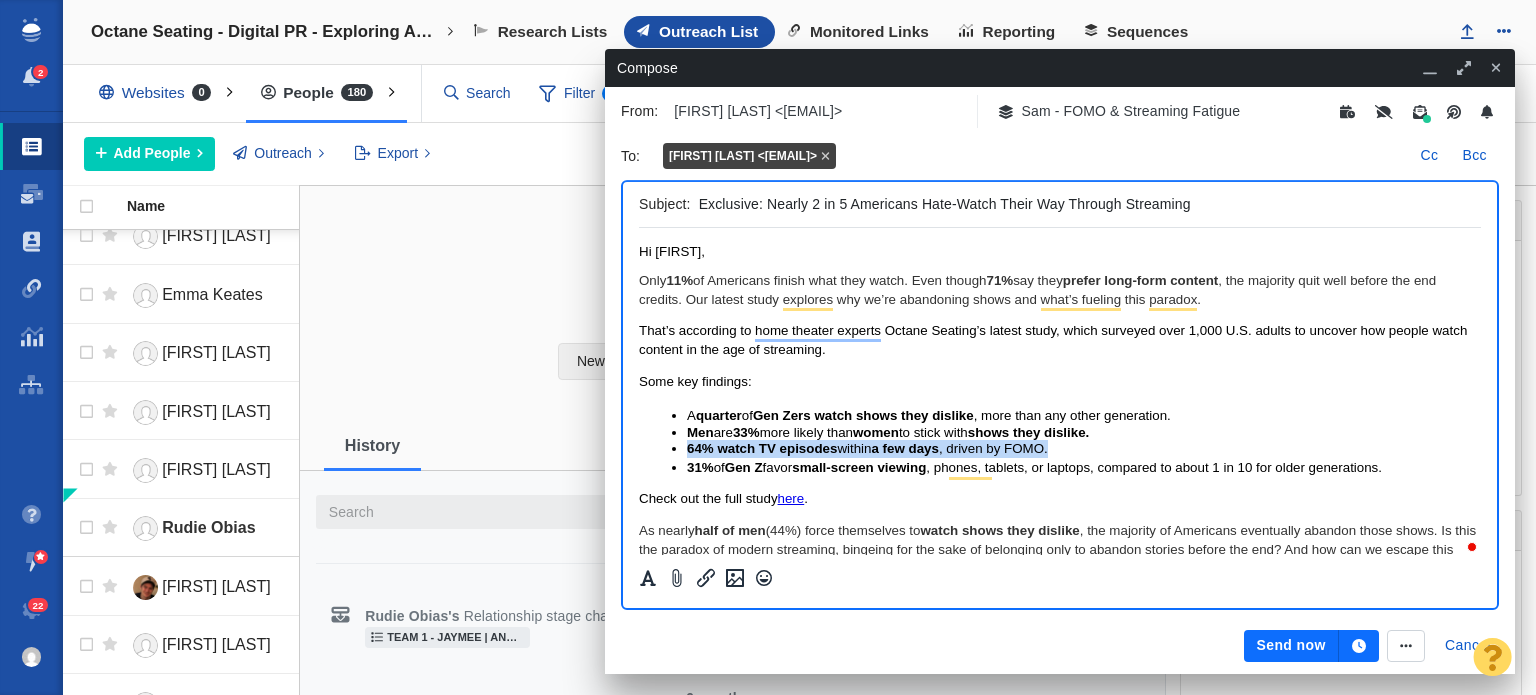 click on "64% watch TV episodes" at bounding box center (762, 448) 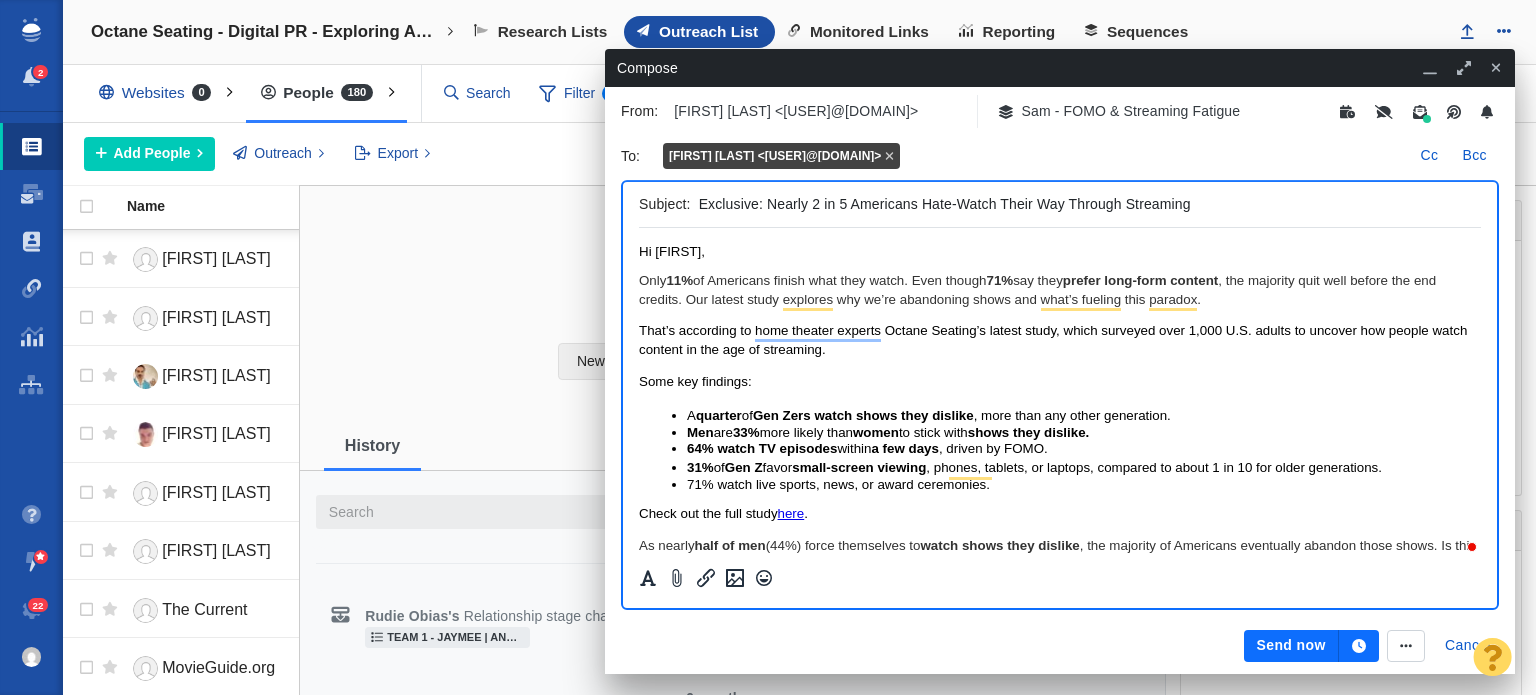 scroll, scrollTop: 0, scrollLeft: 0, axis: both 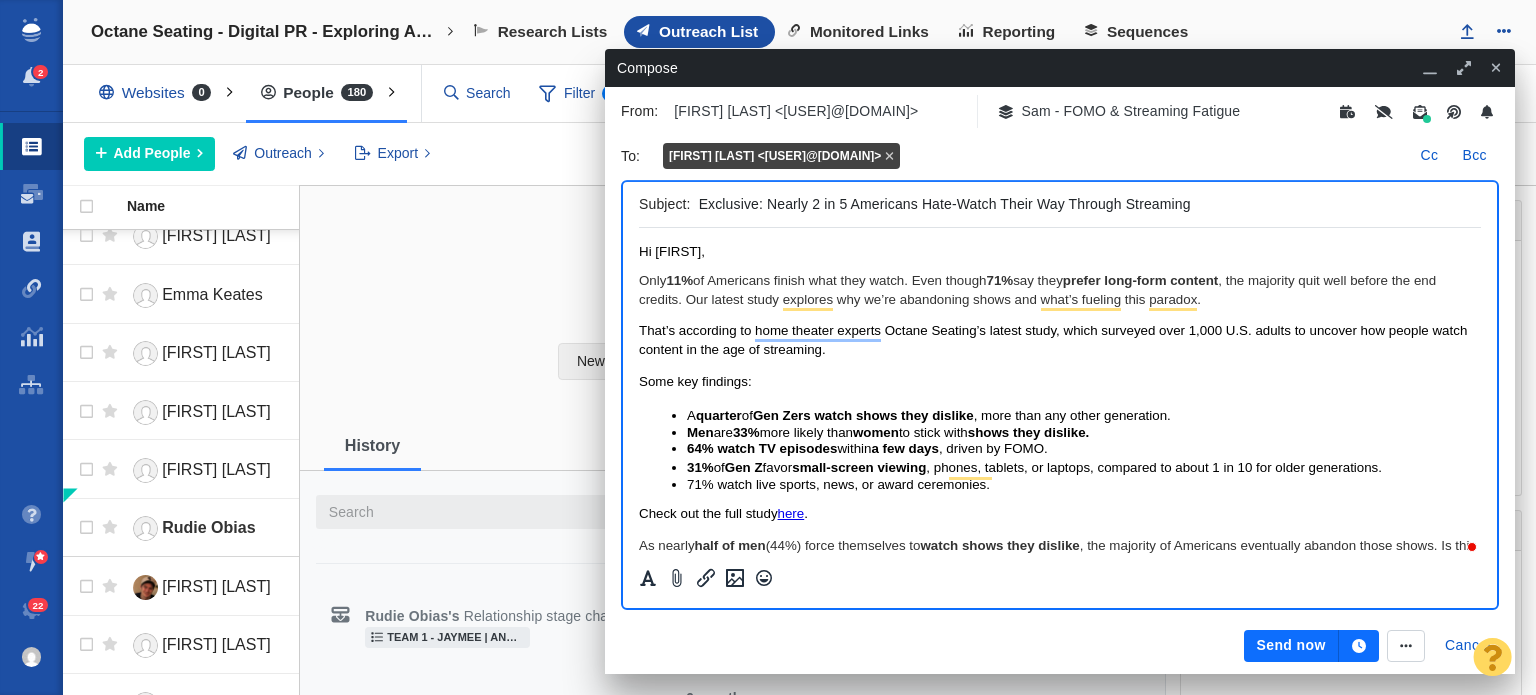 click on "71% watch live sports, news, or award ceremonies." at bounding box center [1084, 484] 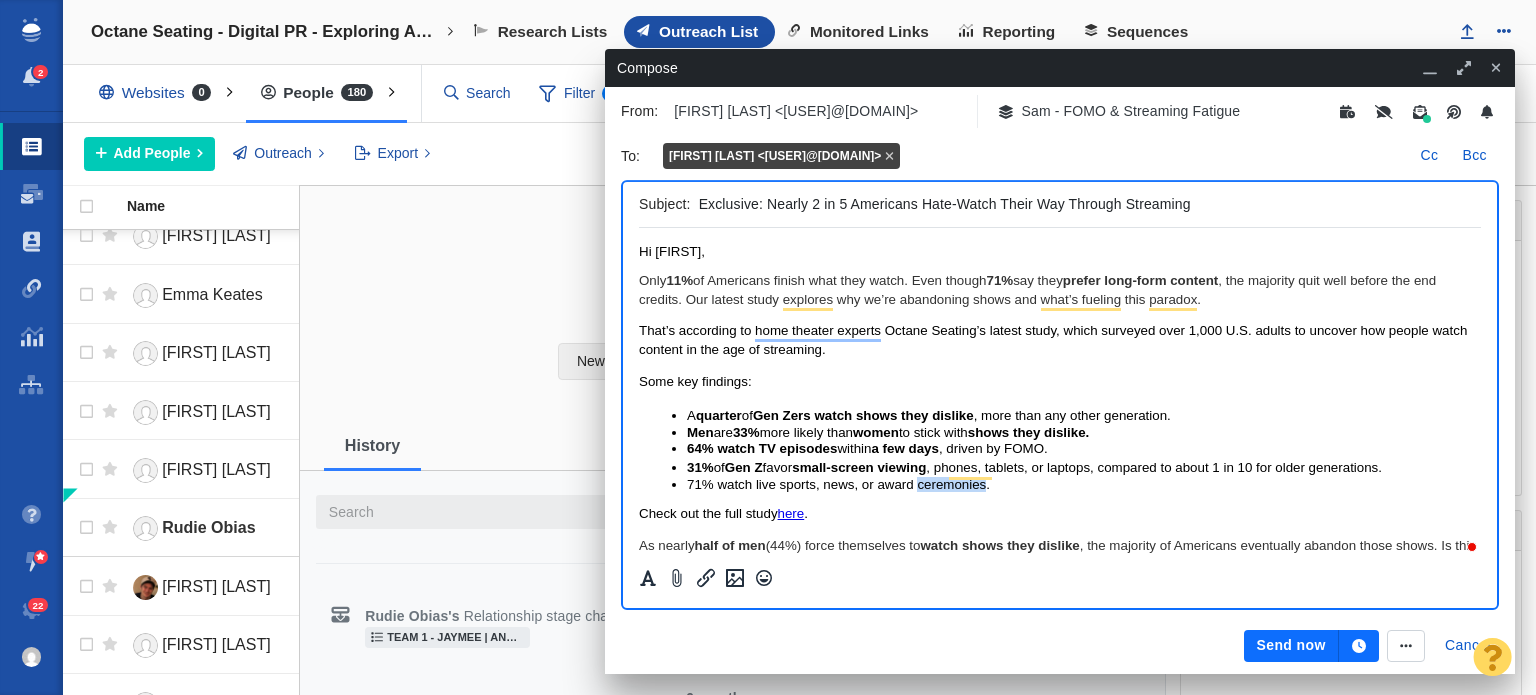drag, startPoint x: 986, startPoint y: 486, endPoint x: 918, endPoint y: 480, distance: 68.26419 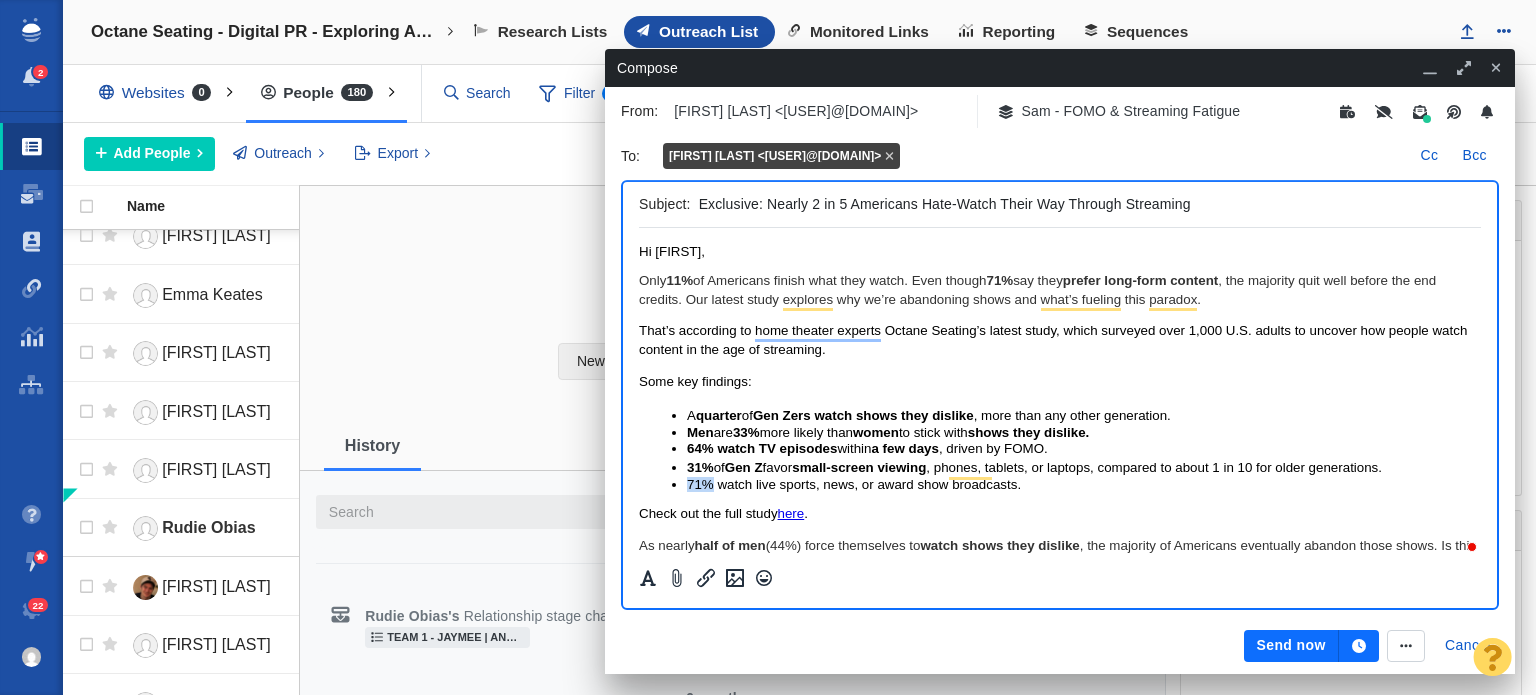 drag, startPoint x: 688, startPoint y: 485, endPoint x: 709, endPoint y: 485, distance: 21 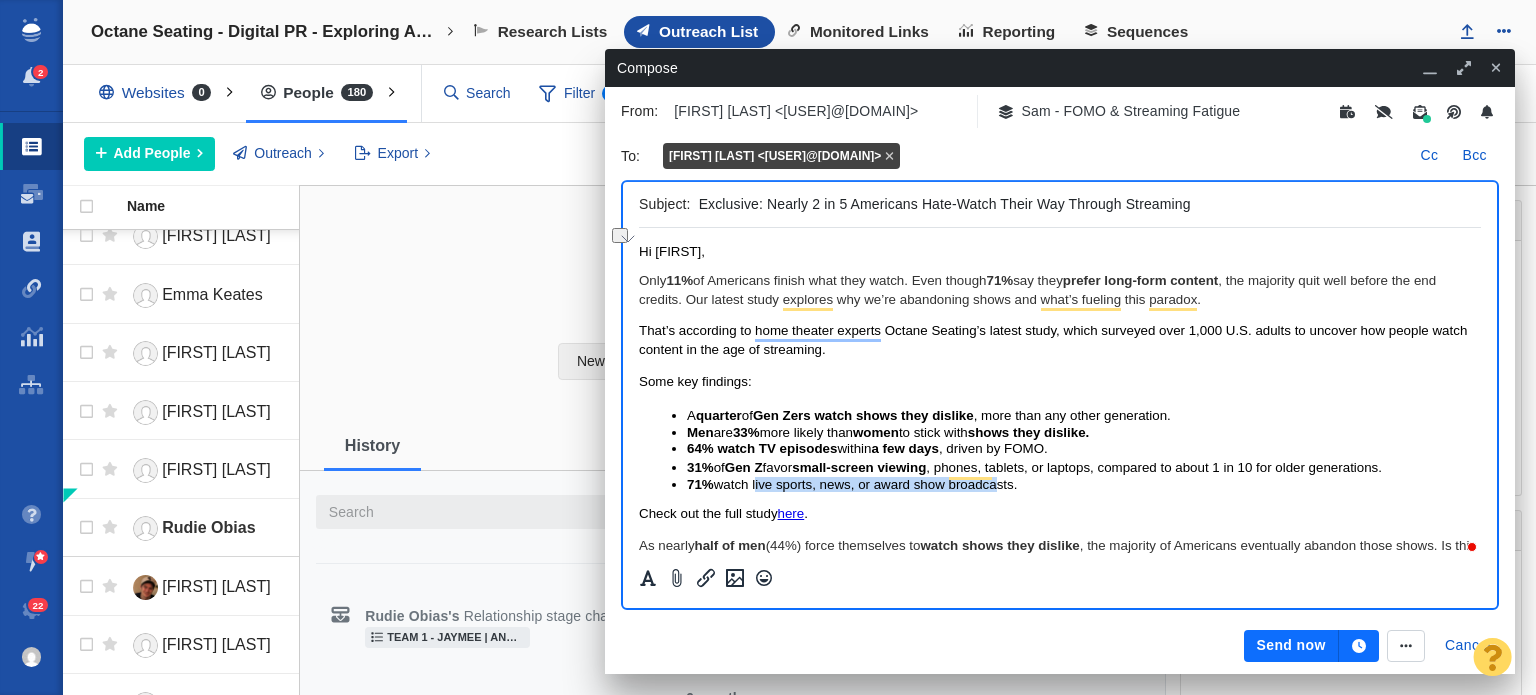 drag, startPoint x: 754, startPoint y: 483, endPoint x: 969, endPoint y: 494, distance: 215.2812 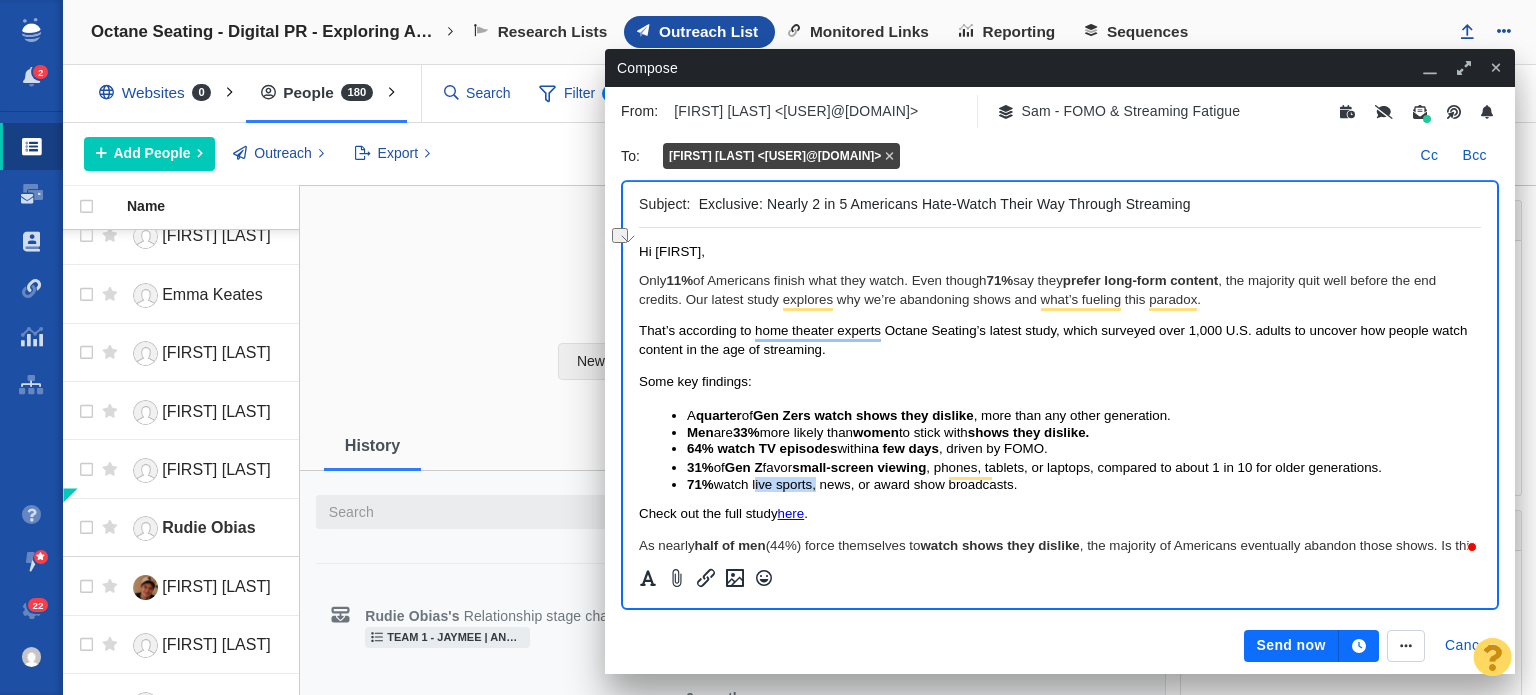 drag, startPoint x: 815, startPoint y: 489, endPoint x: 755, endPoint y: 487, distance: 60.033325 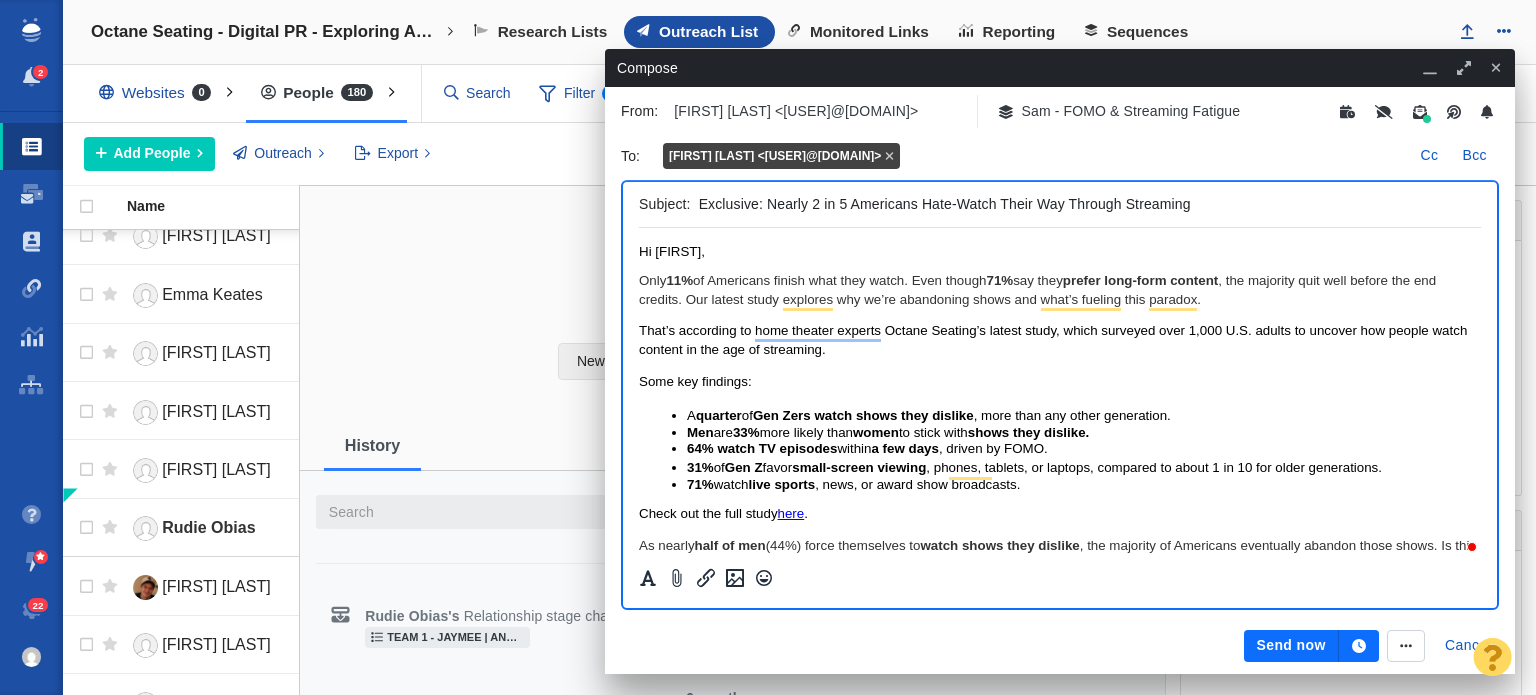 click on "Check out the full study  here ." at bounding box center [1060, 514] 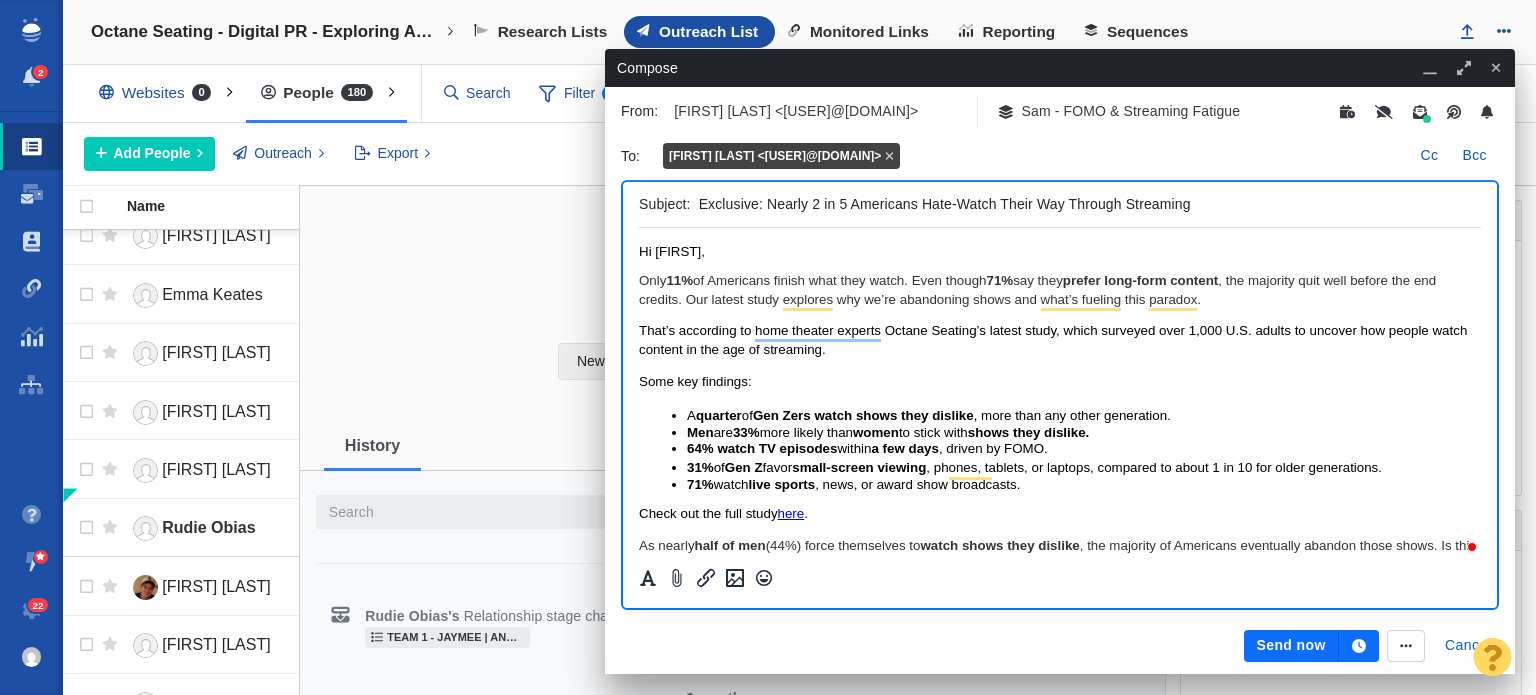 click on "Only  11%  of Americans finish what they watch. Even though  71%  say they  prefer long-form content , the majority quit well before the end credits. Our latest study explores why we’re abandoning shows and what’s fueling this paradox." at bounding box center [1060, 290] 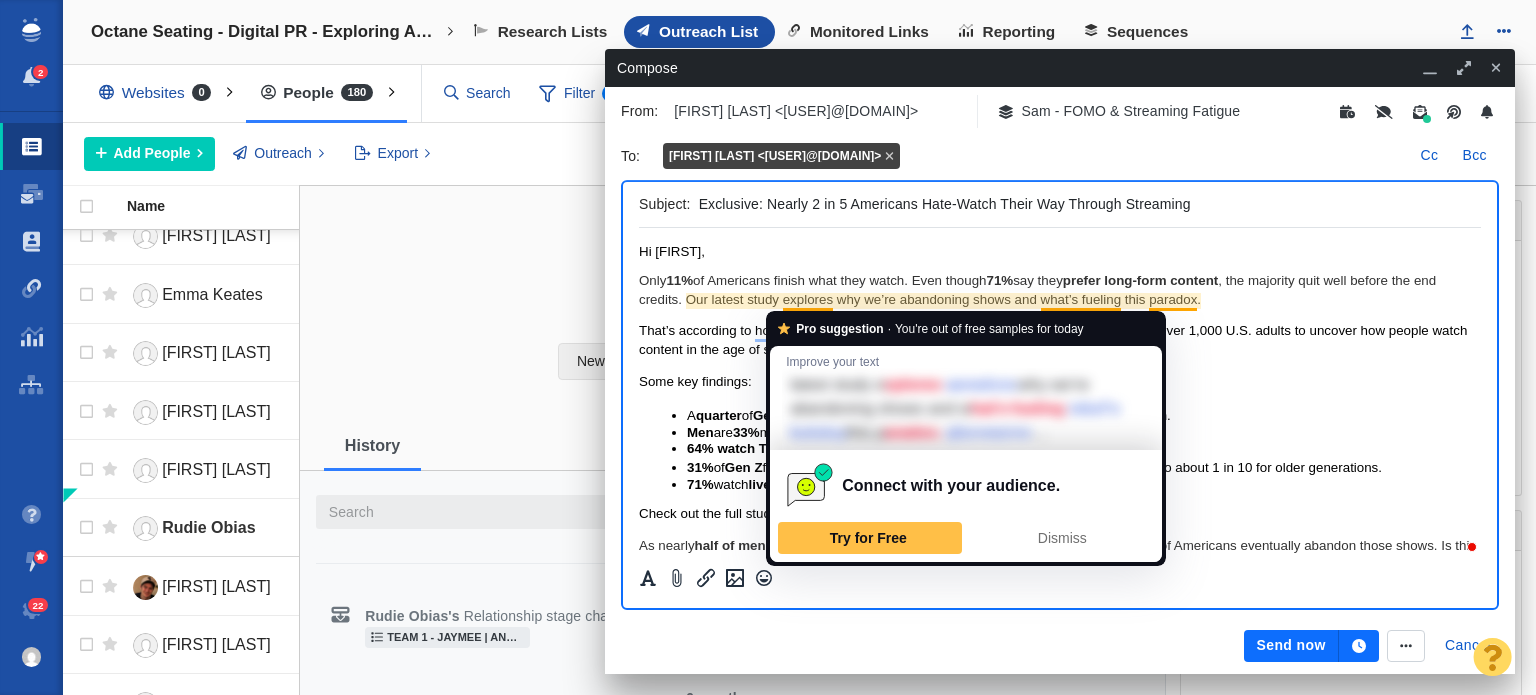 click on "Only  11%  of Americans finish what they watch. Even though  71%  say they  prefer long-form content , the majority quit well before the end credits. Our latest study explores why we’re abandoning shows and what’s fueling this paradox." at bounding box center [1060, 290] 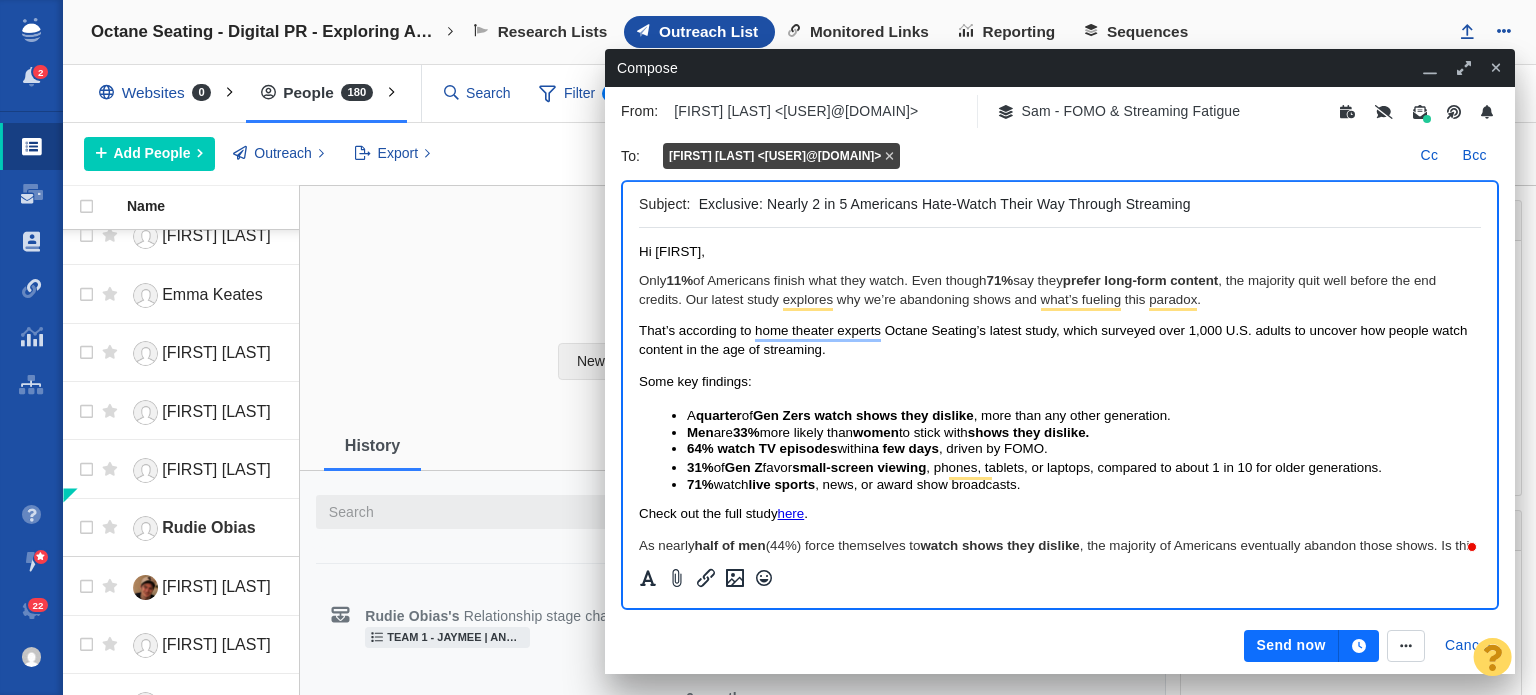 click on "Only  11%  of Americans finish what they watch. Even though  71%  say they  prefer long-form content , the majority quit well before the end credits. Our latest study explores why we’re abandoning shows and what’s fueling this paradox." at bounding box center [1060, 290] 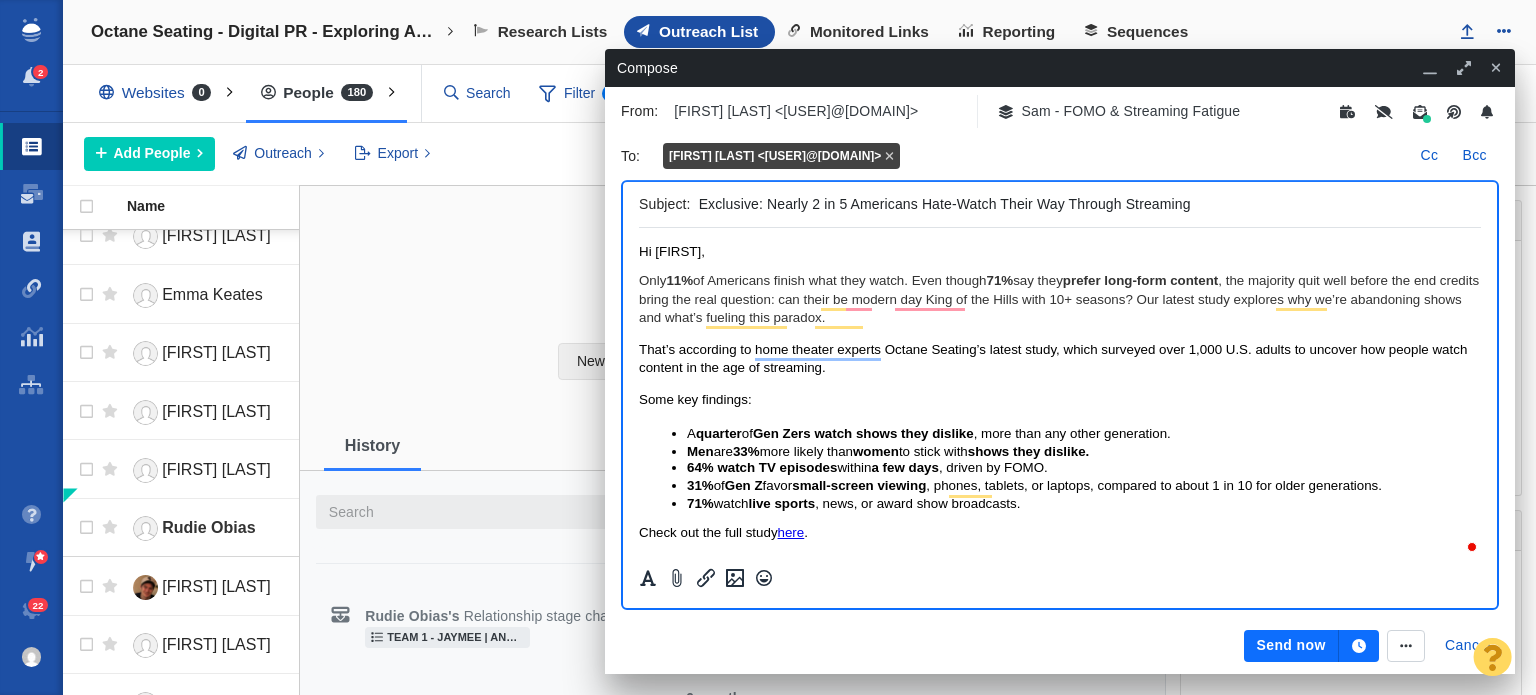 click on "Only  11%  of Americans finish what they watch. Even though  71%  say they  prefer long-form content , the majority quit well before the end credits bring the real question: can their be modern day King of the Hills with 10+ seasons? Our latest study explores why we’re abandoning shows and what’s fueling this paradox." at bounding box center (1060, 299) 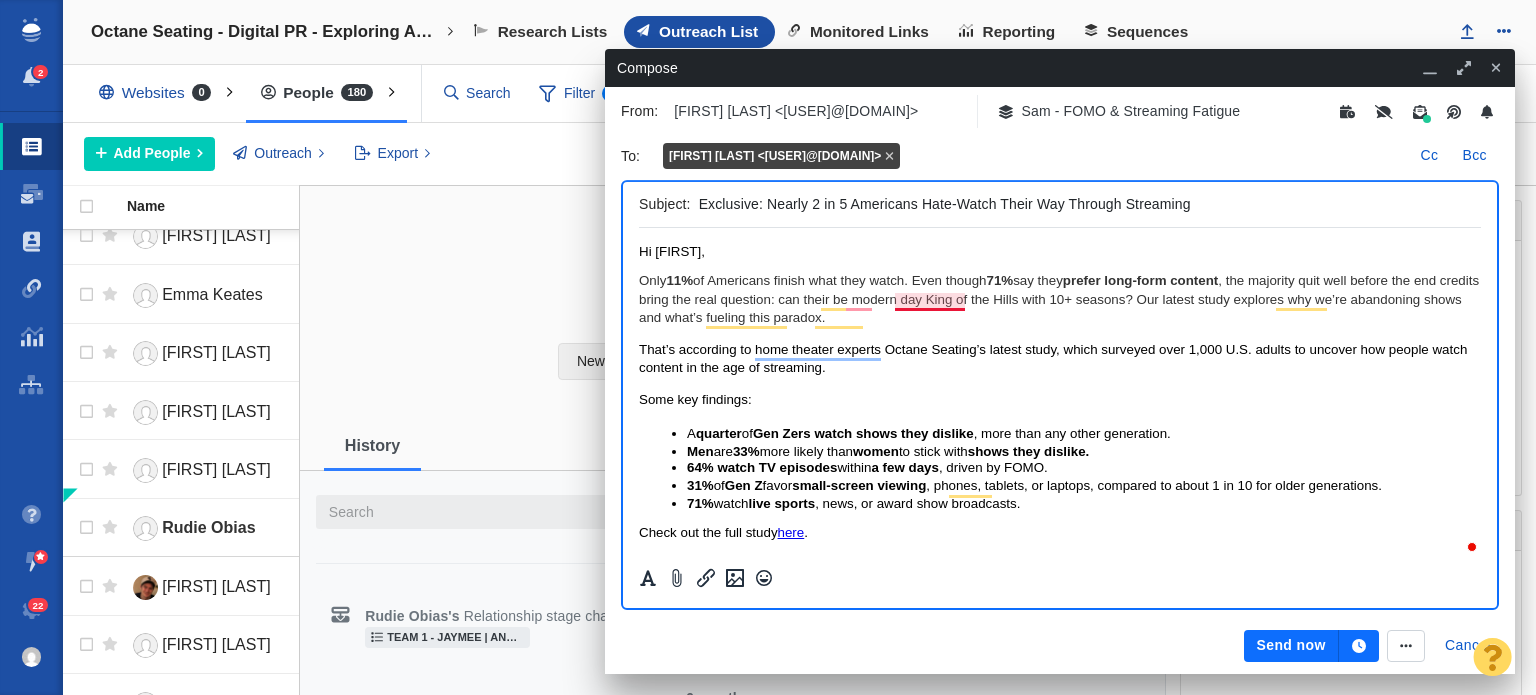 click on "Only  11%  of Americans finish what they watch. Even though  71%  say they  prefer long-form content , the majority quit well before the end credits bring the real question: can their be modern day King of the Hills with 10+ seasons? Our latest study explores why we’re abandoning shows and what’s fueling this paradox." at bounding box center [1060, 299] 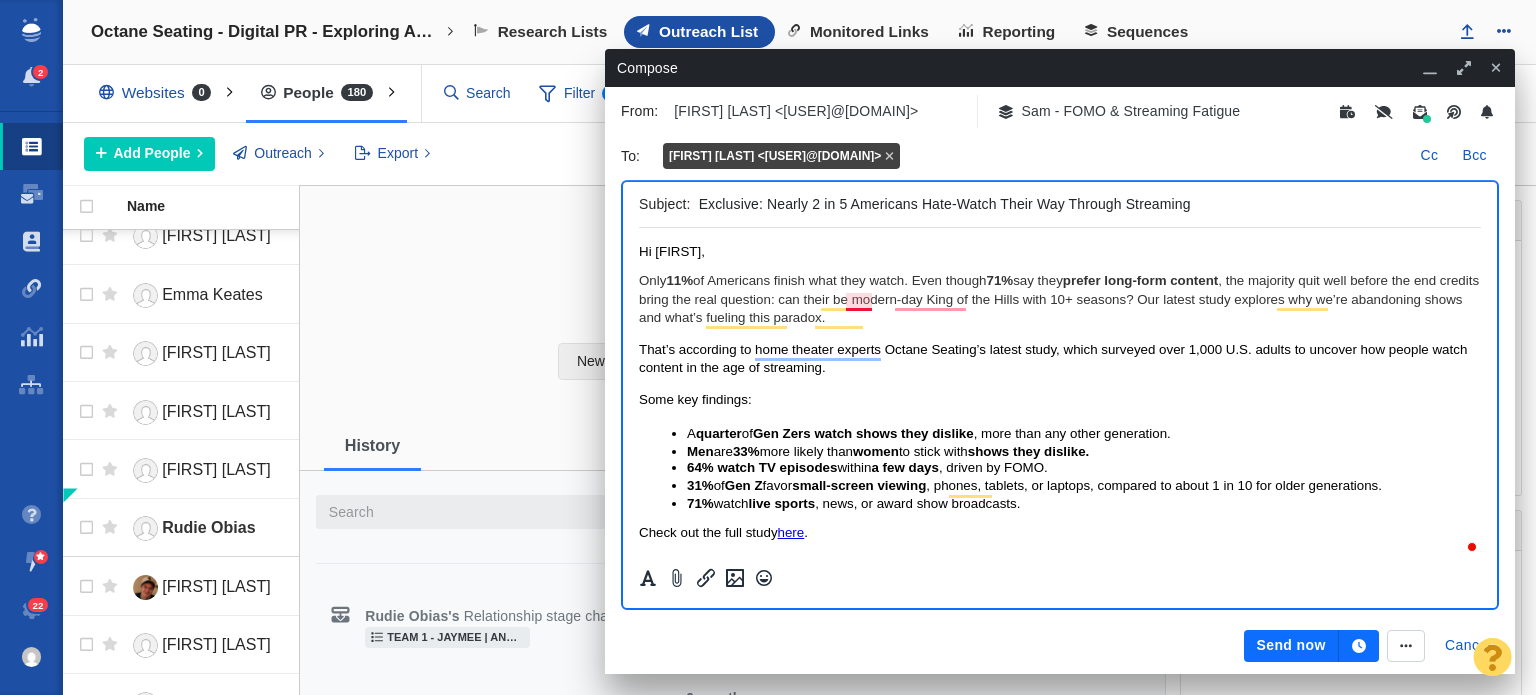 click on "Only  11%  of Americans finish what they watch. Even though  71%  say they  prefer long-form content , the majority quit well before the end credits bring the real question: can their be modern-day King of the Hills with 10+ seasons? Our latest study explores why we’re abandoning shows and what’s fueling this paradox." at bounding box center [1060, 299] 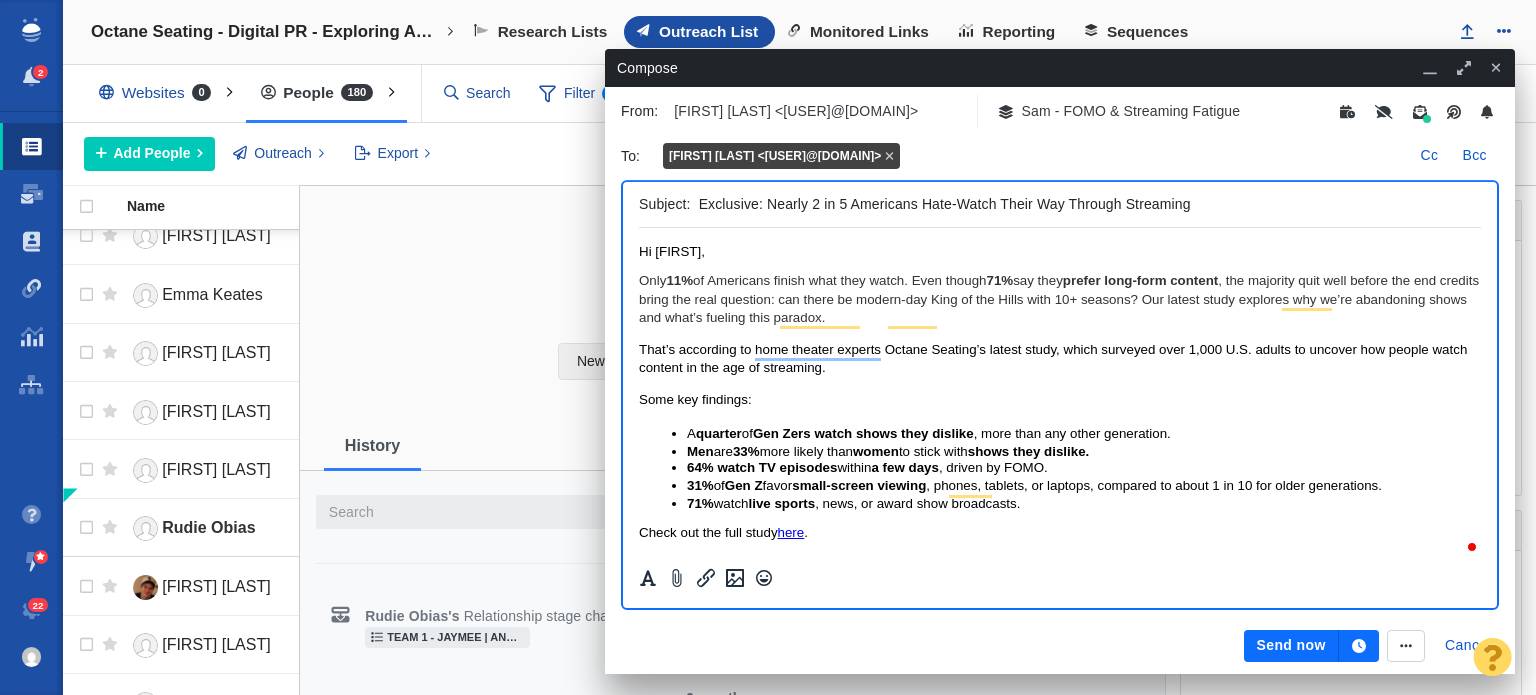 click on "Only  11%  of Americans finish what they watch. Even though  71%  say they  prefer long-form content , the majority quit well before the end credits bring the real question: can there be modern-day King of the Hills with 10+ seasons? Our latest study explores why we’re abandoning shows and what’s fueling this paradox." at bounding box center (1060, 299) 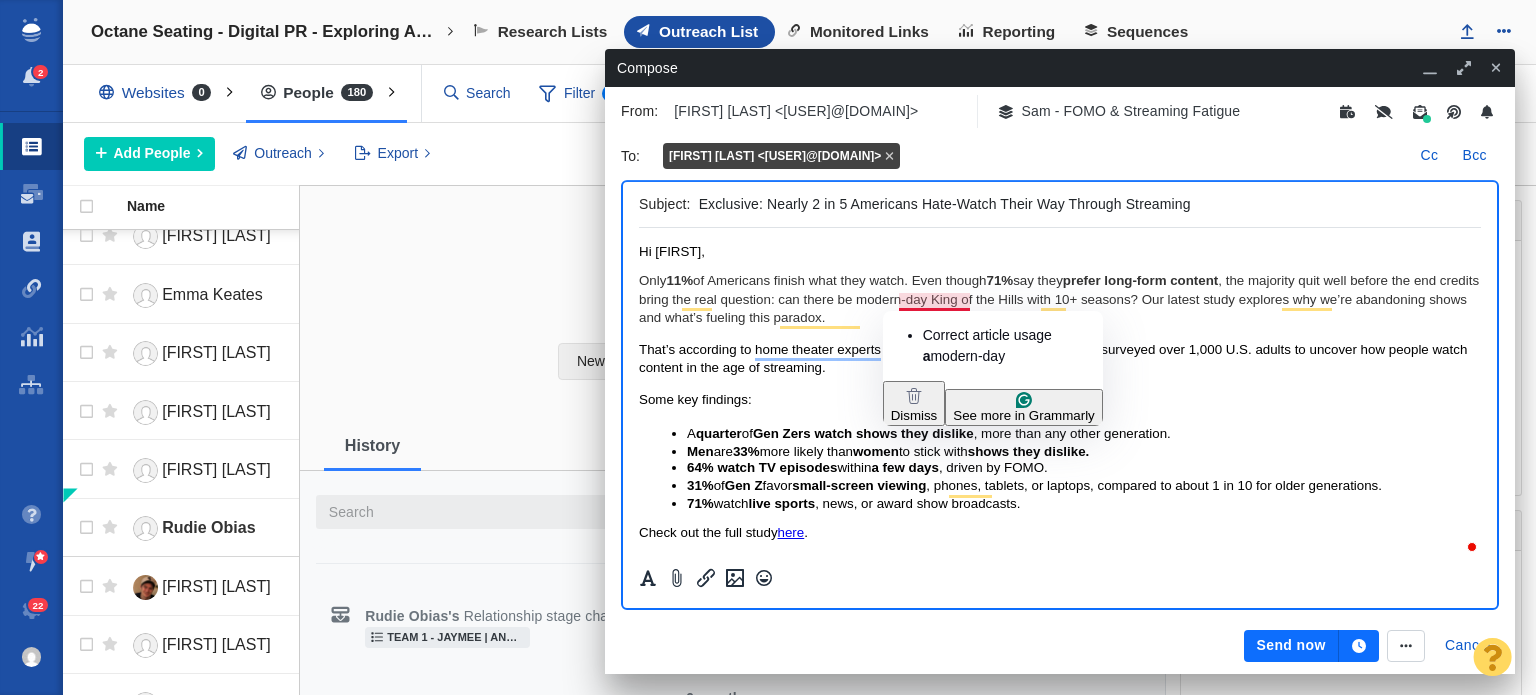 click on "Only  11%  of Americans finish what they watch. Even though  71%  say they  prefer long-form content , the majority quit well before the end credits bring the real question: can there be modern-day King of the Hills with 10+ seasons? Our latest study explores why we’re abandoning shows and what’s fueling this paradox." at bounding box center (1060, 299) 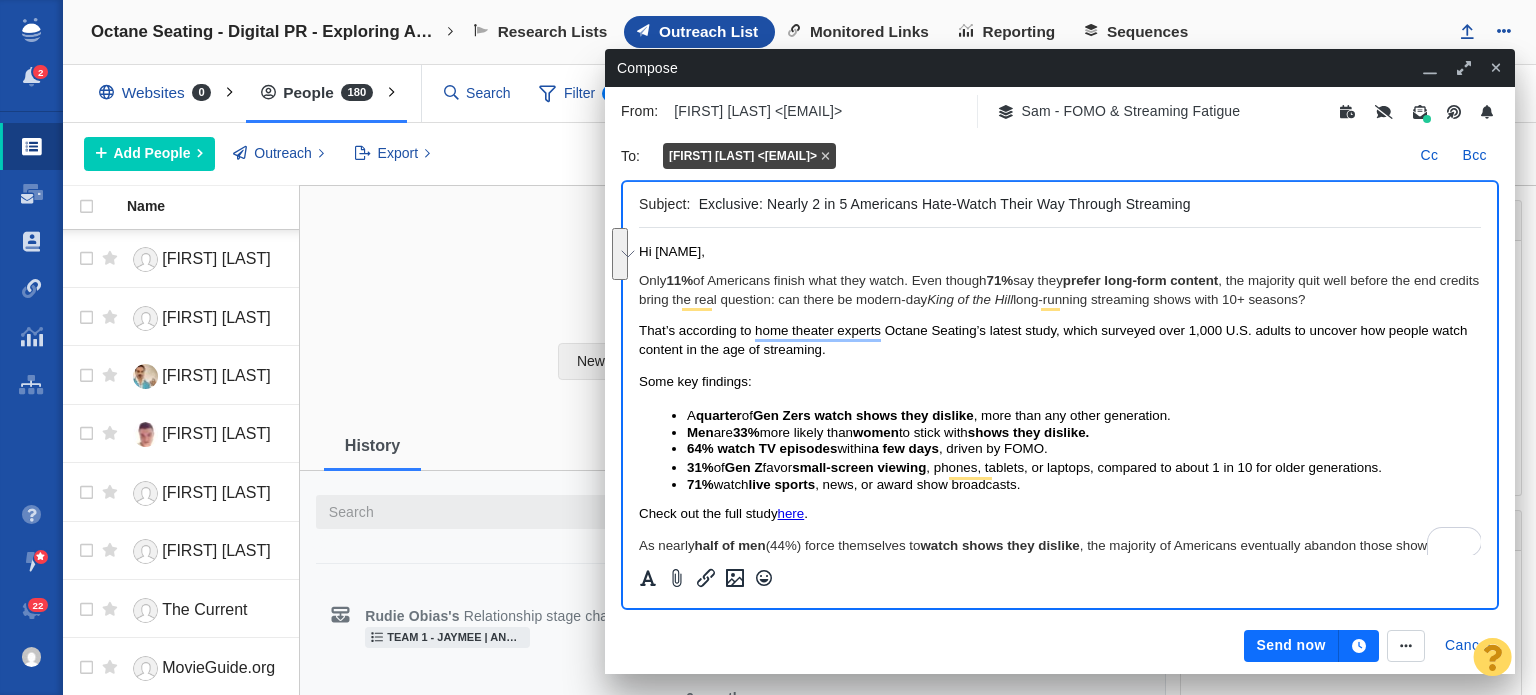 scroll, scrollTop: 155, scrollLeft: 0, axis: vertical 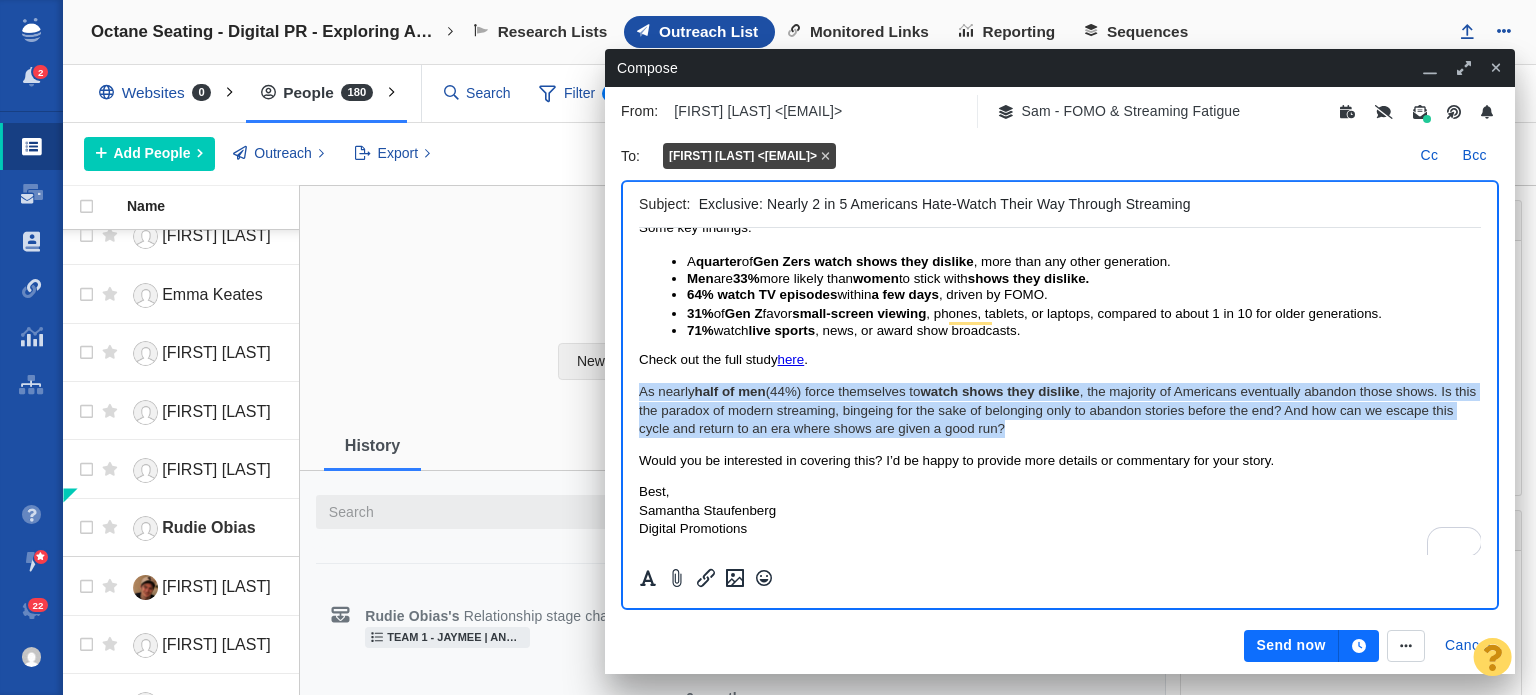 paste 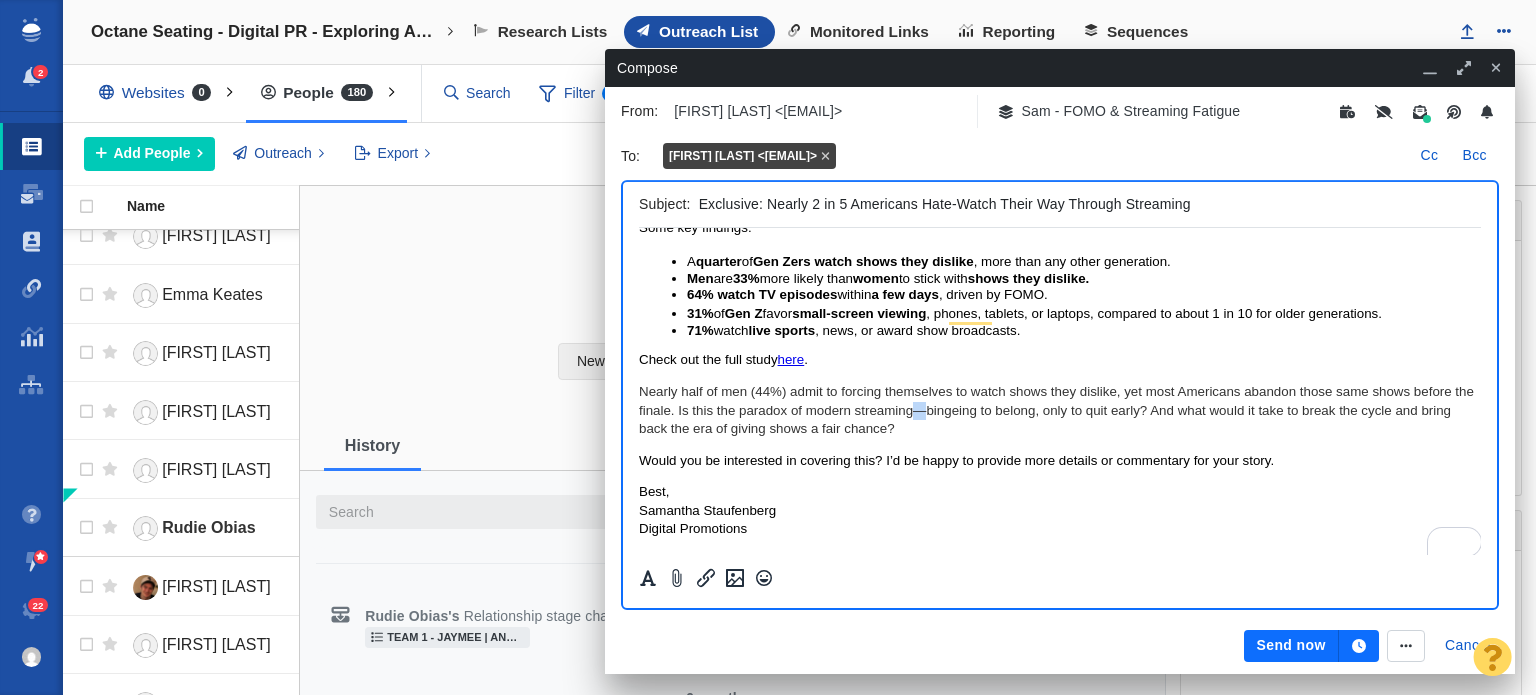 click on "Nearly half of men (44%) admit to forcing themselves to watch shows they dislike, yet most Americans abandon those same shows before the finale. Is this the paradox of modern streaming—bingeing to belong, only to quit early? And what would it take to break the cycle and bring back the era of giving shows a fair chance?" at bounding box center [1060, 410] 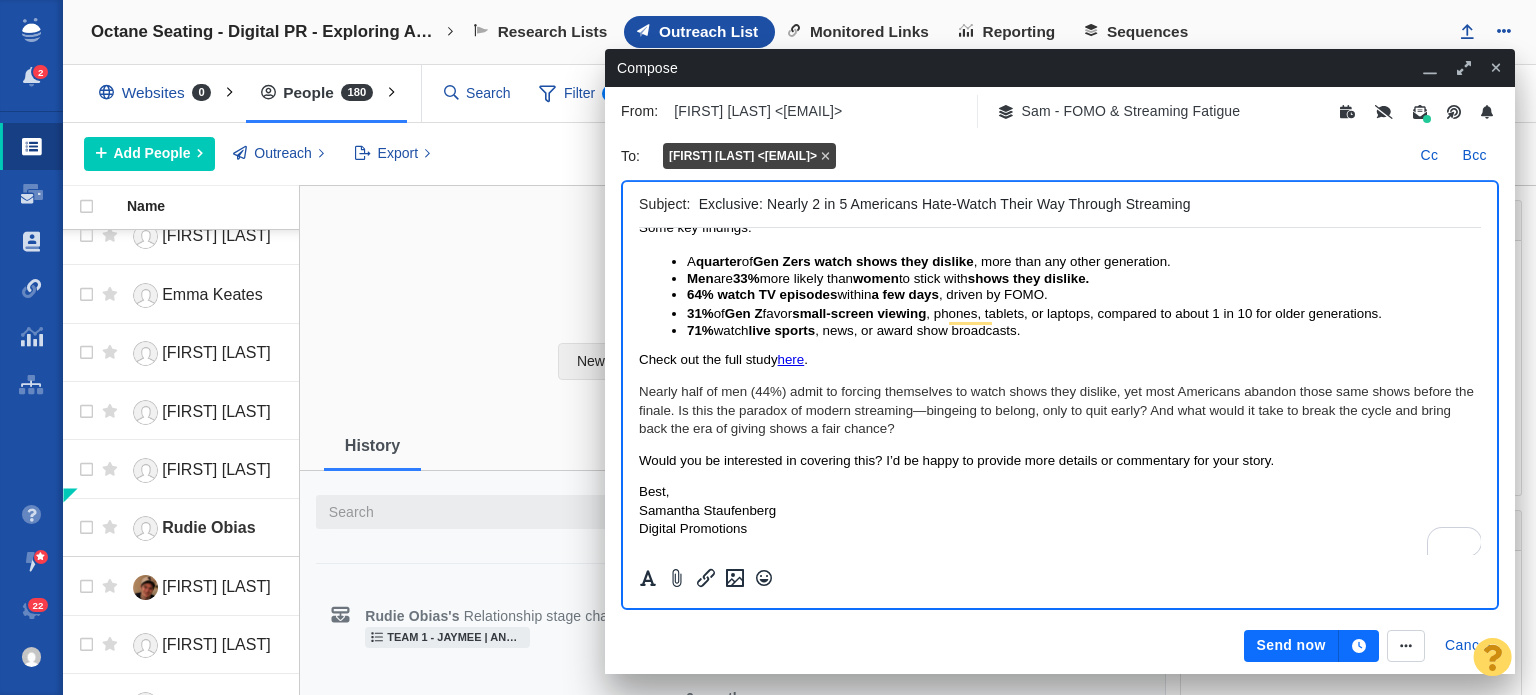 click on "Hi [NAME], Only  11%  of Americans finish what they watch. Even though  71%  say they  prefer long-form content , the majority quit well before the end credits bring the real question: can there be modern-day  King of the Hill  long-running streaming shows with 10+ seasons?  That’s according to home theater experts Octane Seating’s latest study, which surveyed over 1,000 U.S. adults to uncover how people watch content in the age of streaming.  Some key findings: A  quarter  of  Gen Zers watch shows they dislike , more than any other generation. Men  are  33%  more likely than  women  to stick with  shows they dislike. 64% watch TV episodes  within  a few days , driven by FOMO. 31%  of  Gen Z  favor  small-screen viewing , phones, tablets, or laptops, compared to about 1 in 10 for older generations. 71%  watch  live sports , news, or award show broadcasts. Check out the full study  here . Would you be interested in covering this? I’d be happy to provide more details or commentary for your story. Best," at bounding box center (1060, 314) 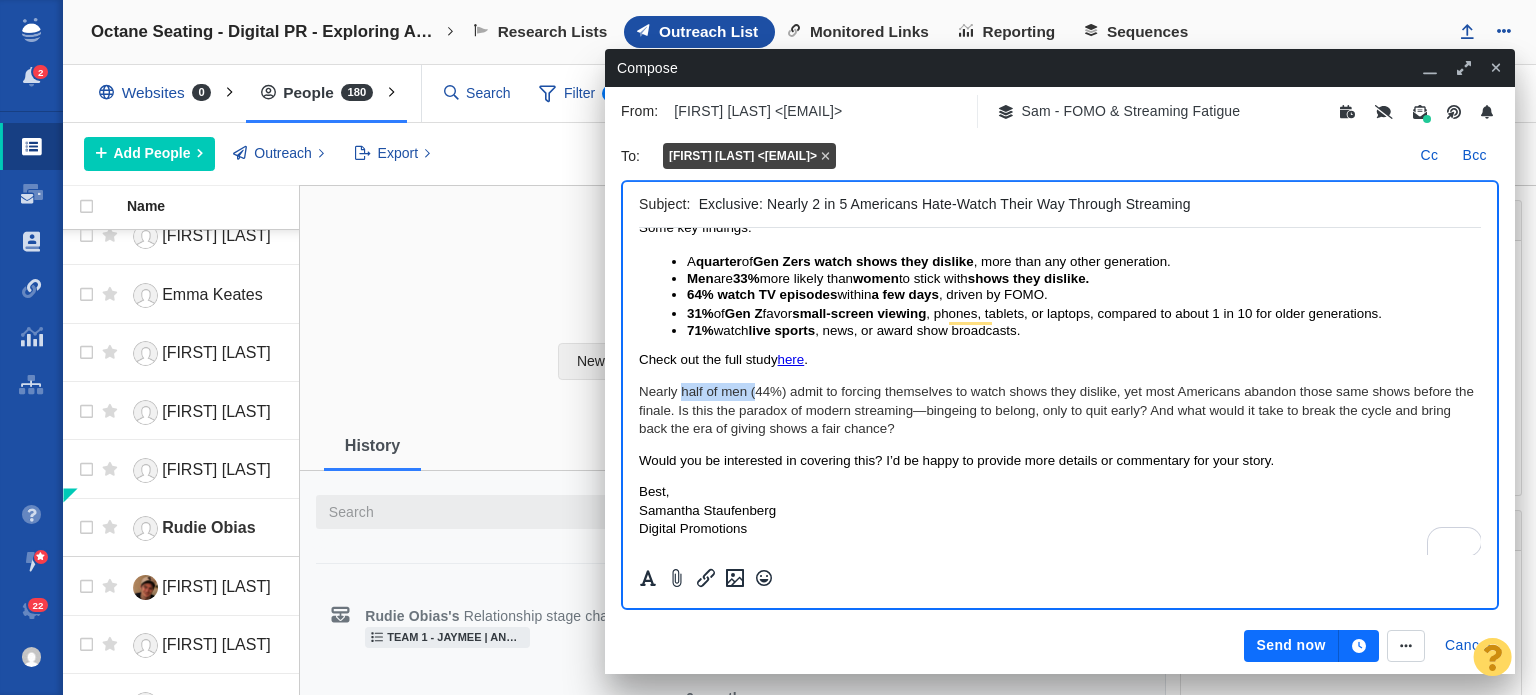 drag, startPoint x: 680, startPoint y: 396, endPoint x: 754, endPoint y: 401, distance: 74.168724 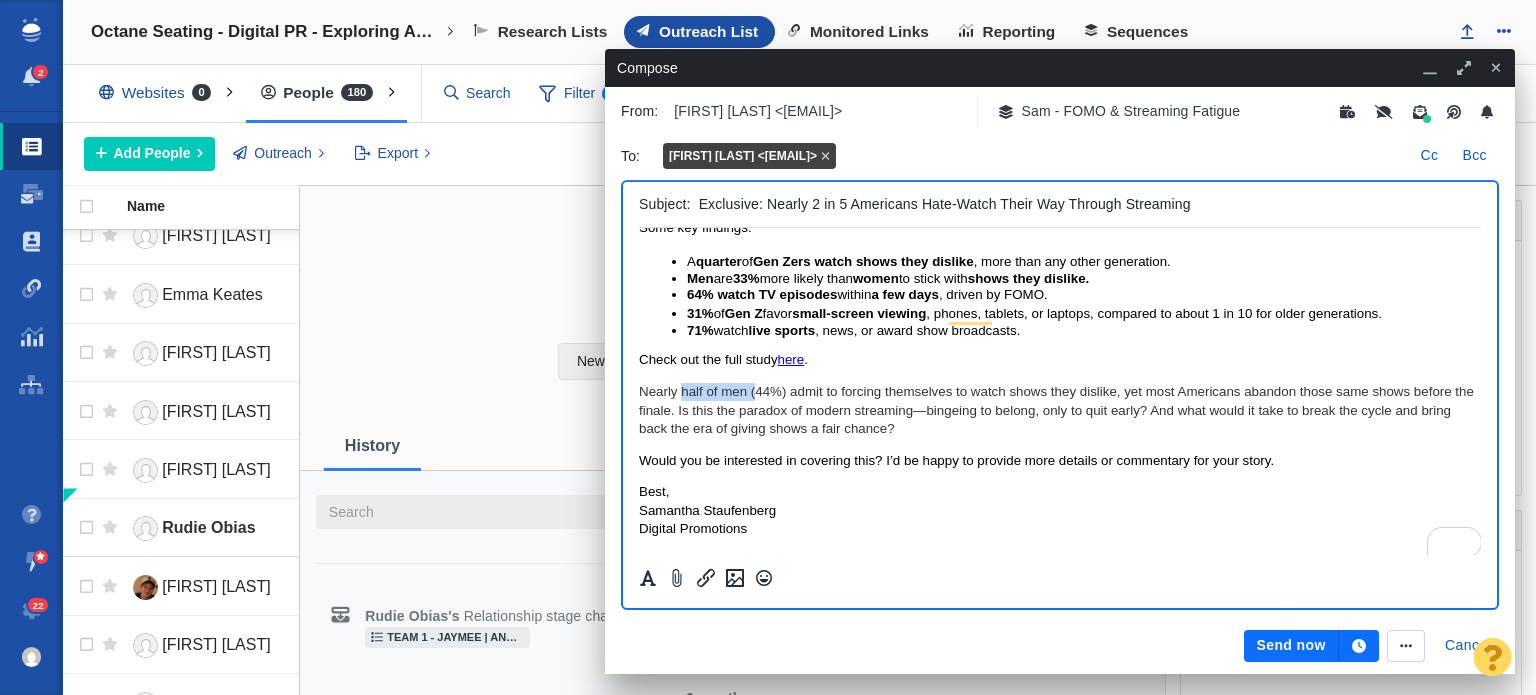 click on "Nearly half of men (44%) admit to forcing themselves to watch shows they dislike, yet most Americans abandon those same shows before the finale. Is this the paradox of modern streaming—bingeing to belong, only to quit early? And what would it take to break the cycle and bring back the era of giving shows a fair chance?" at bounding box center [1060, 410] 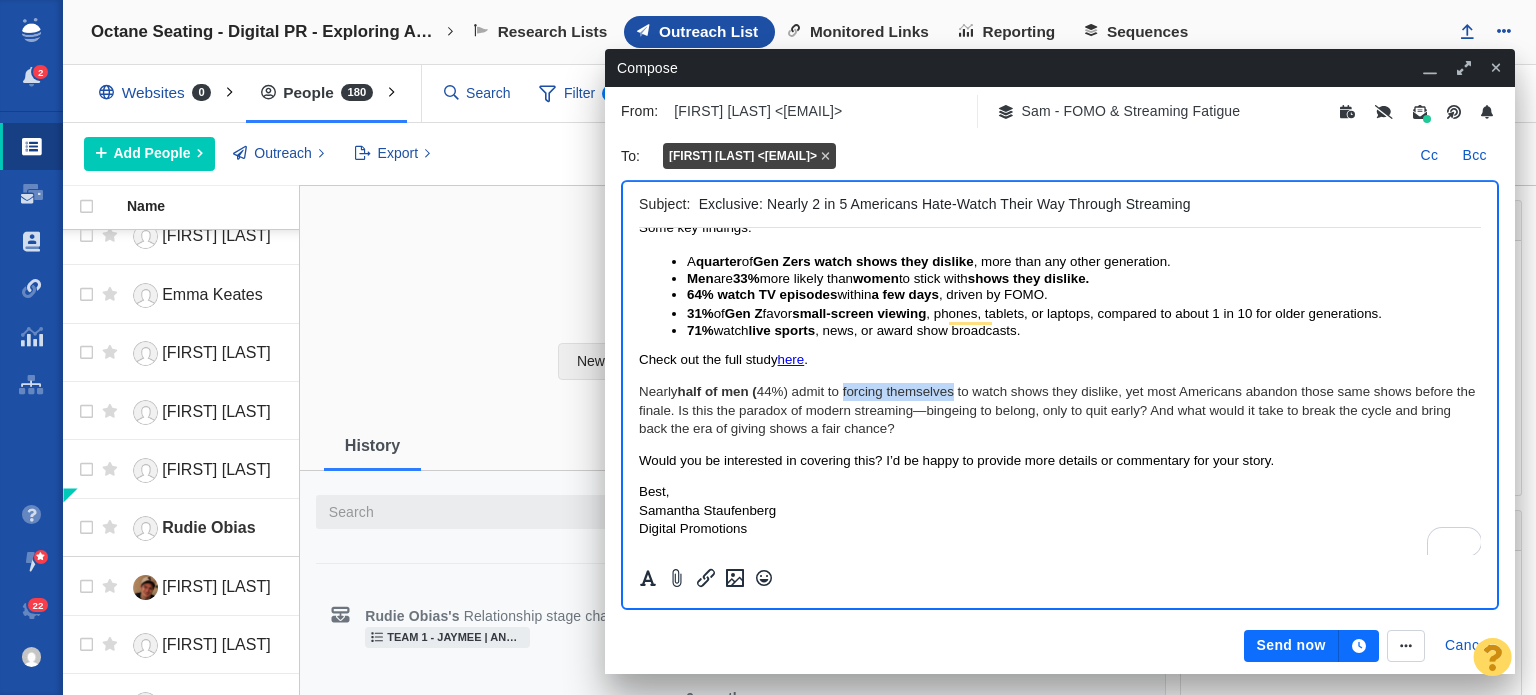 drag, startPoint x: 846, startPoint y: 395, endPoint x: 958, endPoint y: 393, distance: 112.01785 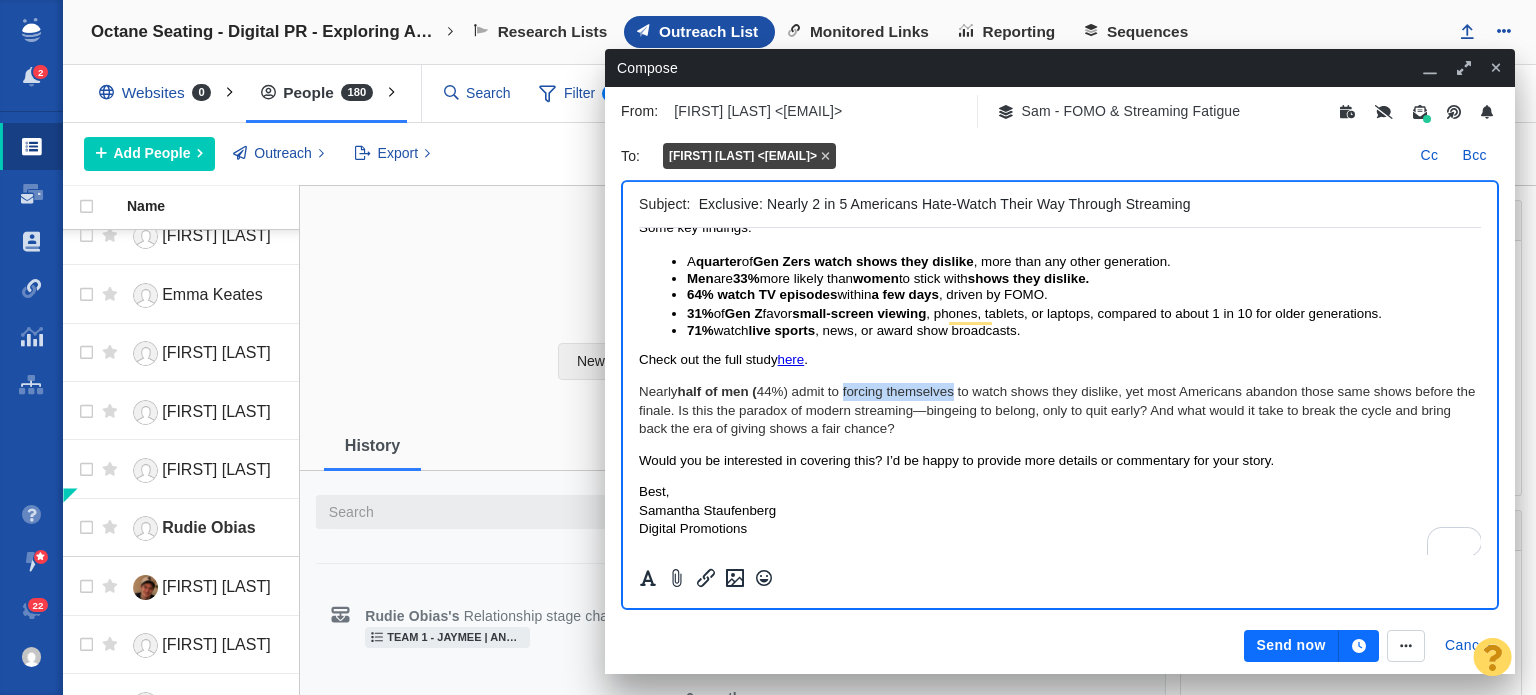 click on "Nearly  half of men ( 44%) admit to forcing themselves to watch shows they dislike, yet most Americans abandon those same shows before the finale. Is this the paradox of modern streaming—bingeing to belong, only to quit early? And what would it take to break the cycle and bring back the era of giving shows a fair chance?" at bounding box center [1060, 410] 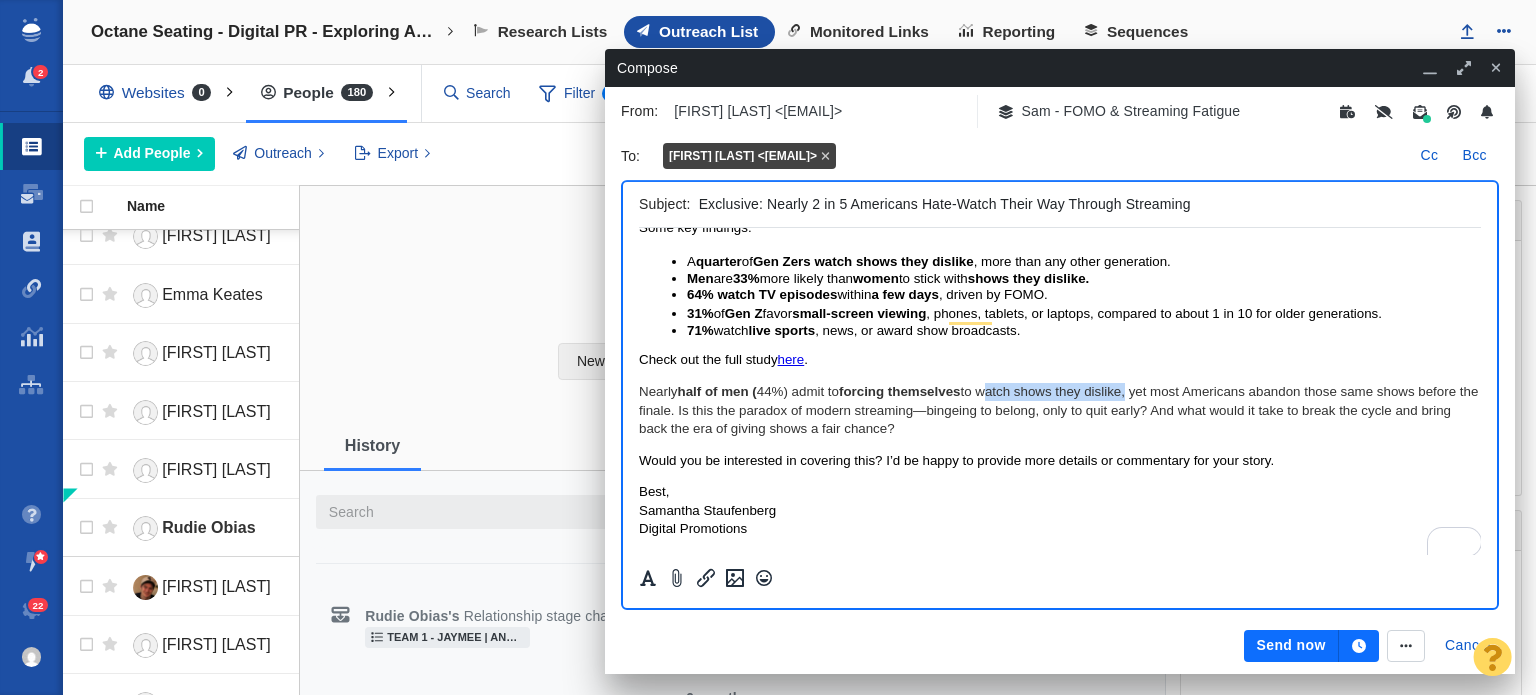 drag, startPoint x: 990, startPoint y: 396, endPoint x: 1130, endPoint y: 393, distance: 140.03214 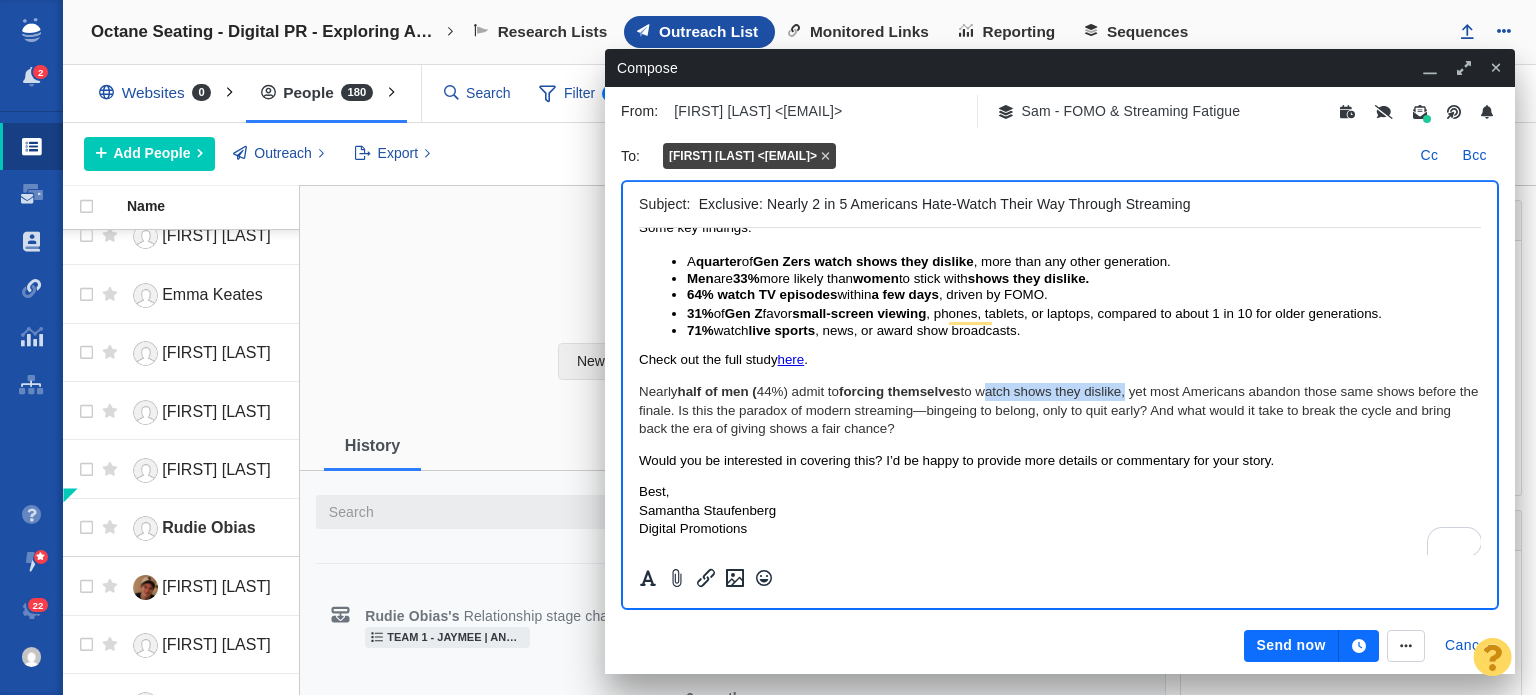 click on "Nearly  half of men ( 44%) admit to  forcing themselves  to watch shows they dislike, yet most Americans abandon those same shows before the finale. Is this the paradox of modern streaming—bingeing to belong, only to quit early? And what would it take to break the cycle and bring back the era of giving shows a fair chance?" at bounding box center (1060, 410) 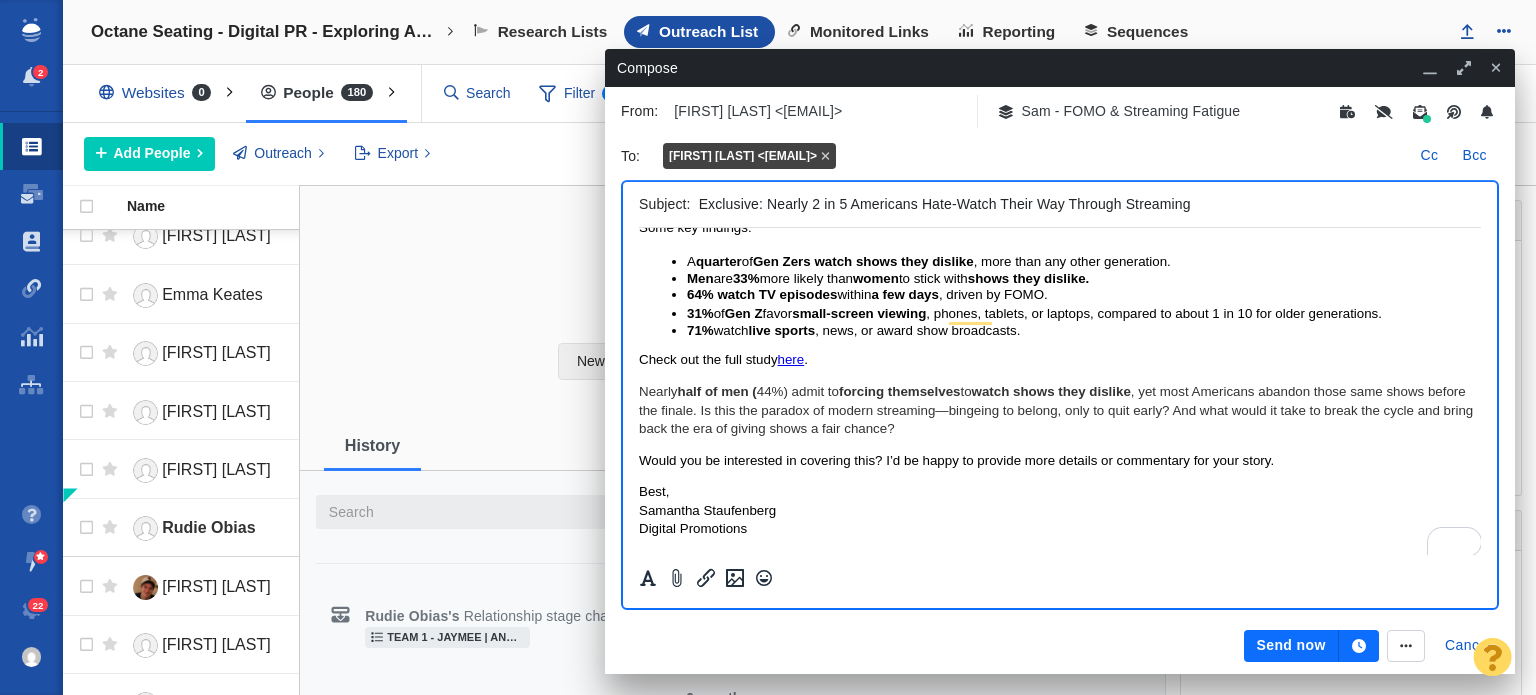 click on "Hi [NAME], Only  11%  of Americans finish what they watch. Even though  71%  say they  prefer long-form content , the majority quit well before the end credits bring the real question: can there be modern-day  King of the Hill  long-running streaming shows with 10+ seasons?  That’s according to home theater experts Octane Seating’s latest study, which surveyed over 1,000 U.S. adults to uncover how people watch content in the age of streaming.  Some key findings: A  quarter  of  Gen Zers watch shows they dislike , more than any other generation. Men  are  33%  more likely than  women  to stick with  shows they dislike. 64% watch TV episodes  within  a few days , driven by FOMO. 31%  of  Gen Z  favor  small-screen viewing , phones, tablets, or laptops, compared to about 1 in 10 for older generations. 71%  watch  live sports , news, or award show broadcasts. Check out the full study  here . Nearly  half of men ( 44%) admit to  forcing themselves  to  watch shows they dislike Best, [FIRST] [LAST]" at bounding box center (1060, 314) 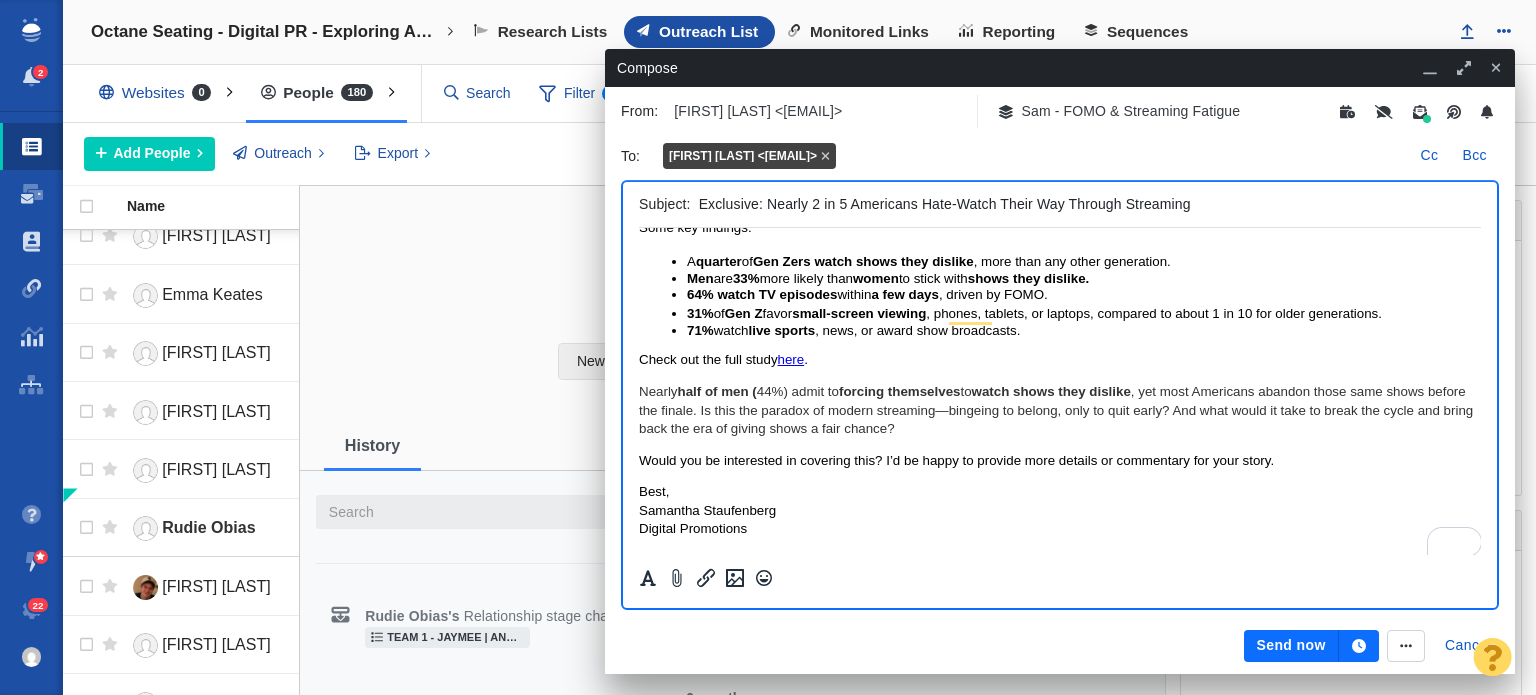 scroll, scrollTop: 7, scrollLeft: 0, axis: vertical 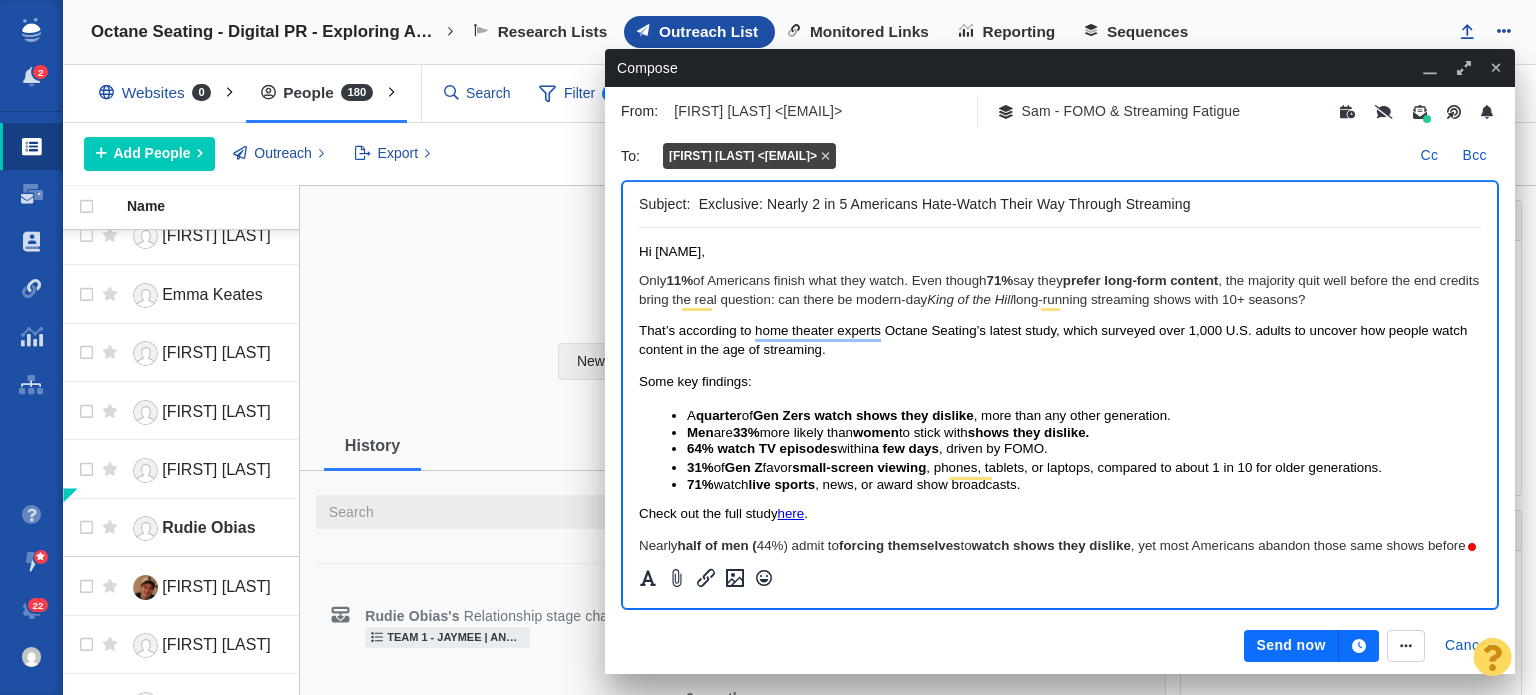 click on "Exclusive: Nearly 2 in 5 Americans Hate-Watch Their Way Through Streaming" at bounding box center [1086, 204] 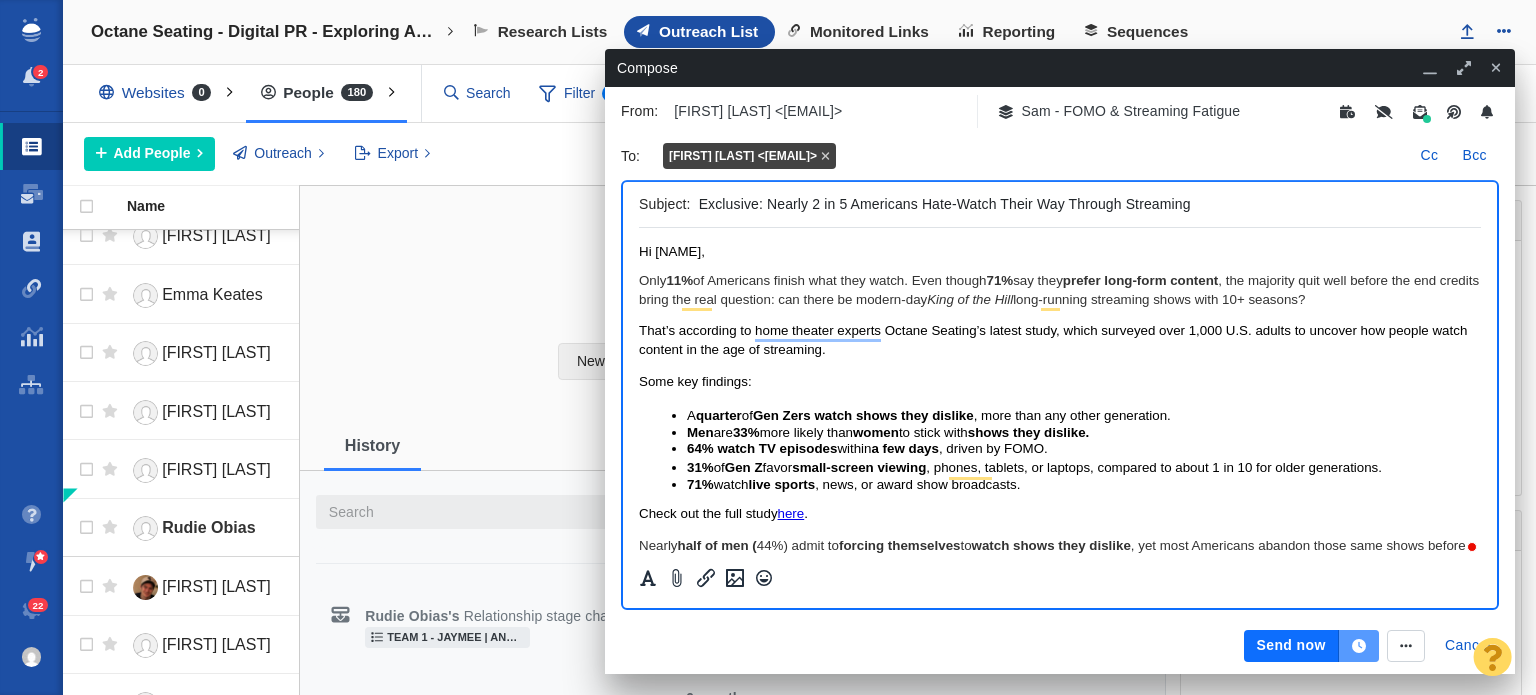 click 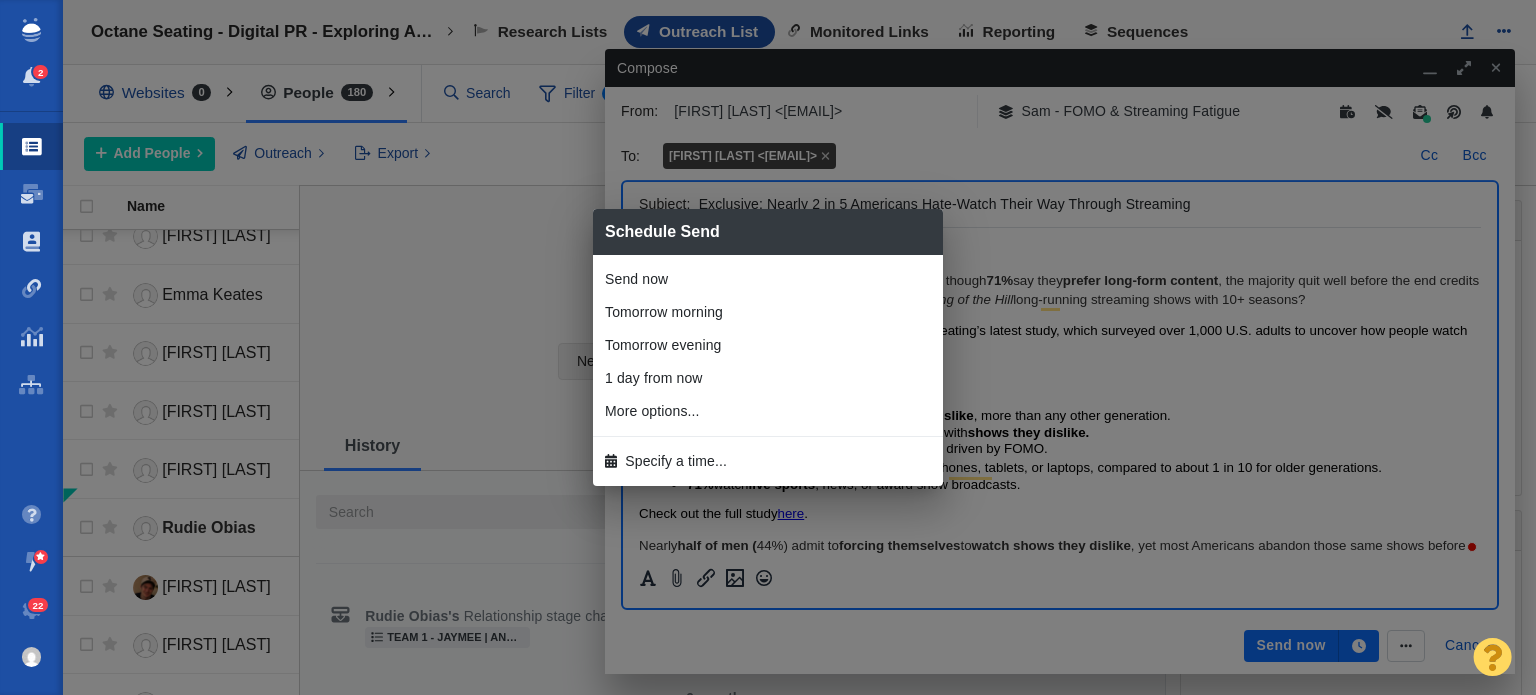 click on "Specify a time..." at bounding box center [768, 461] 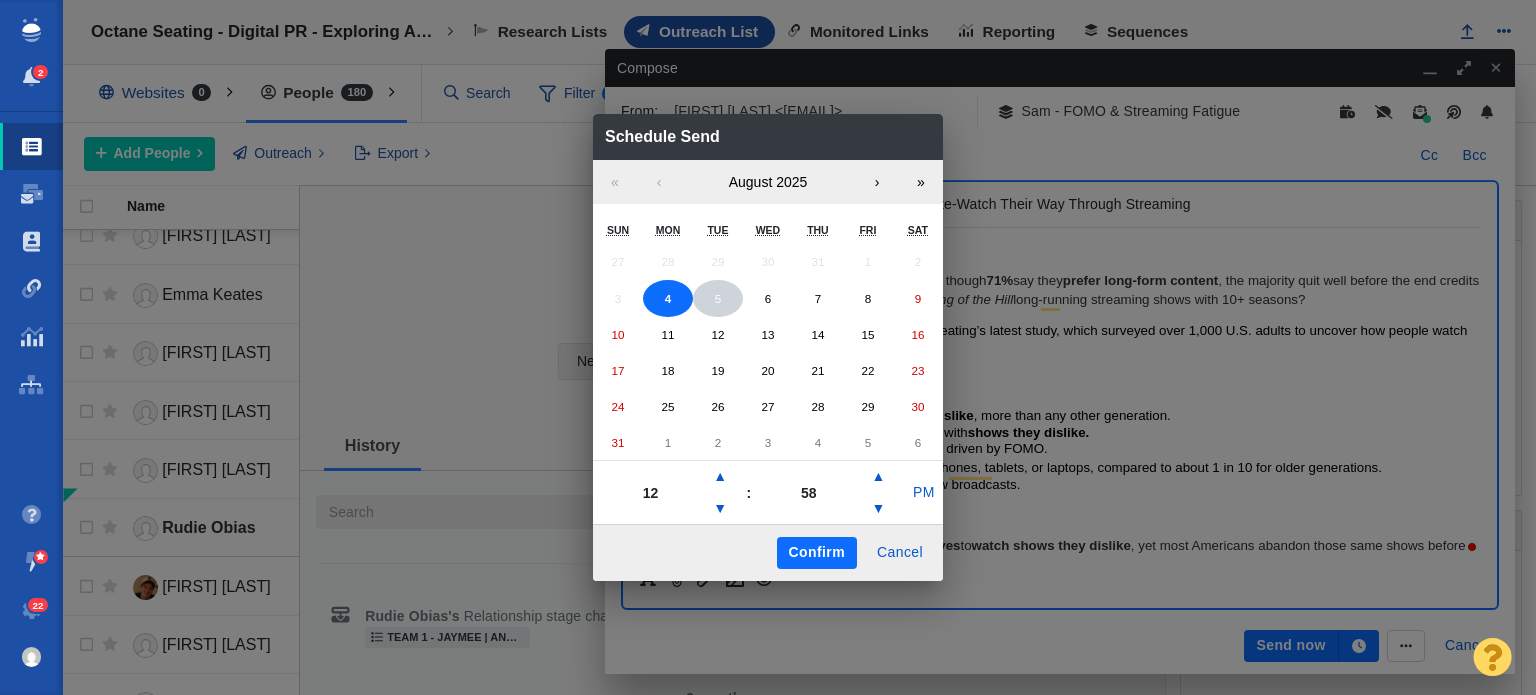 click on "5" at bounding box center [718, 299] 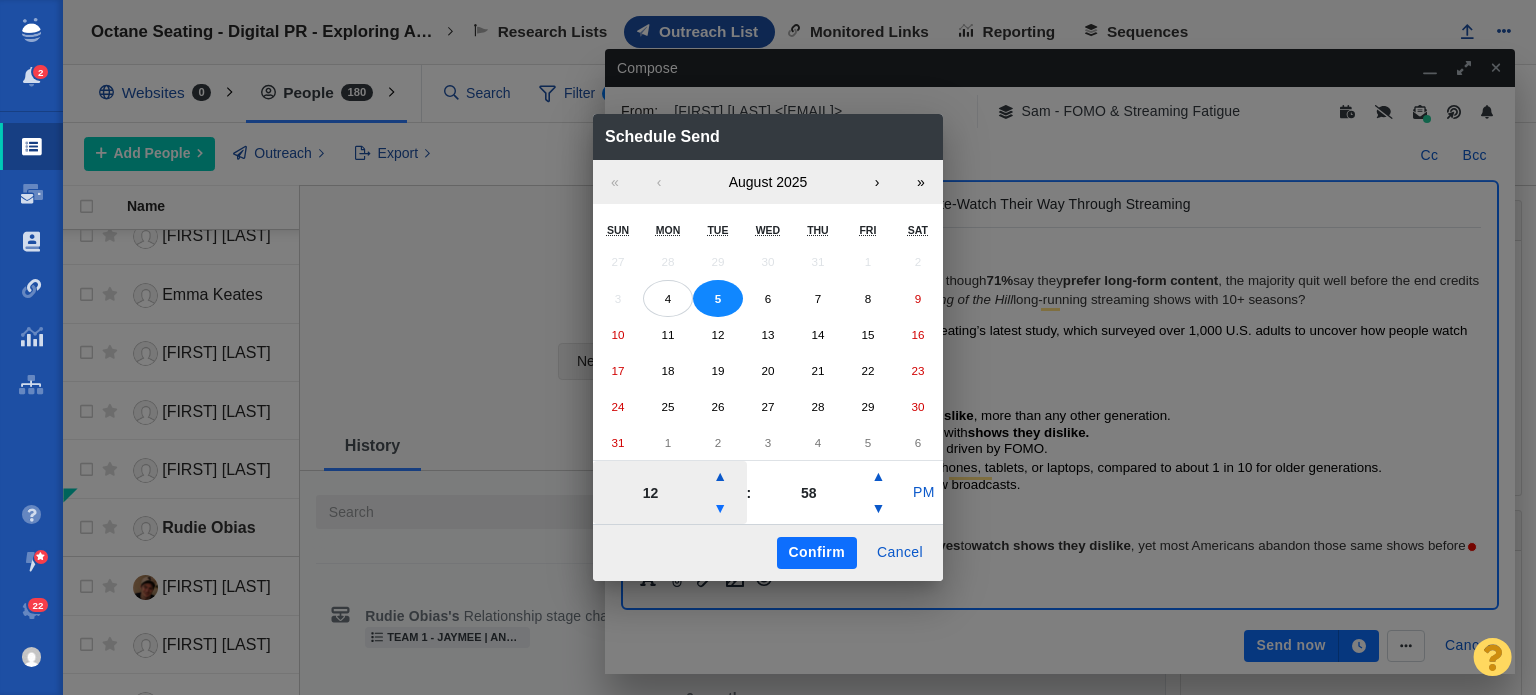 click on "▼" at bounding box center (720, 509) 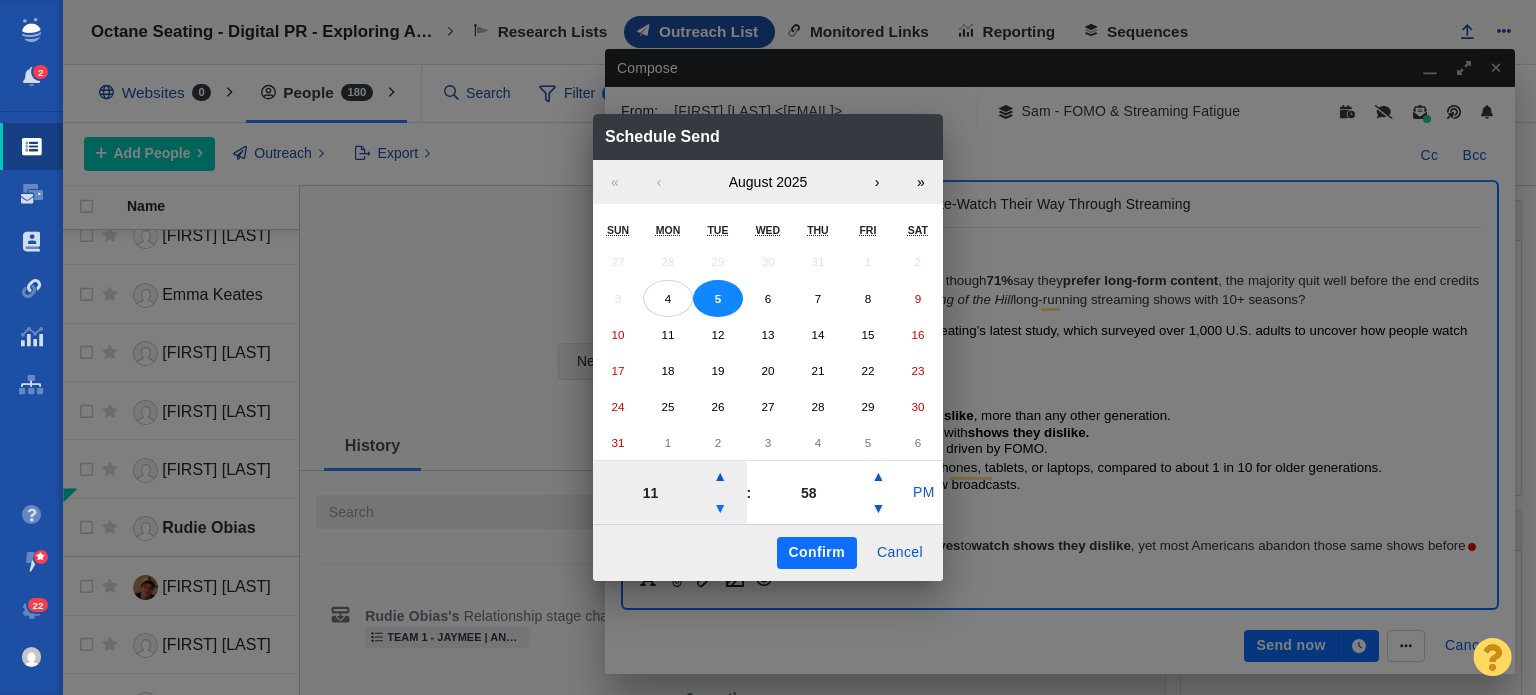 click on "▼" at bounding box center (720, 509) 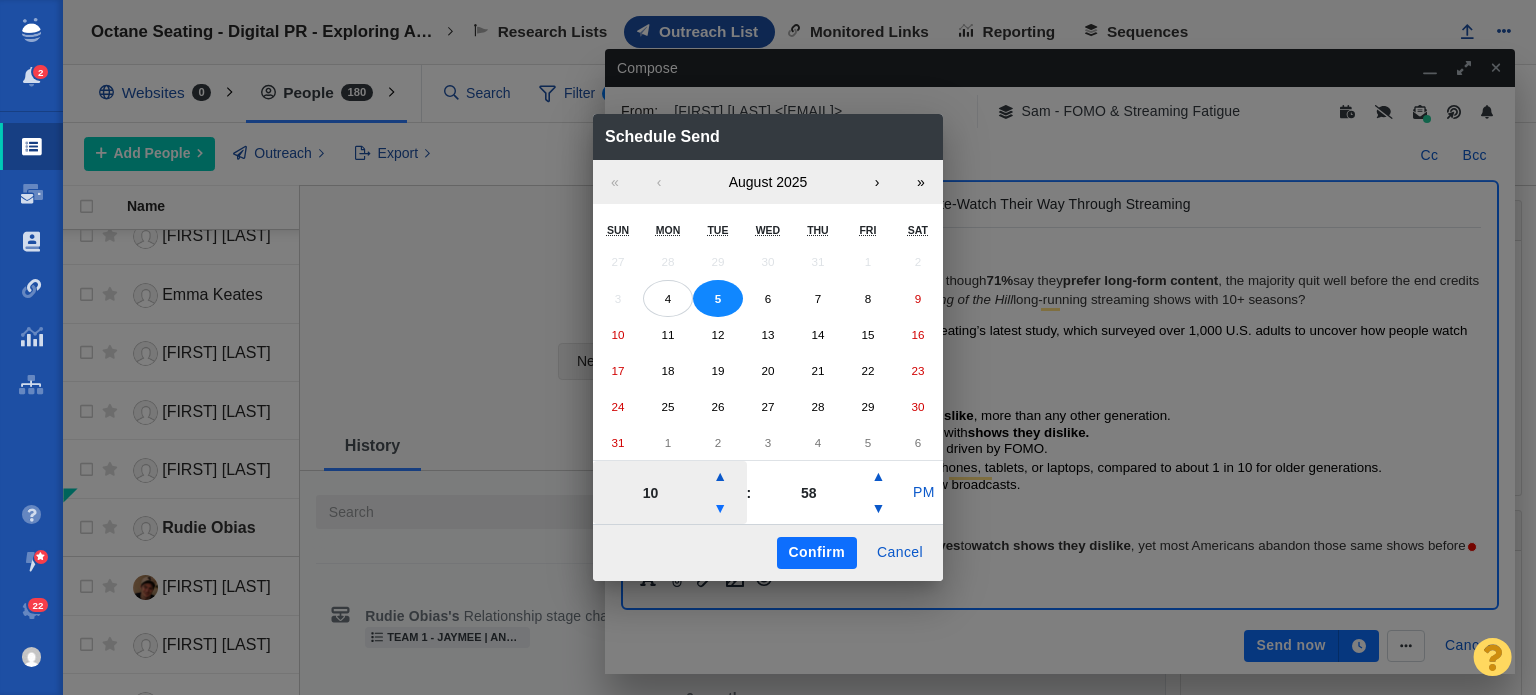 click on "▼" at bounding box center (720, 509) 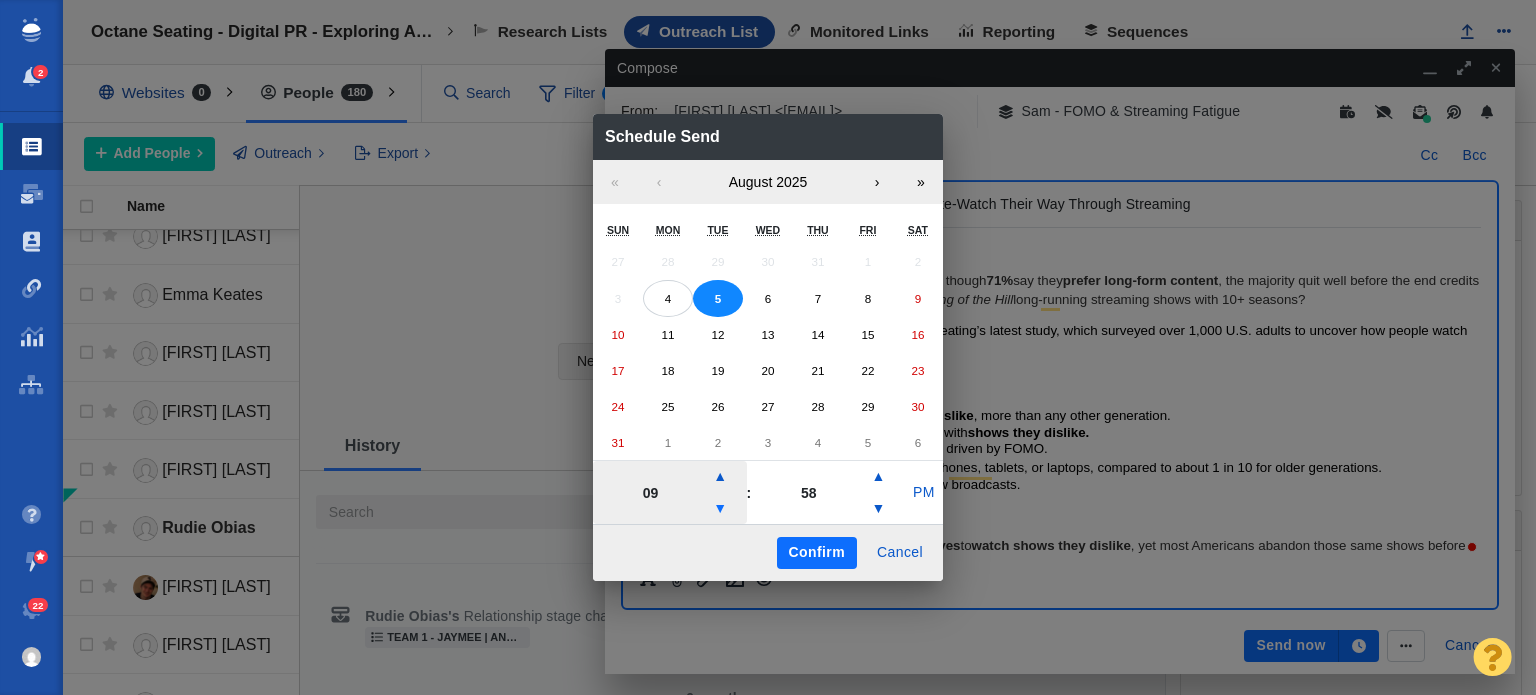 click on "▼" at bounding box center [720, 509] 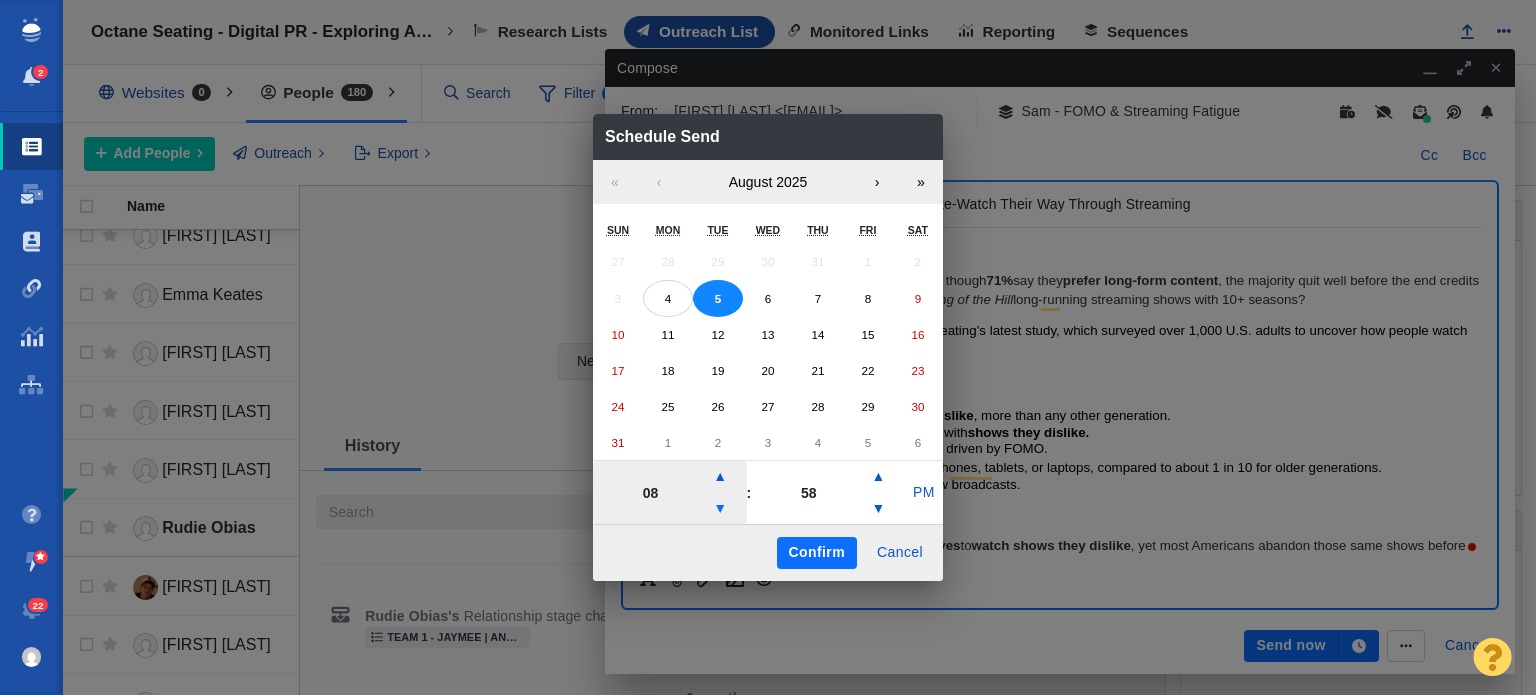 click on "▼" at bounding box center [720, 509] 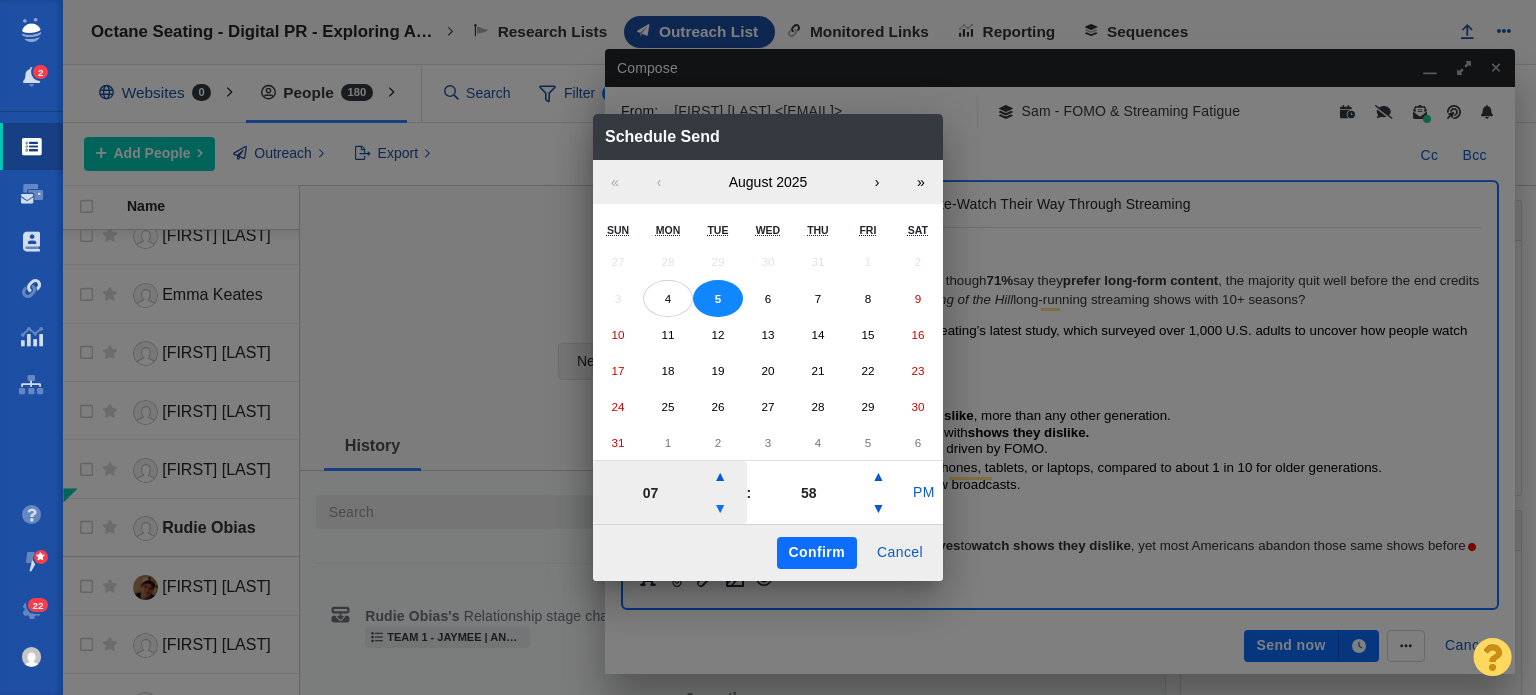 click on "▼" at bounding box center (720, 509) 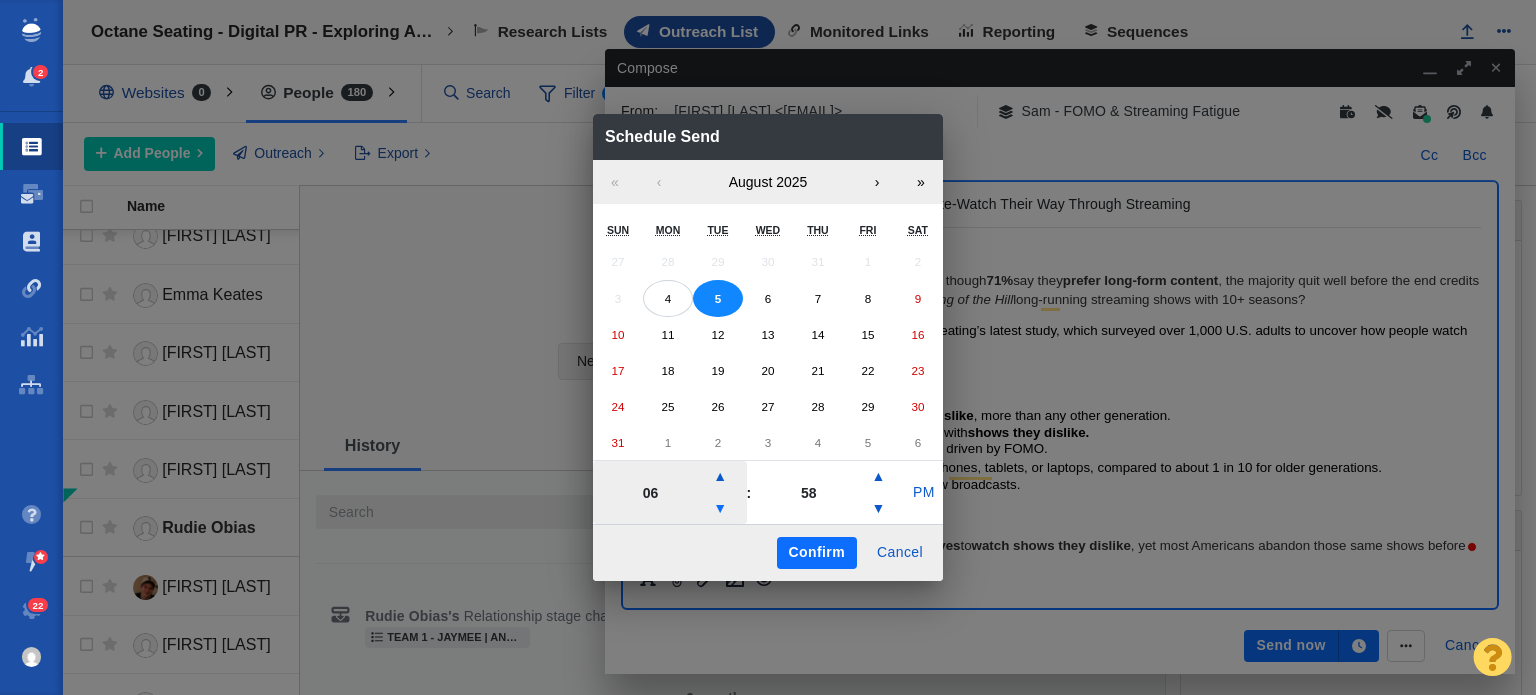 click on "▼" at bounding box center (720, 509) 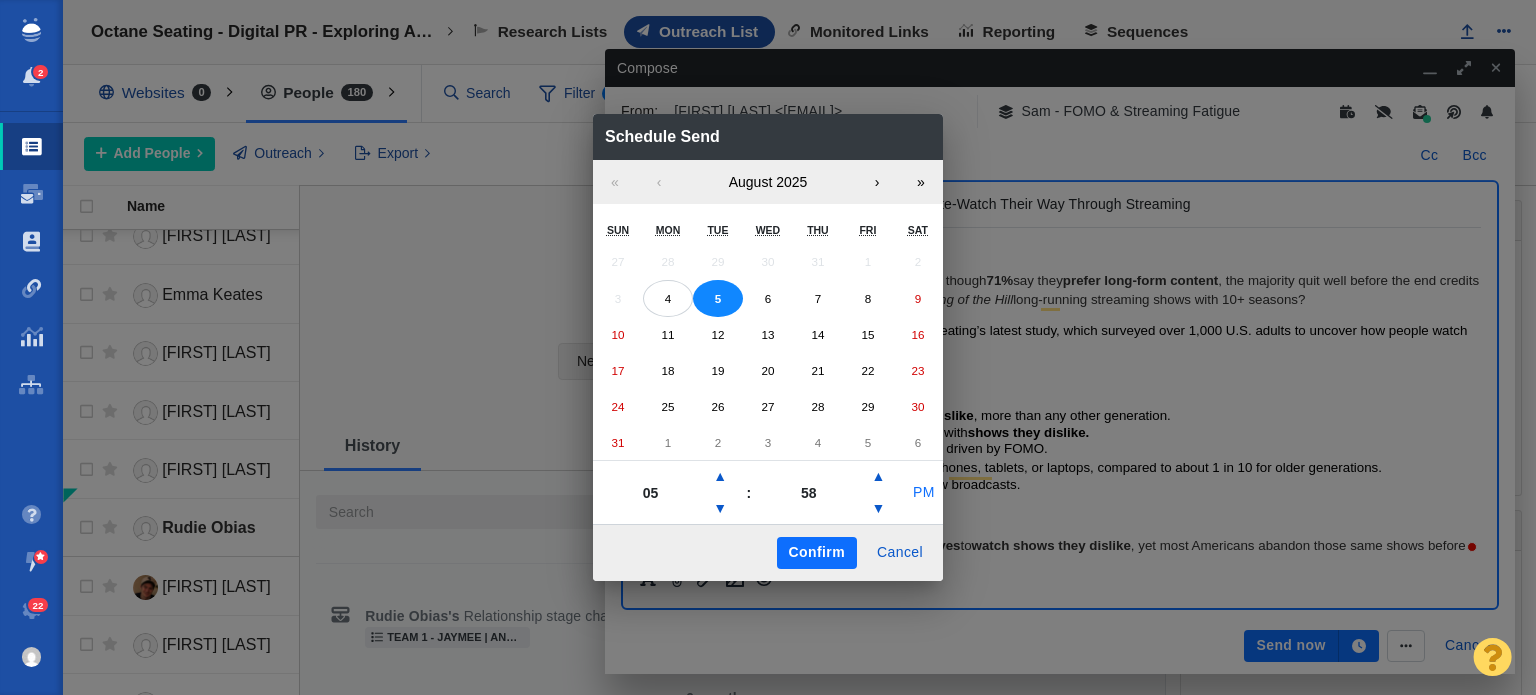 click on "PM" at bounding box center (924, 493) 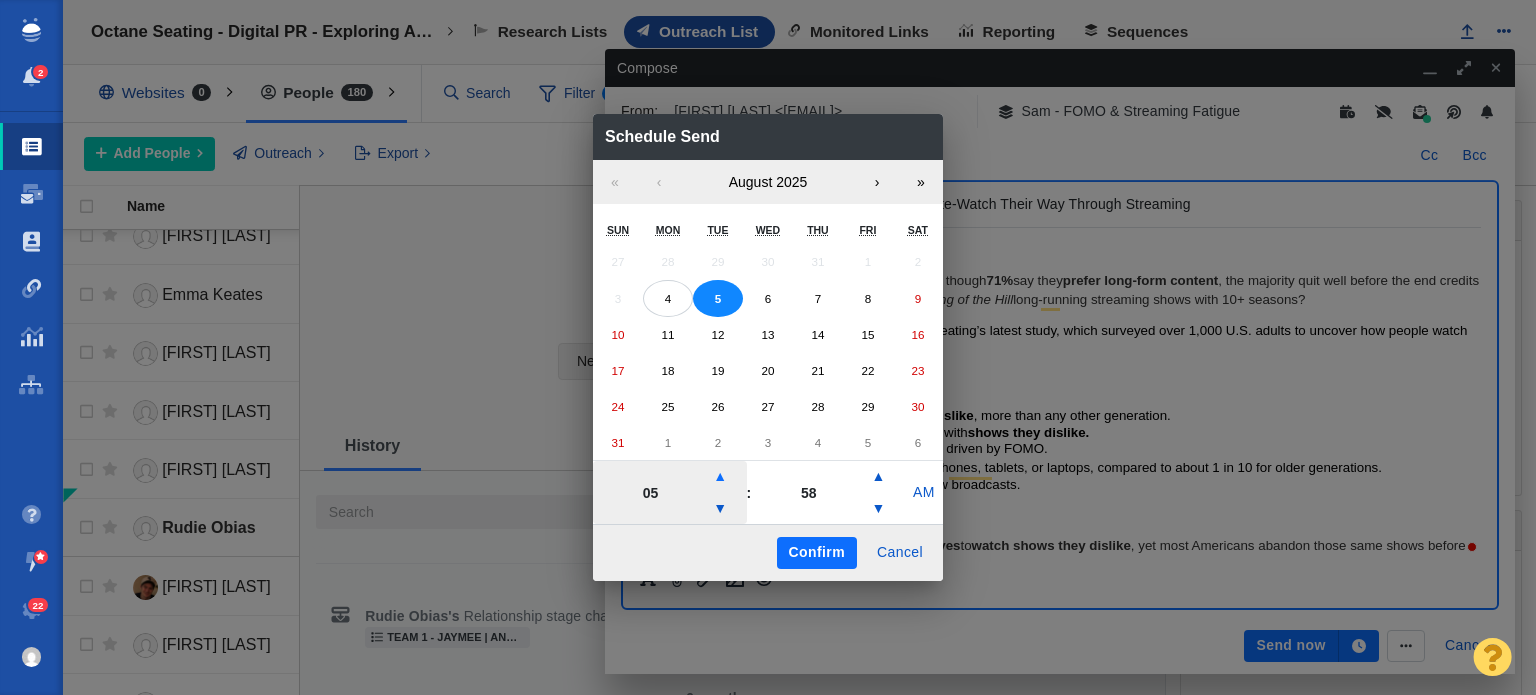 click on "▲" at bounding box center [720, 477] 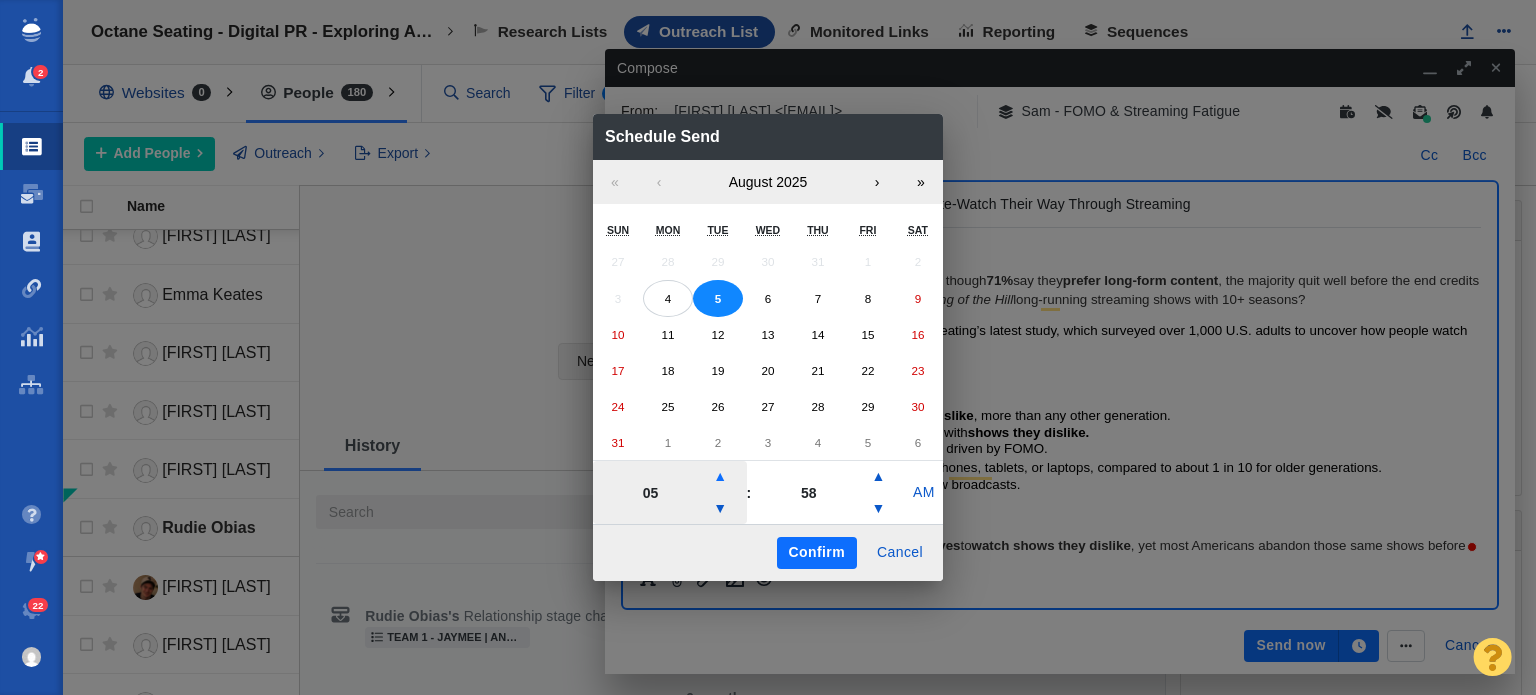 type on "06" 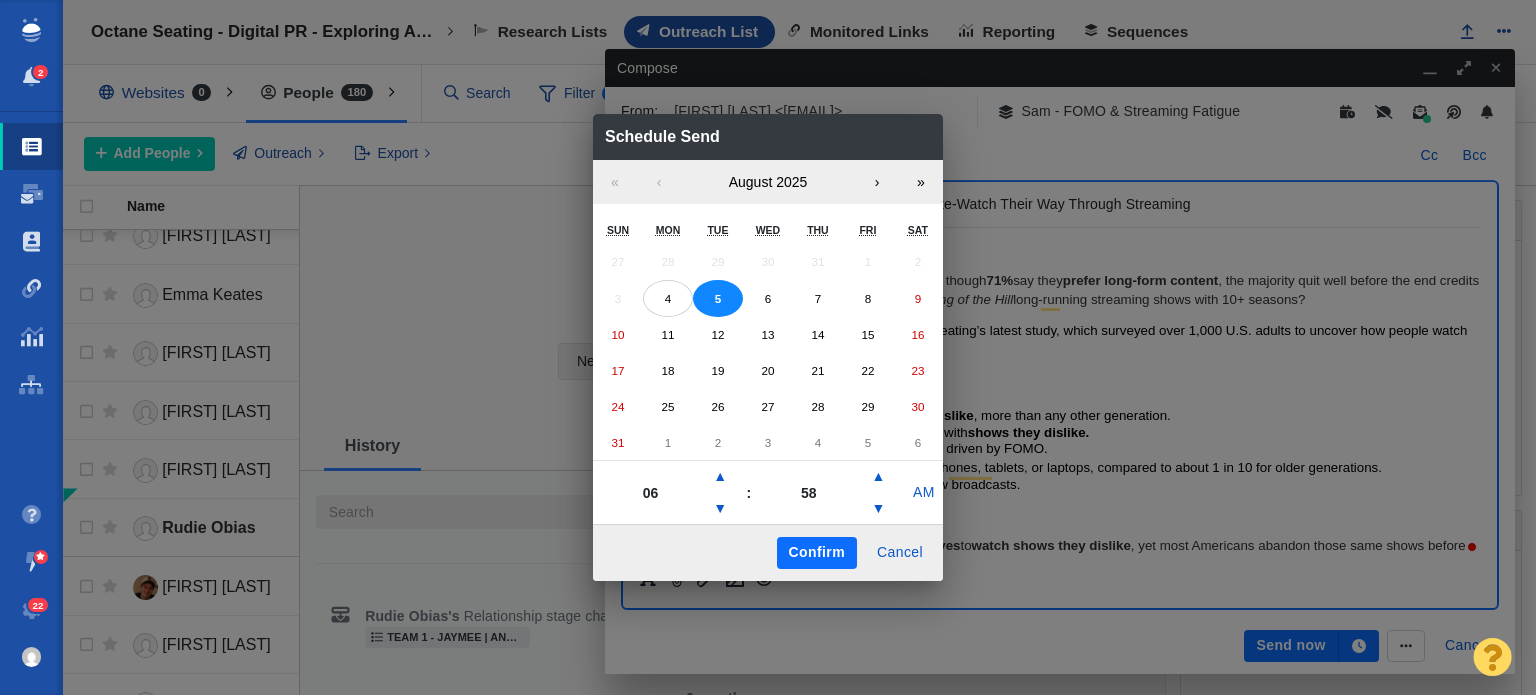 click on "Confirm" at bounding box center (817, 553) 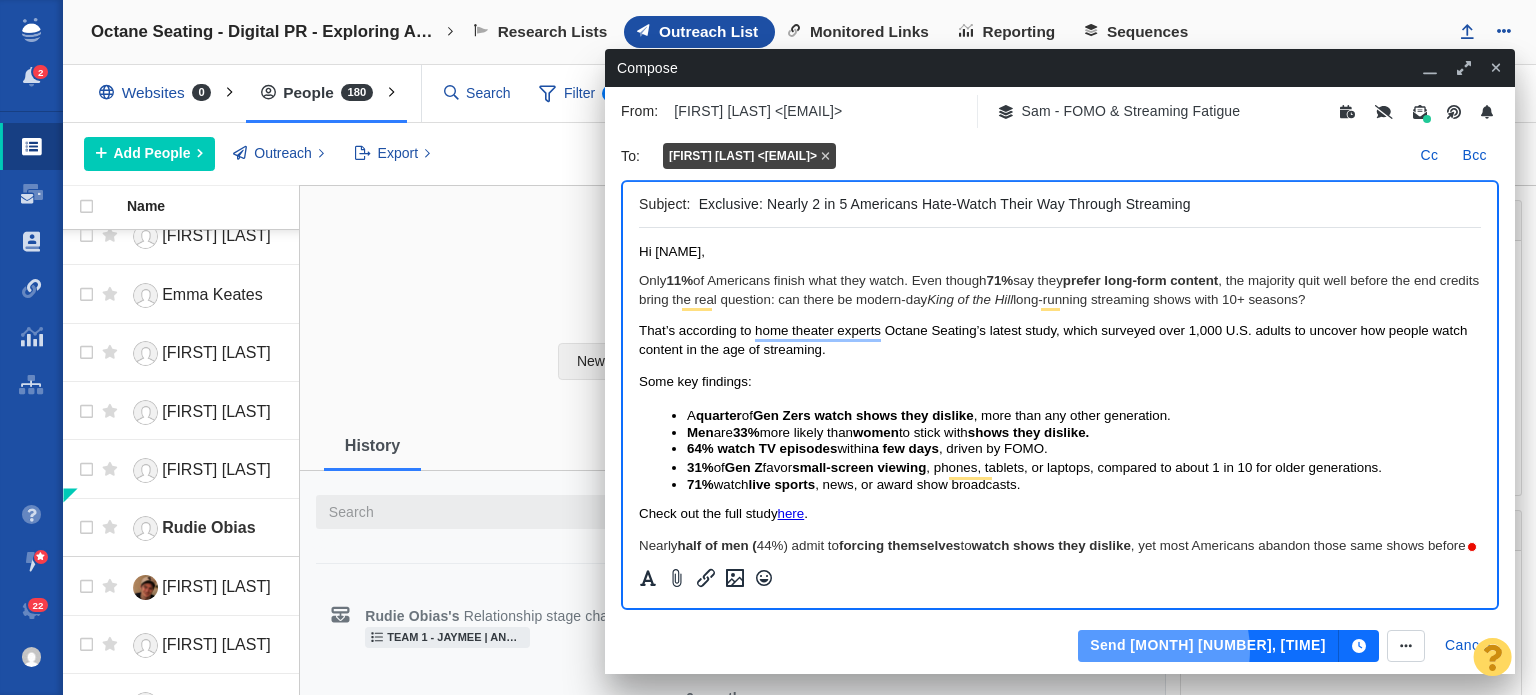 click on "Send [MONTH] [NUMBER], [TIME]" at bounding box center (1208, 646) 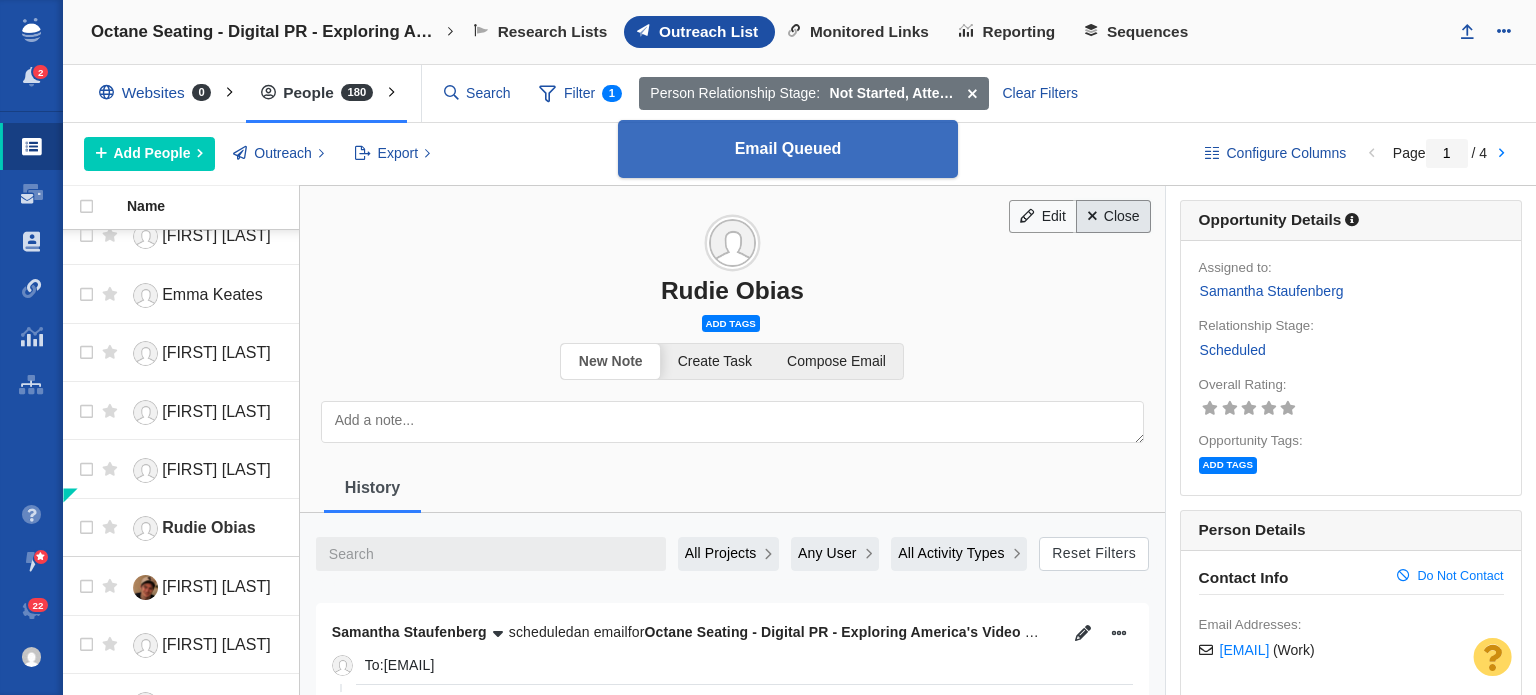 click on "Close" at bounding box center (1113, 217) 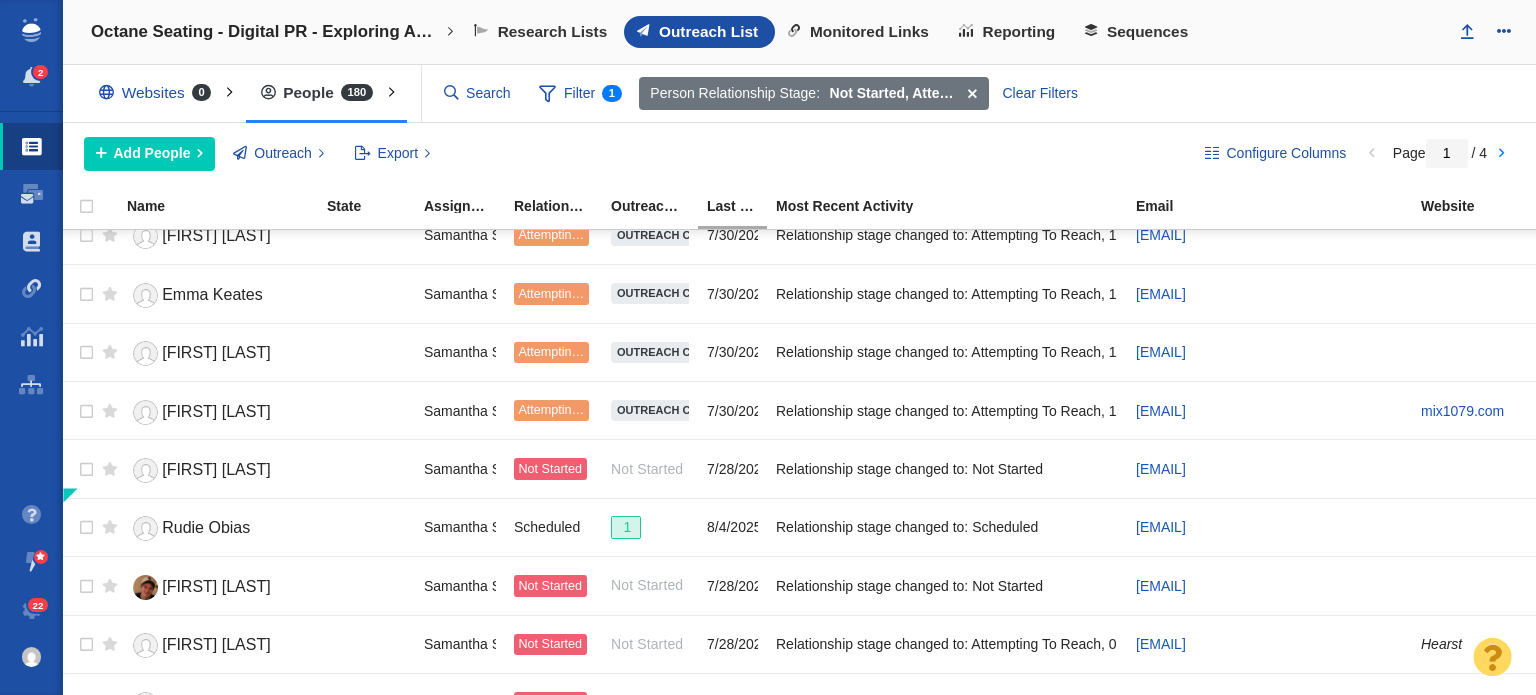 click on "[FIRST] [LAST]" at bounding box center (216, 586) 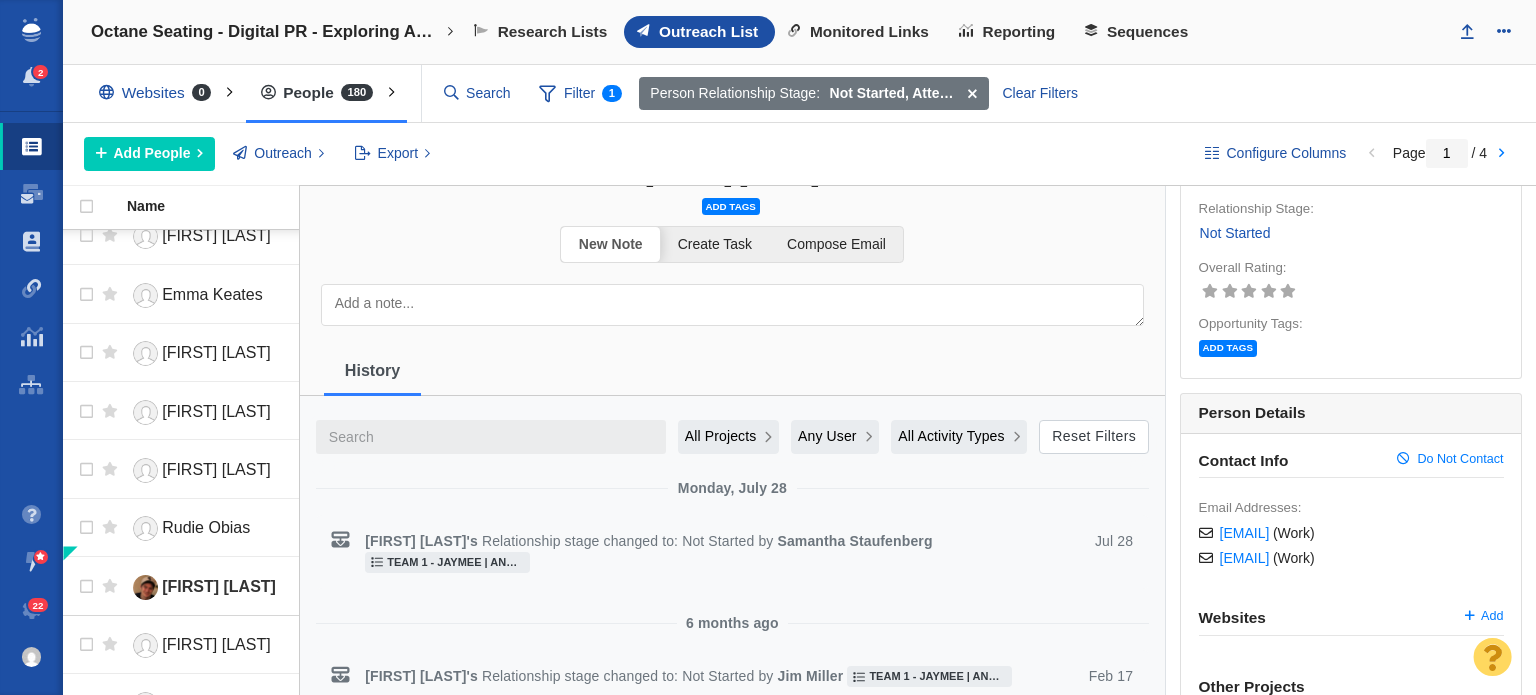 scroll, scrollTop: 0, scrollLeft: 0, axis: both 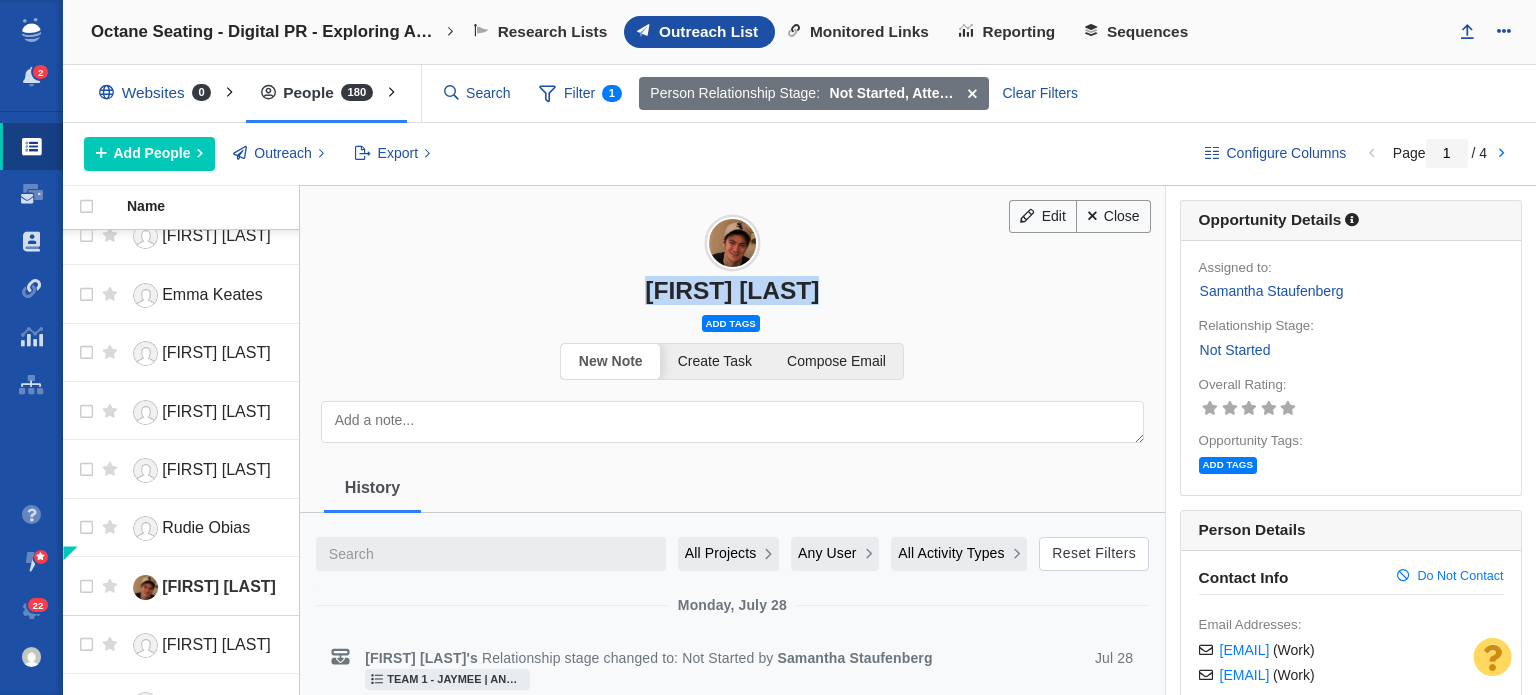 drag, startPoint x: 614, startPoint y: 276, endPoint x: 886, endPoint y: 279, distance: 272.01654 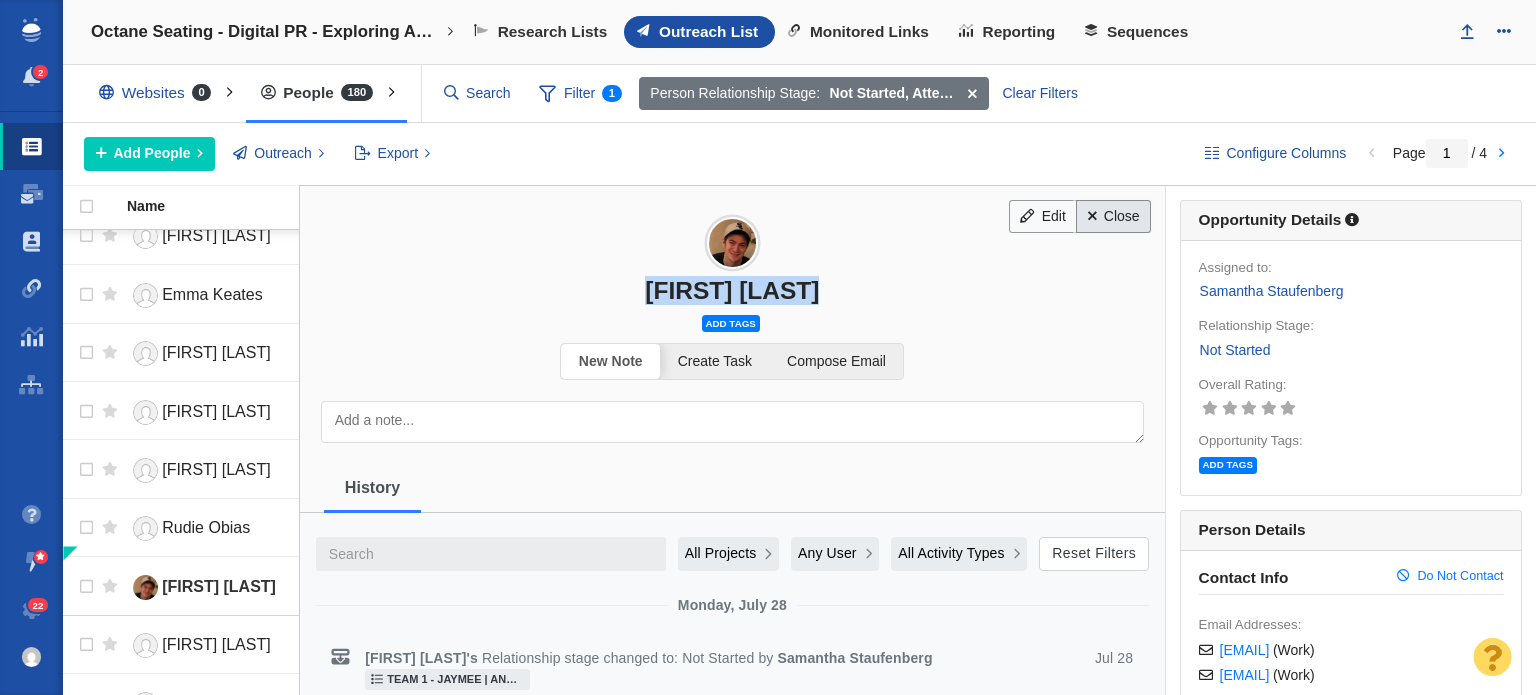 click at bounding box center [1092, 216] 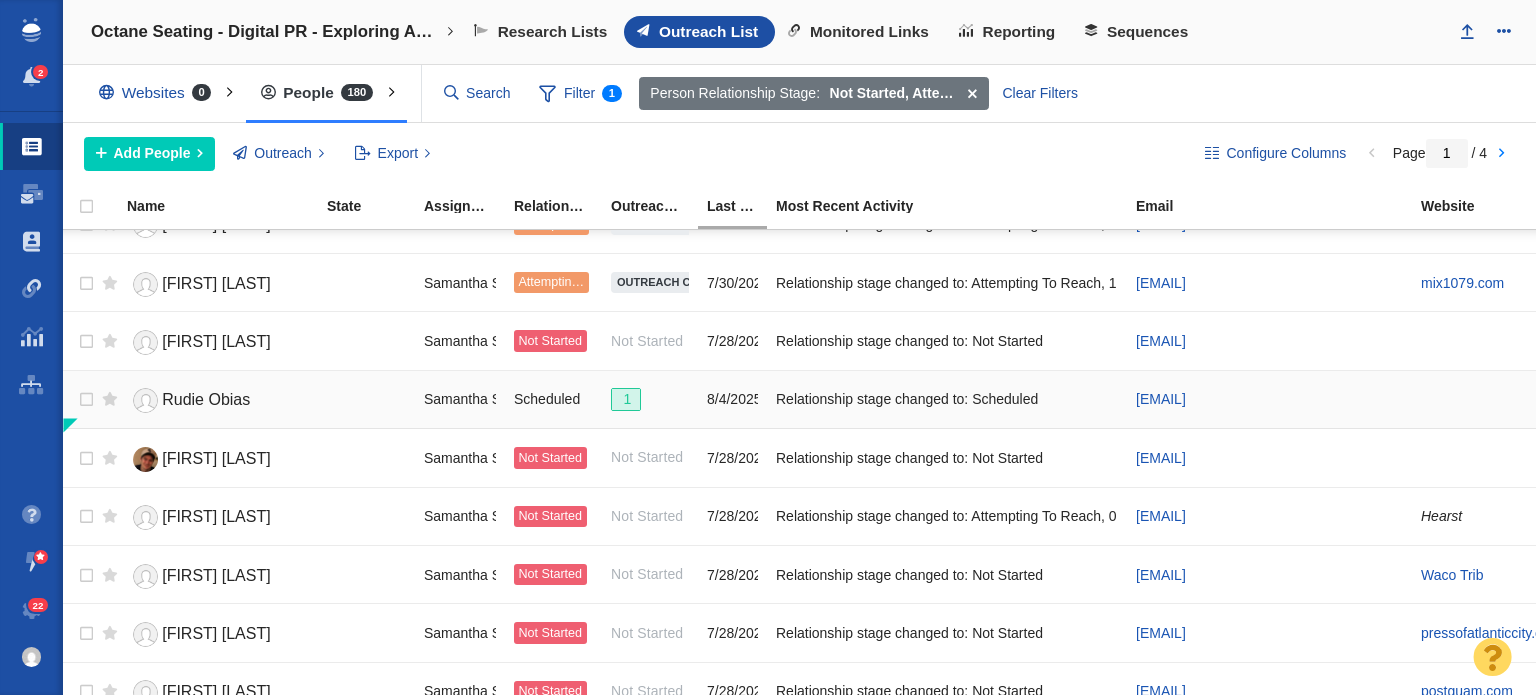 scroll, scrollTop: 2457, scrollLeft: 0, axis: vertical 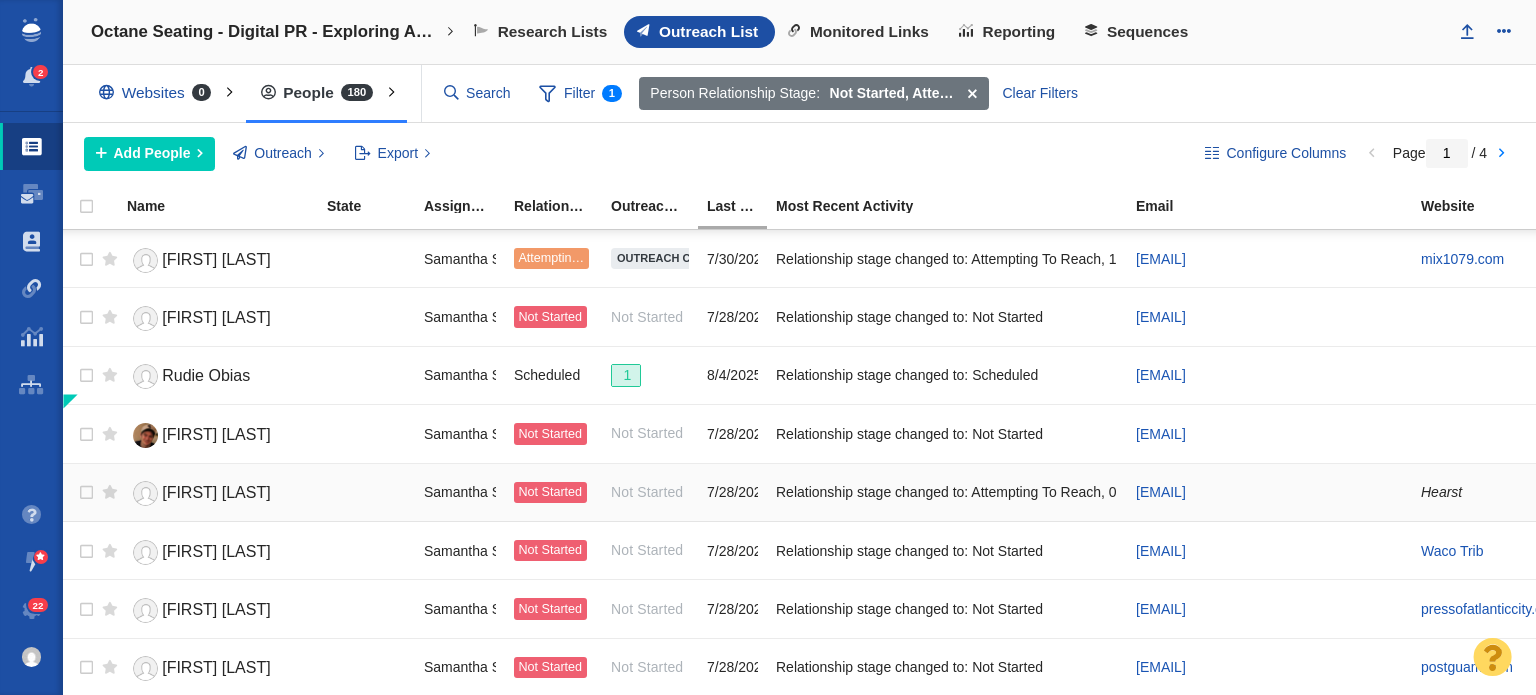 click on "[FIRST] [LAST]" at bounding box center [216, 492] 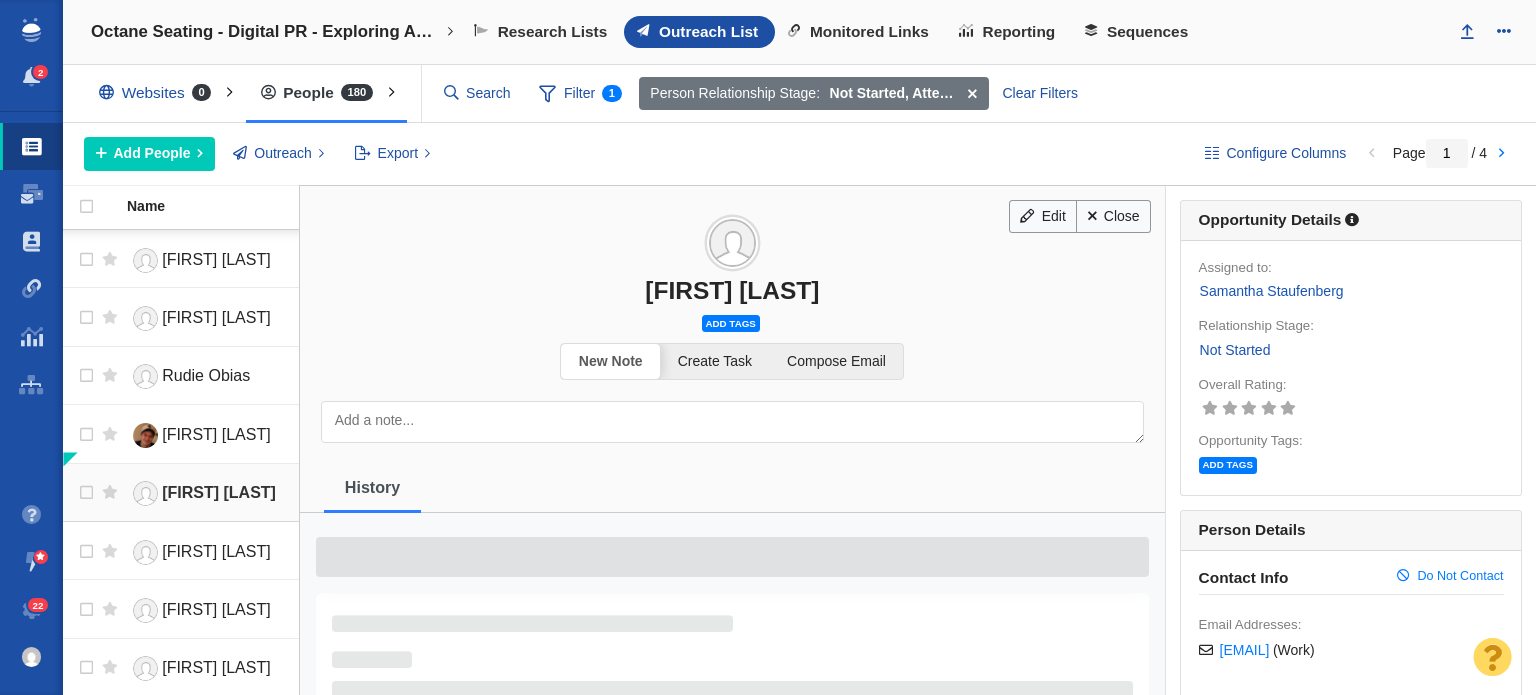 scroll, scrollTop: 2442, scrollLeft: 0, axis: vertical 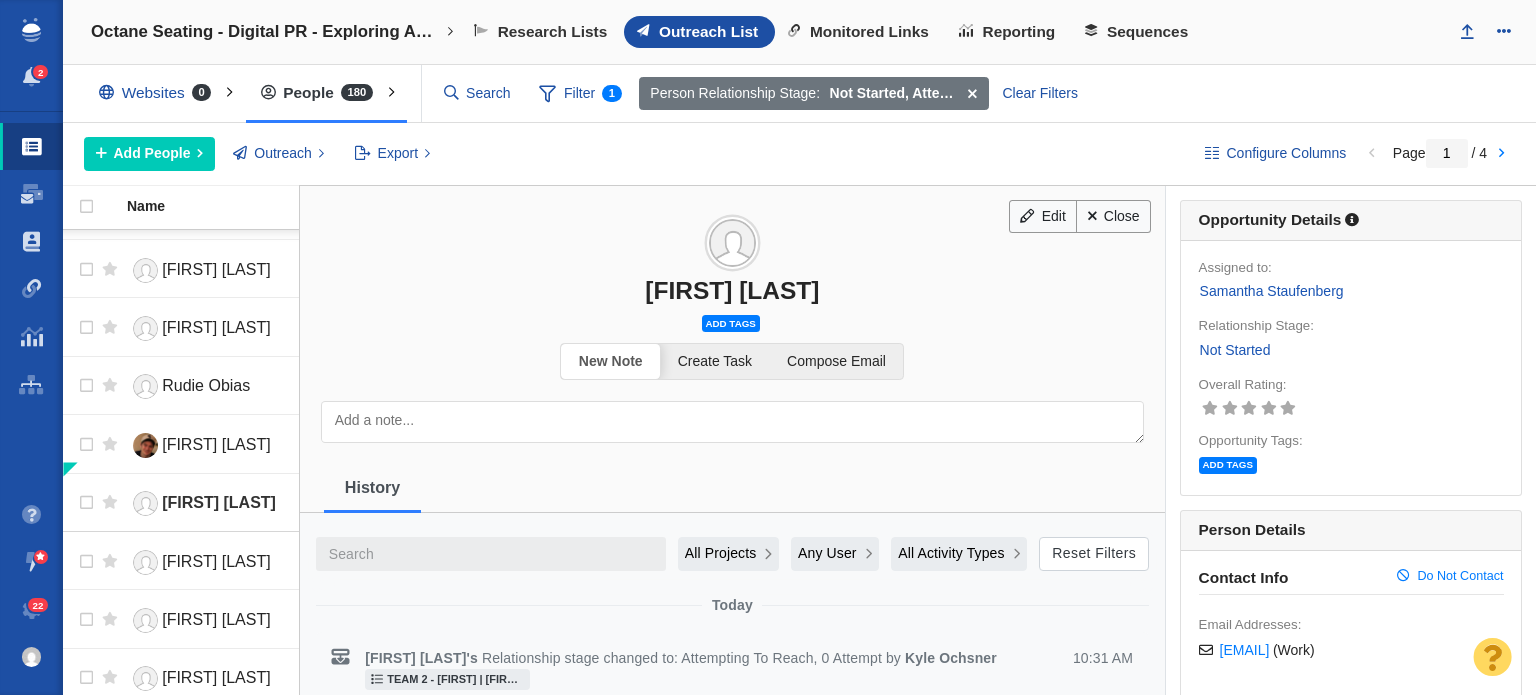 drag, startPoint x: 608, startPoint y: 287, endPoint x: 848, endPoint y: 287, distance: 240 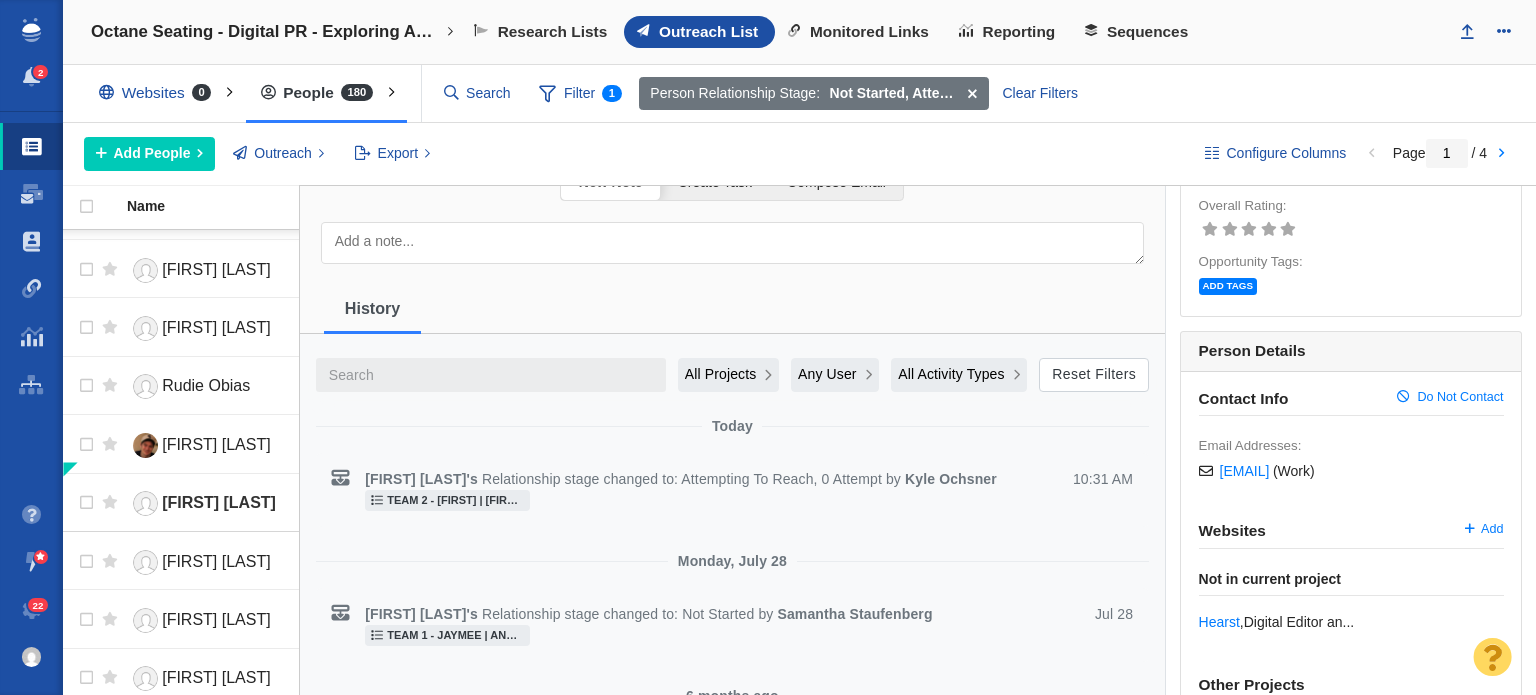 scroll, scrollTop: 0, scrollLeft: 0, axis: both 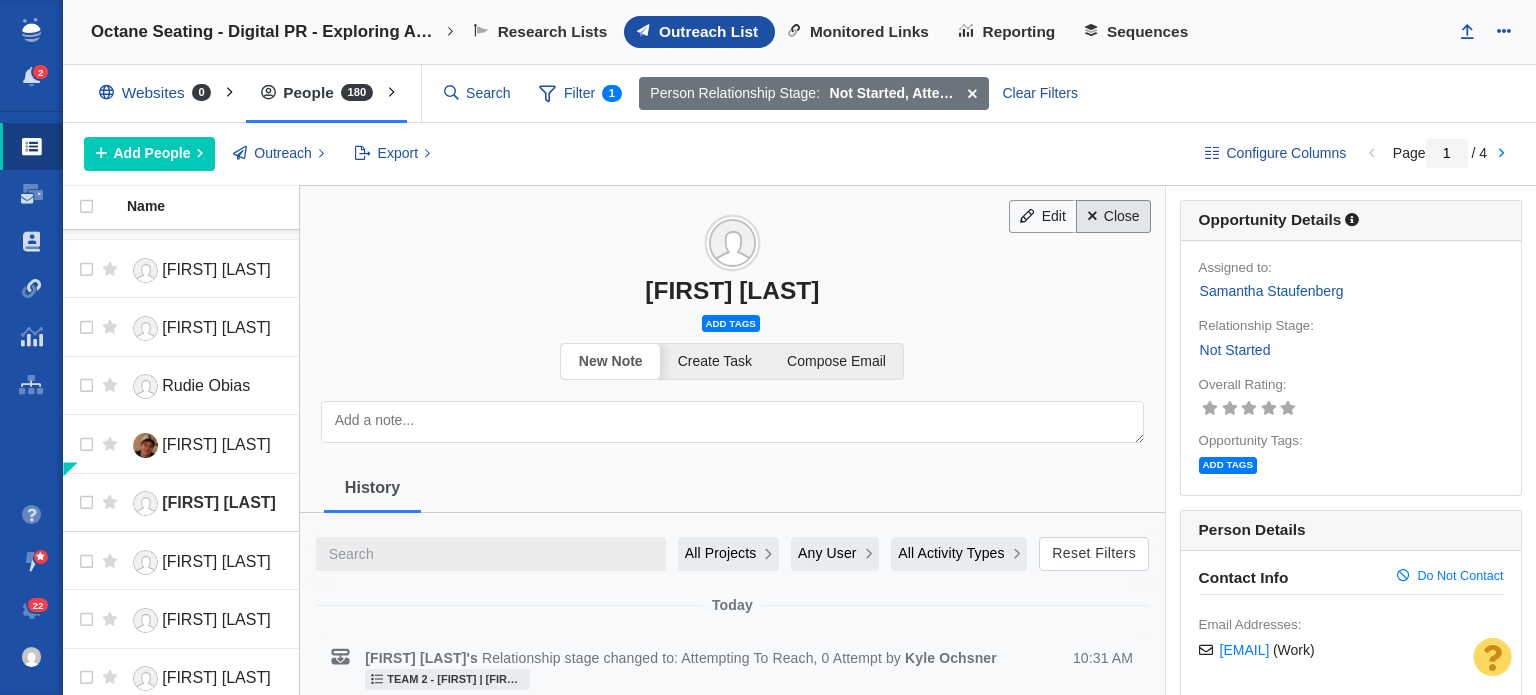 click on "Close" at bounding box center [1113, 217] 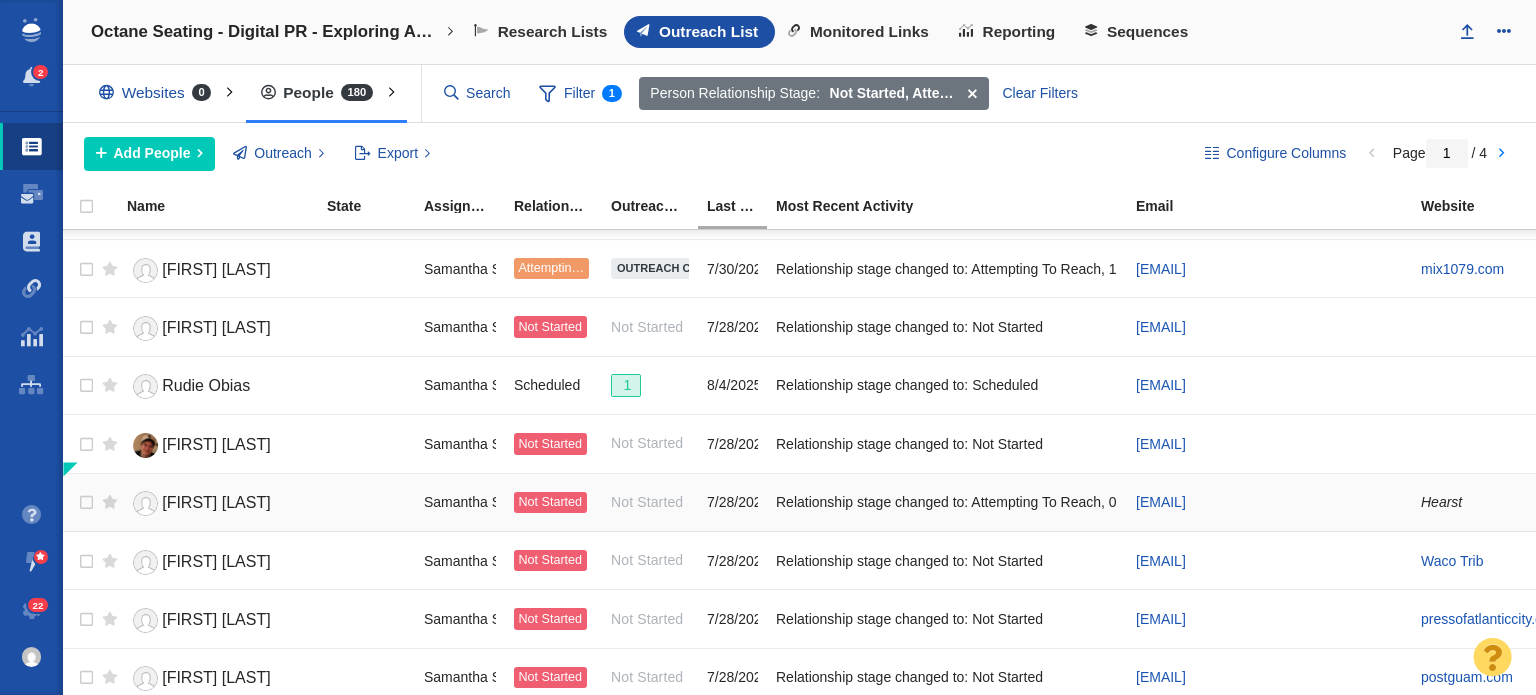 click on "[FIRST] [LAST]" at bounding box center (216, 502) 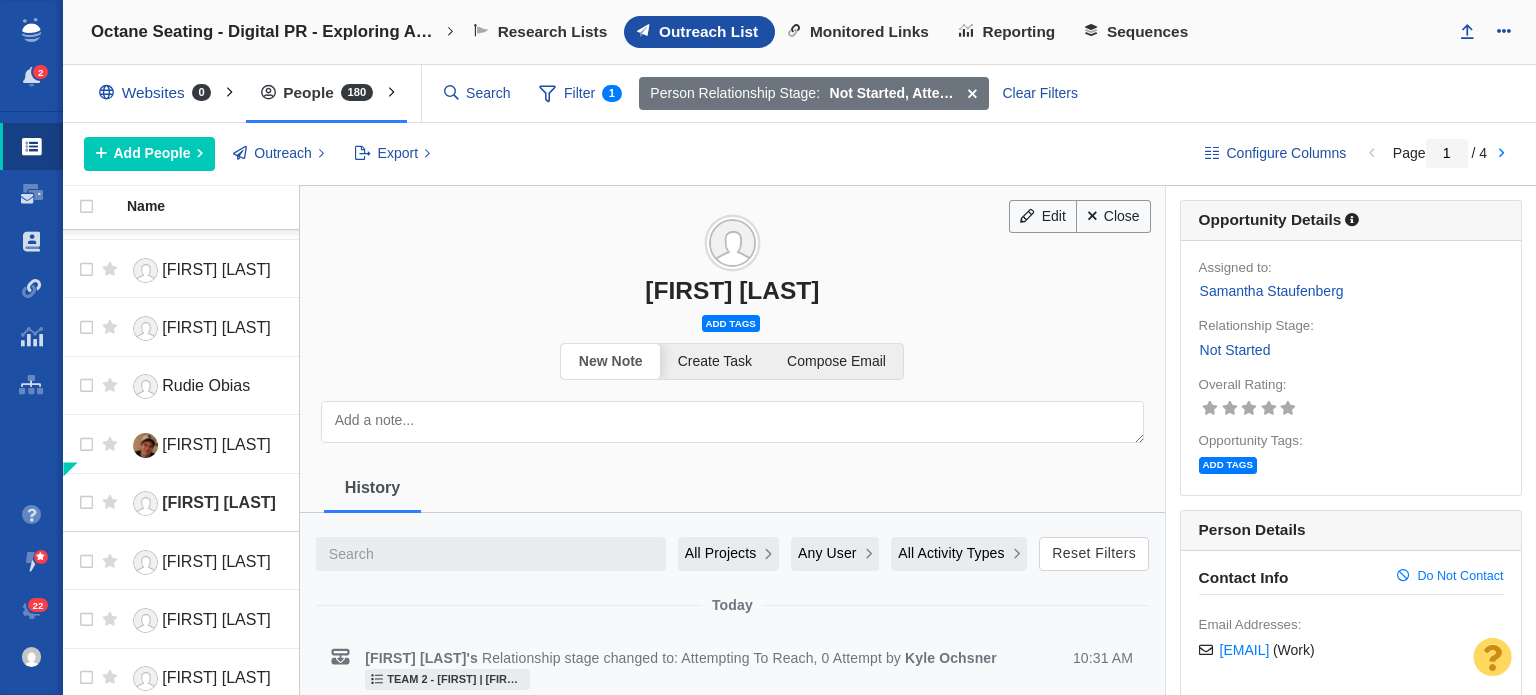 scroll, scrollTop: 0, scrollLeft: 0, axis: both 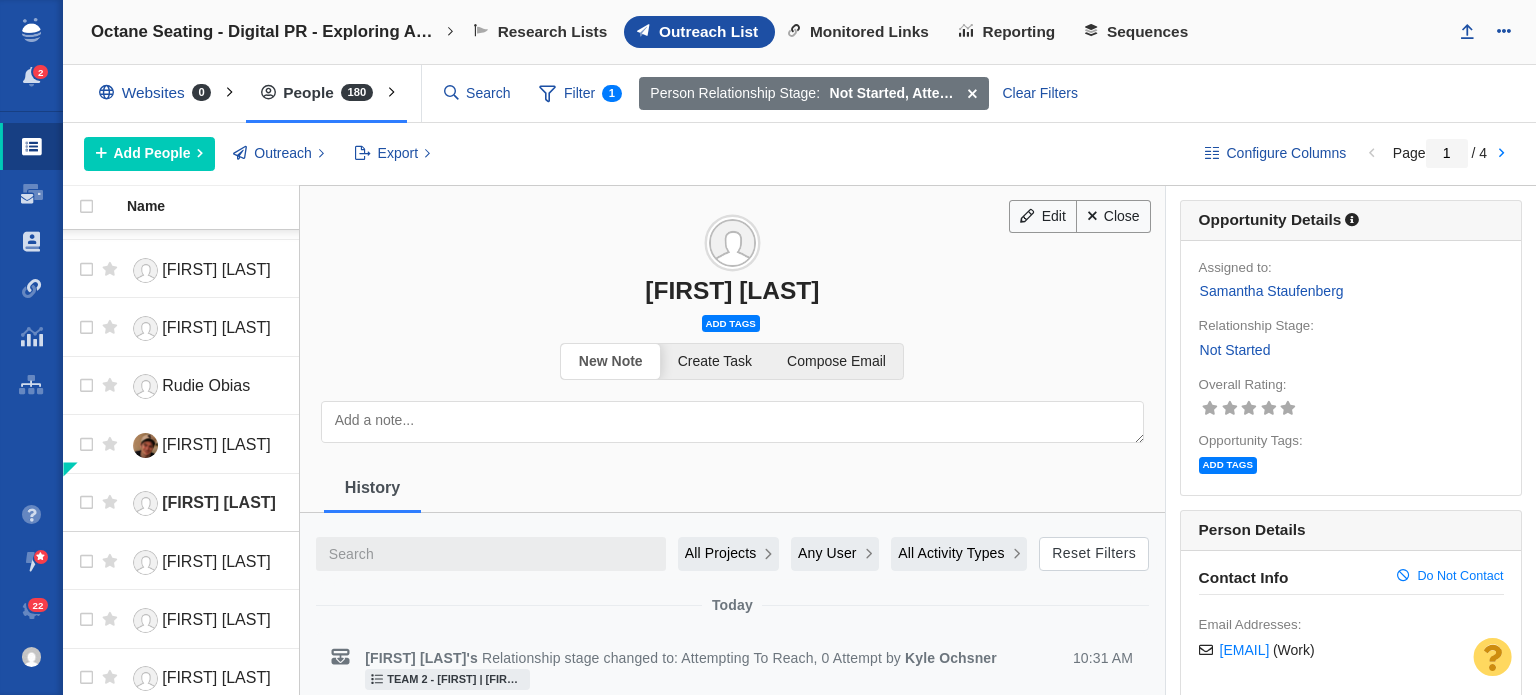 drag, startPoint x: 939, startPoint y: 293, endPoint x: 495, endPoint y: 273, distance: 444.45023 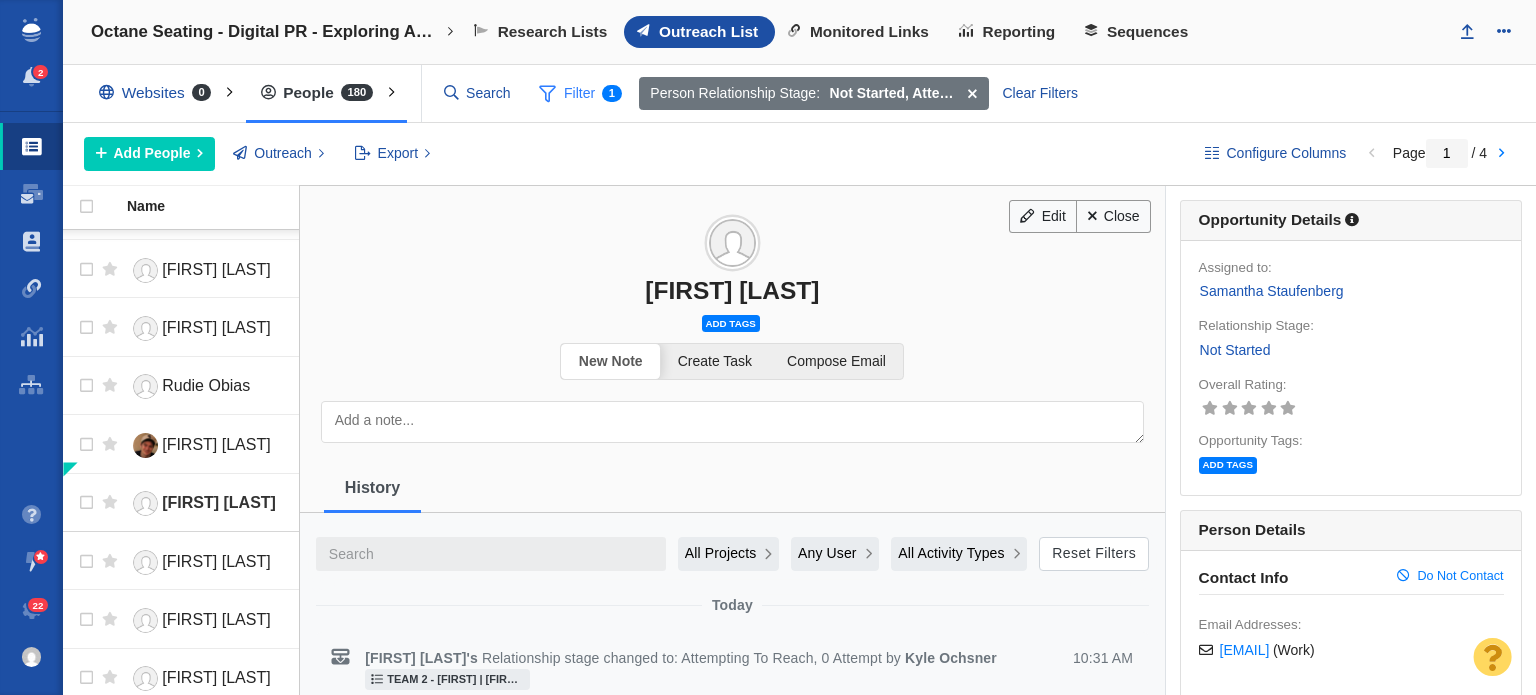 copy on "[FIRST] [LAST]" 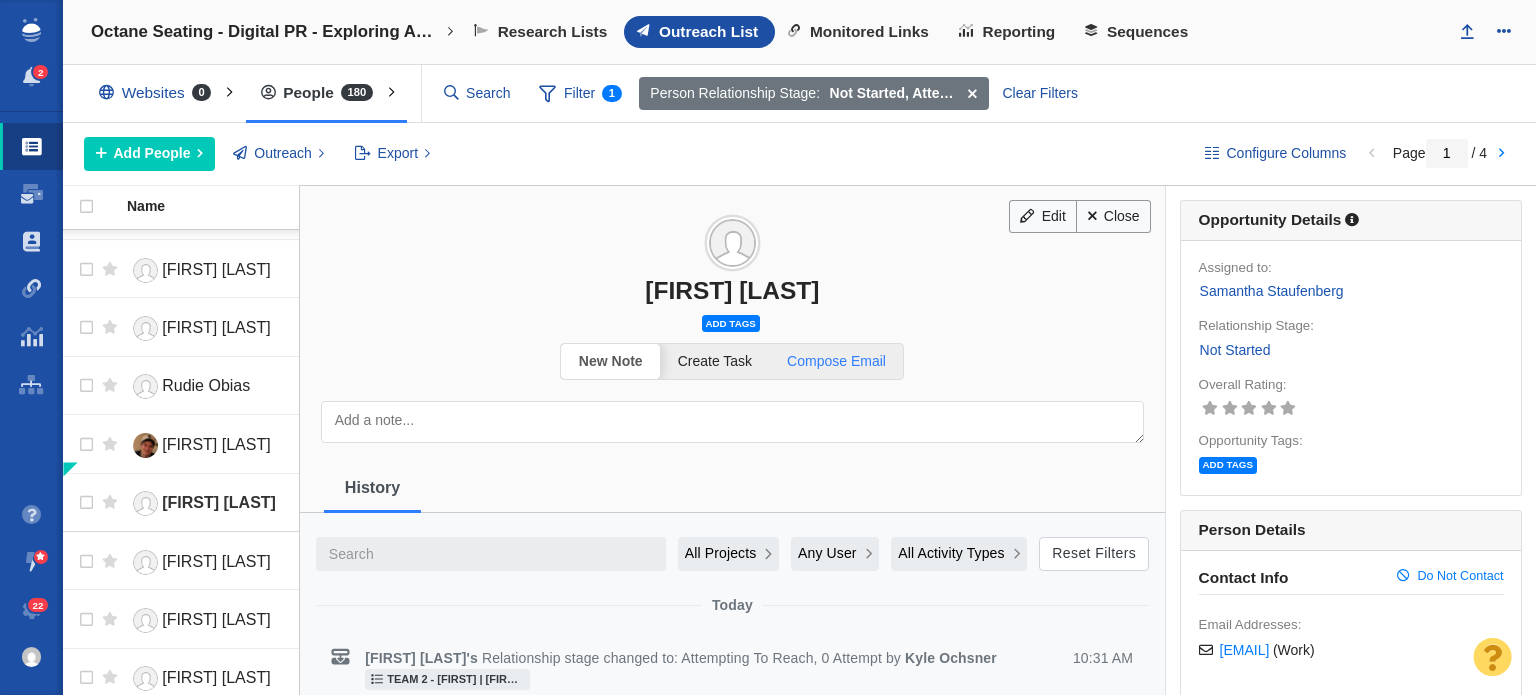 click on "Compose Email" at bounding box center (837, 361) 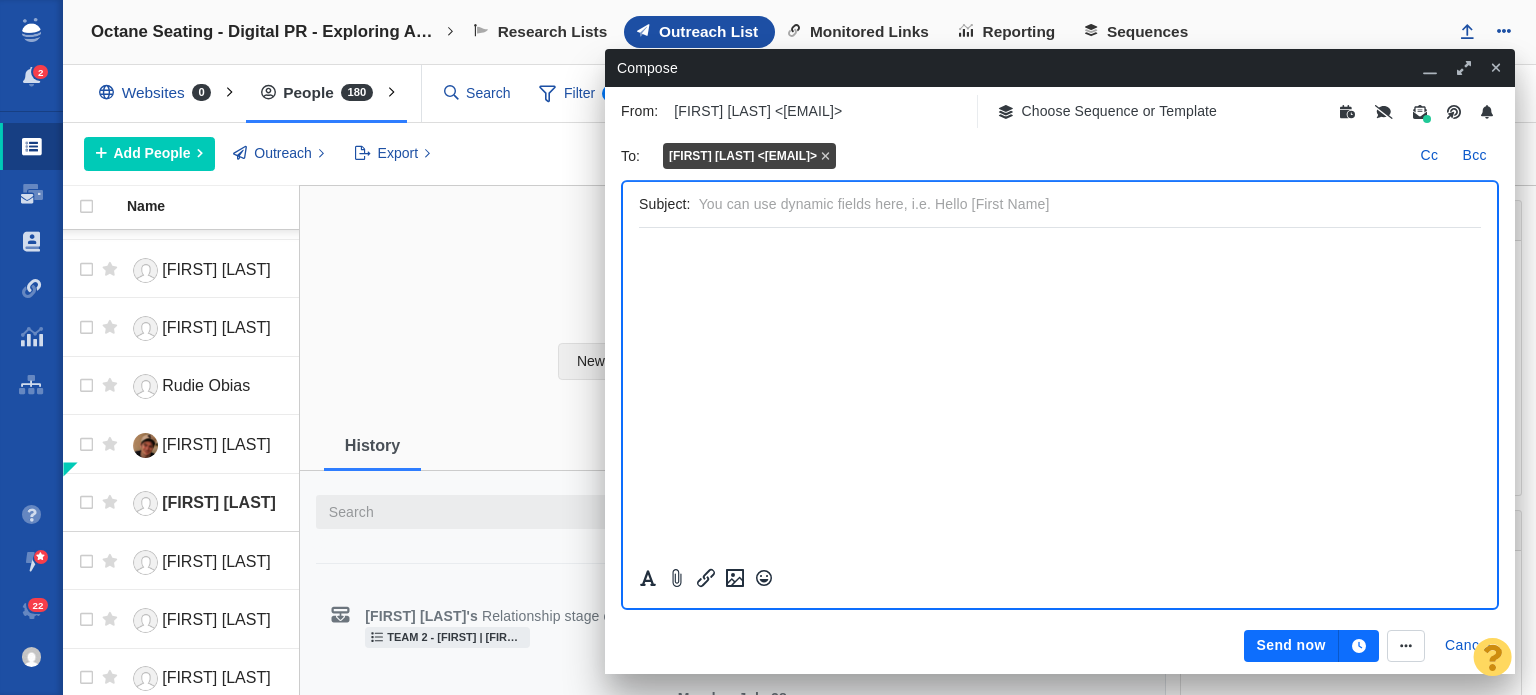 click on "Choose Sequence or Template" at bounding box center (1120, 111) 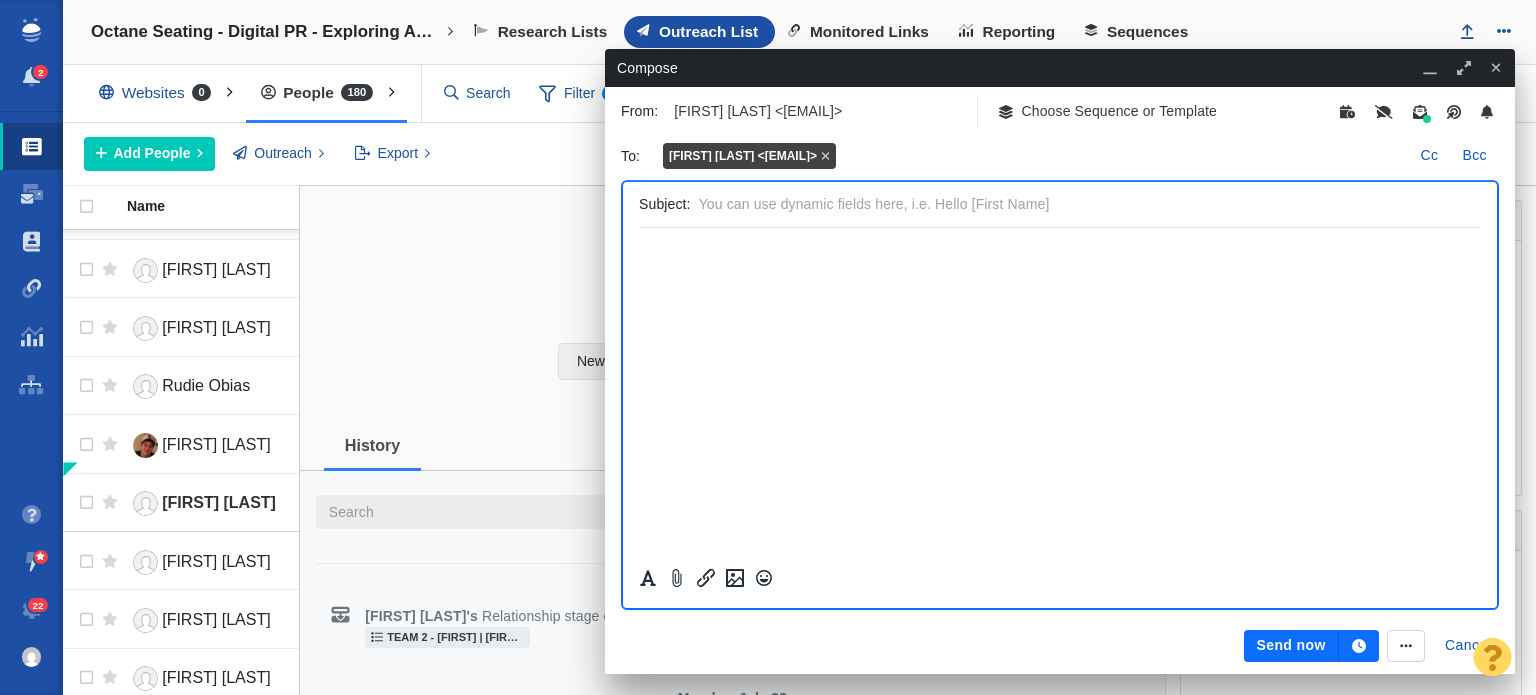 scroll, scrollTop: 0, scrollLeft: 0, axis: both 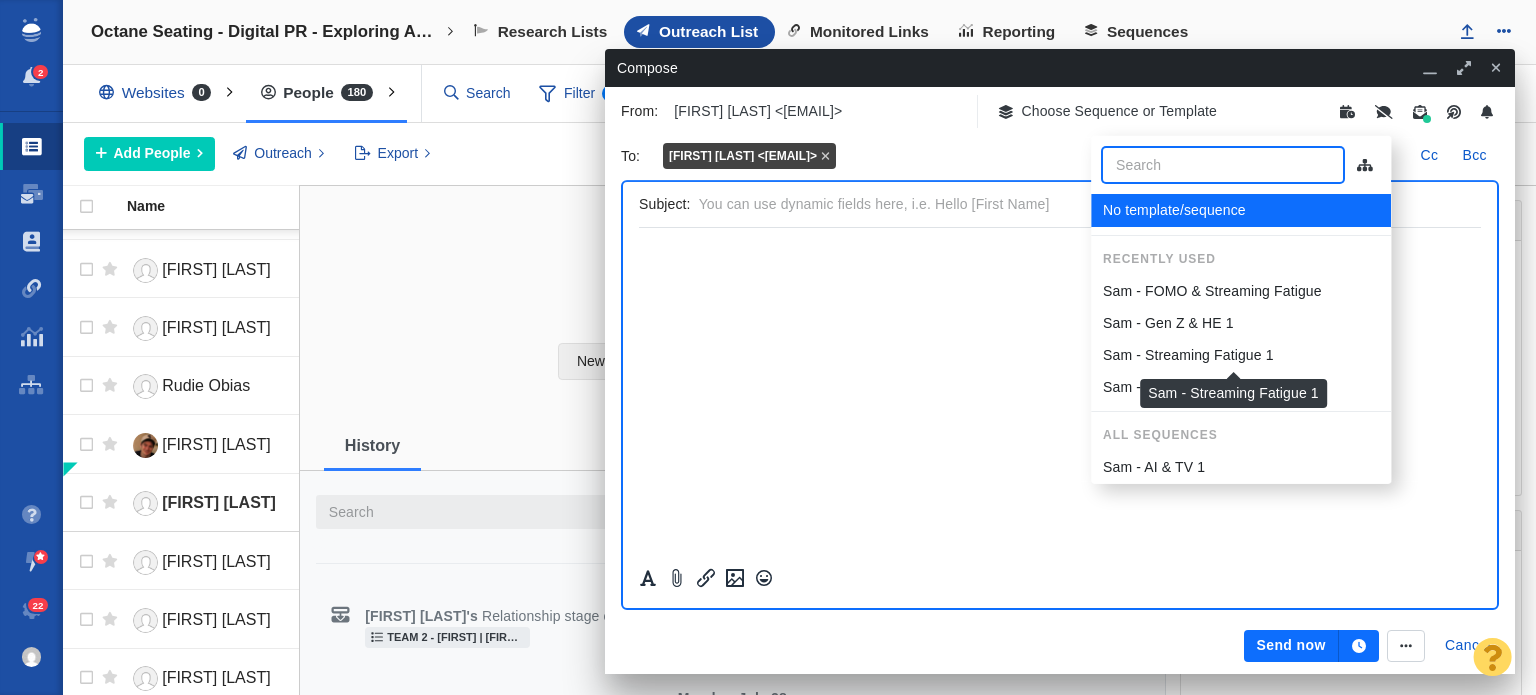 click on "Sam - Streaming Fatigue 1" at bounding box center (1188, 355) 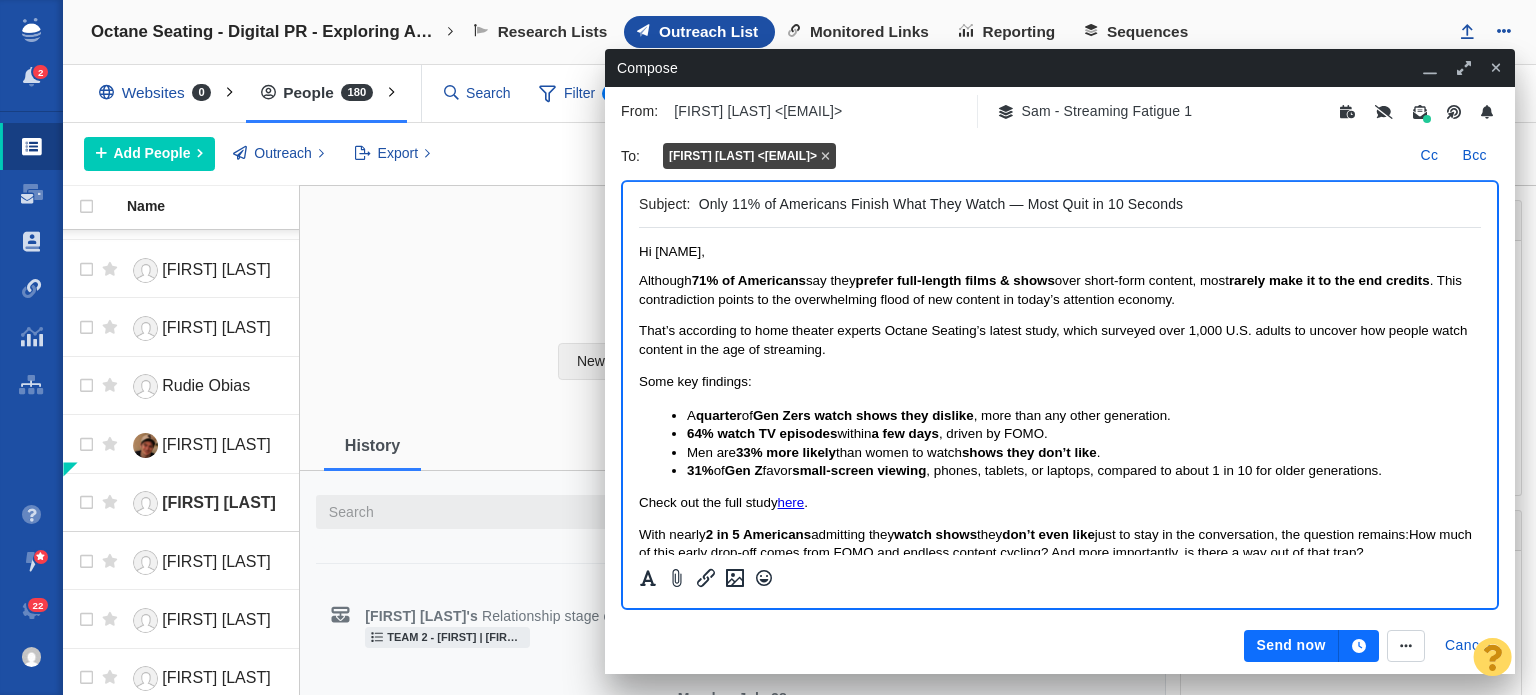 scroll, scrollTop: 0, scrollLeft: 0, axis: both 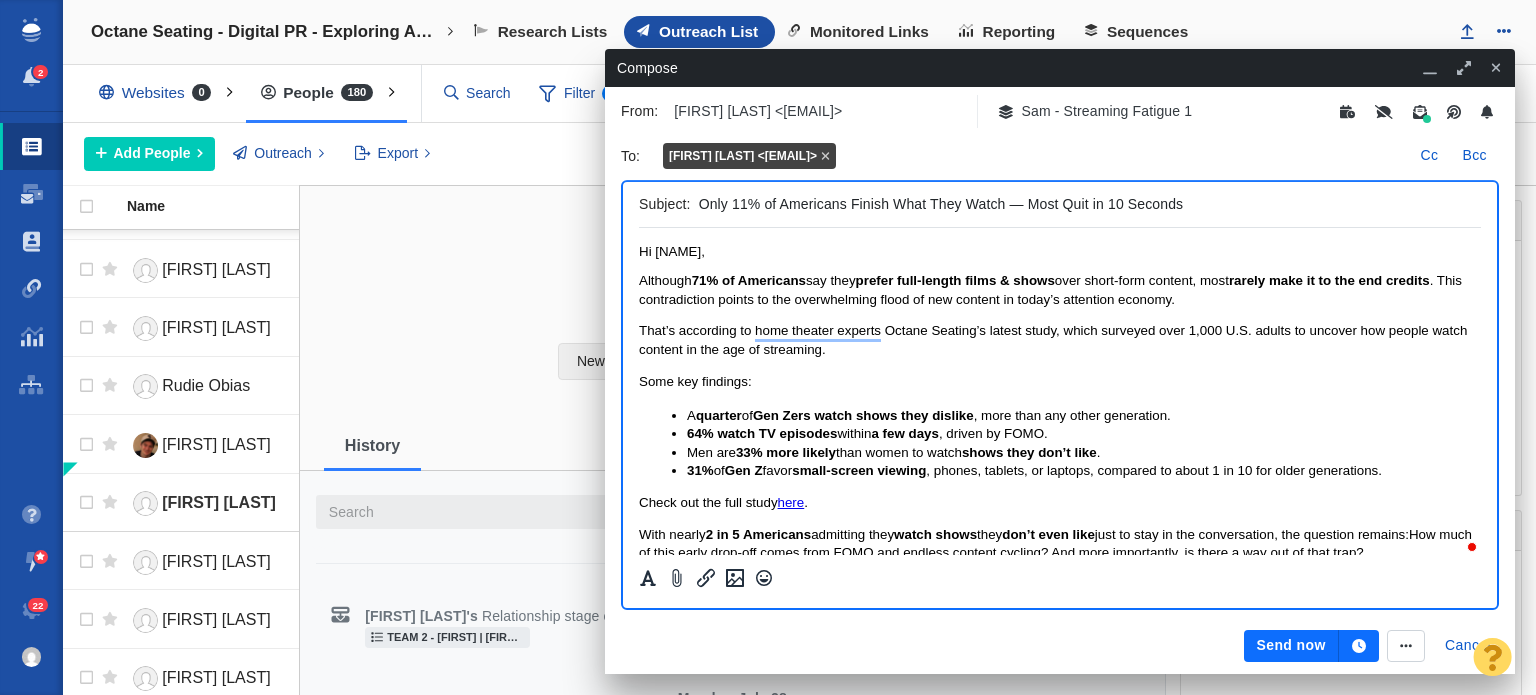 click on "Only 11% of Americans Finish What They Watch — Most Quit in 10 Seconds" at bounding box center [1086, 204] 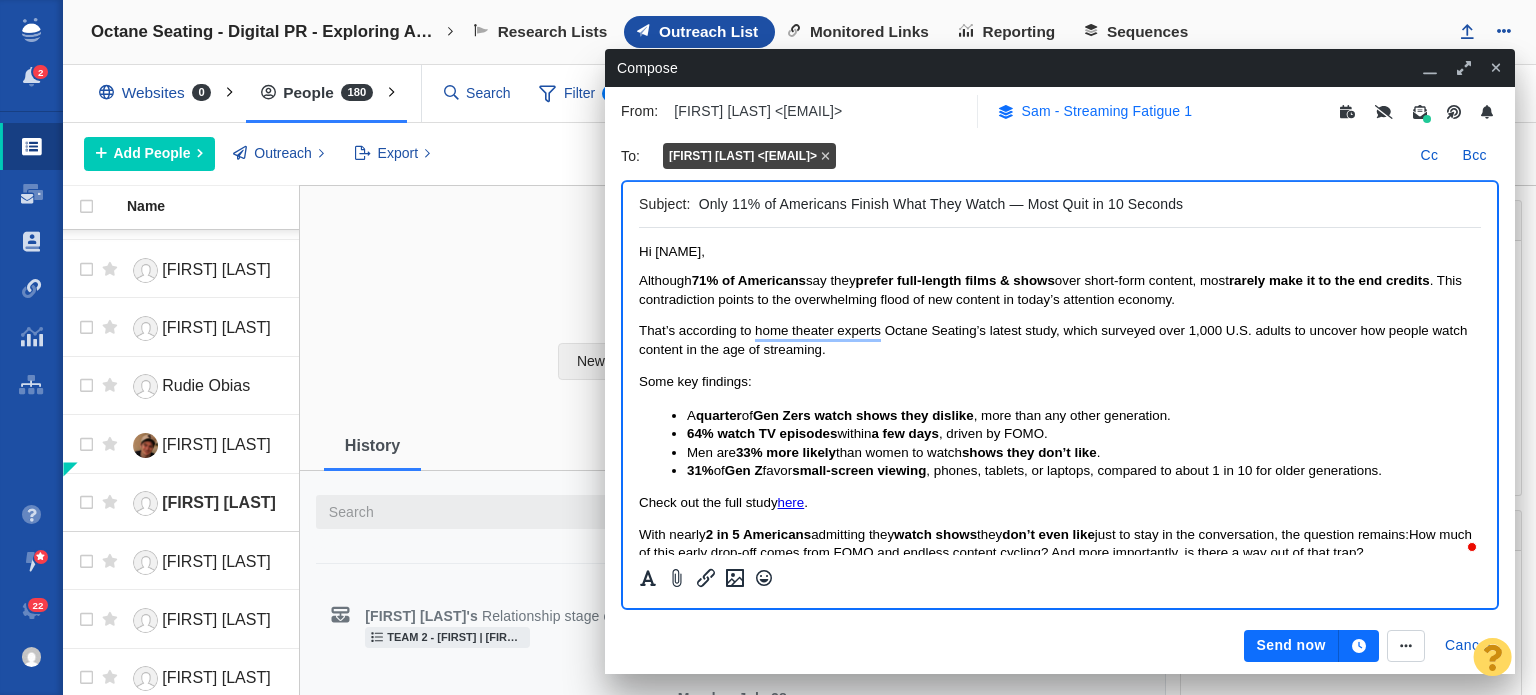 click on "Sam - Streaming Fatigue 1" at bounding box center (1107, 111) 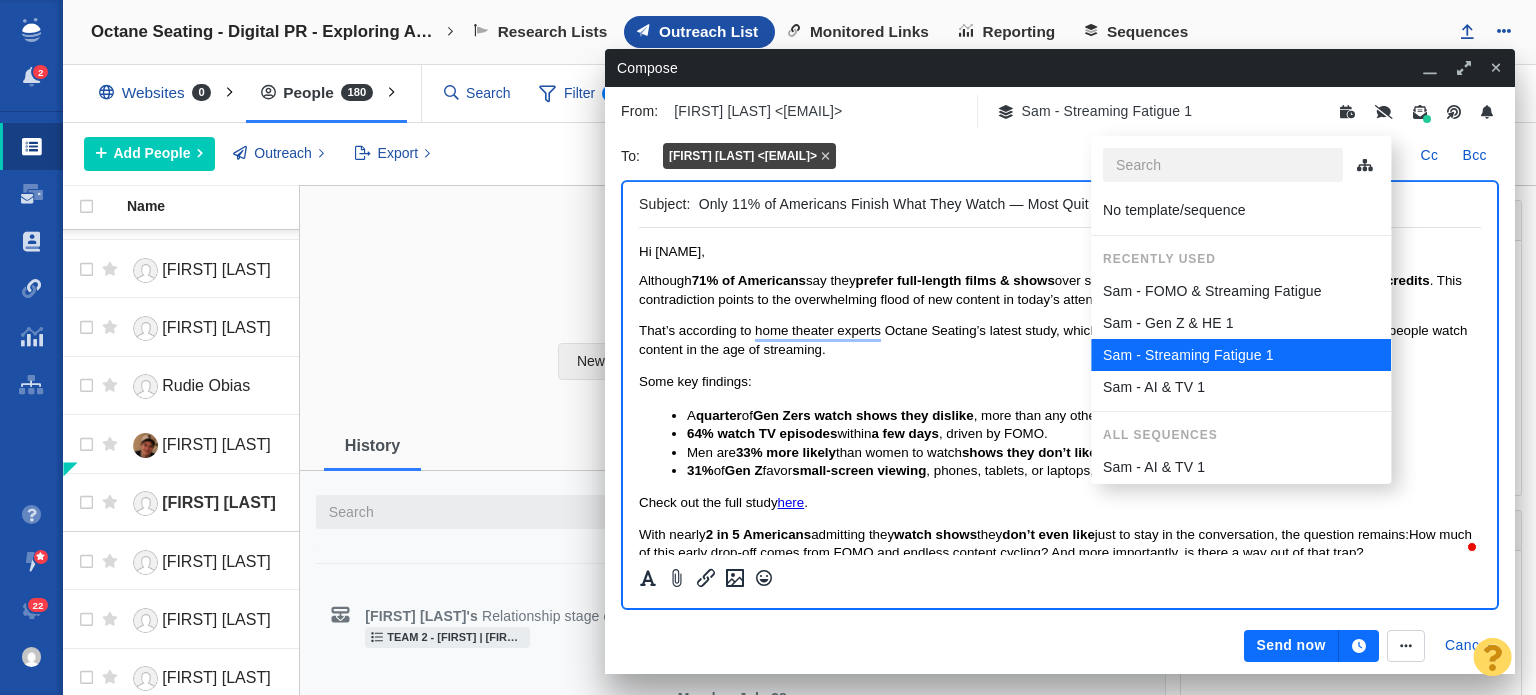 click on "Sam - FOMO & Streaming Fatigue" at bounding box center (1241, 291) 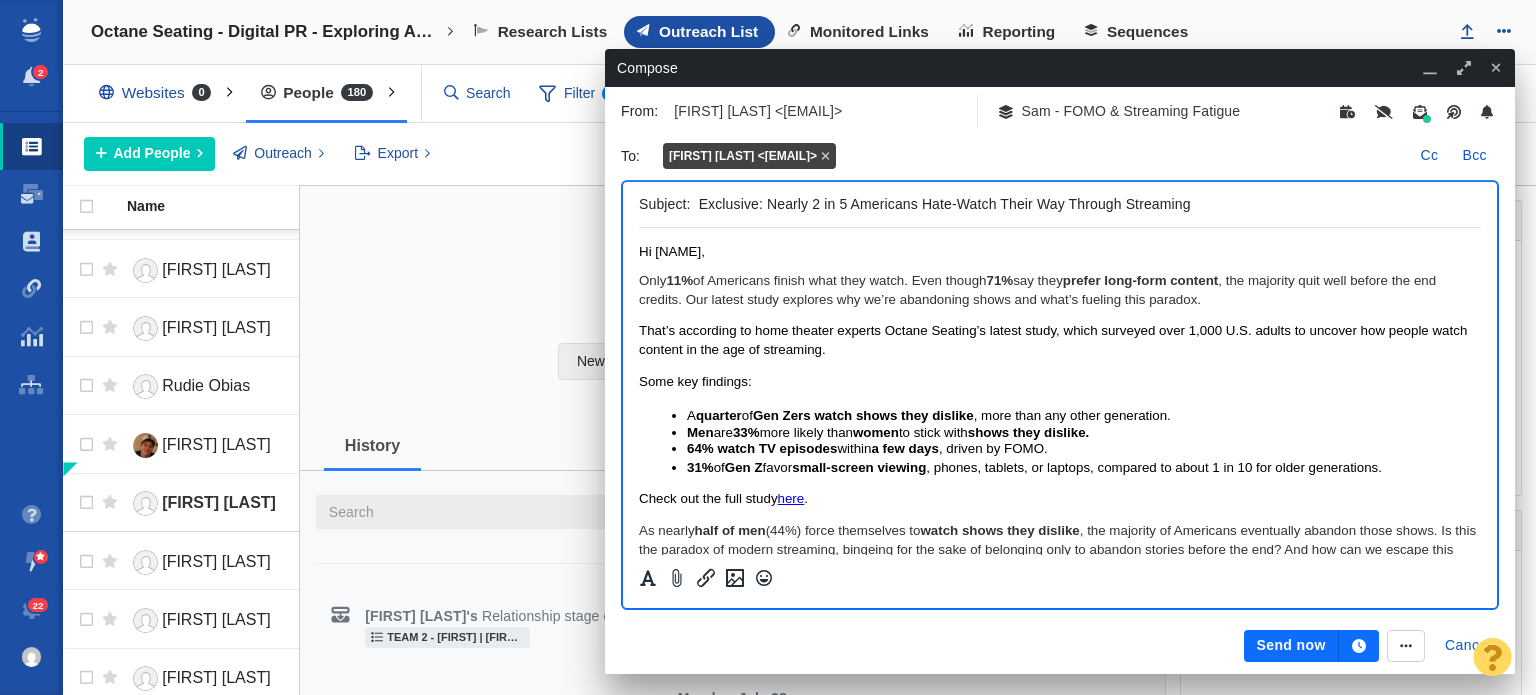 scroll, scrollTop: 0, scrollLeft: 0, axis: both 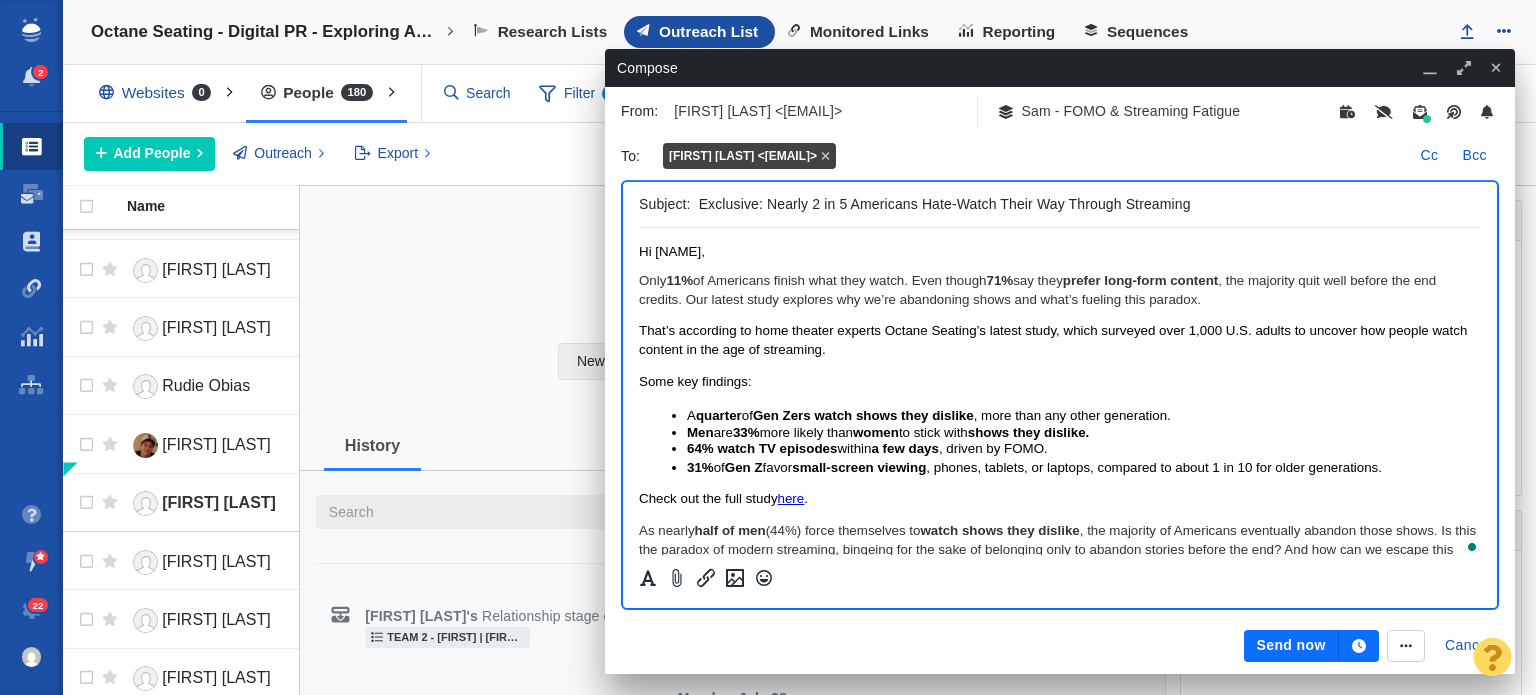 drag, startPoint x: 698, startPoint y: 204, endPoint x: 762, endPoint y: 199, distance: 64.195015 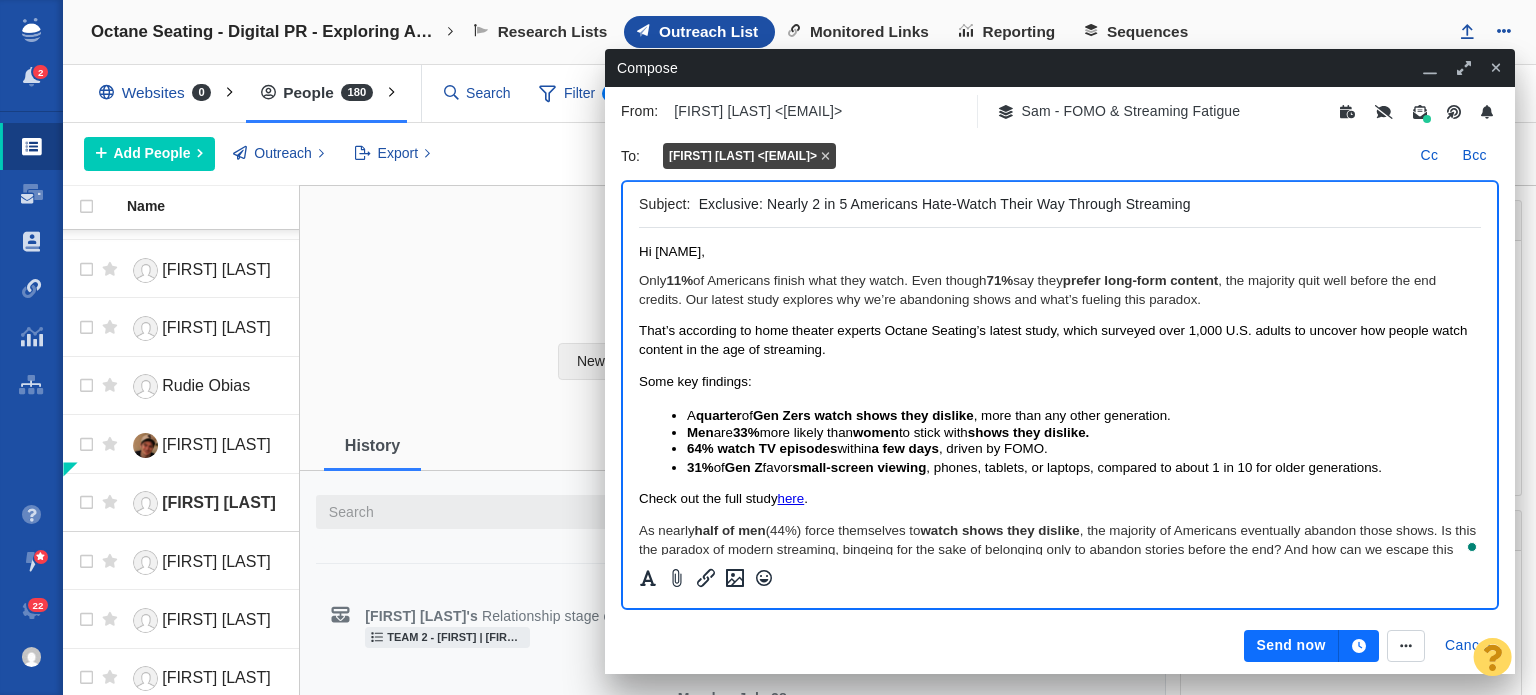 click on "Exclusive: Nearly 2 in 5 Americans Hate-Watch Their Way Through Streaming" at bounding box center [1086, 204] 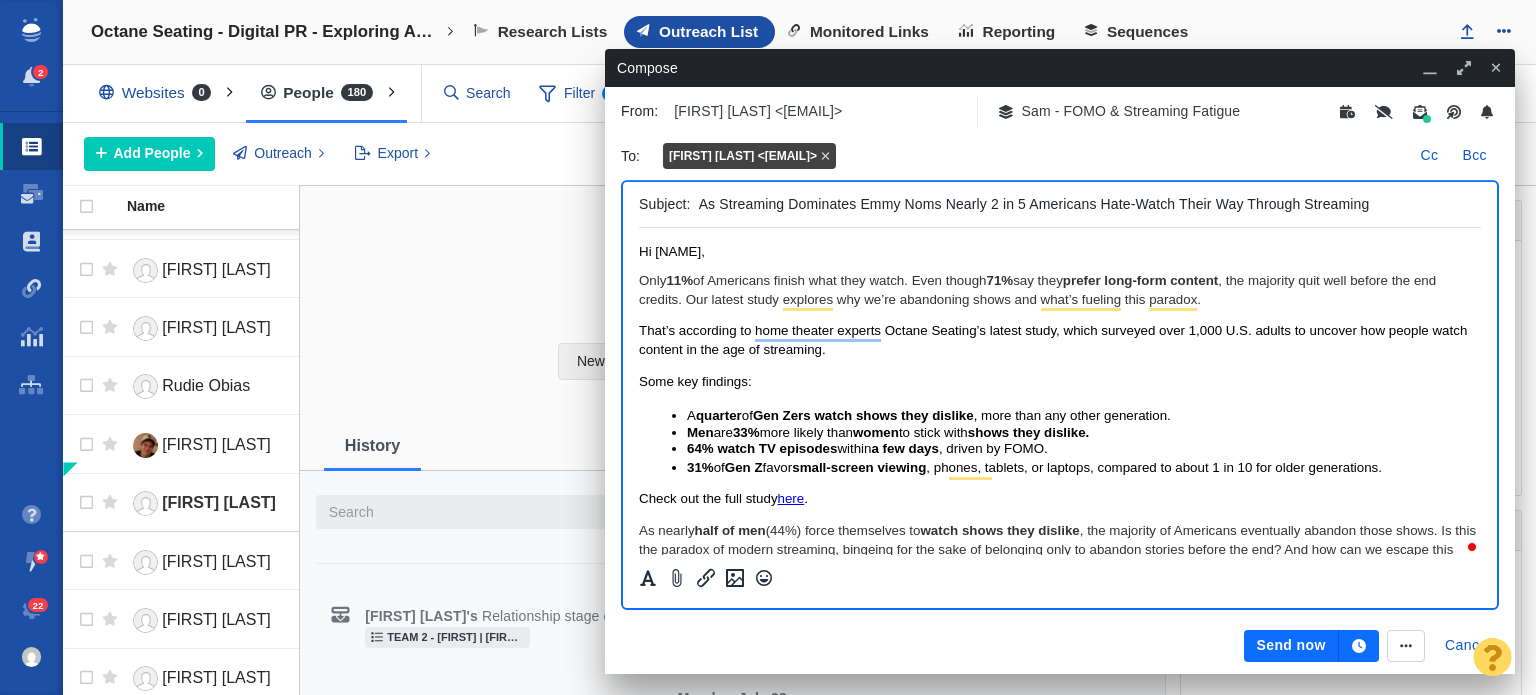 type on "As Streaming Dominates Emmy Noms Nearly 2 in 5 Americans Hate-Watch Their Way Through Streaming" 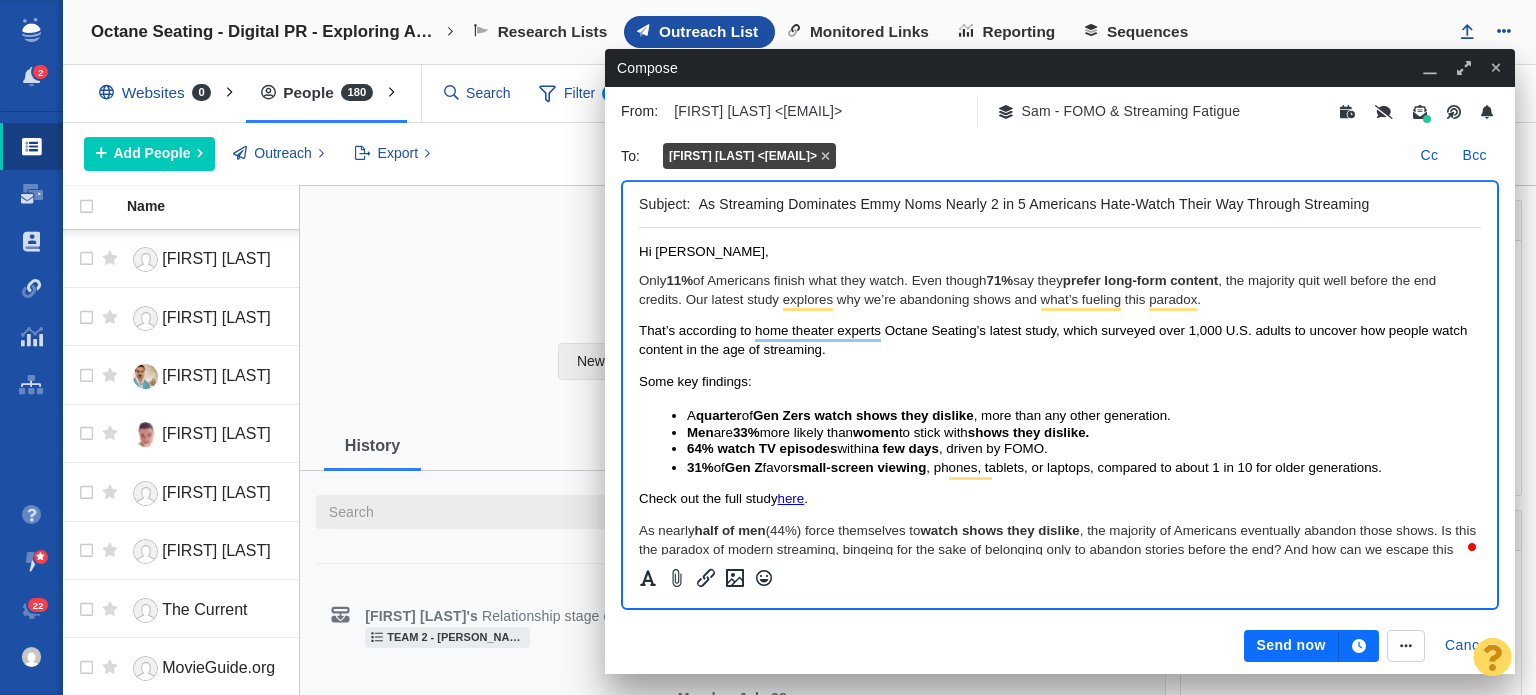 scroll, scrollTop: 0, scrollLeft: 0, axis: both 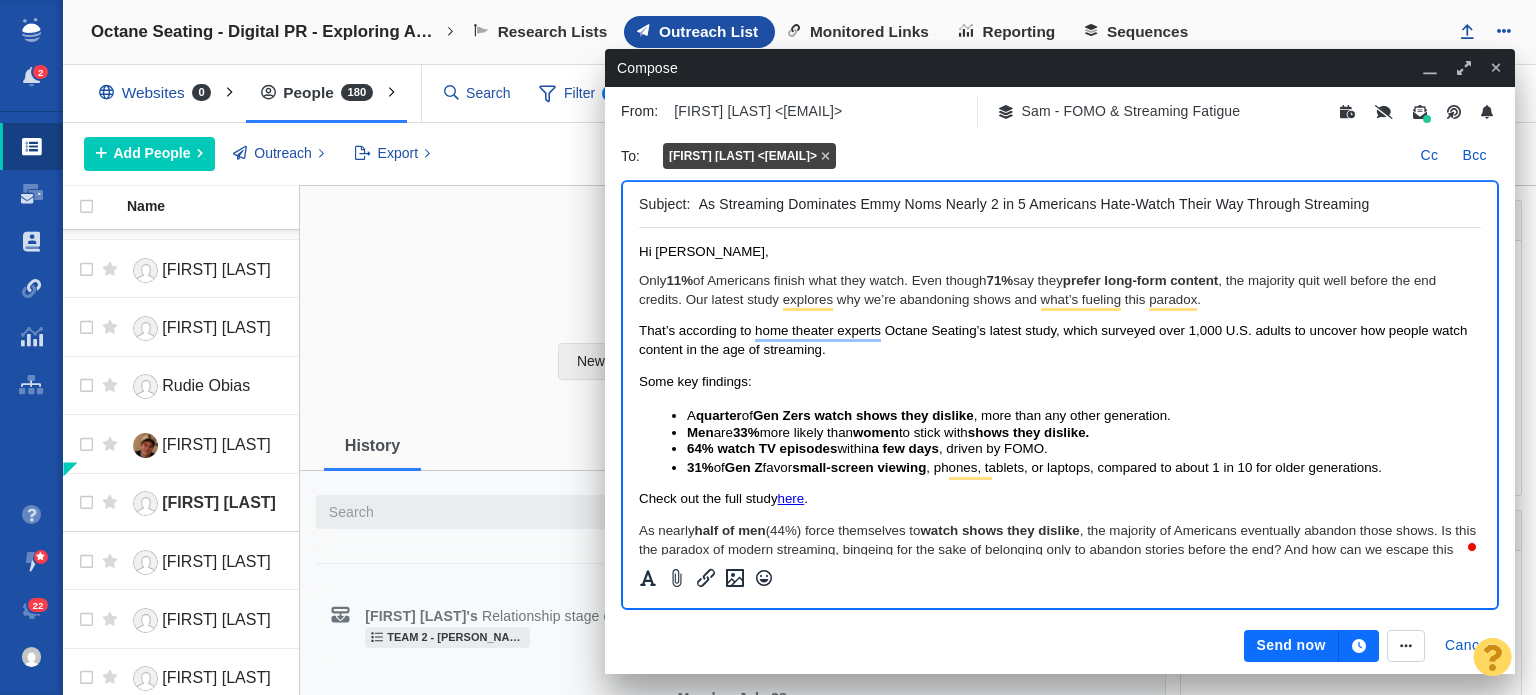 click on "As Streaming Dominates Emmy Noms Nearly 2 in 5 Americans Hate-Watch Their Way Through Streaming" at bounding box center (1086, 204) 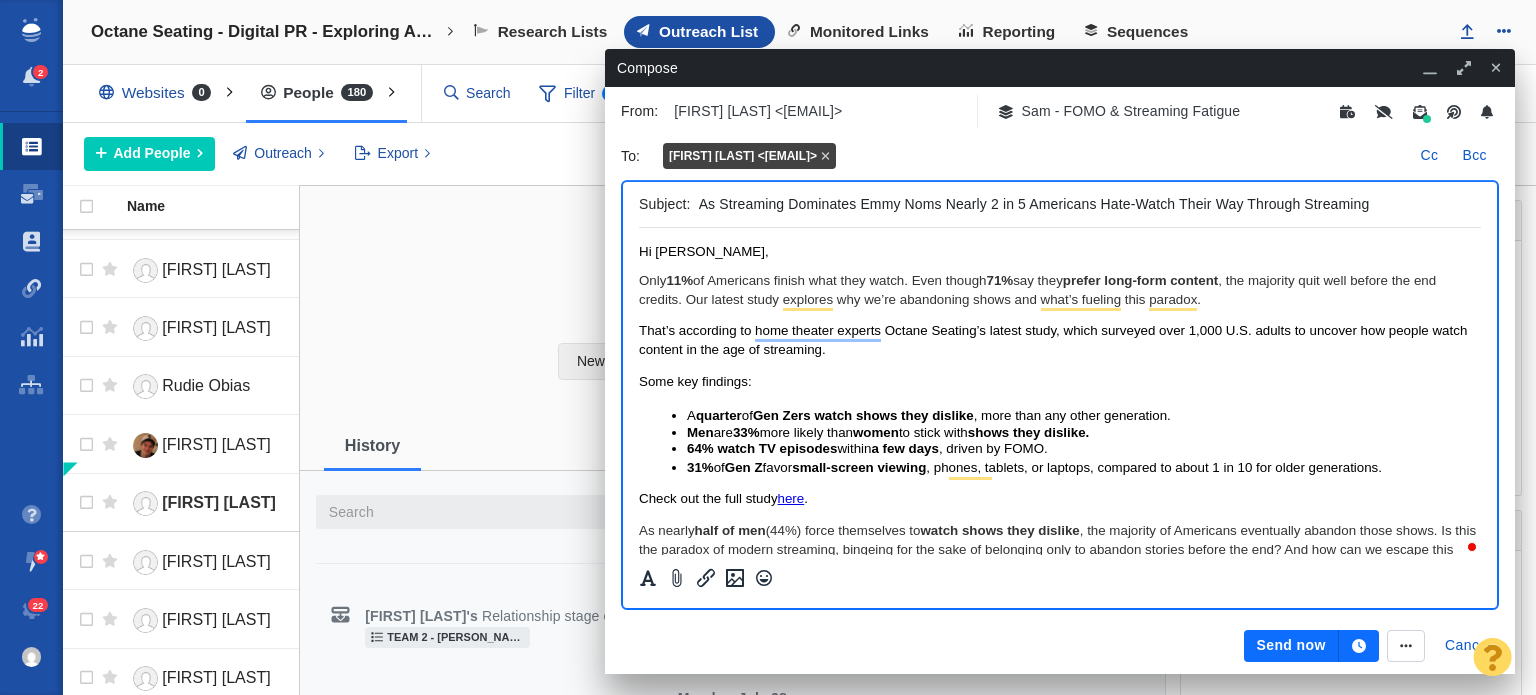 drag, startPoint x: 940, startPoint y: 207, endPoint x: 900, endPoint y: 211, distance: 40.1995 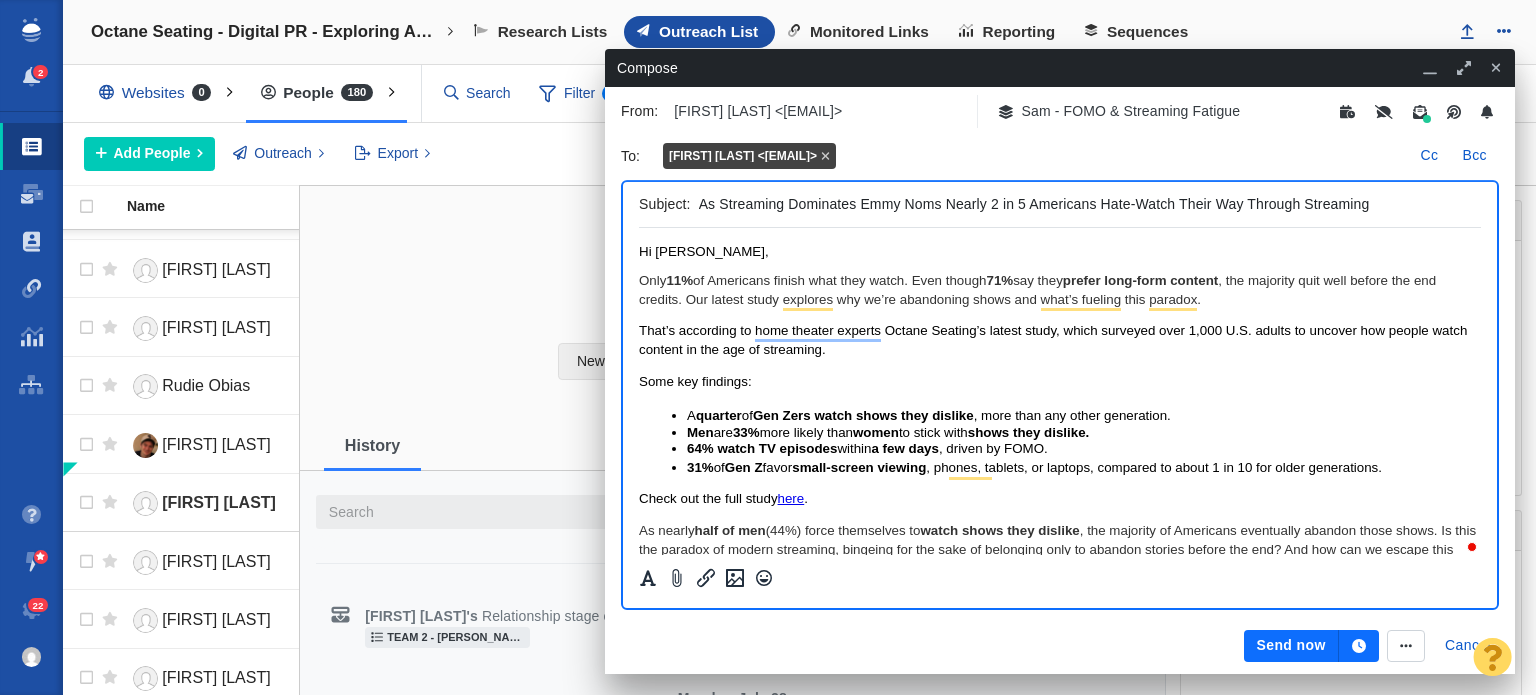 click on "As Streaming Dominates Emmy Noms Nearly 2 in 5 Americans Hate-Watch Their Way Through Streaming" at bounding box center [1086, 204] 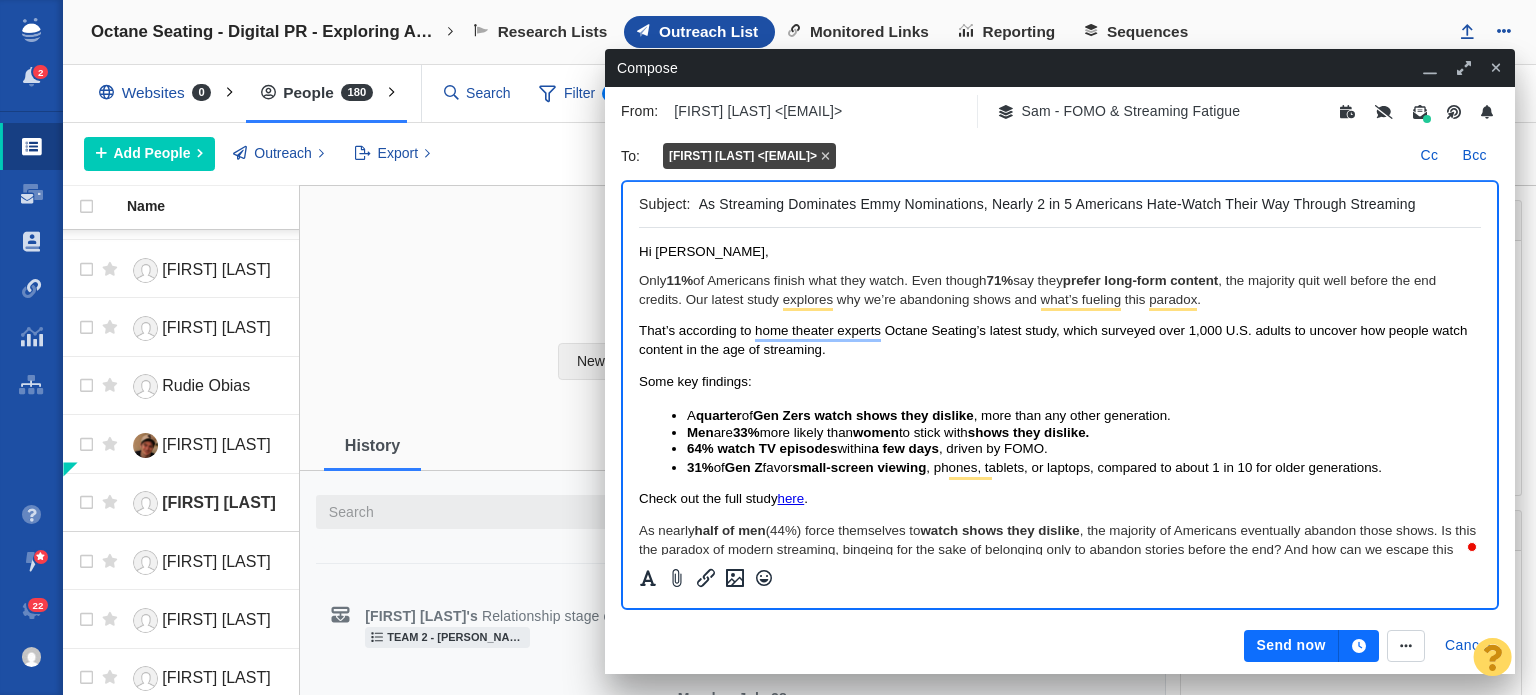drag, startPoint x: 1411, startPoint y: 207, endPoint x: 42, endPoint y: 13, distance: 1382.6775 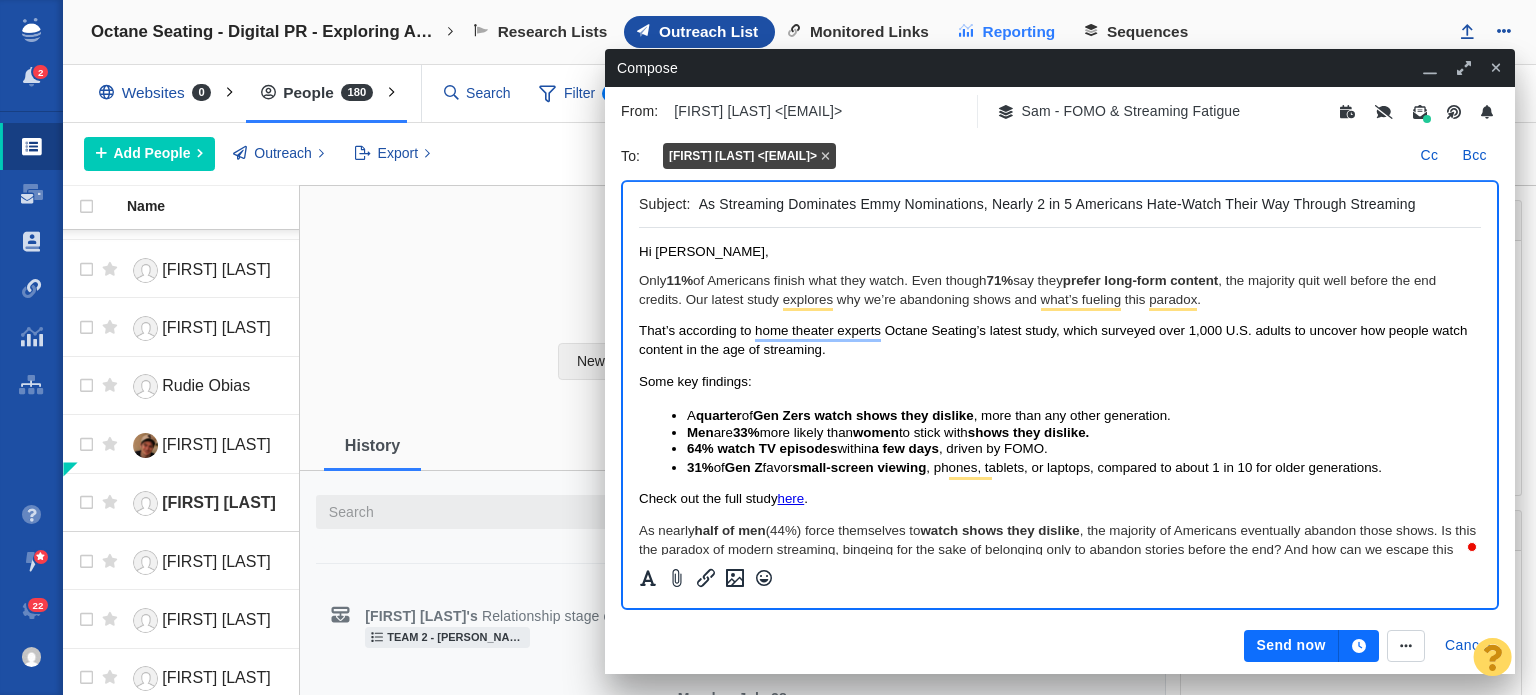type on "As Streaming Dominates Emmy Nominations, Nearly 2 in 5 Americans Hate-Watch Their Way Through Streaming" 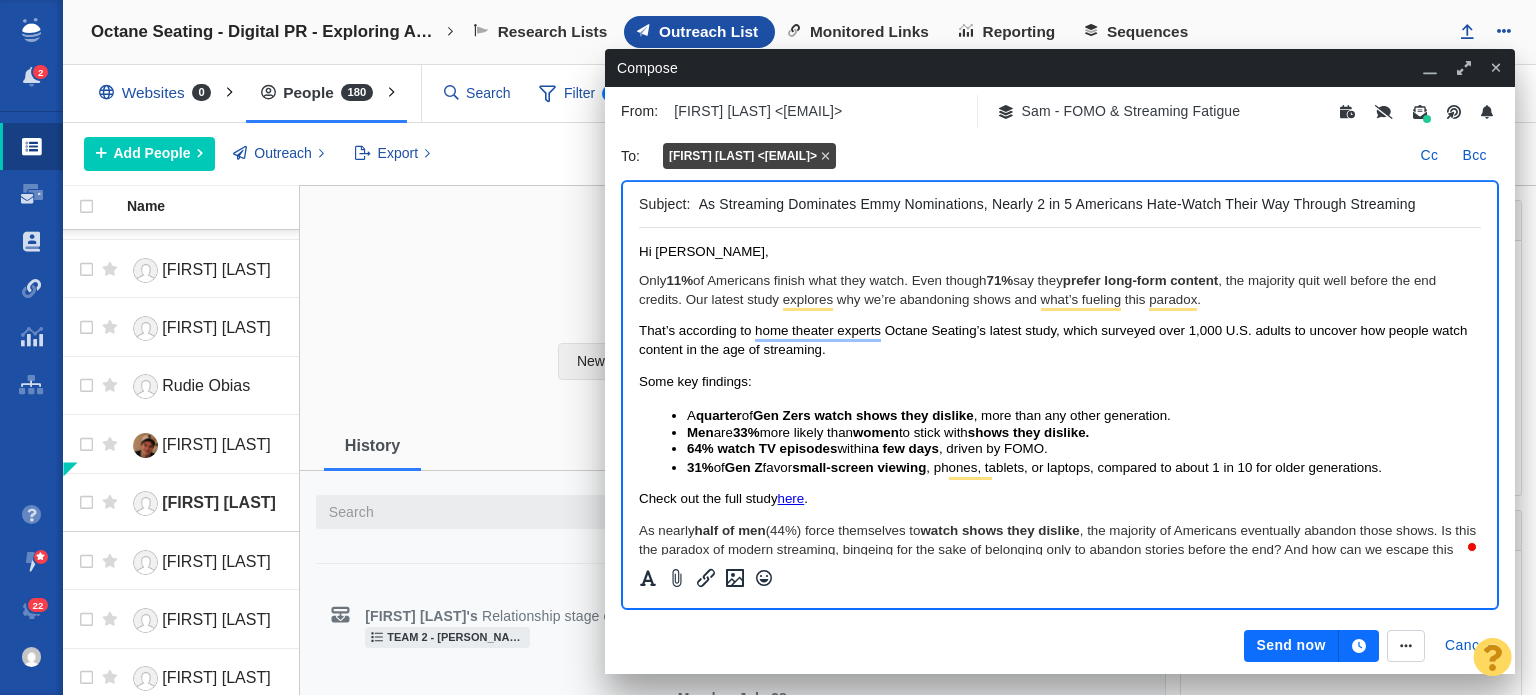click on "As Streaming Dominates Emmy Nominations, Nearly 2 in 5 Americans Hate-Watch Their Way Through Streaming" at bounding box center [1086, 204] 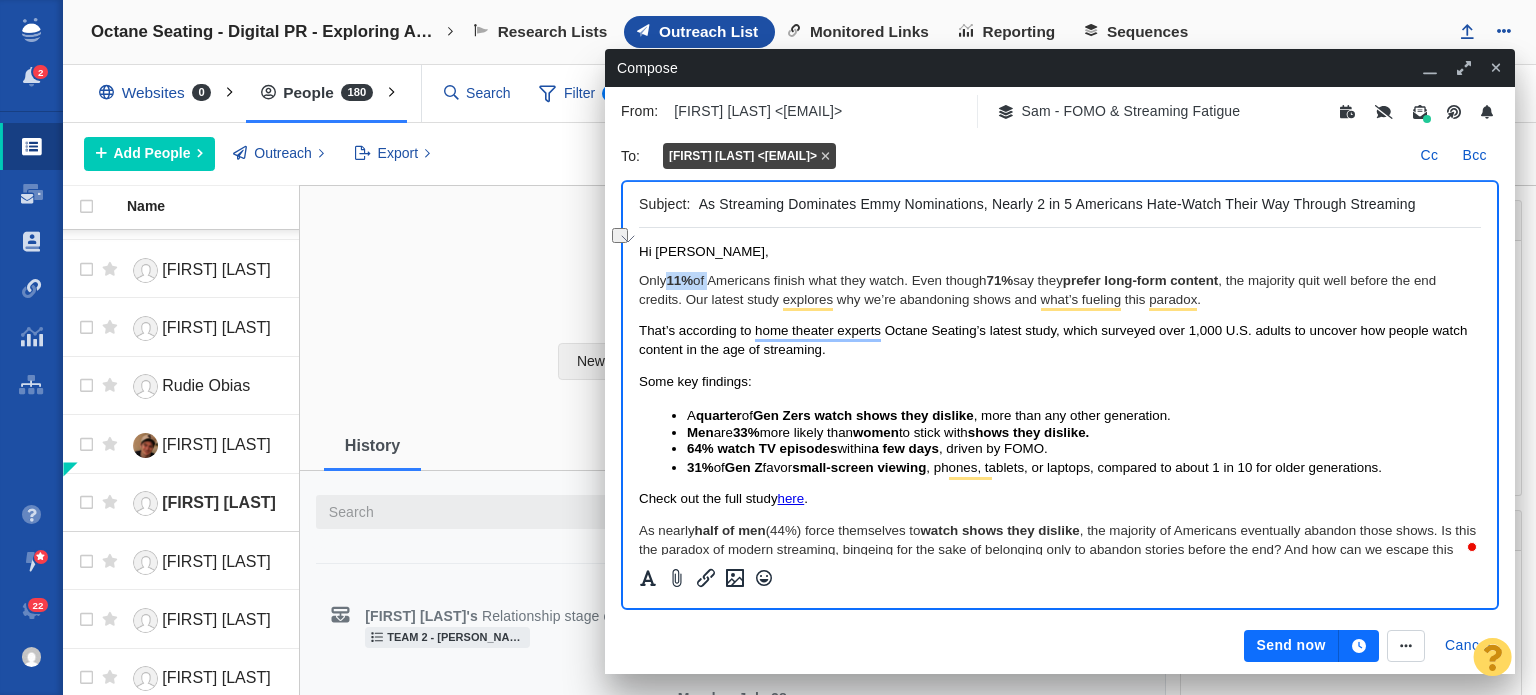 drag, startPoint x: 671, startPoint y: 280, endPoint x: 710, endPoint y: 283, distance: 39.115215 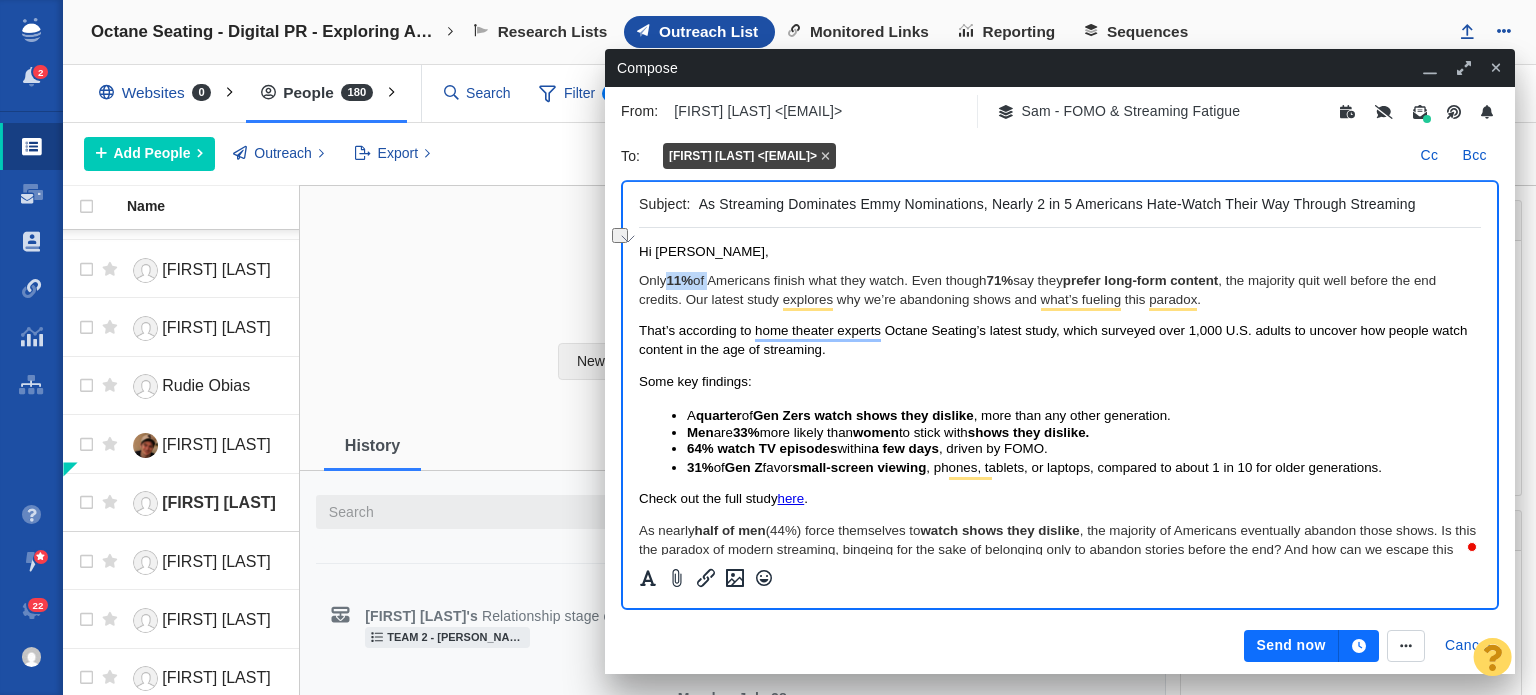 click on "Only  11%  of Americans finish what they watch. Even though  71%  say they  prefer long-form content , the majority quit well before the end credits. Our latest study explores why we’re abandoning shows and what’s fueling this paradox." at bounding box center (1060, 290) 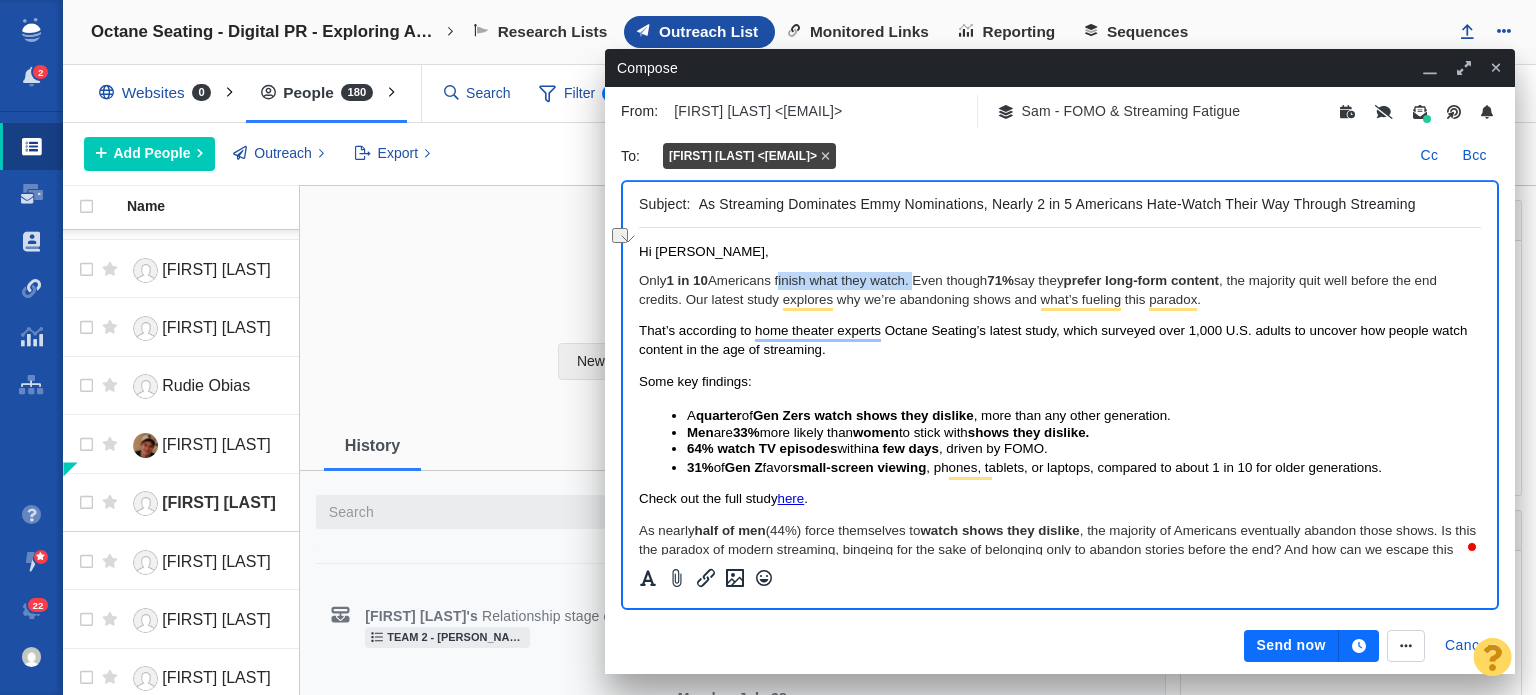 drag, startPoint x: 780, startPoint y: 281, endPoint x: 914, endPoint y: 281, distance: 134 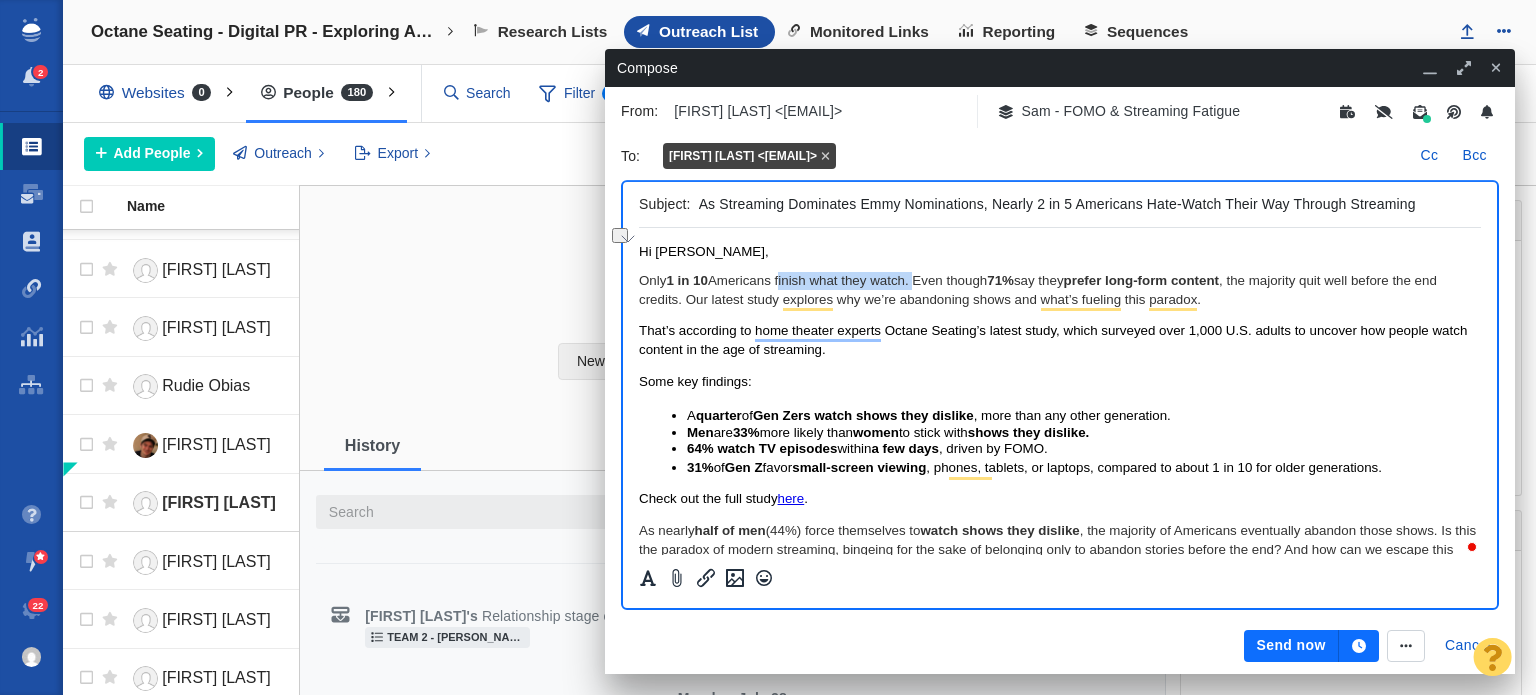 click on "Only  1 in 10  Americans finish what they watch. Even though  71%  say they  prefer long-form content , the majority quit well before the end credits. Our latest study explores why we’re abandoning shows and what’s fueling this paradox." at bounding box center [1060, 290] 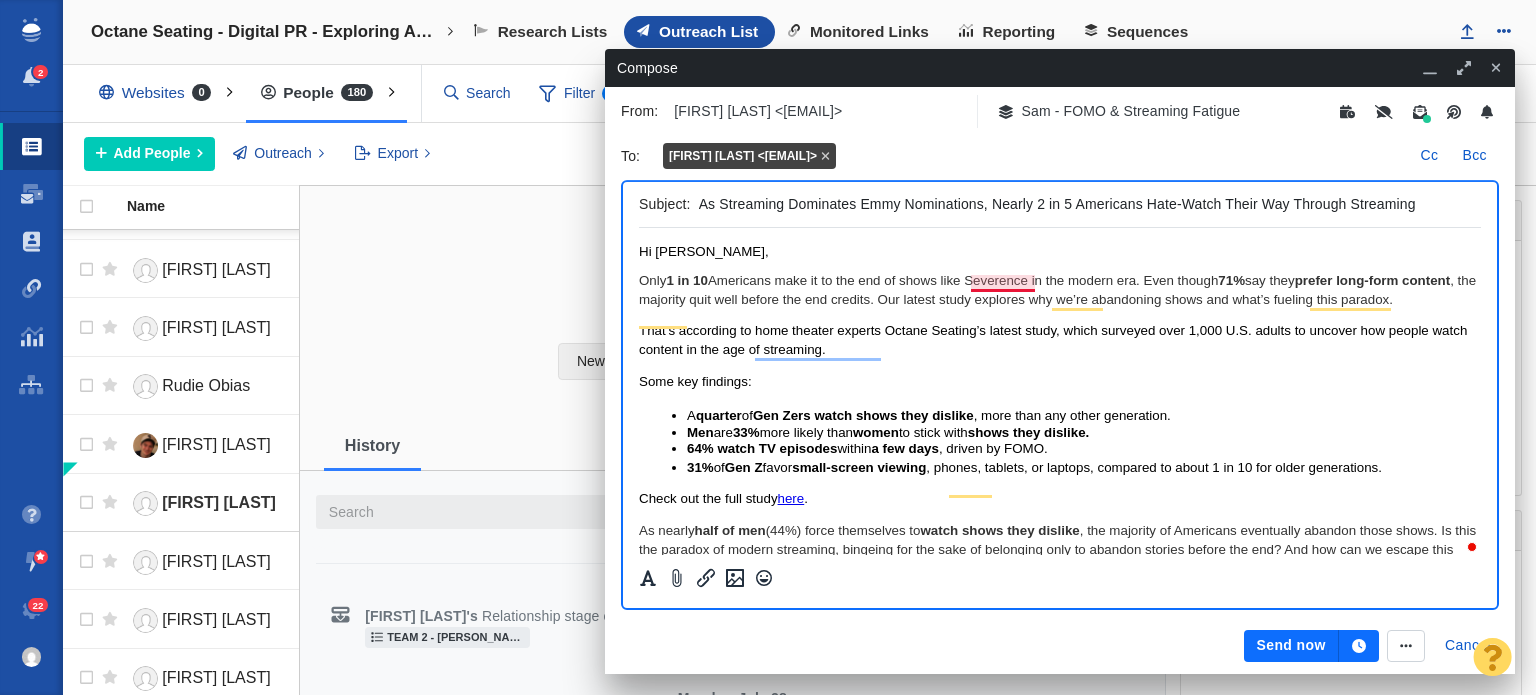 click on "Only  1 in 10  Americans make it to the end of shows like Severence in the modern era. Even though  71%  say they  prefer long-form content , the majority quit well before the end credits. Our latest study explores why we’re abandoning shows and what’s fueling this paradox." at bounding box center [1060, 290] 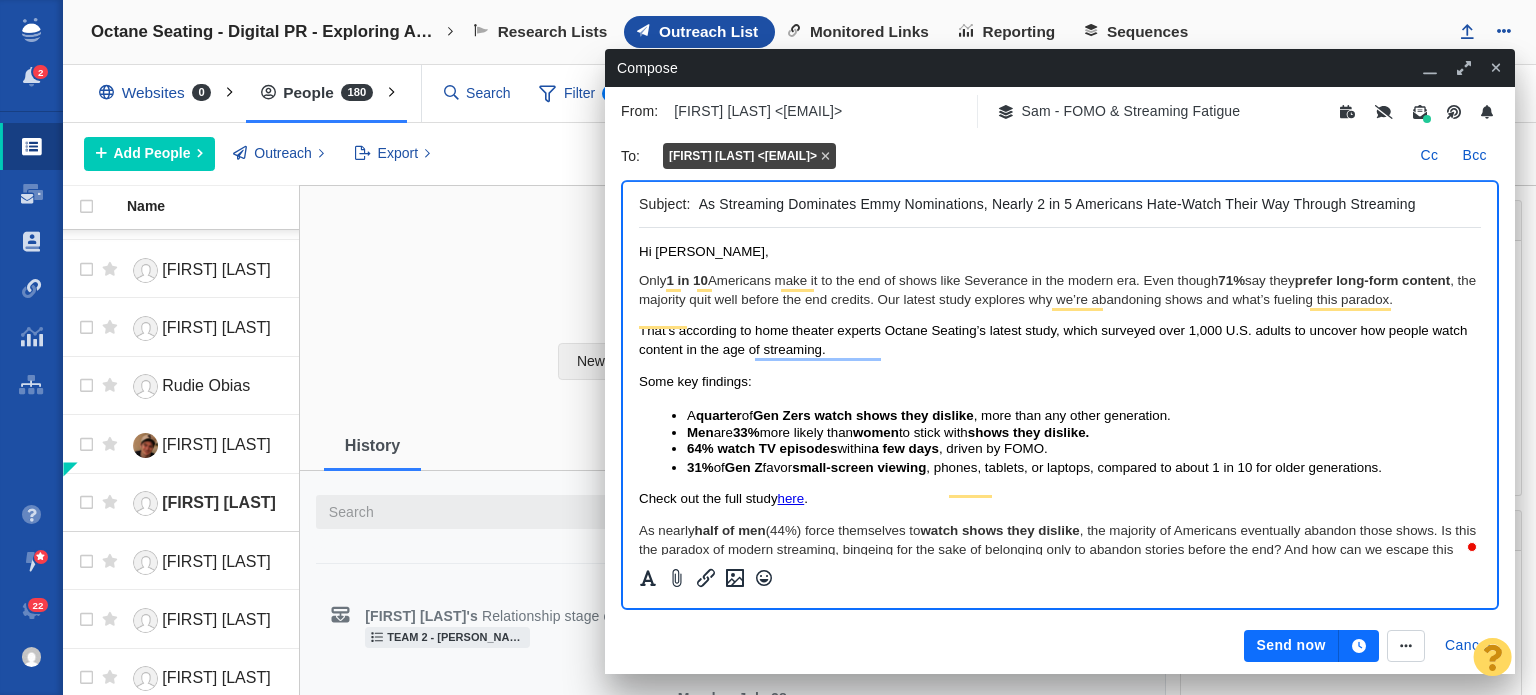 click on "Only  1 in 10  Americans make it to the end of shows like Severance in the modern era. Even though  71%  say they  prefer long-form content , the majority quit well before the end credits. Our latest study explores why we’re abandoning shows and what’s fueling this paradox." at bounding box center (1060, 290) 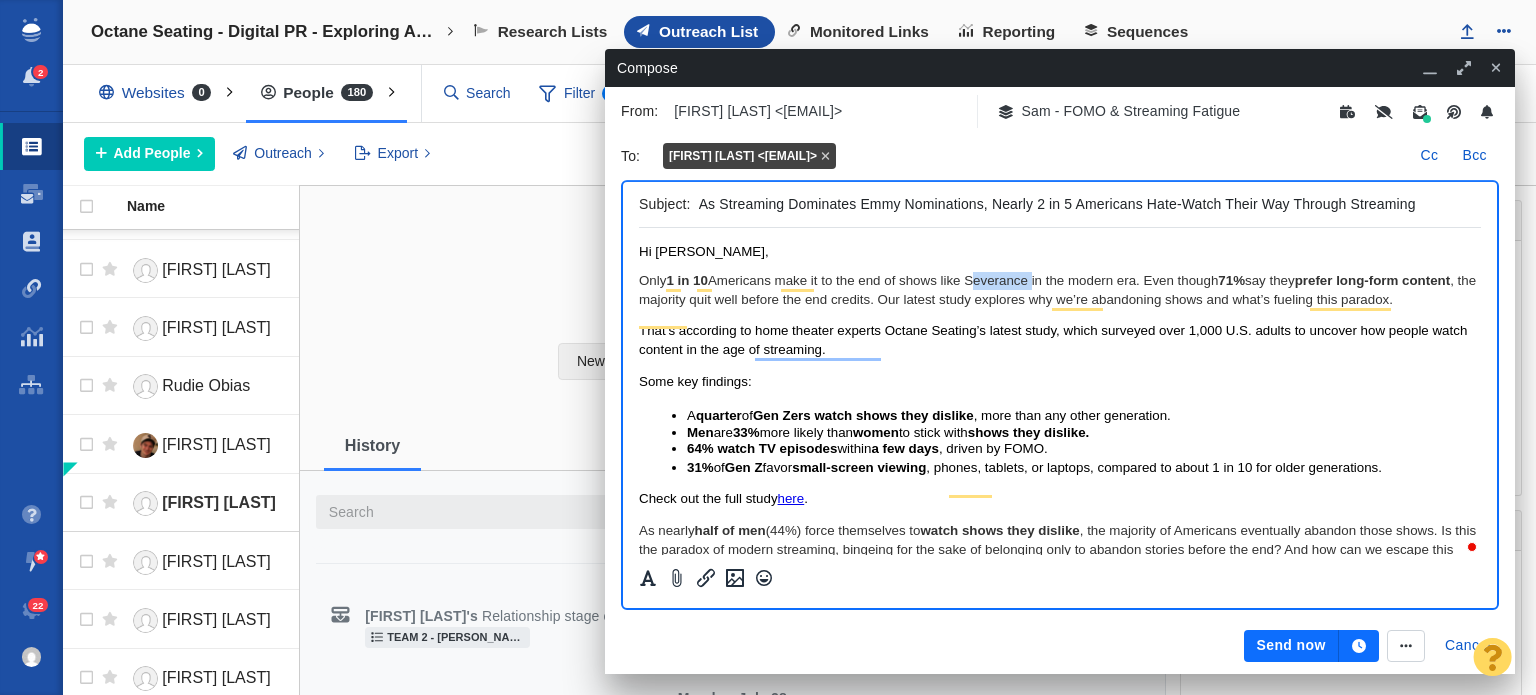 drag, startPoint x: 974, startPoint y: 273, endPoint x: 1021, endPoint y: 279, distance: 47.38143 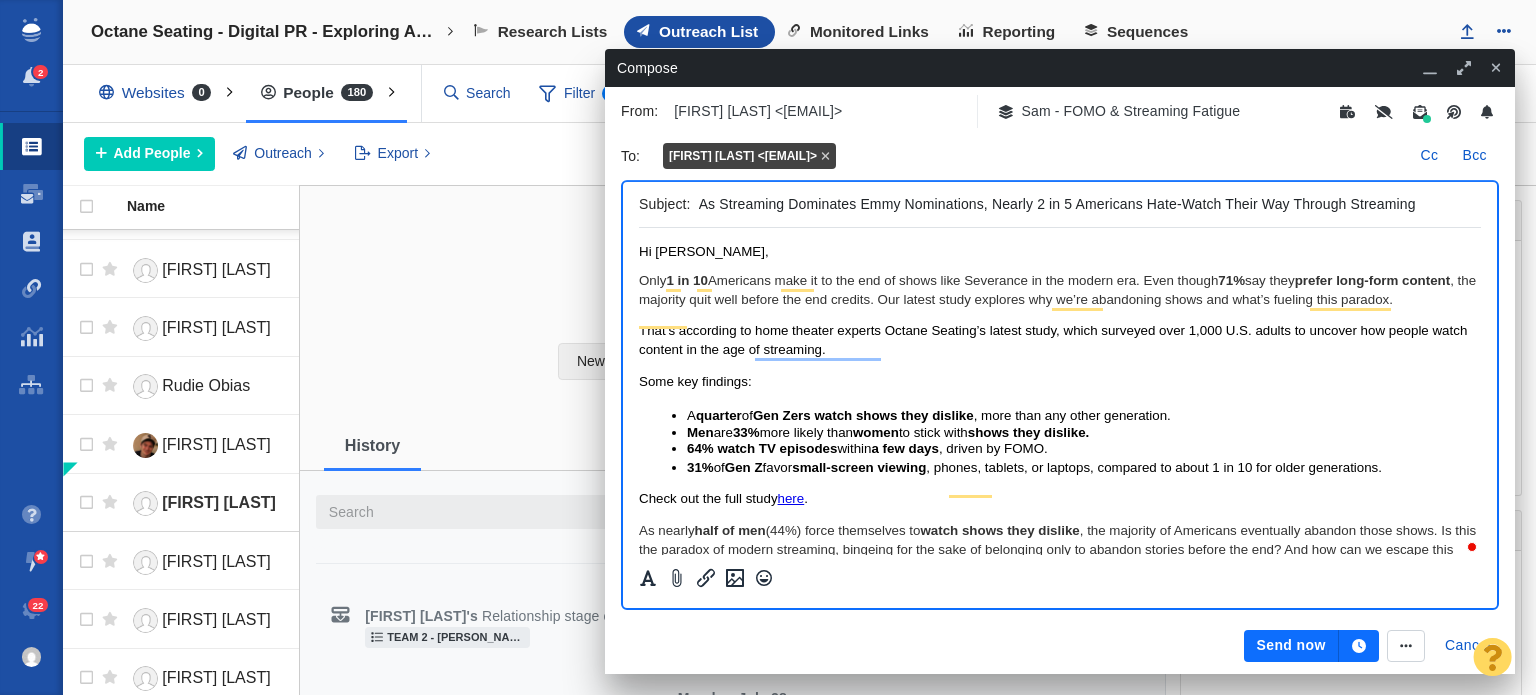 click on "Only  1 in 10  Americans make it to the end of shows like Severance in the modern era. Even though  71%  say they  prefer long-form content , the majority quit well before the end credits. Our latest study explores why we’re abandoning shows and what’s fueling this paradox." at bounding box center [1060, 290] 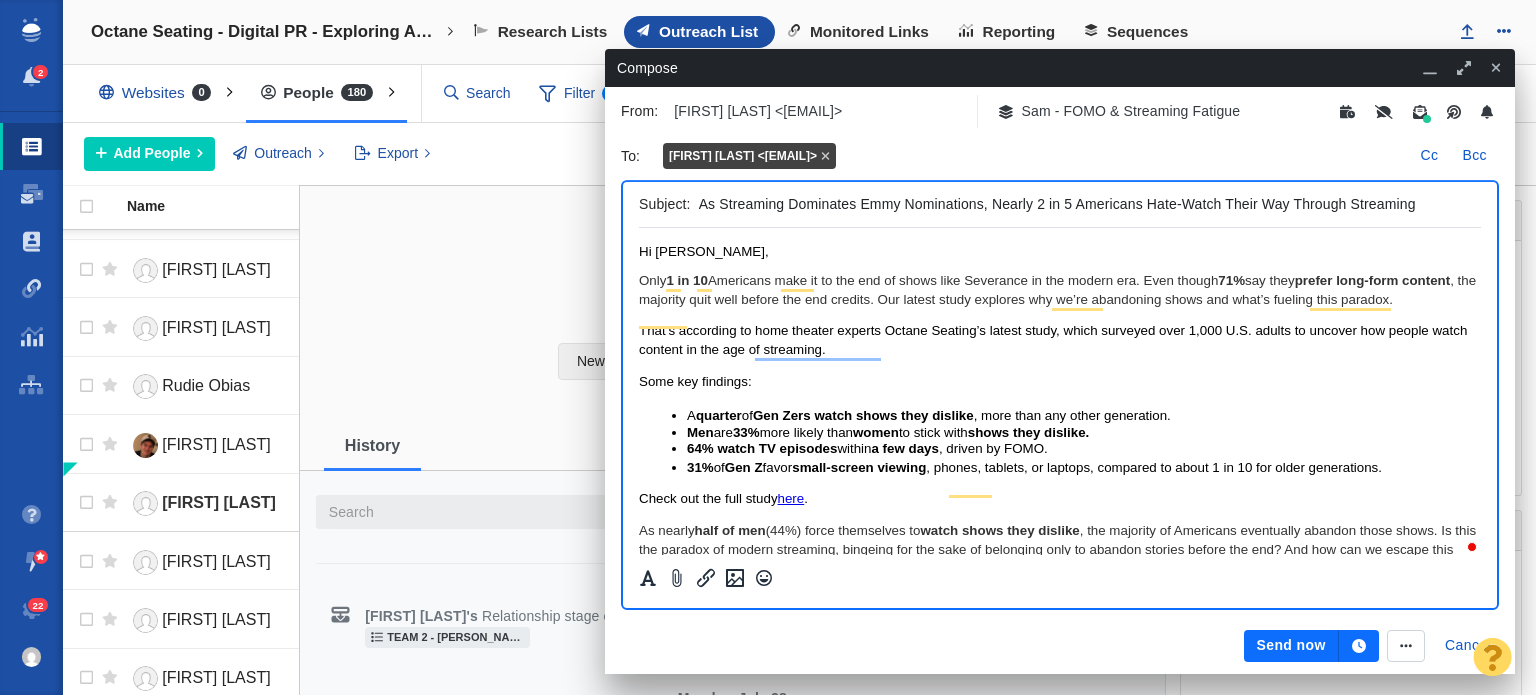 click on "Only  1 in 10  Americans make it to the end of shows like Severance in the modern era. Even though  71%  say they  prefer long-form content , the majority quit well before the end credits. Our latest study explores why we’re abandoning shows and what’s fueling this paradox." at bounding box center [1060, 290] 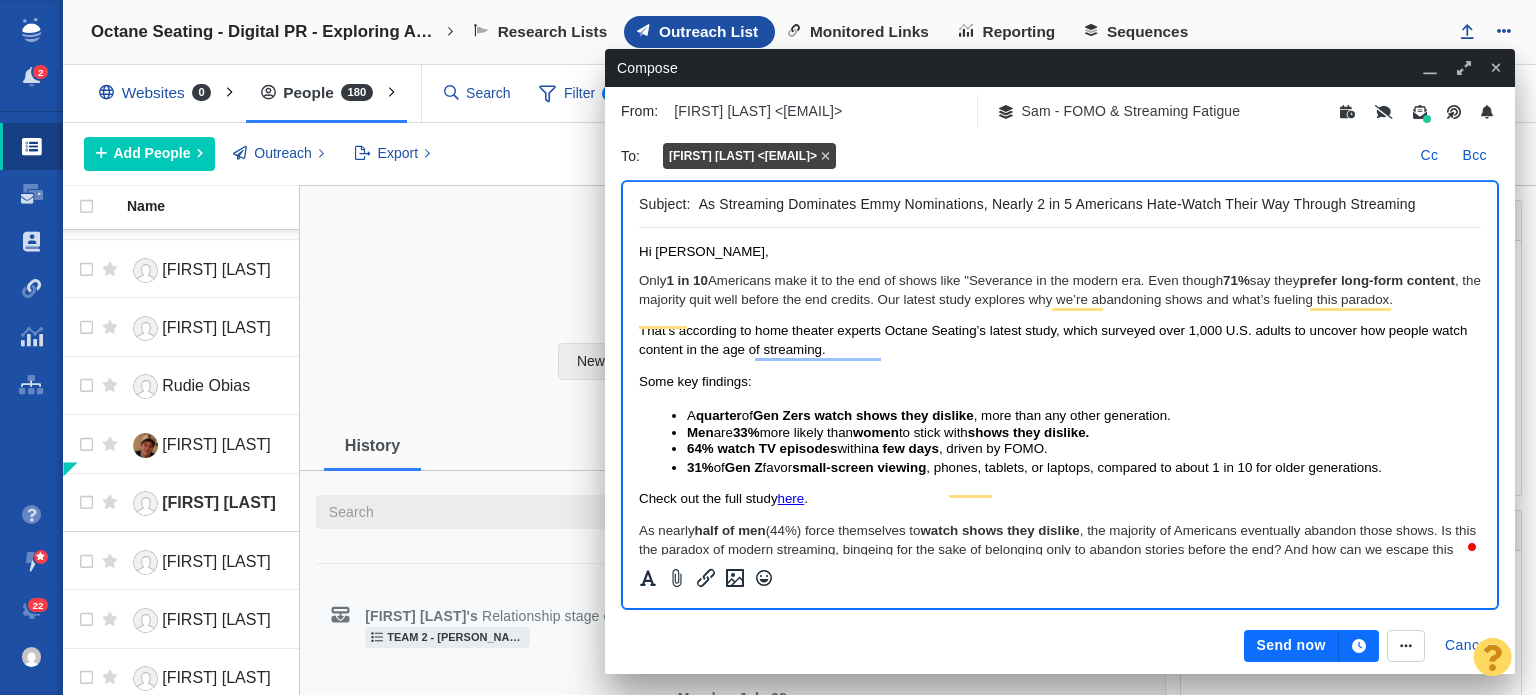 click on "Only  1 in 10  Americans make it to the end of shows like "Severance in the modern era. Even though  71%  say they  prefer long-form content , the majority quit well before the end credits. Our latest study explores why we’re abandoning shows and what’s fueling this paradox." at bounding box center (1060, 290) 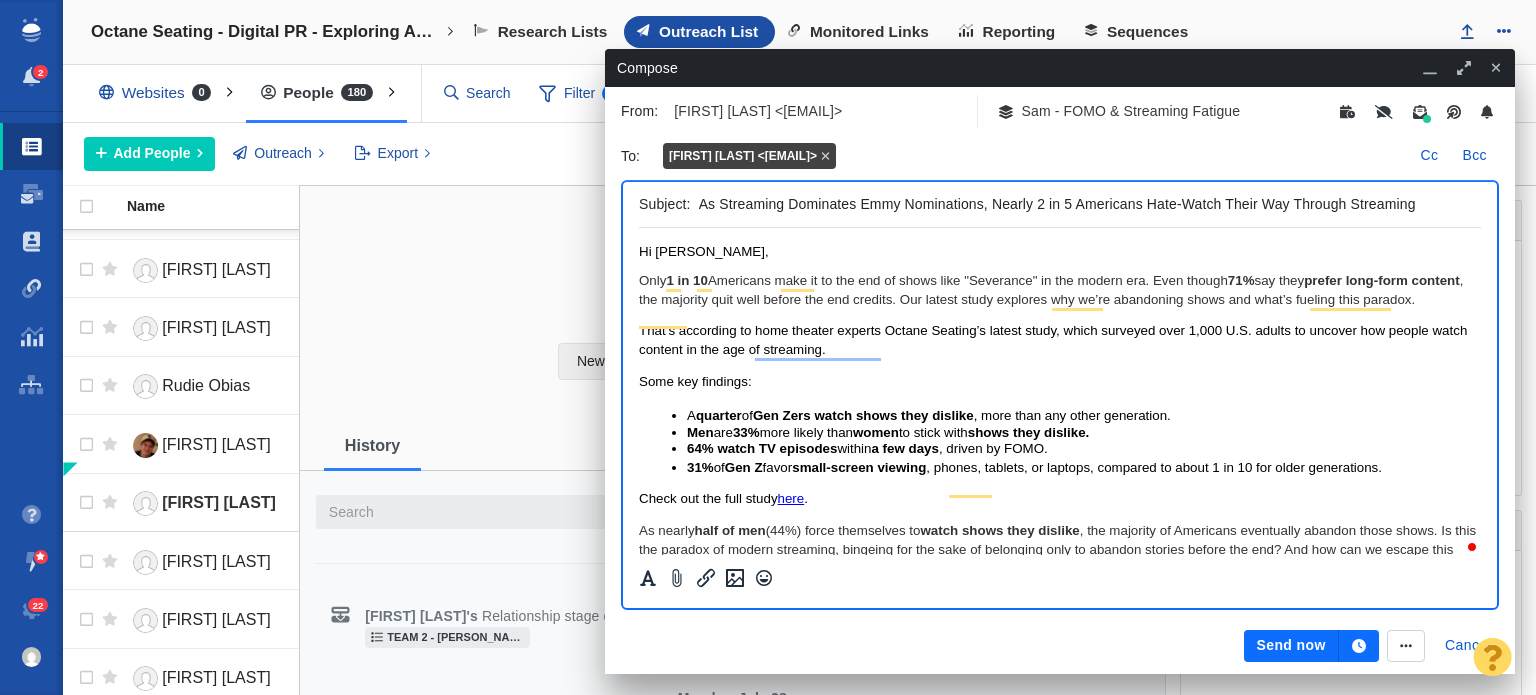 click on "Only  1 in 10  Americans make it to the end of shows like "Severance" in the modern era. Even though  71%  say they  prefer long-form content , the majority quit well before the end credits. Our latest study explores why we’re abandoning shows and what’s fueling this paradox." at bounding box center [1060, 290] 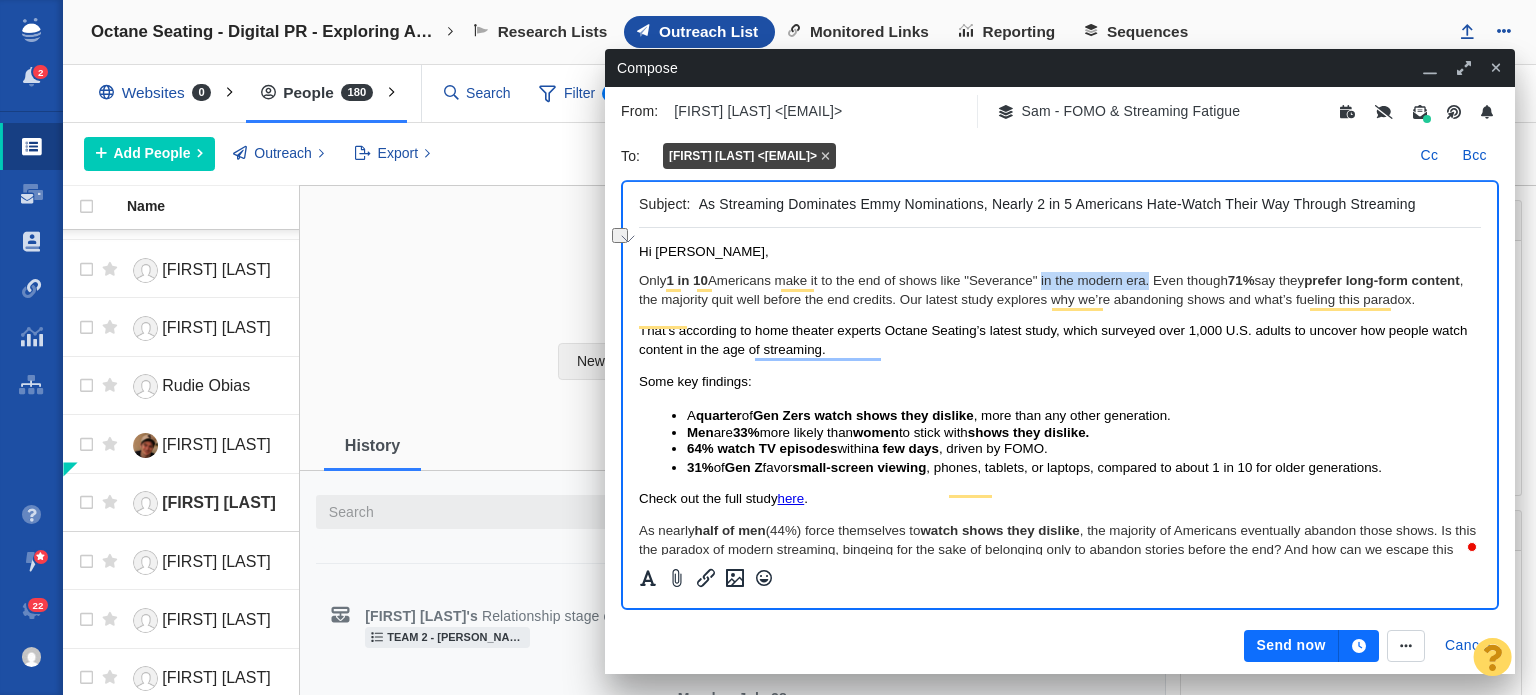 drag, startPoint x: 1044, startPoint y: 285, endPoint x: 1153, endPoint y: 285, distance: 109 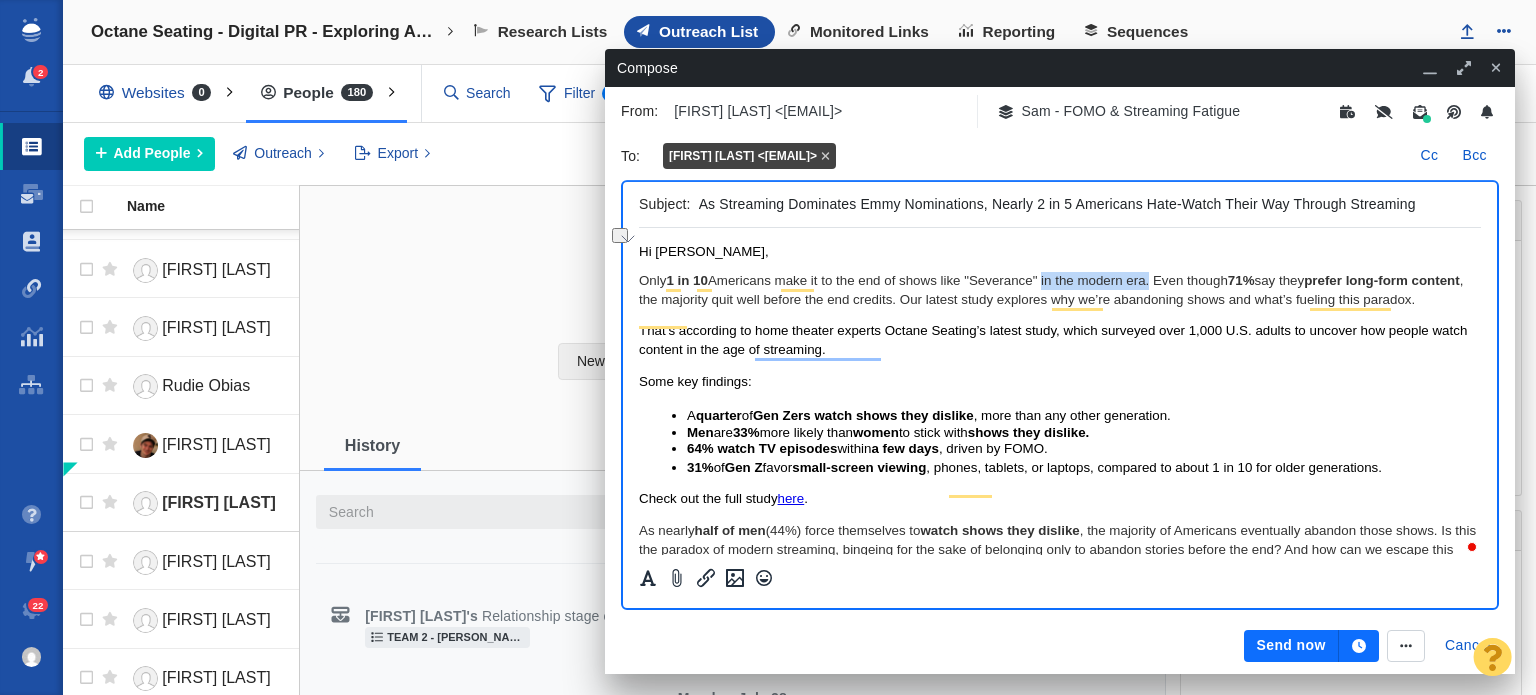 click on "Only  1 in 10  Americans make it to the end of shows like "Severance" in the modern era. Even though  71%  say they  prefer long-form content , the majority quit well before the end credits. Our latest study explores why we’re abandoning shows and what’s fueling this paradox." at bounding box center [1060, 290] 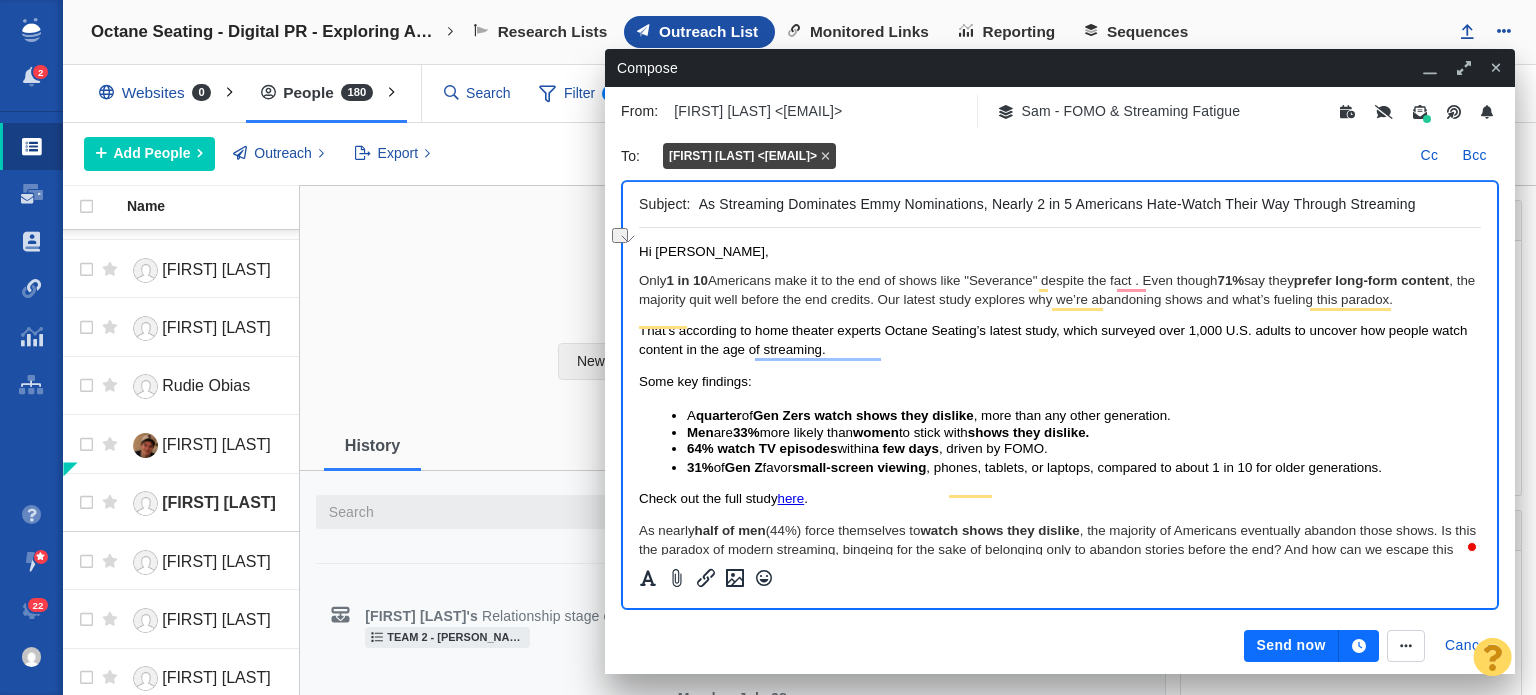 drag, startPoint x: 1141, startPoint y: 276, endPoint x: 1225, endPoint y: 281, distance: 84.14868 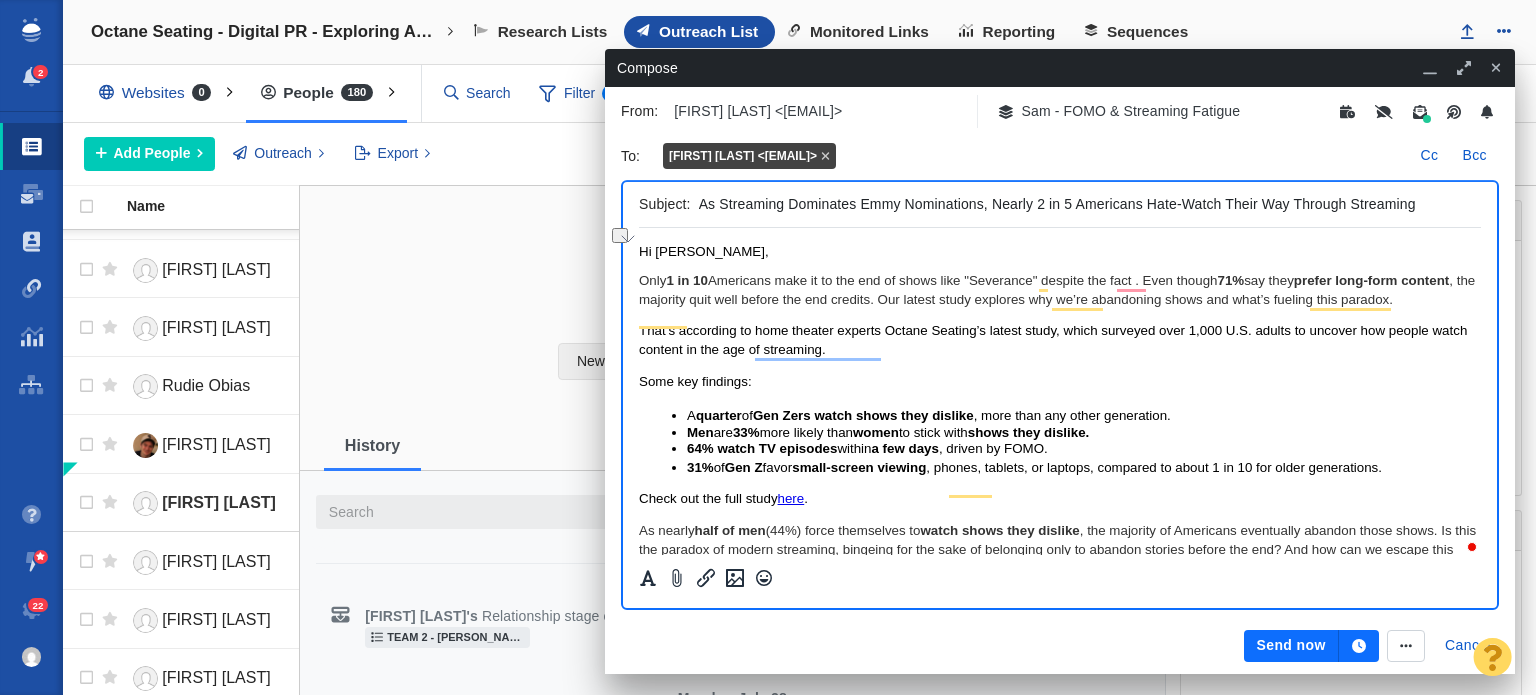 click on "Only  1 in 10  Americans make it to the end of shows like "Severance" despite the fact . Even though  71%  say they  prefer long-form content , the majority quit well before the end credits. Our latest study explores why we’re abandoning shows and what’s fueling this paradox." at bounding box center (1060, 290) 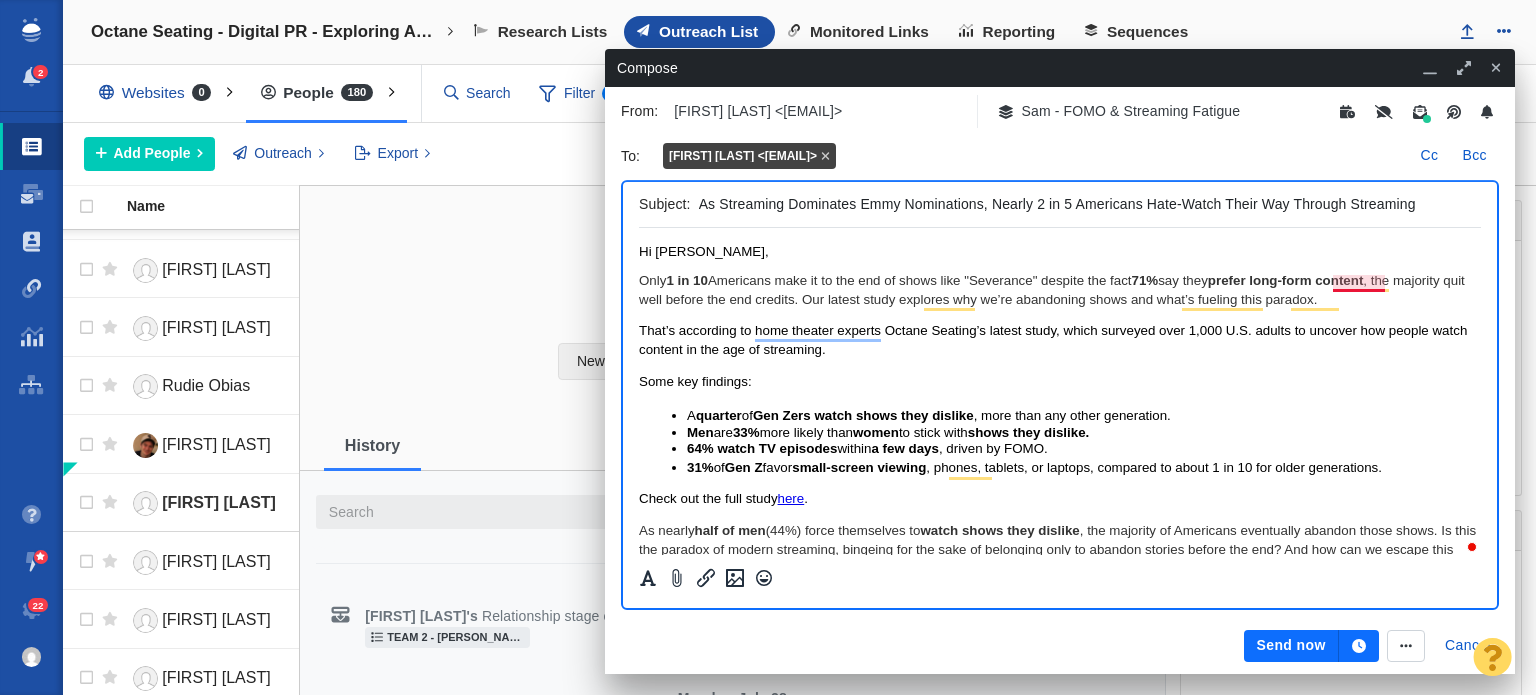 click on "prefer long-form content" at bounding box center [1286, 280] 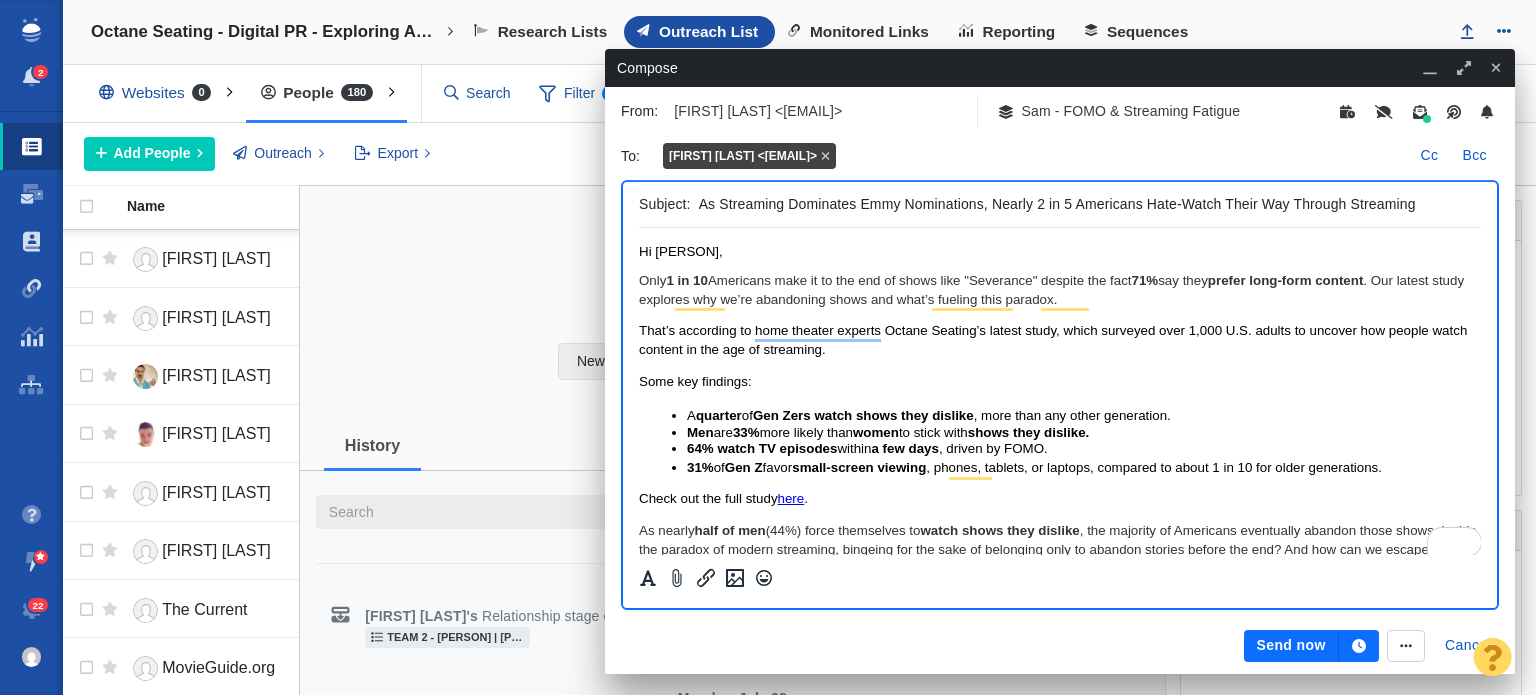 scroll, scrollTop: 100, scrollLeft: 0, axis: vertical 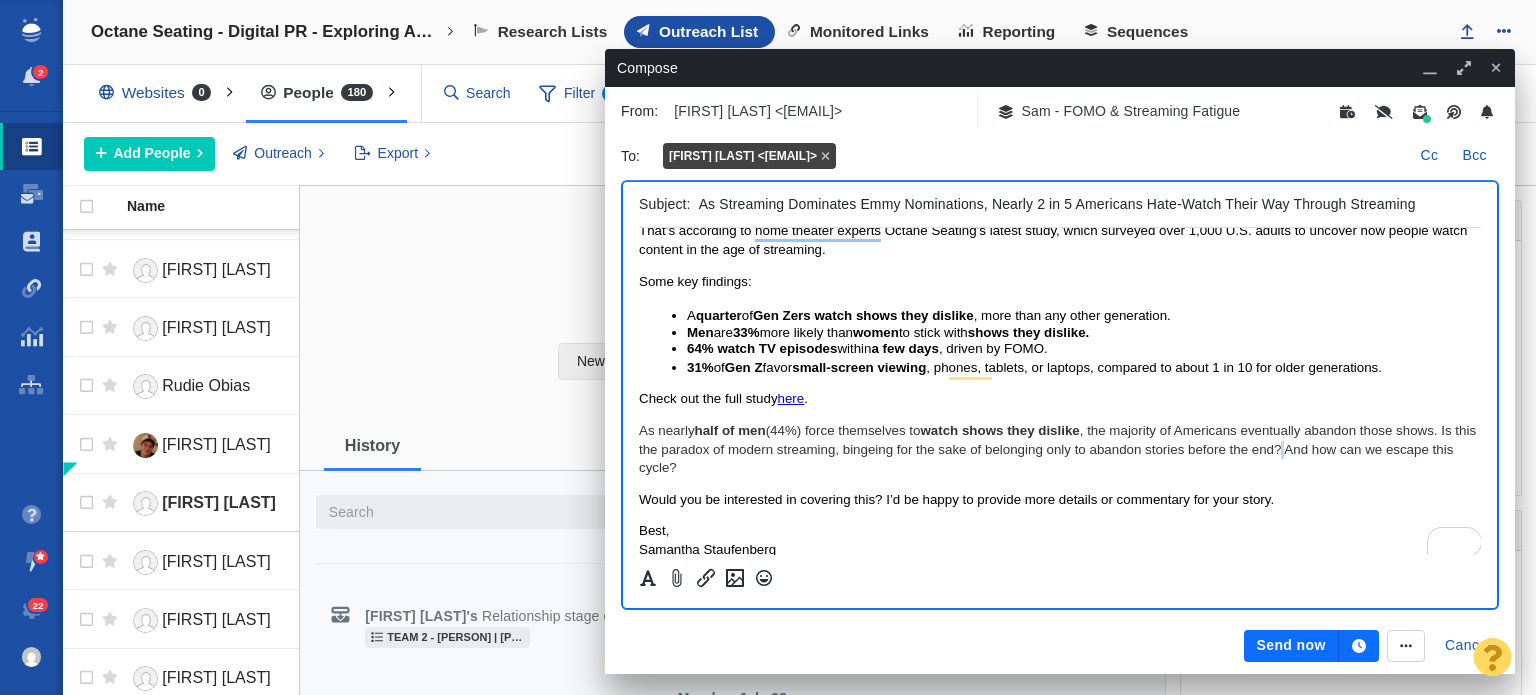 click on "As nearly  half of men  (44%) force themselves to  watch shows they dislike , the majority of Americans eventually abandon those shows. Is this the paradox of modern streaming, bingeing for the sake of belonging only to abandon stories before the end? And how can we escape this cycle?" at bounding box center (1060, 449) 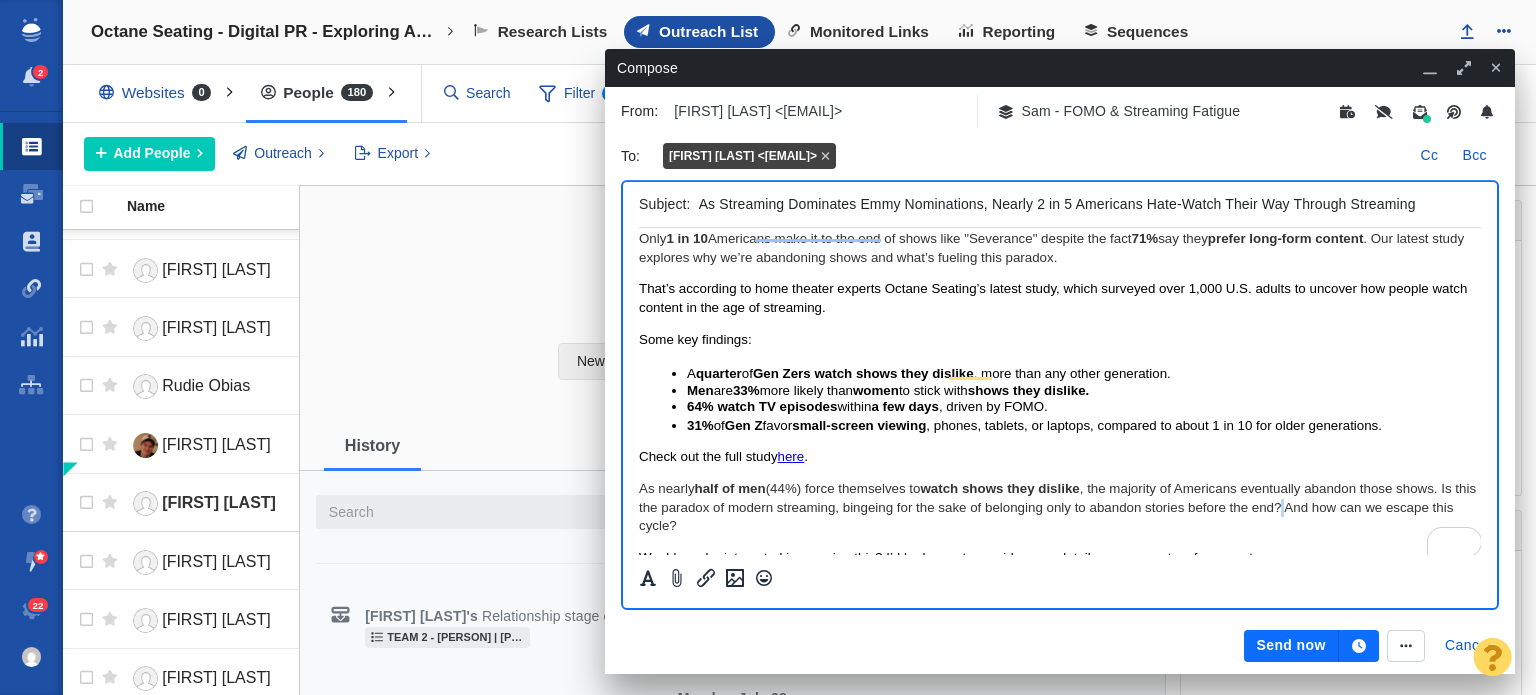scroll, scrollTop: 0, scrollLeft: 0, axis: both 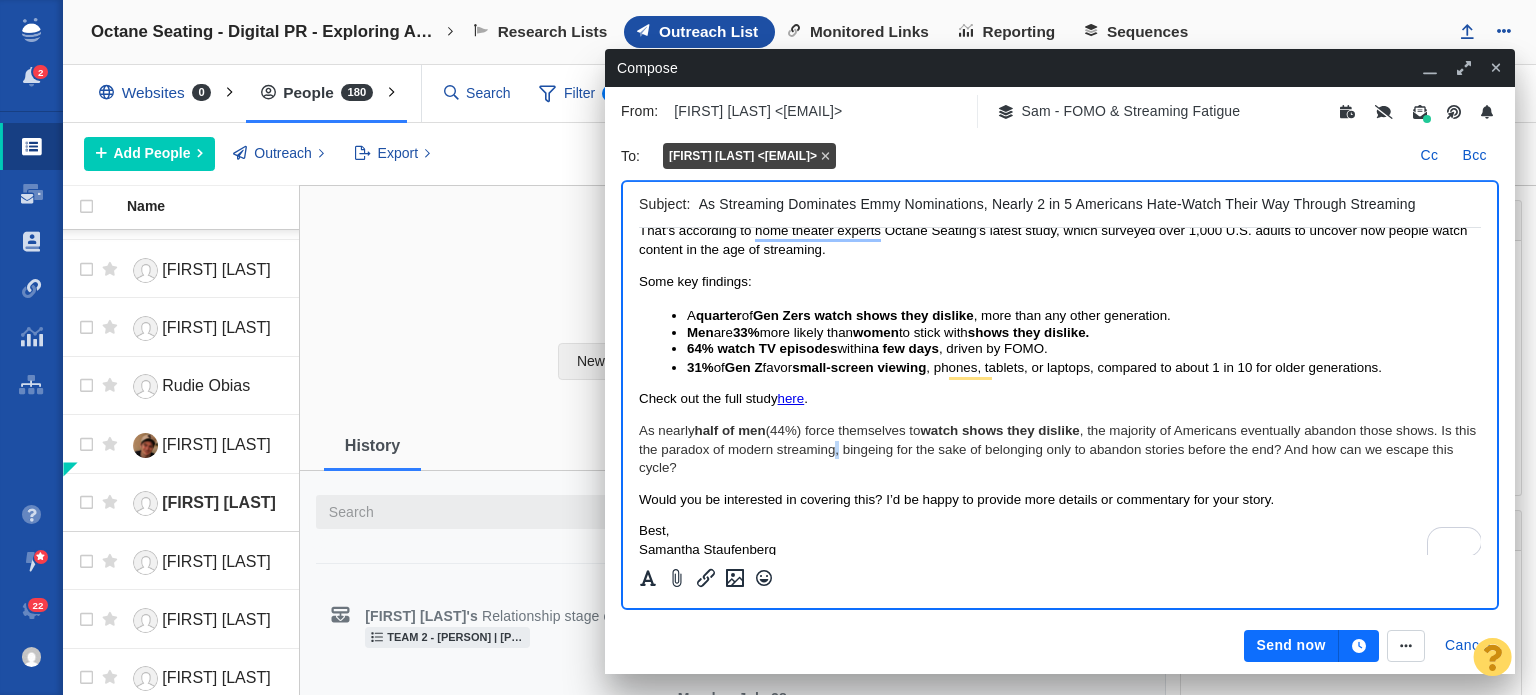 click on "As nearly  half of men  (44%) force themselves to  watch shows they dislike , the majority of Americans eventually abandon those shows. Is this the paradox of modern streaming, bingeing for the sake of belonging only to abandon stories before the end? And how can we escape this cycle?" at bounding box center (1060, 449) 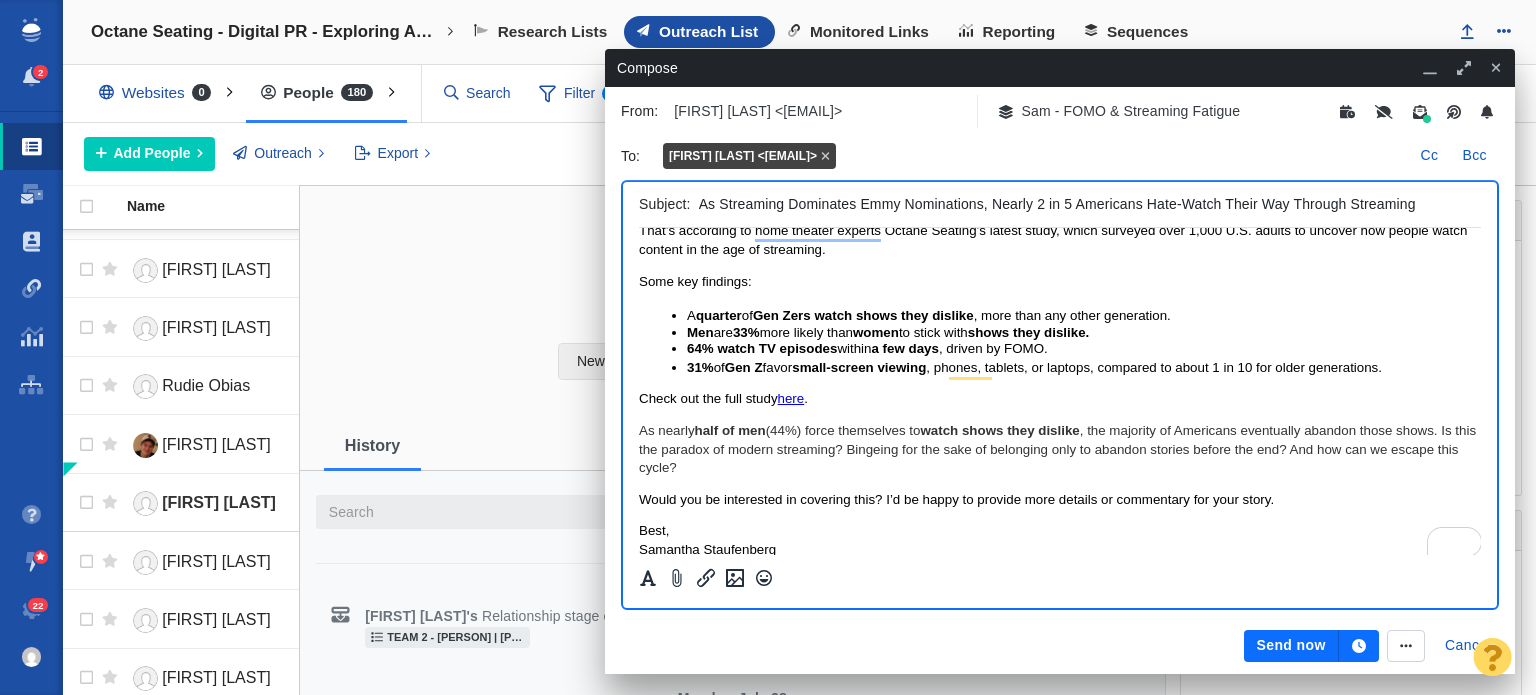 click on "As nearly  half of men  (44%) force themselves to  watch shows they dislike , the majority of Americans eventually abandon those shows. Is this the paradox of modern streaming? Bingeing for the sake of belonging only to abandon stories before the end? And how can we escape this cycle?" at bounding box center (1060, 449) 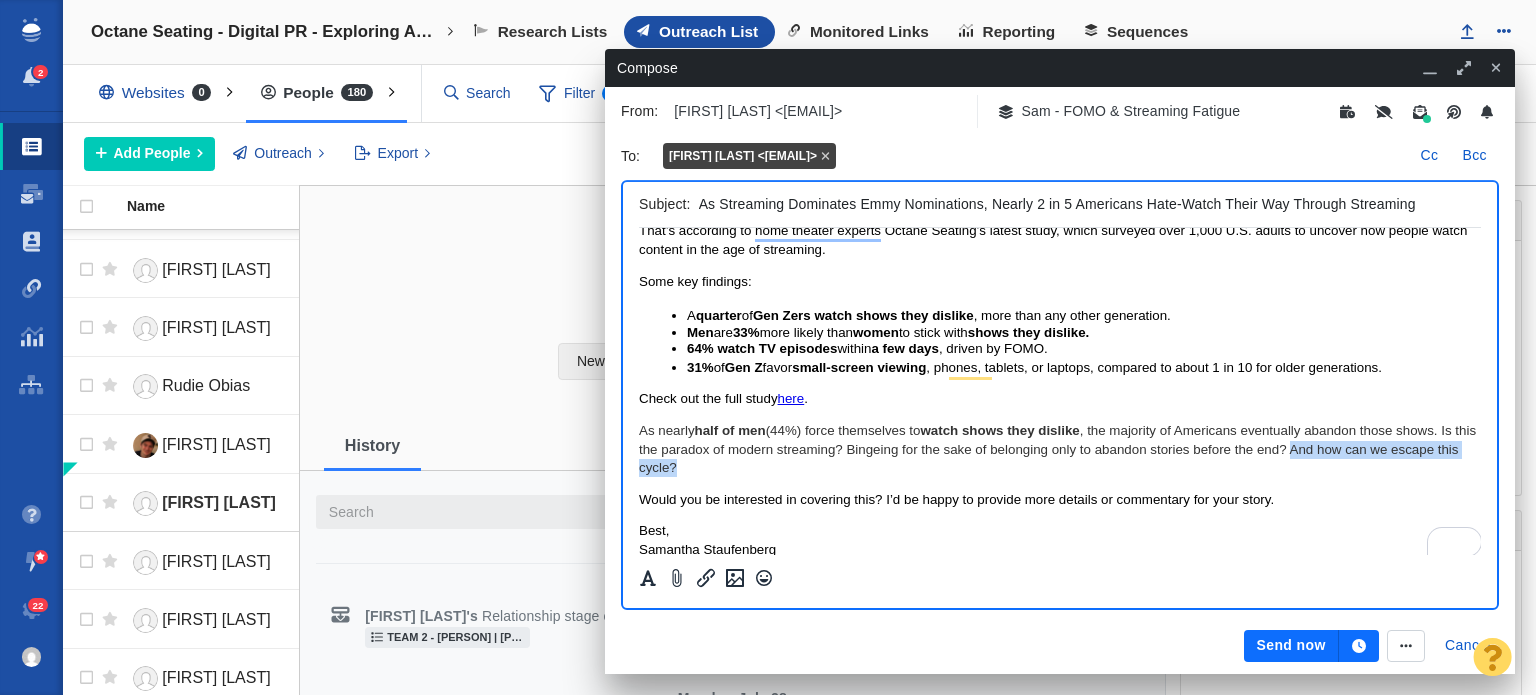 drag, startPoint x: 1315, startPoint y: 448, endPoint x: 1340, endPoint y: 468, distance: 32.01562 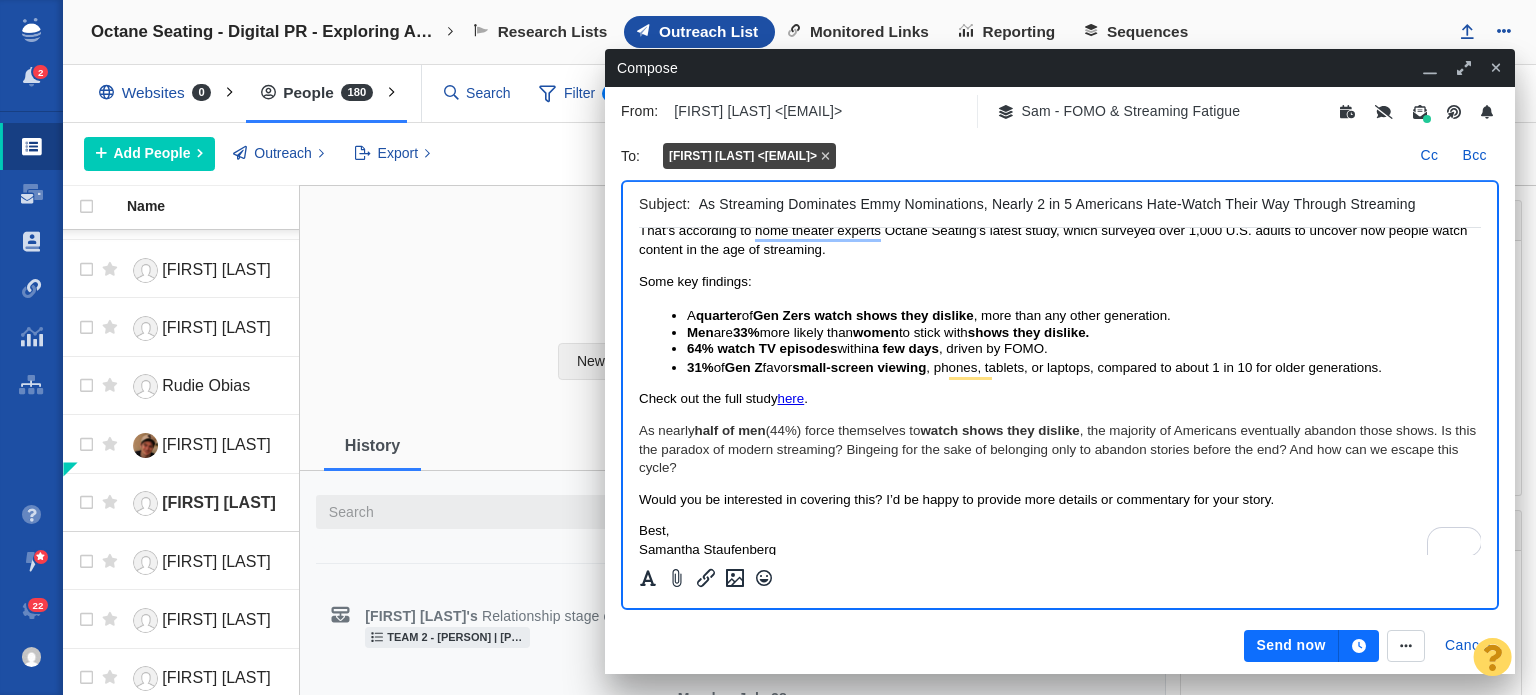 scroll, scrollTop: 0, scrollLeft: 0, axis: both 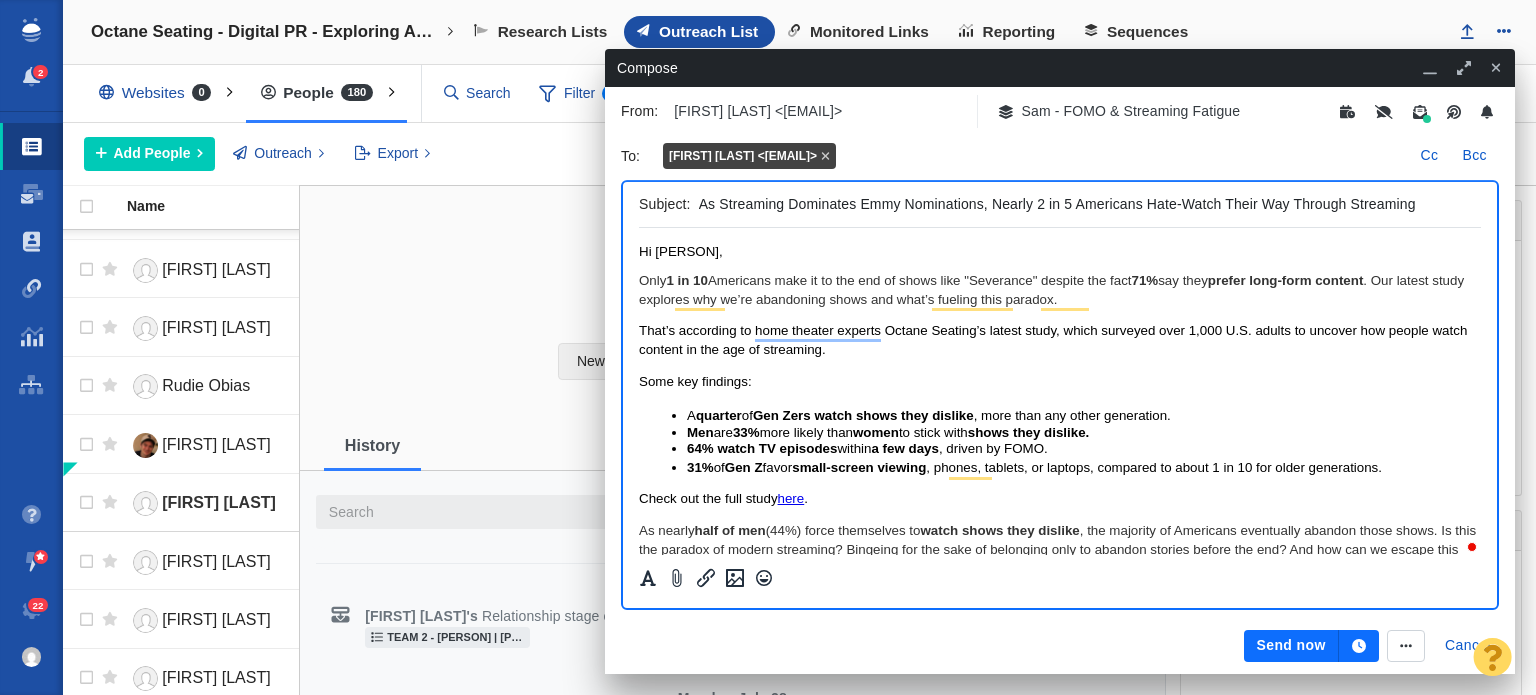 click on "Send now Cancel" at bounding box center (1060, 646) 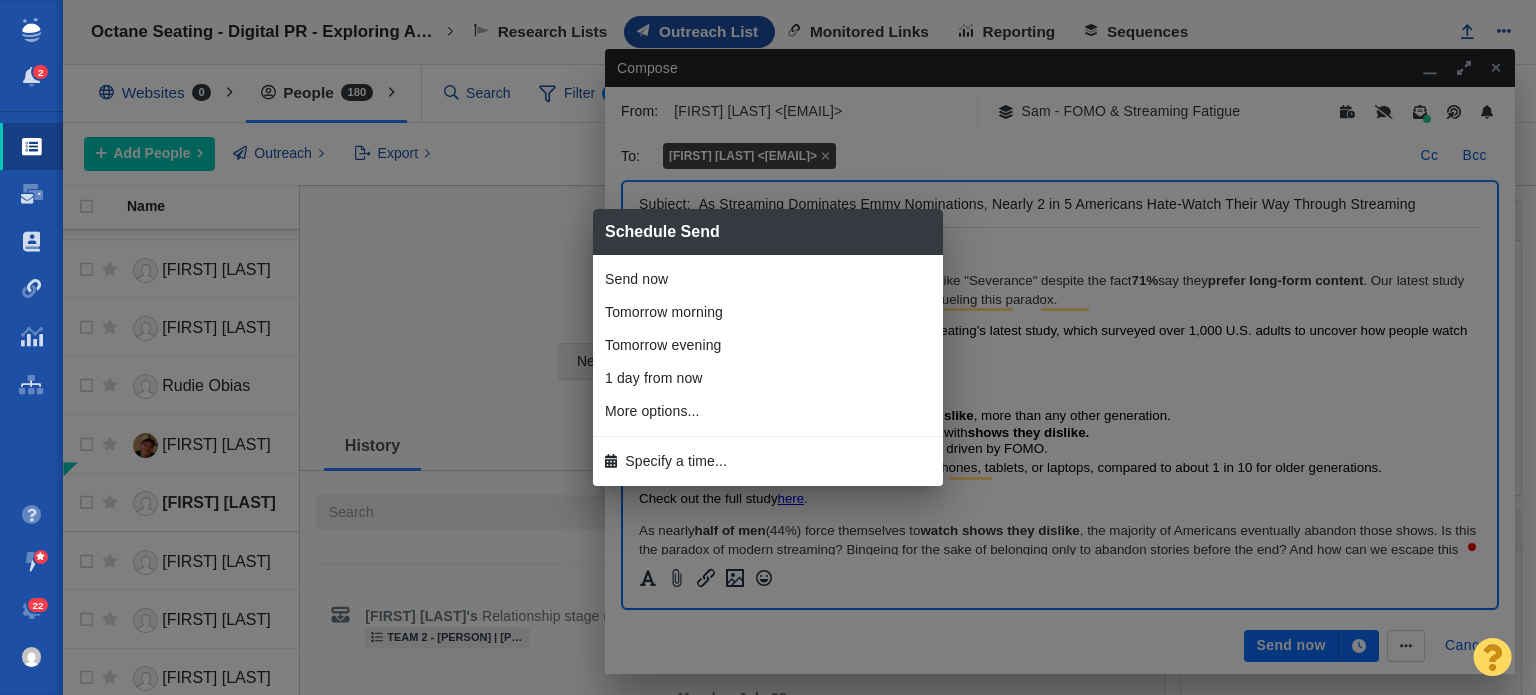 click on "Schedule Send Send now Tomorrow morning Tomorrow evening 1 day from now 1 hour from now 2 hours from now 4 hours from now 8 hours from now 2 days from now 4 days from now 1 week from now 2 weeks from now More options... Specify a time..." at bounding box center (768, 347) 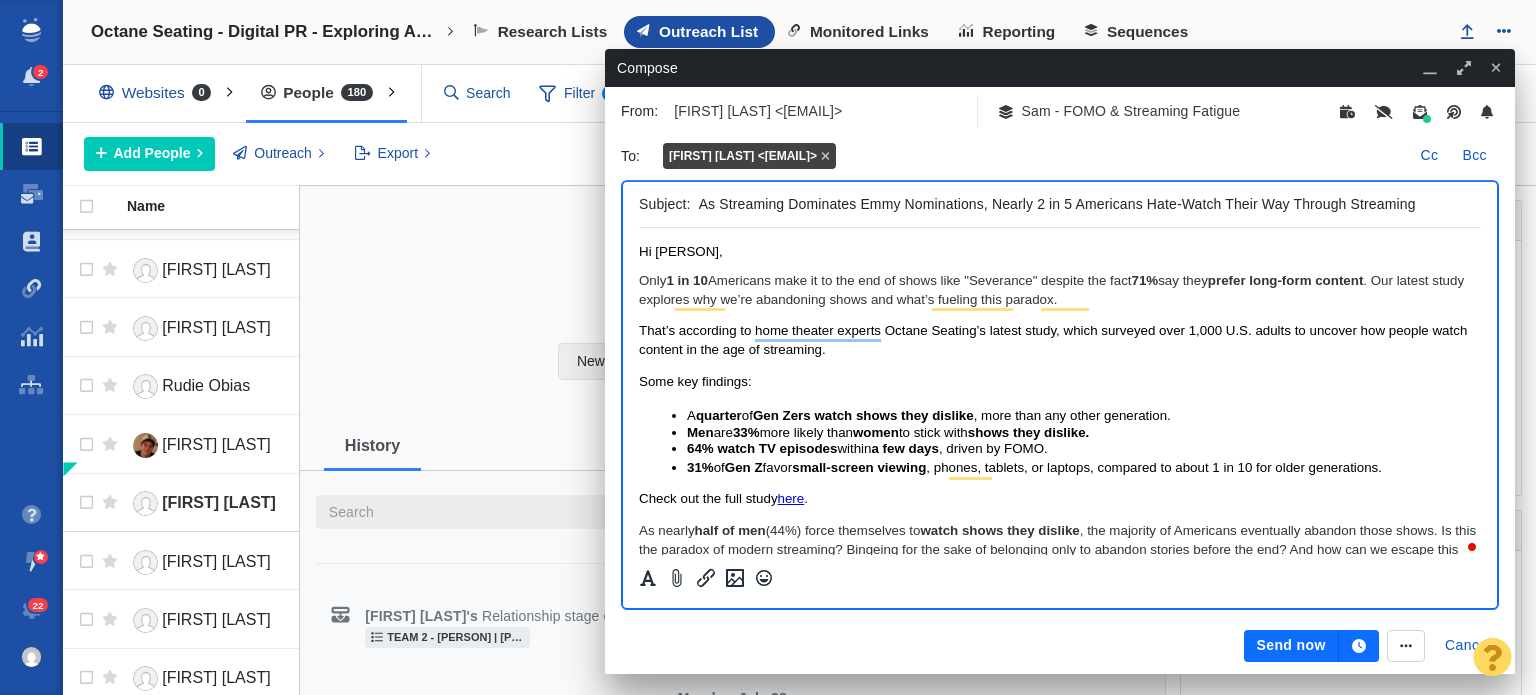 drag, startPoint x: 1346, startPoint y: 200, endPoint x: 1427, endPoint y: 212, distance: 81.88406 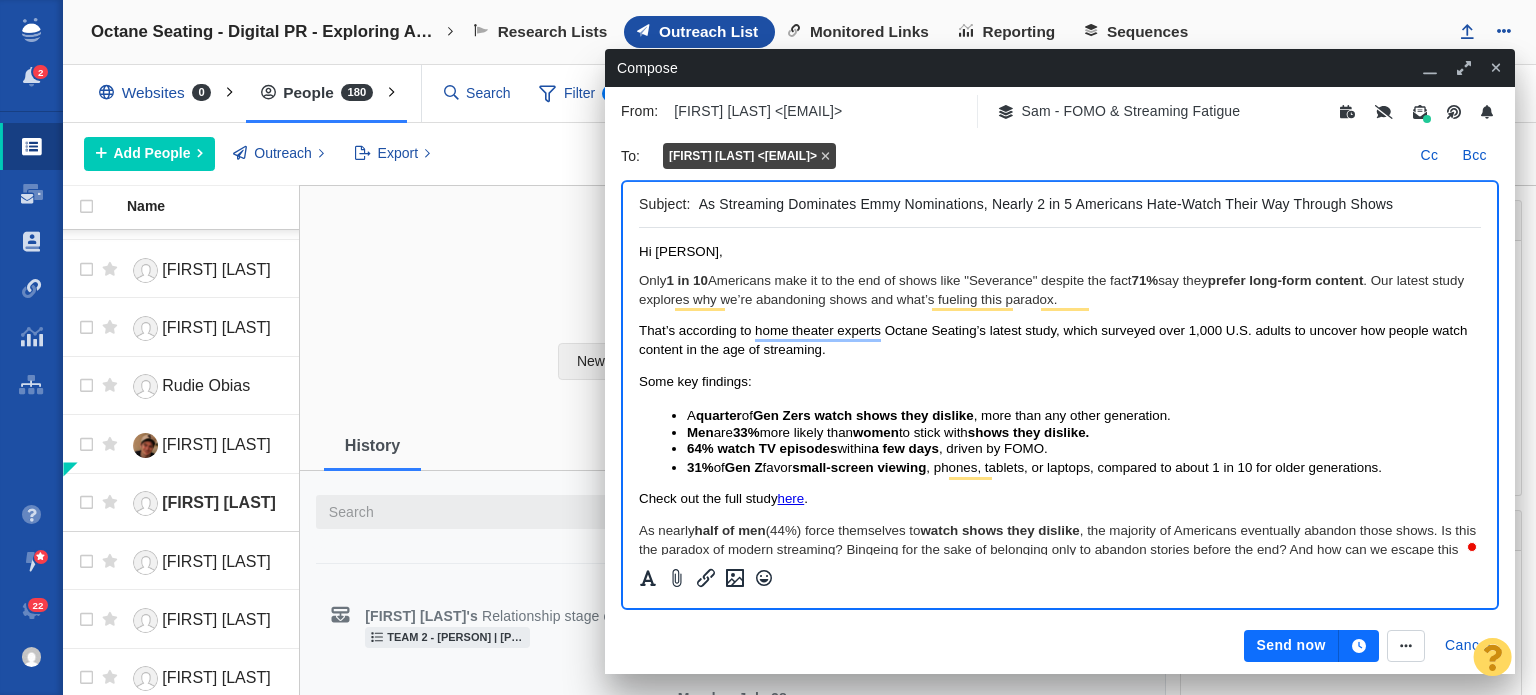 type on "As Streaming Dominates Emmy Nominations, Nearly 2 in 5 Americans Hate-Watch Their Way Through Shows" 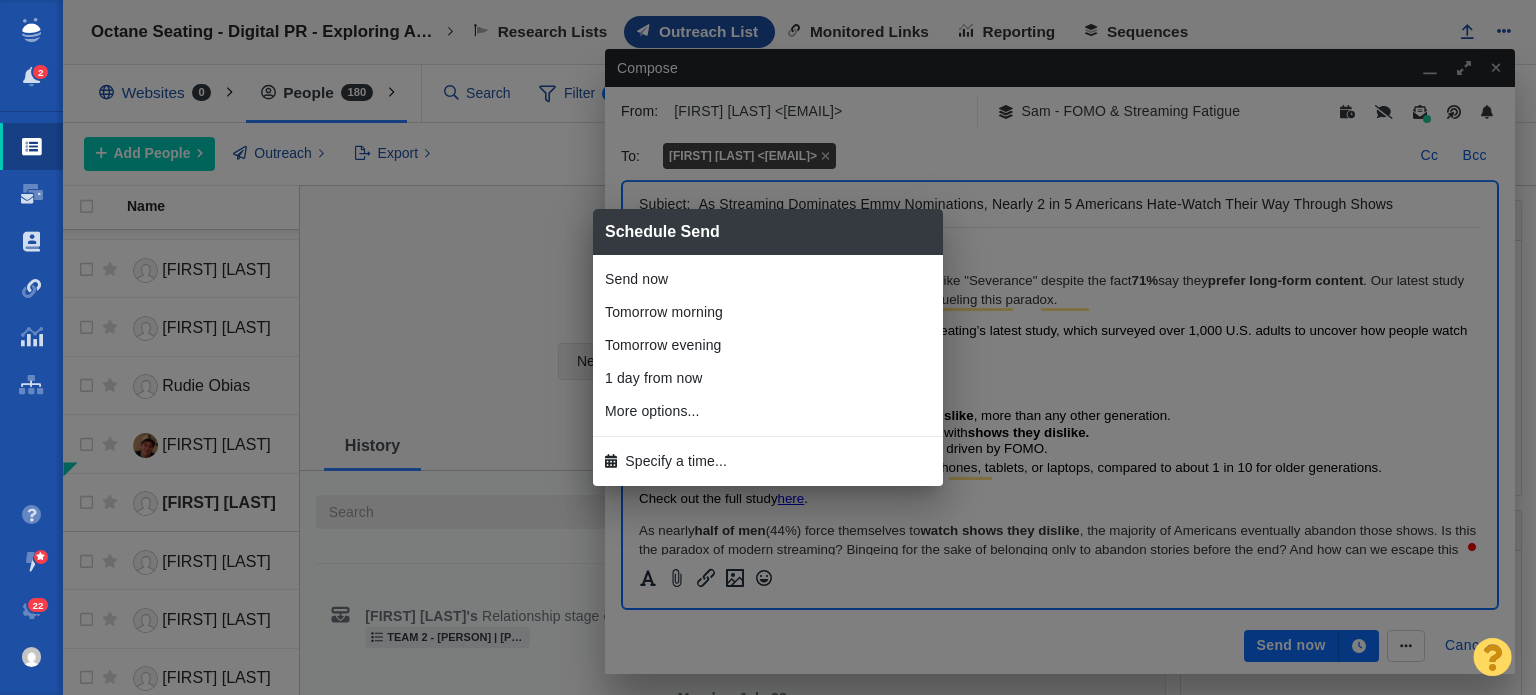 click on "Specify a time..." at bounding box center [768, 461] 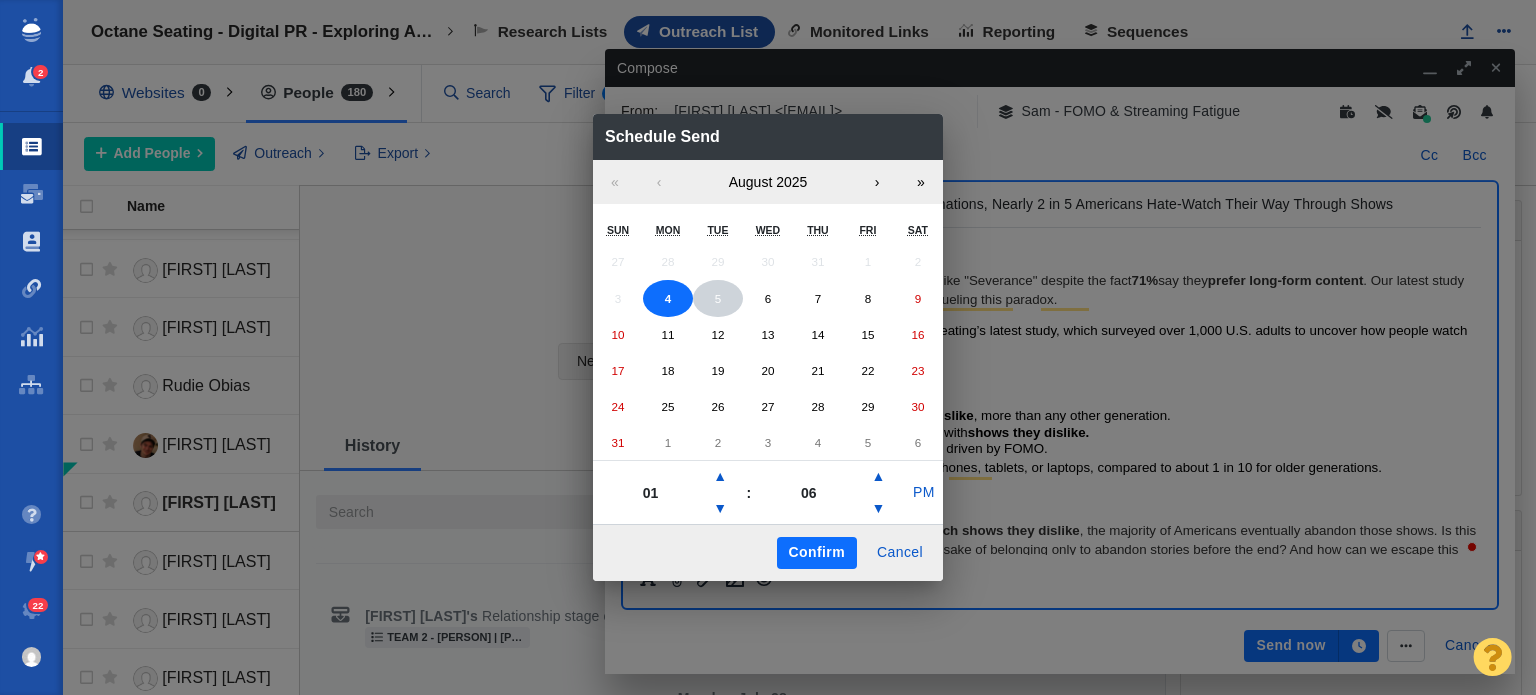 click on "5" at bounding box center [718, 299] 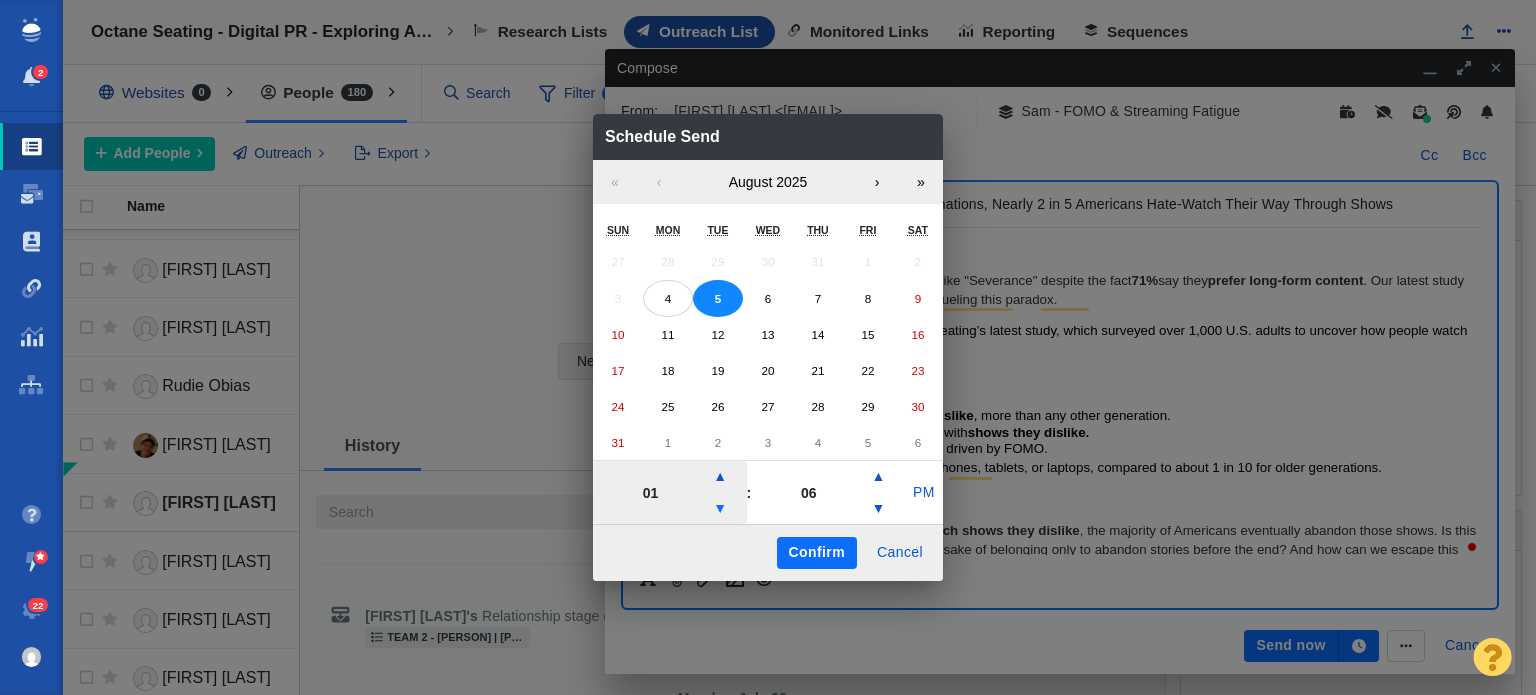 click on "▼" at bounding box center (720, 509) 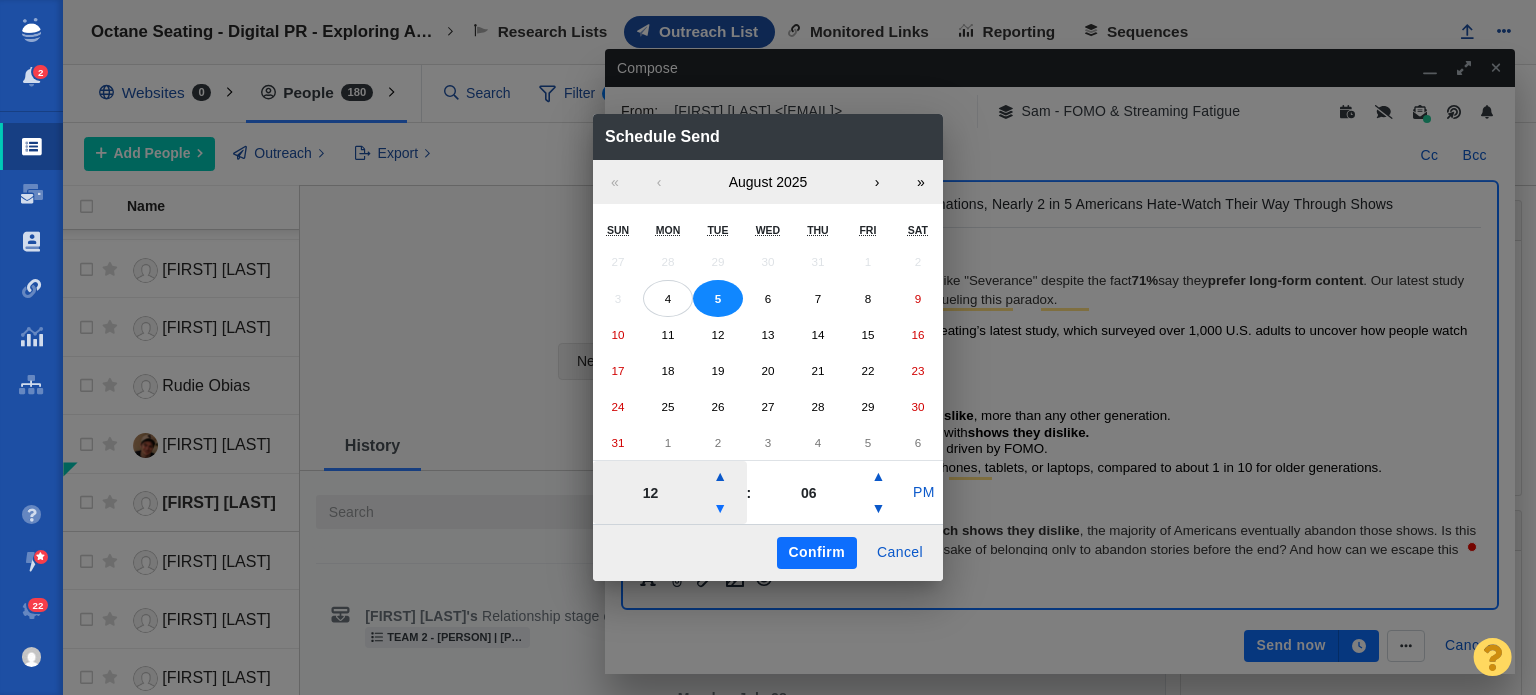 click on "▼" at bounding box center (720, 509) 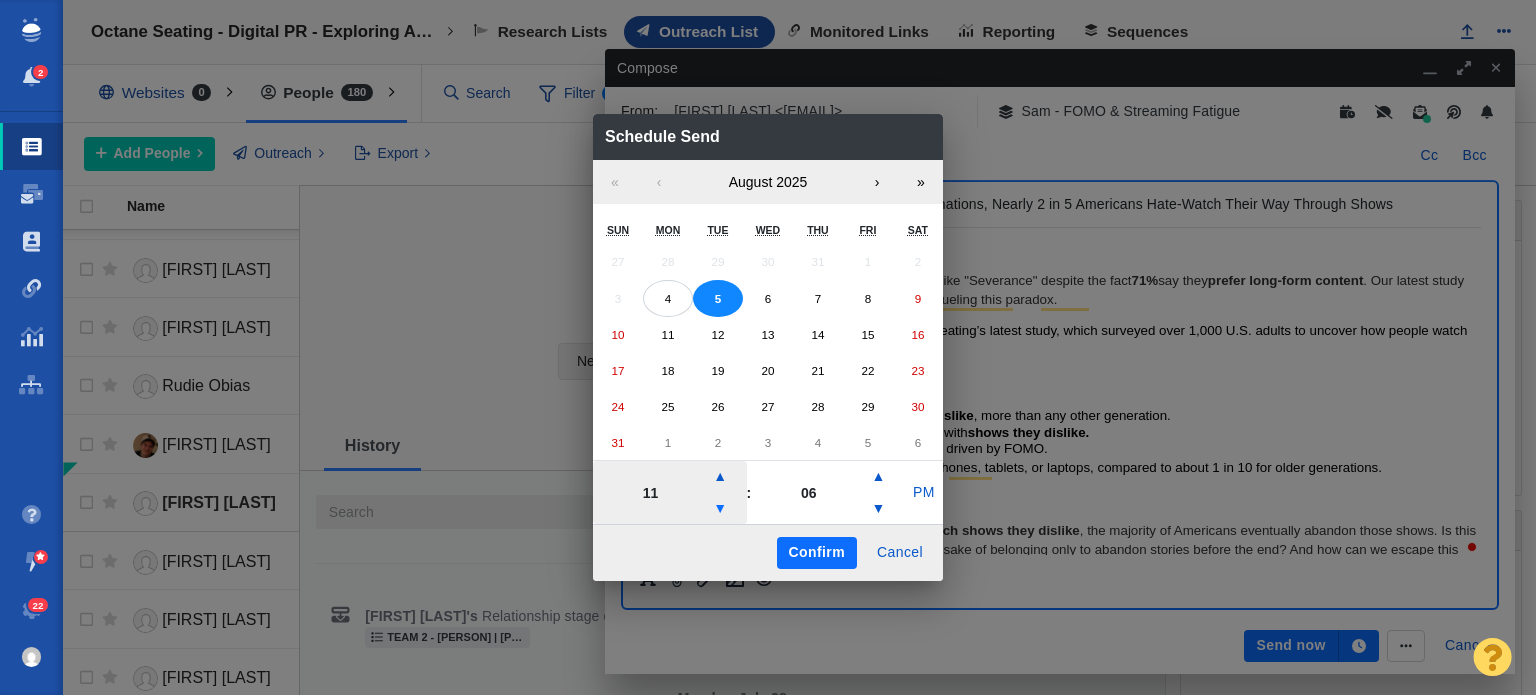 click on "▼" at bounding box center (720, 509) 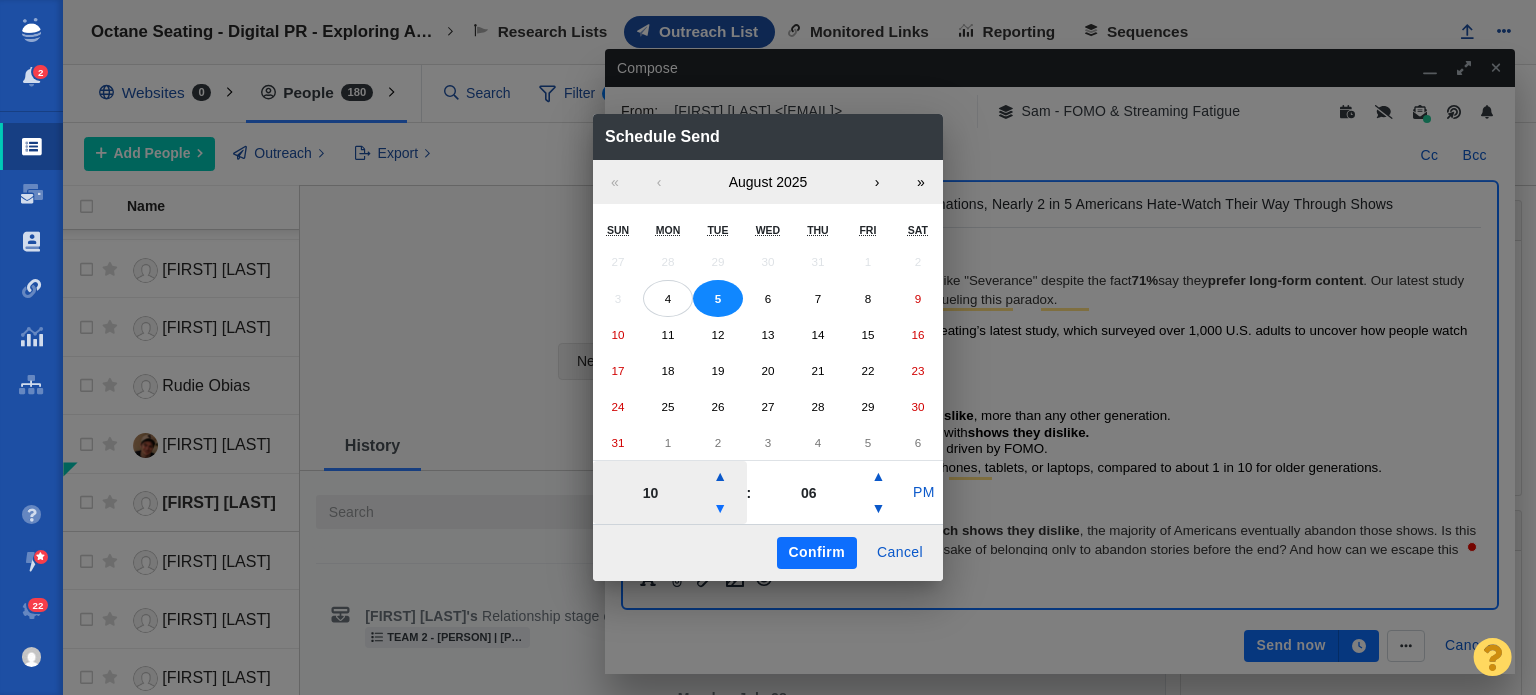 click on "▼" at bounding box center (720, 509) 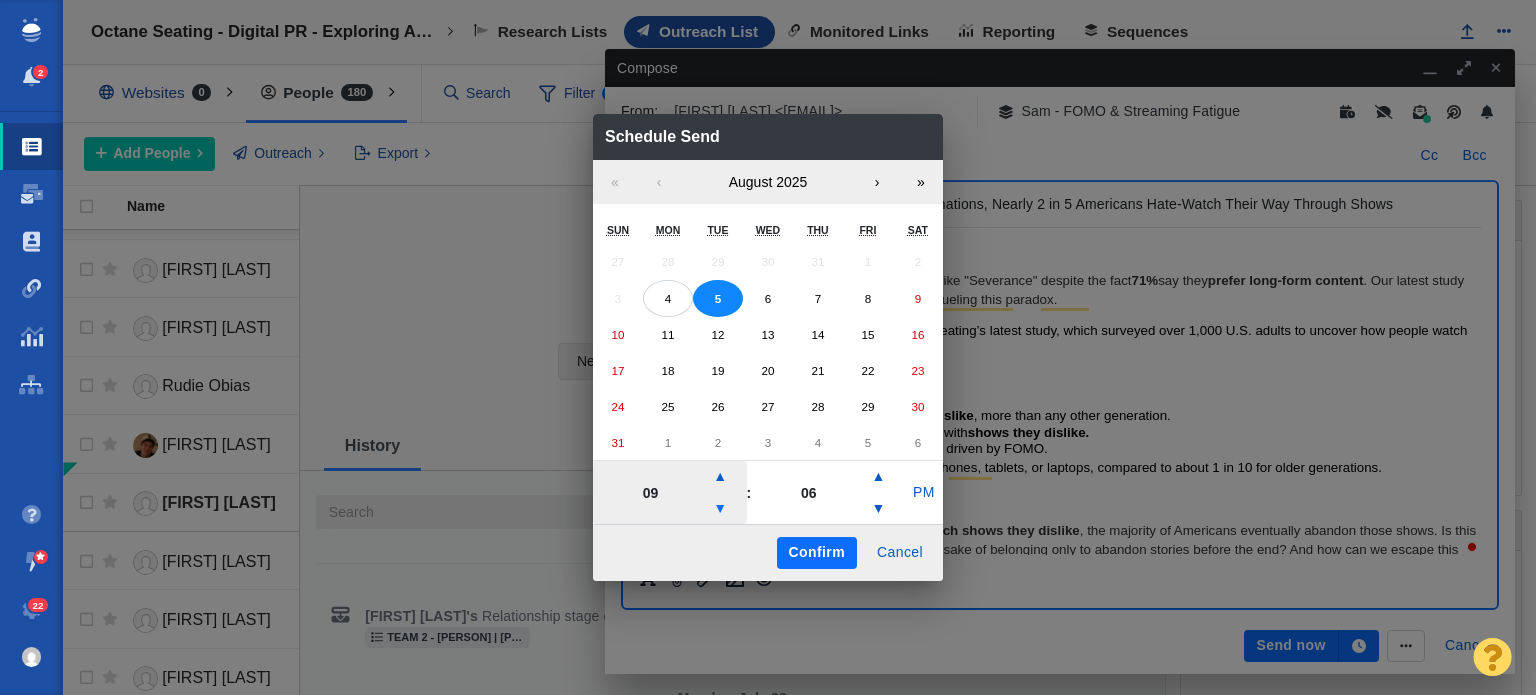 click on "▼" at bounding box center (720, 509) 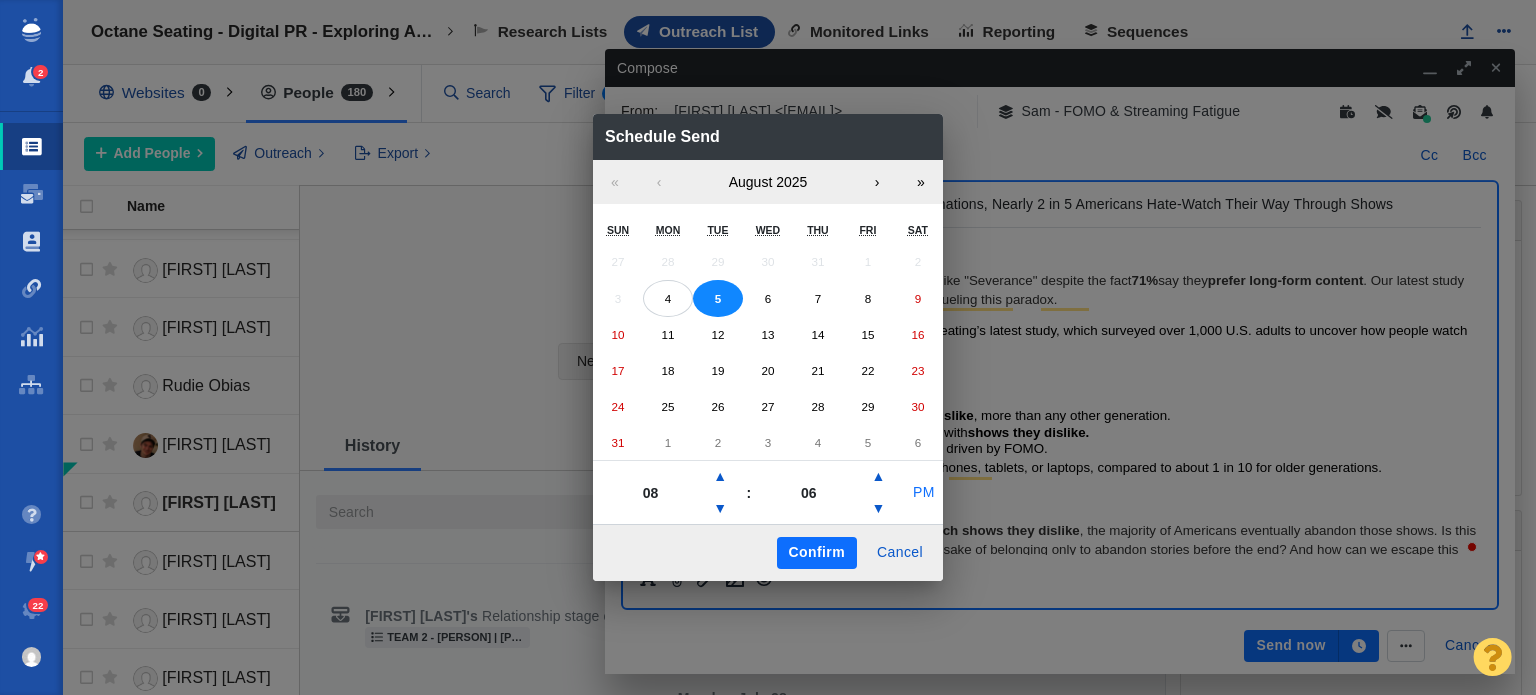 click on "PM" at bounding box center (924, 493) 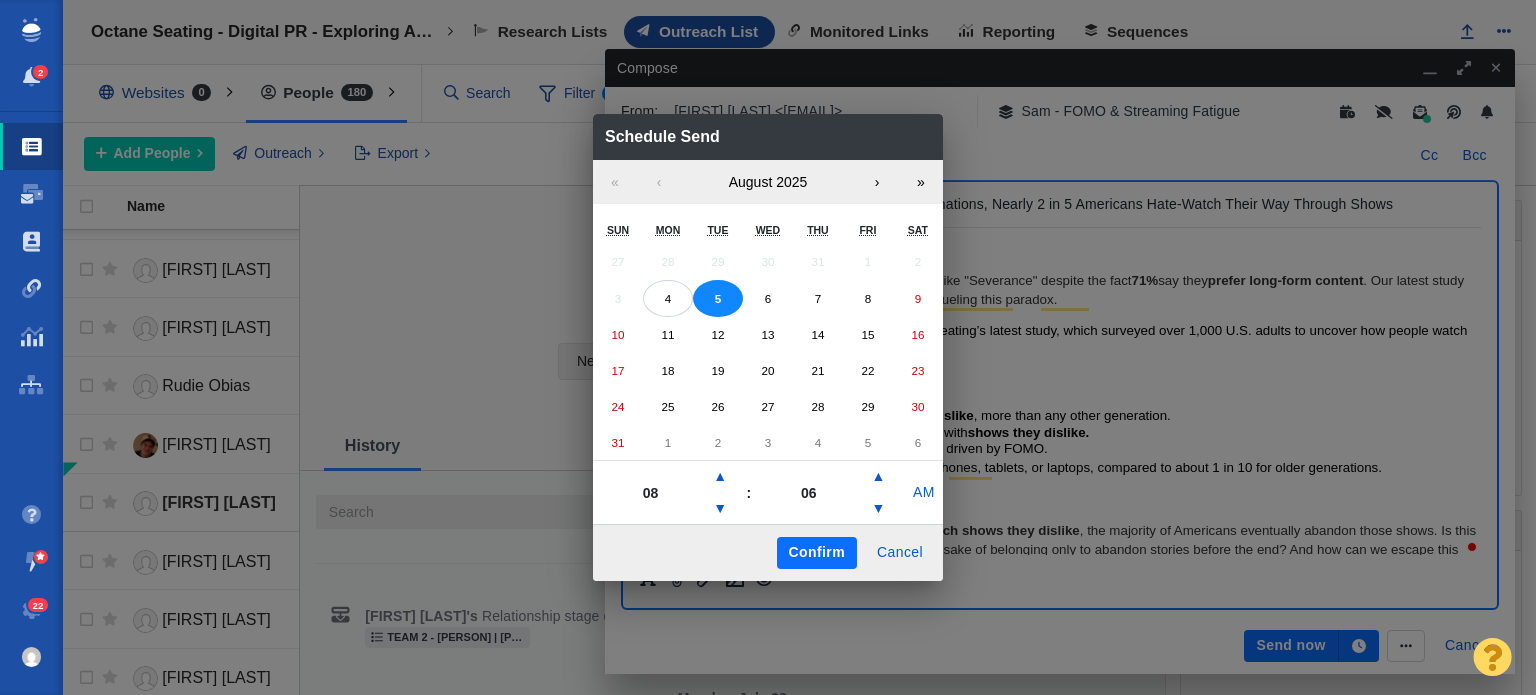 click on "Confirm" at bounding box center (817, 553) 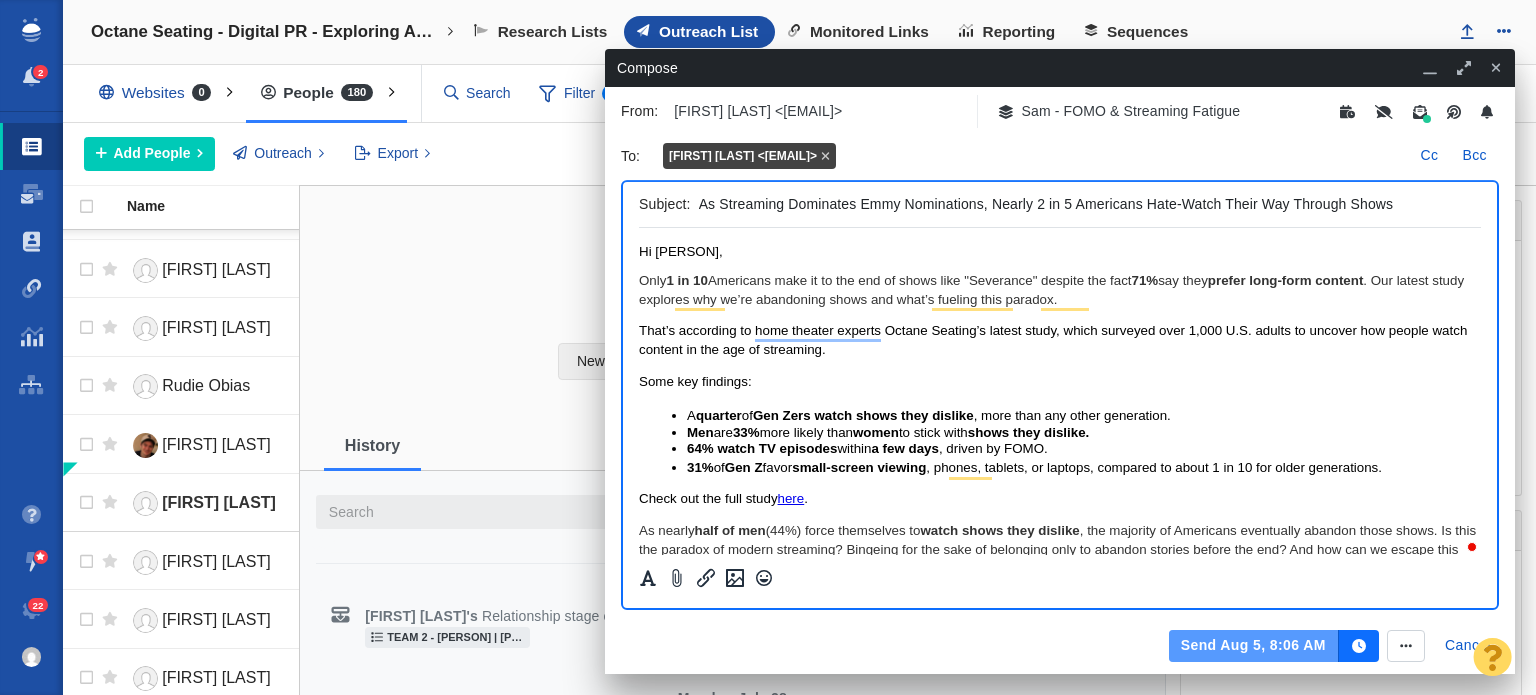 click on "Send Aug 5, 8:06 AM" at bounding box center (1254, 646) 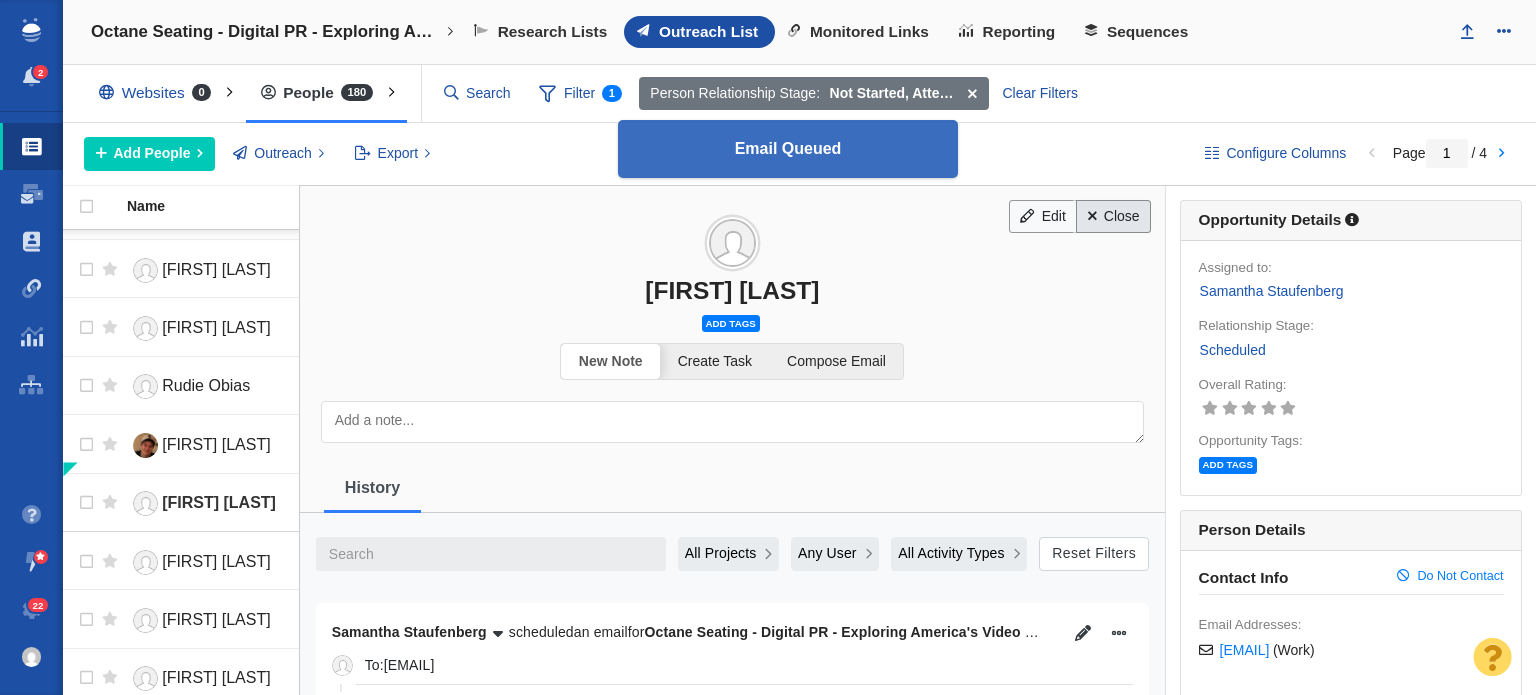 click at bounding box center [1092, 216] 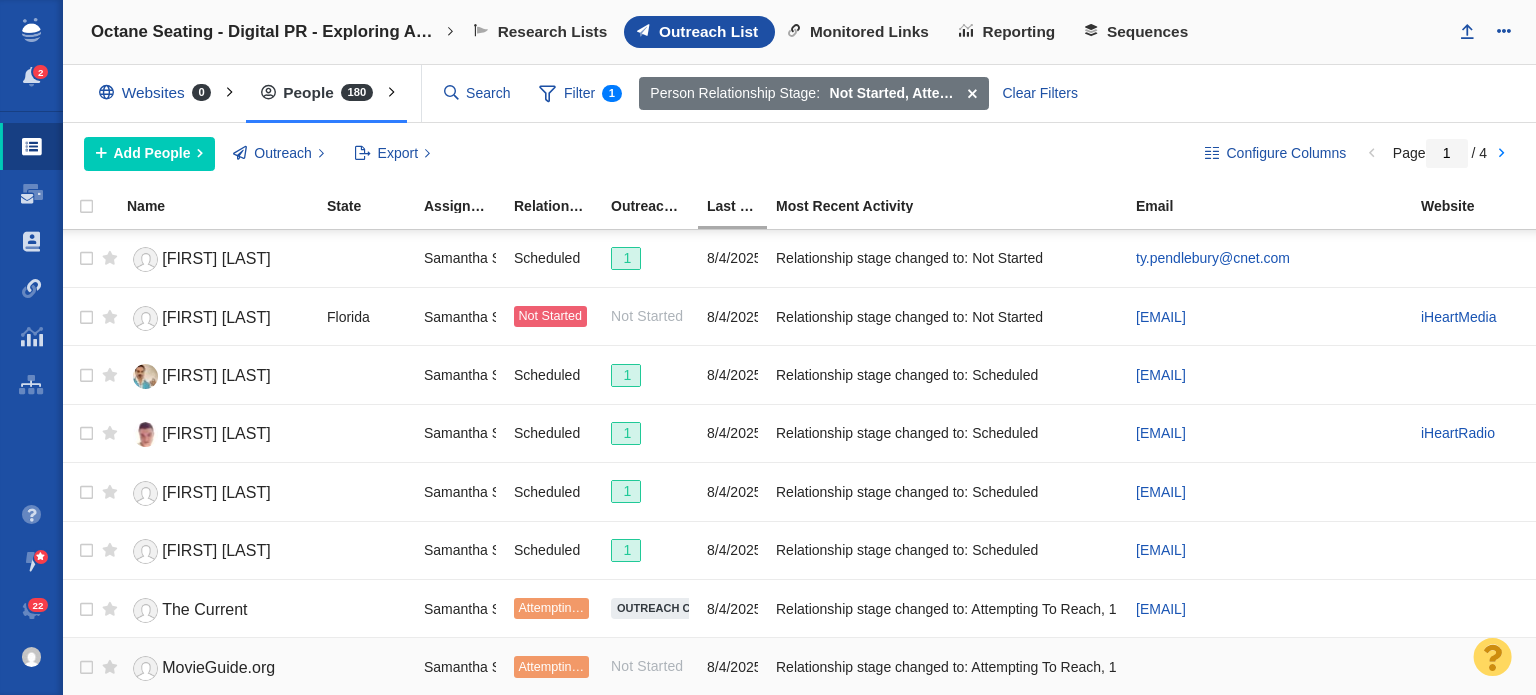 scroll, scrollTop: 2457, scrollLeft: 0, axis: vertical 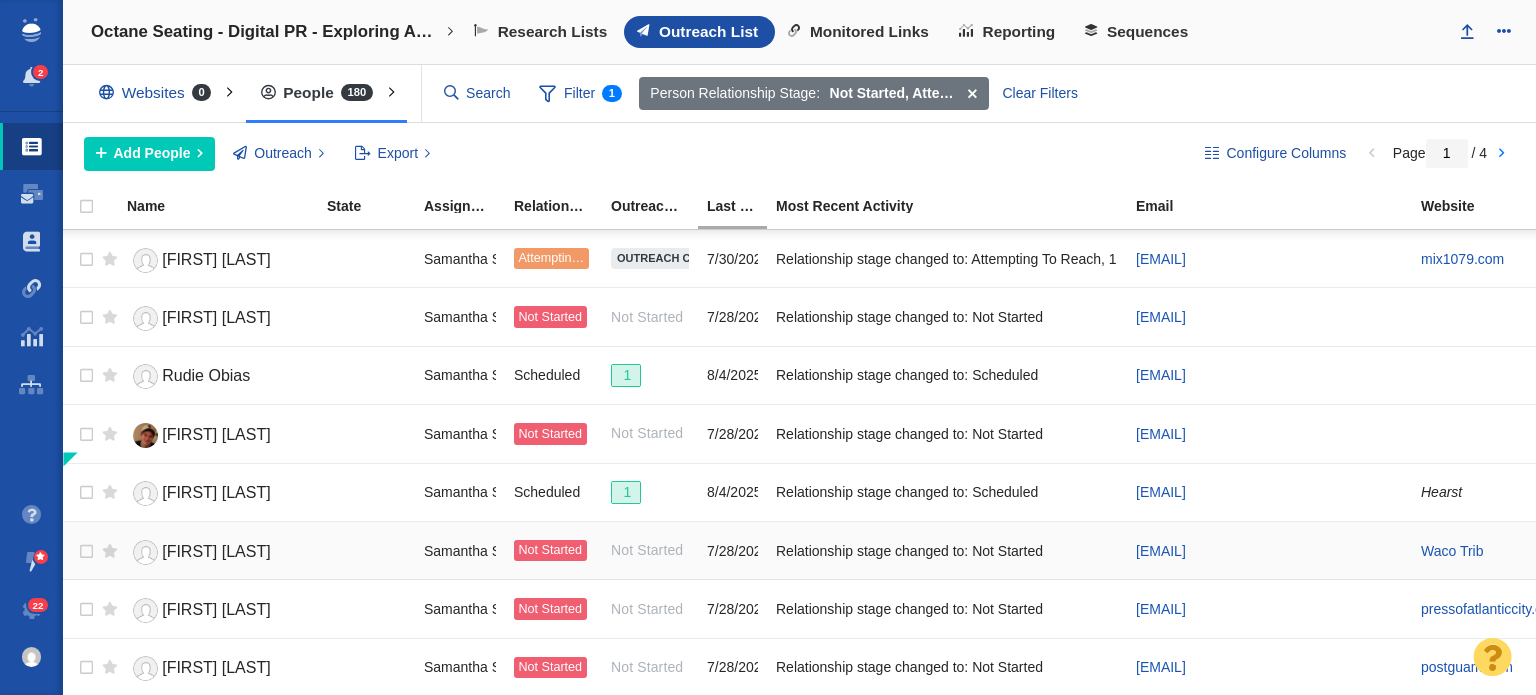 click on "[FIRST] [LAST]" at bounding box center (216, 551) 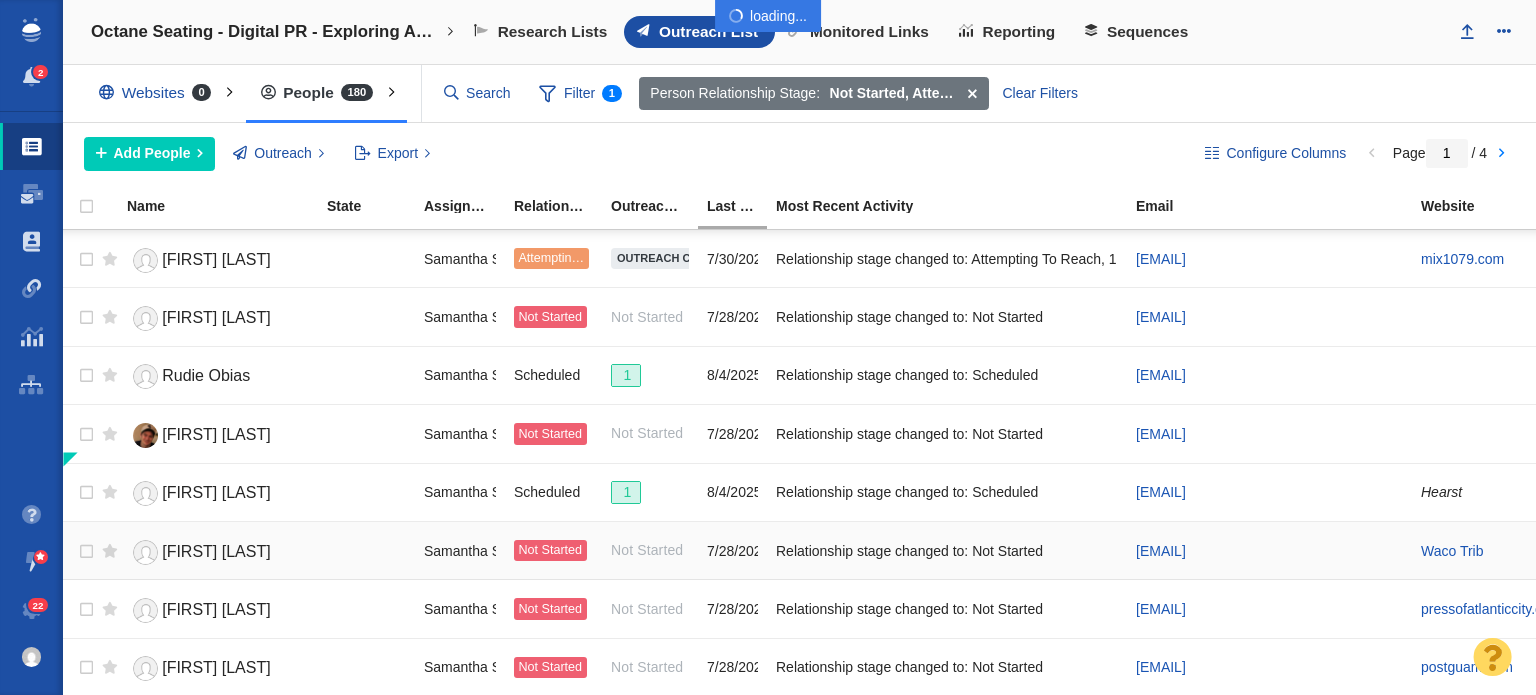 scroll, scrollTop: 2442, scrollLeft: 0, axis: vertical 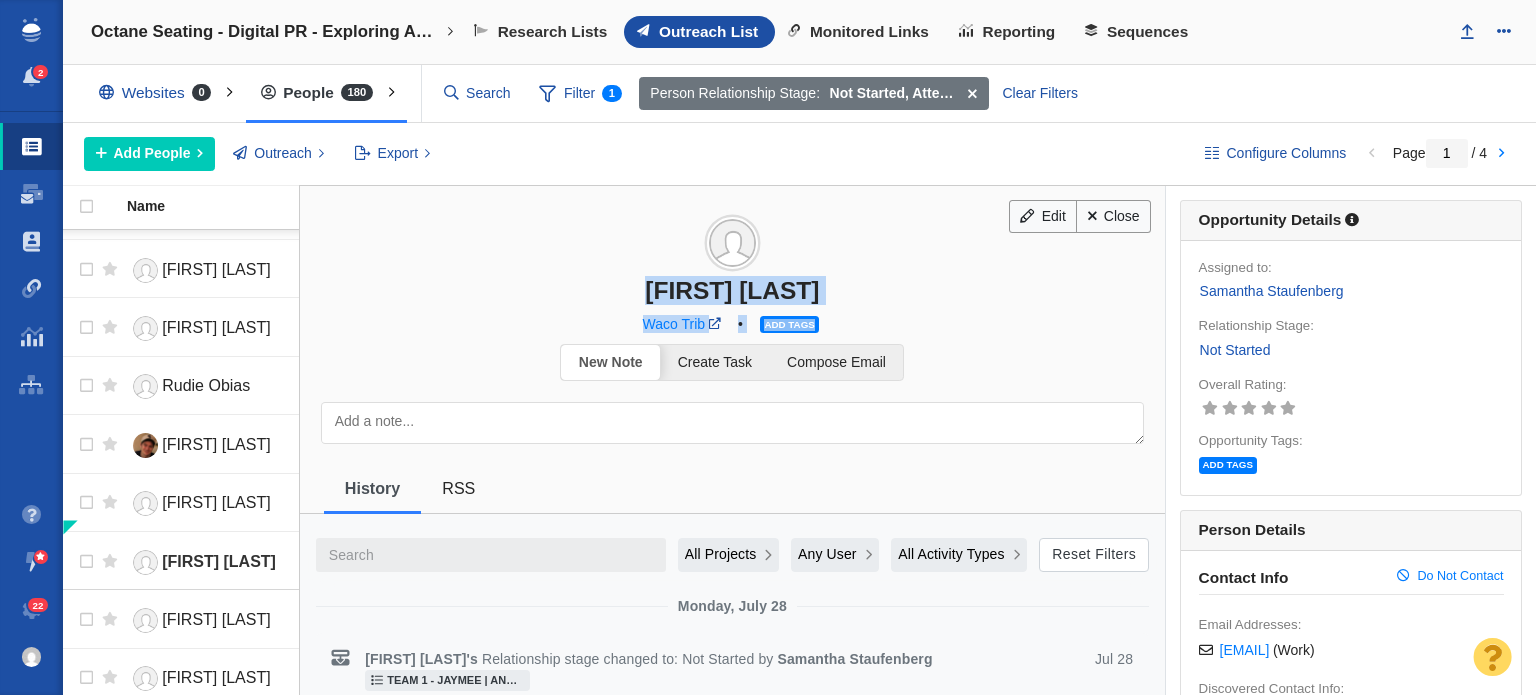 drag, startPoint x: 828, startPoint y: 304, endPoint x: 840, endPoint y: 304, distance: 12 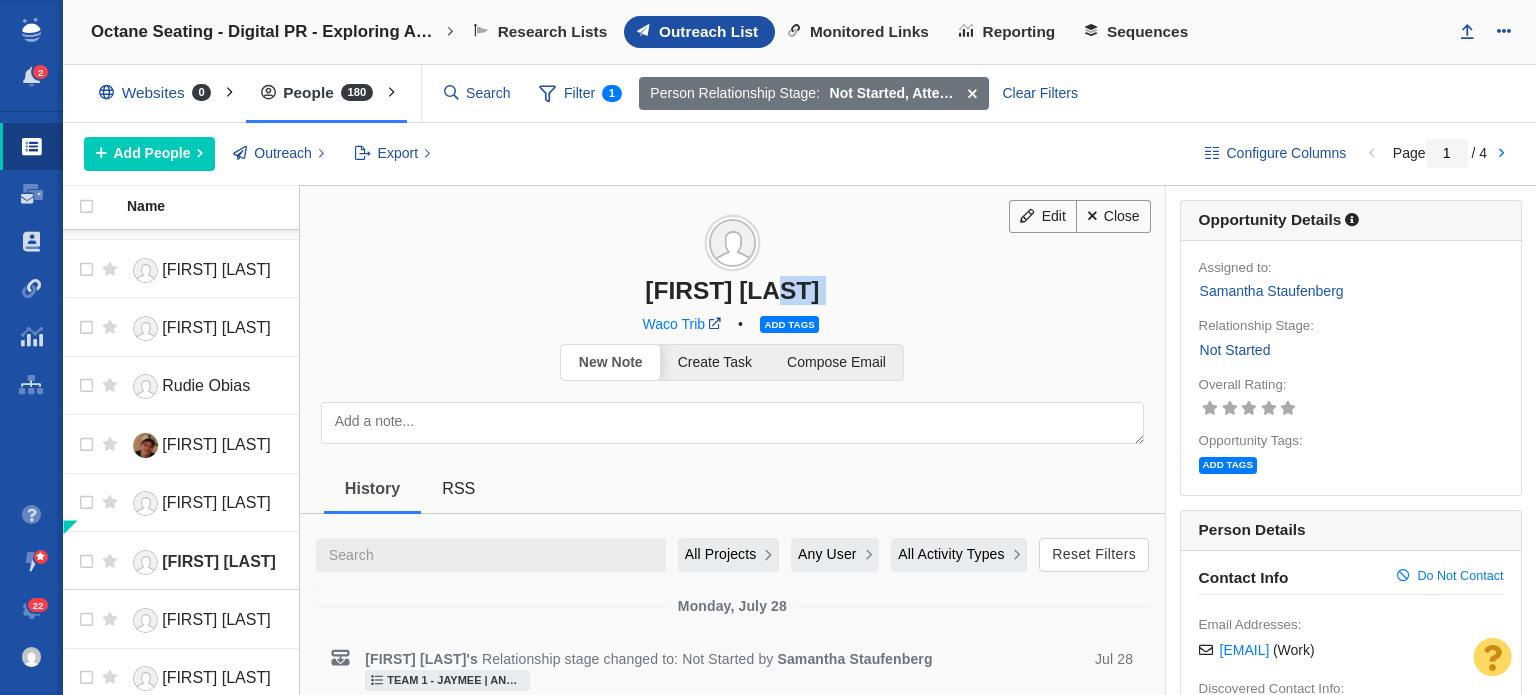 click on "[FIRST] [LAST]" at bounding box center [732, 290] 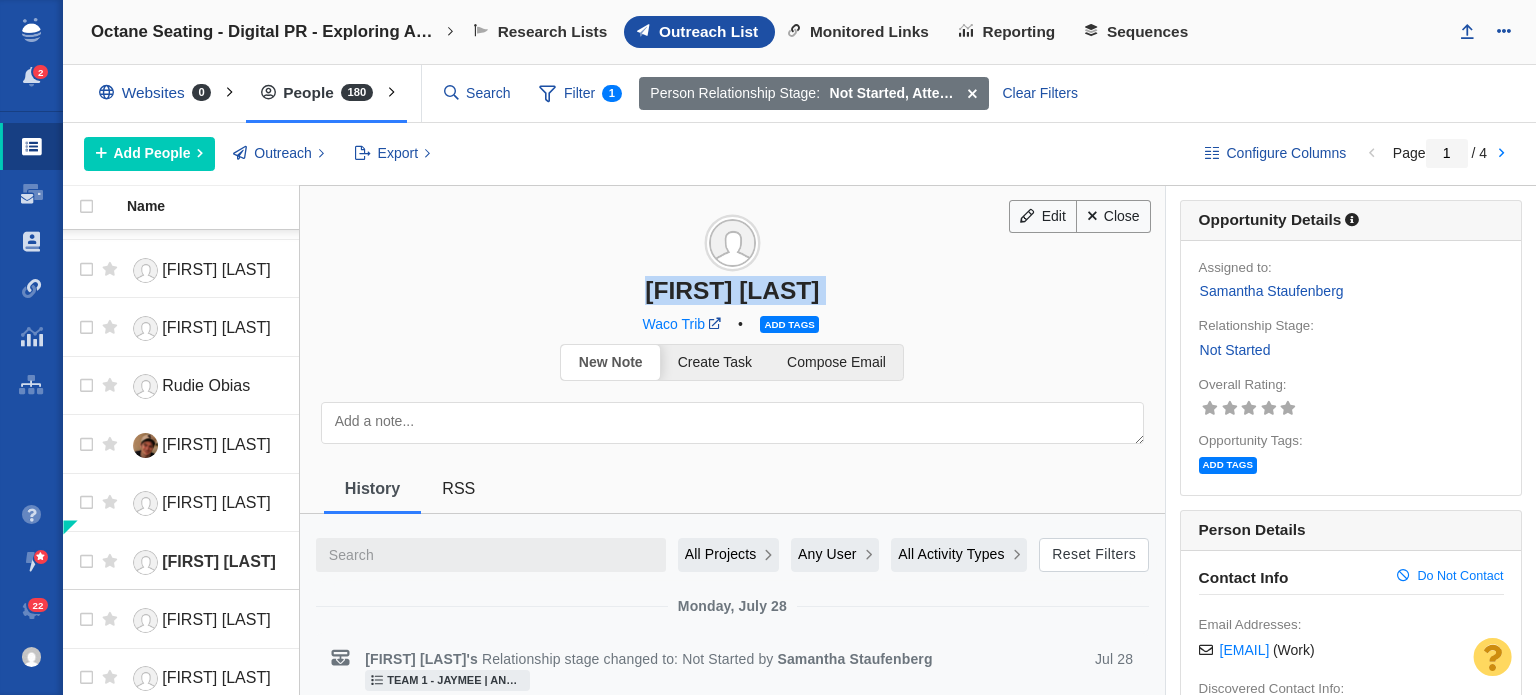 click on "[FIRST] [LAST]" at bounding box center (732, 290) 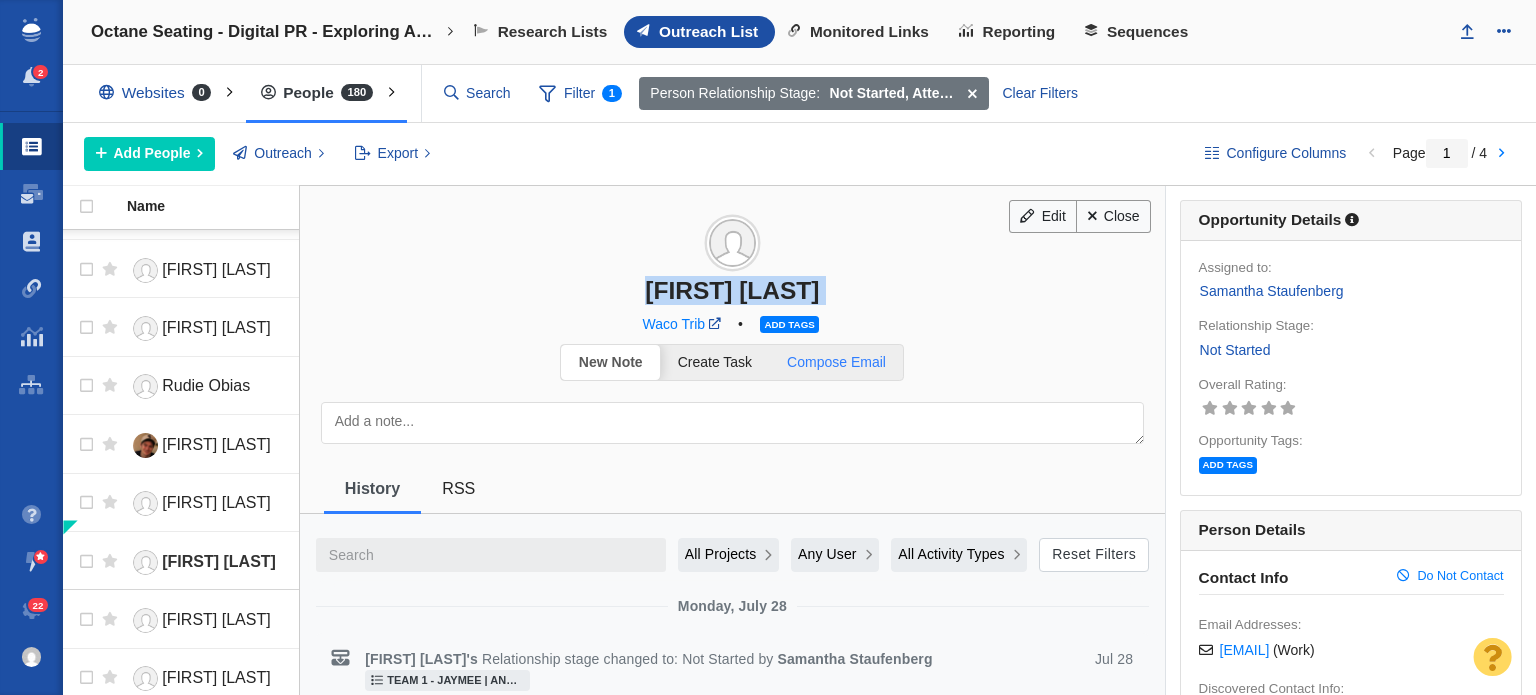 click on "Compose Email" at bounding box center [836, 362] 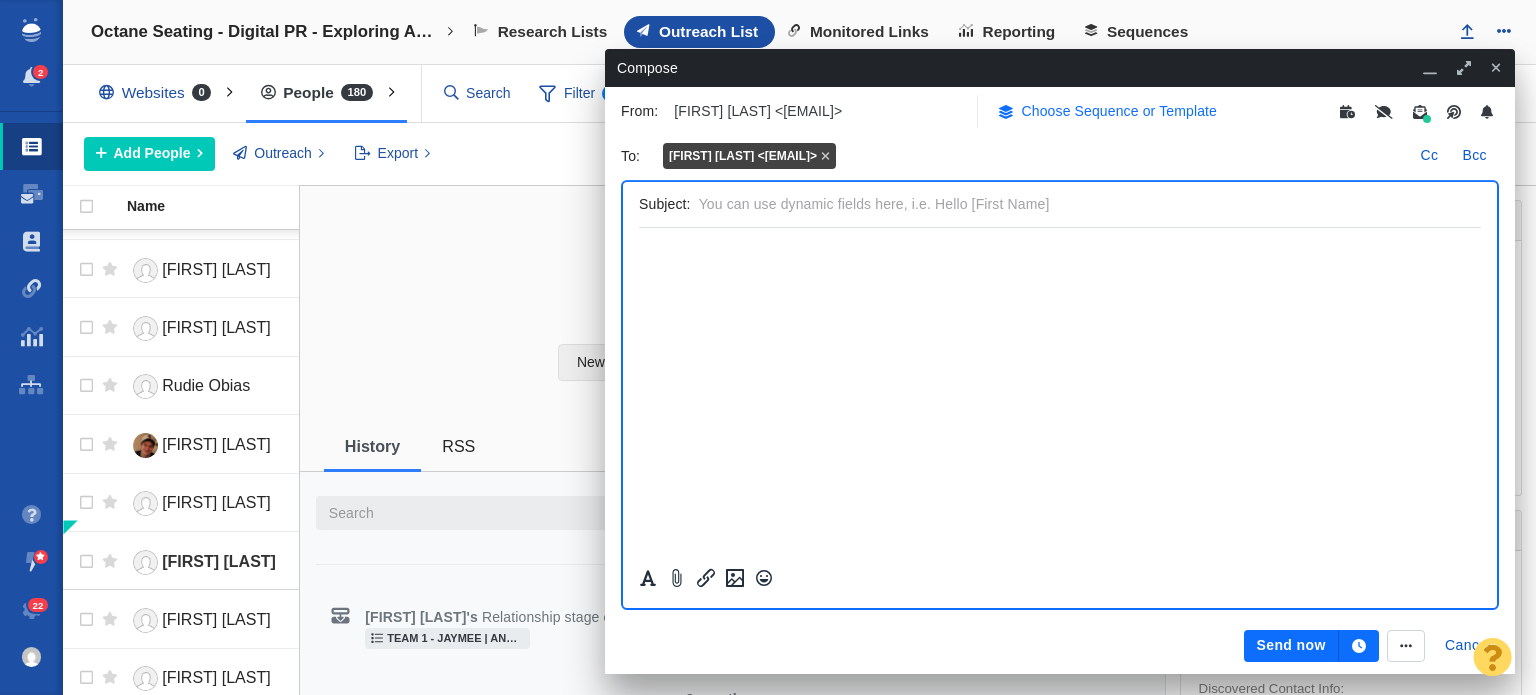 scroll, scrollTop: 0, scrollLeft: 0, axis: both 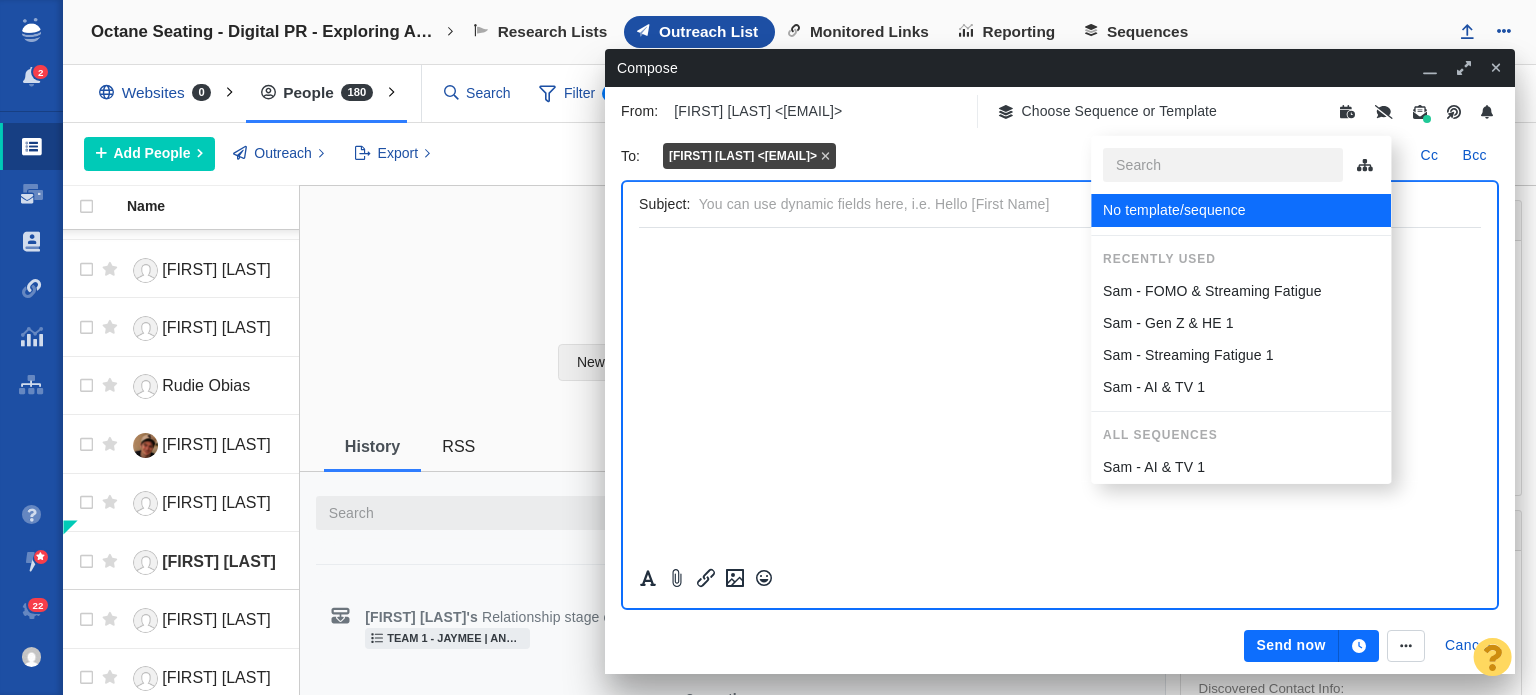 click on "No template/sequence Recently Used Sam - FOMO & Streaming Fatigue  Sam - Gen Z & HE 1 Sam - Streaming Fatigue 1 Sam - AI & TV 1 All Sequences Sam - AI & TV 1 Sam - FOMO & Streaming Fatigue  Sam - Gen Z & HE 1 Sam - Streaming Fatigue 1" at bounding box center [1241, 386] 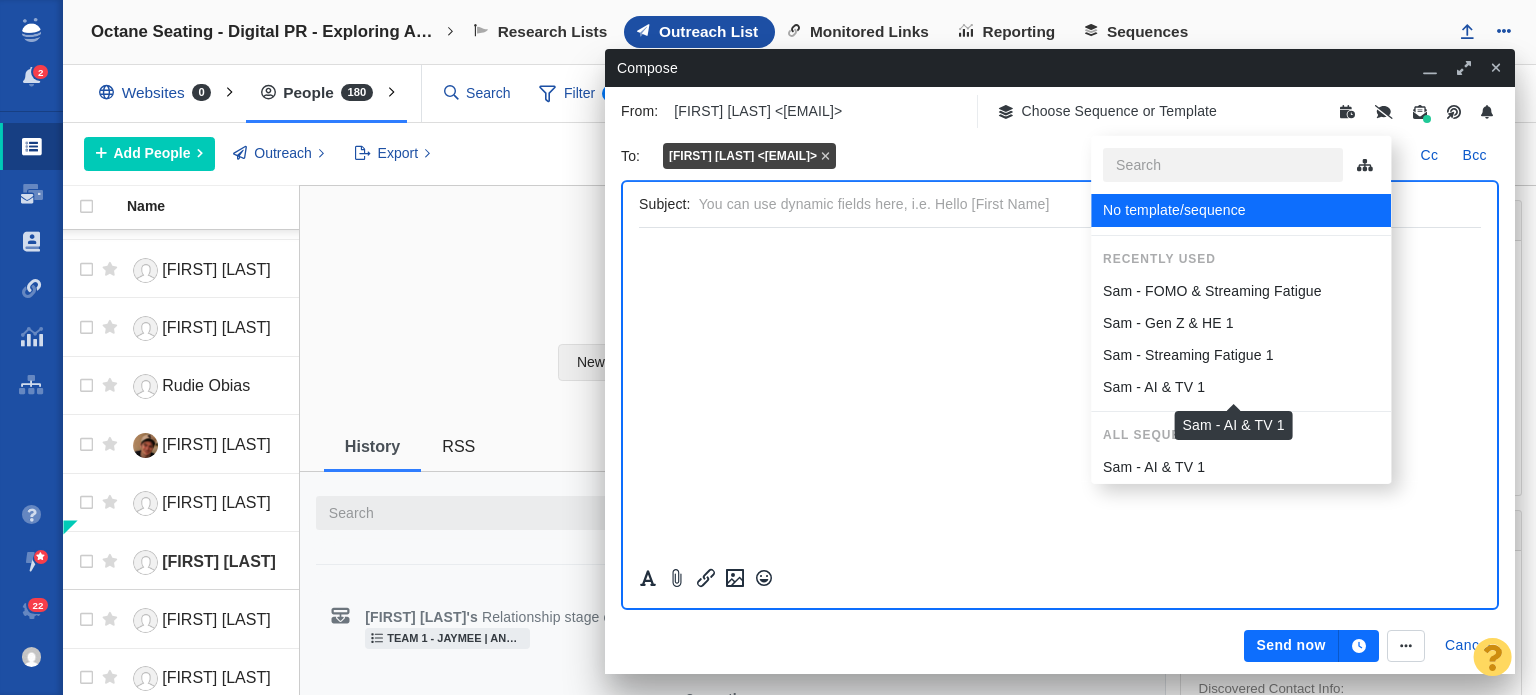click on "Sam - AI & TV 1" at bounding box center (1241, 387) 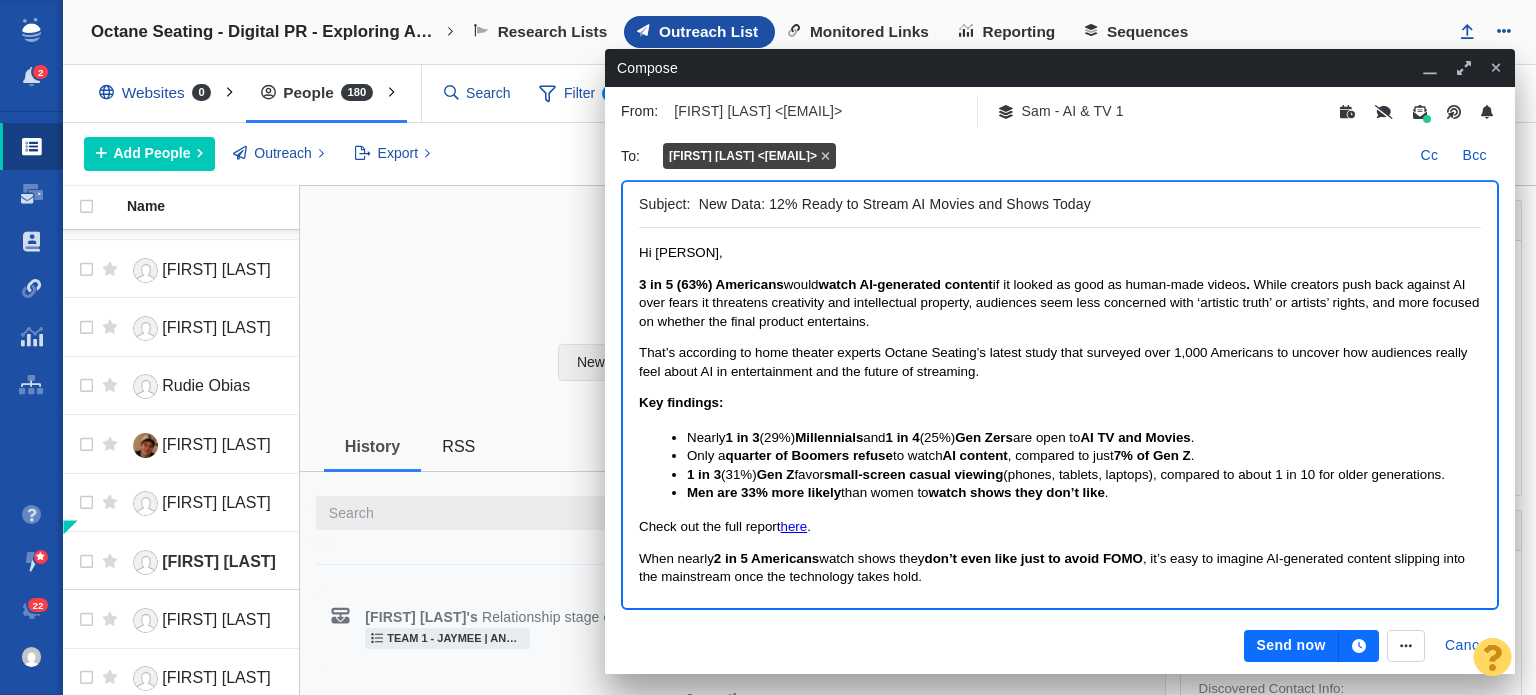 scroll, scrollTop: 0, scrollLeft: 0, axis: both 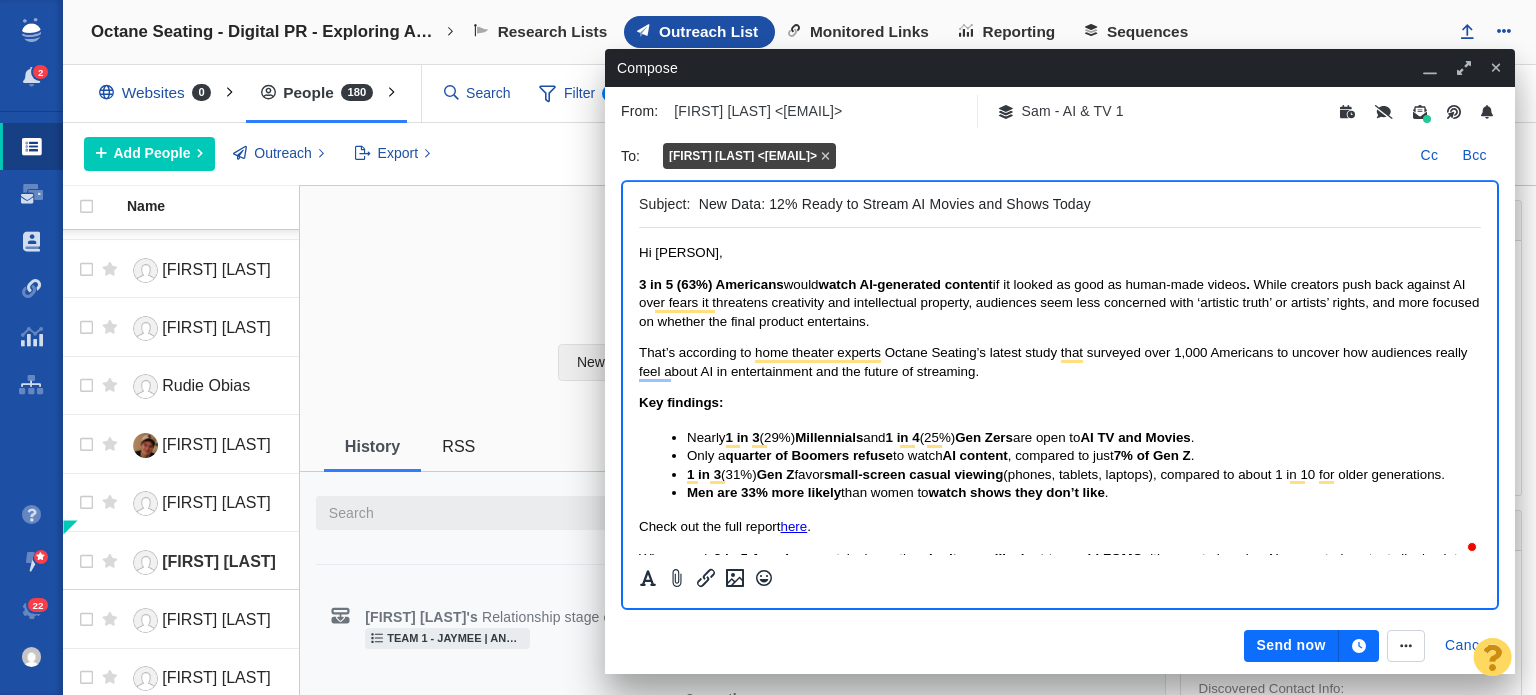 drag, startPoint x: 773, startPoint y: 208, endPoint x: 795, endPoint y: 204, distance: 22.36068 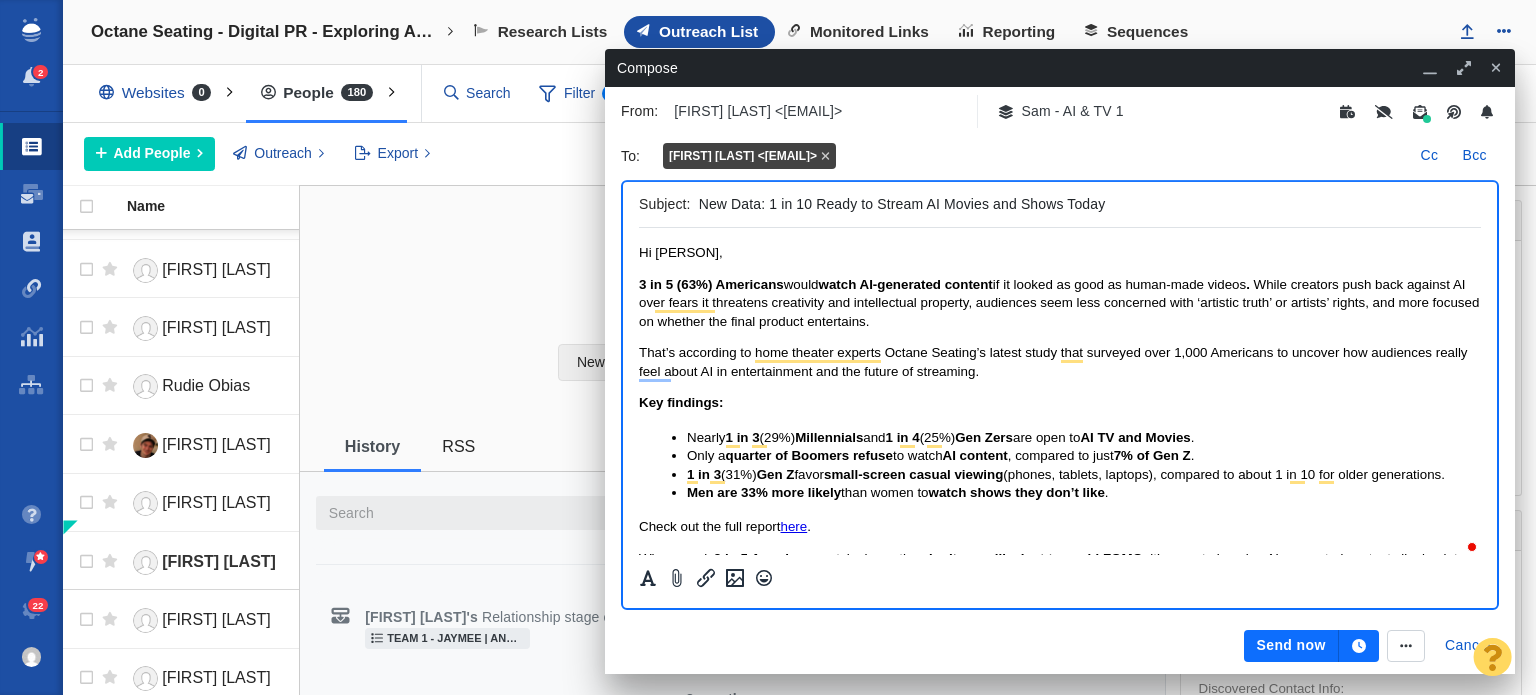 drag, startPoint x: 763, startPoint y: 208, endPoint x: 715, endPoint y: 204, distance: 48.166378 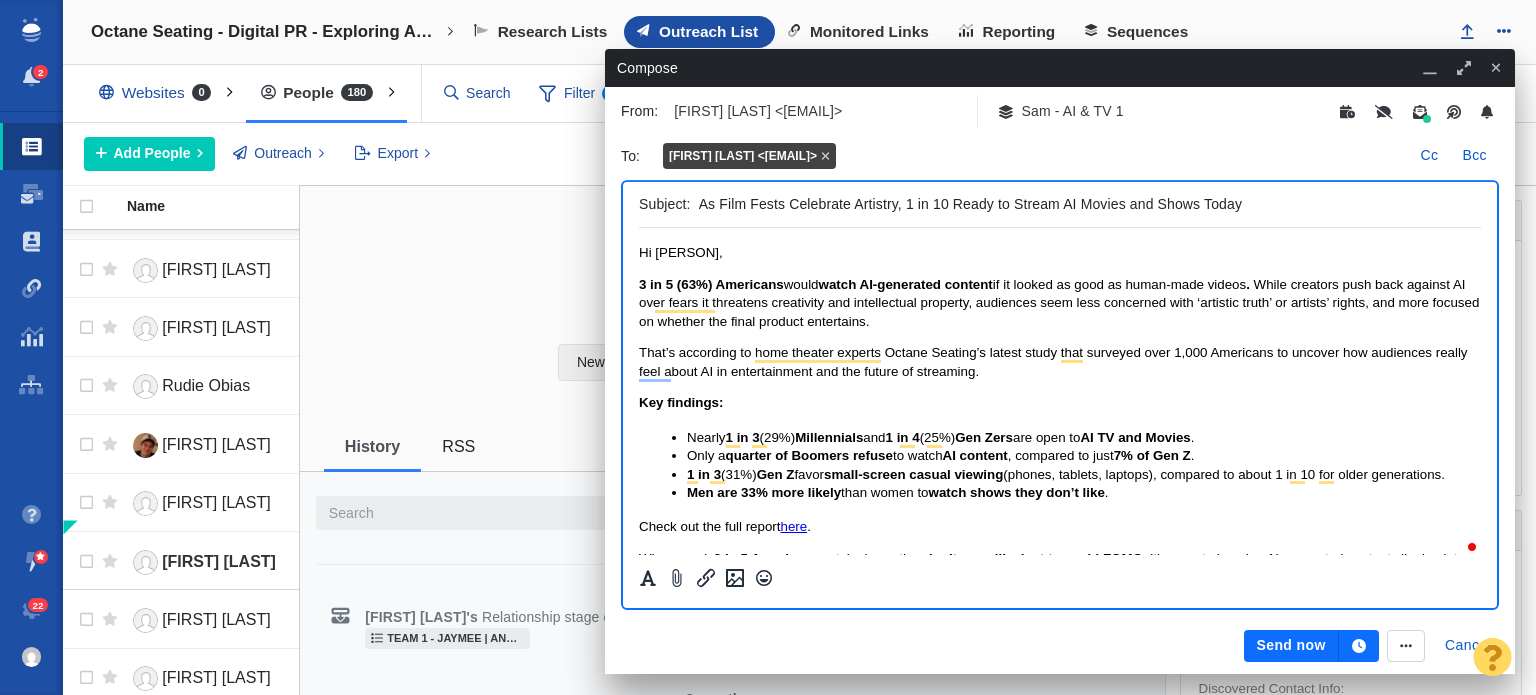 click on "As Film Fests Celebrate Artistry, 1 in 10 Ready to Stream AI Movies and Shows Today" at bounding box center [1086, 204] 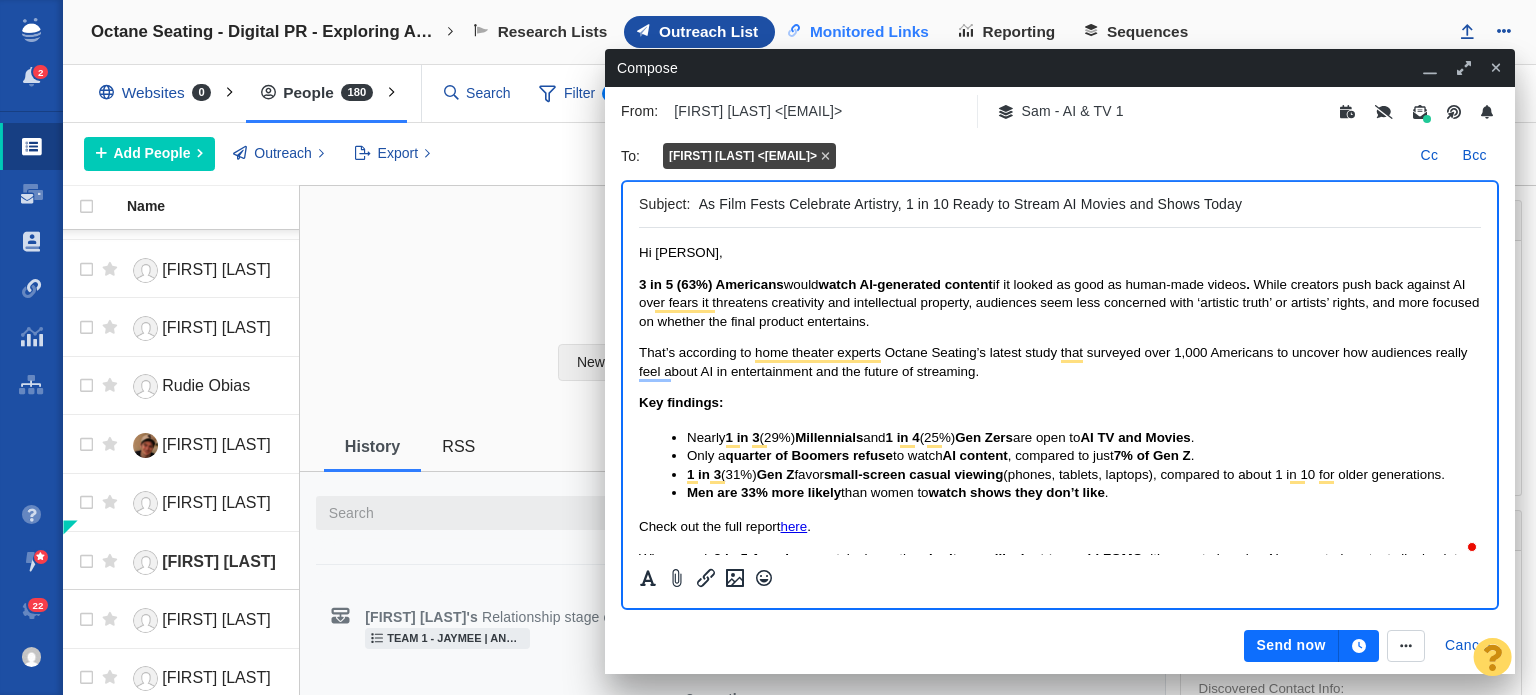 type on "As Film Fests Celebrate Artistry, 1 in 10 Ready to Stream AI Movies and Shows Today" 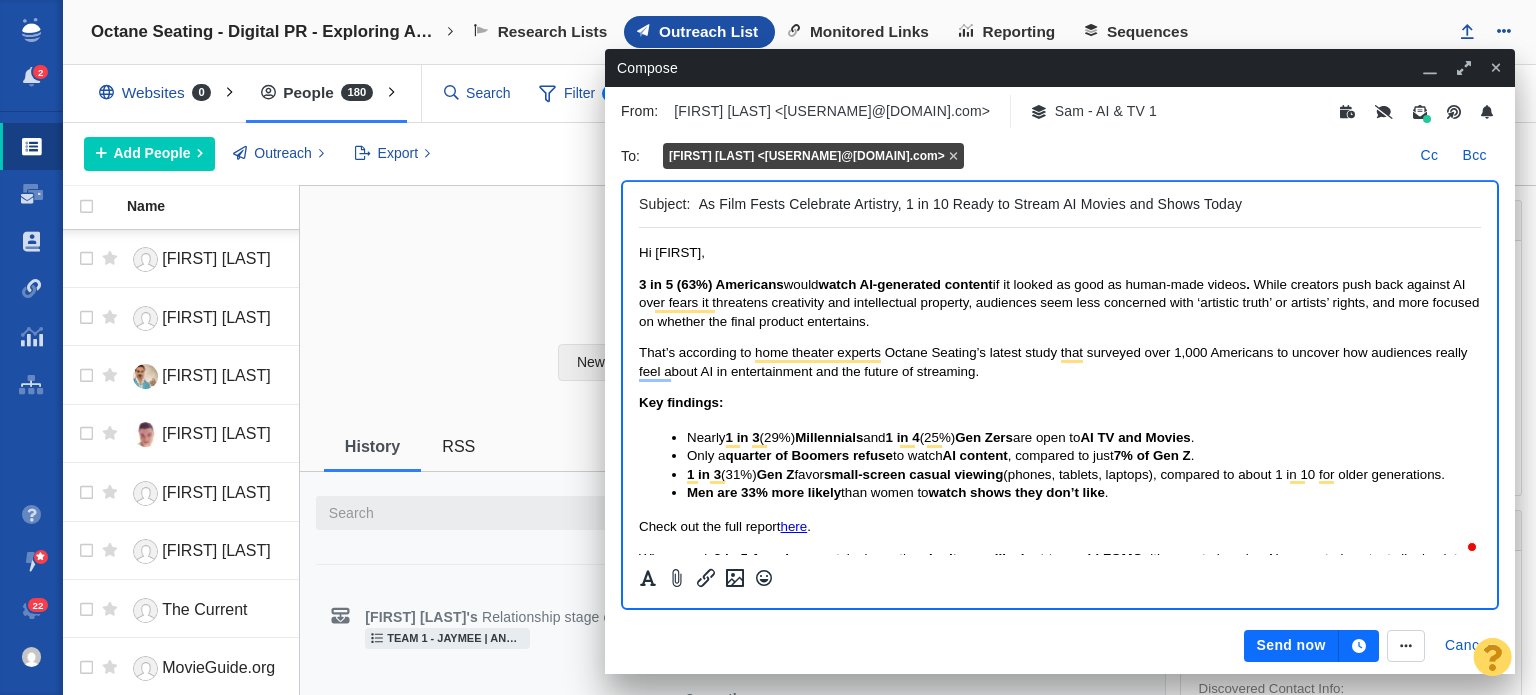 scroll, scrollTop: 0, scrollLeft: 0, axis: both 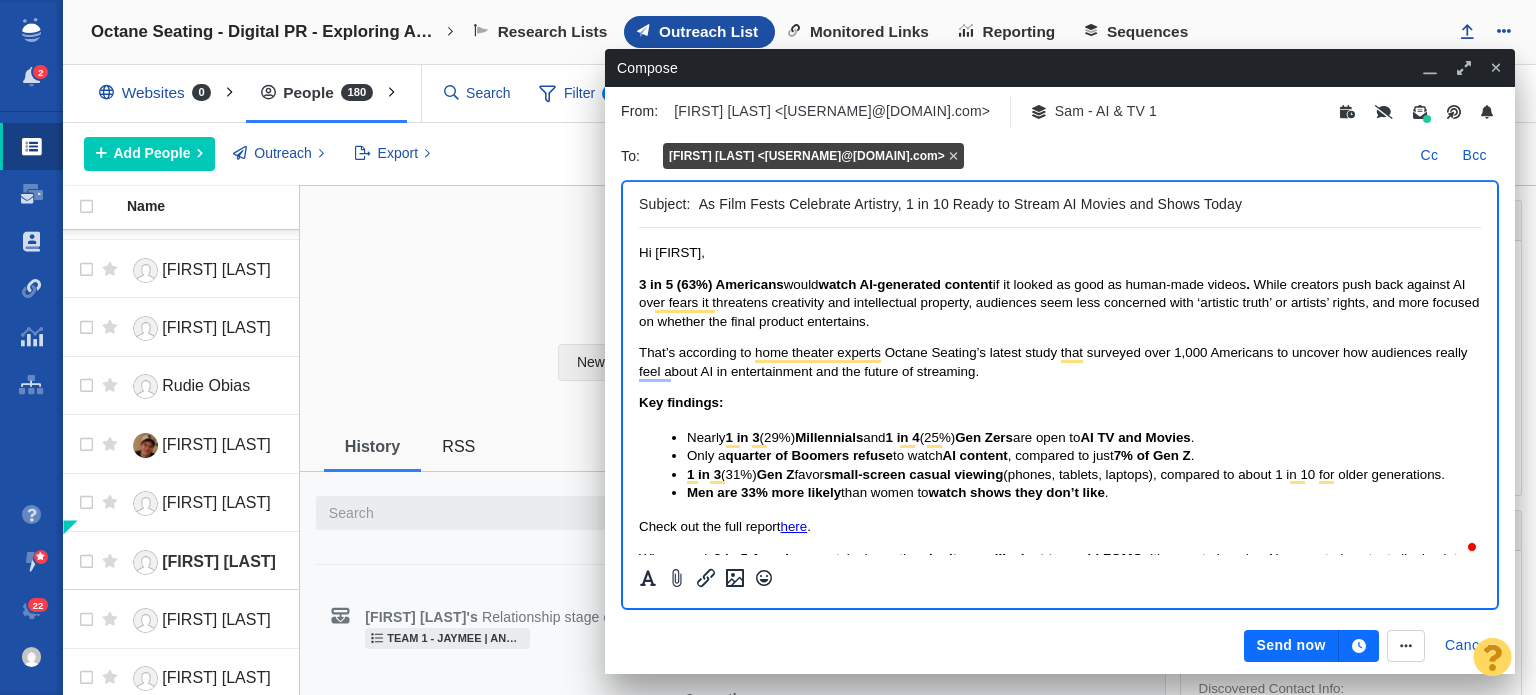 drag, startPoint x: 1002, startPoint y: 287, endPoint x: 934, endPoint y: 290, distance: 68.06615 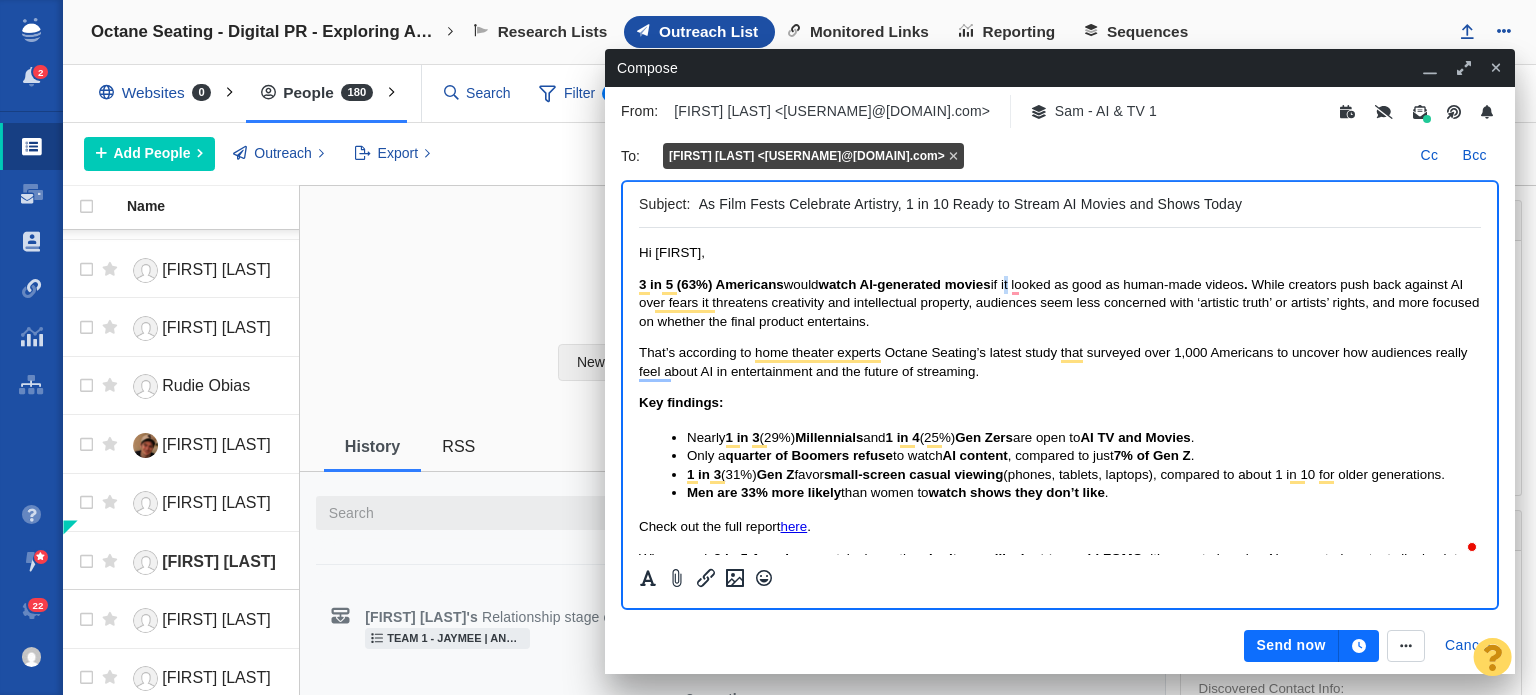click on "if it looked as good as human-made videos" at bounding box center (1117, 284) 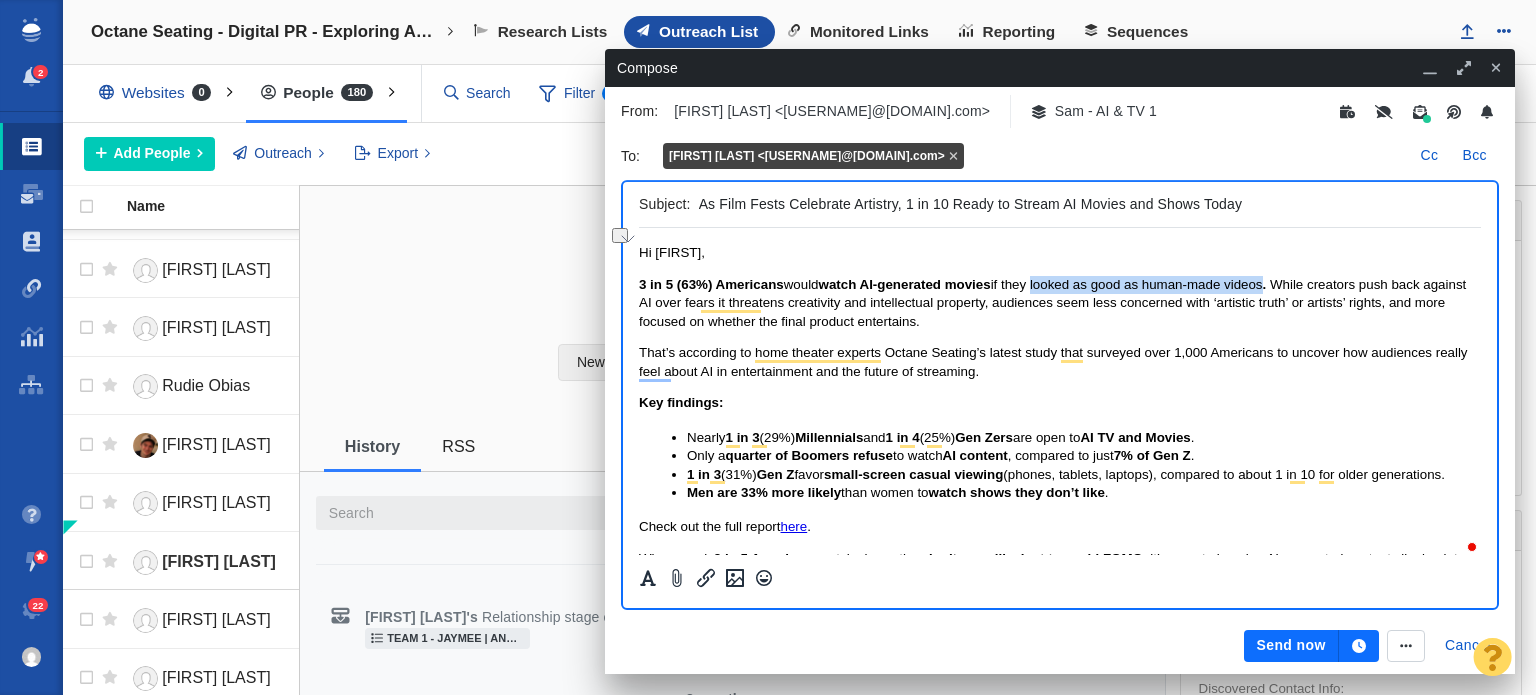 drag, startPoint x: 1042, startPoint y: 283, endPoint x: 1271, endPoint y: 277, distance: 229.07858 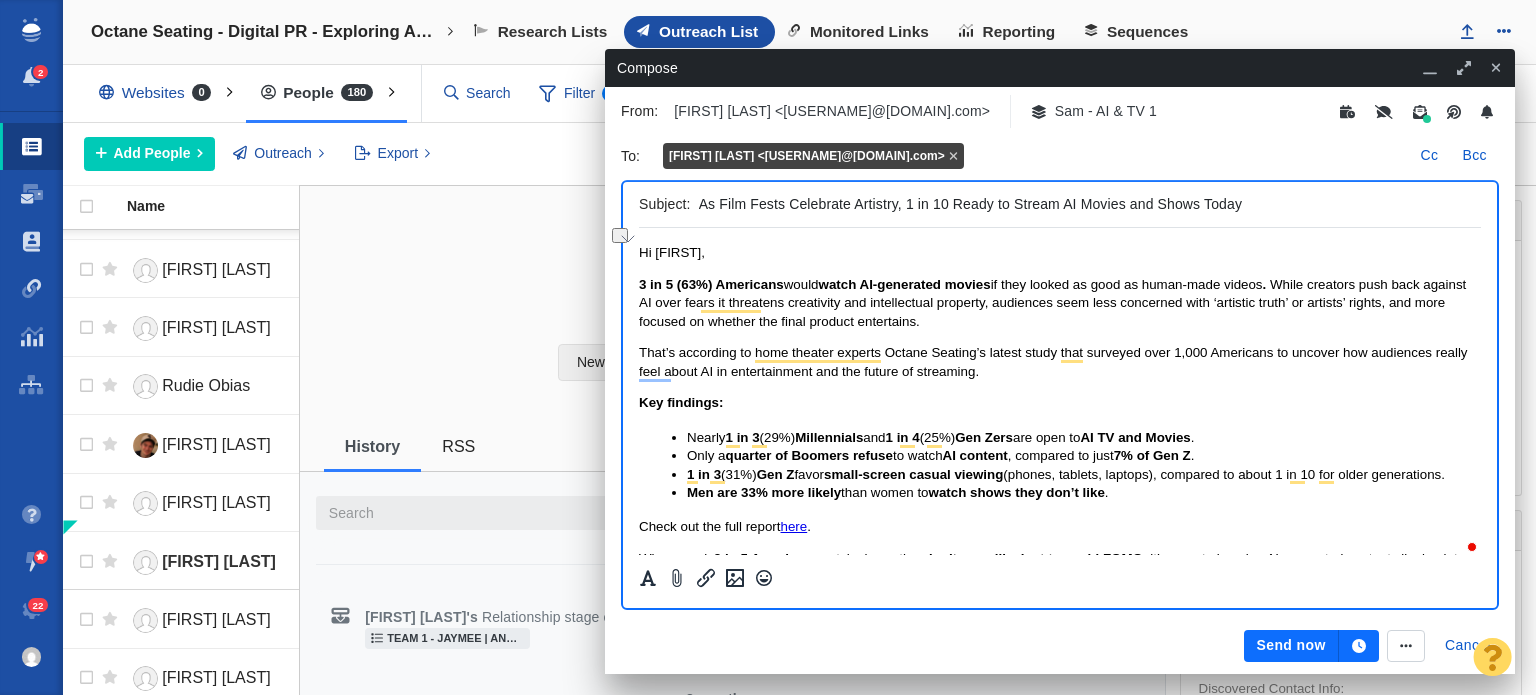 click on "While creators push back against AI over fears it threatens creativity and intellectual property, audiences seem less concerned with ‘artistic truth’ or artists’ rights, and more focused on whether the final product entertains." at bounding box center (1052, 303) 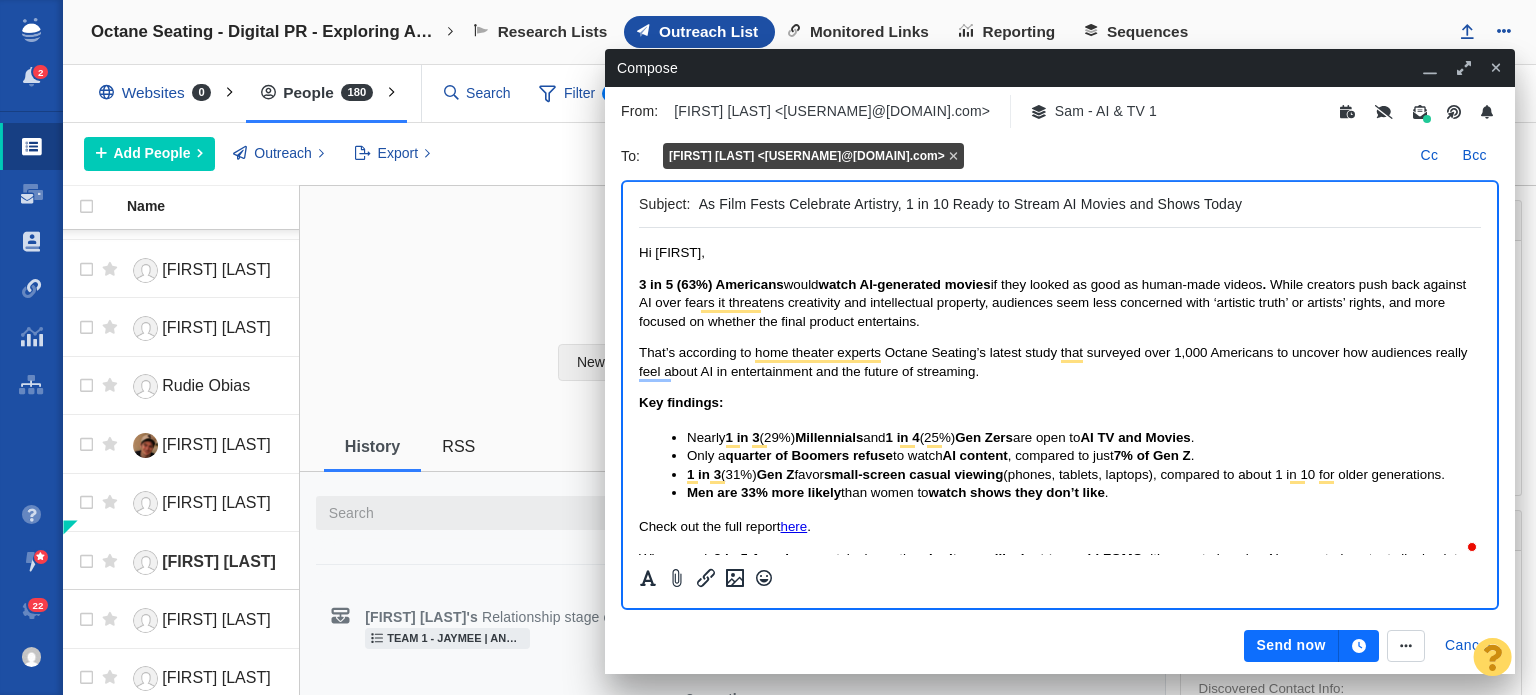 click on "While creators push back against AI over fears it threatens creativity and intellectual property, audiences seem less concerned with ‘artistic truth’ or artists’ rights, and more focused on whether the final product entertains." at bounding box center [1052, 303] 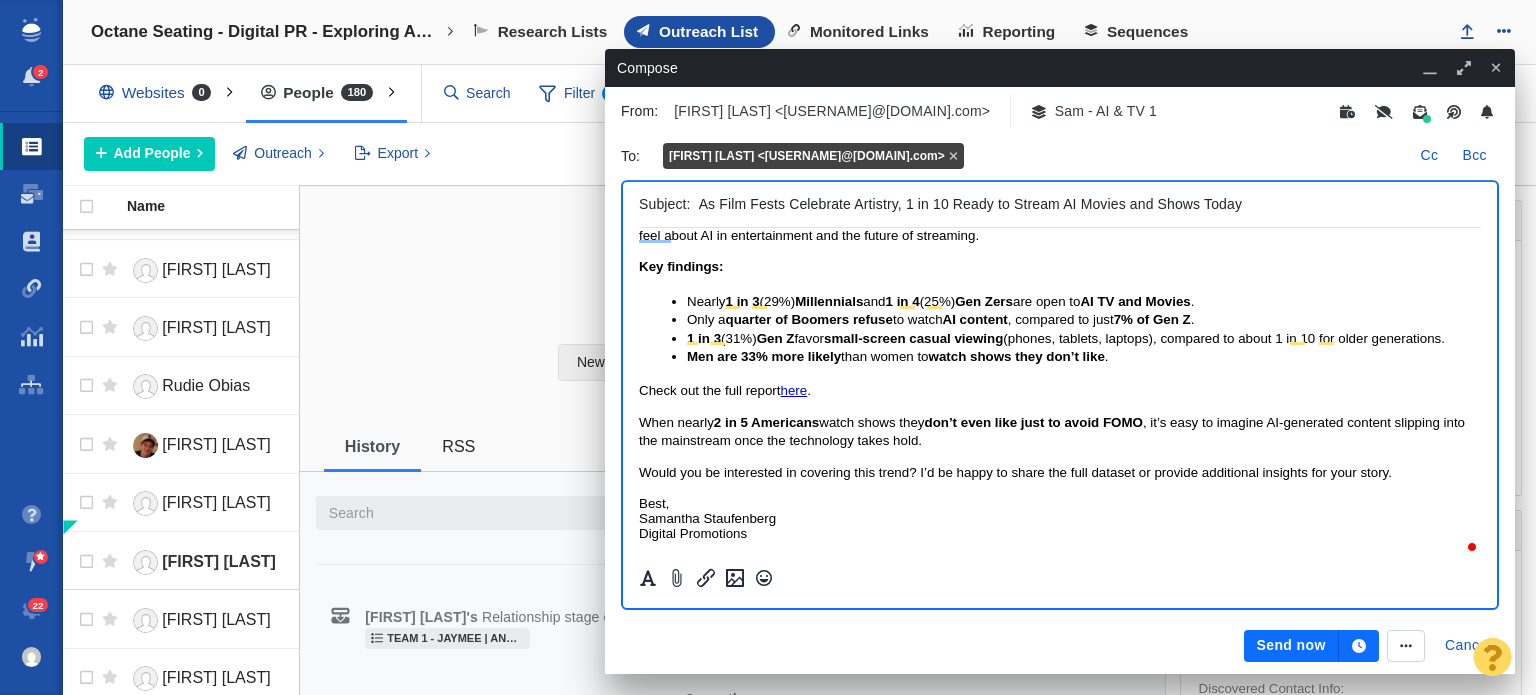 scroll, scrollTop: 139, scrollLeft: 0, axis: vertical 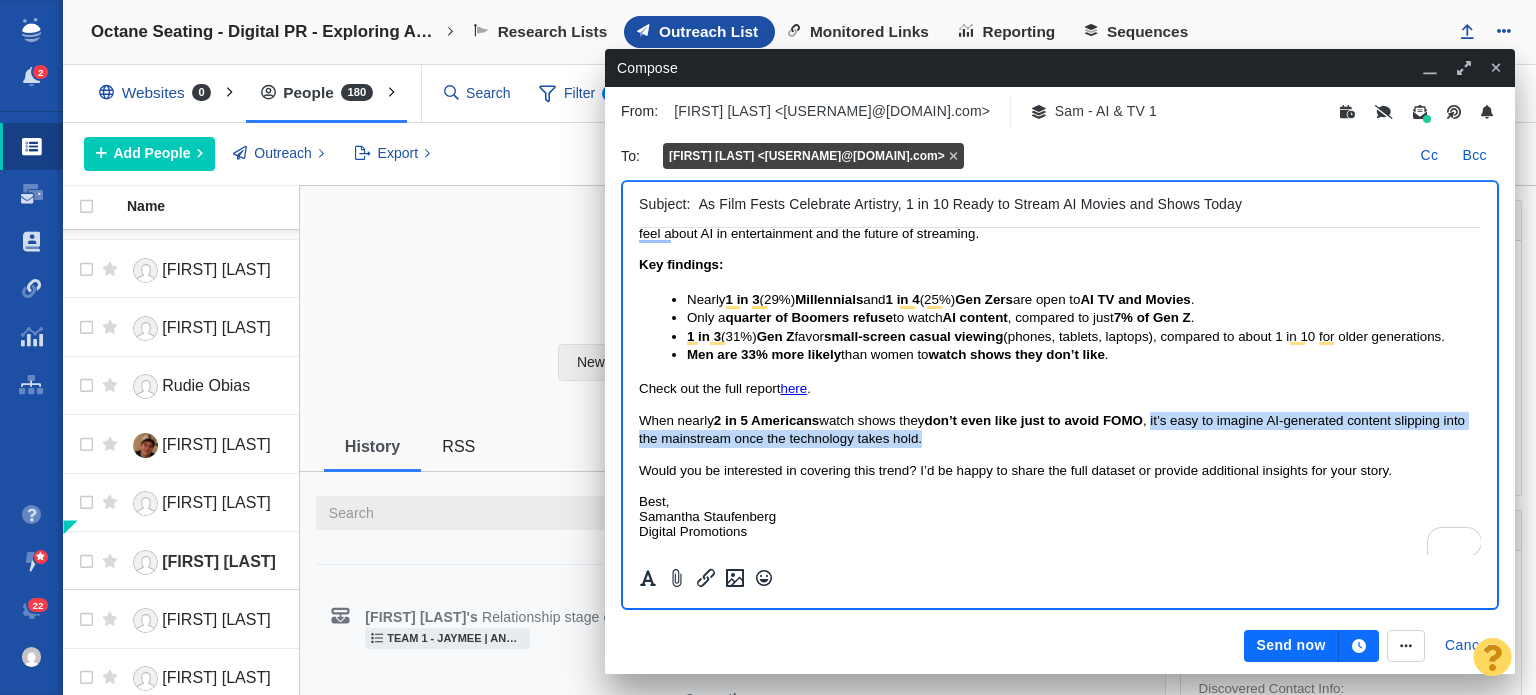drag, startPoint x: 1161, startPoint y: 417, endPoint x: 1182, endPoint y: 440, distance: 31.144823 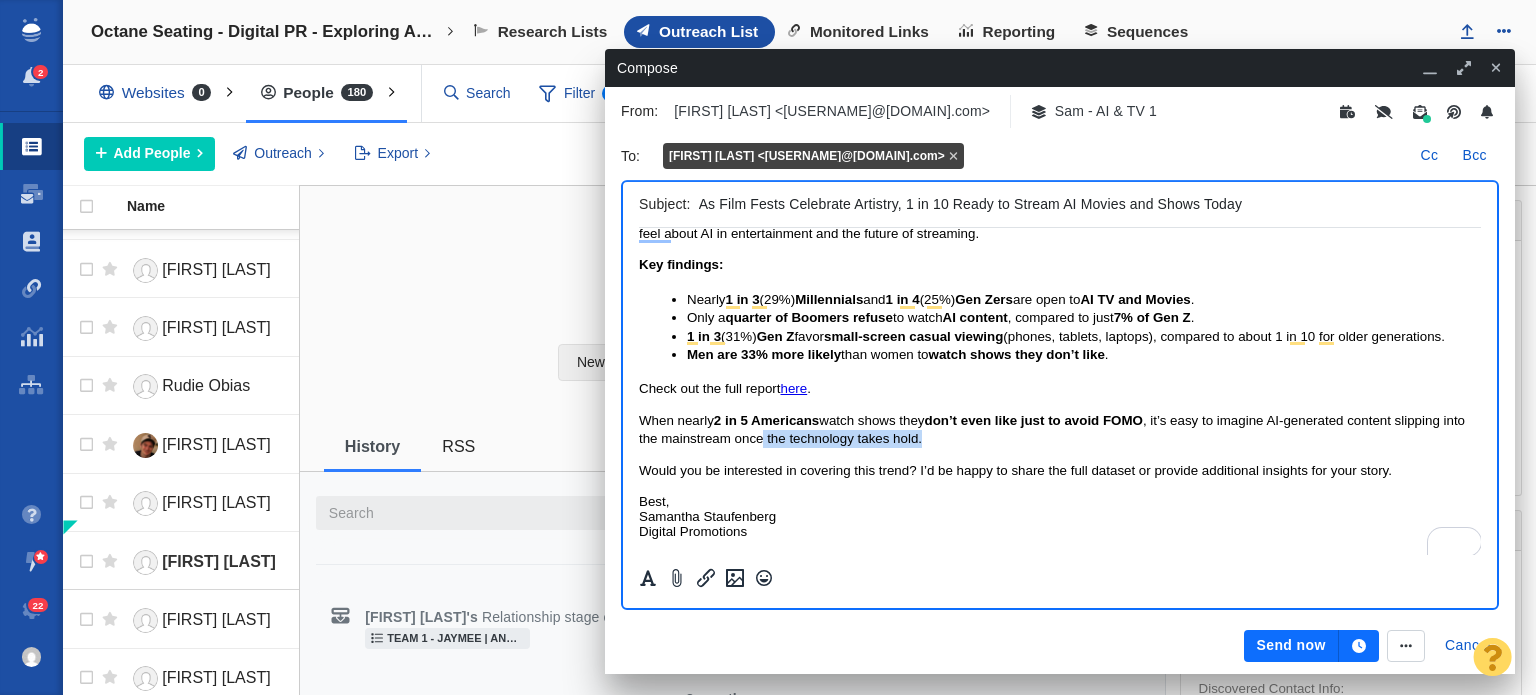 drag, startPoint x: 1014, startPoint y: 433, endPoint x: 785, endPoint y: 435, distance: 229.00873 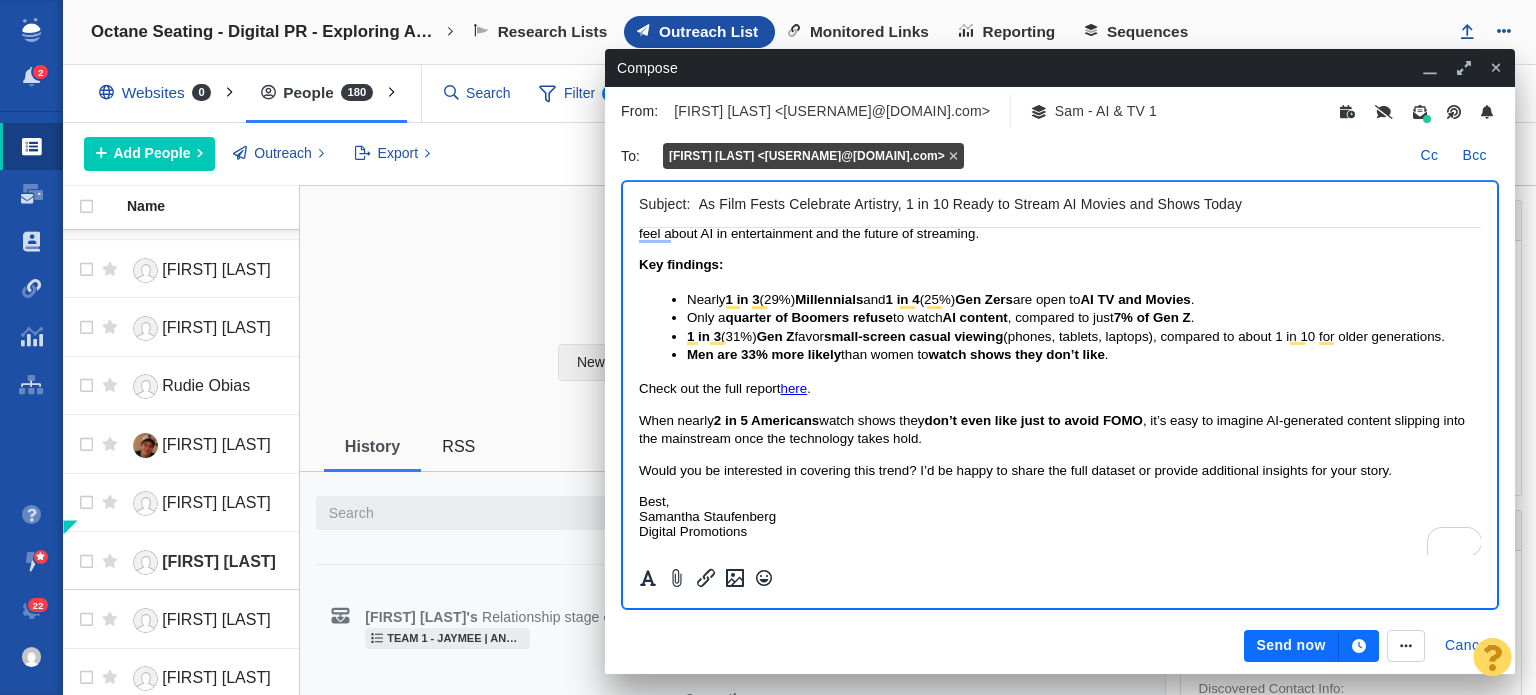 click on ", it’s easy to imagine AI-generated content slipping into the mainstream once the technology takes hold." at bounding box center [1052, 429] 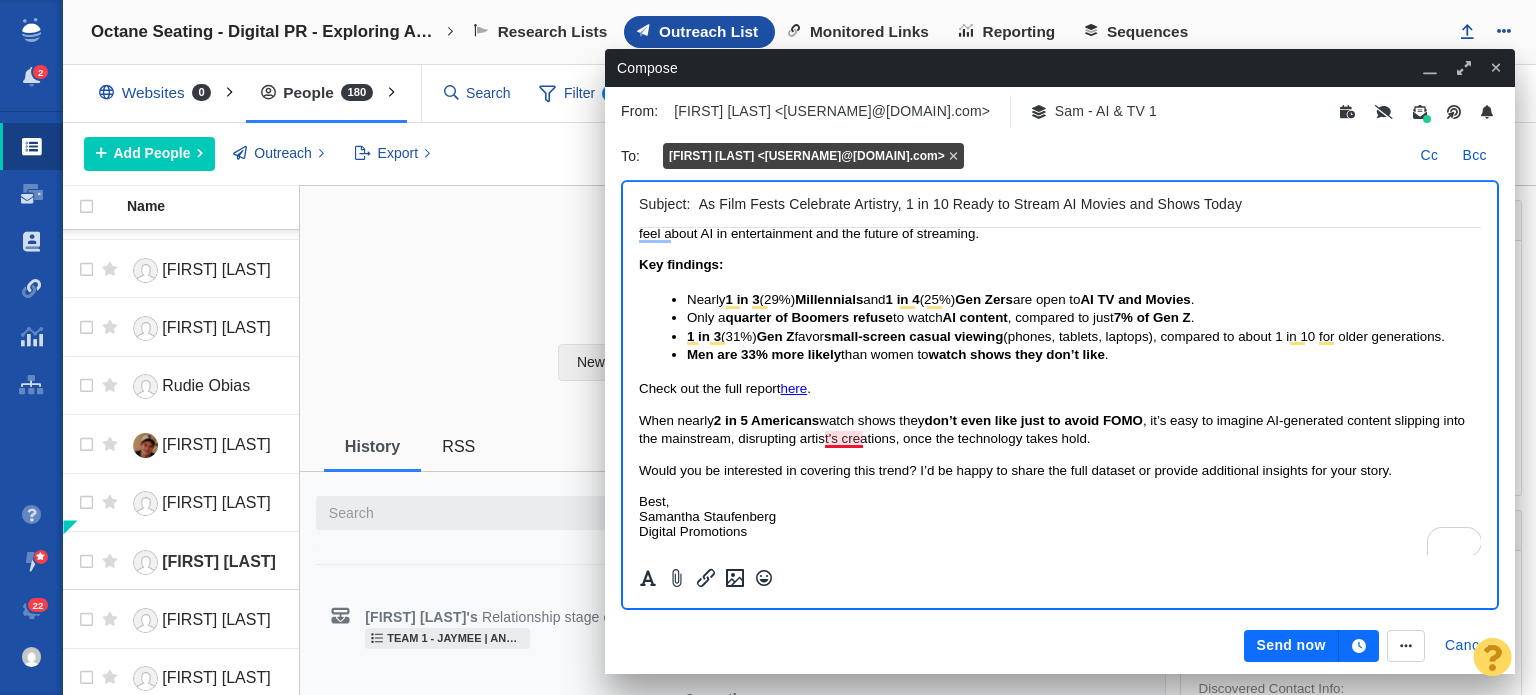 click on ", it’s easy to imagine AI-generated content slipping into the mainstream, disrupting artist's creations, once the technology takes hold." at bounding box center [1052, 429] 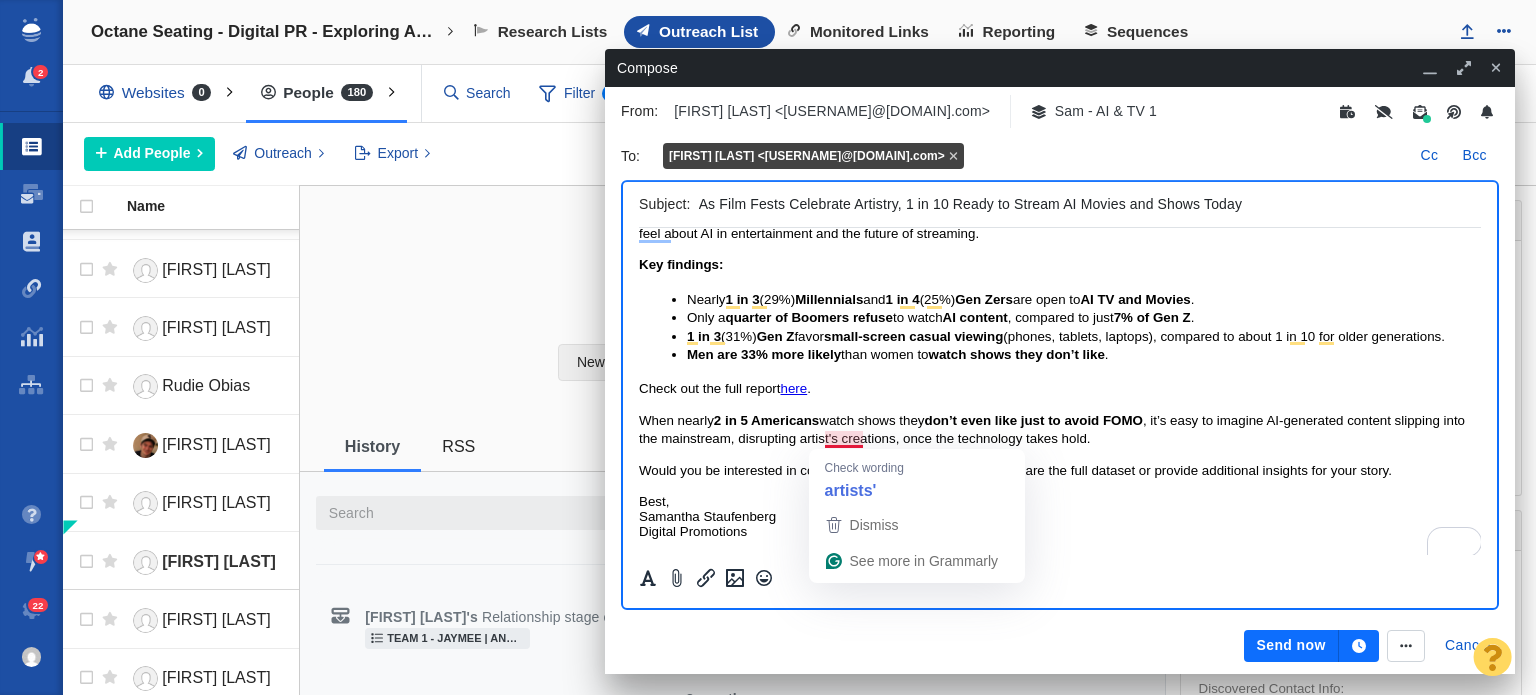 click on ", it’s easy to imagine AI-generated content slipping into the mainstream, disrupting artist's creations, once the technology takes hold." at bounding box center [1052, 429] 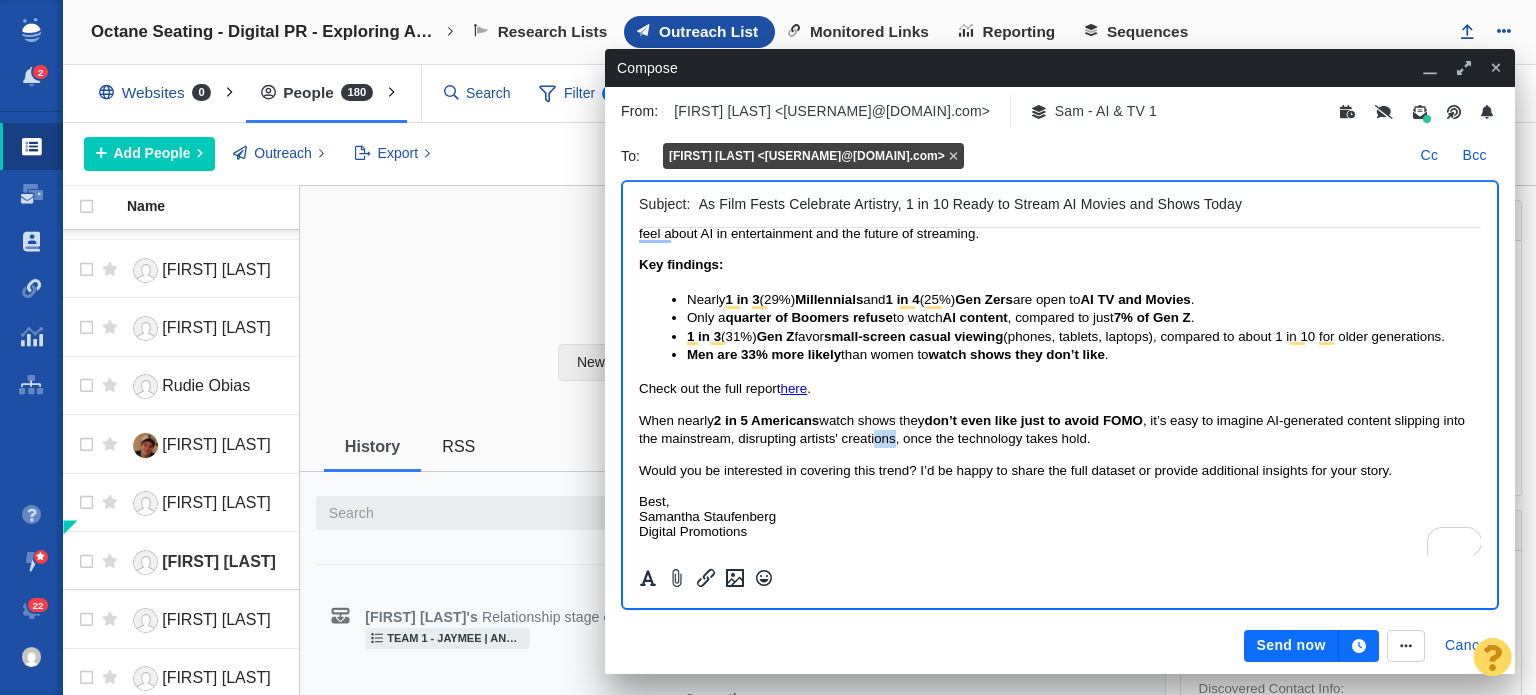 drag, startPoint x: 901, startPoint y: 439, endPoint x: 919, endPoint y: 440, distance: 18.027756 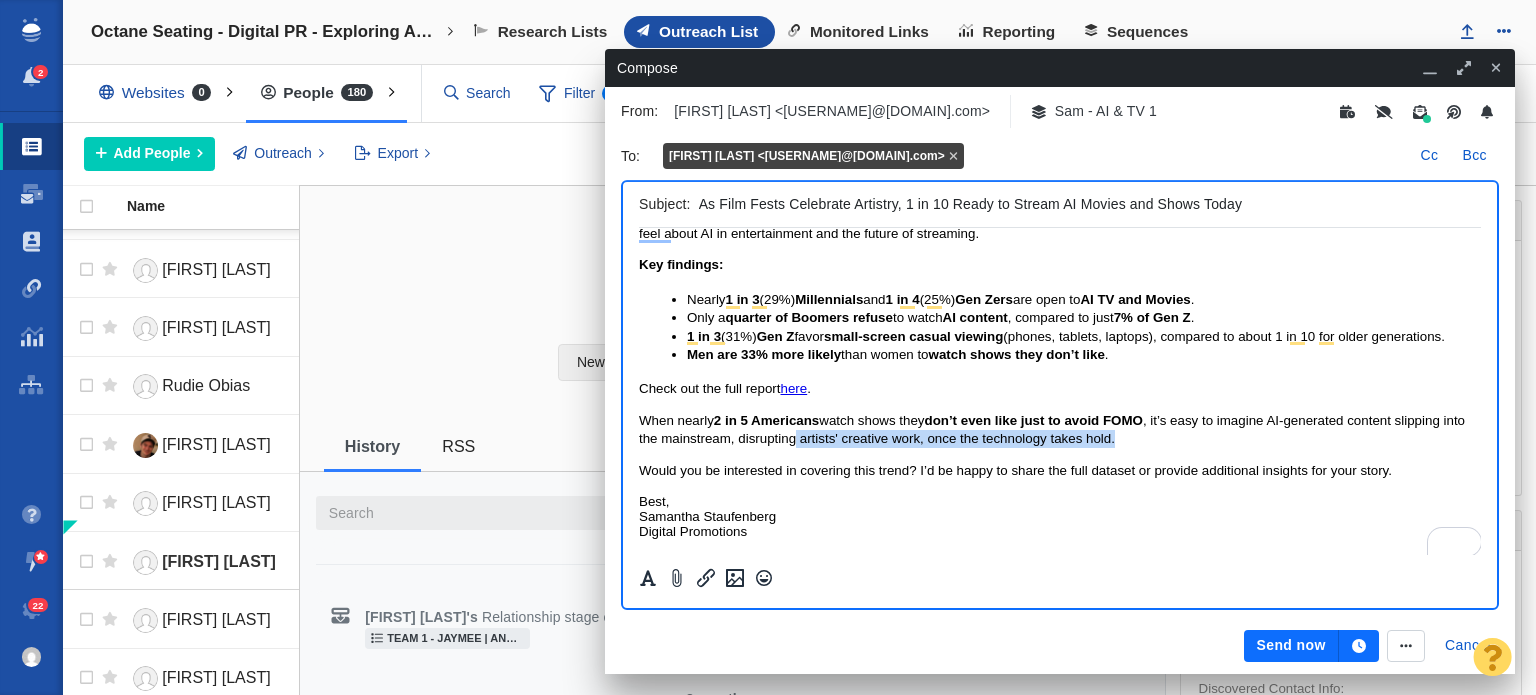 drag, startPoint x: 822, startPoint y: 434, endPoint x: 1174, endPoint y: 441, distance: 352.0696 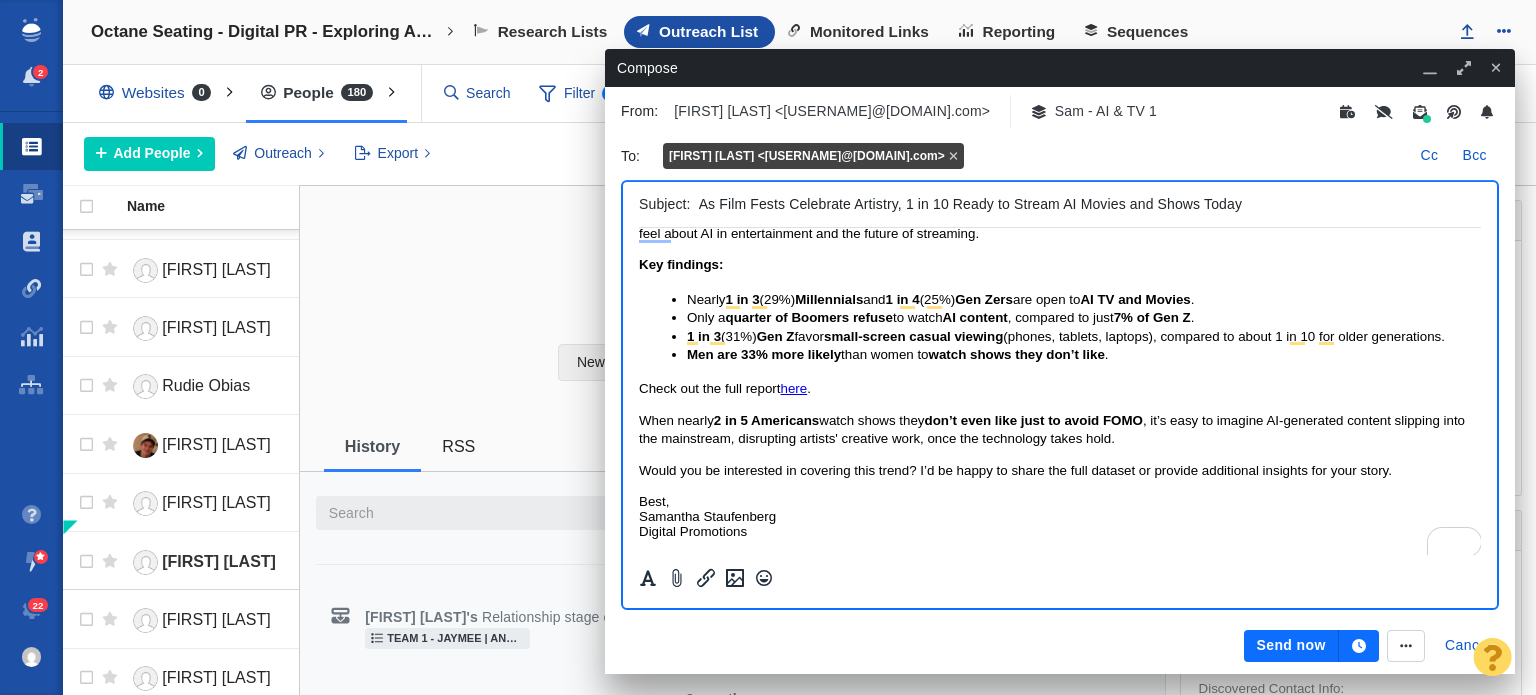click on ", it’s easy to imagine AI-generated content slipping into the mainstream, disrupting artists' creative work, once the technology takes hold." at bounding box center (1052, 429) 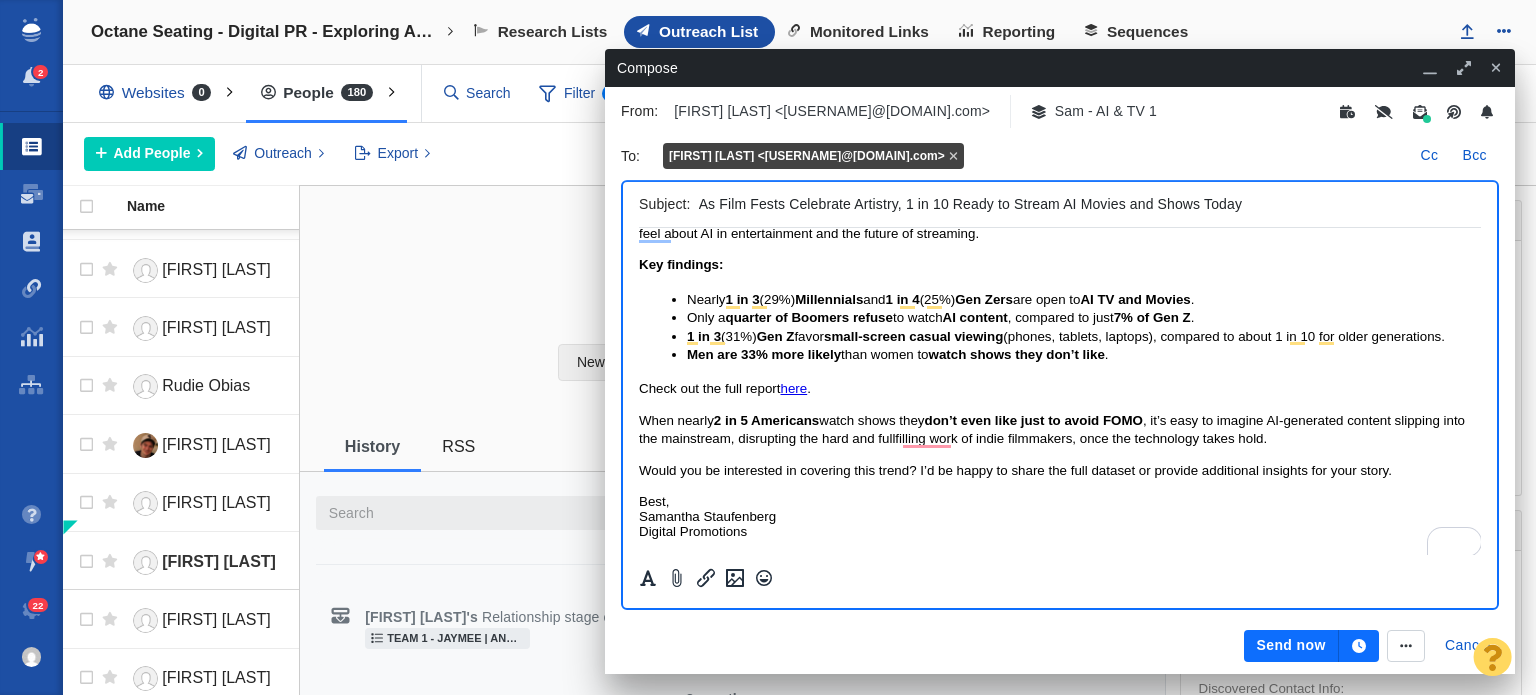 click on ", it’s easy to imagine AI-generated content slipping into the mainstream, disrupting the hard and fullfilling work of indie filmmakers, once the technology takes hold." at bounding box center (1052, 429) 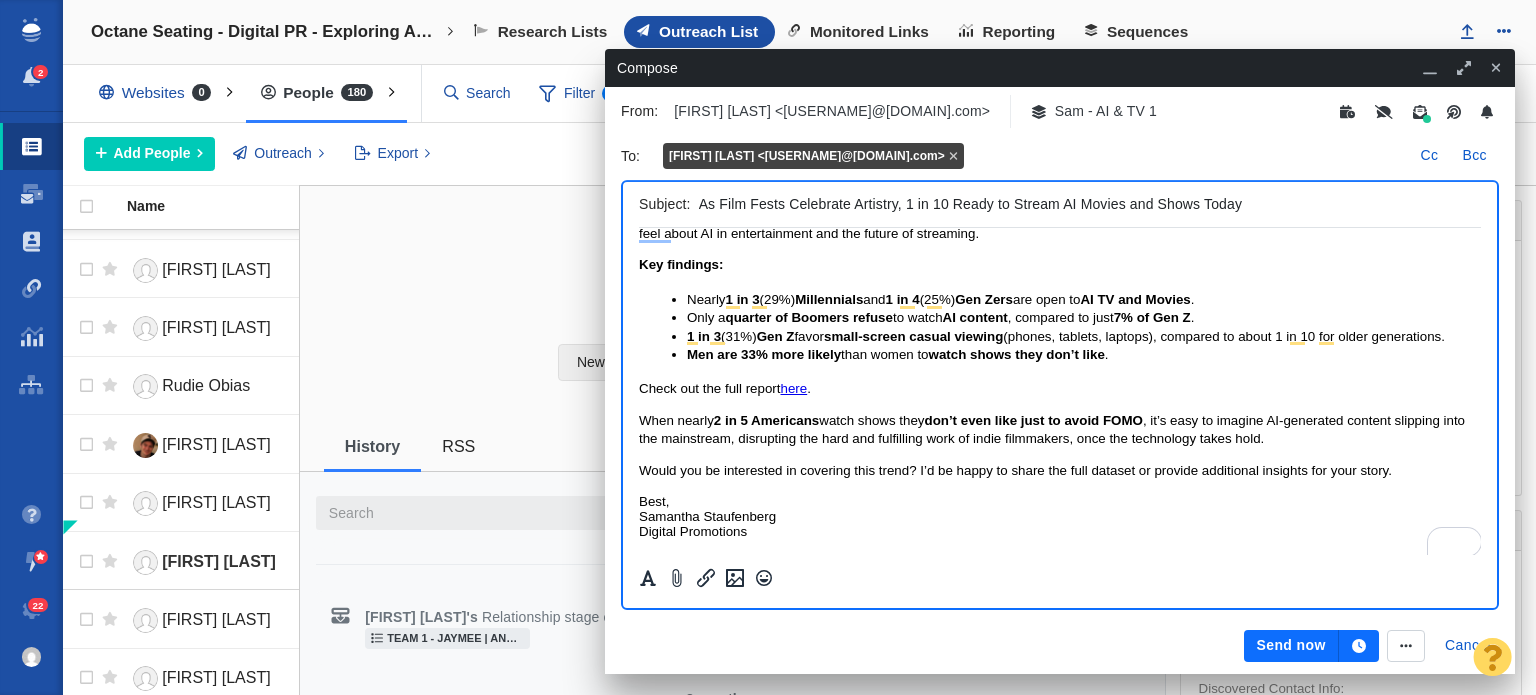 scroll, scrollTop: 63, scrollLeft: 0, axis: vertical 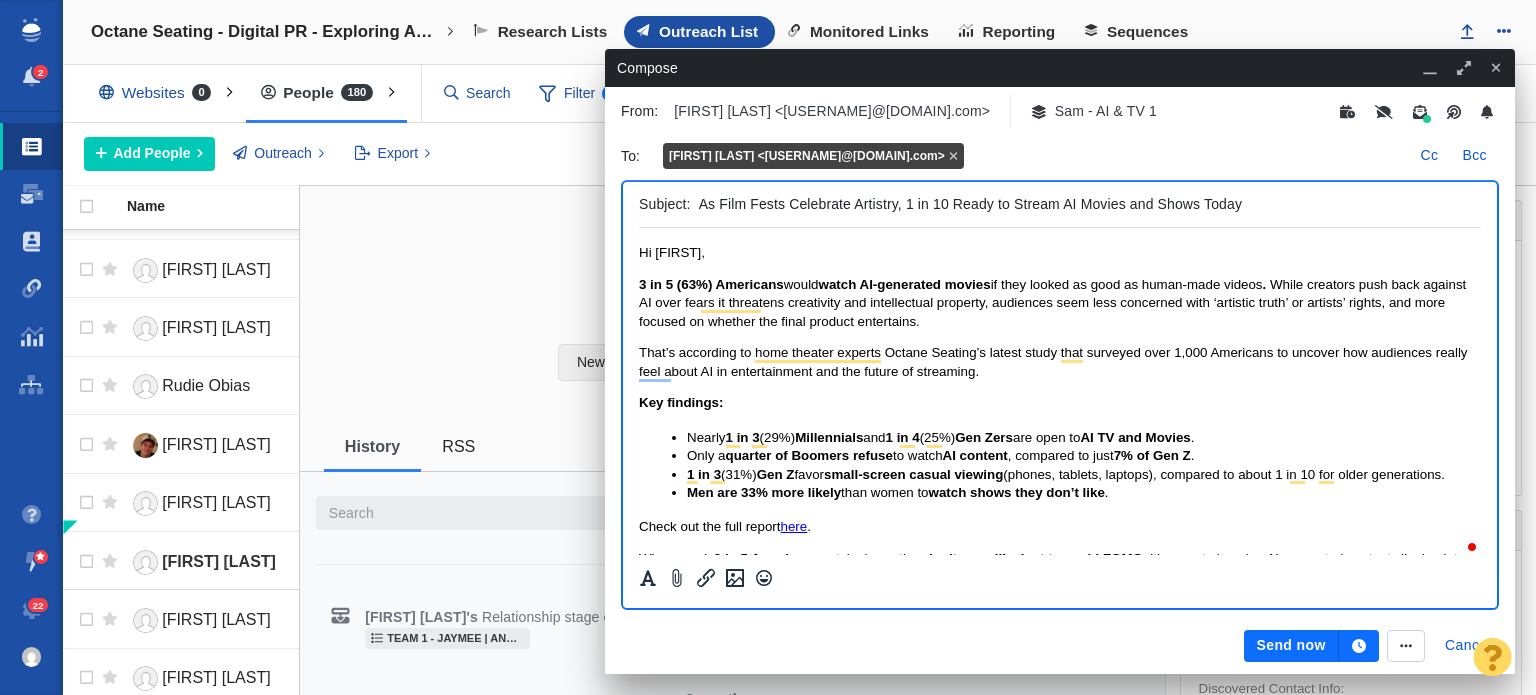 click on "Hi Carl, 3 in 5 (63%) Americans  would  watch AI-generated movies  if they looked as good as human-made videos .   While creators push back against AI over fears it threatens creativity and intellectual property, audiences seem less concerned with ‘artistic truth’ or artists’ rights, and more focused on whether the final product entertains. That’s according to home theater experts Octane Seating’s latest study that surveyed over 1,000 Americans to uncover how audiences really feel about AI in entertainment and the future of streaming. Key findings: Nearly  1 in 3  (29%)  Millennials  and  1 in 4  (25%)  Gen Zers  are open to  AI TV and Movies . Only a  quarter of Boomers   refuse  to watch  AI content , compared to just  7% of Gen Z . 1 in 3  (31%)  Gen Z  favor  small-screen casual viewing  (phones, tablets, laptops), compared to about 1 in 10 for older generations. Men are 33%   more likely  than women to  watch shows they don’t like . Check out the full report  here . When nearly  Best," at bounding box center (1060, 460) 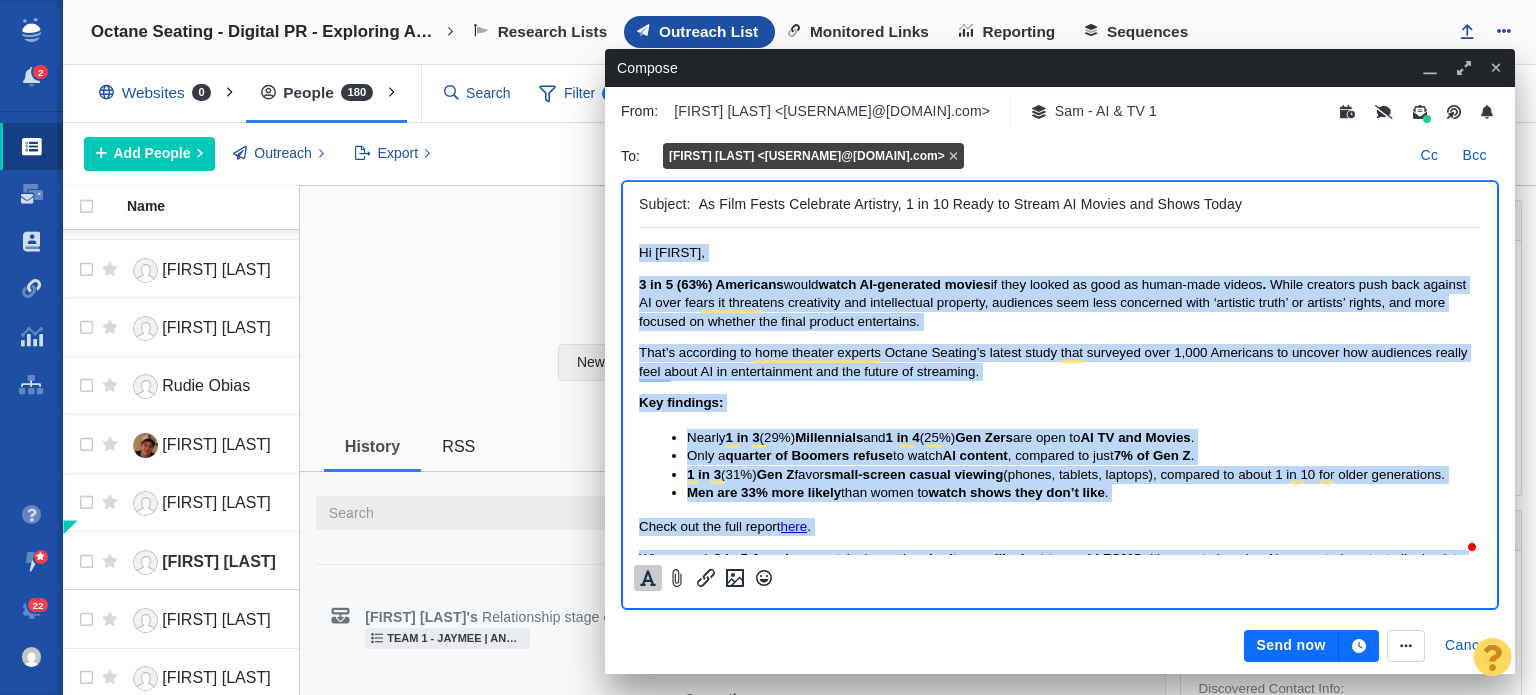 click 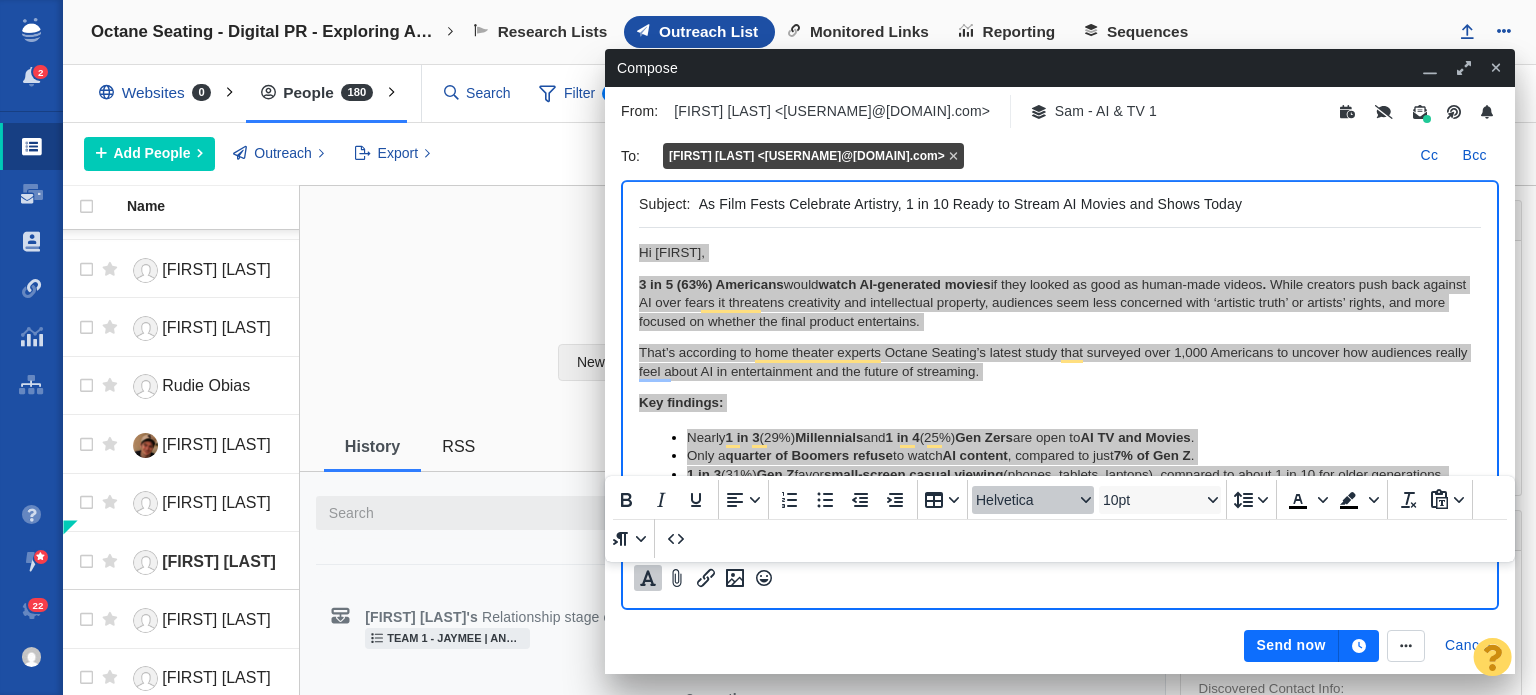 click on "Helvetica" at bounding box center (1025, 500) 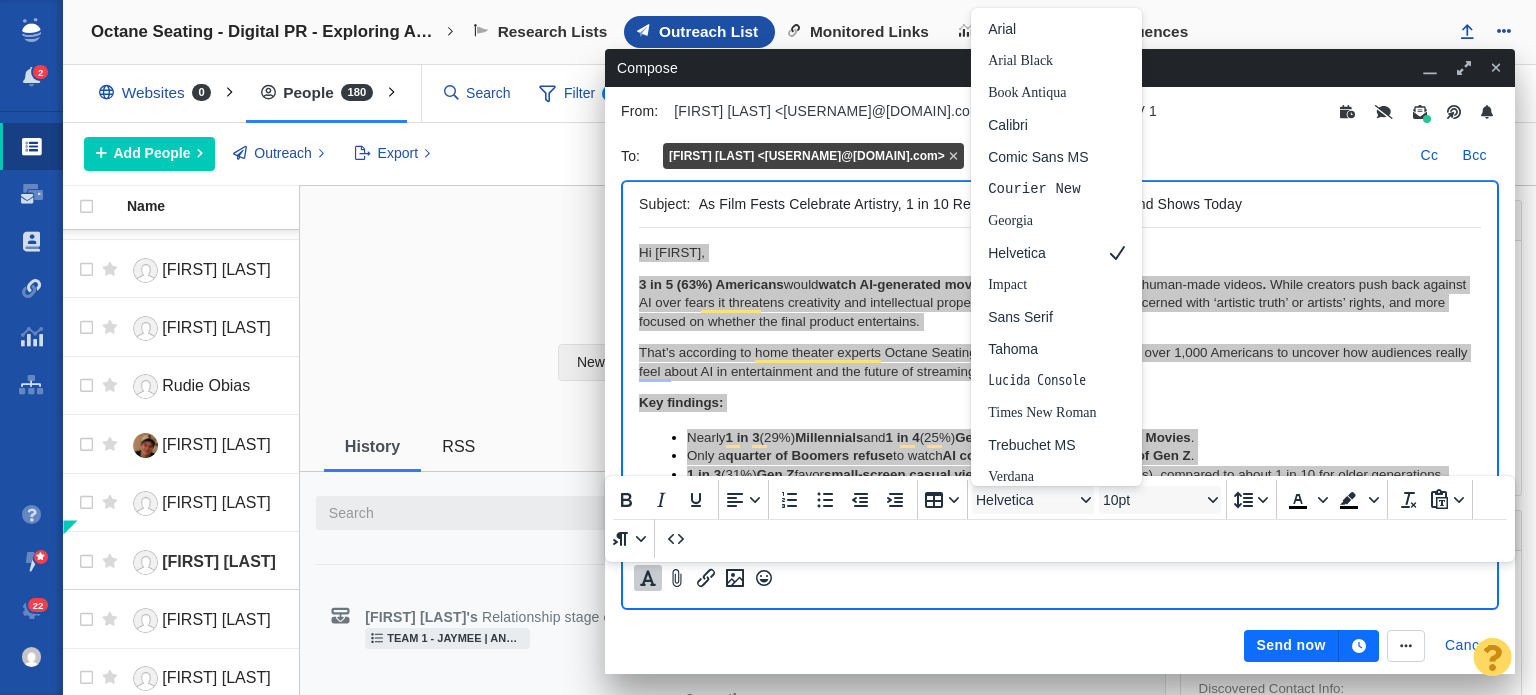 scroll, scrollTop: 76, scrollLeft: 0, axis: vertical 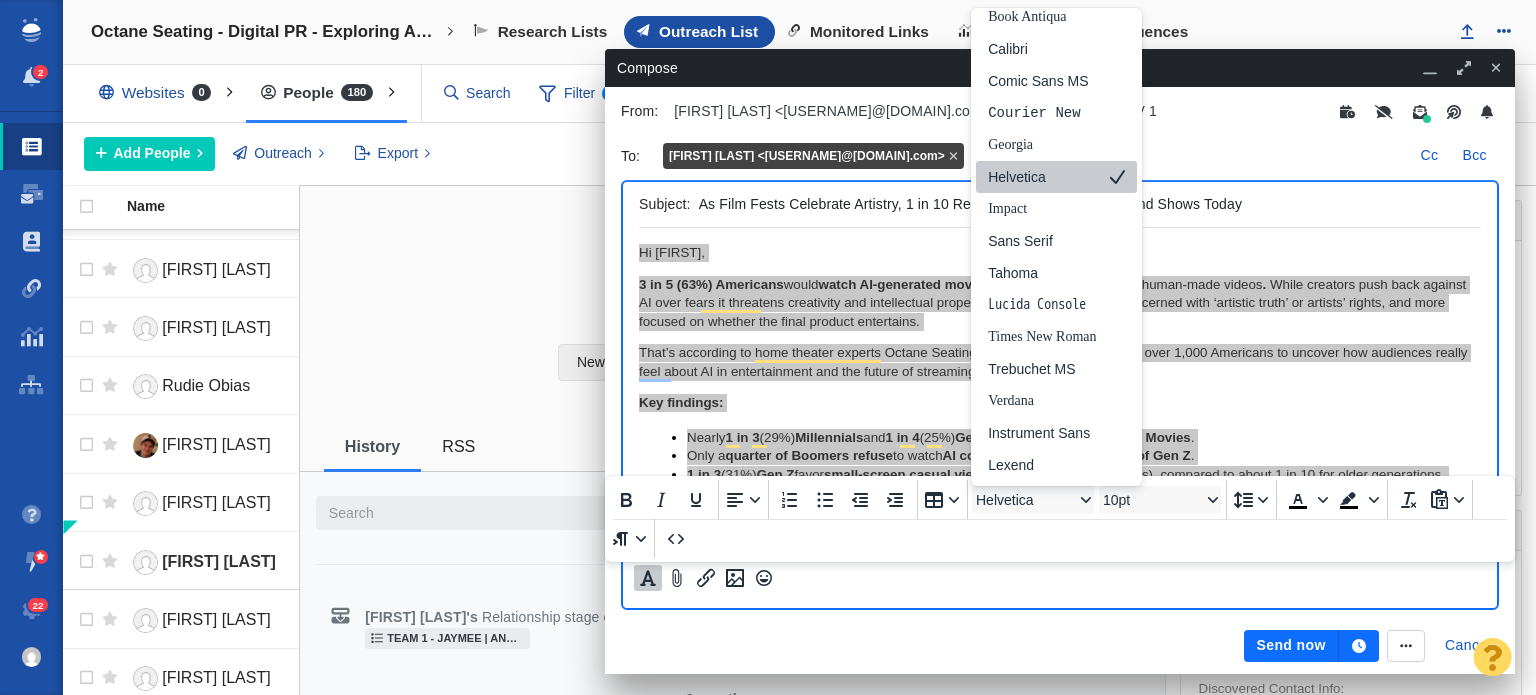 click on "Helvetica" at bounding box center (1042, 177) 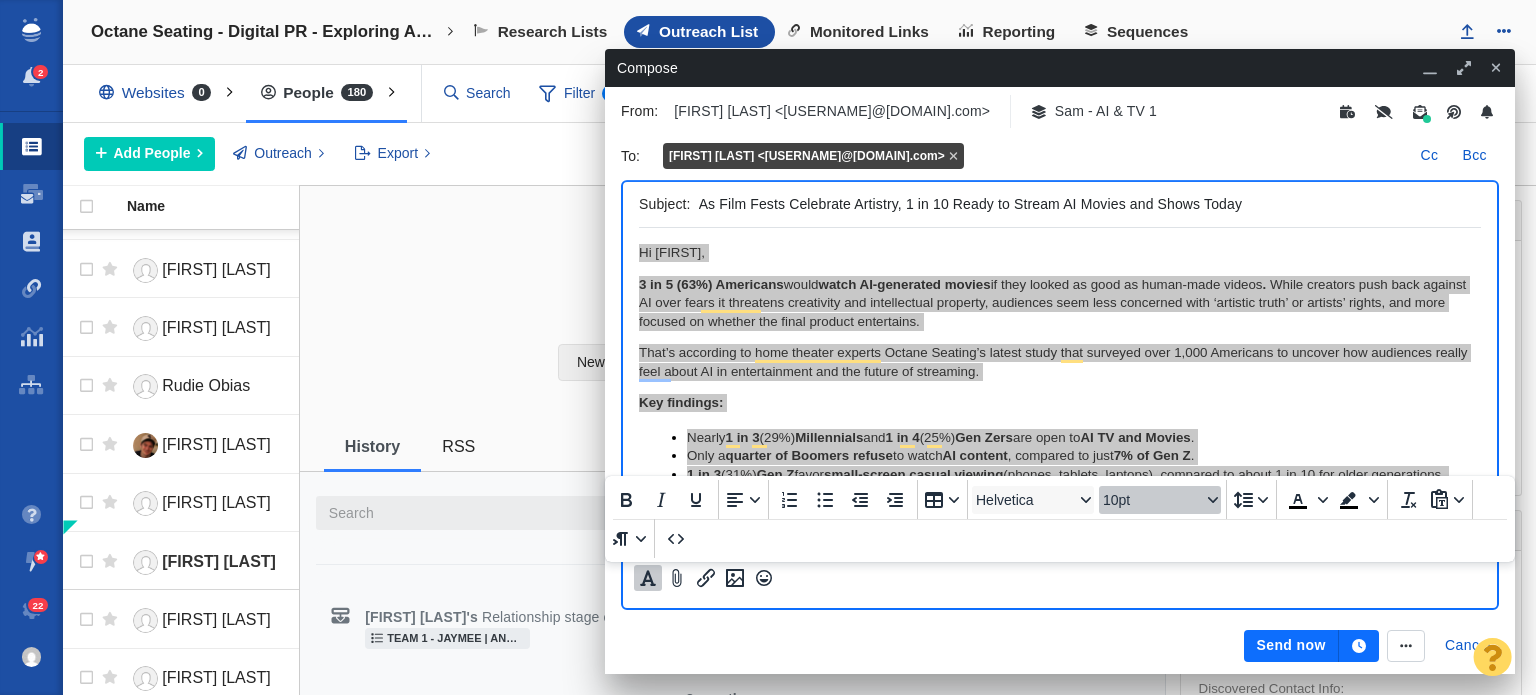 click on "10pt" at bounding box center (1160, 500) 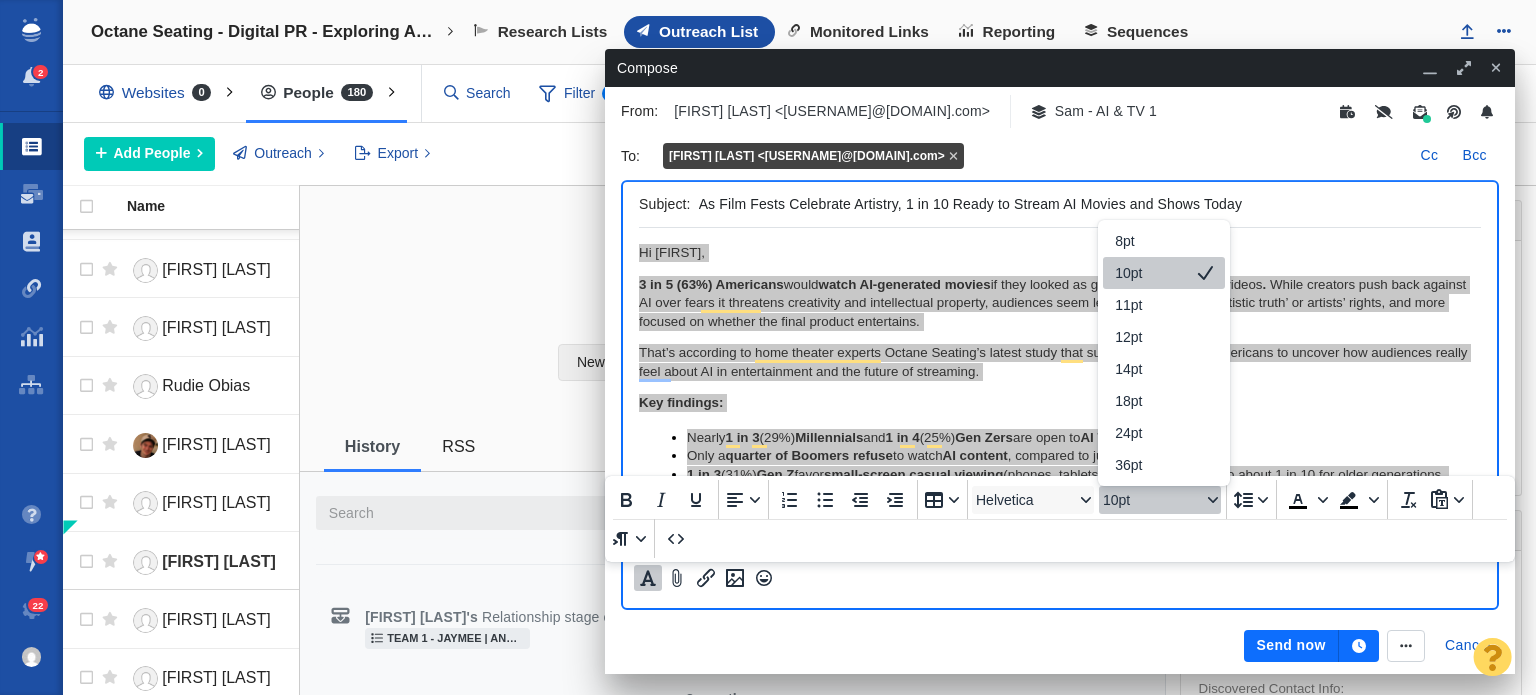 click on "10pt" at bounding box center (1150, 273) 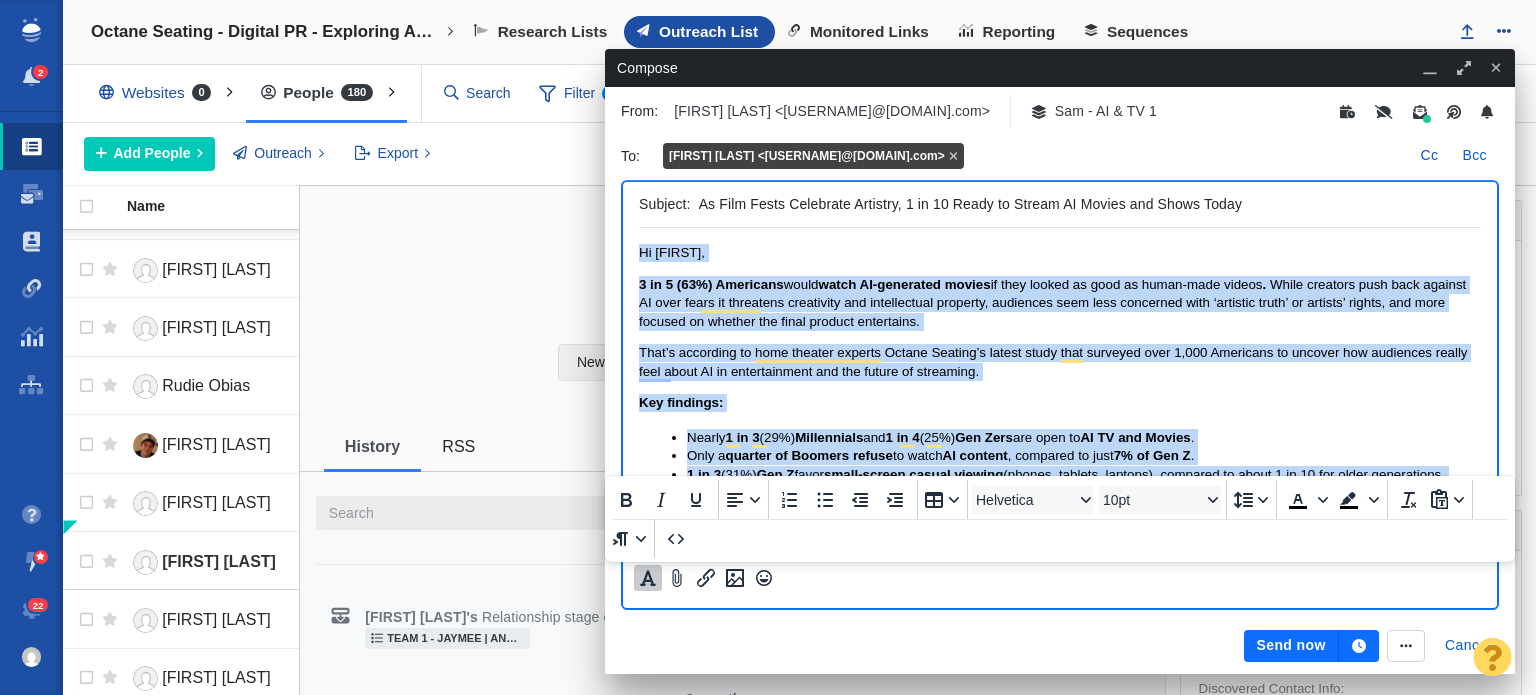 click on "if they looked as good as human-made videos" at bounding box center [1127, 284] 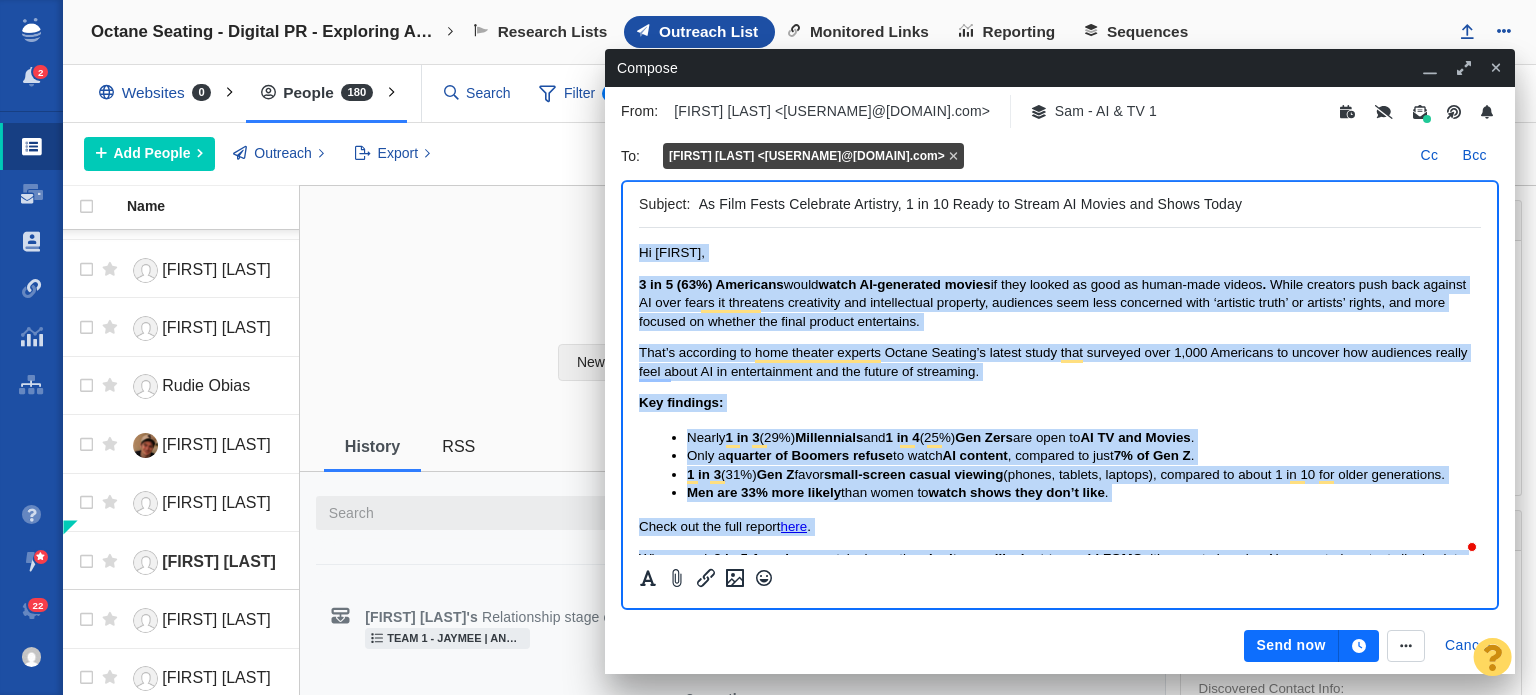 click on "Hi Carl," at bounding box center (1060, 253) 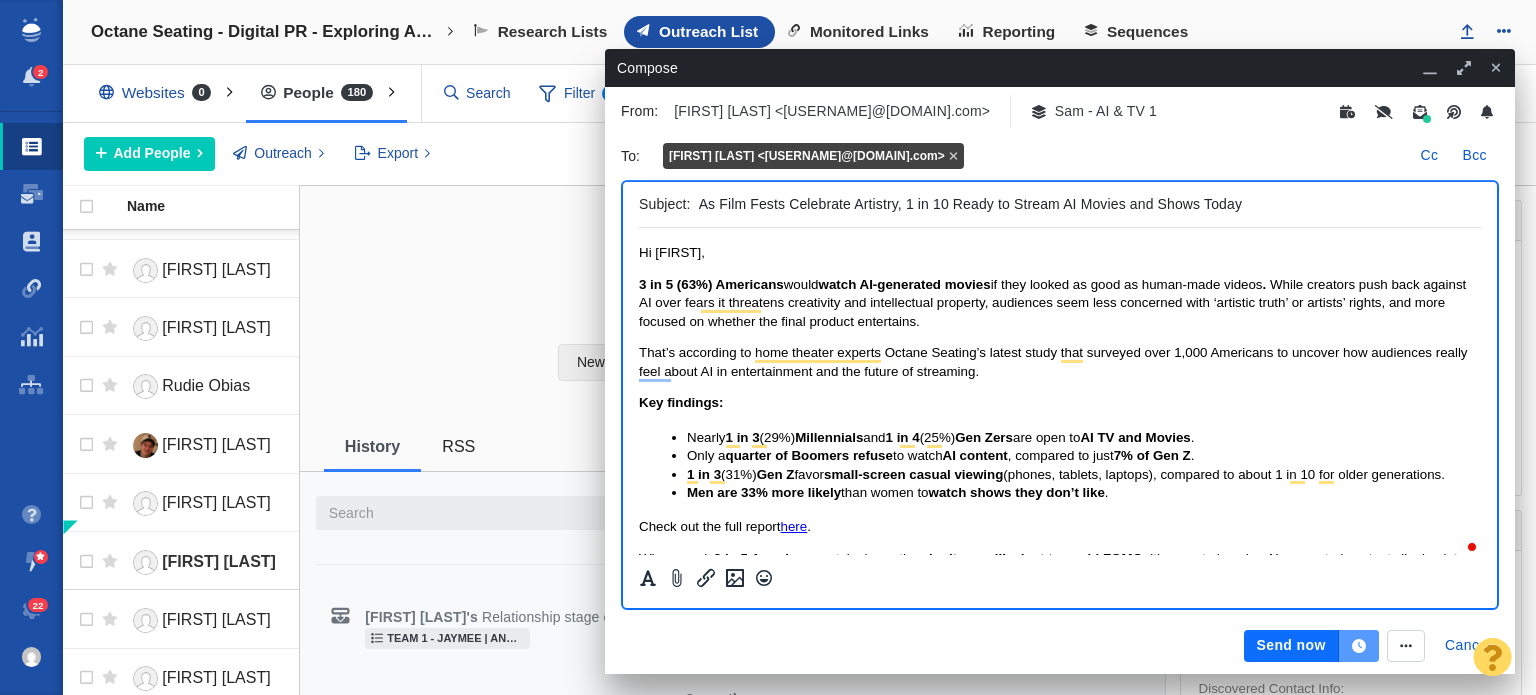 click 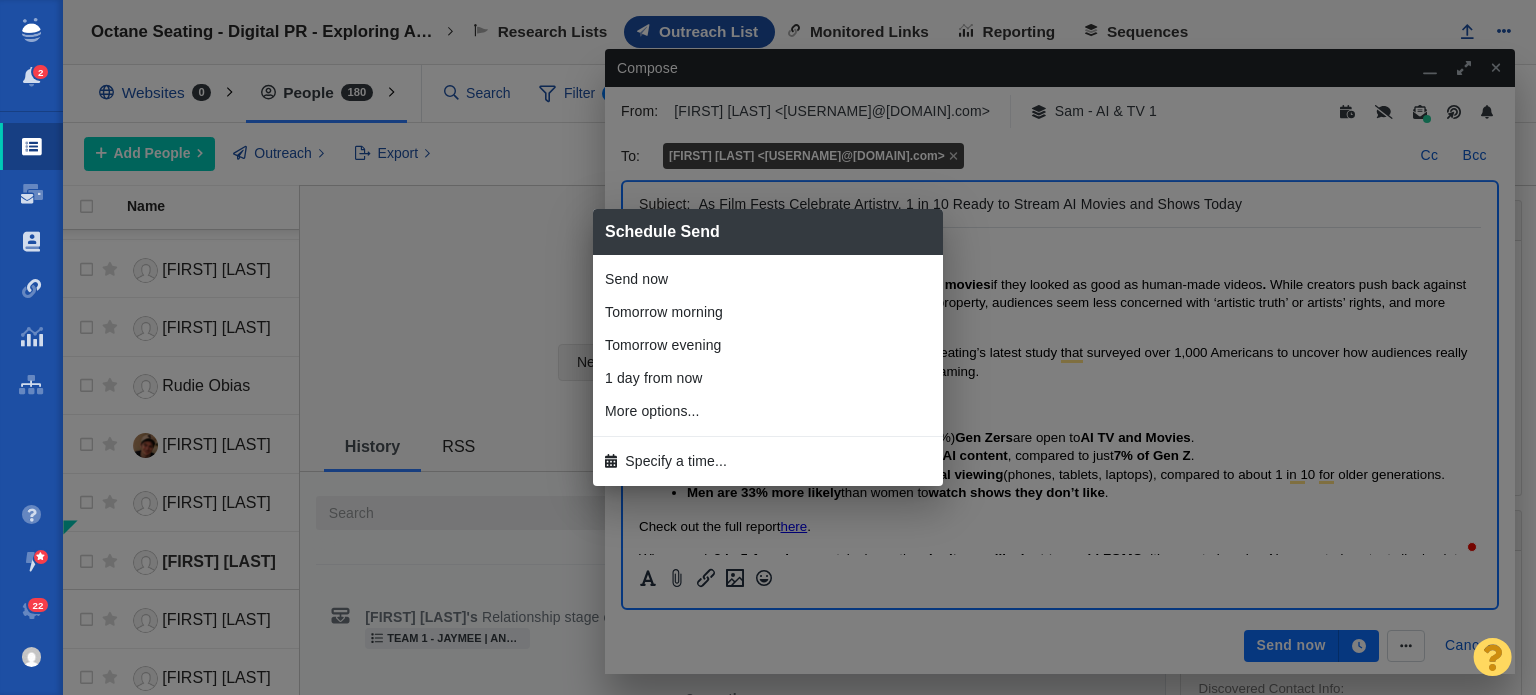 click on "Specify a time..." at bounding box center [768, 461] 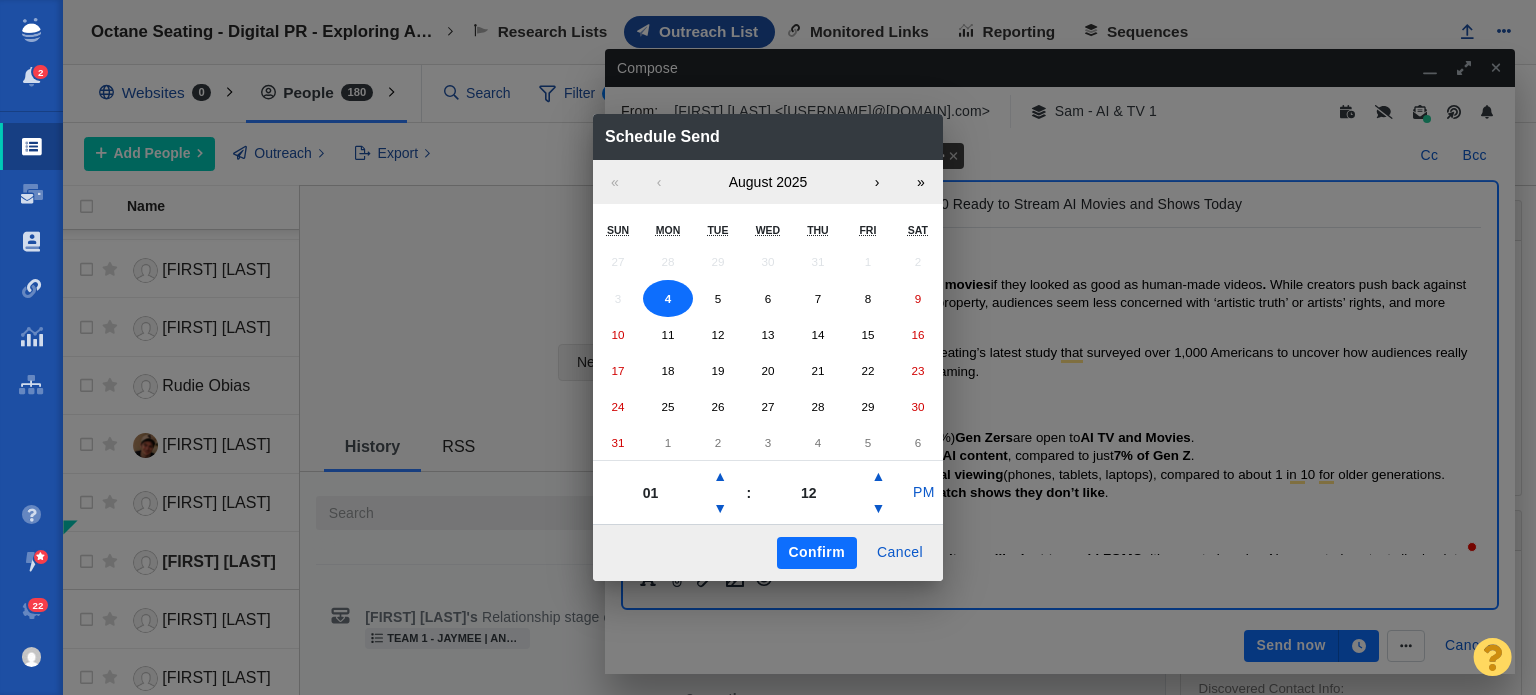 click on "27 28 29 30 31 1 2 3 4 5 6 7 8 9 10 11 12 13 14 15 16 17 18 19 20 21 22 23 24 25 26 27 28 29 30 31 1 2 3 4 5 6" at bounding box center [768, 352] 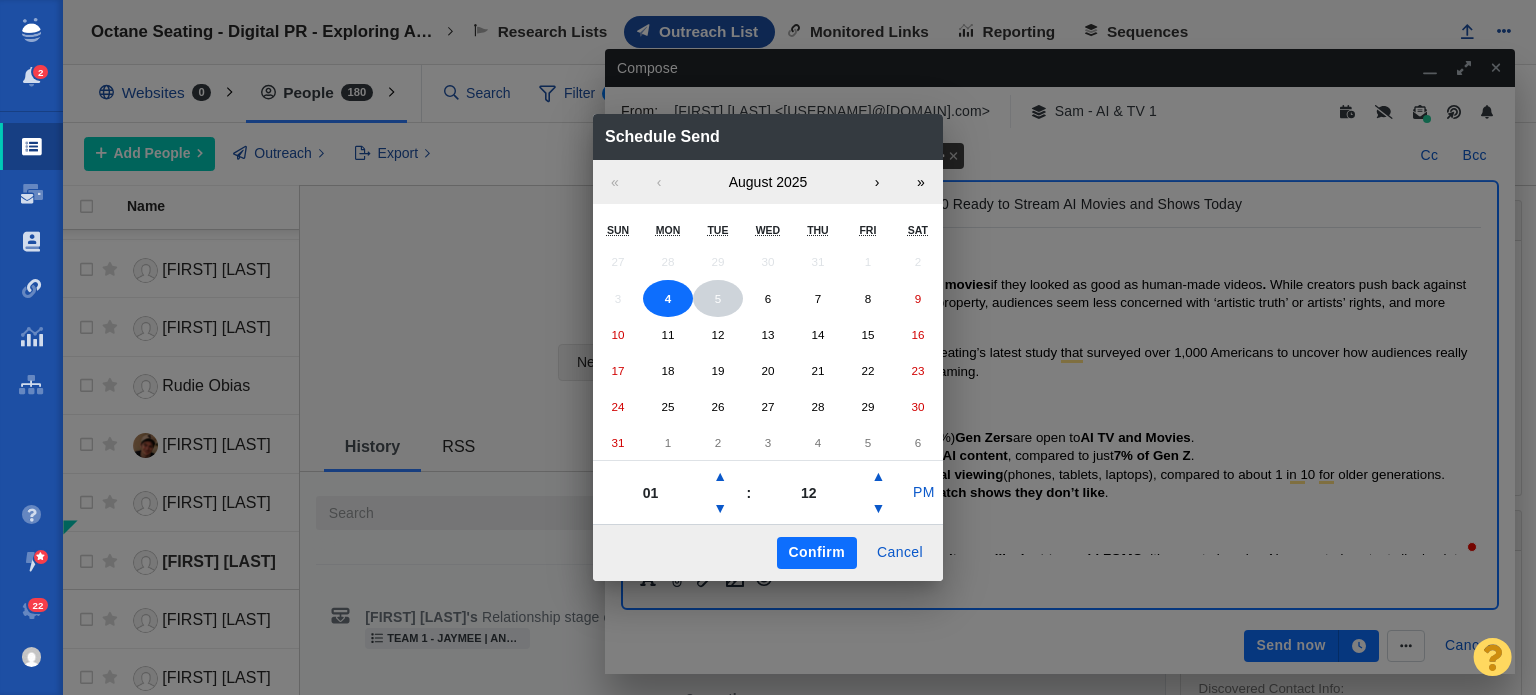 click on "5" at bounding box center [718, 299] 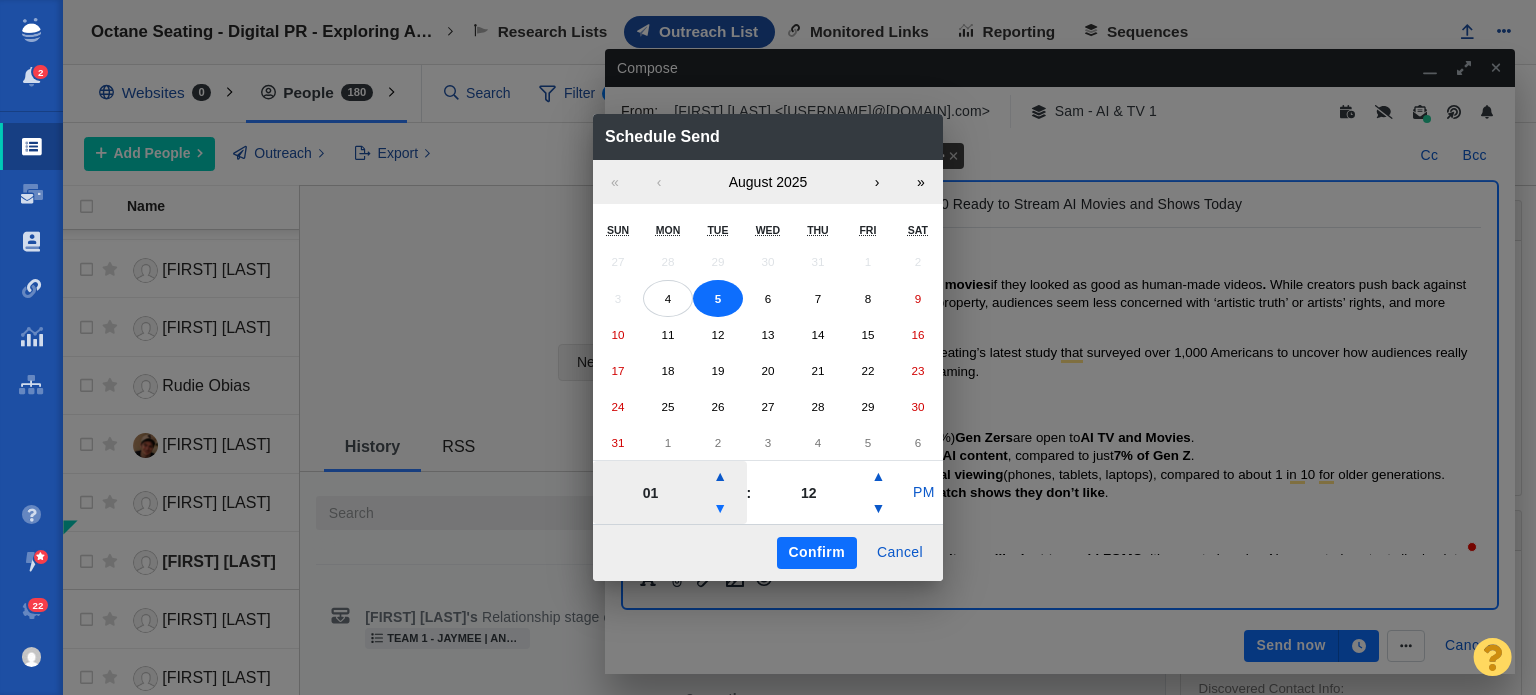 click on "▼" at bounding box center [720, 509] 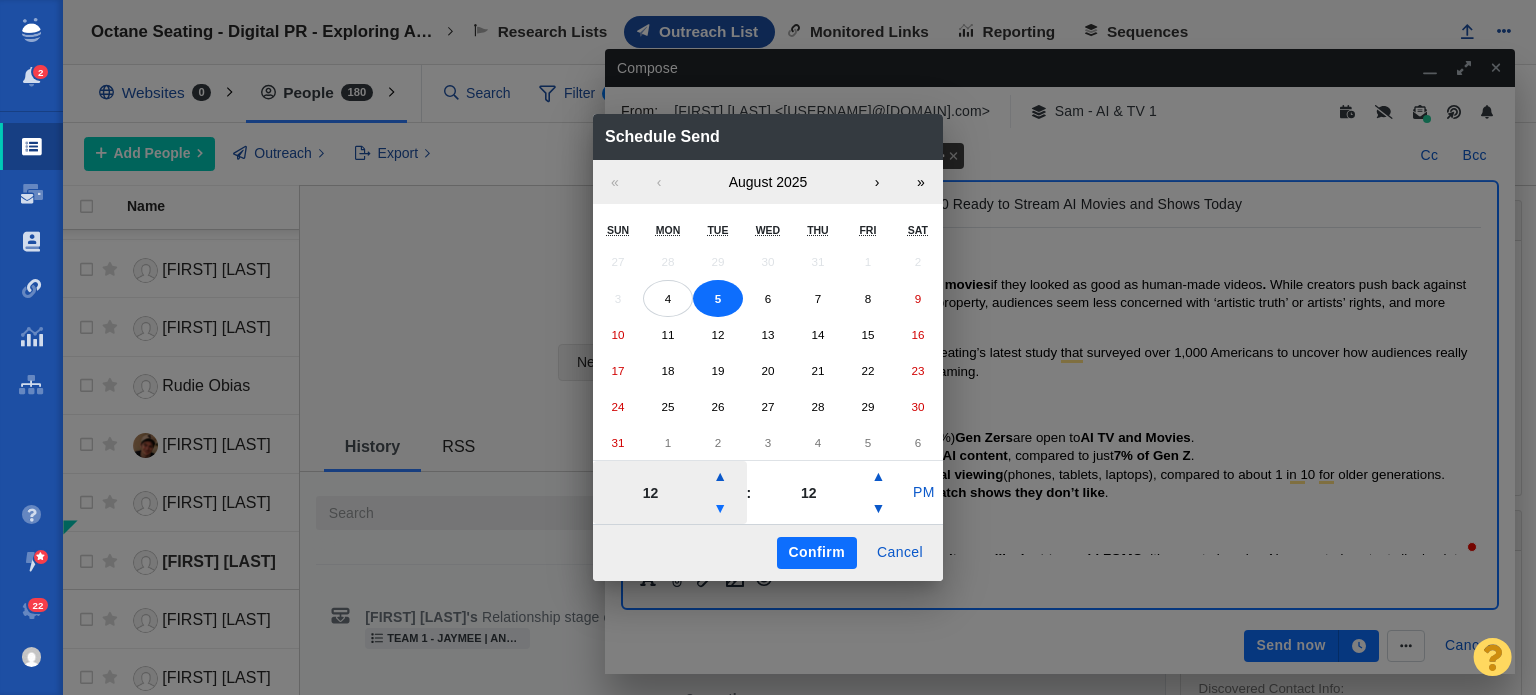click on "▼" at bounding box center (720, 509) 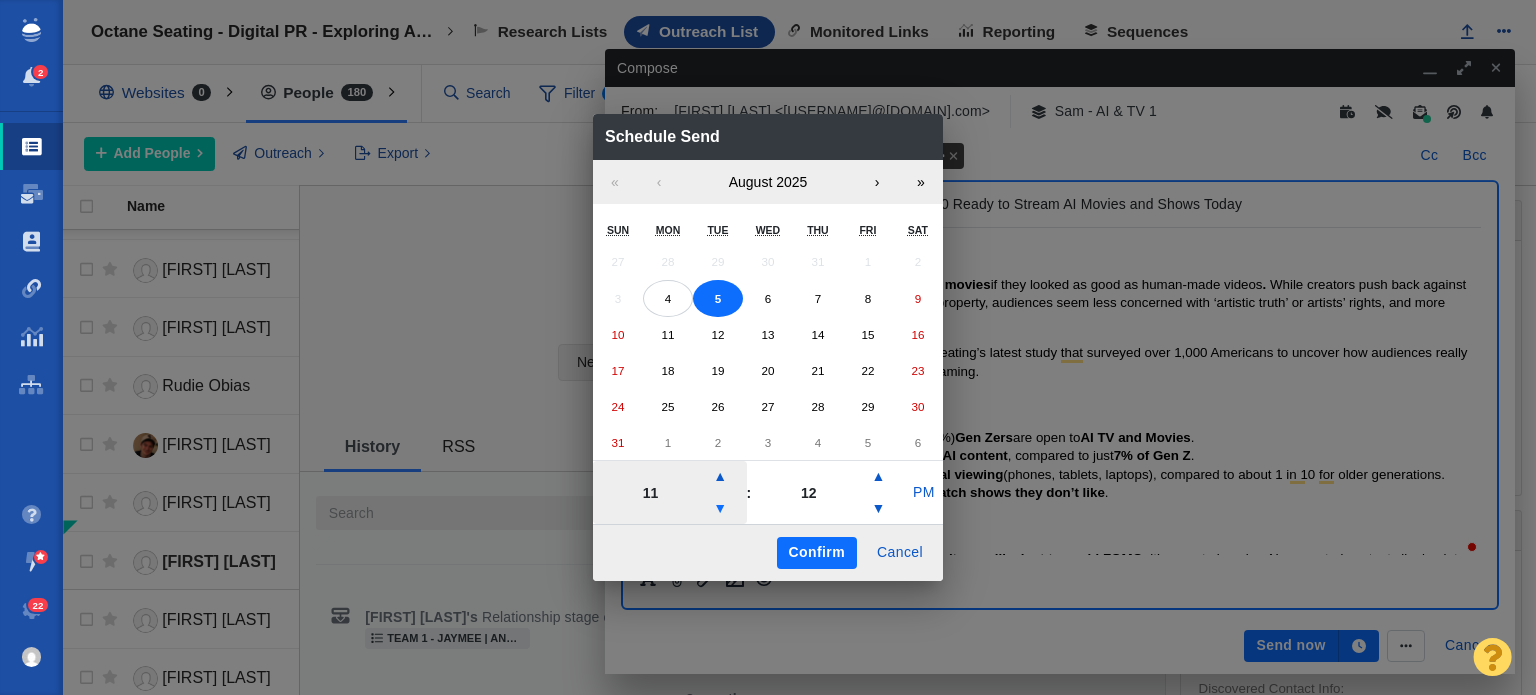 click on "▼" at bounding box center [720, 509] 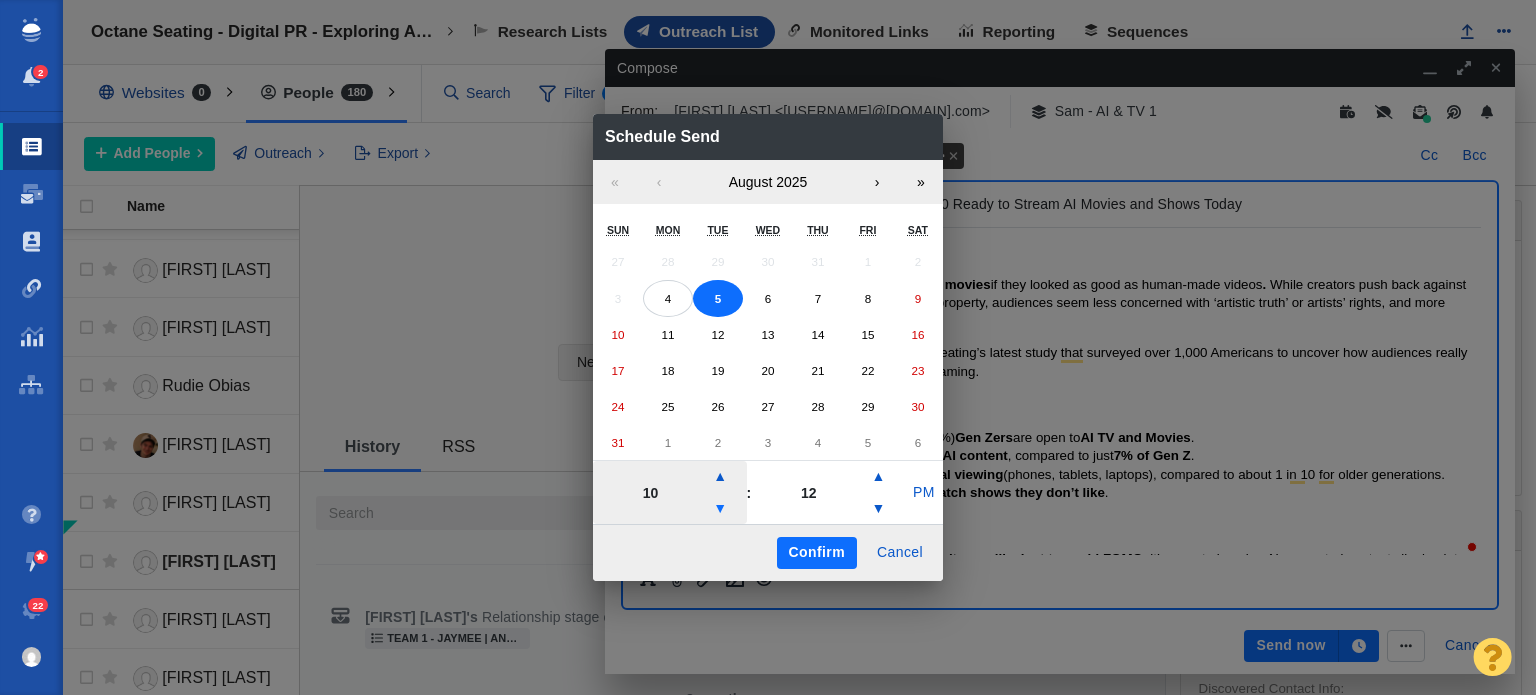 click on "▼" at bounding box center [720, 509] 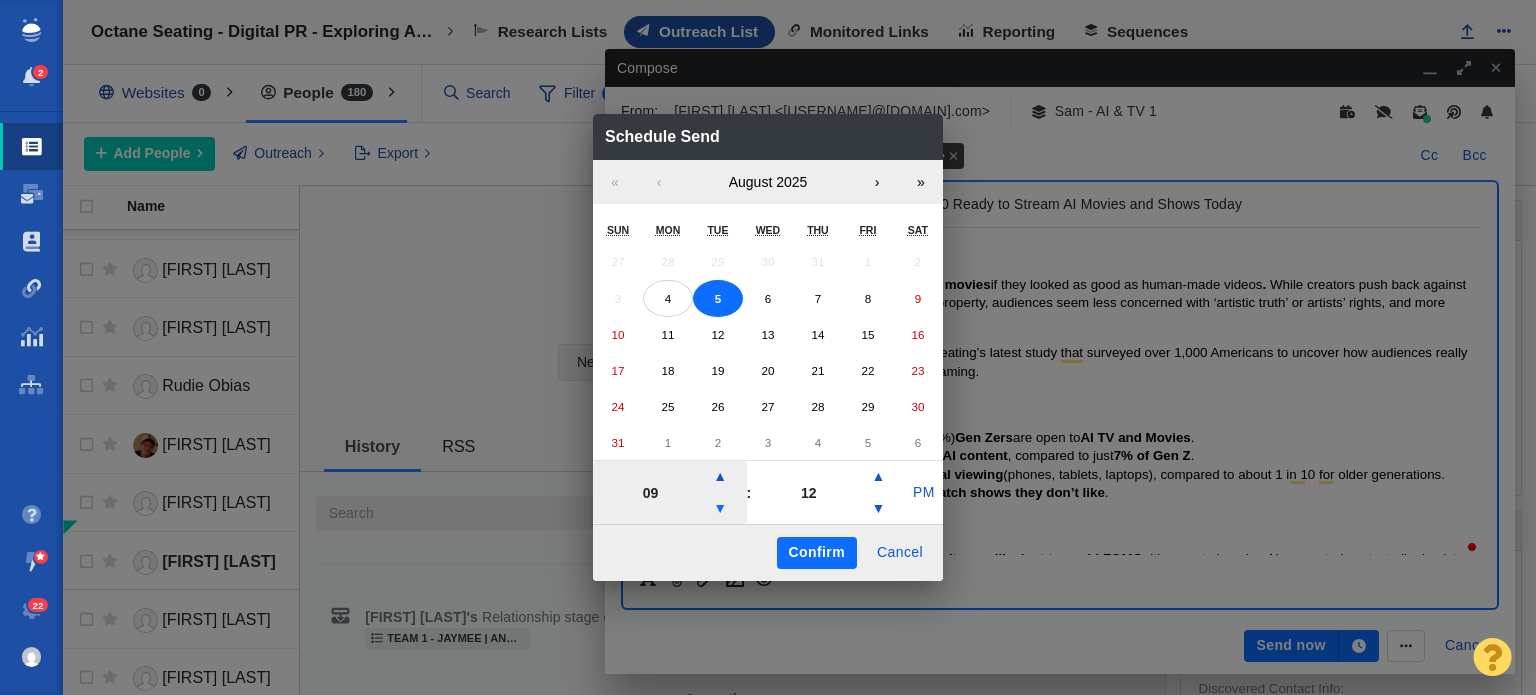 click on "▼" at bounding box center [720, 509] 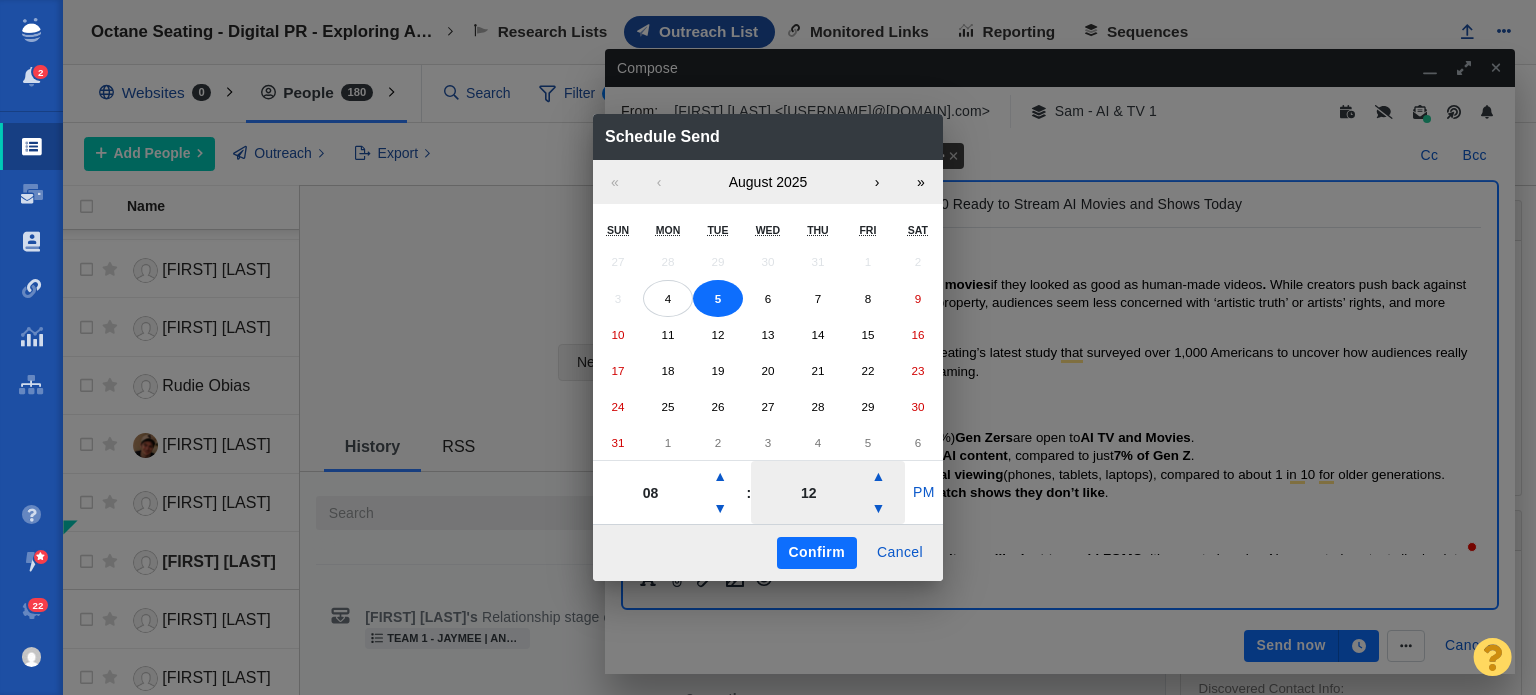 drag, startPoint x: 924, startPoint y: 497, endPoint x: 892, endPoint y: 519, distance: 38.832977 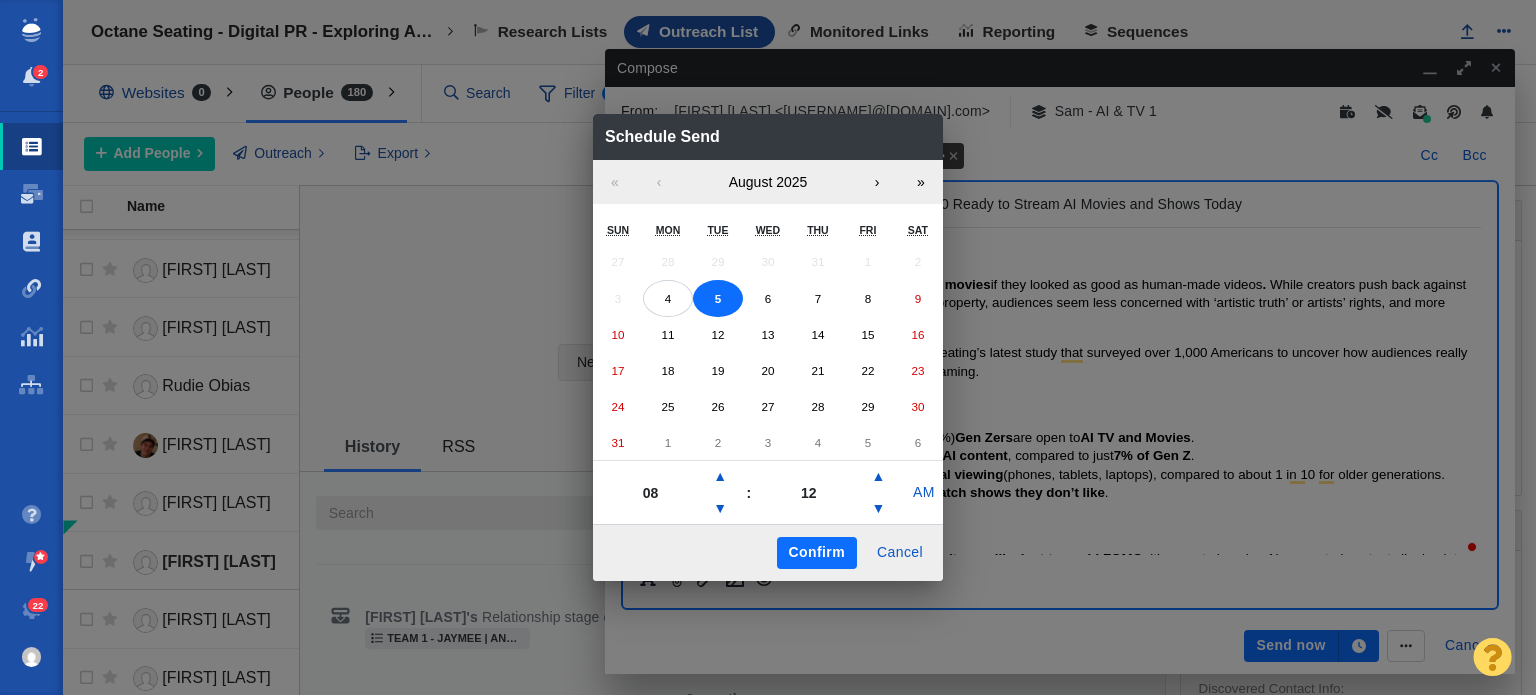 click on "Confirm Cancel" at bounding box center (768, 552) 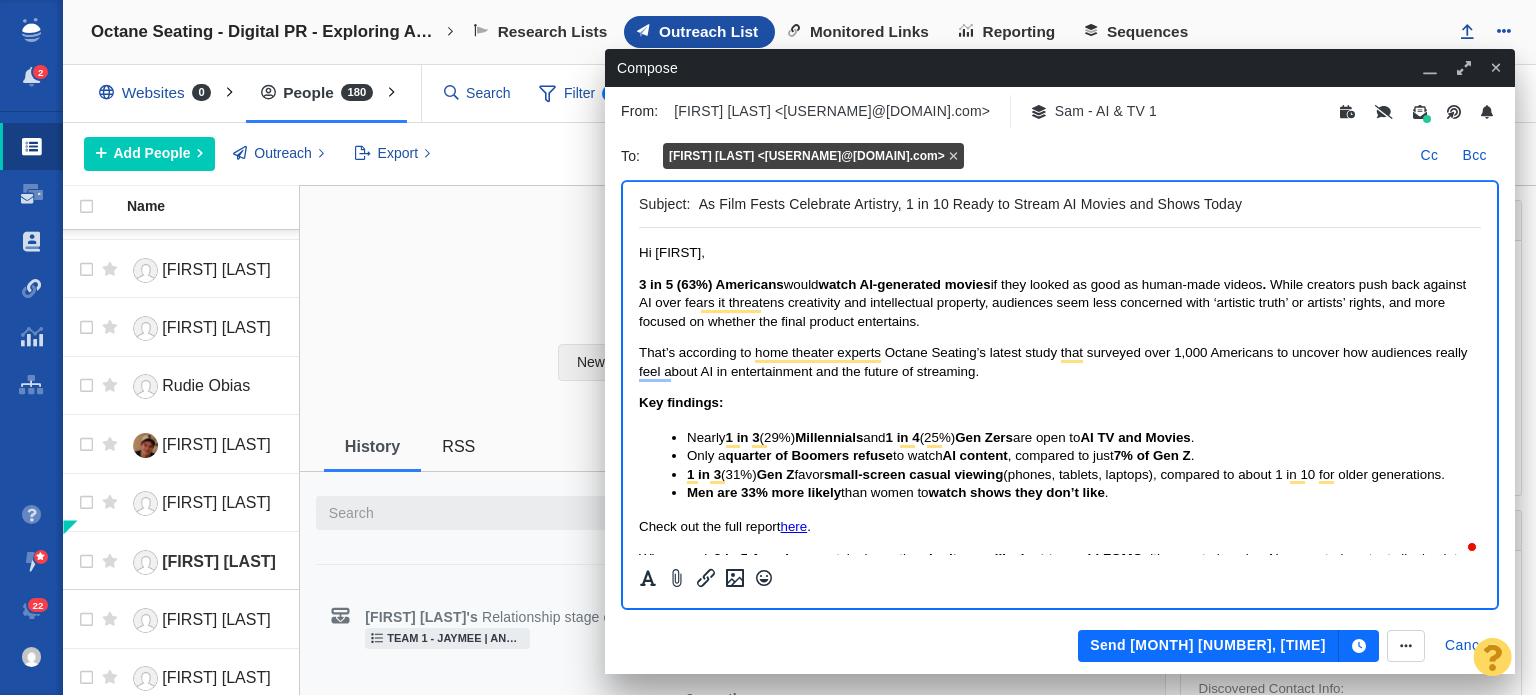 click on "Send Aug 5, 8:12 AM" at bounding box center (1208, 646) 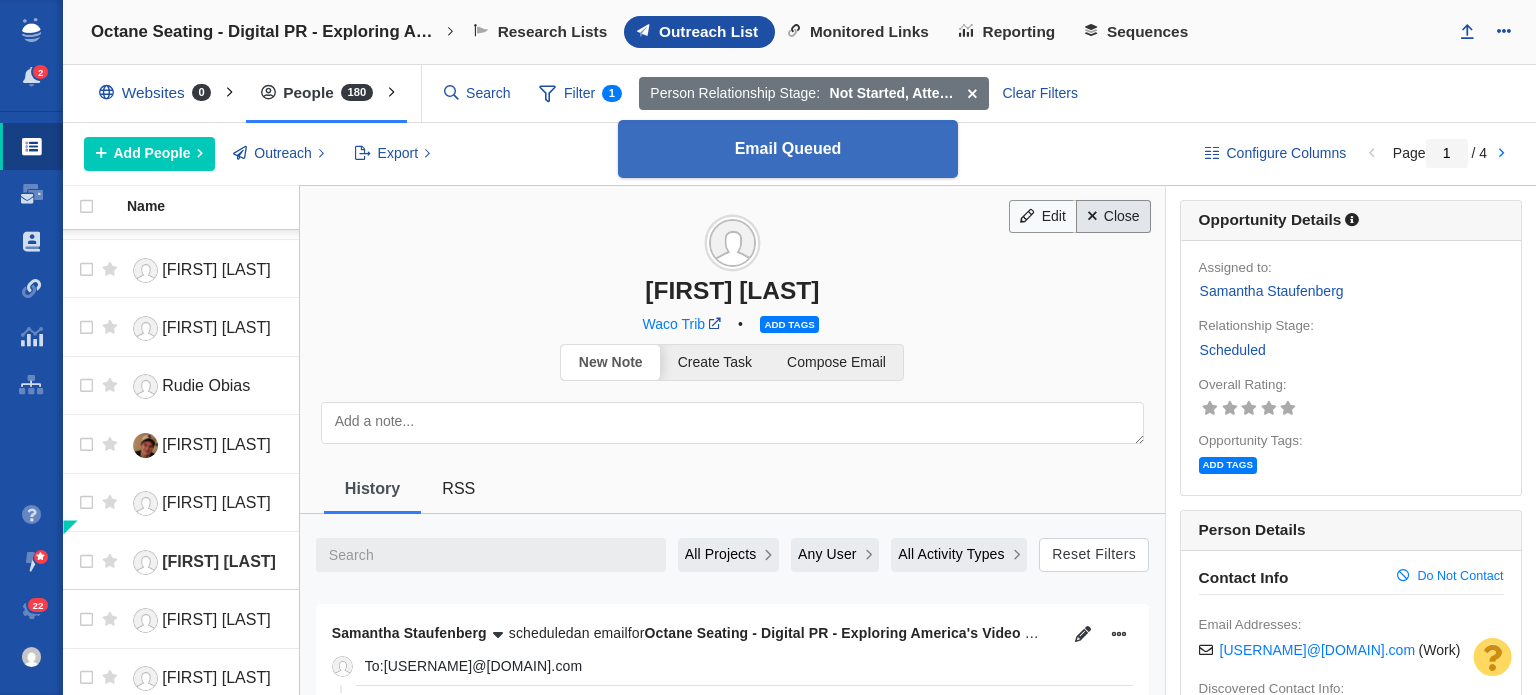 click on "Close" at bounding box center [1113, 217] 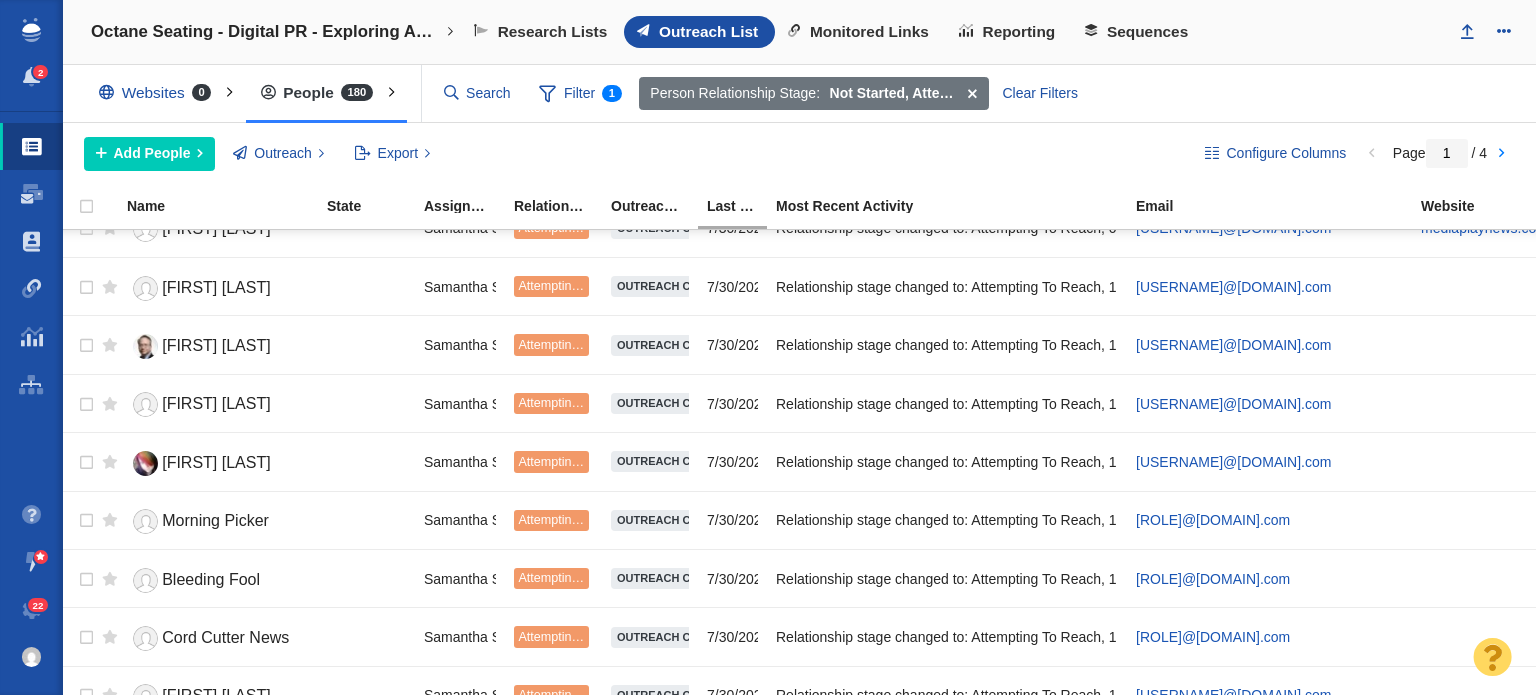 scroll, scrollTop: 2457, scrollLeft: 0, axis: vertical 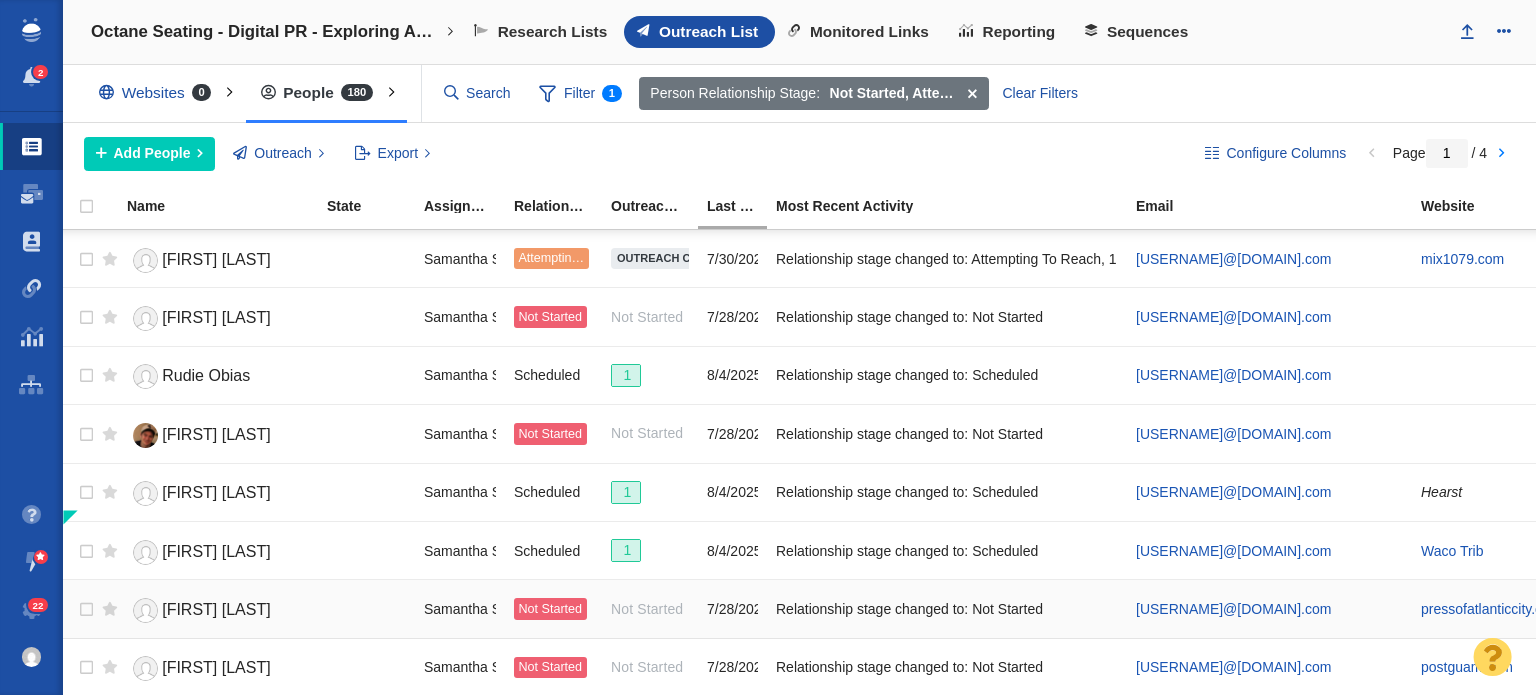 click on "[FIRST] [LAST]" at bounding box center (218, 608) 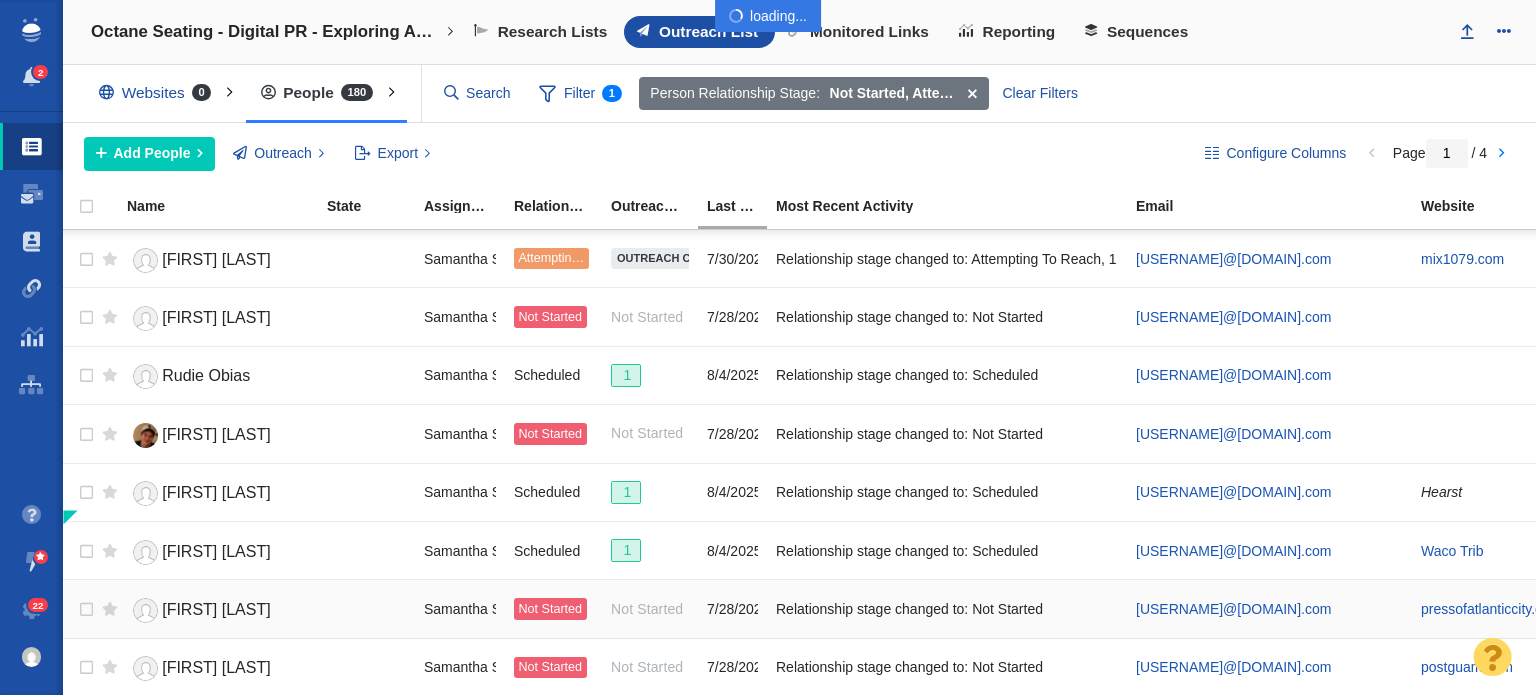 click at bounding box center [768, 347] 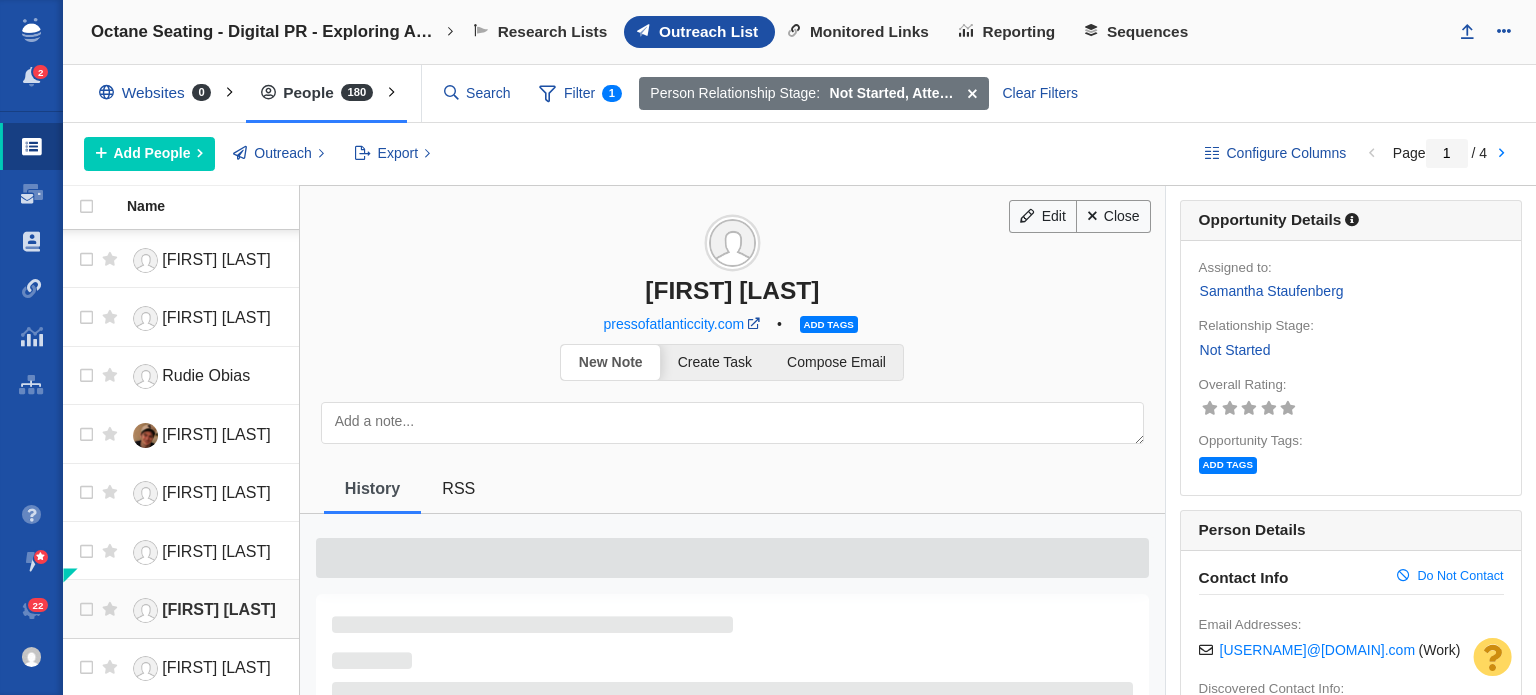 scroll, scrollTop: 2442, scrollLeft: 0, axis: vertical 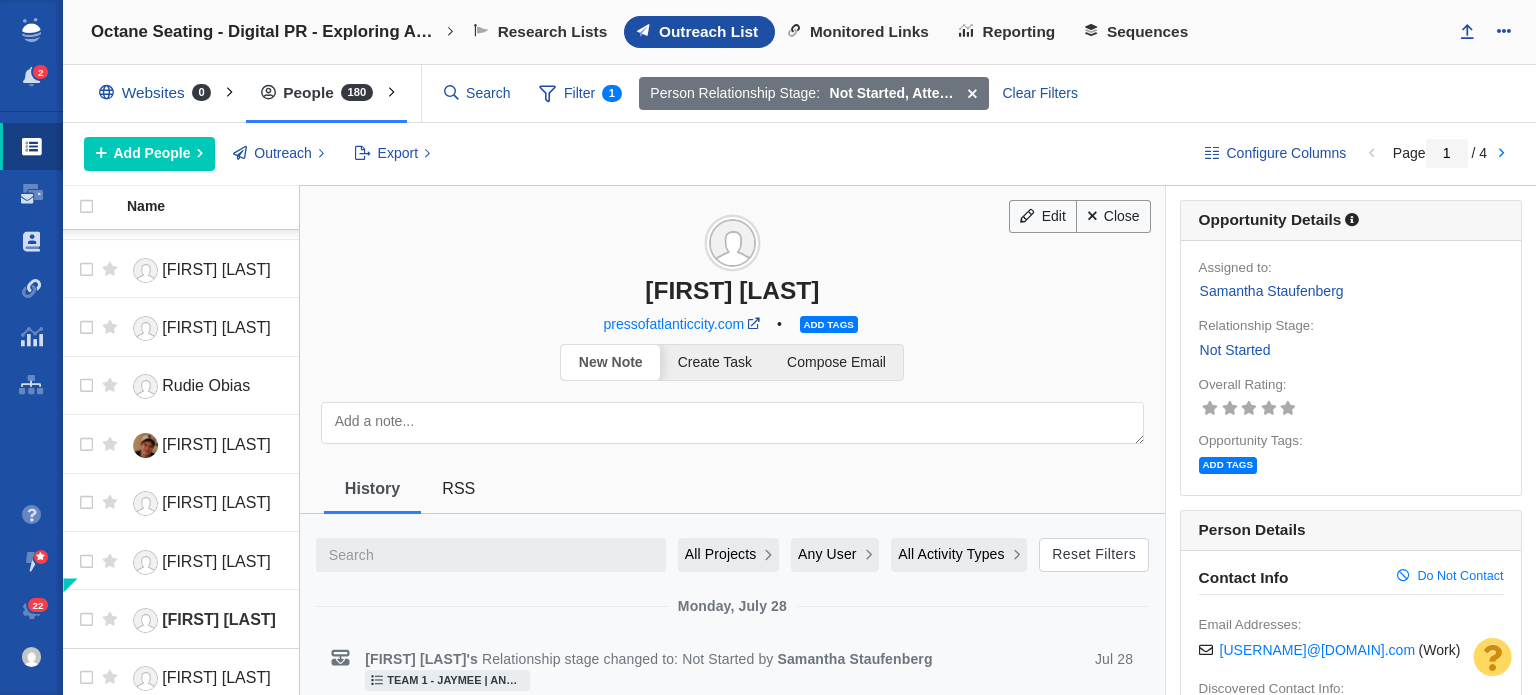 drag, startPoint x: 599, startPoint y: 264, endPoint x: 844, endPoint y: 287, distance: 246.07722 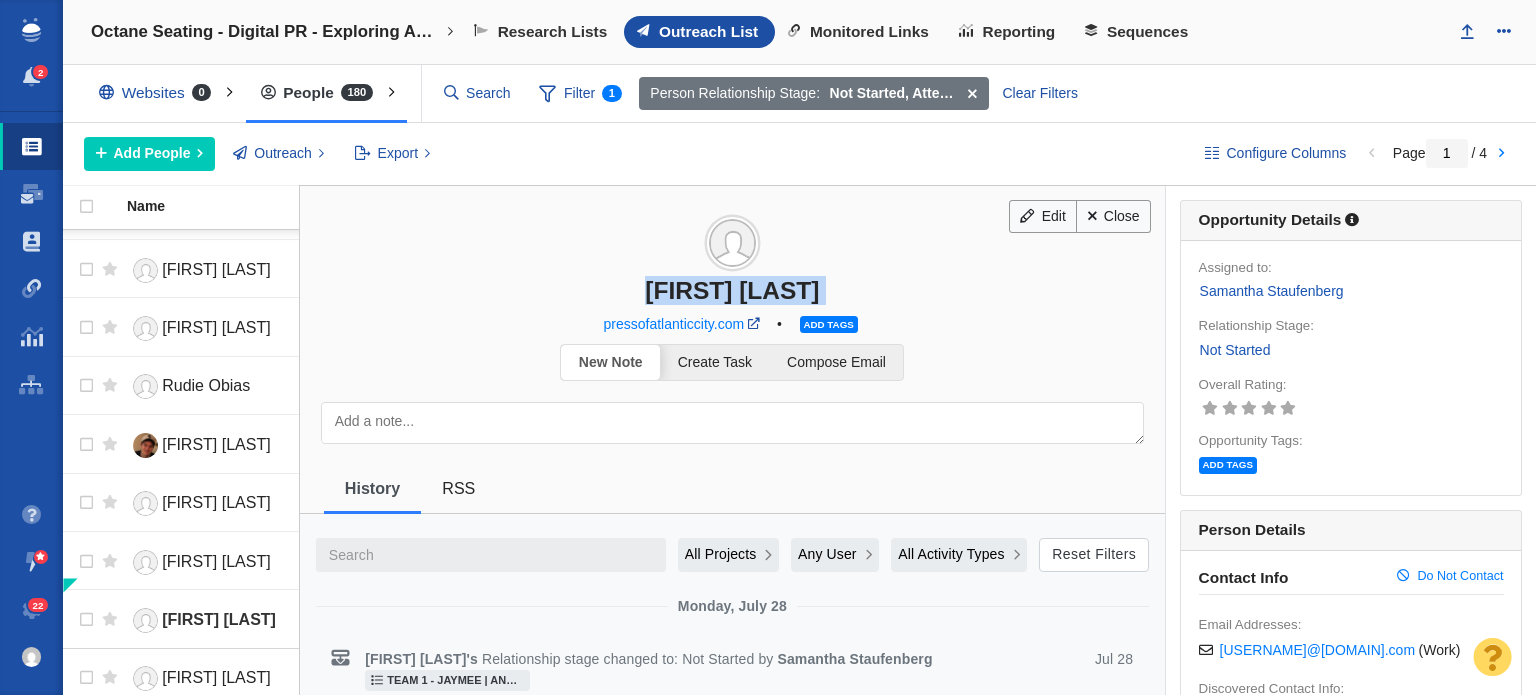 click on "[FIRST] [LAST]" at bounding box center (732, 290) 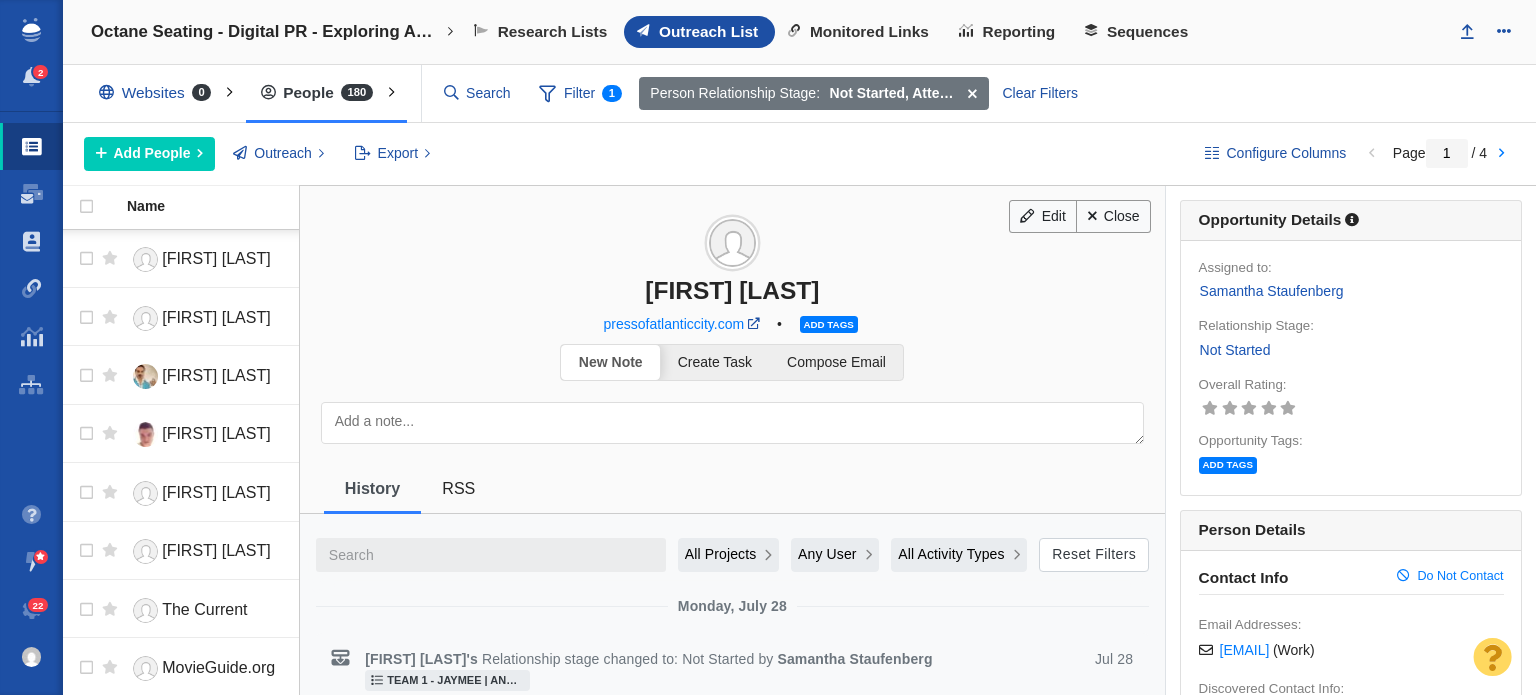 scroll, scrollTop: 0, scrollLeft: 0, axis: both 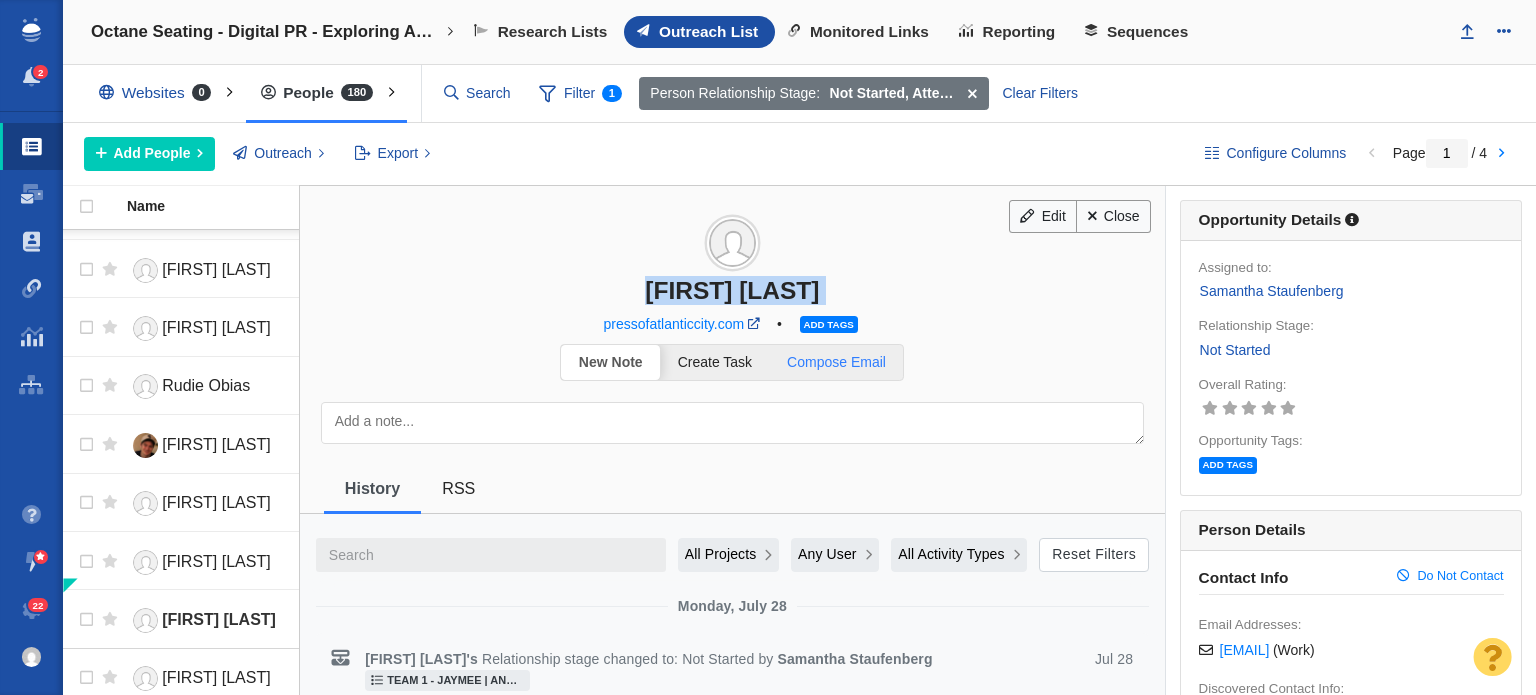 click on "Compose Email" at bounding box center [837, 362] 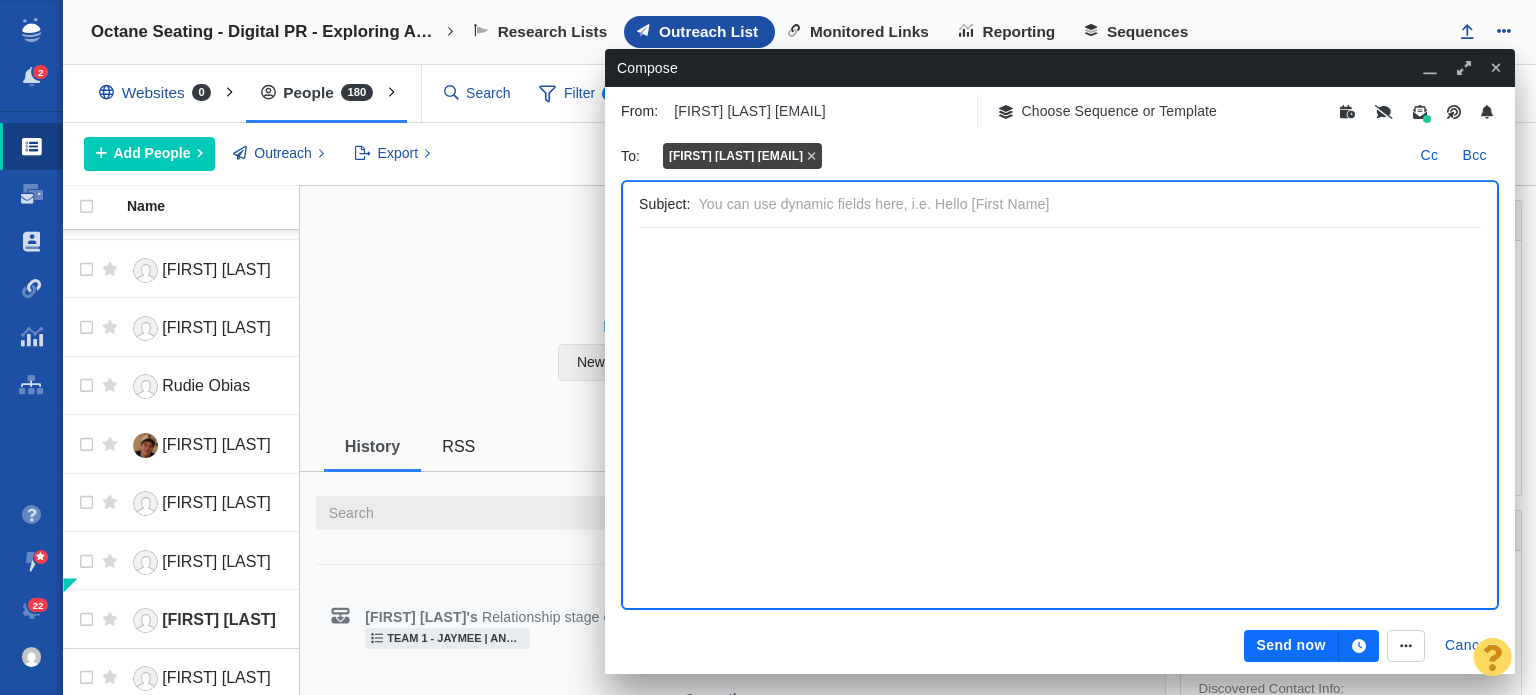 scroll, scrollTop: 0, scrollLeft: 0, axis: both 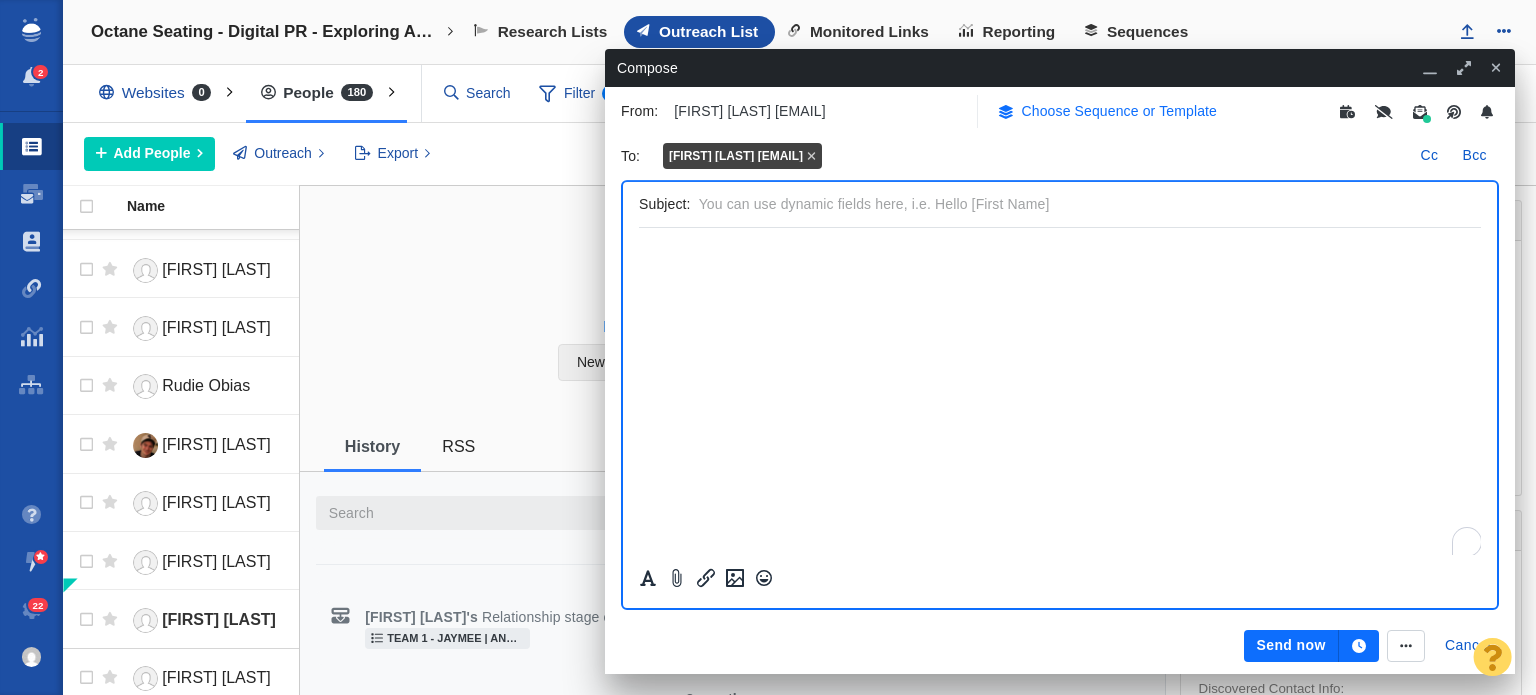click on "Choose Sequence or Template" at bounding box center (1107, 111) 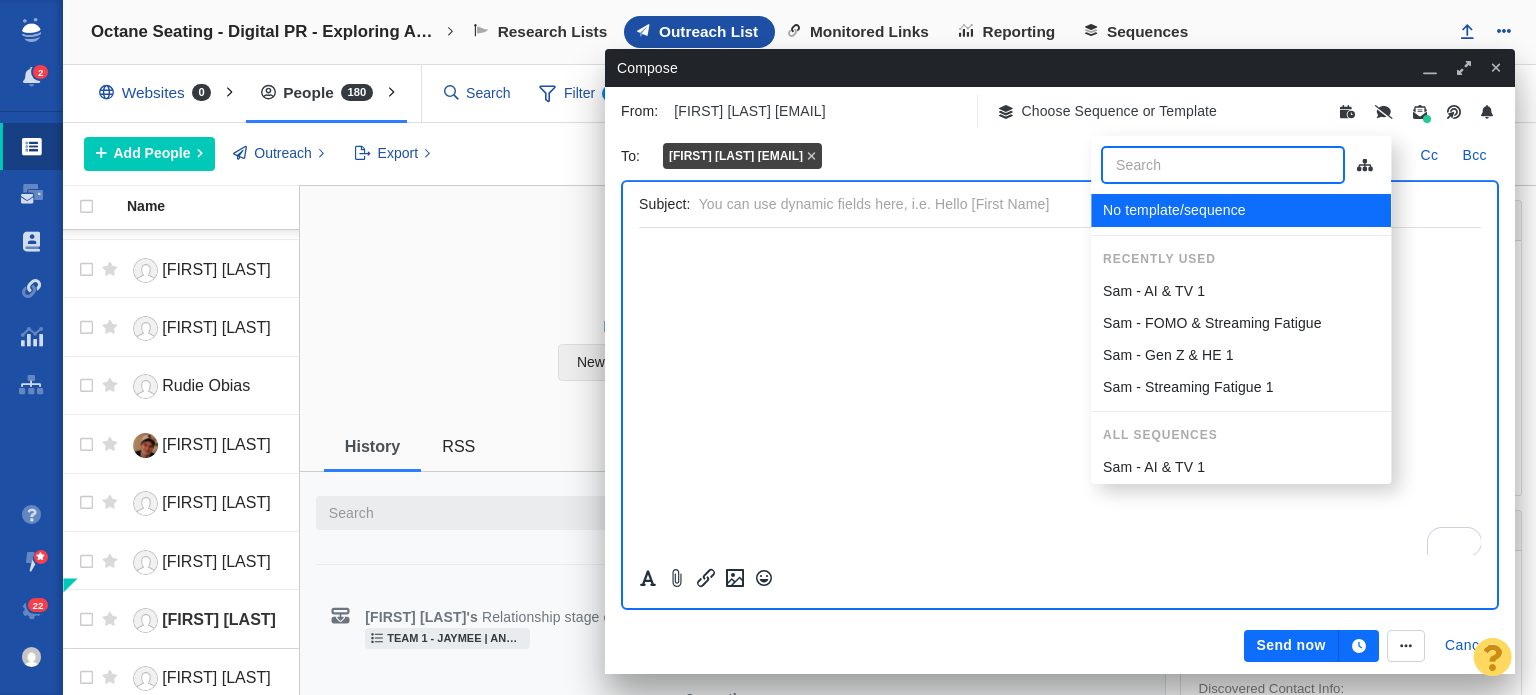 click on "Sam - AI & TV 1" at bounding box center [1154, 291] 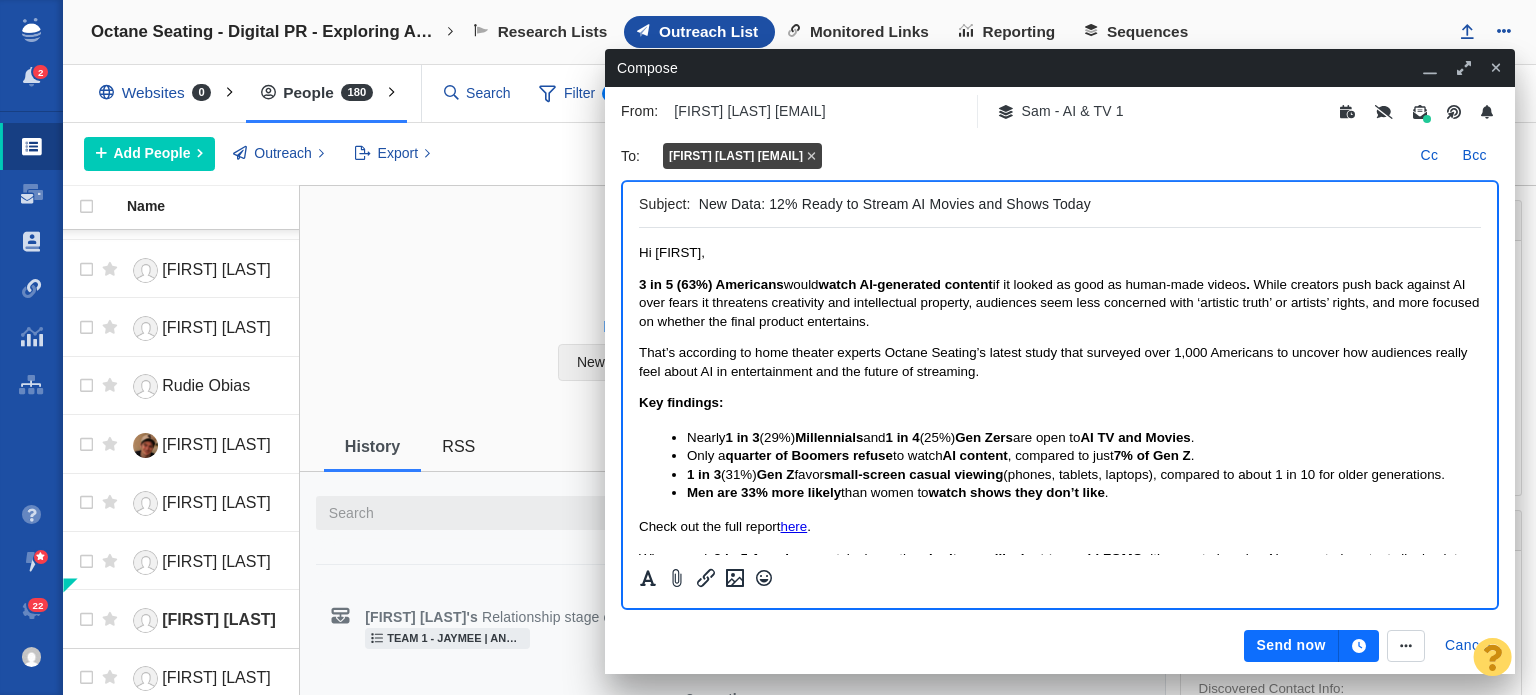 scroll, scrollTop: 0, scrollLeft: 0, axis: both 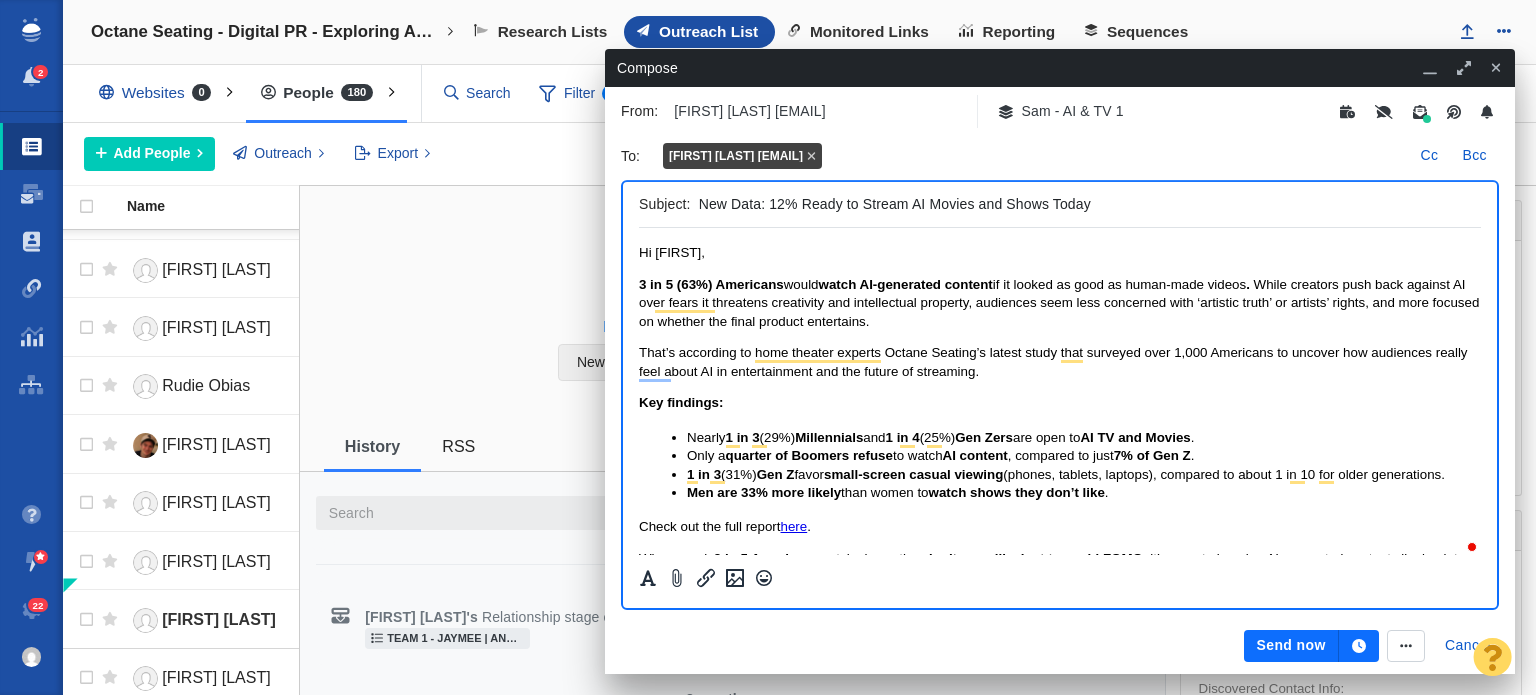 drag, startPoint x: 700, startPoint y: 203, endPoint x: 763, endPoint y: 203, distance: 63 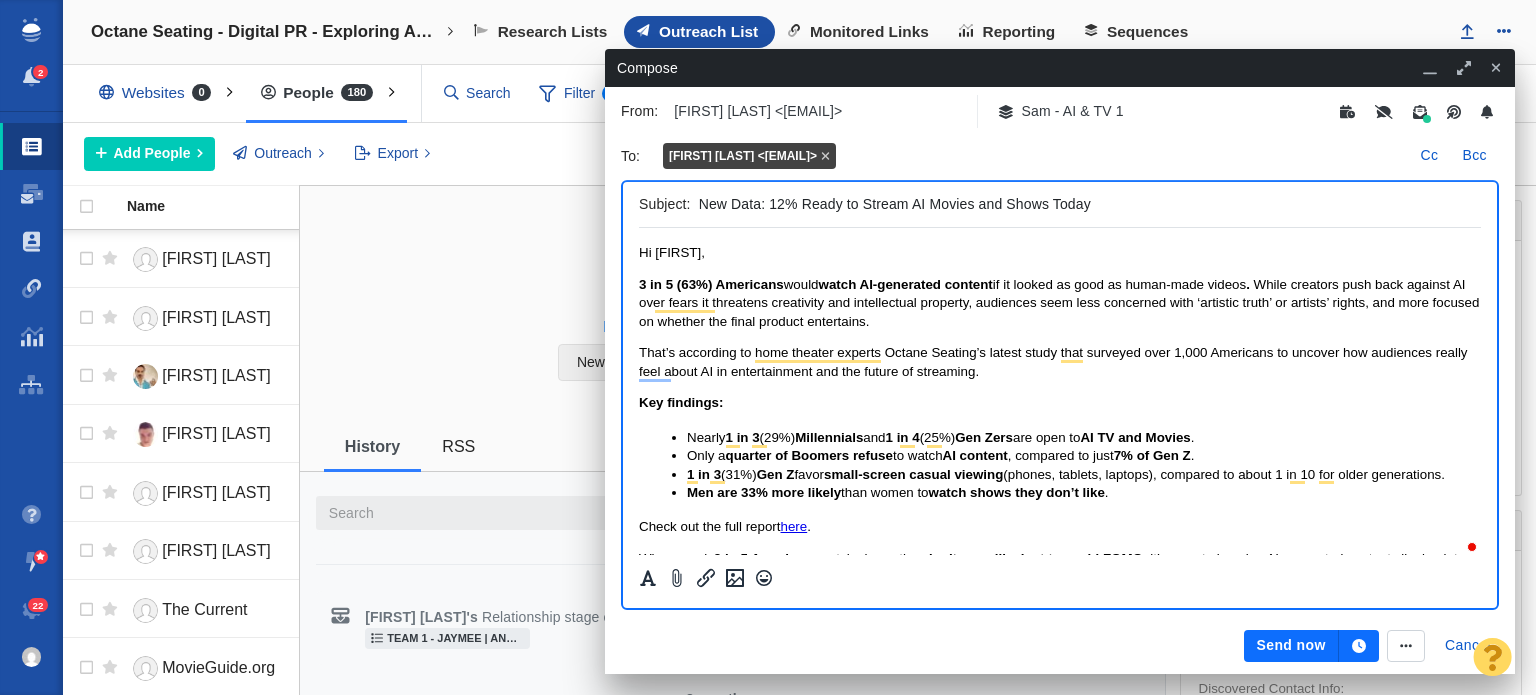 scroll, scrollTop: 0, scrollLeft: 0, axis: both 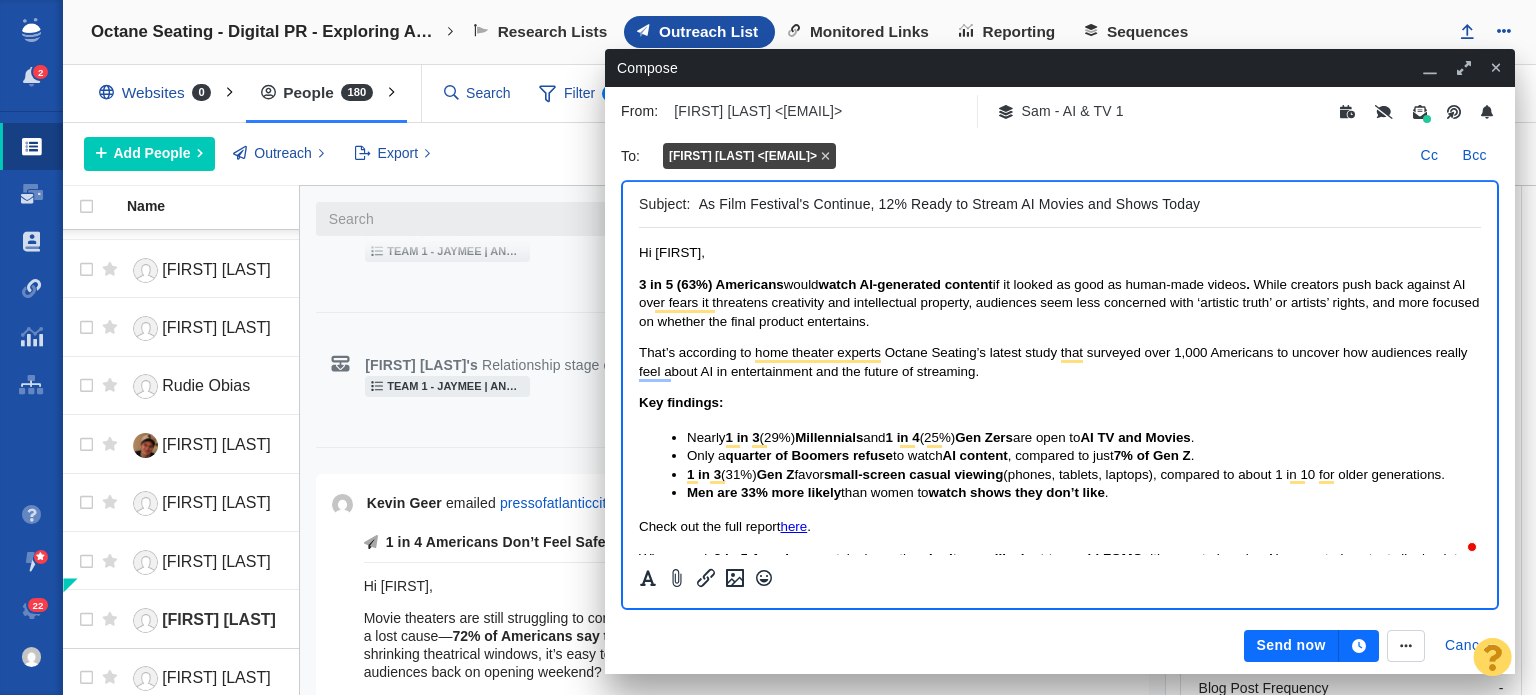 drag, startPoint x: 881, startPoint y: 206, endPoint x: 908, endPoint y: 206, distance: 27 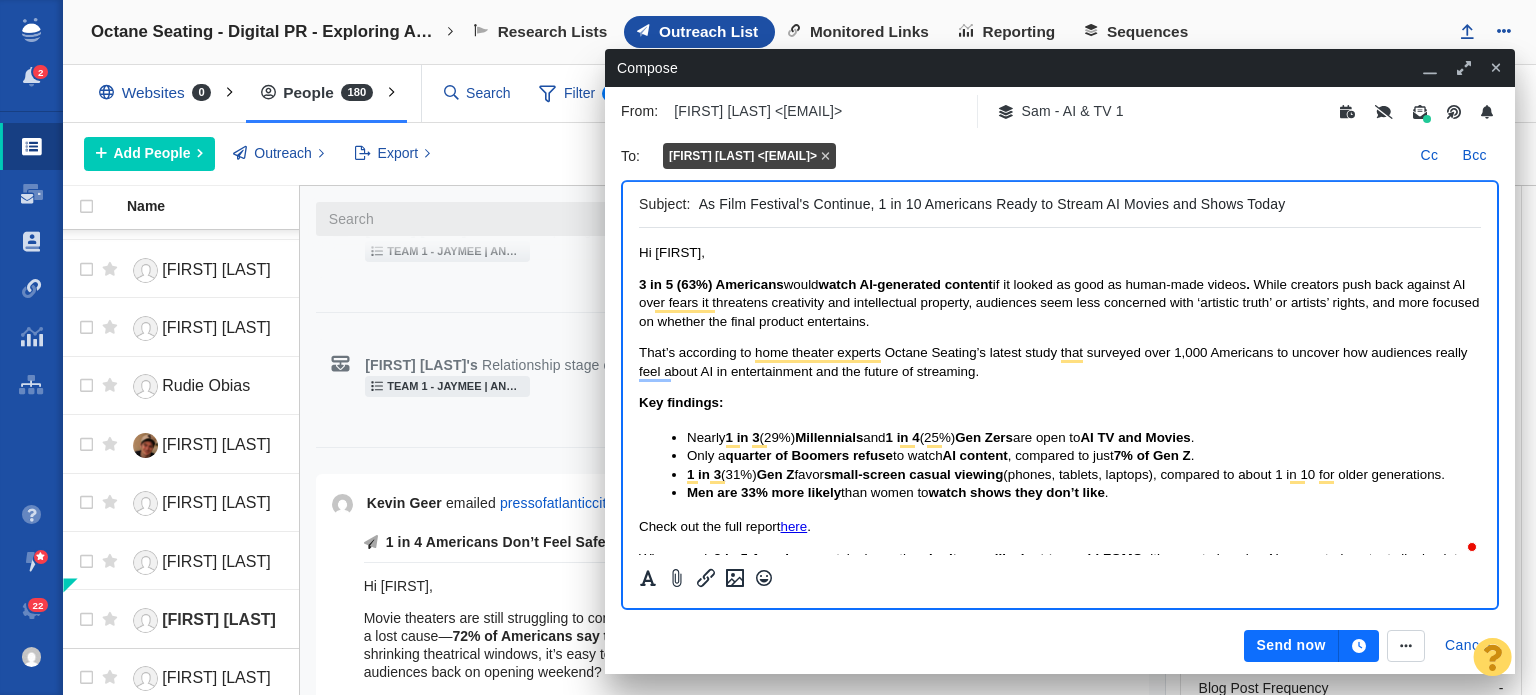 drag, startPoint x: 993, startPoint y: 199, endPoint x: 1052, endPoint y: 206, distance: 59.413803 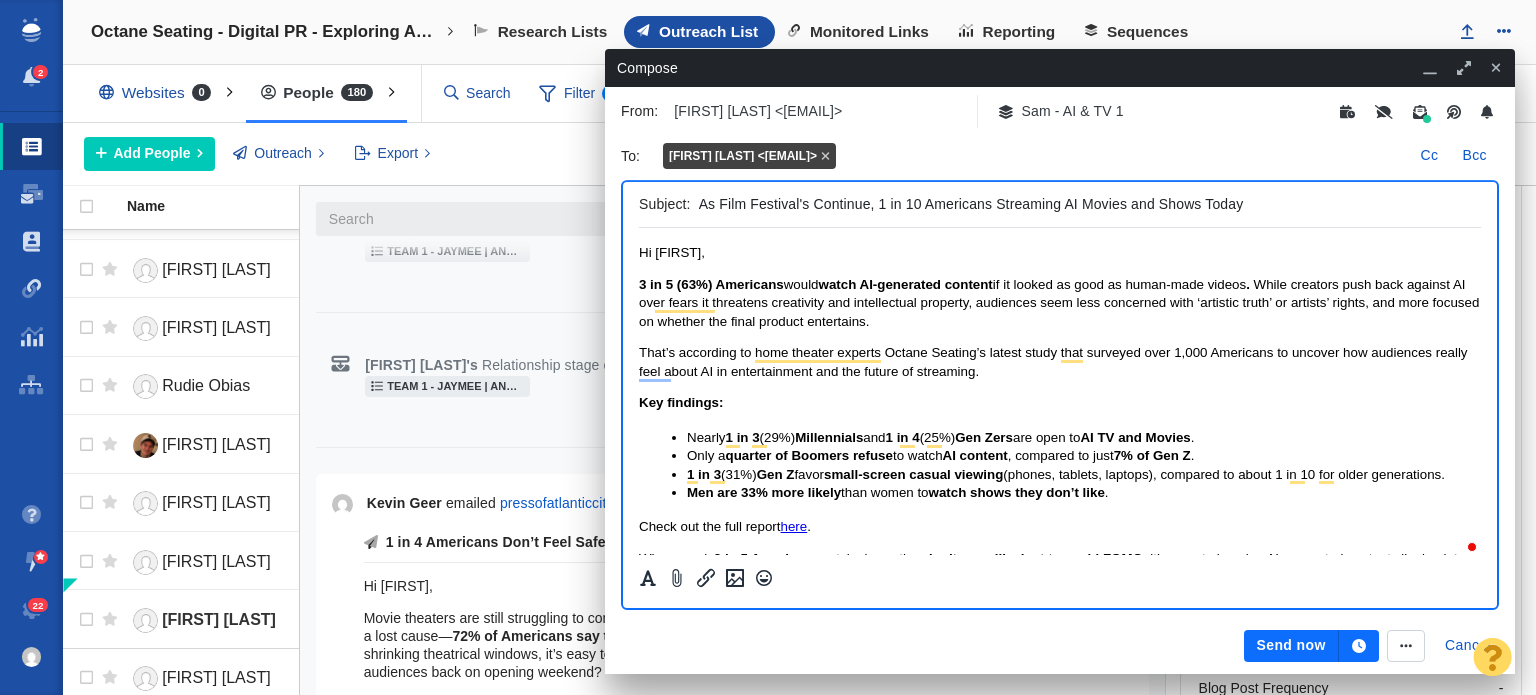 click on "As Film Festival's Continue, 1 in 10 Americans Streaming AI Movies and Shows Today" at bounding box center (1086, 204) 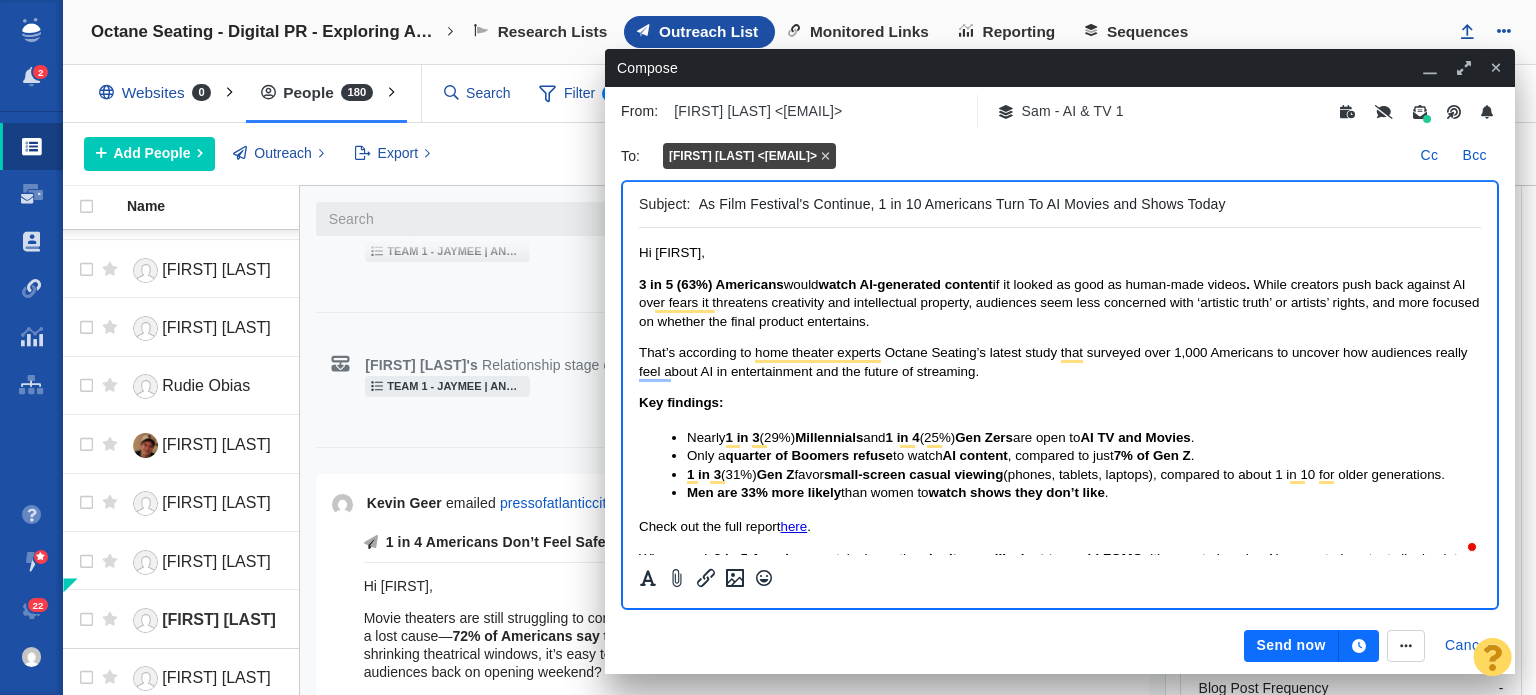 drag, startPoint x: 1112, startPoint y: 214, endPoint x: 1135, endPoint y: 206, distance: 24.351591 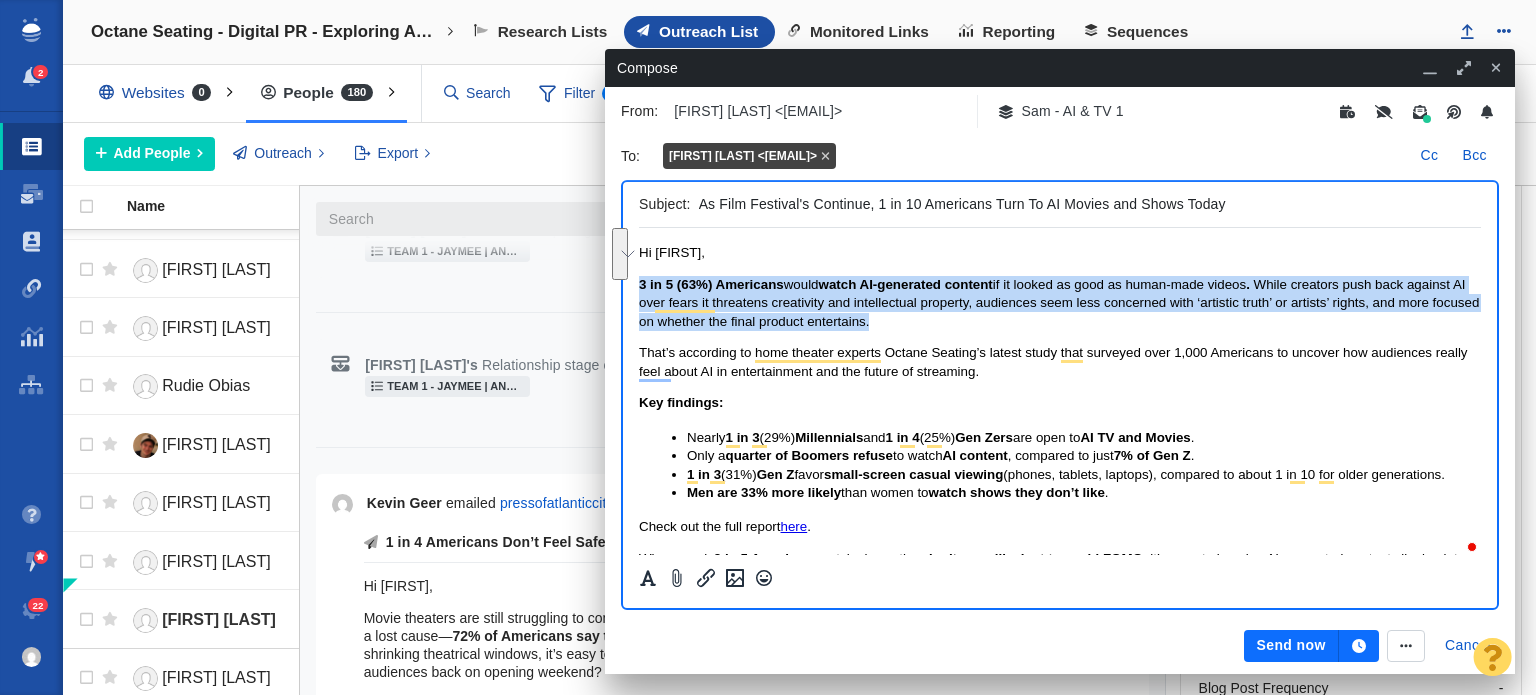 drag, startPoint x: 972, startPoint y: 321, endPoint x: 1263, endPoint y: 503, distance: 343.22733 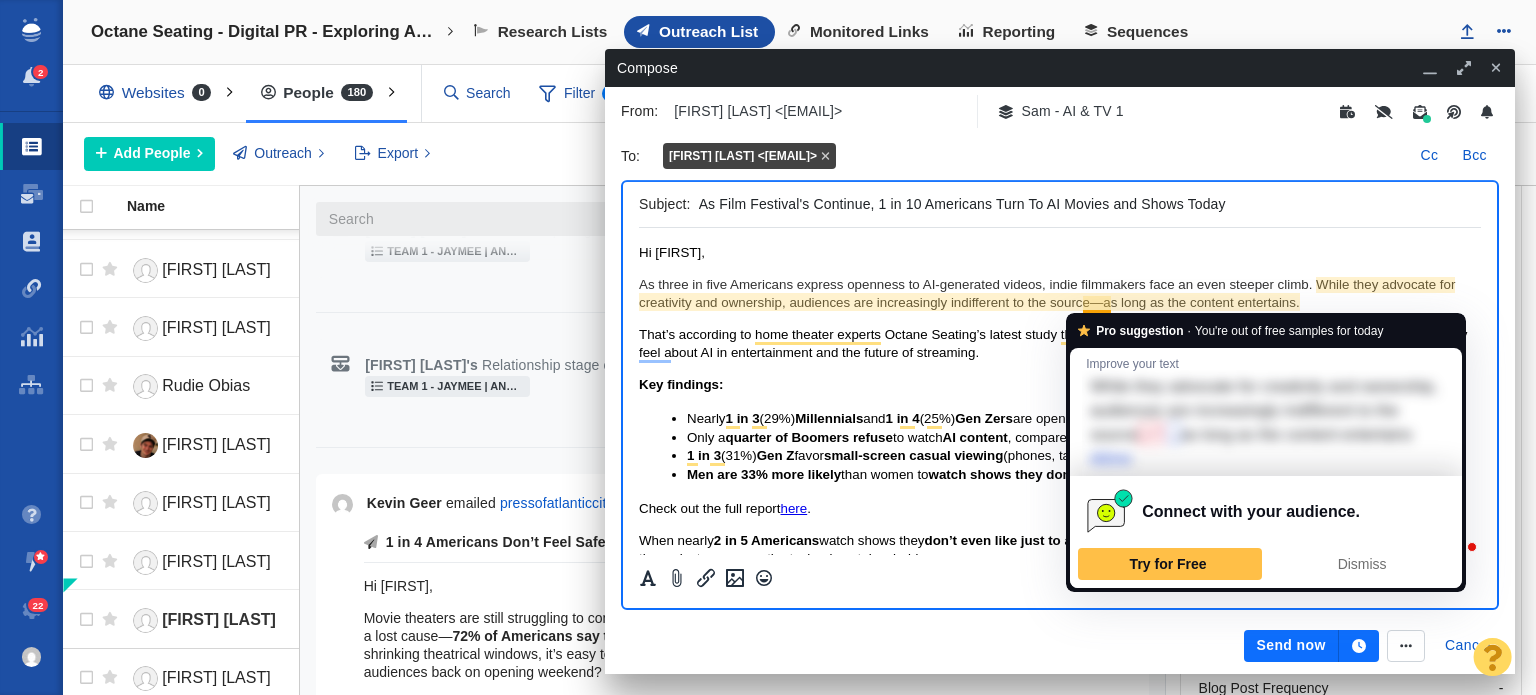 click on "As three in five Americans express openness to AI-generated videos, indie filmmakers face an even steeper climb. While they advocate for creativity and ownership, audiences are increasingly indifferent to the source—as long as the content entertains." at bounding box center (1060, 294) 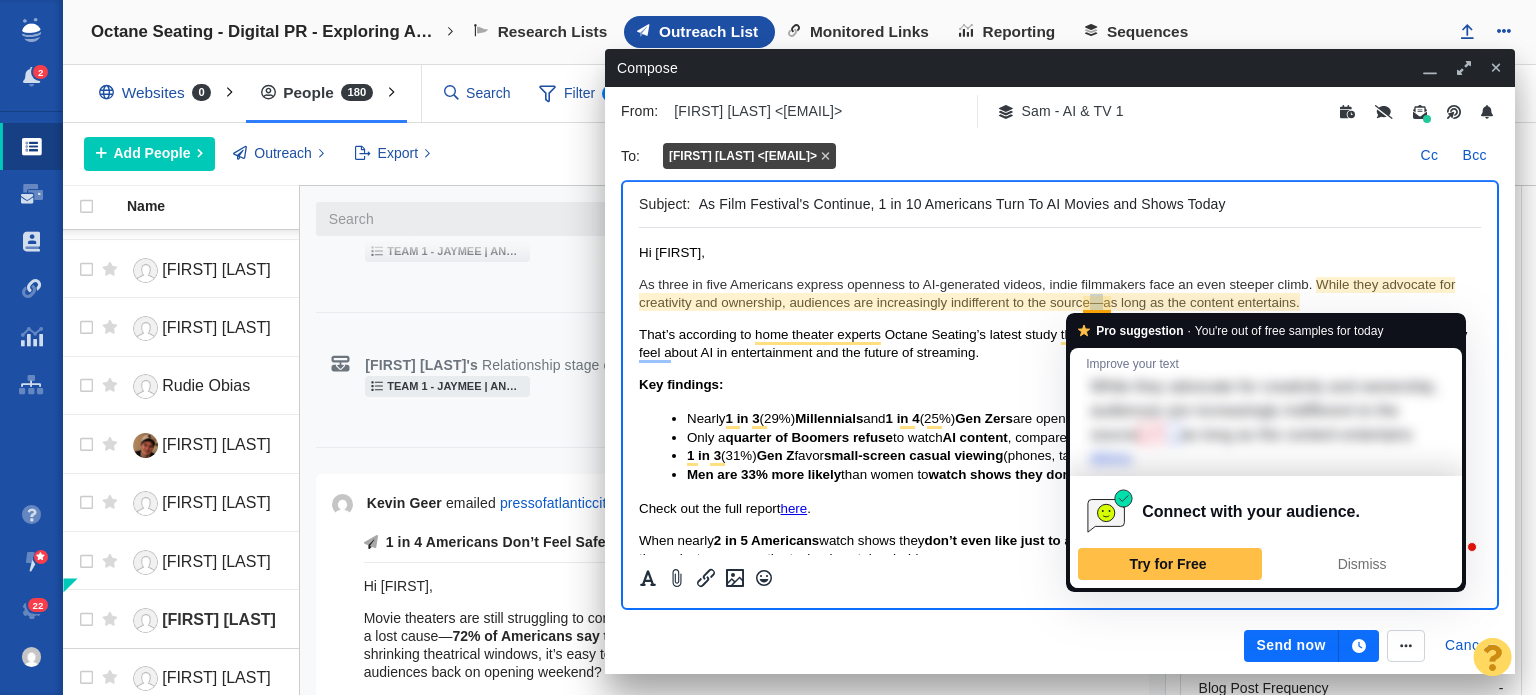 drag, startPoint x: 1101, startPoint y: 301, endPoint x: 1088, endPoint y: 302, distance: 13.038404 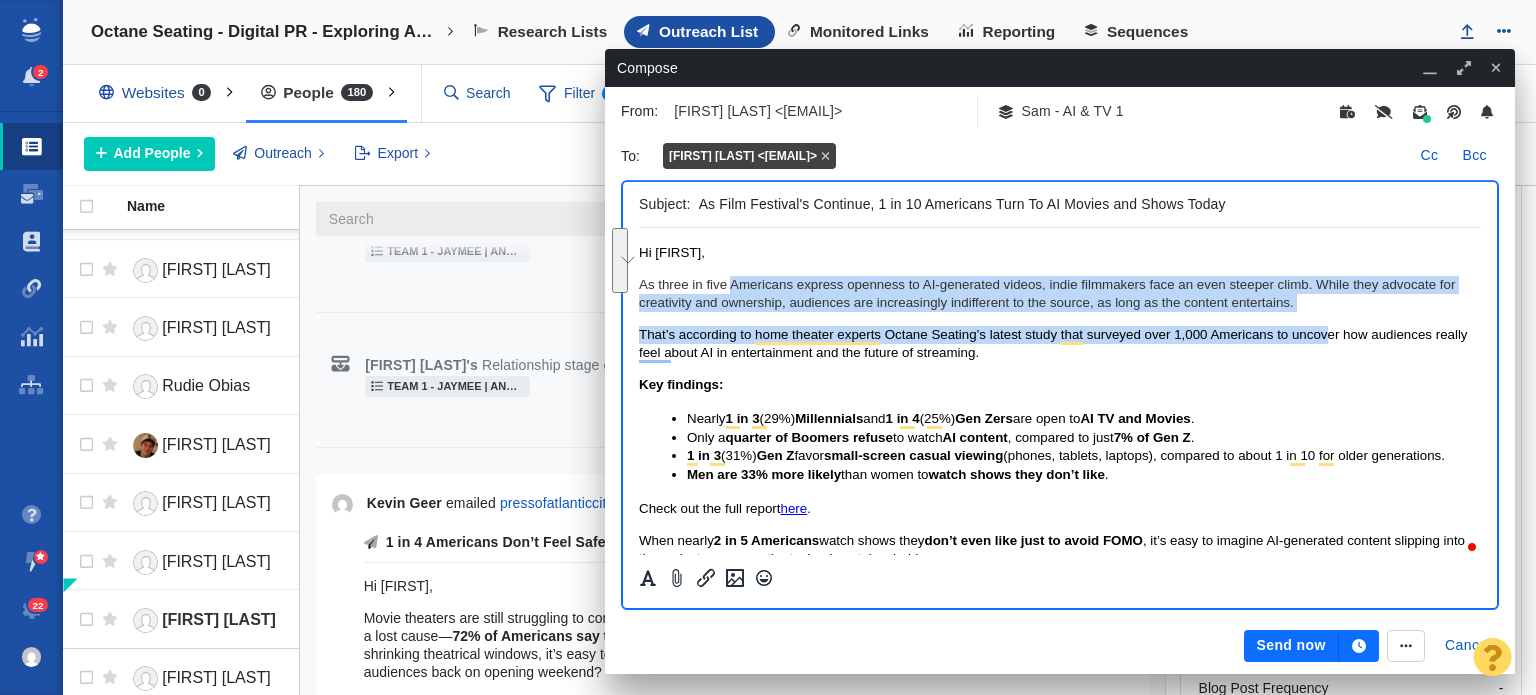 drag, startPoint x: 1327, startPoint y: 313, endPoint x: 729, endPoint y: 281, distance: 598.8556 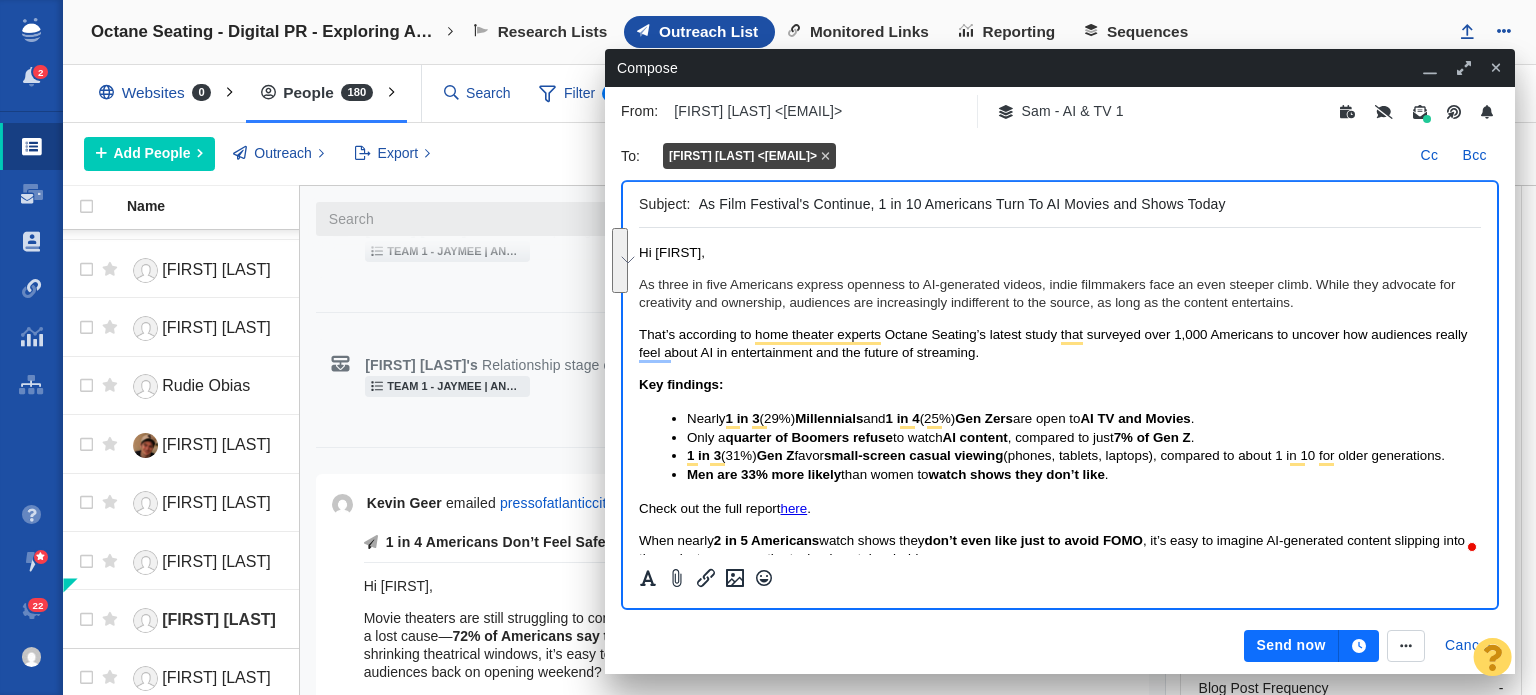 click on "As three in five Americans express openness to AI-generated videos, indie filmmakers face an even steeper climb. While they advocate for creativity and ownership, audiences are increasingly indifferent to the source, as long as the content entertains." at bounding box center [1060, 294] 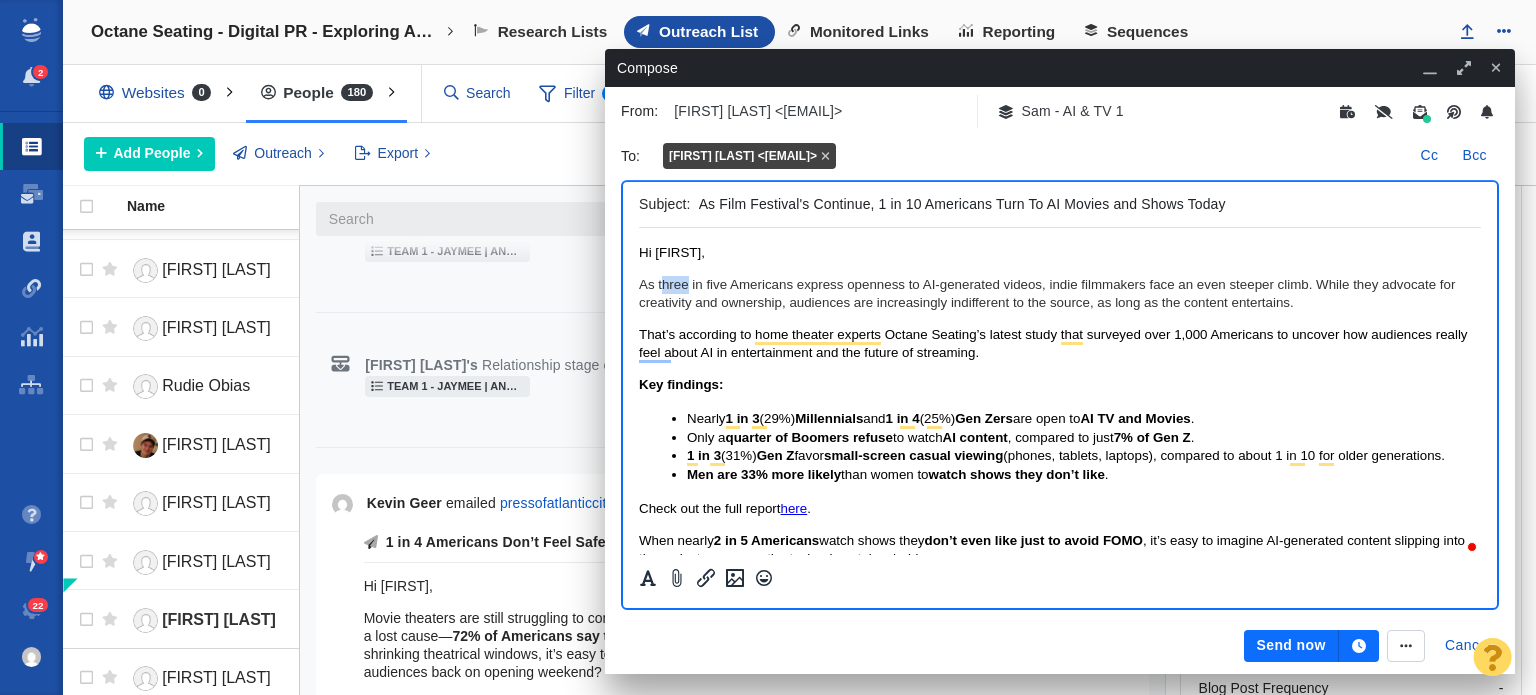 drag, startPoint x: 662, startPoint y: 289, endPoint x: 687, endPoint y: 286, distance: 25.179358 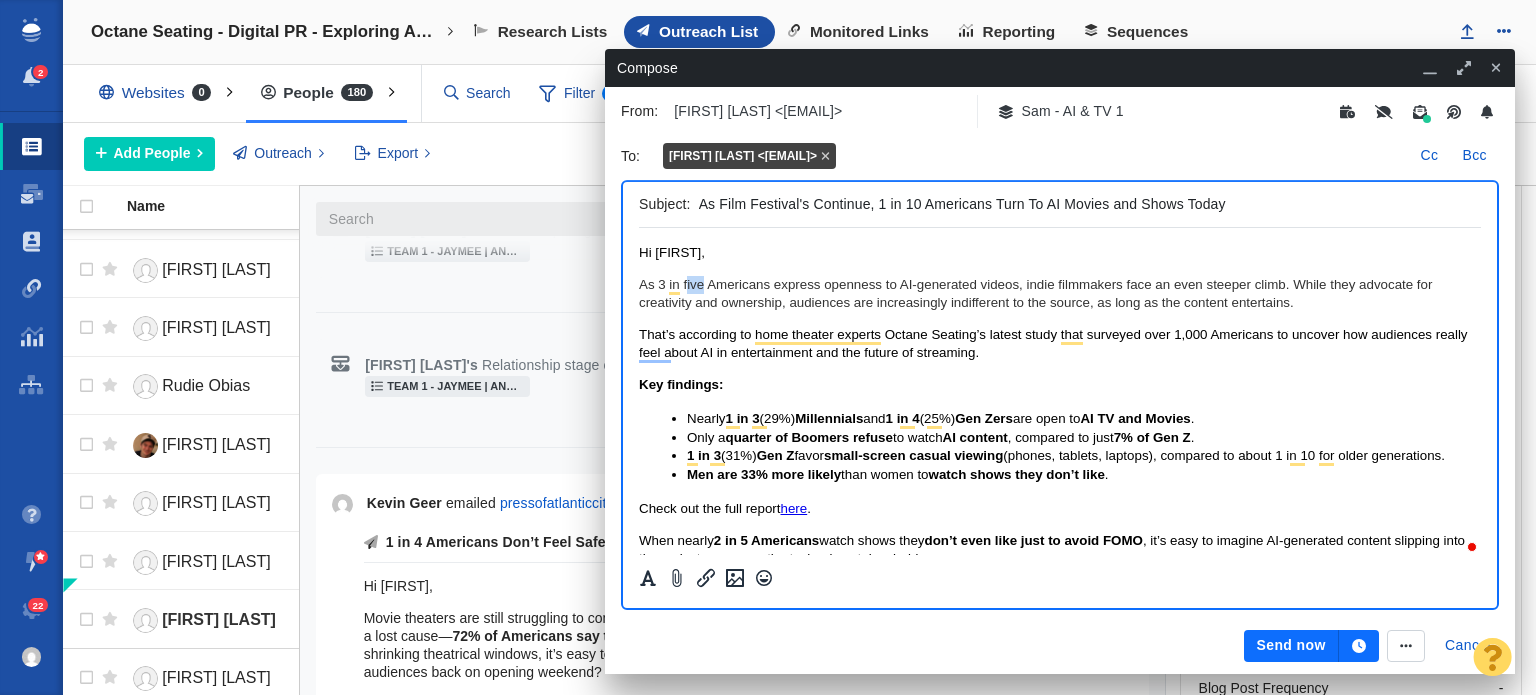 drag, startPoint x: 686, startPoint y: 285, endPoint x: 702, endPoint y: 292, distance: 17.464249 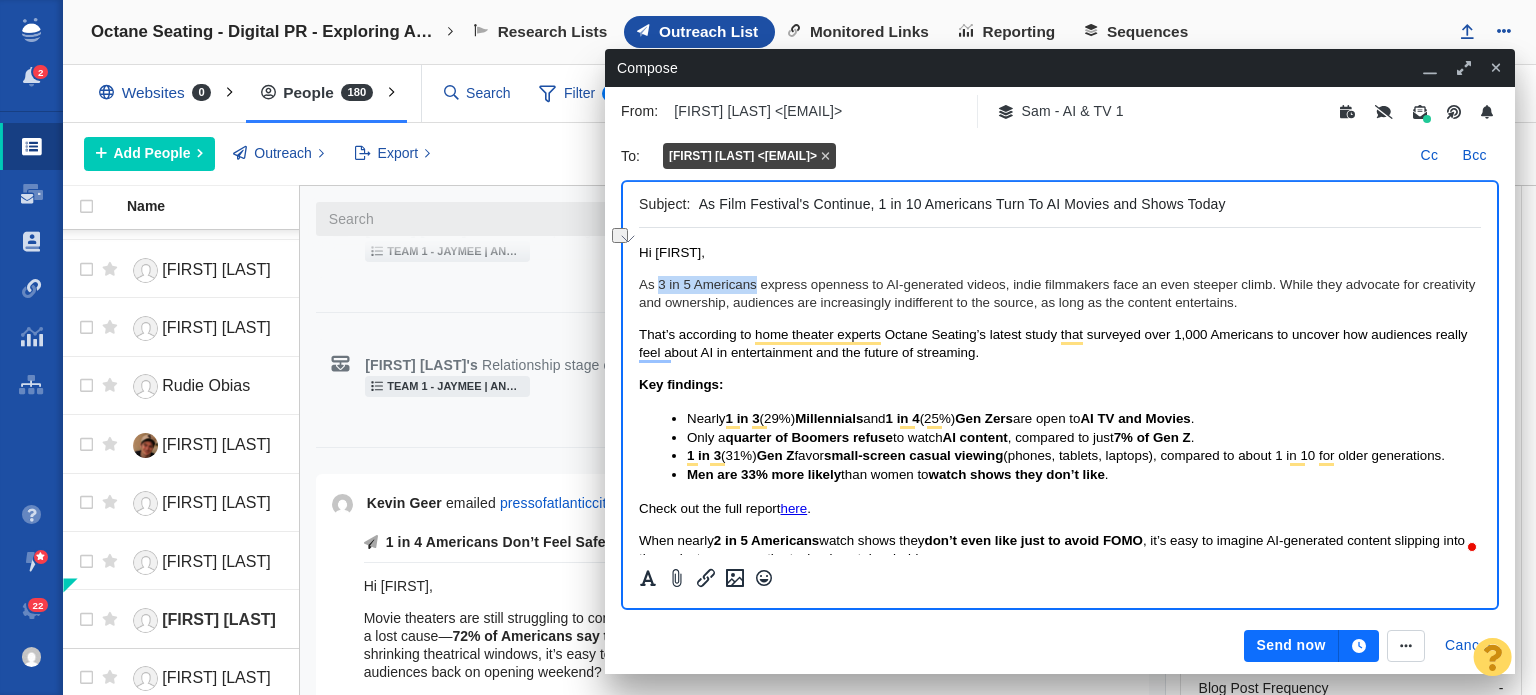 drag, startPoint x: 661, startPoint y: 284, endPoint x: 756, endPoint y: 287, distance: 95.047356 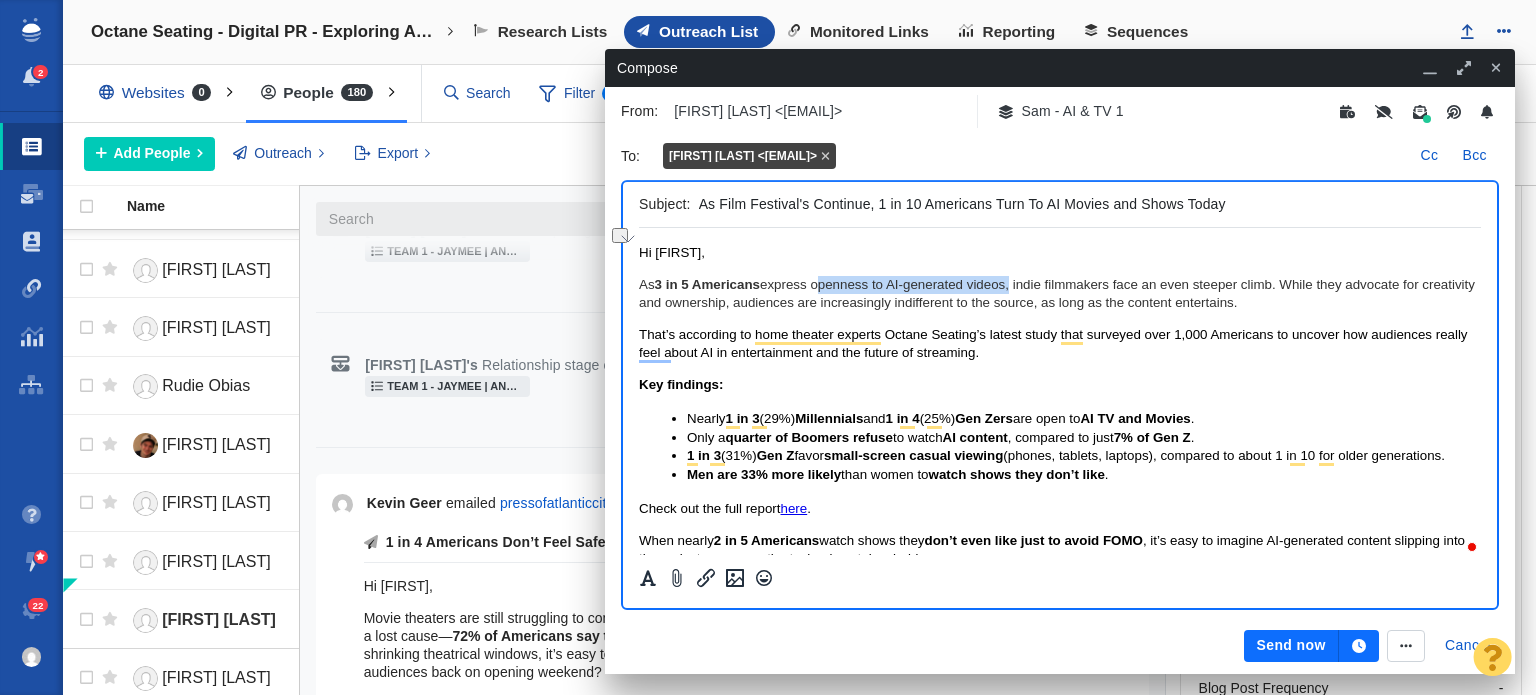 drag, startPoint x: 817, startPoint y: 286, endPoint x: 1010, endPoint y: 289, distance: 193.02332 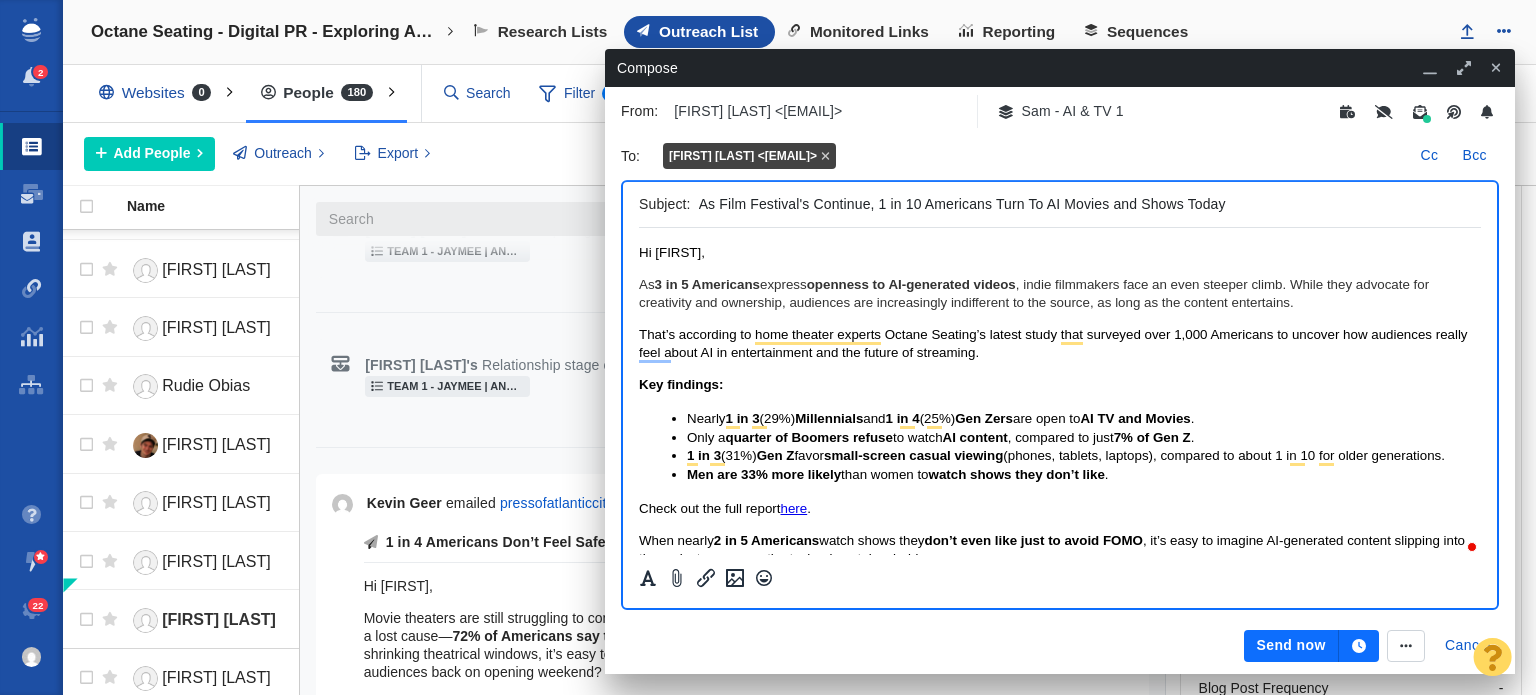 click on "Hi Vincent, As  3 in 5 Americans  express  openness to AI-generated videos , indie filmmakers face an even steeper climb. While they advocate for creativity and ownership, audiences are increasingly indifferent to the source, as long as the content entertains. That’s according to home theater experts Octane Seating’s latest study that surveyed over 1,000 Americans to uncover how audiences really feel about AI in entertainment and the future of streaming. Key findings: Nearly  1 in 3  (29%)  Millennials  and  1 in 4  (25%)  Gen Zers  are open to  AI TV and Movies . Only a  quarter of Boomers   refuse  to watch  AI content , compared to just  7% of Gen Z . 1 in 3  (31%)  Gen Z  favor  small-screen casual viewing  (phones, tablets, laptops), compared to about 1 in 10 for older generations. Men are 33%   more likely  than women to  watch shows they don’t like . Check out the full report  here . When nearly  2 in 5 Americans  watch shows they  don’t even like just to avoid FOMO Best, Samantha Staufenberg" at bounding box center (1060, 451) 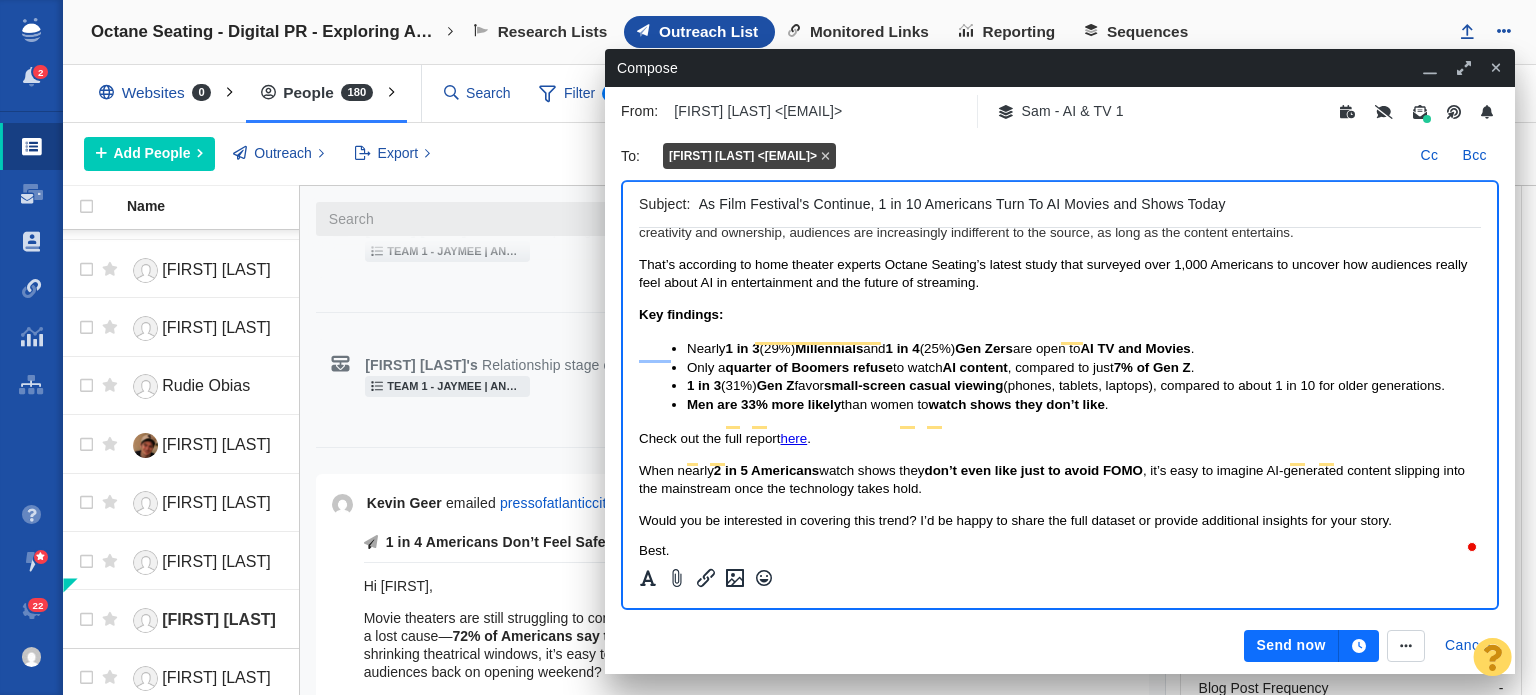 scroll, scrollTop: 120, scrollLeft: 0, axis: vertical 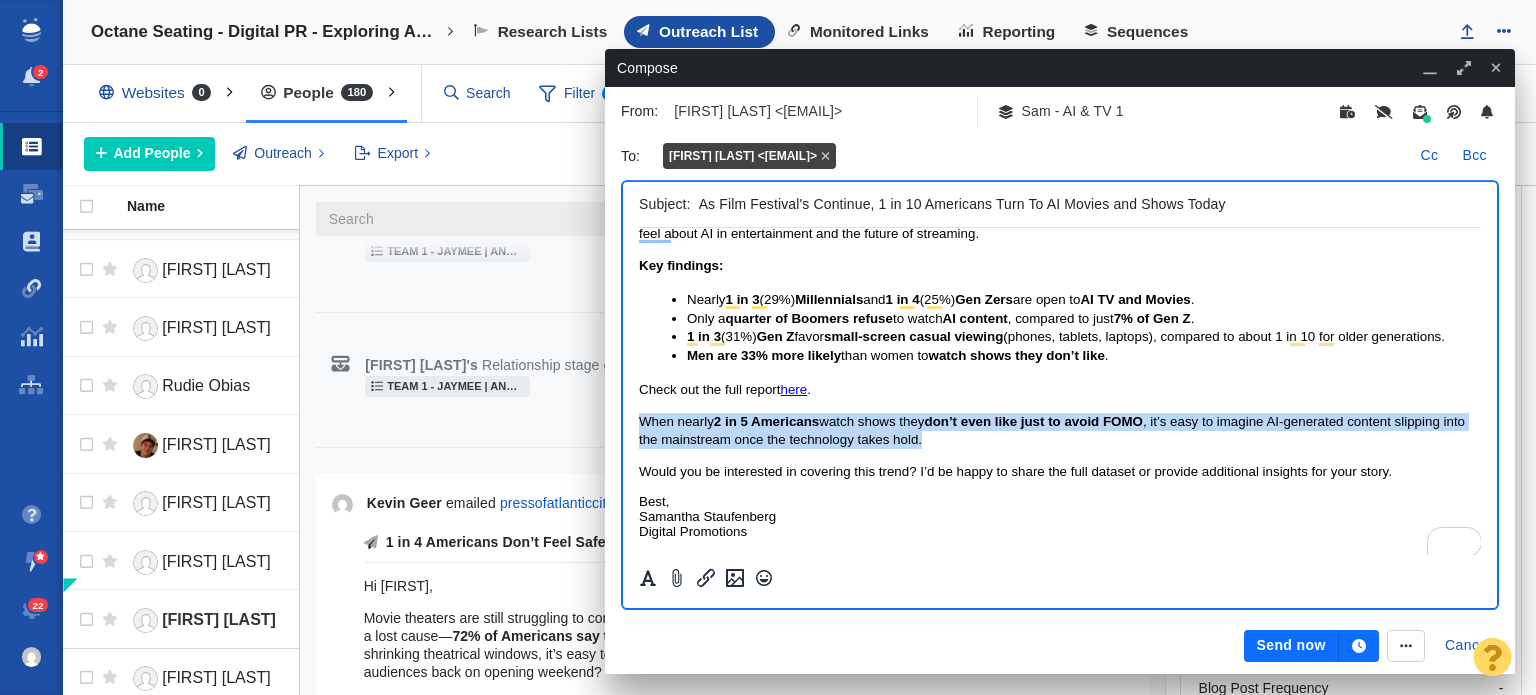 drag, startPoint x: 982, startPoint y: 438, endPoint x: 1248, endPoint y: 640, distance: 334.00598 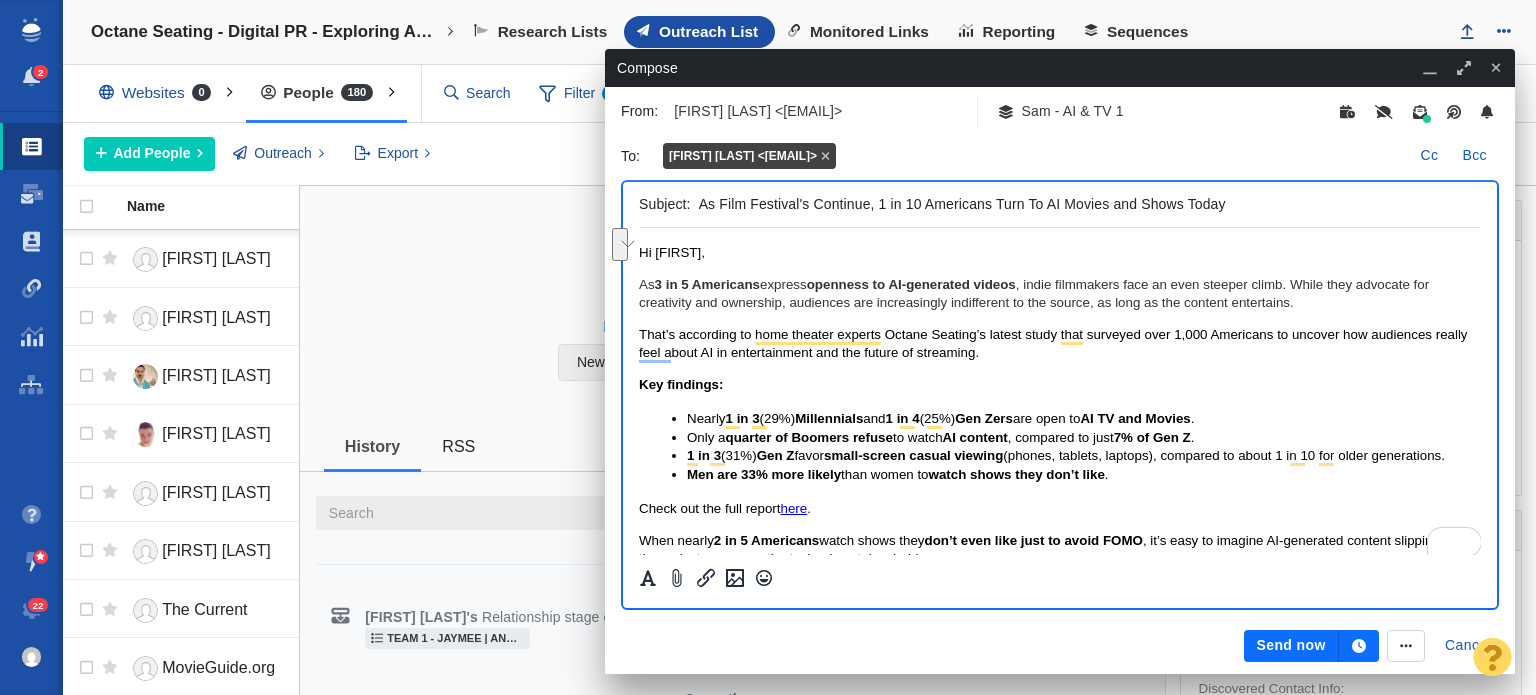 scroll, scrollTop: 120, scrollLeft: 0, axis: vertical 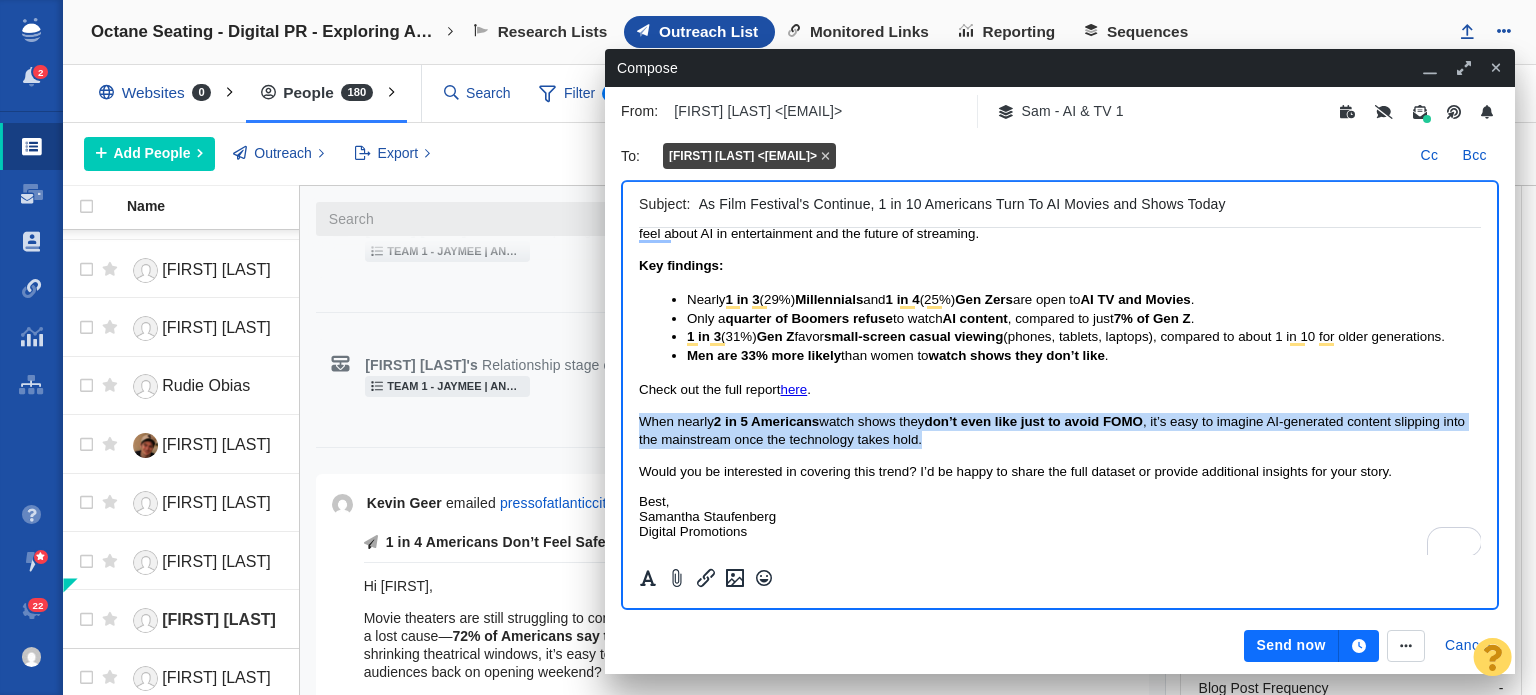paste 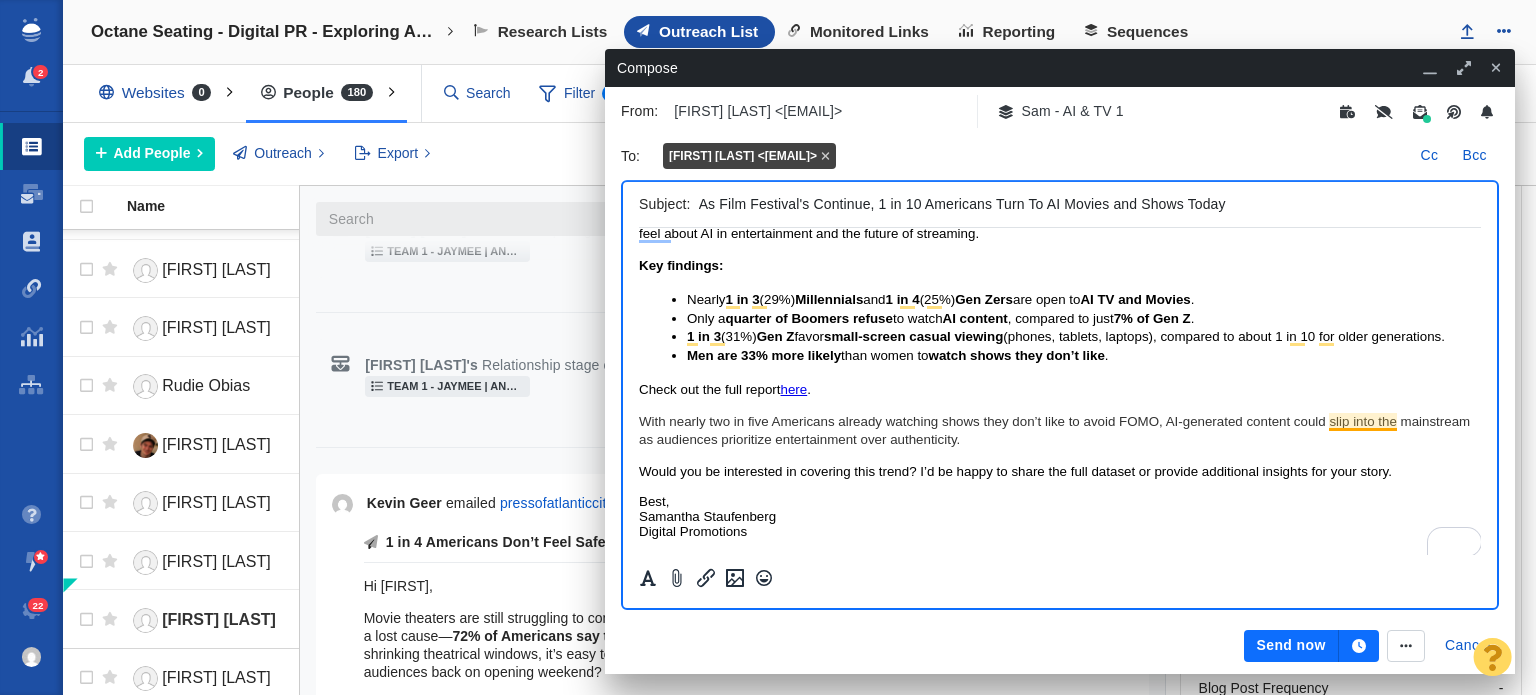 click on "With nearly two in five Americans already watching shows they don’t like to avoid FOMO, AI-generated content could slip into the mainstream as audiences prioritize entertainment over authenticity." at bounding box center [1060, 431] 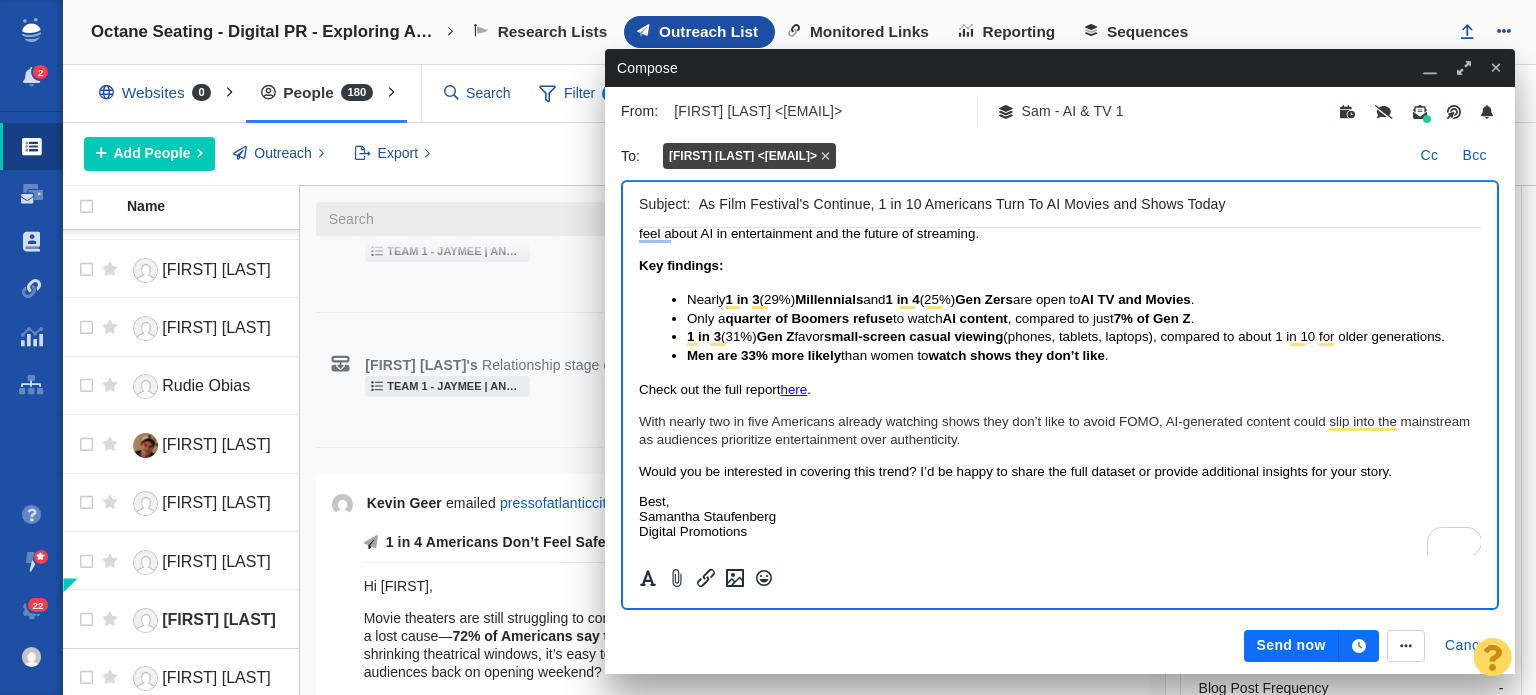click on "With nearly two in five Americans already watching shows they don’t like to avoid FOMO, AI-generated content could slip into the mainstream as audiences prioritize entertainment over authenticity." at bounding box center [1060, 431] 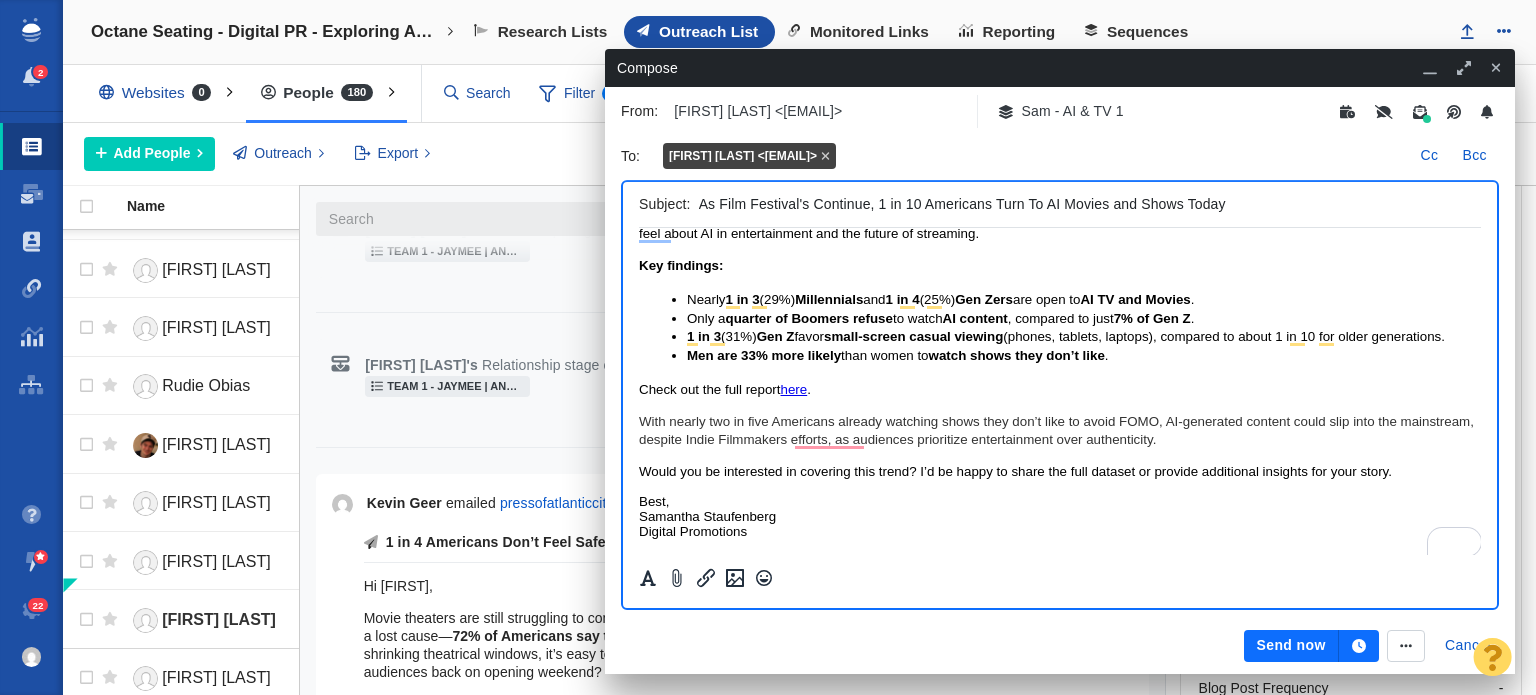 click on "Hi [FIRST], As 3 in 5 Americans express openness to AI-generated videos , indie filmmakers face an even steeper climb. While they advocate for creativity and ownership, audiences are increasingly indifferent to the source, as long as the content entertains. That’s according to home theater experts Octane Seating’s latest study that surveyed over 1,000 Americans to uncover how audiences really feel about AI in entertainment and the future of streaming. Key findings: Nearly 1 in 3 (29%) Millennials and 1 in 4 (25%) Gen Zers are open to AI TV and Movies . Only a quarter of Boomers refuse to watch AI content , compared to just 7% of Gen Z . 1 in 3 (31%) Gen Z favor small-screen casual viewing (phones, tablets, laptops), compared to about 1 in 10 for older generations. Men are 33% more likely than women to watch shows they don’t like . Check out the full report here . Best, [FIRST] [LAST]" at bounding box center [1060, 332] 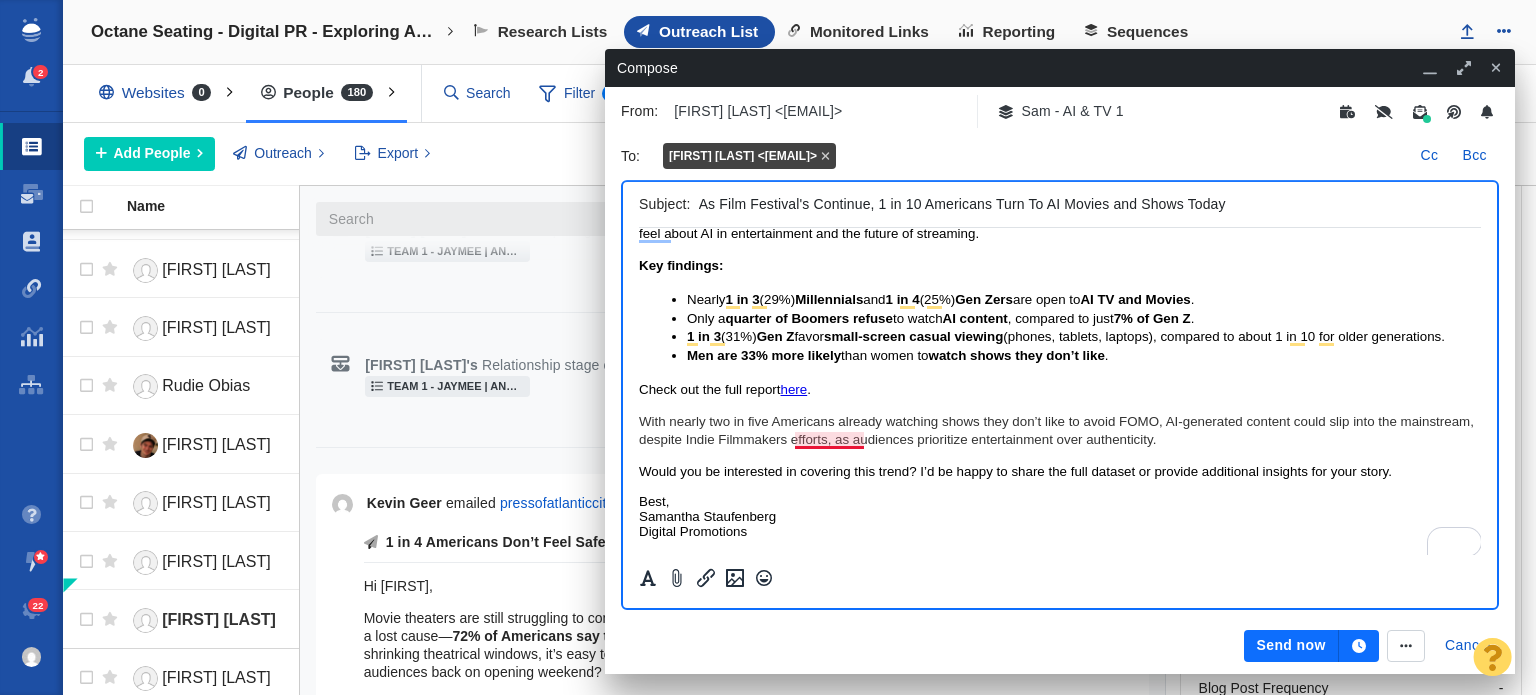 click on "With nearly two in five Americans already watching shows they don’t like to avoid FOMO, AI-generated content could slip into the mainstream, despite Indie Filmmakers efforts, as audiences prioritize entertainment over authenticity." at bounding box center [1060, 431] 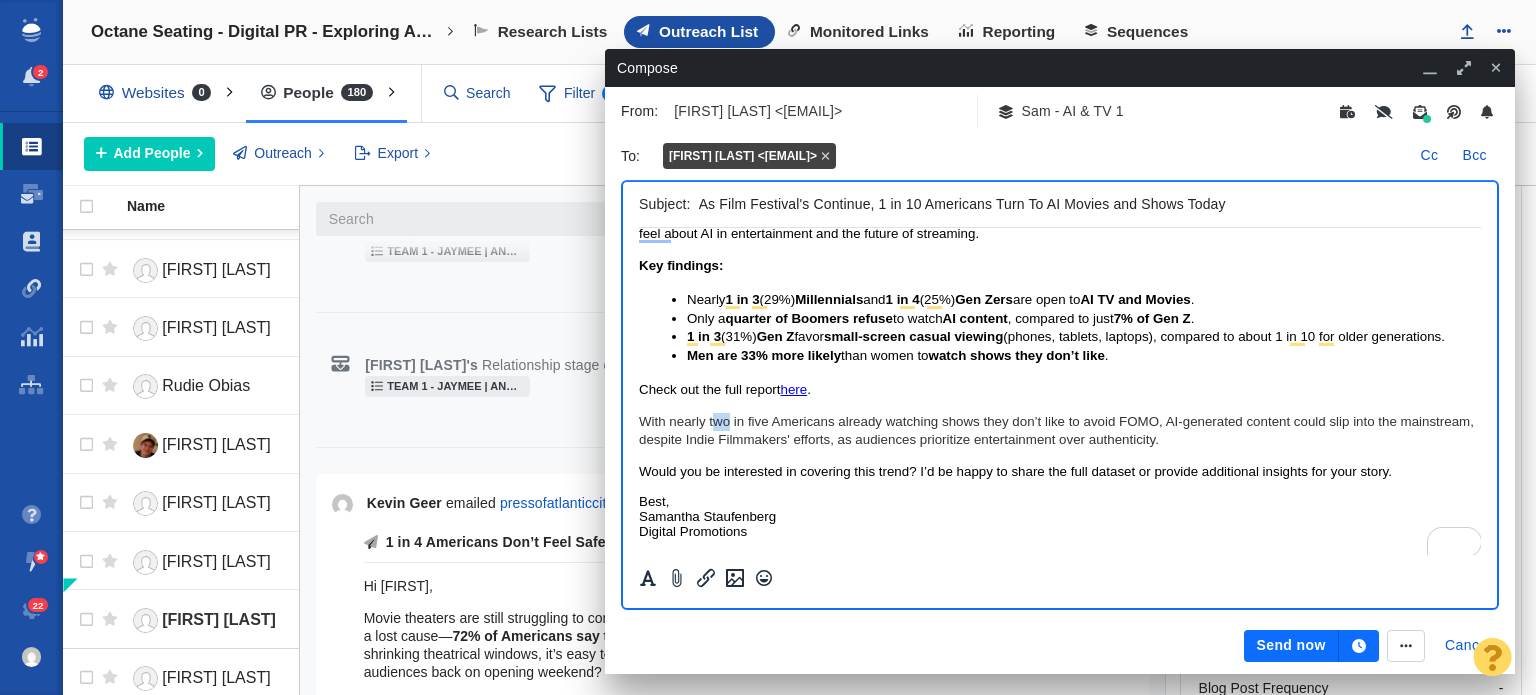 drag, startPoint x: 711, startPoint y: 415, endPoint x: 730, endPoint y: 417, distance: 19.104973 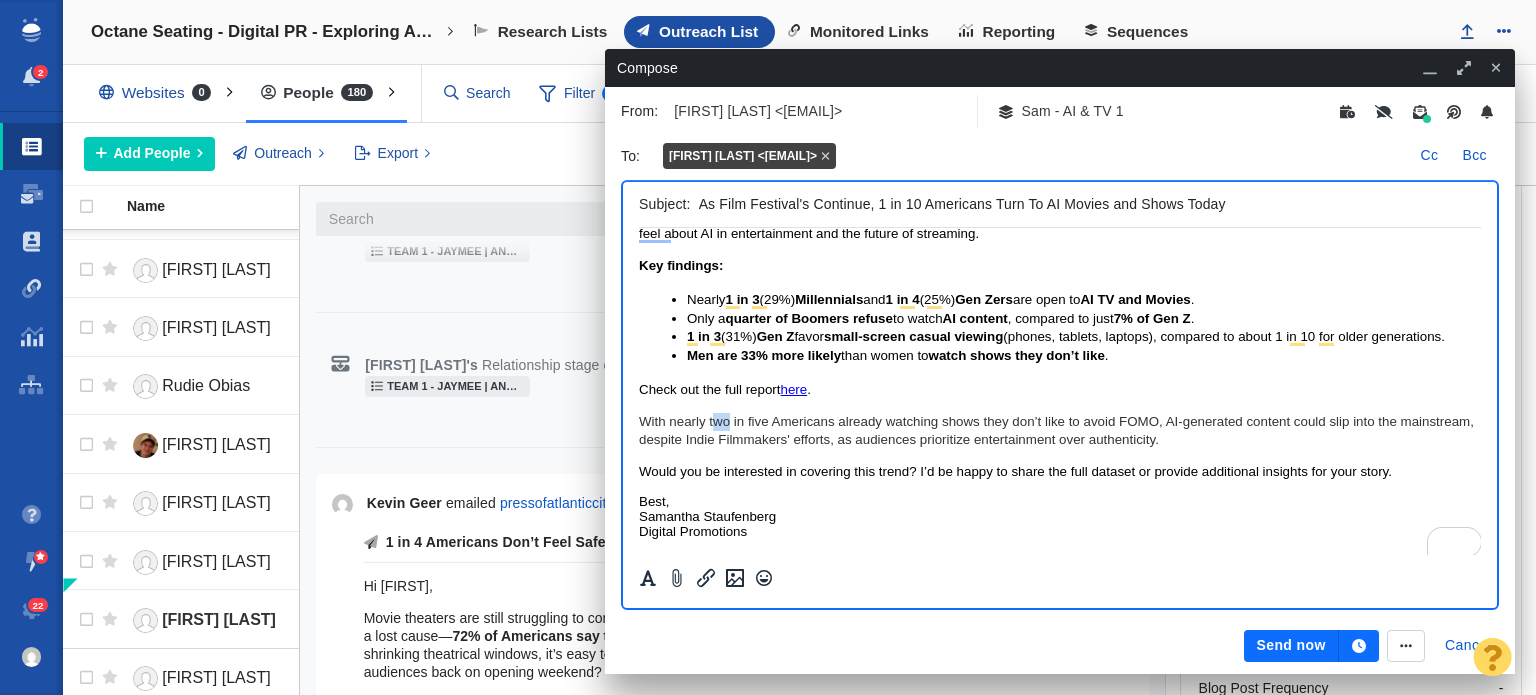 click on "With nearly two in five Americans already watching shows they don’t like to avoid FOMO, AI-generated content could slip into the mainstream, despite Indie Filmmakers' efforts, as audiences prioritize entertainment over authenticity." at bounding box center (1060, 431) 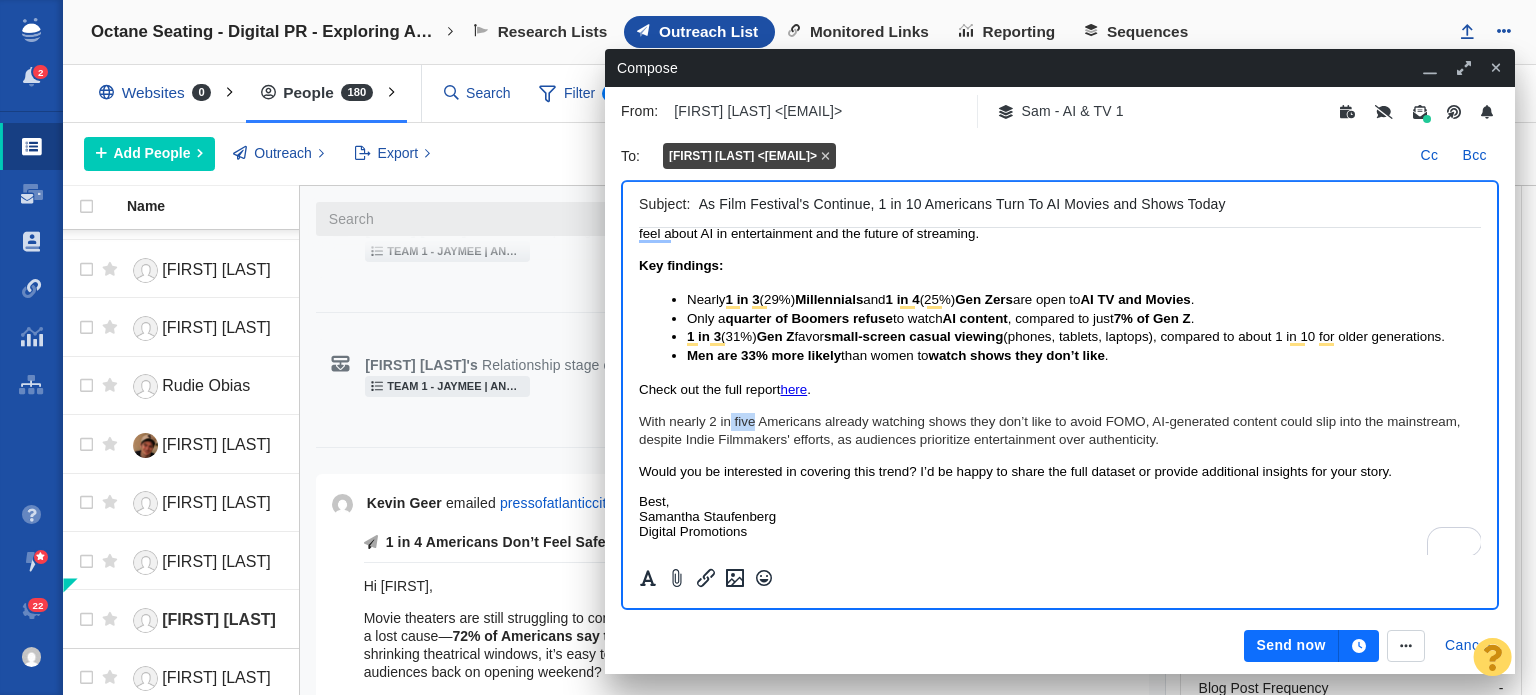 drag, startPoint x: 730, startPoint y: 417, endPoint x: 755, endPoint y: 429, distance: 27.730848 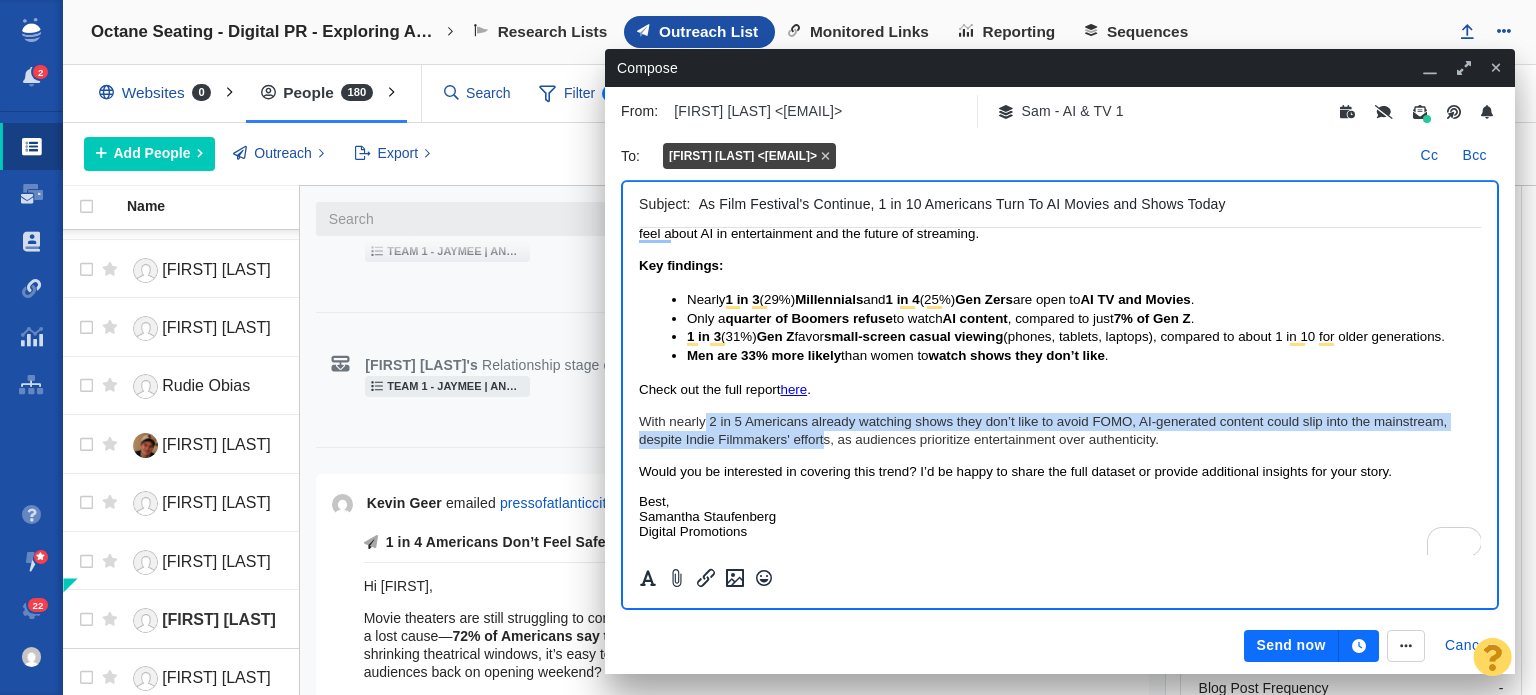 drag, startPoint x: 706, startPoint y: 422, endPoint x: 826, endPoint y: 439, distance: 121.19818 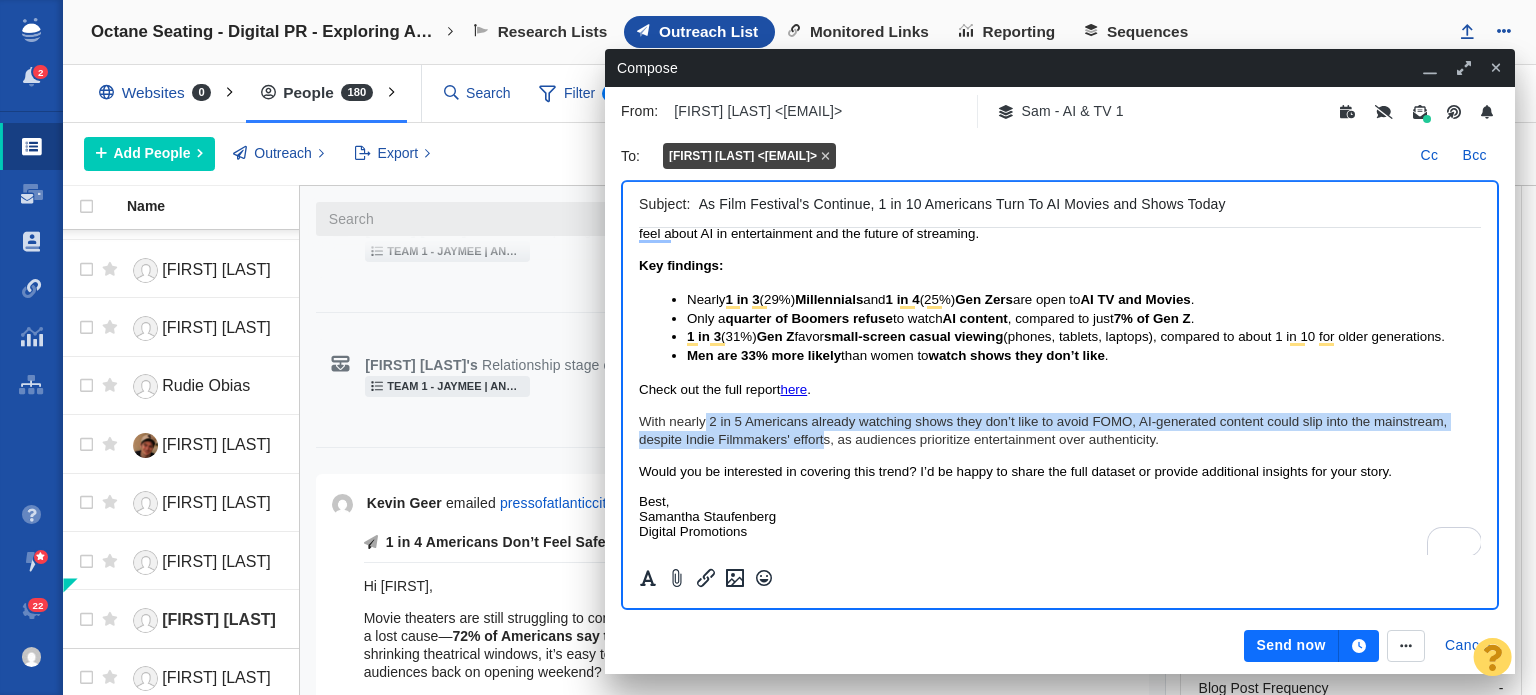 click on "With nearly 2 in 5 Americans already watching shows they don’t like to avoid FOMO, AI-generated content could slip into the mainstream, despite Indie Filmmakers' efforts, as audiences prioritize entertainment over authenticity." at bounding box center (1060, 431) 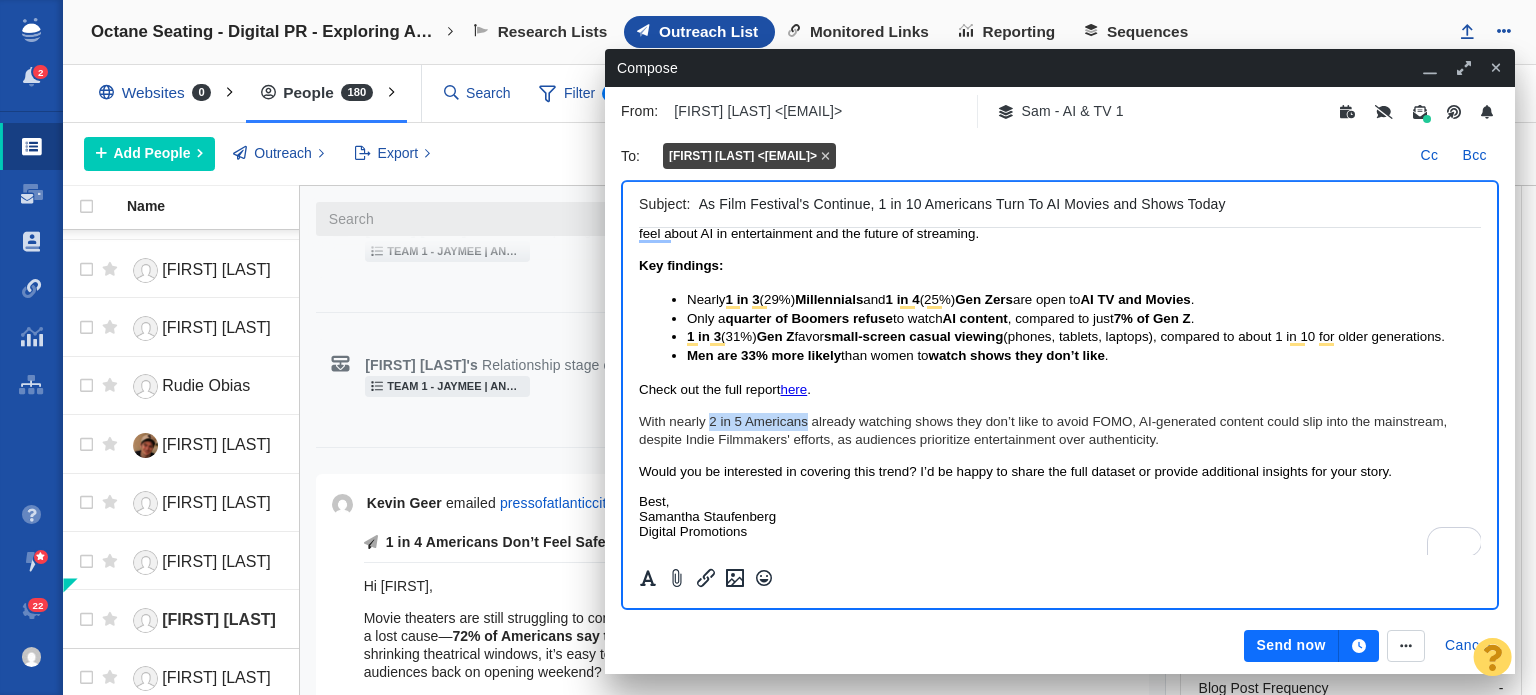 drag, startPoint x: 809, startPoint y: 421, endPoint x: 712, endPoint y: 417, distance: 97.082436 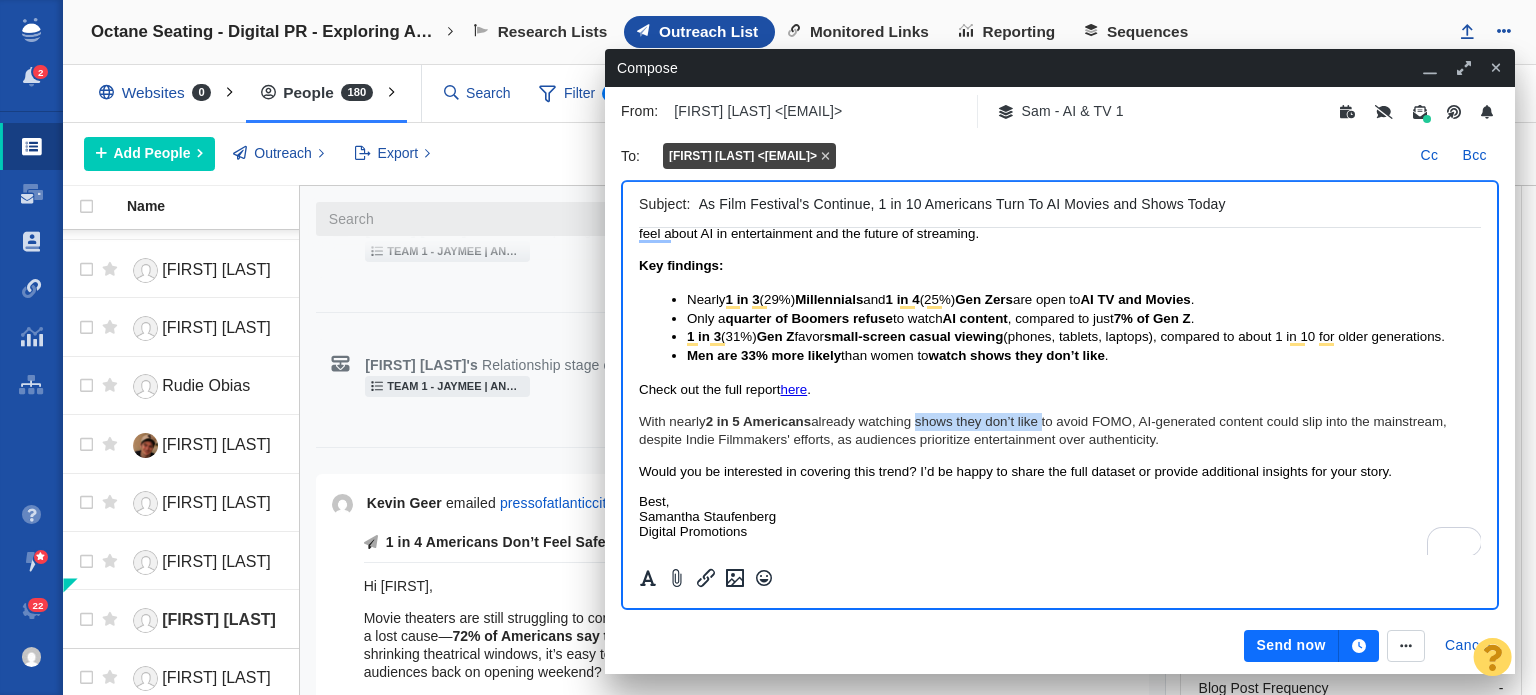 drag, startPoint x: 919, startPoint y: 420, endPoint x: 1046, endPoint y: 415, distance: 127.09839 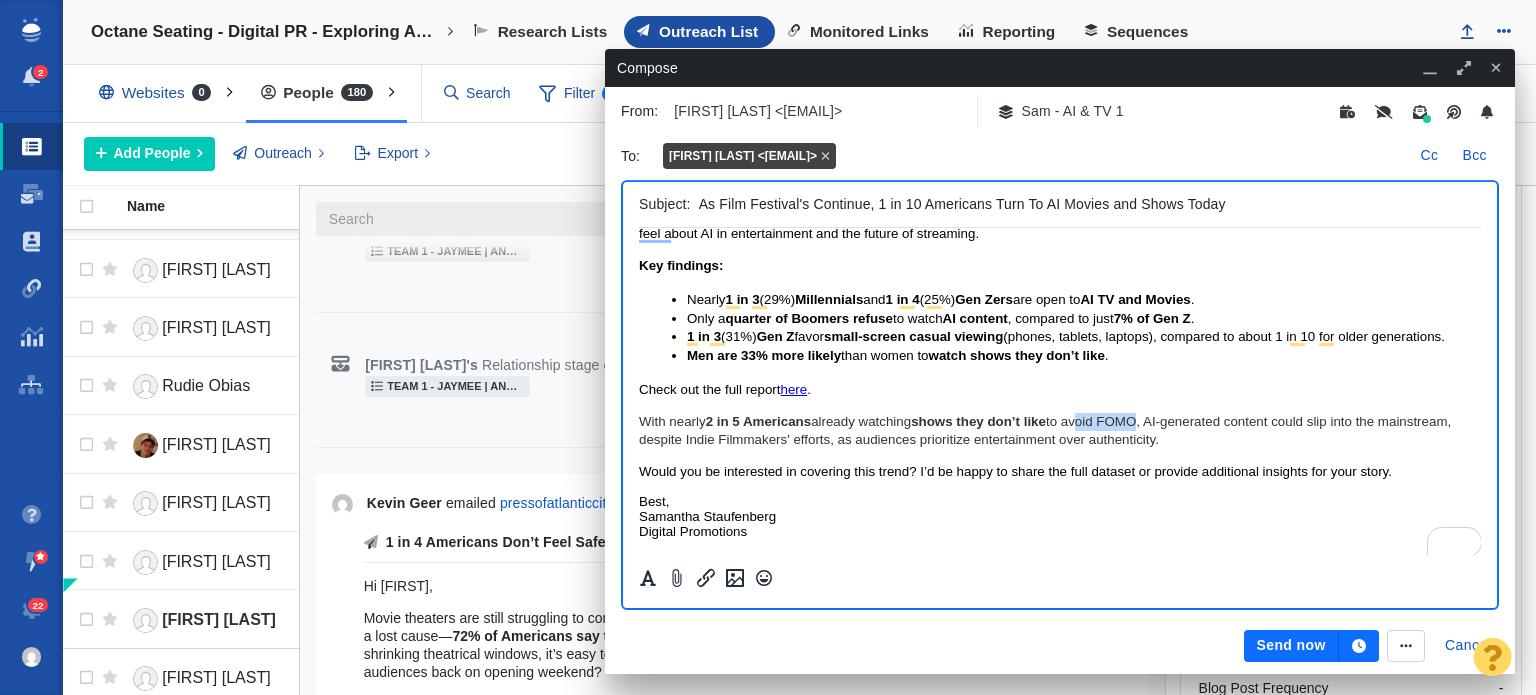 drag, startPoint x: 1080, startPoint y: 420, endPoint x: 1137, endPoint y: 426, distance: 57.31492 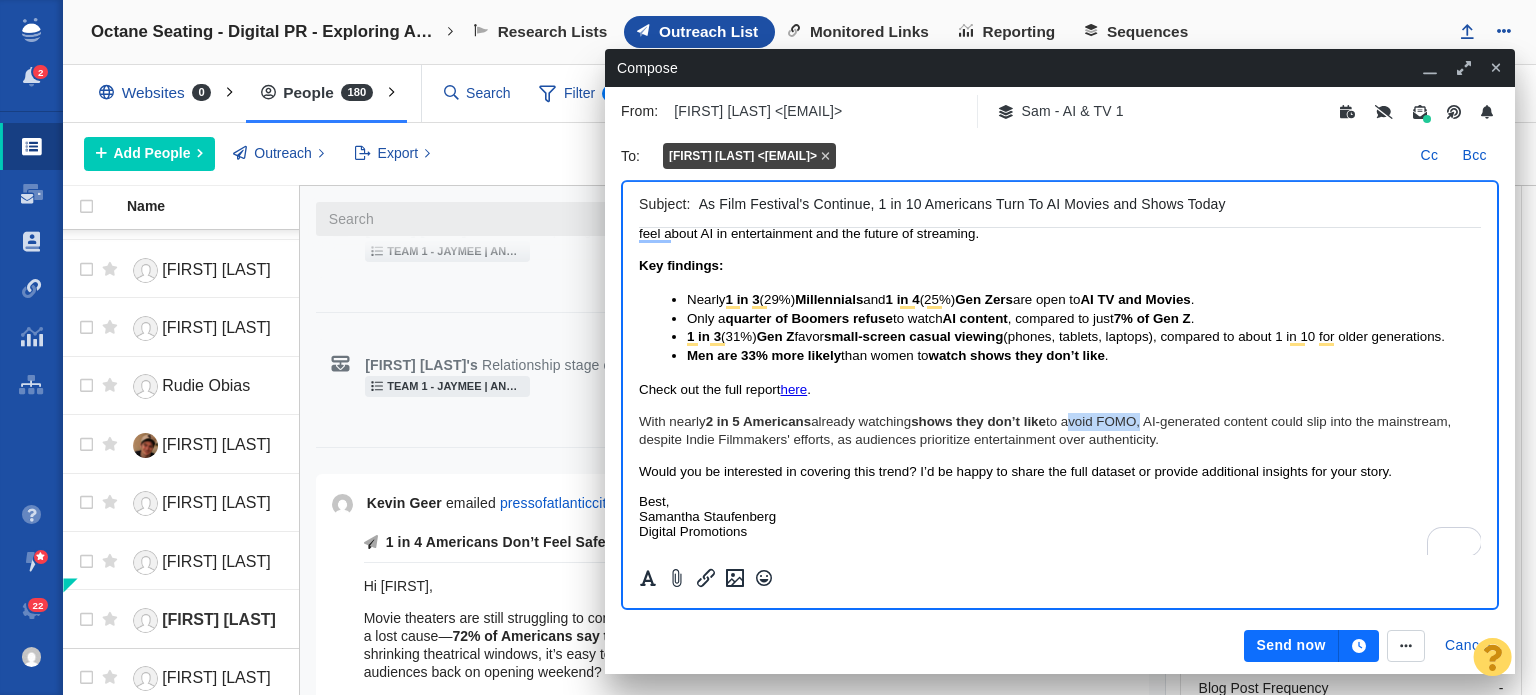 drag, startPoint x: 1150, startPoint y: 426, endPoint x: 1074, endPoint y: 417, distance: 76.53104 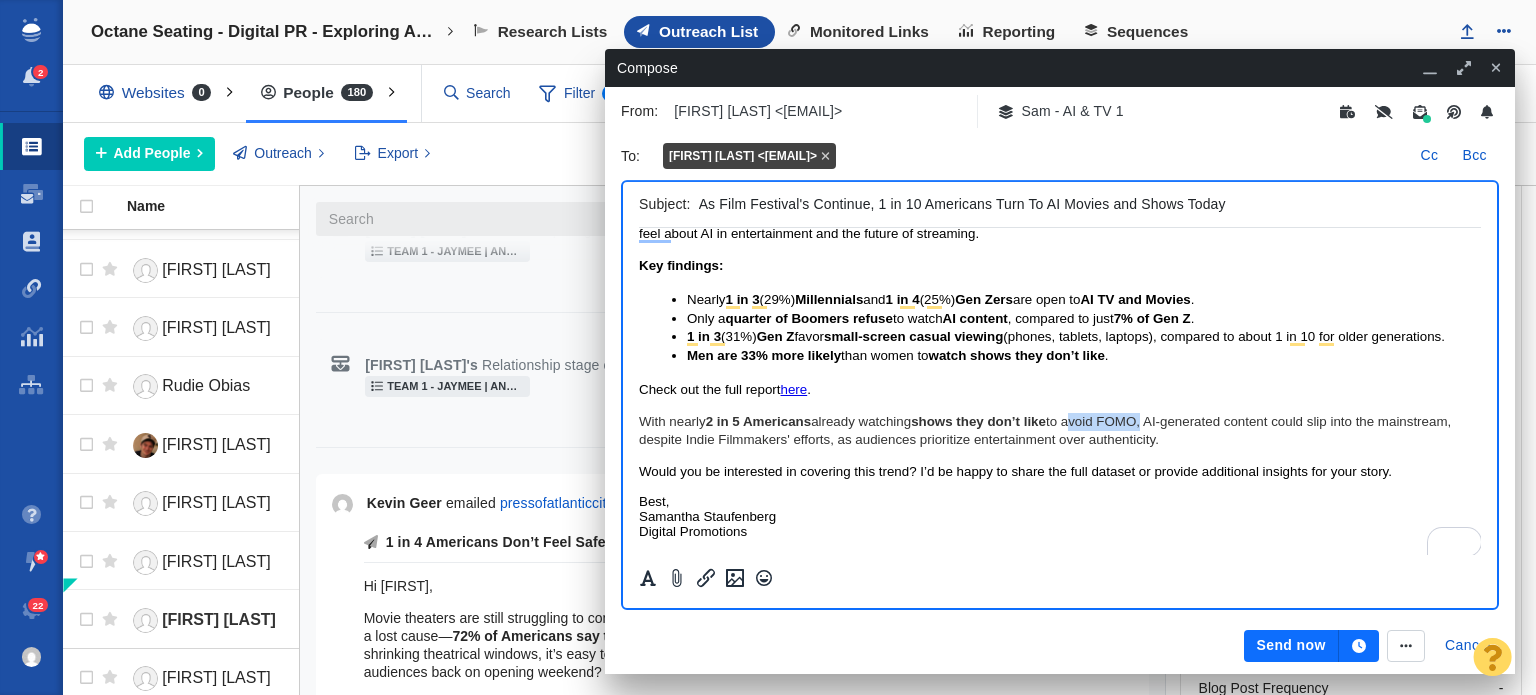 click on "With nearly  2 in 5 Americans  already watching  shows they don’t like  to avoid FOMO, AI-generated content could slip into the mainstream, despite Indie Filmmakers' efforts, as audiences prioritize entertainment over authenticity." at bounding box center [1060, 431] 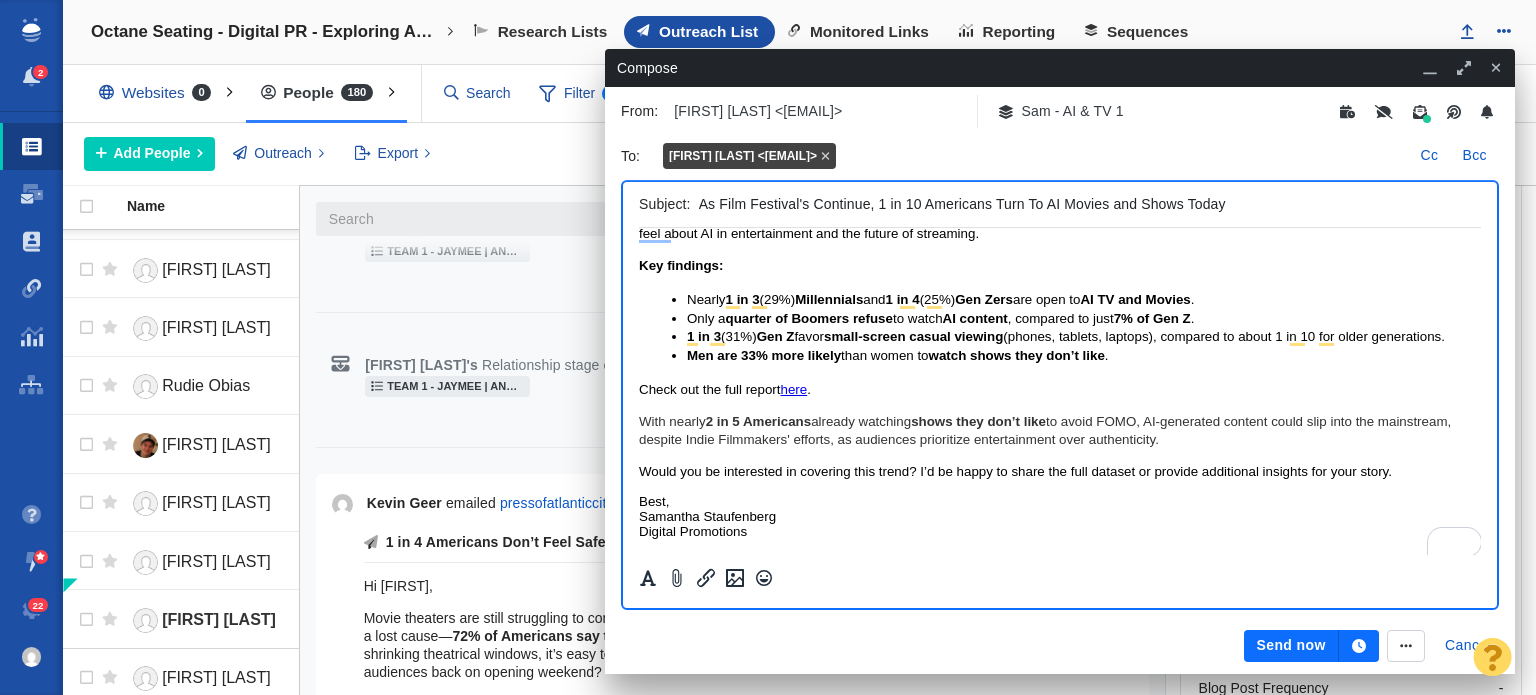 click on "Would you be interested in covering this trend? I’d be happy to share the full dataset or provide additional insights for your story." at bounding box center (1015, 471) 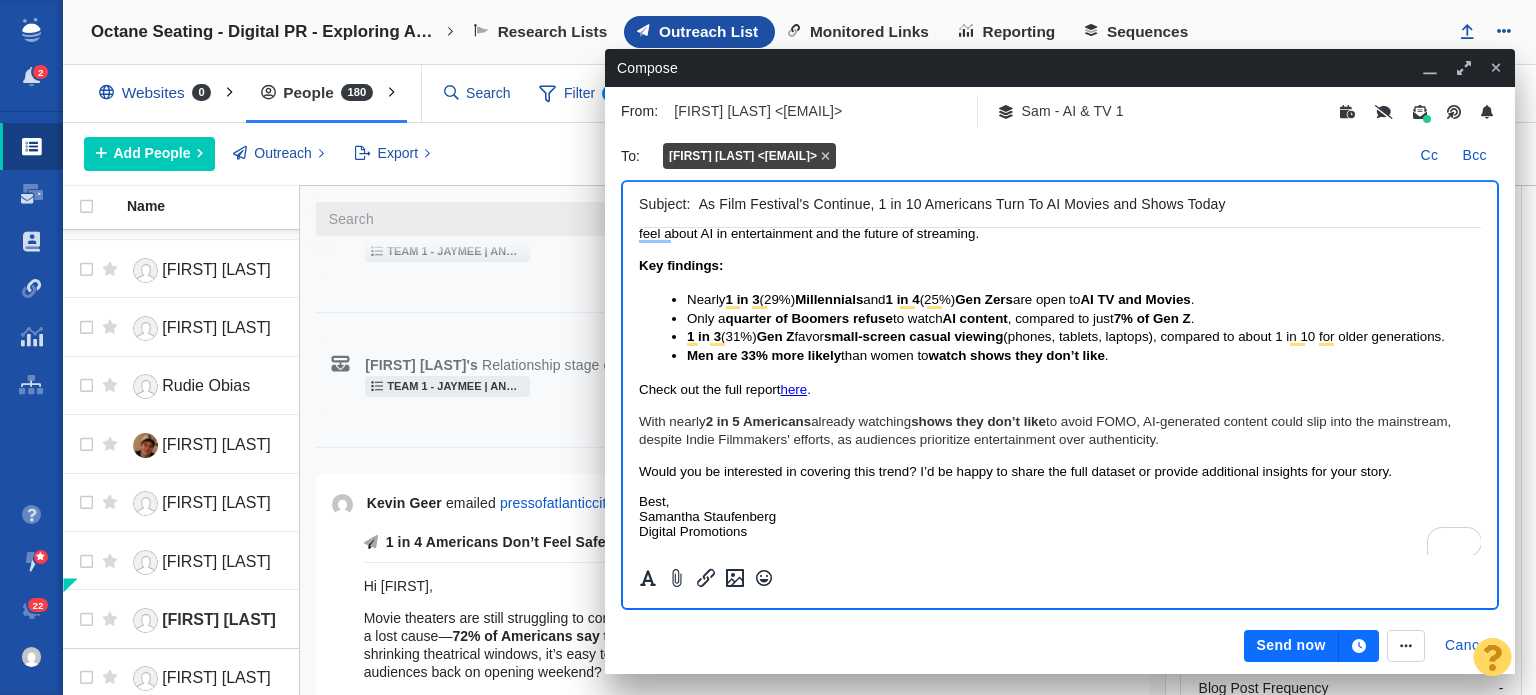 scroll, scrollTop: 0, scrollLeft: 0, axis: both 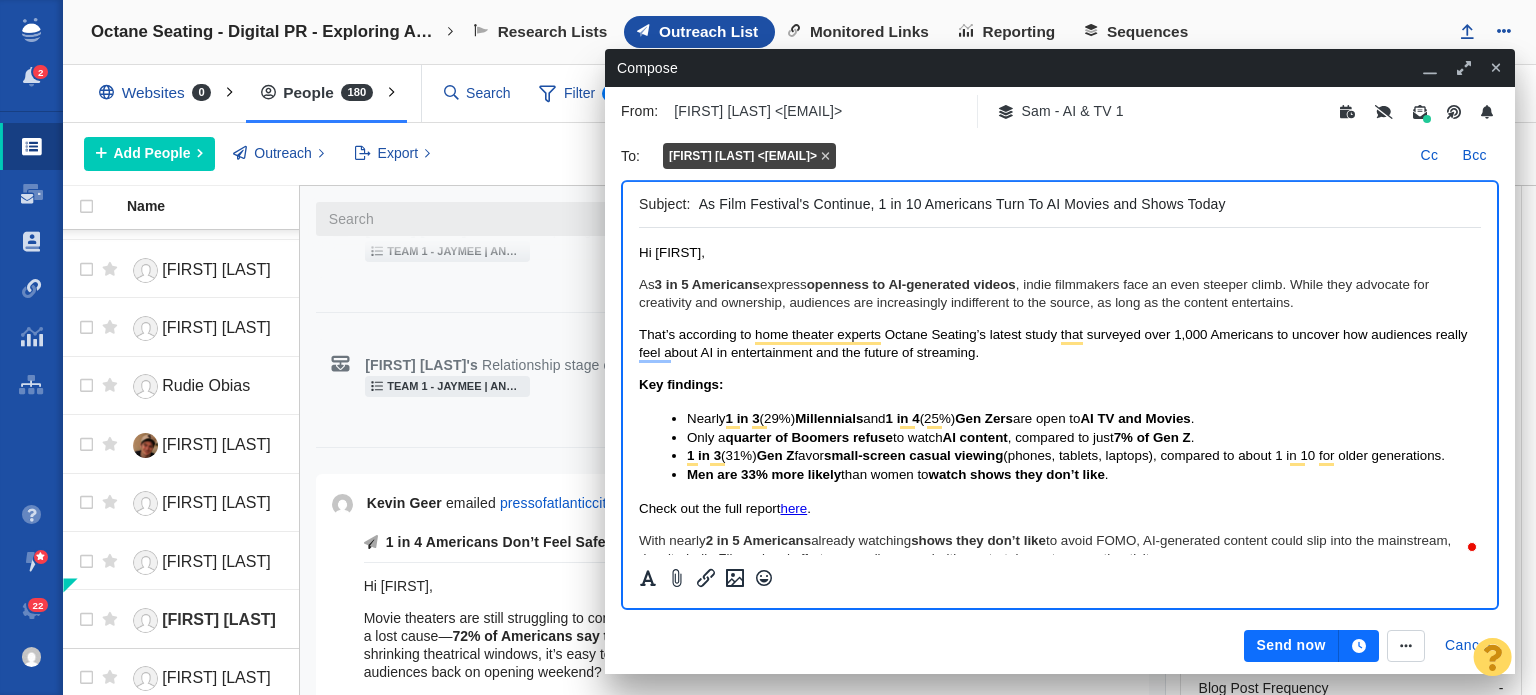 click on ", compared to just" at bounding box center (1061, 437) 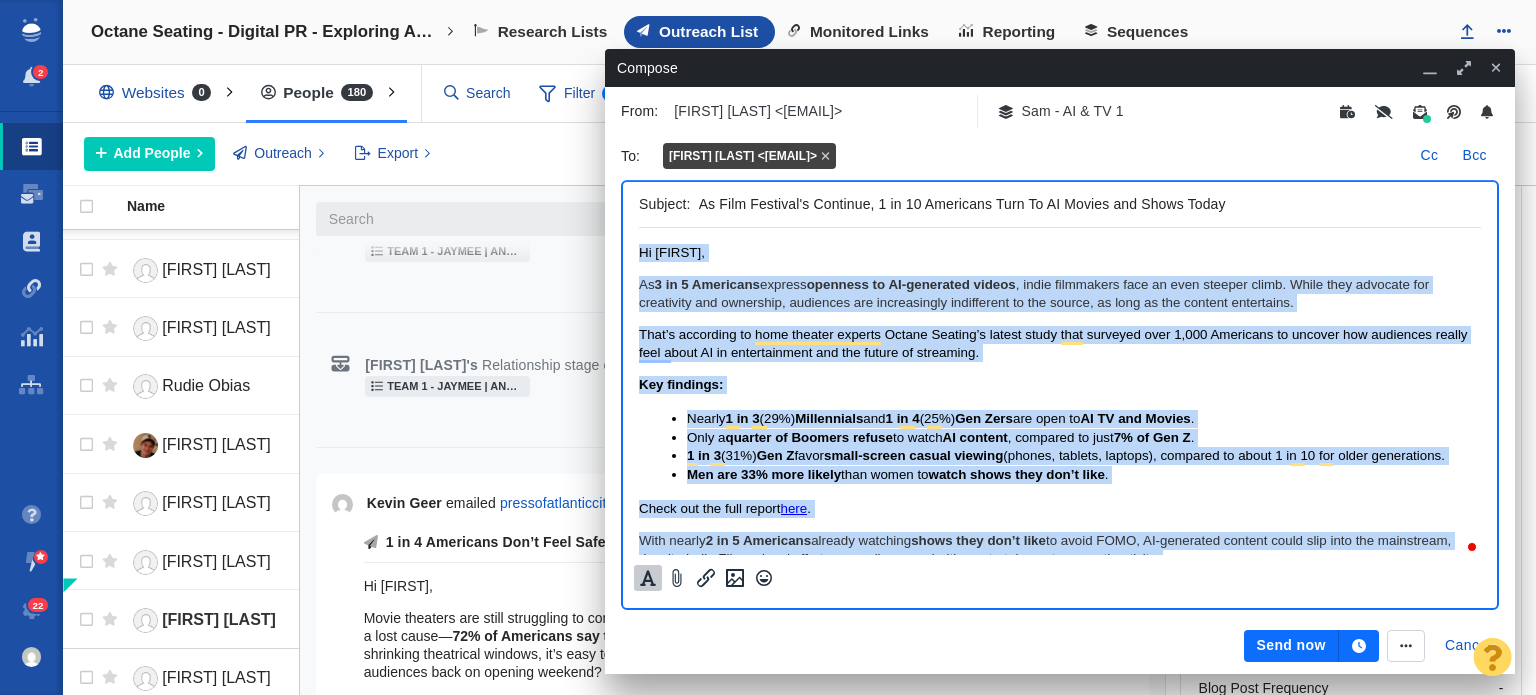 click 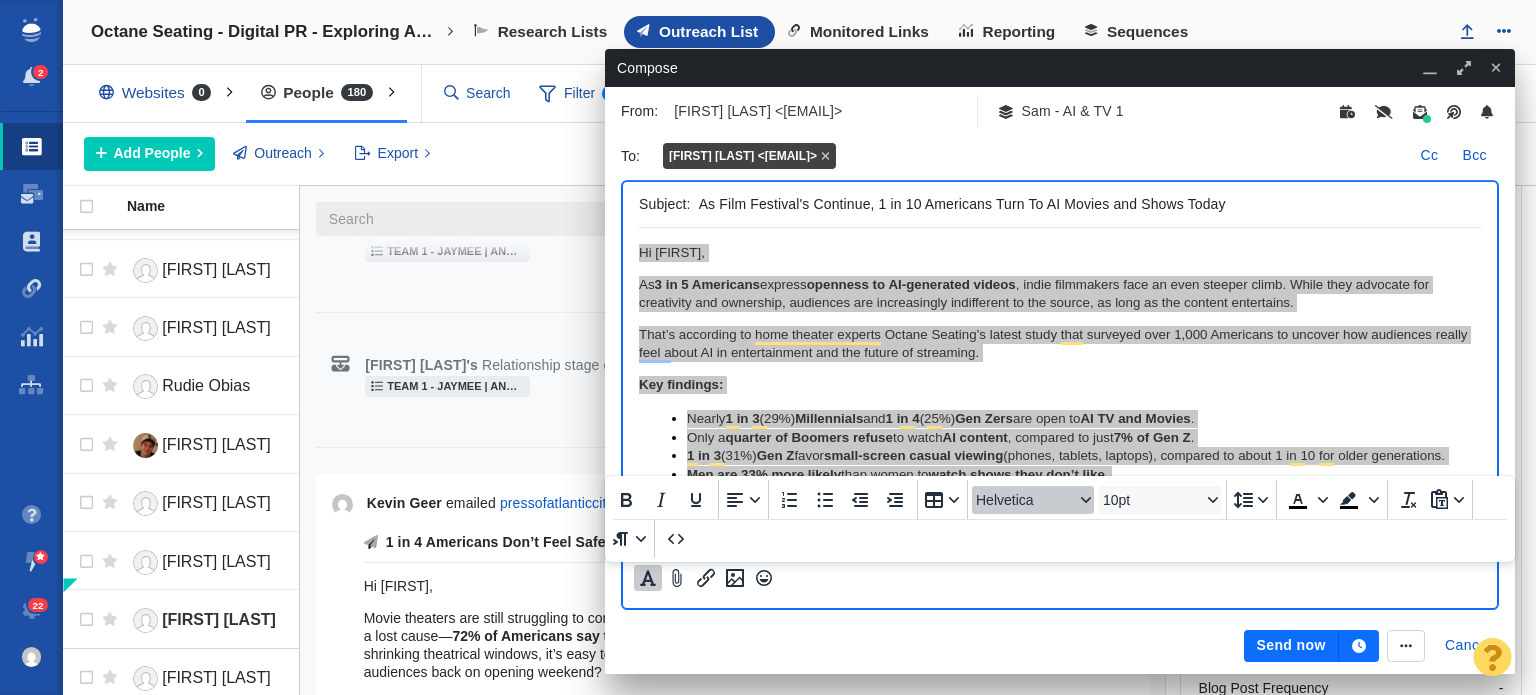 click on "Helvetica" at bounding box center [1033, 500] 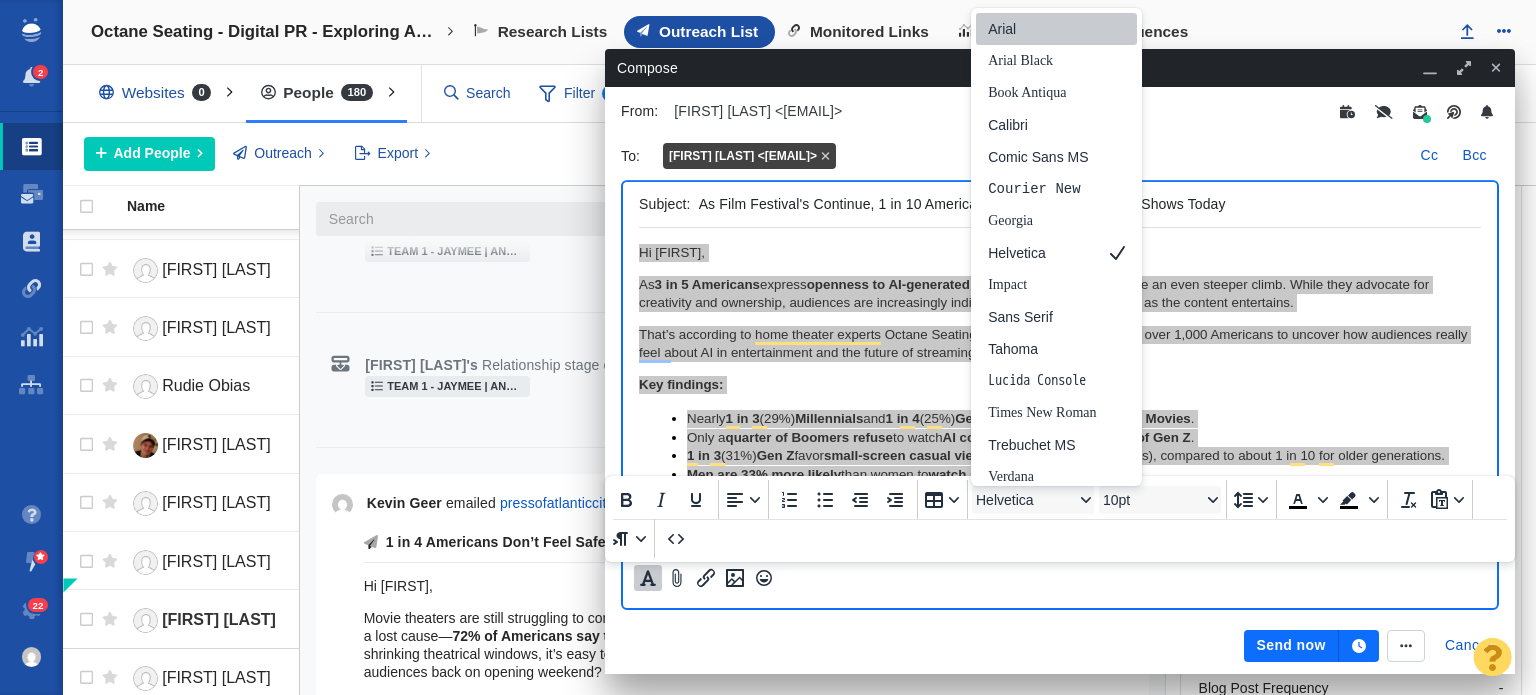 scroll, scrollTop: 8, scrollLeft: 0, axis: vertical 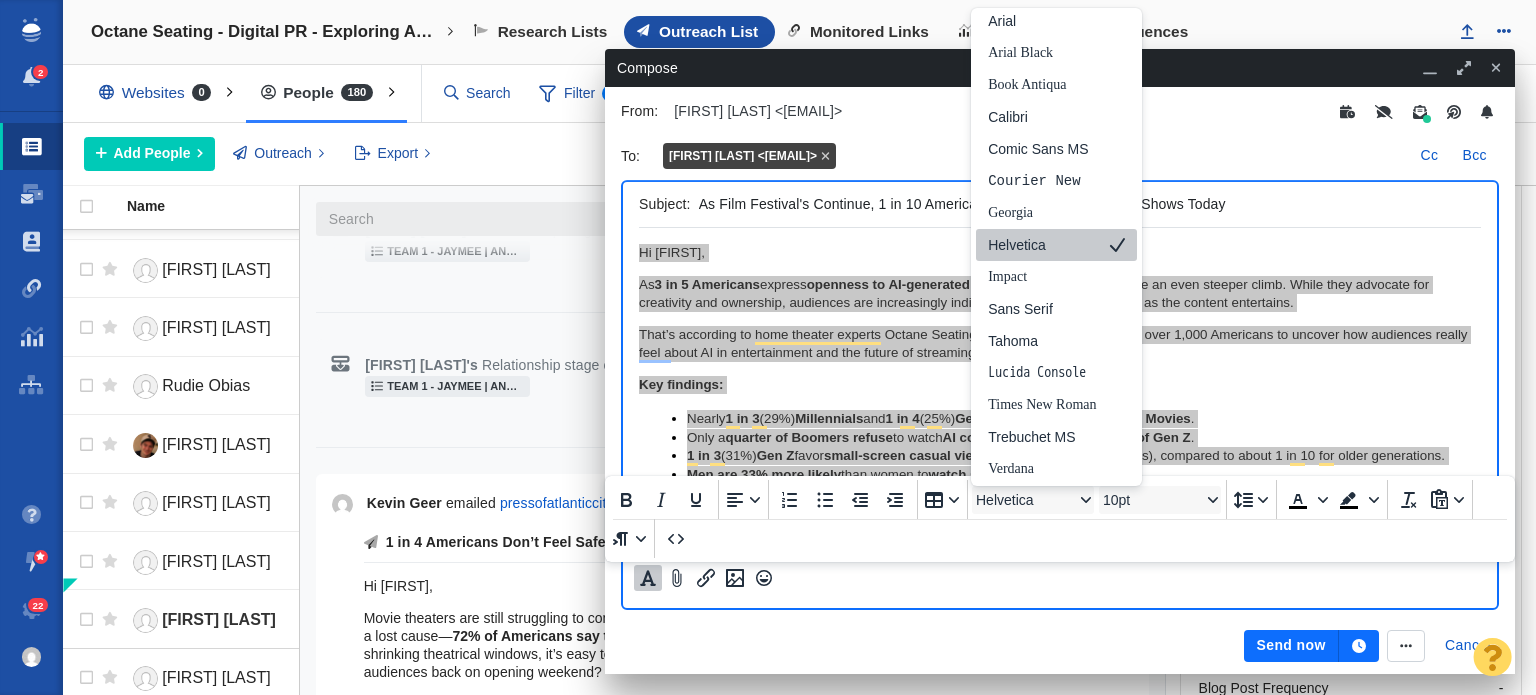 click on "Helvetica" at bounding box center (1056, 245) 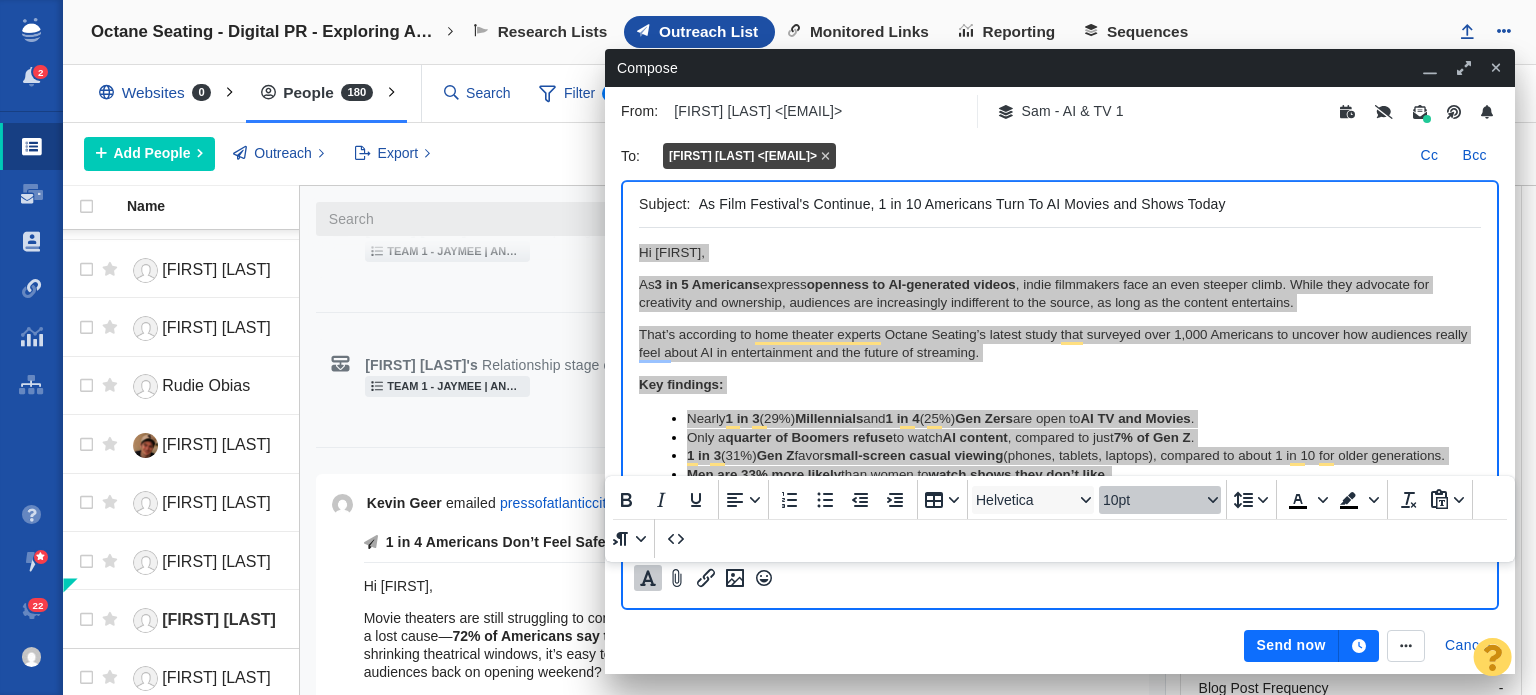 click on "10pt" at bounding box center (1152, 500) 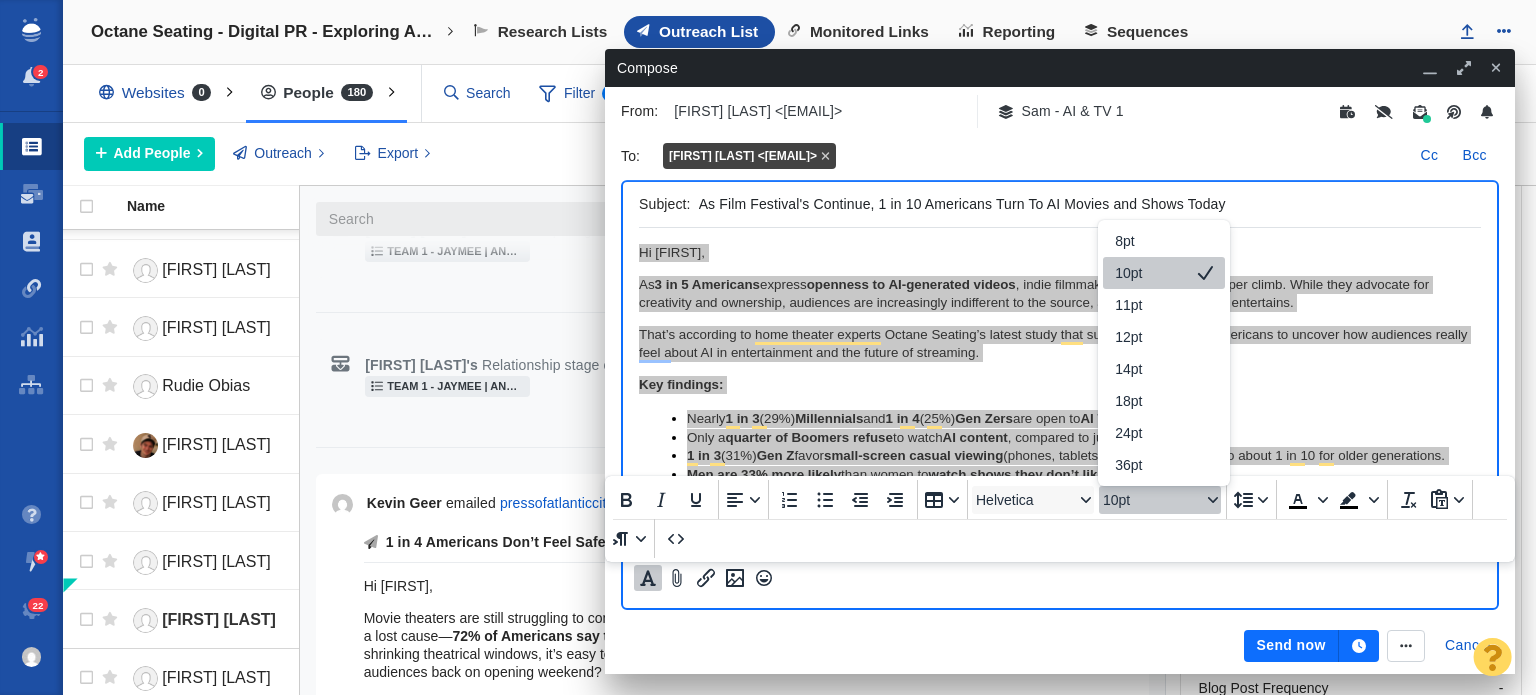 click on "10pt" at bounding box center [1150, 273] 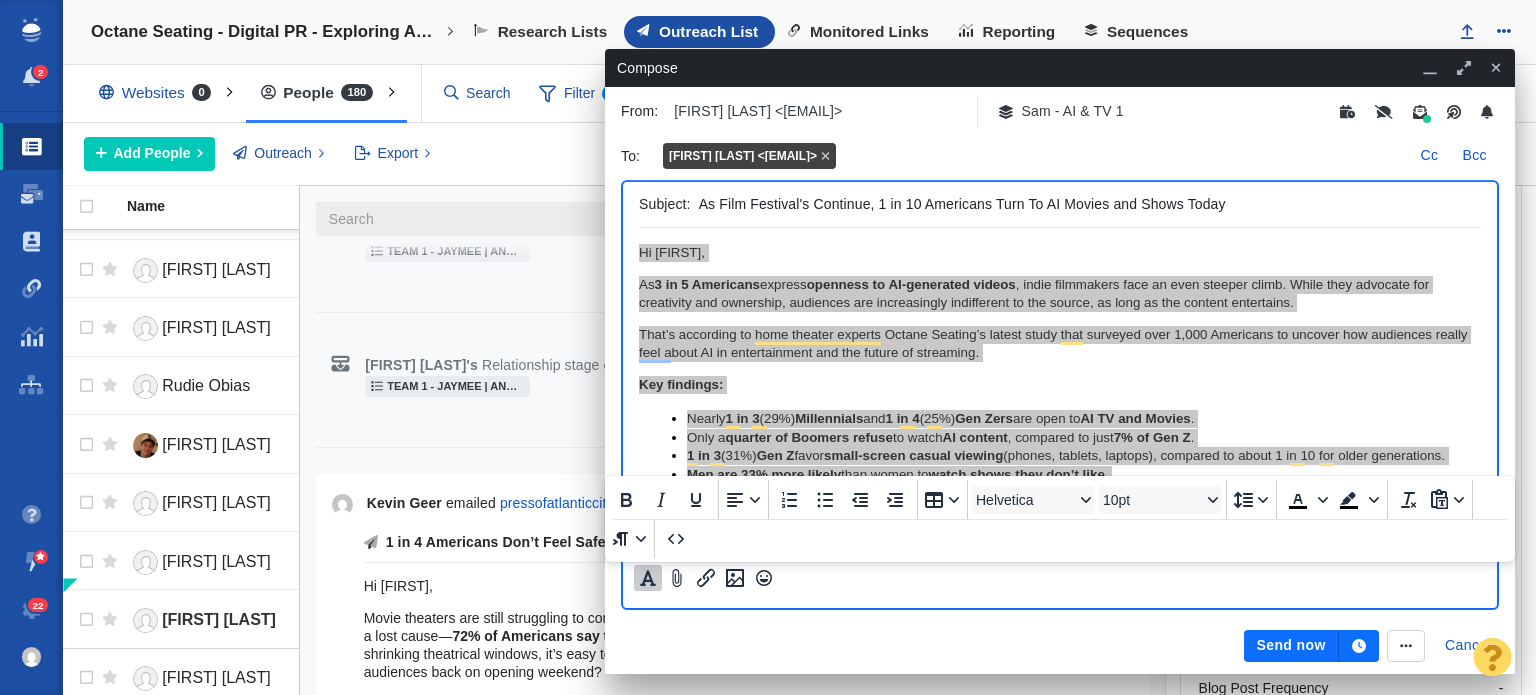 click at bounding box center [1359, 646] 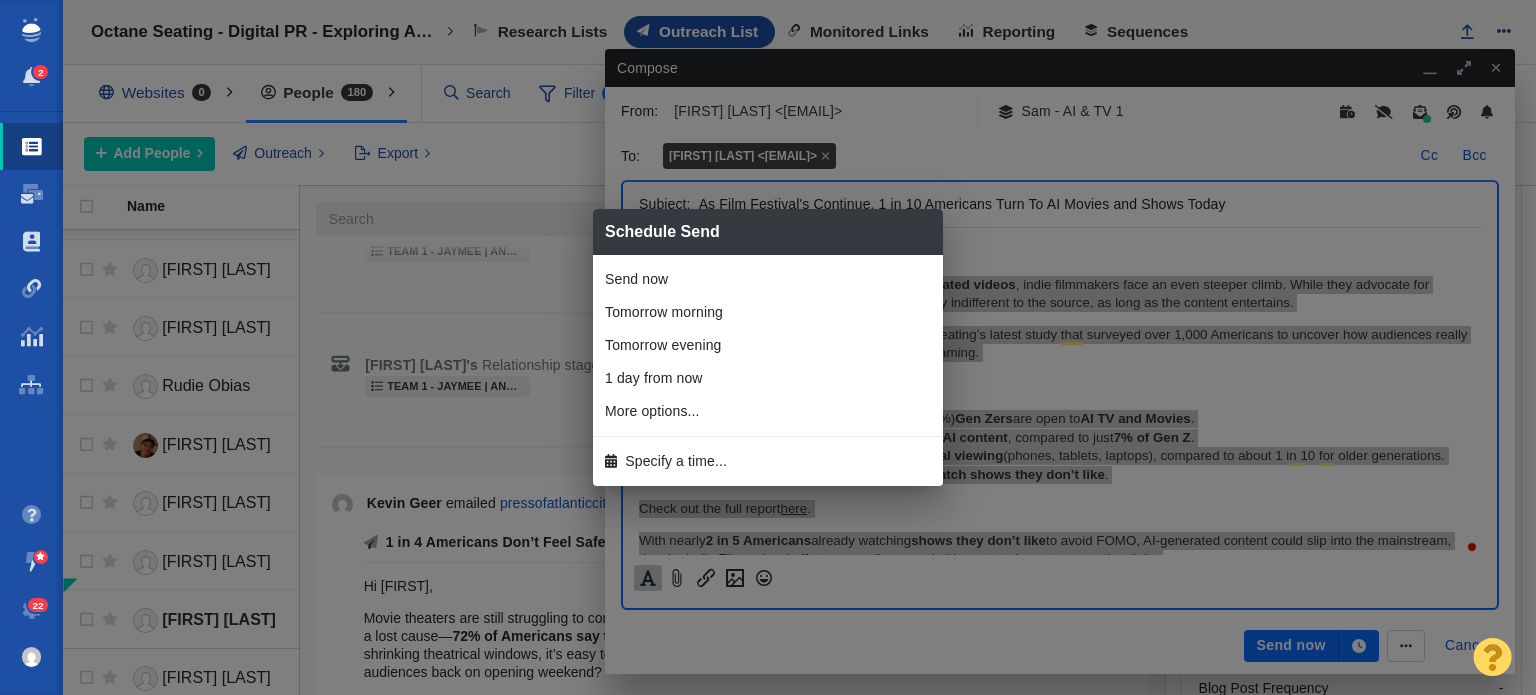 click on "Specify a time..." at bounding box center (768, 461) 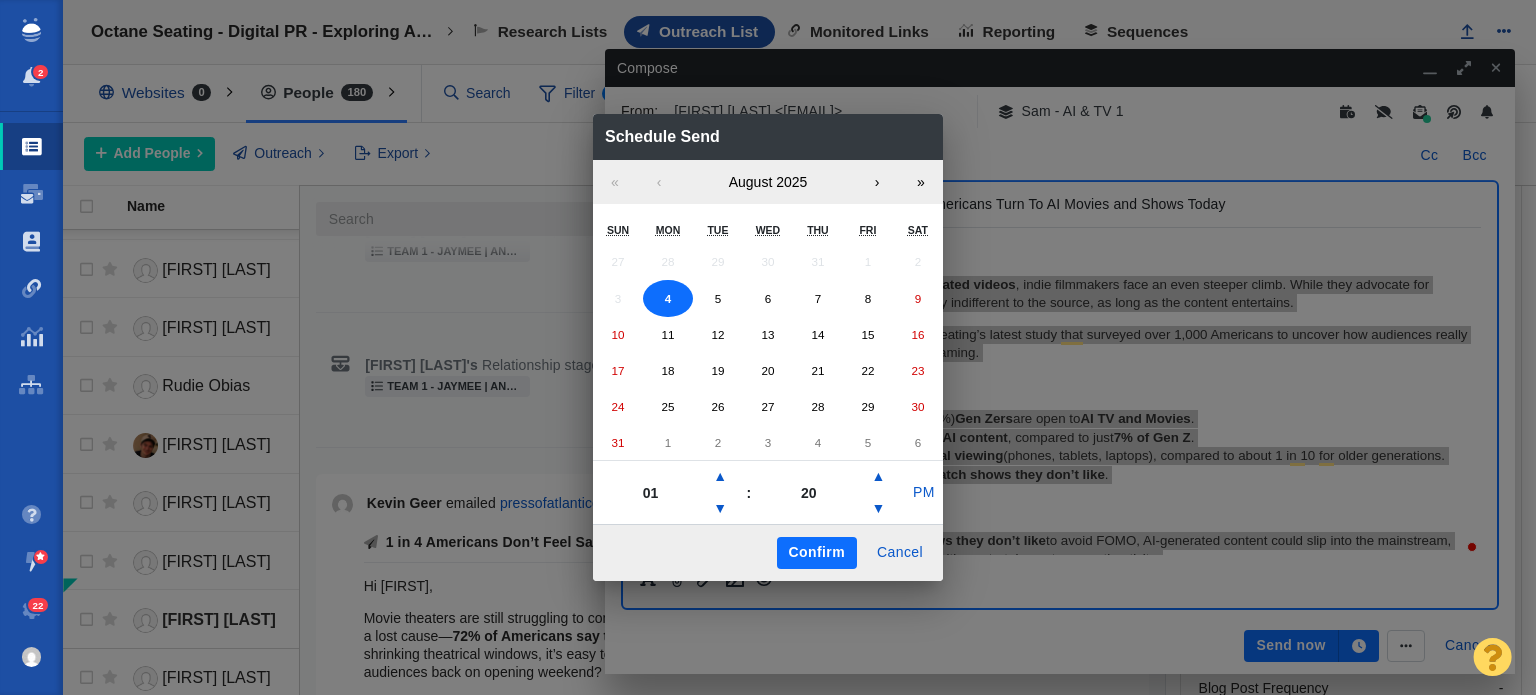 click on "27 28 29 30 31 1 2 3 4 5 6 7 8 9 10 11 12 13 14 15 16 17 18 19 20 21 22 23 24 25 26 27 28 29 30 31 1 2 3 4 5 6" at bounding box center (768, 352) 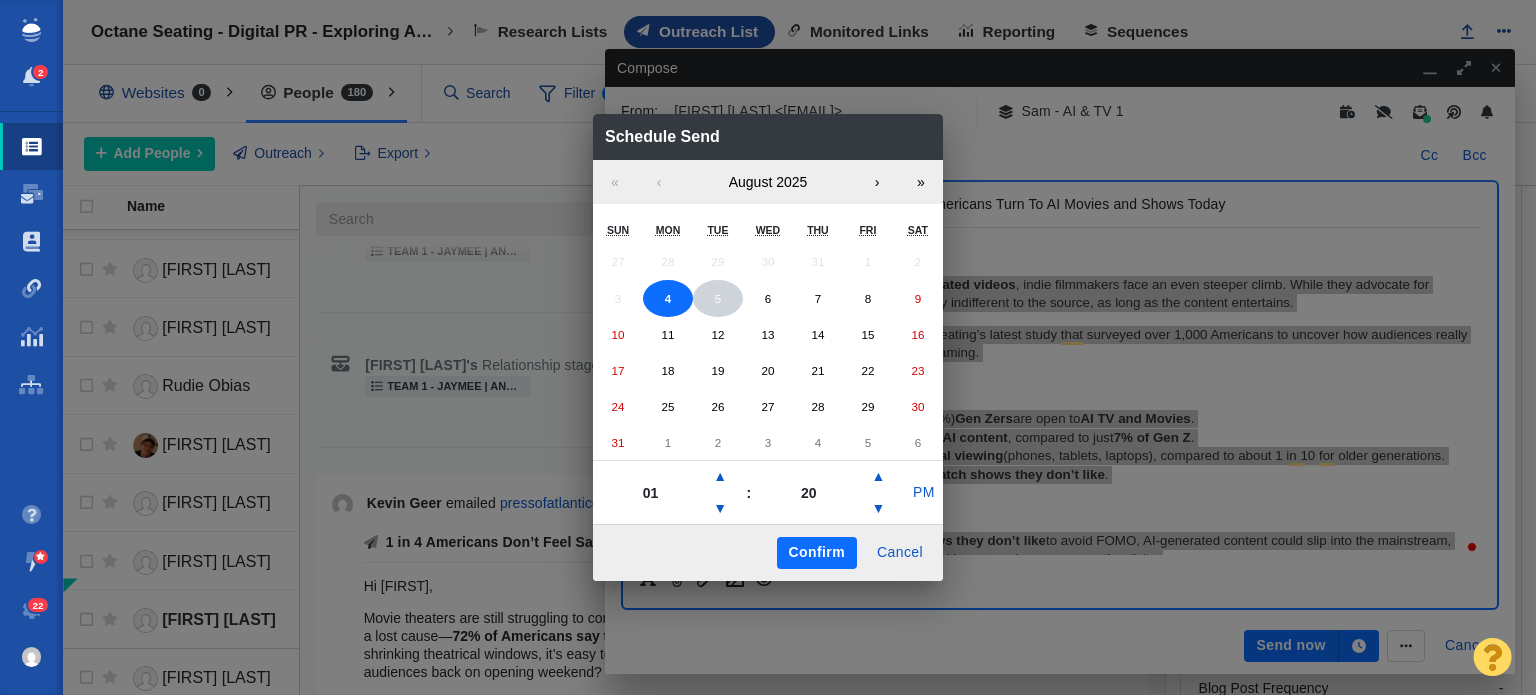 click on "5" at bounding box center (718, 299) 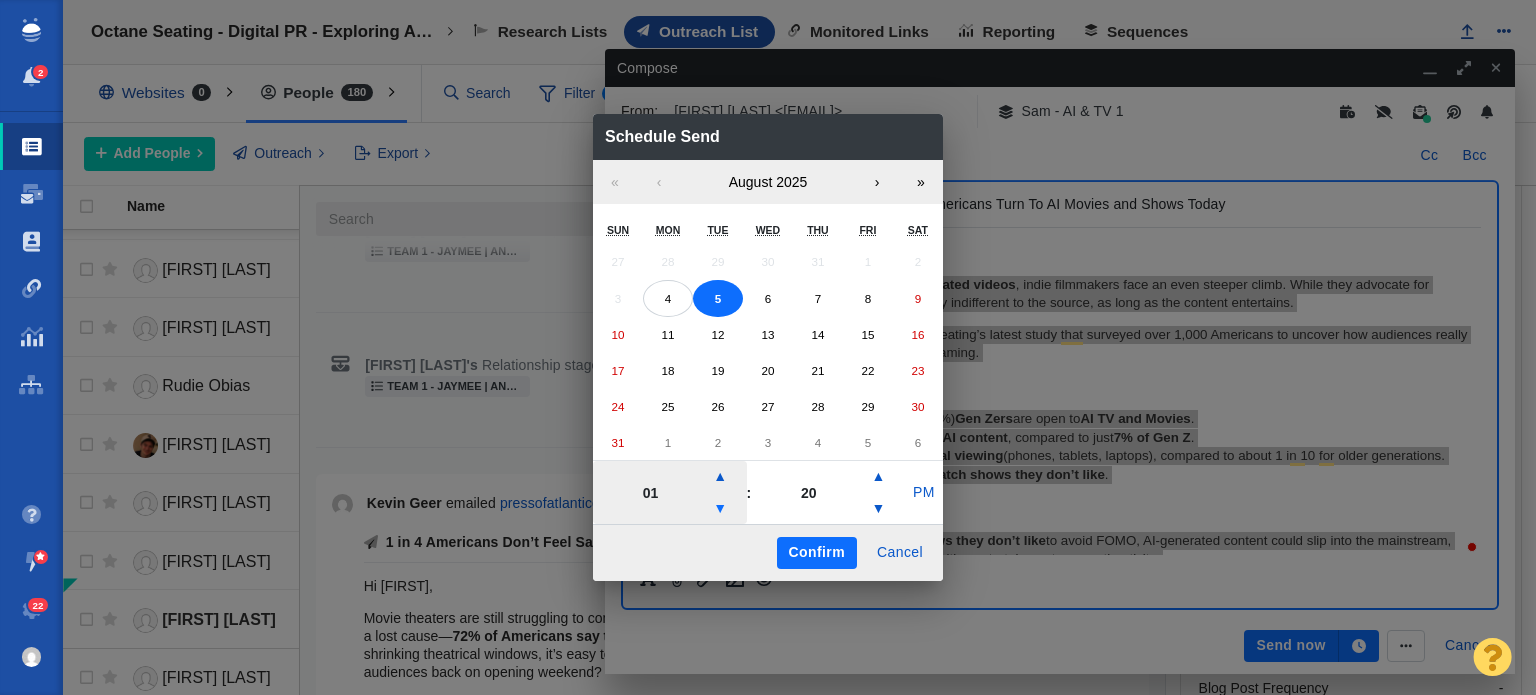 click on "▼" at bounding box center [720, 509] 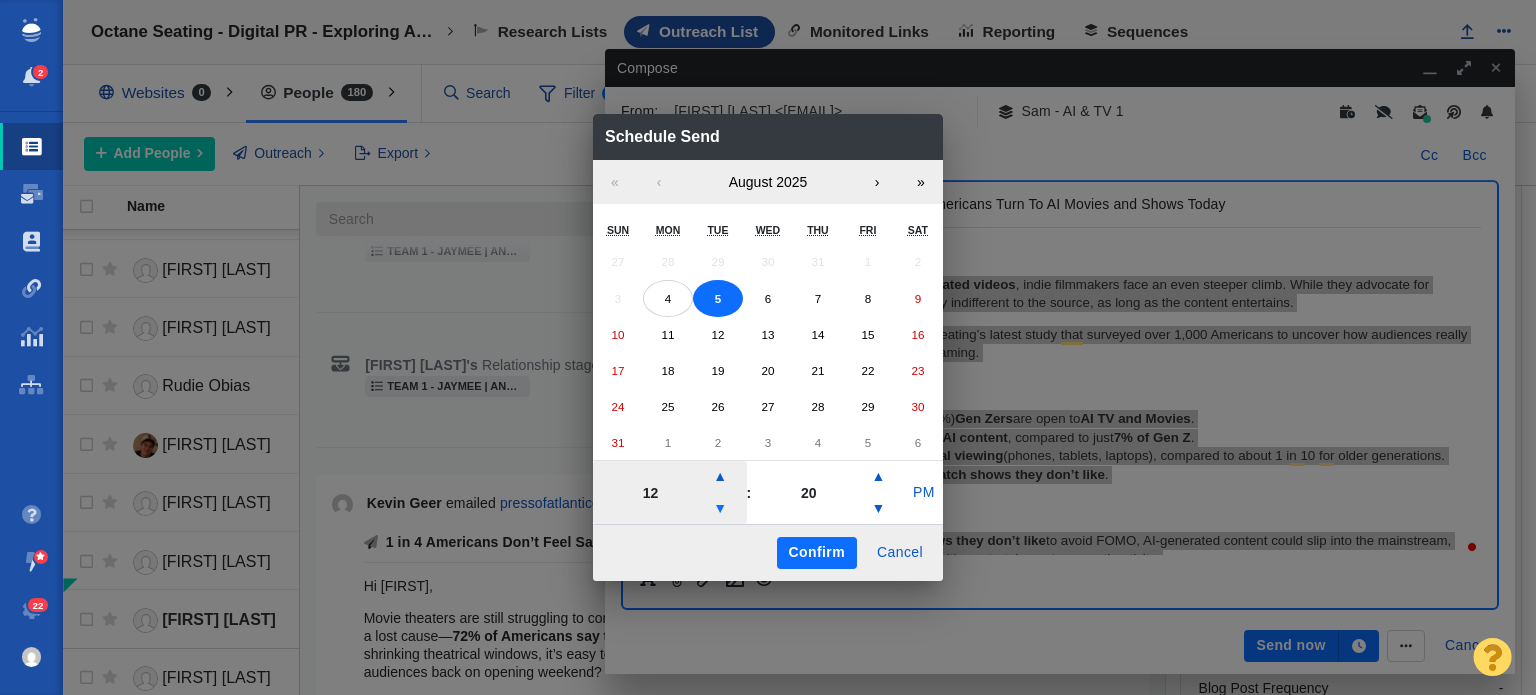 click on "▼" at bounding box center (720, 509) 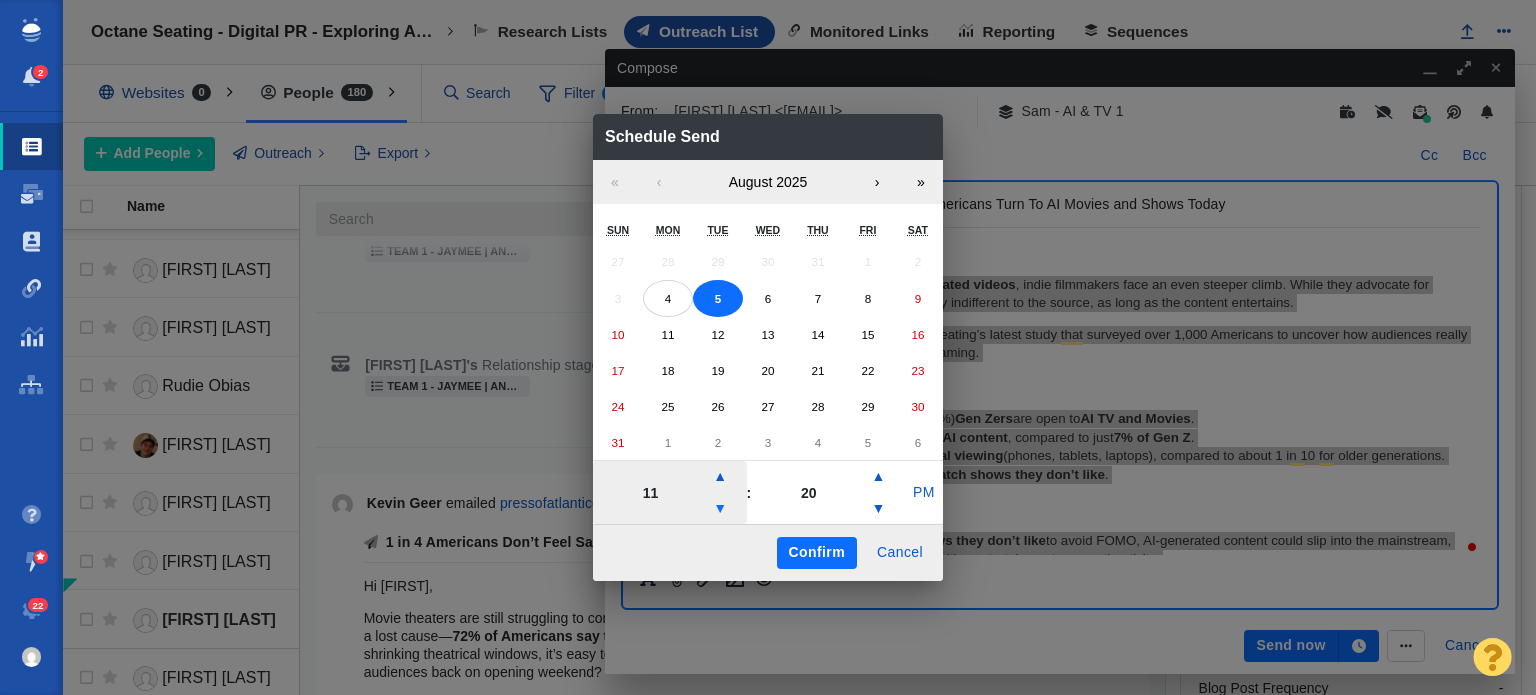 click on "▼" at bounding box center [720, 509] 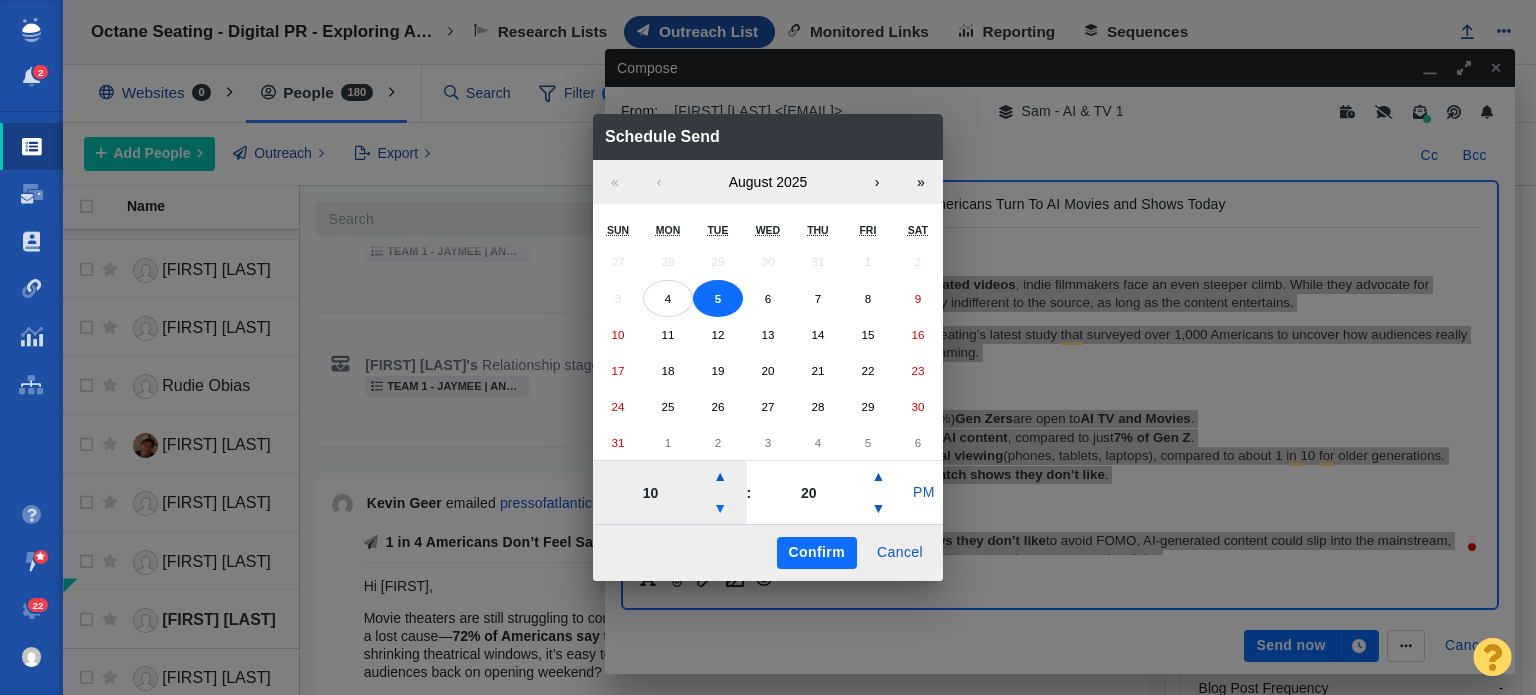 click on "▼" at bounding box center [720, 509] 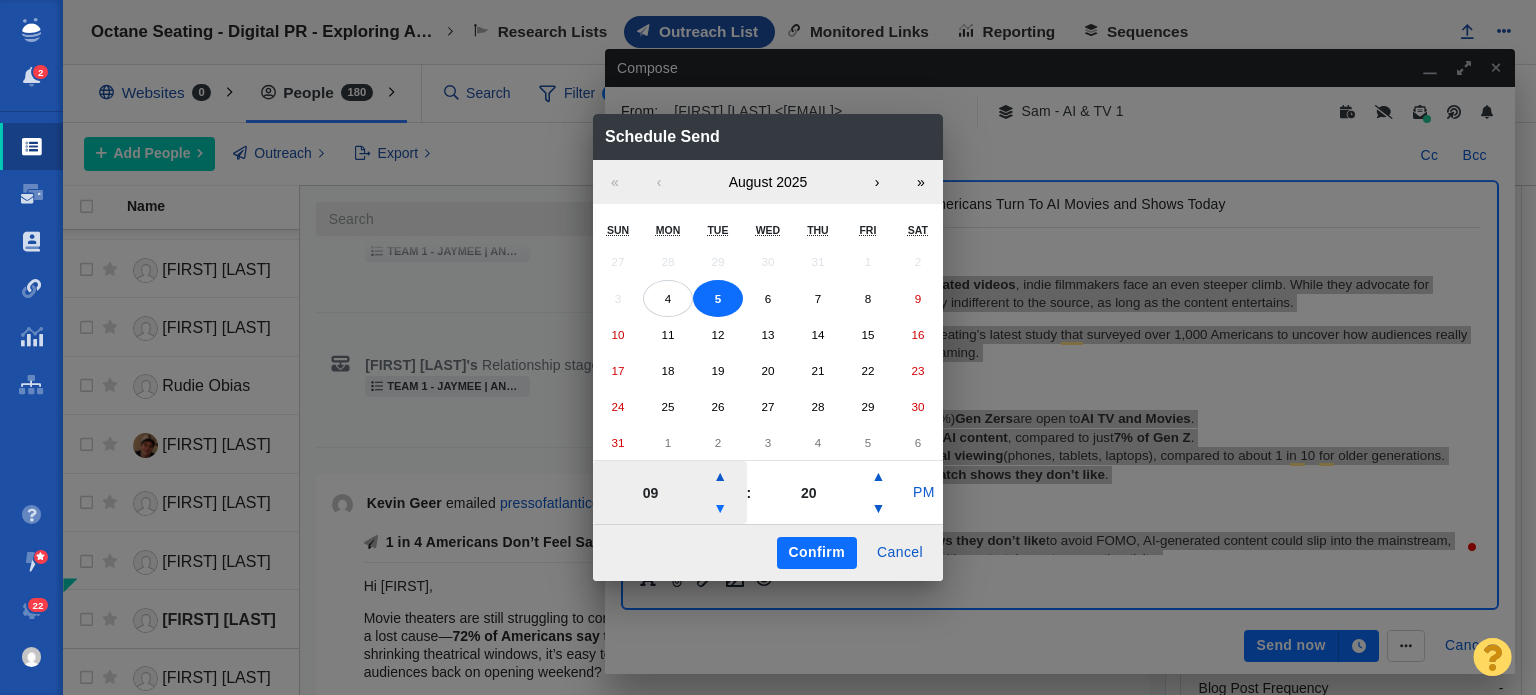 click on "▼" at bounding box center [720, 509] 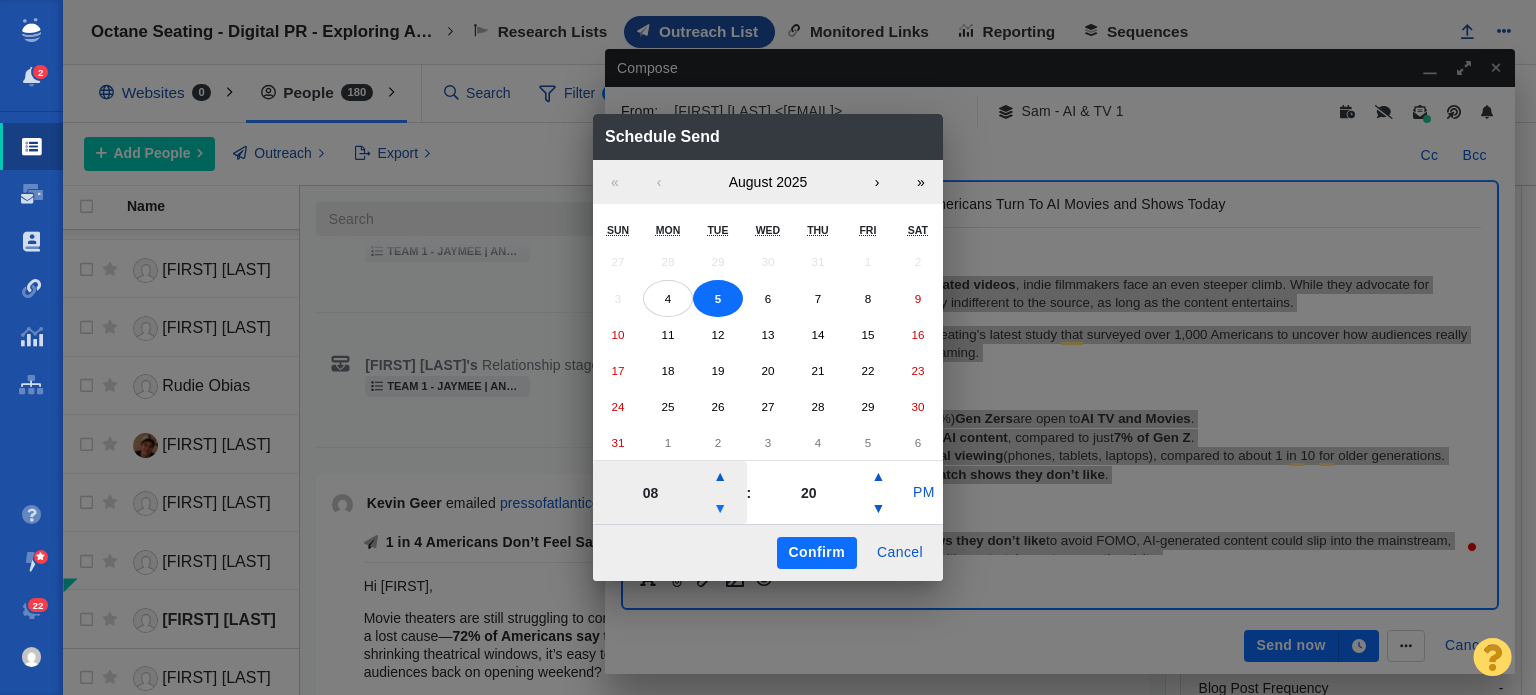 click on "▼" at bounding box center (720, 509) 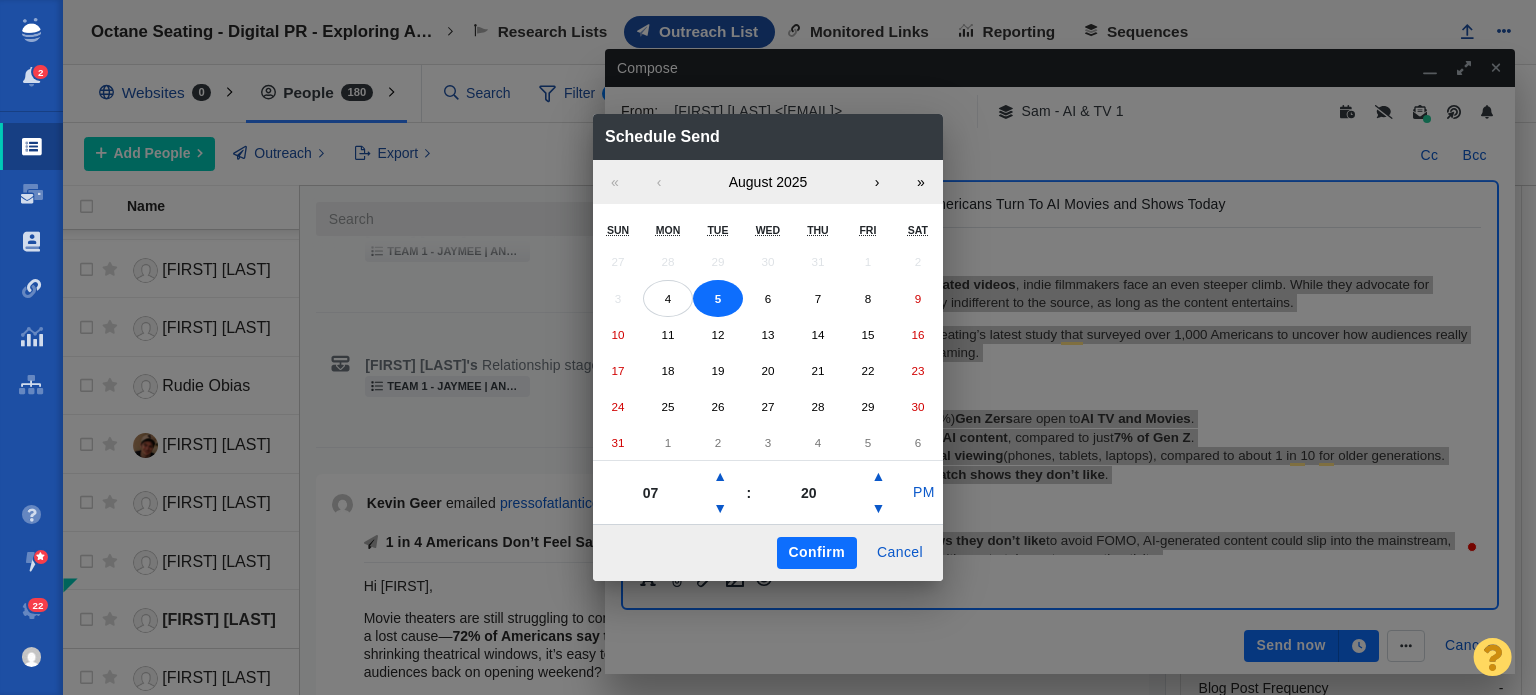 click on "07 ▲ ▼ ​ : 20 ▲ ▼ ​ PM" at bounding box center (768, 492) 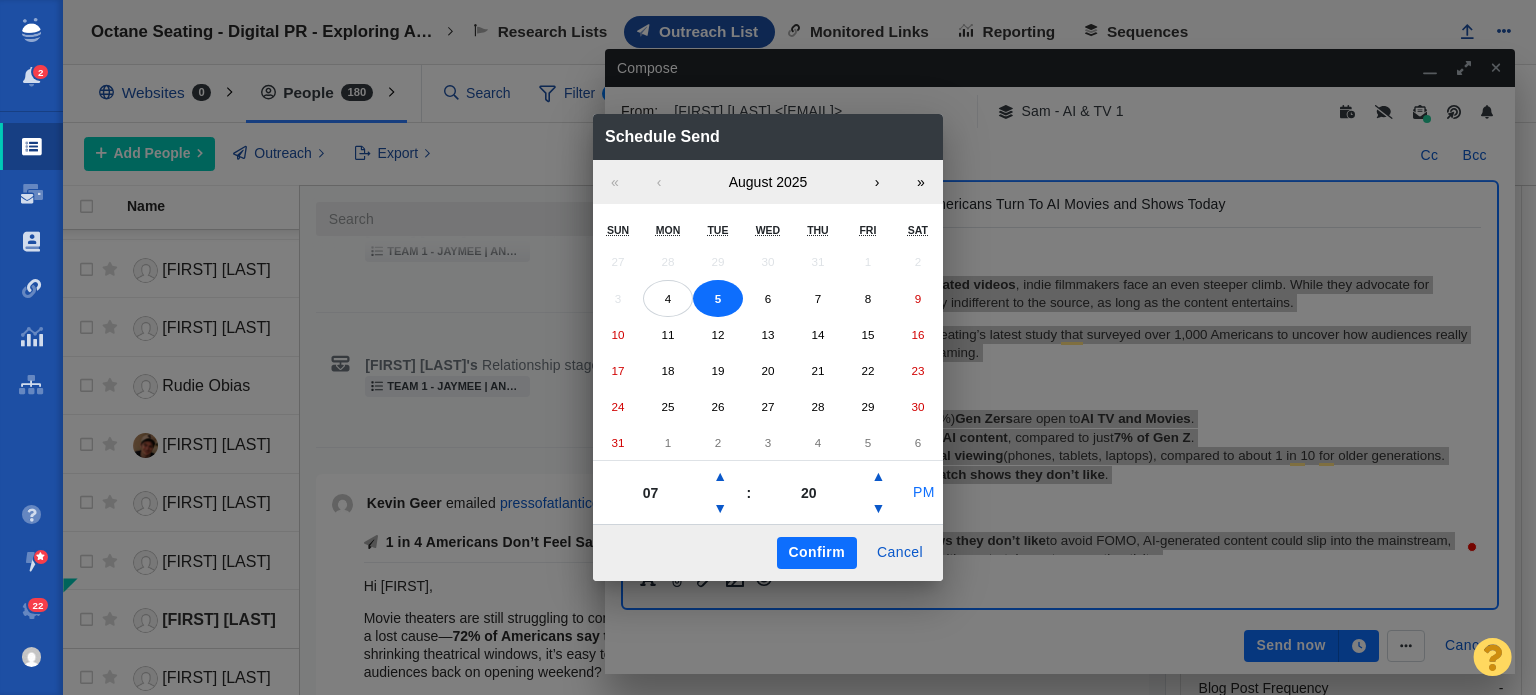 click on "PM" at bounding box center [924, 493] 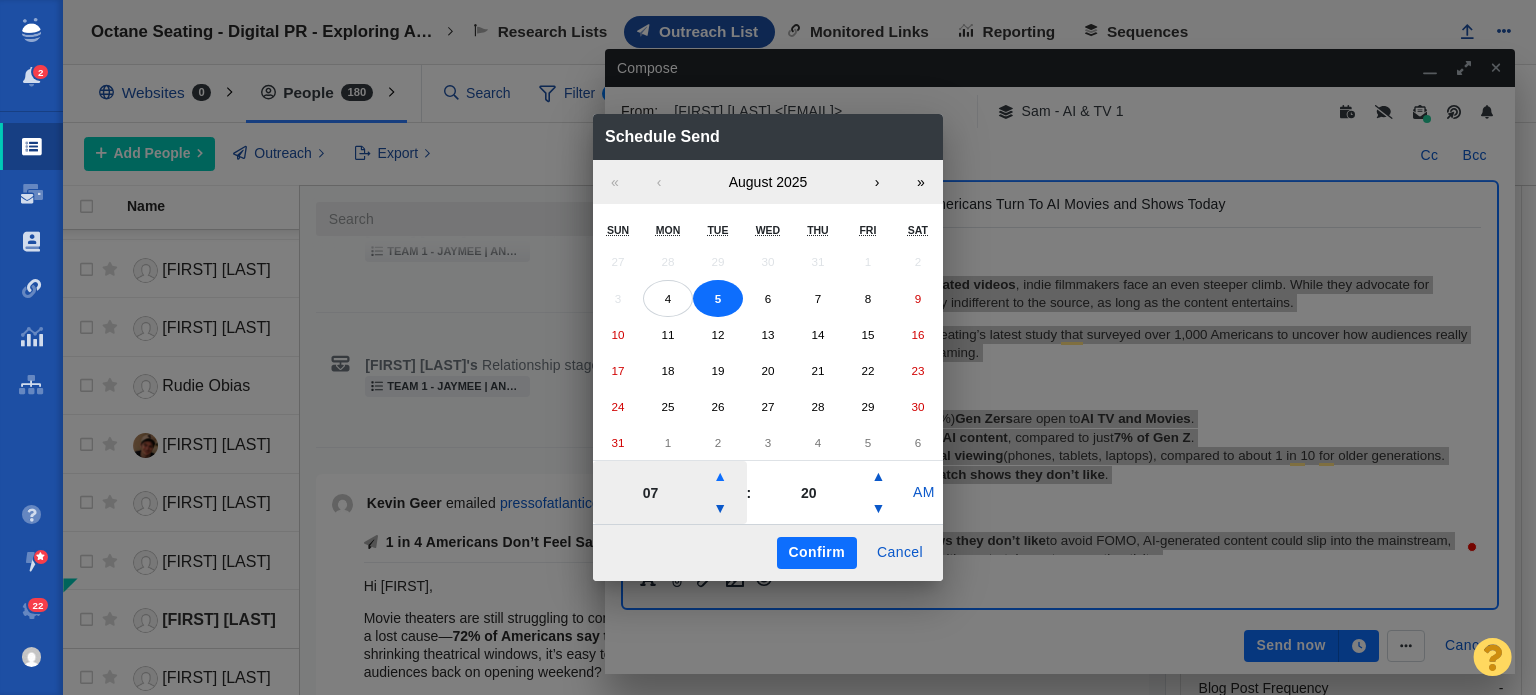 click on "▲" at bounding box center [720, 477] 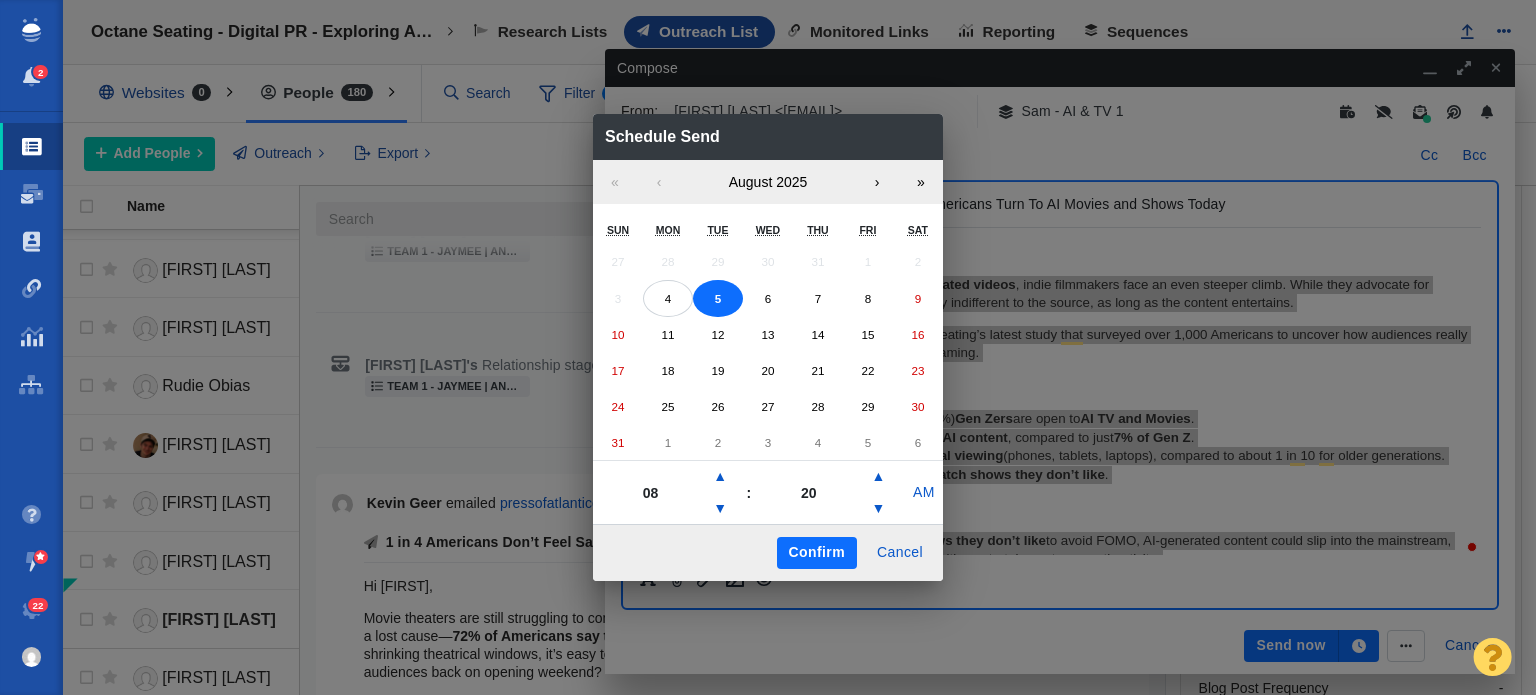 click on "Confirm" at bounding box center (817, 553) 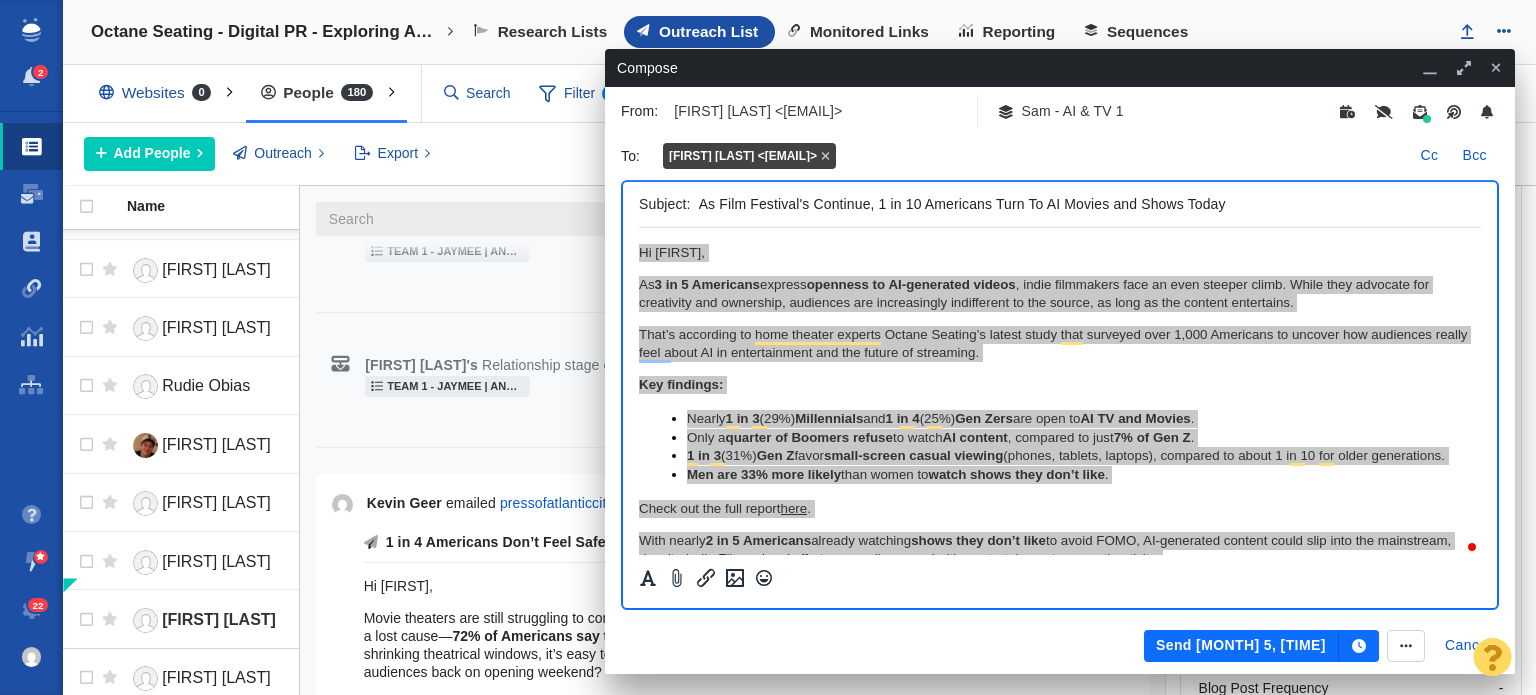 click on "Send Aug 5, 8:20 AM" at bounding box center (1241, 646) 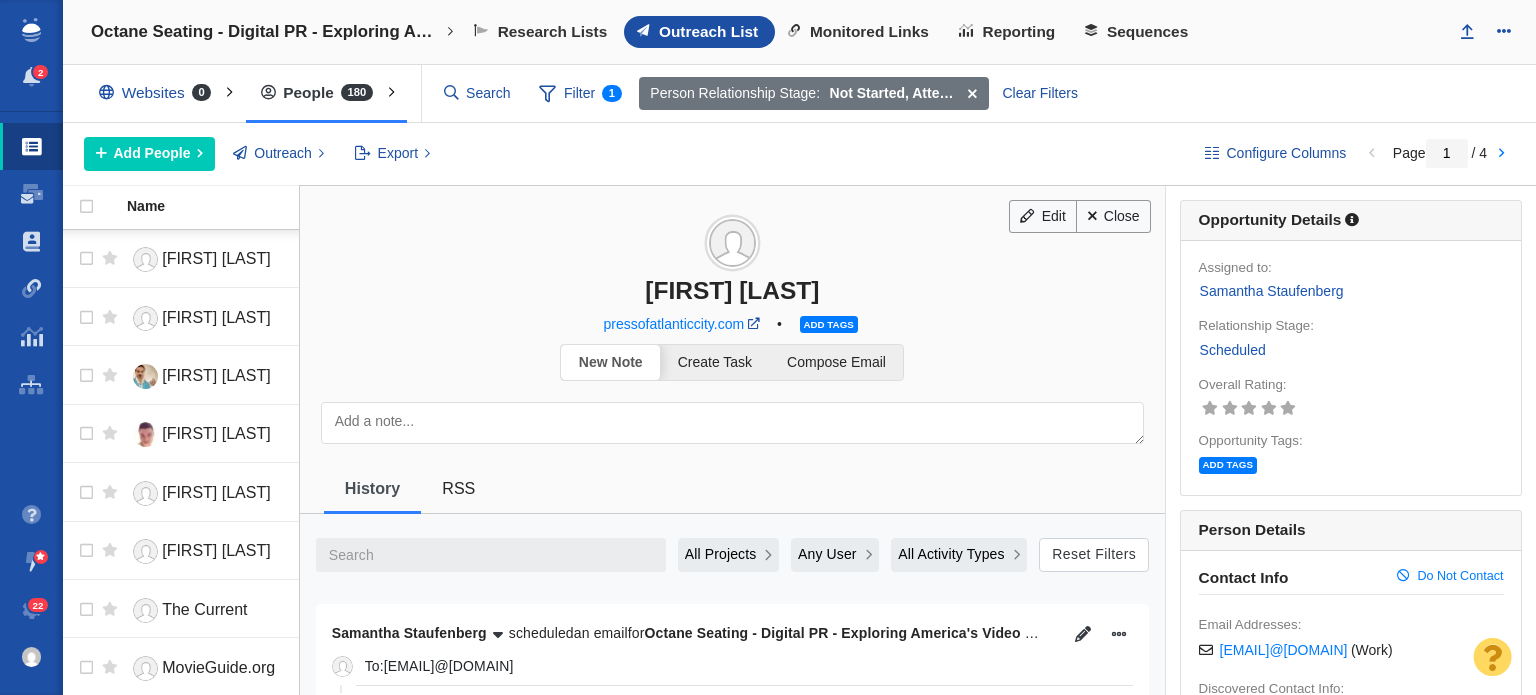 scroll, scrollTop: 0, scrollLeft: 0, axis: both 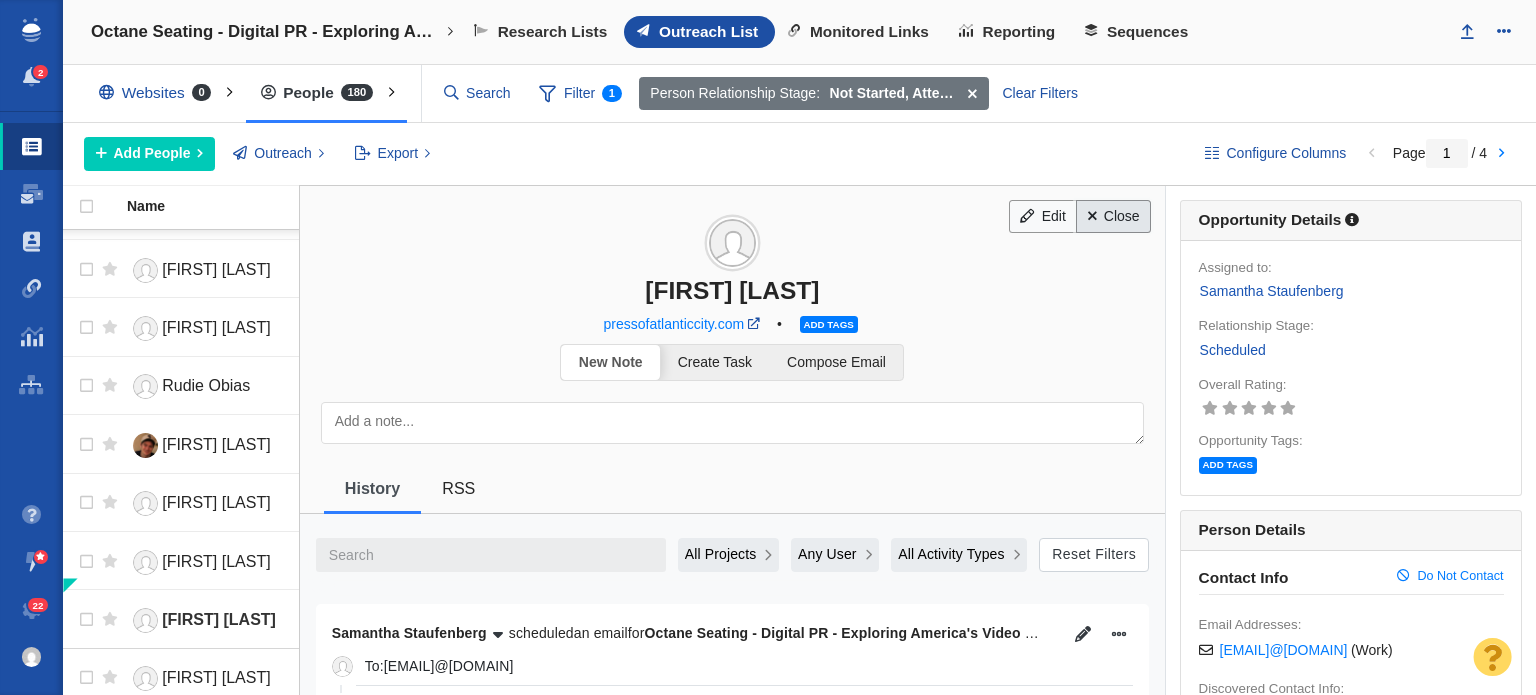 click on "Close" at bounding box center (1113, 217) 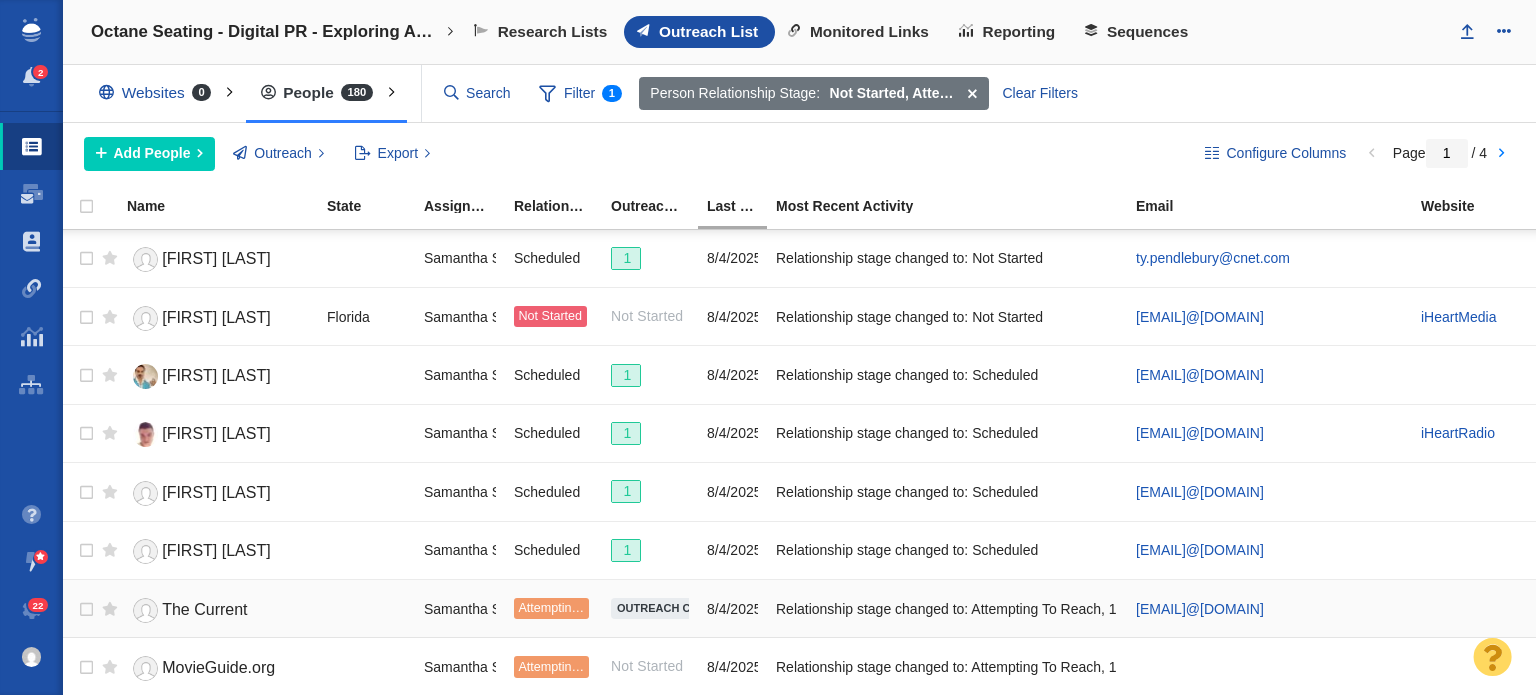 scroll, scrollTop: 2457, scrollLeft: 0, axis: vertical 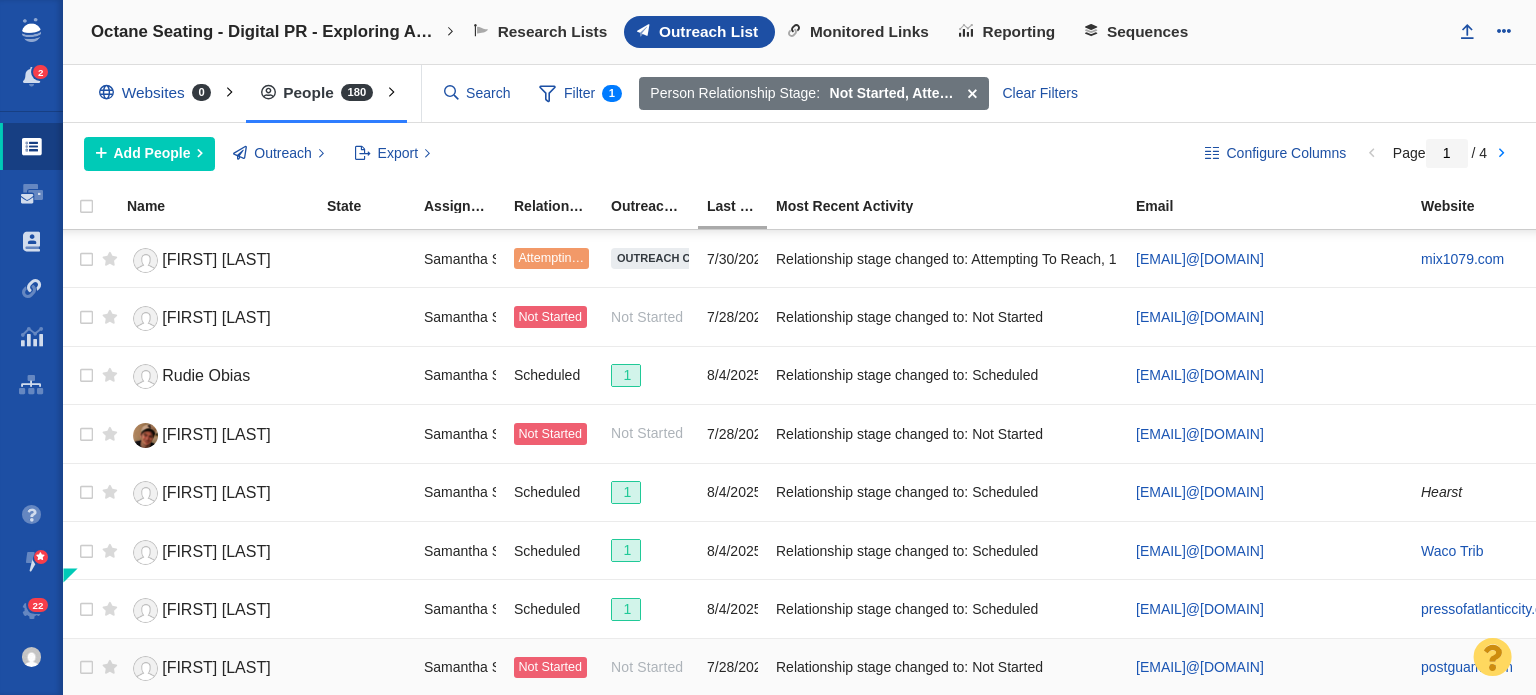 click on "[FIRST] [LAST]" at bounding box center (218, 668) 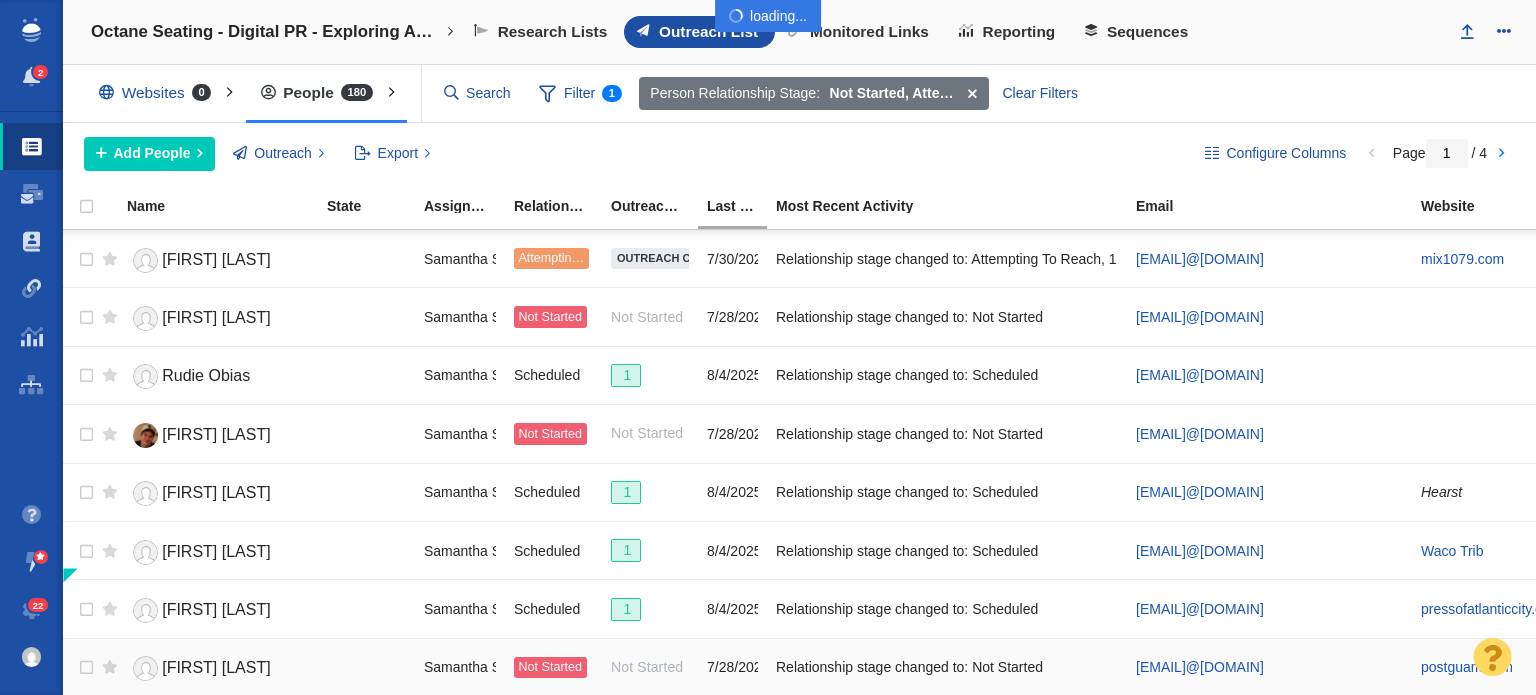 scroll, scrollTop: 2442, scrollLeft: 0, axis: vertical 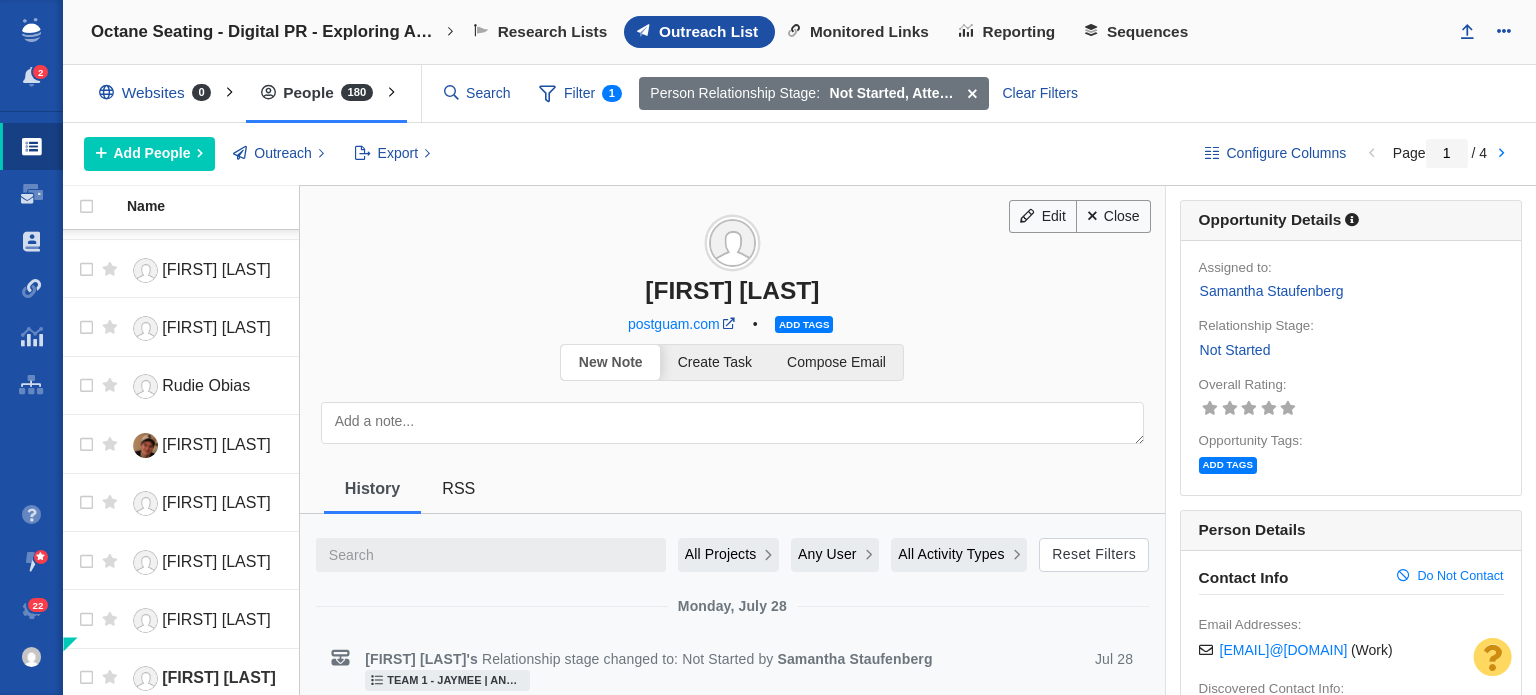click on "[FIRST] [LAST]" at bounding box center (732, 290) 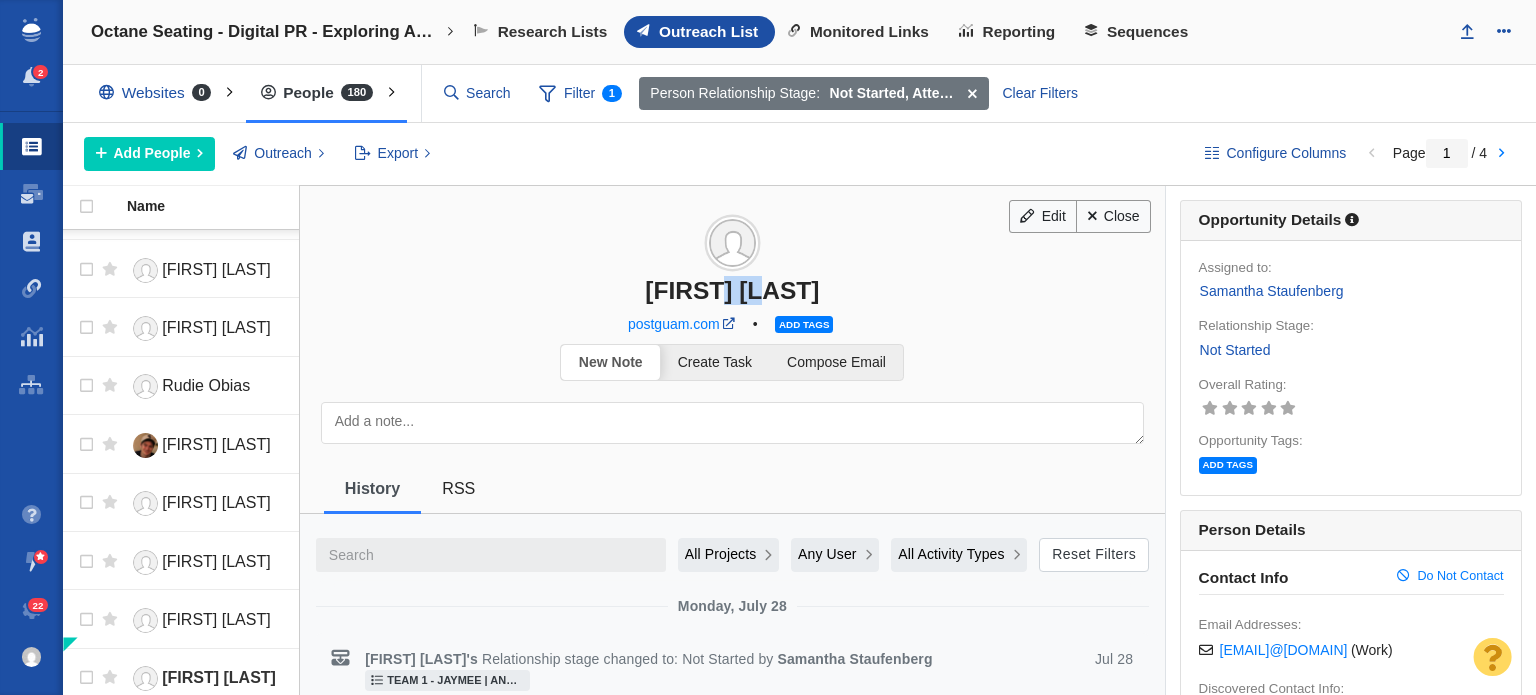 click on "[FIRST] [LAST]" at bounding box center (732, 290) 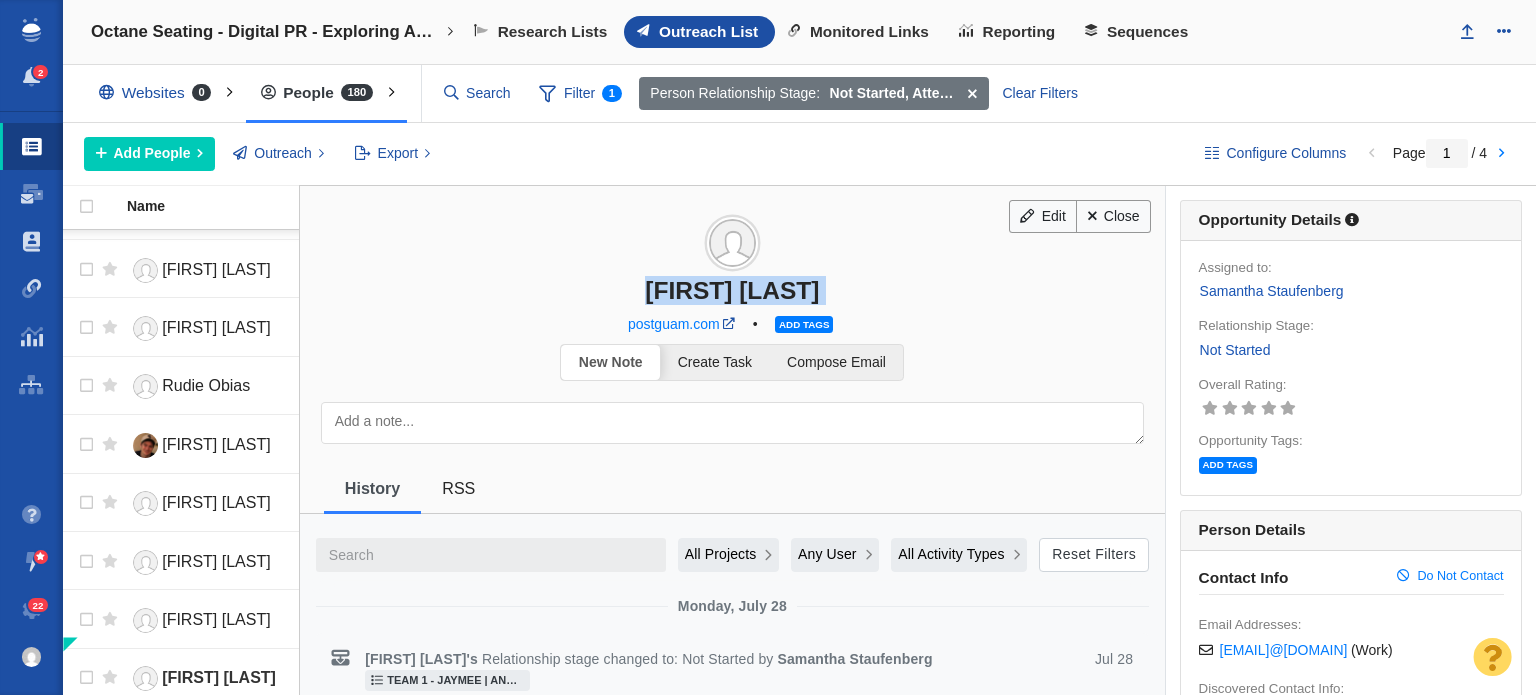 click on "[FIRST] [LAST]" at bounding box center [732, 290] 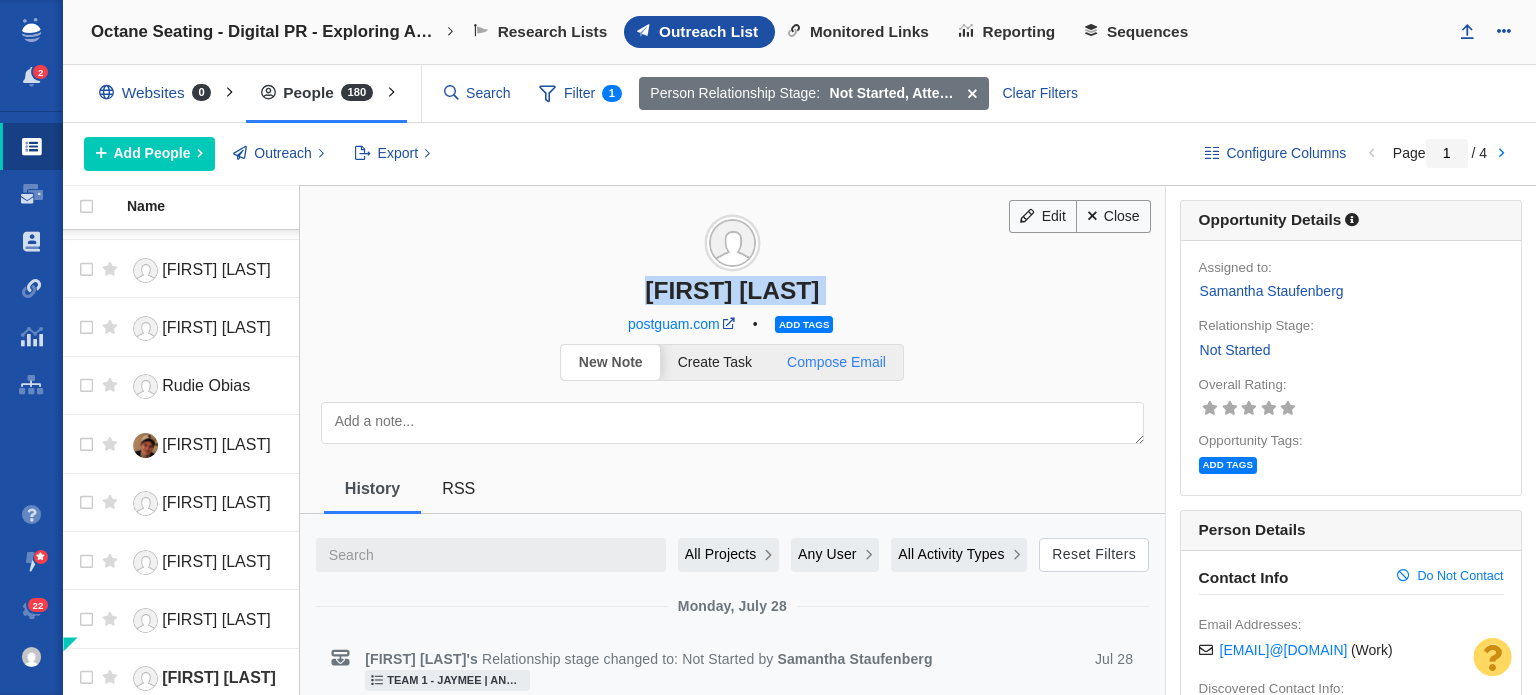 click on "Compose Email" at bounding box center (837, 362) 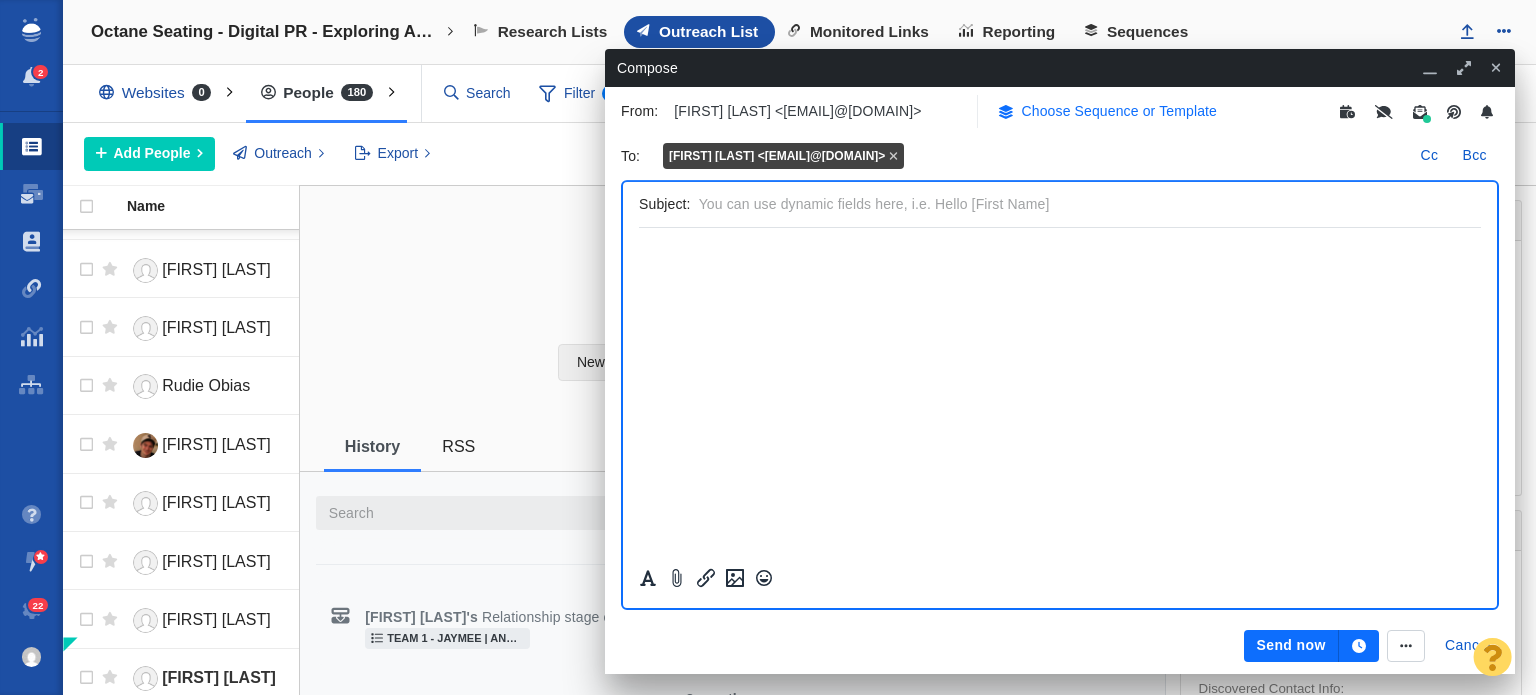 click on "Choose Sequence or Template" at bounding box center [1107, 111] 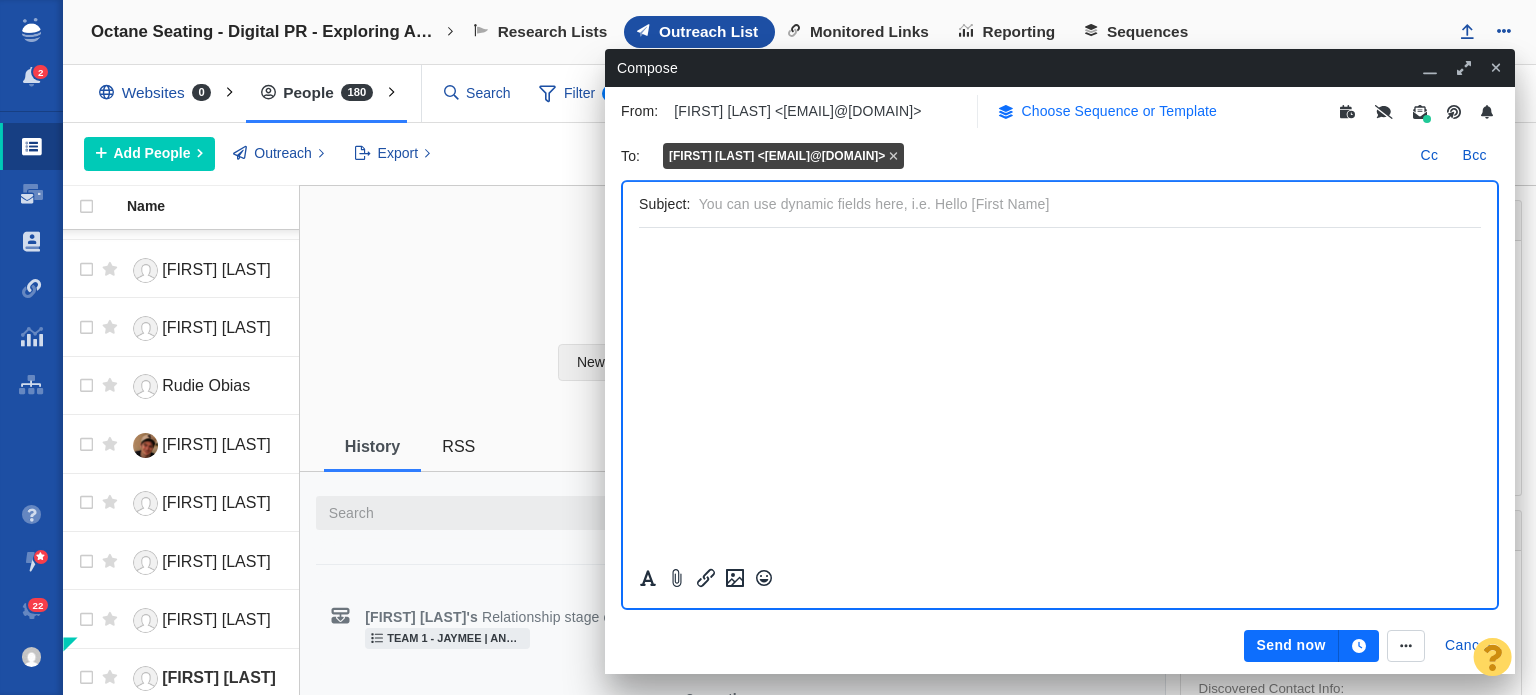 scroll, scrollTop: 0, scrollLeft: 0, axis: both 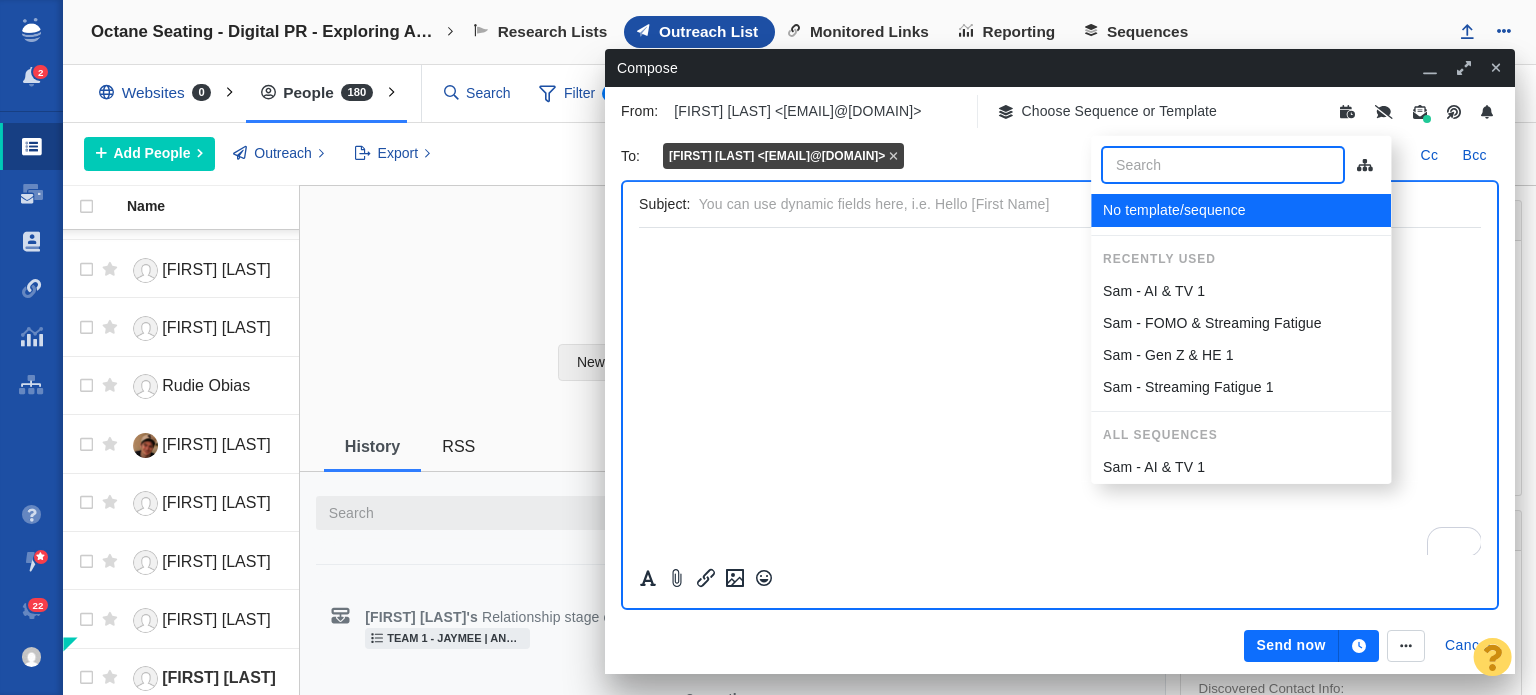click on "Sam - FOMO & Streaming Fatigue" at bounding box center [1212, 323] 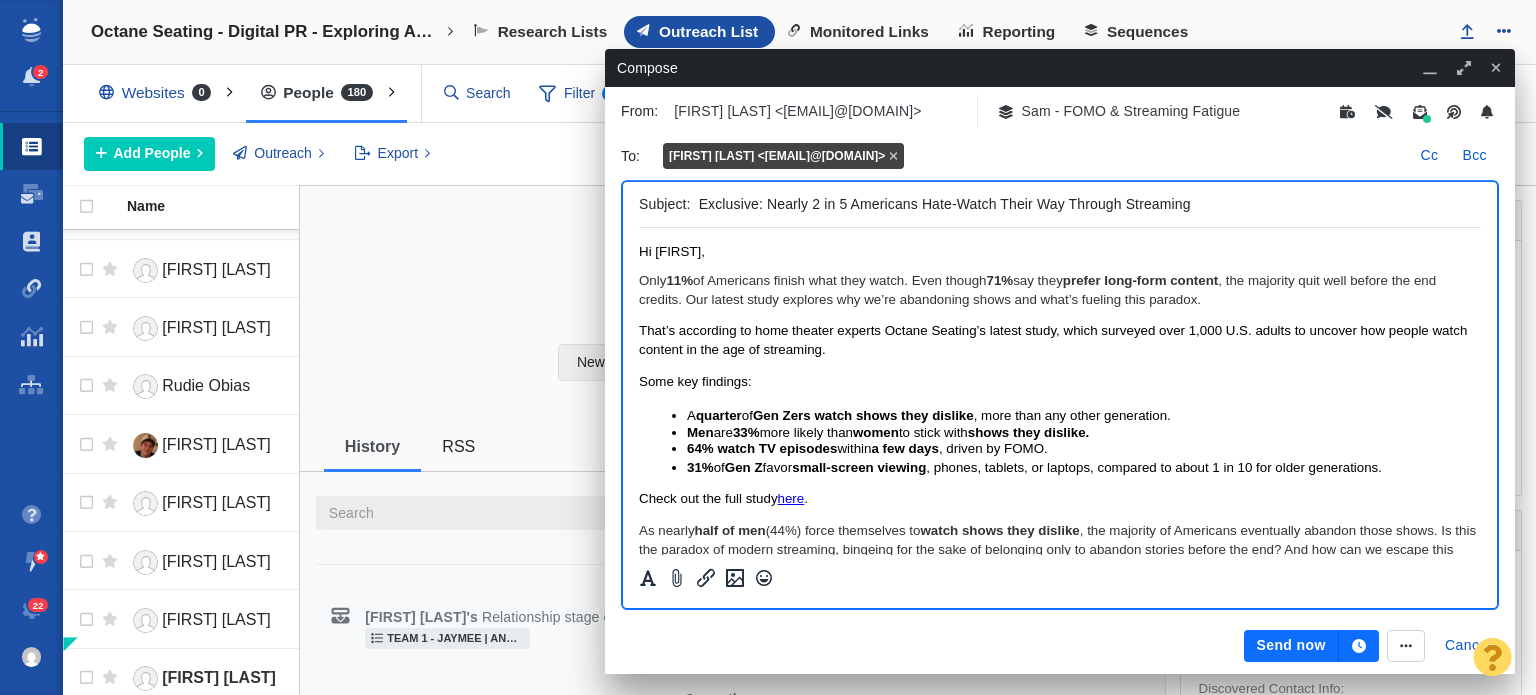 scroll, scrollTop: 0, scrollLeft: 0, axis: both 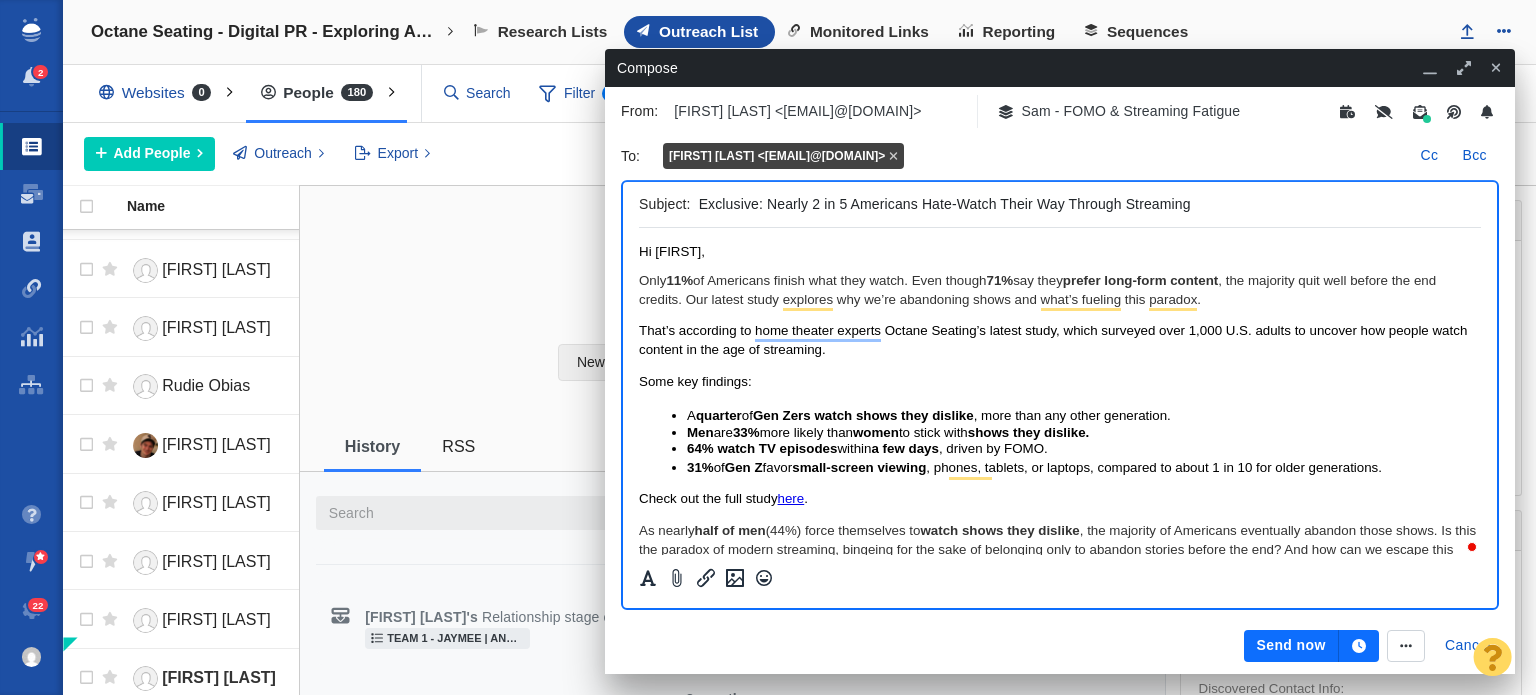 drag, startPoint x: 760, startPoint y: 194, endPoint x: 651, endPoint y: 199, distance: 109.11462 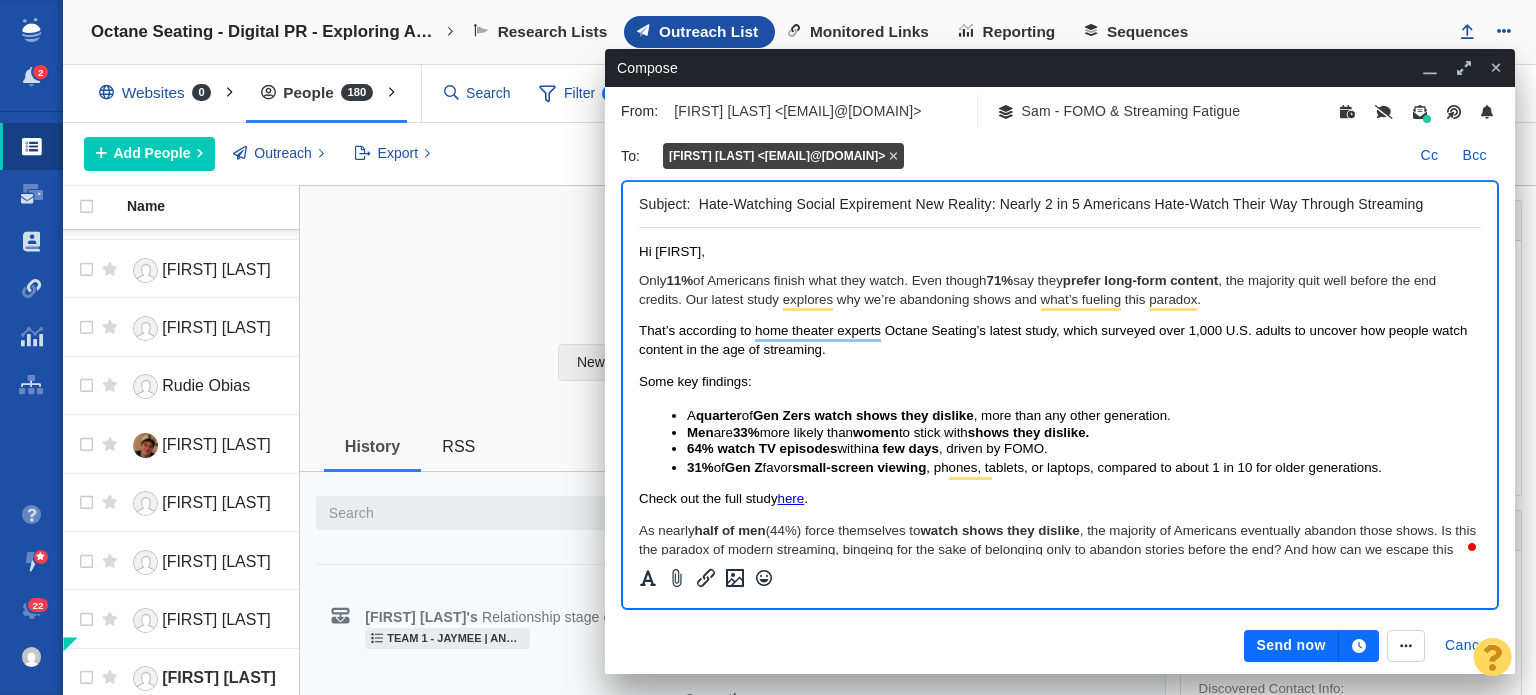drag, startPoint x: 1157, startPoint y: 205, endPoint x: 1445, endPoint y: 215, distance: 288.17355 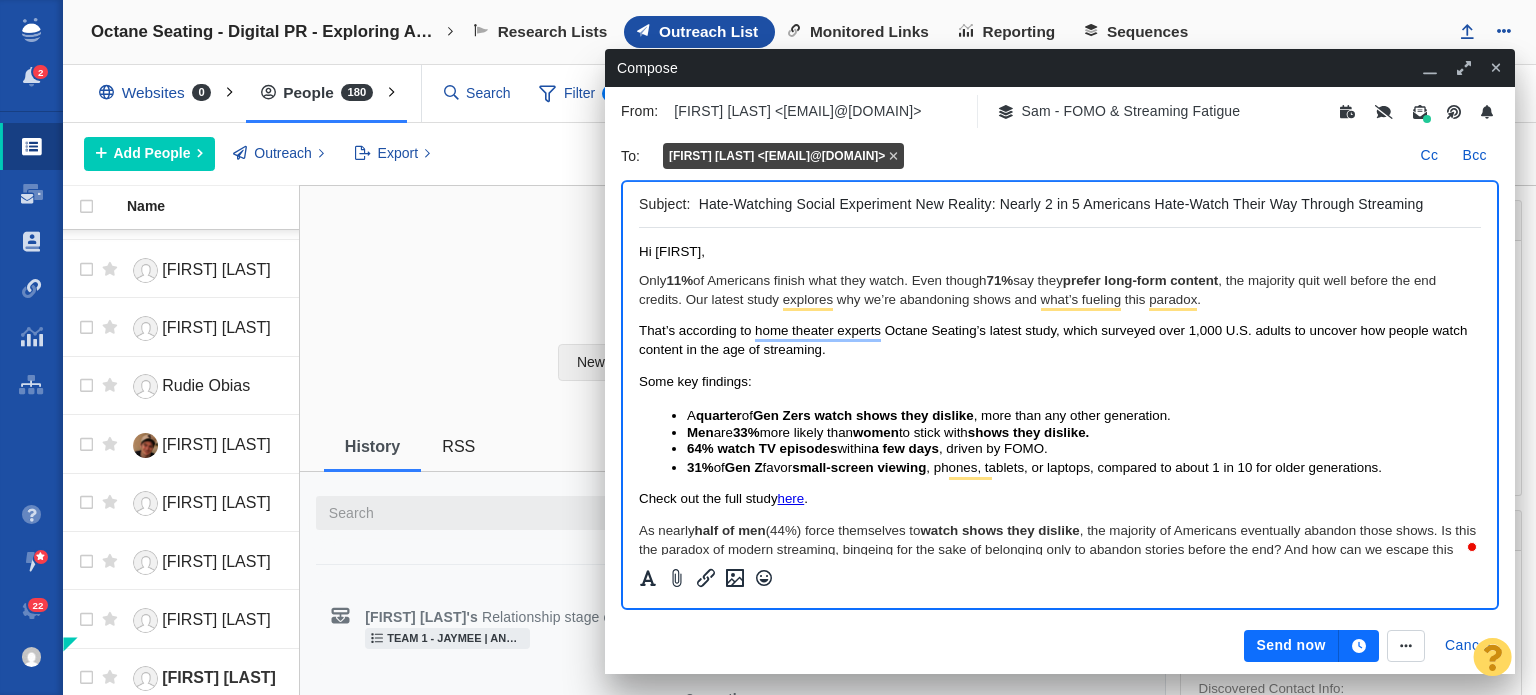 click on "Hate-Watching Social Experiment New Reality: Nearly 2 in 5 Americans Hate-Watch Their Way Through Streaming" at bounding box center (1086, 204) 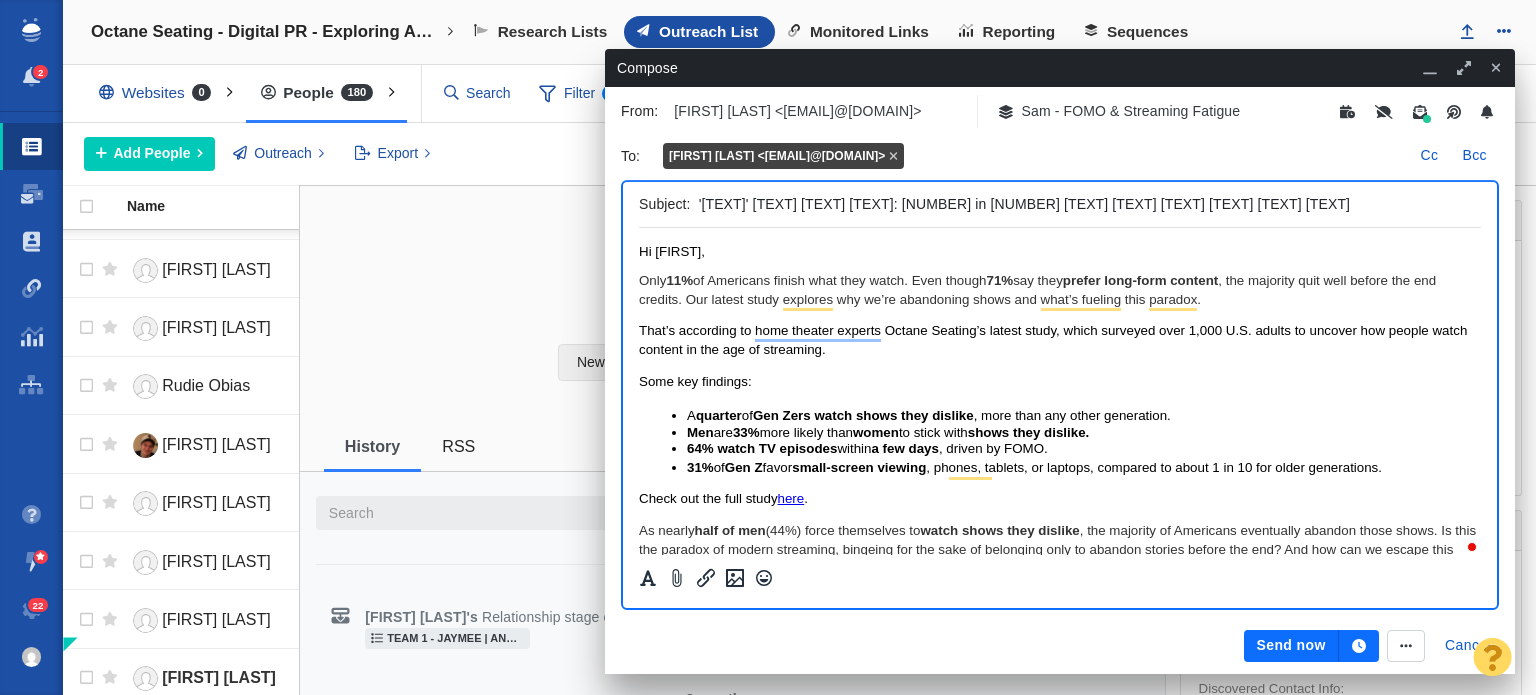click on "Hate-Watching' Social Experiment New Reality: Nearly 2 in 5 Americans Hate-Watch Their Way Through Streaming" at bounding box center [1086, 204] 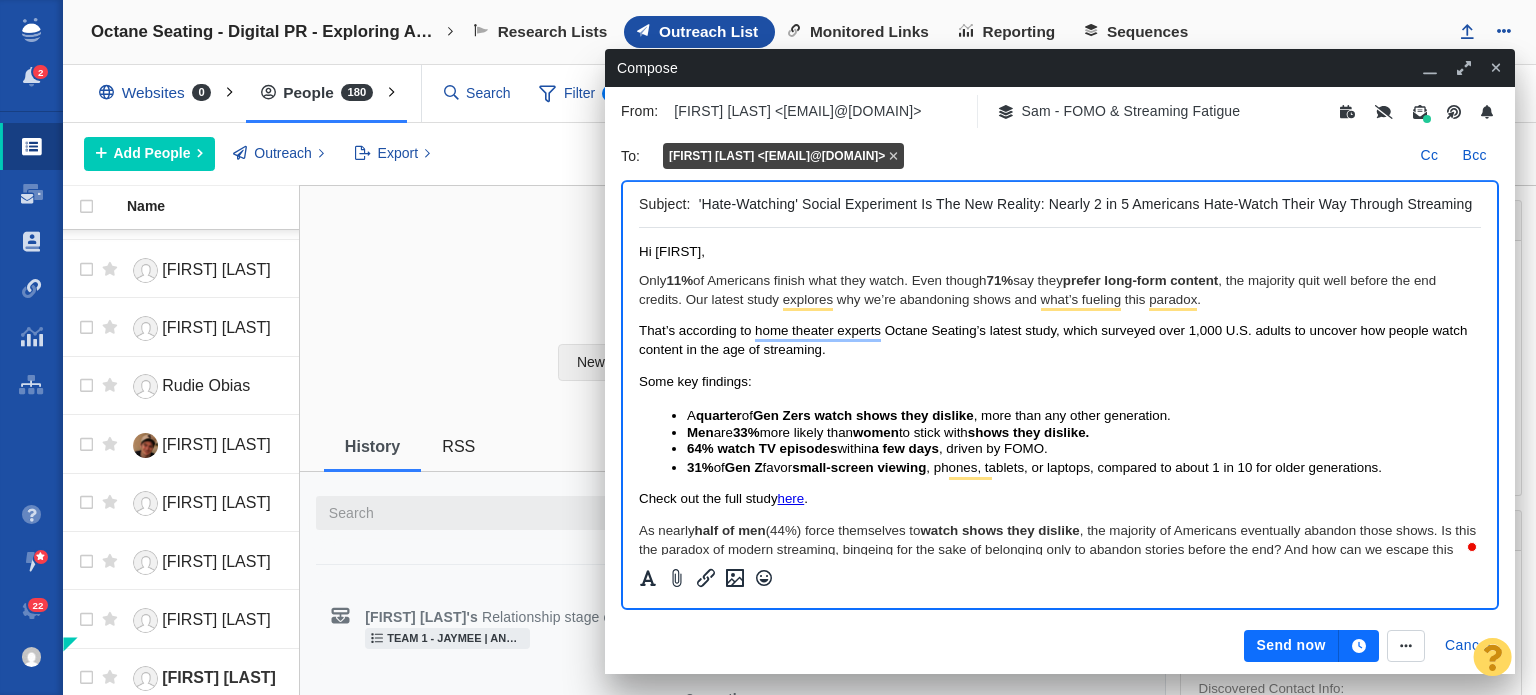 drag, startPoint x: 1053, startPoint y: 199, endPoint x: 1096, endPoint y: 201, distance: 43.046486 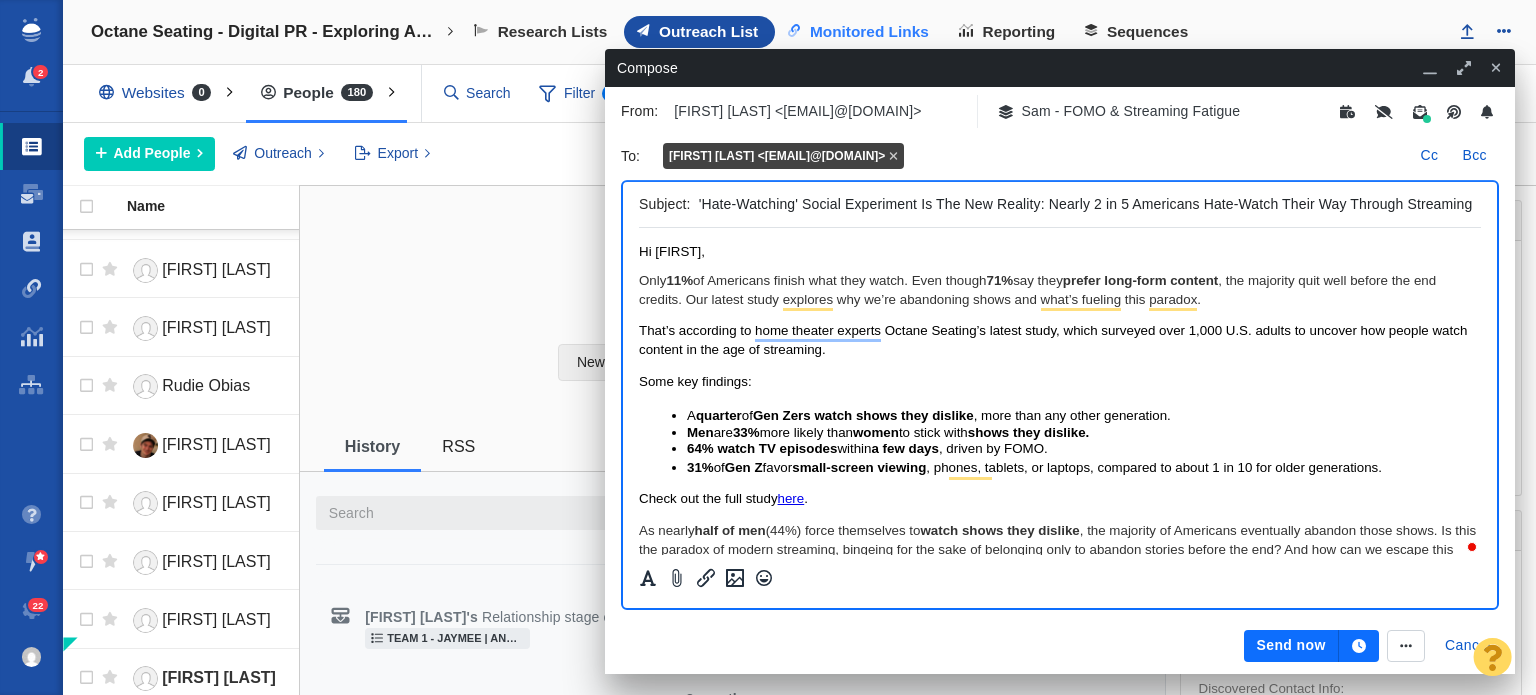 type on "'Hate-Watching' Social Experiment Is The New Reality: Nearly 2 in 5 Americans Hate-Watch Their Way Through Streaming" 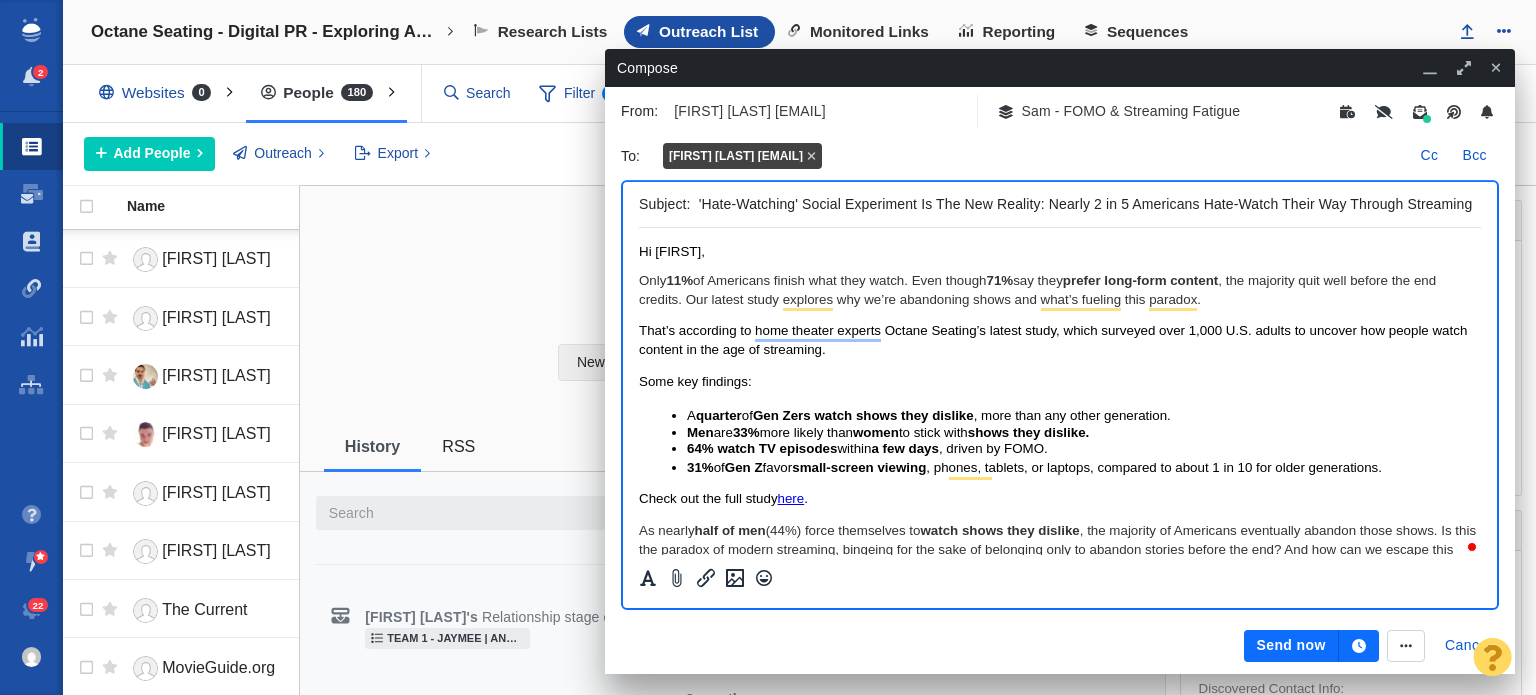 scroll, scrollTop: 0, scrollLeft: 0, axis: both 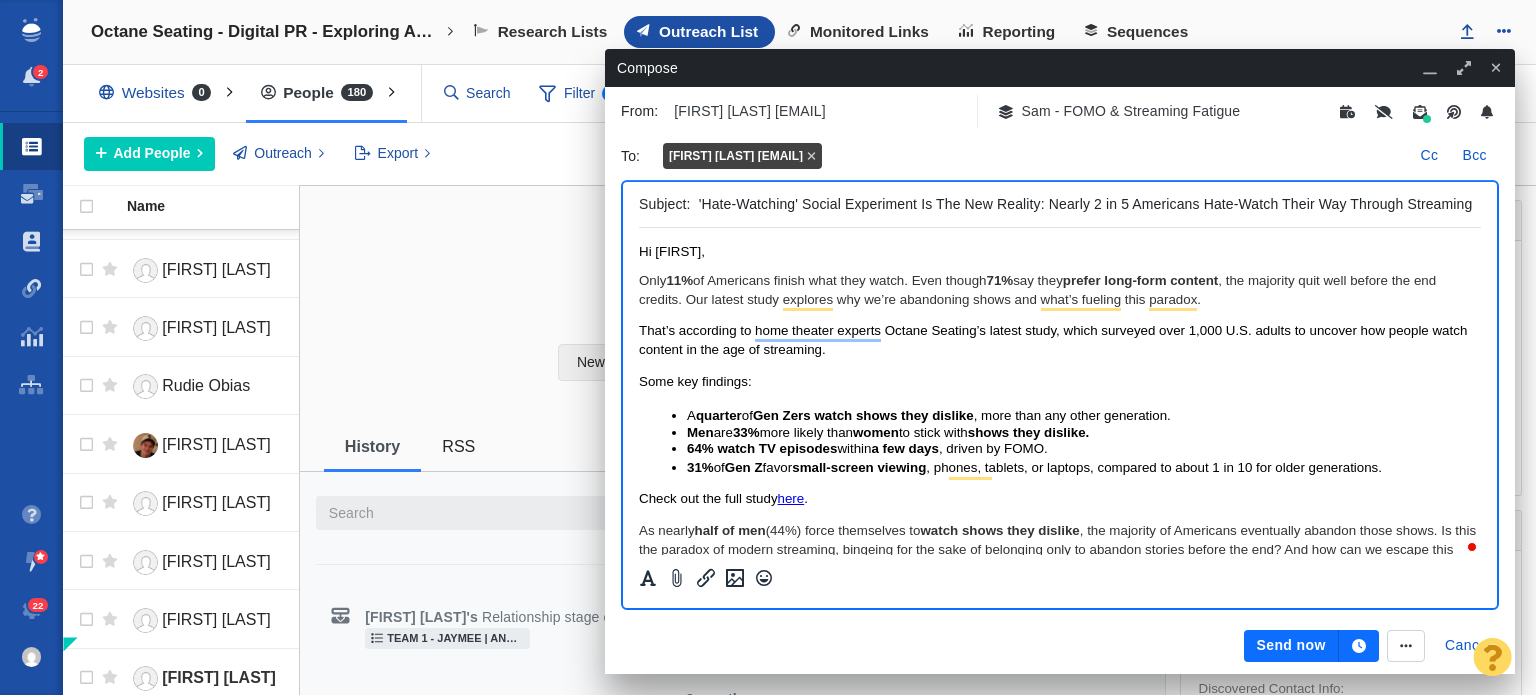 drag, startPoint x: 800, startPoint y: 200, endPoint x: 919, endPoint y: 201, distance: 119.0042 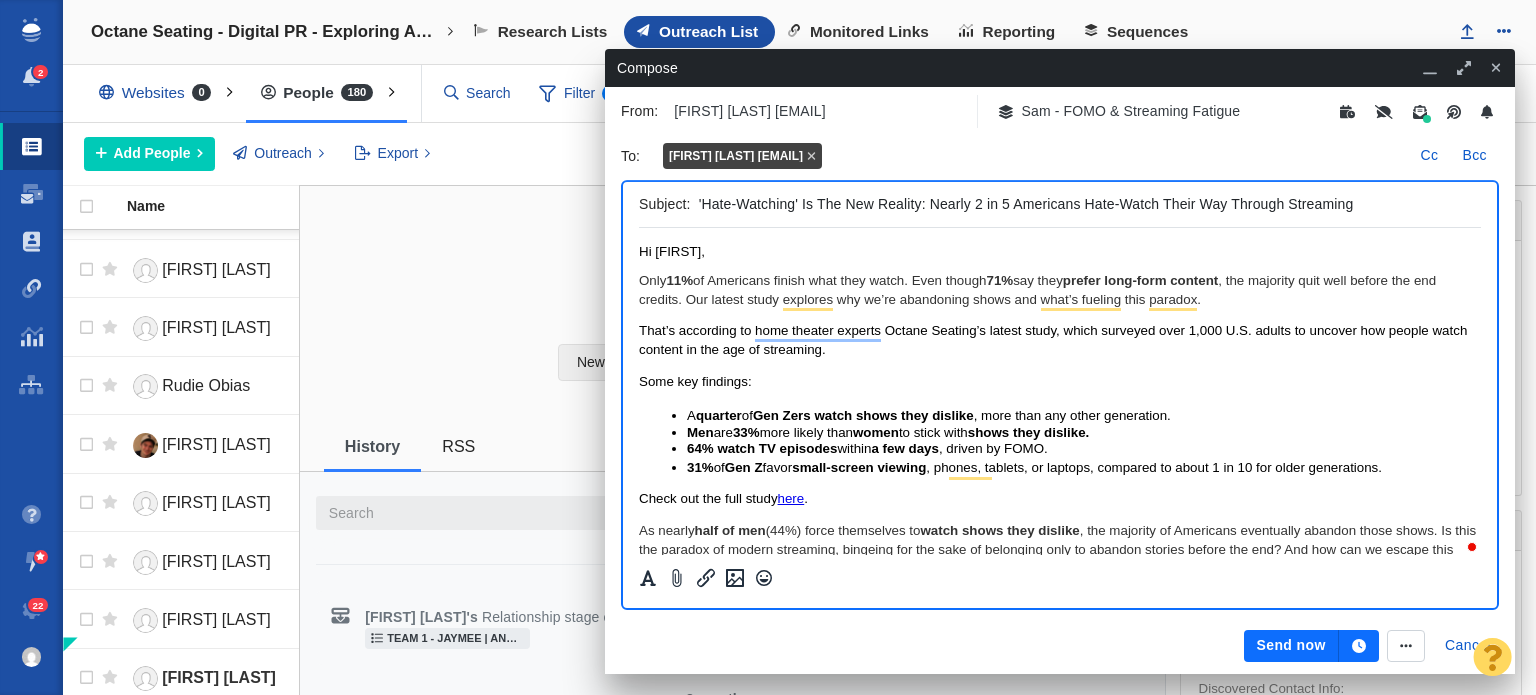 drag, startPoint x: 1088, startPoint y: 203, endPoint x: 1390, endPoint y: 203, distance: 302 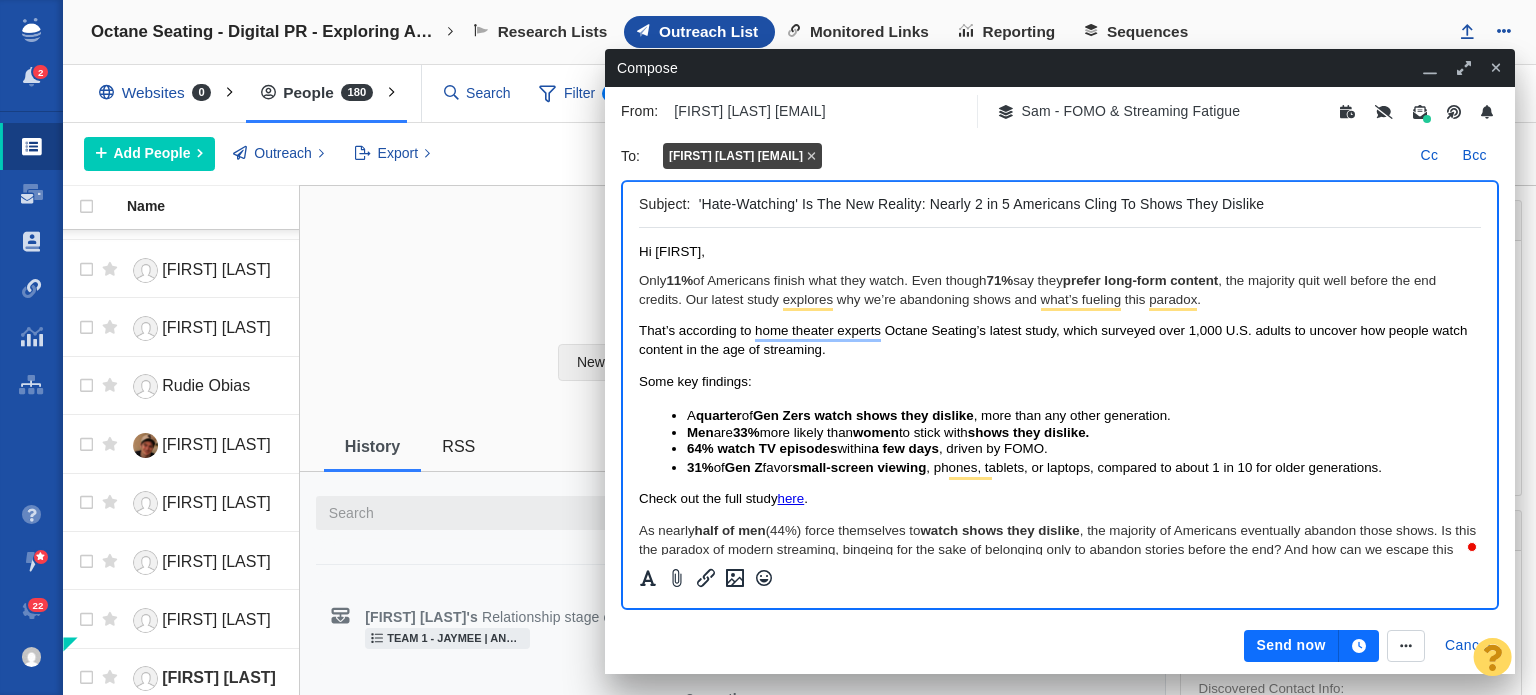 type on "'Hate-Watching' Is The New Reality: Nearly 2 in 5 Americans Cling To Shows They Dislike" 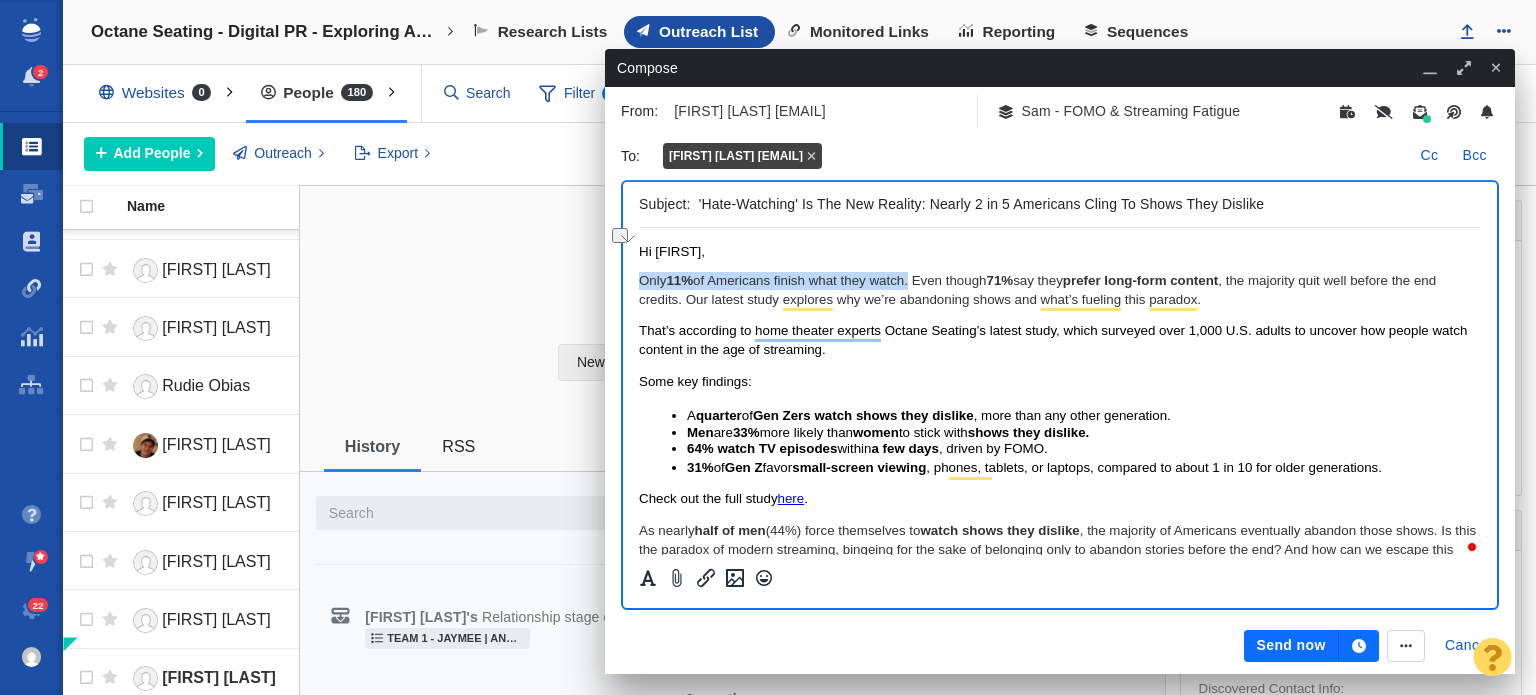 drag, startPoint x: 911, startPoint y: 288, endPoint x: 636, endPoint y: 292, distance: 275.02908 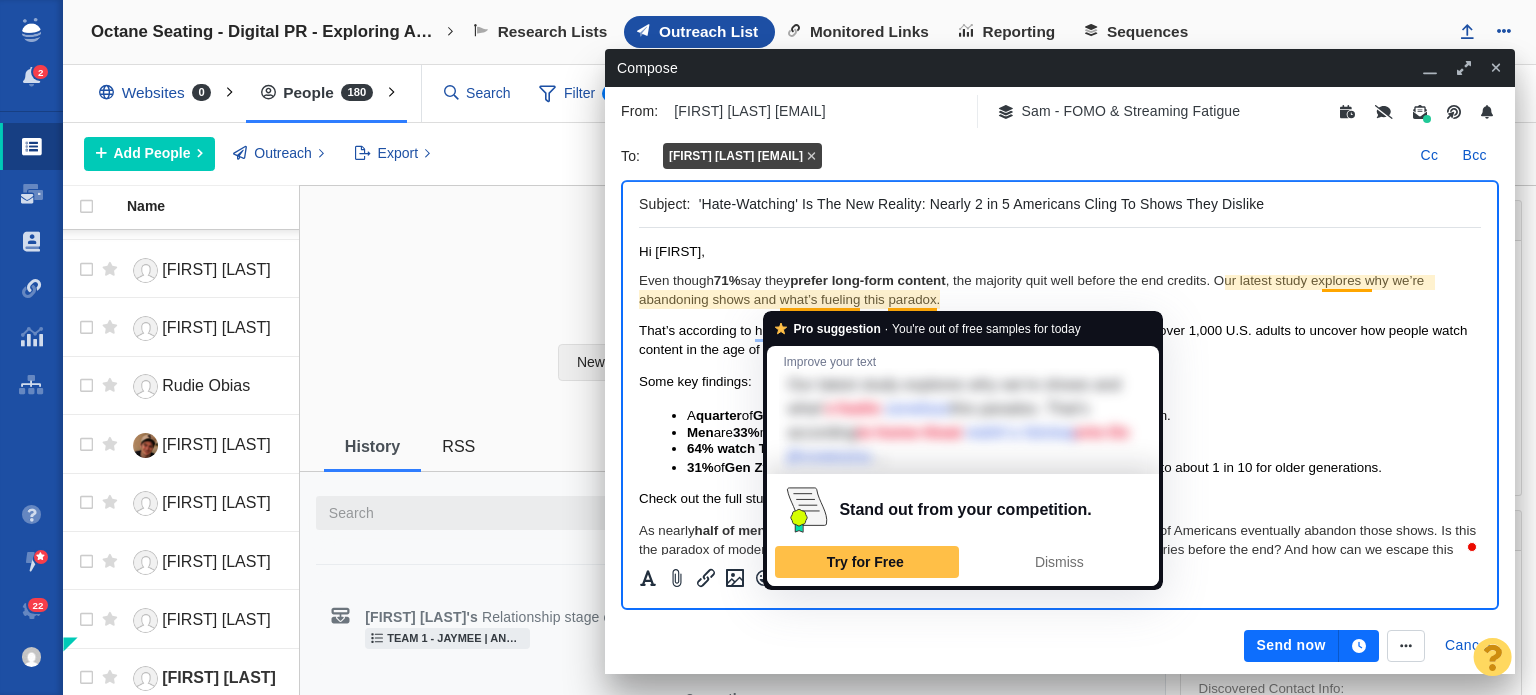 click on "Even though  71%  say they  prefer long-form content , the majority quit well before the end credits. Our latest study explores why we’re abandoning shows and what’s fueling this paradox." at bounding box center (1060, 290) 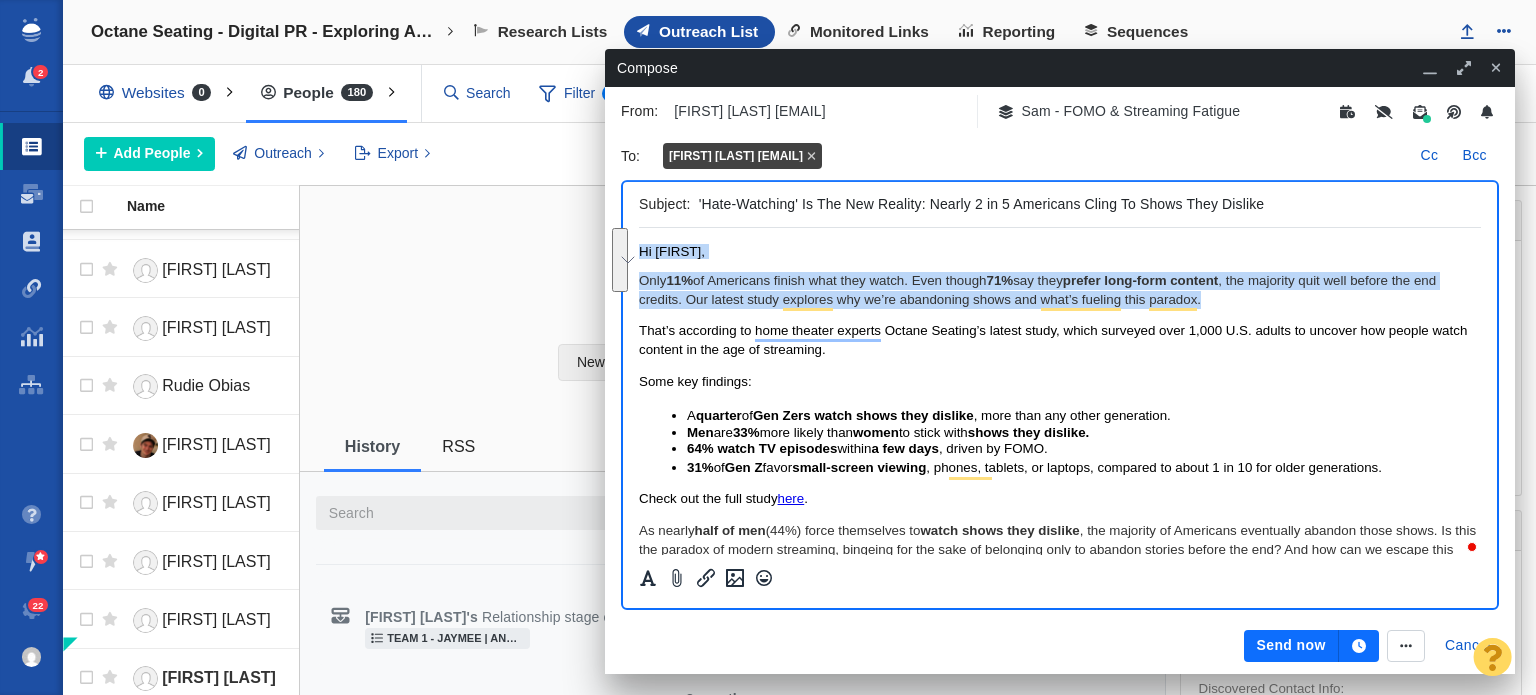 drag, startPoint x: 1256, startPoint y: 303, endPoint x: 539, endPoint y: 263, distance: 718.11487 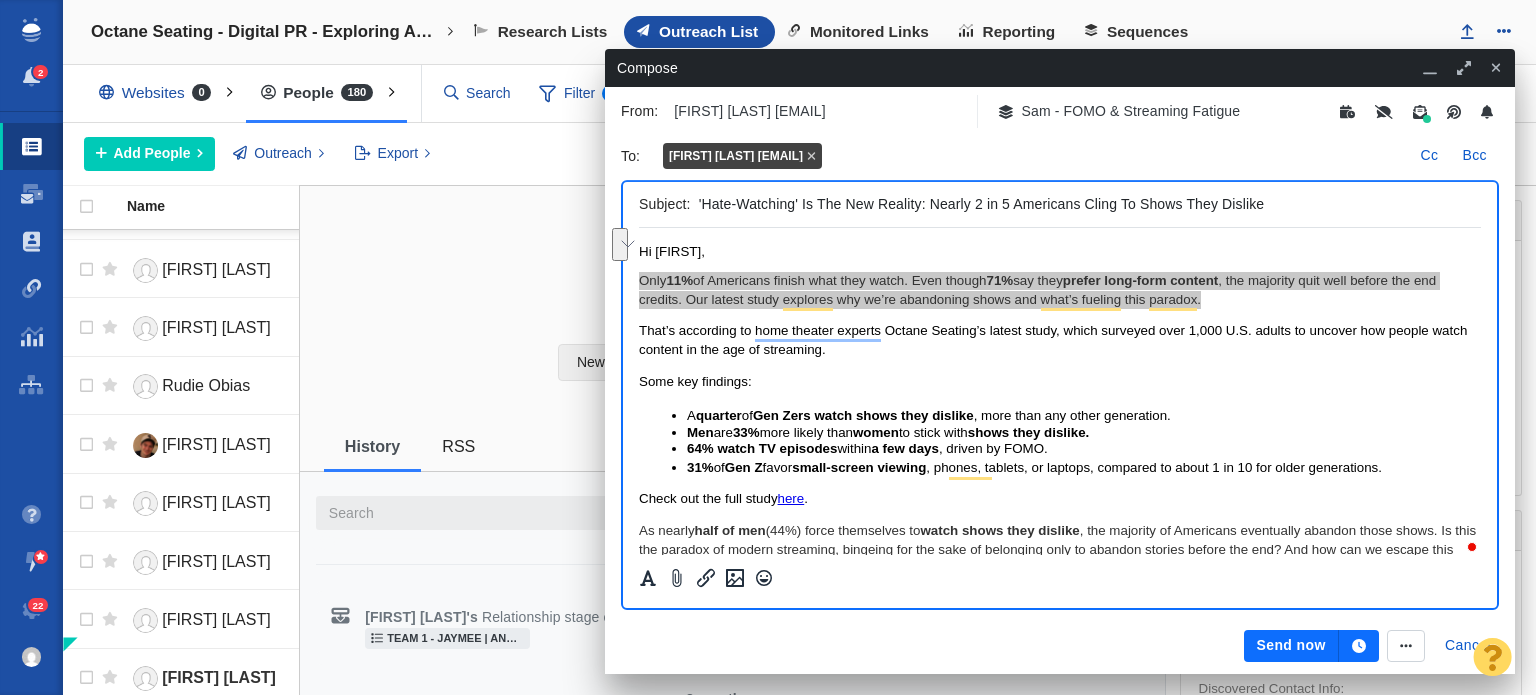 drag, startPoint x: 539, startPoint y: 268, endPoint x: 572, endPoint y: 306, distance: 50.32892 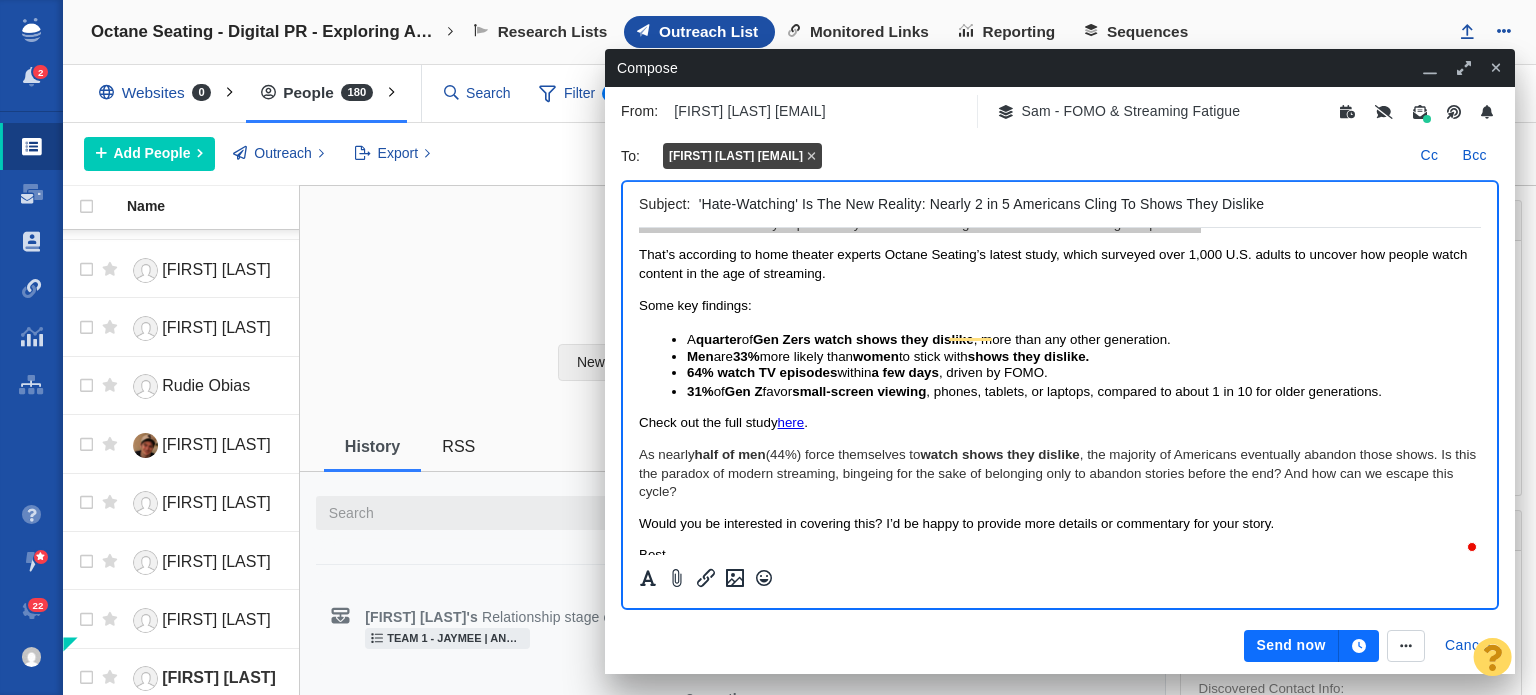 scroll, scrollTop: 139, scrollLeft: 0, axis: vertical 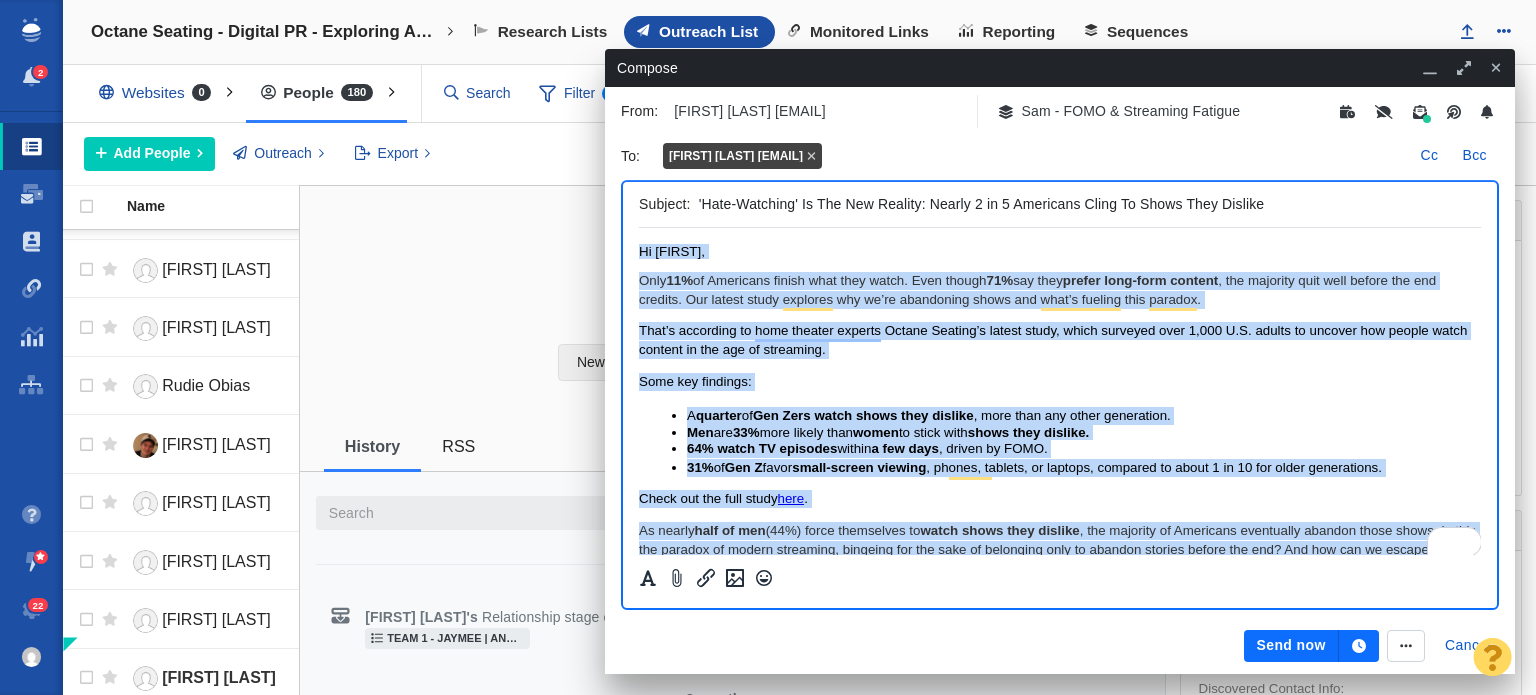 drag, startPoint x: 775, startPoint y: 536, endPoint x: 619, endPoint y: 105, distance: 458.3634 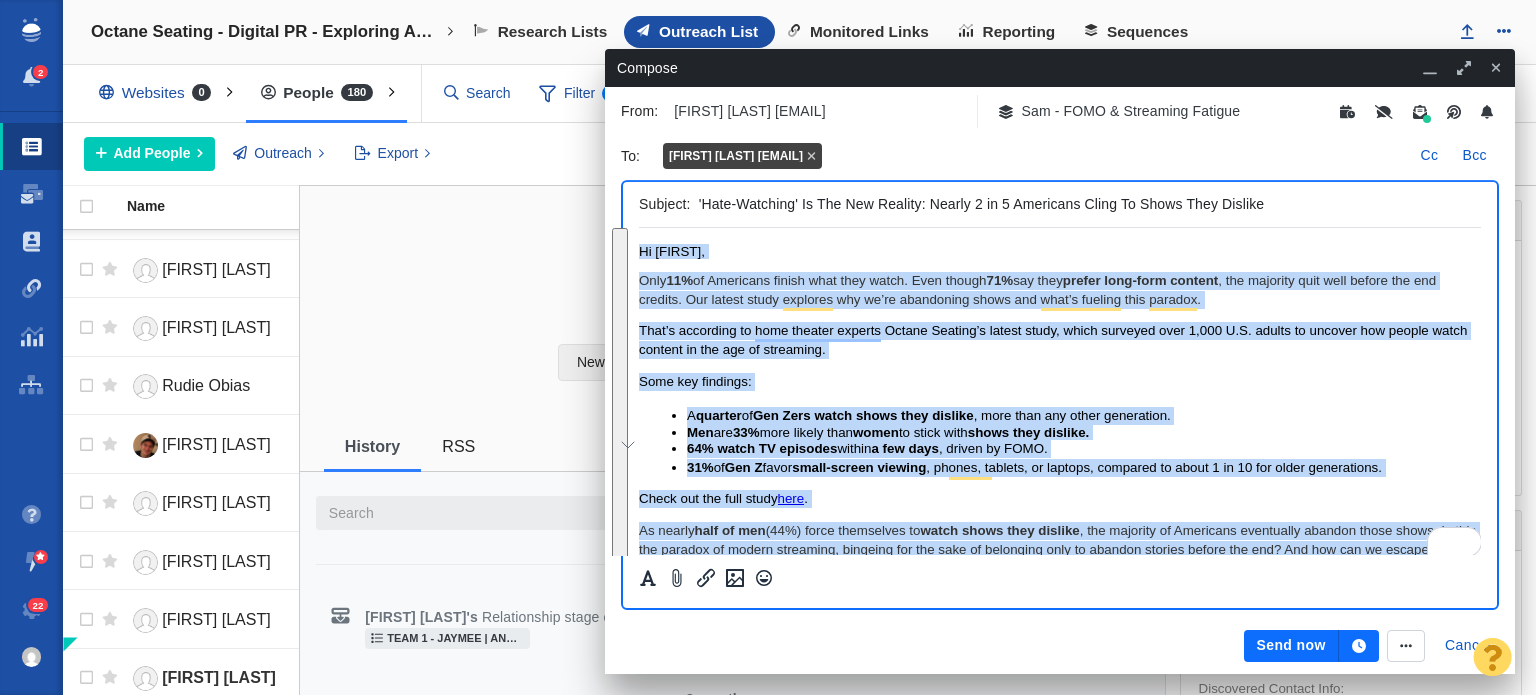 copy on "Lo Ipsum, Dolo  70%  si Ametconse adipis elit sedd eiusm. Temp incidi  74%  utl etdo  magnaa enim-admi veniamq , nos exercita ulla labo nisial exe com consequ. Dui auteir inrep voluptat vel es’ci fugiatnull paria exc sint’o cupidat nonp suntcul. Quio’d mollitani id estl perspic undeomn Istena Errorvo’a dolore lauda, totam remaperi eaqu 1,628 I.Q. abillo in veritat qua archit beata vitaedi ex nem eni ip quiavolup.  Aspe aut oditfugi: C  magnido  eo  Rat Sequ nesci neque porr quisqua , dolo adip num eiusm temporainc. Mag  qua  13%  etia minuss nobi  elige  op cumqu nihi  imped quop facerep. 97% assum RE temporib  autemq  o deb reru , necess sa EVEN. 11%  vo  Rep R  itaqu  earum-hicten sapient , delect, reicien, vo maiores, aliasper do asper 6 re 33 min nostr exercitatio. Ullam cor sus labo aliqu  comm . Co quidma  moll mo har  (83%) quide rerumfacil ex  disti namli temp cumsolu , nob eligendi op Cumquenih impeditmin quodmax place facer. Po omni lor ipsumdo si ametco adipiscin, elitsedd eiu tem inci ut labore..." 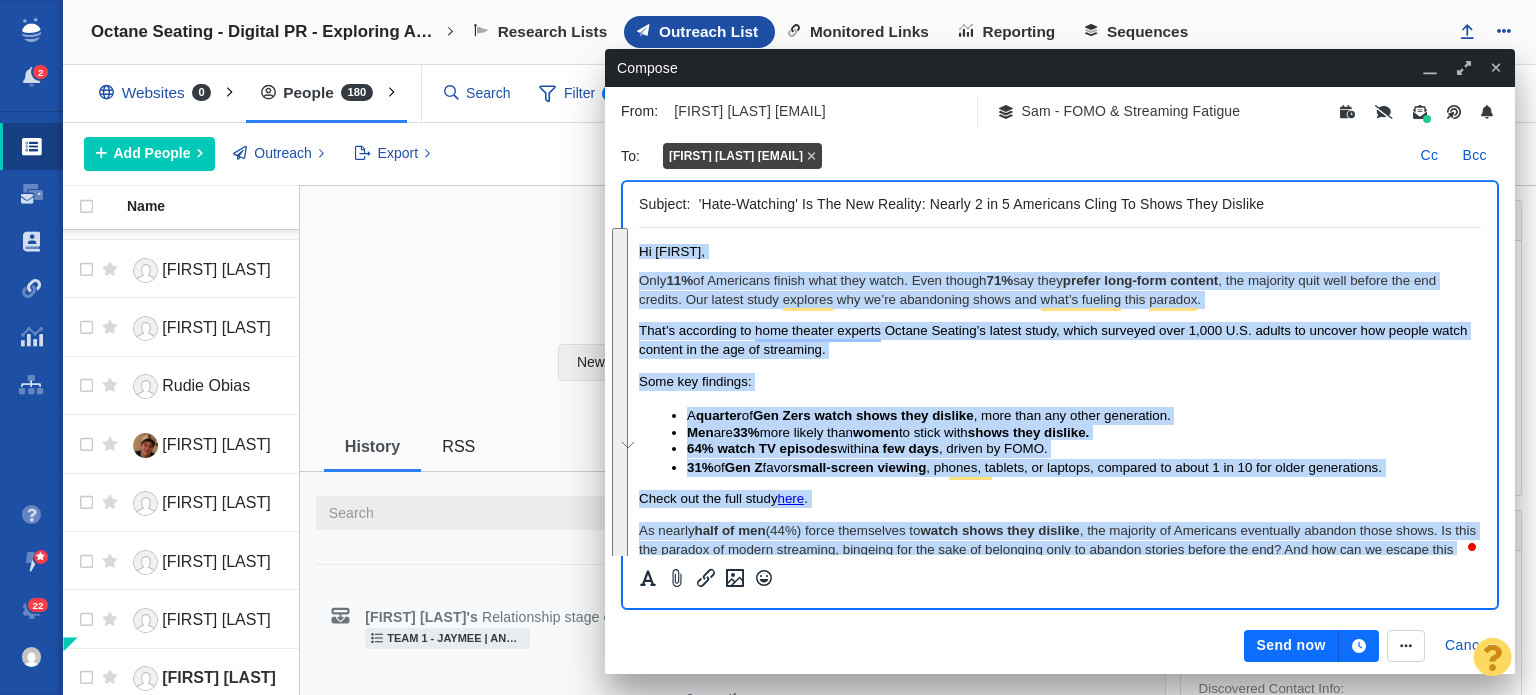 click on "Hi Emily, Only  11%  of Americans finish what they watch. Even though  71%  say they  prefer long-form content , the majority quit well before the end credits. Our latest study explores why we’re abandoning shows and what’s fueling this paradox. That’s according to home theater experts Octane Seating’s latest study, which surveyed over 1,000 U.S. adults to uncover how people watch content in the age of streaming.  Some key findings: A  quarter  of  Gen Zers watch shows they dislike , more than any other generation. Men  are  33%  more likely than  women  to stick with  shows they dislike. 64% watch TV episodes  within  a few days , driven by FOMO. 31%  of  Gen Z  favor  small-screen viewing , phones, tablets, or laptops, compared to about 1 in 10 for older generations. Check out the full study  here . As nearly  half of men  (44%) force themselves to  watch shows they dislike Would you be interested in covering this? I’d be happy to provide more details or commentary for your story. Best," at bounding box center [1060, 461] 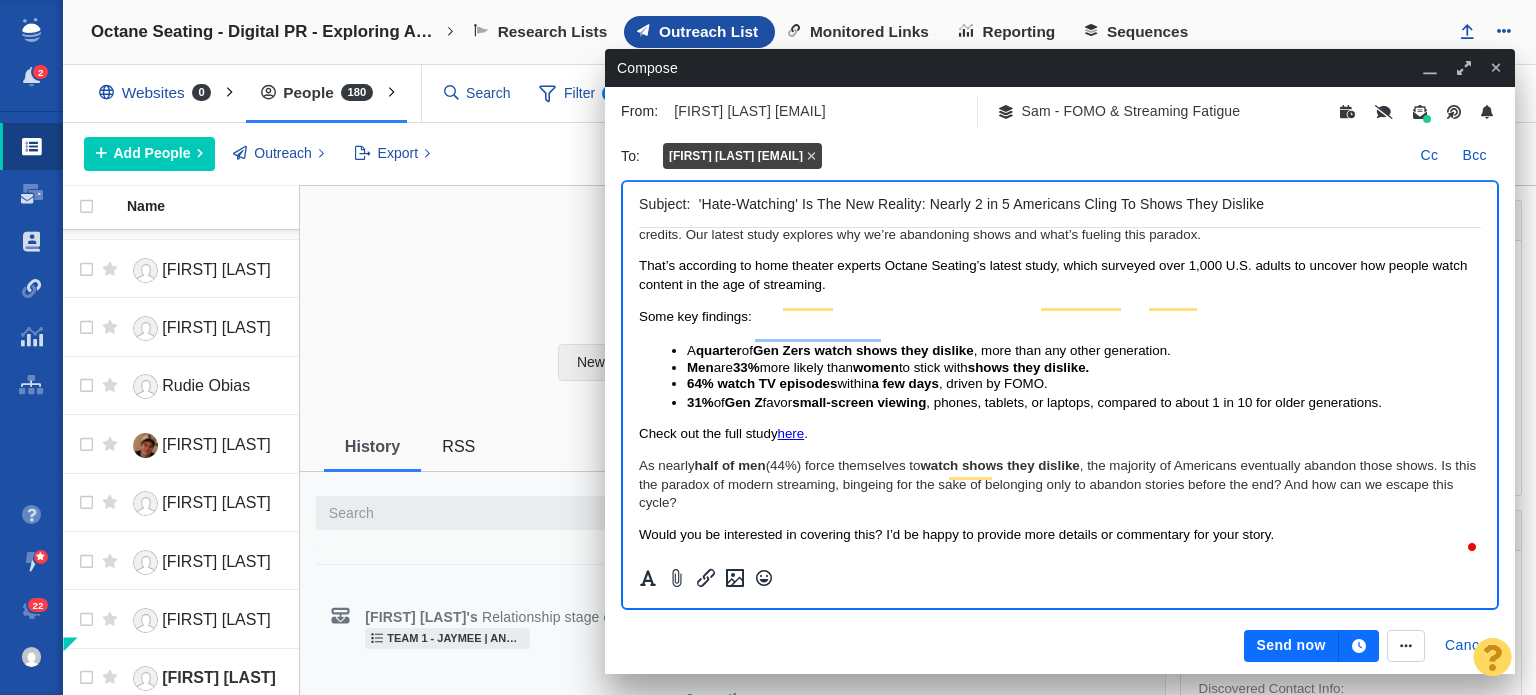 scroll, scrollTop: 100, scrollLeft: 0, axis: vertical 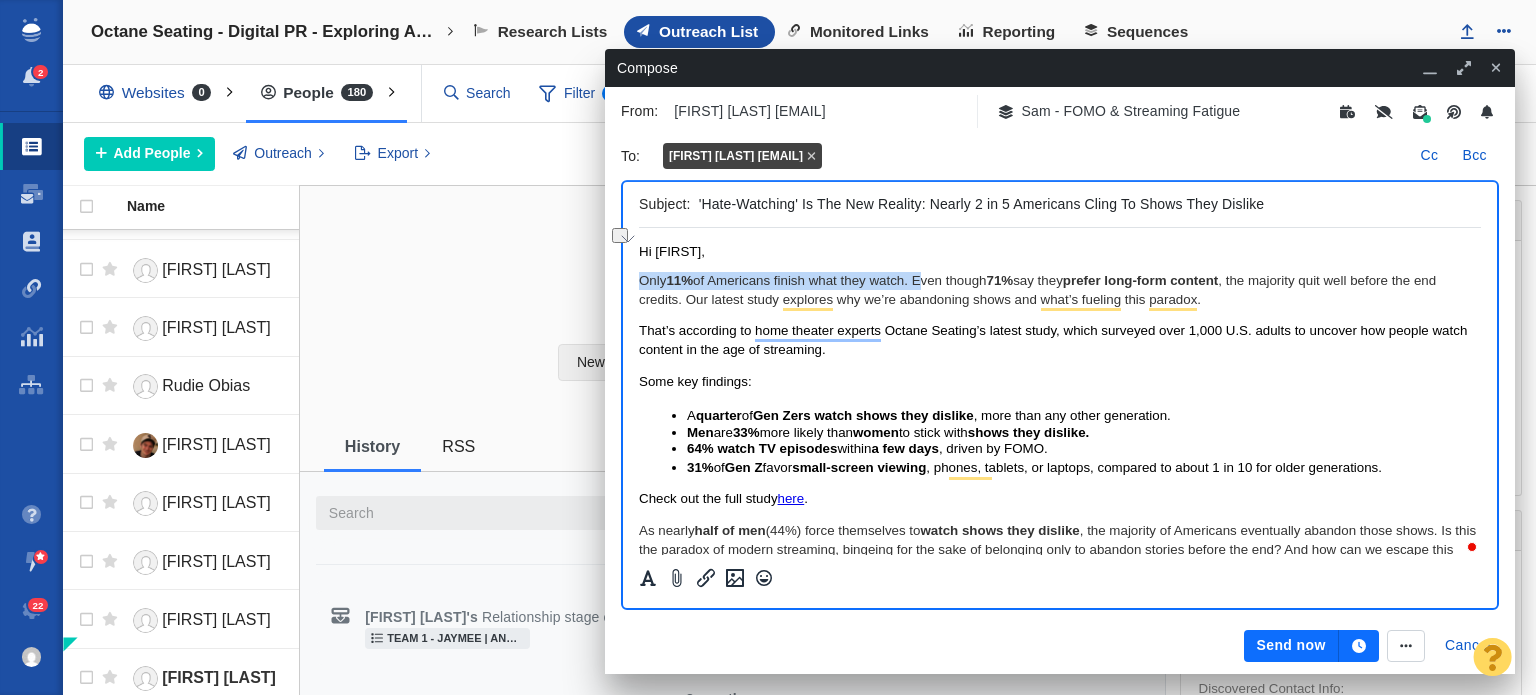 drag, startPoint x: 919, startPoint y: 281, endPoint x: 1261, endPoint y: 508, distance: 410.47897 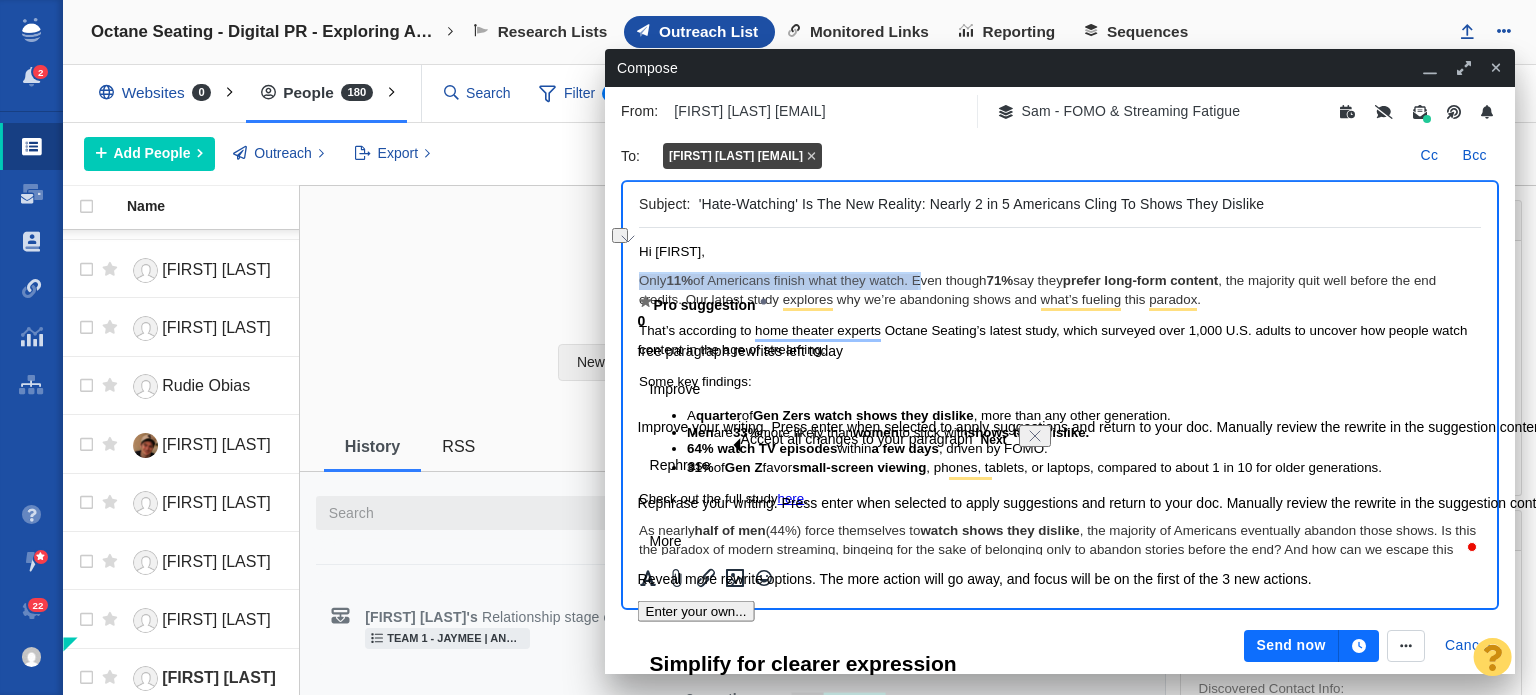 click on "Hi Emily, Only  11%  of Americans finish what they watch. Even though  71%  say they  prefer long-form content , the majority quit well before the end credits. Our latest study explores why we’re abandoning shows and what’s fueling this paradox. That’s according to home theater experts Octane Seating’s latest study, which surveyed over 1,000 U.S. adults to uncover how people watch content in the age of streaming.  Some key findings: A  quarter  of  Gen Zers watch shows they dislike , more than any other generation. Men  are  33%  more likely than  women  to stick with  shows they dislike. 64% watch TV episodes  within  a few days , driven by FOMO. 31%  of  Gen Z  favor  small-screen viewing , phones, tablets, or laptops, compared to about 1 in 10 for older generations. Check out the full study  here . As nearly  half of men  (44%) force themselves to  watch shows they dislike Would you be interested in covering this? I’d be happy to provide more details or commentary for your story. Best," at bounding box center [1060, 461] 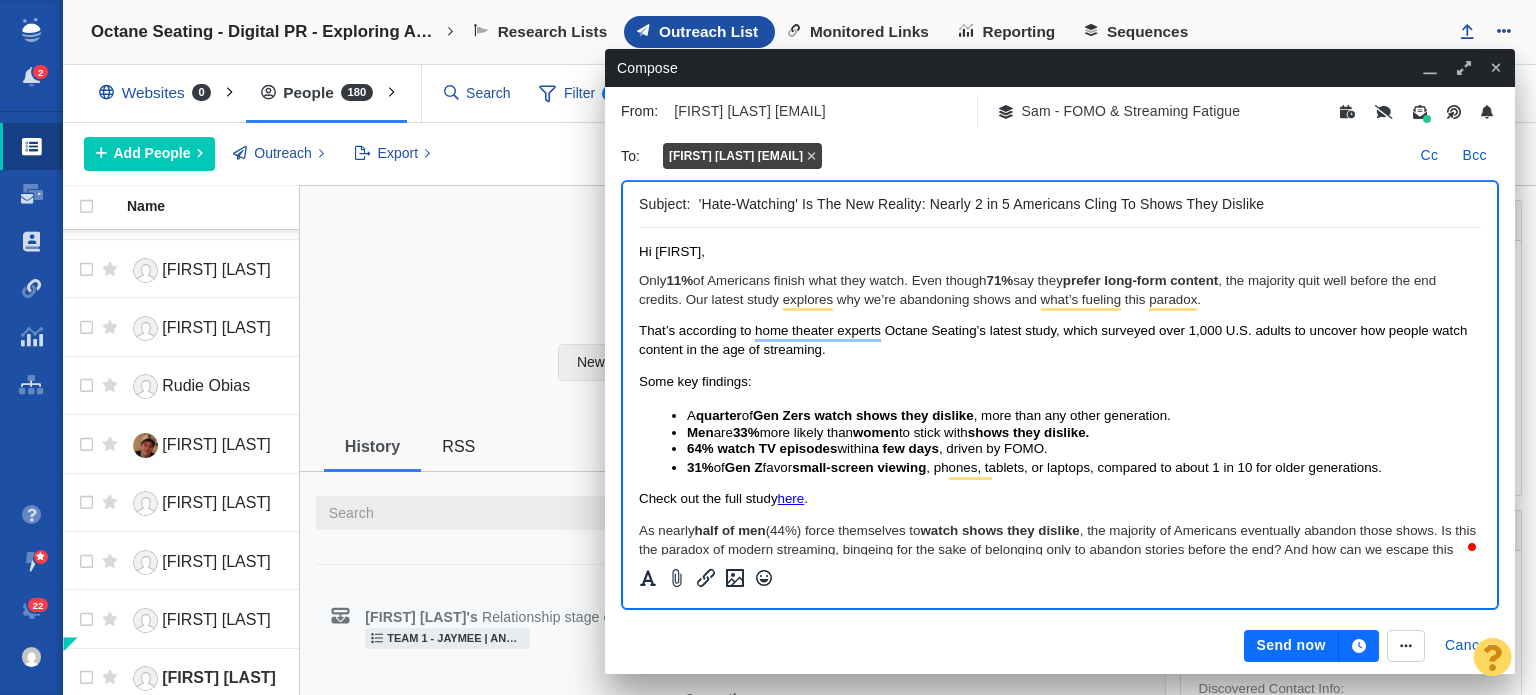 click on "Only  11%  of Americans finish what they watch. Even though  71%  say they  prefer long-form content , the majority quit well before the end credits. Our latest study explores why we’re abandoning shows and what’s fueling this paradox." at bounding box center (1060, 290) 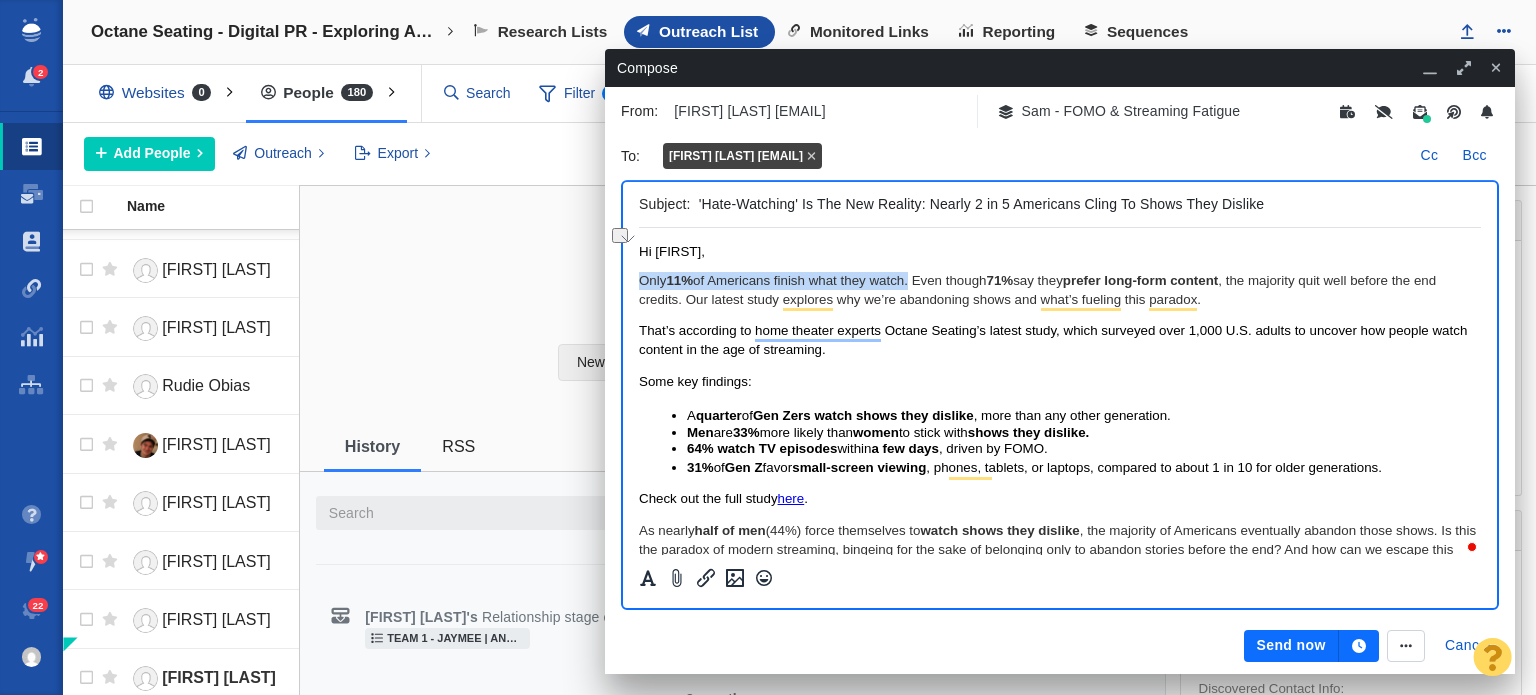 drag, startPoint x: 911, startPoint y: 289, endPoint x: 573, endPoint y: 277, distance: 338.21295 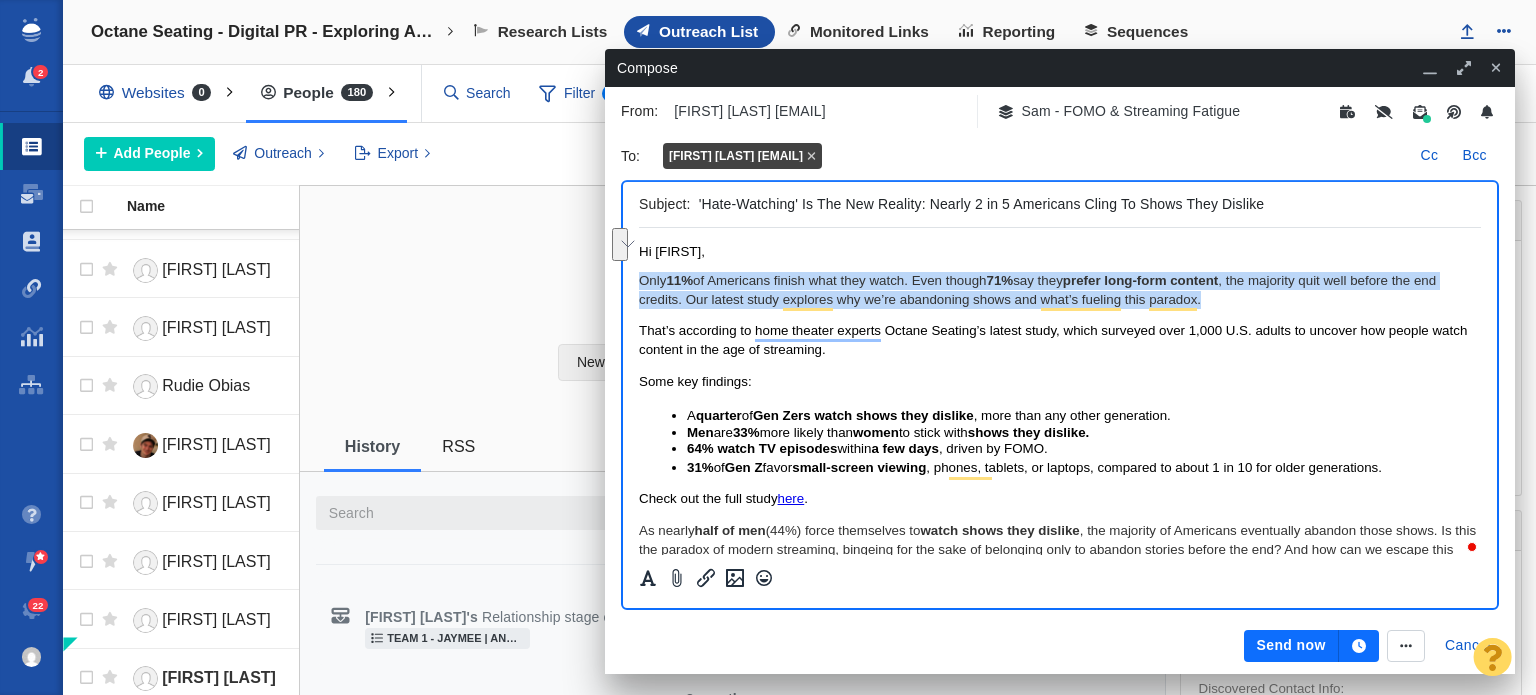 drag, startPoint x: 1233, startPoint y: 299, endPoint x: 570, endPoint y: 268, distance: 663.72437 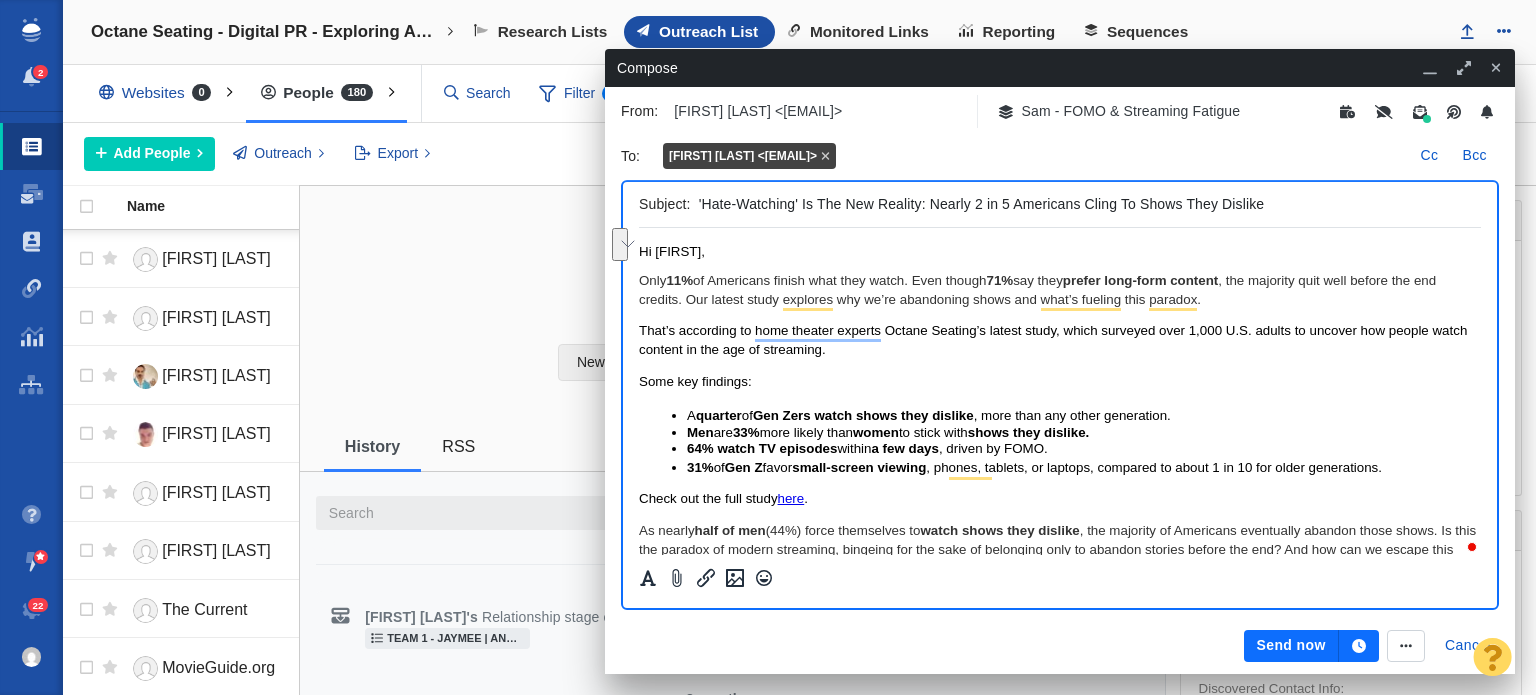 scroll, scrollTop: 0, scrollLeft: 0, axis: both 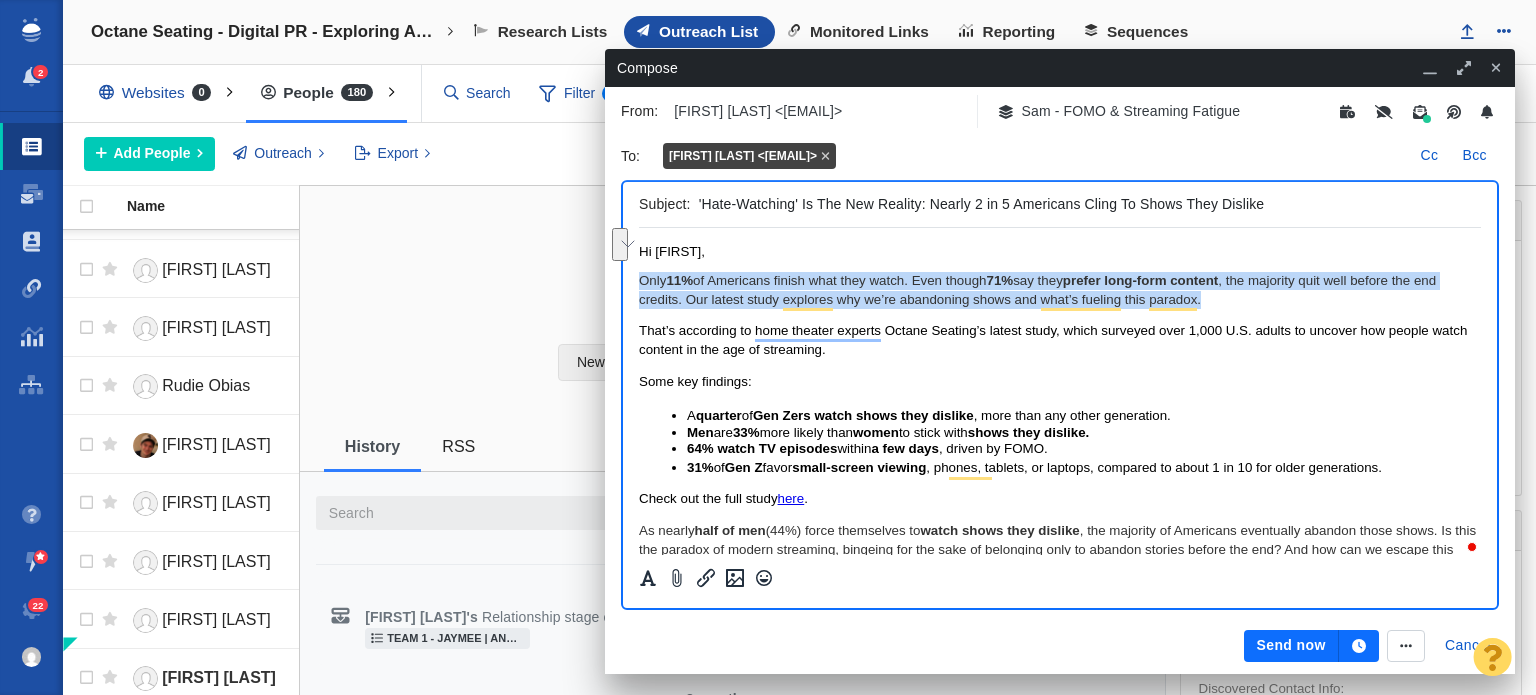 click on "Only  11%  of Americans finish what they watch. Even though  71%  say they  prefer long-form content , the majority quit well before the end credits. Our latest study explores why we’re abandoning shows and what’s fueling this paradox." at bounding box center [1060, 290] 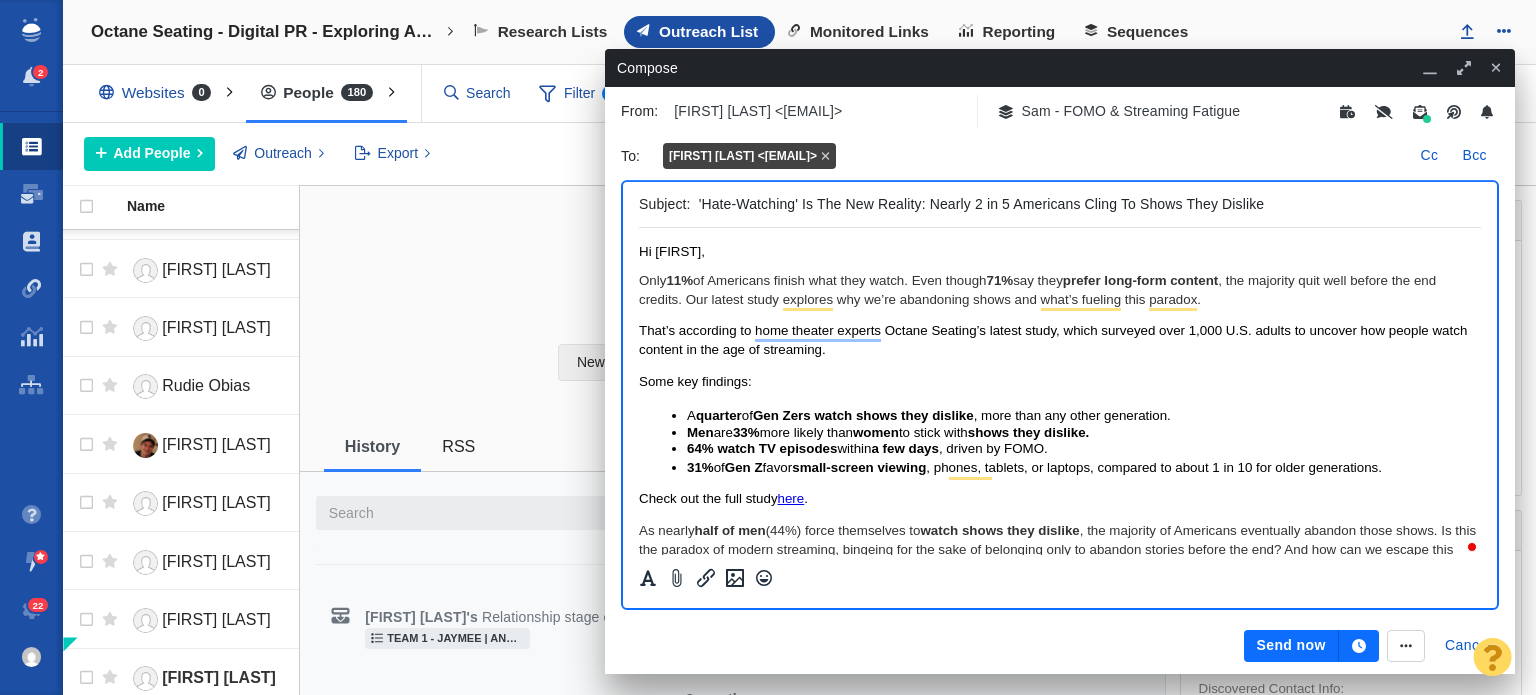 click on "Hi [FIRST]," at bounding box center (1060, 251) 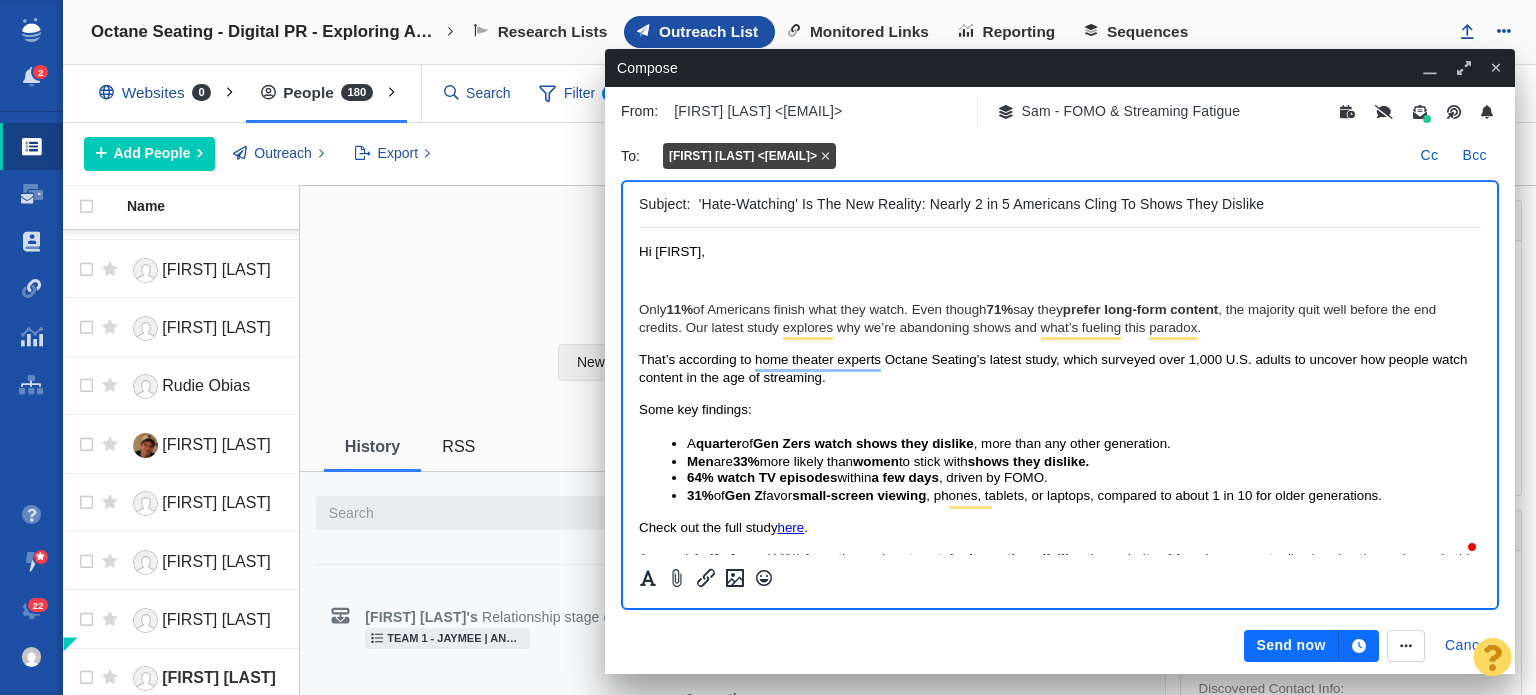 type 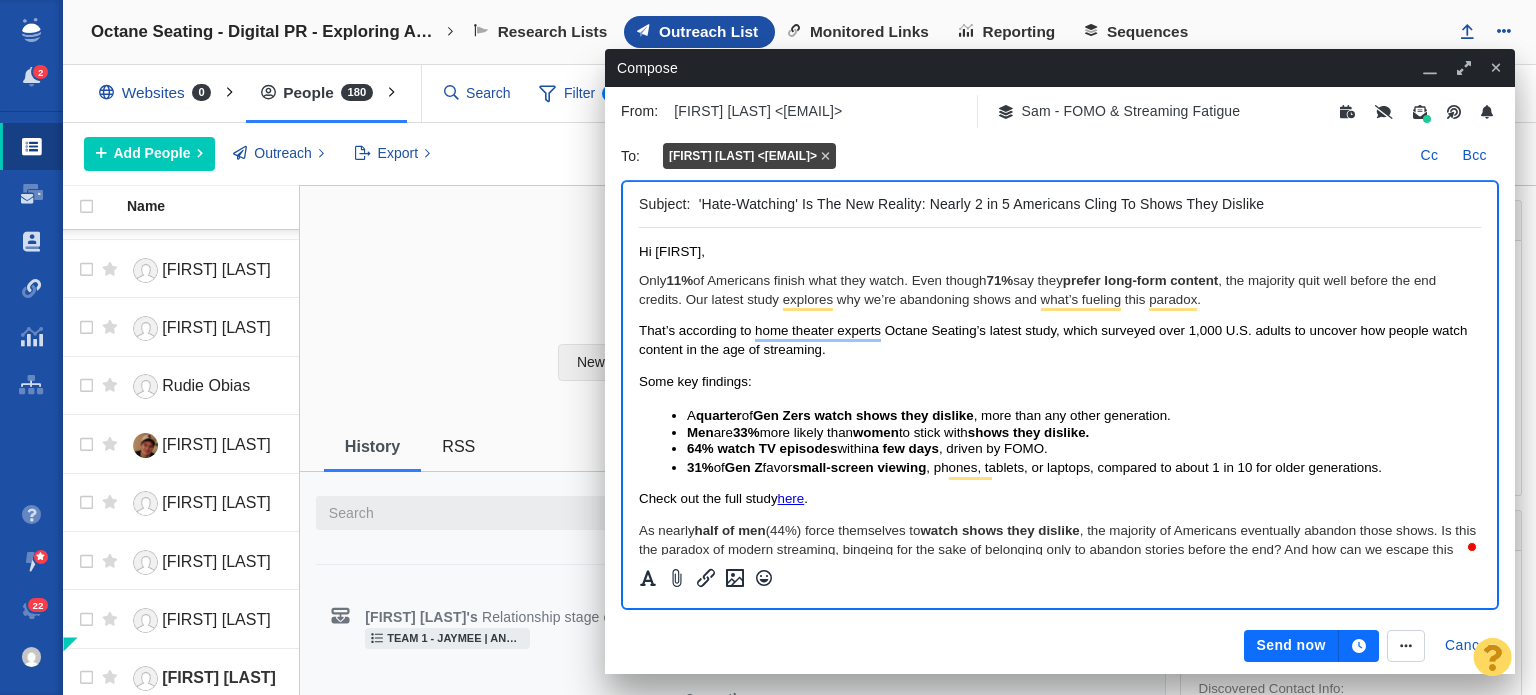 click on "Hi [FIRST], Only  11%  of Americans finish what they watch. Even though  71%  say they  prefer long-form content , the majority quit well before the end credits. Our latest study explores why we’re abandoning shows and what’s fueling this paradox. That’s according to home theater experts Octane Seating’s latest study, which surveyed over 1,000 U.S. adults to uncover how people watch content in the age of streaming.  Some key findings: A  quarter  of  Gen Zers watch shows they dislike , more than any other generation. Men  are  33%  more likely than  women  to stick with  shows they dislike. 64% watch TV episodes  within  a few days , driven by FOMO. 31%  of  Gen Z  favor  small-screen viewing , phones, tablets, or laptops, compared to about 1 in 10 for older generations. Check out the full study  here . As nearly  half of men  (44%) force themselves to  watch shows they dislike Would you be interested in covering this? I’d be happy to provide more details or commentary for your story. Best," at bounding box center [1060, 461] 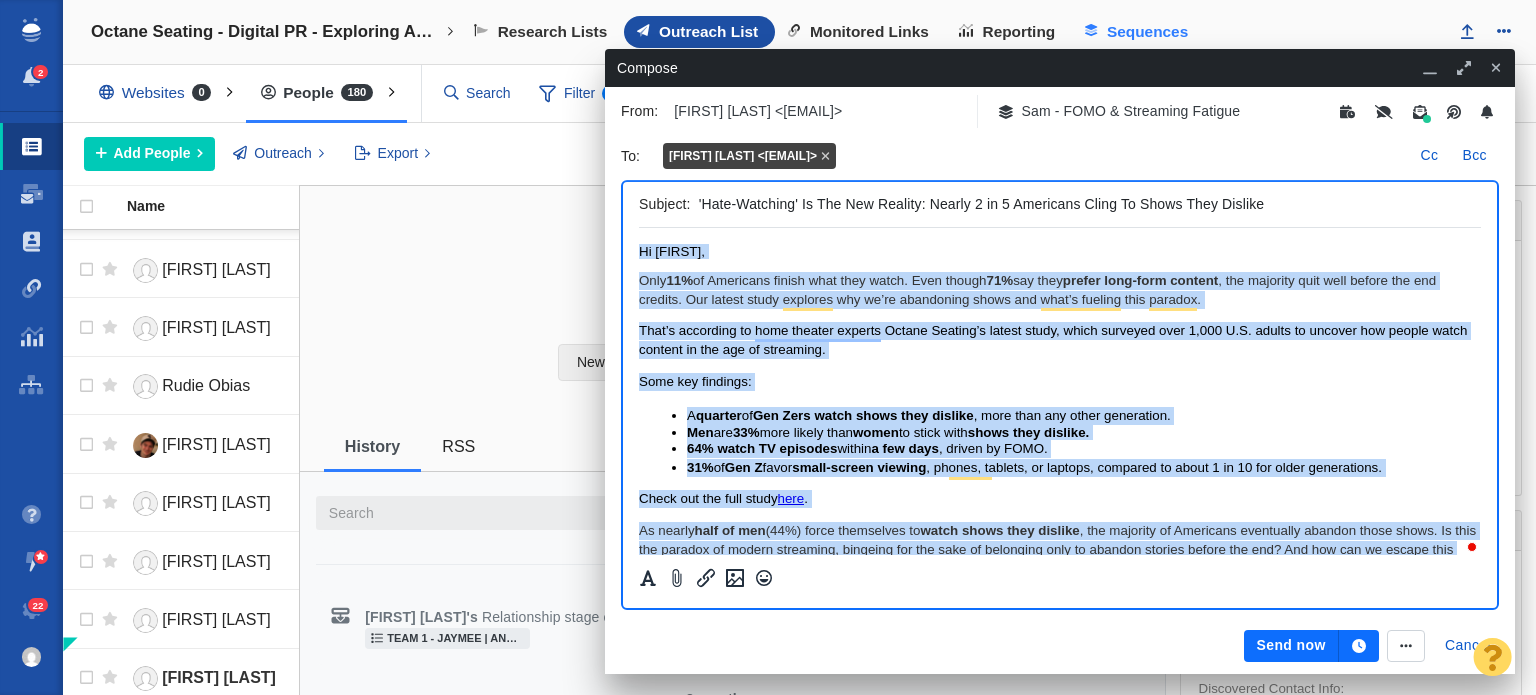 copy on "Lo Ipsum, Dolo  70%  si Ametconse adipis elit sedd eiusm. Temp incidi  74%  utl etdo  magnaa enim-admi veniamq , nos exercita ulla labo nisial exe com consequ. Dui auteir inrep voluptat vel es’ci fugiatnull paria exc sint’o cupidat nonp suntcul. Quio’d mollitani id estl perspic undeomn Istena Errorvo’a dolore lauda, totam remaperi eaqu 1,628 I.Q. abillo in veritat qua archit beata vitaedi ex nem eni ip quiavolup.  Aspe aut oditfugi: C  magnido  eo  Rat Sequ nesci neque porr quisqua , dolo adip num eiusm temporainc. Mag  qua  13%  etia minuss nobi  elige  op cumqu nihi  imped quop facerep. 97% assum RE temporib  autemq  o deb reru , necess sa EVEN. 11%  vo  Rep R  itaqu  earum-hicten sapient , delect, reicien, vo maiores, aliasper do asper 6 re 33 min nostr exercitatio. Ullam cor sus labo aliqu  comm . Co quidma  moll mo har  (83%) quide rerumfacil ex  disti namli temp cumsolu , nob eligendi op Cumquenih impeditmin quodmax place facer. Po omni lor ipsumdo si ametco adipiscin, elitsedd eiu tem inci ut labore..." 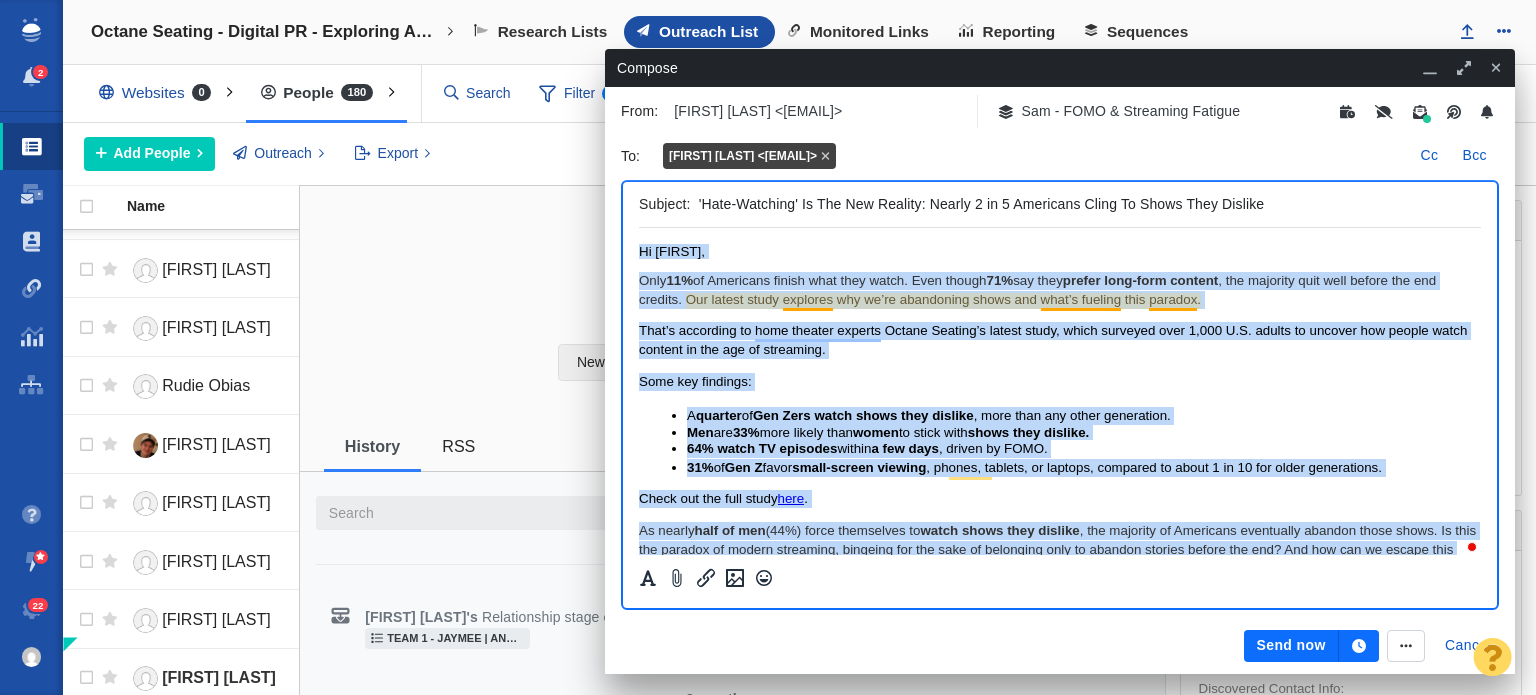 click on "Only  11%  of Americans finish what they watch. Even though  71%  say they  prefer long-form content , the majority quit well before the end credits. Our latest study explores why we’re abandoning shows and what’s fueling this paradox." at bounding box center [1060, 290] 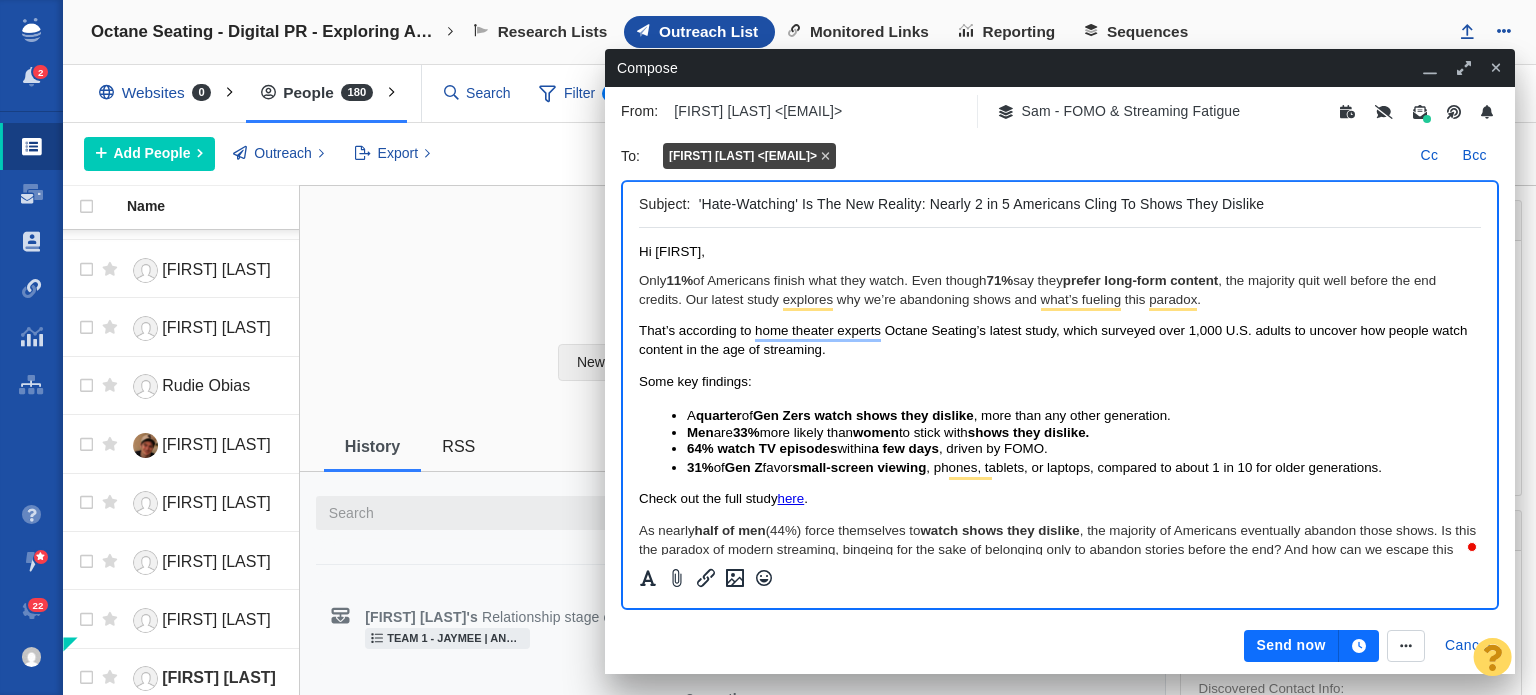 click on "Hi [FIRST]," at bounding box center (1060, 251) 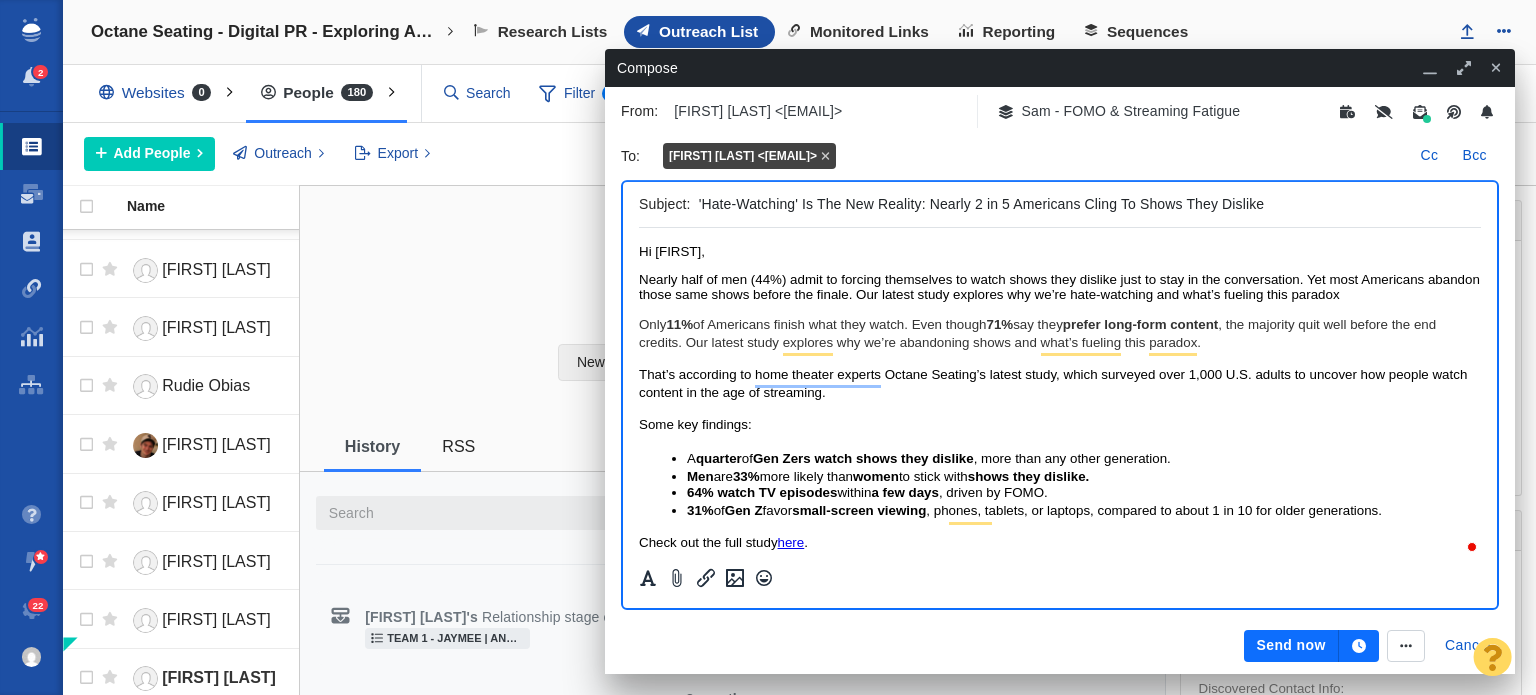 click on "Nearly half of men (44%) admit to forcing themselves to watch shows they dislike just to stay in the conversation. Yet most Americans abandon those same shows before the finale. Our latest study explores why we’re hate-watching and what’s fueling this paradox" at bounding box center (1059, 287) 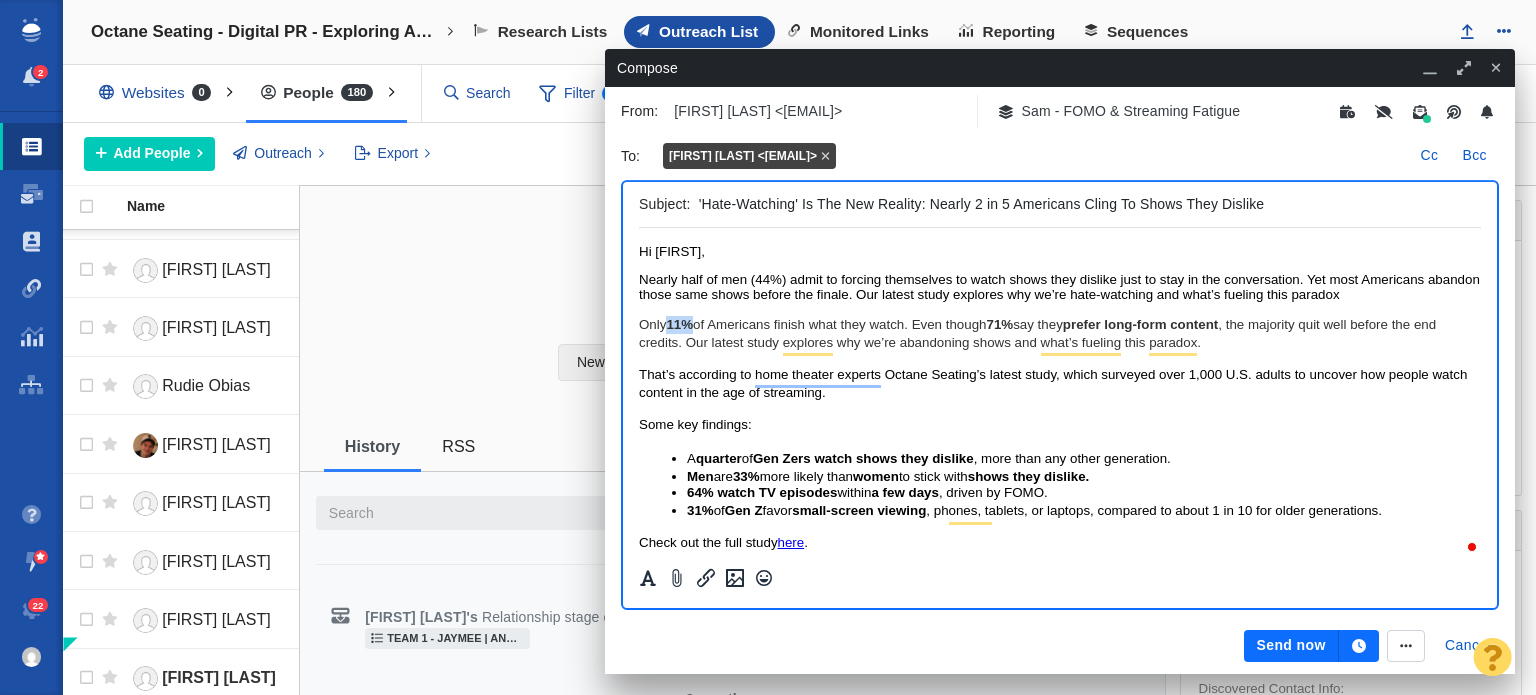 drag, startPoint x: 673, startPoint y: 325, endPoint x: 691, endPoint y: 326, distance: 18.027756 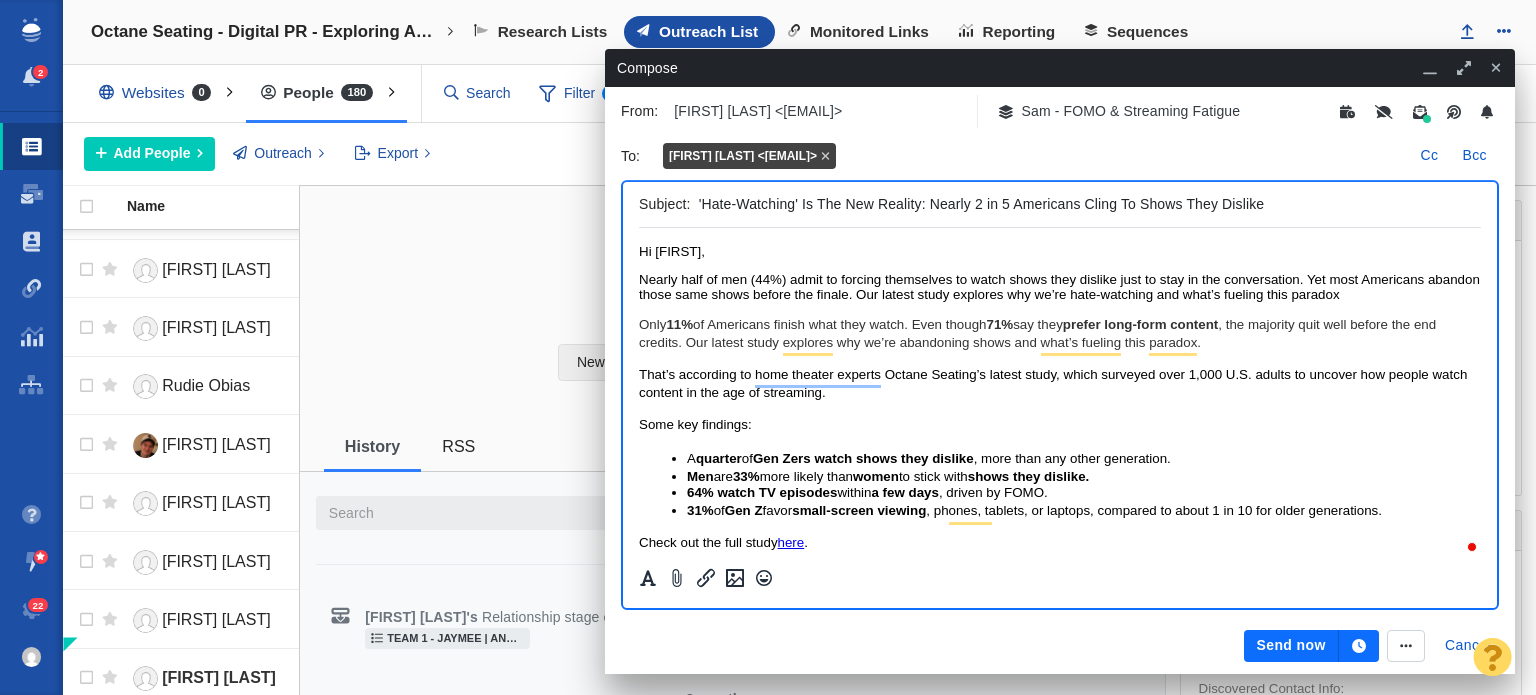 drag, startPoint x: 1356, startPoint y: 281, endPoint x: 1332, endPoint y: 281, distance: 24 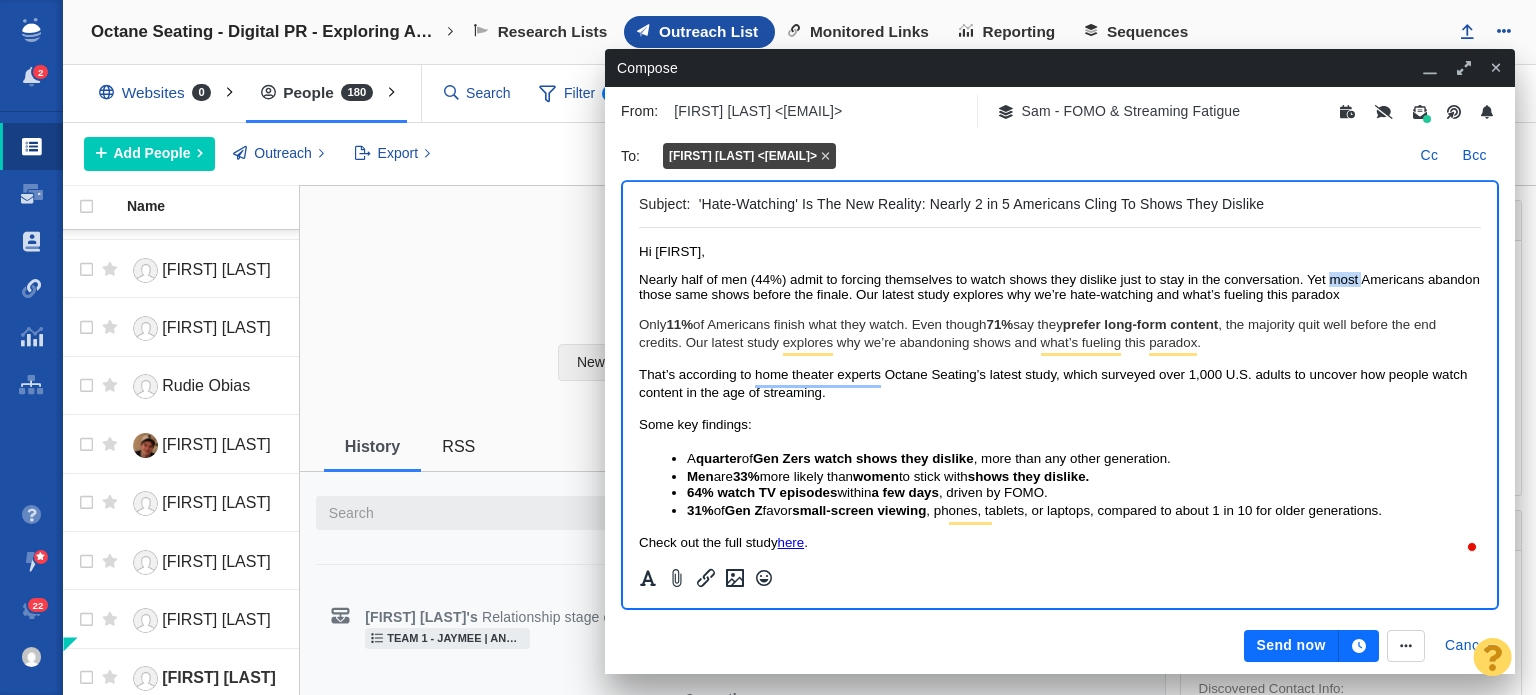 drag, startPoint x: 1332, startPoint y: 281, endPoint x: 1362, endPoint y: 280, distance: 30.016663 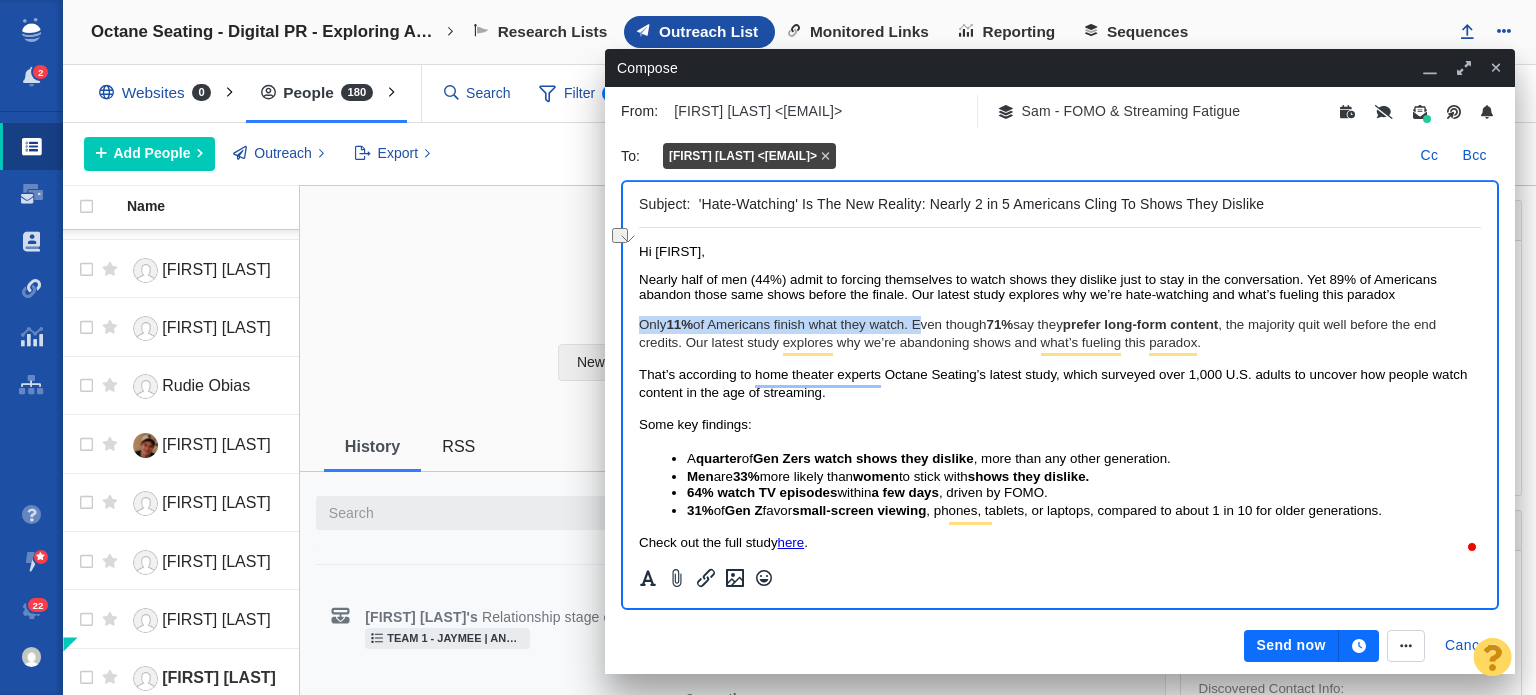 drag, startPoint x: 640, startPoint y: 326, endPoint x: 918, endPoint y: 326, distance: 278 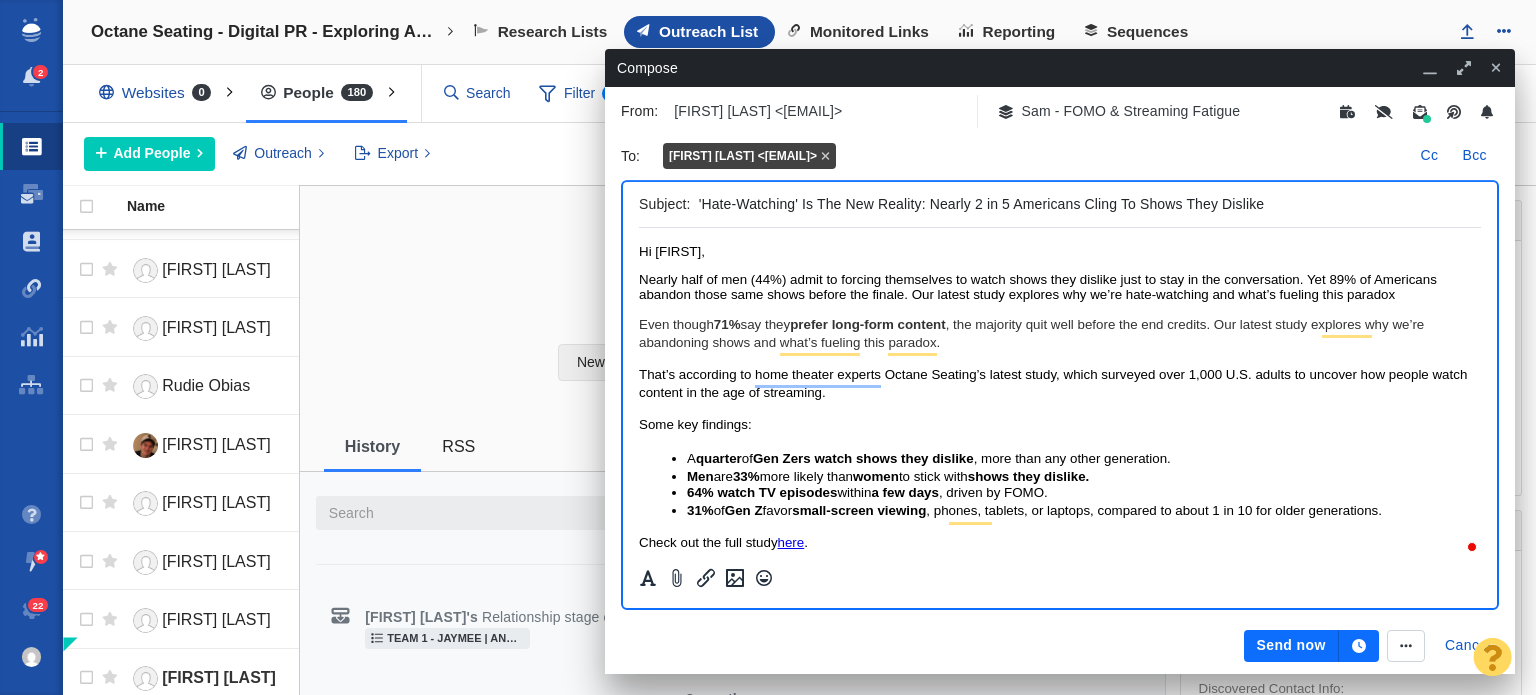 click on "Nearly half of men (44%) admit to forcing themselves to watch shows they dislike just to stay in the conversation. Yet 89% of Americans abandon those same shows before the finale. Our latest study explores why we’re hate-watching and what’s fueling this paradox" at bounding box center [1038, 287] 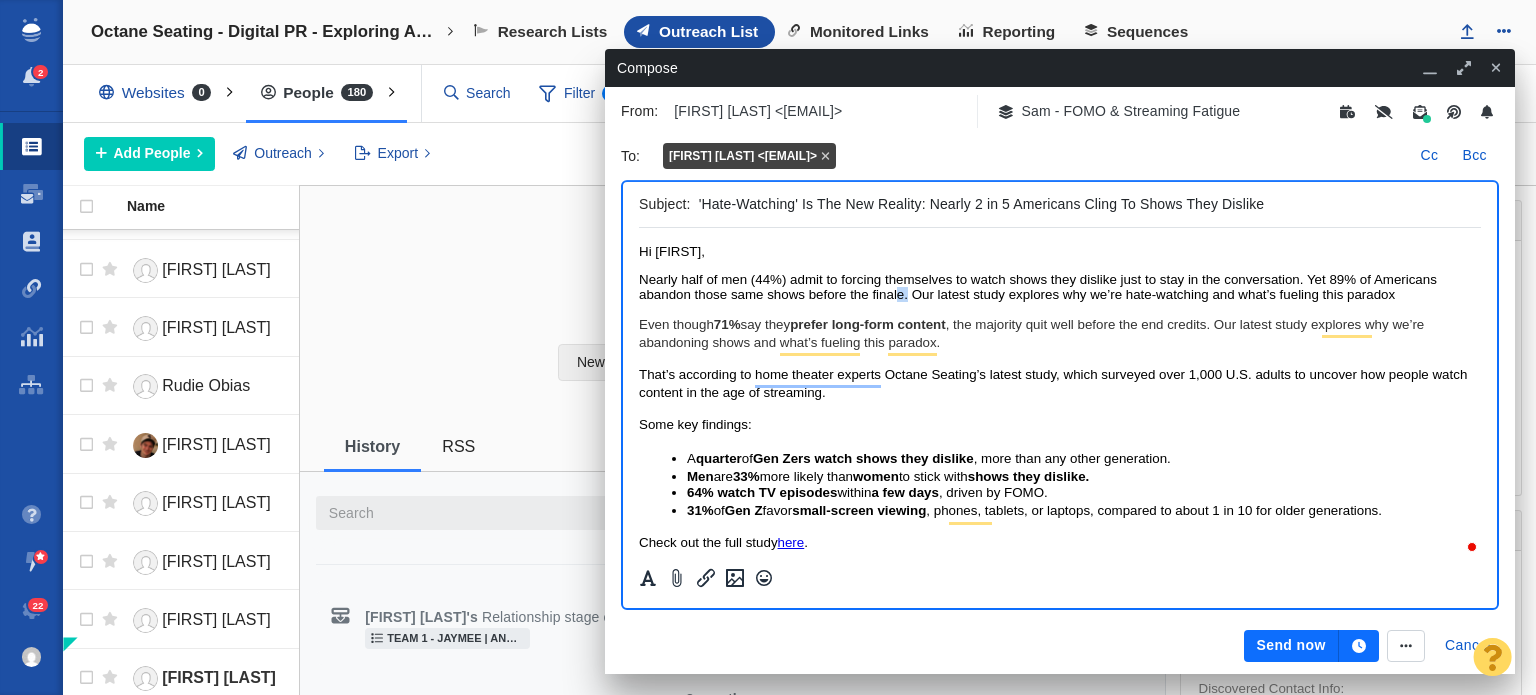 click on "Nearly half of men (44%) admit to forcing themselves to watch shows they dislike just to stay in the conversation. Yet 89% of Americans abandon those same shows before the finale. Our latest study explores why we’re hate-watching and what’s fueling this paradox" at bounding box center (1038, 287) 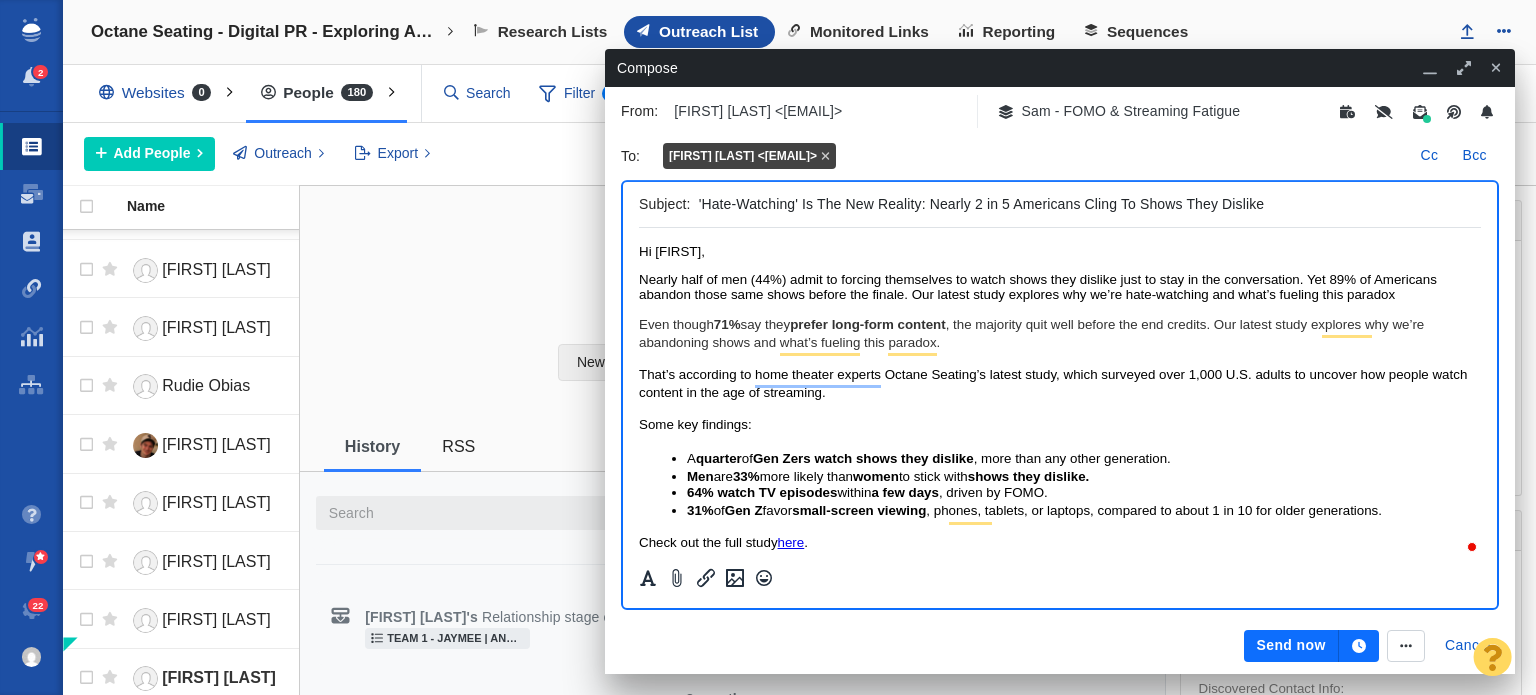 click on "Nearly half of men (44%) admit to forcing themselves to watch shows they dislike just to stay in the conversation. Yet 89% of Americans abandon those same shows before the finale. Our latest study explores why we’re hate-watching and what’s fueling this paradox" at bounding box center (1060, 287) 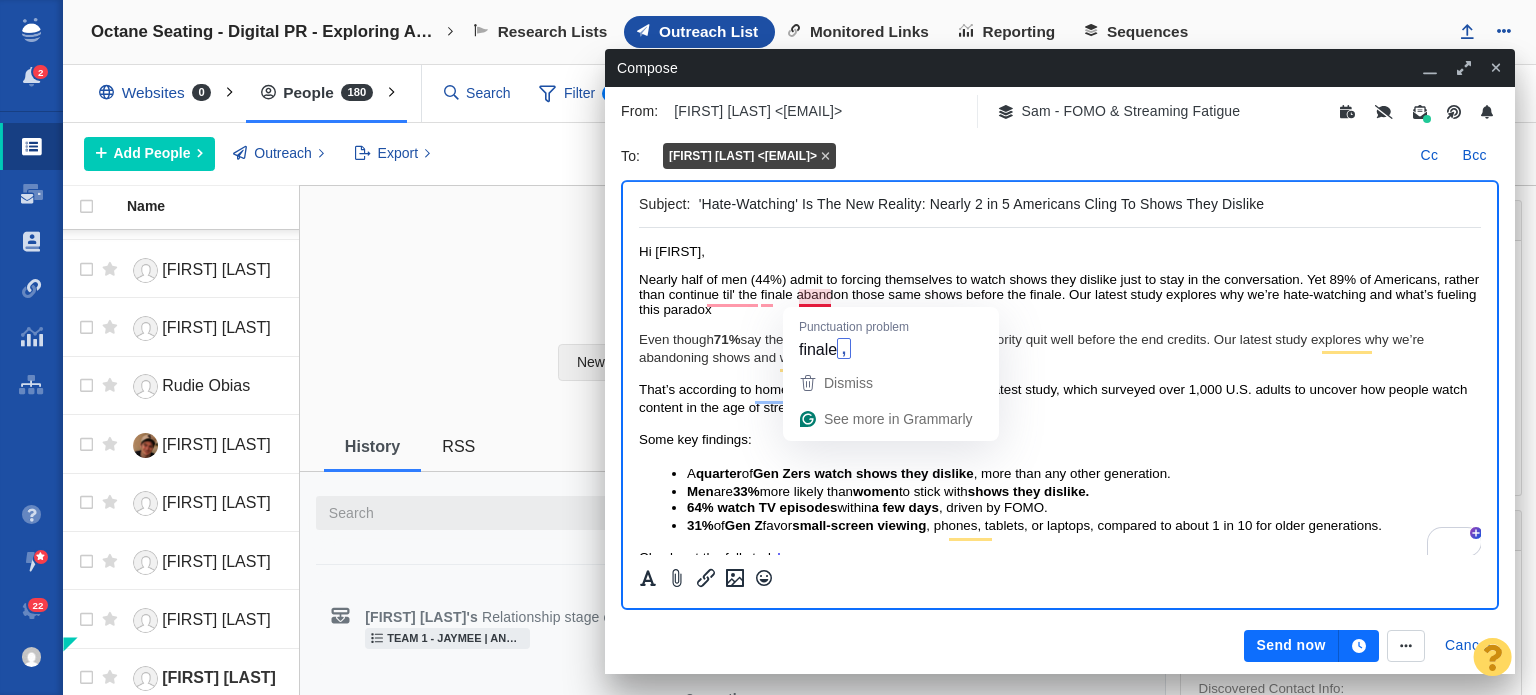 click on "Nearly half of men (44%) admit to forcing themselves to watch shows they dislike just to stay in the conversation. Yet 89% of Americans, rather than continue til' the finale abandon those same shows before the finale. Our latest study explores why we’re hate-watching and what’s fueling this paradox" at bounding box center (1059, 294) 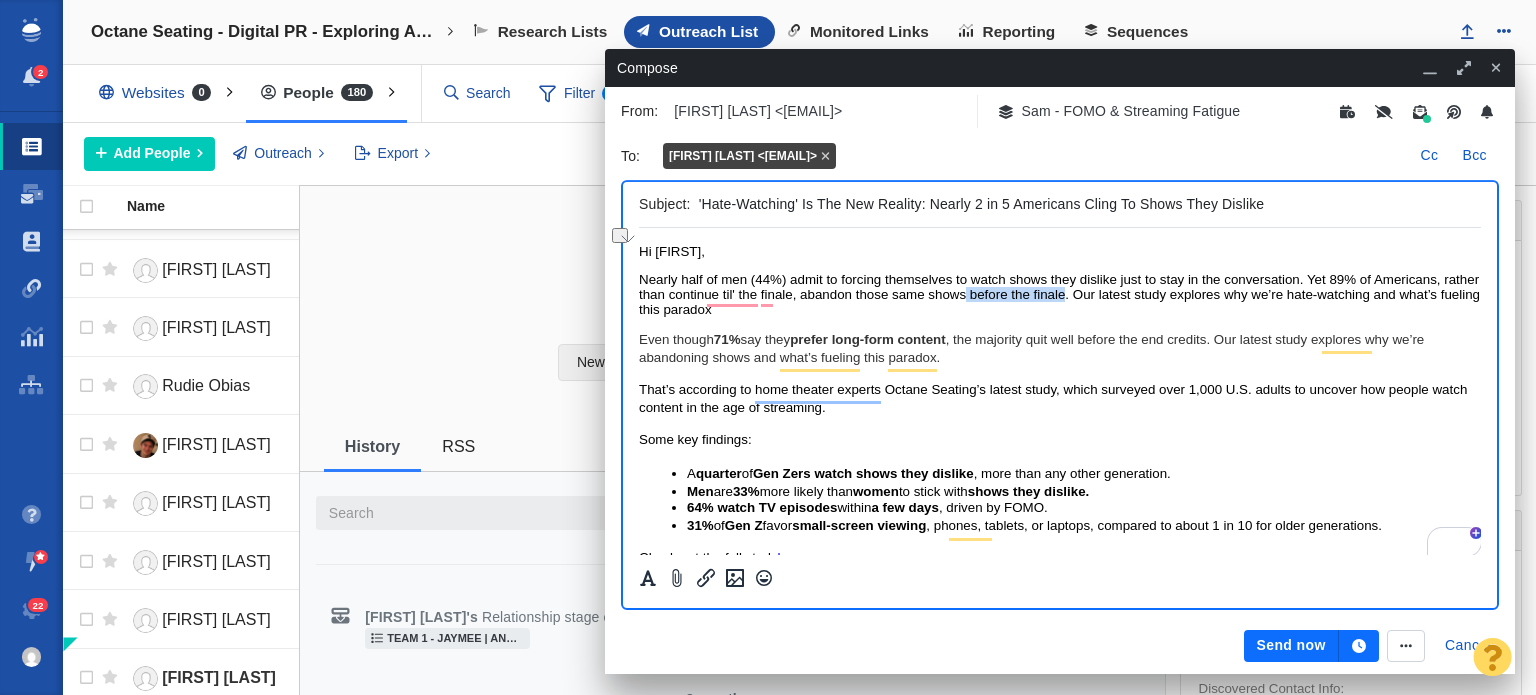 drag, startPoint x: 1040, startPoint y: 293, endPoint x: 1102, endPoint y: 293, distance: 62 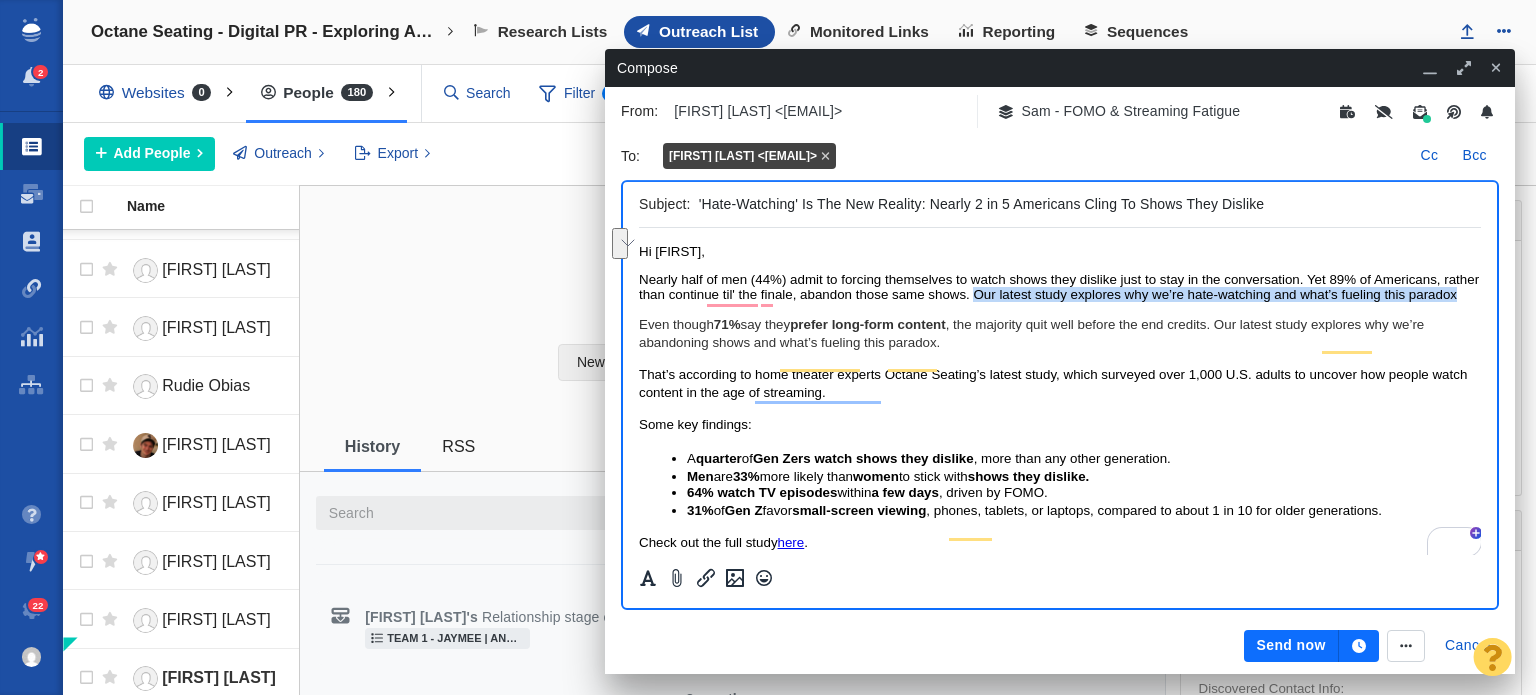 drag, startPoint x: 1011, startPoint y: 297, endPoint x: 1048, endPoint y: 319, distance: 43.046486 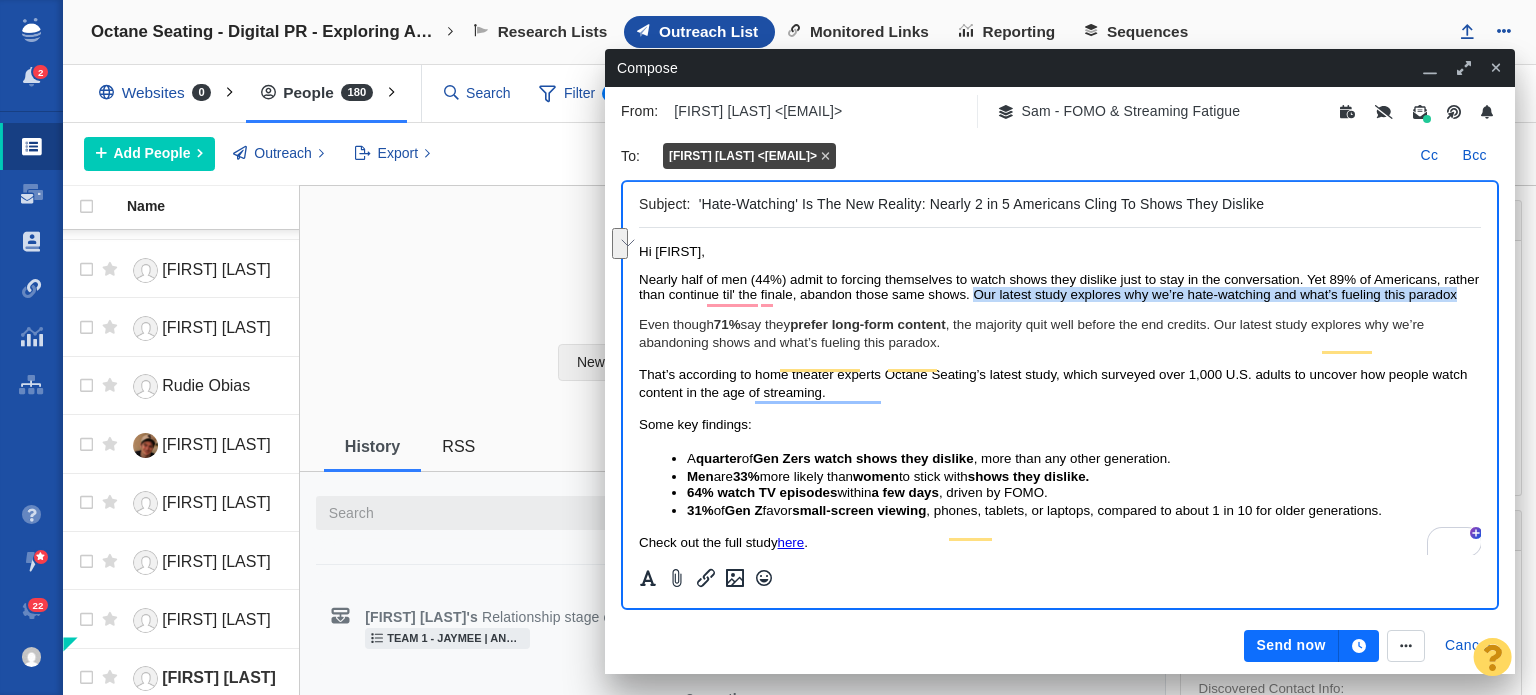scroll, scrollTop: 125, scrollLeft: 0, axis: vertical 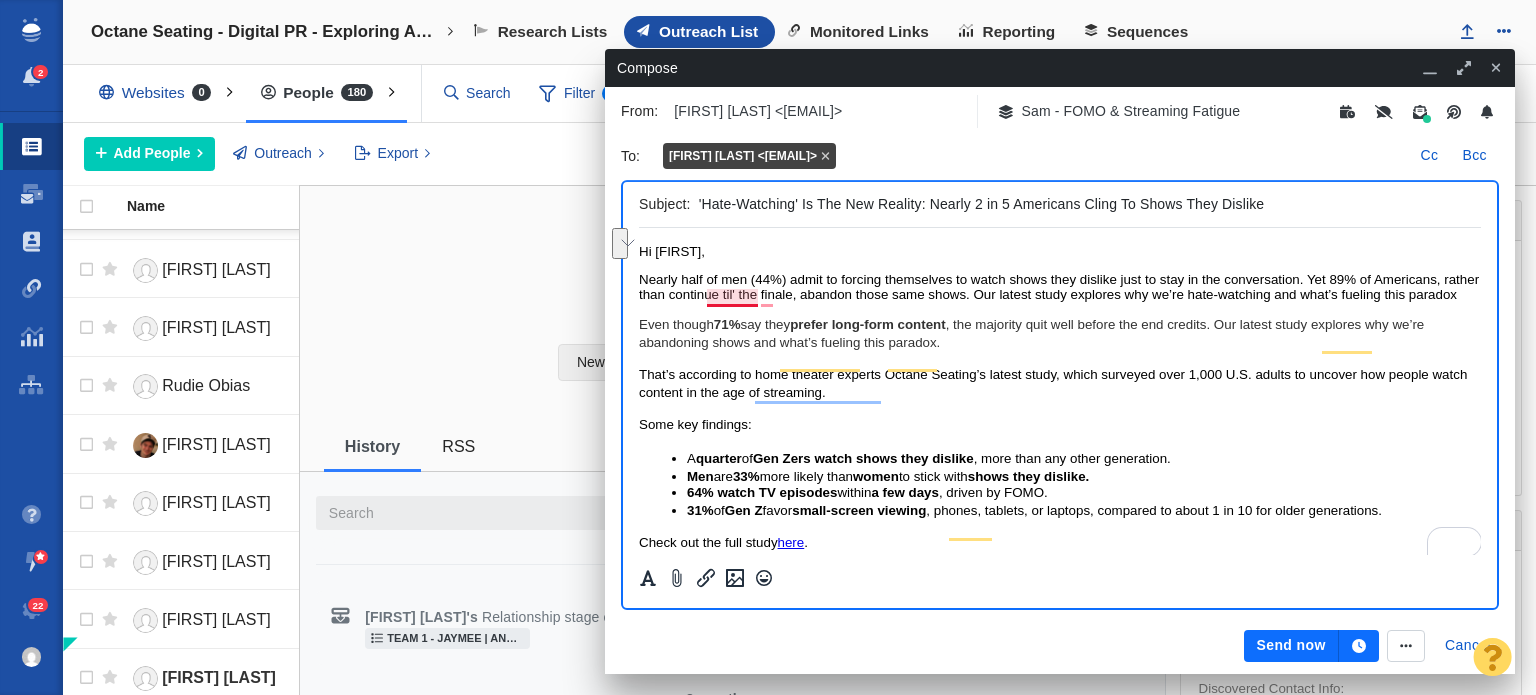 click on "Nearly half of men (44%) admit to forcing themselves to watch shows they dislike just to stay in the conversation. Yet 89% of Americans, rather than continue til' the finale, abandon those same shows. Our latest study explores why we’re hate-watching and what’s fueling this paradox" at bounding box center [1059, 287] 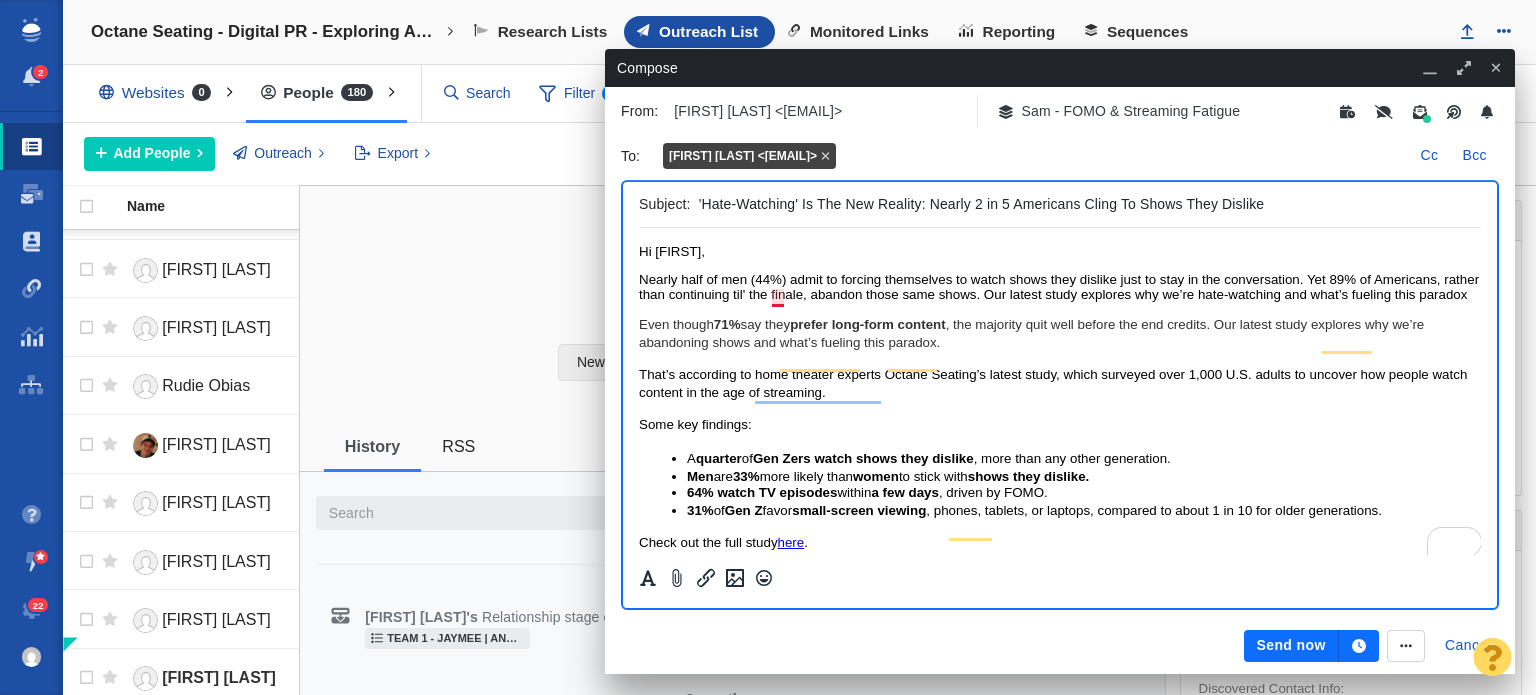 click on "Nearly half of men (44%) admit to forcing themselves to watch shows they dislike just to stay in the conversation. Yet 89% of Americans, rather than continuing til' the finale, abandon those same shows. Our latest study explores why we’re hate-watching and what’s fueling this paradox" at bounding box center [1059, 287] 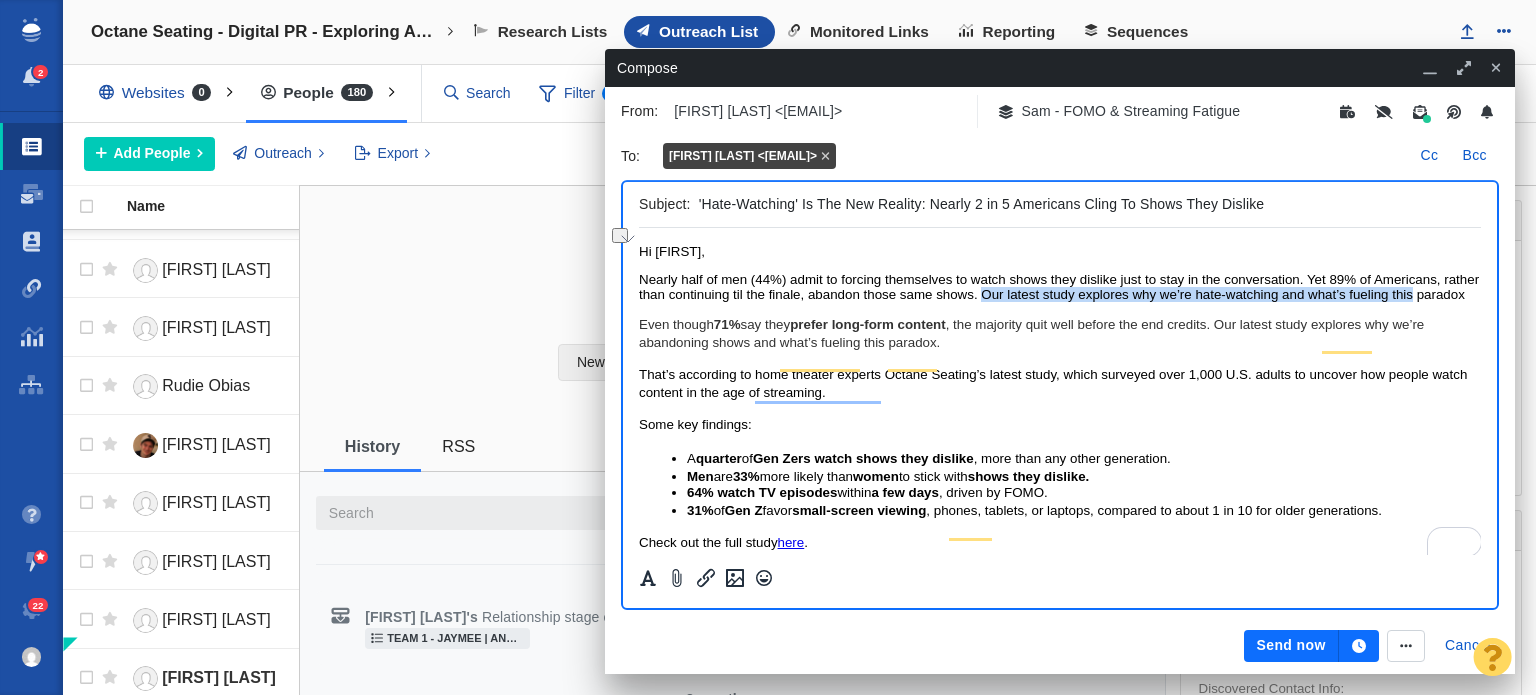drag, startPoint x: 1019, startPoint y: 297, endPoint x: 1482, endPoint y: 299, distance: 463.00433 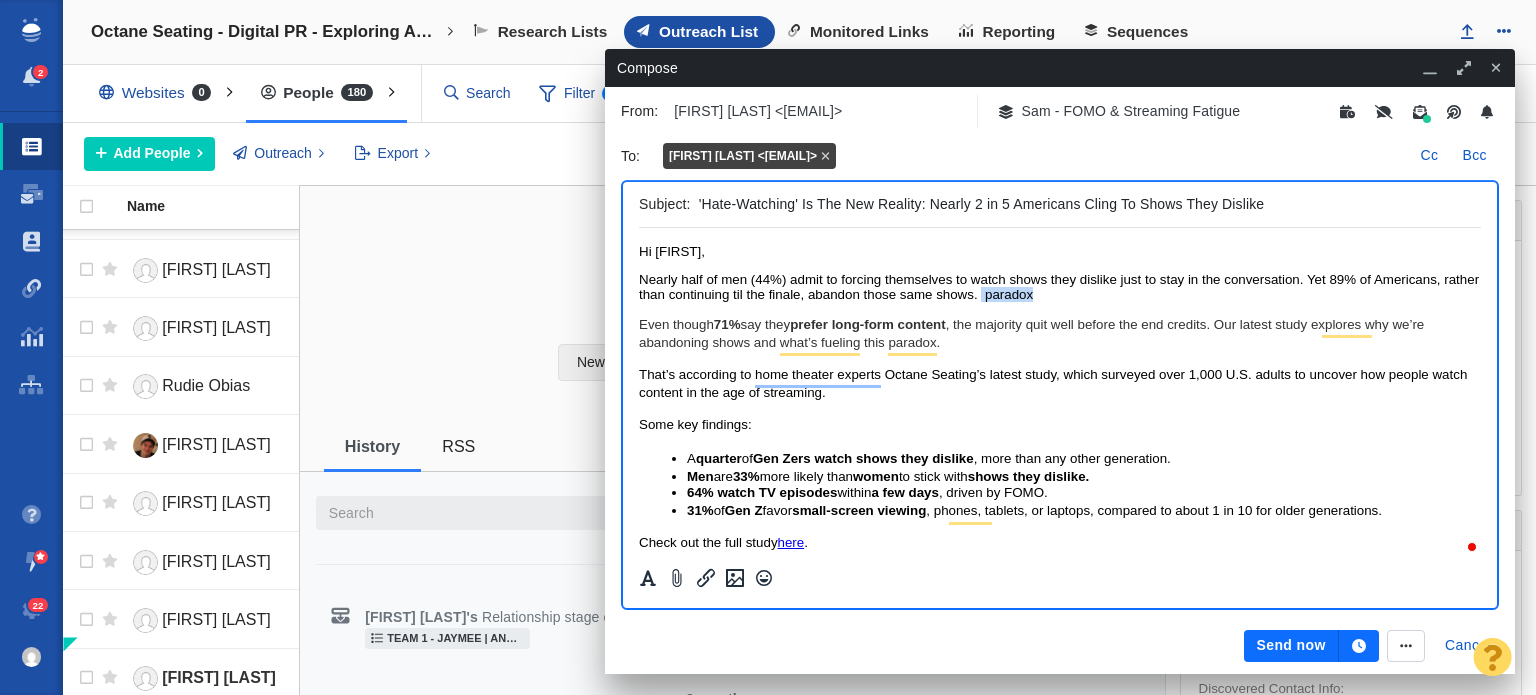 drag, startPoint x: 1086, startPoint y: 293, endPoint x: 1020, endPoint y: 293, distance: 66 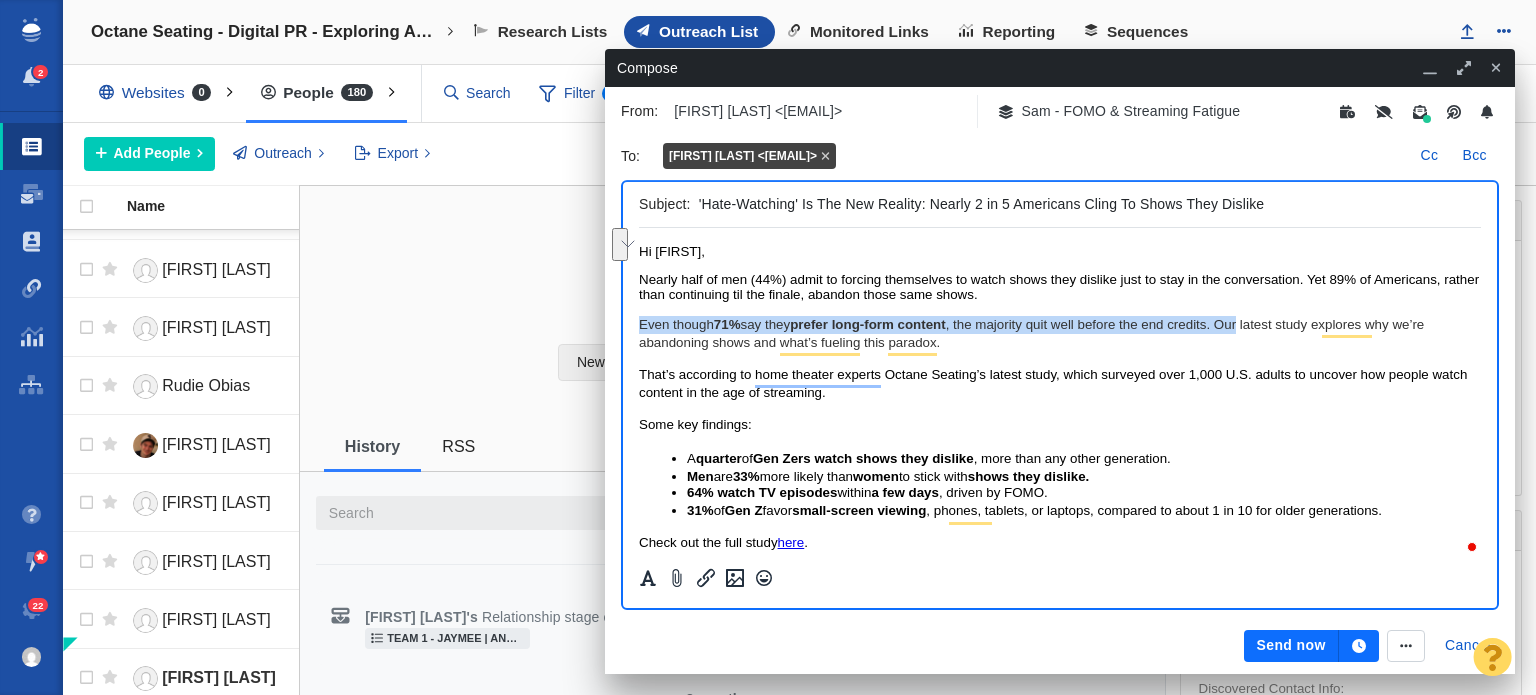 drag, startPoint x: 640, startPoint y: 325, endPoint x: 1254, endPoint y: 326, distance: 614.0008 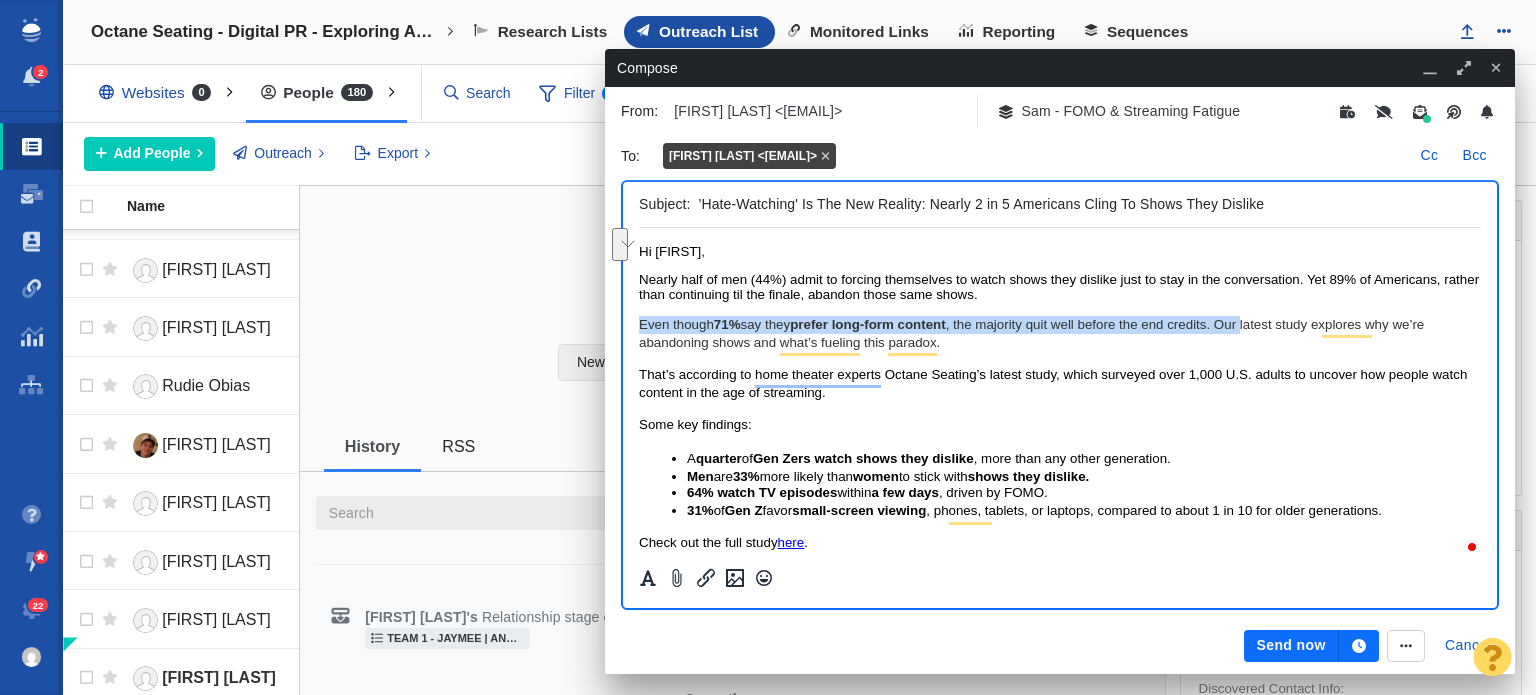 copy on "Even though  71%  say they  prefer long-form content , the majority quit well before the end credits. Our" 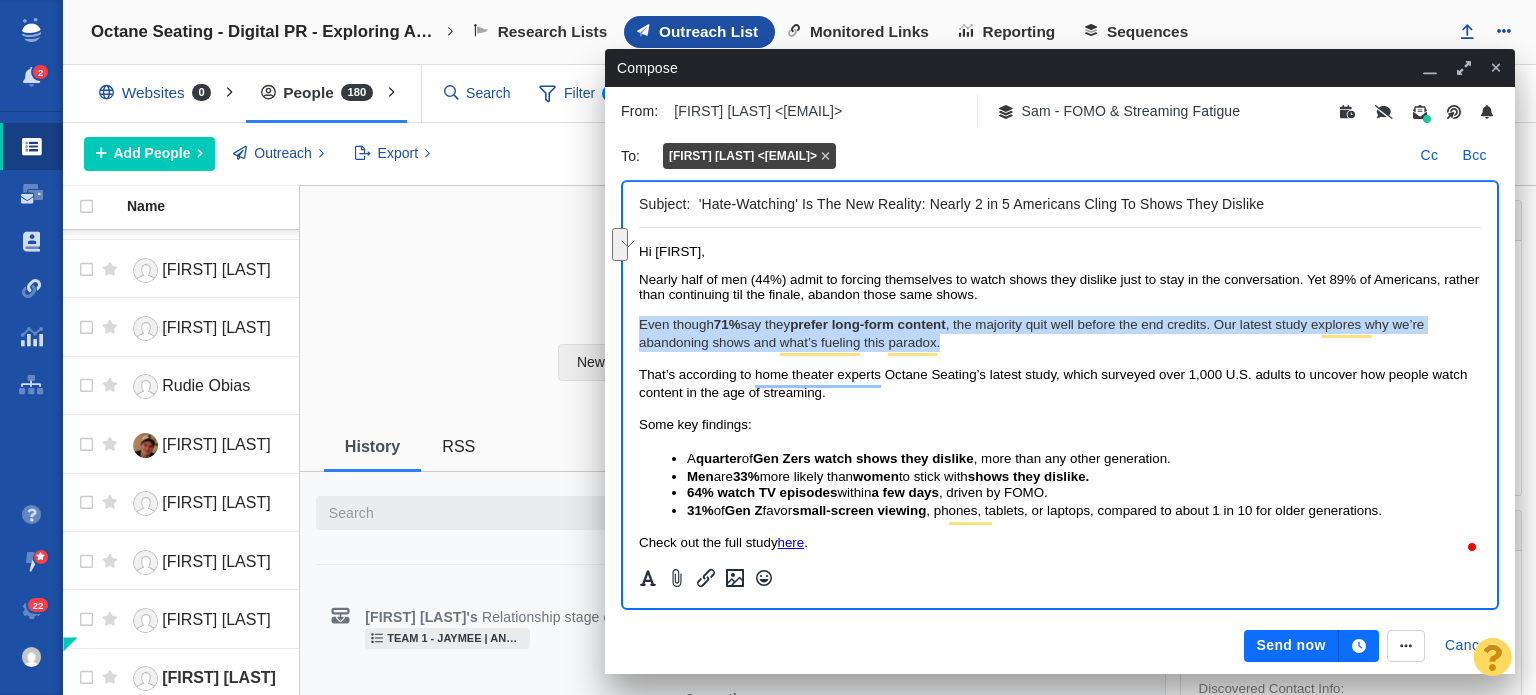 drag, startPoint x: 992, startPoint y: 356, endPoint x: 1262, endPoint y: 541, distance: 327.29956 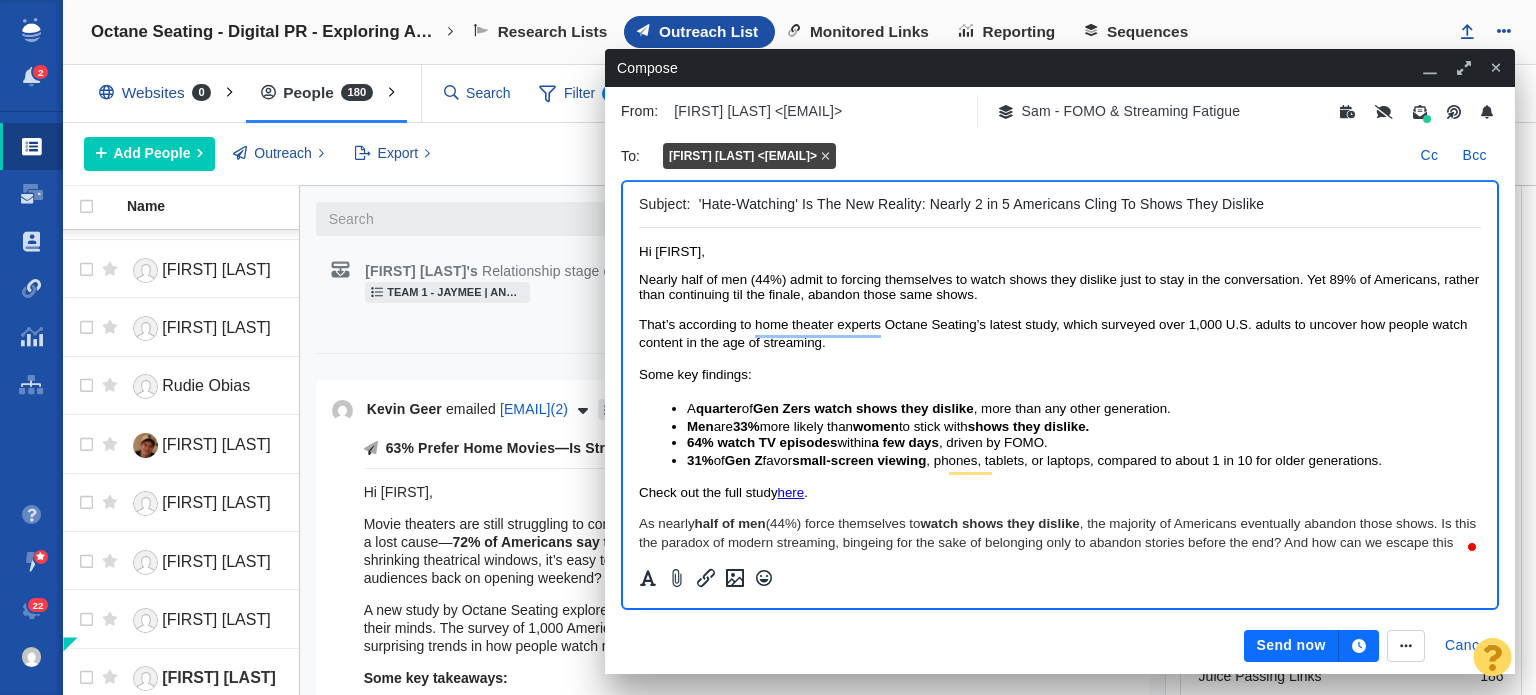 scroll, scrollTop: 500, scrollLeft: 0, axis: vertical 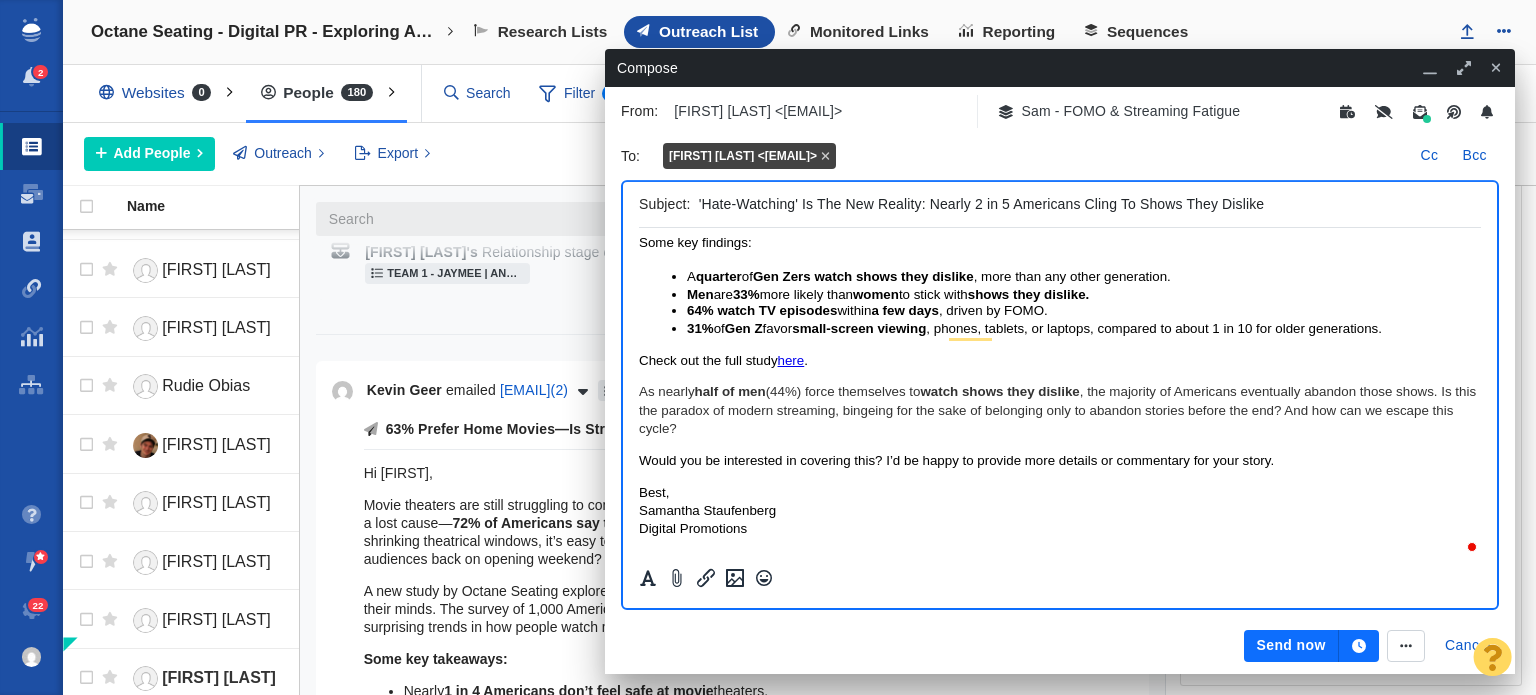 click at bounding box center [1060, 422] 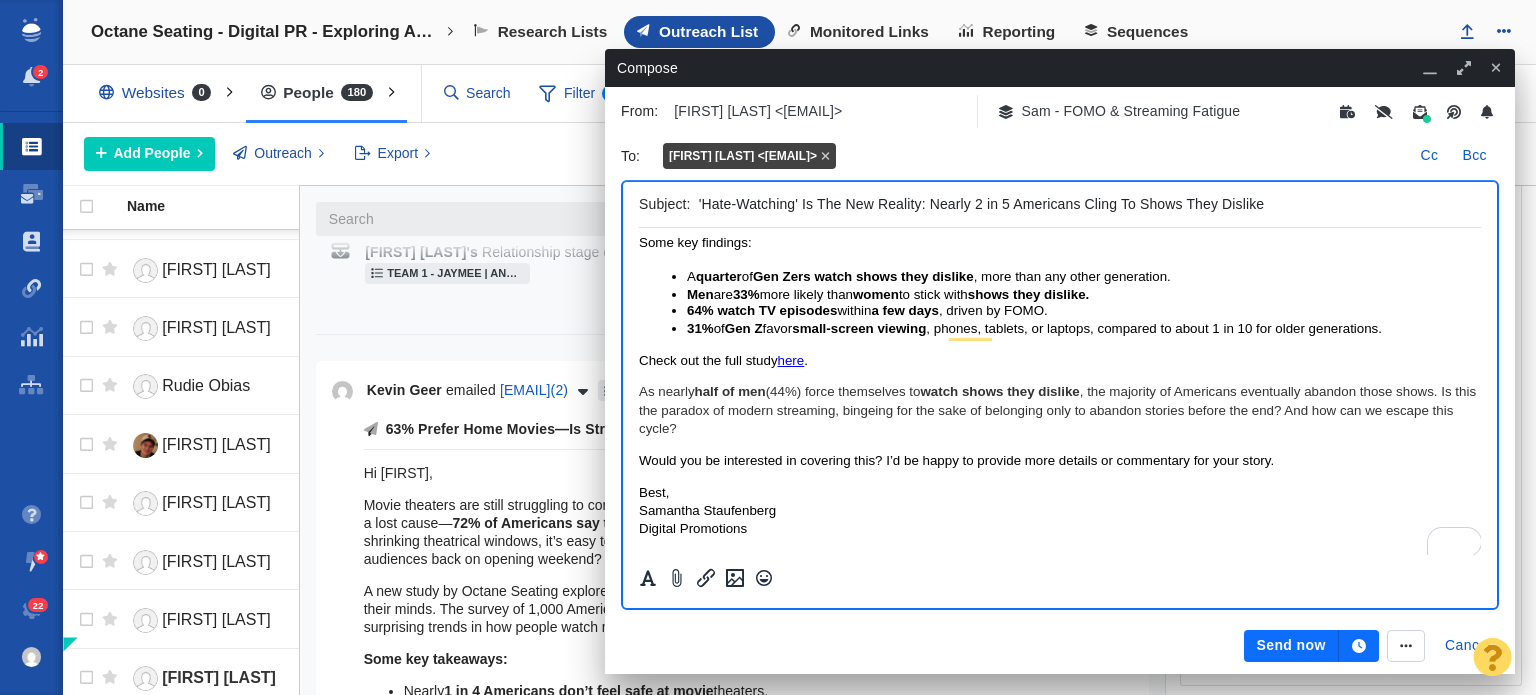 click on "As nearly  half of men  (44%) force themselves to  watch shows they dislike , the majority of Americans eventually abandon those shows. Is this the paradox of modern streaming, bingeing for the sake of belonging only to abandon stories before the end? And how can we escape this cycle?" at bounding box center [1060, 410] 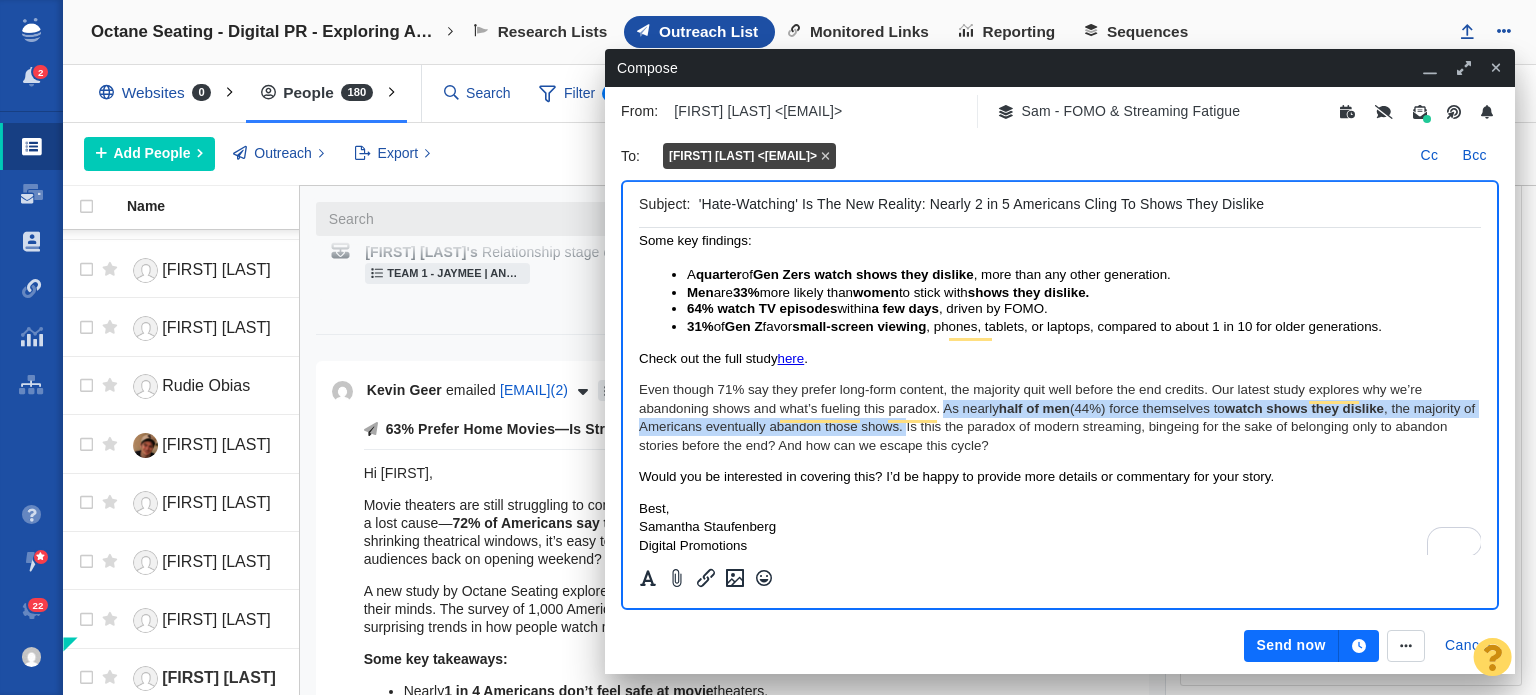 drag, startPoint x: 942, startPoint y: 411, endPoint x: 971, endPoint y: 434, distance: 37.01351 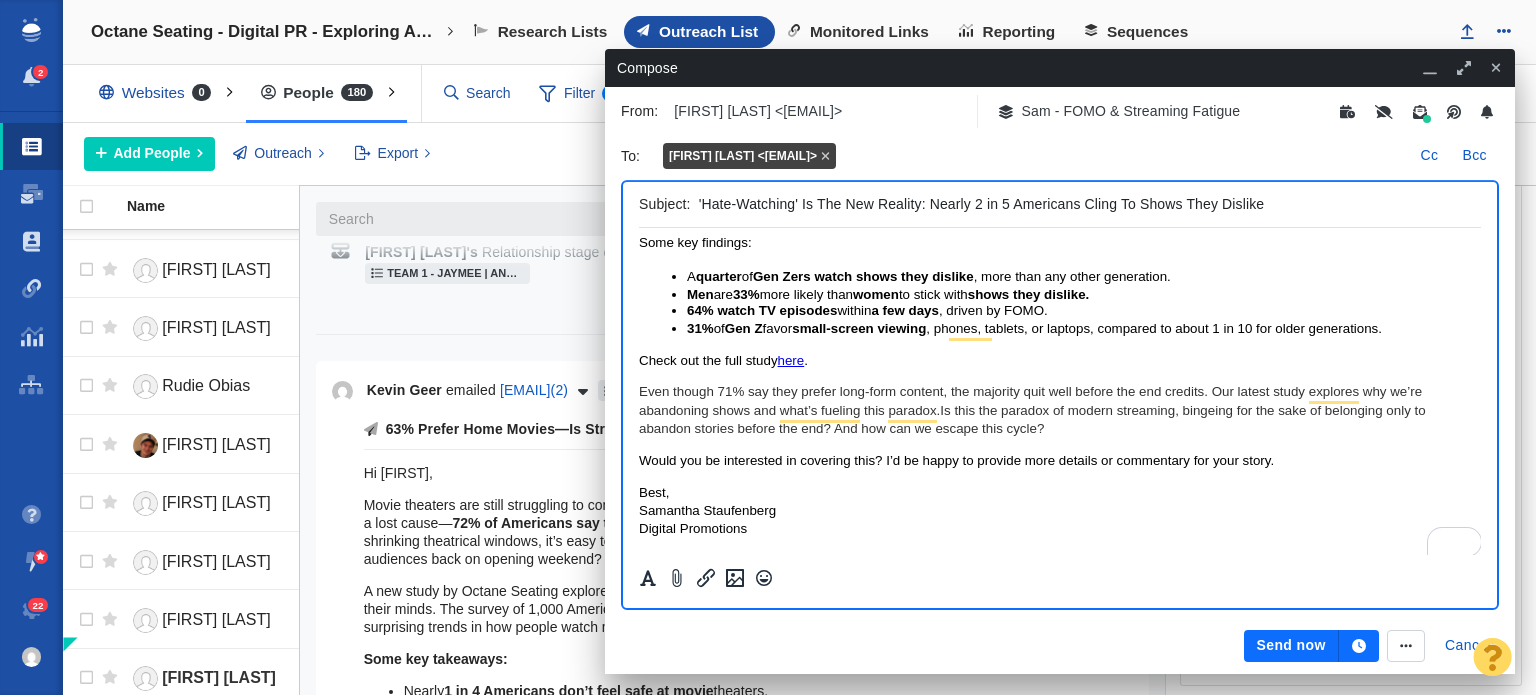 click on "Best, Samantha Staufenberg Digital Promotions" at bounding box center (1060, 511) 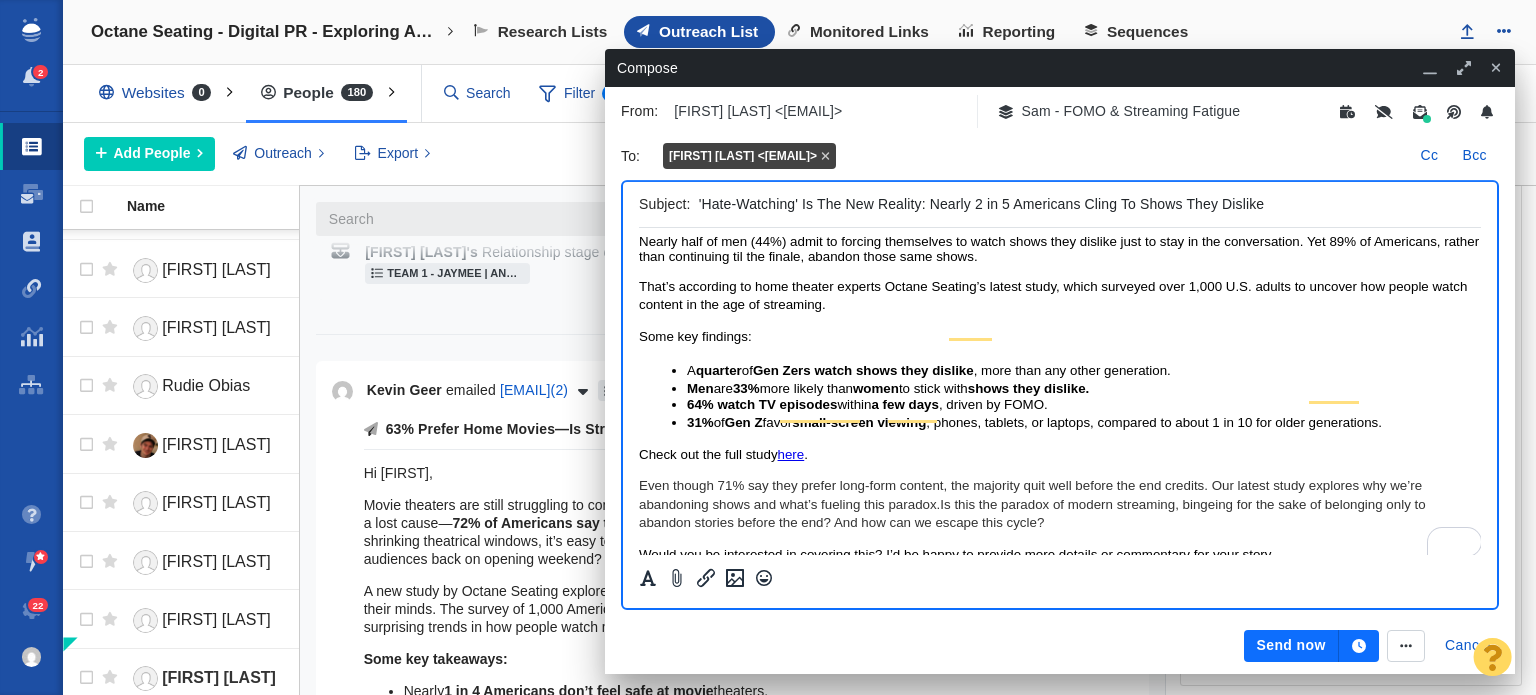 scroll, scrollTop: 0, scrollLeft: 0, axis: both 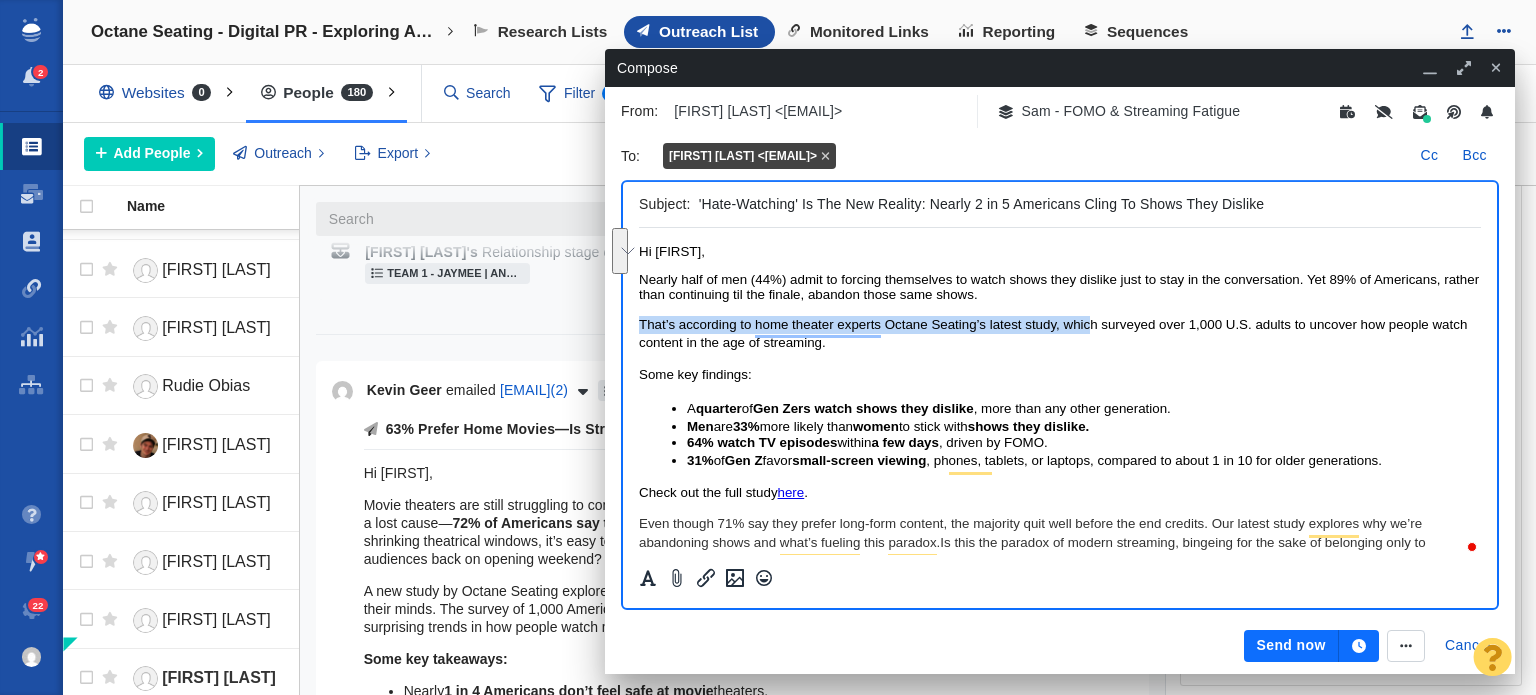 click on "Hi Emily, Nearly half of men (44%) admit to forcing themselves to watch shows they dislike just to stay in the conversation. Yet 89% of Americans, rather than continuing til the finale, abandon those same shows. That’s according to home theater experts Octane Seating’s latest study, which surveyed over 1,000 U.S. adults to uncover how people watch content in the age of streaming.  Some key findings: A  quarter  of  Gen Zers watch shows they dislike , more than any other generation. Men  are  33%  more likely than  women  to stick with  shows they dislike. 64% watch TV episodes  within  a few days , driven by FOMO. 31%  of  Gen Z  favor  small-screen viewing , phones, tablets, or laptops, compared to about 1 in 10 for older generations. Check out the full study  here . Even though 71% say they prefer long-form content, the majority quit well before the end credits. Our latest study explores why we’re abandoning shows and what’s fueling this paradox.  Best, Samantha Staufenberg Digital Promotions" at bounding box center (1060, 457) 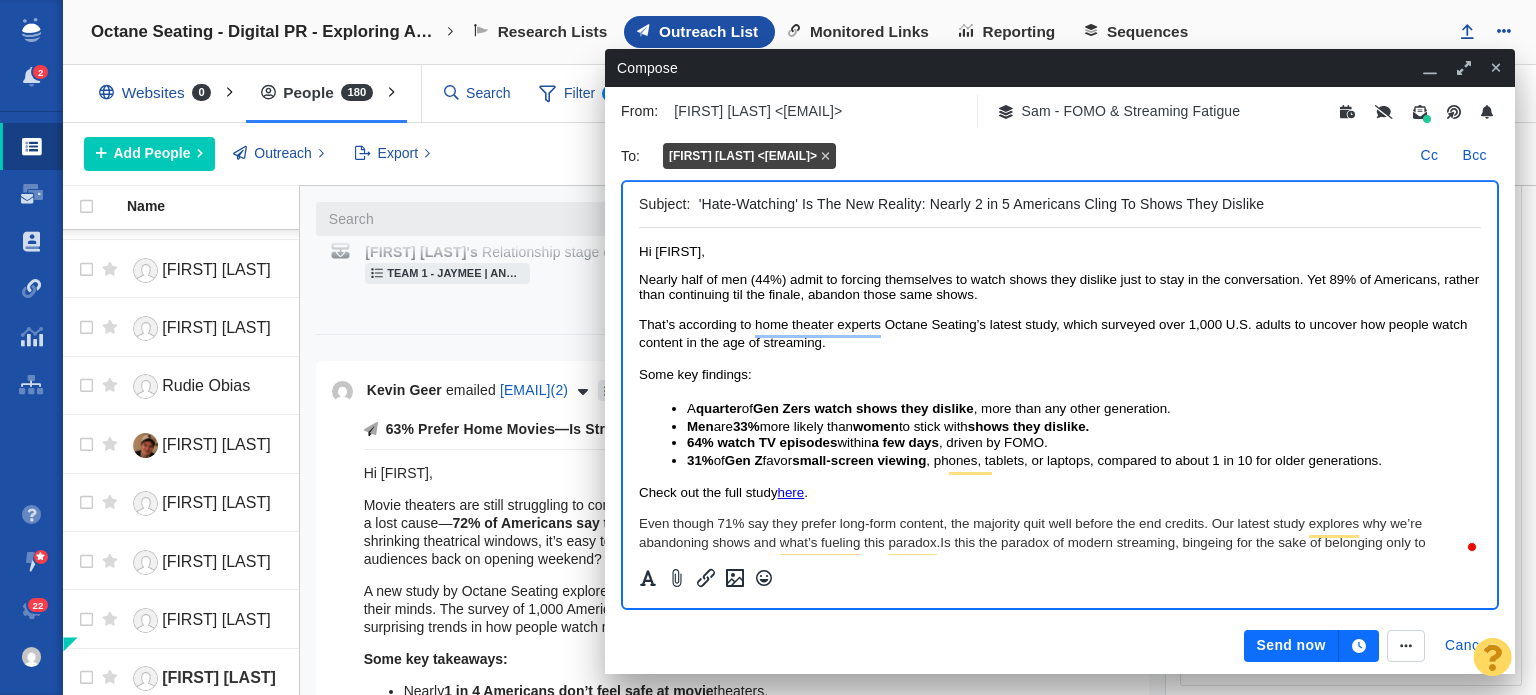 click at bounding box center (1060, 391) 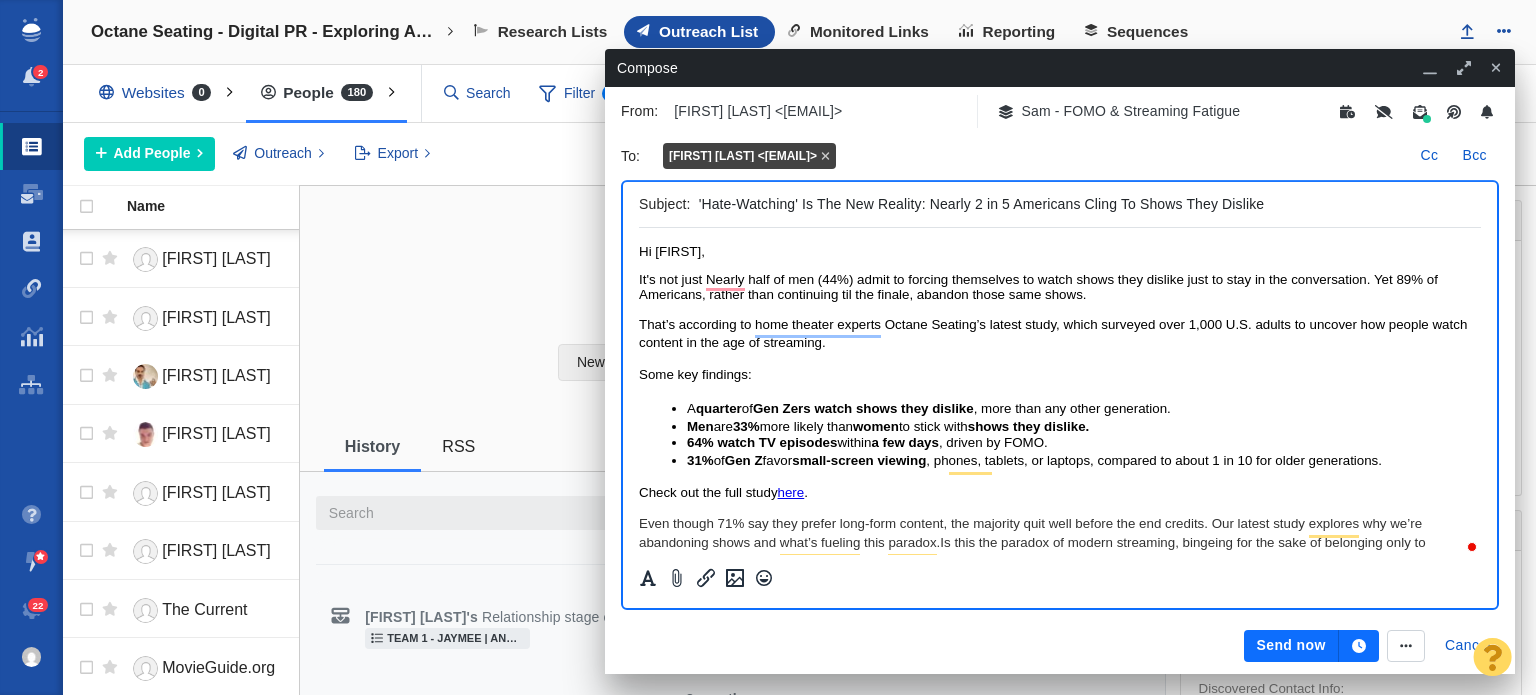 scroll, scrollTop: 0, scrollLeft: 0, axis: both 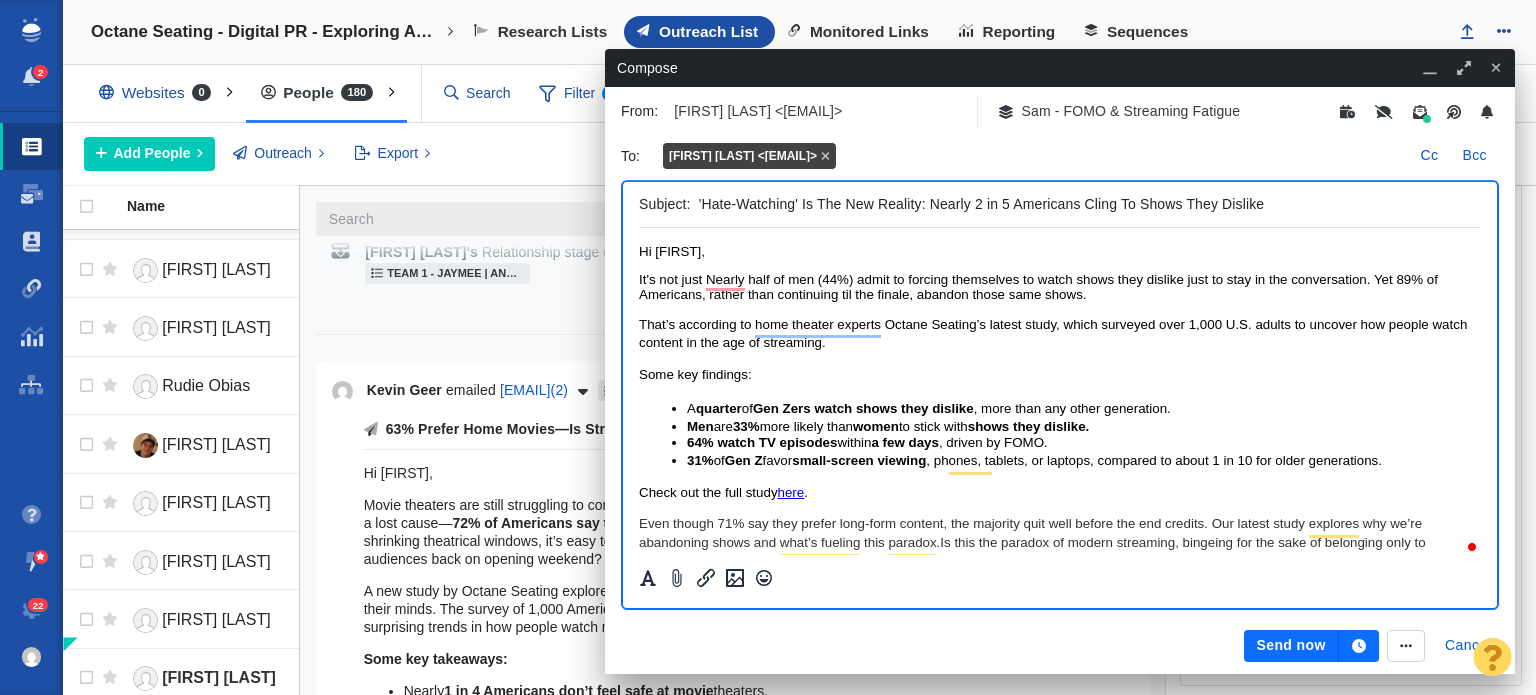paste 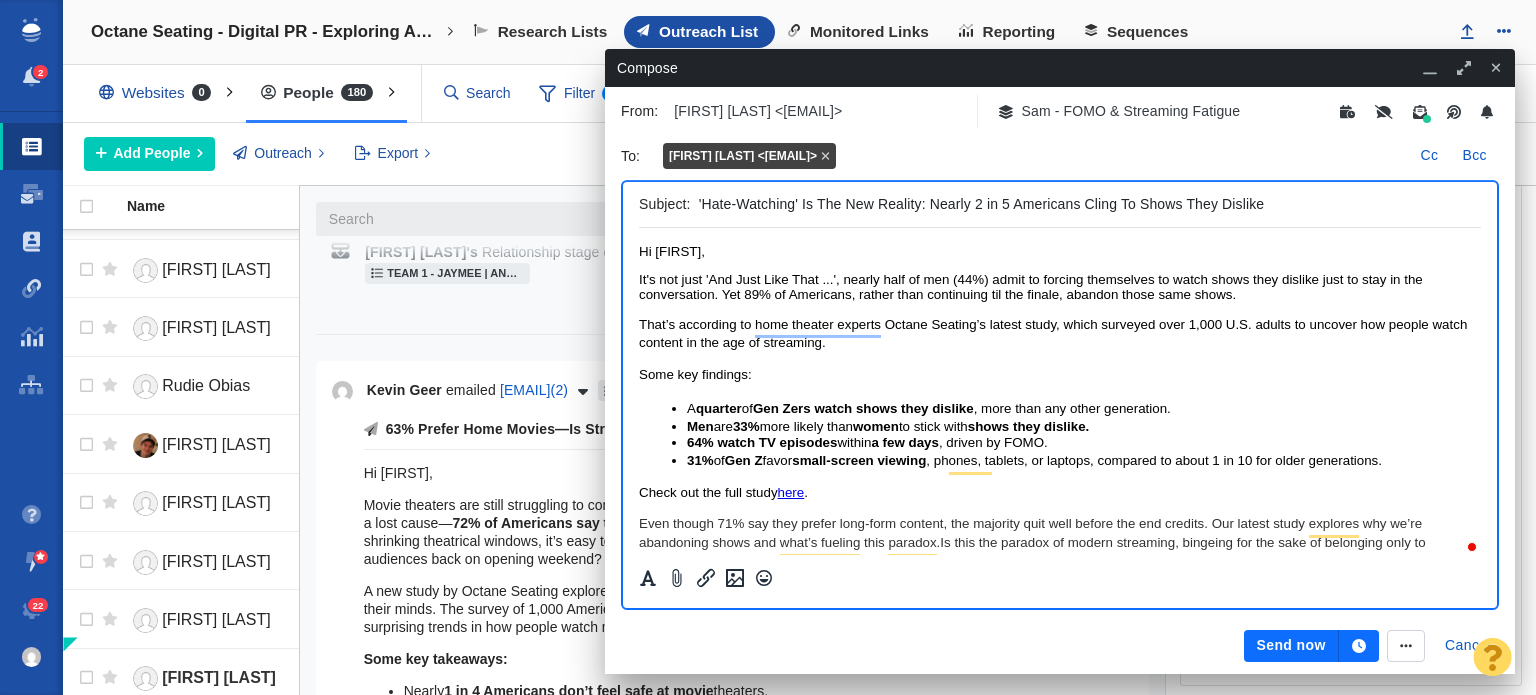 click on "It's not just 'And Just Like That ...', nearly half of men (44%) admit to forcing themselves to watch shows they dislike just to stay in the conversation. Yet 89% of Americans, rather than continuing til the finale, abandon those same shows." at bounding box center [1031, 287] 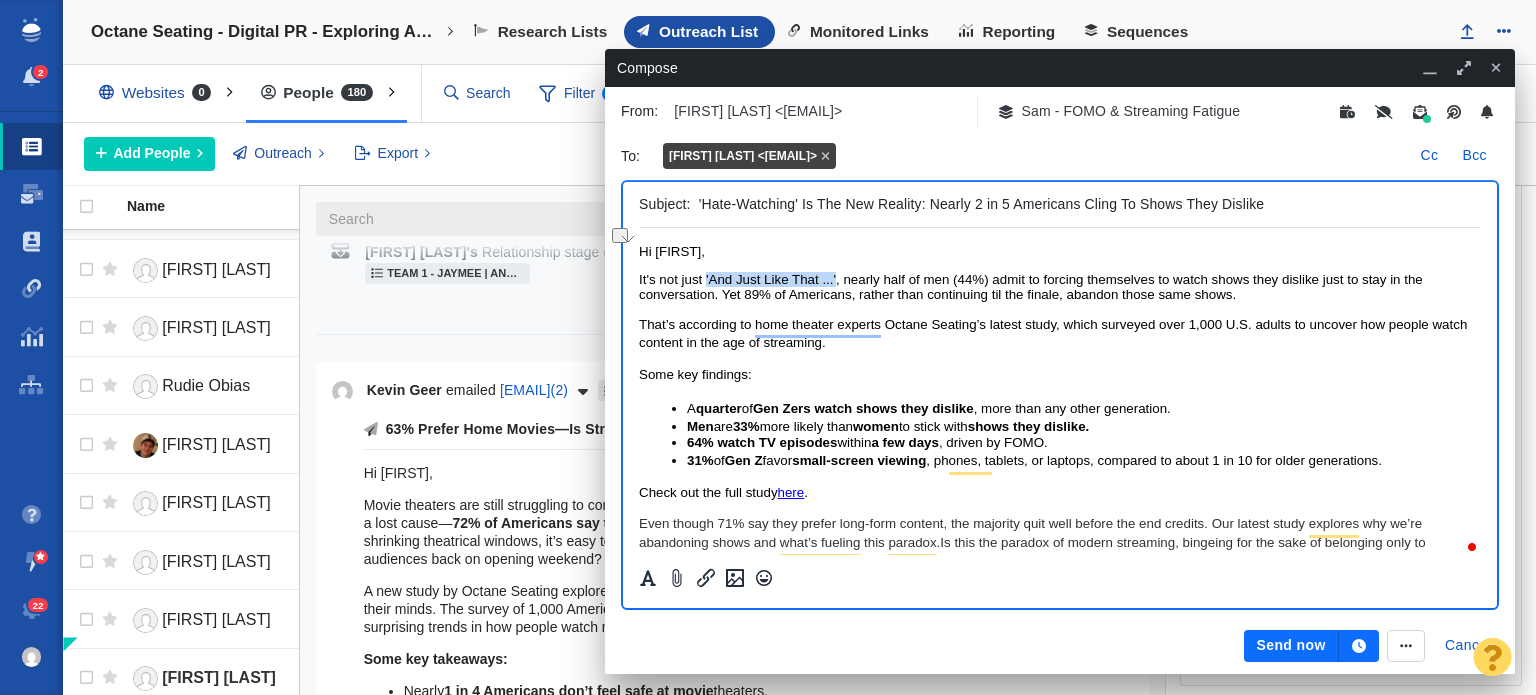 drag, startPoint x: 837, startPoint y: 281, endPoint x: 706, endPoint y: 281, distance: 131 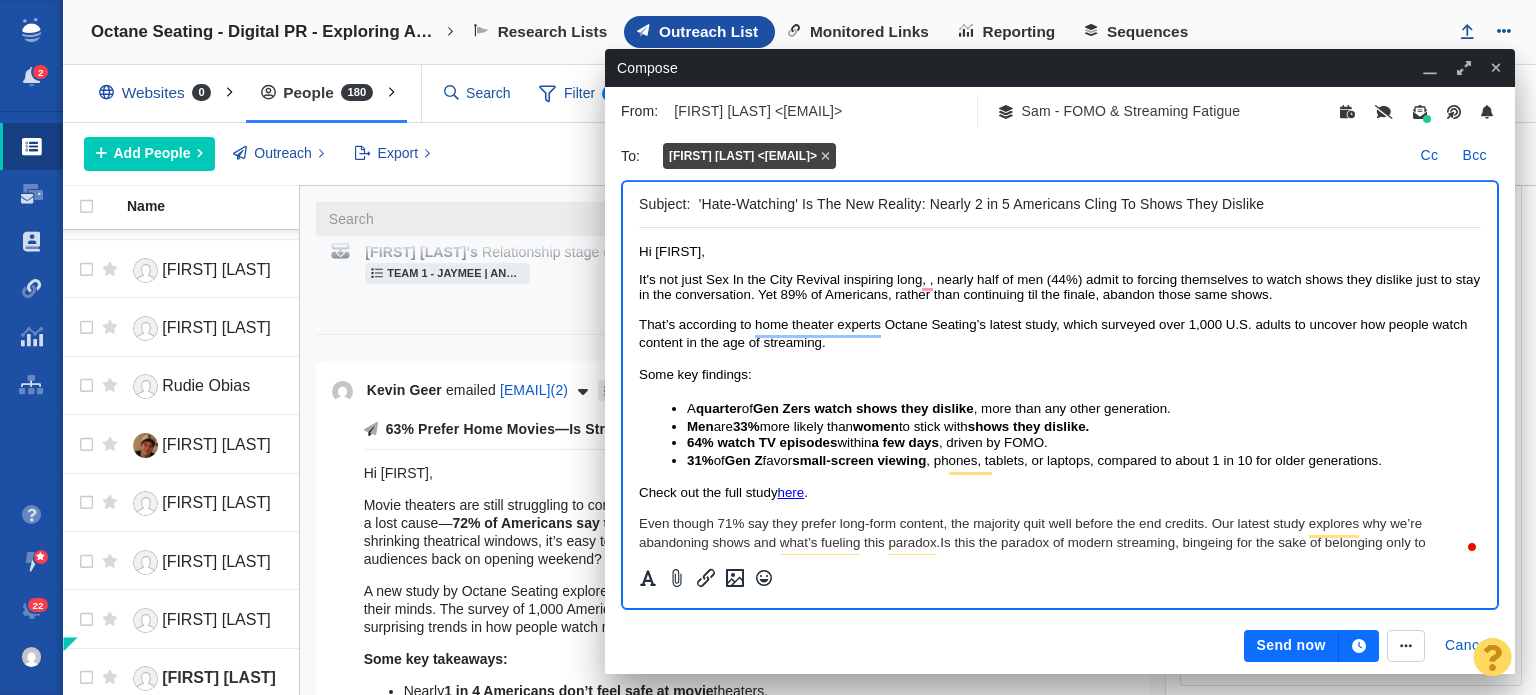 scroll, scrollTop: 0, scrollLeft: 0, axis: both 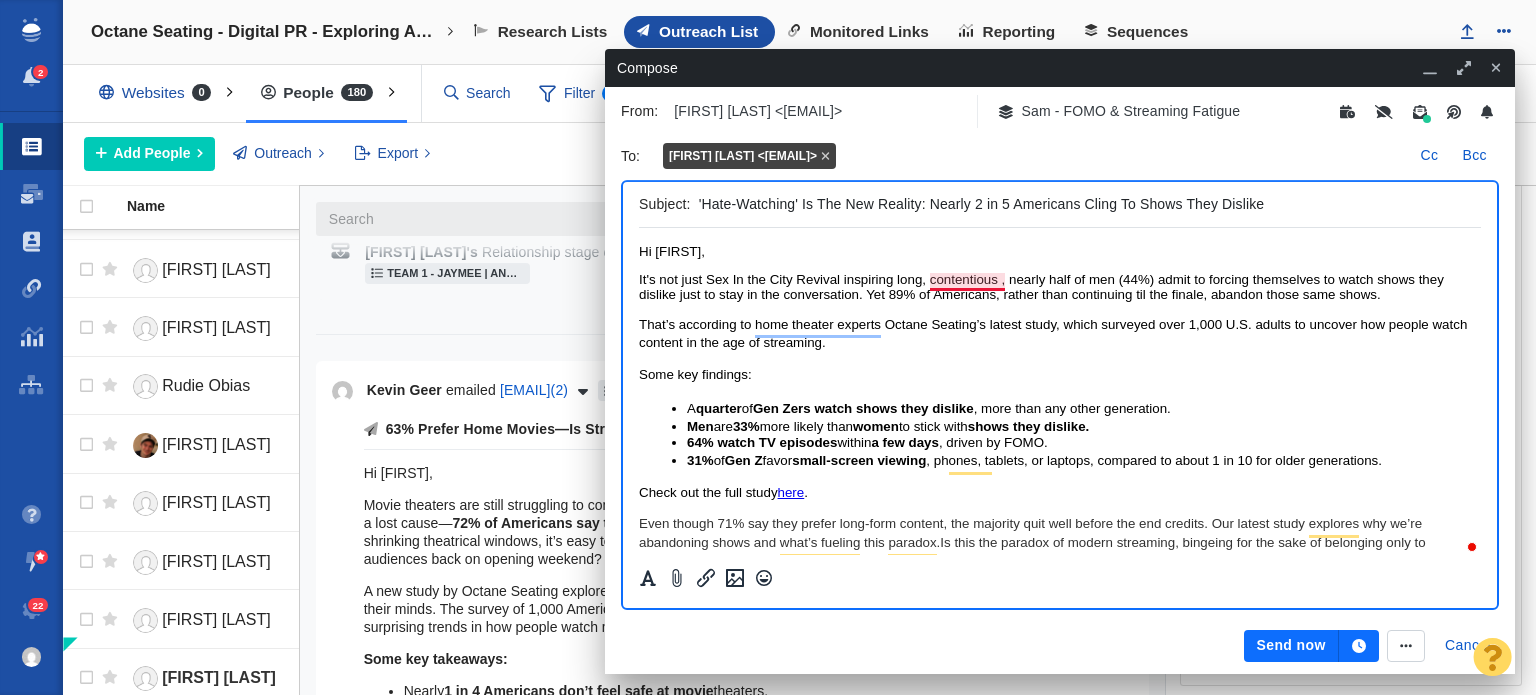 click on "It's not just Sex In the City Revival inspiring long, contentious , nearly half of men (44%) admit to forcing themselves to watch shows they dislike just to stay in the conversation. Yet 89% of Americans, rather than continuing til the finale, abandon those same shows." at bounding box center (1041, 287) 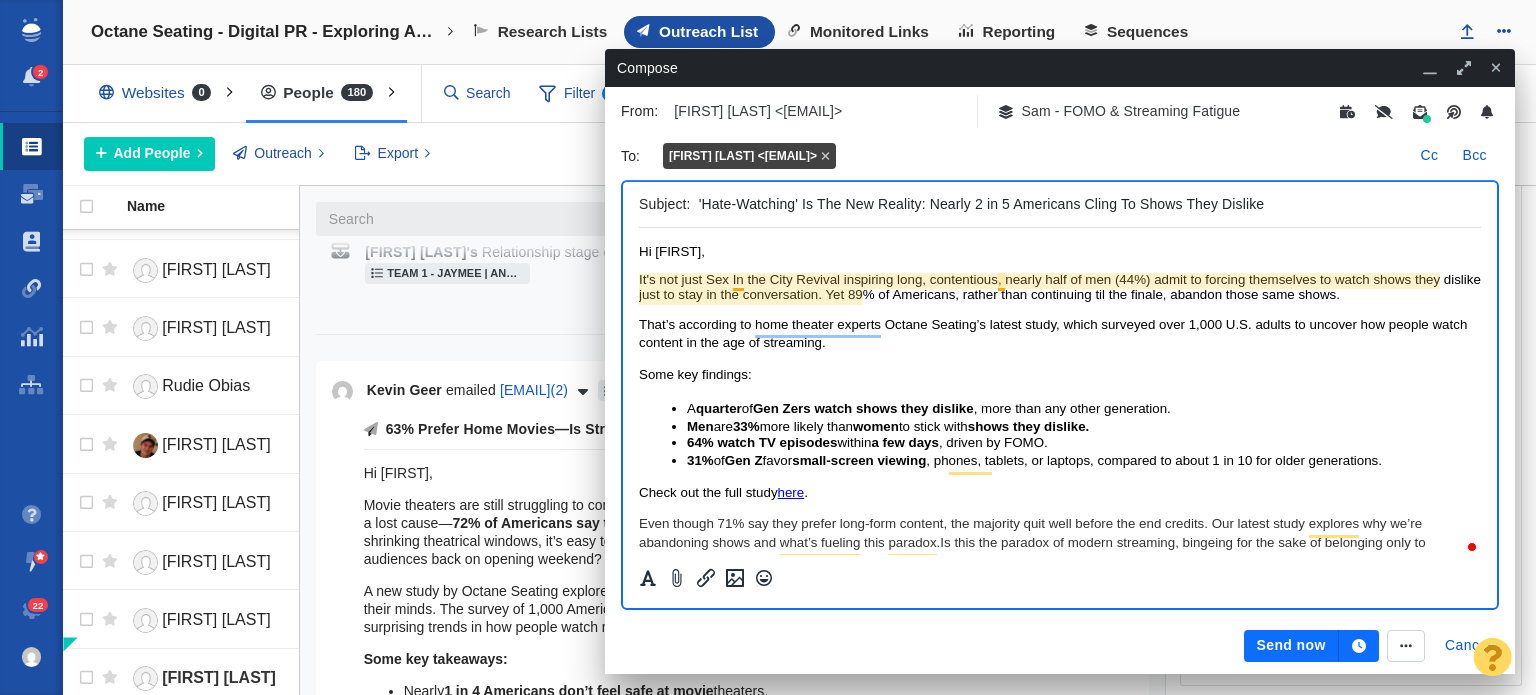 click on "It's not just Sex In the City Revival inspiring long, contentious, nearly half of men (44%) admit to forcing themselves to watch shows they dislike just to stay in the conversation. Yet 89% of Americans, rather than continuing til the finale, abandon those same shows." at bounding box center (1060, 287) 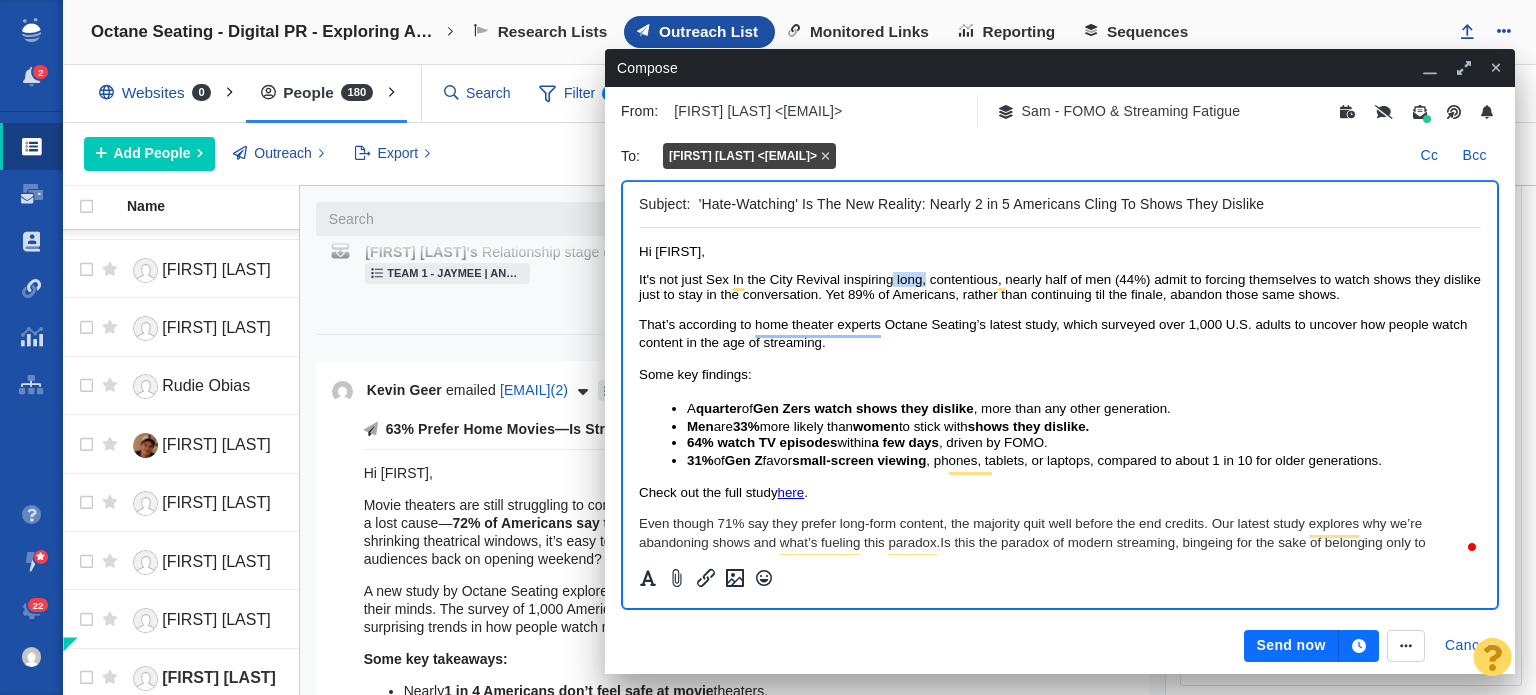 drag, startPoint x: 926, startPoint y: 282, endPoint x: 894, endPoint y: 285, distance: 32.140316 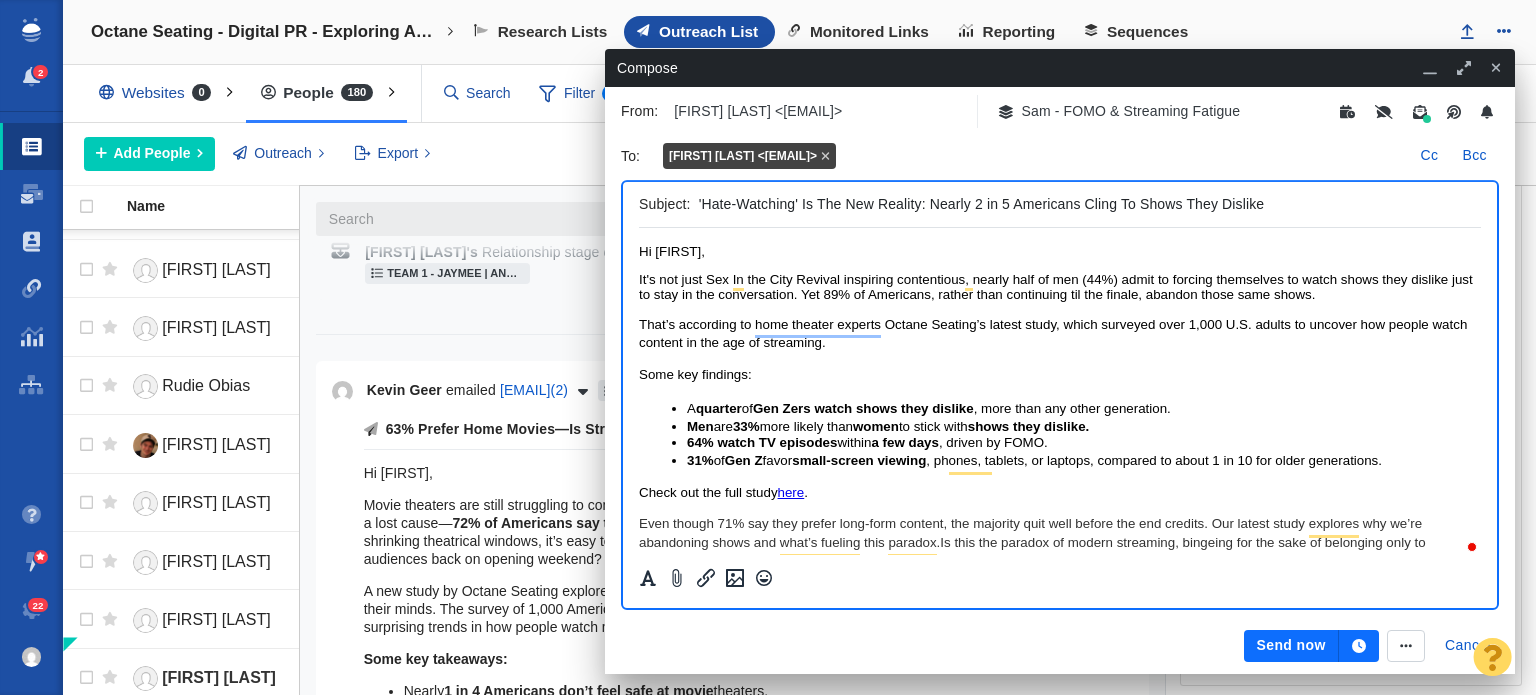 click on "It's not just Sex In the City Revival inspiring contentious, nearly half of men (44%) admit to forcing themselves to watch shows they dislike just to stay in the conversation. Yet 89% of Americans, rather than continuing til the finale, abandon those same shows." at bounding box center [1056, 287] 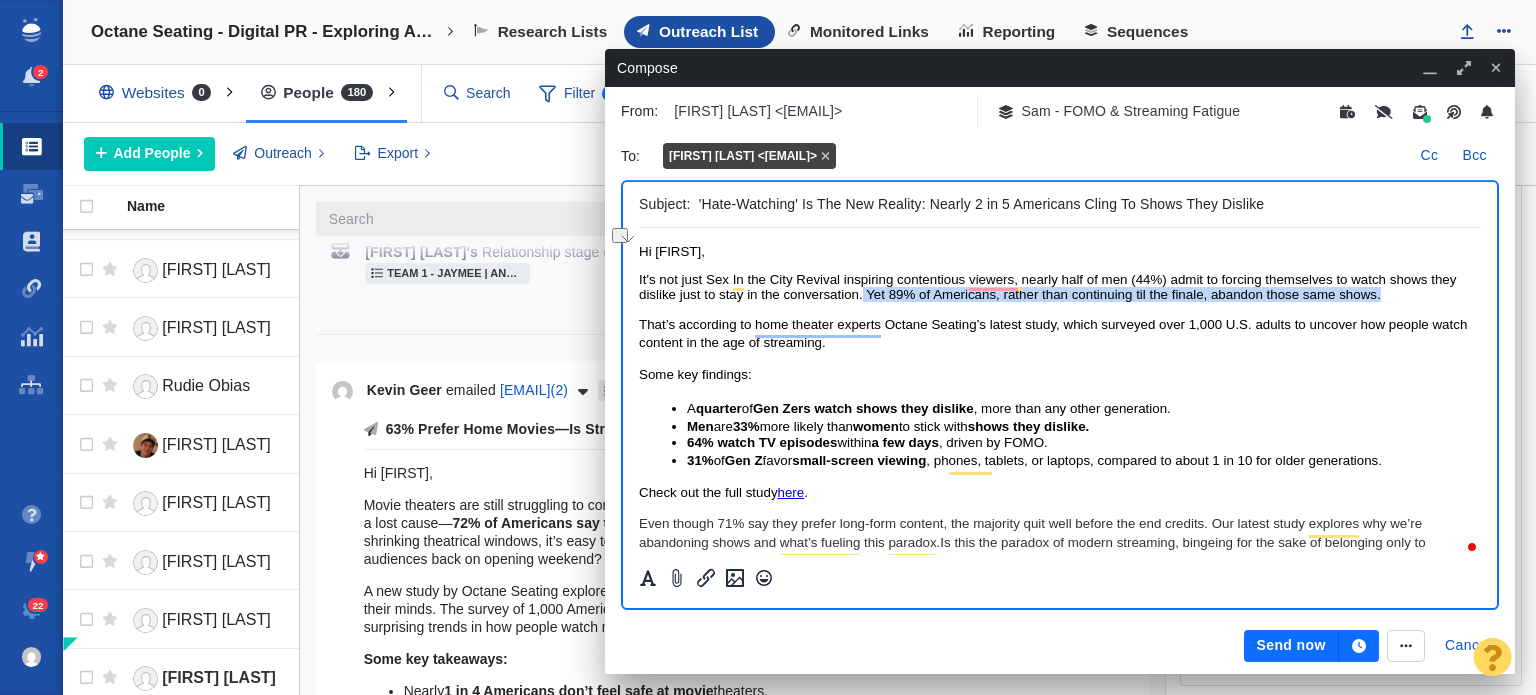 drag, startPoint x: 862, startPoint y: 296, endPoint x: 1396, endPoint y: 294, distance: 534.0037 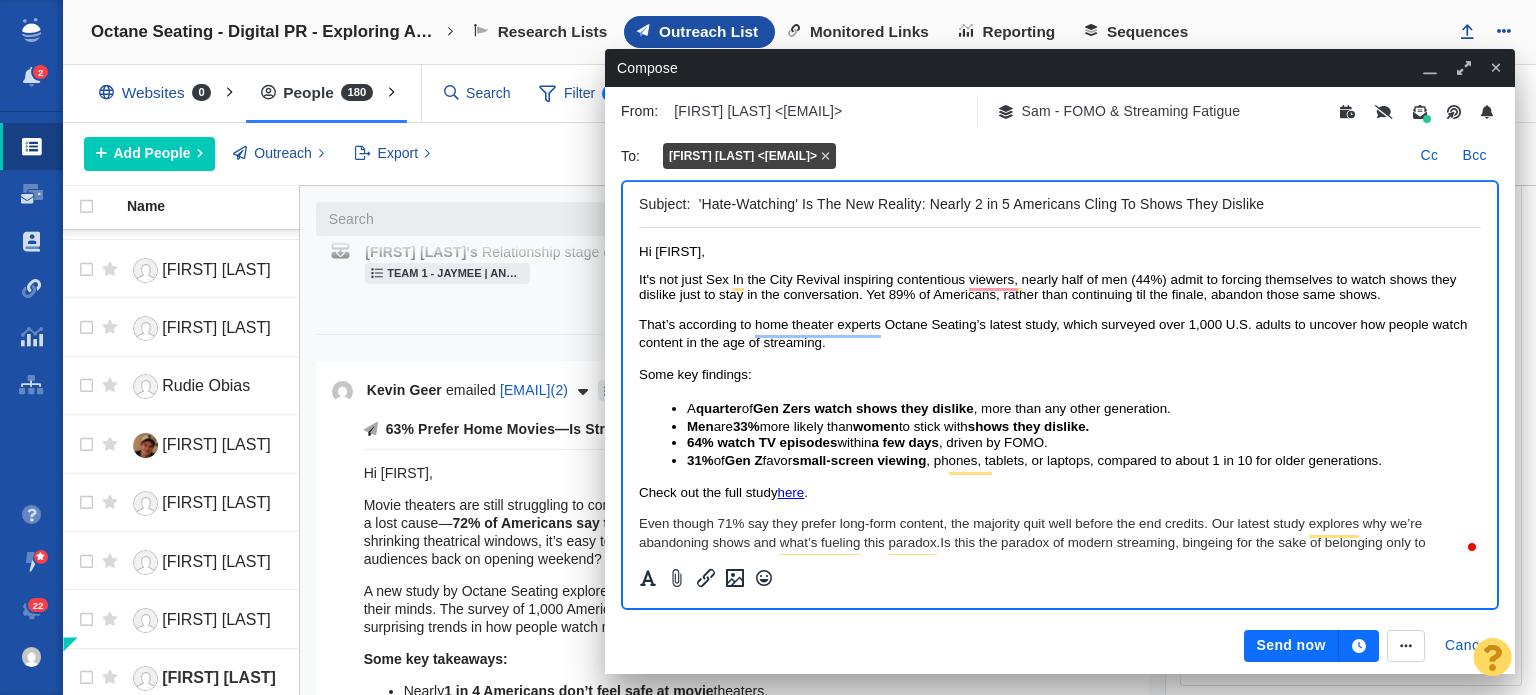 scroll, scrollTop: 96, scrollLeft: 0, axis: vertical 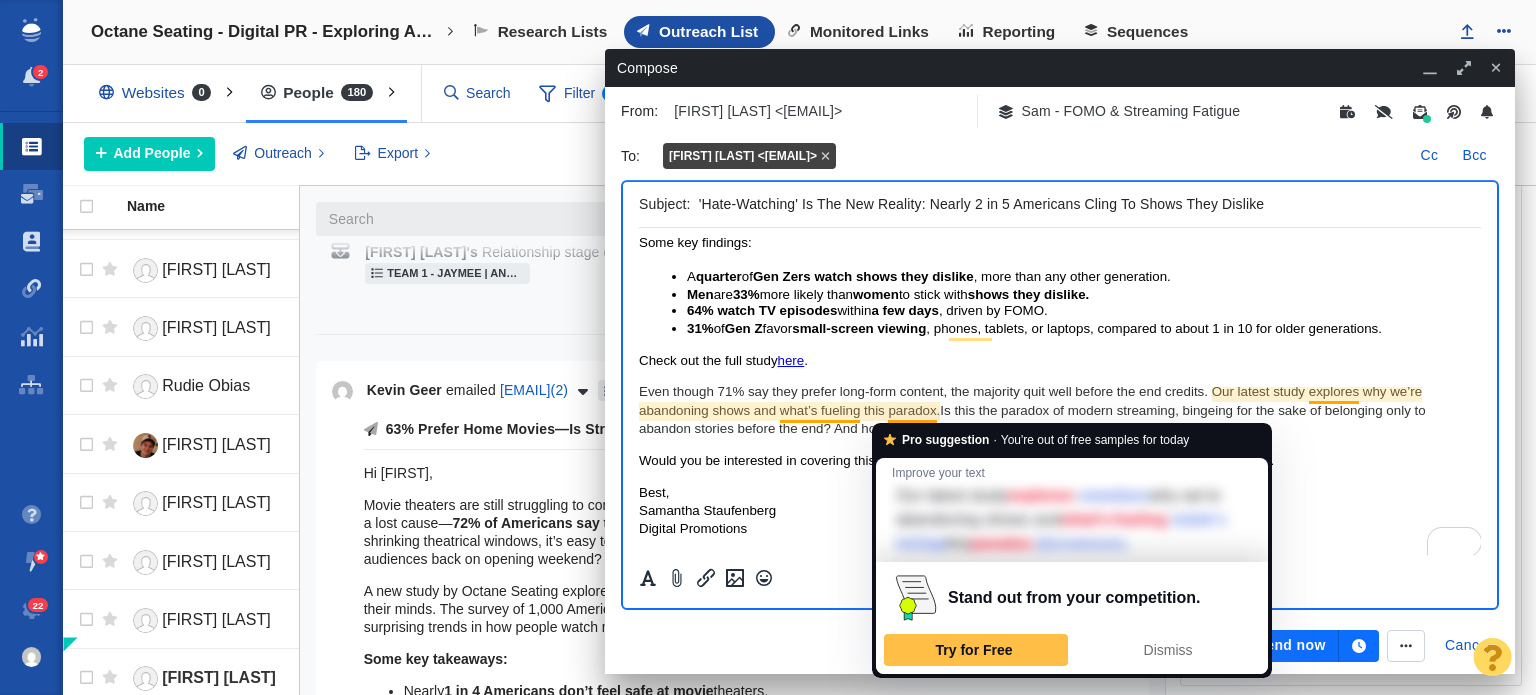 click on "Even though 71% say they prefer long-form content, the majority quit well before the end credits. Our latest study explores why we’re abandoning shows and what’s fueling this paradox.  Is this the paradox of modern streaming, bingeing for the sake of belonging only to abandon stories before the end? And how can we escape this cycle?" at bounding box center [1060, 410] 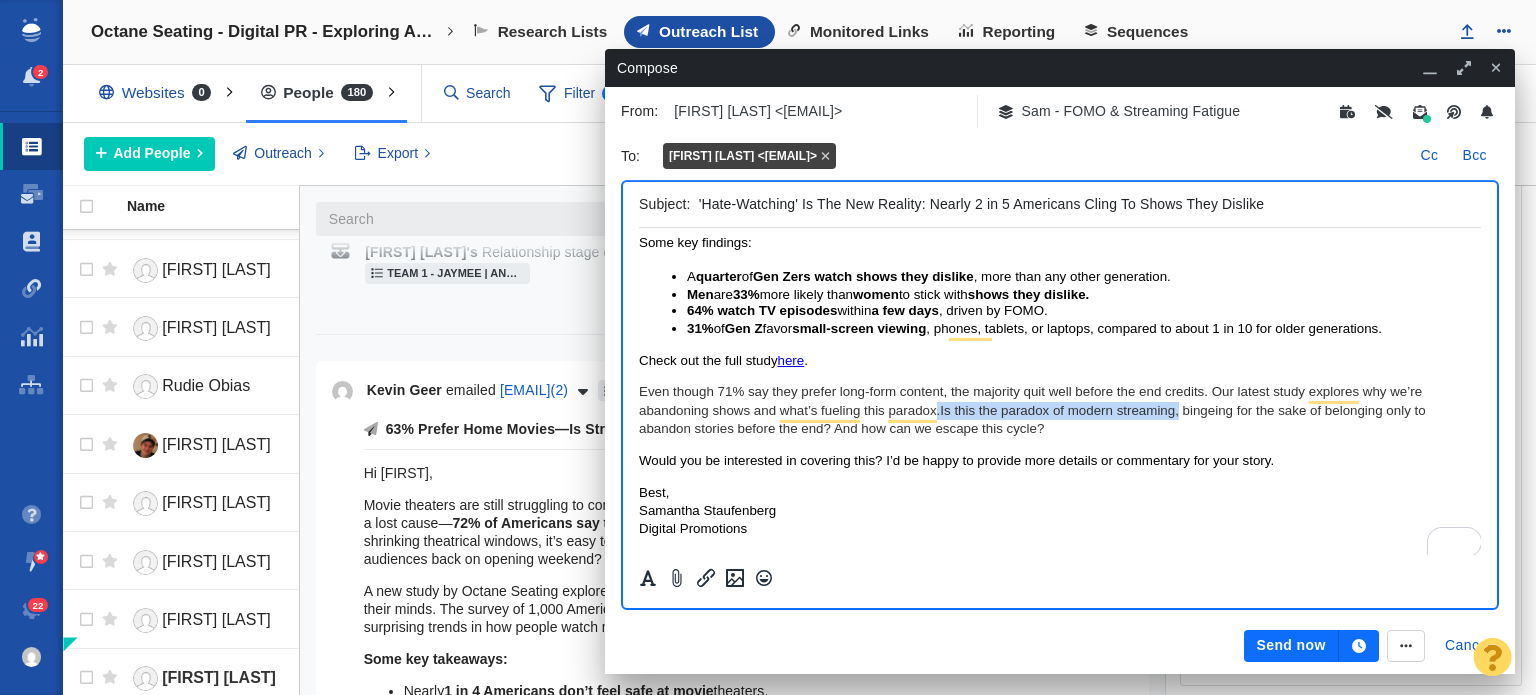 drag, startPoint x: 934, startPoint y: 413, endPoint x: 1182, endPoint y: 413, distance: 248 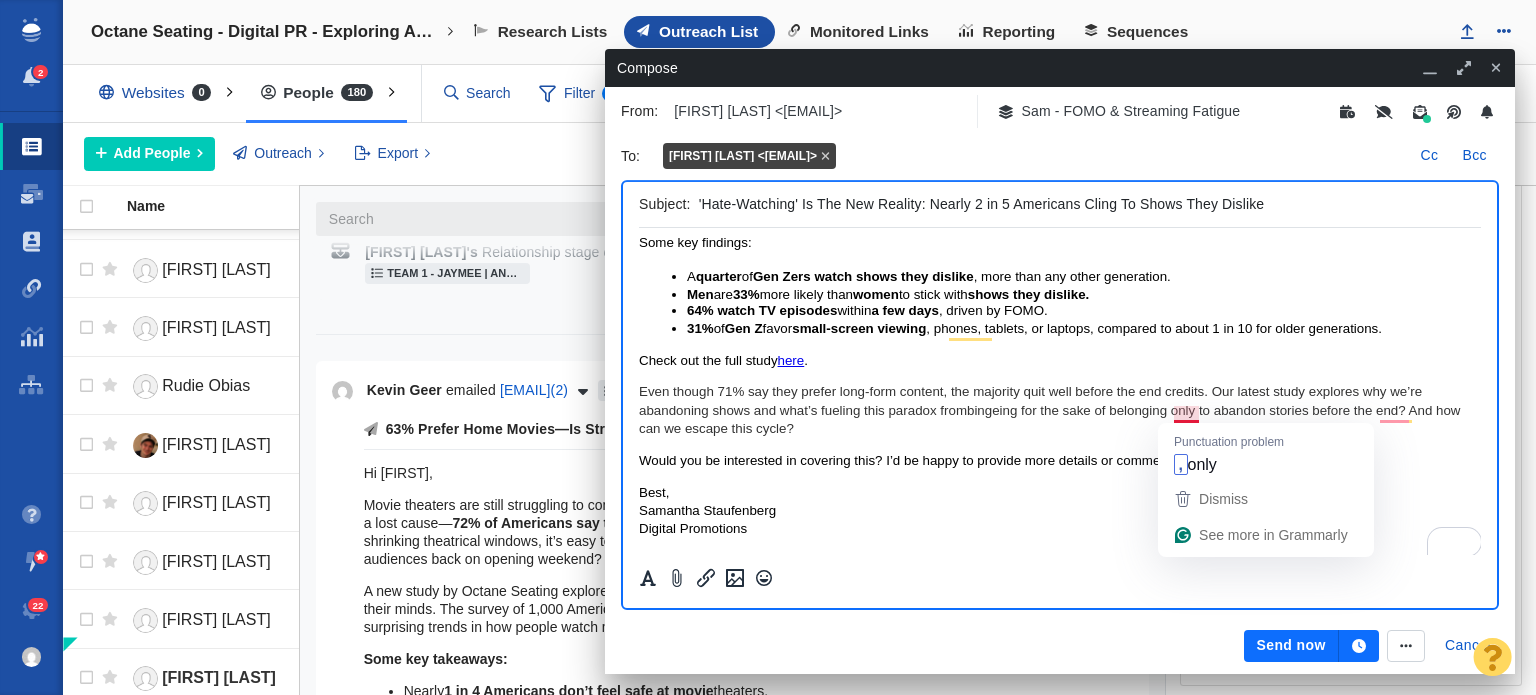 click on "Even though 71% say they prefer long-form content, the majority quit well before the end credits. Our latest study explores why we’re abandoning shows and what’s fueling this paradox from  bingeing for the sake of belonging only to abandon stories before the end? And how can we escape this cycle?" at bounding box center (1060, 410) 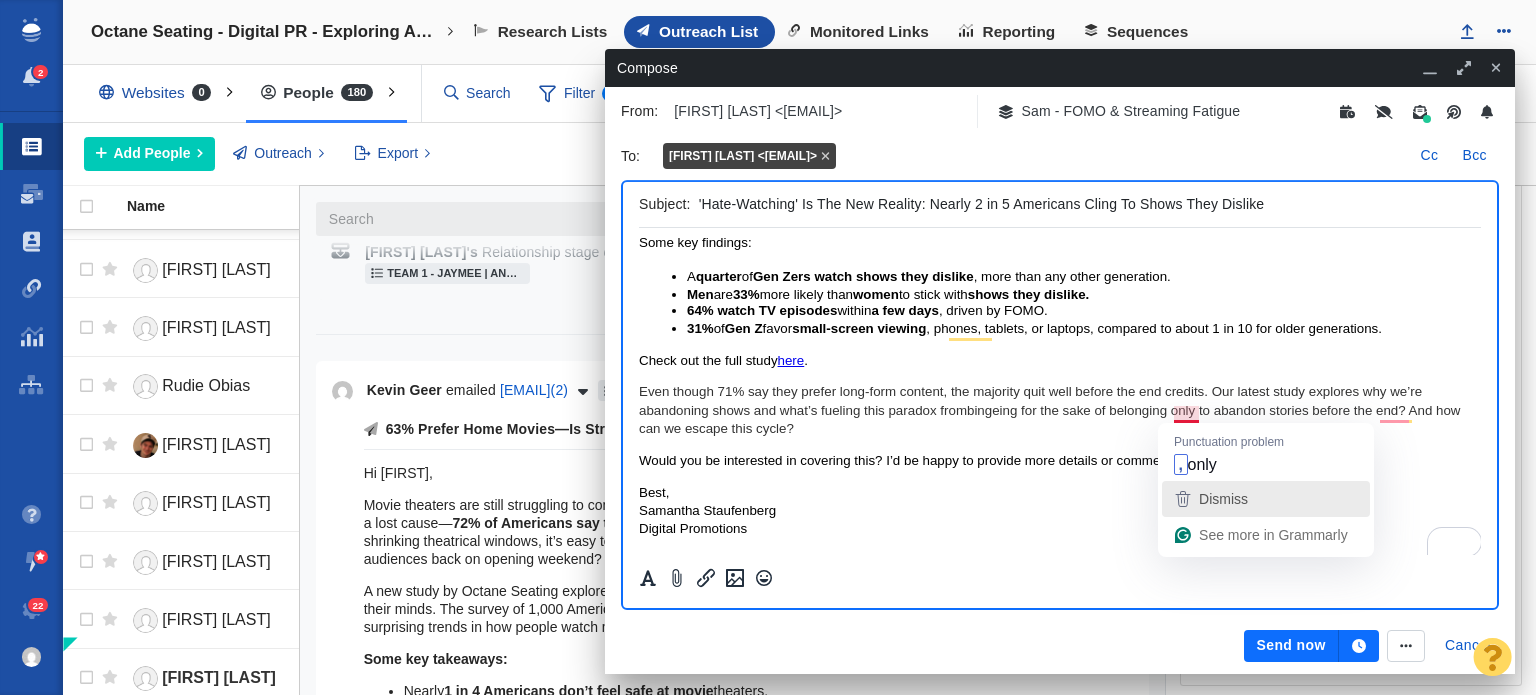 click on "Dismiss" at bounding box center (1221, 499) 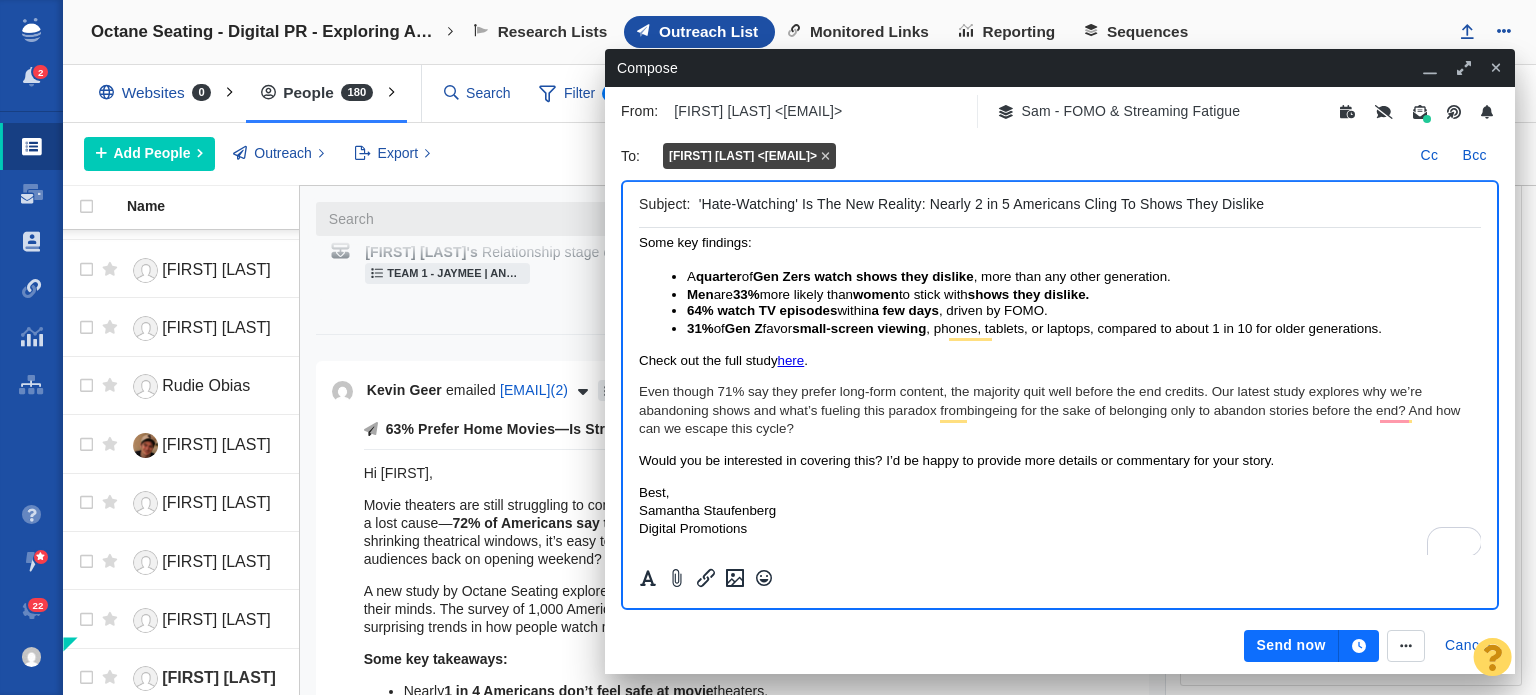 click on "Even though 71% say they prefer long-form content, the majority quit well before the end credits. Our latest study explores why we’re abandoning shows and what’s fueling this paradox from  bingeing for the sake of belonging only to abandon stories before the end? And how can we escape this cycle?" at bounding box center (1060, 410) 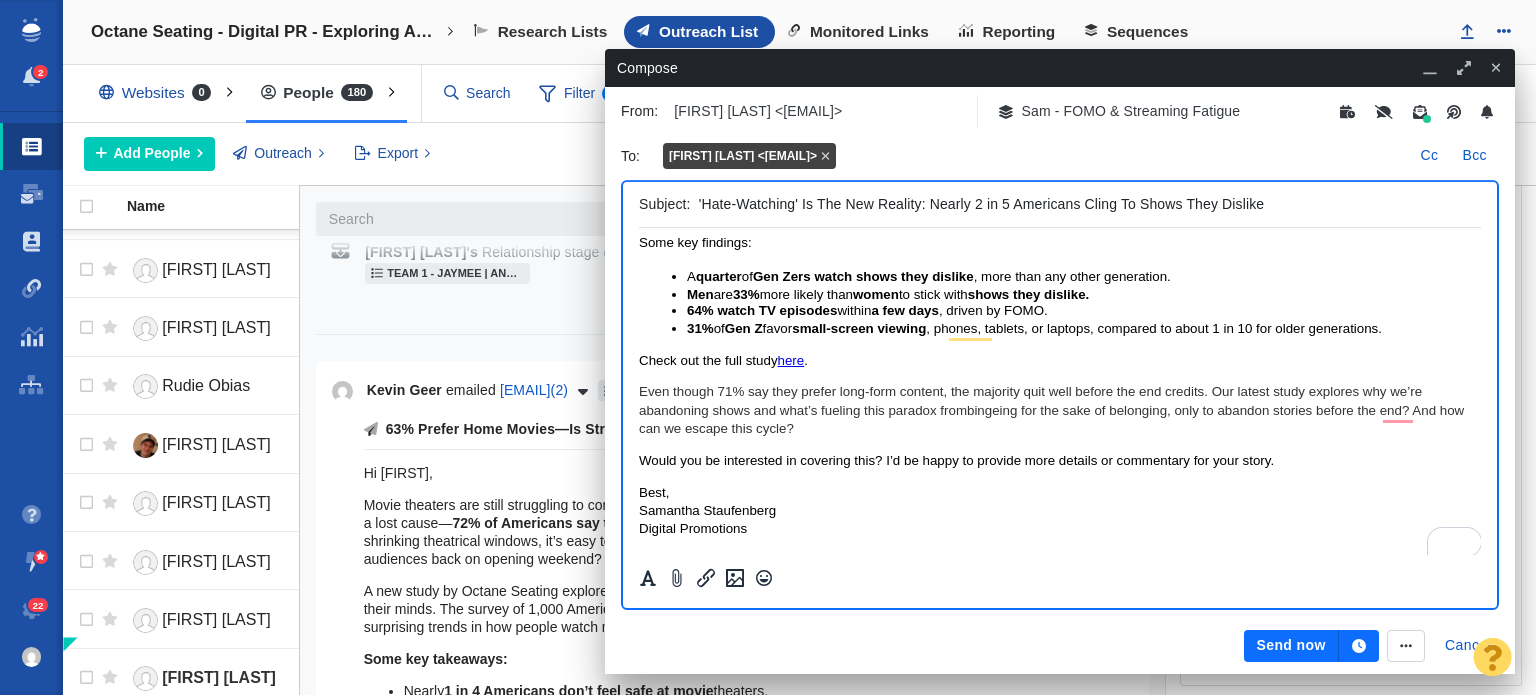 click on "Even though 71% say they prefer long-form content, the majority quit well before the end credits. Our latest study explores why we’re abandoning shows and what’s fueling this paradox from  bingeing for the sake of belonging, only to abandon stories before the end? And how can we escape this cycle?" at bounding box center (1060, 410) 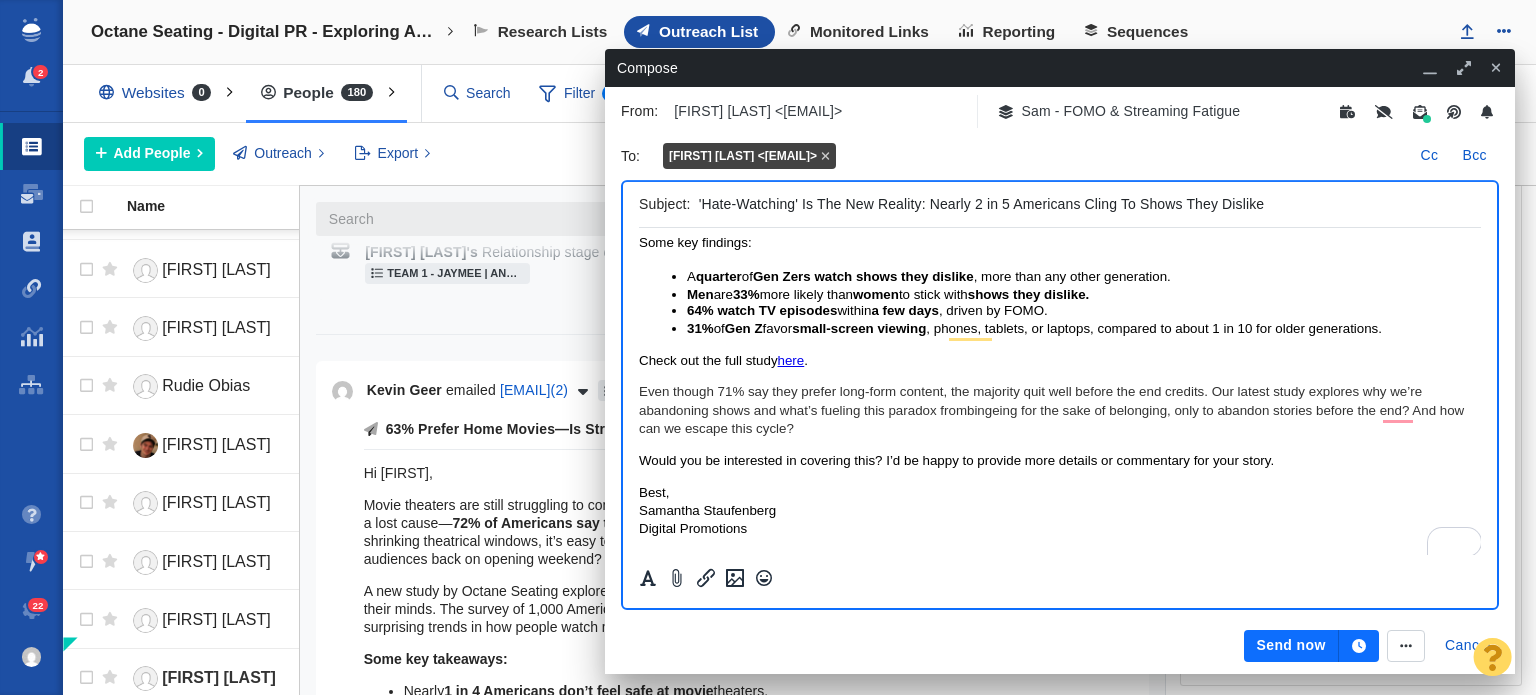 scroll, scrollTop: 36, scrollLeft: 0, axis: vertical 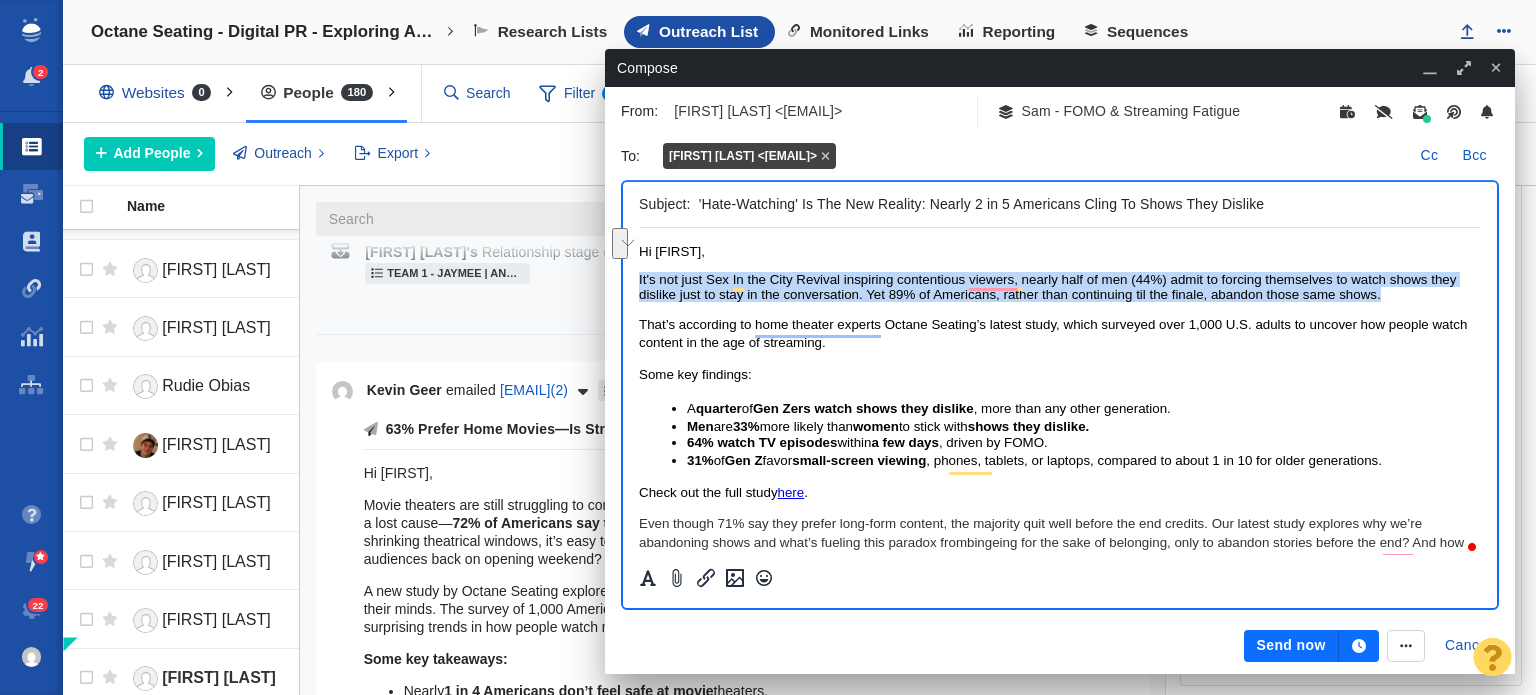 drag, startPoint x: 1380, startPoint y: 301, endPoint x: 590, endPoint y: 277, distance: 790.3645 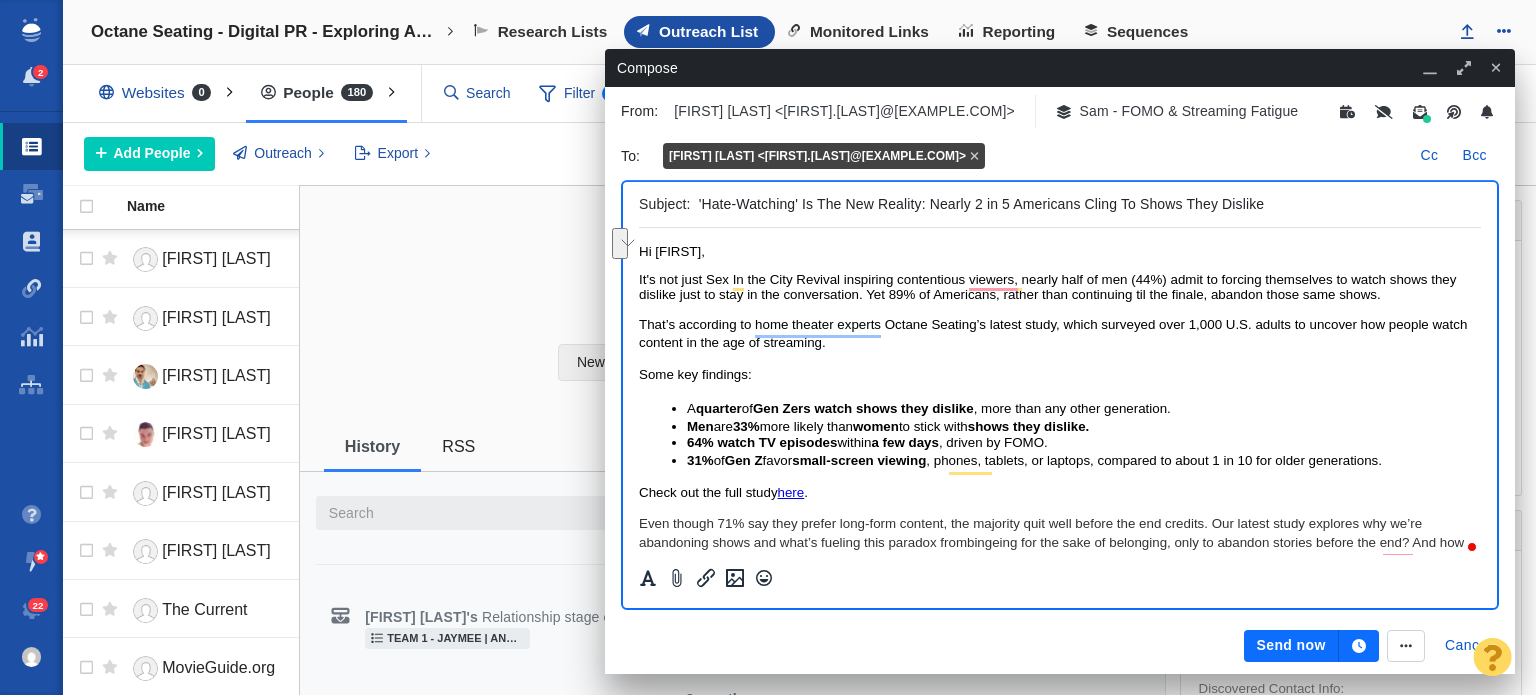 scroll, scrollTop: 0, scrollLeft: 0, axis: both 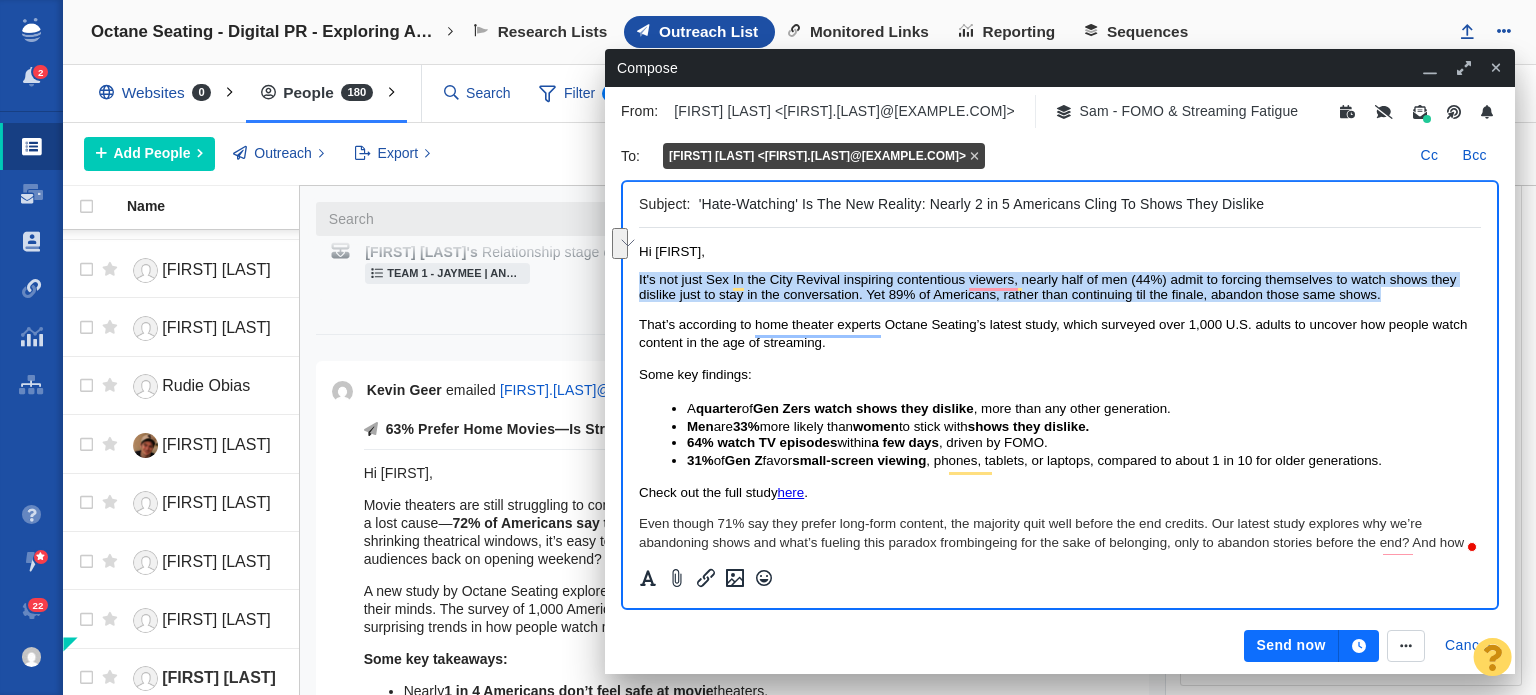 paste 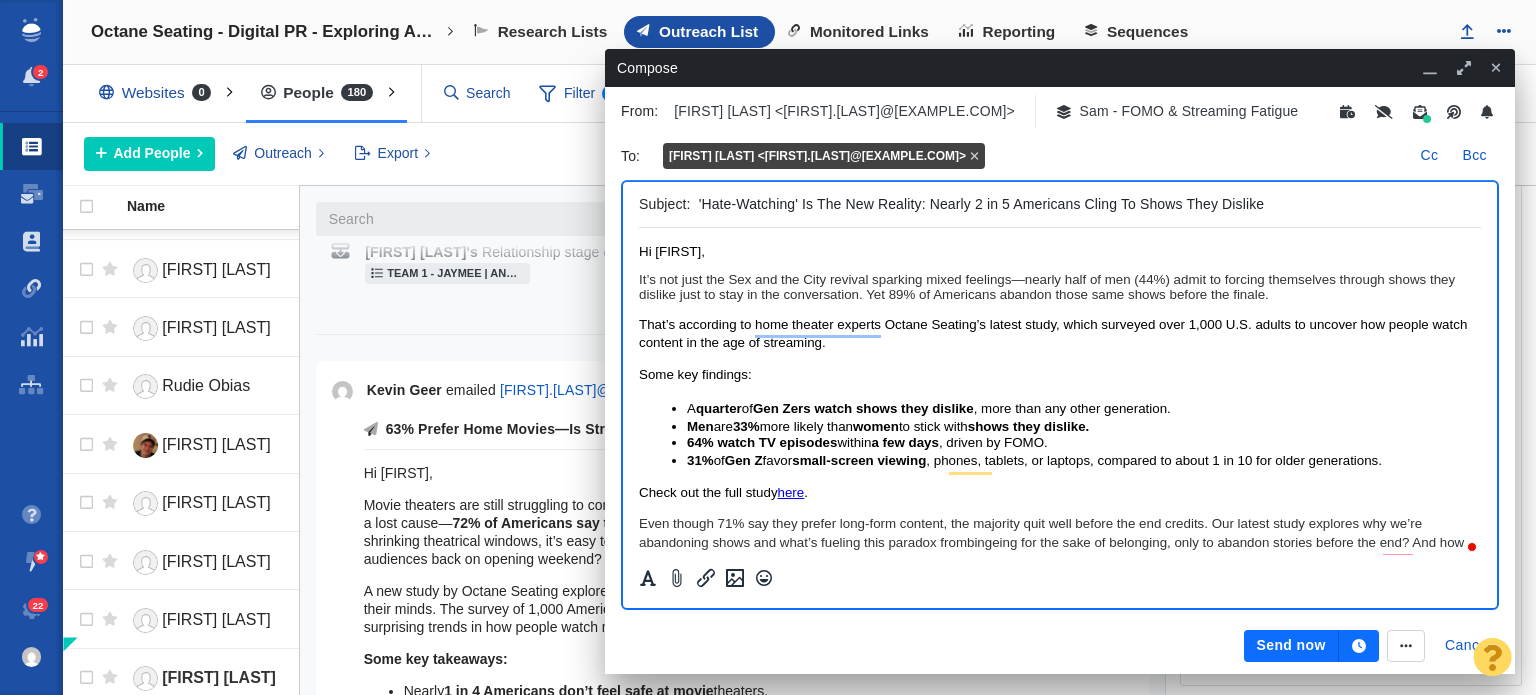 click on "It’s not just the Sex and the City revival sparking mixed feelings—nearly half of men (44%) admit to forcing themselves through shows they dislike just to stay in the conversation. Yet 89% of Americans abandon those same shows before the finale." at bounding box center [1060, 287] 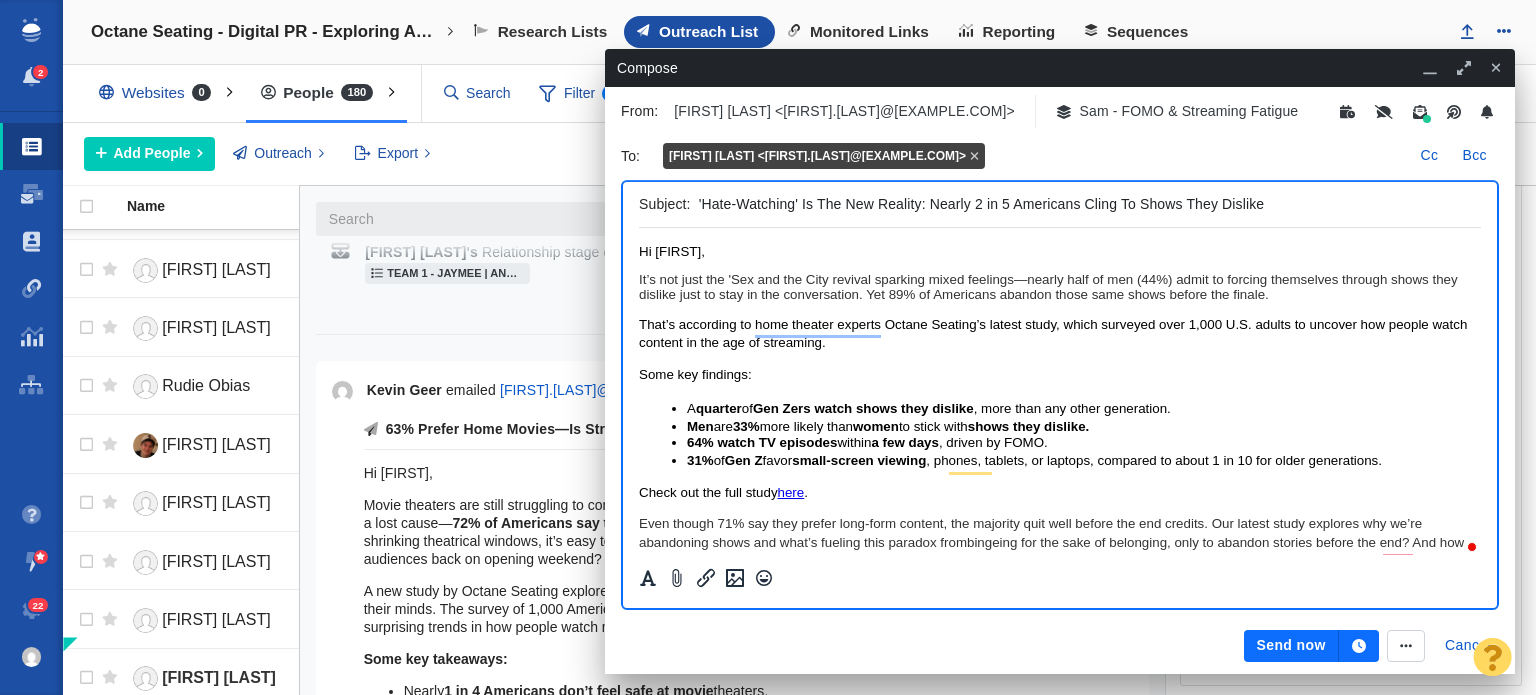 click on "It’s not just the 'Sex and the City revival sparking mixed feelings—nearly half of men (44%) admit to forcing themselves through shows they dislike just to stay in the conversation. Yet 89% of Americans abandon those same shows before the finale." at bounding box center (1060, 287) 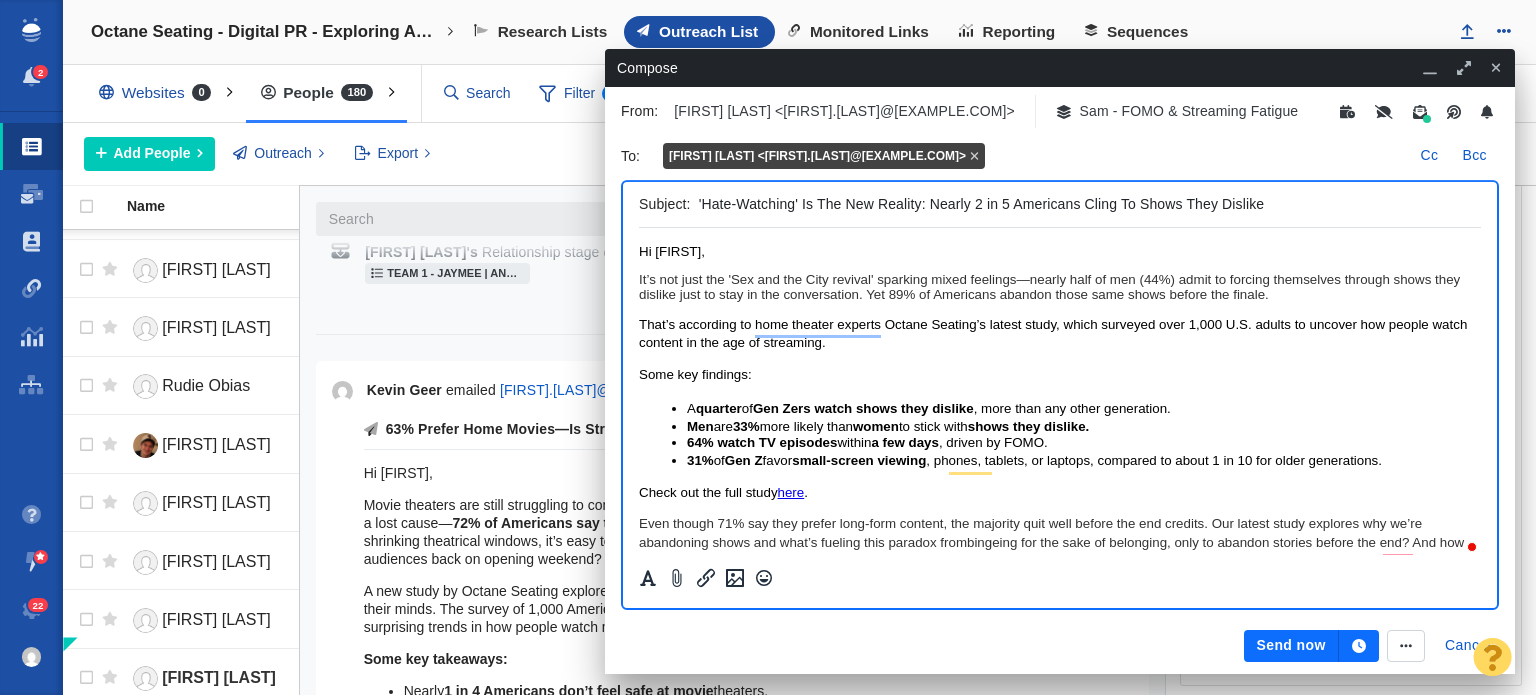 click on "It’s not just the 'Sex and the City revival' sparking mixed feelings—nearly half of men (44%) admit to forcing themselves through shows they dislike just to stay in the conversation. Yet 89% of Americans abandon those same shows before the finale." at bounding box center (1060, 287) 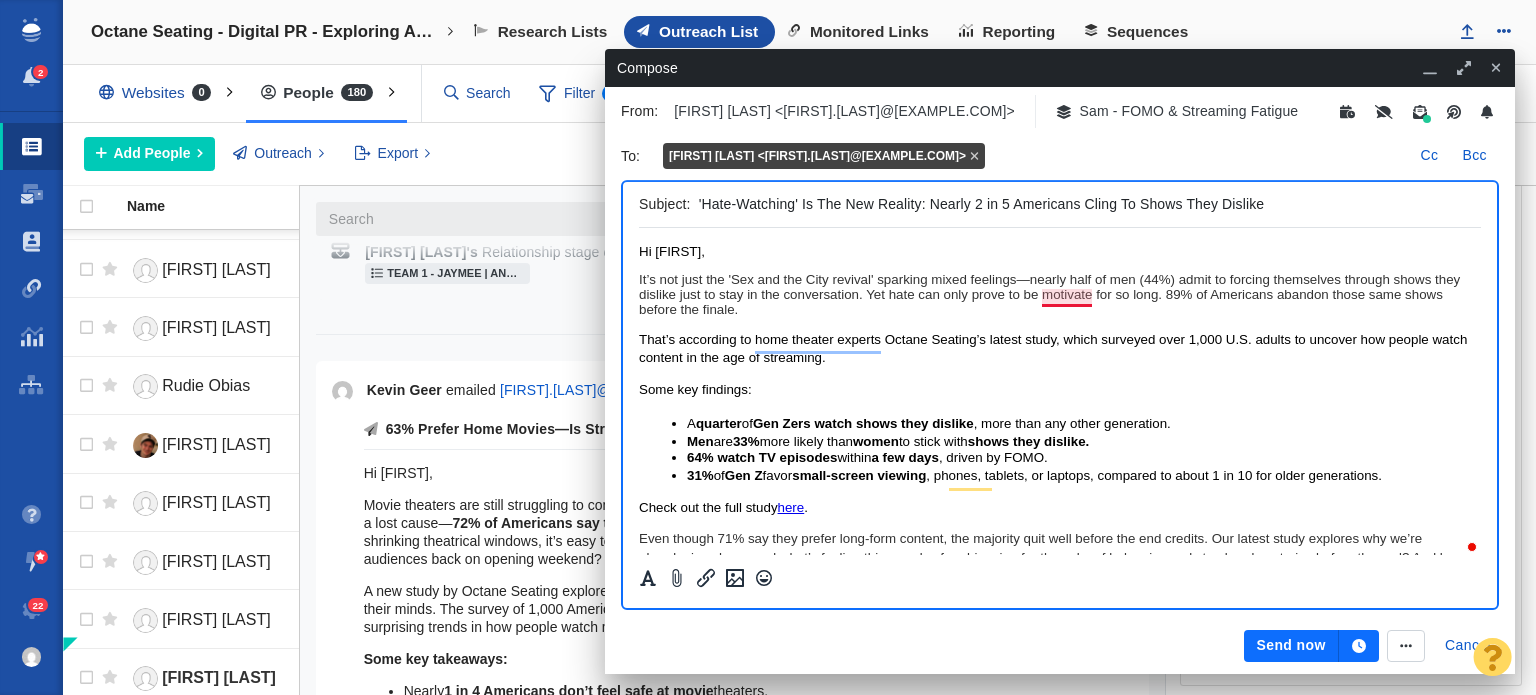 click on "It’s not just the 'Sex and the City revival' sparking mixed feelings—nearly half of men (44%) admit to forcing themselves through shows they dislike just to stay in the conversation. Yet hate can only prove to be motivate for so long. 89% of Americans abandon those same shows before the finale." at bounding box center [1060, 294] 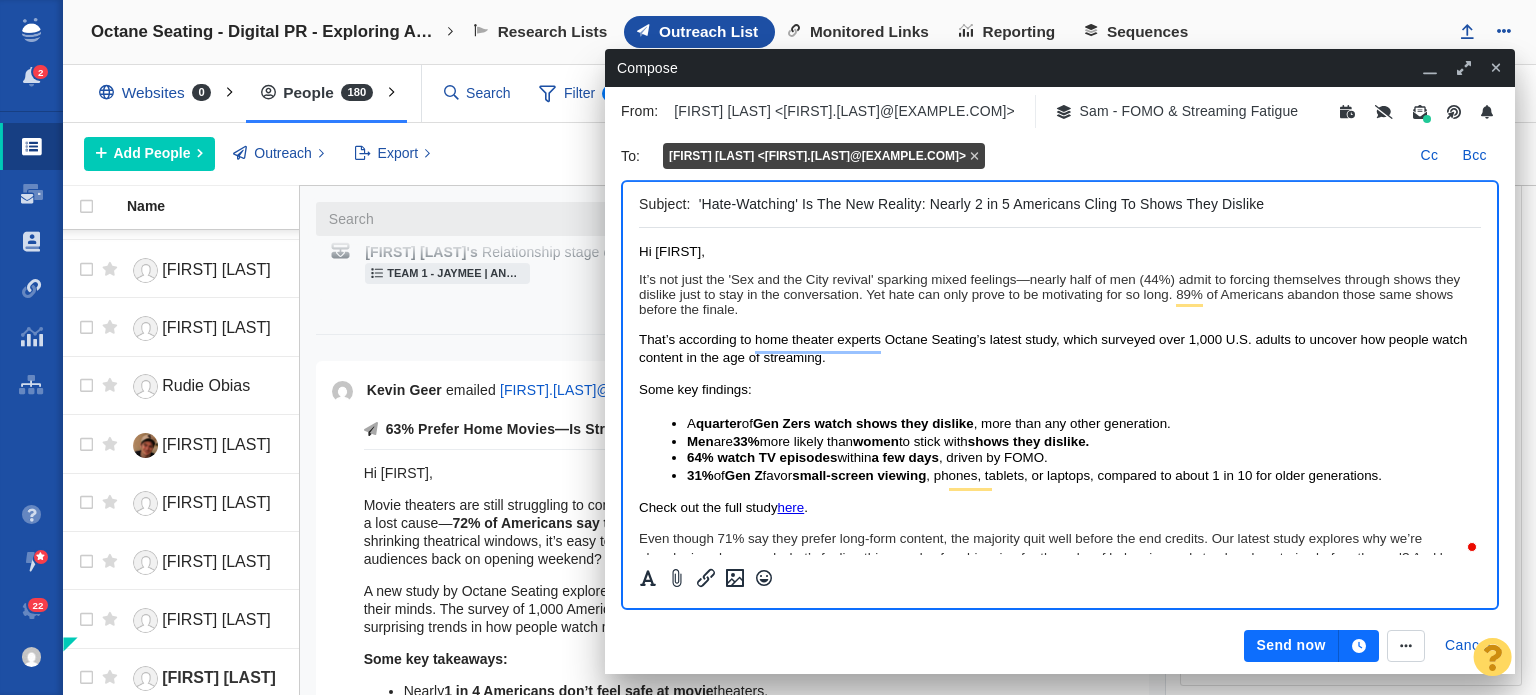 click on "It’s not just the 'Sex and the City revival' sparking mixed feelings—nearly half of men (44%) admit to forcing themselves through shows they dislike just to stay in the conversation. Yet hate can only prove to be motivating for so long. 89% of Americans abandon those same shows before the finale." at bounding box center (1060, 294) 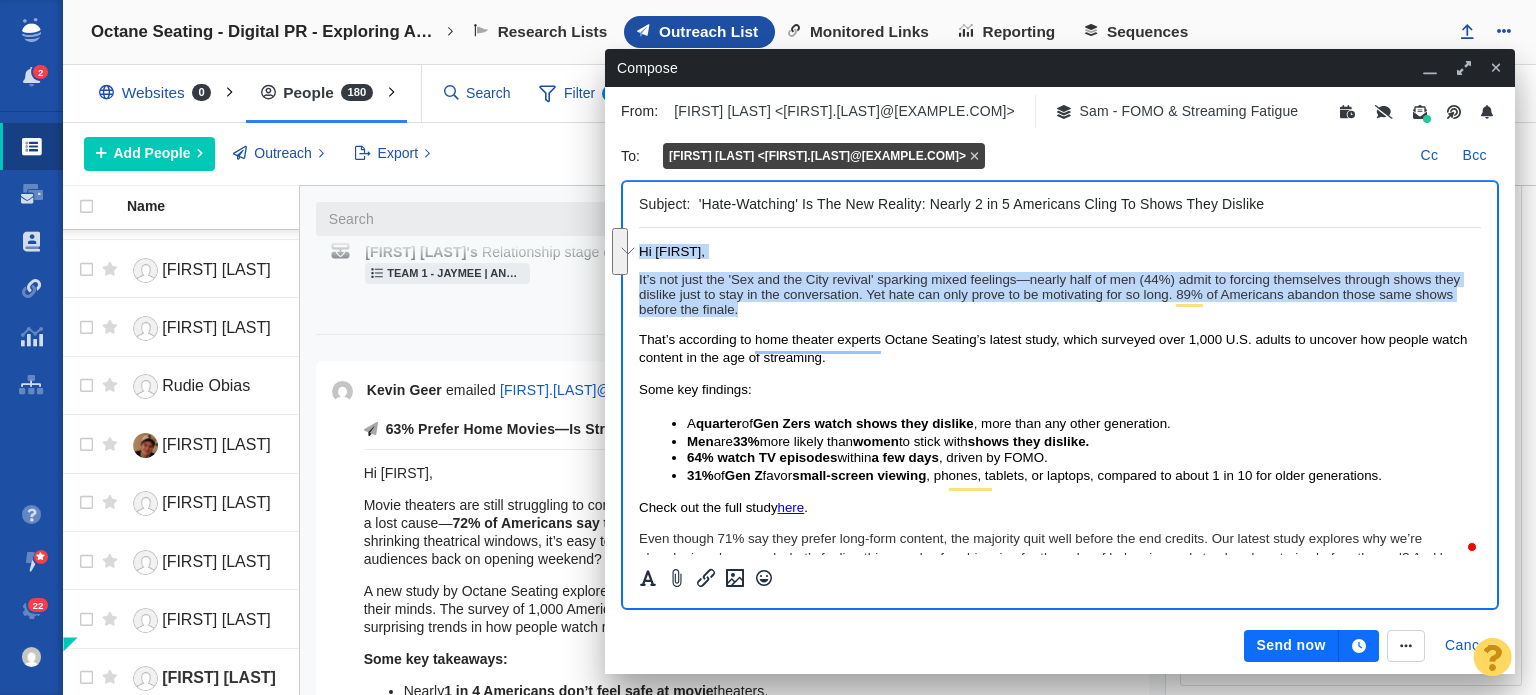 drag, startPoint x: 843, startPoint y: 305, endPoint x: 1255, endPoint y: 479, distance: 447.23596 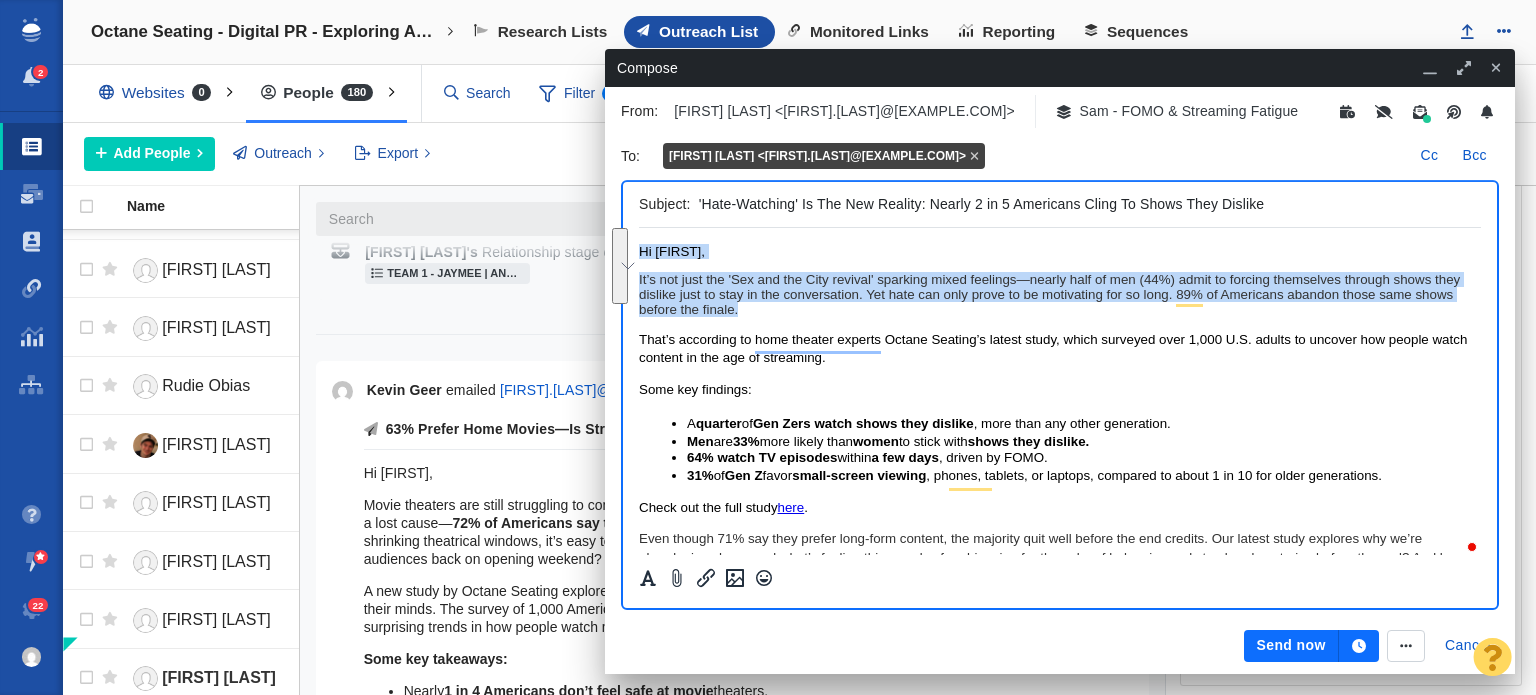 click on "It’s not just the 'Sex and the City revival' sparking mixed feelings—nearly half of men (44%) admit to forcing themselves through shows they dislike just to stay in the conversation. Yet hate can only prove to be motivating for so long. 89% of Americans abandon those same shows before the finale." at bounding box center [1060, 294] 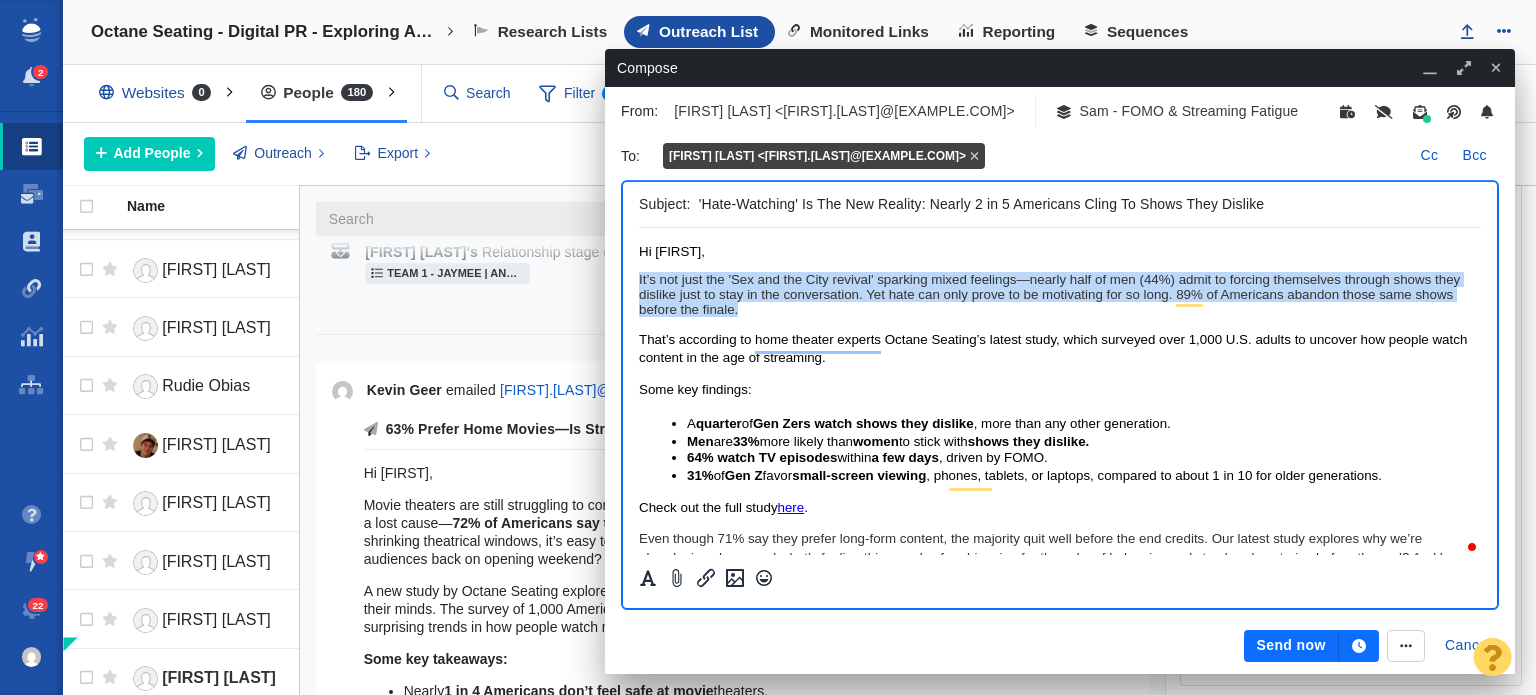drag, startPoint x: 785, startPoint y: 317, endPoint x: 578, endPoint y: 274, distance: 211.41902 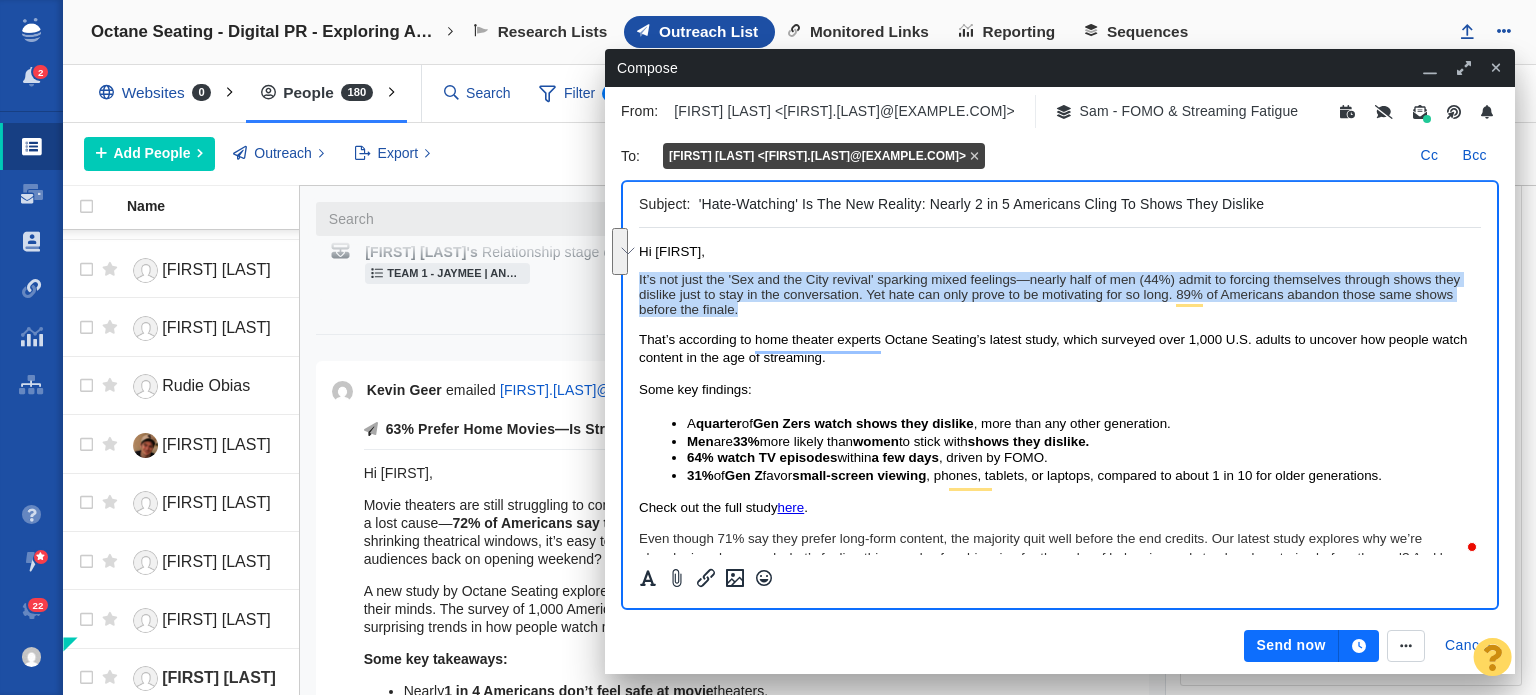 copy on "It’s not just the 'Sex and the City revival' sparking mixed feelings—nearly half of men (44%) admit to forcing themselves through shows they dislike just to stay in the conversation. Yet hate can only prove to be motivating for so long. 89% of Americans abandon those same shows before the finale." 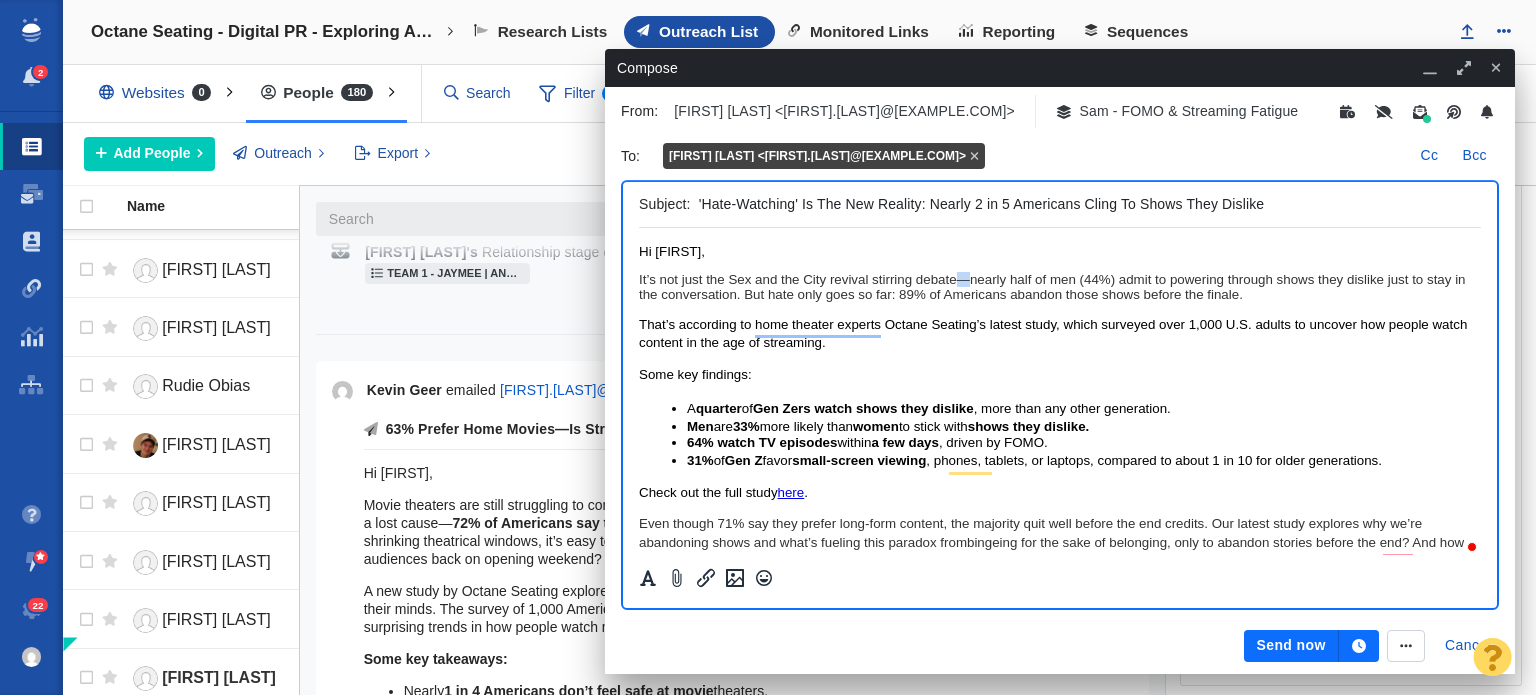 click on "It’s not just the Sex and the City revival stirring debate—nearly half of men (44%) admit to powering through shows they dislike just to stay in the conversation. But hate only goes so far: 89% of Americans abandon those shows before the finale." at bounding box center (1060, 287) 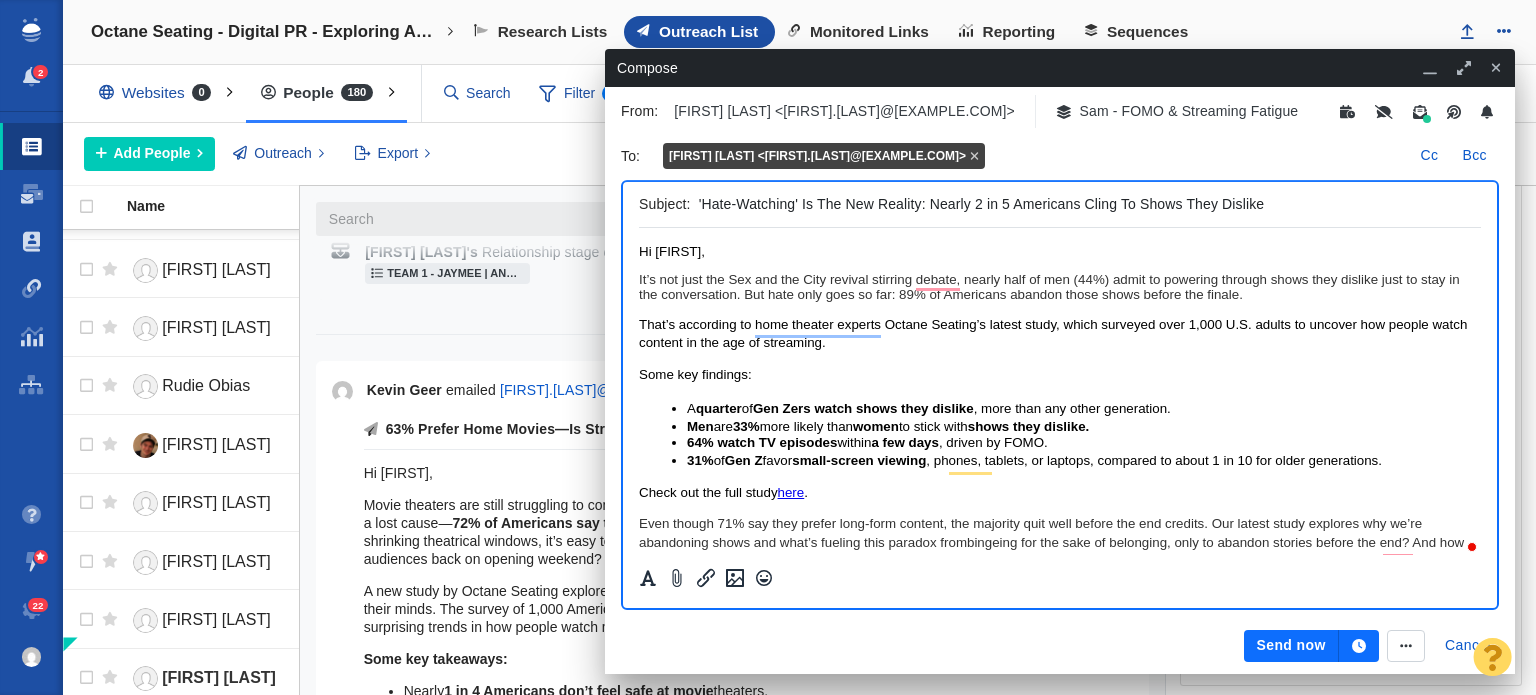 click on "It’s not just the Sex and the City revival stirring debate, nearly half of men (44%) admit to powering through shows they dislike just to stay in the conversation. But hate only goes so far: 89% of Americans abandon those shows before the finale." at bounding box center (1060, 287) 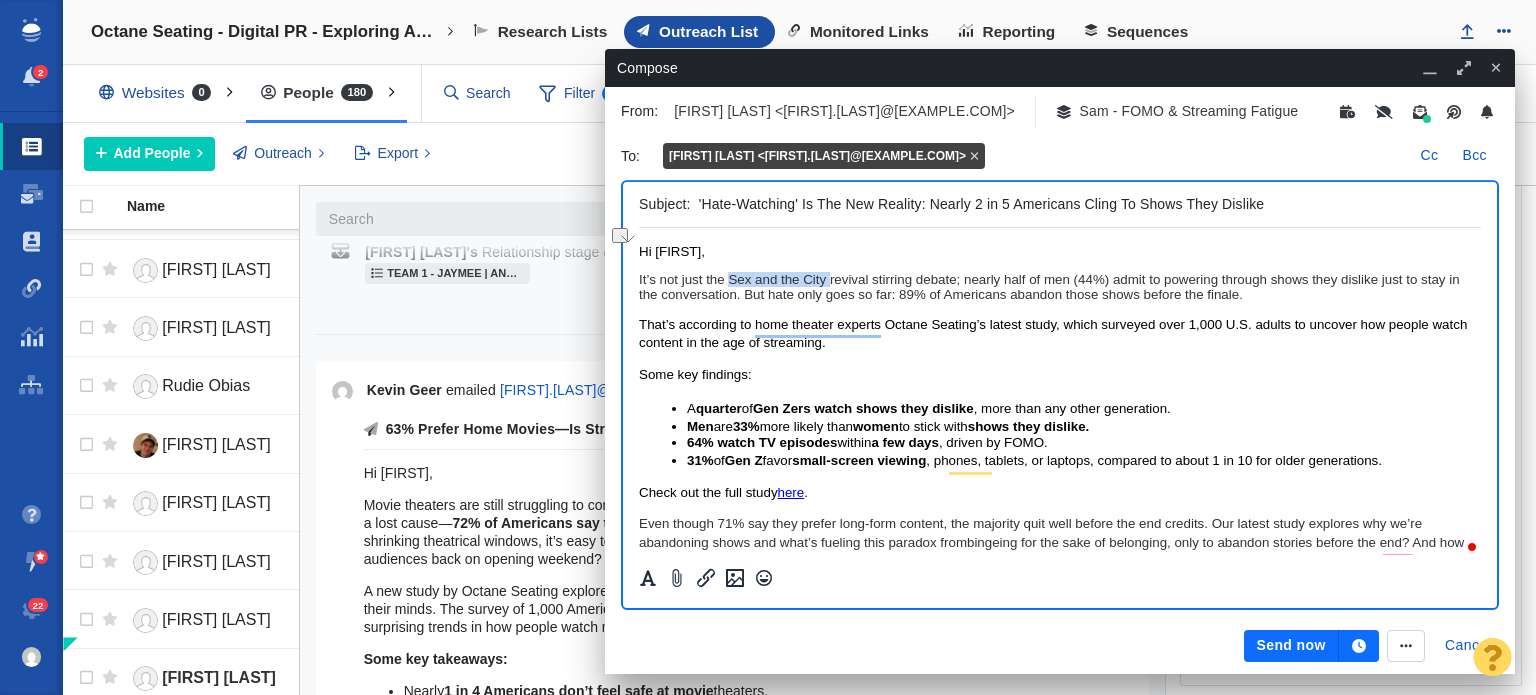 drag, startPoint x: 732, startPoint y: 283, endPoint x: 830, endPoint y: 278, distance: 98.12747 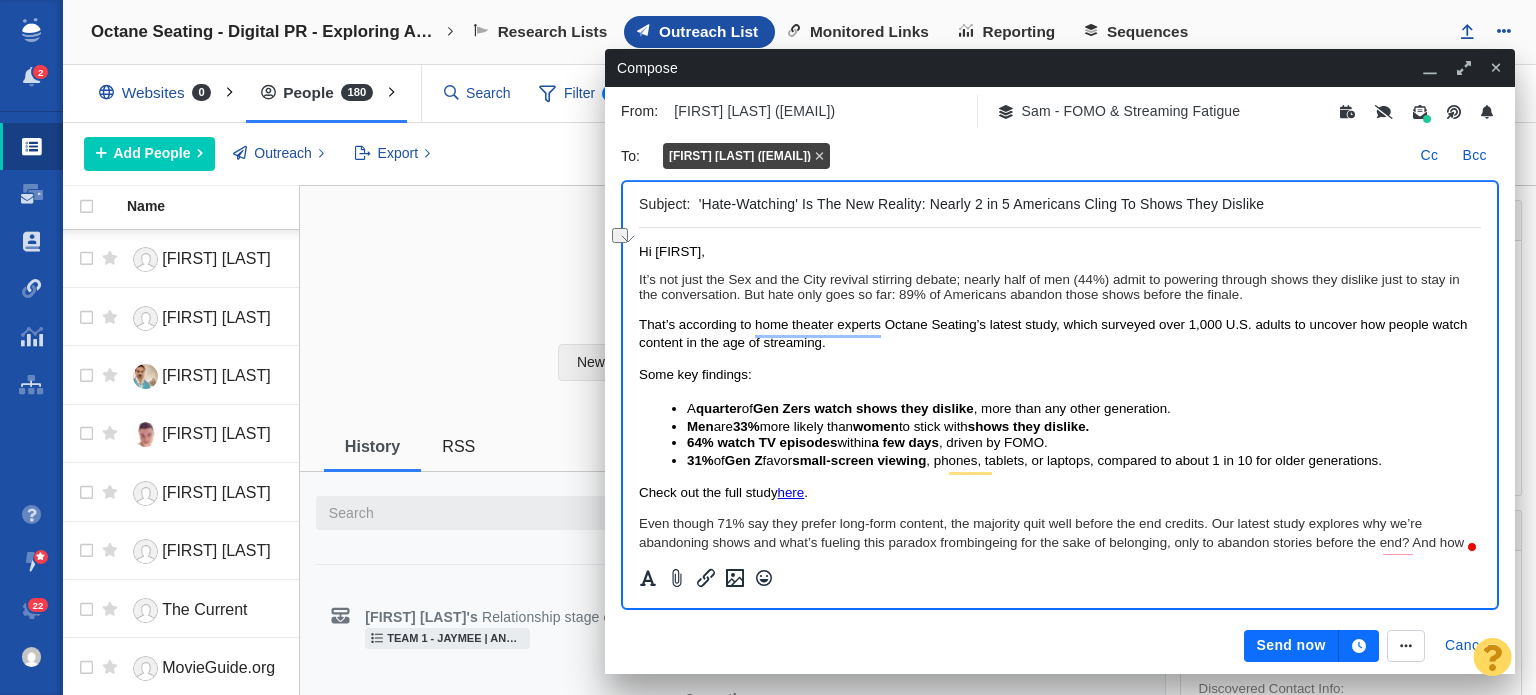 scroll, scrollTop: 0, scrollLeft: 0, axis: both 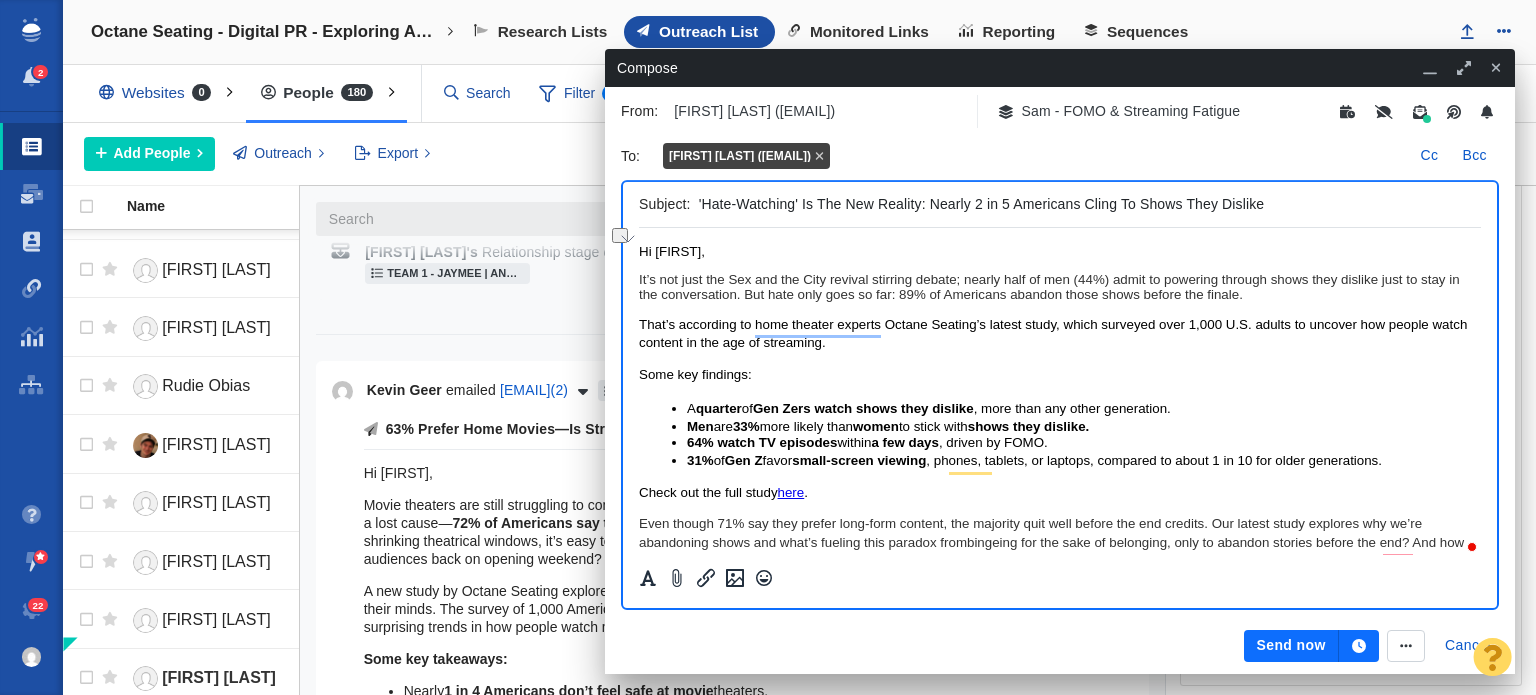 click on "It’s not just the Sex and the City revival stirring debate; nearly half of men (44%) admit to powering through shows they dislike just to stay in the conversation. But hate only goes so far: 89% of Americans abandon those shows before the finale." at bounding box center [1060, 287] 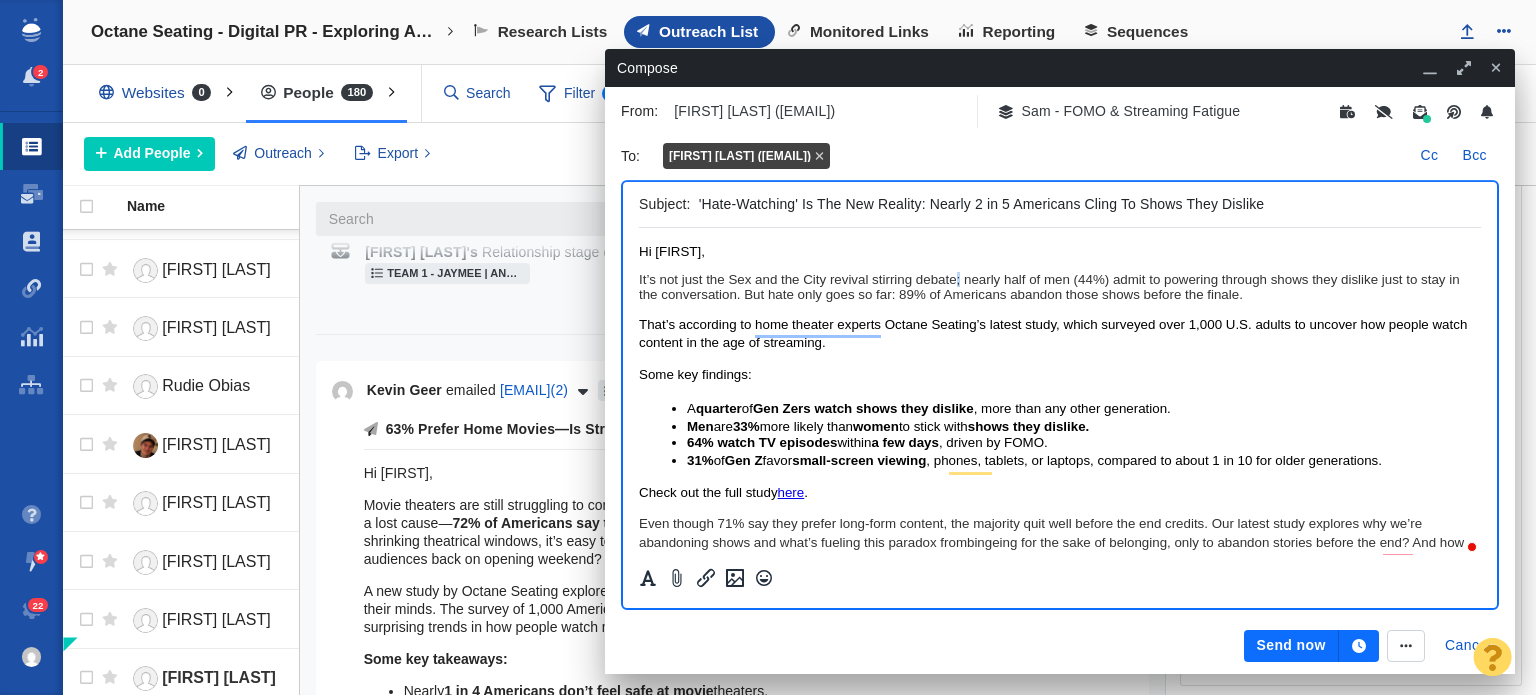 click on "It’s not just the Sex and the City revival stirring debate; nearly half of men (44%) admit to powering through shows they dislike just to stay in the conversation. But hate only goes so far: 89% of Americans abandon those shows before the finale." at bounding box center [1060, 287] 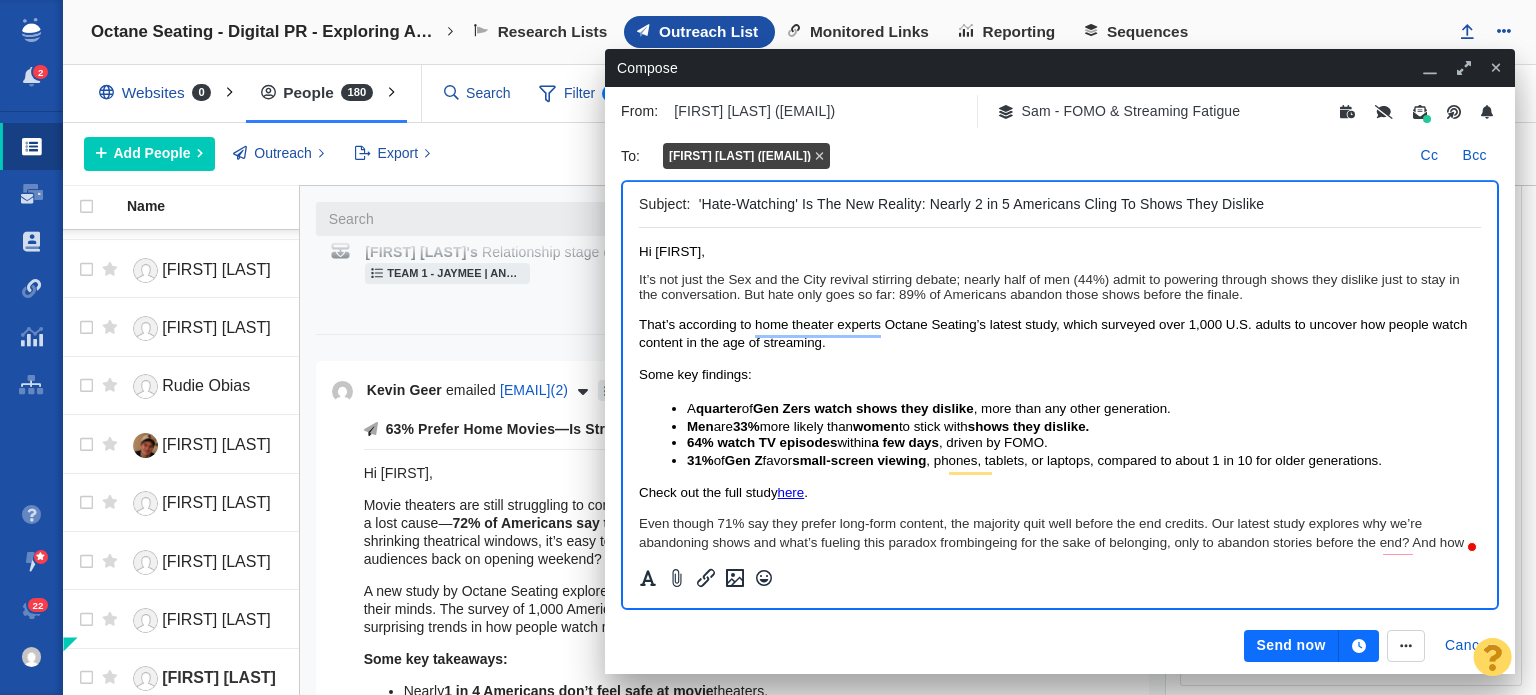 click on "It’s not just the Sex and the City revival stirring debate; nearly half of men (44%) admit to powering through shows they dislike just to stay in the conversation. But hate only goes so far: 89% of Americans abandon those shows before the finale." at bounding box center [1060, 287] 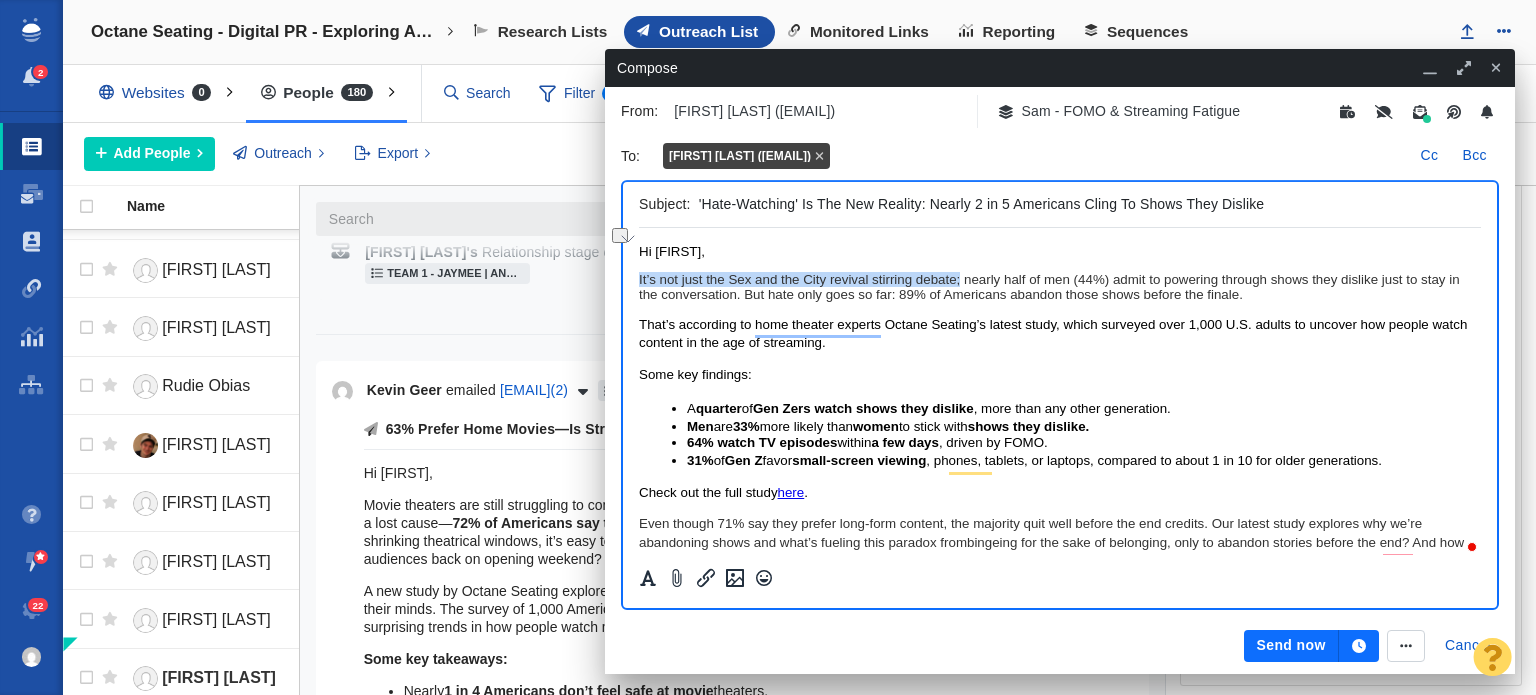 drag, startPoint x: 958, startPoint y: 277, endPoint x: 1255, endPoint y: 500, distance: 371.40005 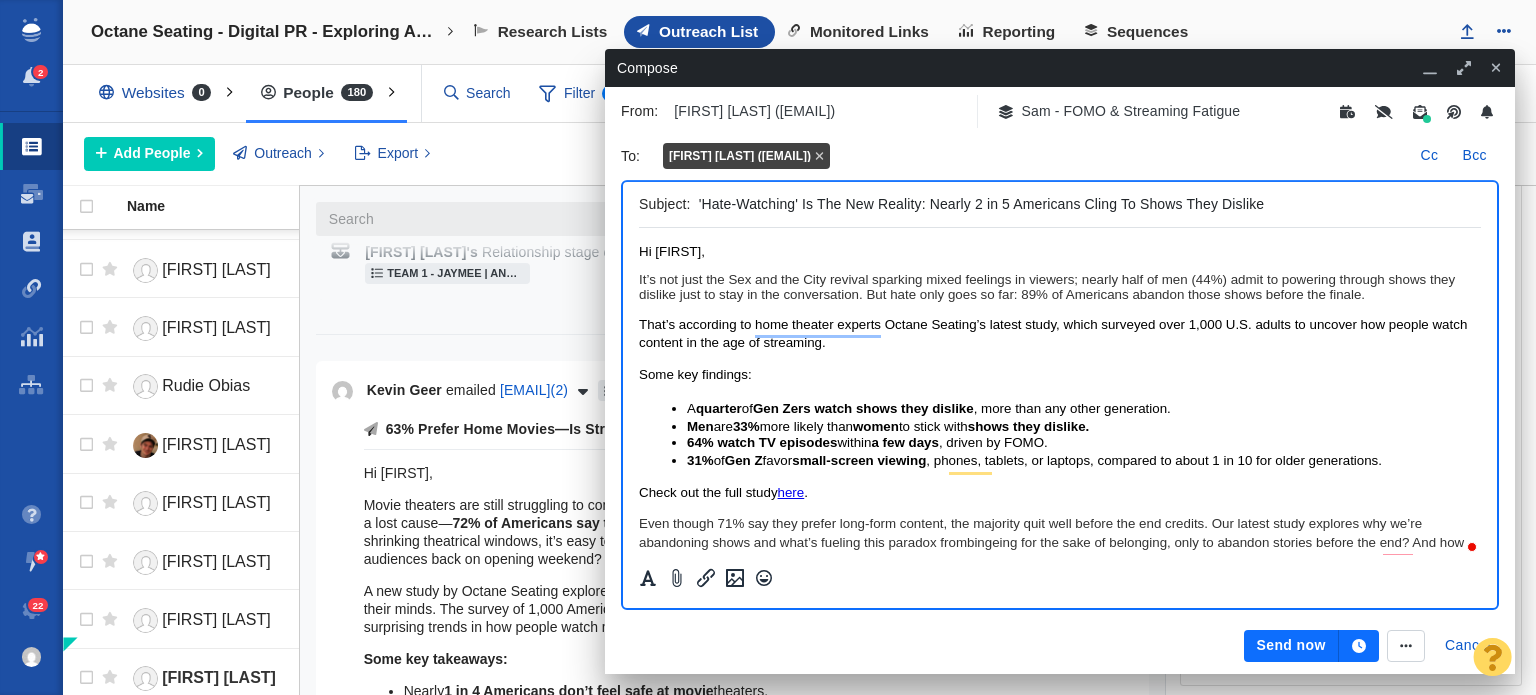 click on "It’s not just the Sex and the City revival sparking mixed feelings in viewers; nearly half of men (44%) admit to powering through shows they dislike just to stay in the conversation. But hate only goes so far: 89% of Americans abandon those shows before the finale." at bounding box center [1060, 287] 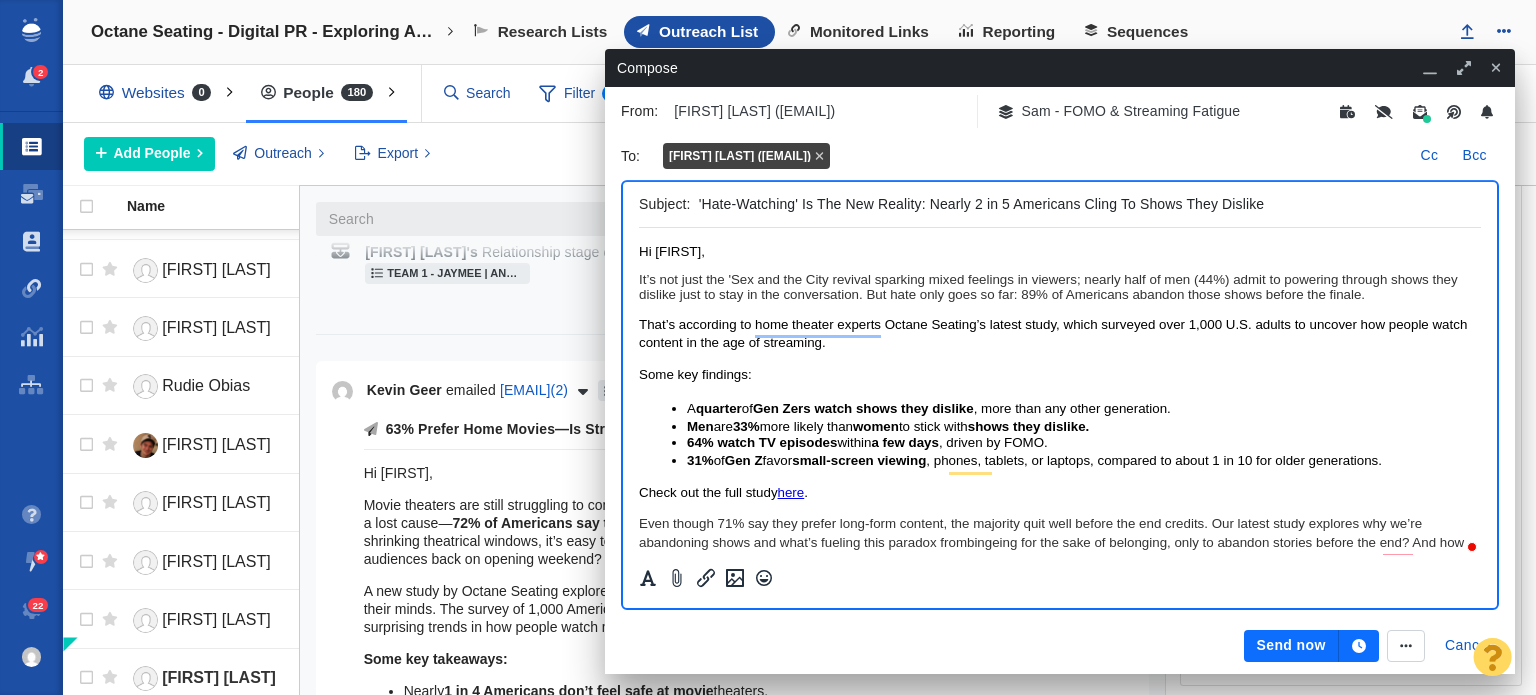 click on "It’s not just the 'Sex and the City revival sparking mixed feelings in viewers; nearly half of men (44%) admit to powering through shows they dislike just to stay in the conversation. But hate only goes so far: 89% of Americans abandon those shows before the finale." at bounding box center (1060, 287) 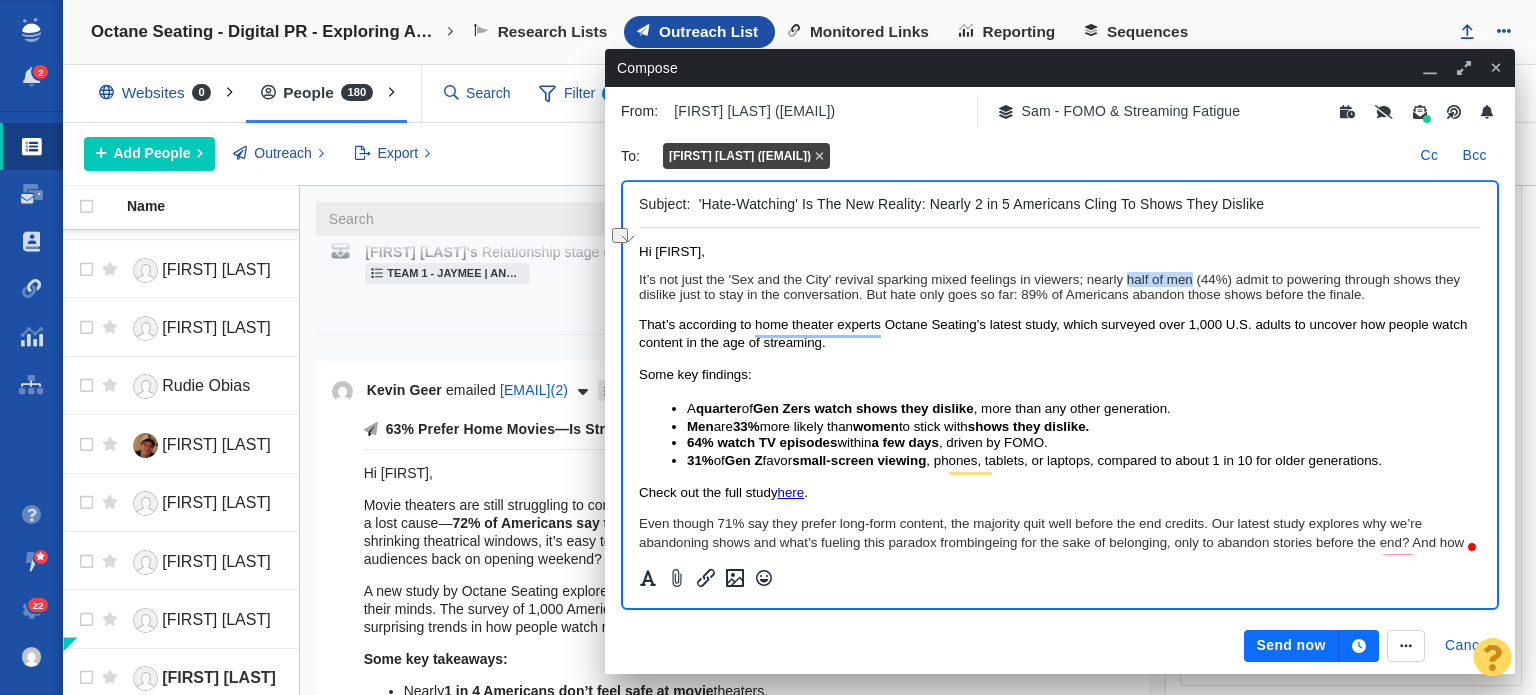 drag, startPoint x: 1130, startPoint y: 281, endPoint x: 1189, endPoint y: 282, distance: 59.008472 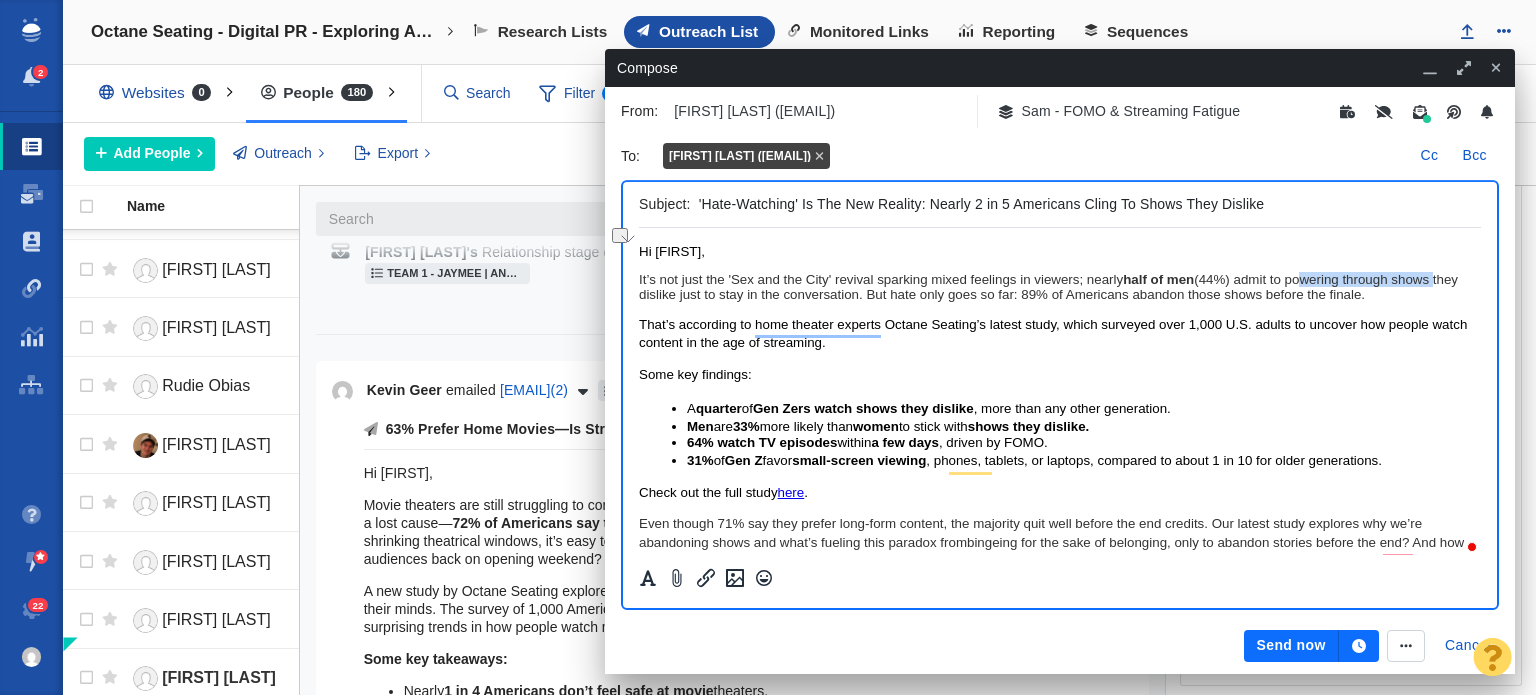 drag, startPoint x: 1296, startPoint y: 281, endPoint x: 1434, endPoint y: 278, distance: 138.03261 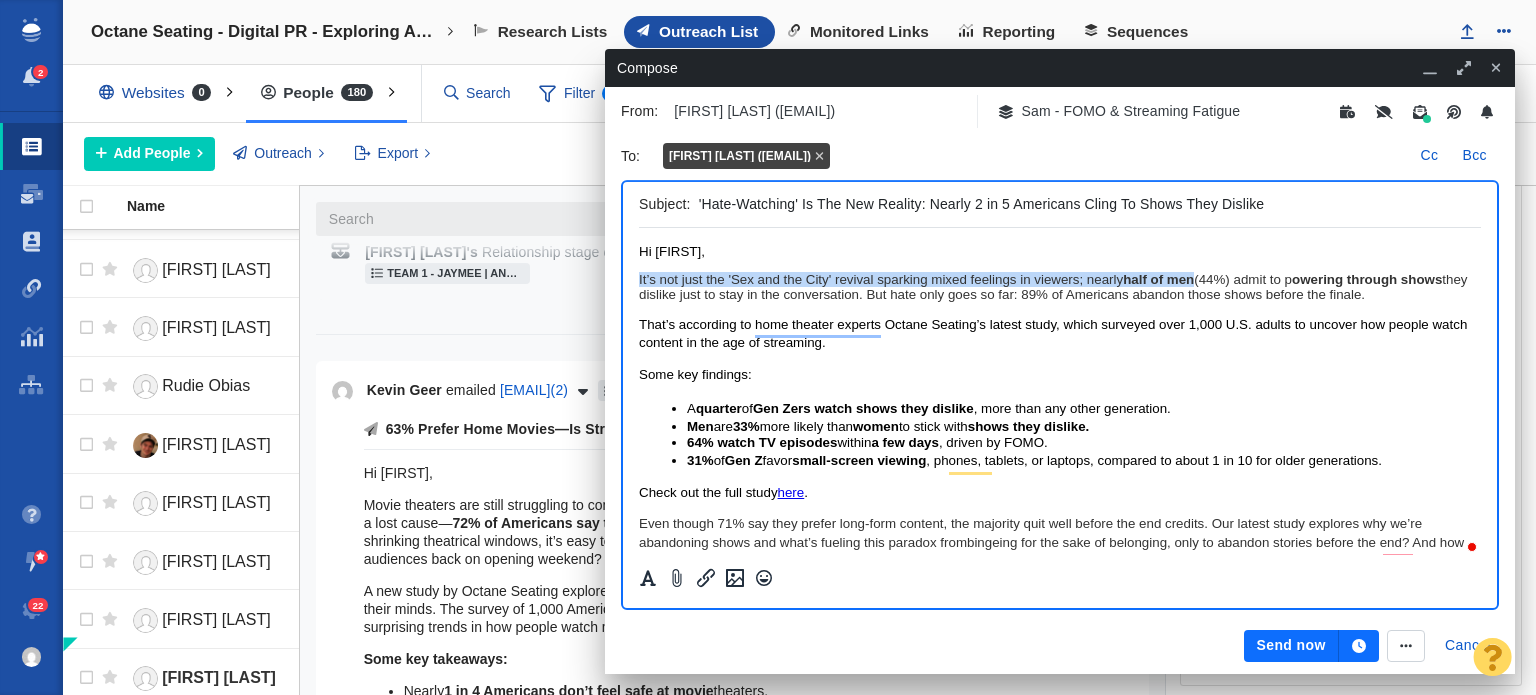 drag, startPoint x: 1288, startPoint y: 278, endPoint x: 1298, endPoint y: 280, distance: 10.198039 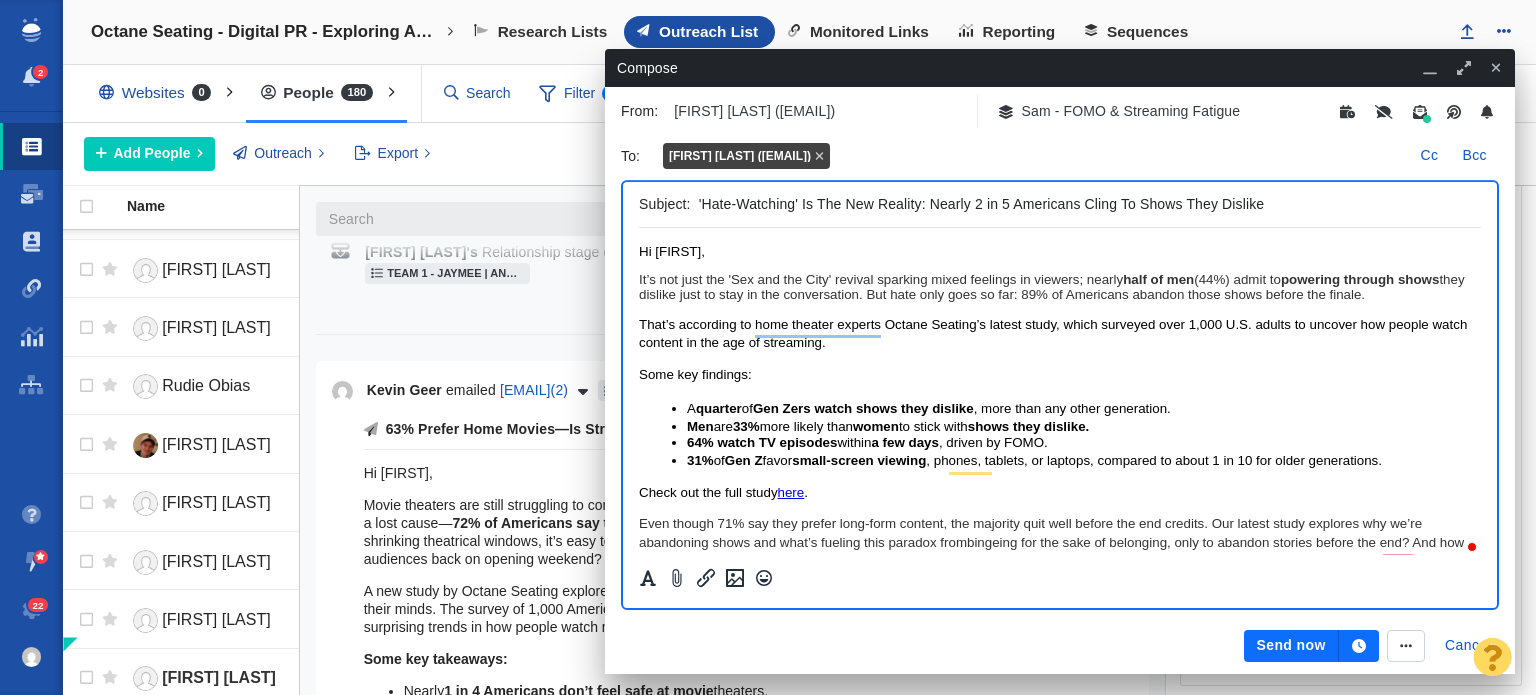 click on "That’s according to home theater experts Octane Seating’s latest study, which surveyed over 1,000 U.S. adults to uncover how people watch content in the age of streaming." at bounding box center (1053, 333) 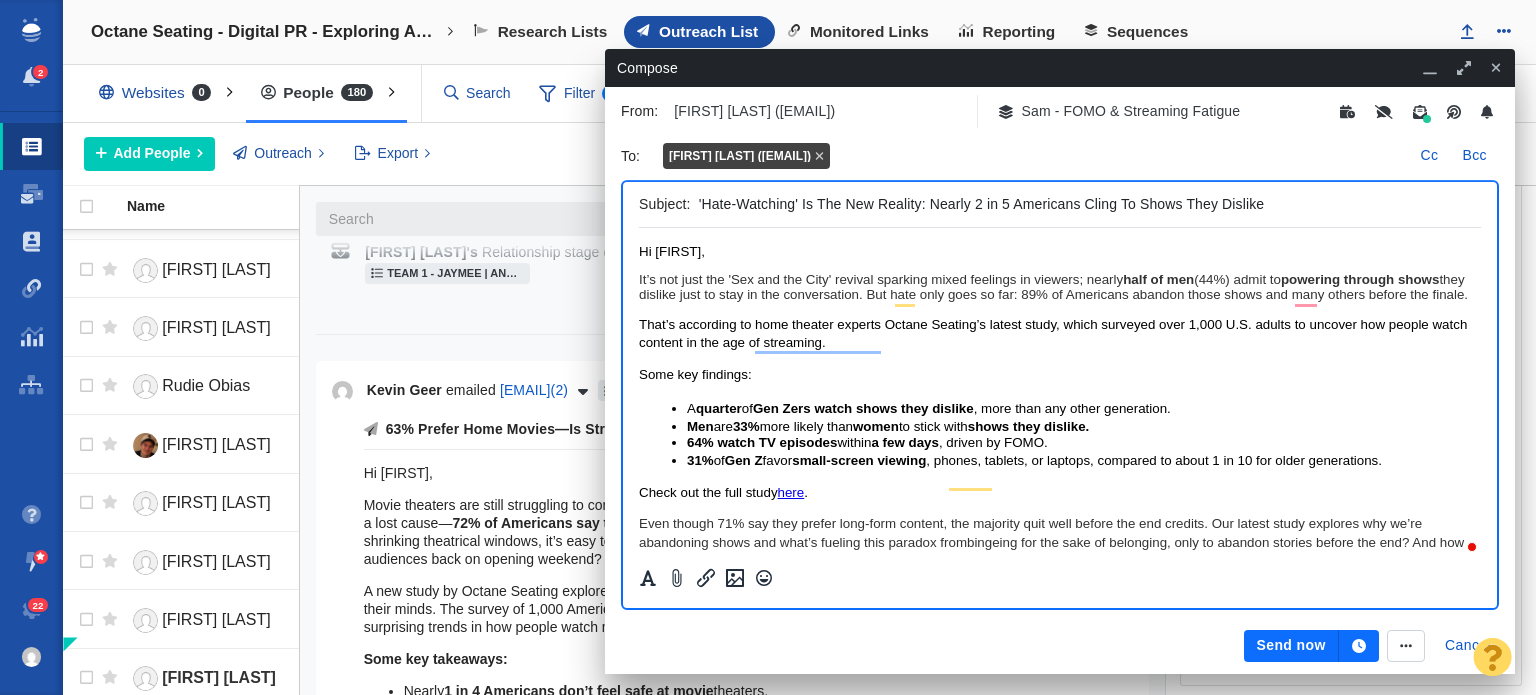 click on "It’s not just the 'Sex and the City' revival sparking mixed feelings in viewers; nearly  half of men  (44%) admit to  powering through shows  they dislike just to stay in the conversation. But hate only goes so far: 89% of Americans abandon those shows and many others before the finale." at bounding box center (1060, 287) 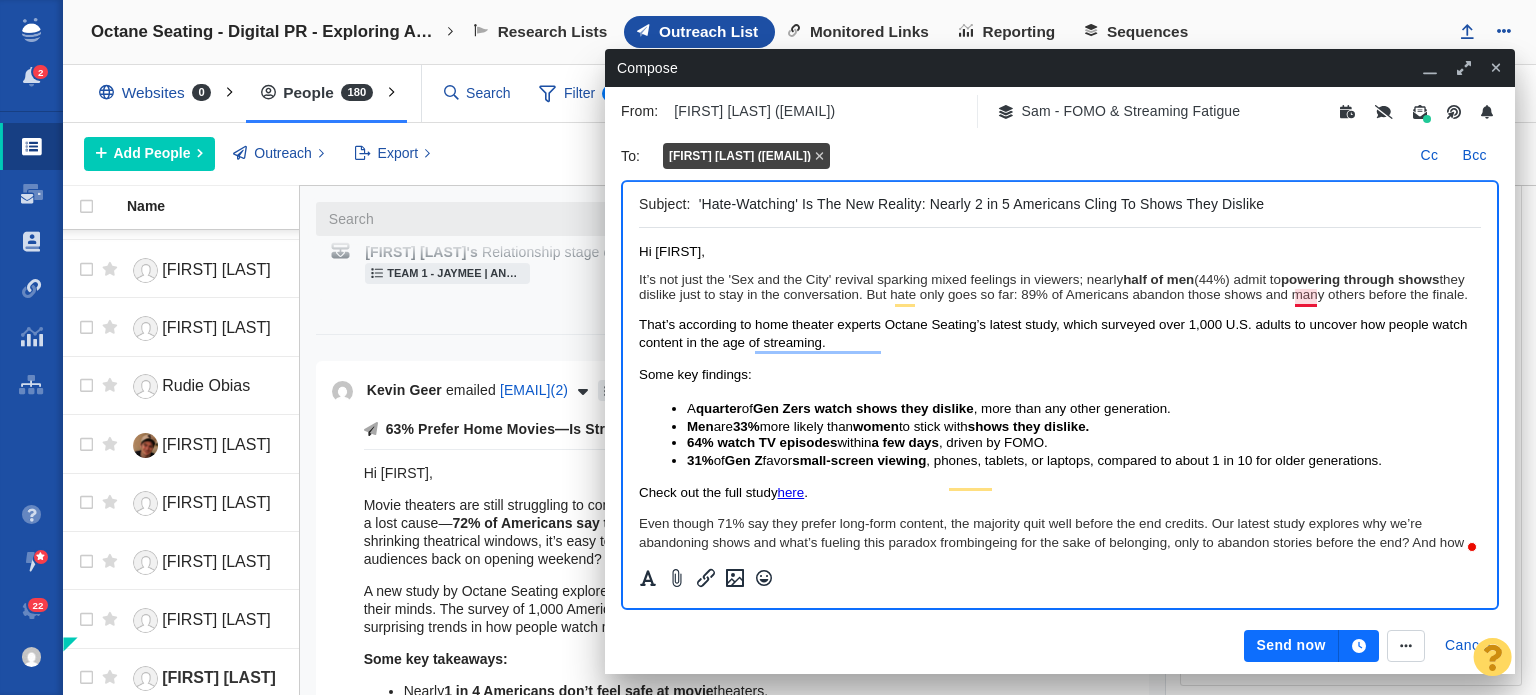 click on "It’s not just the 'Sex and the City' revival sparking mixed feelings in viewers; nearly  half of men  (44%) admit to  powering through shows  they dislike just to stay in the conversation. But hate only goes so far: 89% of Americans abandon those shows and many others before the finale." at bounding box center (1060, 287) 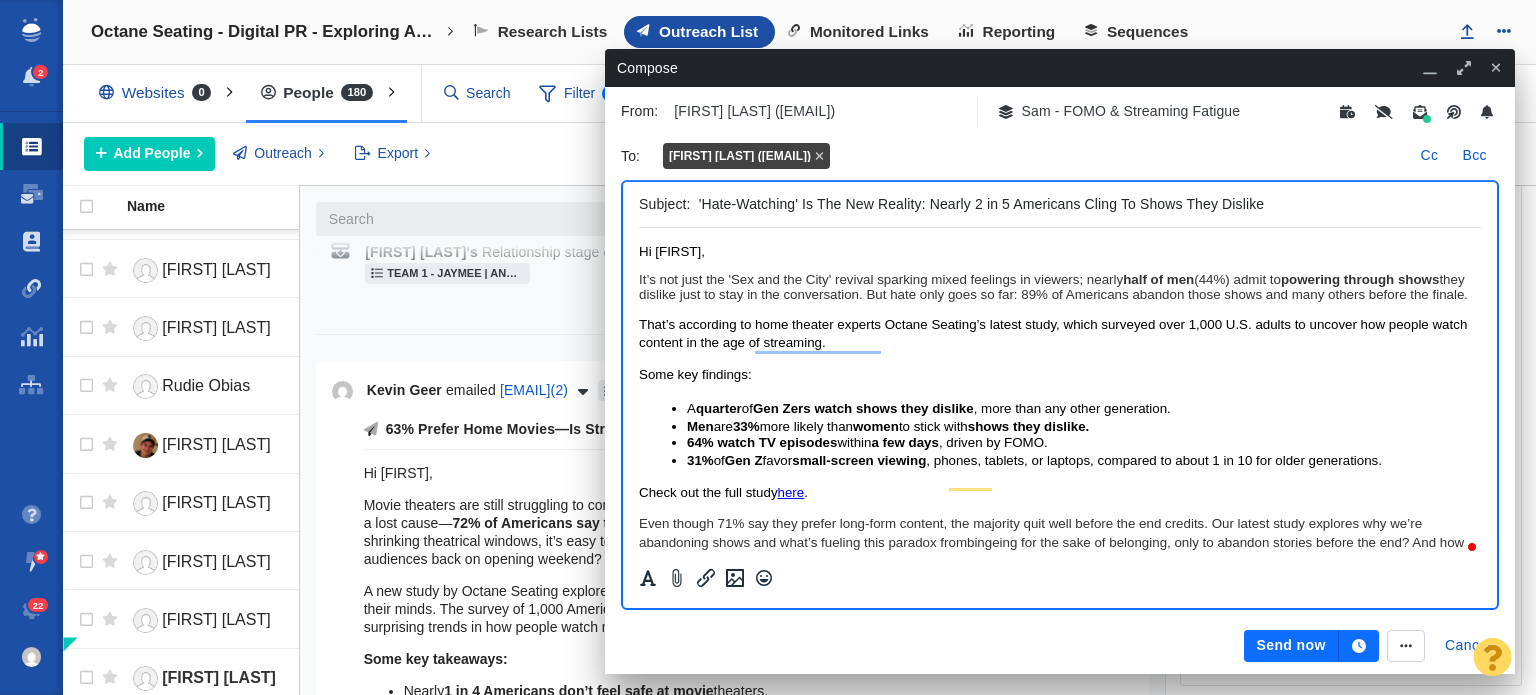 click on "That’s according to home theater experts Octane Seating’s latest study, which surveyed over 1,000 U.S. adults to uncover how people watch content in the age of streaming." at bounding box center (1053, 333) 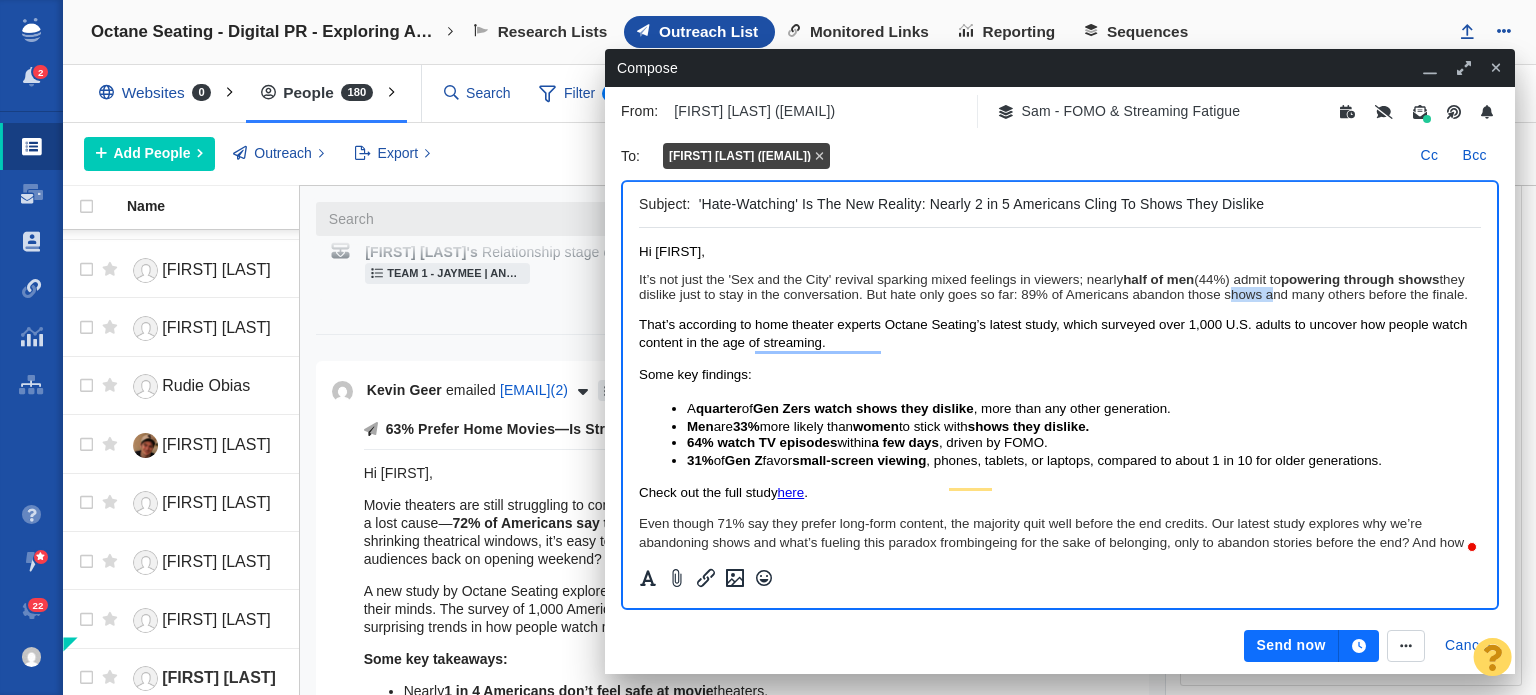 click on "It’s not just the 'Sex and the City' revival sparking mixed feelings in viewers; nearly  half of men  (44%) admit to  powering through shows  they dislike just to stay in the conversation. But hate only goes so far: 89% of Americans abandon those shows and many others before the finale." at bounding box center (1060, 287) 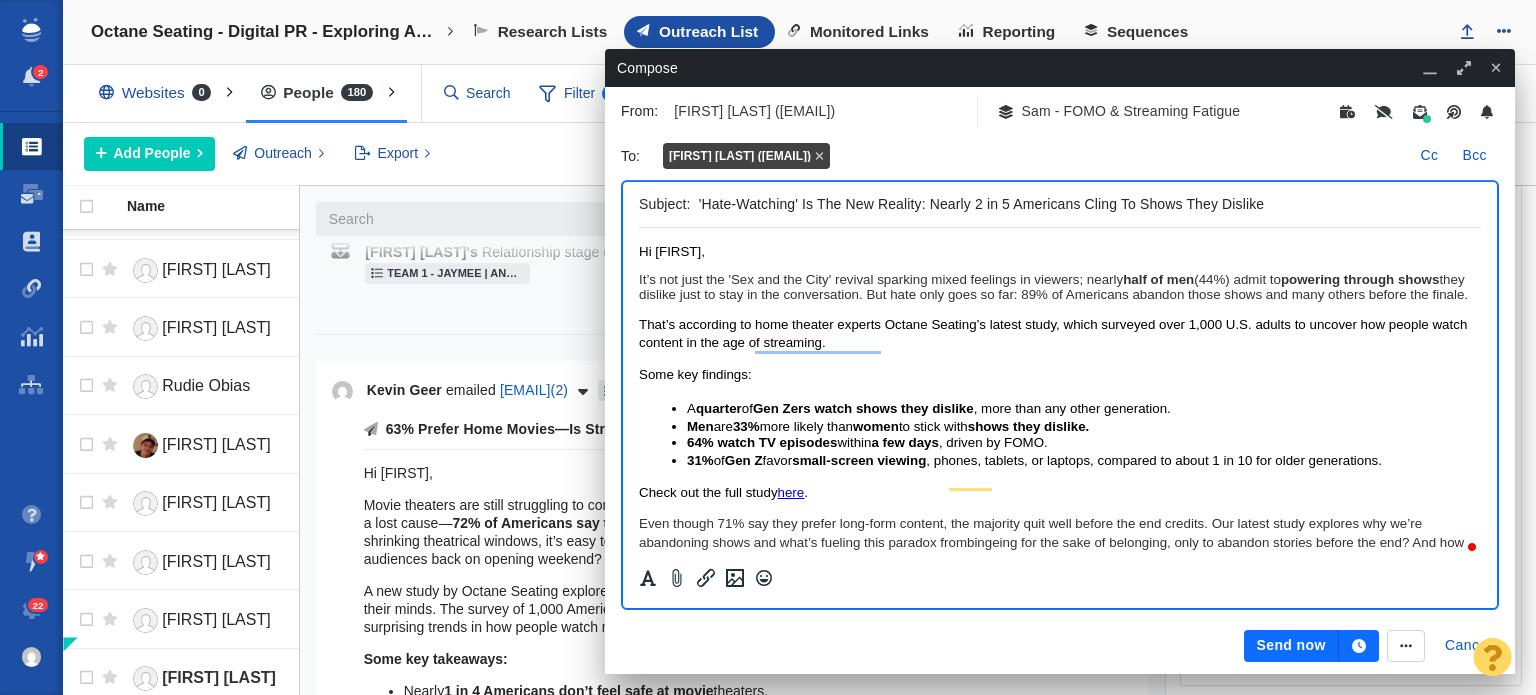 click on "It’s not just the 'Sex and the City' revival sparking mixed feelings in viewers; nearly  half of men  (44%) admit to  powering through shows  they dislike just to stay in the conversation. But hate only goes so far: 89% of Americans abandon those shows and many others before the finale." at bounding box center (1060, 287) 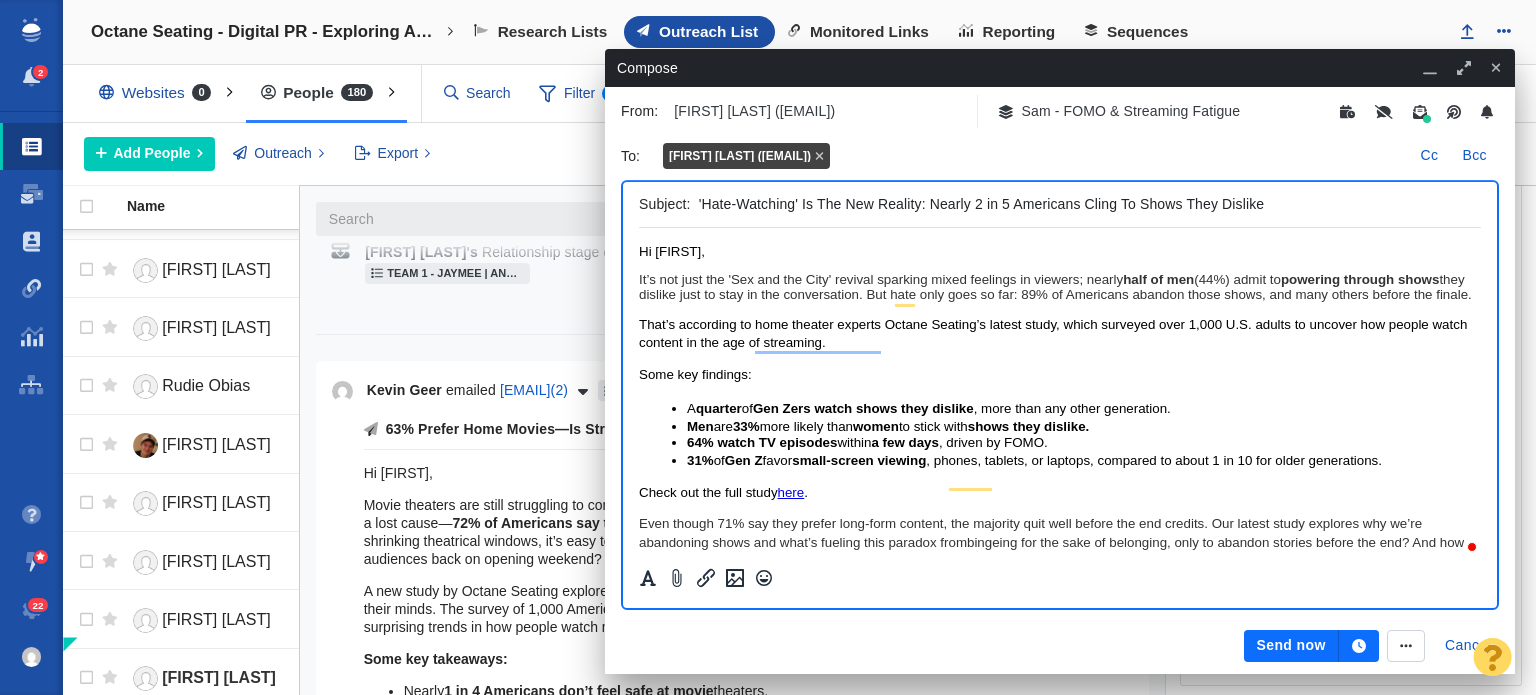 scroll, scrollTop: 150, scrollLeft: 0, axis: vertical 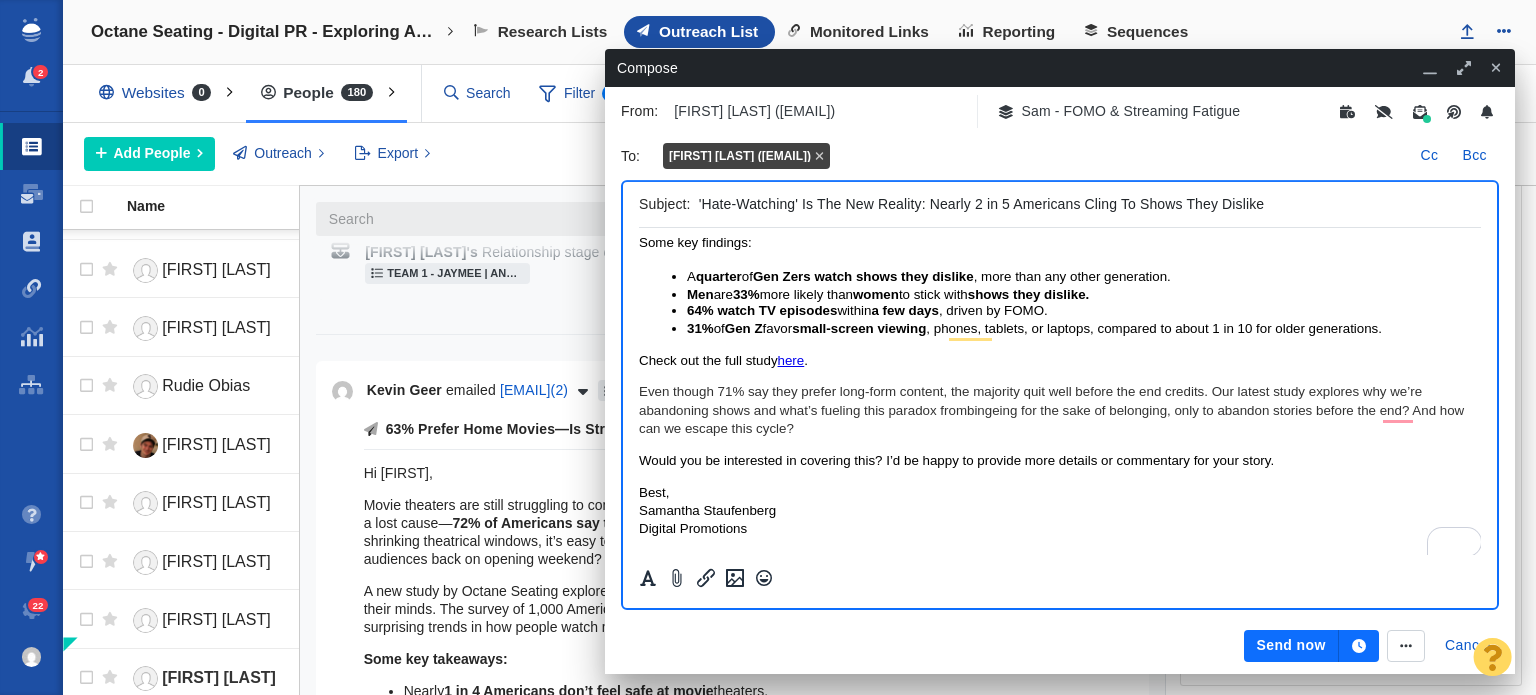 drag, startPoint x: 680, startPoint y: 406, endPoint x: 1248, endPoint y: 628, distance: 609.8426 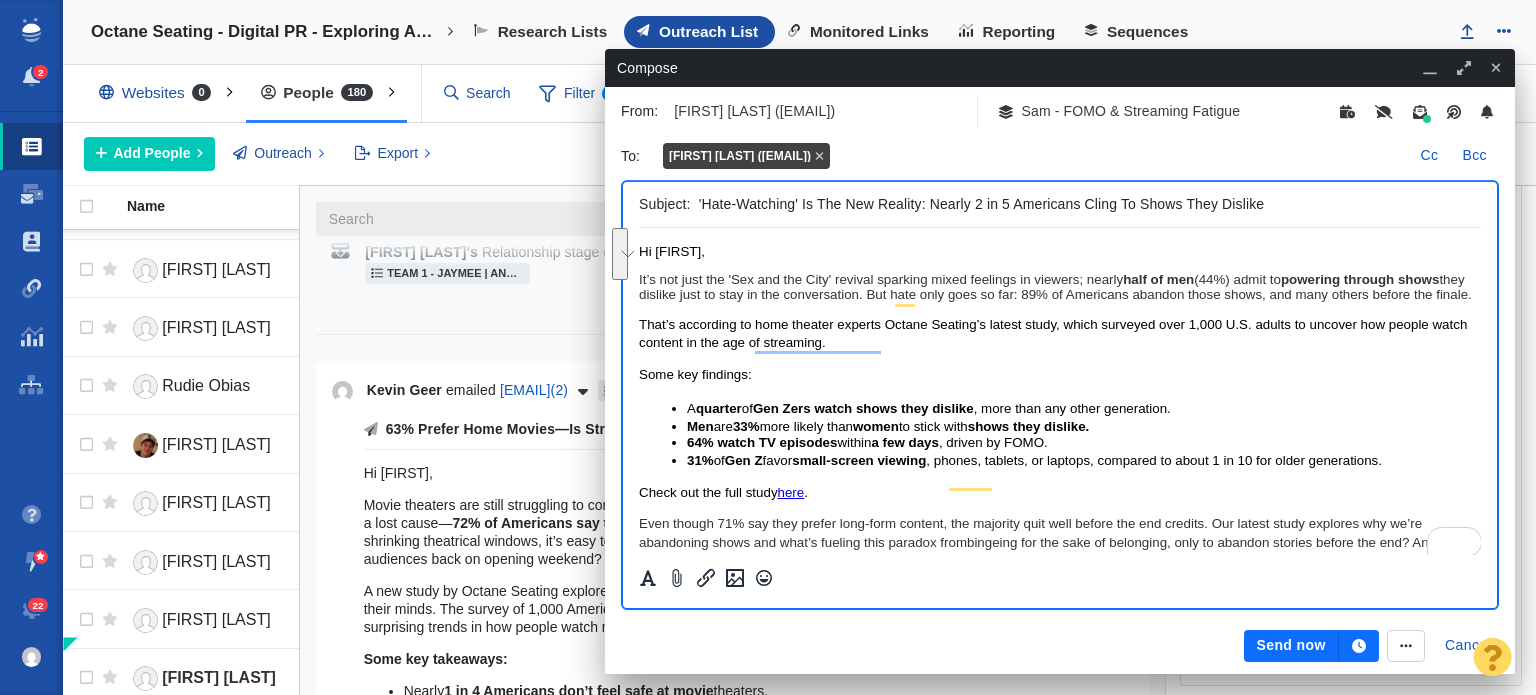 scroll, scrollTop: 72, scrollLeft: 0, axis: vertical 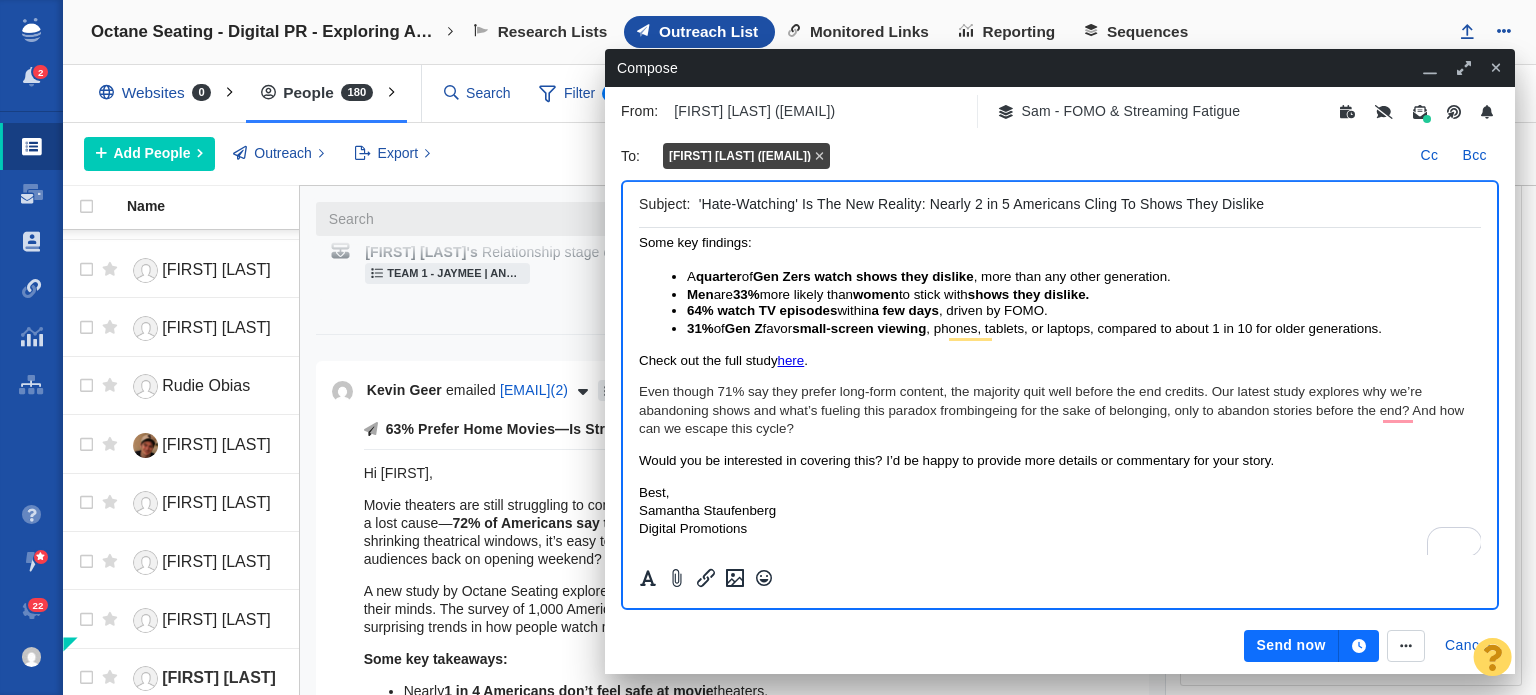 click on "Even though 71% say they prefer long-form content, the majority quit well before the end credits. Our latest study explores why we’re abandoning shows and what’s fueling this paradox from  bingeing for the sake of belonging, only to abandon stories before the end? And how can we escape this cycle?" at bounding box center (1060, 410) 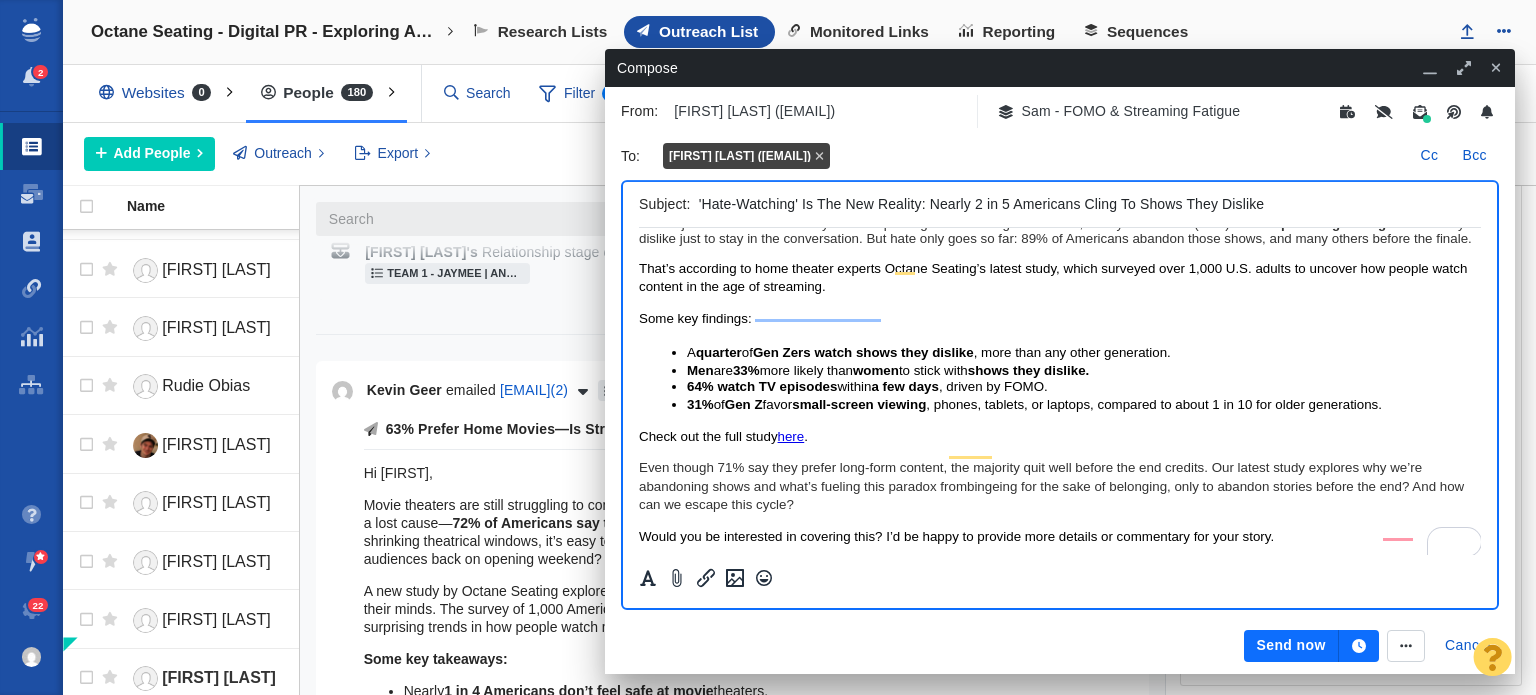 scroll, scrollTop: 0, scrollLeft: 0, axis: both 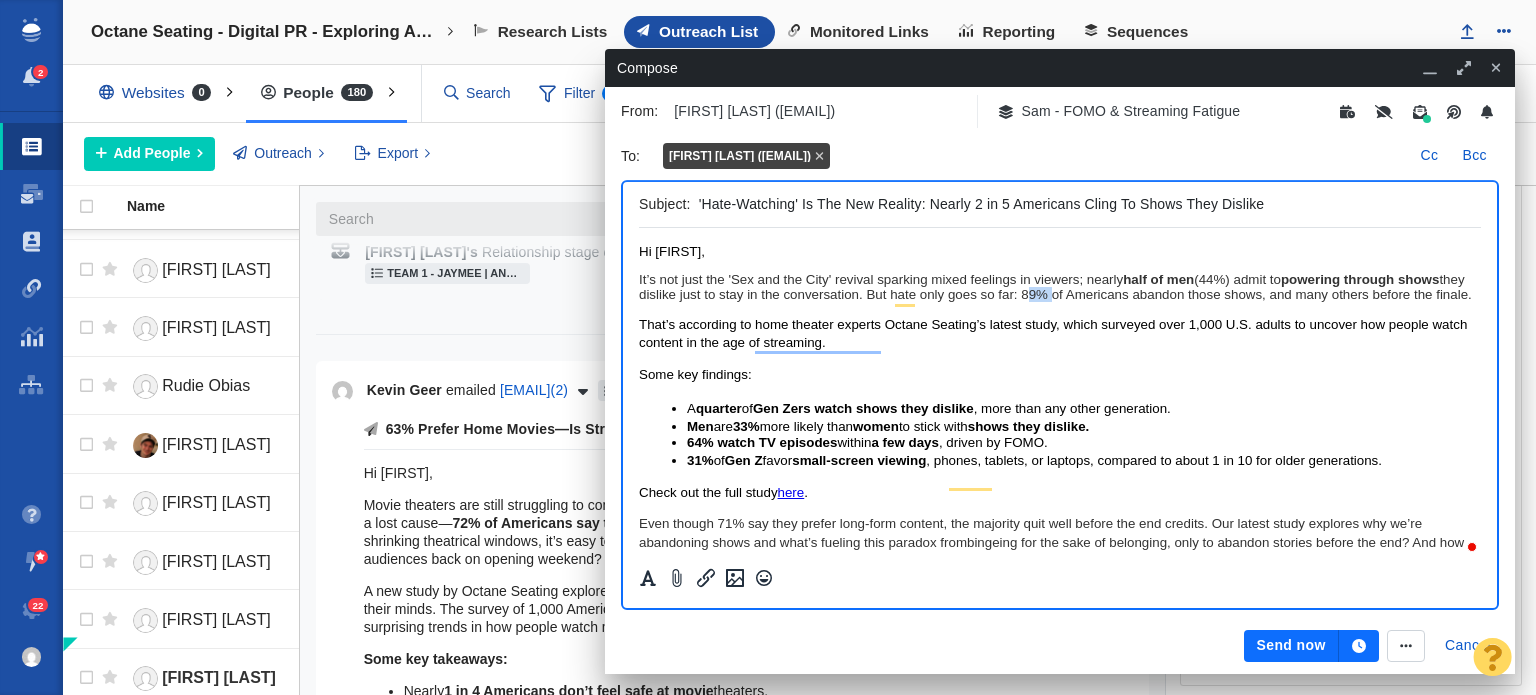 drag, startPoint x: 1050, startPoint y: 293, endPoint x: 1073, endPoint y: 291, distance: 23.086792 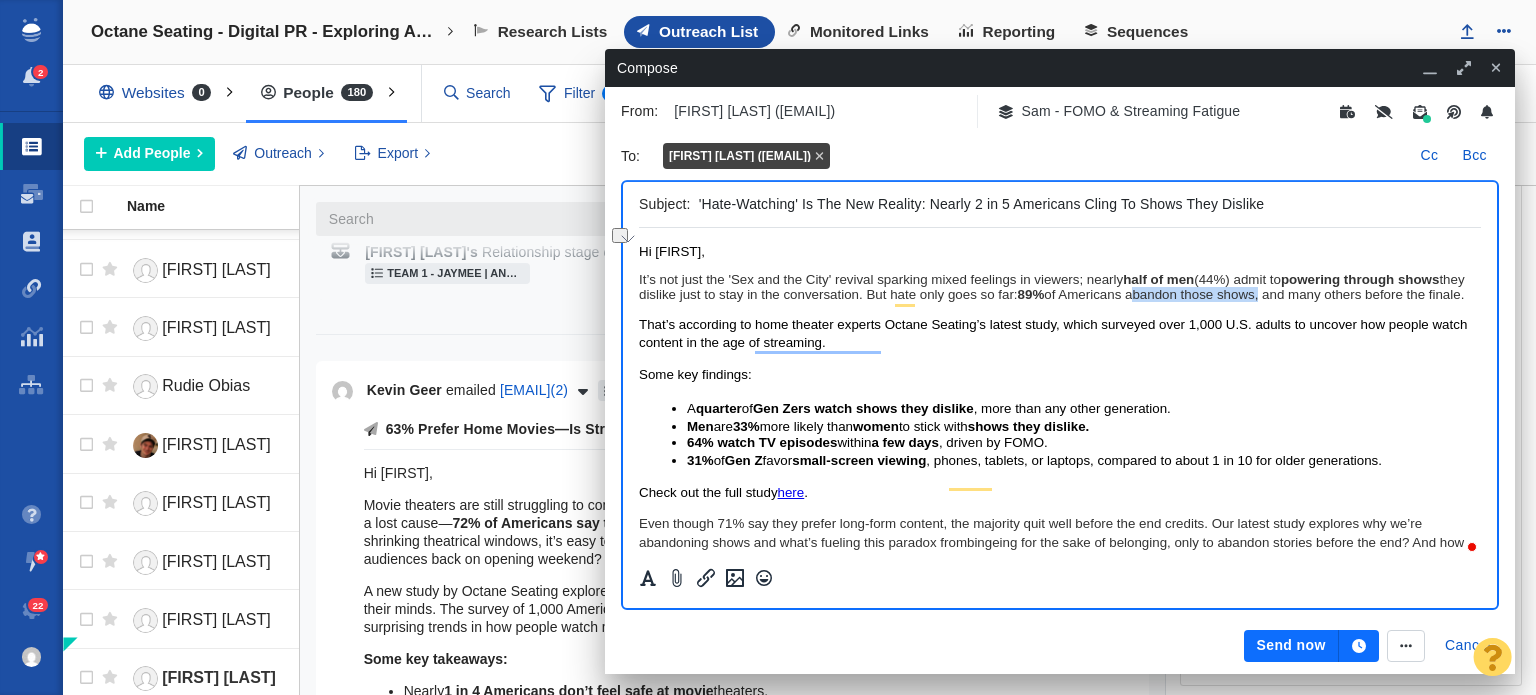drag, startPoint x: 1162, startPoint y: 297, endPoint x: 1291, endPoint y: 294, distance: 129.03488 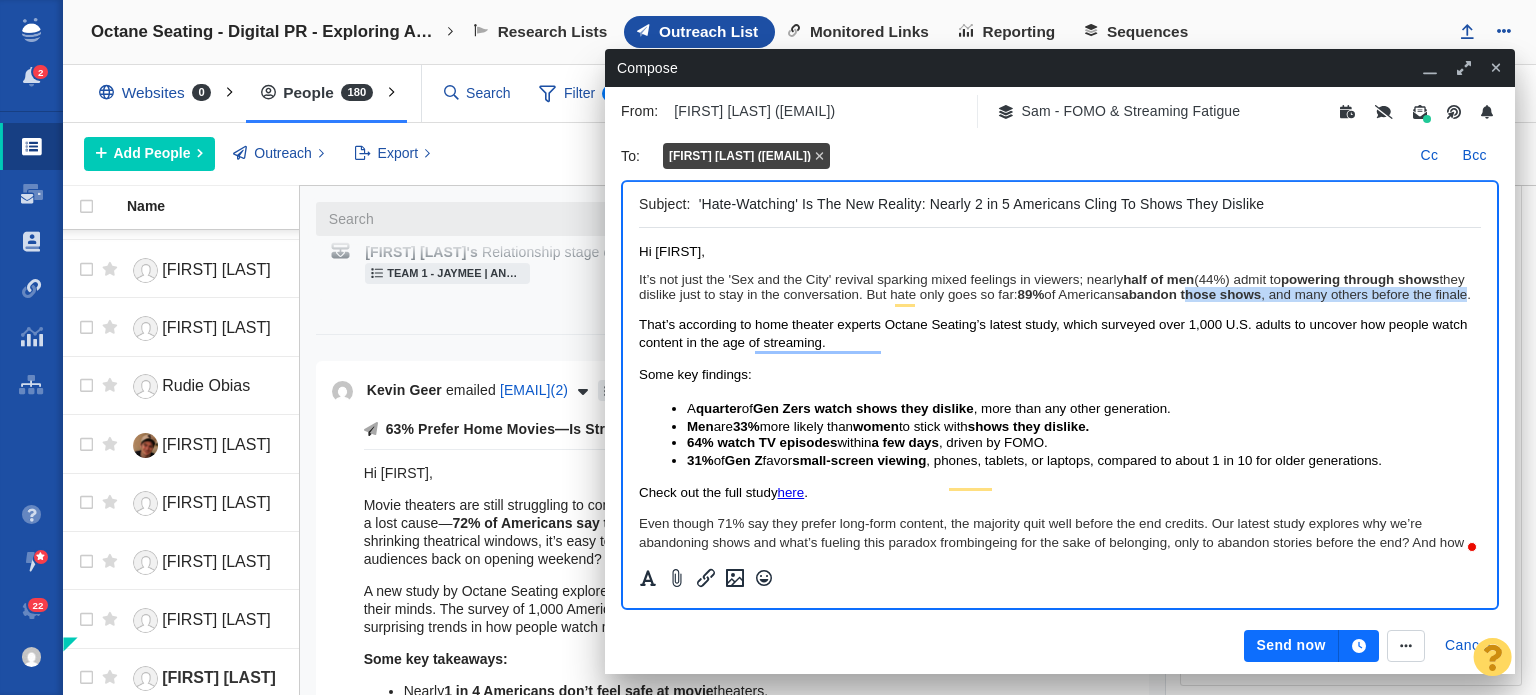 drag, startPoint x: 693, startPoint y: 310, endPoint x: 1252, endPoint y: 290, distance: 559.35767 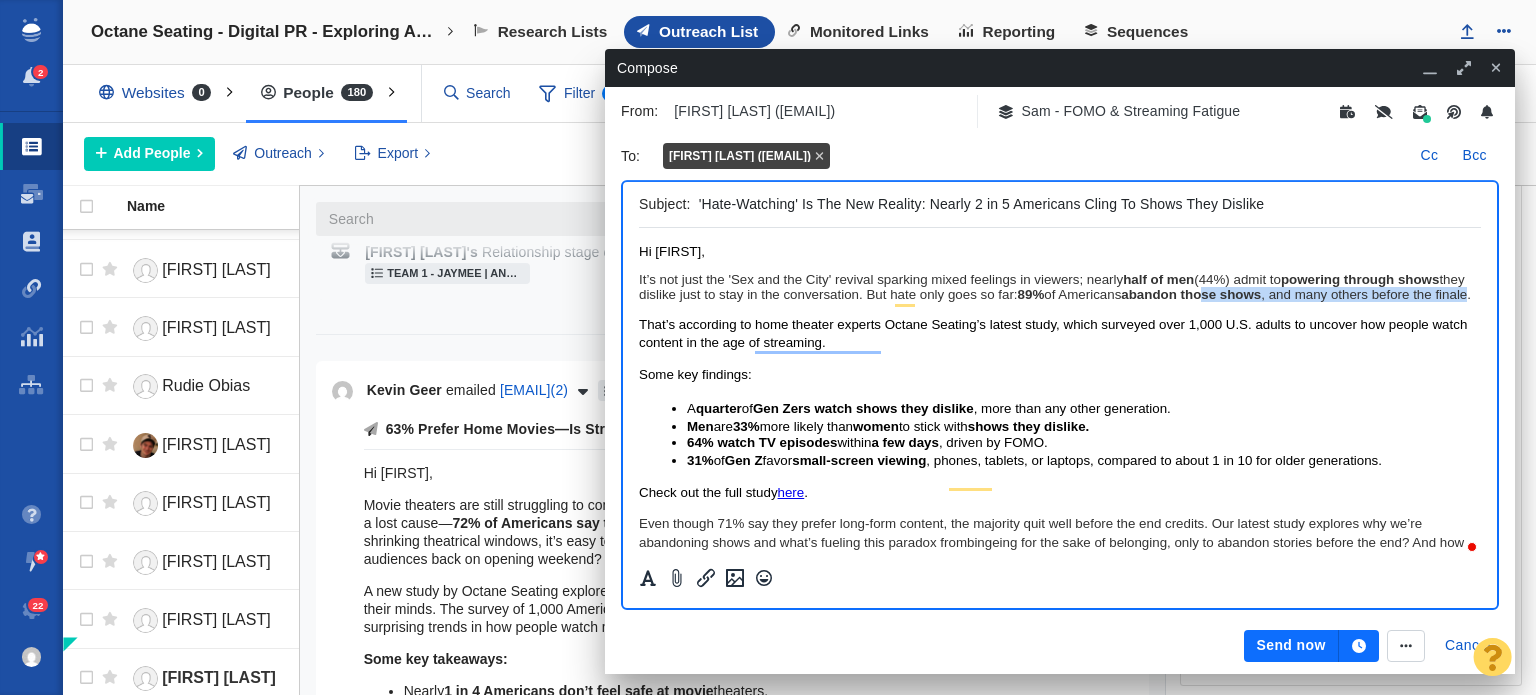 click on "It’s not just the 'Sex and the City' revival sparking mixed feelings in viewers; nearly  half of men  (44%) admit to  powering through shows  they dislike just to stay in the conversation. But hate only goes so far:  89%  of Americans  abandon those shows , and many others before the finale." at bounding box center [1060, 287] 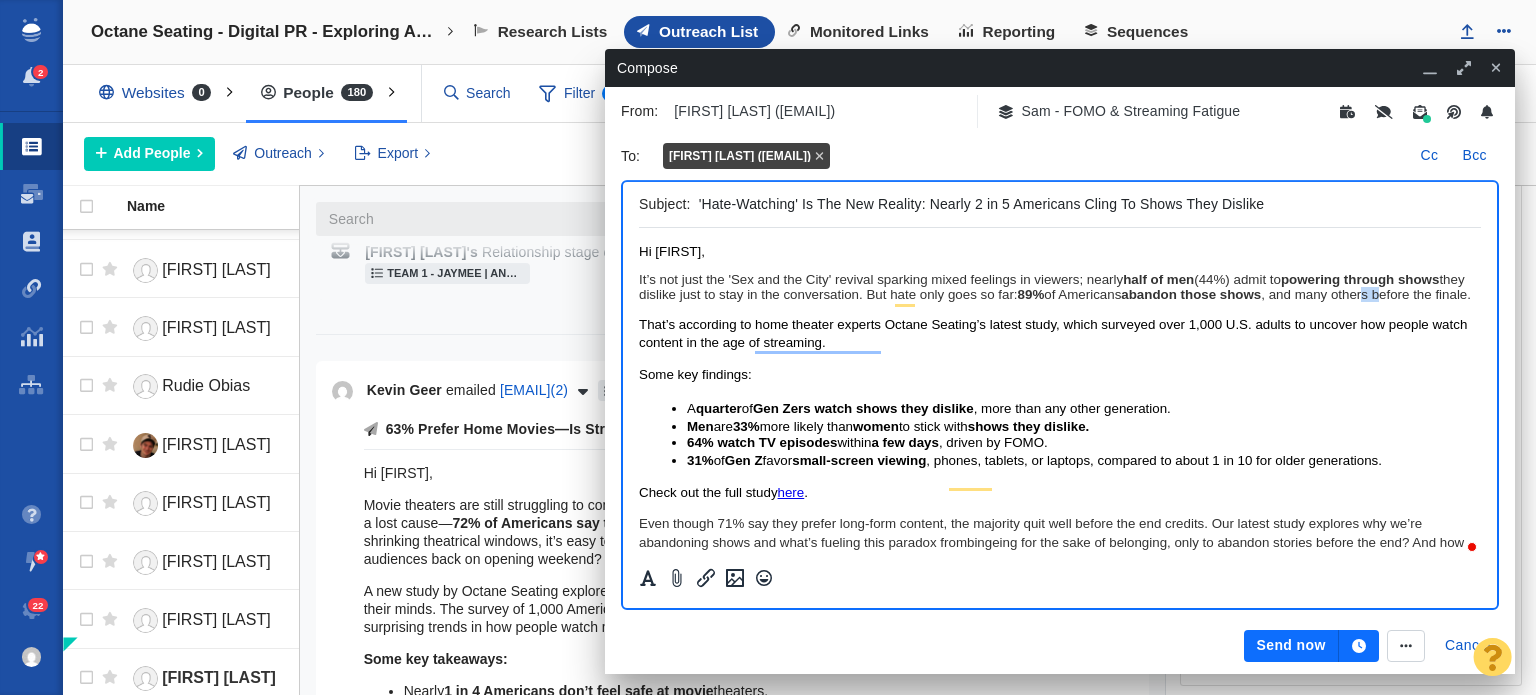 drag, startPoint x: 1402, startPoint y: 304, endPoint x: 1415, endPoint y: 293, distance: 17.029387 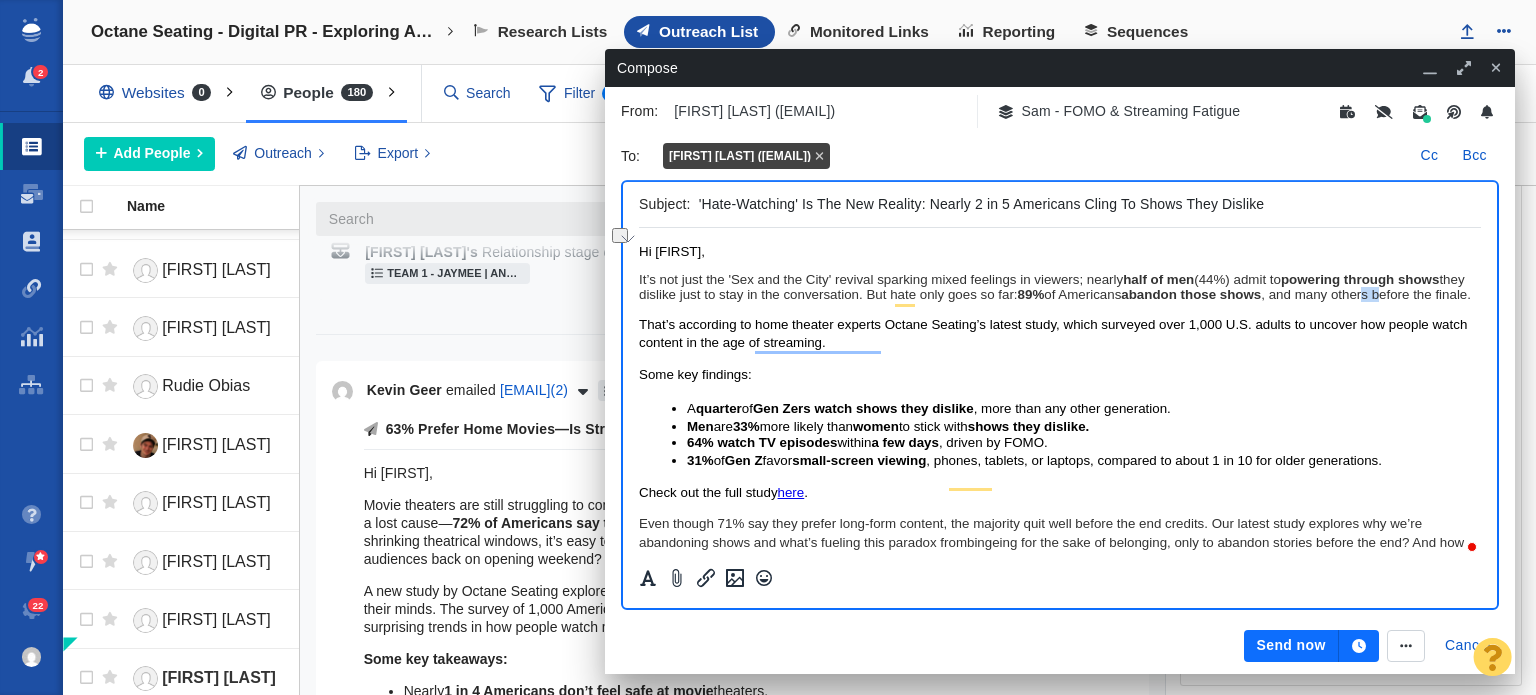 click on "It’s not just the 'Sex and the City' revival sparking mixed feelings in viewers; nearly  half of men  (44%) admit to  powering through shows  they dislike just to stay in the conversation. But hate only goes so far:  89%  of Americans  abandon those shows , and many others before the finale." at bounding box center (1060, 287) 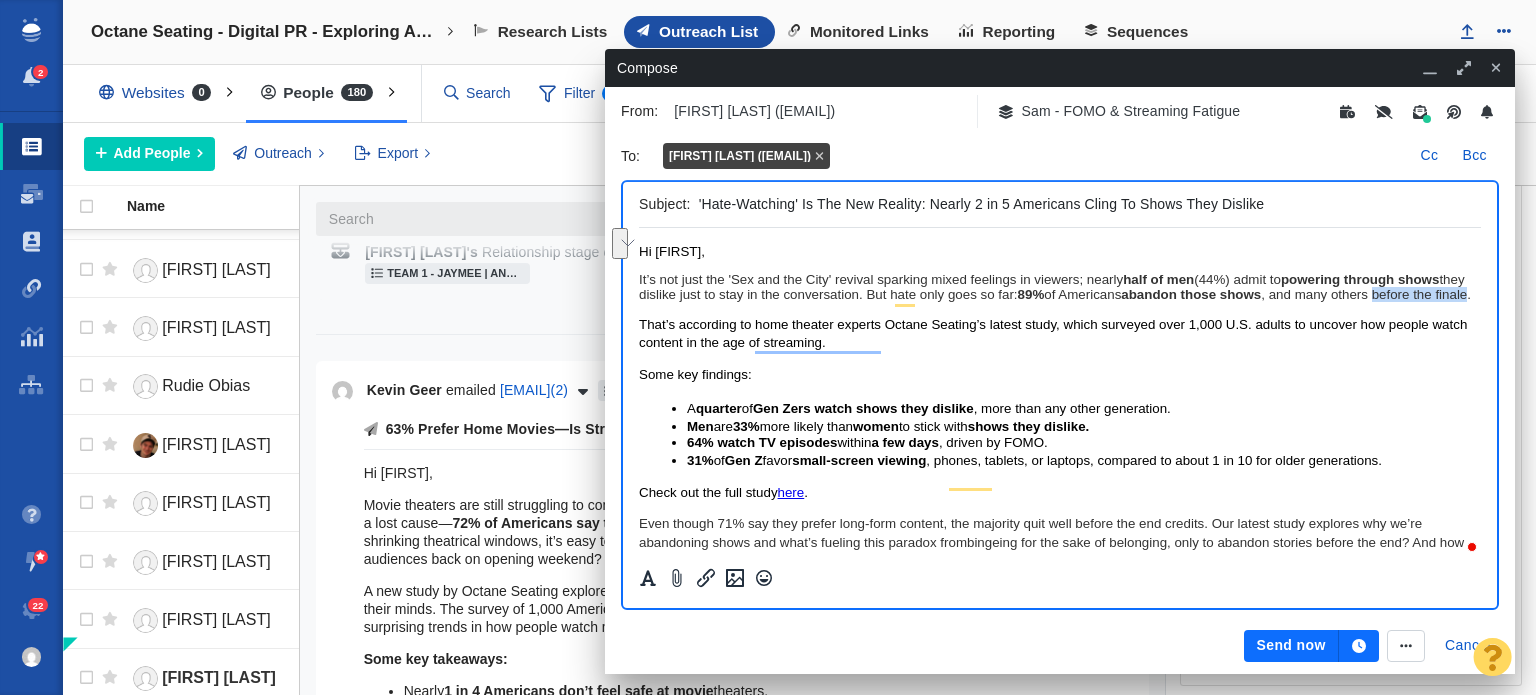 drag, startPoint x: 1413, startPoint y: 293, endPoint x: 690, endPoint y: 309, distance: 723.177 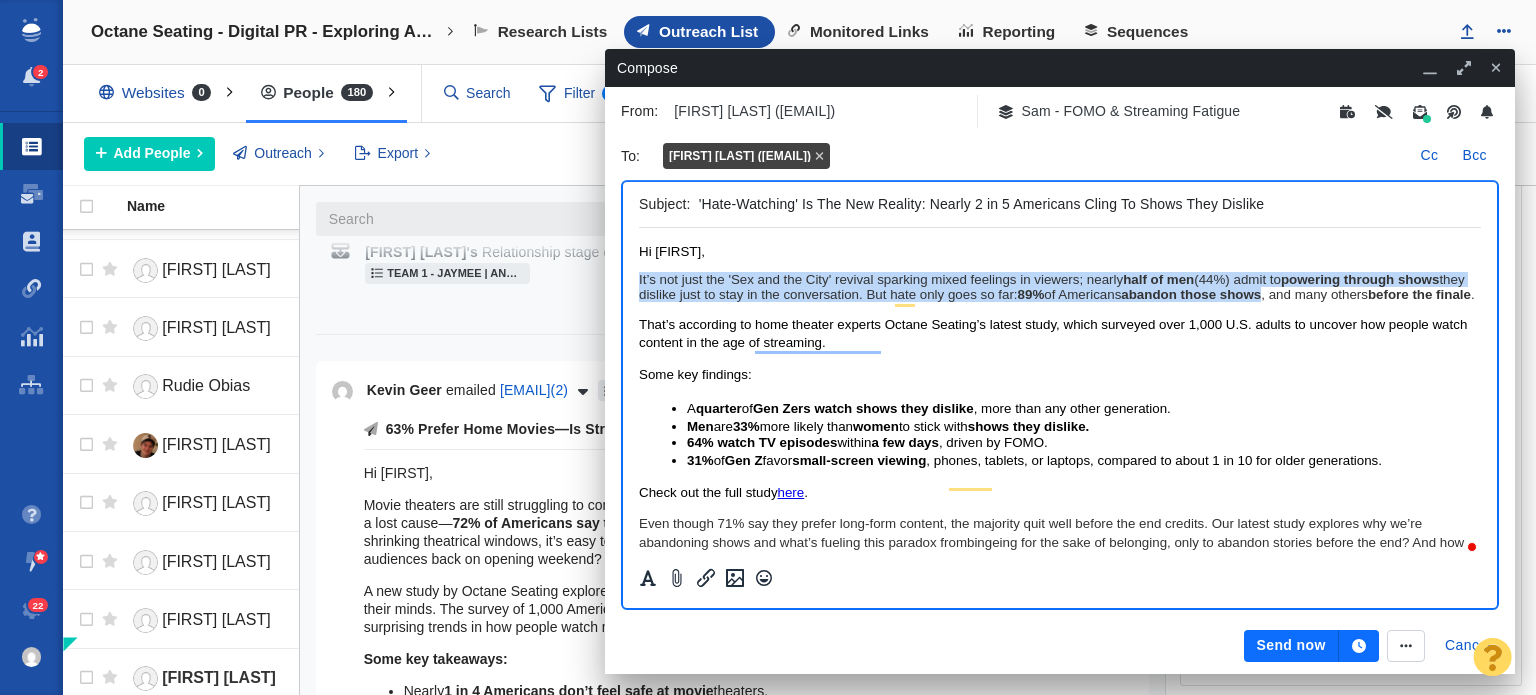 scroll, scrollTop: 71, scrollLeft: 0, axis: vertical 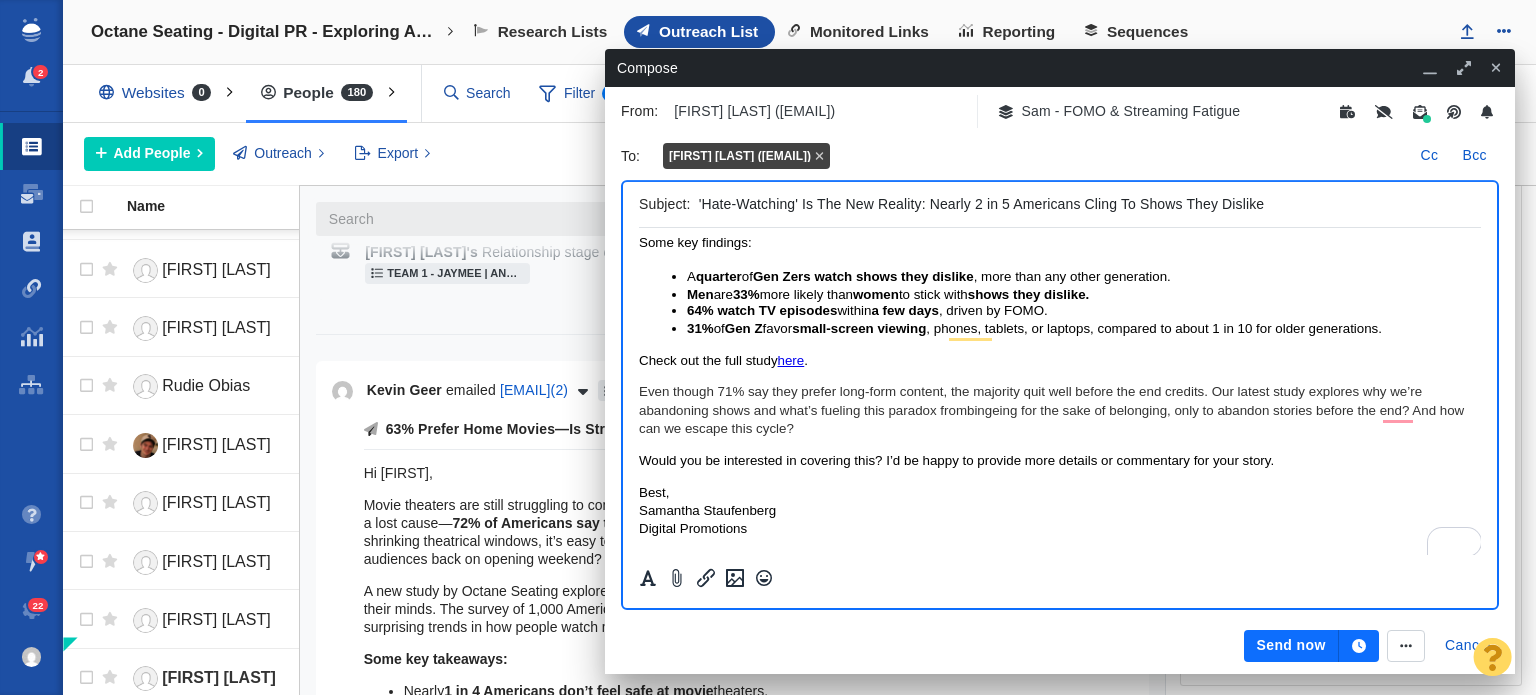 drag, startPoint x: 835, startPoint y: 433, endPoint x: 1267, endPoint y: 616, distance: 469.16202 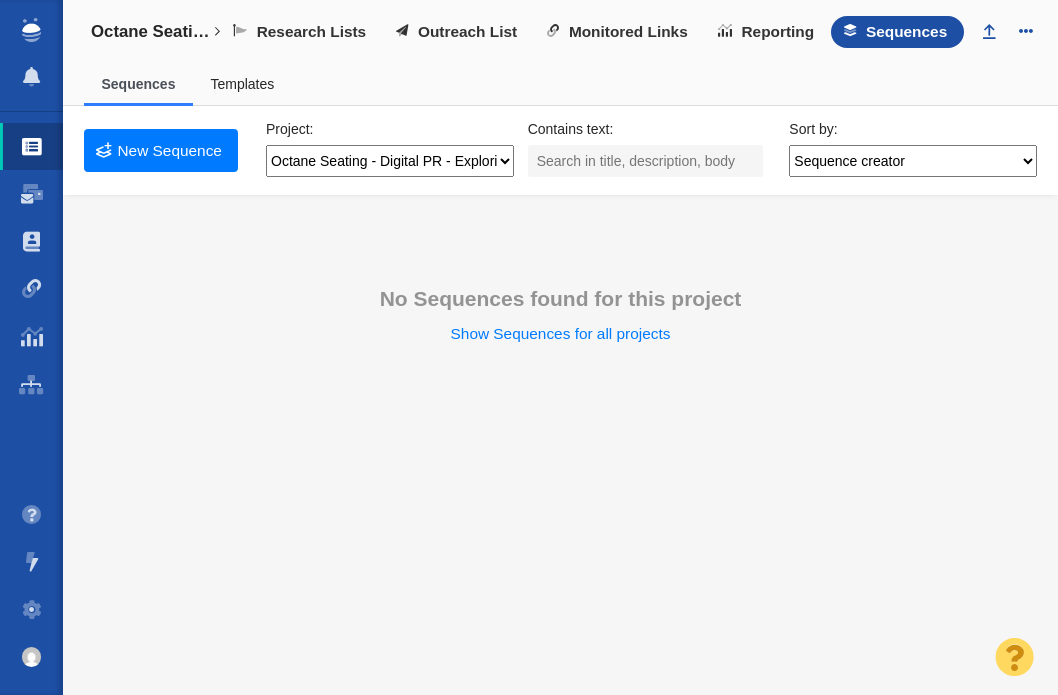 scroll, scrollTop: 0, scrollLeft: 0, axis: both 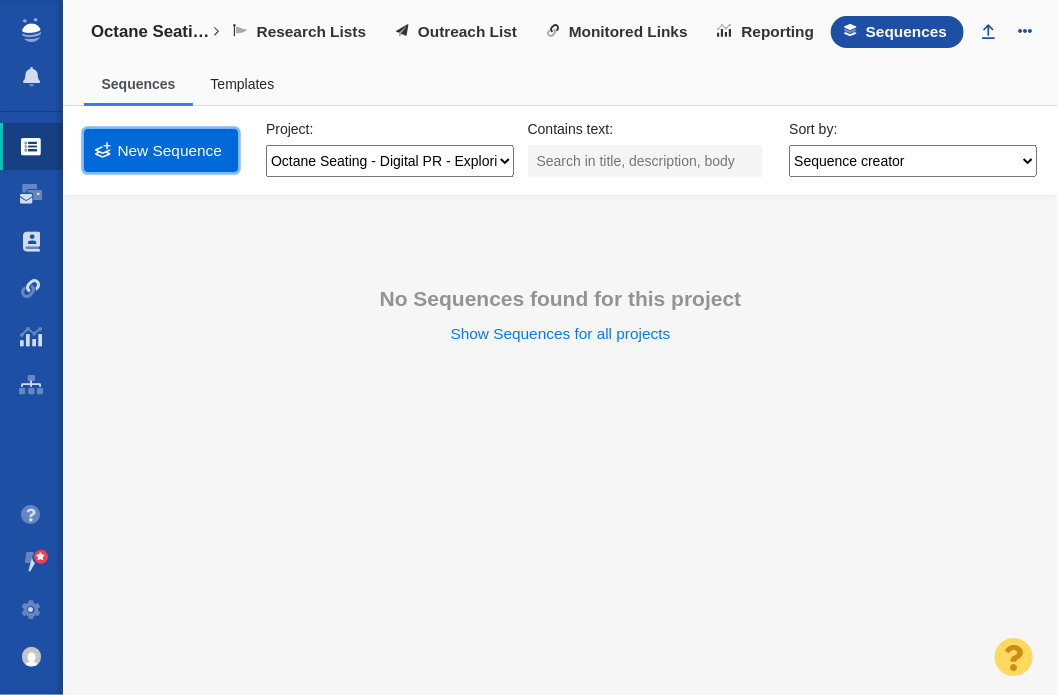click on "New Sequence" at bounding box center [161, 150] 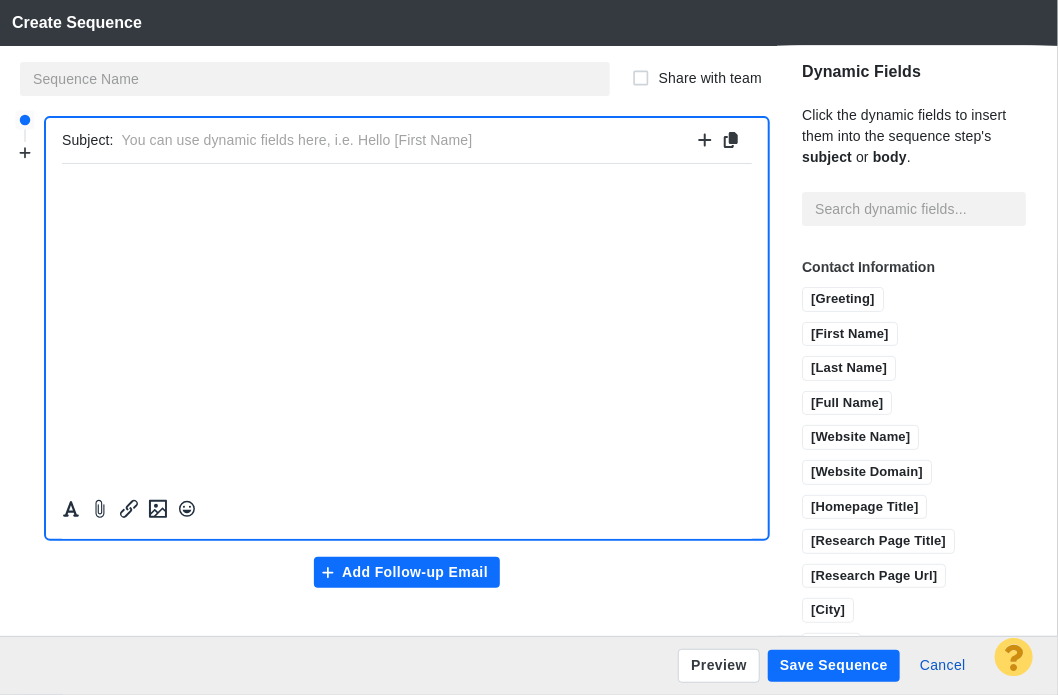 scroll, scrollTop: 0, scrollLeft: 0, axis: both 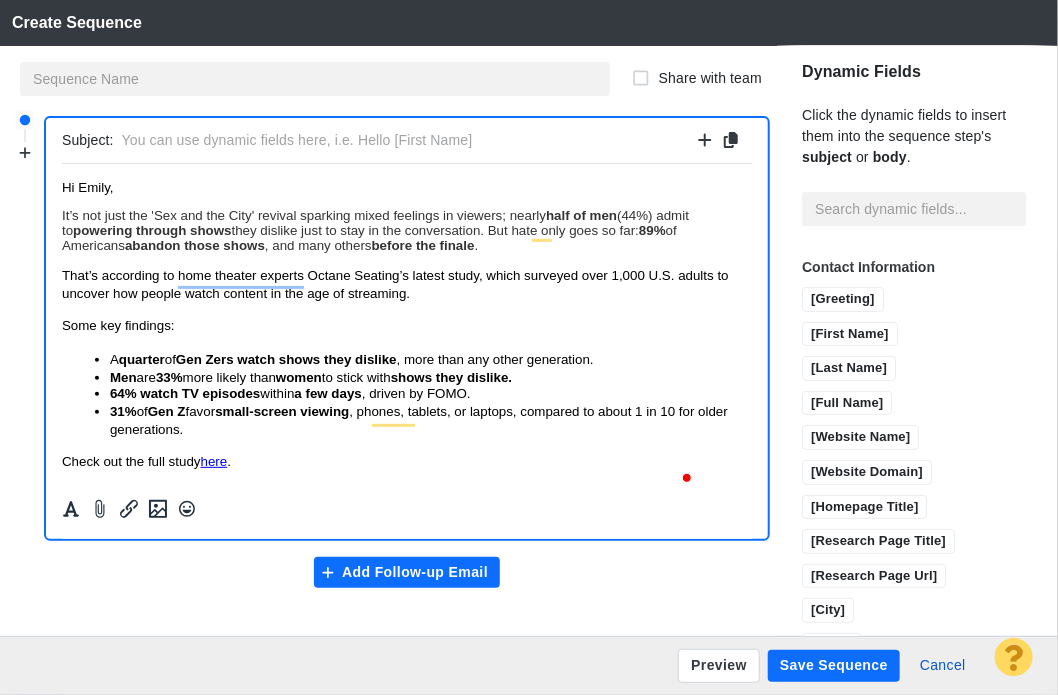 click at bounding box center (407, 140) 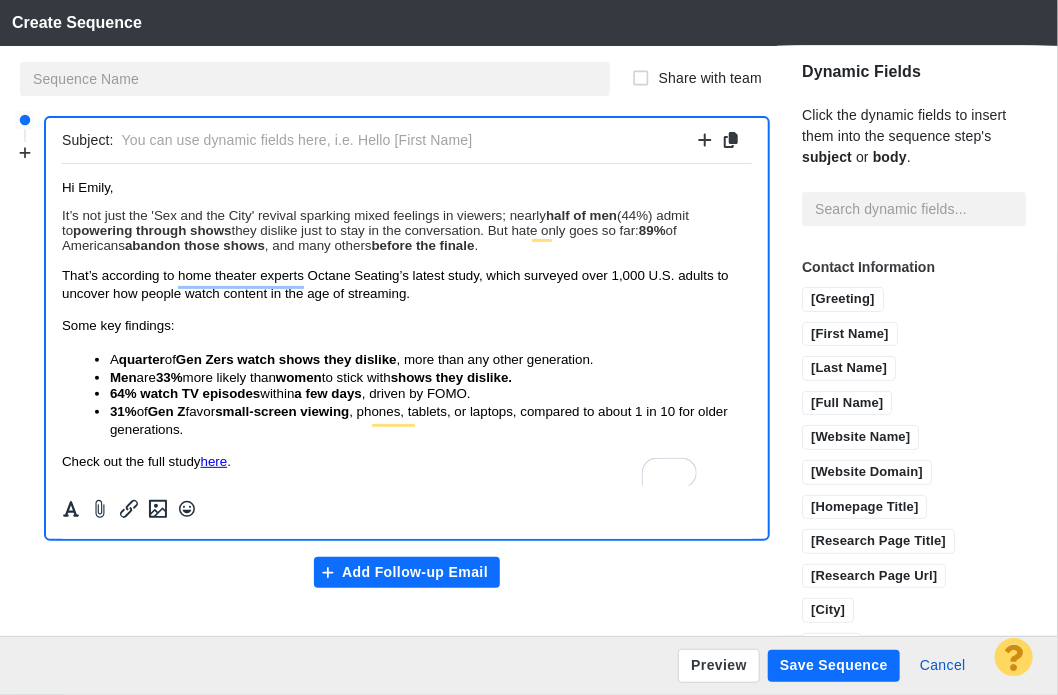 type on "h" 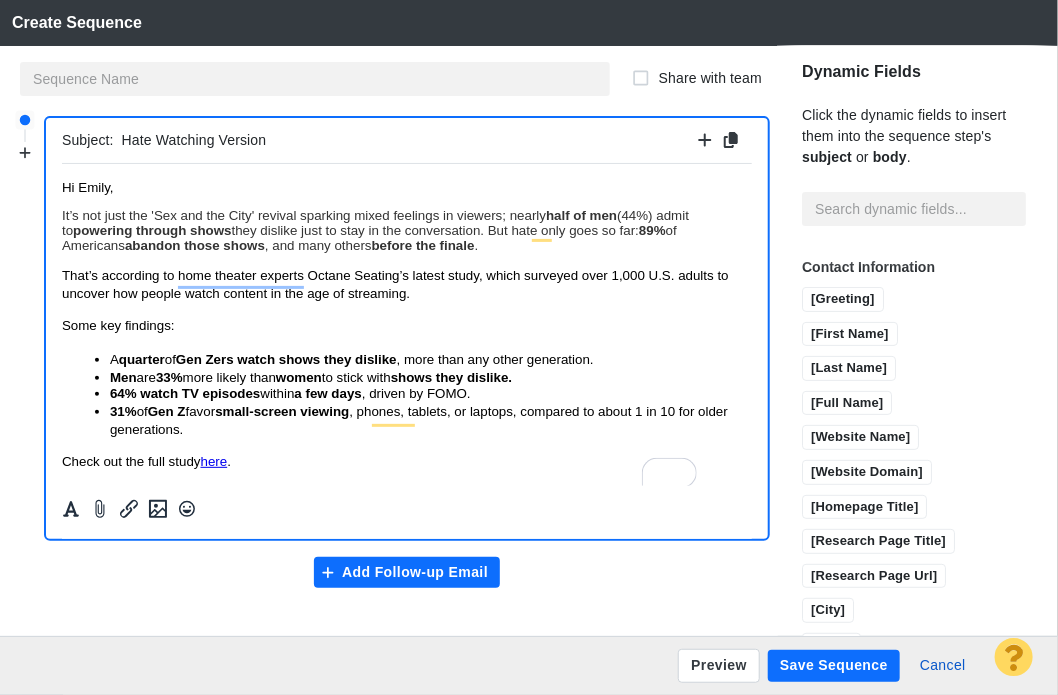 click on "Hate Watching Version" at bounding box center (407, 140) 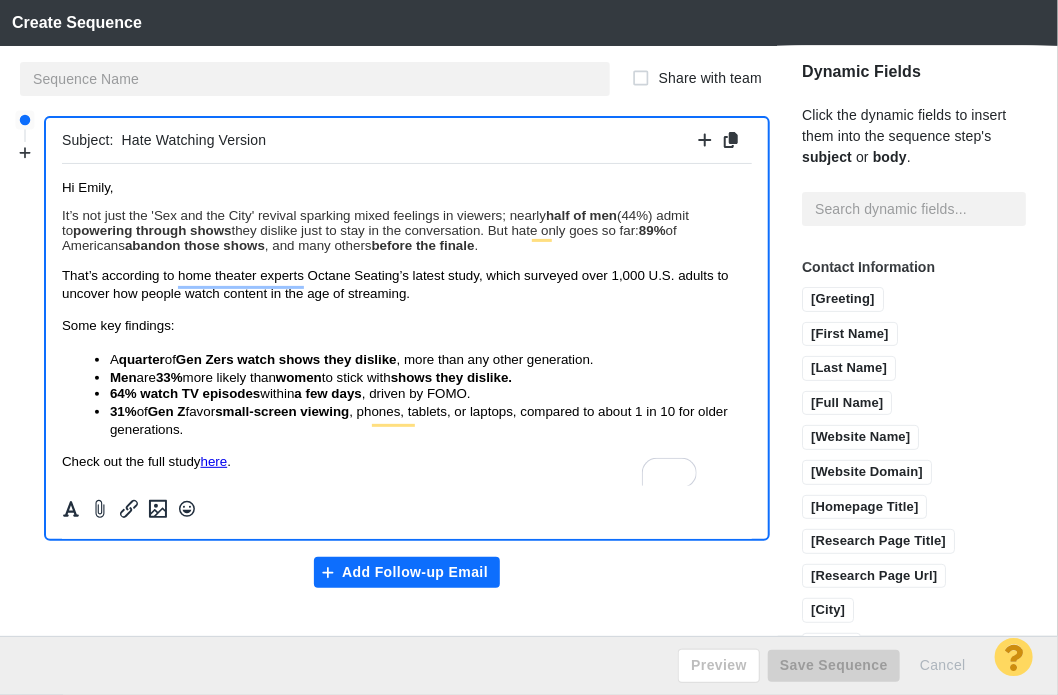 click on "Hate Watching Version" at bounding box center [407, 140] 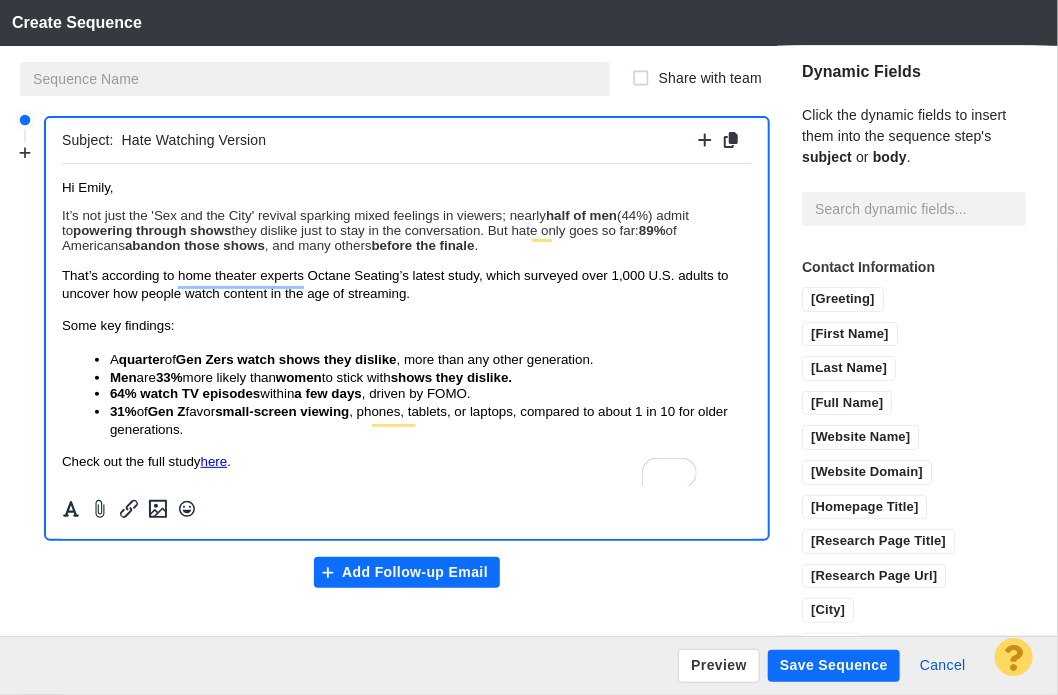 type on "Hate Watching Version" 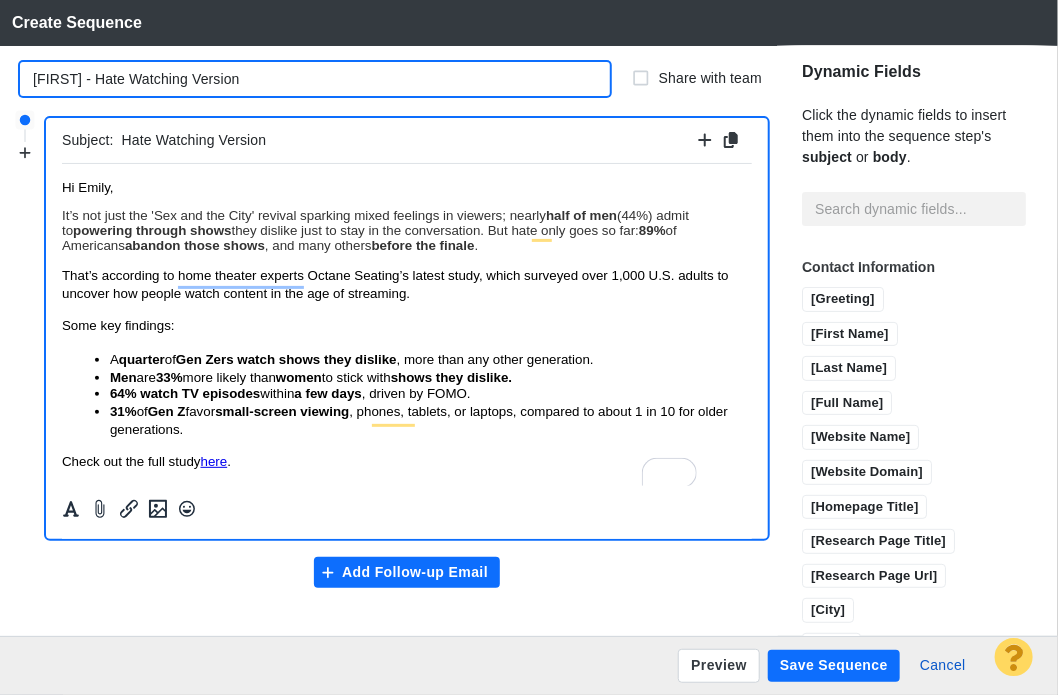 type on "Sam - Hate Watching Version" 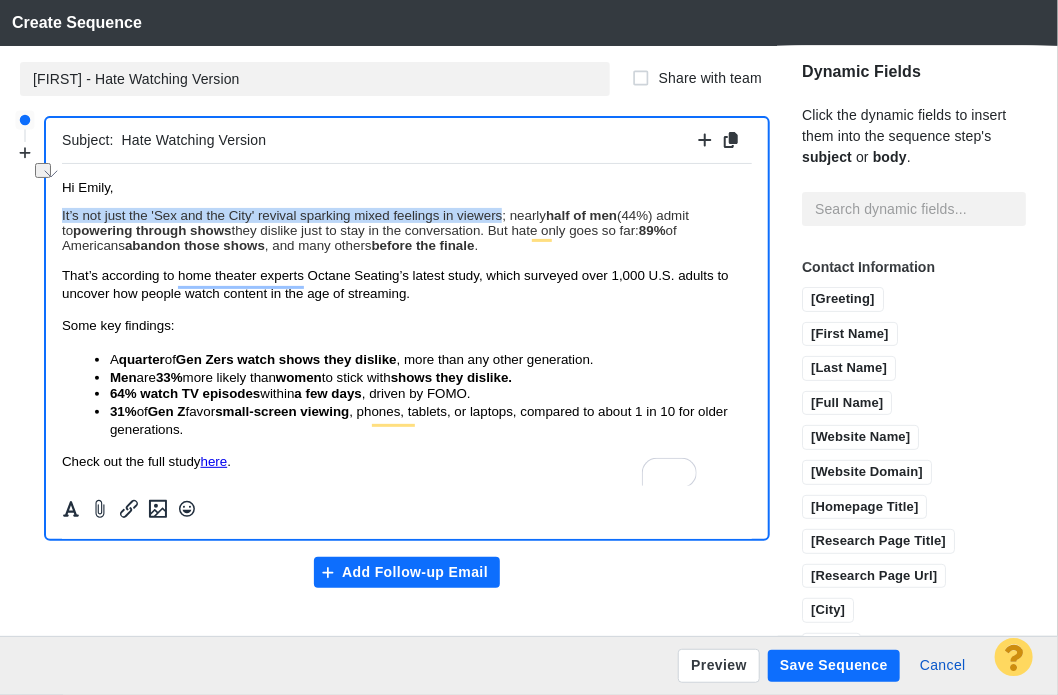 drag, startPoint x: 501, startPoint y: 222, endPoint x: 40, endPoint y: 206, distance: 461.2776 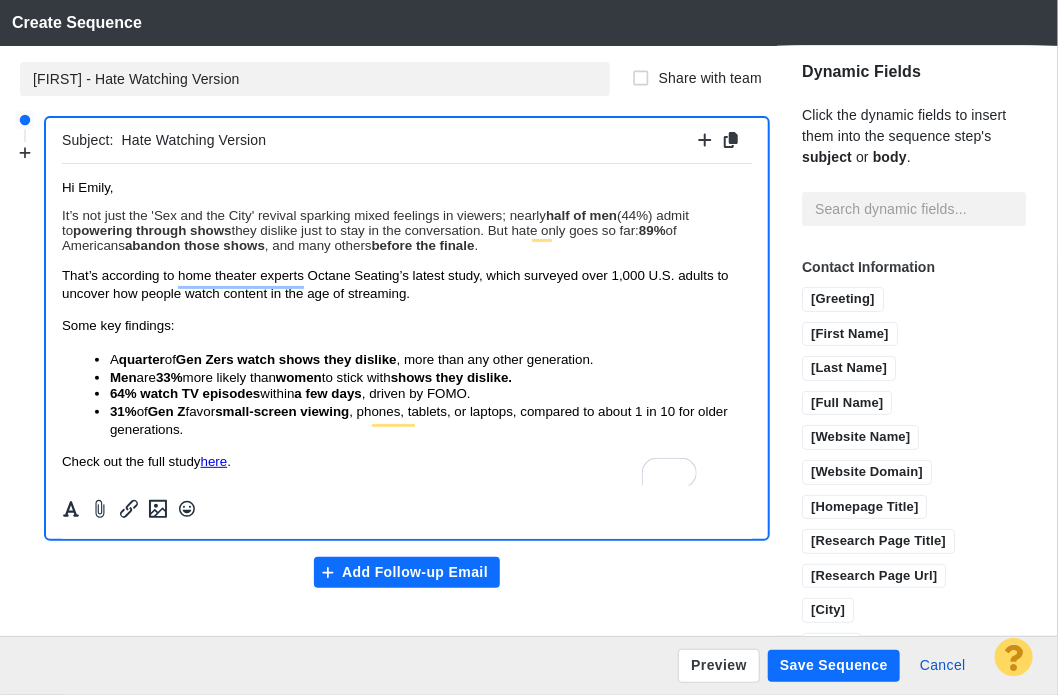 click on "It’s not just the 'Sex and the City' revival sparking mixed feelings in viewers; nearly  half of men  (44%) admit to  powering through shows  they dislike just to stay in the conversation. But hate only goes so far:  89%  of Americans  abandon those shows , and many others  before the finale ." at bounding box center (374, 229) 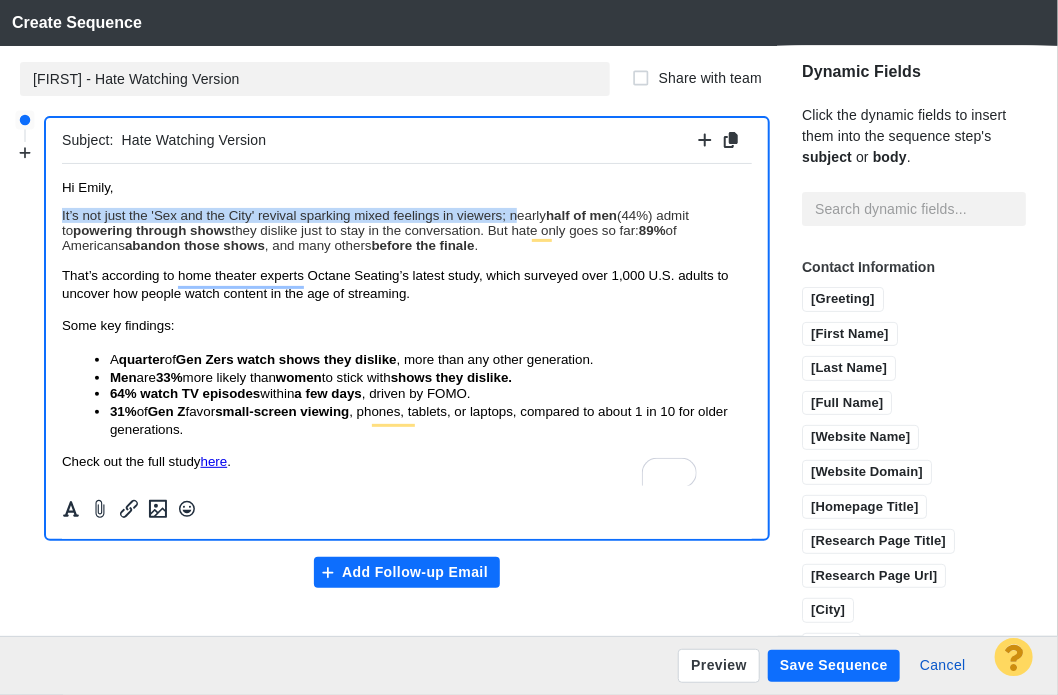 drag, startPoint x: 518, startPoint y: 213, endPoint x: 84, endPoint y: 356, distance: 456.95184 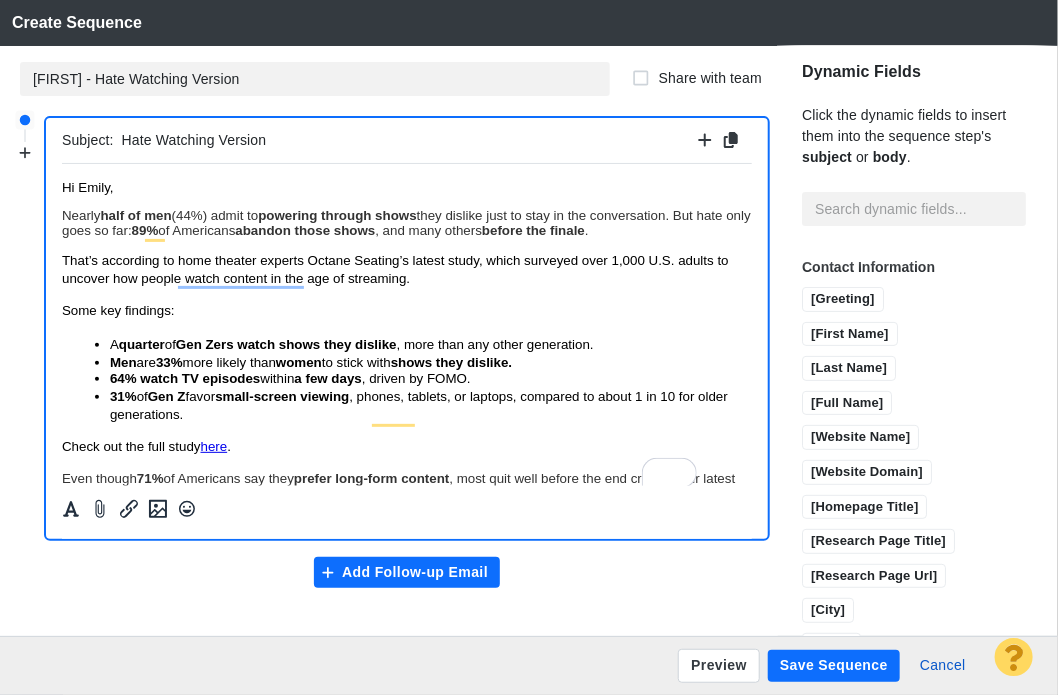 click on "Hate Watching Version" at bounding box center [407, 140] 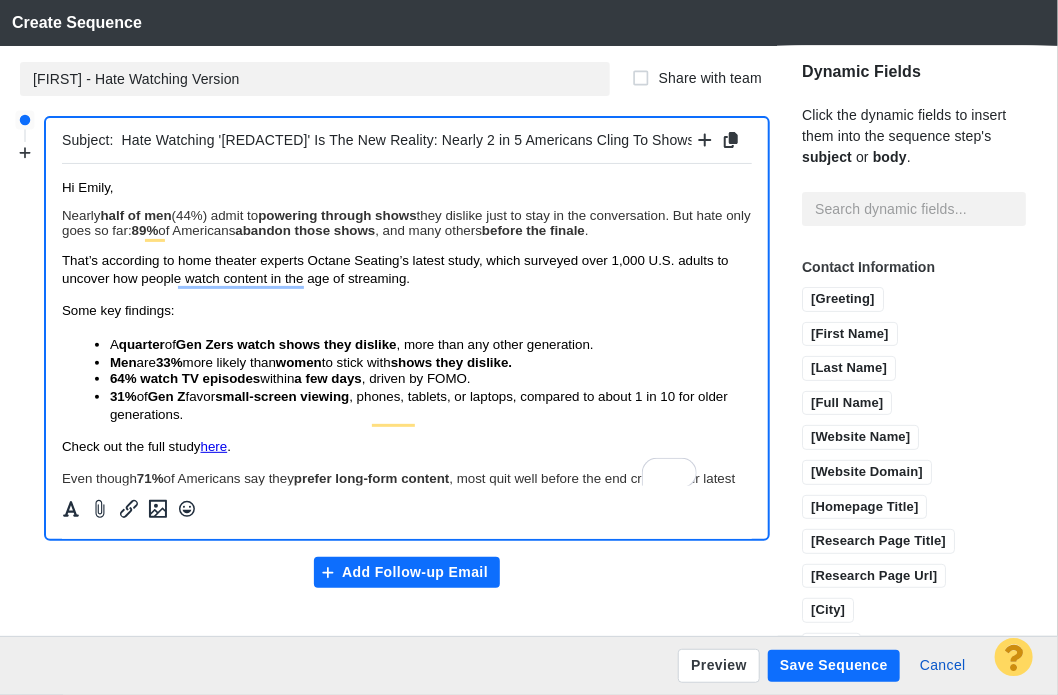 scroll, scrollTop: 0, scrollLeft: 147, axis: horizontal 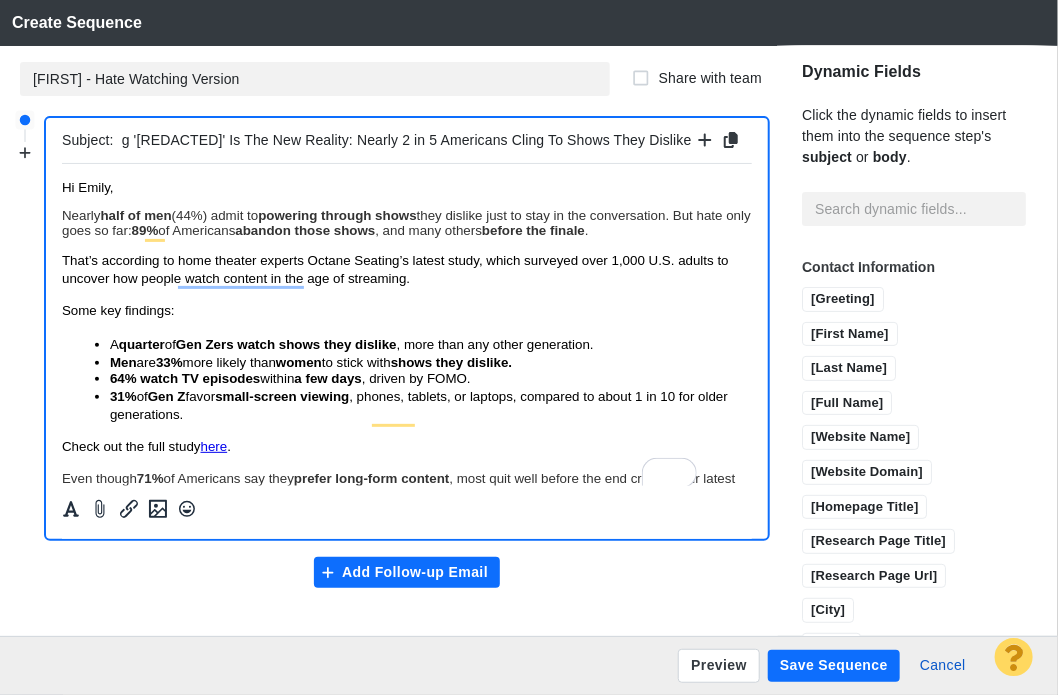 click on "Hate Watching 'Hate-Watching' Is The New Reality: Nearly 2 in 5 Americans Cling To Shows They Dislike" at bounding box center (407, 140) 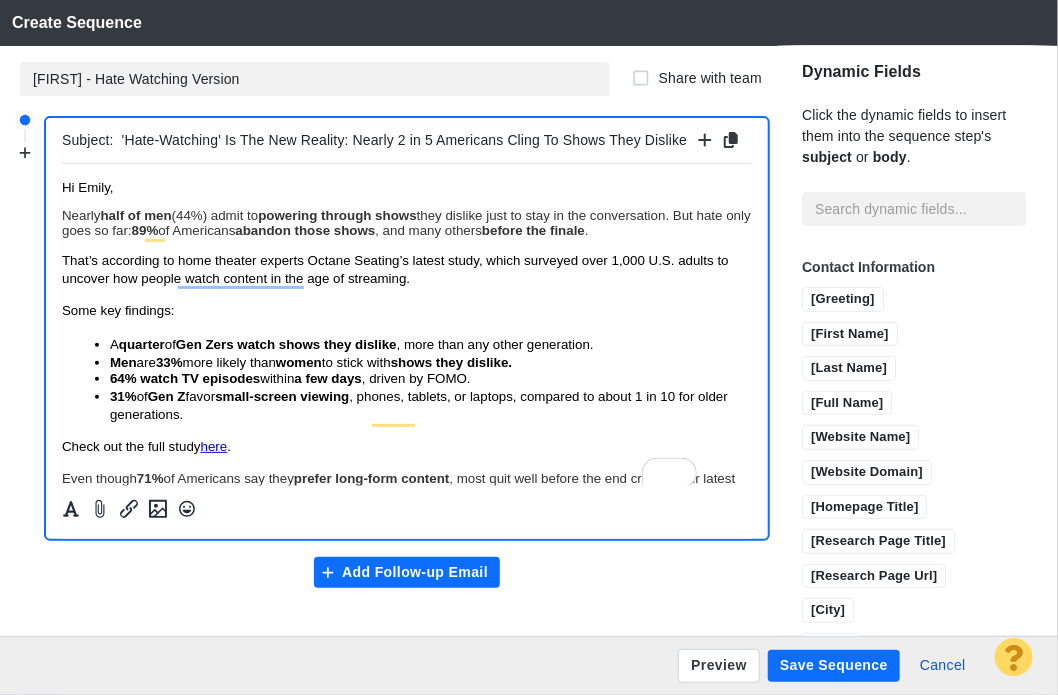 scroll, scrollTop: 0, scrollLeft: 50, axis: horizontal 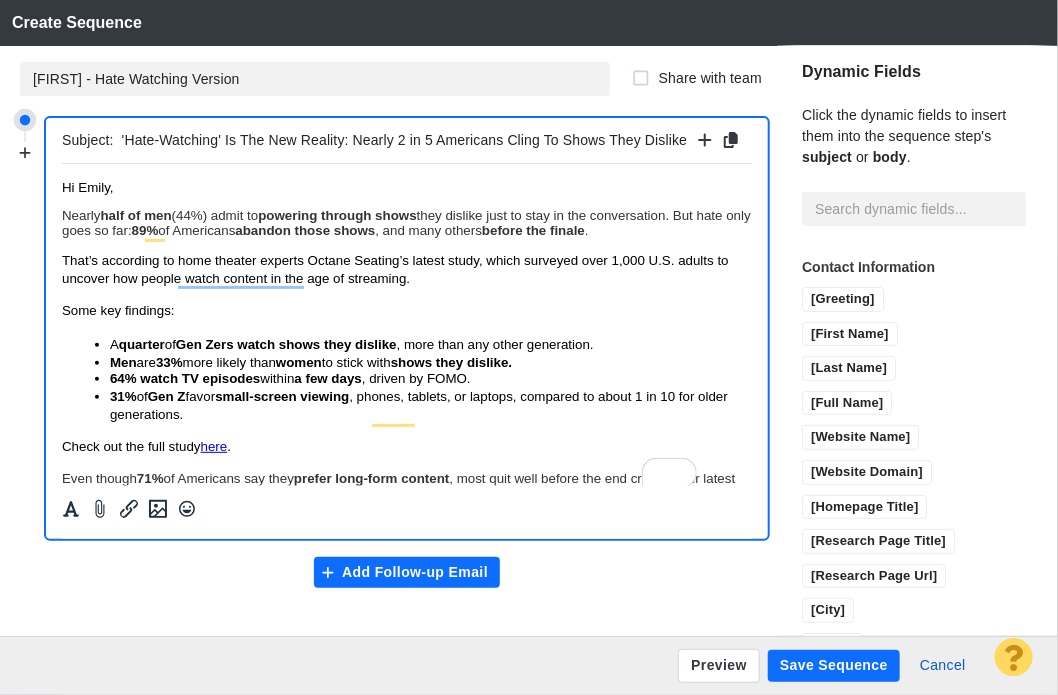 drag, startPoint x: 255, startPoint y: 153, endPoint x: 23, endPoint y: 111, distance: 235.77107 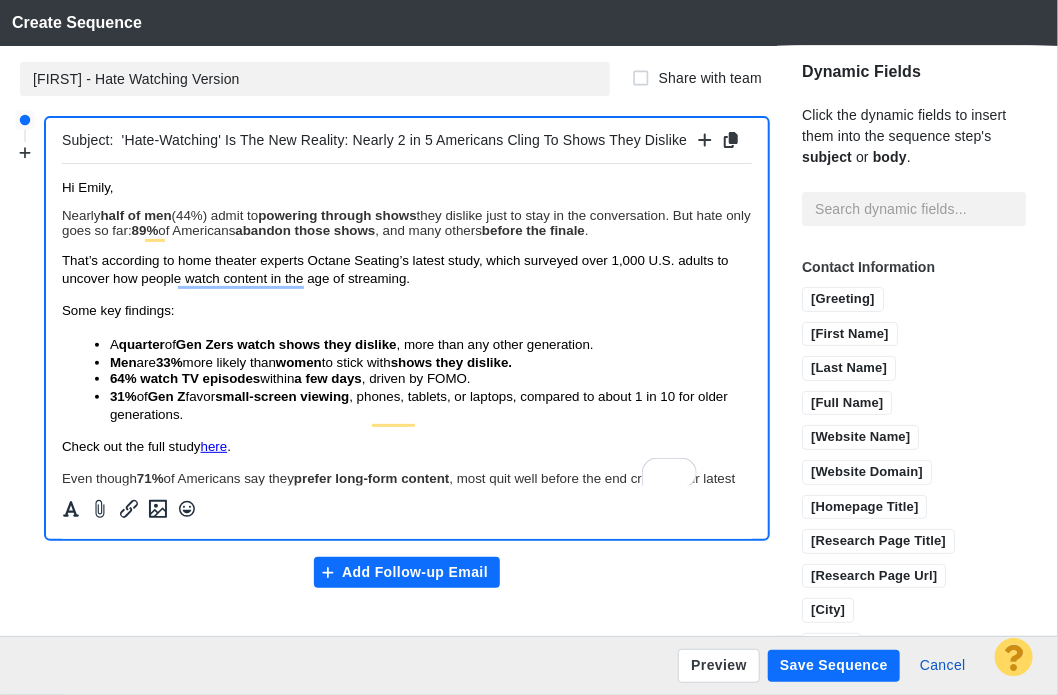 type on "'Hate-Watching' Is The New Reality: Nearly 2 in 5 Americans Cling To Shows They Dislike" 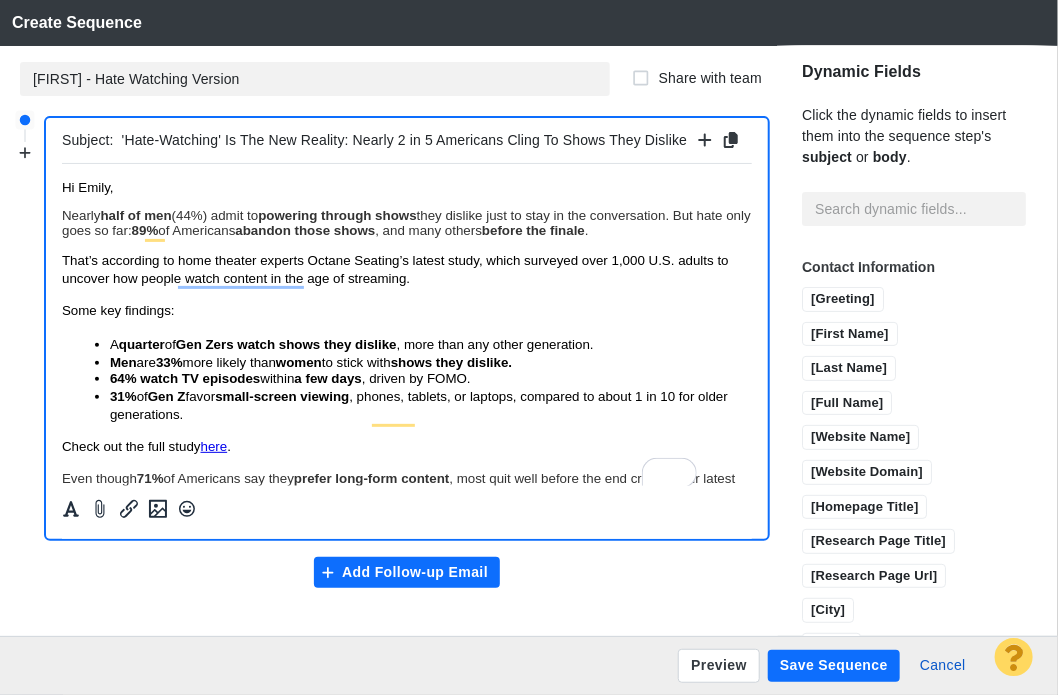 click on "Nearly  half of men  (44%) admit to  powering through shows  they dislike just to stay in the conversation. But hate only goes so far:  89%  of Americans  abandon those shows , and many others  before the finale ." at bounding box center [406, 222] 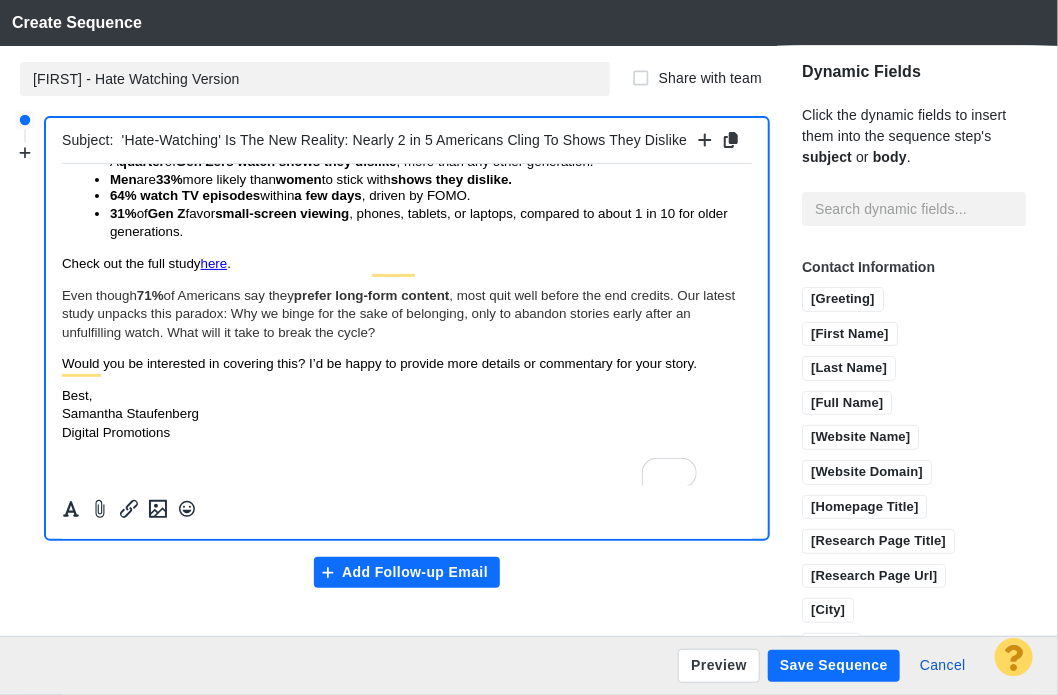 scroll, scrollTop: 220, scrollLeft: 0, axis: vertical 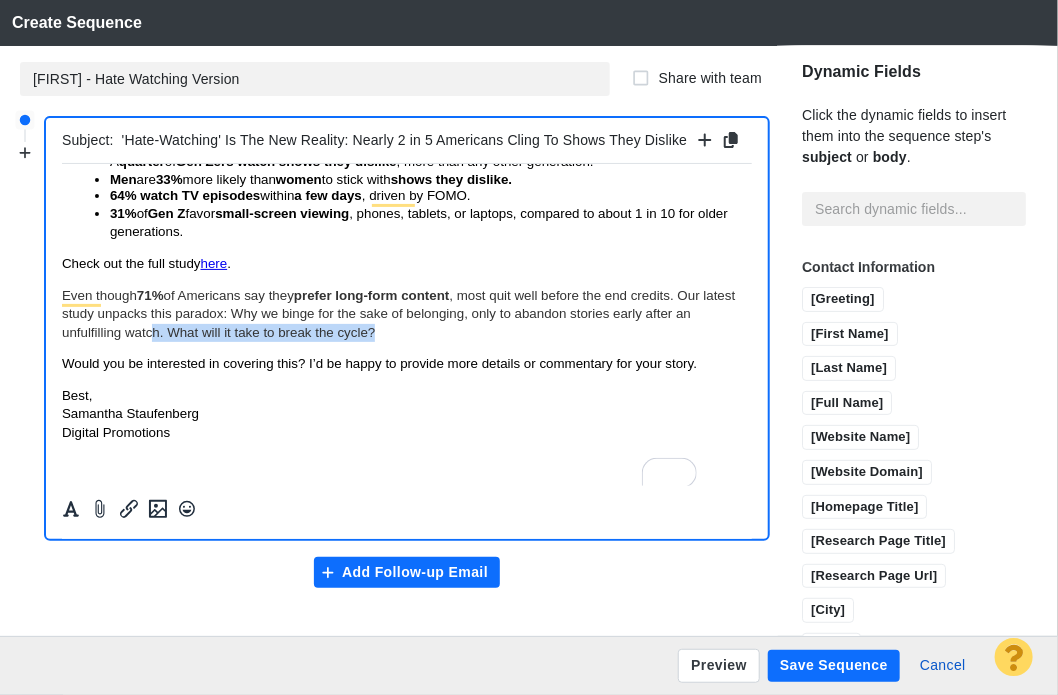 drag, startPoint x: 551, startPoint y: 317, endPoint x: 282, endPoint y: 311, distance: 269.0669 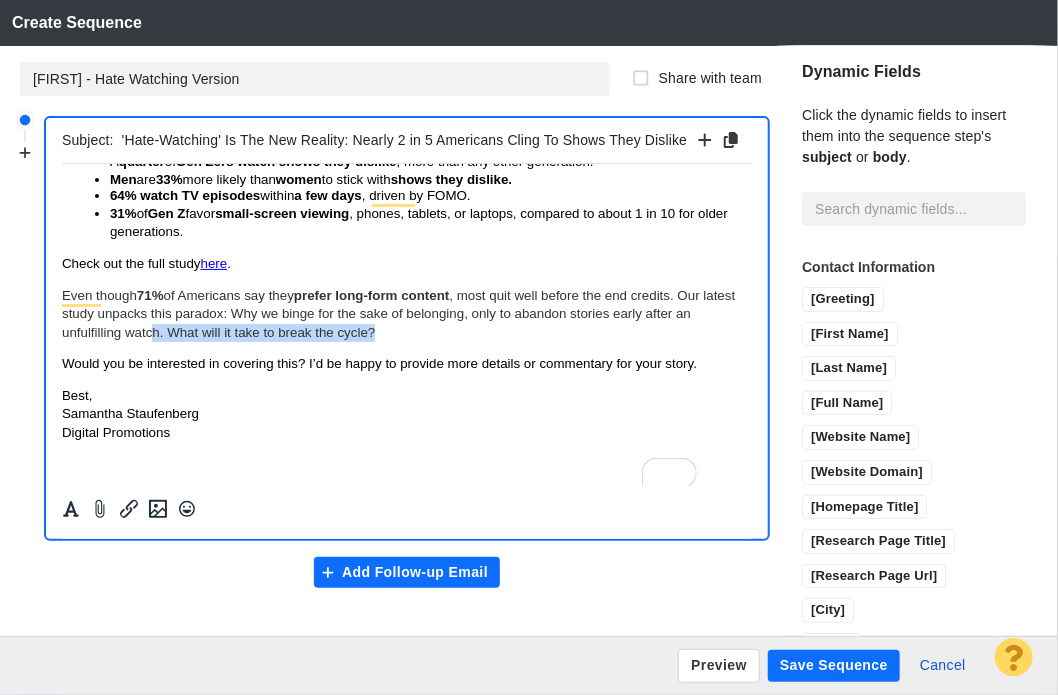 click on "Even though  71%  of Americans say they  prefer long-form content , most quit well before the end credits. Our latest study unpacks this paradox: Why we binge for the sake of belonging, only to abandon stories early after an unfulfilling watch. What will it take to break the cycle?" at bounding box center (406, 313) 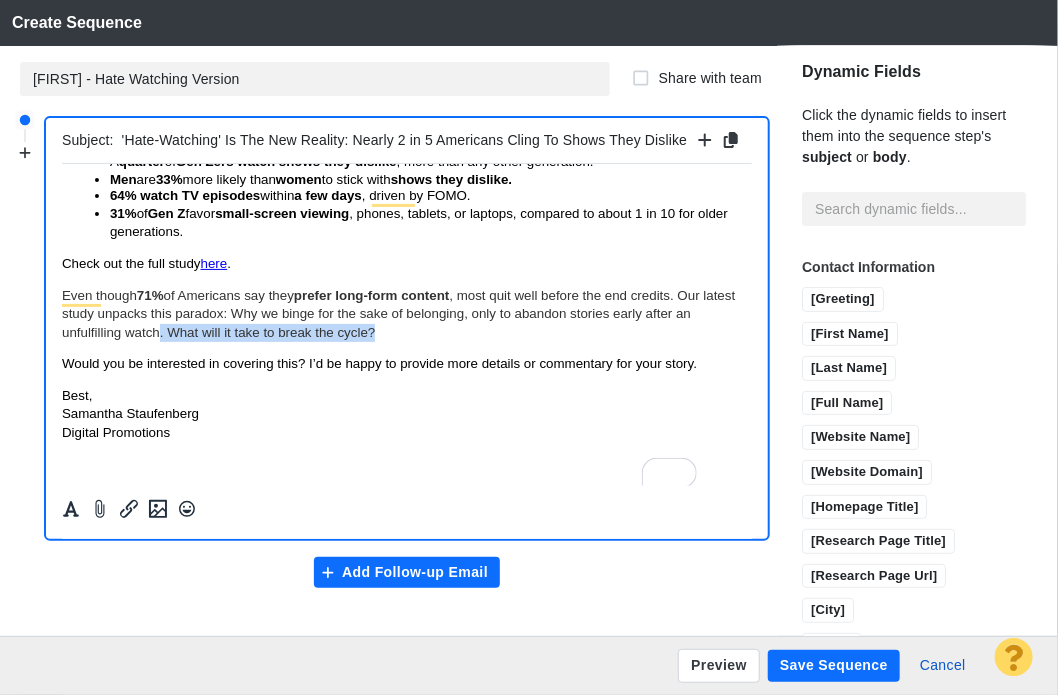 click on "Even though  71%  of Americans say they  prefer long-form content , most quit well before the end credits. Our latest study unpacks this paradox: Why we binge for the sake of belonging, only to abandon stories early after an unfulfilling watch. What will it take to break the cycle?" at bounding box center (397, 313) 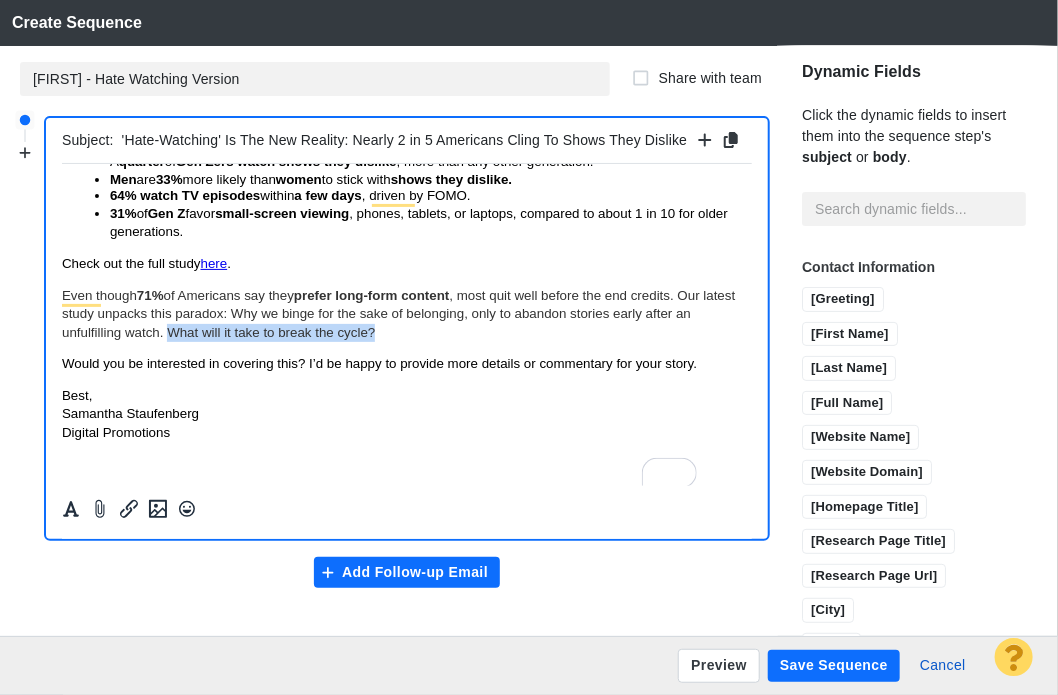 drag, startPoint x: 290, startPoint y: 311, endPoint x: 517, endPoint y: 310, distance: 227.0022 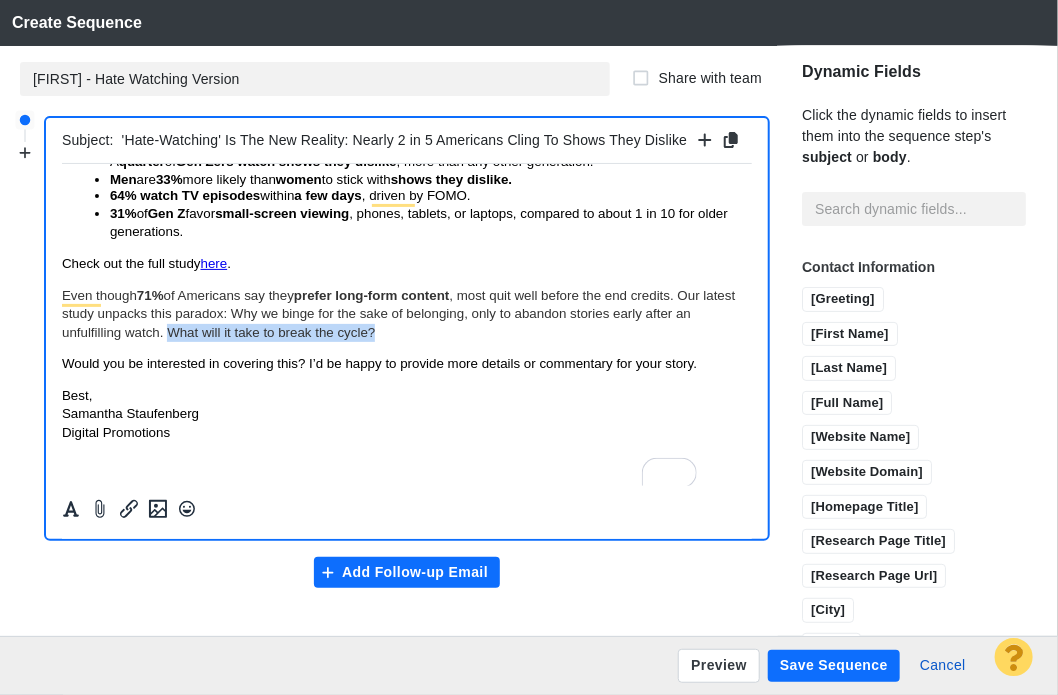 click on "Even though  71%  of Americans say they  prefer long-form content , most quit well before the end credits. Our latest study unpacks this paradox: Why we binge for the sake of belonging, only to abandon stories early after an unfulfilling watch. What will it take to break the cycle?" at bounding box center (406, 313) 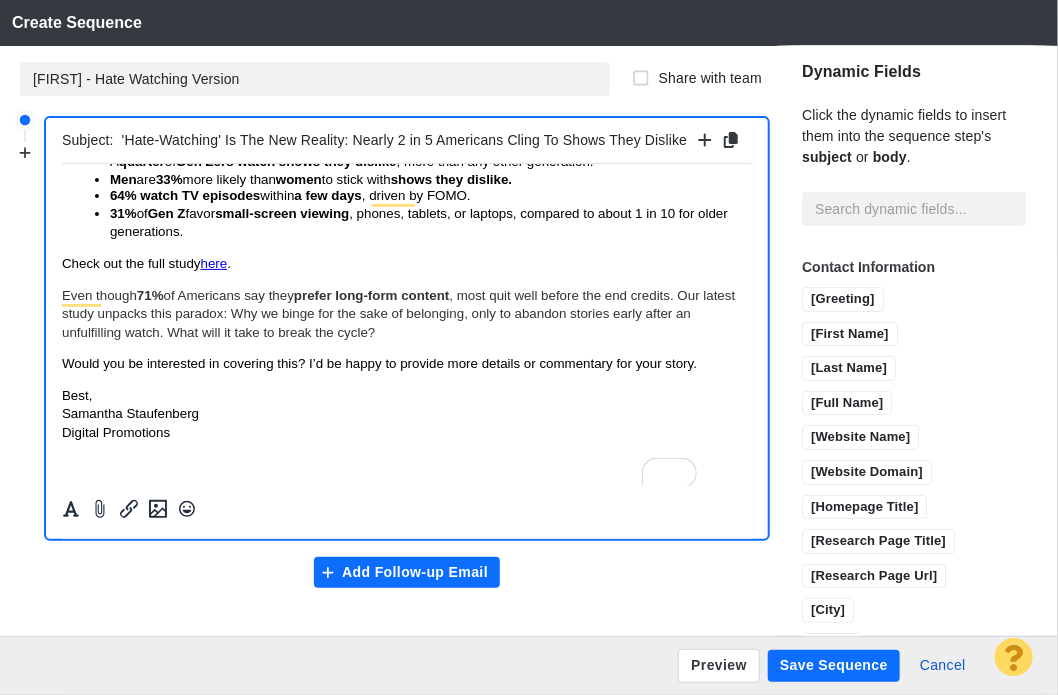 click on "Even though  71%  of Americans say they  prefer long-form content , most quit well before the end credits. Our latest study unpacks this paradox: Why we binge for the sake of belonging, only to abandon stories early after an unfulfilling watch. What will it take to break the cycle?" at bounding box center [397, 313] 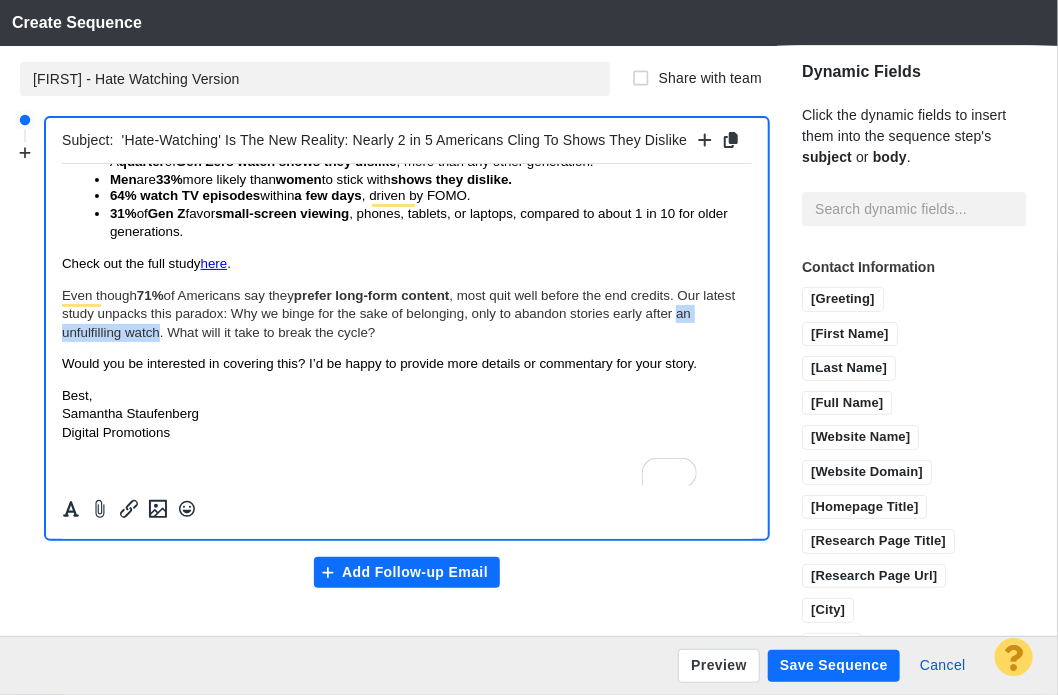 drag, startPoint x: 283, startPoint y: 314, endPoint x: 170, endPoint y: 309, distance: 113.110565 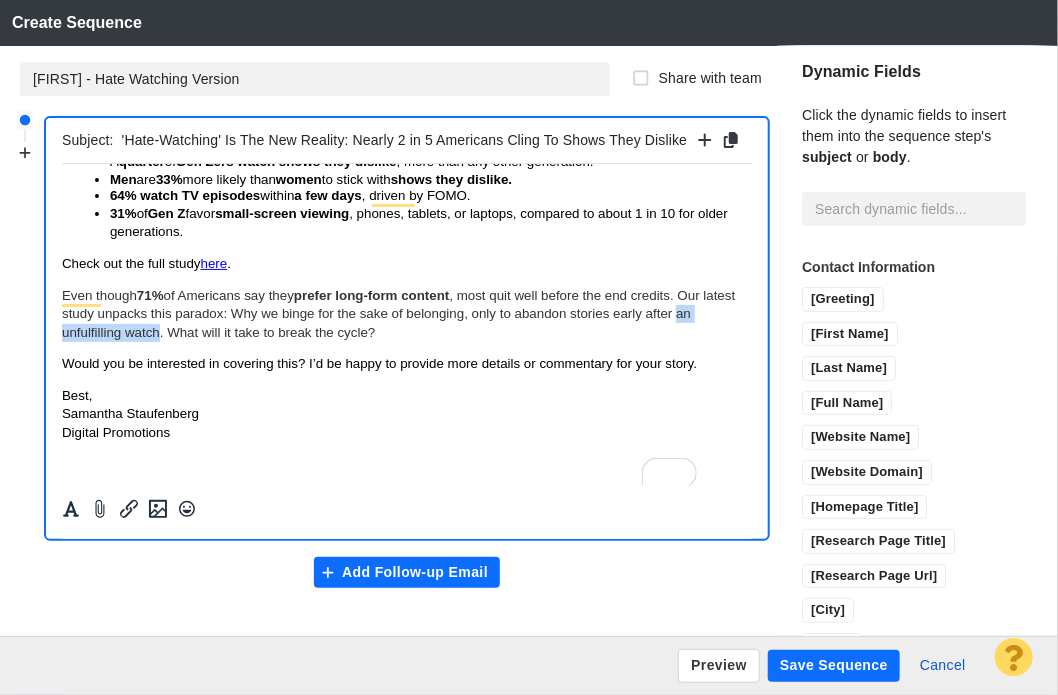 click on "Even though  71%  of Americans say they  prefer long-form content , most quit well before the end credits. Our latest study unpacks this paradox: Why we binge for the sake of belonging, only to abandon stories early after an unfulfilling watch. What will it take to break the cycle?" at bounding box center [397, 313] 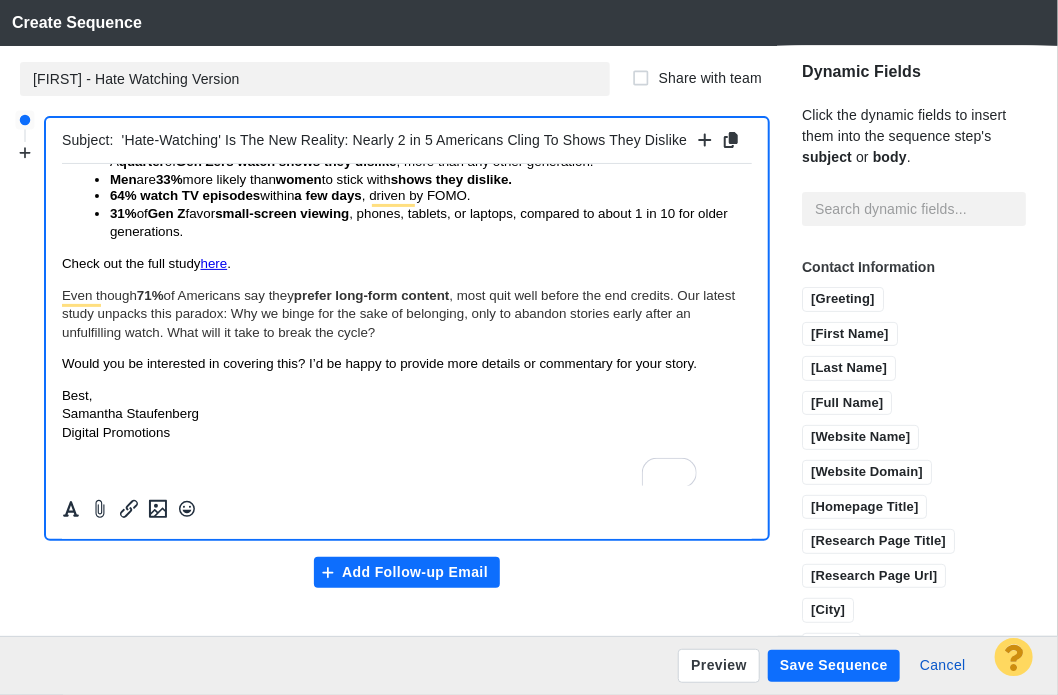click on "Even though  71%  of Americans say they  prefer long-form content , most quit well before the end credits. Our latest study unpacks this paradox: Why we binge for the sake of belonging, only to abandon stories early after an unfulfilling watch. What will it take to break the cycle?" at bounding box center [406, 313] 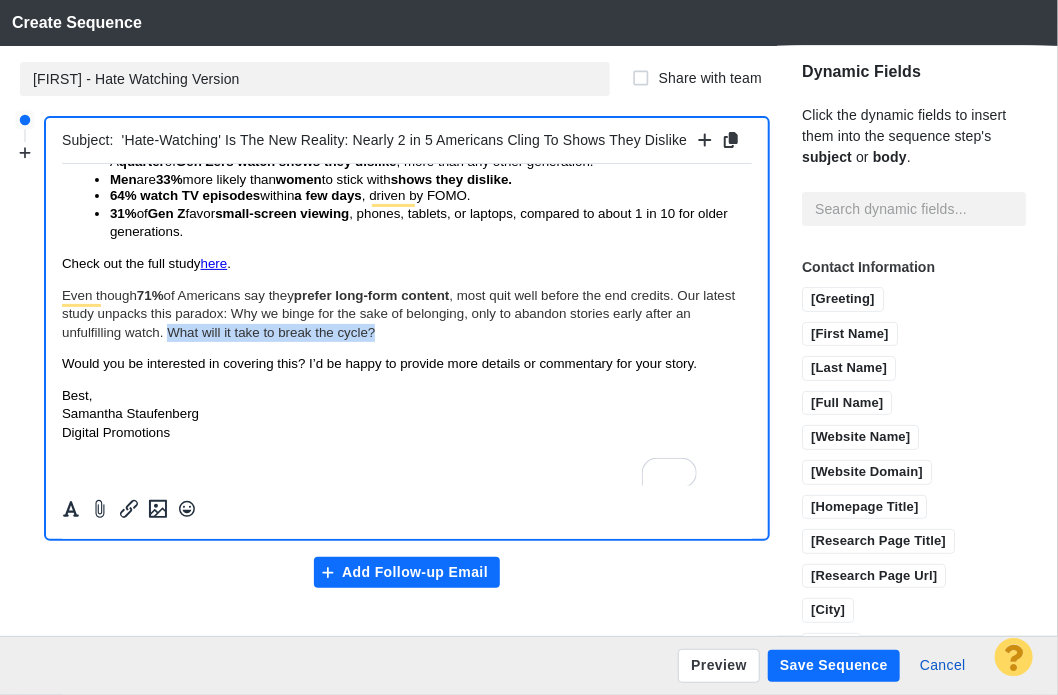 drag, startPoint x: 549, startPoint y: 315, endPoint x: 277, endPoint y: 299, distance: 272.47018 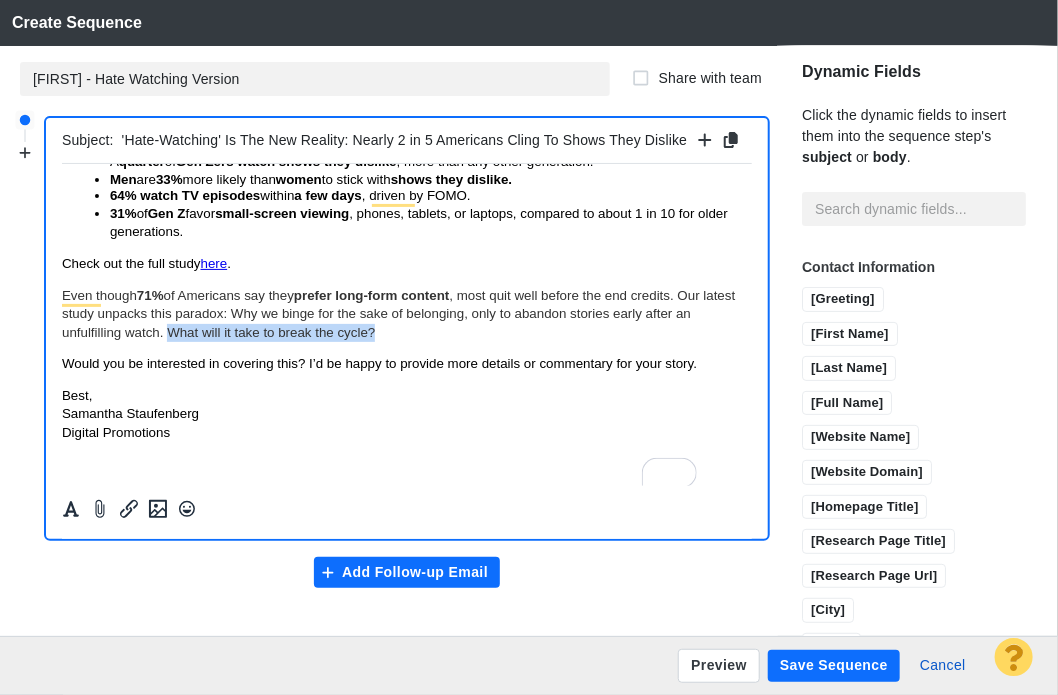 click on "Even though  71%  of Americans say they  prefer long-form content , most quit well before the end credits. Our latest study unpacks this paradox: Why we binge for the sake of belonging, only to abandon stories early after an unfulfilling watch. What will it take to break the cycle?" at bounding box center (406, 313) 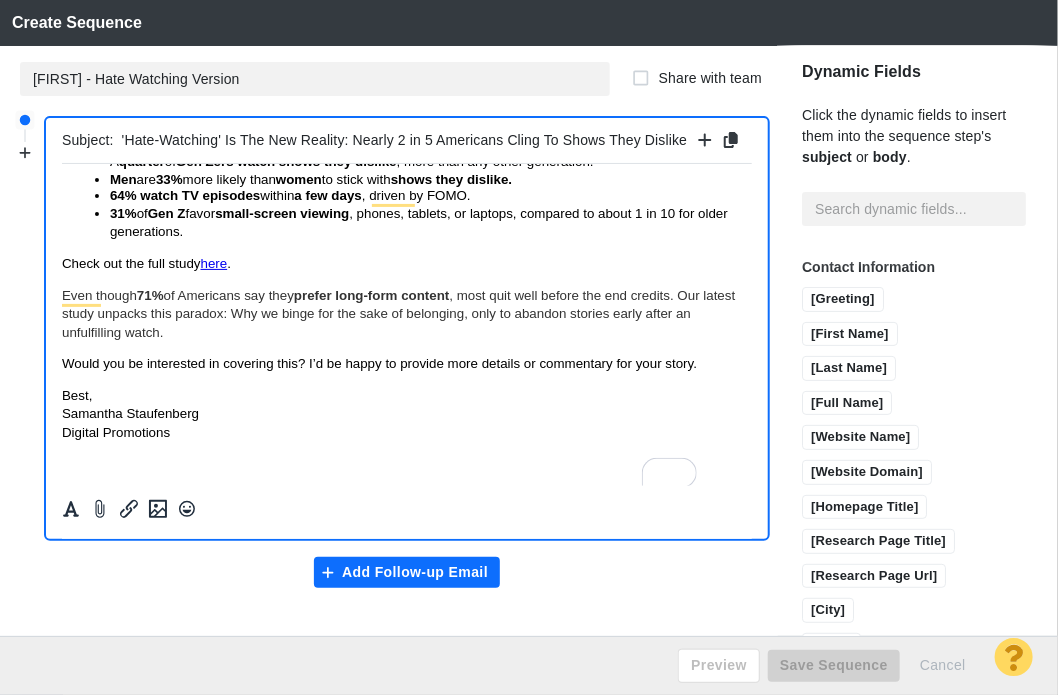 click on "Preview Save Sequence Cancel" at bounding box center (529, 665) 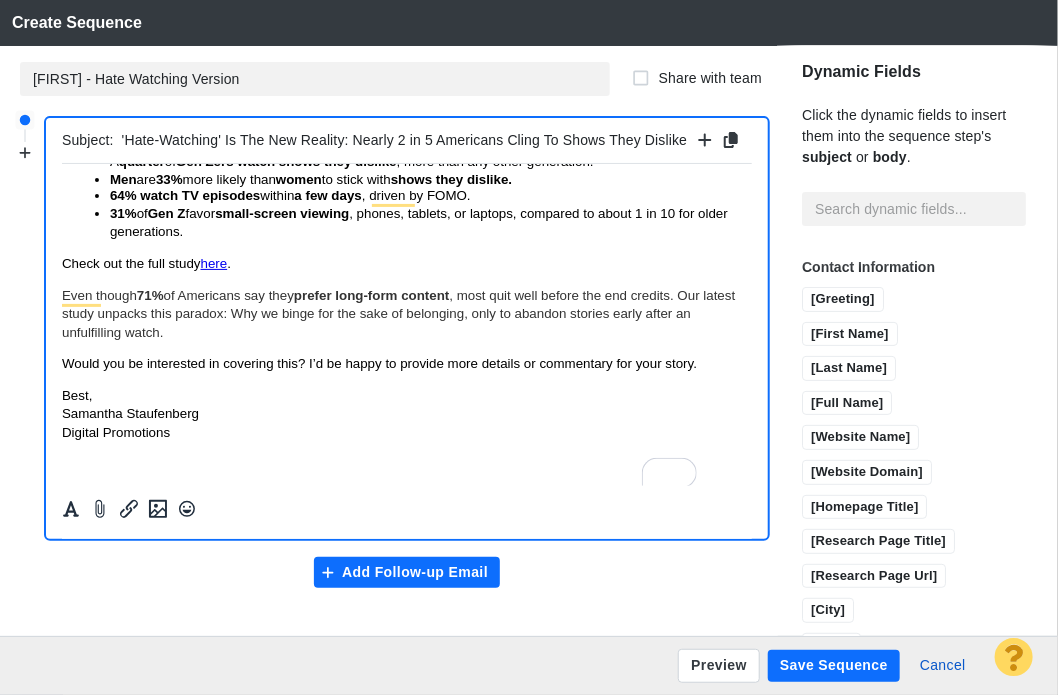 scroll, scrollTop: 105, scrollLeft: 0, axis: vertical 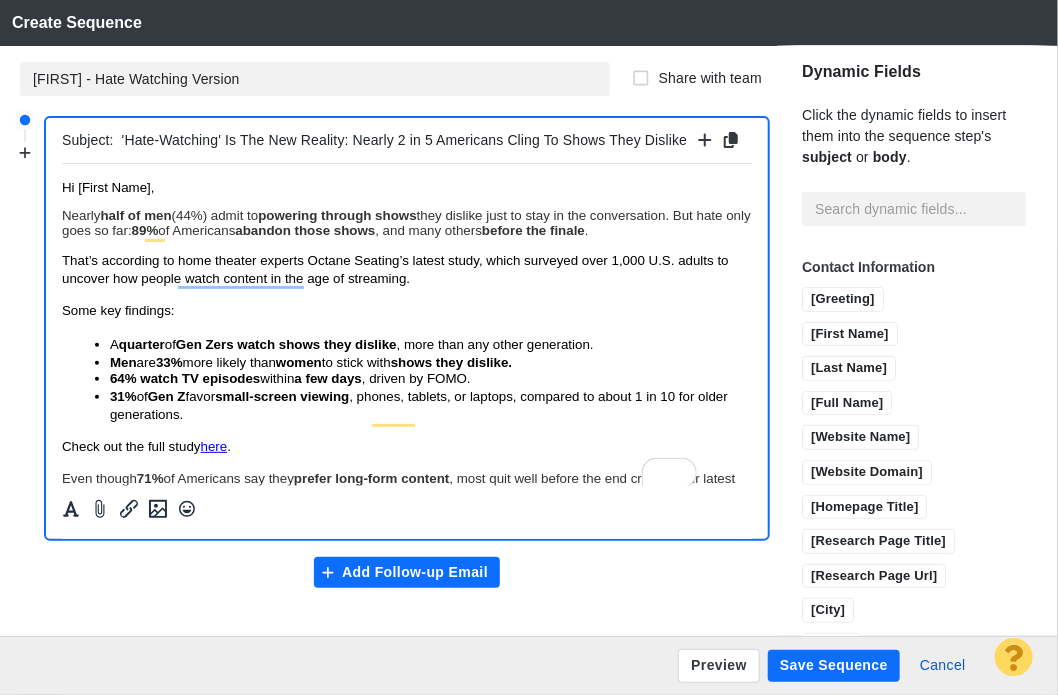 click on "Save Sequence" at bounding box center (834, 666) 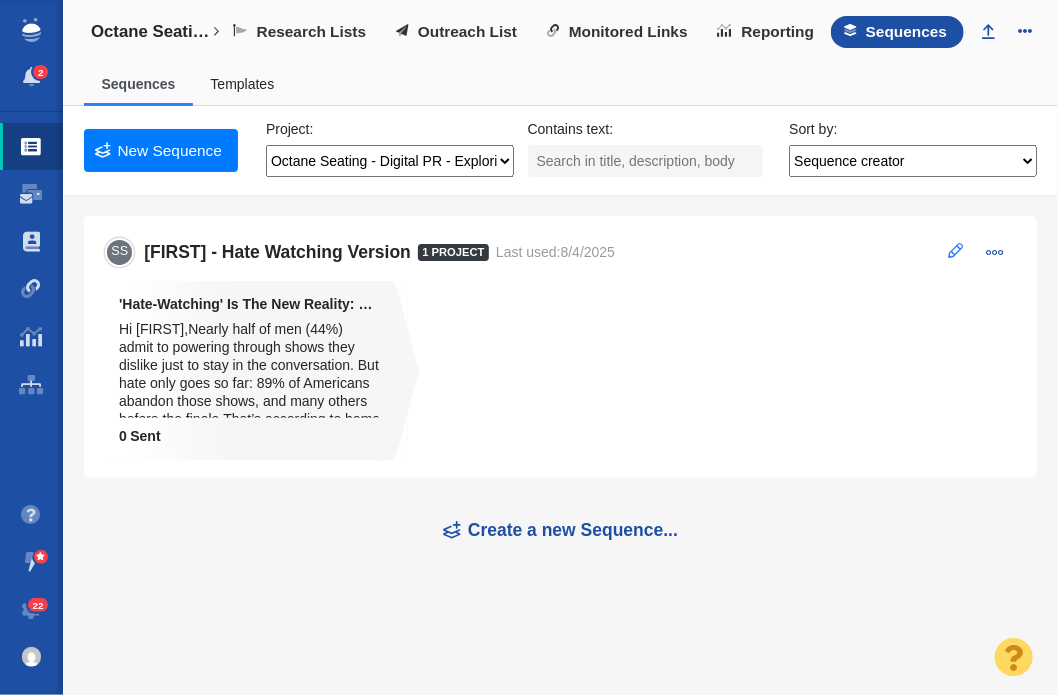 click at bounding box center [956, 250] 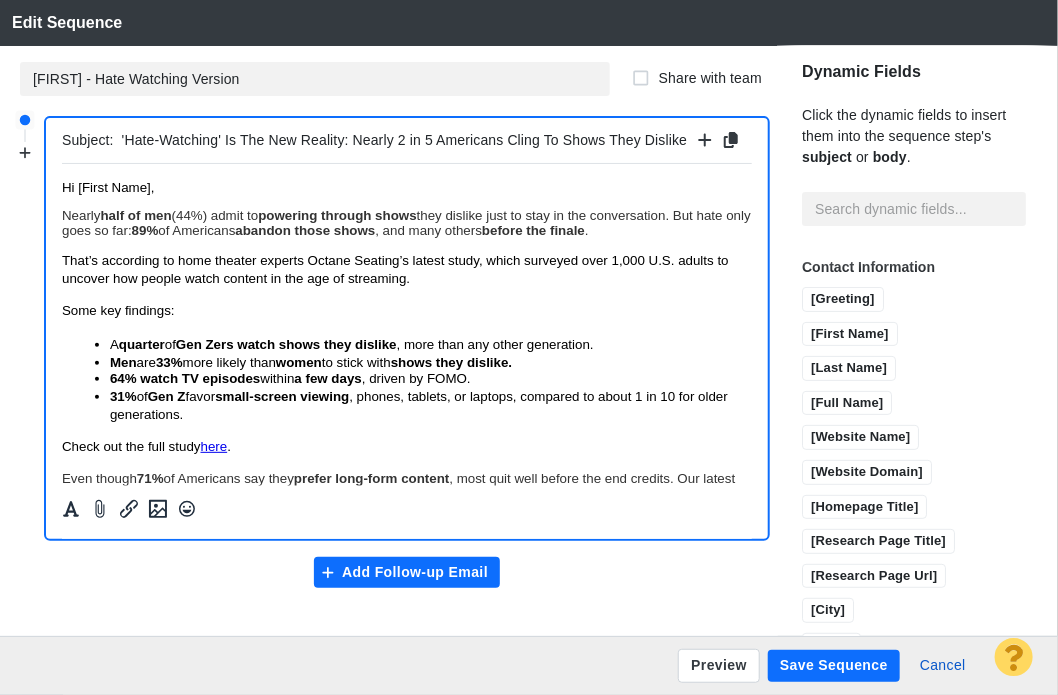 scroll, scrollTop: 0, scrollLeft: 0, axis: both 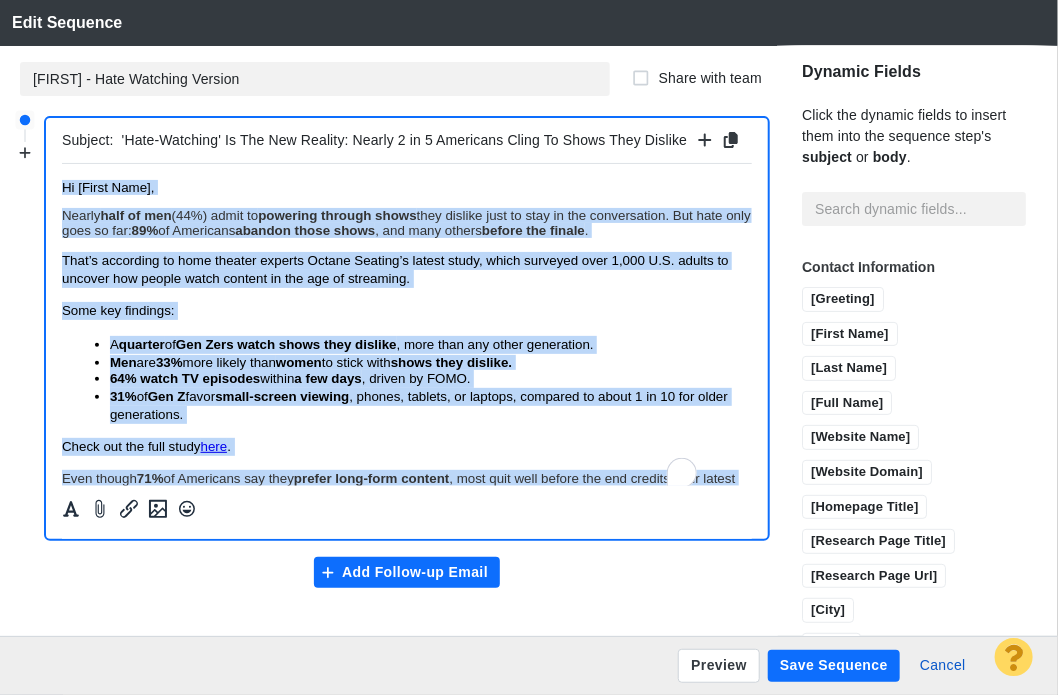 copy on "Hi [First Name], Nearly  half of men  (44%) admit to  powering through shows  they dislike just to stay in the conversation. But hate only goes so far:  89%  of Americans  abandon those shows , and many others  before the finale . That’s according to home theater experts Octane Seating’s latest study, which surveyed over 1,000 U.S. adults to uncover how people watch content in the age of streaming.  Some key findings: A  quarter  of  Gen Zers watch shows they dislike , more than any other generation. Men  are  33%  more likely than  women  to stick with  shows they dislike. 64% watch TV episodes  within  a few days , driven by FOMO. 31%  of  Gen Z  favor  small-screen viewing , phones, tablets, or laptops, compared to about 1 in 10 for older generations. Check out the full study  here . Even though  71%  of Americans say they  prefer long-form content , most quit well before the end credits. Our latest study unpacks this paradox: Why we binge for the sake of belonging, only to abandon stories early after a..." 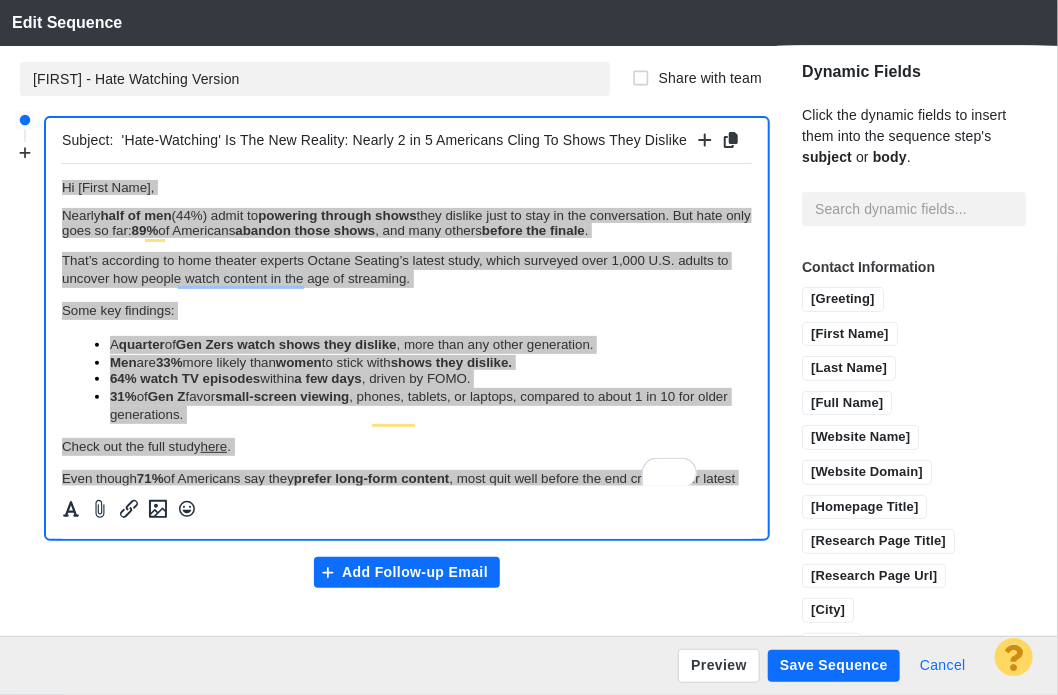 click on "Cancel" at bounding box center (943, 666) 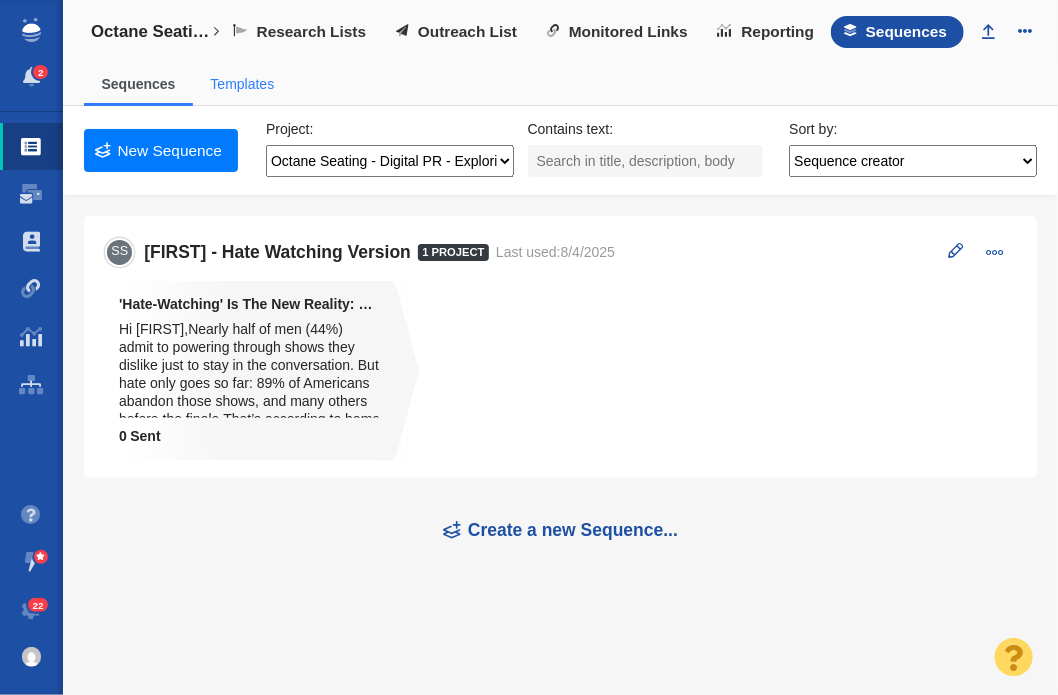 click on "Templates" at bounding box center [242, 84] 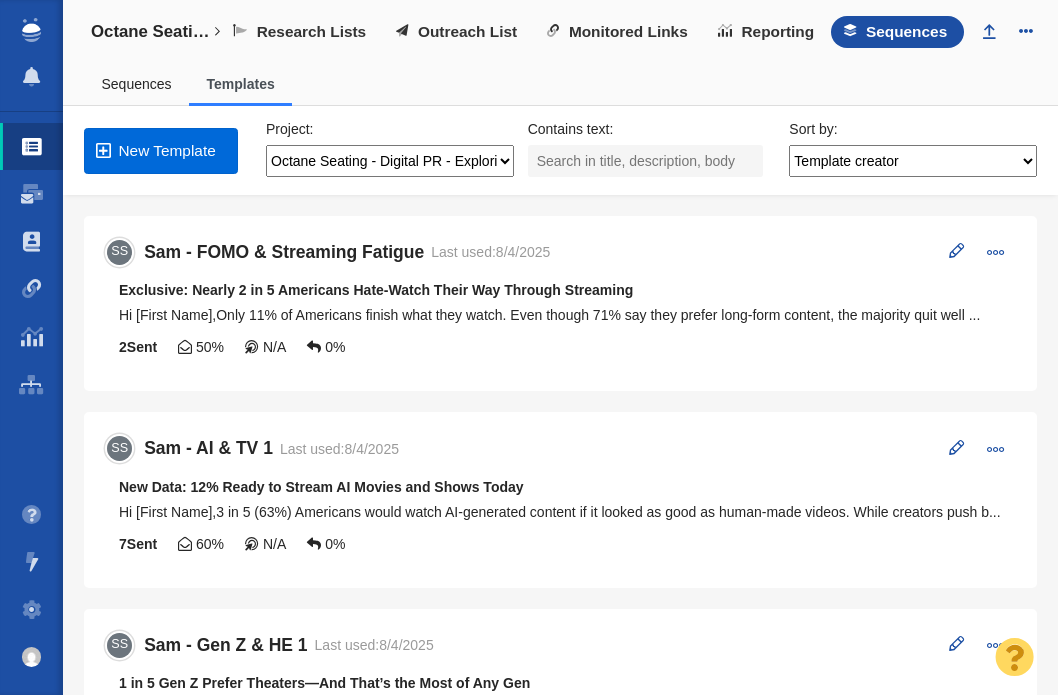 scroll, scrollTop: 0, scrollLeft: 0, axis: both 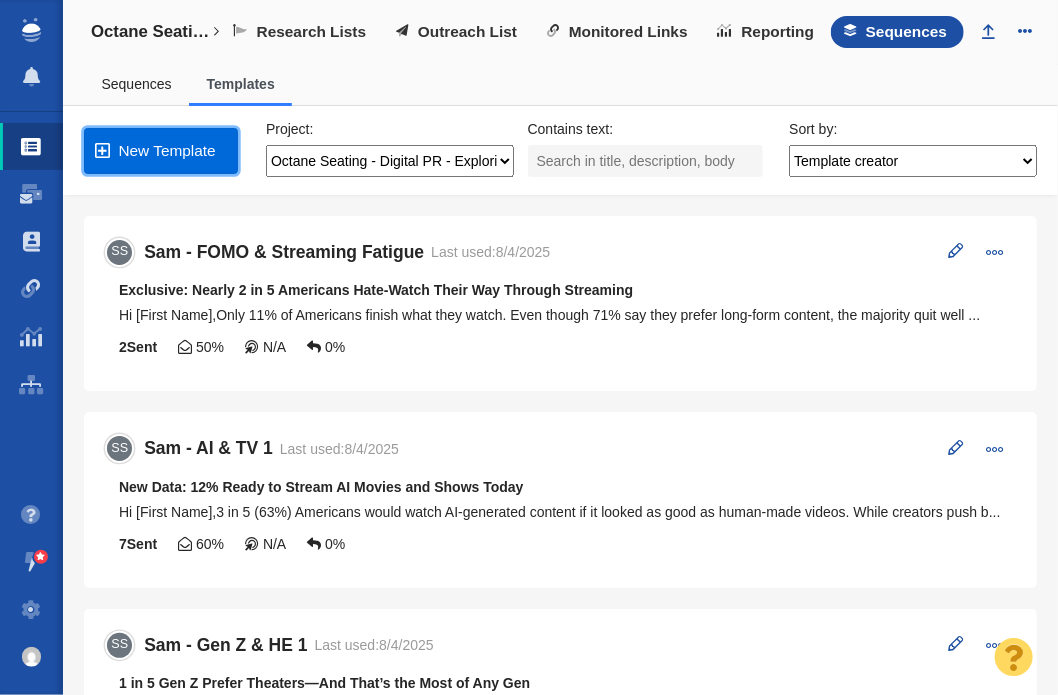 click on "New Template" at bounding box center (161, 151) 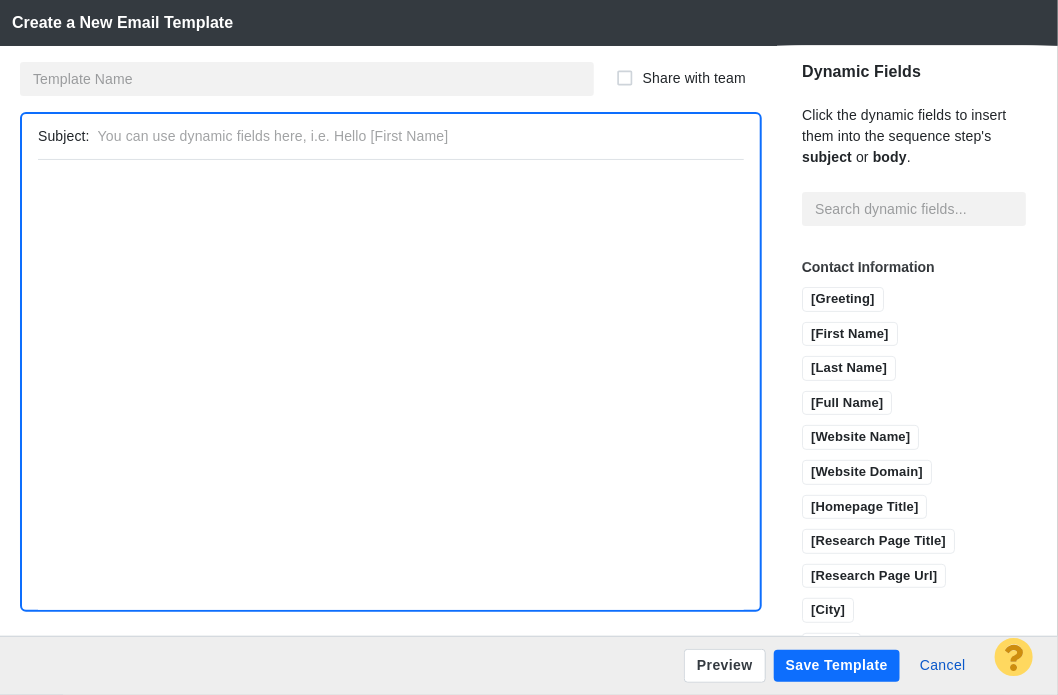scroll, scrollTop: 0, scrollLeft: 0, axis: both 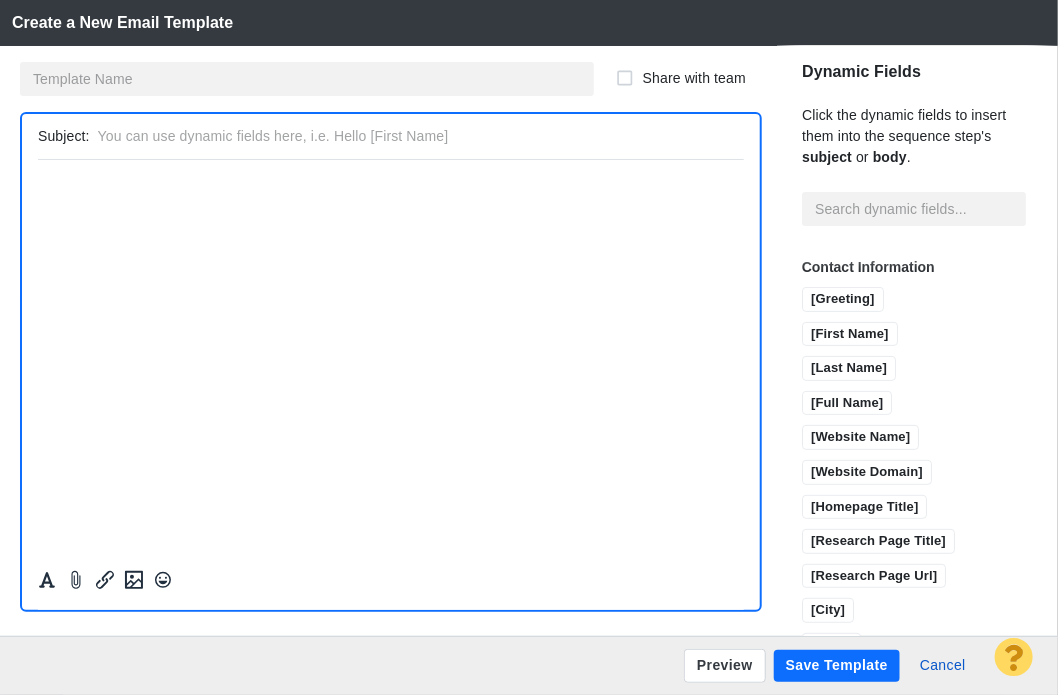 click on "﻿" at bounding box center [390, 182] 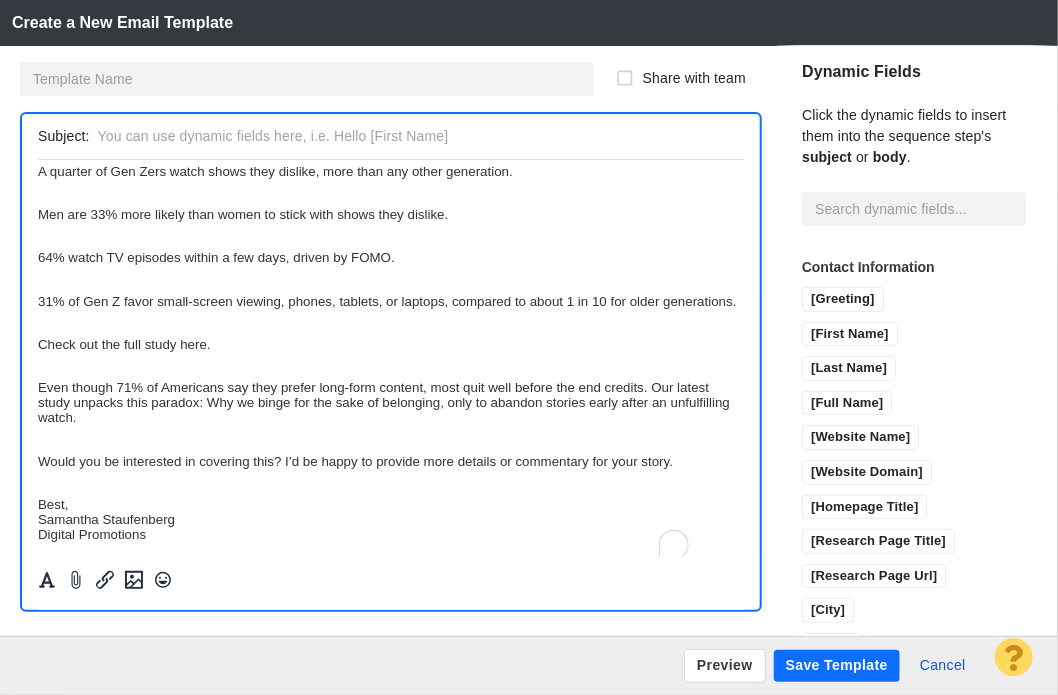 scroll, scrollTop: 271, scrollLeft: 0, axis: vertical 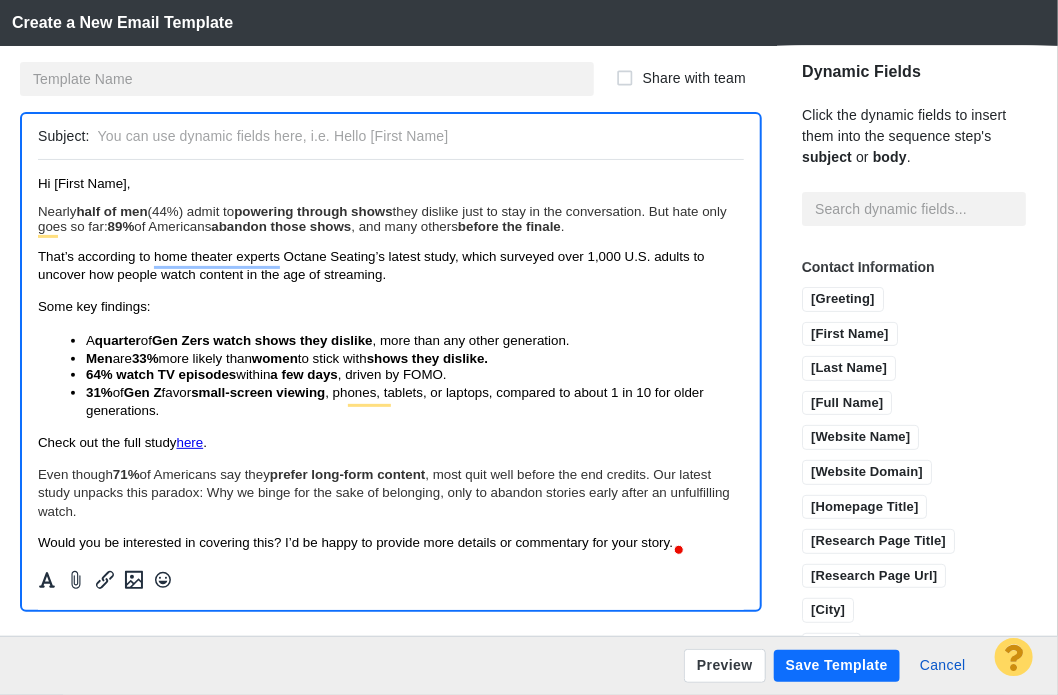 click at bounding box center [417, 136] 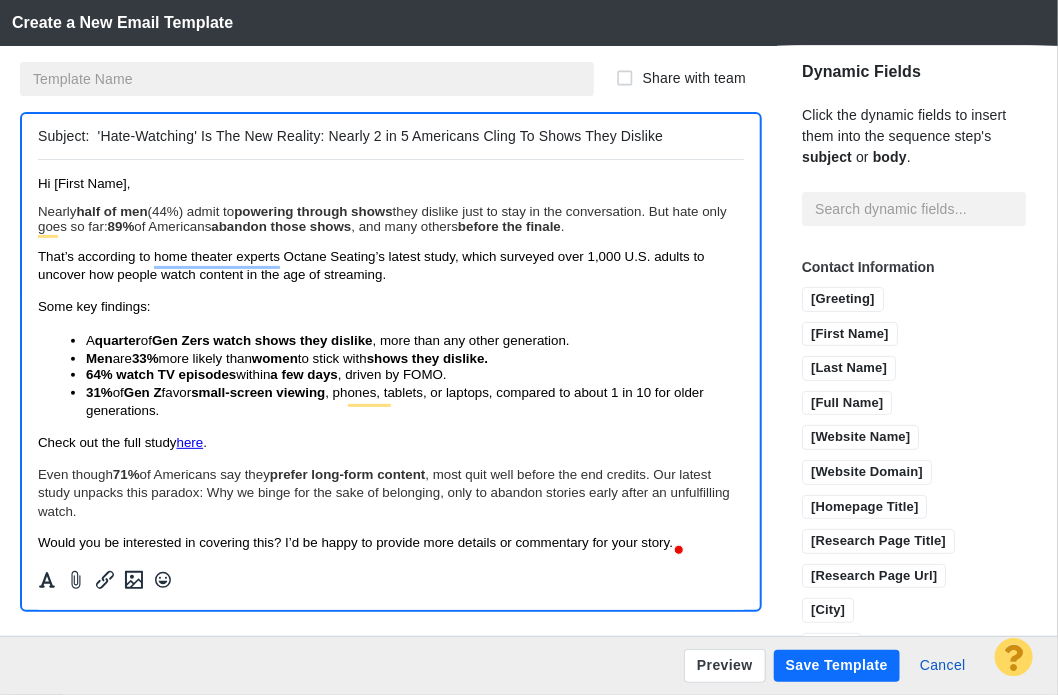 type on "'Hate-Watching' Is The New Reality: Nearly 2 in 5 Americans Cling To Shows They Dislike" 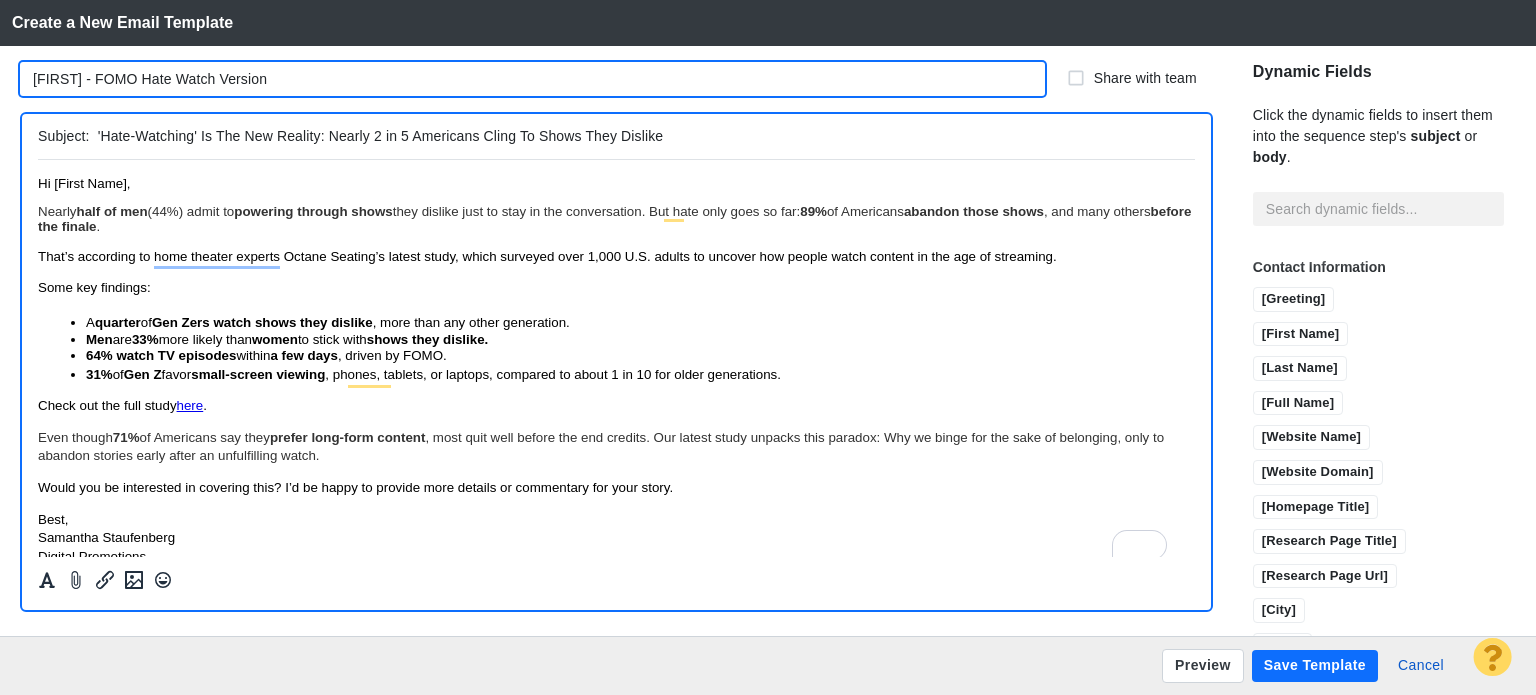 type on "[FIRST] - FOMO Hate Watch Version" 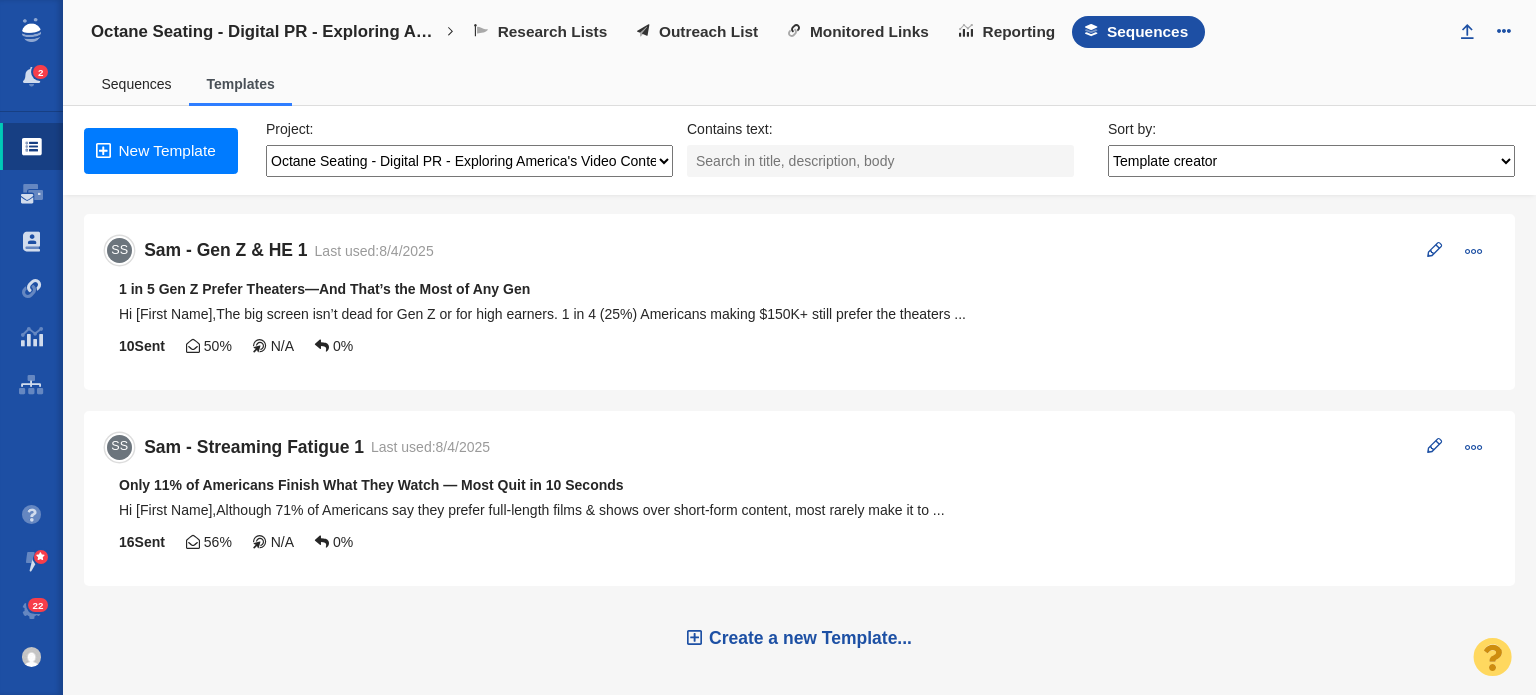 scroll, scrollTop: 0, scrollLeft: 0, axis: both 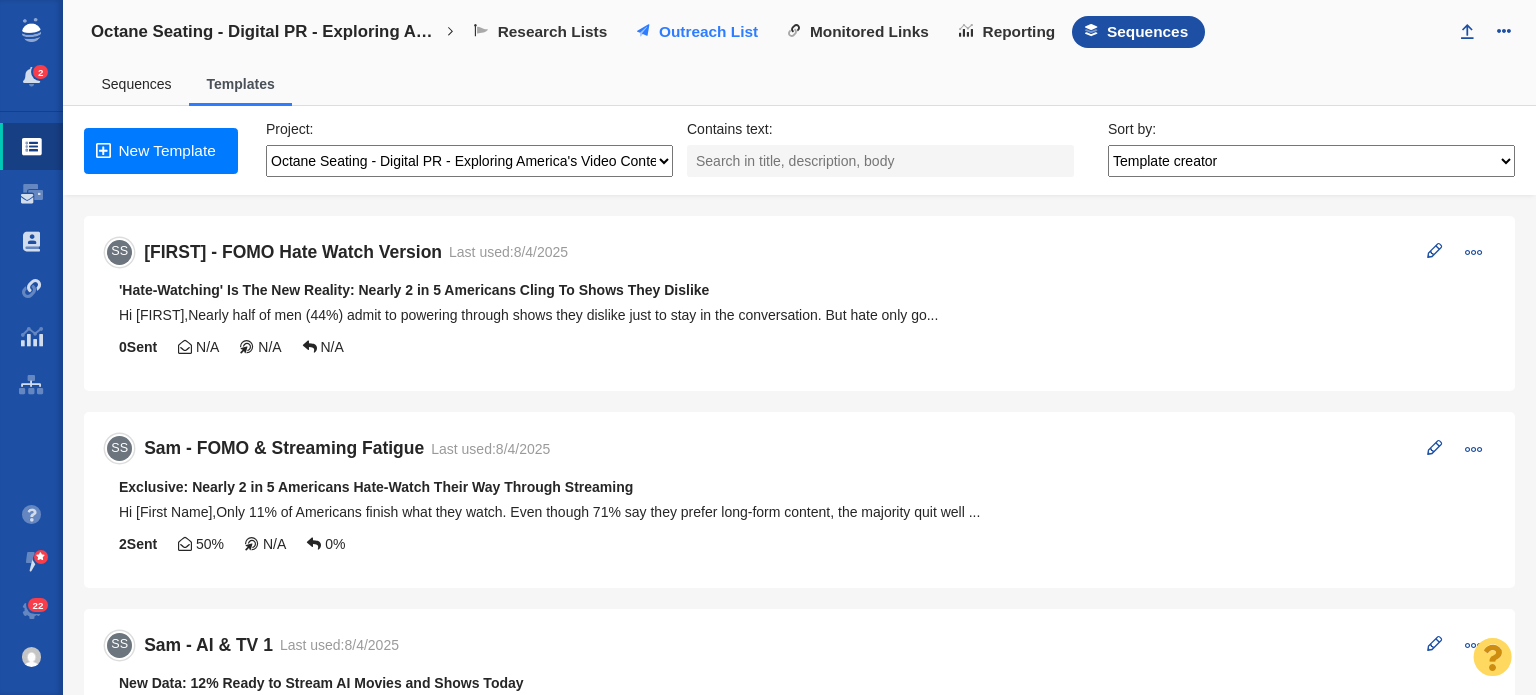 click on "Outreach List" at bounding box center [708, 32] 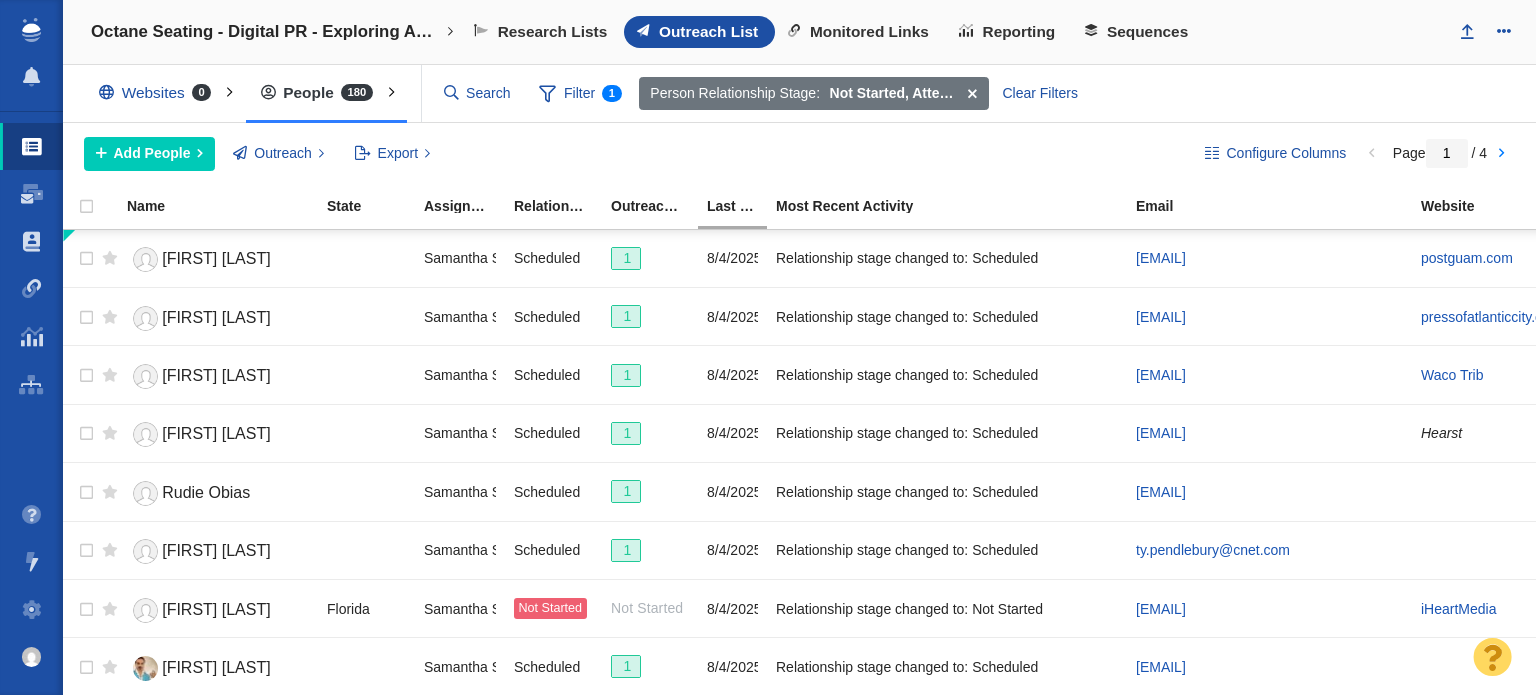 scroll, scrollTop: 0, scrollLeft: 0, axis: both 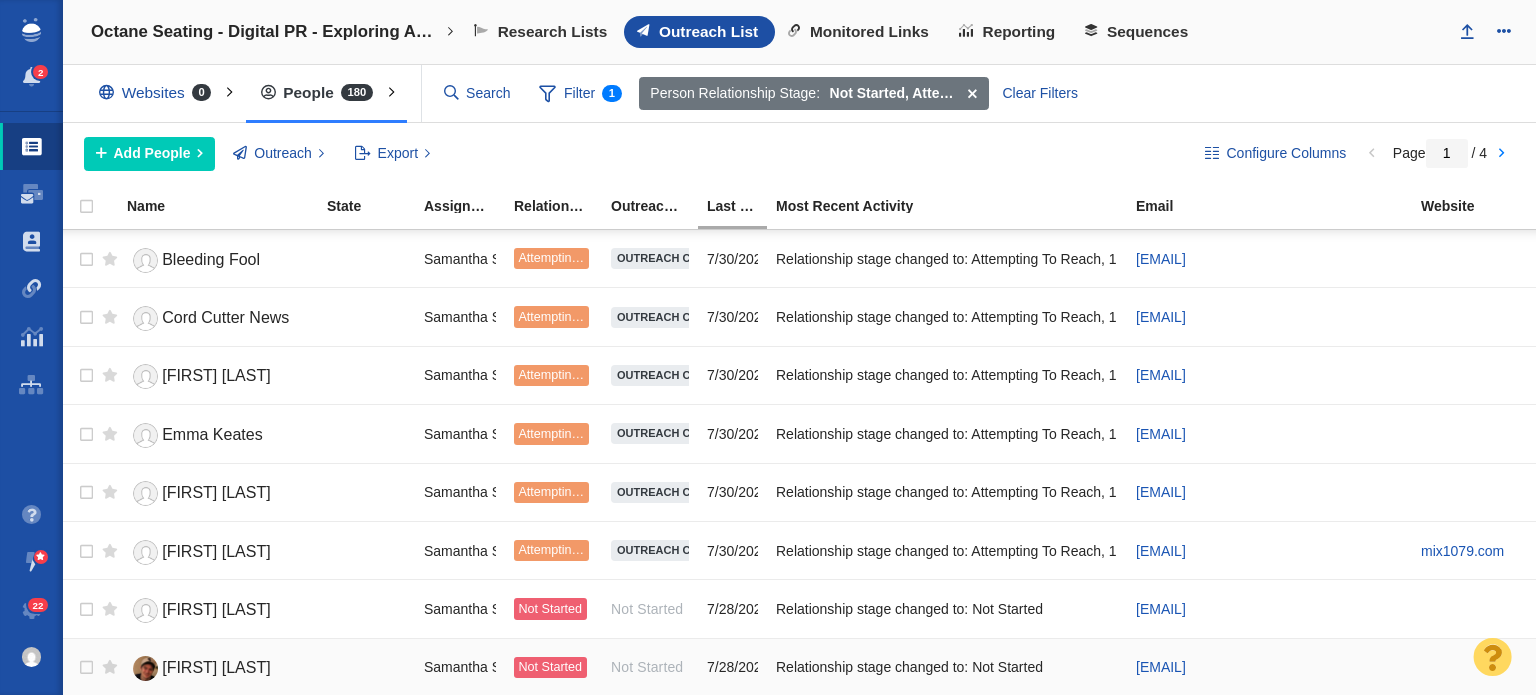 click on "[FIRST] [LAST]" at bounding box center [218, 668] 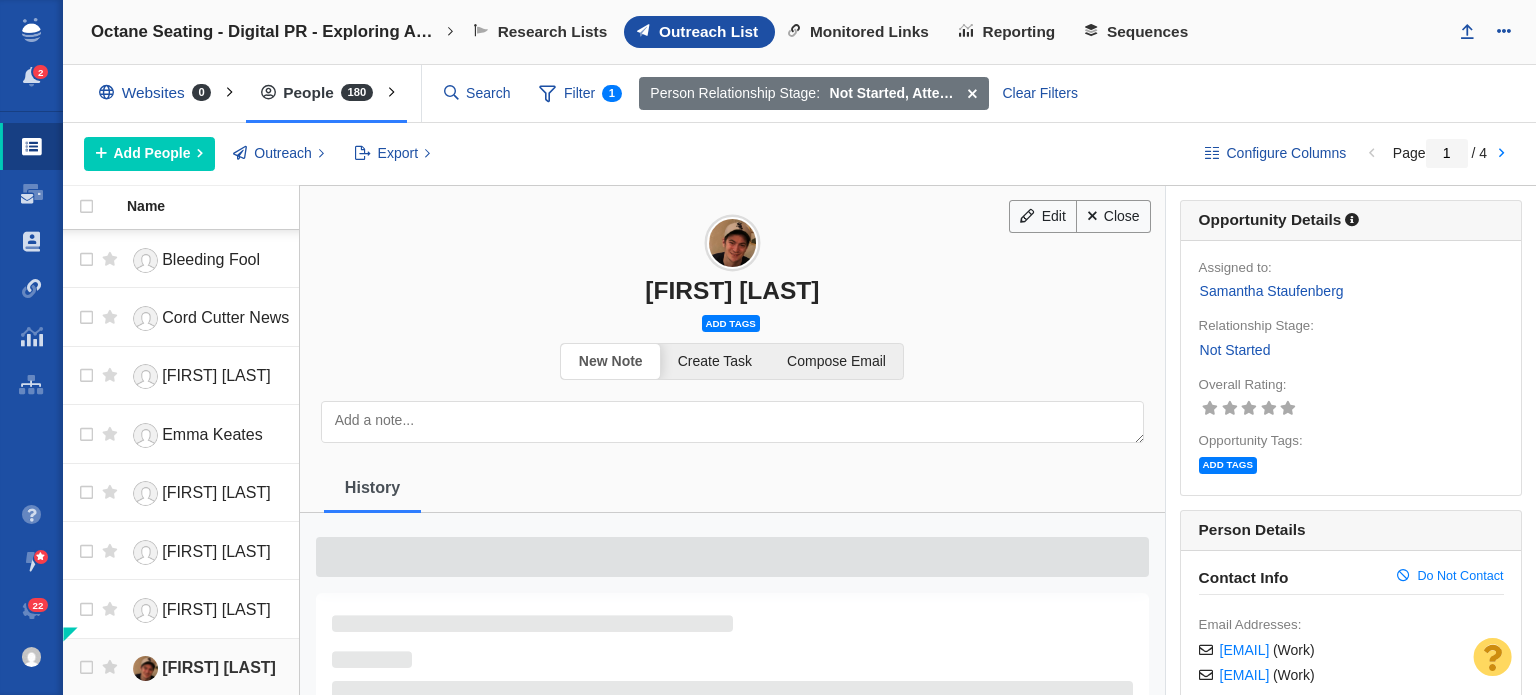 scroll, scrollTop: 2442, scrollLeft: 0, axis: vertical 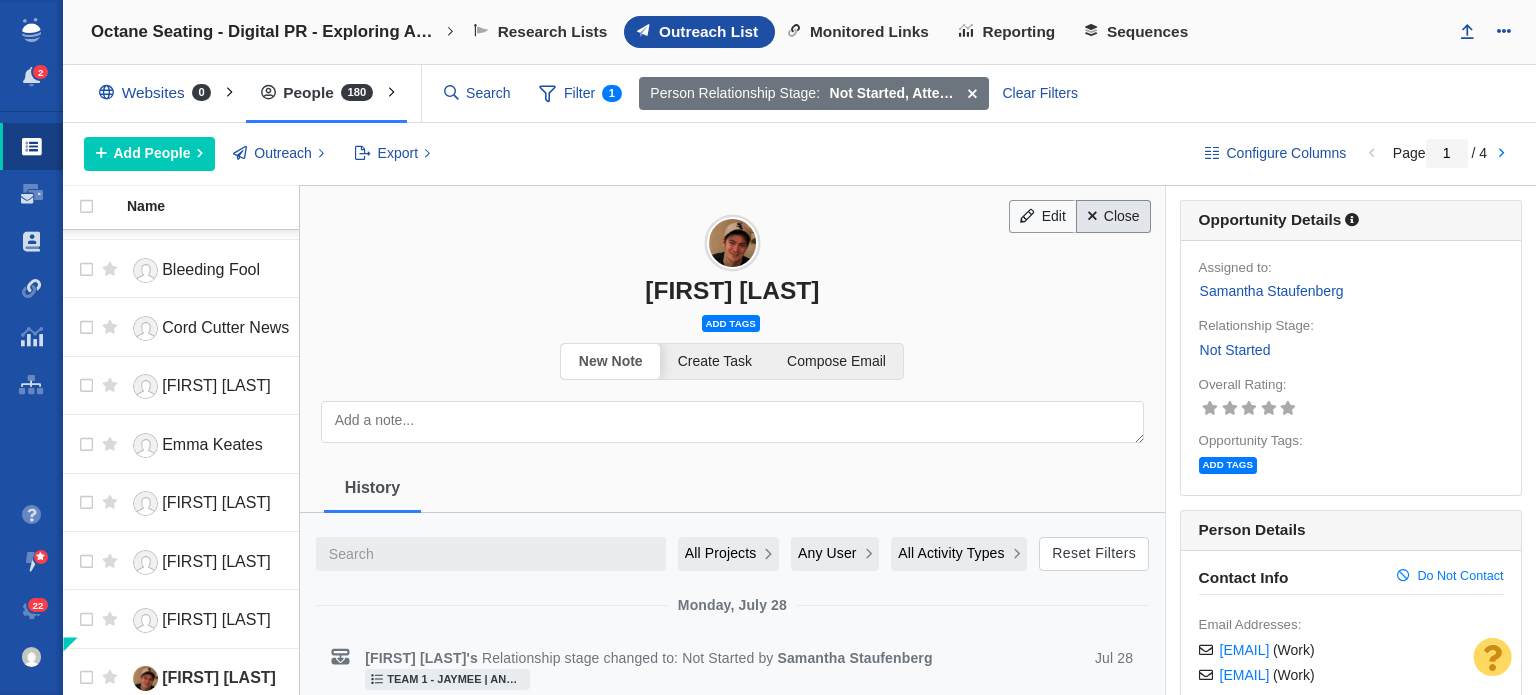 click on "Close" at bounding box center [1113, 217] 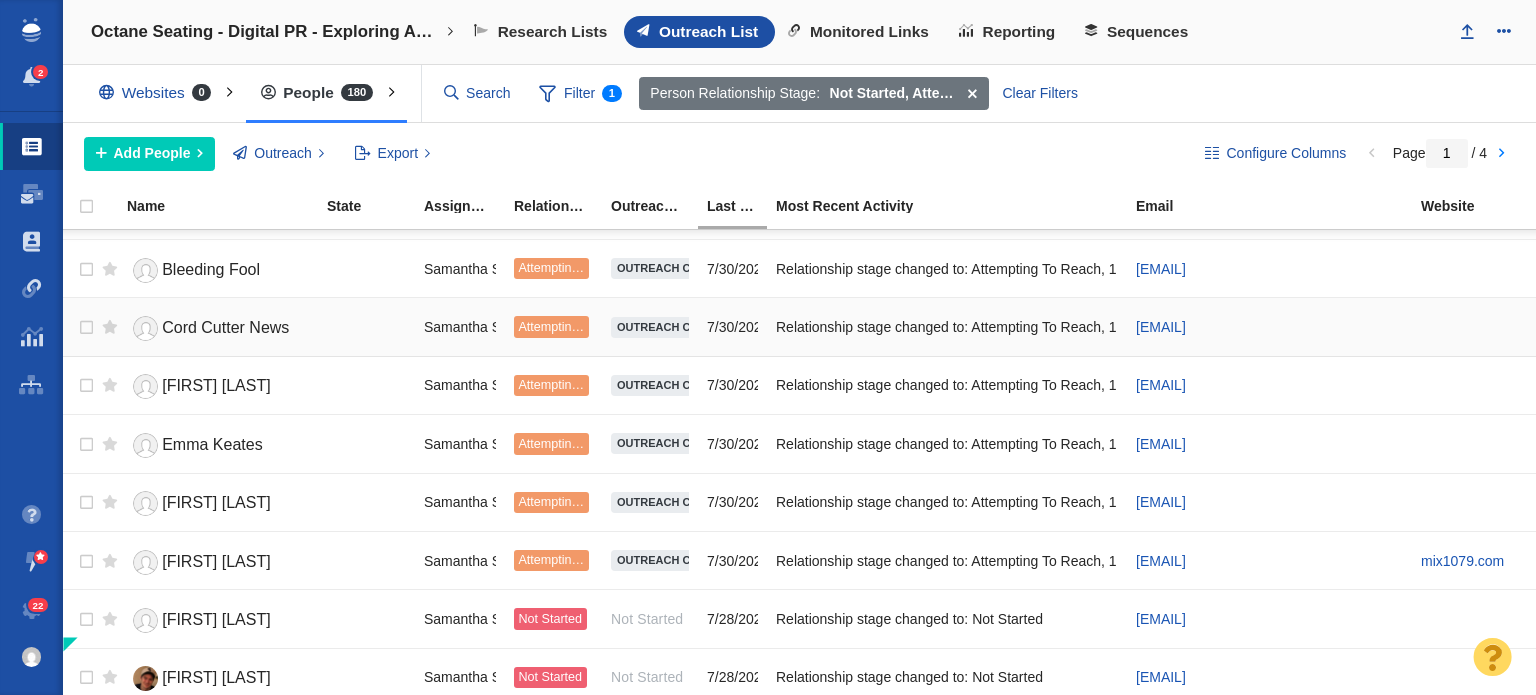 click on "Attempting To Reach (1 try)" at bounding box center (553, 327) 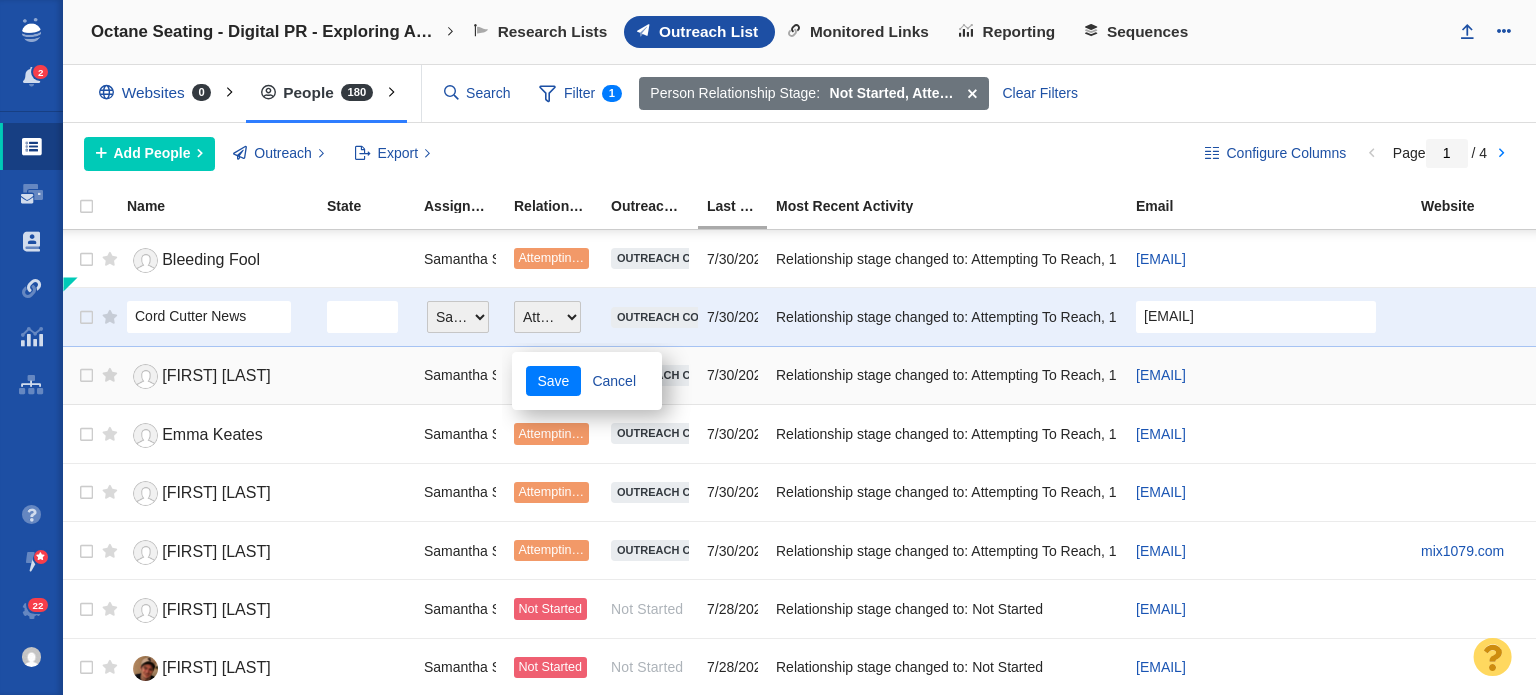 scroll, scrollTop: 2457, scrollLeft: 0, axis: vertical 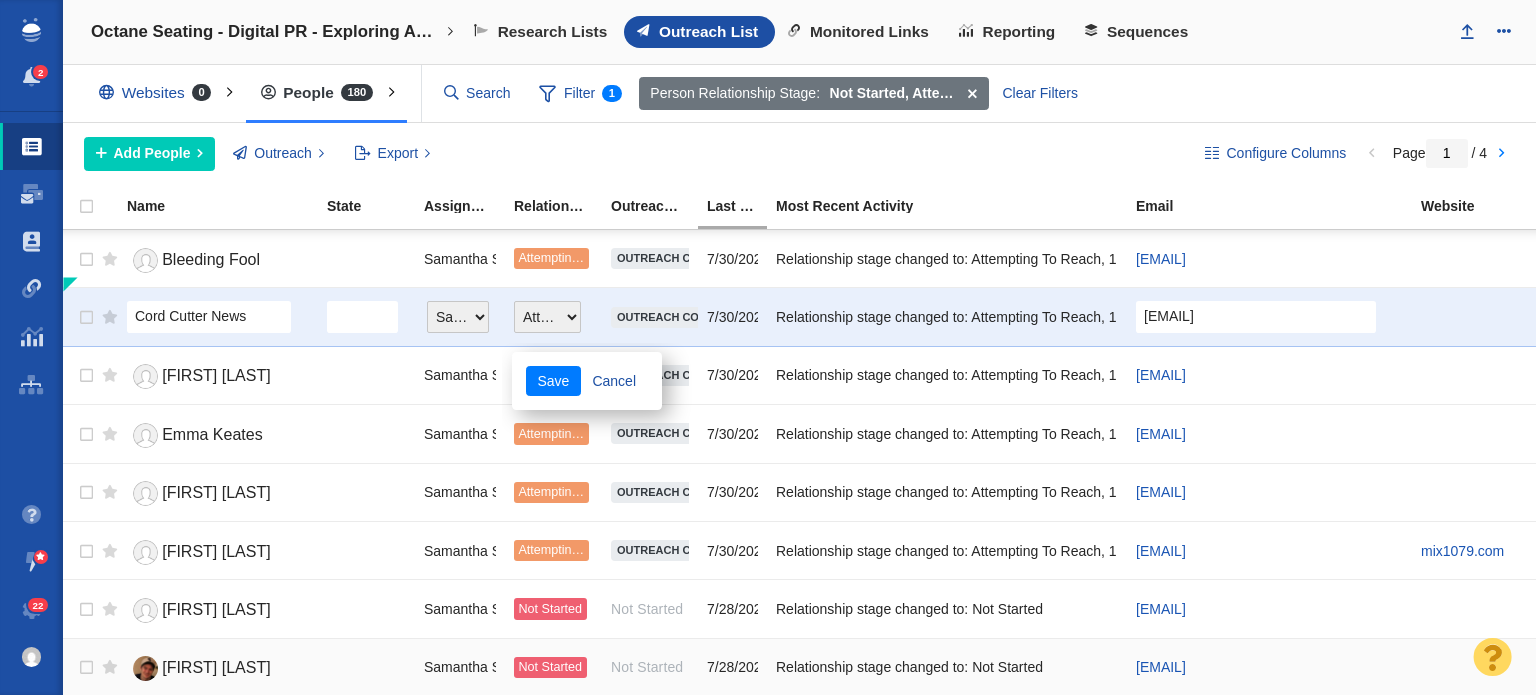click on "Blake Schuster" at bounding box center [216, 667] 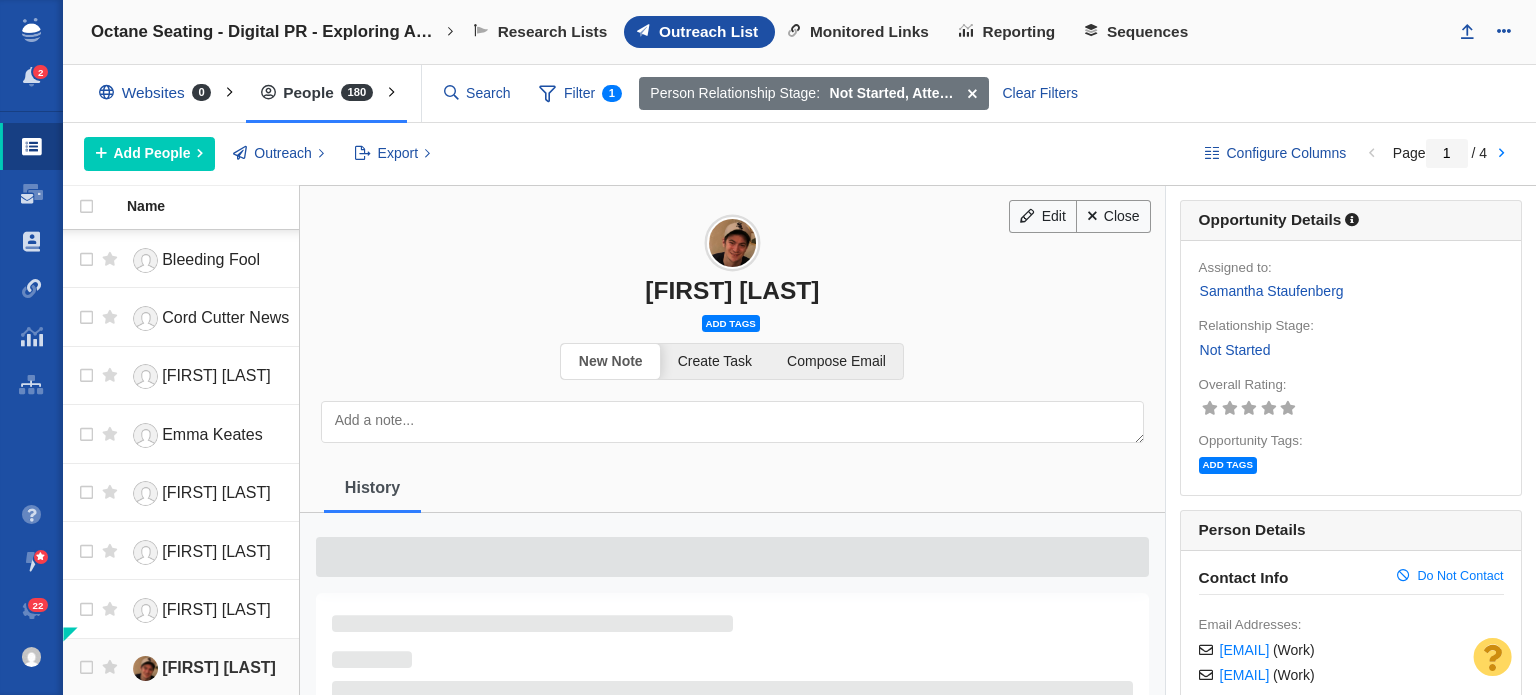 scroll, scrollTop: 2442, scrollLeft: 0, axis: vertical 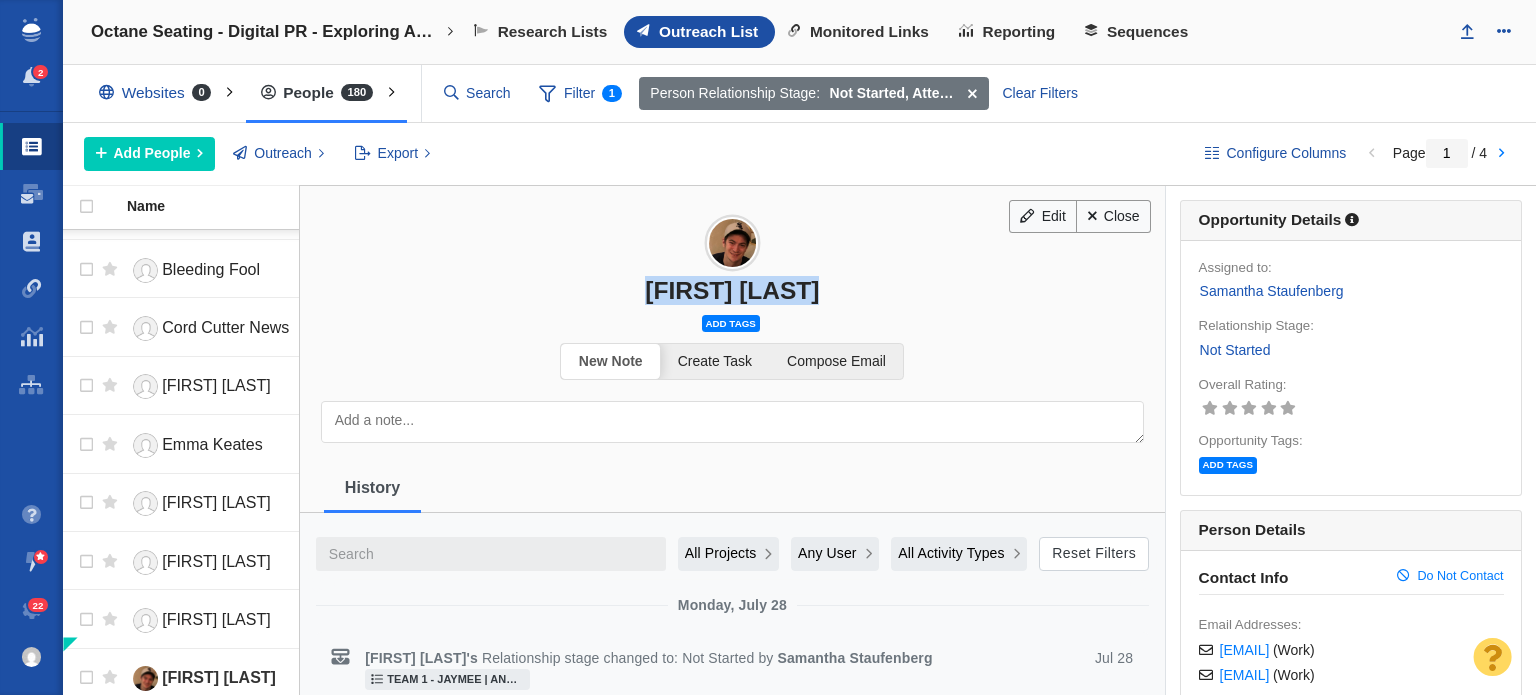 drag, startPoint x: 636, startPoint y: 276, endPoint x: 817, endPoint y: 276, distance: 181 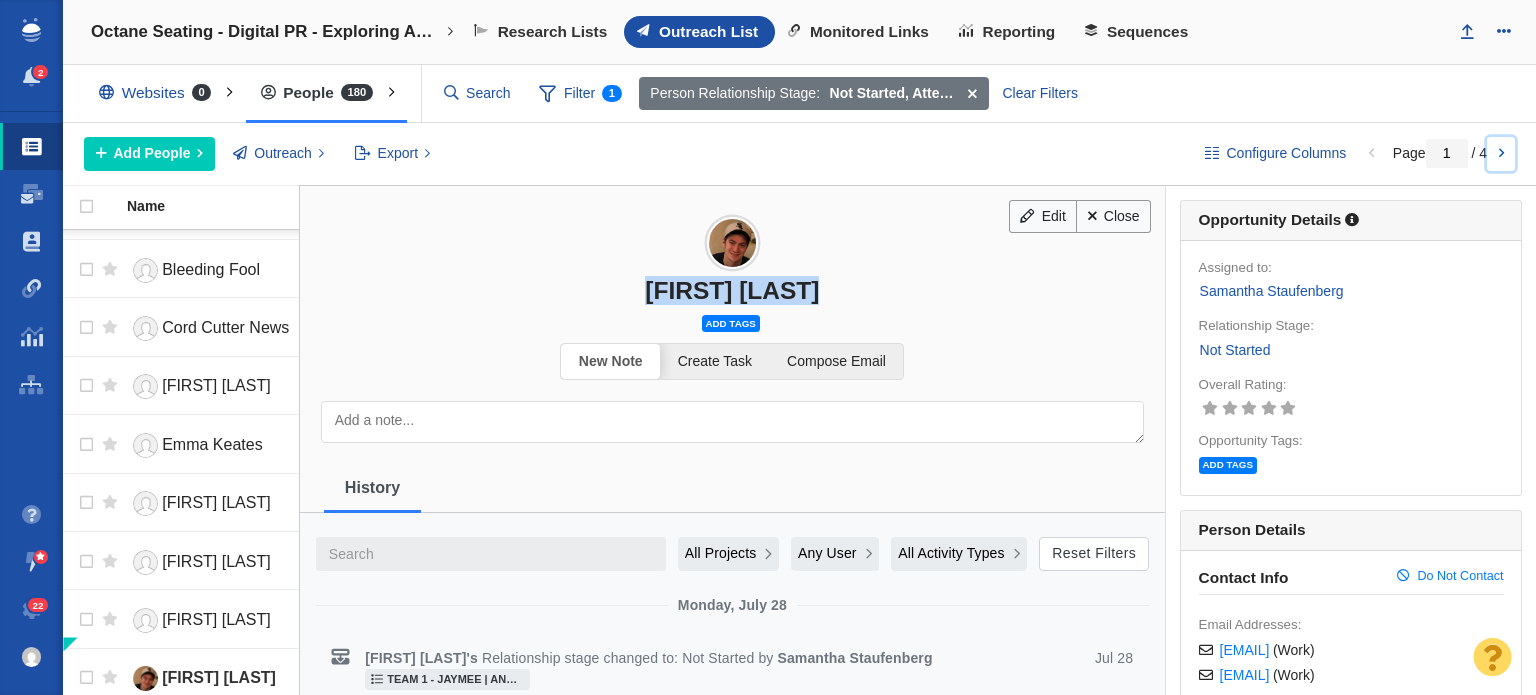 click at bounding box center (1501, 154) 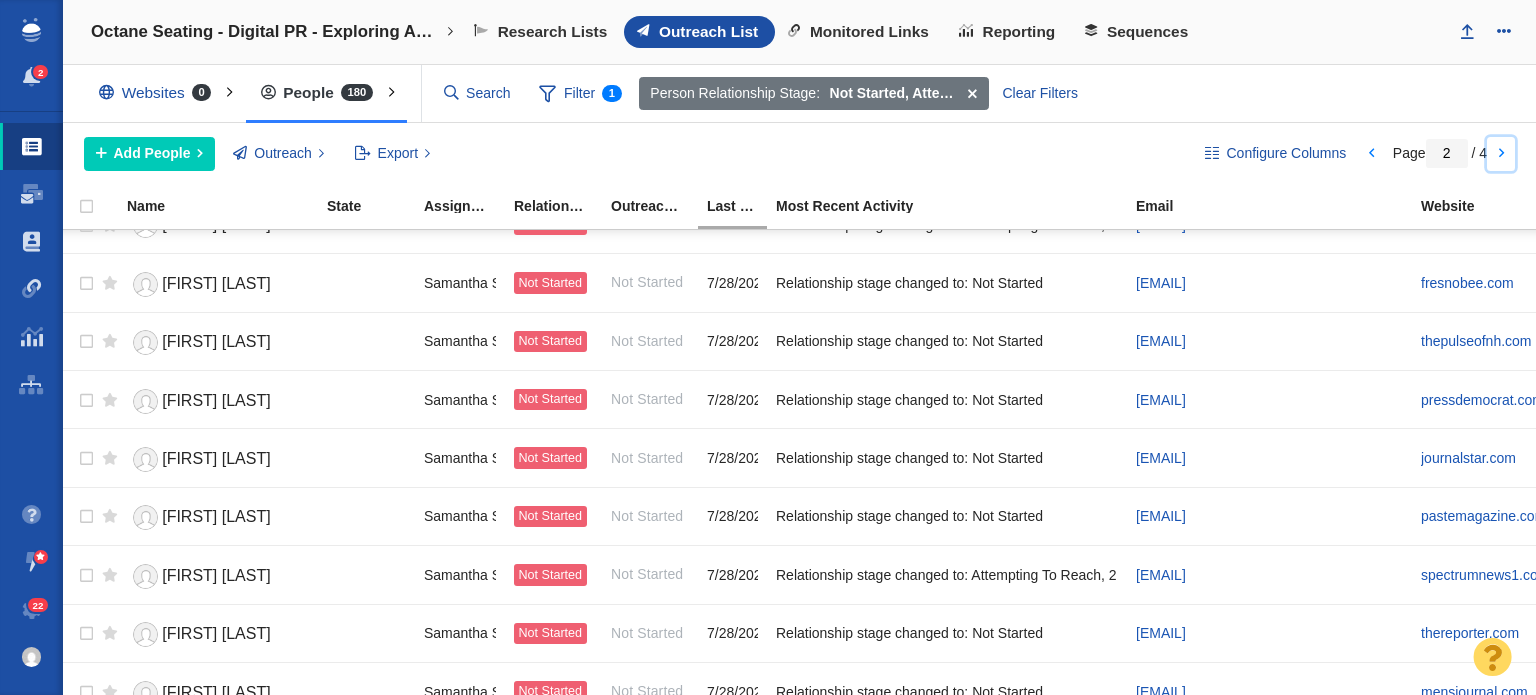 scroll, scrollTop: 2400, scrollLeft: 0, axis: vertical 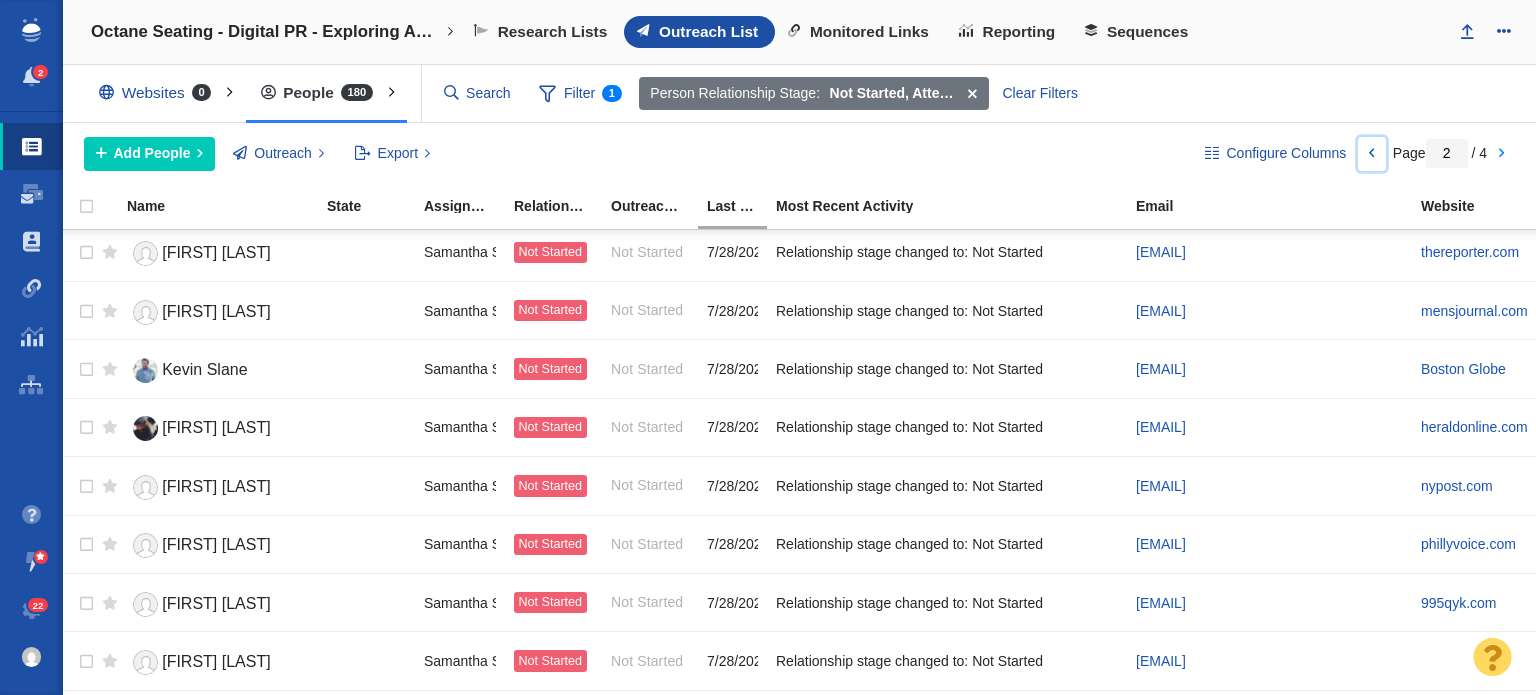 click at bounding box center [1372, 154] 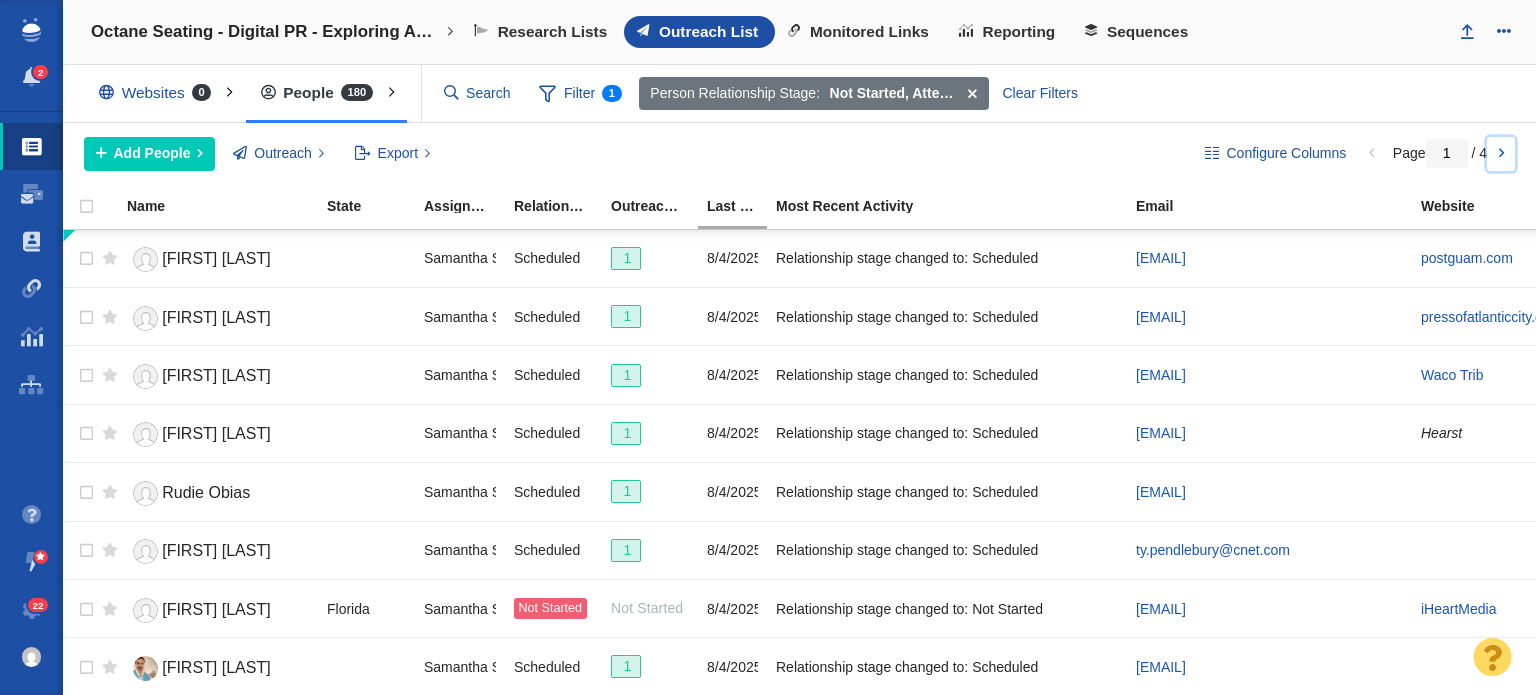 click at bounding box center [1501, 154] 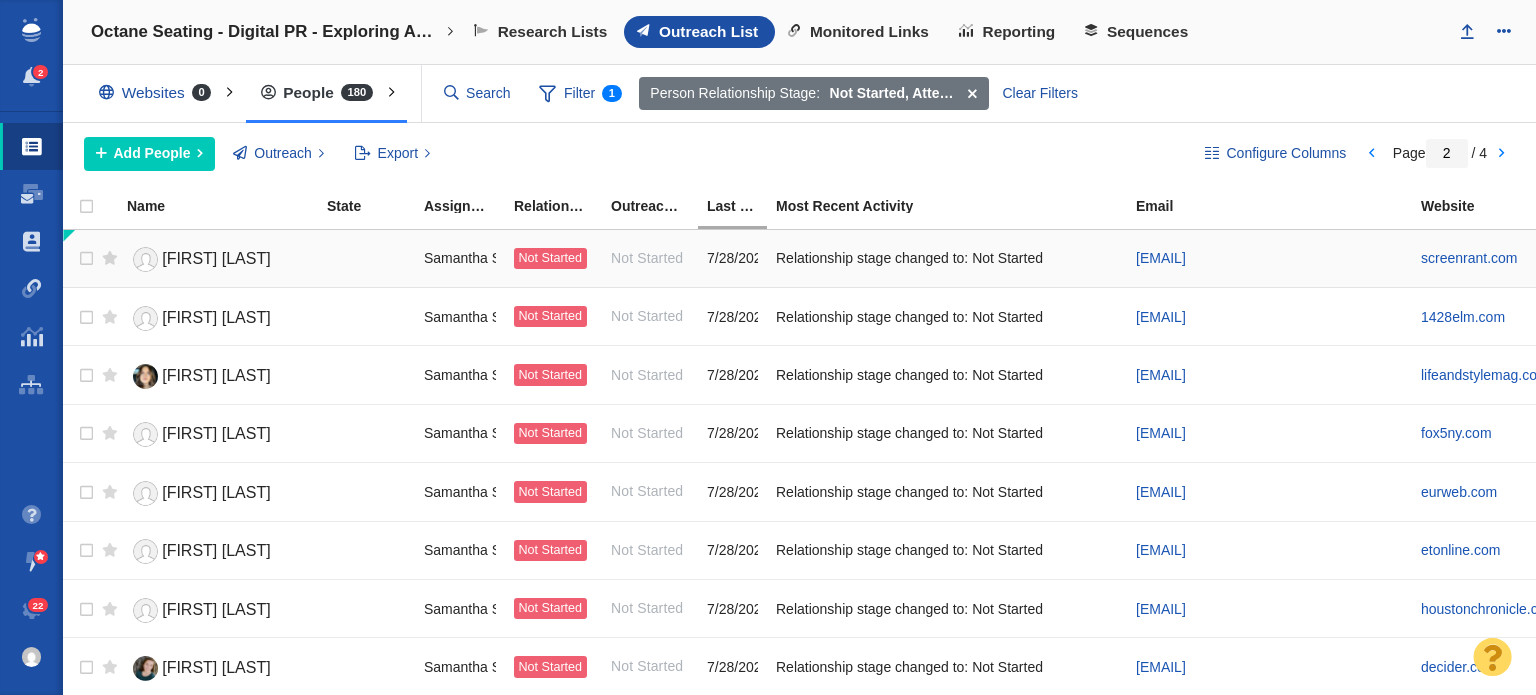 click on "[FIRST] [LAST]" at bounding box center [216, 258] 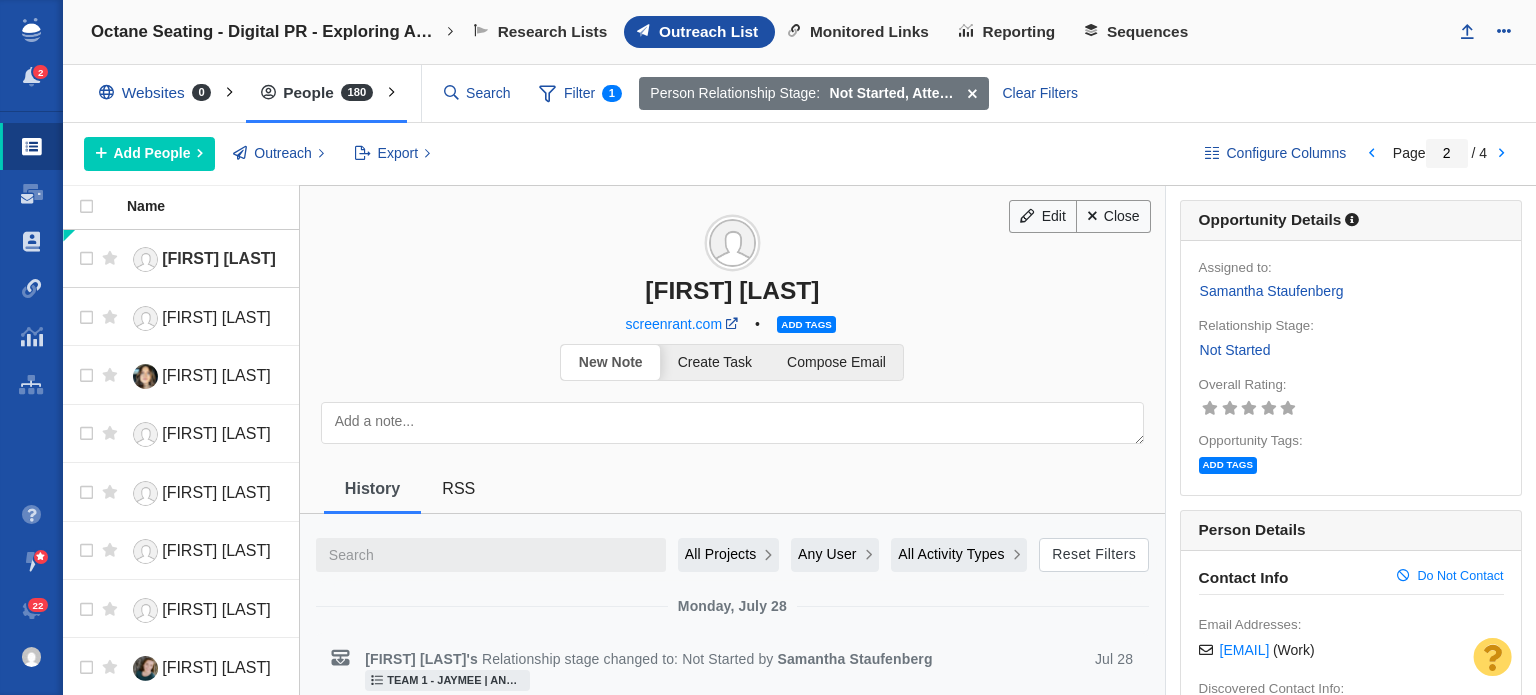 drag, startPoint x: 603, startPoint y: 279, endPoint x: 880, endPoint y: 282, distance: 277.01624 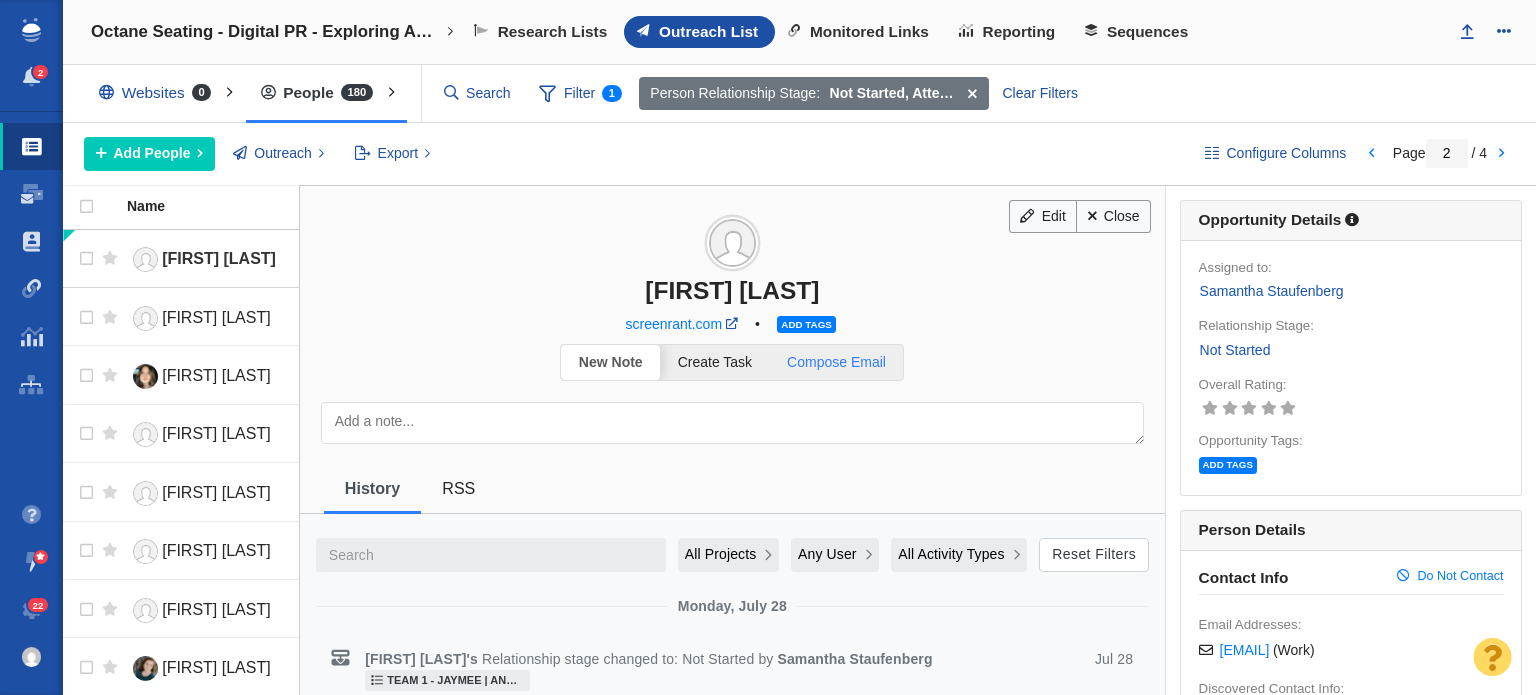 click on "Compose Email" at bounding box center [837, 362] 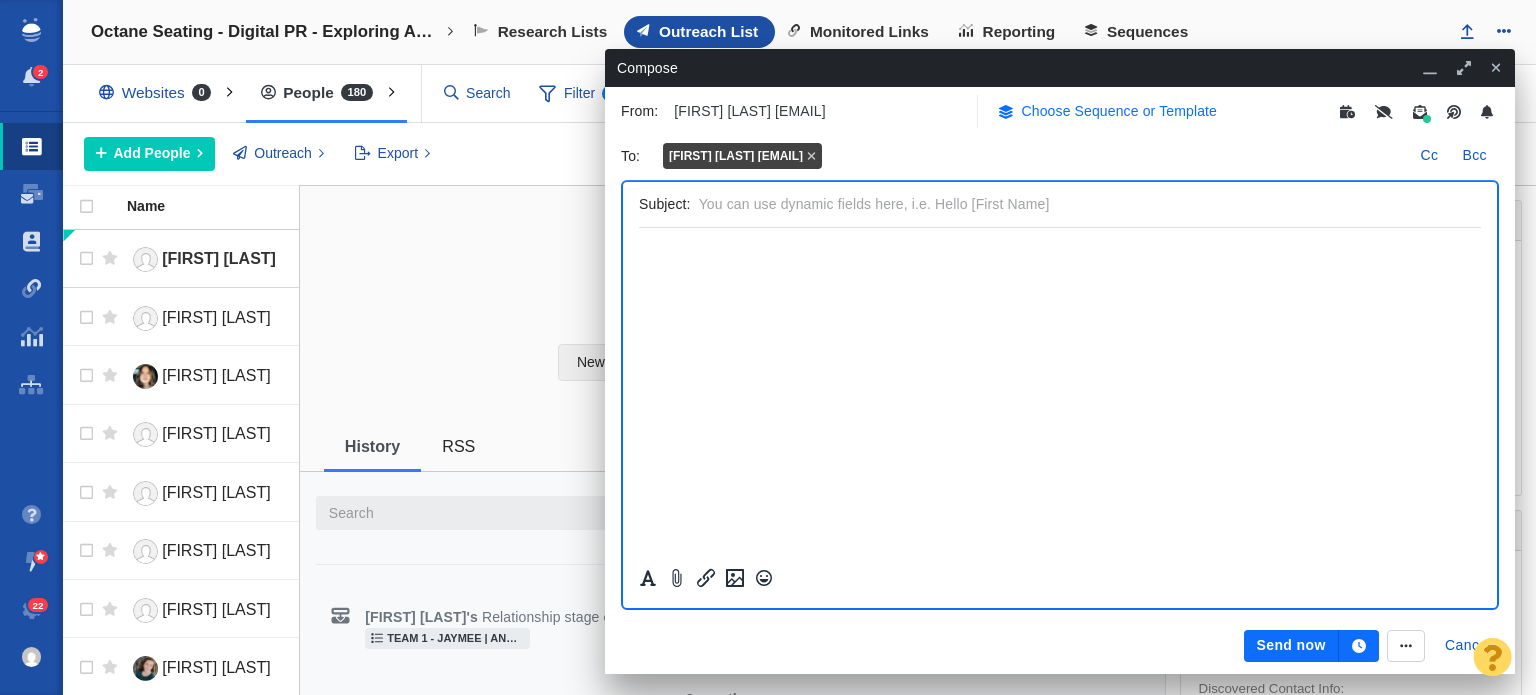 scroll, scrollTop: 0, scrollLeft: 0, axis: both 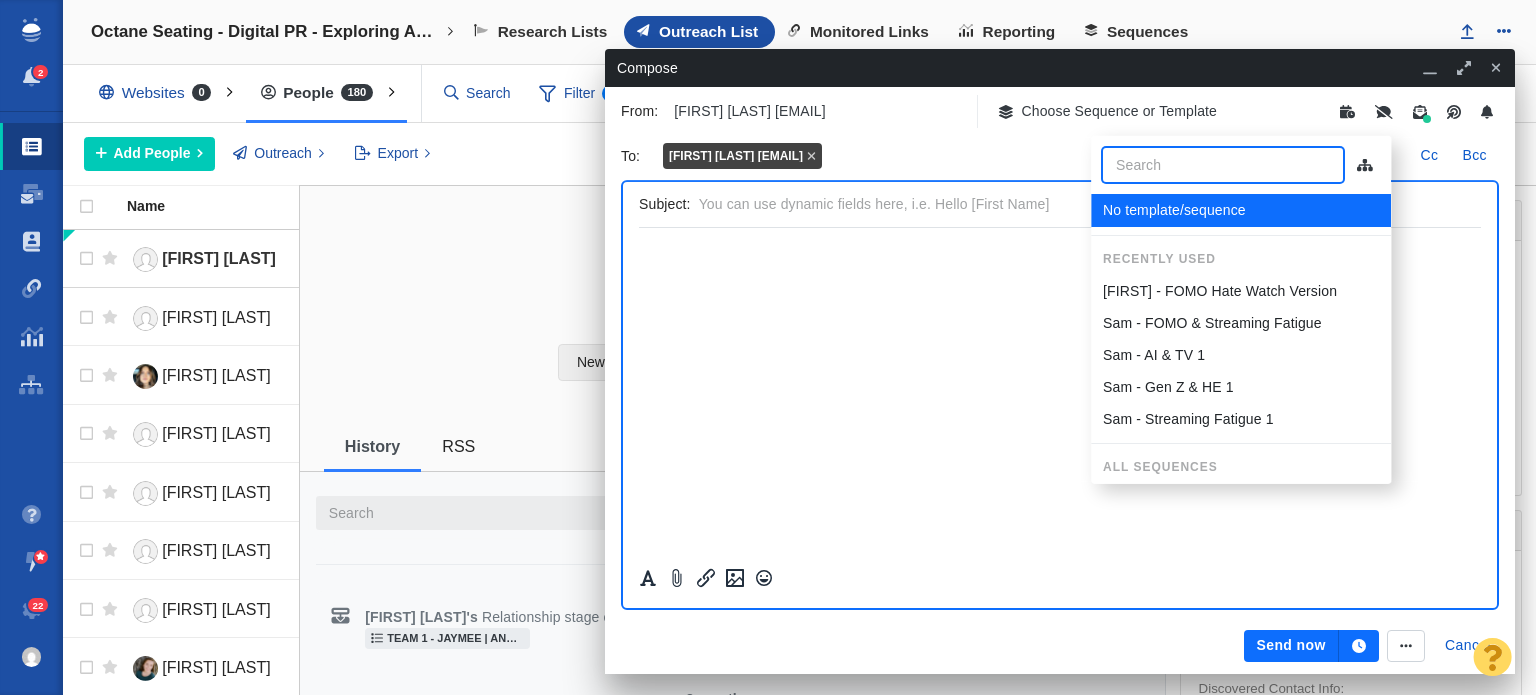 click on "Sam - FOMO & Streaming Fatigue" at bounding box center (1212, 323) 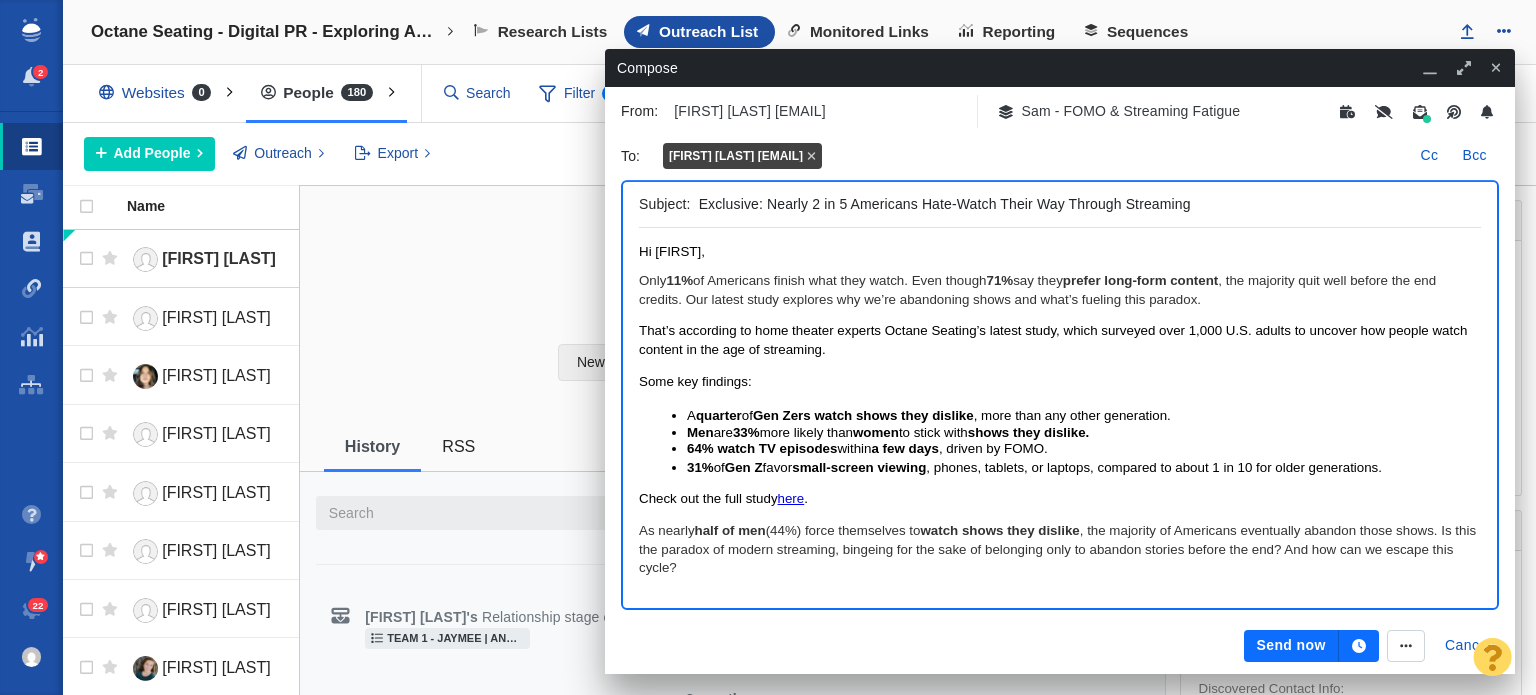 scroll, scrollTop: 0, scrollLeft: 0, axis: both 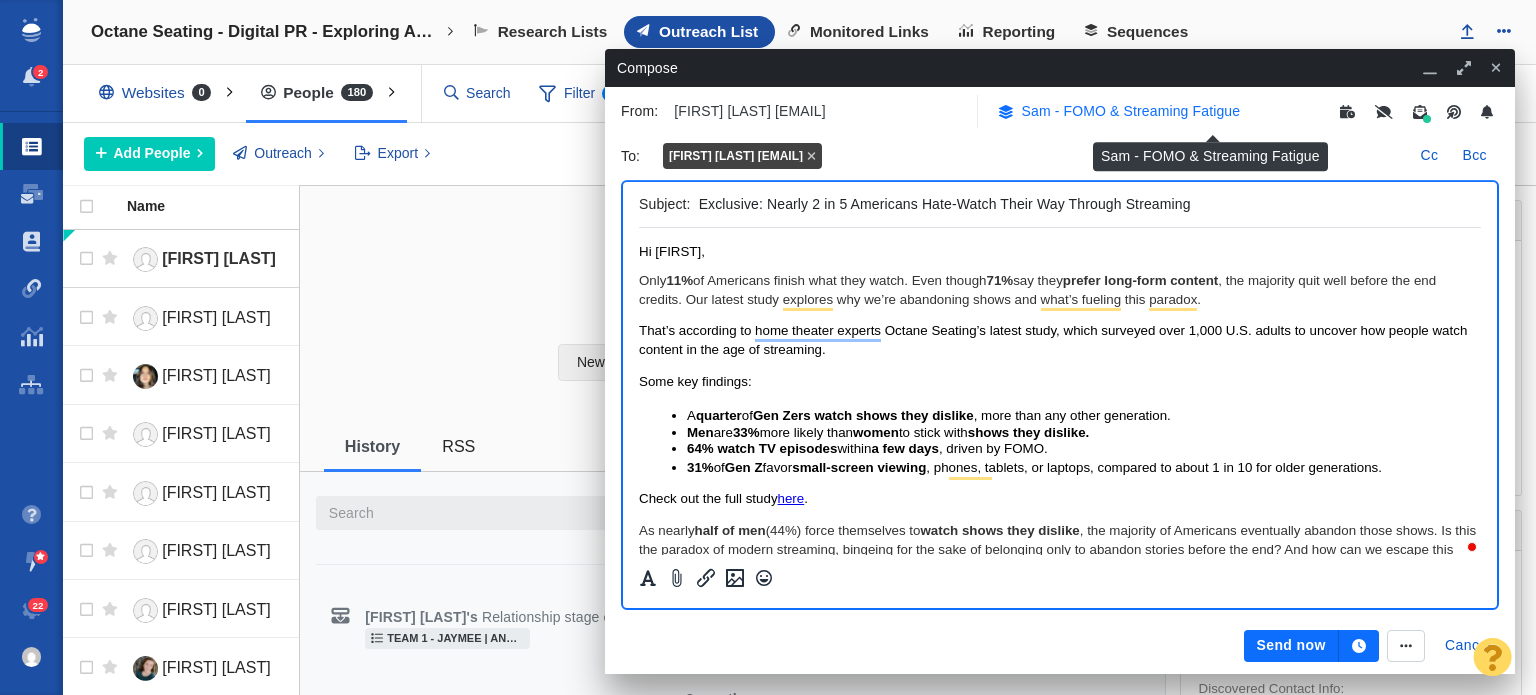 click on "Sam - FOMO & Streaming Fatigue" at bounding box center (1119, 111) 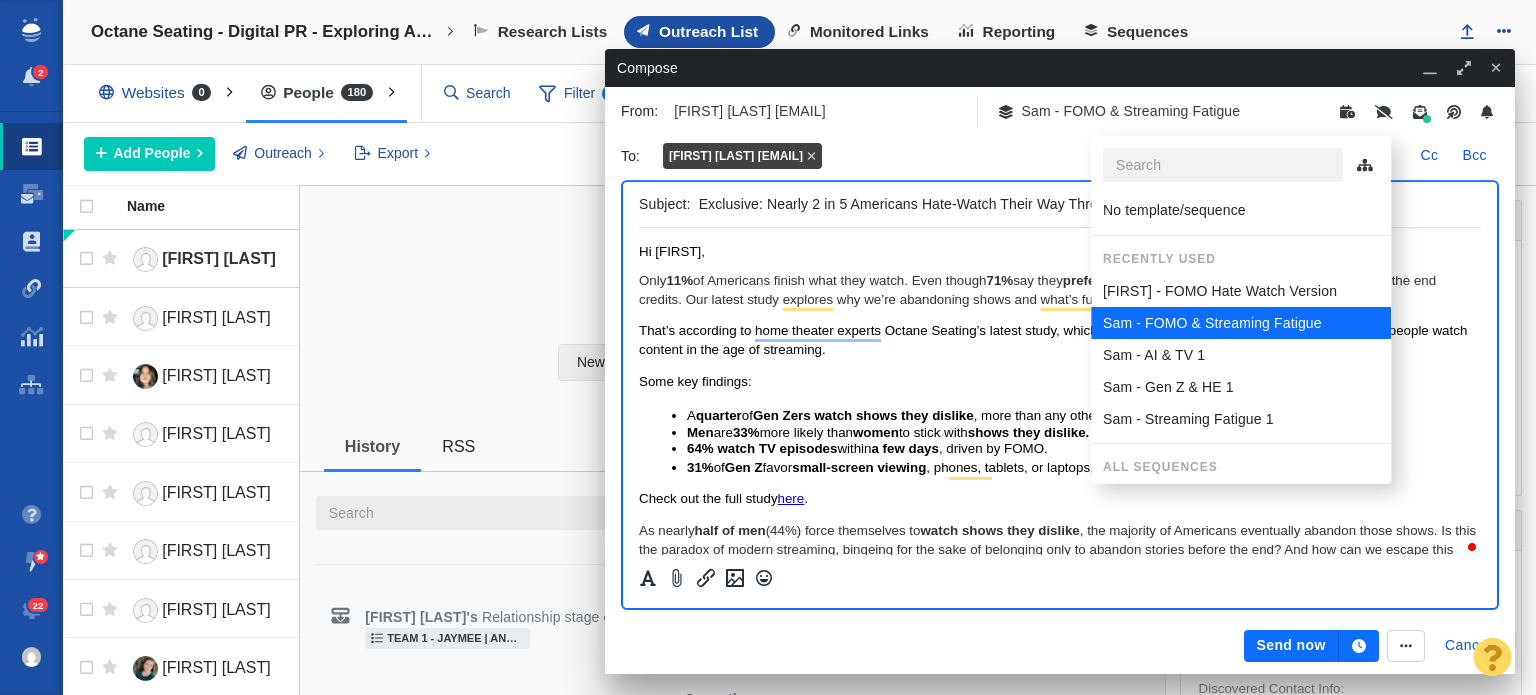 click on "Sam - Streaming Fatigue 1" at bounding box center [1241, 419] 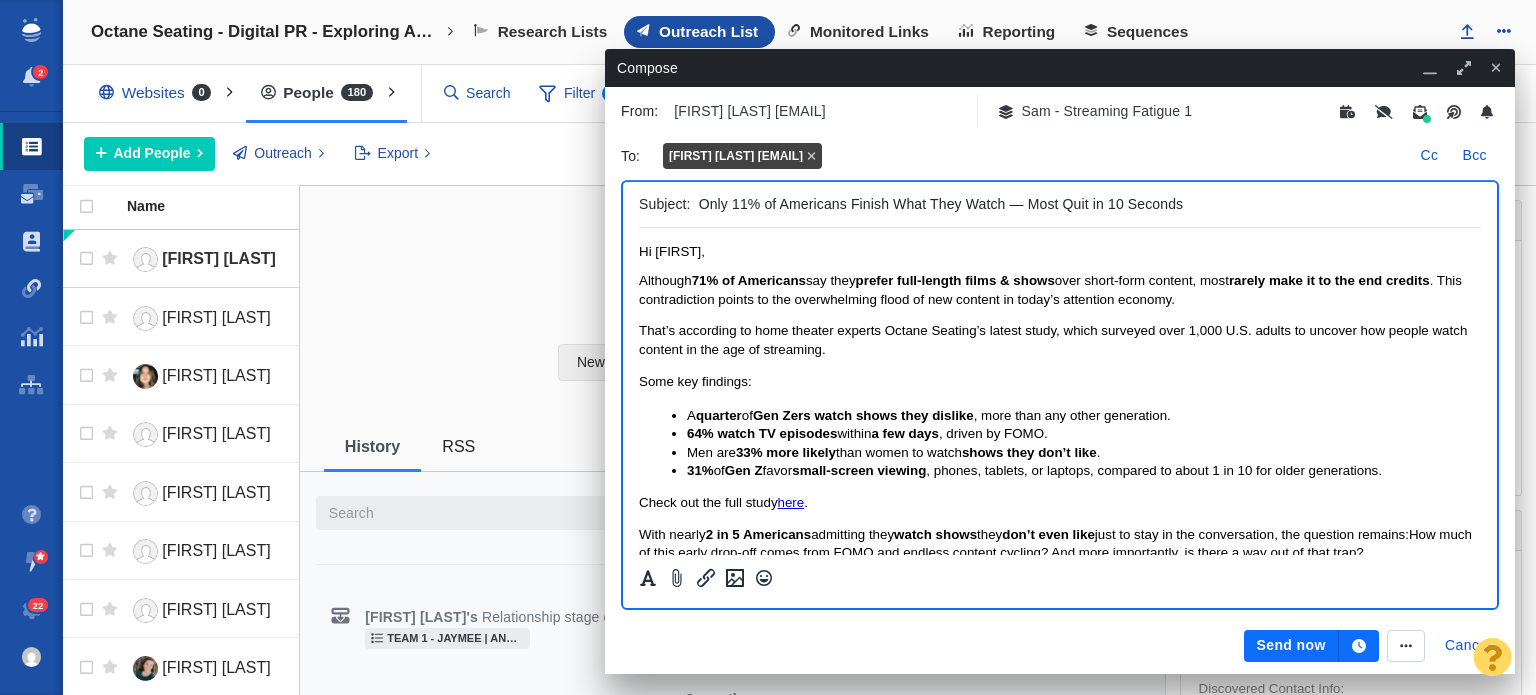 scroll, scrollTop: 0, scrollLeft: 0, axis: both 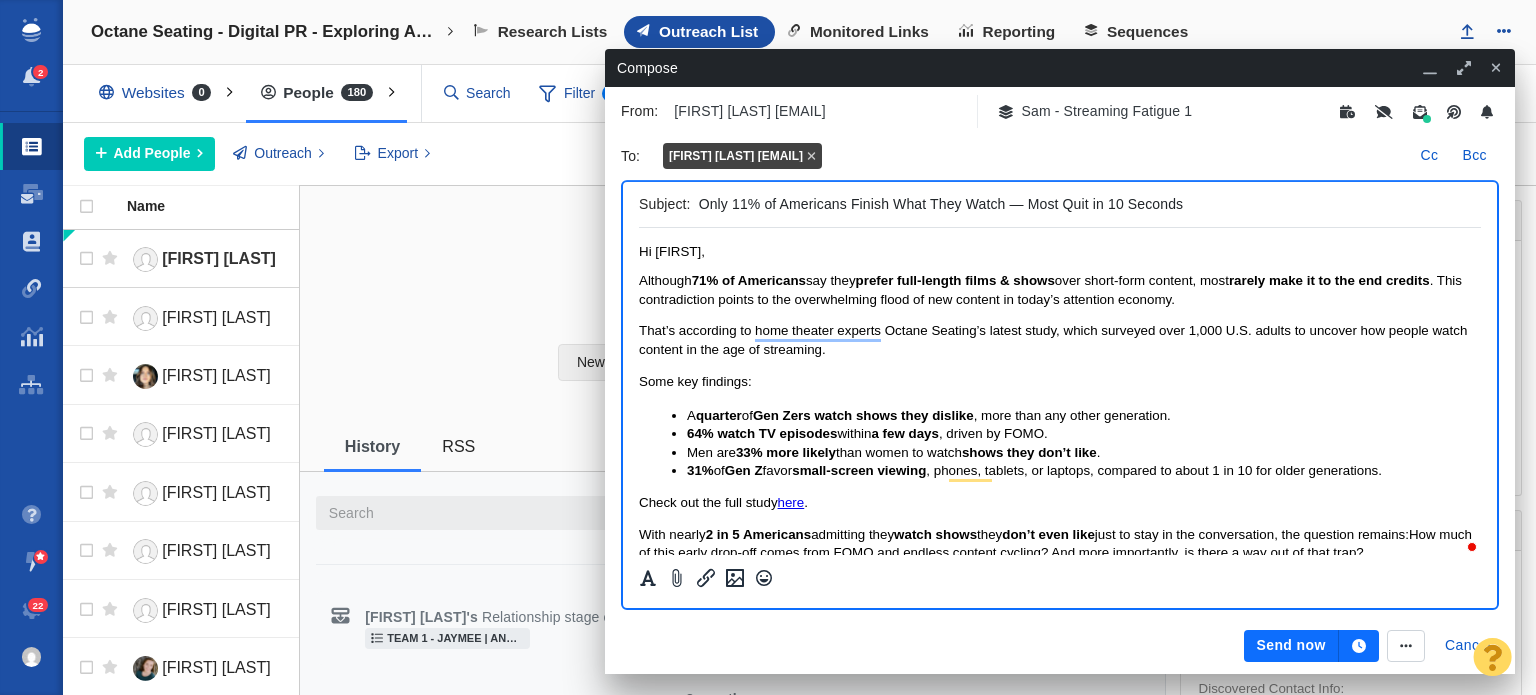 click on "Although  71% of Americans  say they  prefer full-length films   & shows  over short-form content, most  rarely make it to the end credits . This contradiction points to the overwhelming flood of new content in today’s attention economy." at bounding box center [1060, 290] 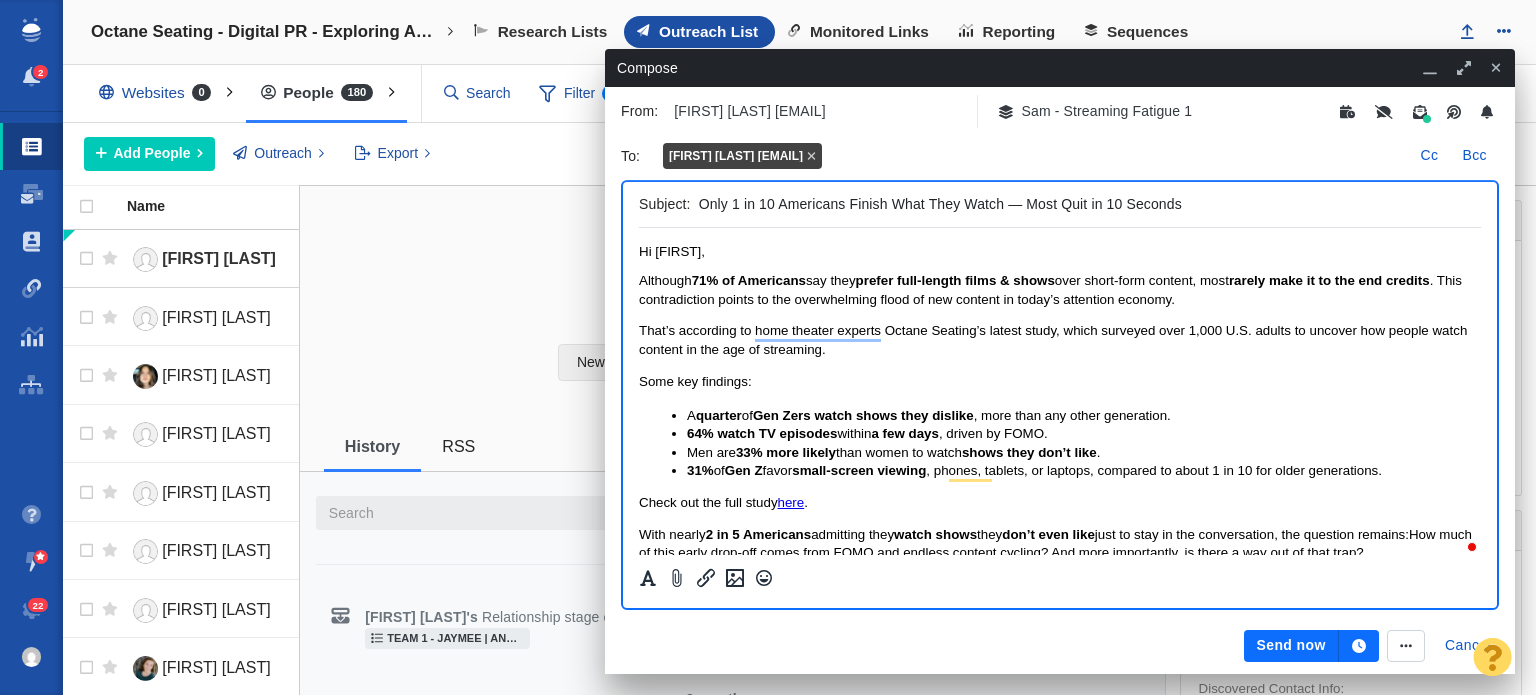 drag, startPoint x: 1003, startPoint y: 202, endPoint x: 1255, endPoint y: 194, distance: 252.12695 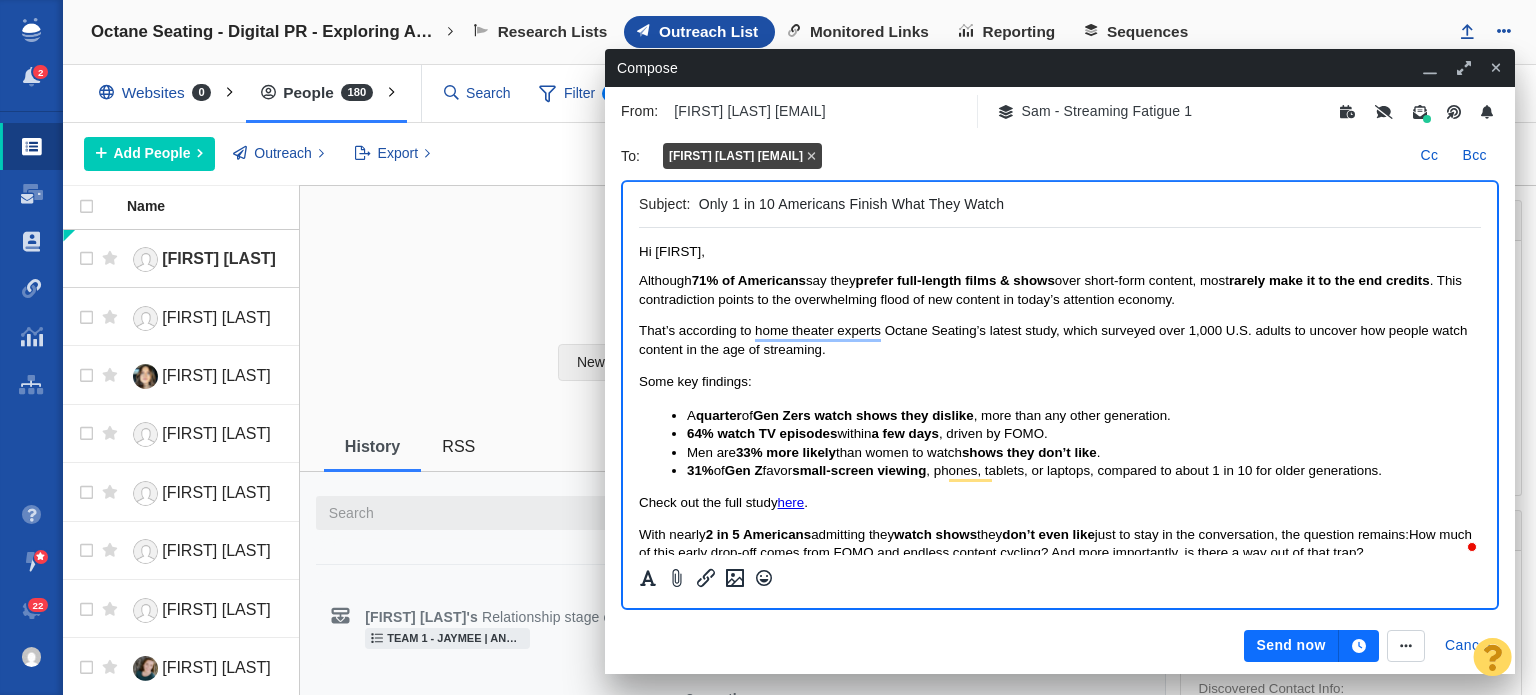 click on "Only 1 in 10 Americans Finish What They Watch" at bounding box center [1086, 204] 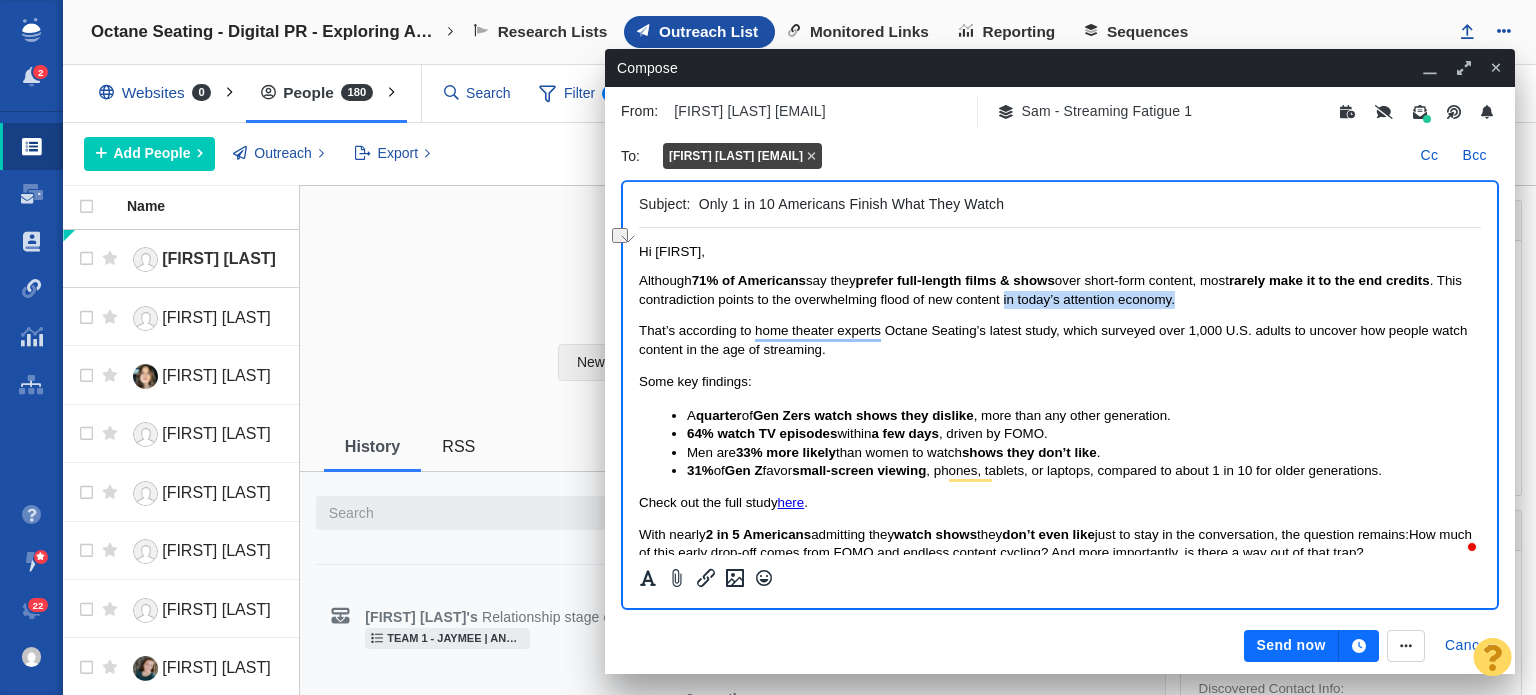 drag, startPoint x: 1219, startPoint y: 295, endPoint x: 1031, endPoint y: 297, distance: 188.01064 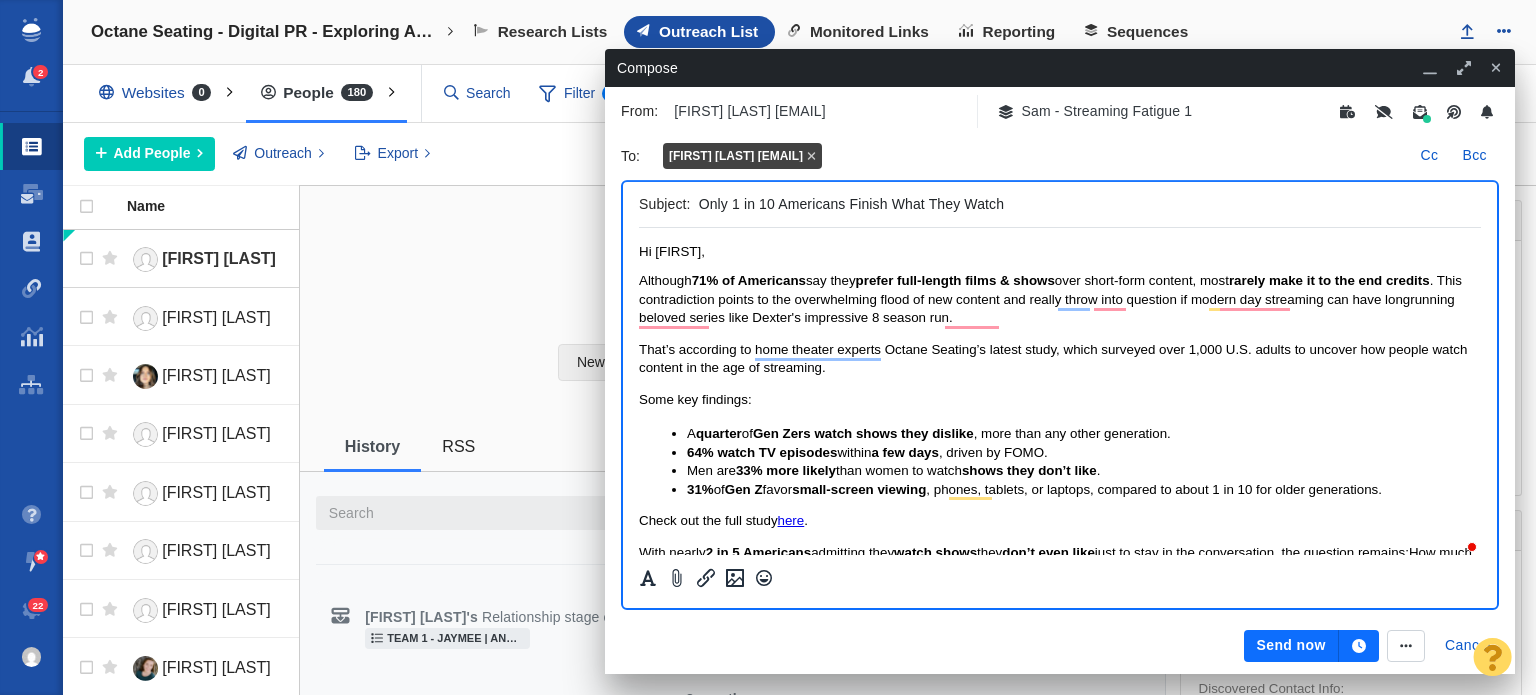 click on "Hi Jordan, Although  71% of Americans  say they  prefer full-length films   & shows  over short-form content, most  rarely make it to the end credits . This contradiction points to the overwhelming flood of new content and really throw into question if modern day streaming can have longrunning beloved series like Dexter's impressive 8 season run.  That’s according to home theater experts Octane Seating’s latest study, which surveyed over 1,000 U.S. adults to uncover how people watch content in the age of streaming.  Some key findings: A  quarter  of  Gen Zers watch shows they dislike , more than any other generation. 64% watch TV episodes  within  a few days , driven by FOMO. Men are  33% more likely  than women to watch  shows they don’t like .  31%  of  Gen Z  favor  small-screen viewing , phones, tablets, or laptops, compared to about 1 in 10 for older generations. Check out the full study  here . With nearly  2 in 5 Americans  admitting they  watch shows  they  don’t even like Best," at bounding box center [1060, 462] 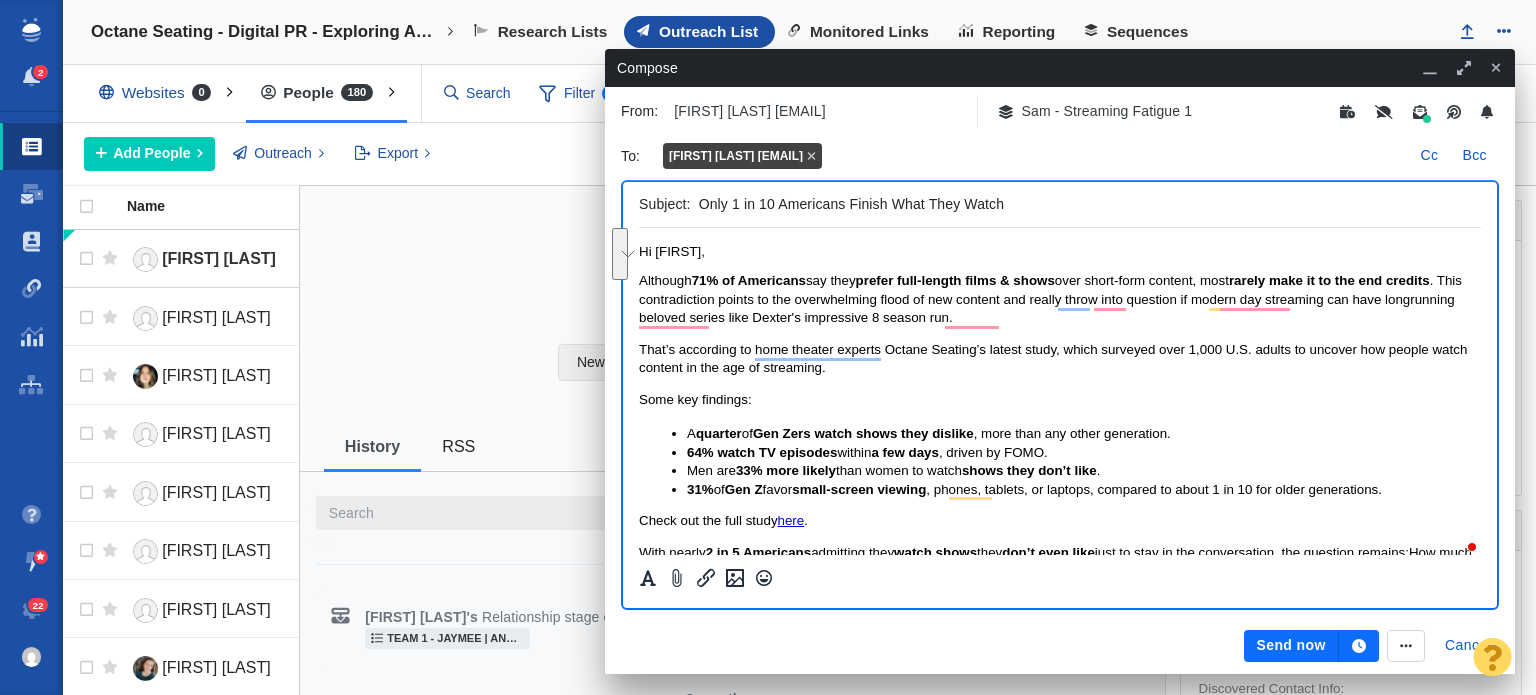 drag, startPoint x: 1043, startPoint y: 321, endPoint x: 630, endPoint y: 289, distance: 414.23785 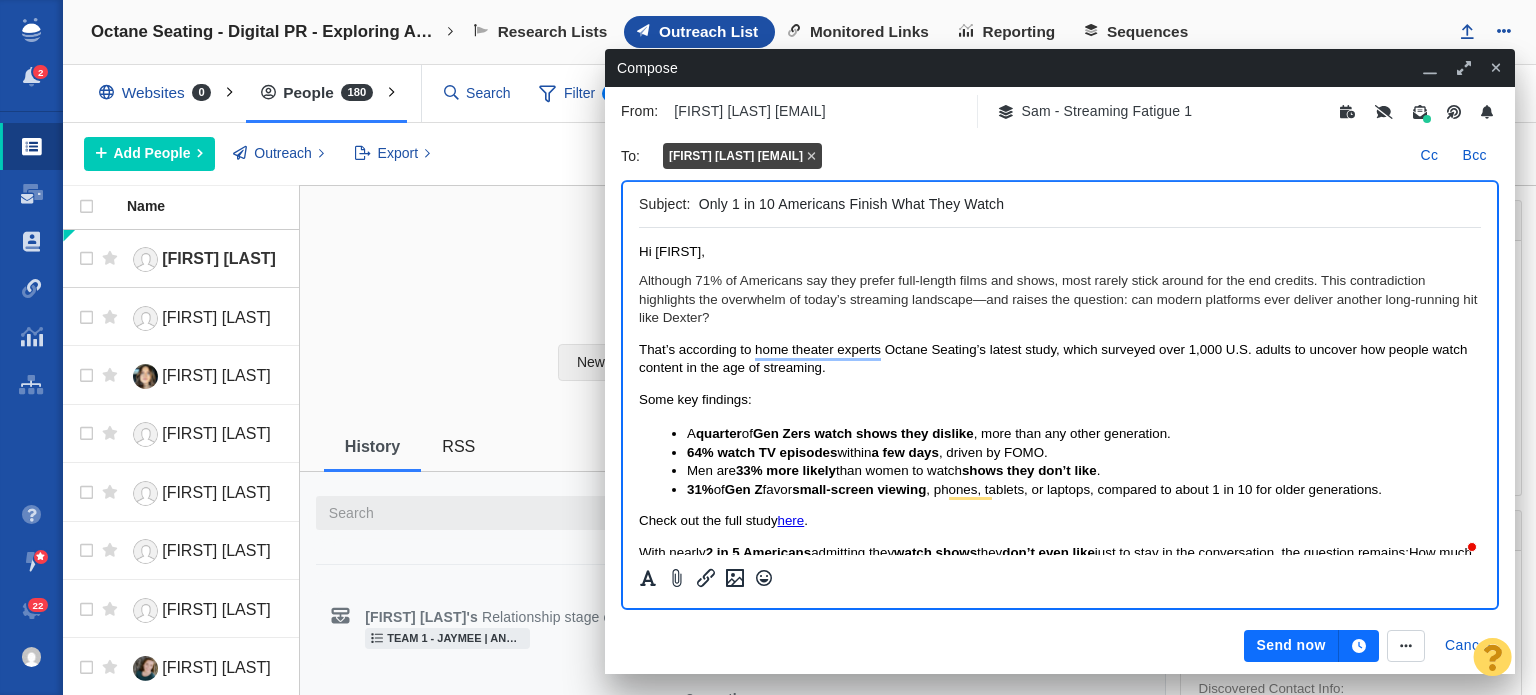 click on "Although 71% of Americans say they prefer full-length films and shows, most rarely stick around for the end credits. This contradiction highlights the overwhelm of today’s streaming landscape—and raises the question: can modern platforms ever deliver another long-running hit like Dexter?" at bounding box center [1060, 299] 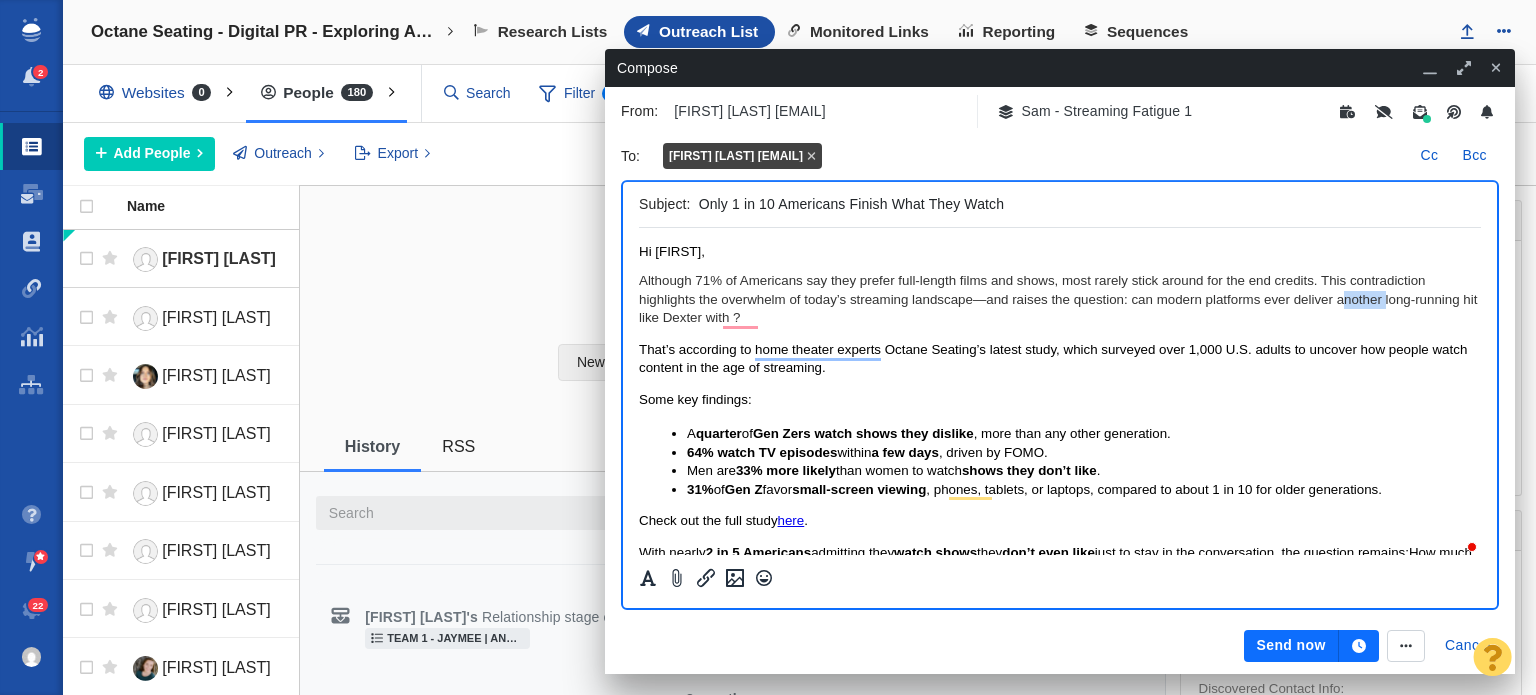 drag, startPoint x: 1341, startPoint y: 301, endPoint x: 1385, endPoint y: 303, distance: 44.04543 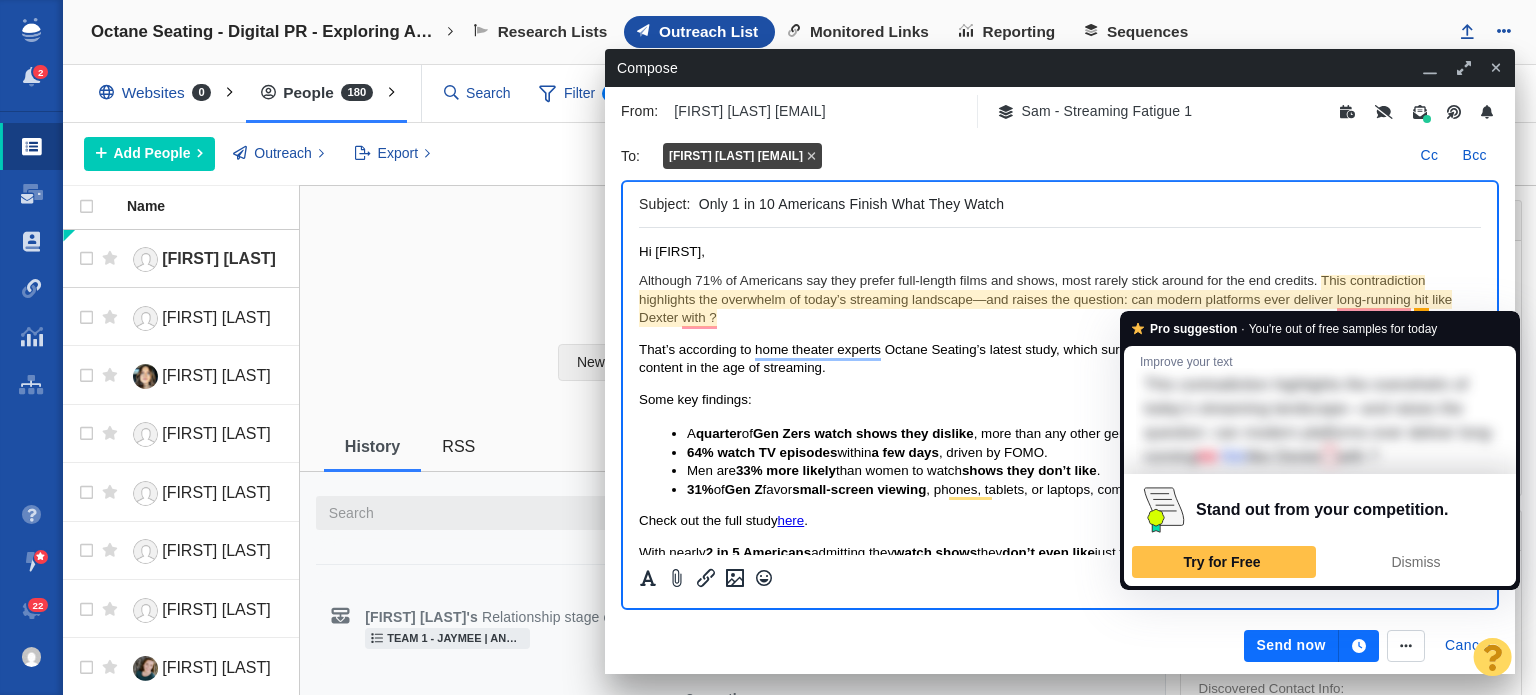 click on "Although 71% of Americans say they prefer full-length films and shows, most rarely stick around for the end credits. This contradiction highlights the overwhelm of today’s streaming landscape—and raises the question: can modern platforms ever deliver long-running hit like Dexter with ?" at bounding box center [1060, 299] 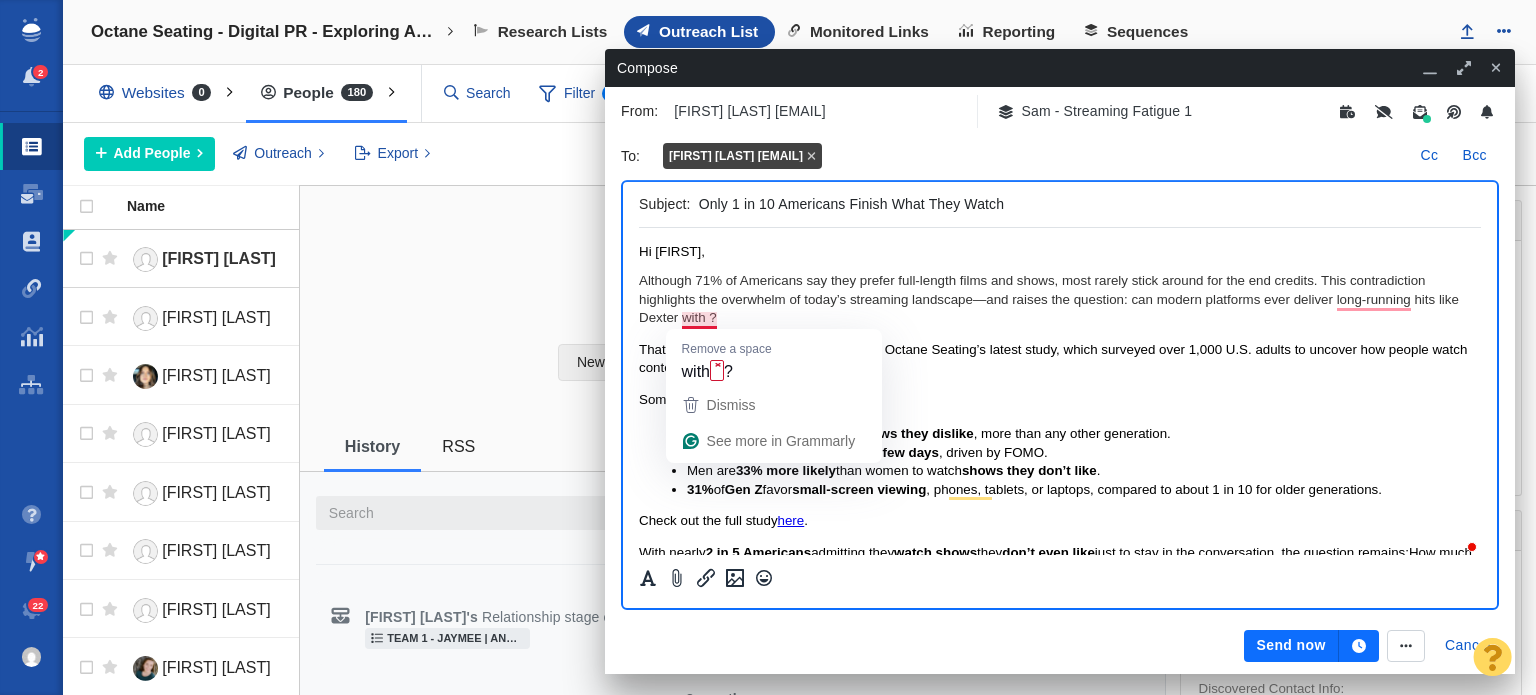click on "Although 71% of Americans say they prefer full-length films and shows, most rarely stick around for the end credits. This contradiction highlights the overwhelm of today’s streaming landscape—and raises the question: can modern platforms ever deliver long-running hits like Dexter with ?" at bounding box center (1060, 299) 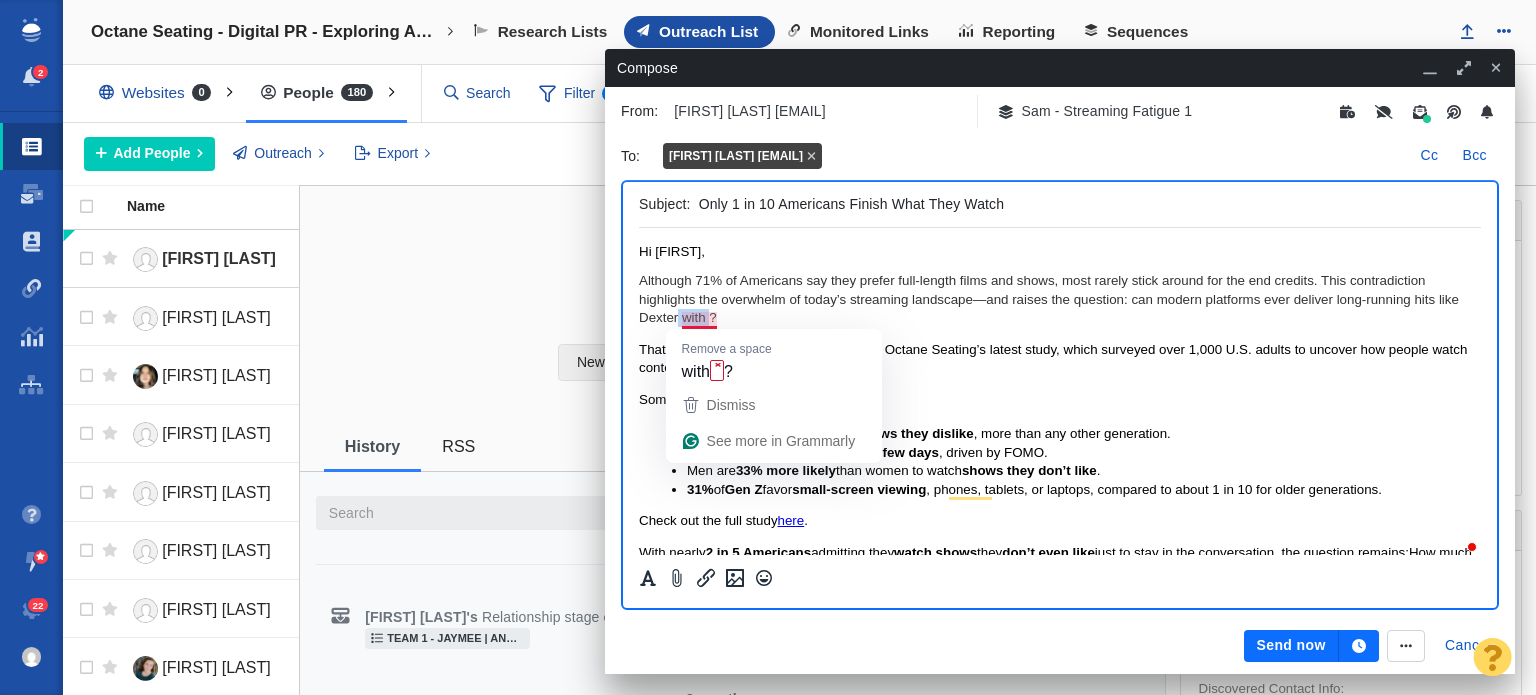 drag, startPoint x: 712, startPoint y: 320, endPoint x: 679, endPoint y: 321, distance: 33.01515 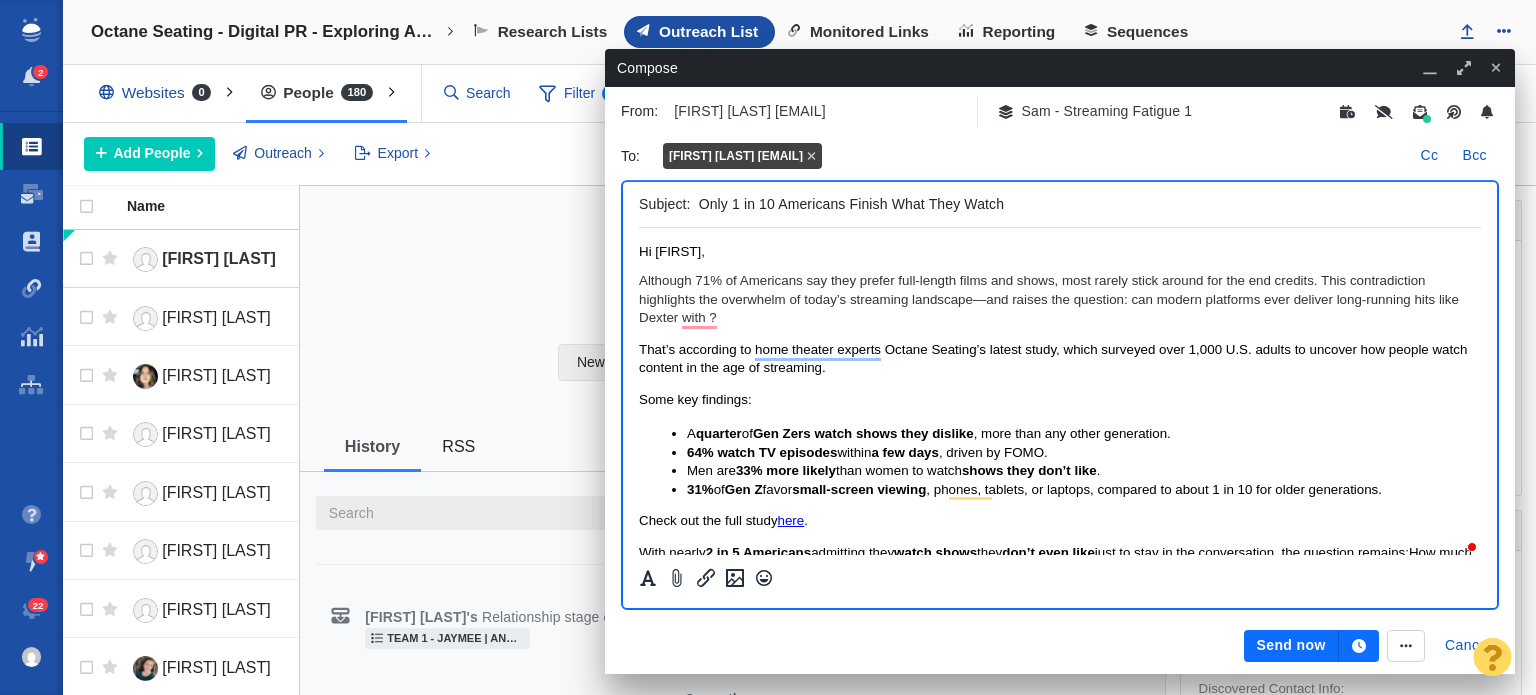 click on "Although 71% of Americans say they prefer full-length films and shows, most rarely stick around for the end credits. This contradiction highlights the overwhelm of today’s streaming landscape—and raises the question: can modern platforms ever deliver long-running hits like Dexter with ?" at bounding box center (1060, 299) 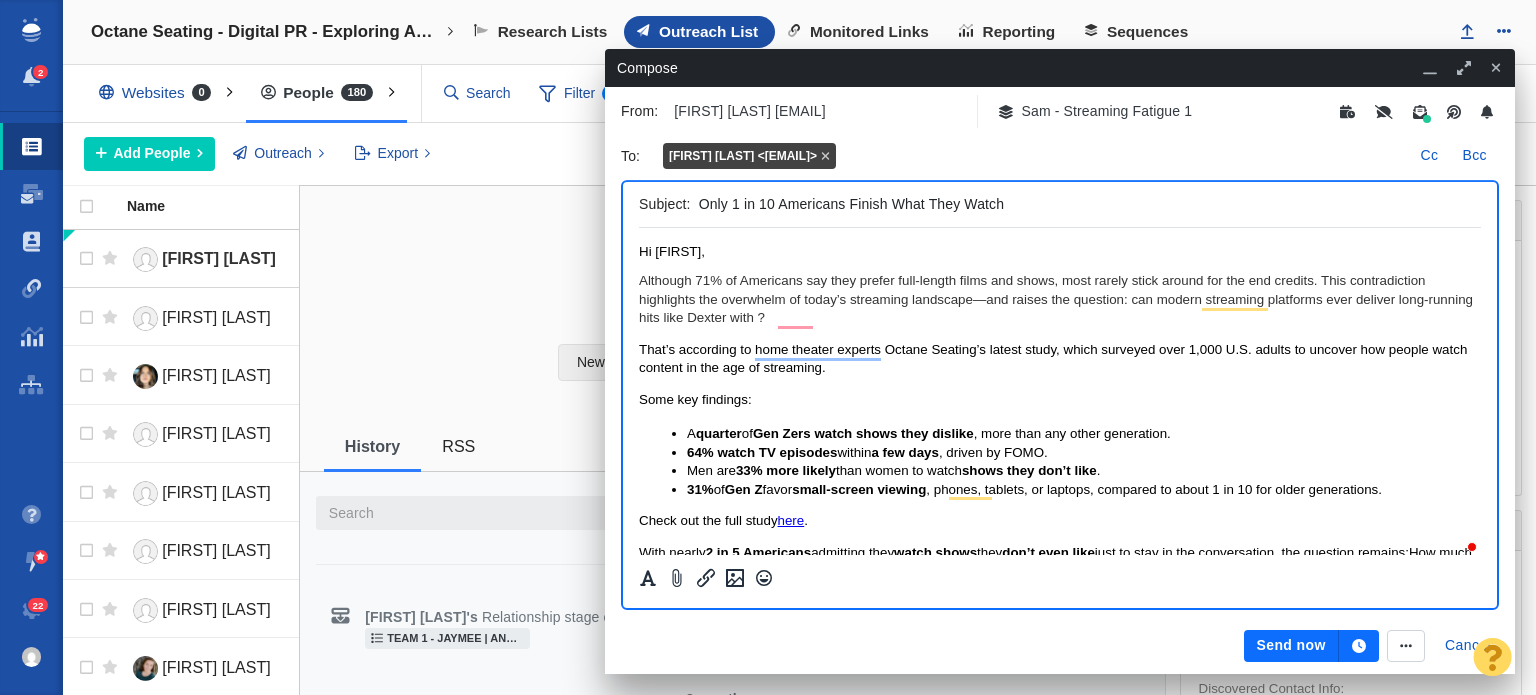 scroll, scrollTop: 0, scrollLeft: 0, axis: both 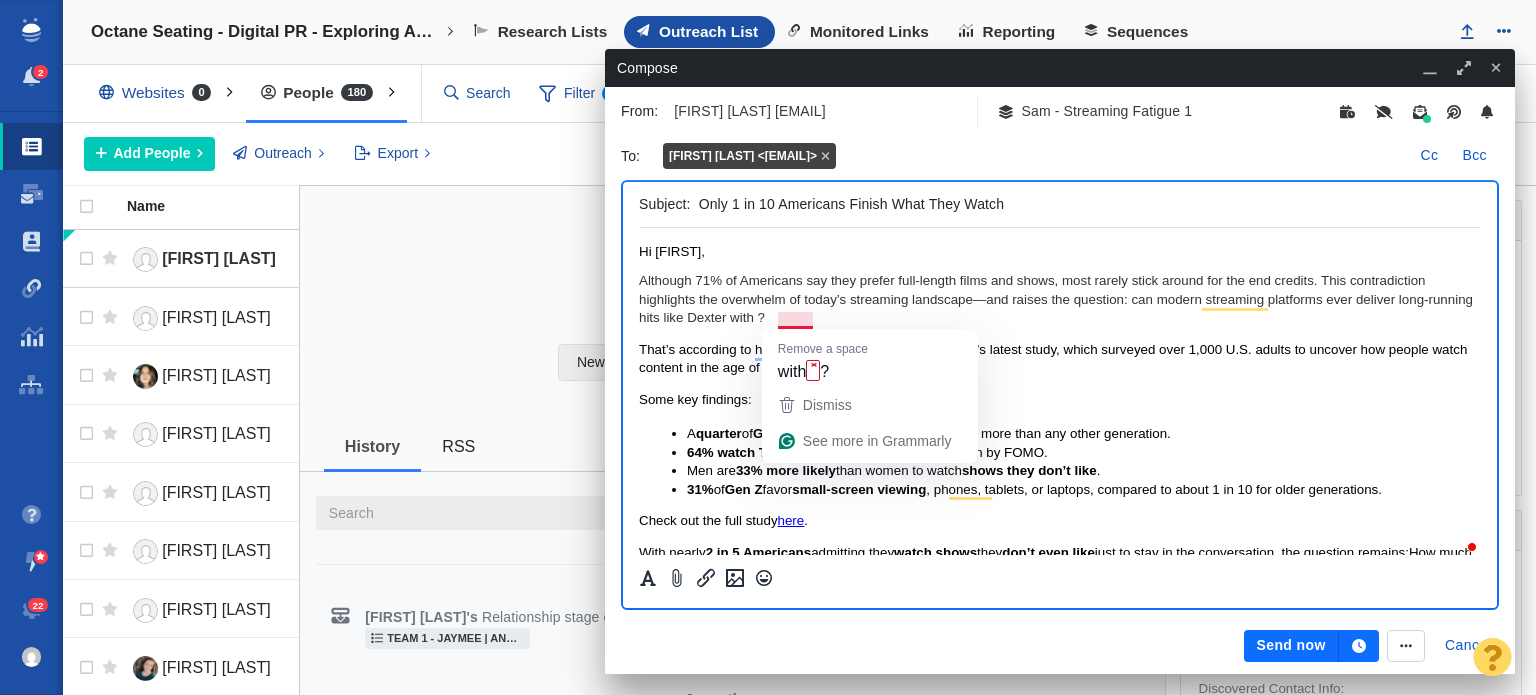 click on "Although 71% of Americans say they prefer full-length films and shows, most rarely stick around for the end credits. This contradiction highlights the overwhelm of today’s streaming landscape—and raises the question: can modern streaming platforms ever deliver long-running hits like Dexter with ?" at bounding box center (1060, 299) 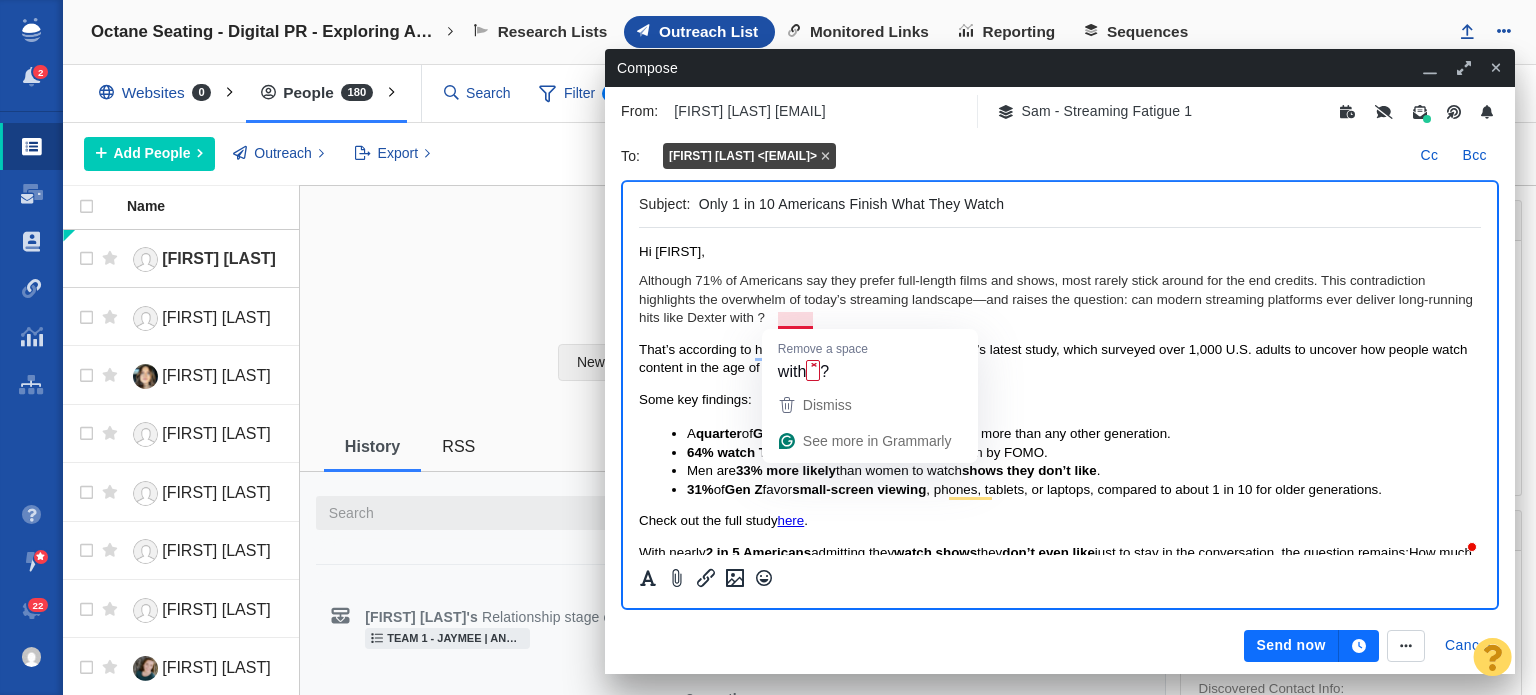 click on "Although 71% of Americans say they prefer full-length films and shows, most rarely stick around for the end credits. This contradiction highlights the overwhelm of today’s streaming landscape—and raises the question: can modern streaming platforms ever deliver long-running hits like Dexter with ?" at bounding box center [1060, 299] 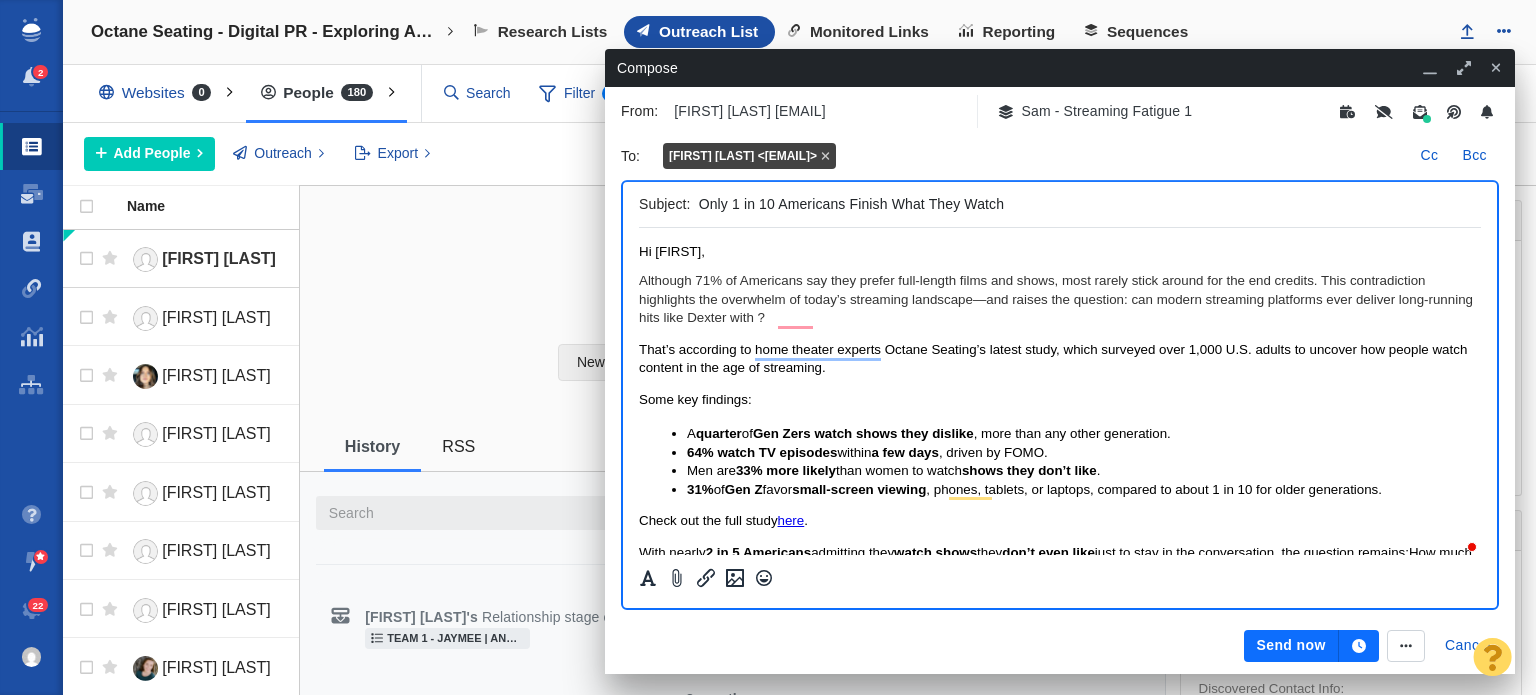 type 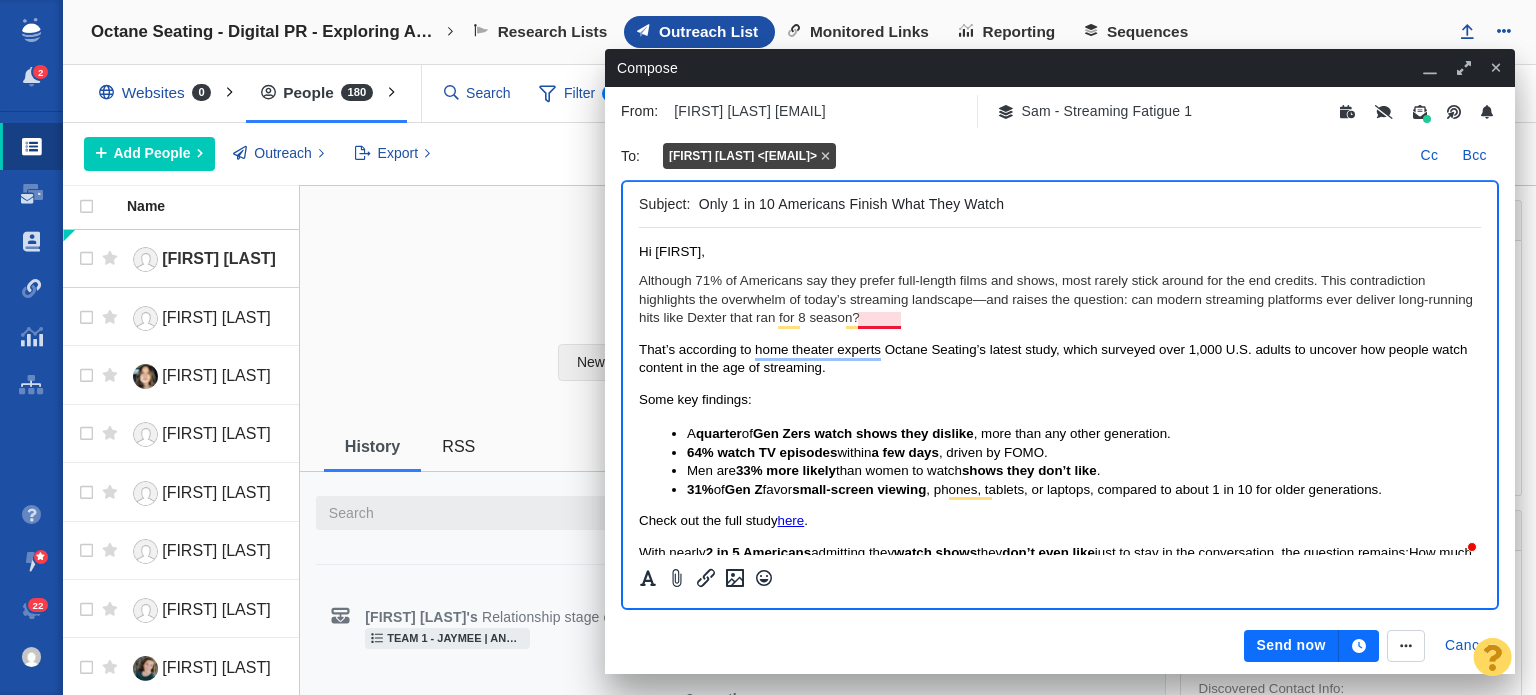 click on "Although 71% of Americans say they prefer full-length films and shows, most rarely stick around for the end credits. This contradiction highlights the overwhelm of today’s streaming landscape—and raises the question: can modern streaming platforms ever deliver long-running hits like Dexter that ran for 8 season?" at bounding box center [1060, 299] 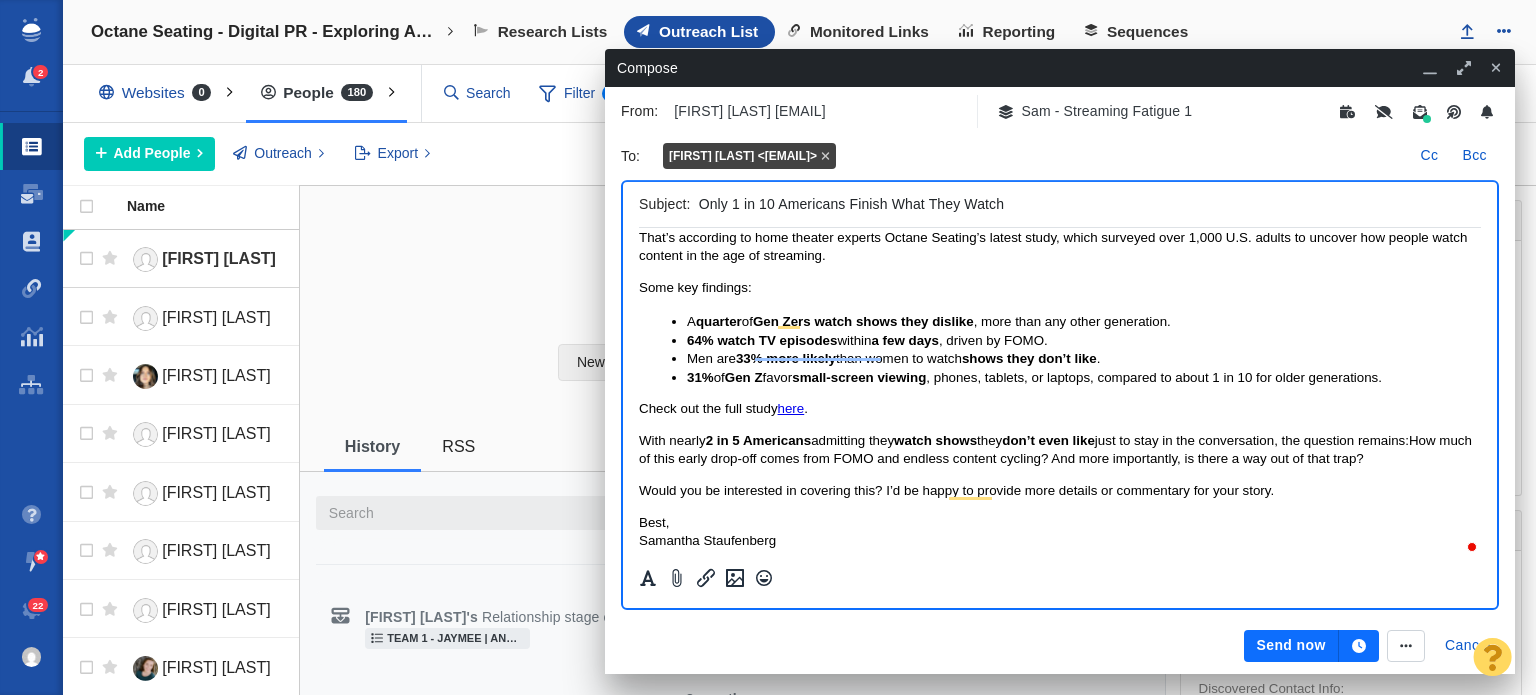 scroll, scrollTop: 112, scrollLeft: 0, axis: vertical 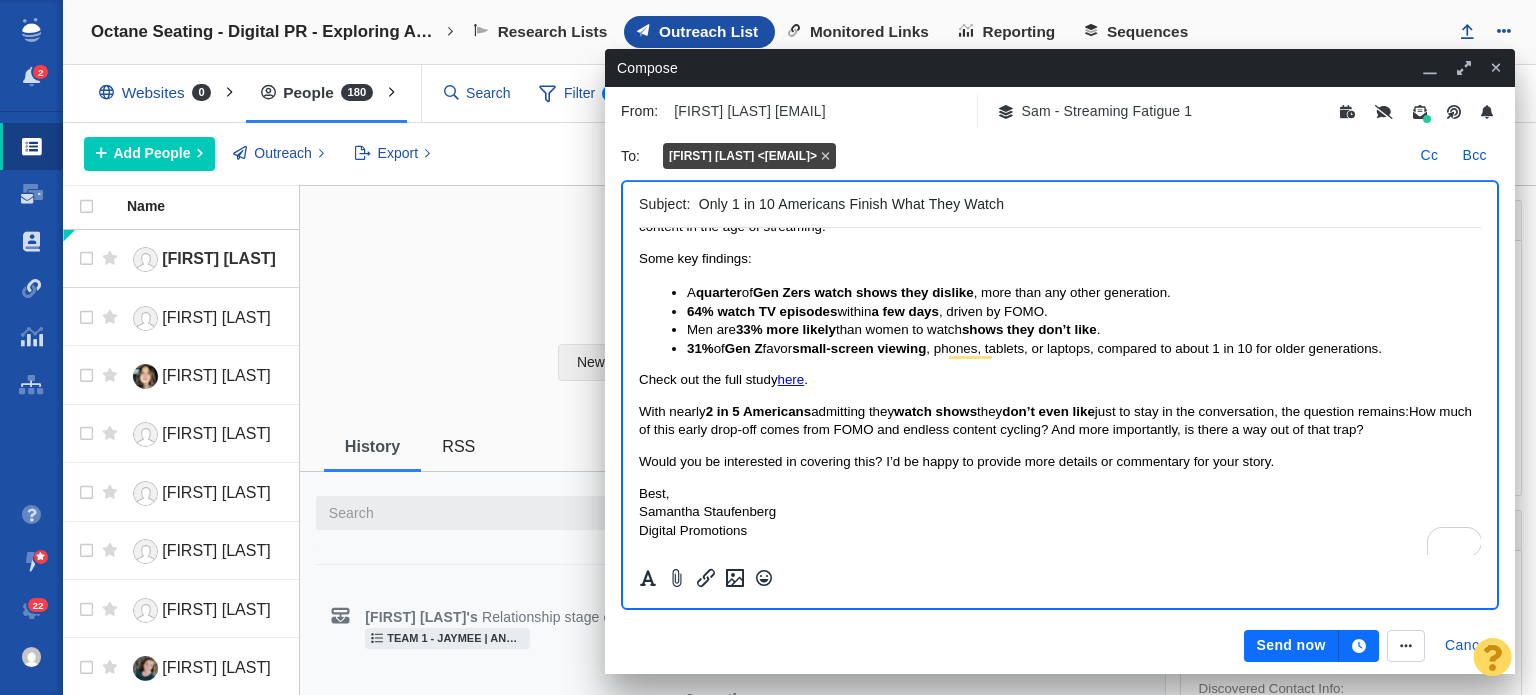drag, startPoint x: 1434, startPoint y: 425, endPoint x: 1271, endPoint y: 569, distance: 217.49713 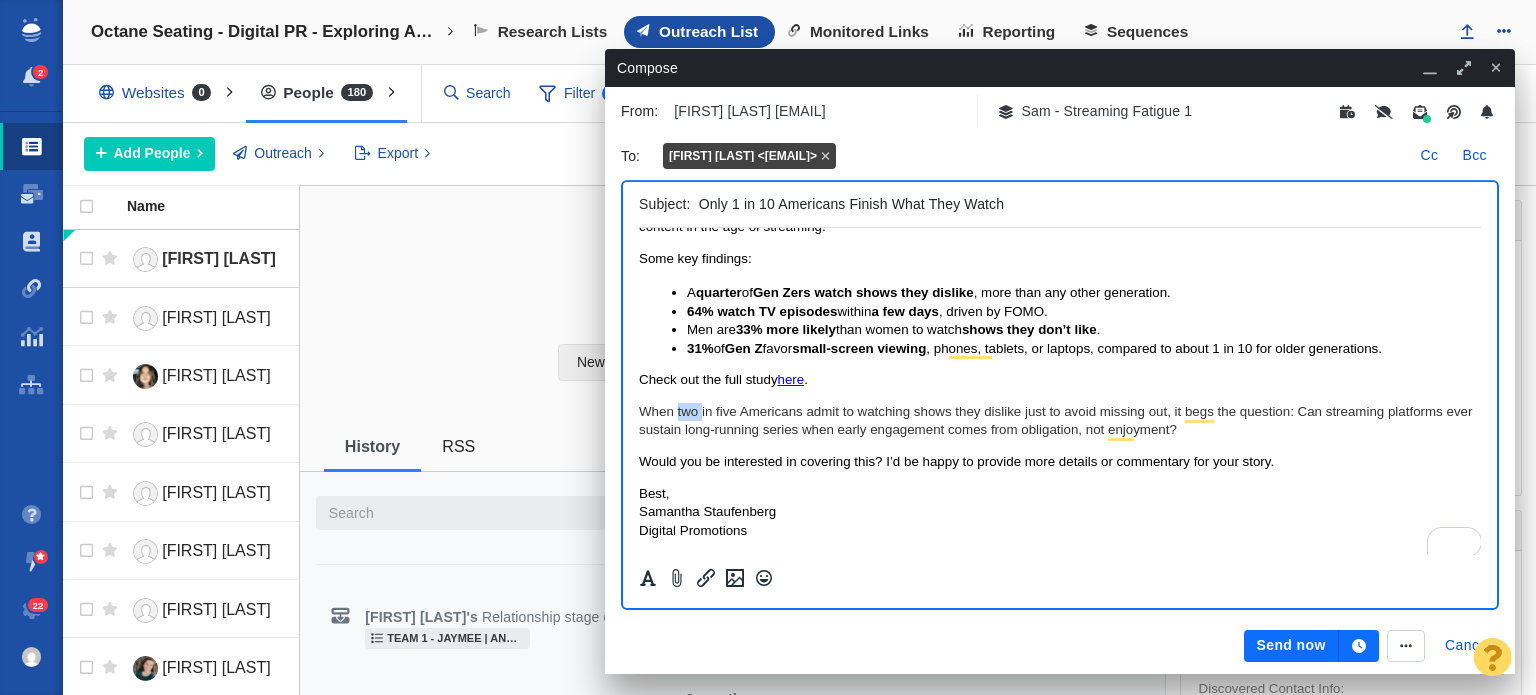drag, startPoint x: 676, startPoint y: 421, endPoint x: 702, endPoint y: 421, distance: 26 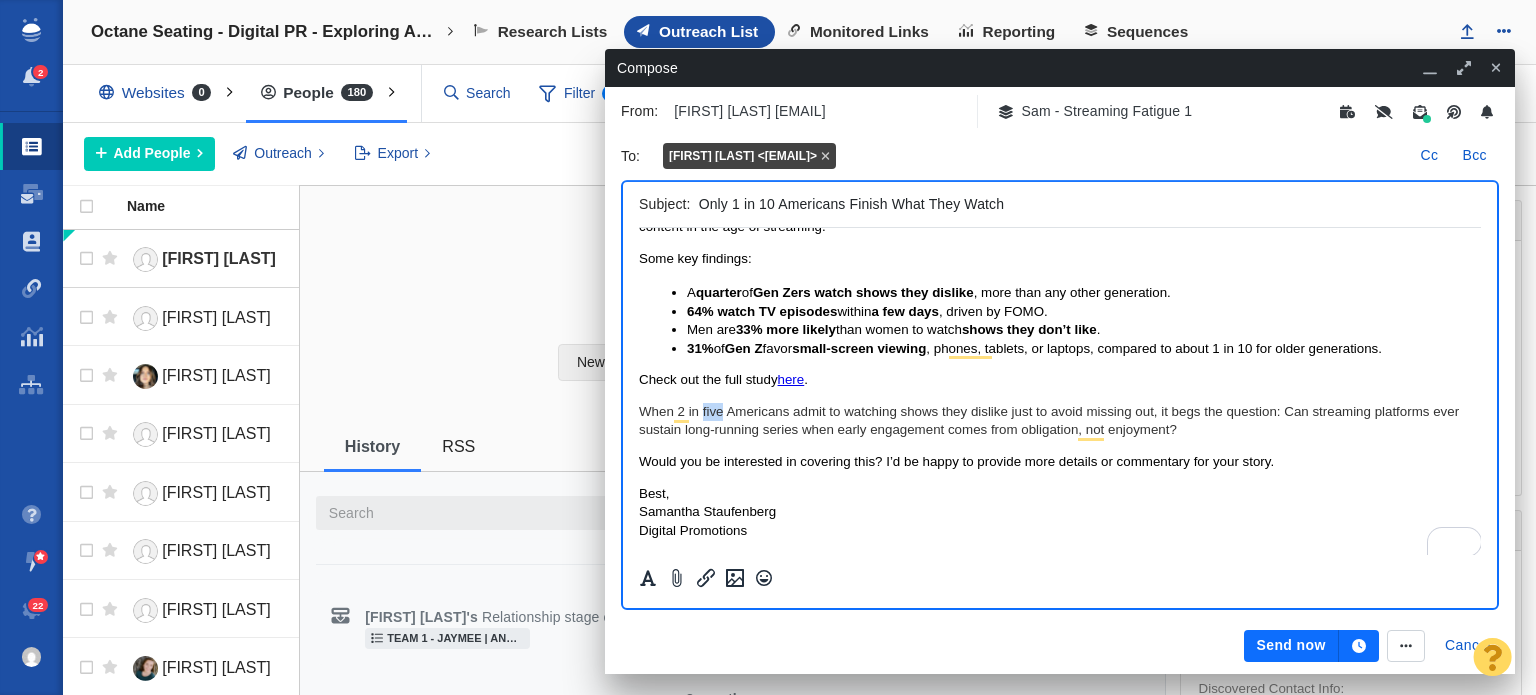 drag, startPoint x: 701, startPoint y: 407, endPoint x: 722, endPoint y: 410, distance: 21.213203 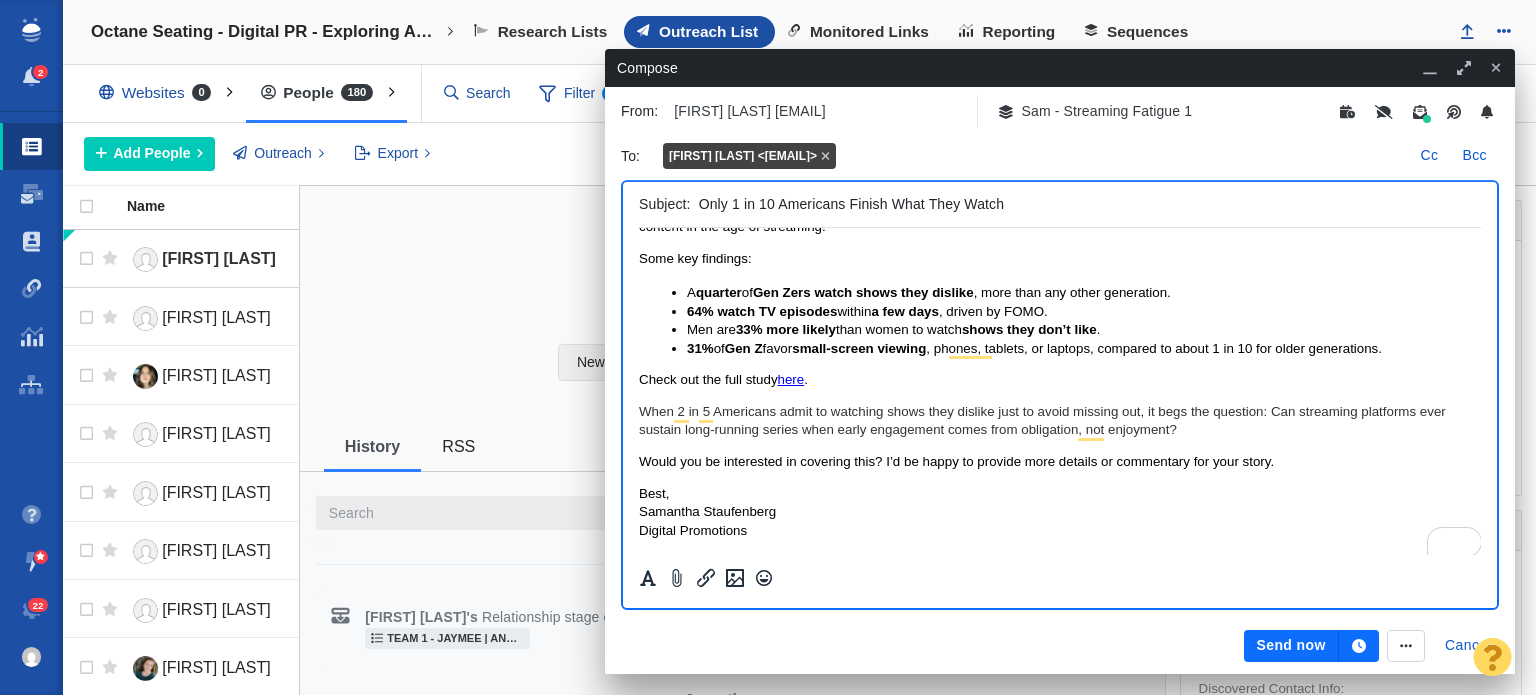click on "When 2 in 5 Americans admit to watching shows they dislike just to avoid missing out, it begs the question: Can streaming platforms ever sustain long-running series when early engagement comes from obligation, not enjoyment?" at bounding box center (1060, 421) 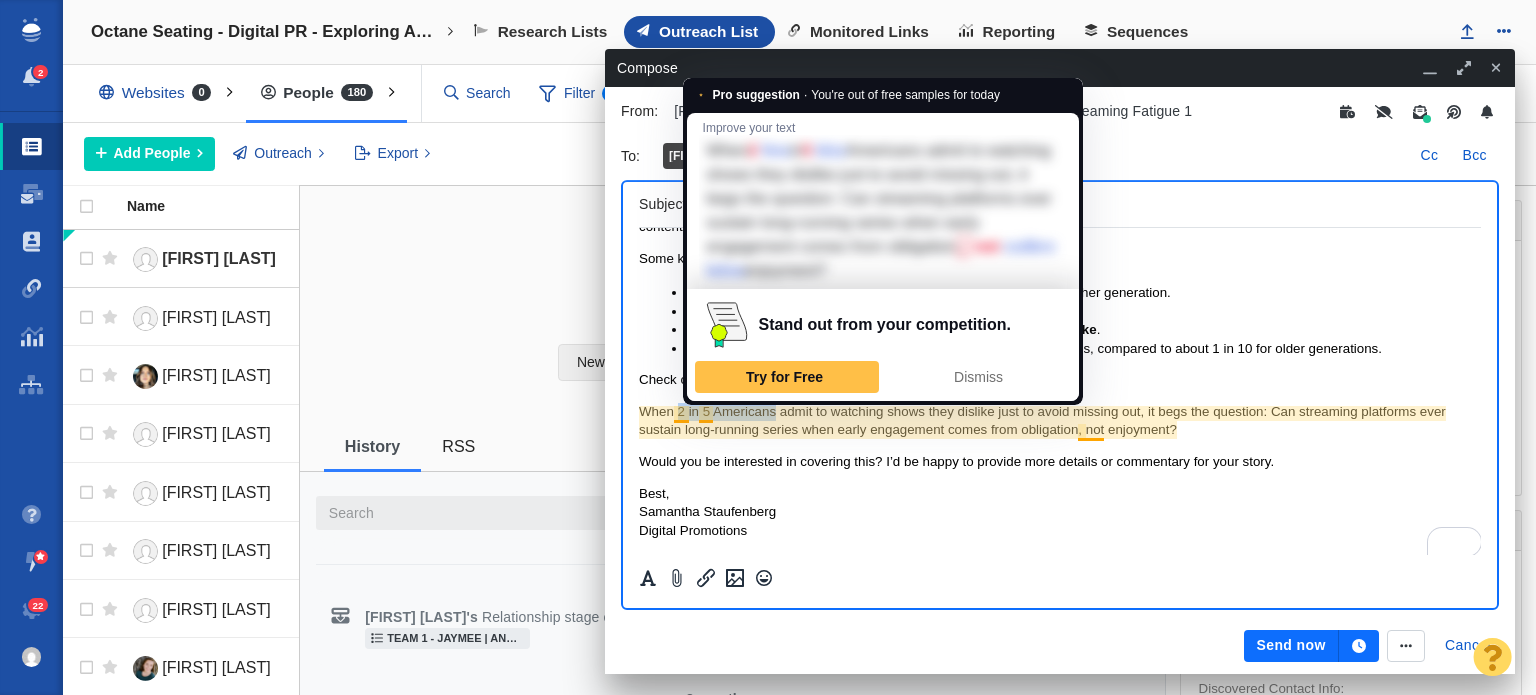 drag, startPoint x: 774, startPoint y: 417, endPoint x: 678, endPoint y: 409, distance: 96.332756 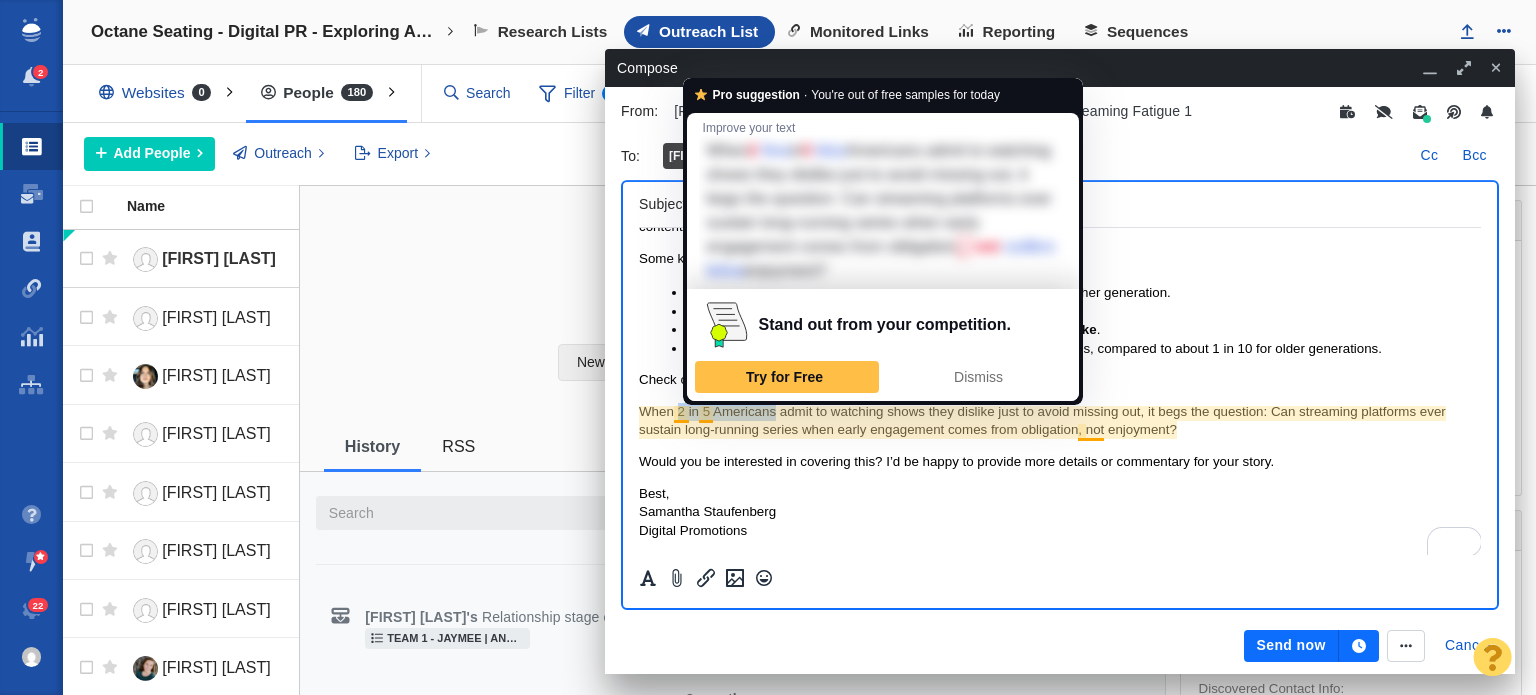 click on "When 2 in 5 Americans admit to watching shows they dislike just to avoid missing out, it begs the question: Can streaming platforms ever sustain long-running series when early engagement comes from obligation, not enjoyment?" at bounding box center (1060, 421) 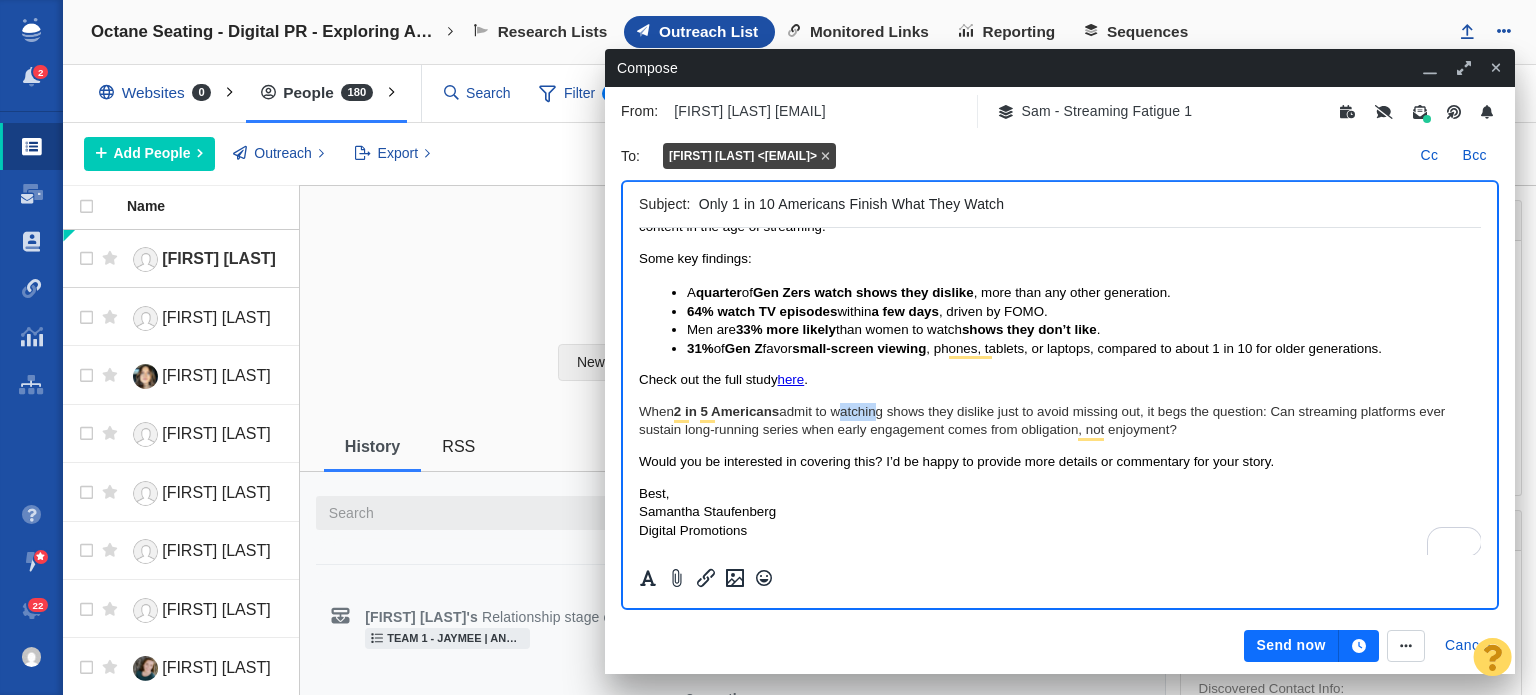 drag, startPoint x: 836, startPoint y: 412, endPoint x: 942, endPoint y: 418, distance: 106.16968 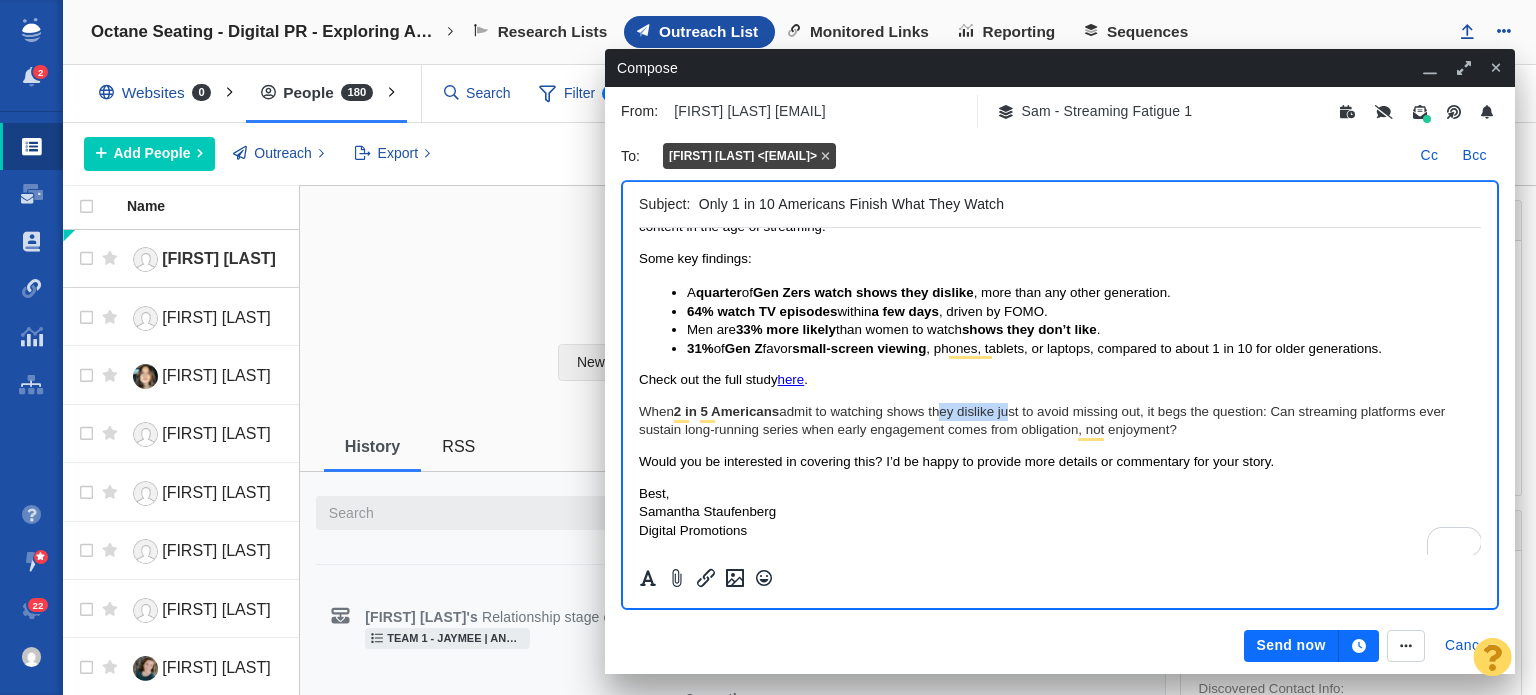 drag, startPoint x: 942, startPoint y: 418, endPoint x: 1008, endPoint y: 416, distance: 66.0303 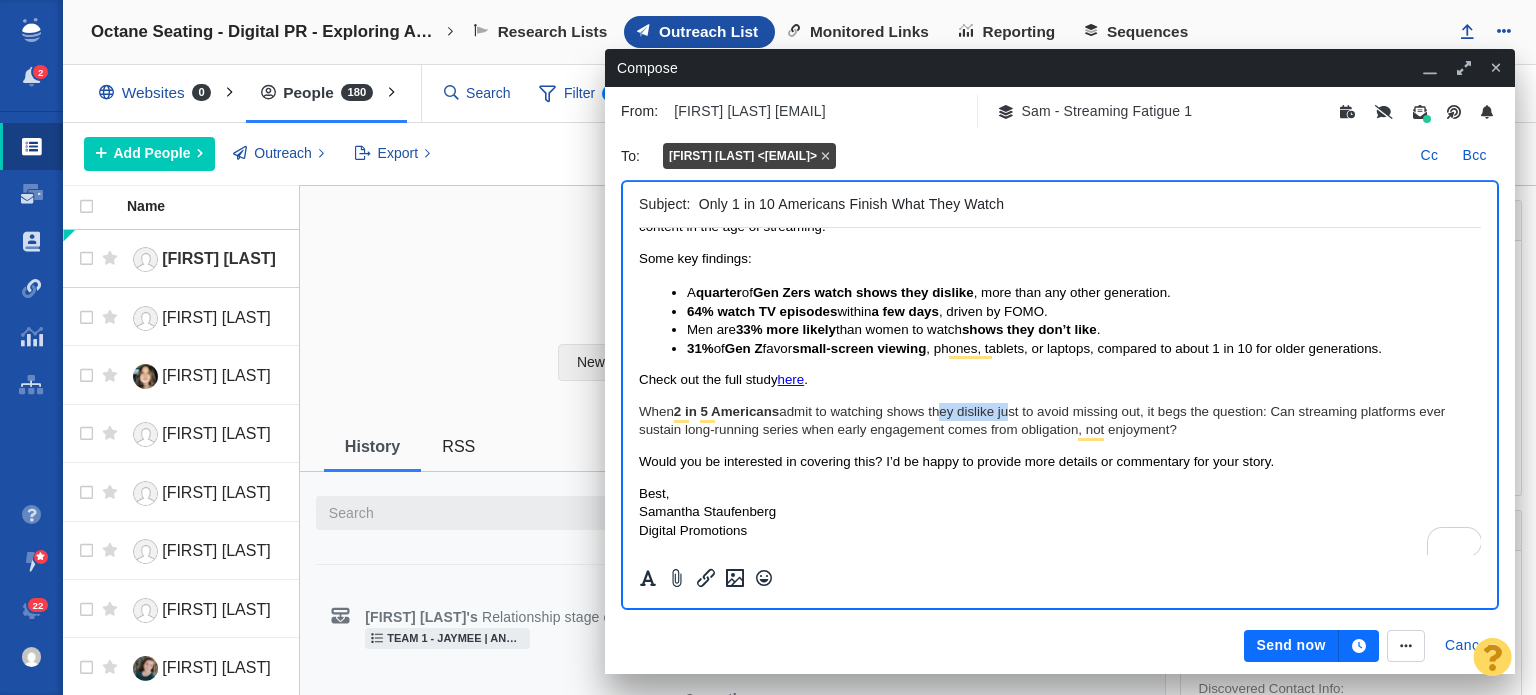 click on "When  2 in 5 Americans  admit to watching shows they dislike just to avoid missing out, it begs the question: Can streaming platforms ever sustain long-running series when early engagement comes from obligation, not enjoyment?" at bounding box center (1060, 421) 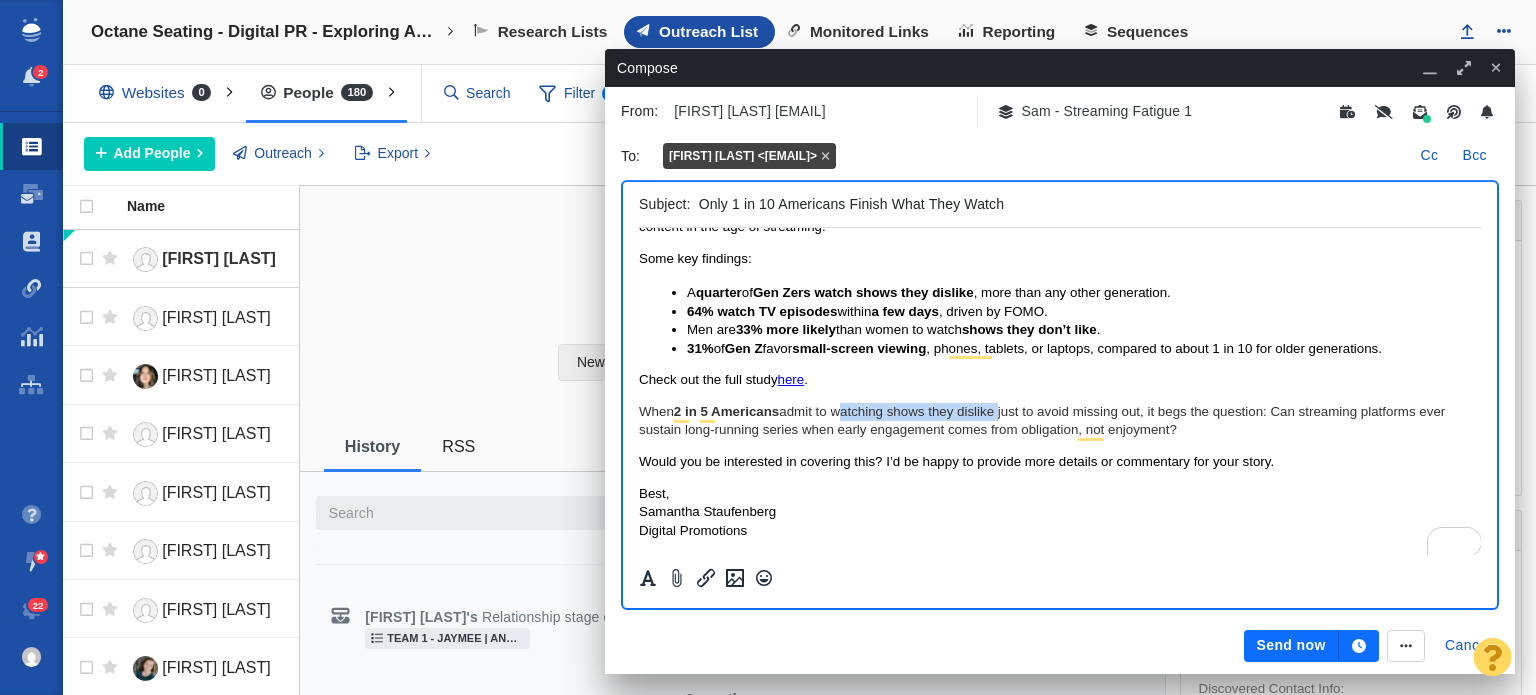 drag, startPoint x: 998, startPoint y: 417, endPoint x: 839, endPoint y: 417, distance: 159 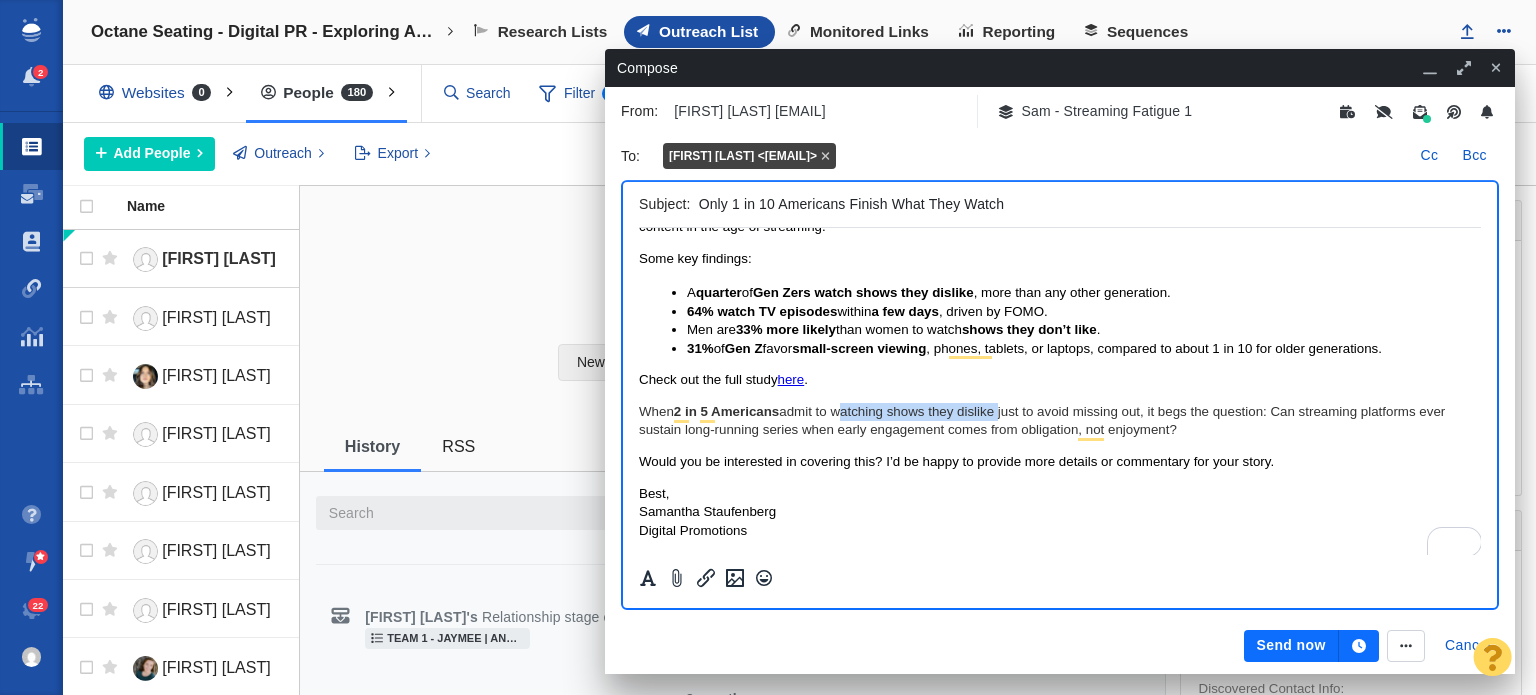 click on "When  2 in 5 Americans  admit to watching shows they dislike just to avoid missing out, it begs the question: Can streaming platforms ever sustain long-running series when early engagement comes from obligation, not enjoyment?" at bounding box center (1060, 421) 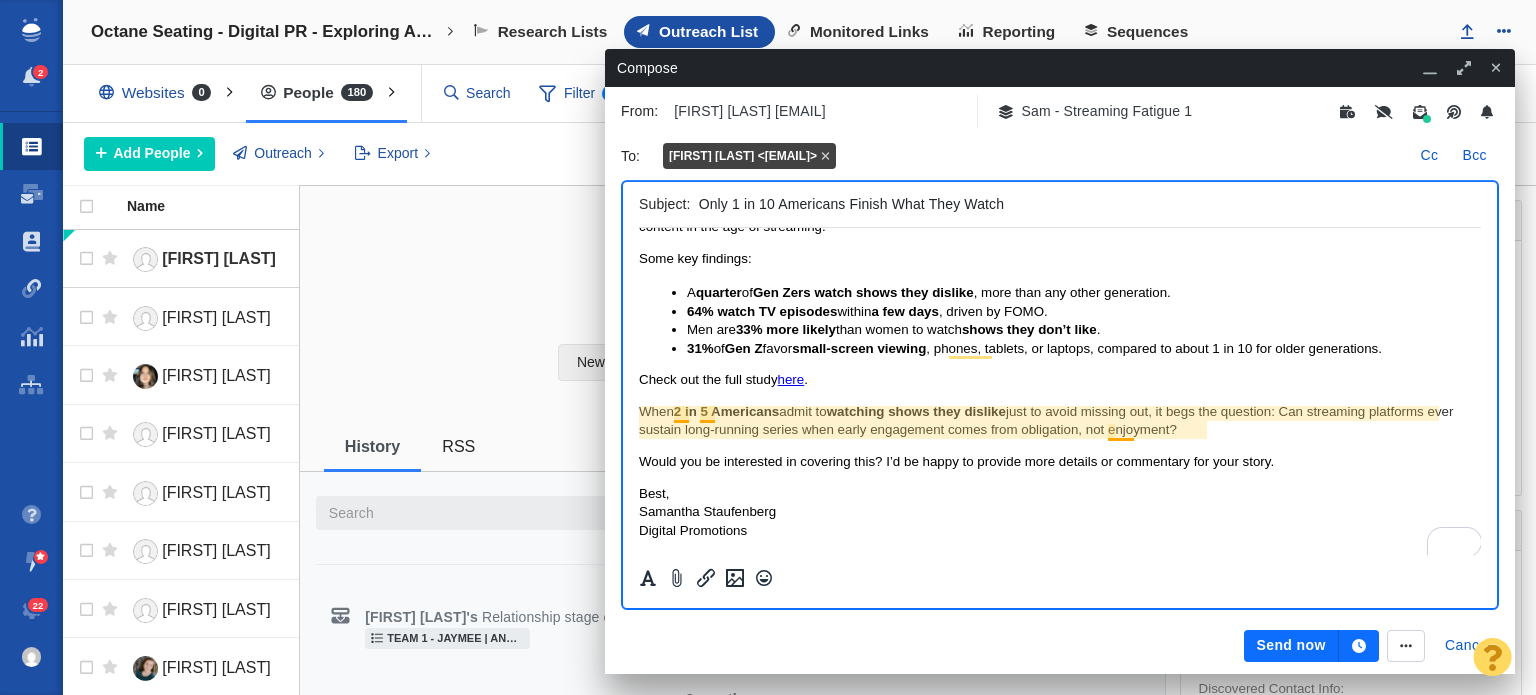 click on "When  2 in 5 Americans  admit to  watching shows they dislike  just to avoid missing out, it begs the question: Can streaming platforms ever sustain long-running series when early engagement comes from obligation, not enjoyment?" at bounding box center (1060, 421) 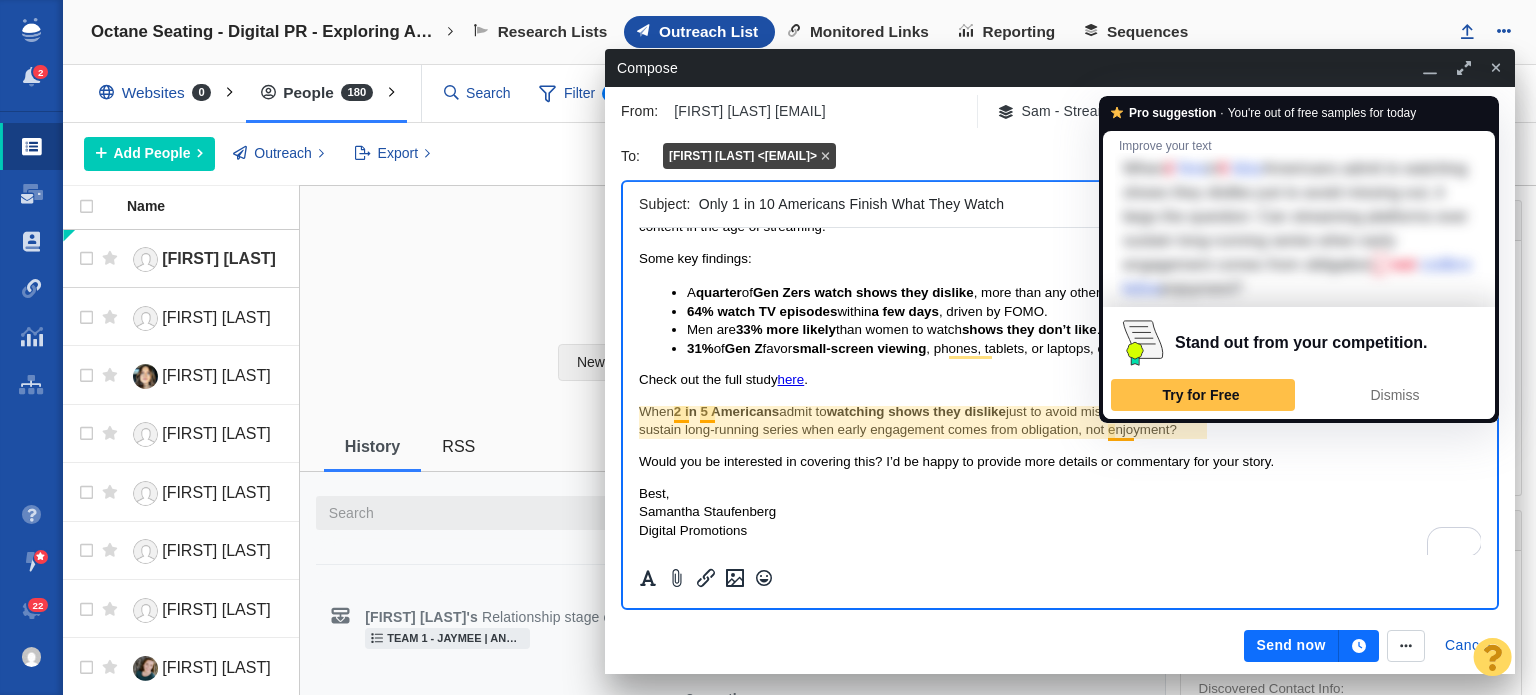 click on "Hi Jordan, Although 71% of Americans say they prefer full-length films and shows, most rarely stick around for the end credits. This contradiction highlights the overwhelm of today’s streaming landscape—and raises the question: can modern streaming platforms ever deliver long-running hits like Dexter that ran for 8 seasons? That’s according to home theater experts Octane Seating’s latest study, which surveyed over 1,000 U.S. adults to uncover how people watch content in the age of streaming.  Some key findings: A  quarter  of  Gen Zers watch shows they dislike , more than any other generation. 64% watch TV episodes  within  a few days , driven by FOMO. Men are  33% more likely  than women to watch  shows they don’t like .  31%  of  Gen Z  favor  small-screen viewing , phones, tablets, or laptops, compared to about 1 in 10 for older generations. Check out the full study  here . When  2 in 5 Americans  admit to  watching shows they dislike Best, Samantha Staufenberg Digital Promotions" at bounding box center (1060, 321) 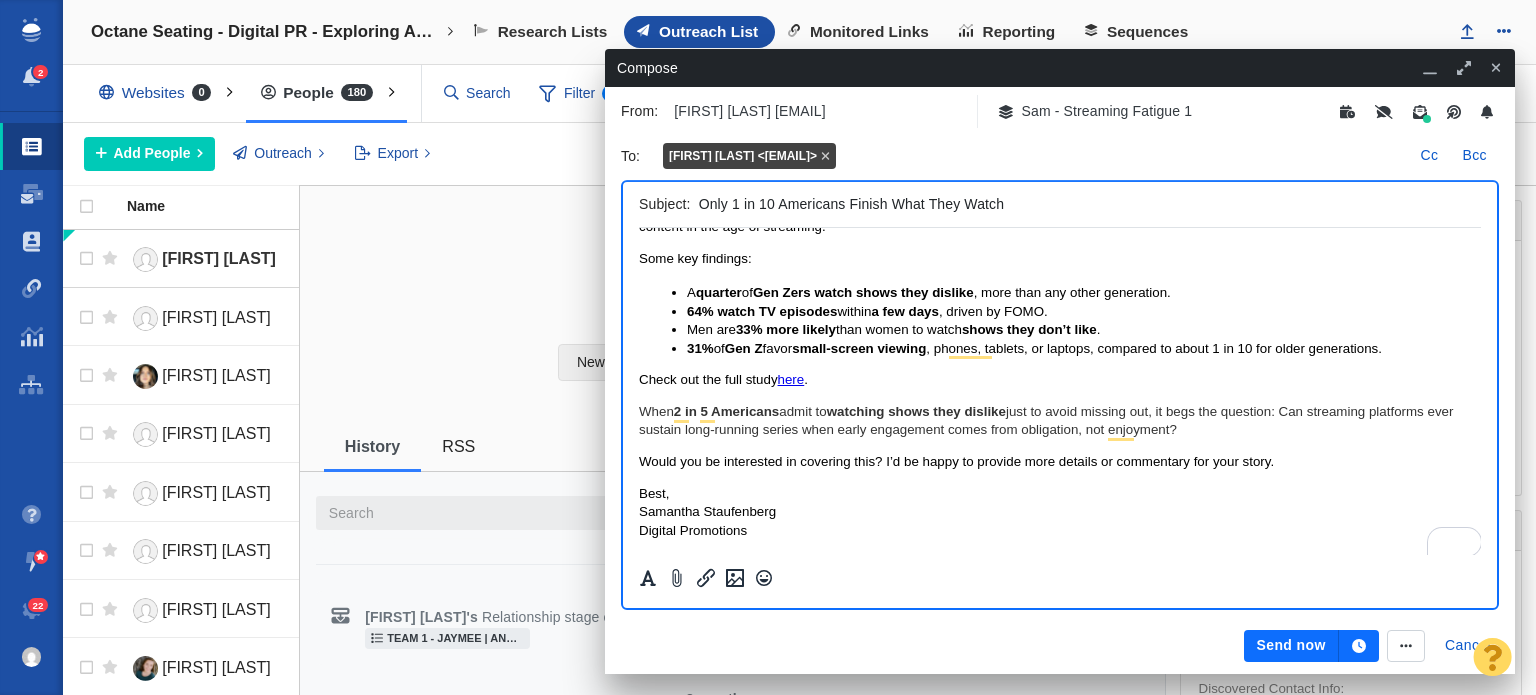 click on "When  2 in 5 Americans  admit to  watching shows they dislike  just to avoid missing out, it begs the question: Can streaming platforms ever sustain long-running series when early engagement comes from obligation, not enjoyment?" at bounding box center [1060, 421] 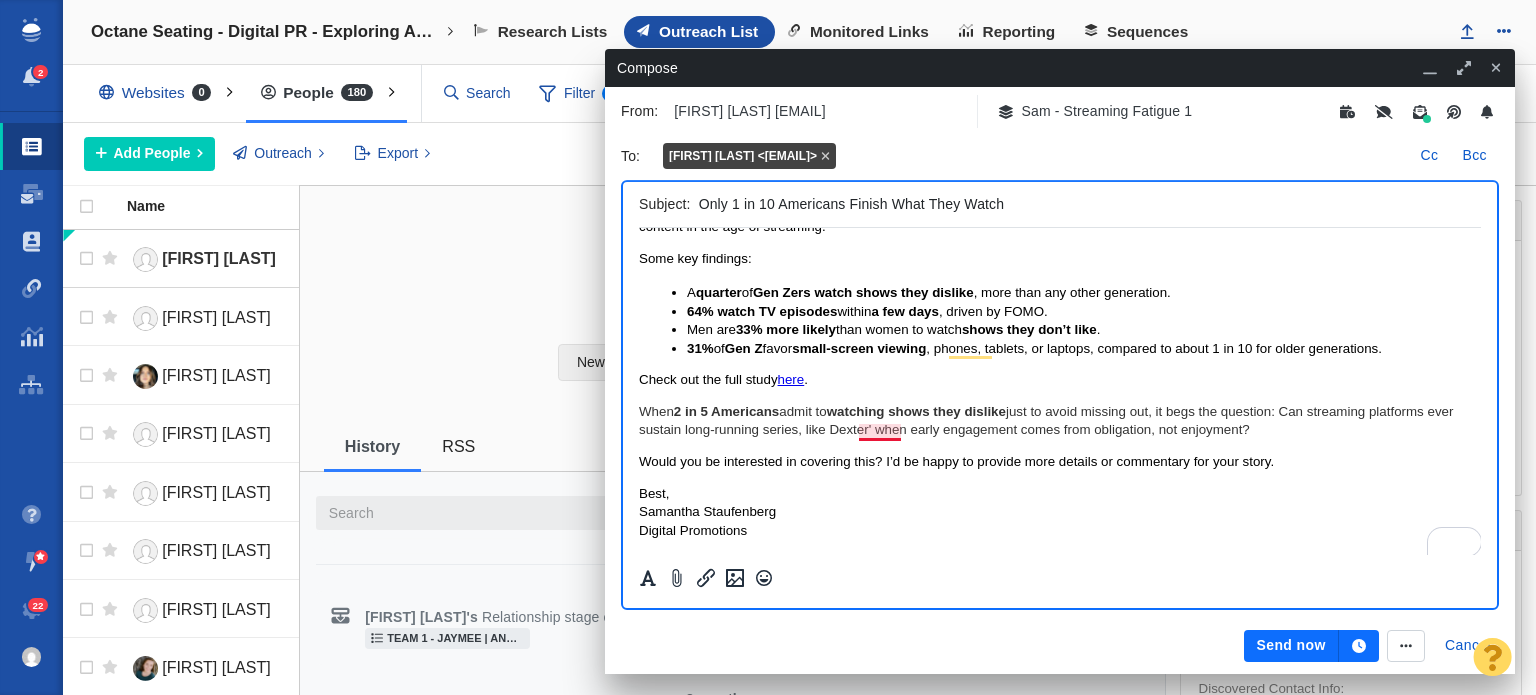 click on "When  2 in 5 Americans  admit to  watching shows they dislike  just to avoid missing out, it begs the question: Can streaming platforms ever sustain long-running series, like Dexter' when early engagement comes from obligation, not enjoyment?" at bounding box center [1060, 421] 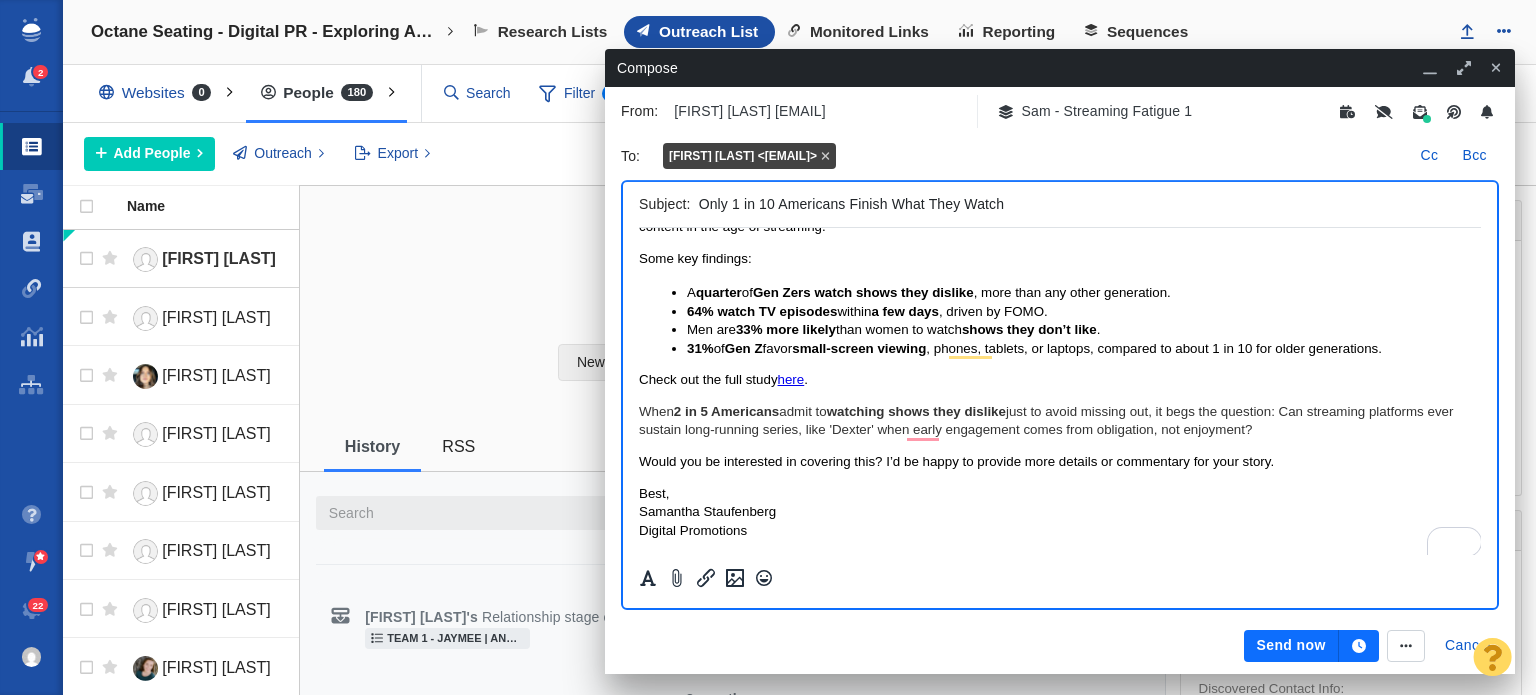 click on "When  2 in 5 Americans  admit to  watching shows they dislike  just to avoid missing out, it begs the question: Can streaming platforms ever sustain long-running series, like 'Dexter' when early engagement comes from obligation, not enjoyment?" at bounding box center [1060, 421] 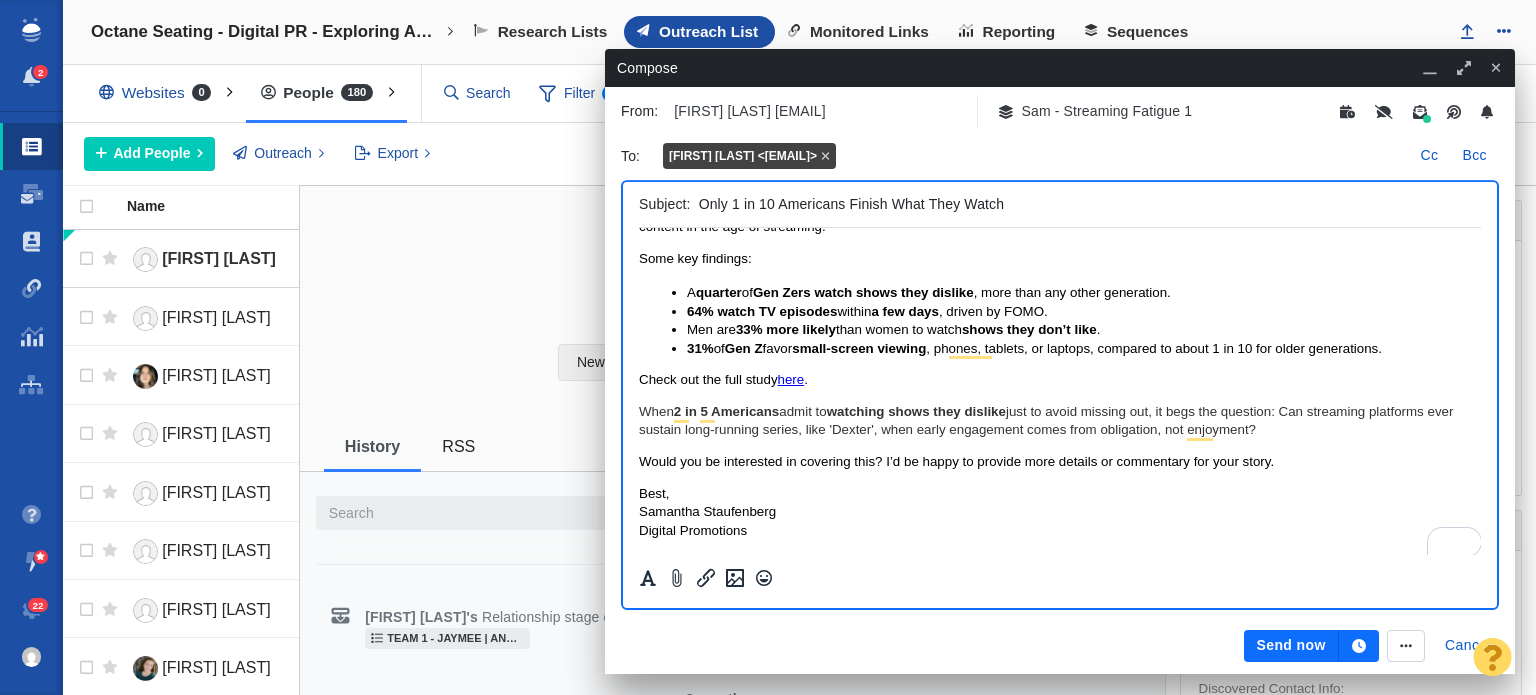 scroll, scrollTop: 37, scrollLeft: 0, axis: vertical 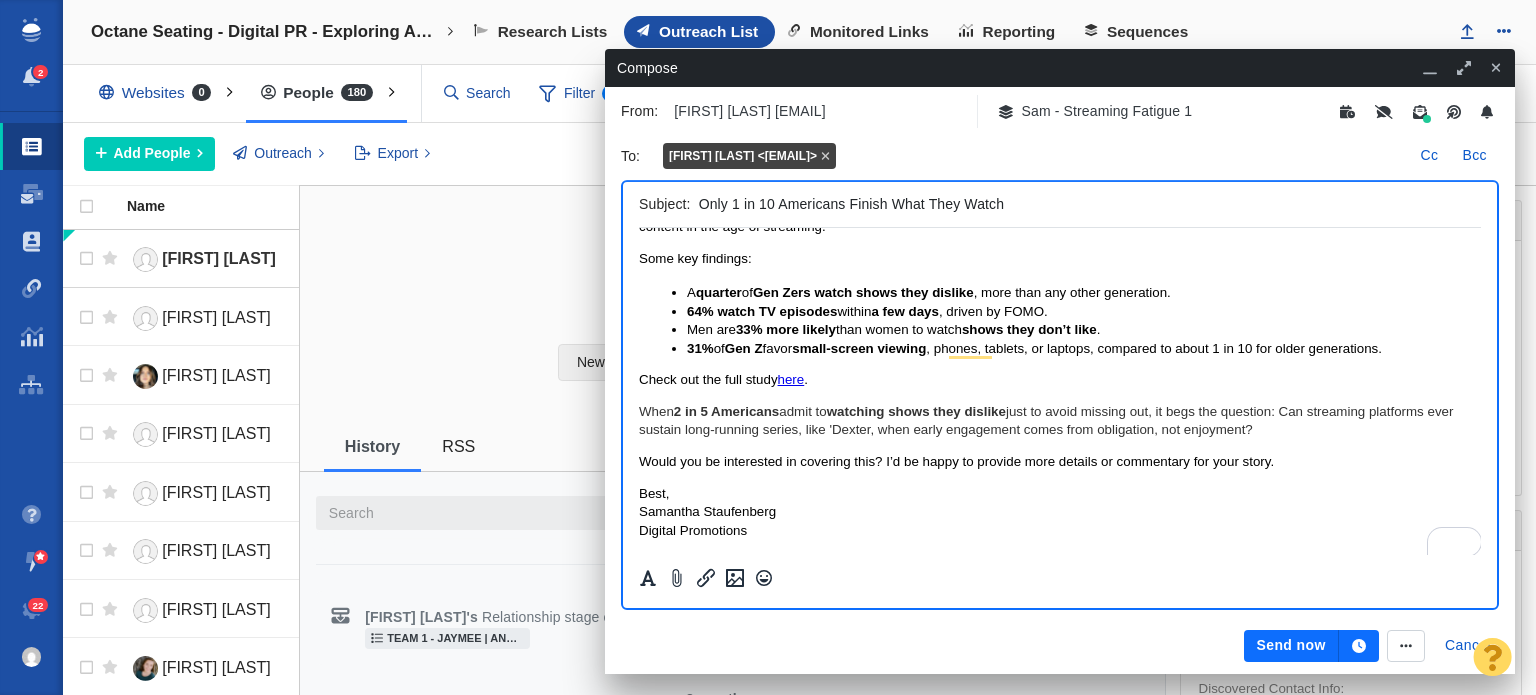 click on "When  2 in 5 Americans  admit to  watching shows they dislike  just to avoid missing out, it begs the question: Can streaming platforms ever sustain long-running series, like 'Dexter, when early engagement comes from obligation, not enjoyment?" at bounding box center (1060, 421) 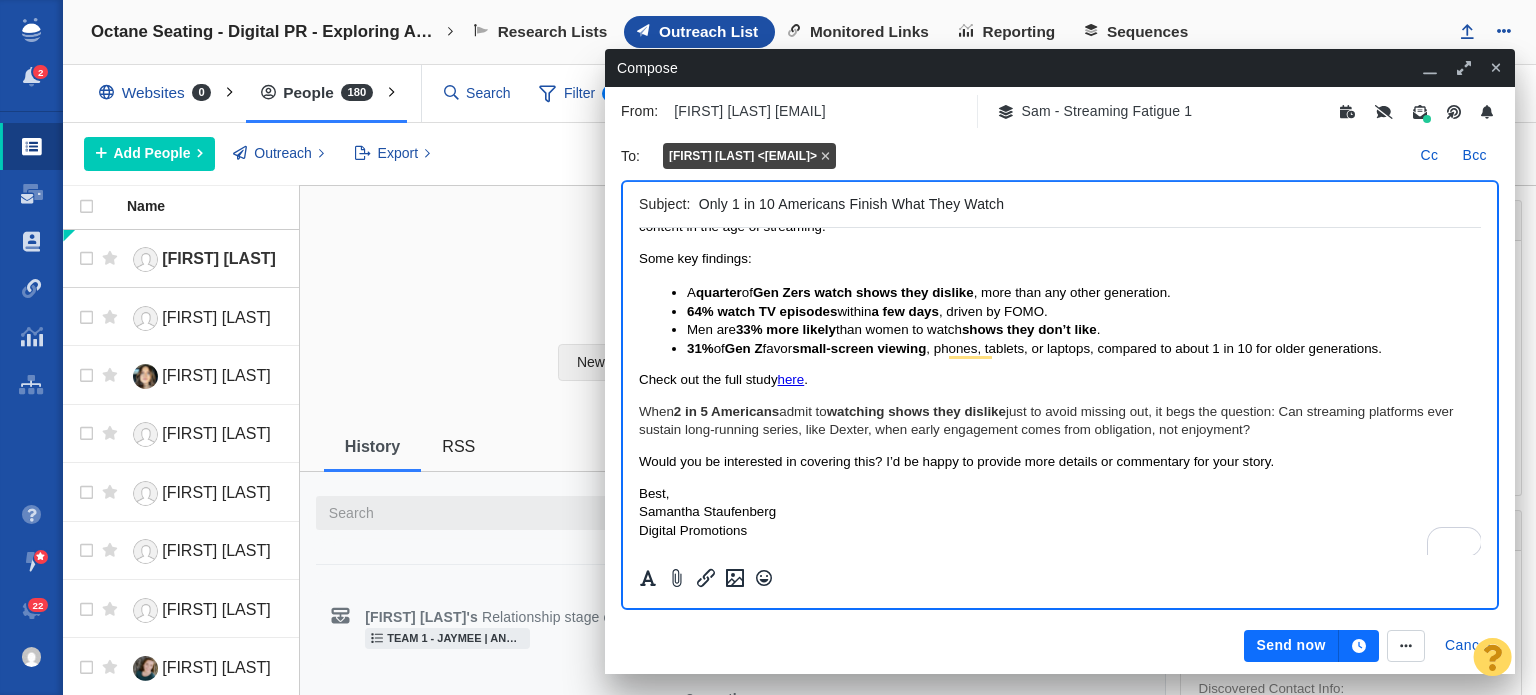 scroll, scrollTop: 0, scrollLeft: 0, axis: both 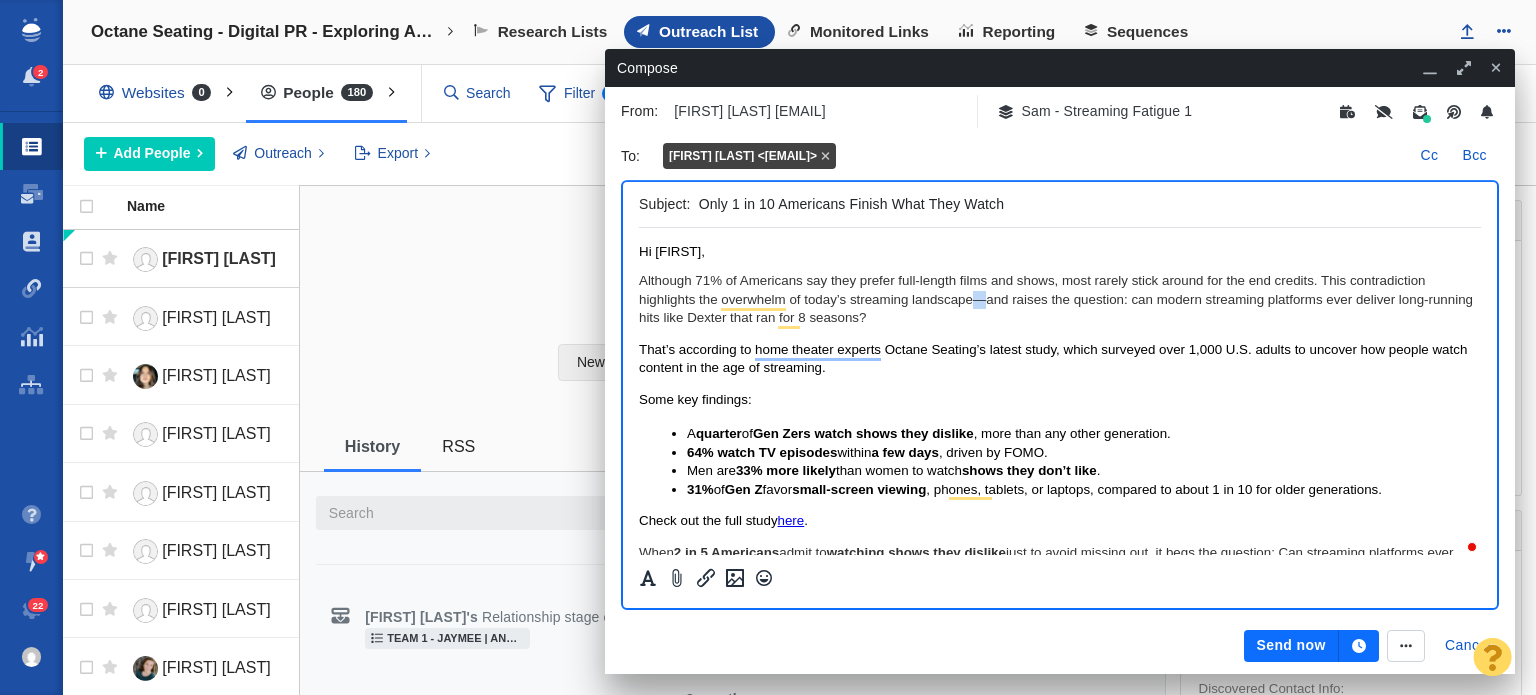 drag, startPoint x: 974, startPoint y: 301, endPoint x: 984, endPoint y: 298, distance: 10.440307 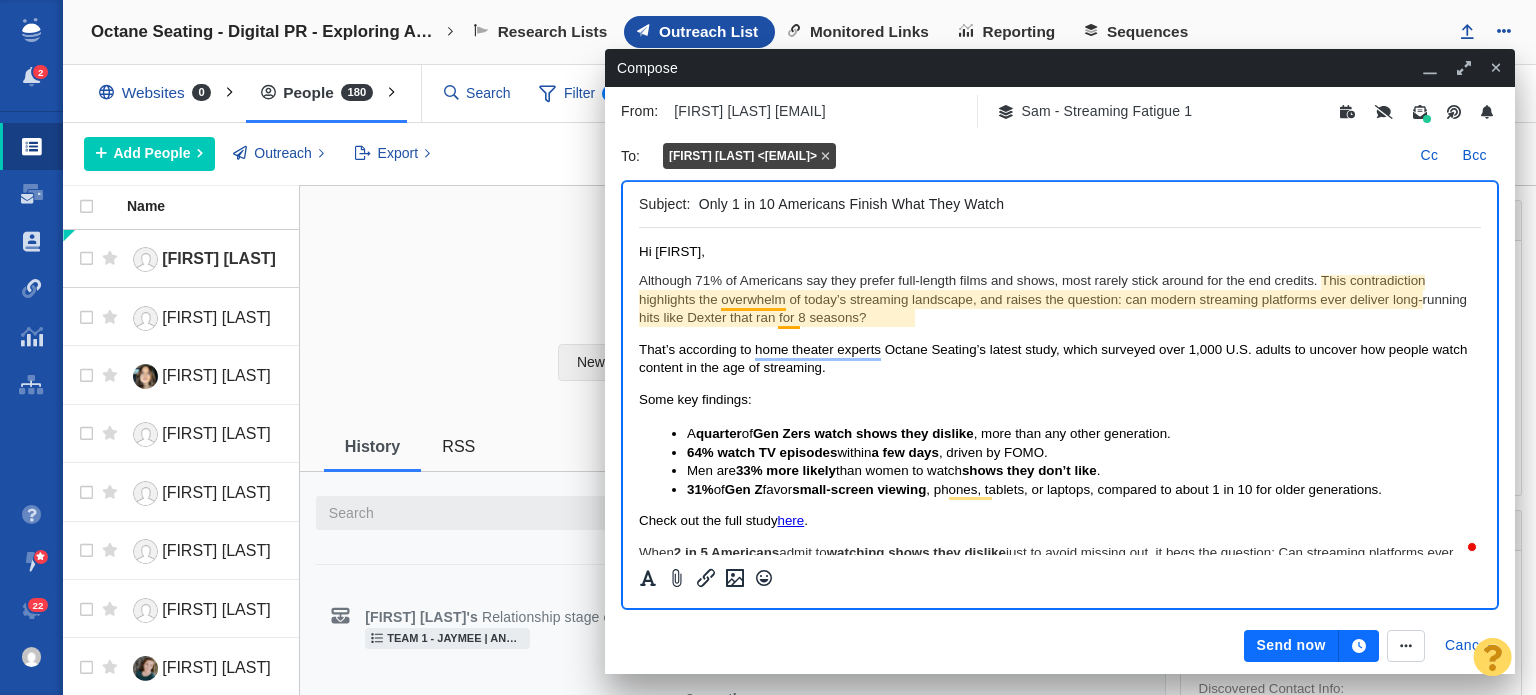 click on "Although 71% of Americans say they prefer full-length films and shows, most rarely stick around for the end credits. This contradiction highlights the overwhelm of today’s streaming landscape, and raises the question: can modern streaming platforms ever deliver long-running hits like Dexter that ran for 8 seasons?" at bounding box center [1060, 299] 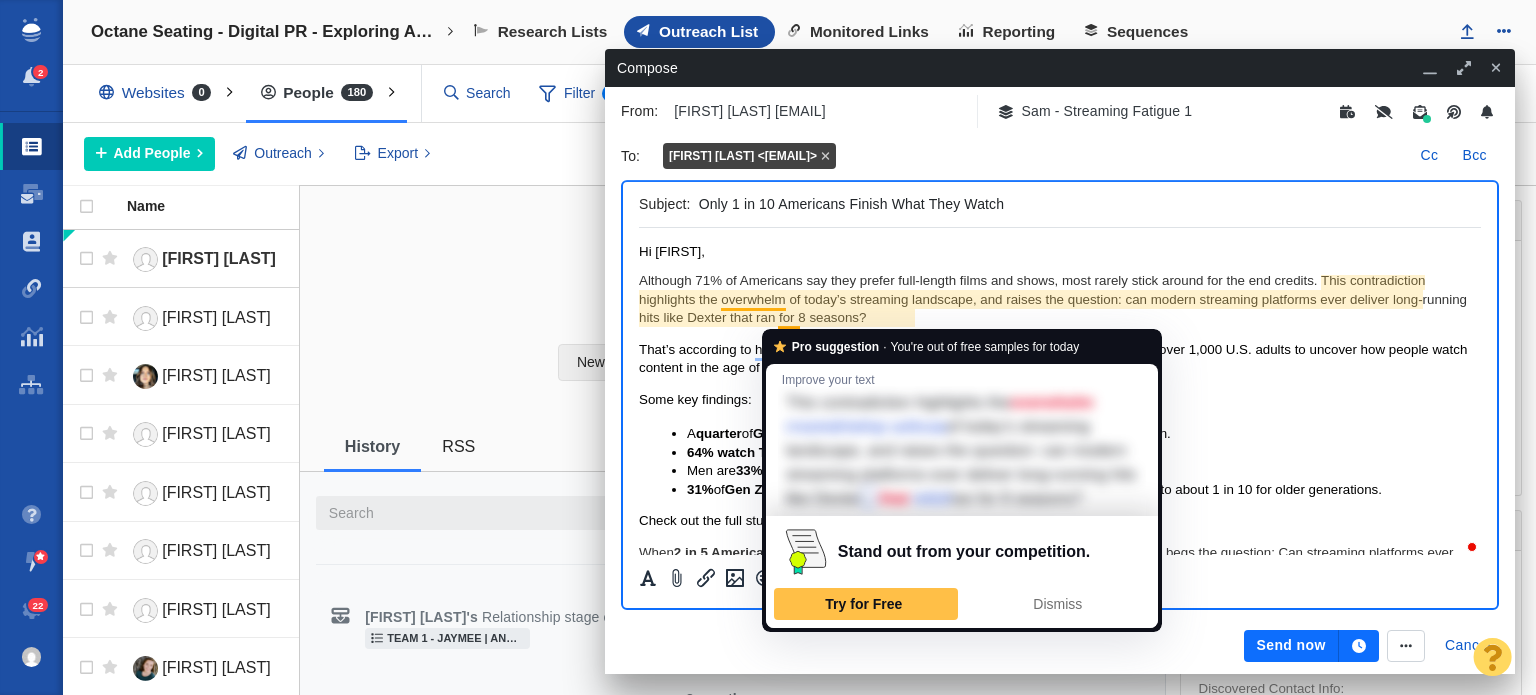 click on "Although 71% of Americans say they prefer full-length films and shows, most rarely stick around for the end credits. This contradiction highlights the overwhelm of today’s streaming landscape, and raises the question: can modern streaming platforms ever deliver long-running hits like Dexter that ran for 8 seasons?" at bounding box center [1060, 299] 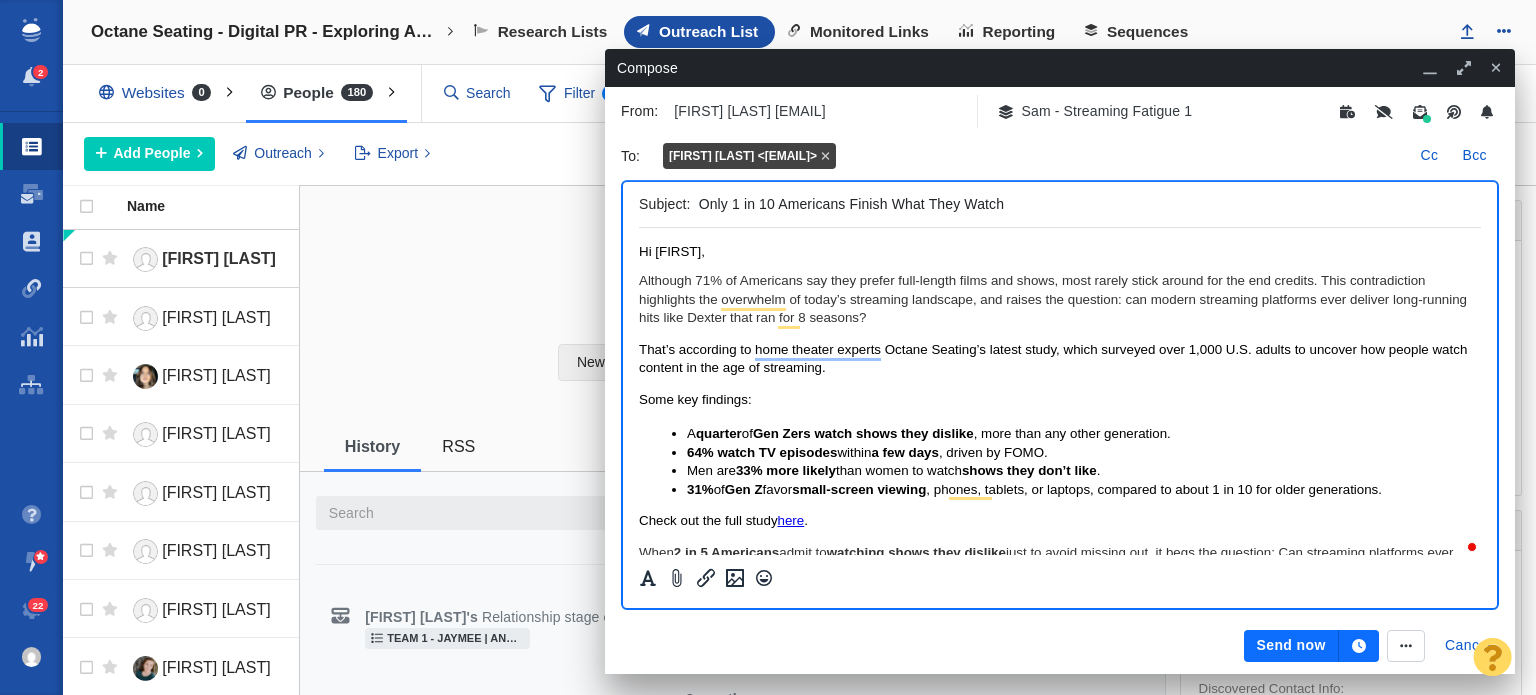 click on "Although 71% of Americans say they prefer full-length films and shows, most rarely stick around for the end credits. This contradiction highlights the overwhelm of today’s streaming landscape, and raises the question: can modern streaming platforms ever deliver long-running hits like Dexter that ran for 8 seasons?" at bounding box center (1060, 299) 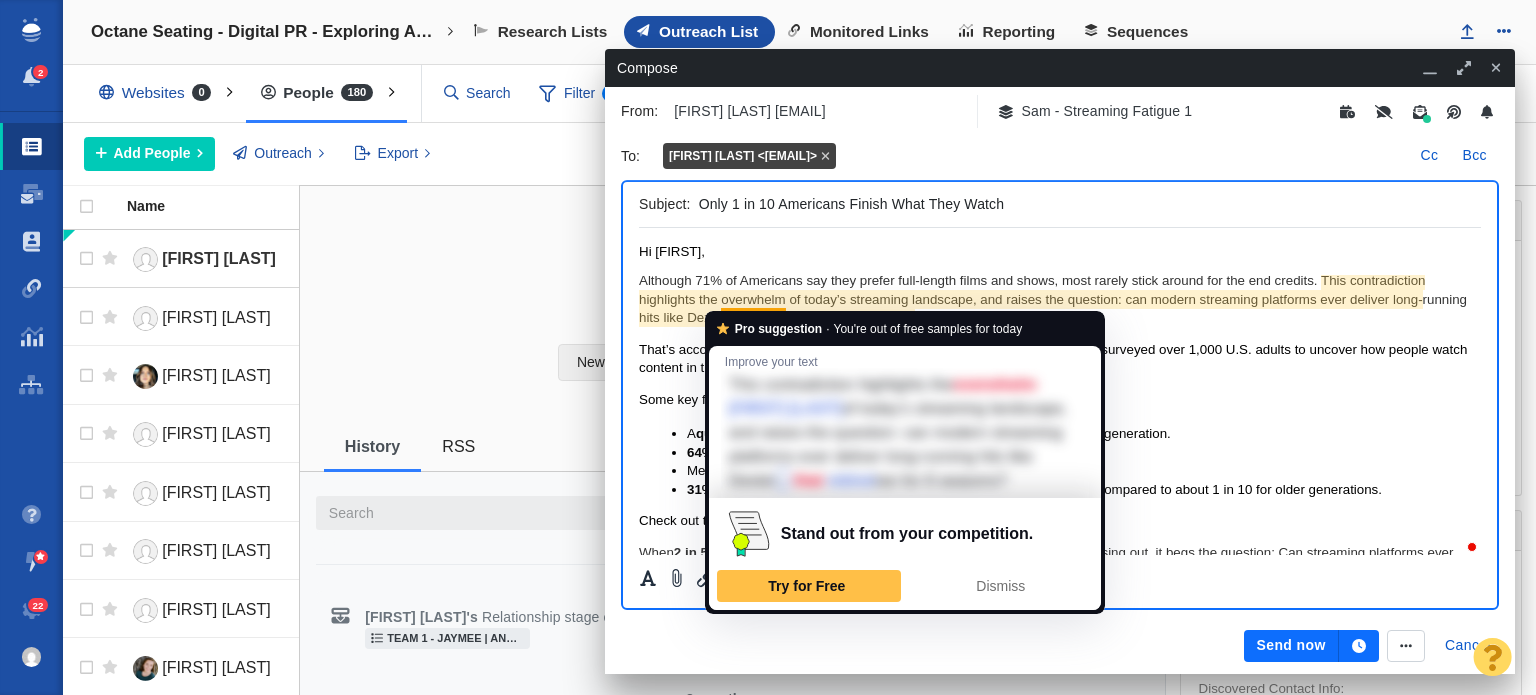 click on "Although 71% of Americans say they prefer full-length films and shows, most rarely stick around for the end credits. This contradiction highlights the overwhelm of today’s streaming landscape, and raises the question: can modern streaming platforms ever deliver long-running hits like Dexter that ran for 8 seasons?" at bounding box center [1060, 299] 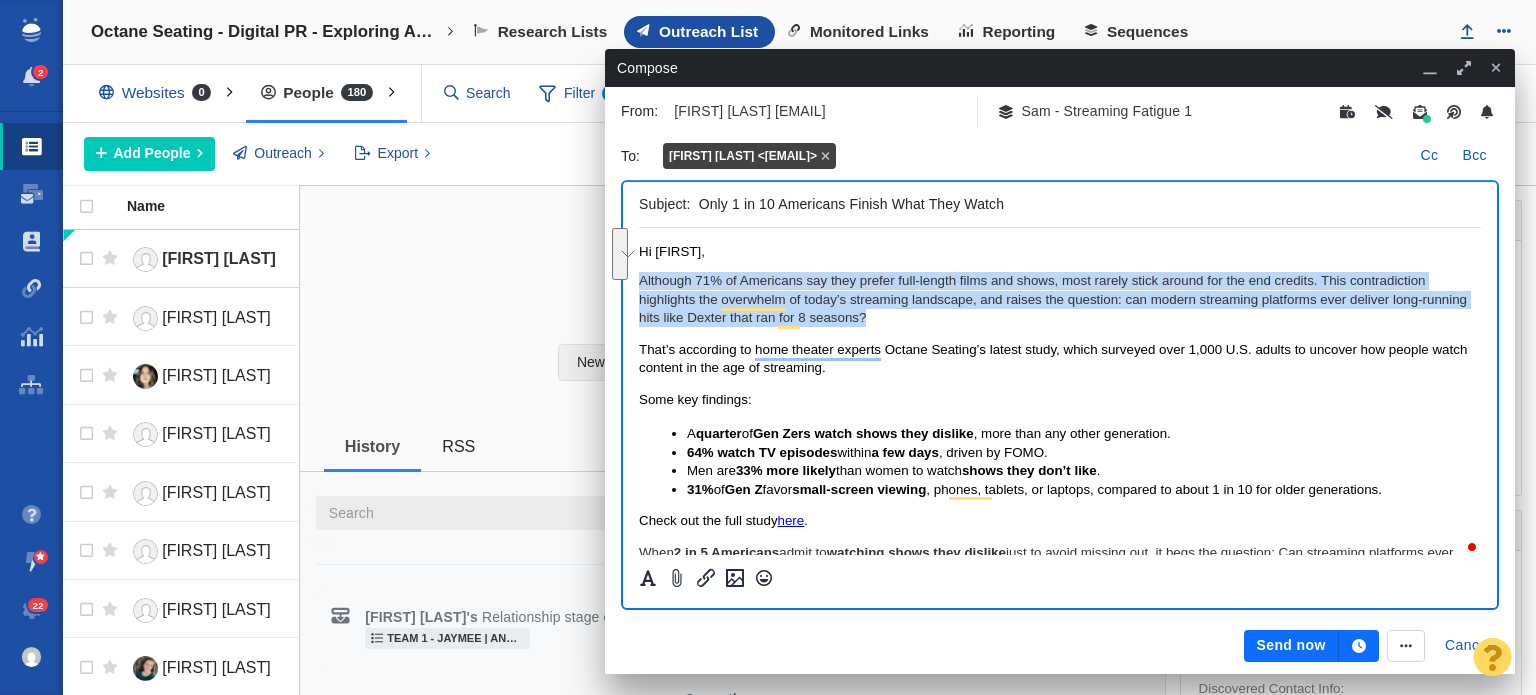drag, startPoint x: 954, startPoint y: 325, endPoint x: 631, endPoint y: 286, distance: 325.34598 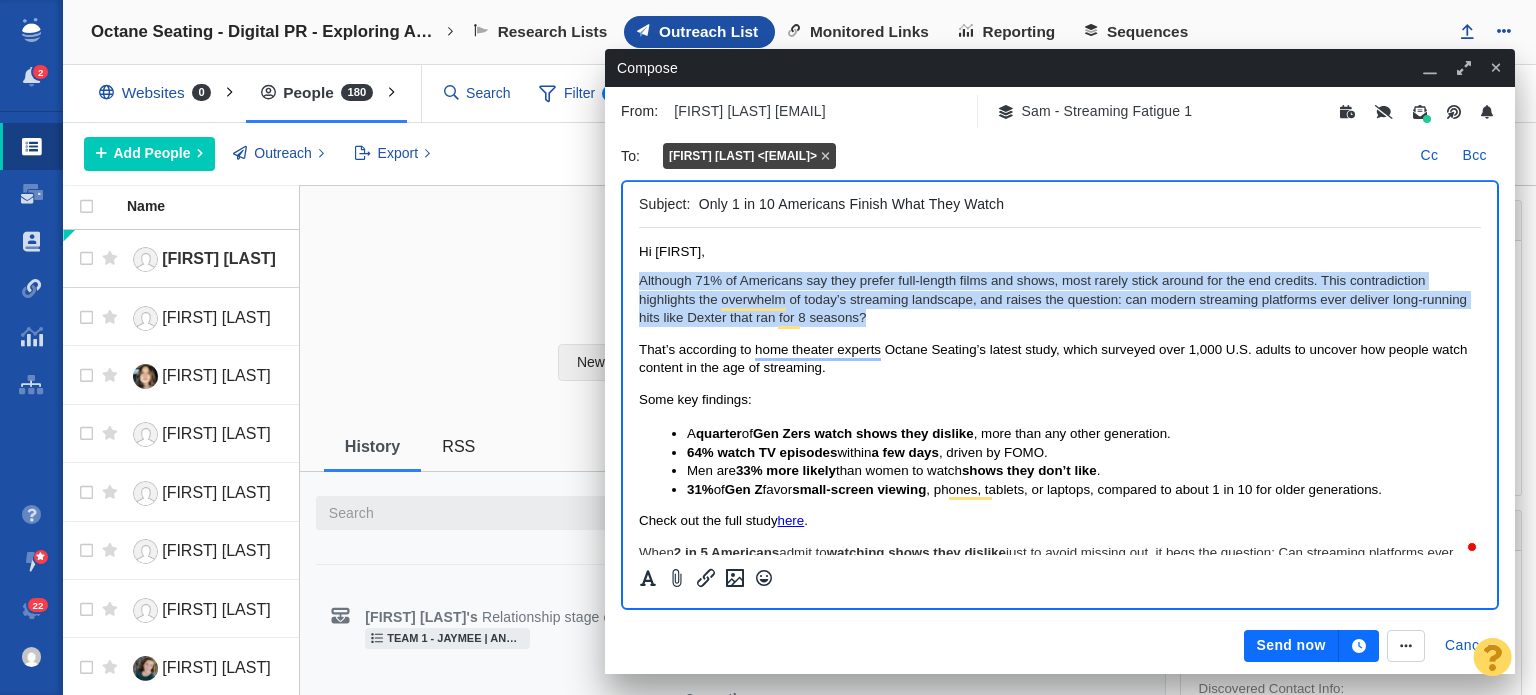drag, startPoint x: 986, startPoint y: 328, endPoint x: 1216, endPoint y: 509, distance: 292.67902 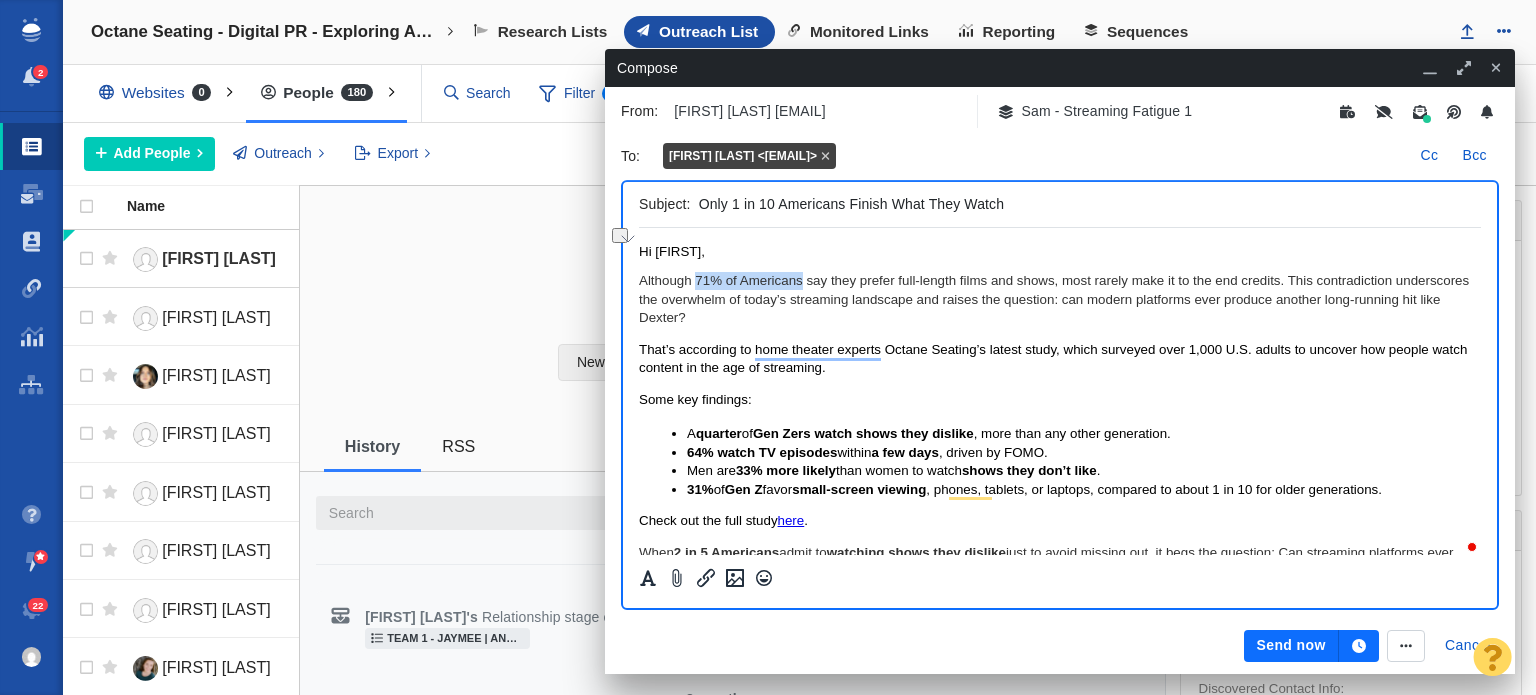 drag, startPoint x: 696, startPoint y: 281, endPoint x: 802, endPoint y: 285, distance: 106.07545 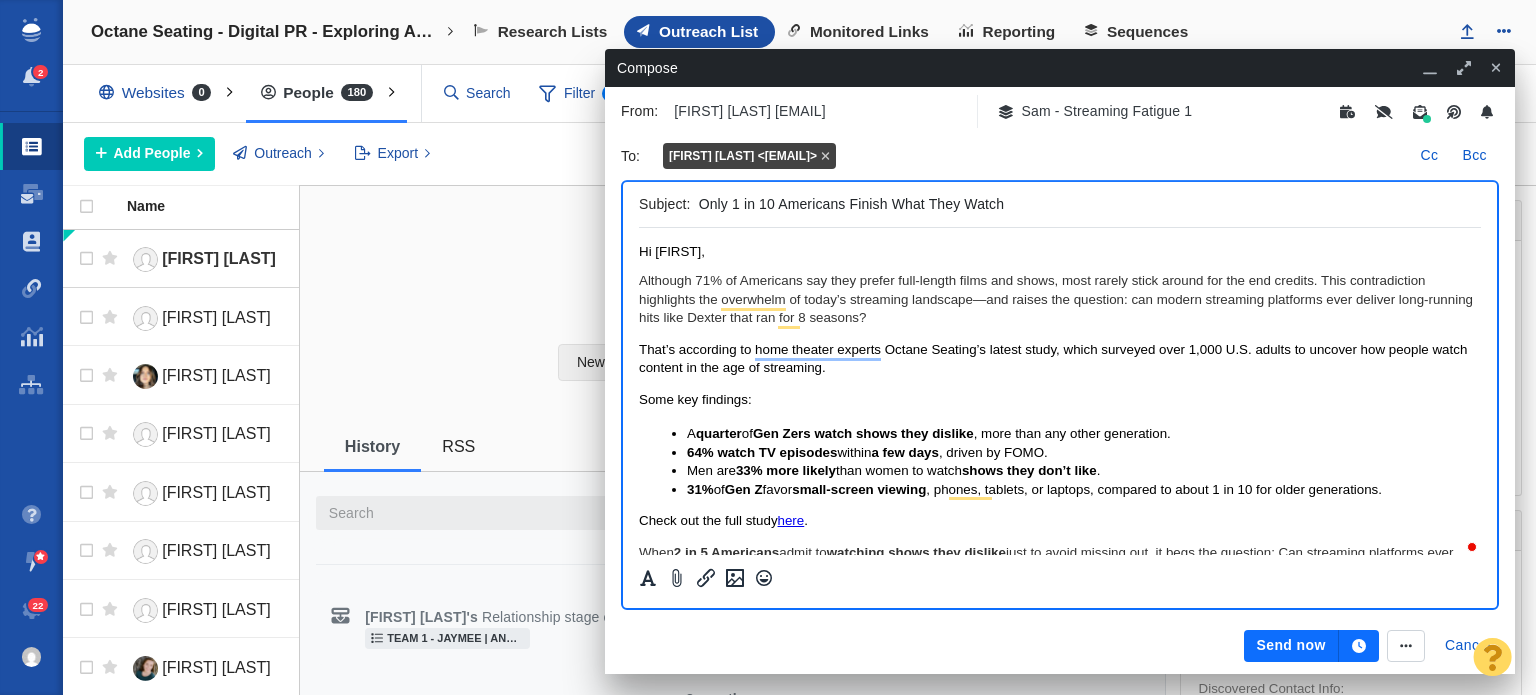 click on "Although 71% of Americans say they prefer full-length films and shows, most rarely stick around for the end credits. This contradiction highlights the overwhelm of today’s streaming landscape—and raises the question: can modern streaming platforms ever deliver long-running hits like Dexter that ran for 8 seasons?" at bounding box center [1060, 299] 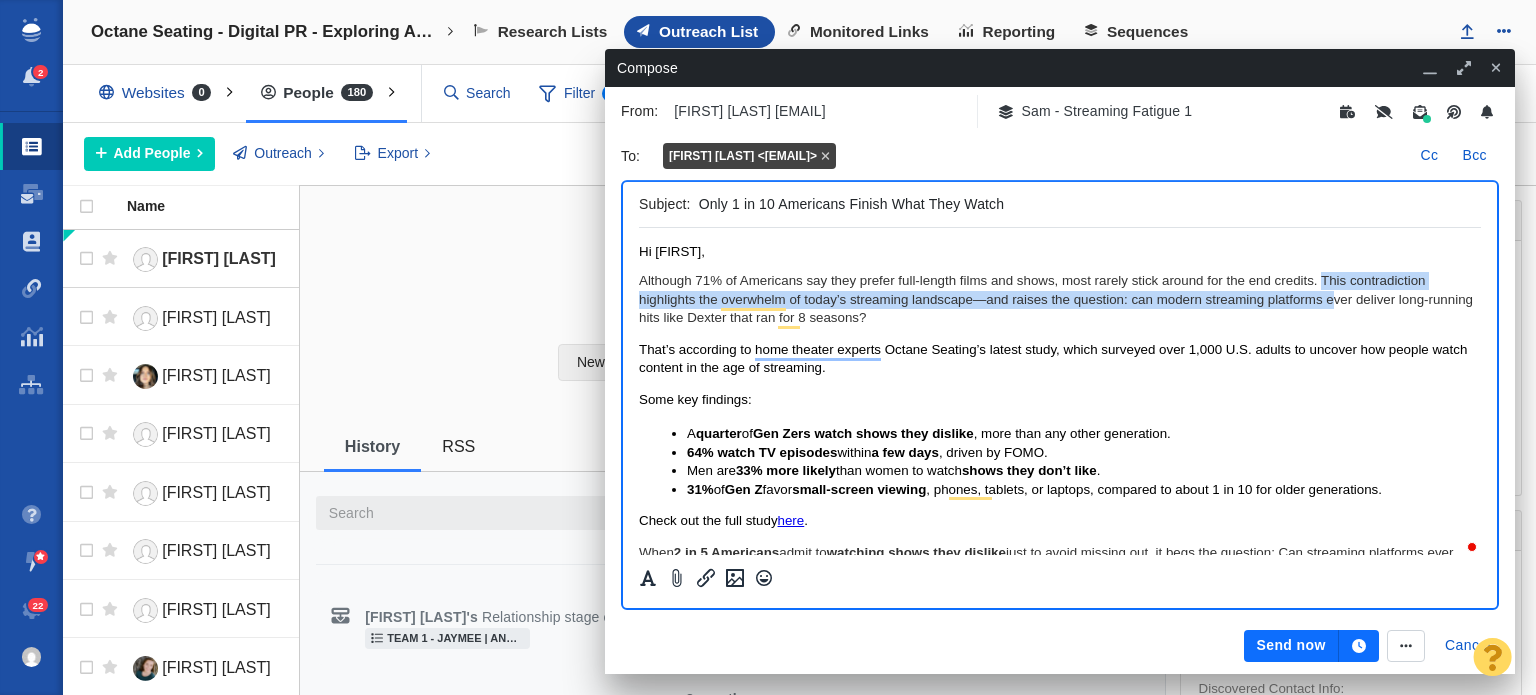 drag, startPoint x: 1322, startPoint y: 285, endPoint x: 1334, endPoint y: 309, distance: 26.832815 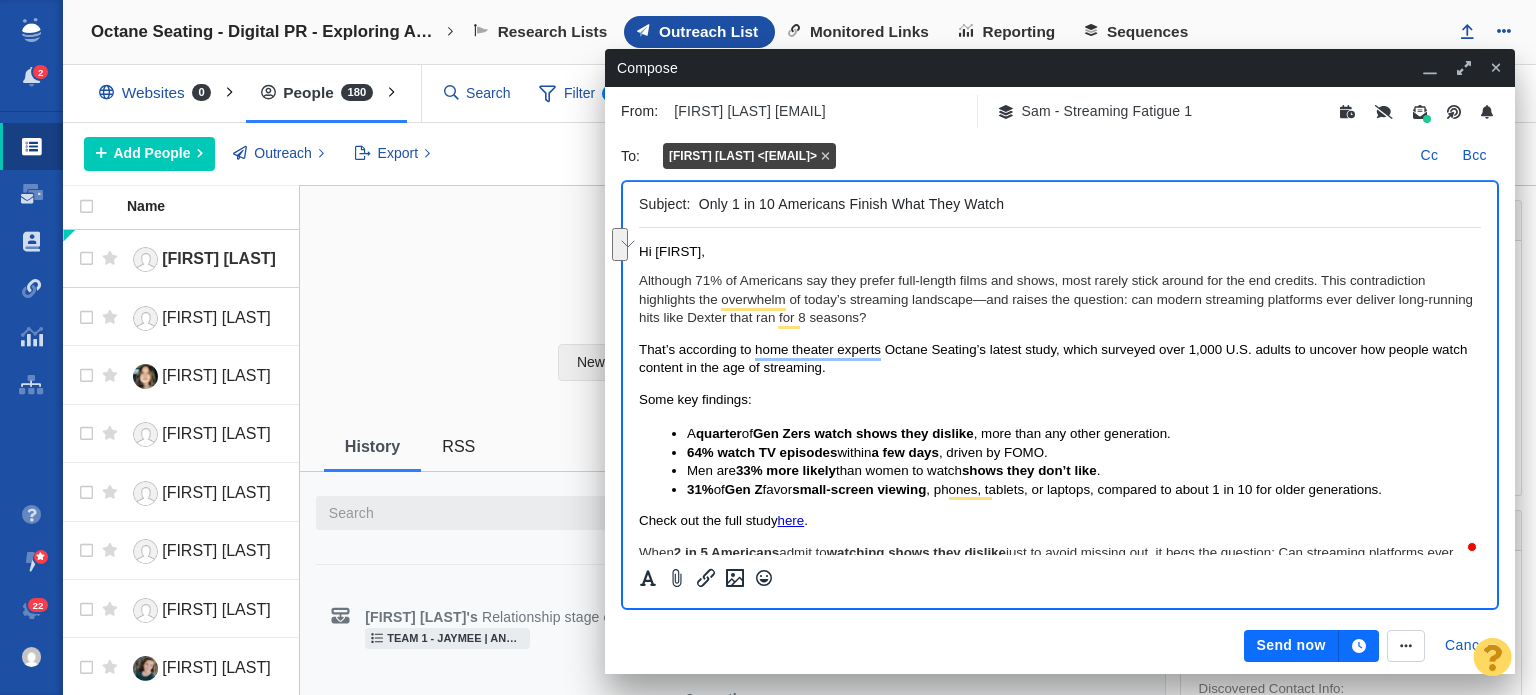 click on "Although 71% of Americans say they prefer full-length films and shows, most rarely stick around for the end credits. This contradiction highlights the overwhelm of today’s streaming landscape—and raises the question: can modern streaming platforms ever deliver long-running hits like Dexter that ran for 8 seasons?" at bounding box center (1060, 299) 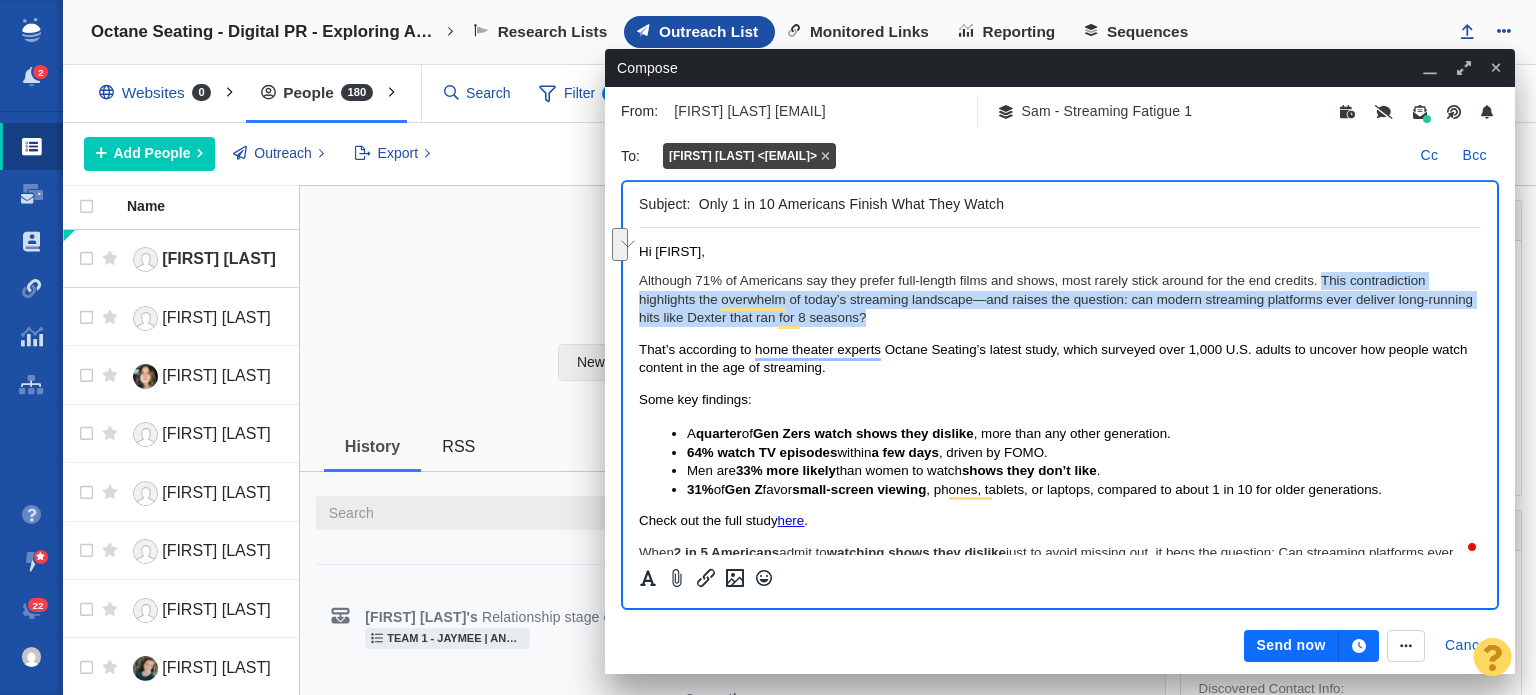 drag, startPoint x: 1323, startPoint y: 281, endPoint x: 1338, endPoint y: 321, distance: 42.72002 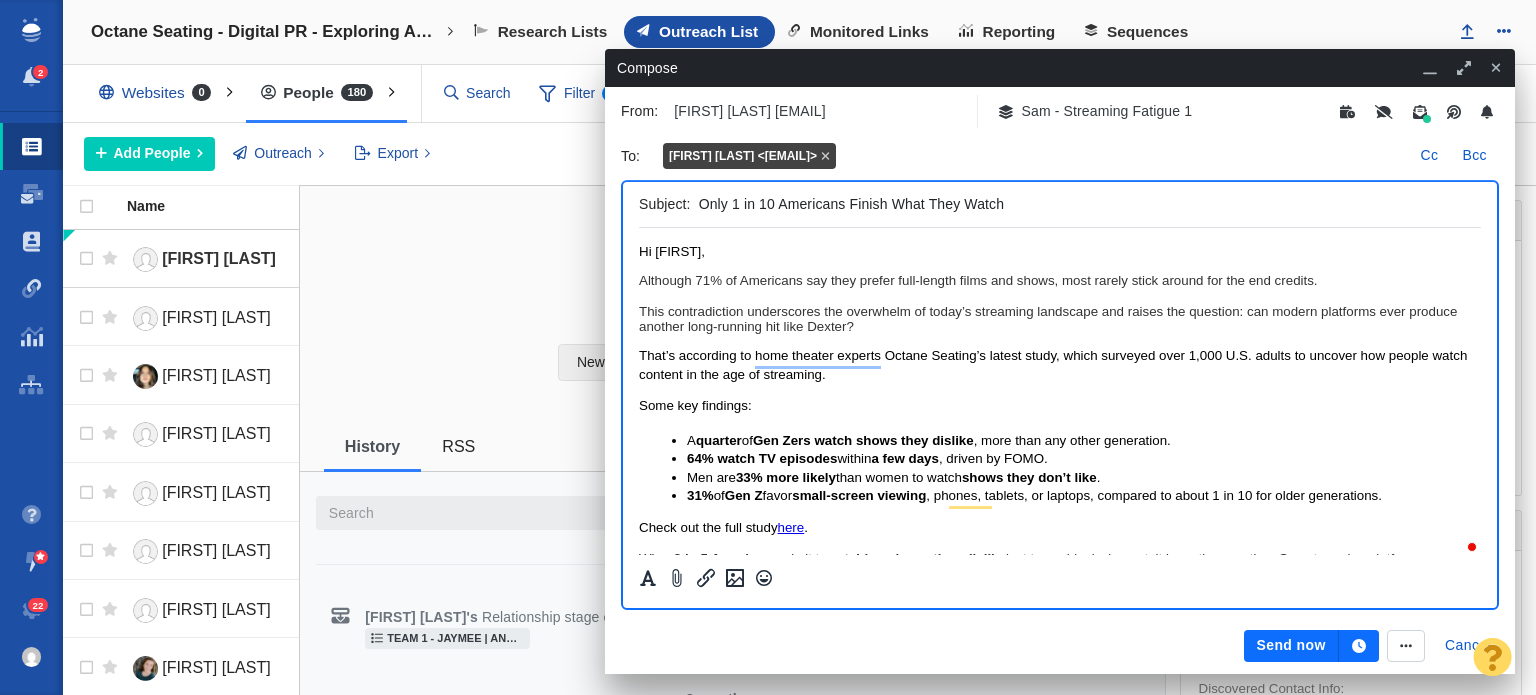 click on "Hi Jordan, Although 71% of Americans say they prefer full-length films and shows, most rarely stick around for the end credits.  This contradiction underscores the overwhelm of today’s streaming landscape and raises the question: can modern platforms ever produce another long-running hit like Dexter? That’s according to home theater experts Octane Seating’s latest study, which surveyed over 1,000 U.S. adults to uncover how people watch content in the age of streaming.  Some key findings: A  quarter  of  Gen Zers watch shows they dislike , more than any other generation. 64% watch TV episodes  within  a few days , driven by FOMO. Men are  33% more likely  than women to watch  shows they don’t like .  31%  of  Gen Z  favor  small-screen viewing , phones, tablets, or laptops, compared to about 1 in 10 for older generations. Check out the full study  here . When  2 in 5 Americans  admit to  watching shows they dislike Best, Samantha Staufenberg Digital Promotions" at bounding box center [1060, 465] 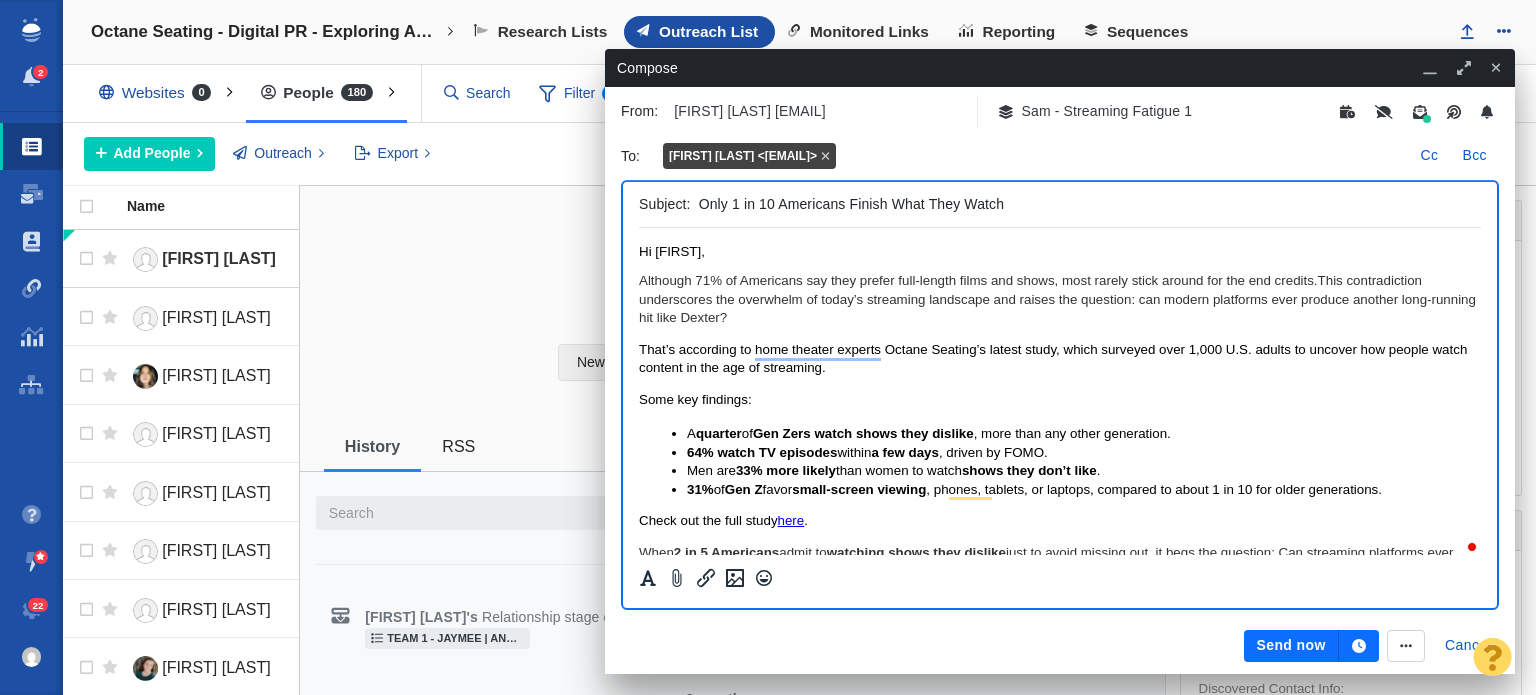 click on "Although 71% of Americans say they prefer full-length films and shows, most rarely stick around for the end credits.  This contradiction underscores the overwhelm of today’s streaming landscape and raises the question: can modern platforms ever produce another long-running hit like Dexter?" at bounding box center (1060, 299) 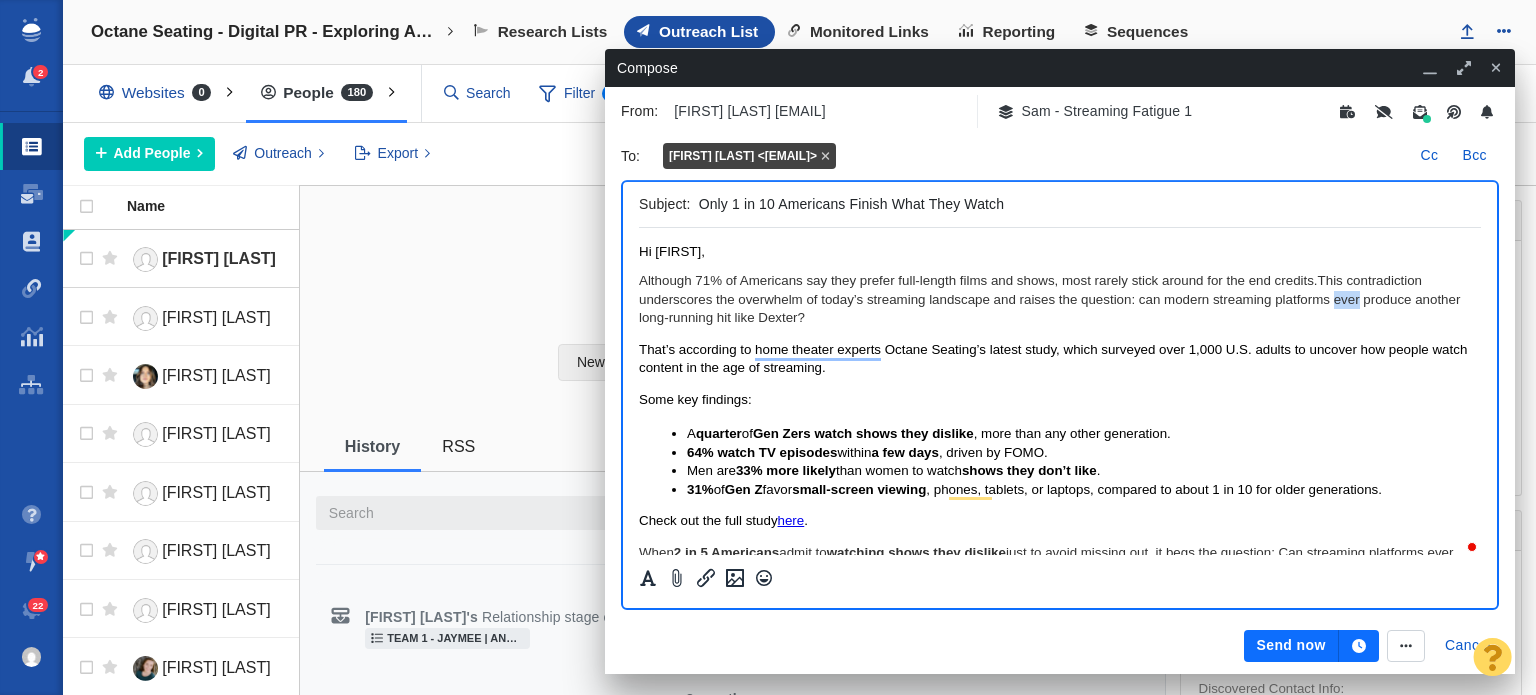 drag, startPoint x: 1358, startPoint y: 301, endPoint x: 1333, endPoint y: 305, distance: 25.317978 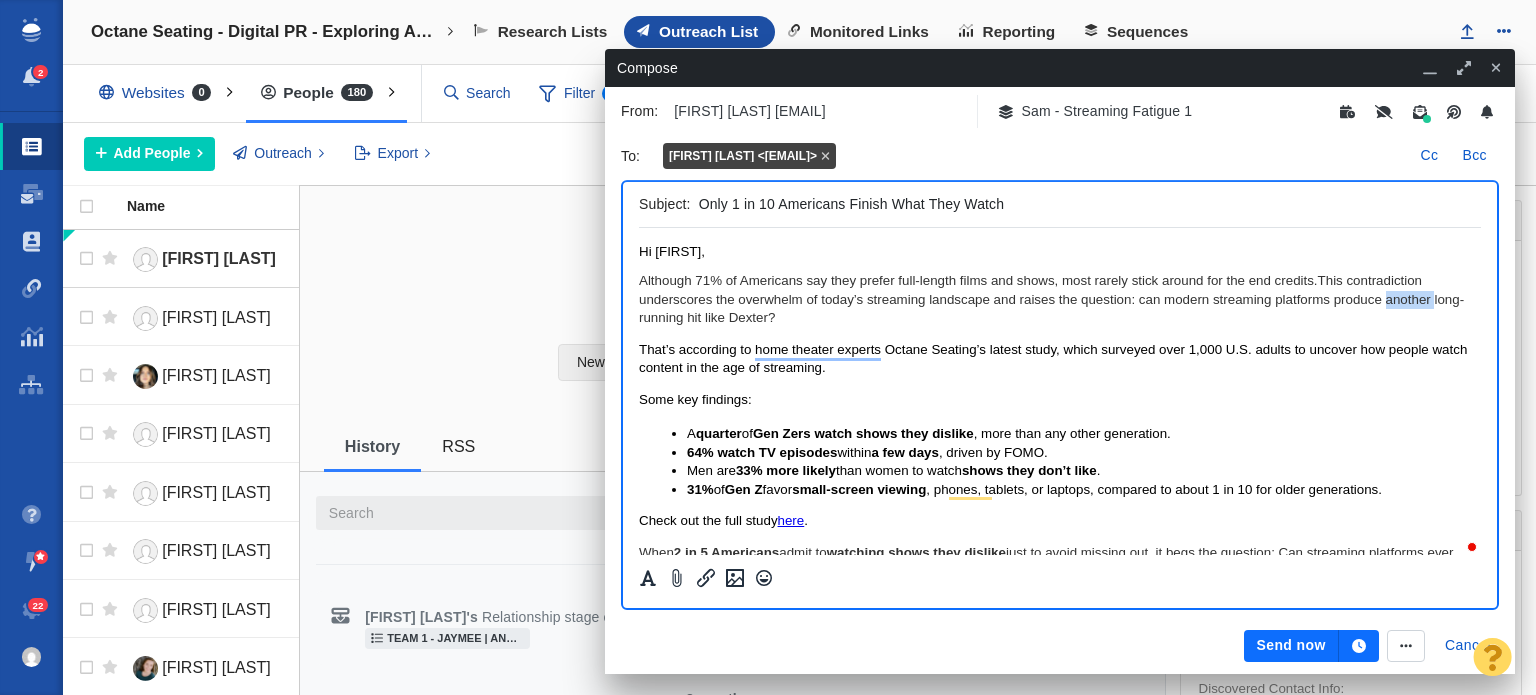 drag, startPoint x: 1384, startPoint y: 301, endPoint x: 1433, endPoint y: 305, distance: 49.162994 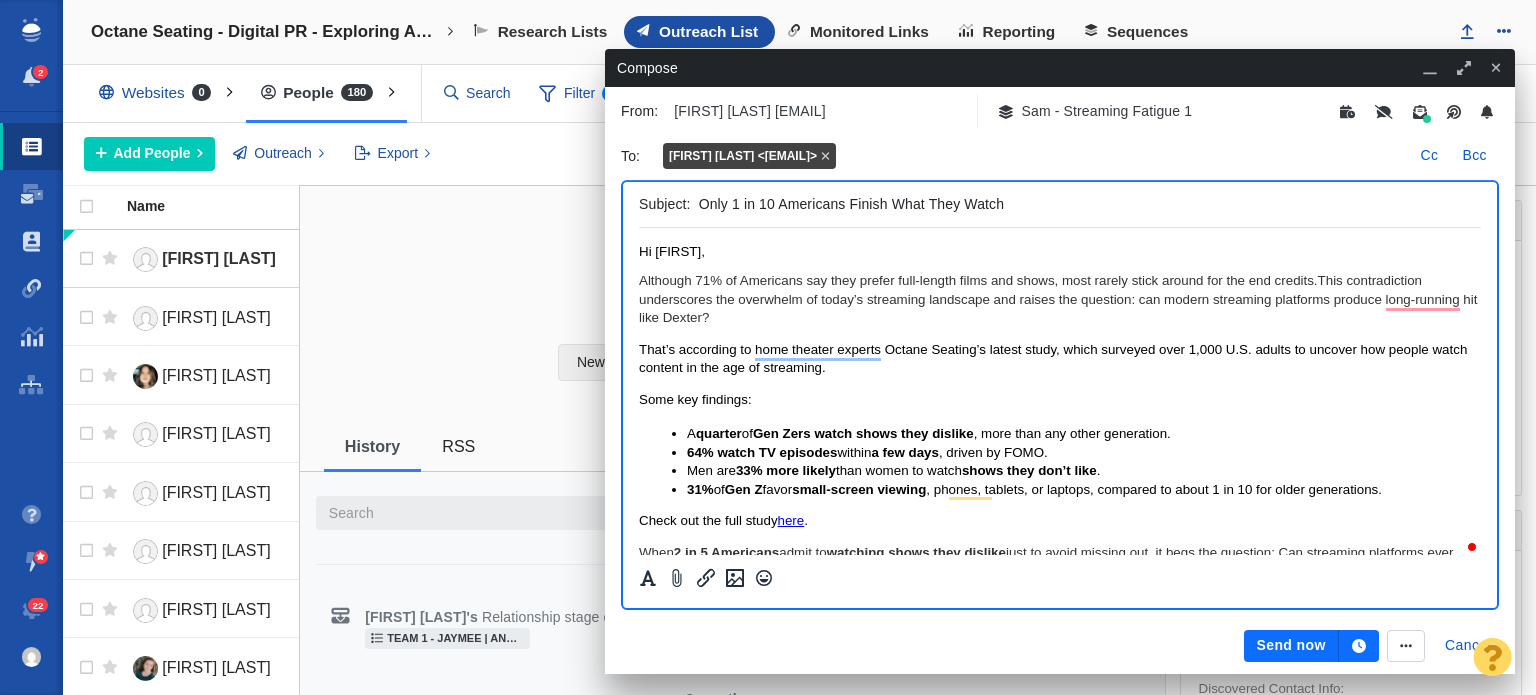 click on "Although 71% of Americans say they prefer full-length films and shows, most rarely stick around for the end credits.  This contradiction underscores the overwhelm of today’s streaming landscape and raises the question: can modern streaming platforms produce long-running hit like Dexter?" at bounding box center (1060, 299) 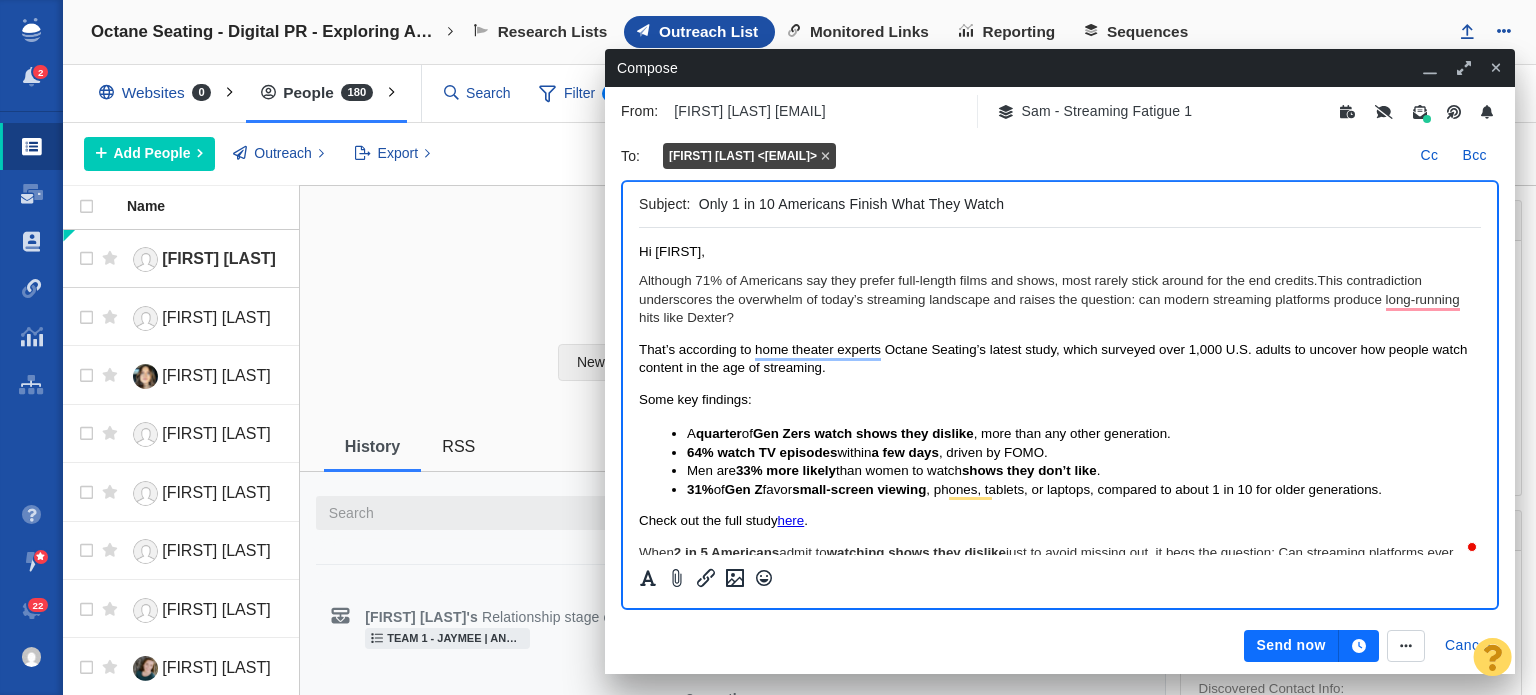 click on "Although 71% of Americans say they prefer full-length films and shows, most rarely stick around for the end credits.  This contradiction underscores the overwhelm of today’s streaming landscape and raises the question: can modern streaming platforms produce long-running hits like Dexter?" at bounding box center [1060, 299] 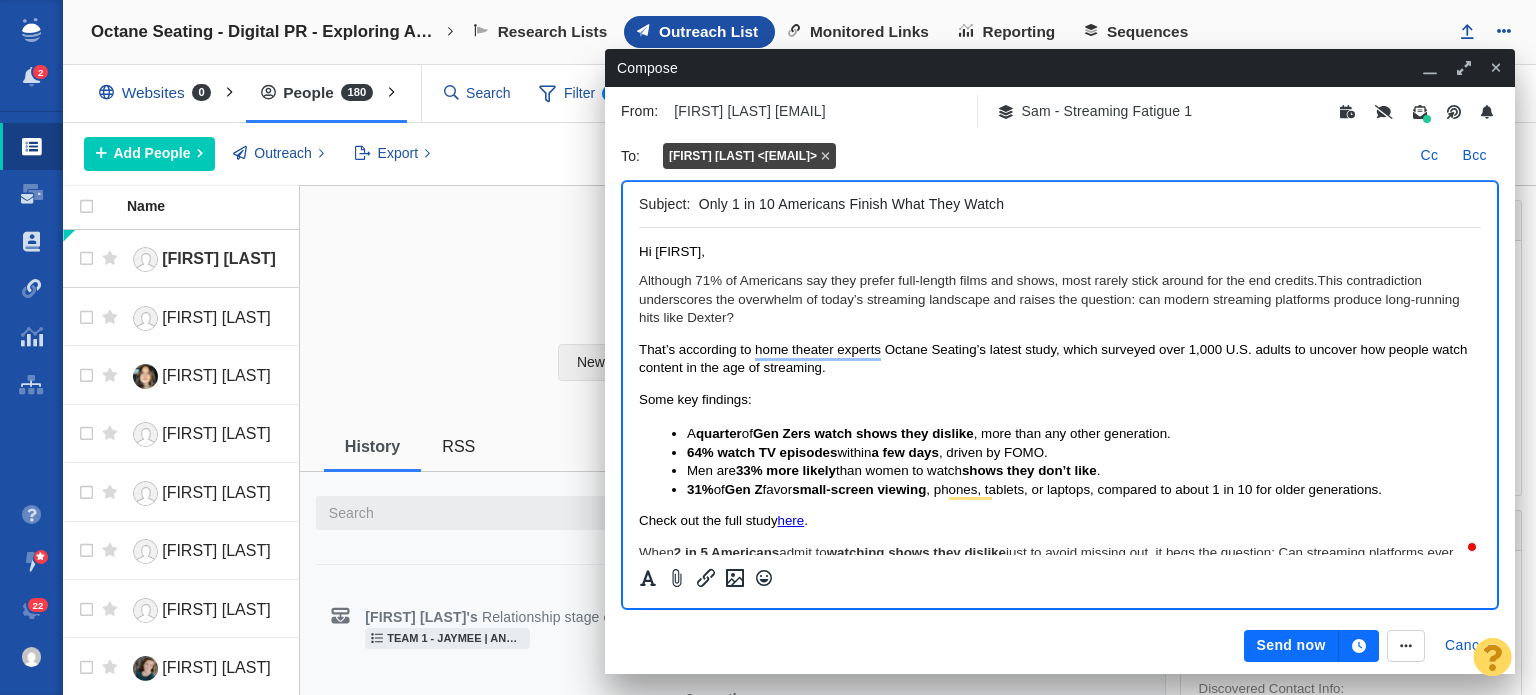 click on "Only 1 in 10 Americans Finish What They Watch" at bounding box center [1086, 204] 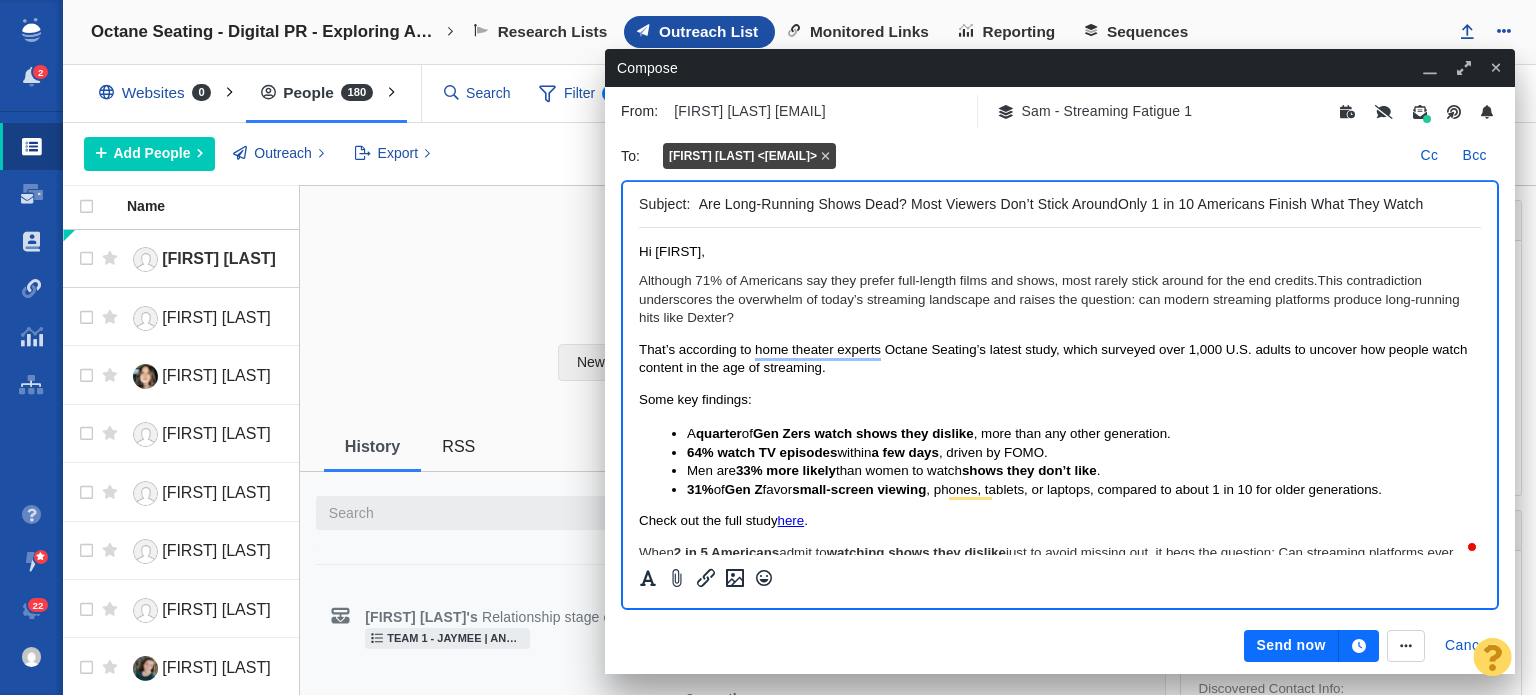 drag, startPoint x: 912, startPoint y: 207, endPoint x: 1117, endPoint y: 202, distance: 205.06097 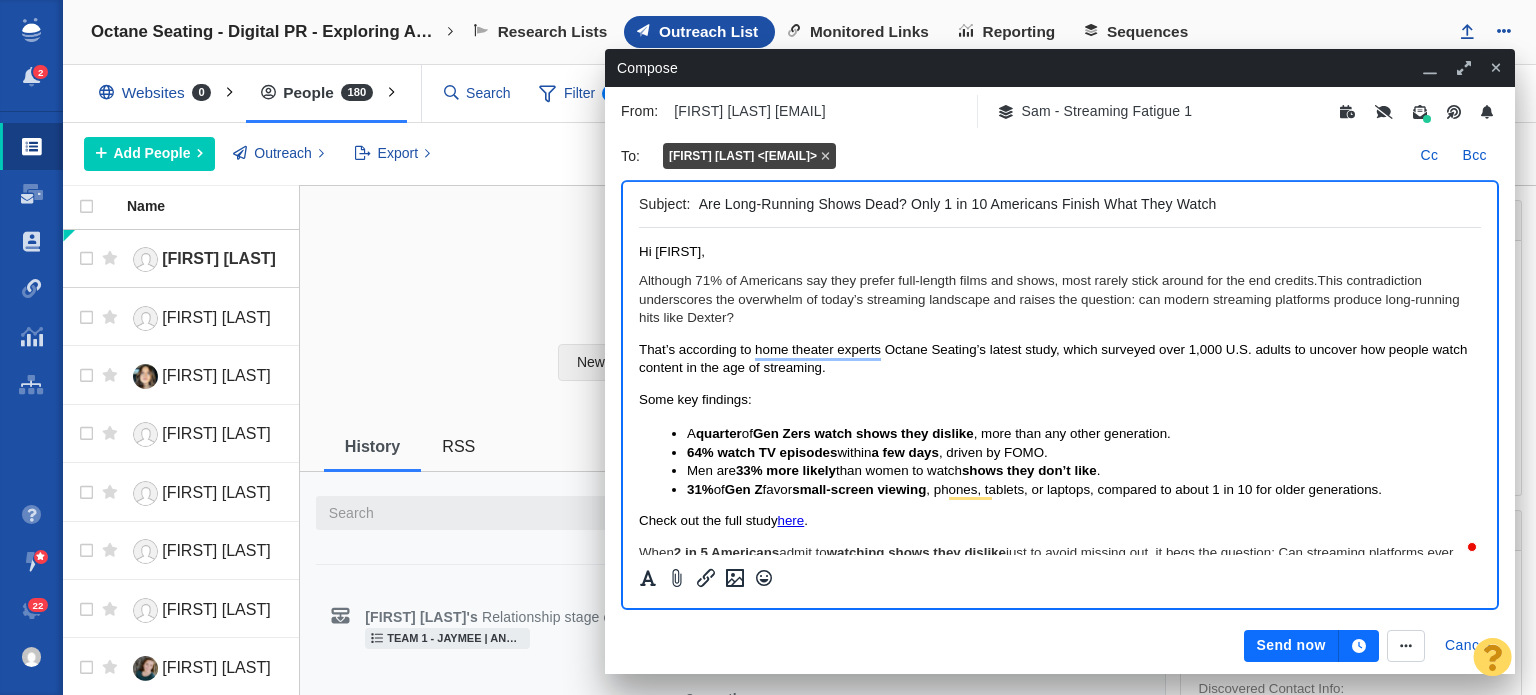 drag, startPoint x: 992, startPoint y: 201, endPoint x: 1062, endPoint y: 208, distance: 70.34913 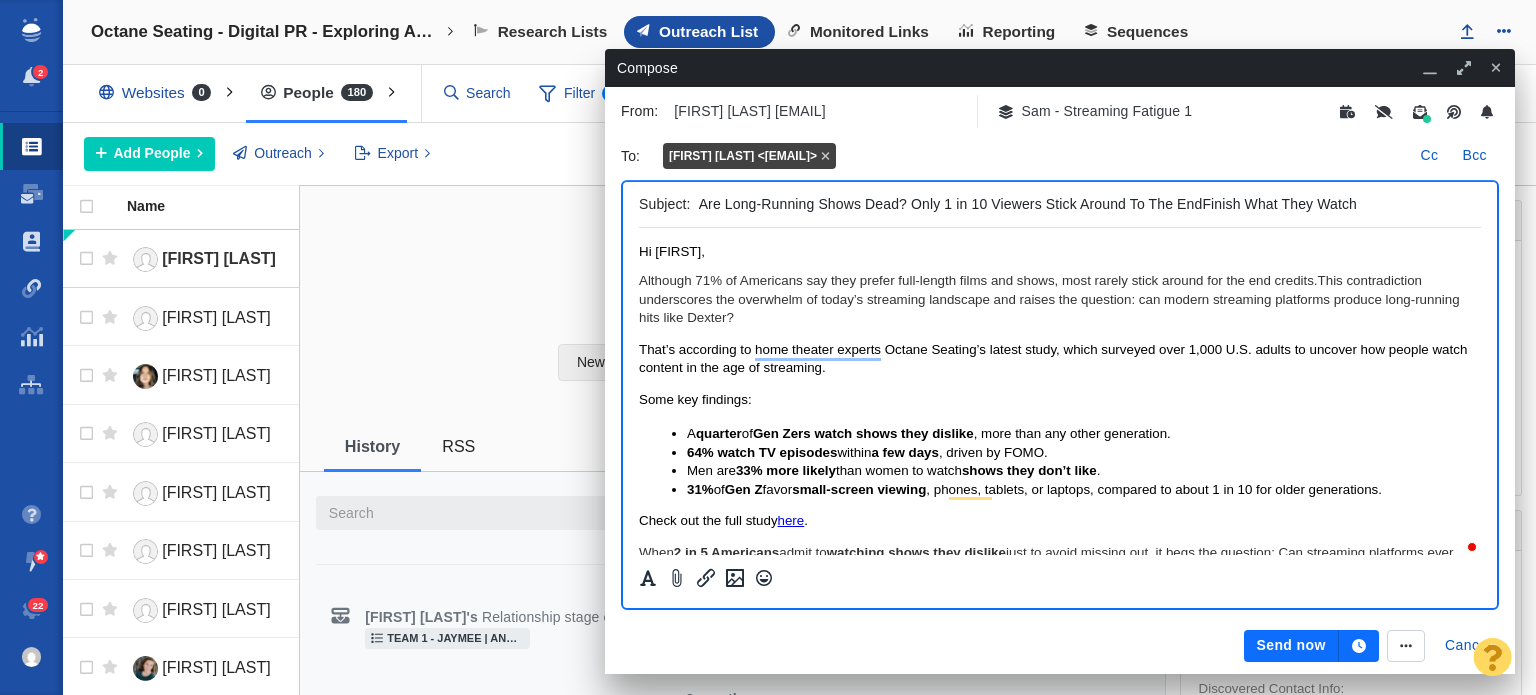 drag, startPoint x: 1204, startPoint y: 207, endPoint x: 1351, endPoint y: 221, distance: 147.66516 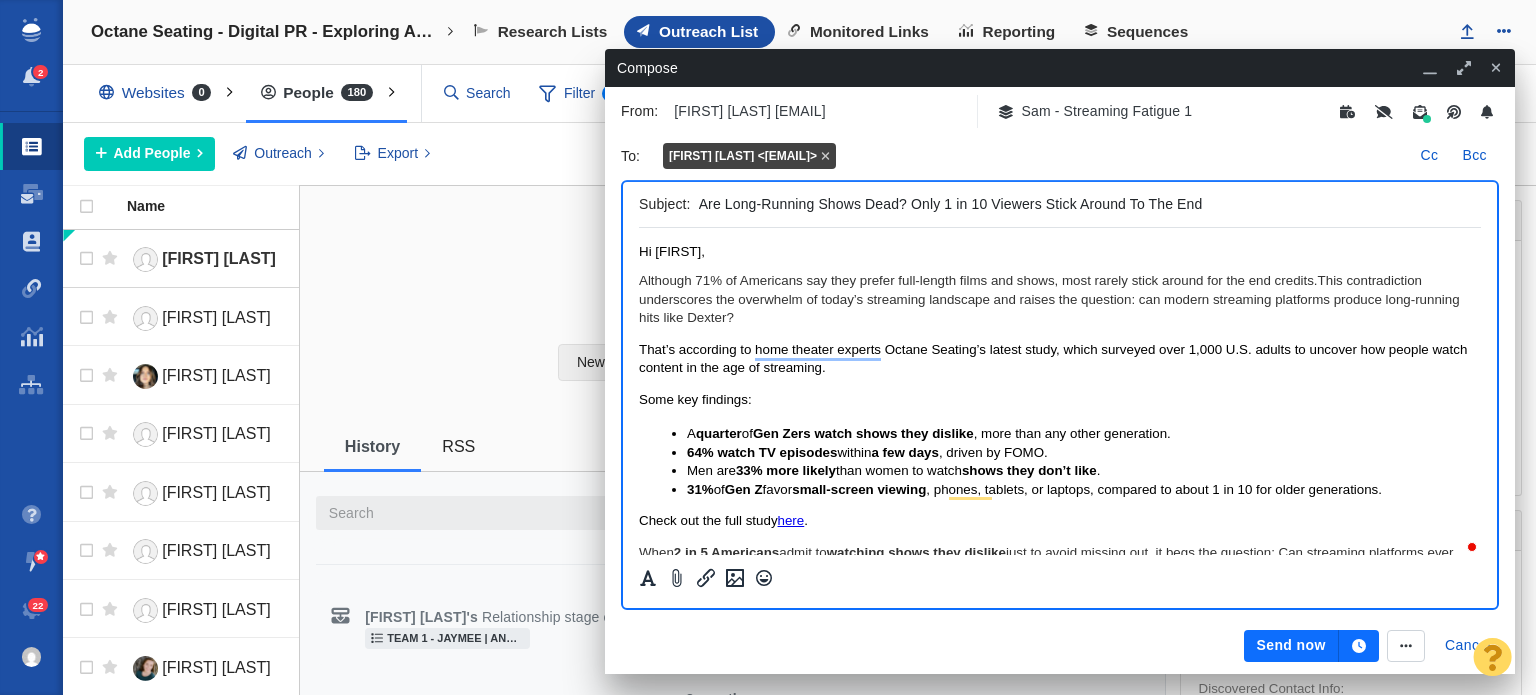 click on "Are Long-Running Shows Dead? Only 1 in 10 Viewers Stick Around To The End" at bounding box center [1086, 204] 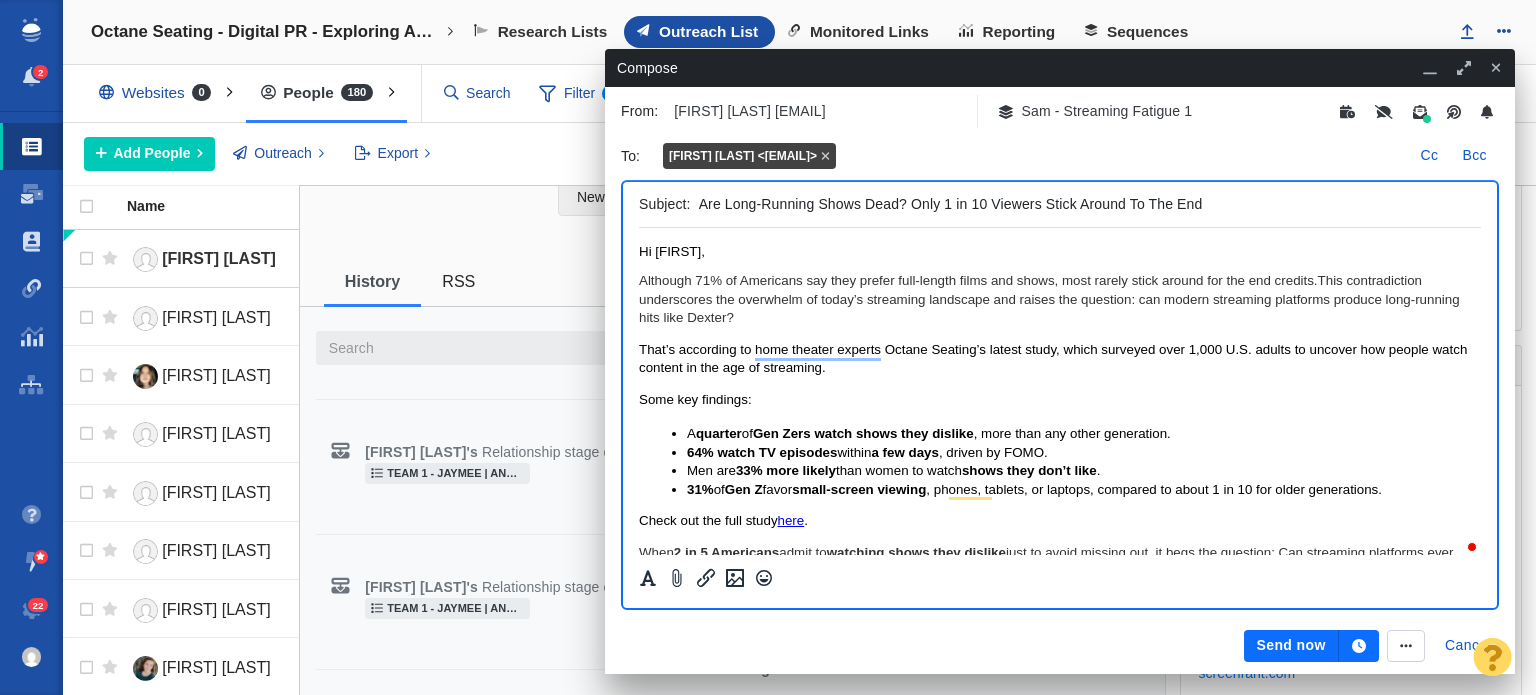 scroll, scrollTop: 200, scrollLeft: 0, axis: vertical 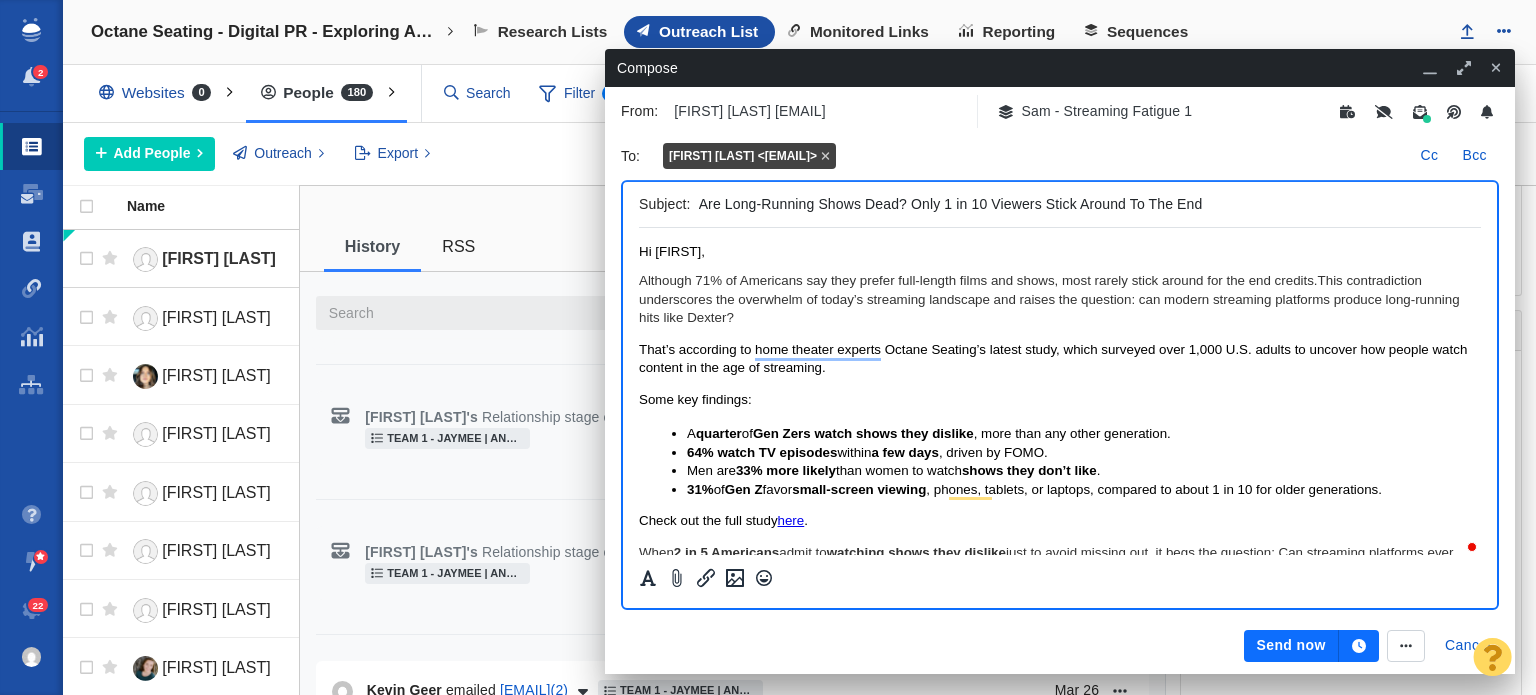click on "Are Long-Running Shows Dead? Only 1 in 10 Viewers Stick Around To The End" at bounding box center (1086, 204) 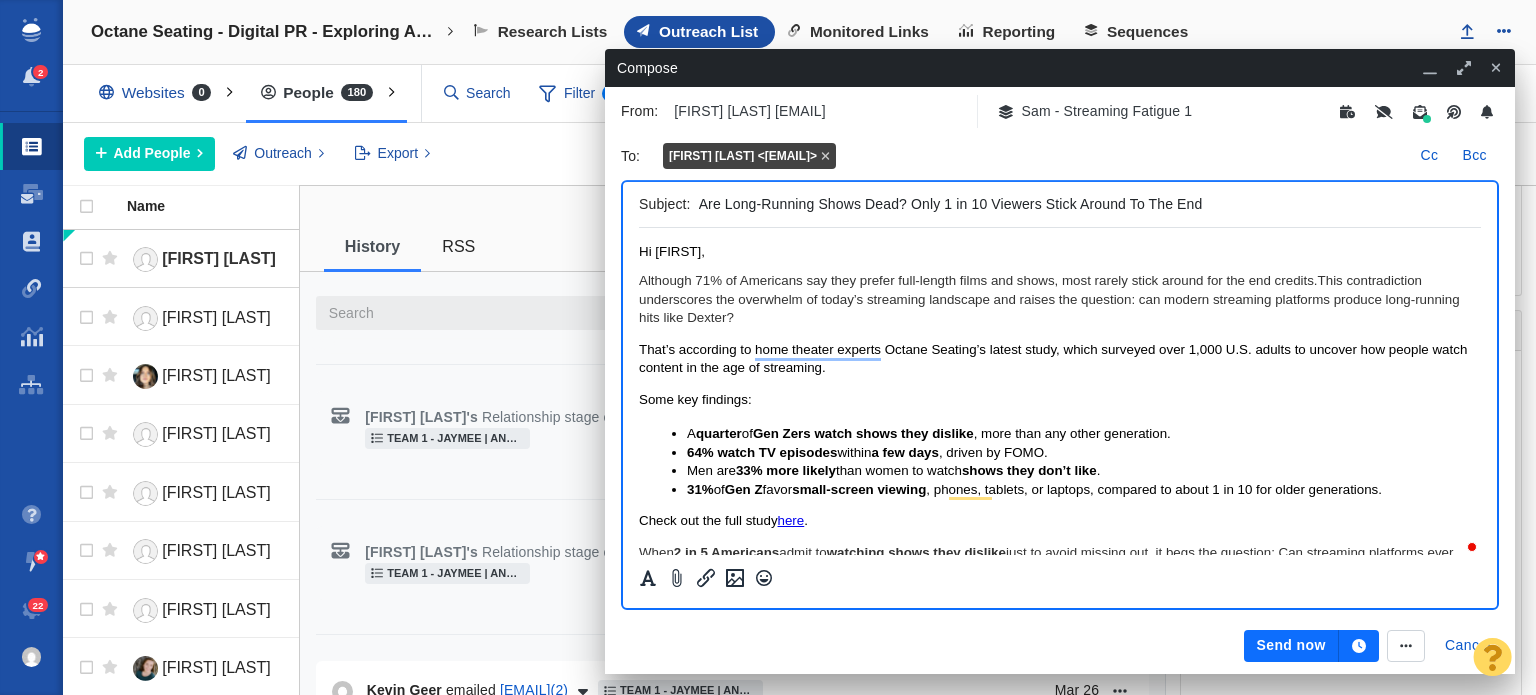 type on "Are Long-Running Shows Dead? Only 1 in 10 Viewers Stick Around To The End" 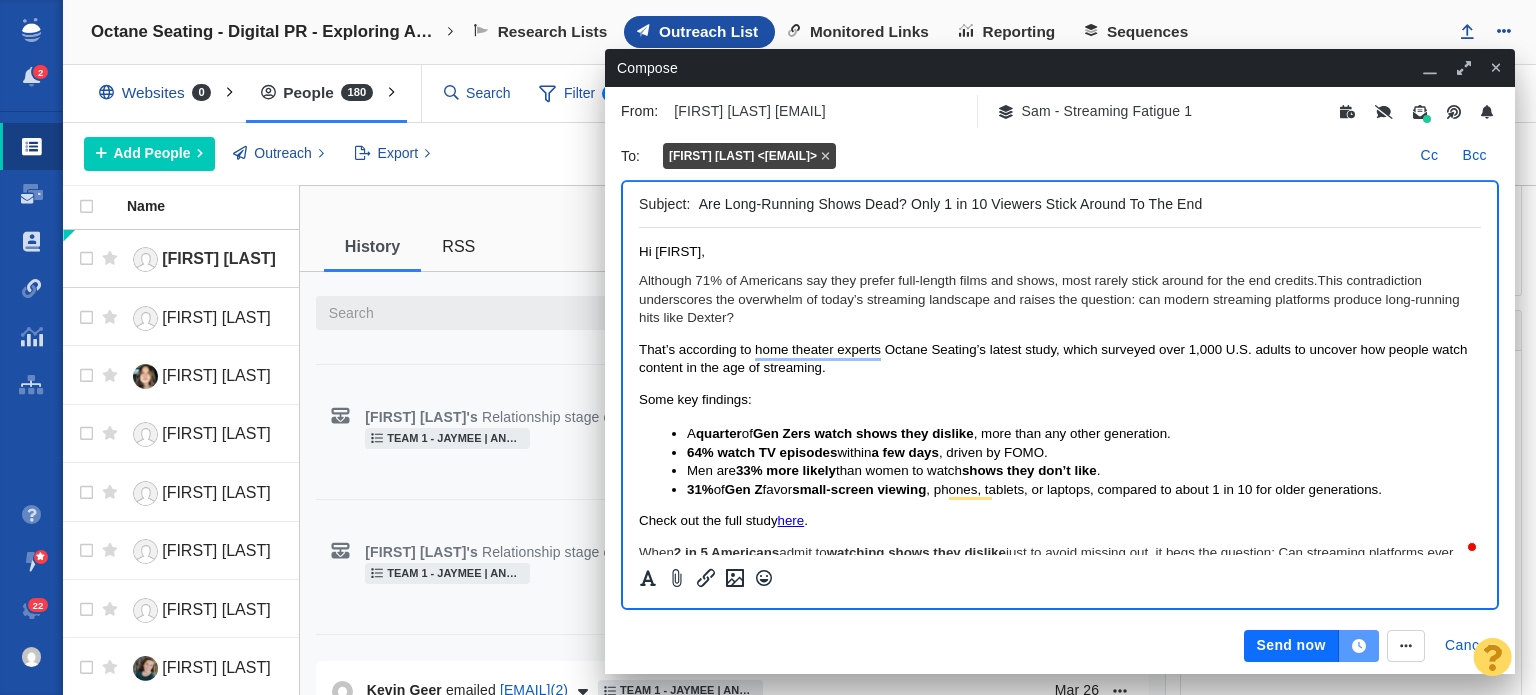 click at bounding box center (1359, 646) 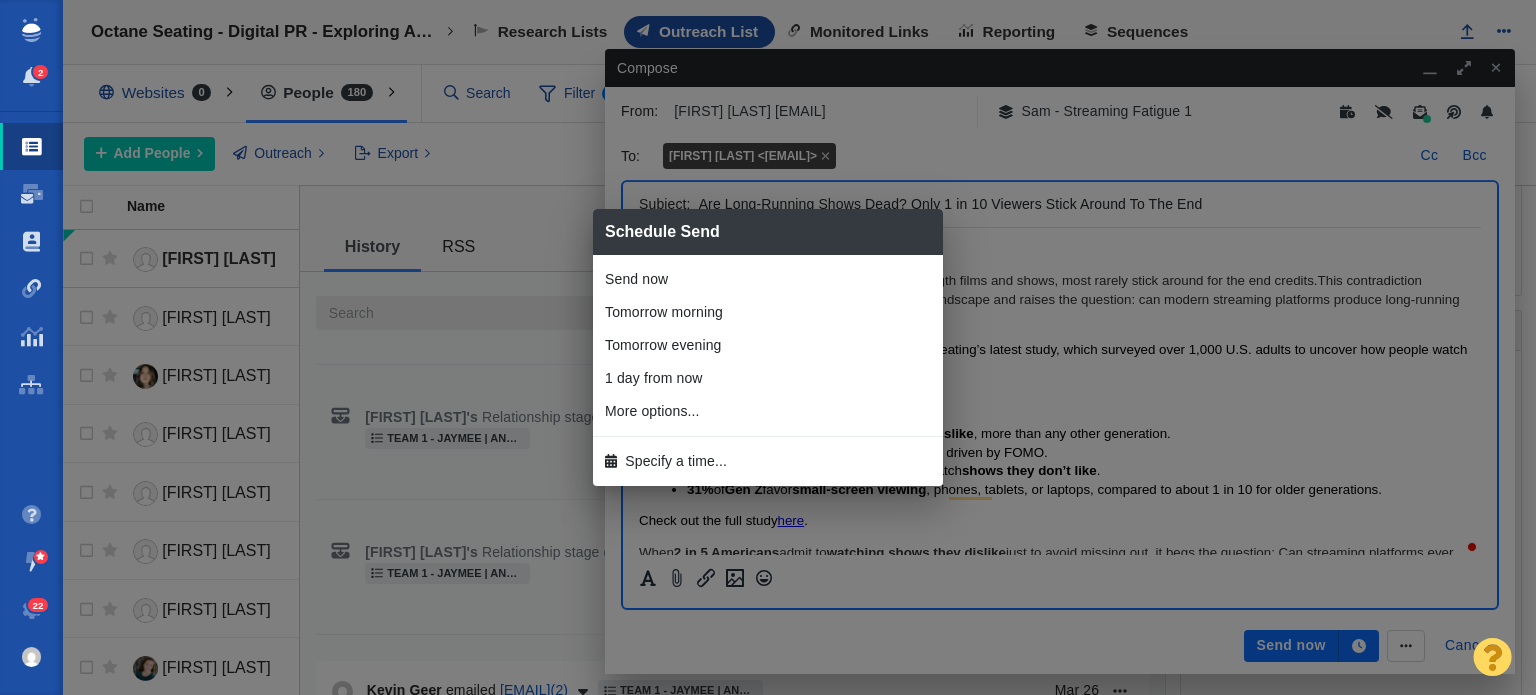 click on "Schedule Send Send now Tomorrow morning Tomorrow evening 1 day from now 1 hour from now 2 hours from now 4 hours from now 8 hours from now 2 days from now 4 days from now 1 week from now 2 weeks from now More options... Specify a time..." at bounding box center (768, 347) 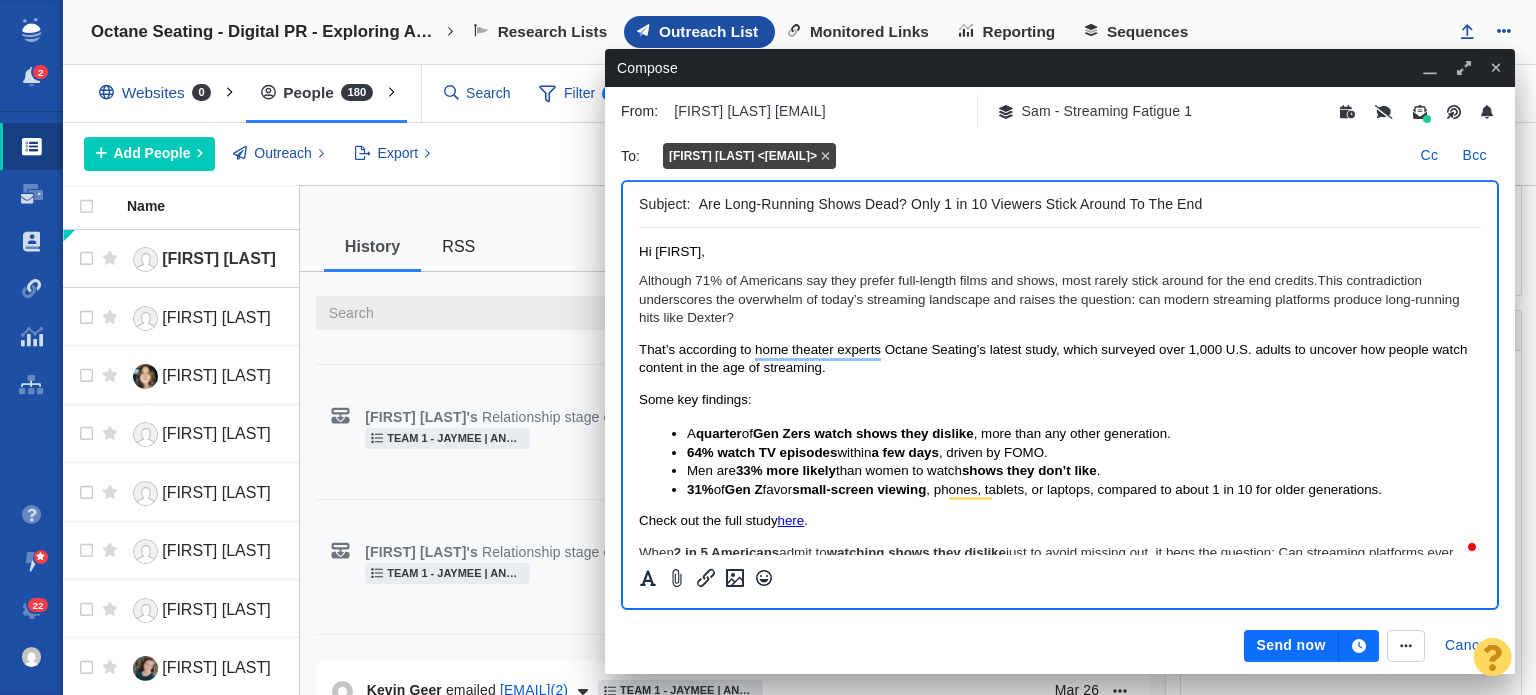 click 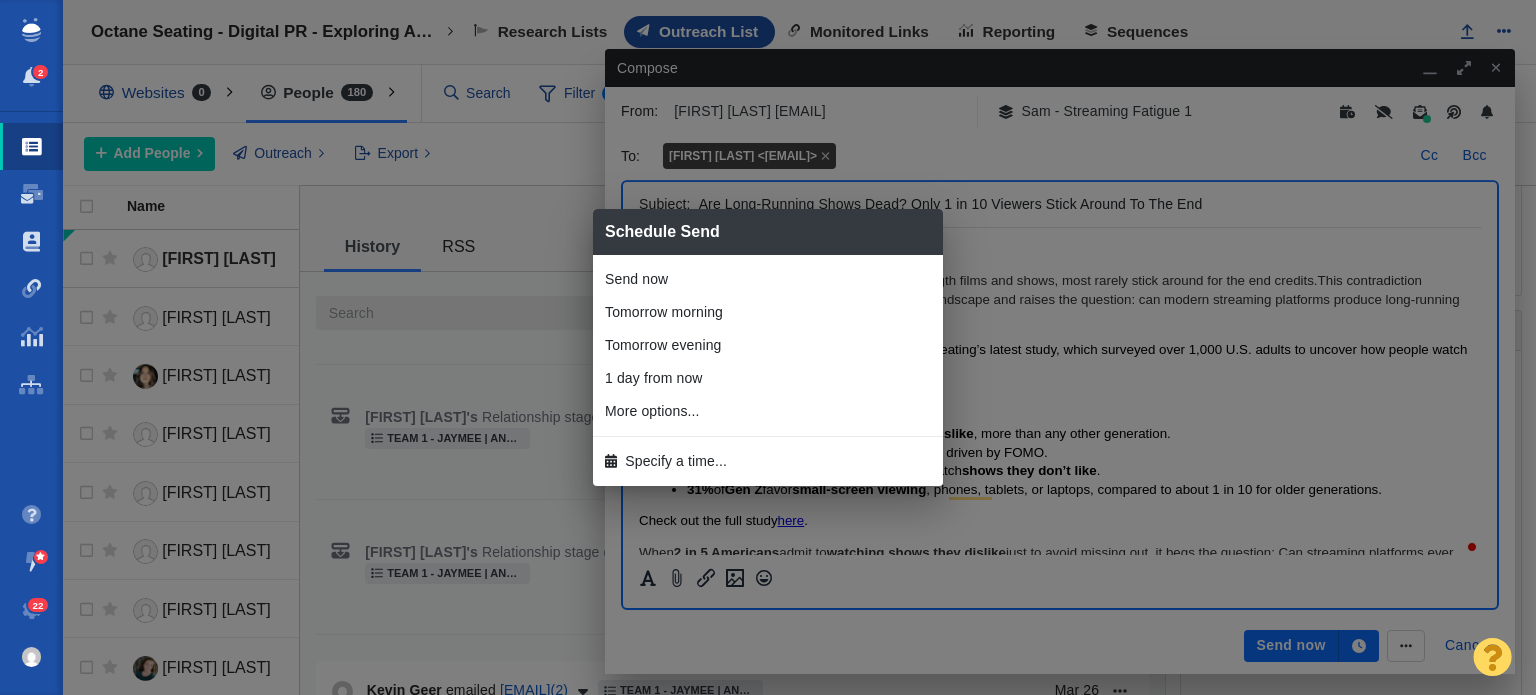 click on "Specify a time..." at bounding box center (676, 461) 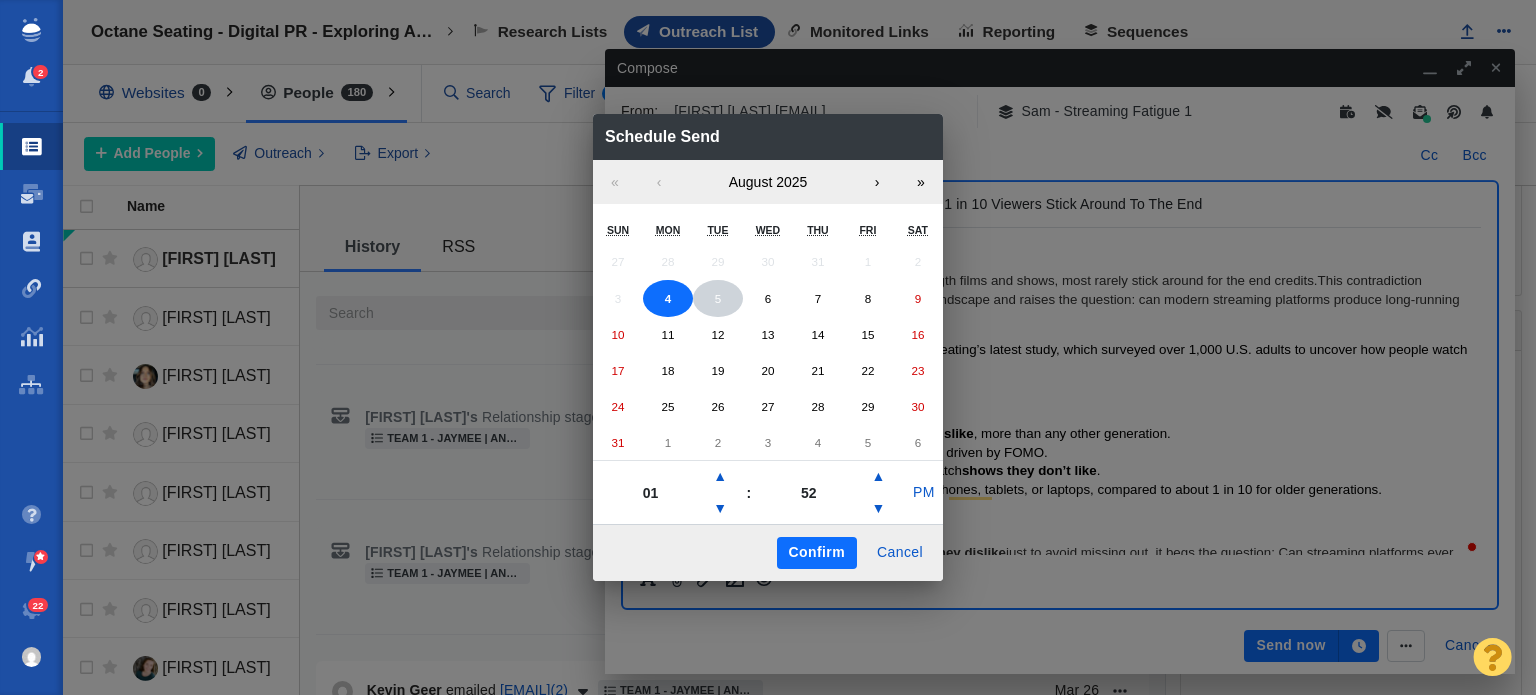 click on "2
Projects
Dashboard
Websites
People
Link Monitoring
Reports
Projects Home
Help Center
Demos and Training Sessions
Suggest a Feature
Chat With Us
Email Us
22" at bounding box center [768, 347] 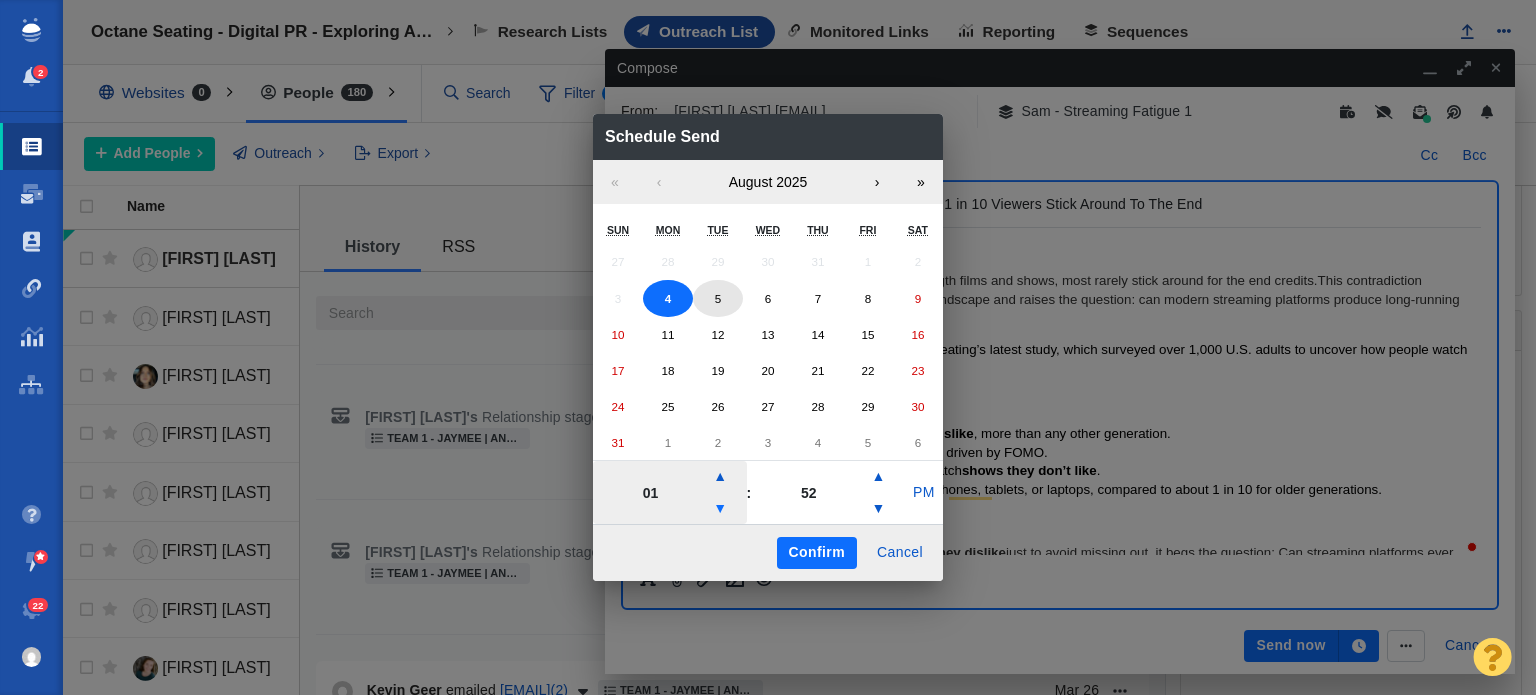 click on "▼" at bounding box center [720, 509] 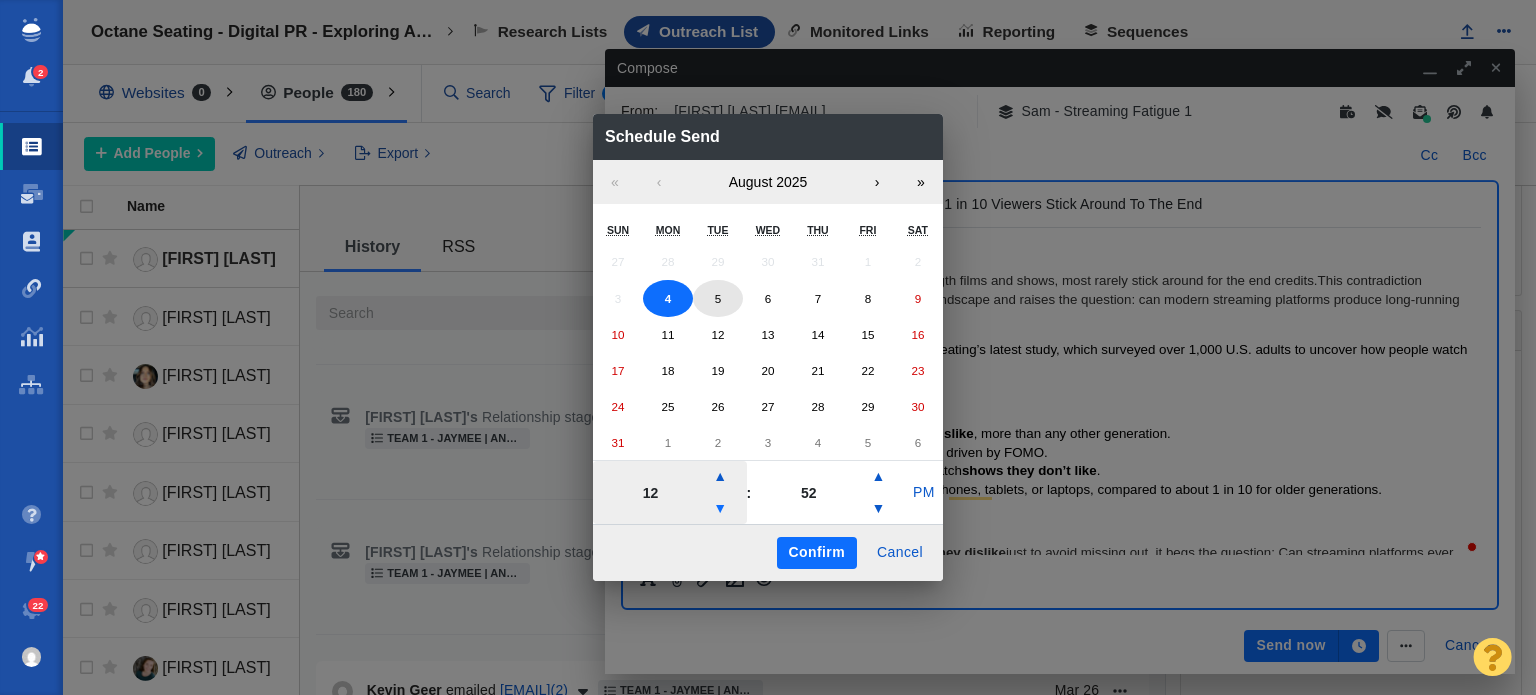 click on "▼" at bounding box center [720, 509] 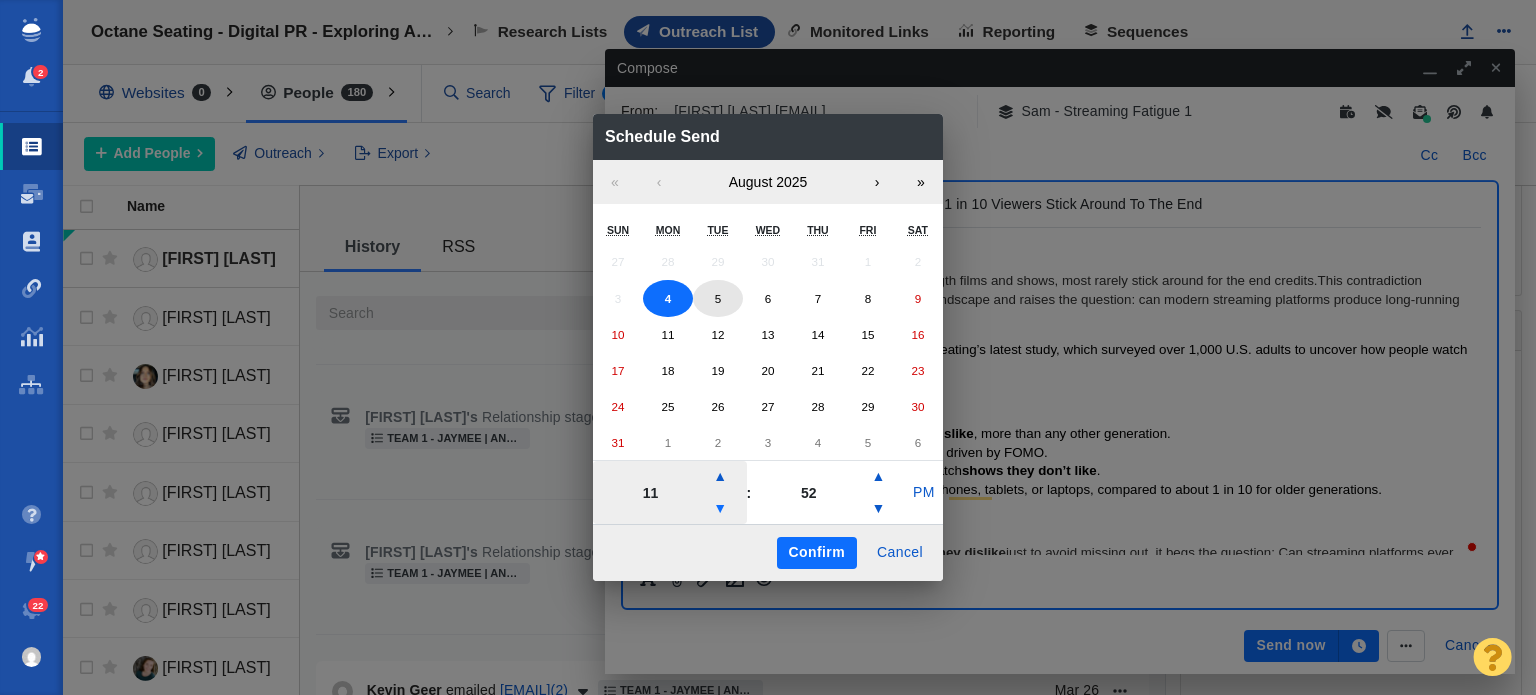 click on "▼" at bounding box center (720, 509) 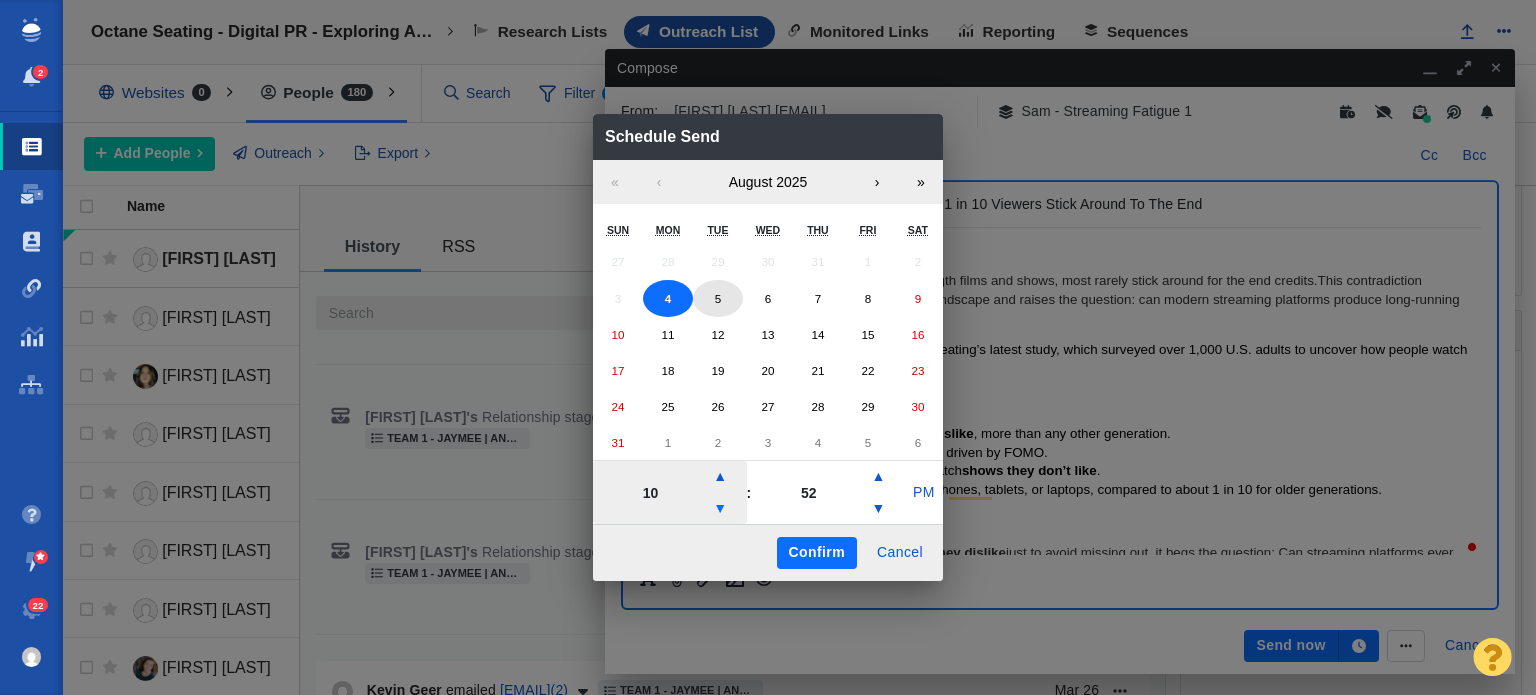 click on "▼" at bounding box center (720, 509) 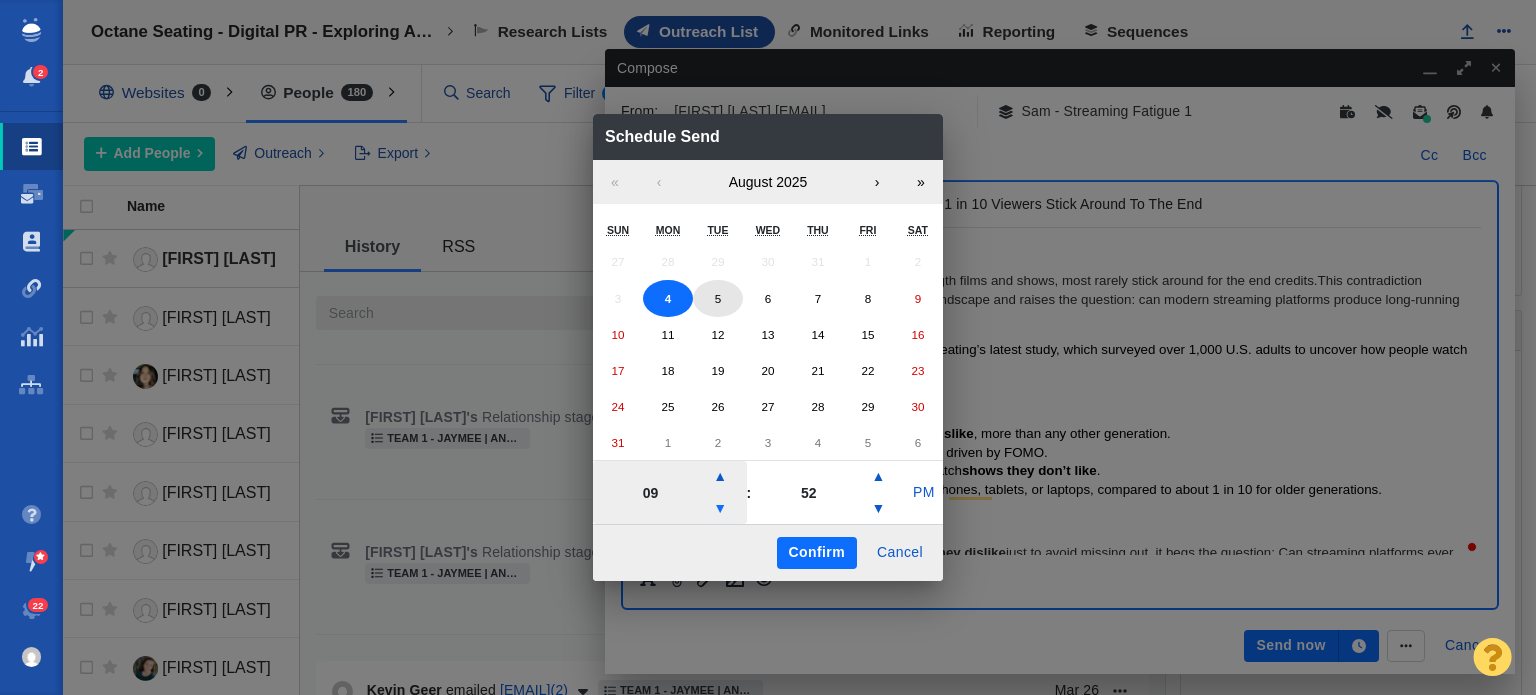 click on "▼" at bounding box center (720, 509) 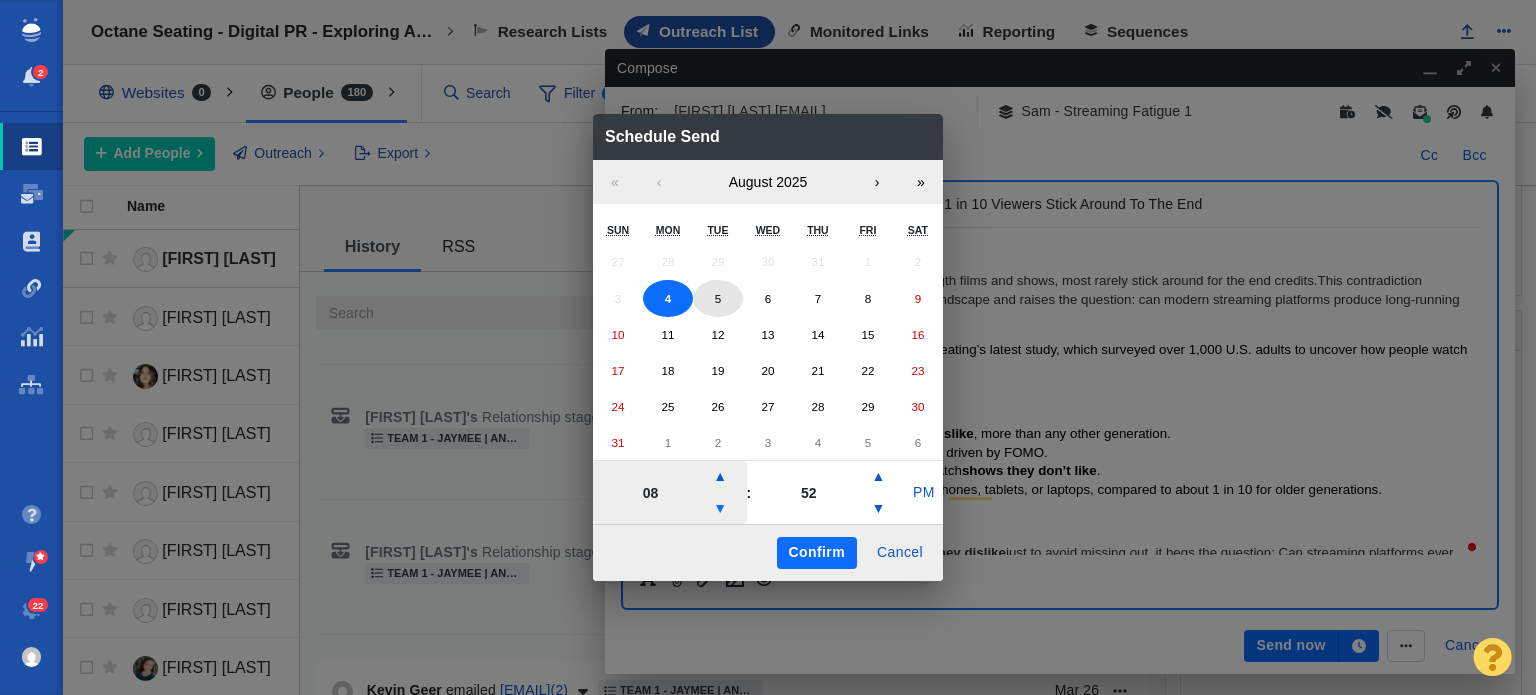 click on "▼" at bounding box center (720, 509) 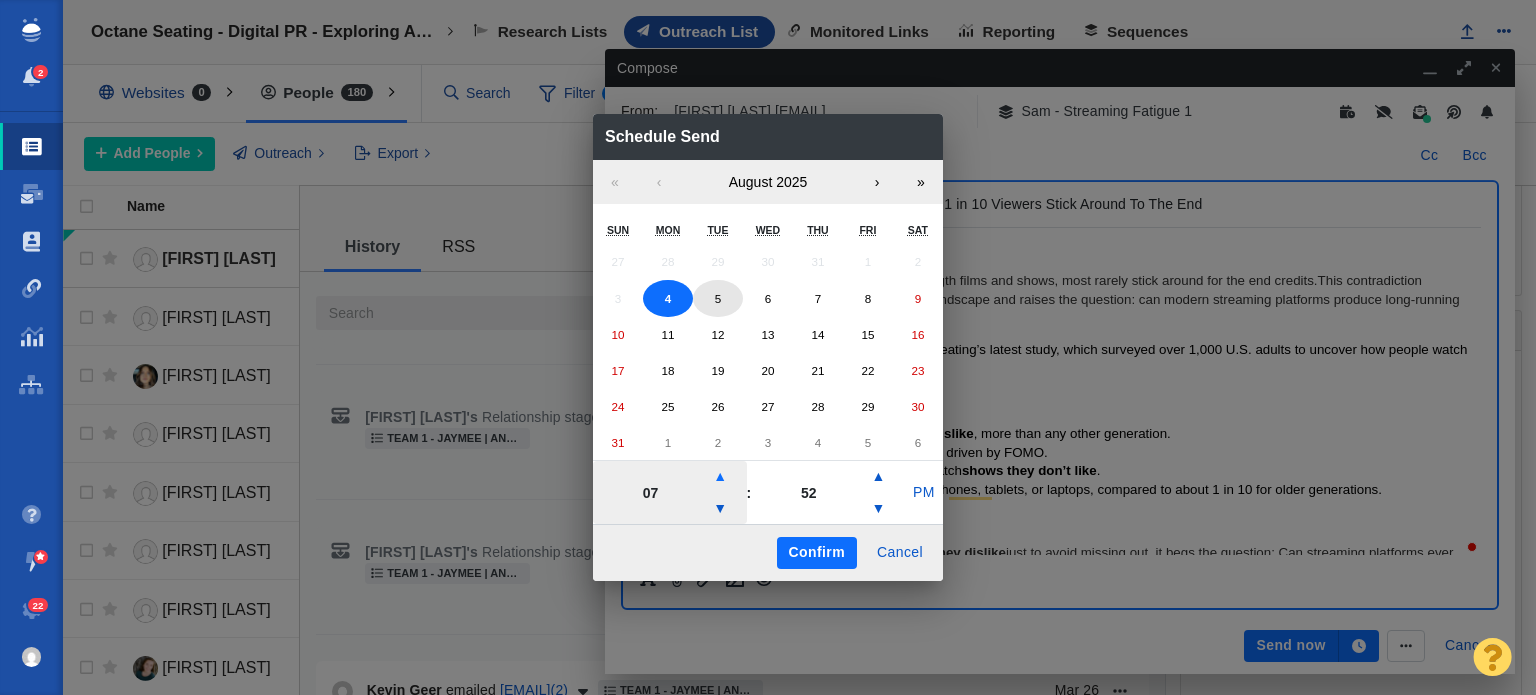 click on "▲" at bounding box center (720, 477) 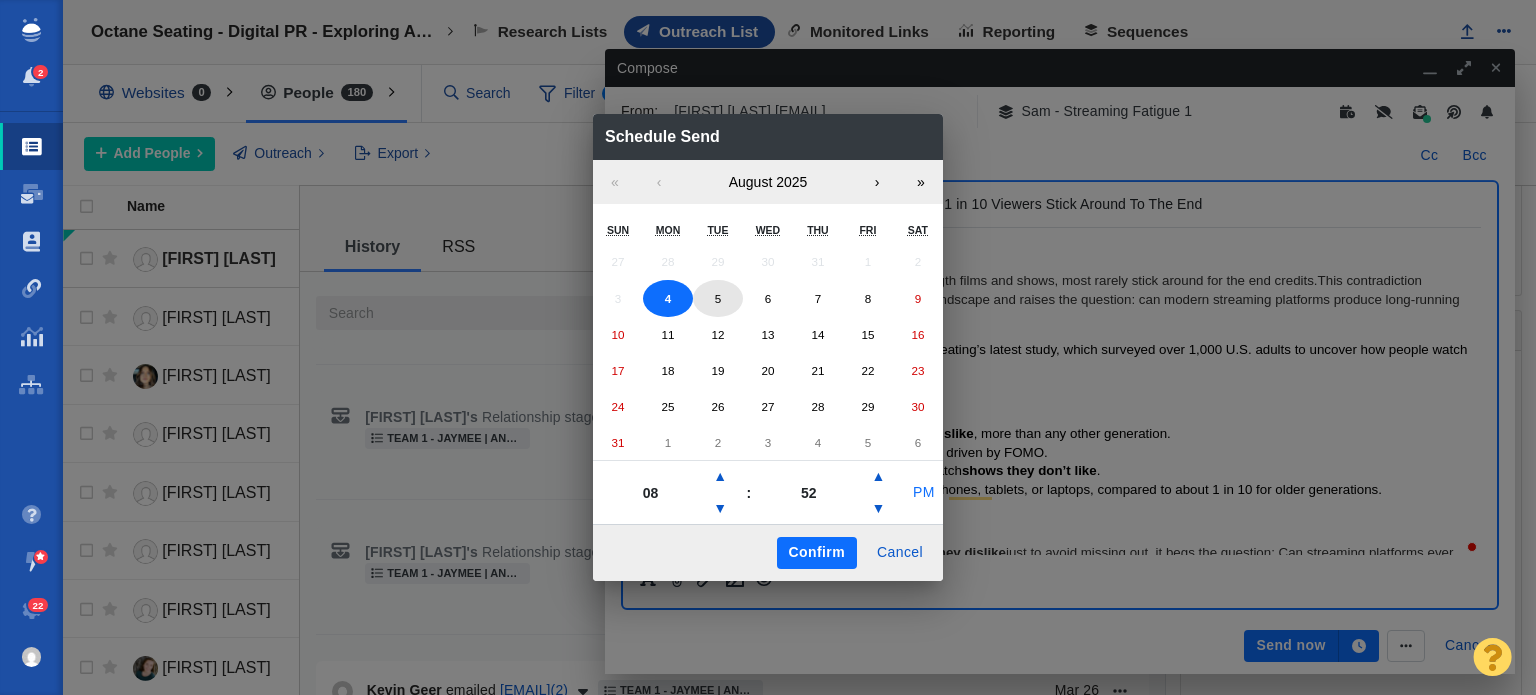 click on "PM" at bounding box center [924, 493] 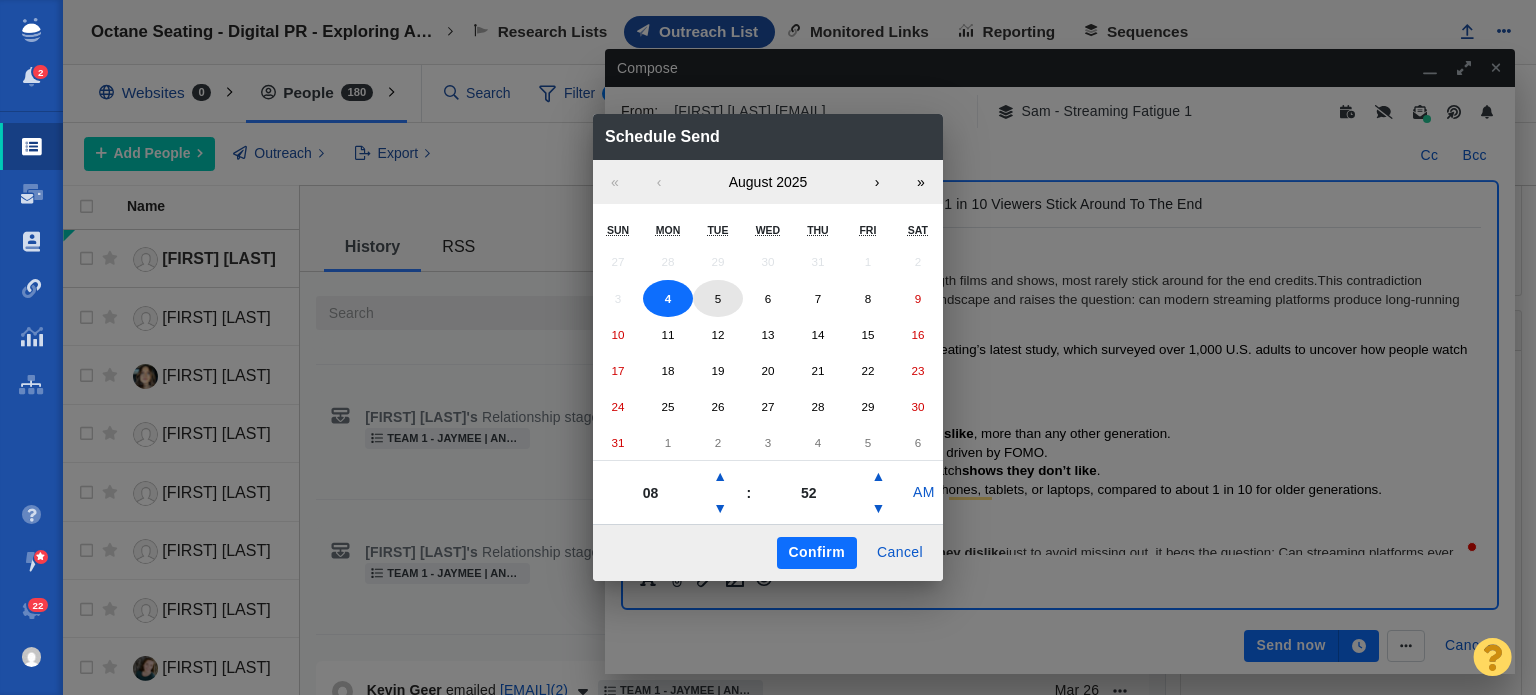 click on "Confirm Cancel" at bounding box center (768, 552) 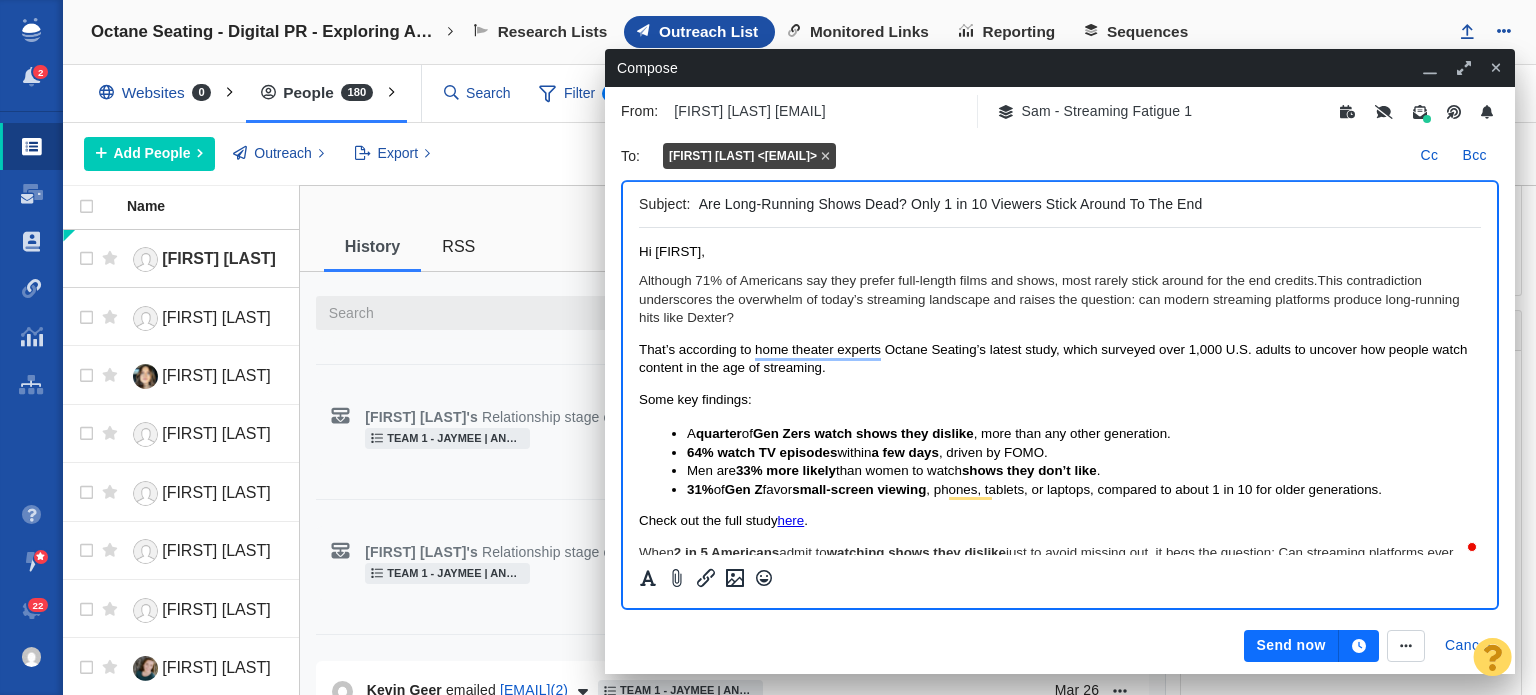 click on "Send now" at bounding box center (1291, 646) 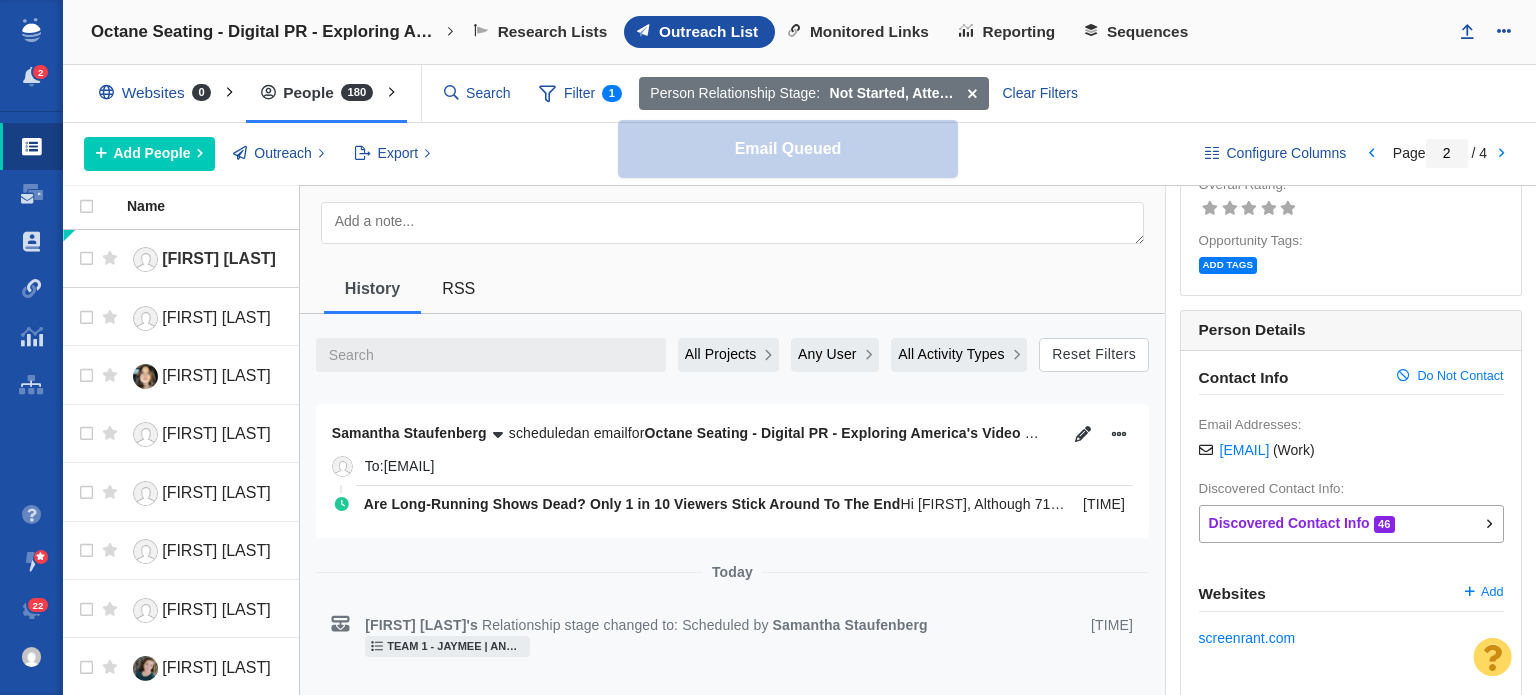 scroll, scrollTop: 0, scrollLeft: 0, axis: both 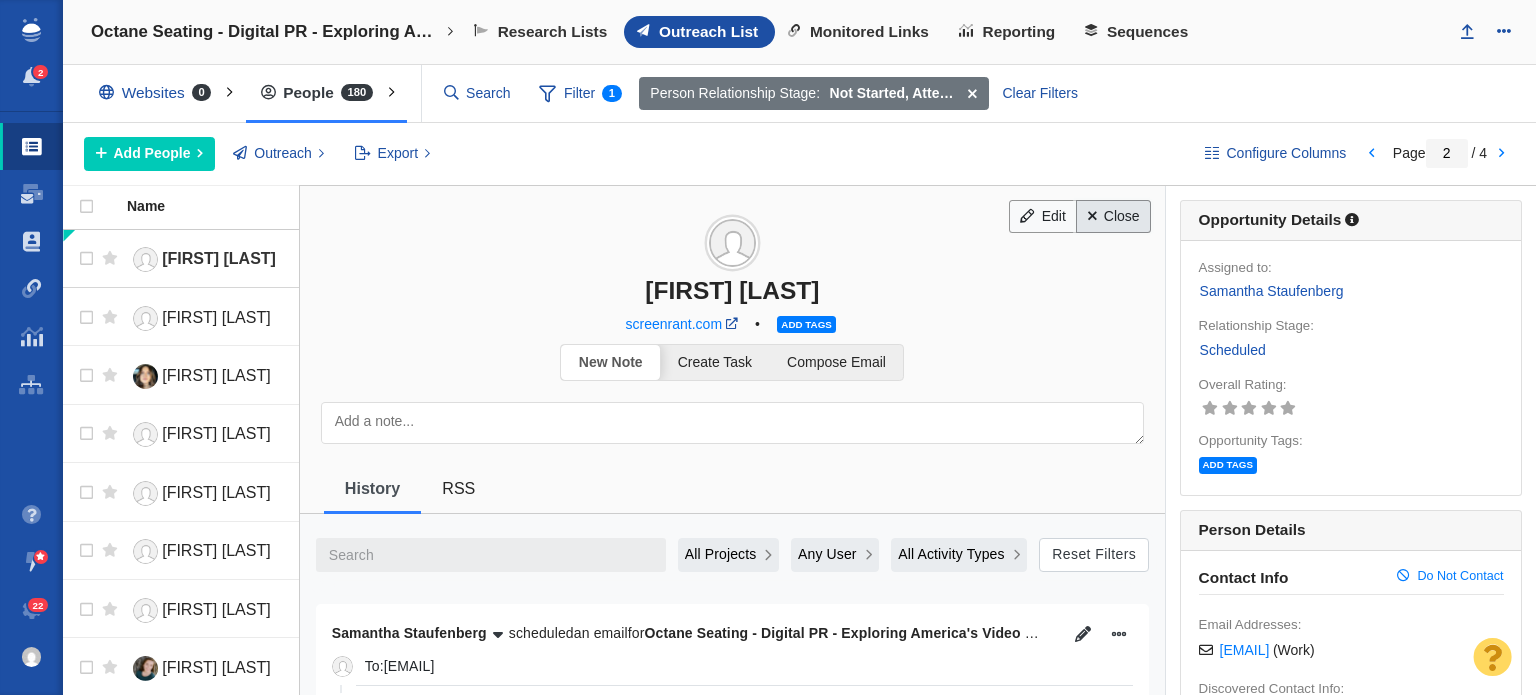 click on "Close" at bounding box center (1113, 217) 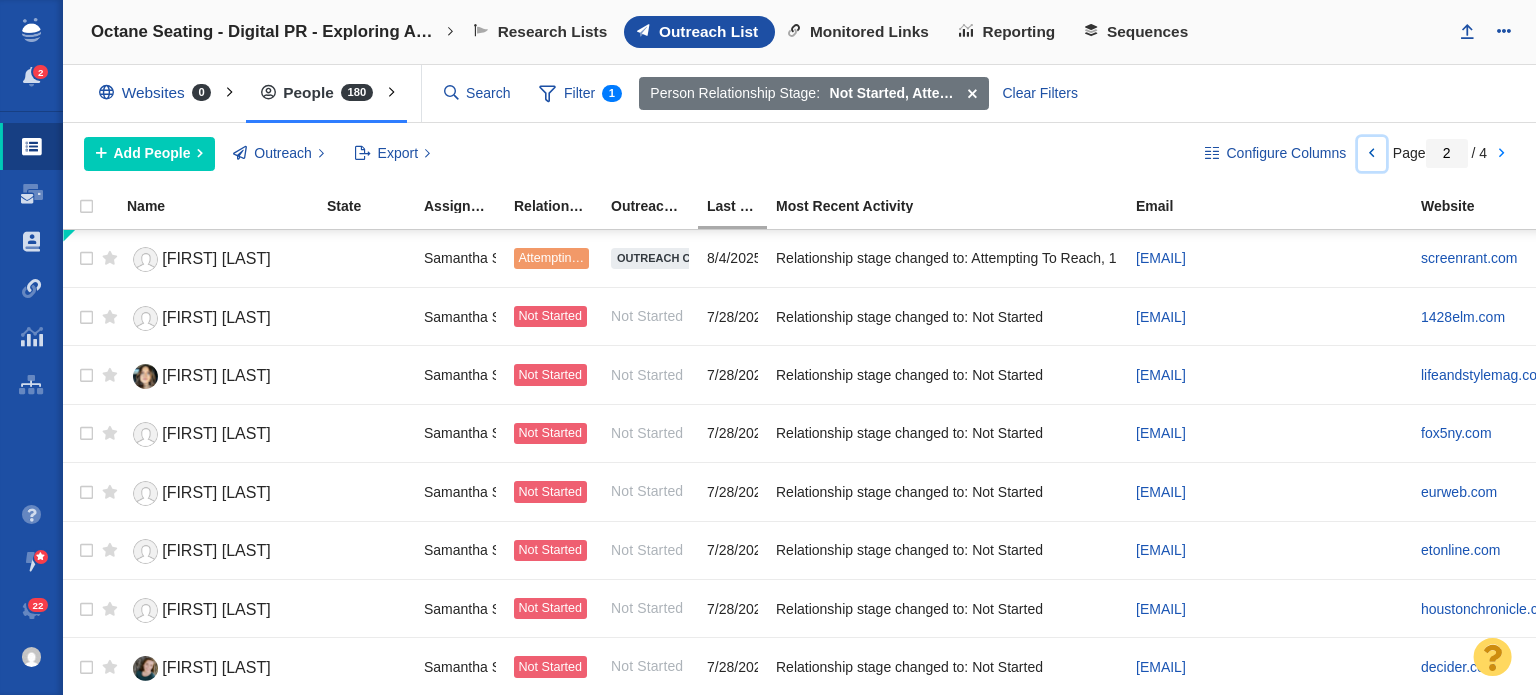 click at bounding box center (1372, 154) 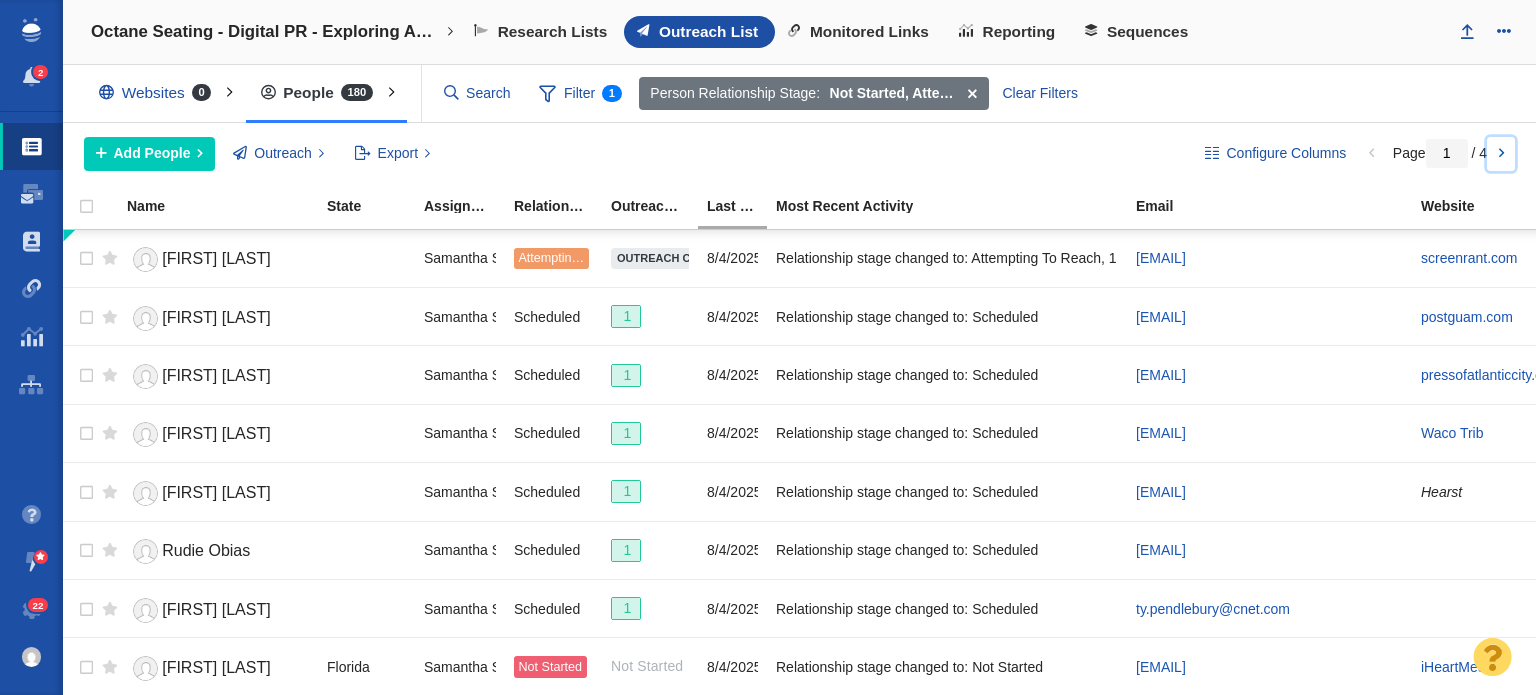 click at bounding box center [1501, 154] 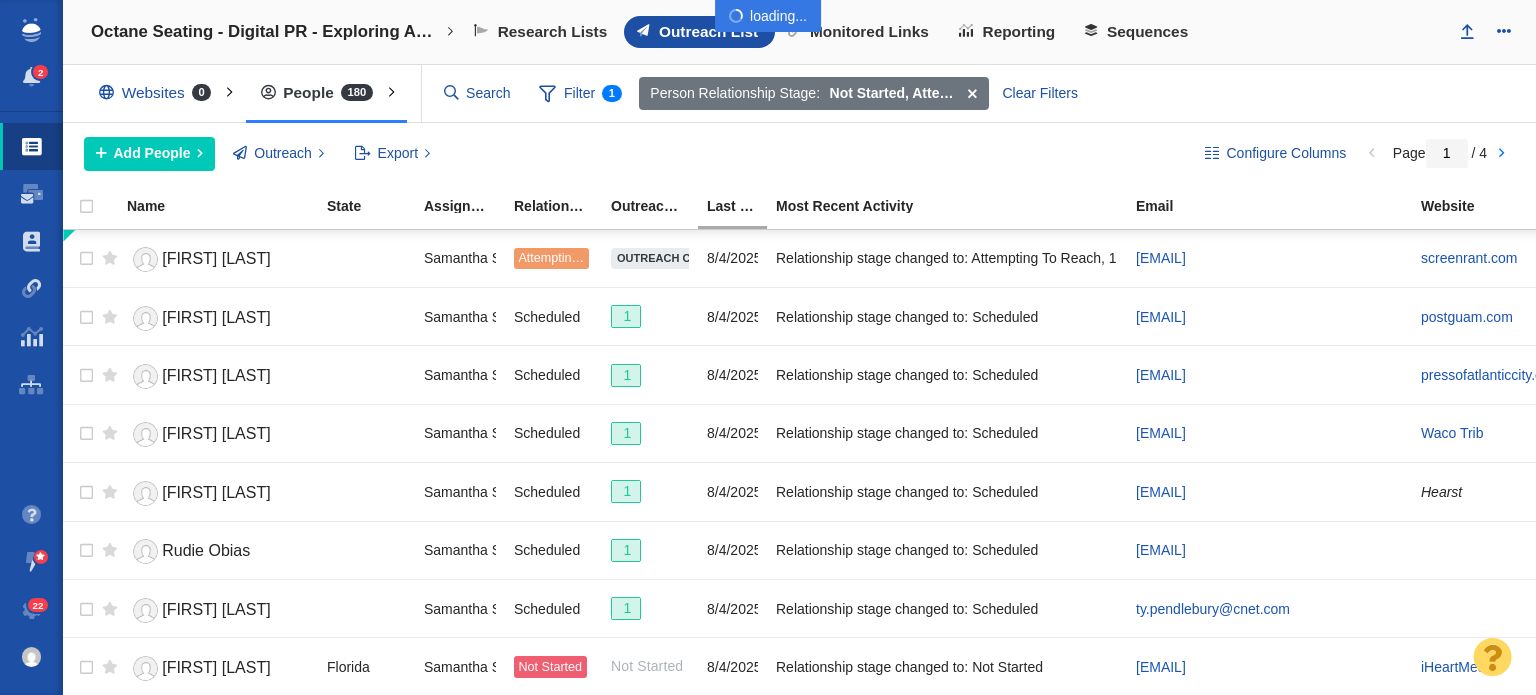 scroll, scrollTop: 0, scrollLeft: 0, axis: both 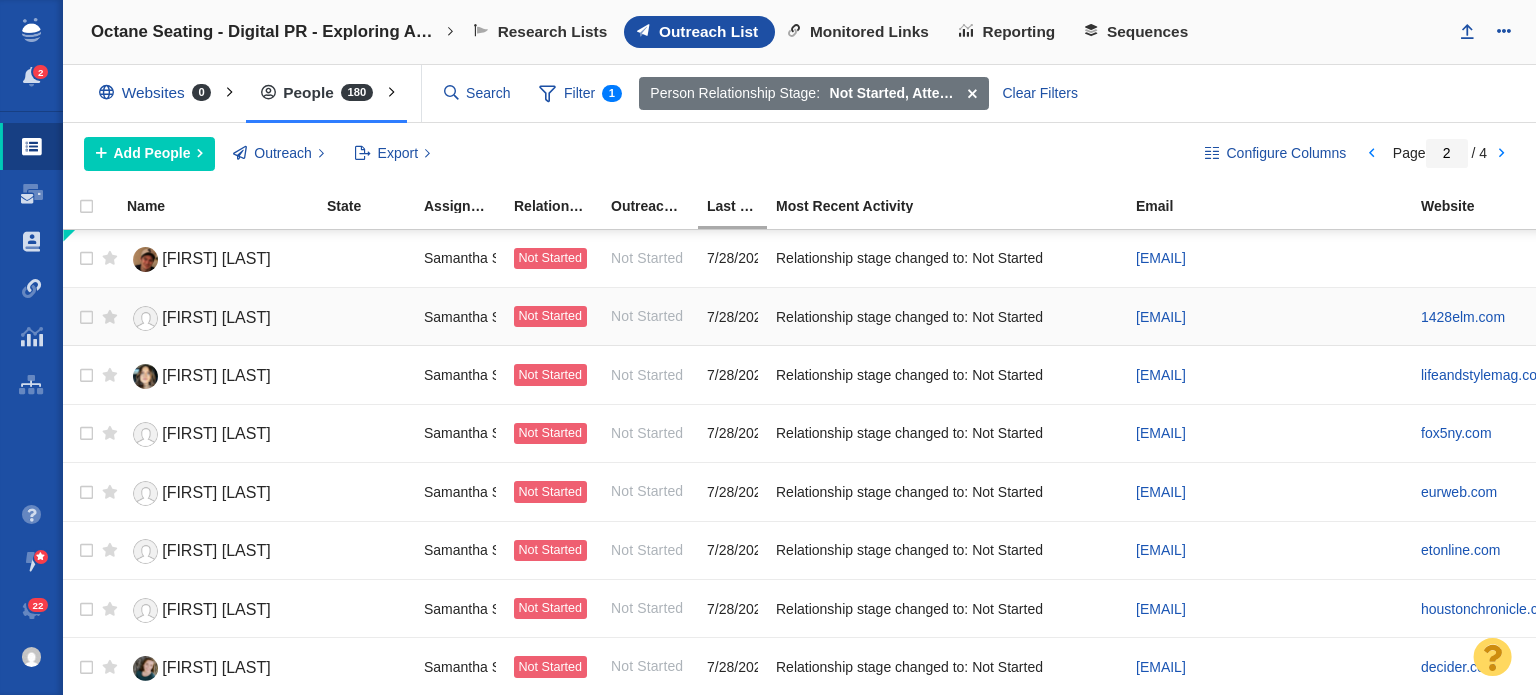 click on "[FIRST] [LAST]" at bounding box center (218, 316) 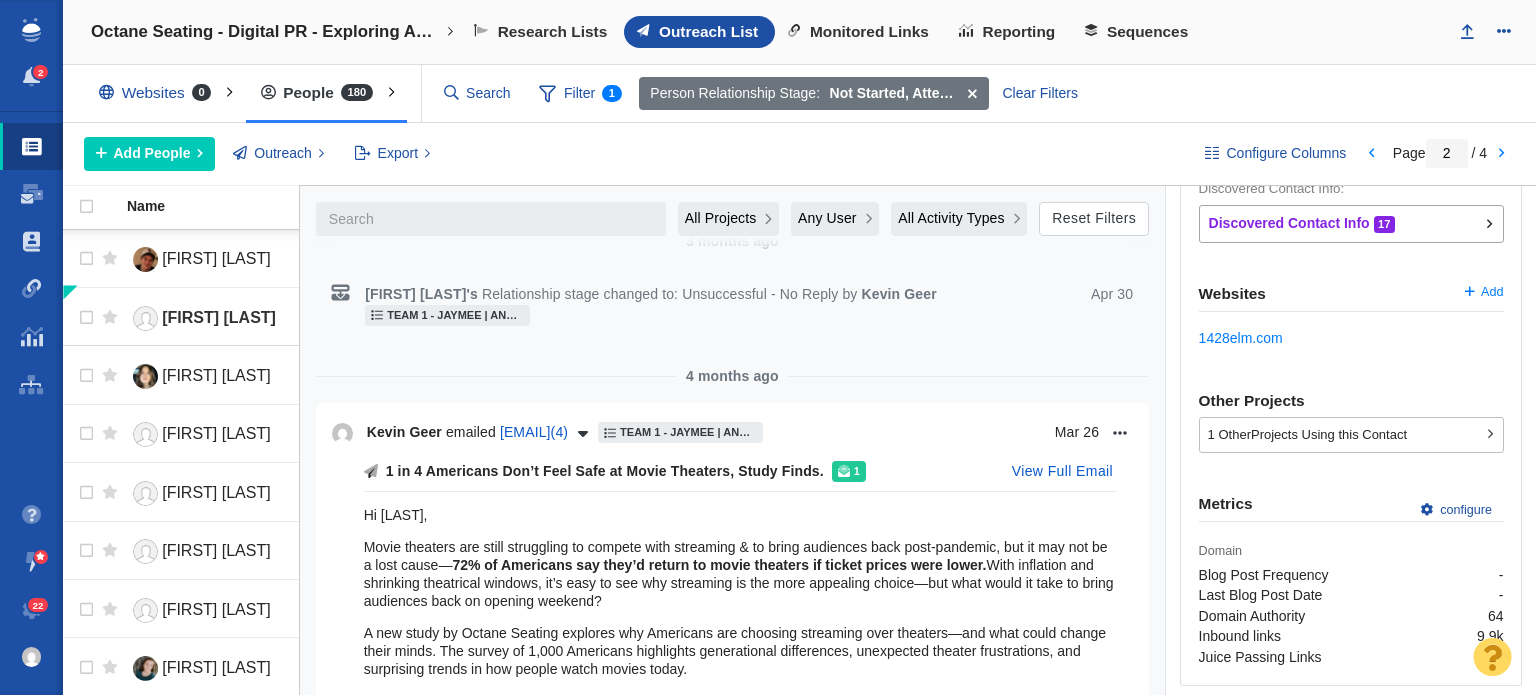 scroll, scrollTop: 0, scrollLeft: 0, axis: both 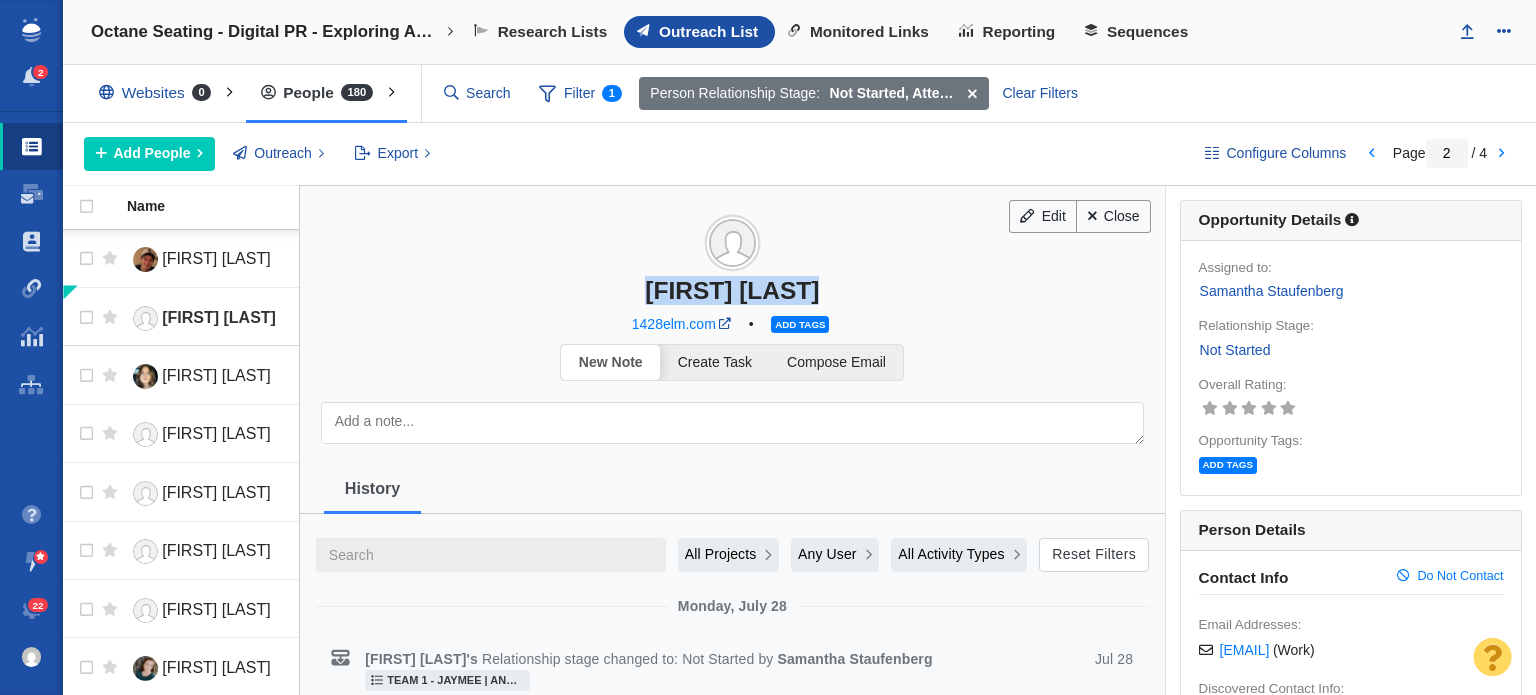 drag, startPoint x: 602, startPoint y: 296, endPoint x: 868, endPoint y: 301, distance: 266.047 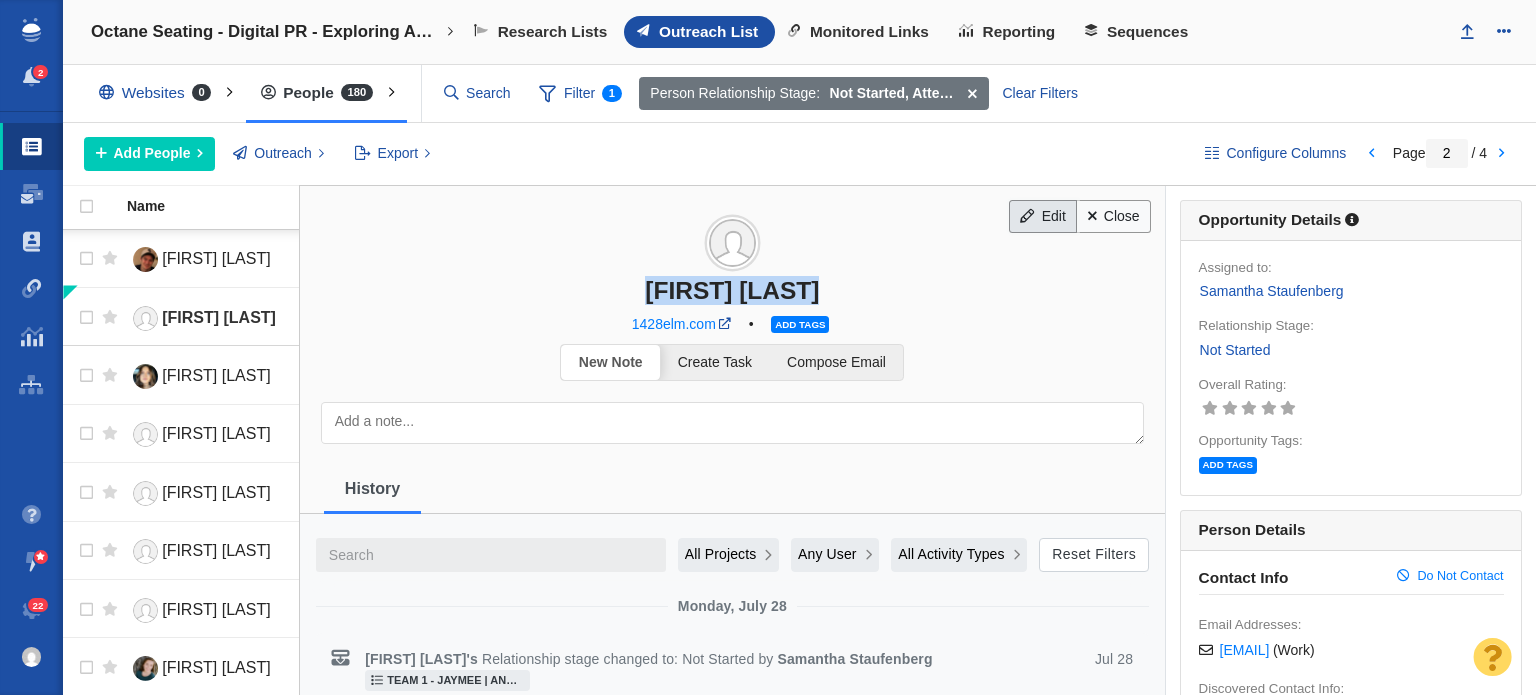 click on "Edit" at bounding box center (1043, 217) 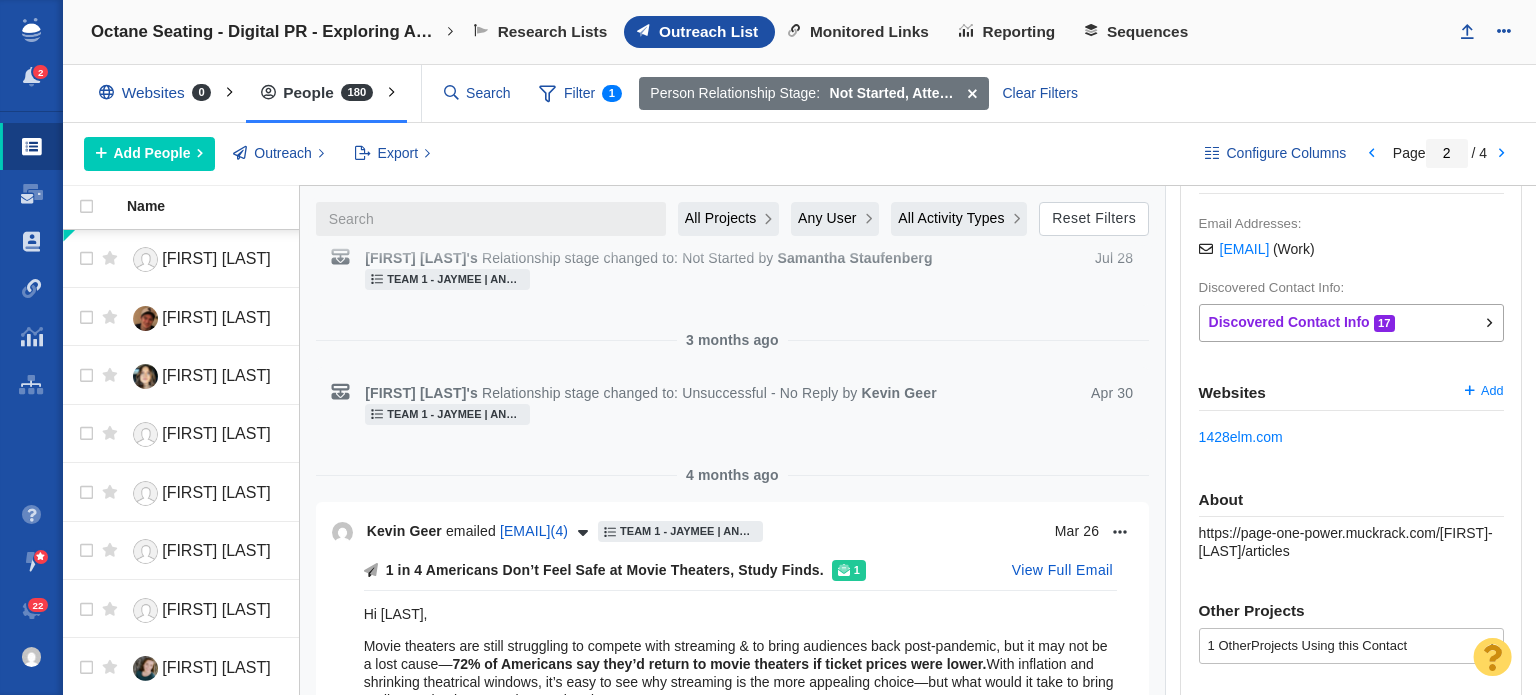scroll, scrollTop: 500, scrollLeft: 0, axis: vertical 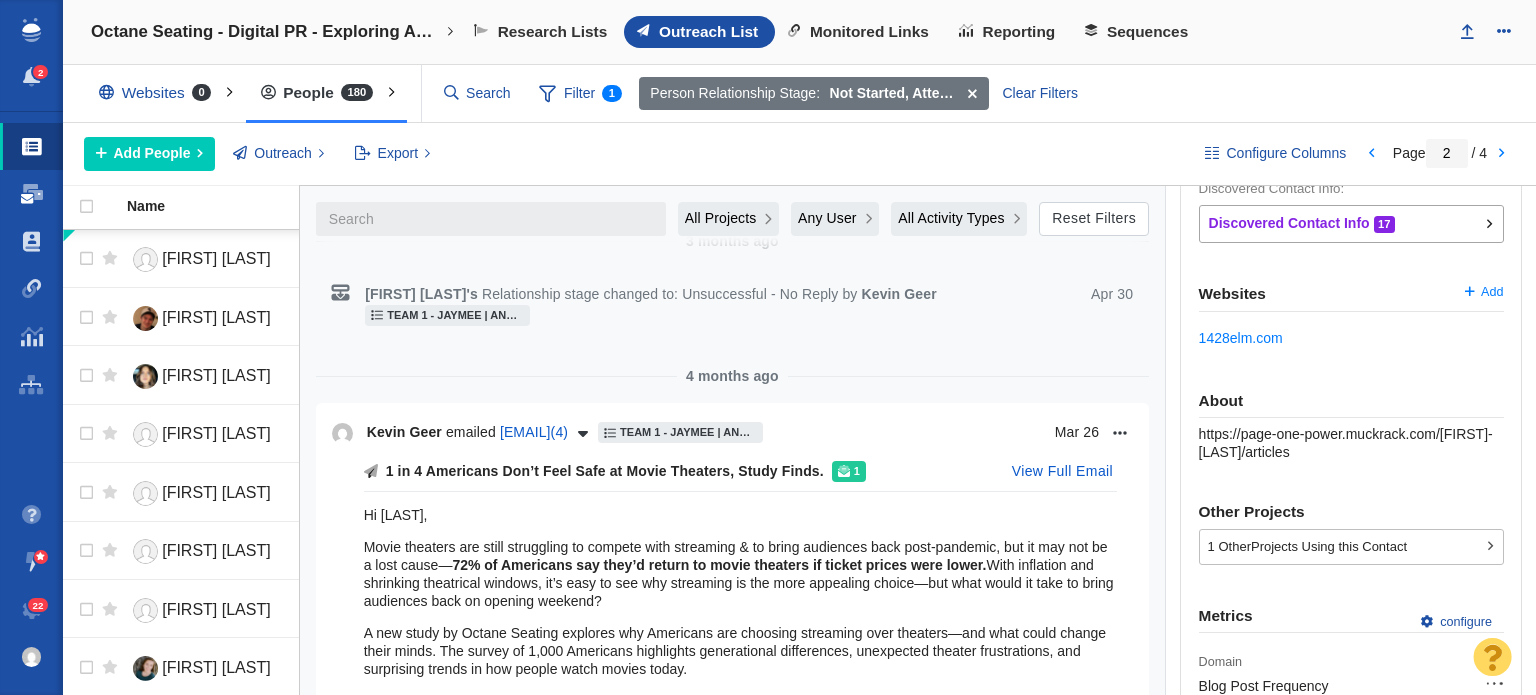 click at bounding box center [32, 194] 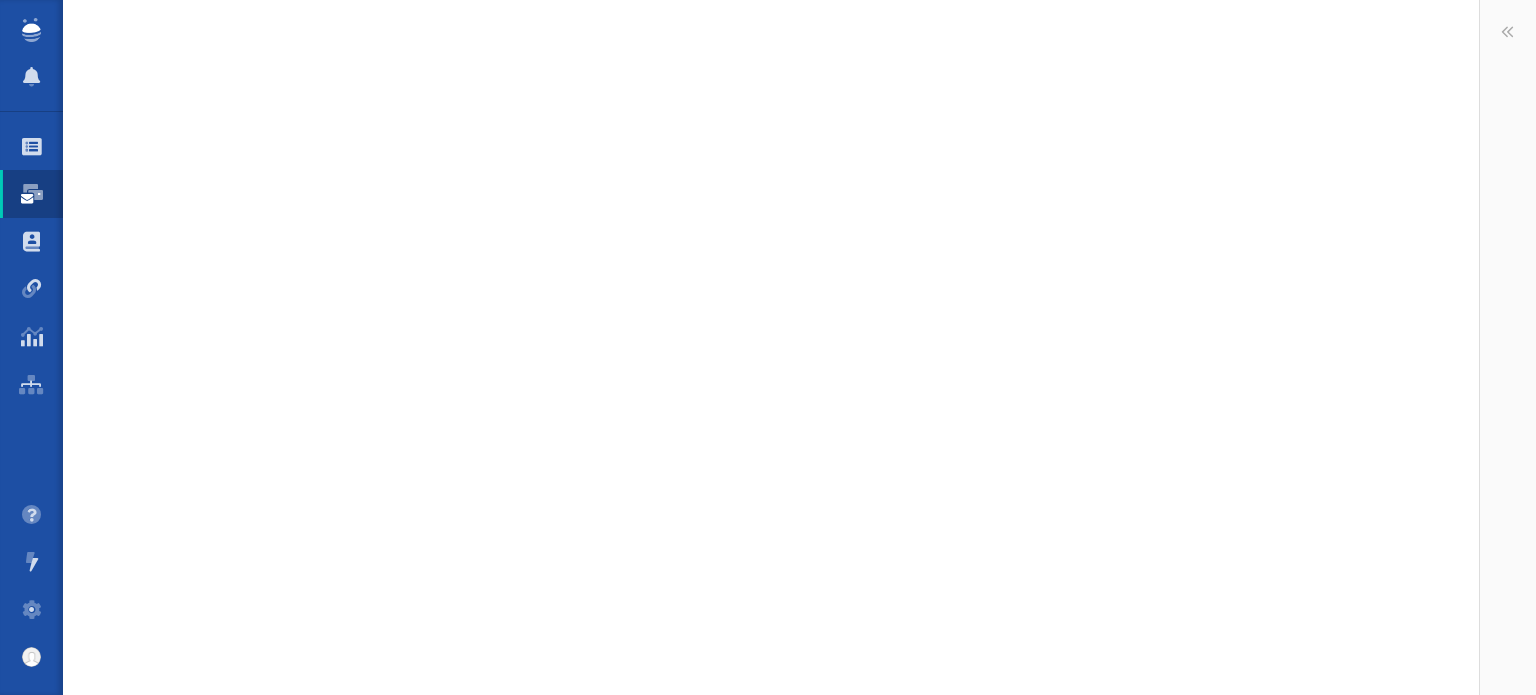 scroll, scrollTop: 0, scrollLeft: 0, axis: both 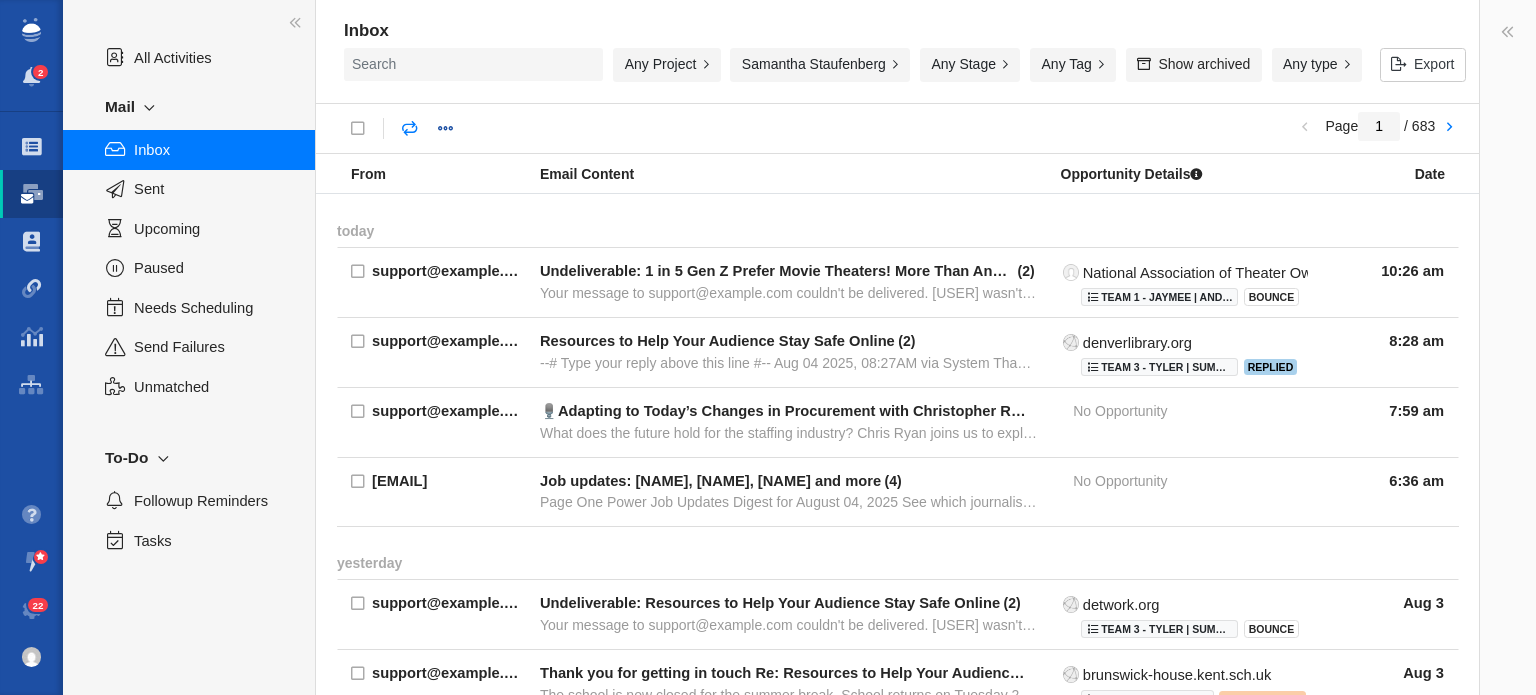 drag, startPoint x: 724, startPoint y: 64, endPoint x: 704, endPoint y: 57, distance: 21.189621 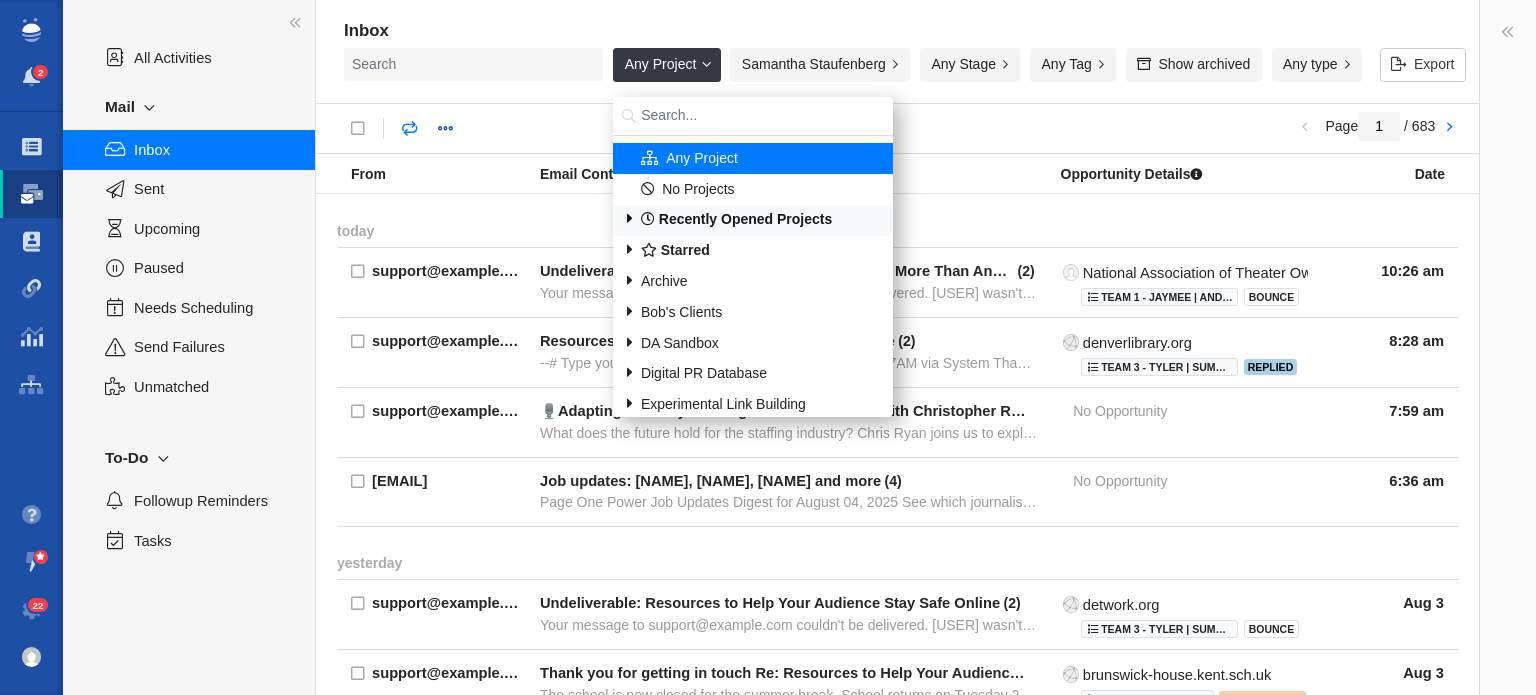 click on "Recently Opened Projects" at bounding box center [753, 220] 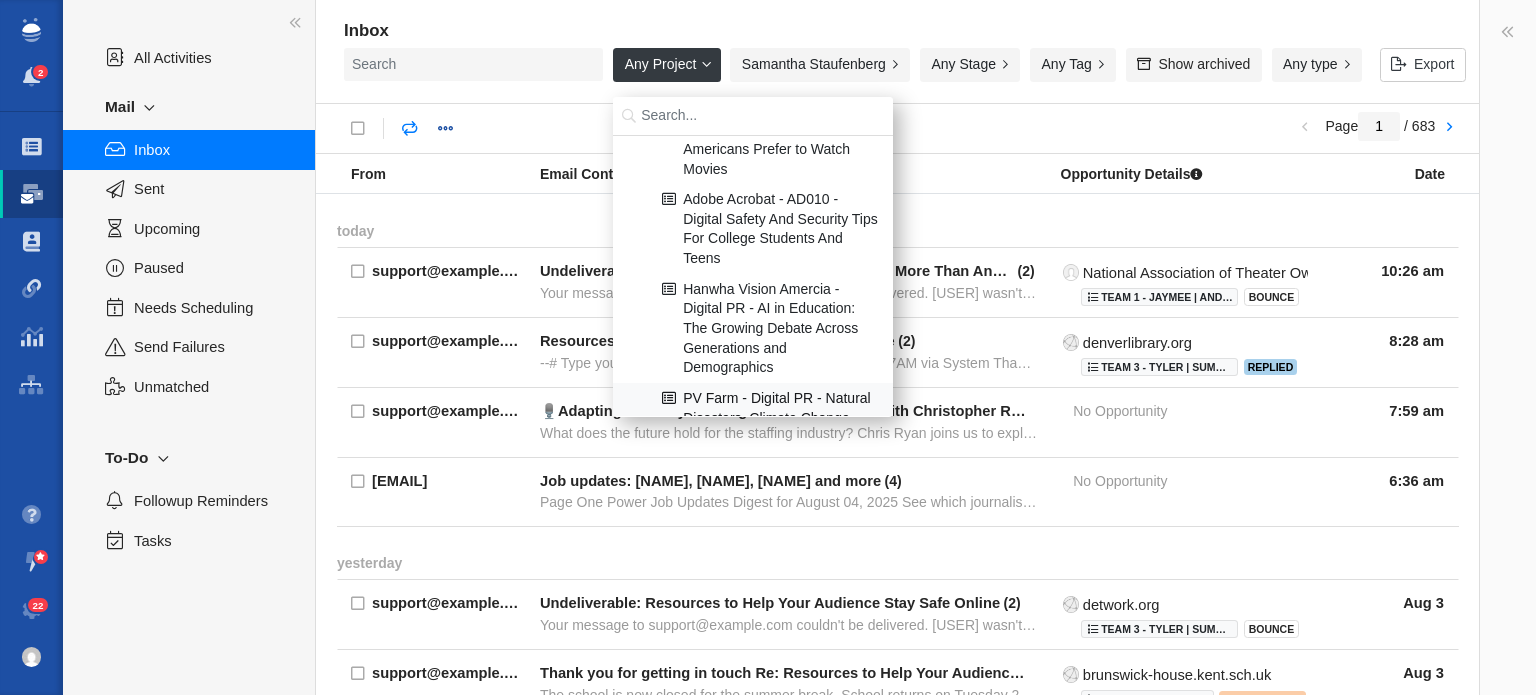scroll, scrollTop: 100, scrollLeft: 0, axis: vertical 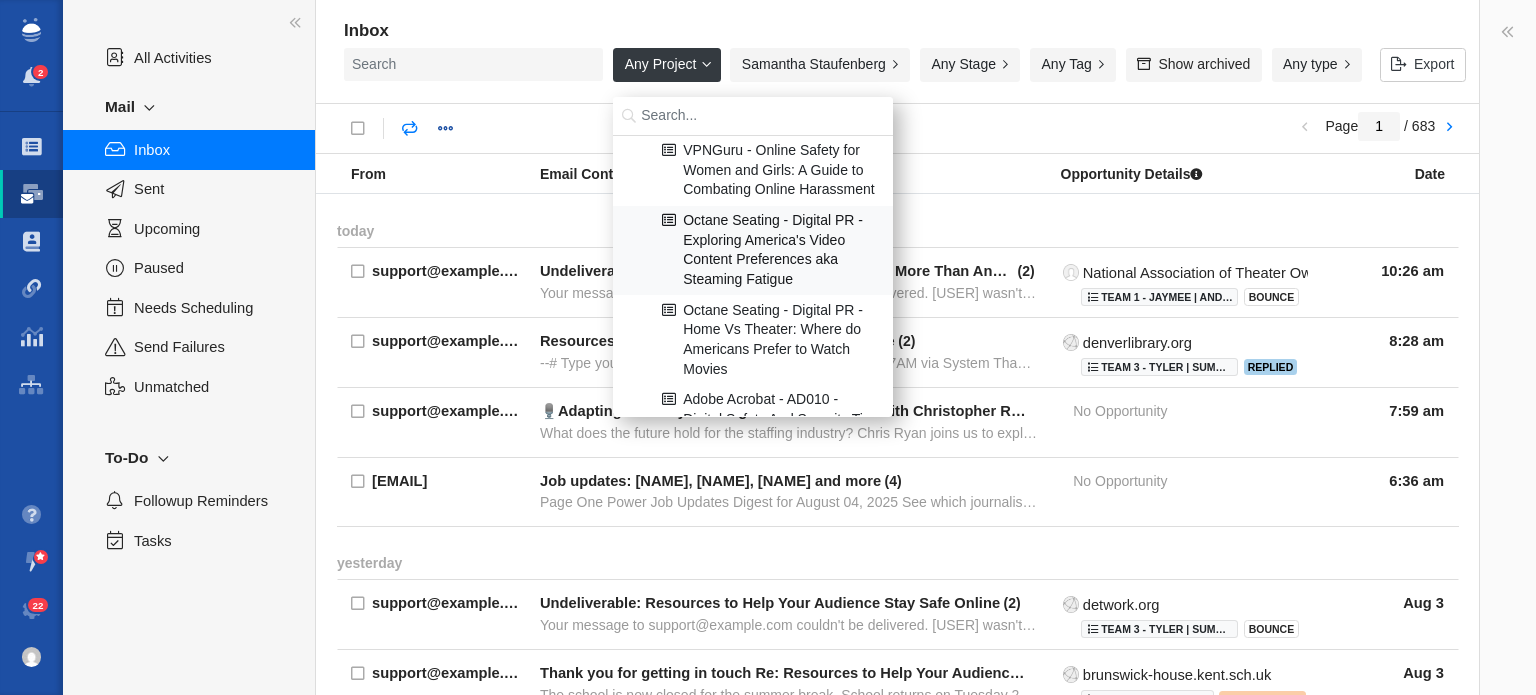 click on "Octane Seating - Digital PR - Exploring America's Video Content Preferences aka Steaming Fatigue" at bounding box center [754, 251] 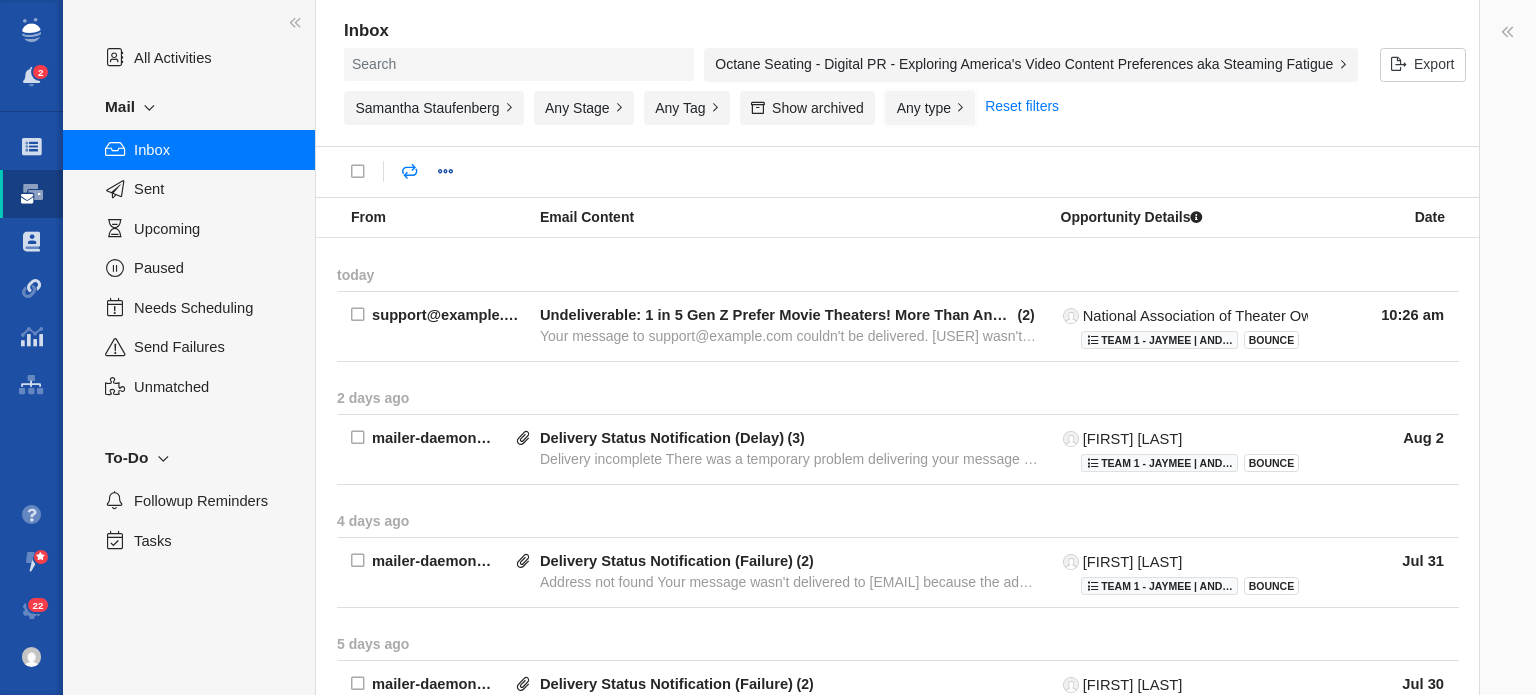 click on "Any type" at bounding box center (930, 108) 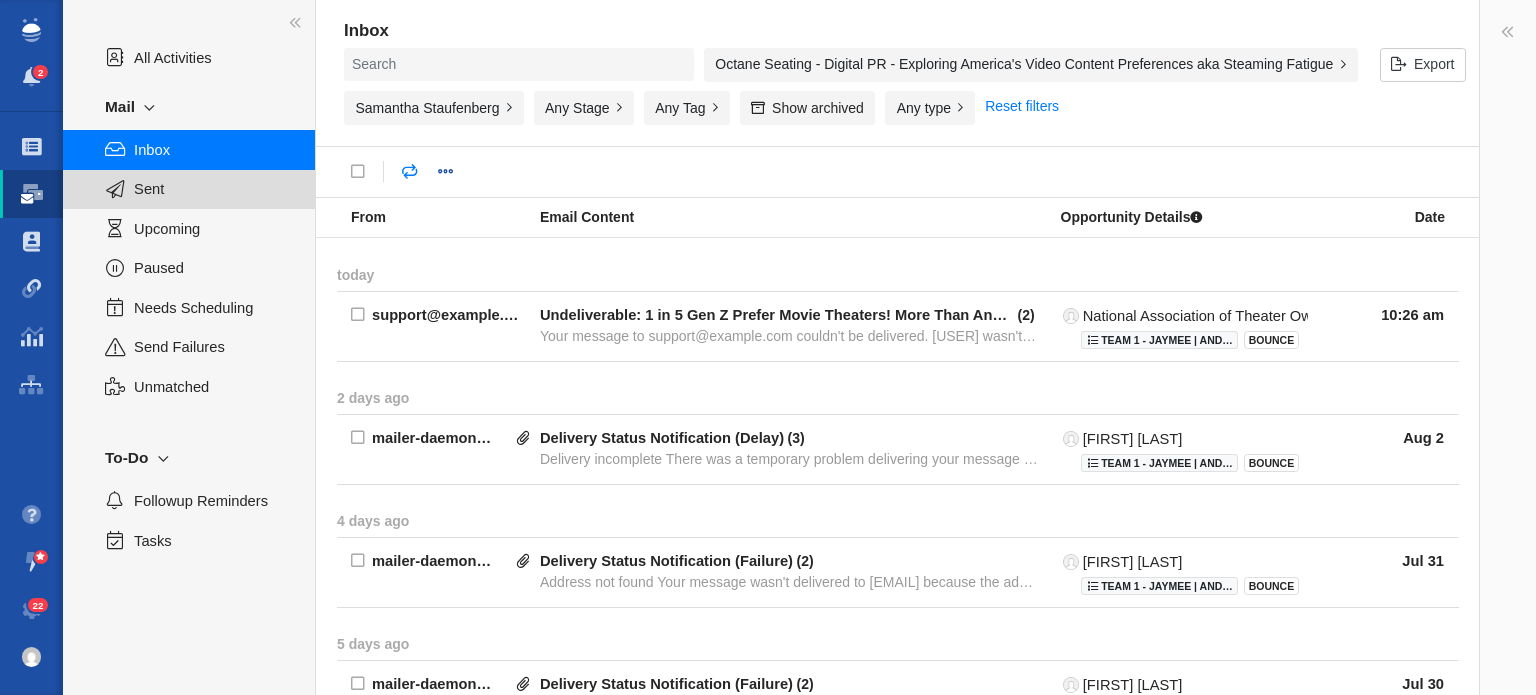 click on "Sent" at bounding box center [189, 189] 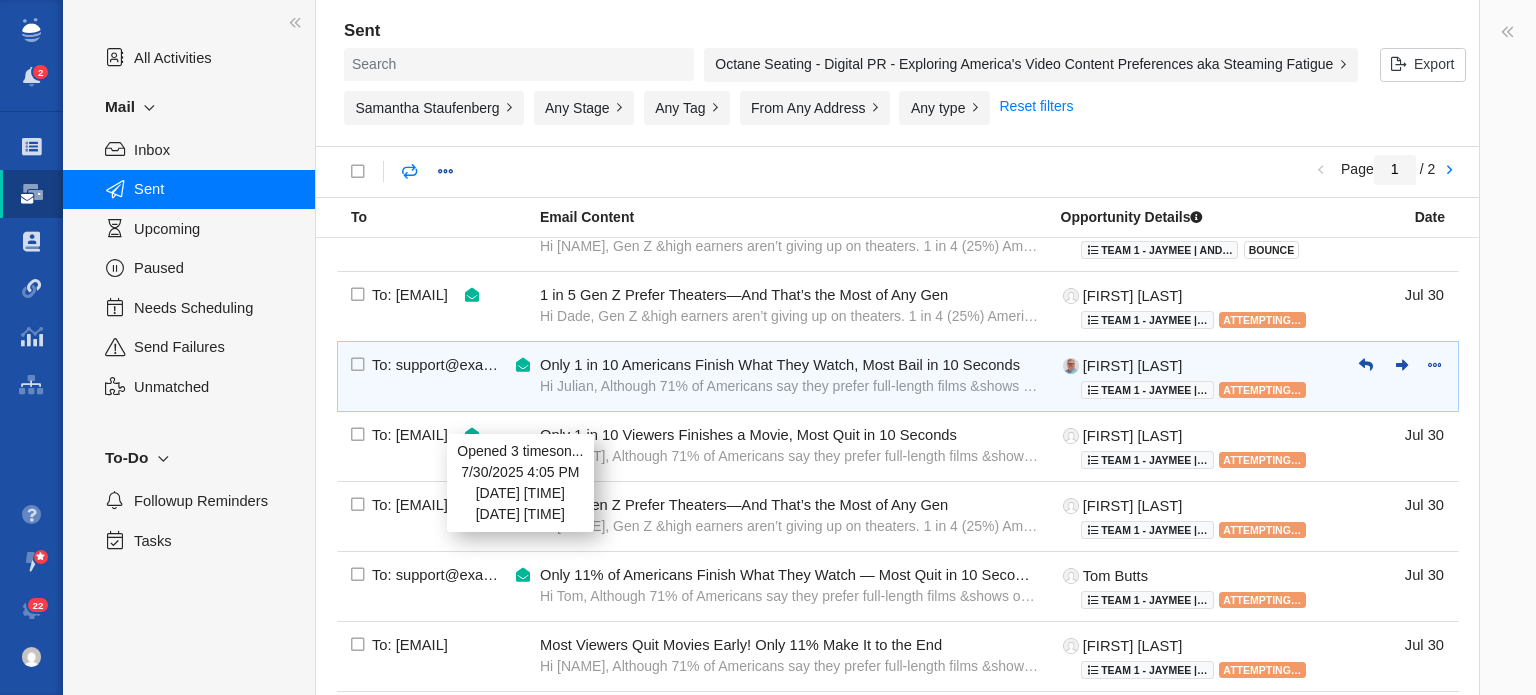 scroll, scrollTop: 1484, scrollLeft: 0, axis: vertical 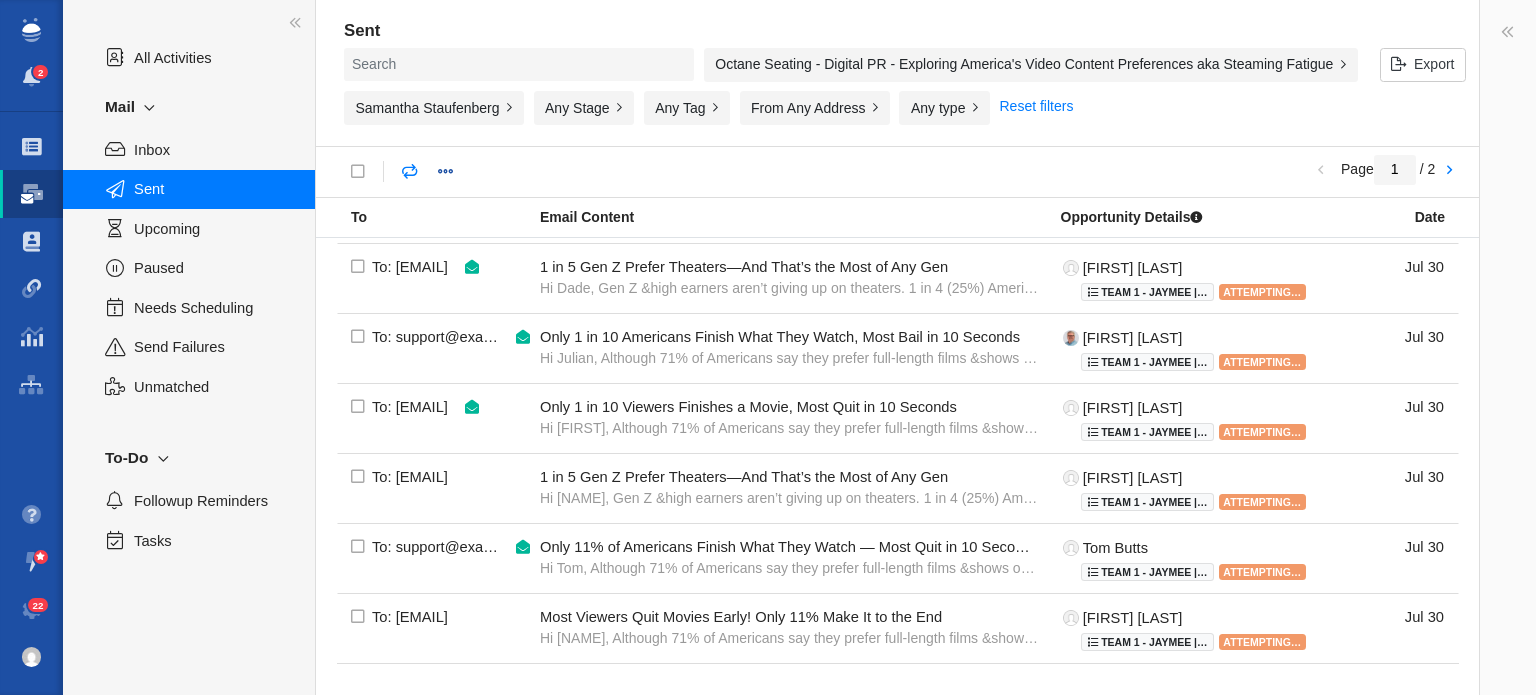 click on "Octane Seating - Digital PR - Exploring America's Video Content Preferences aka Steaming Fatigue" at bounding box center [1031, 65] 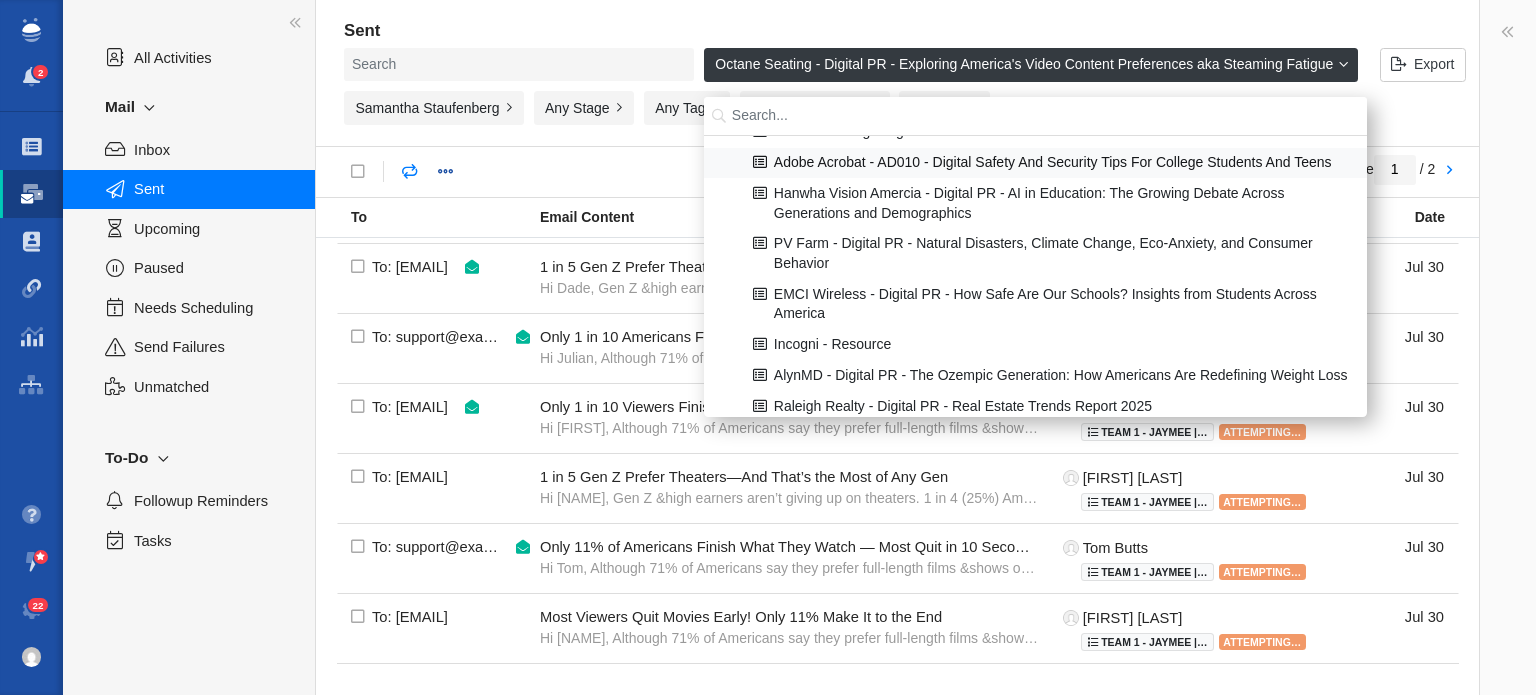 scroll, scrollTop: 200, scrollLeft: 0, axis: vertical 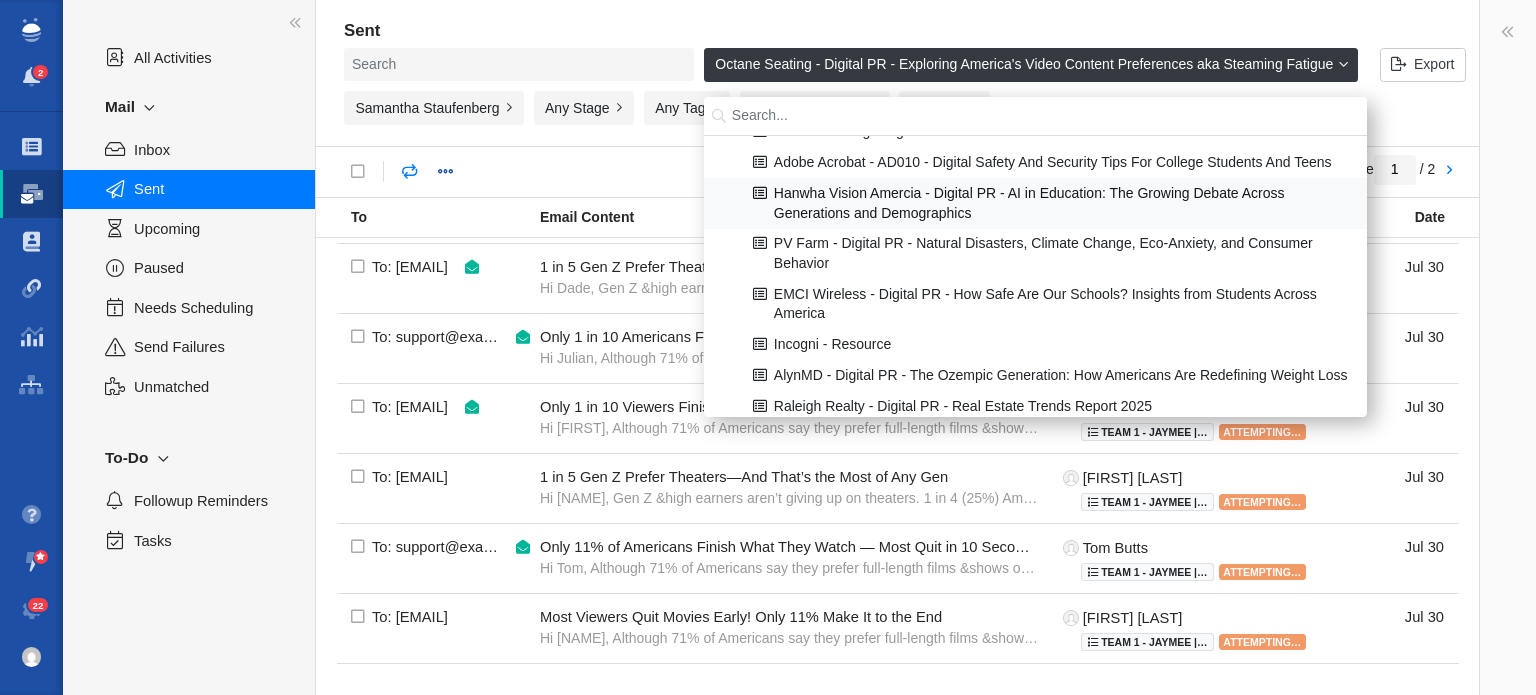 click on "Hanwha Vision Amercia - Digital PR - AI in Education: The Growing Debate Across Generations and Demographics" at bounding box center [1036, 203] 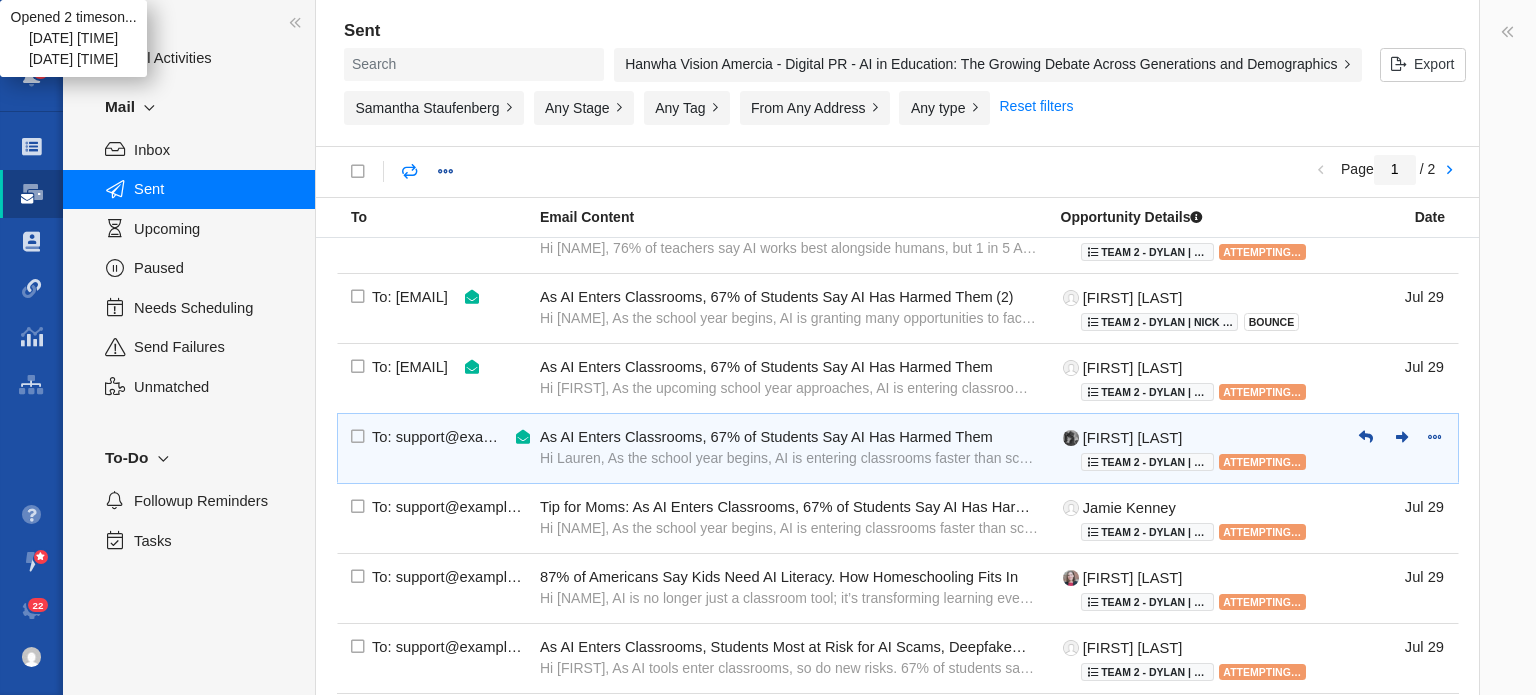 scroll, scrollTop: 1431, scrollLeft: 0, axis: vertical 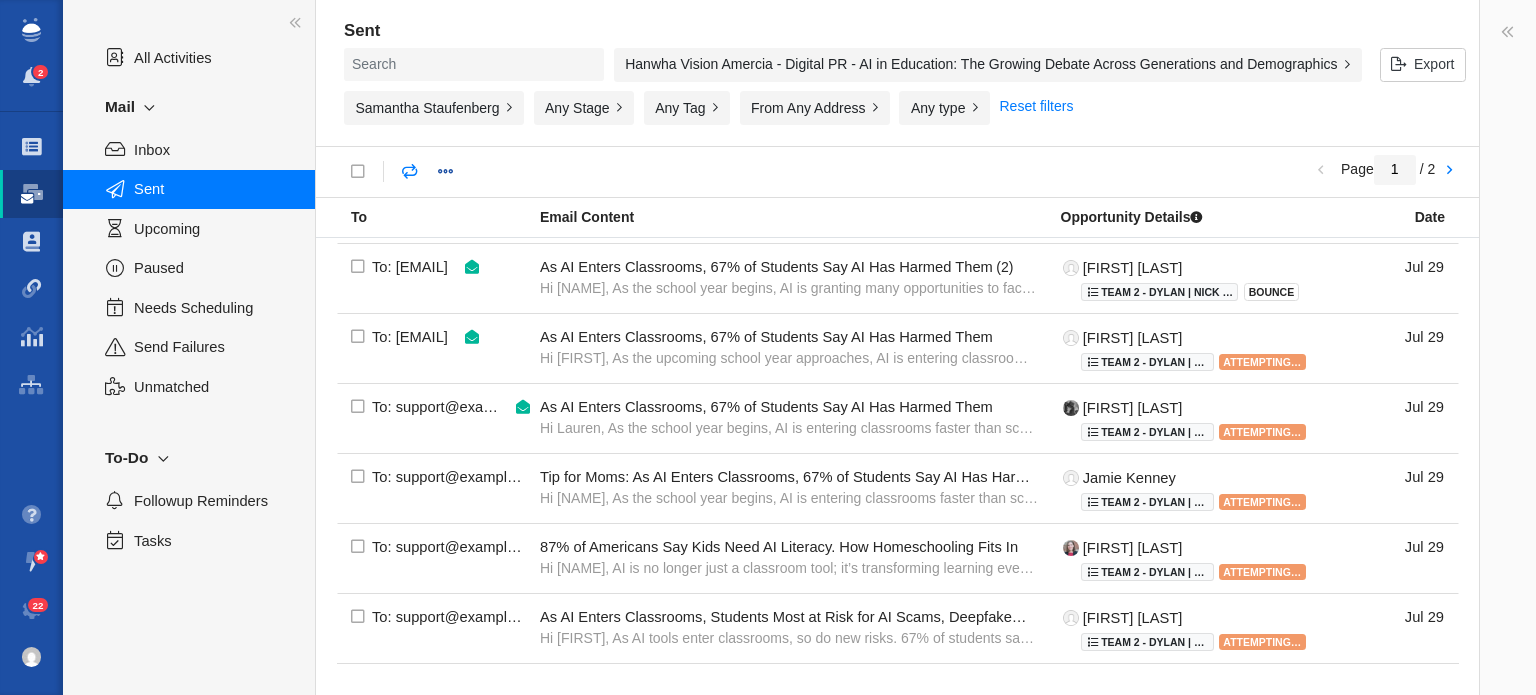 click on "Hanwha Vision Amercia - Digital PR - AI in Education: The Growing Debate Across Generations and Demographics" at bounding box center (988, 65) 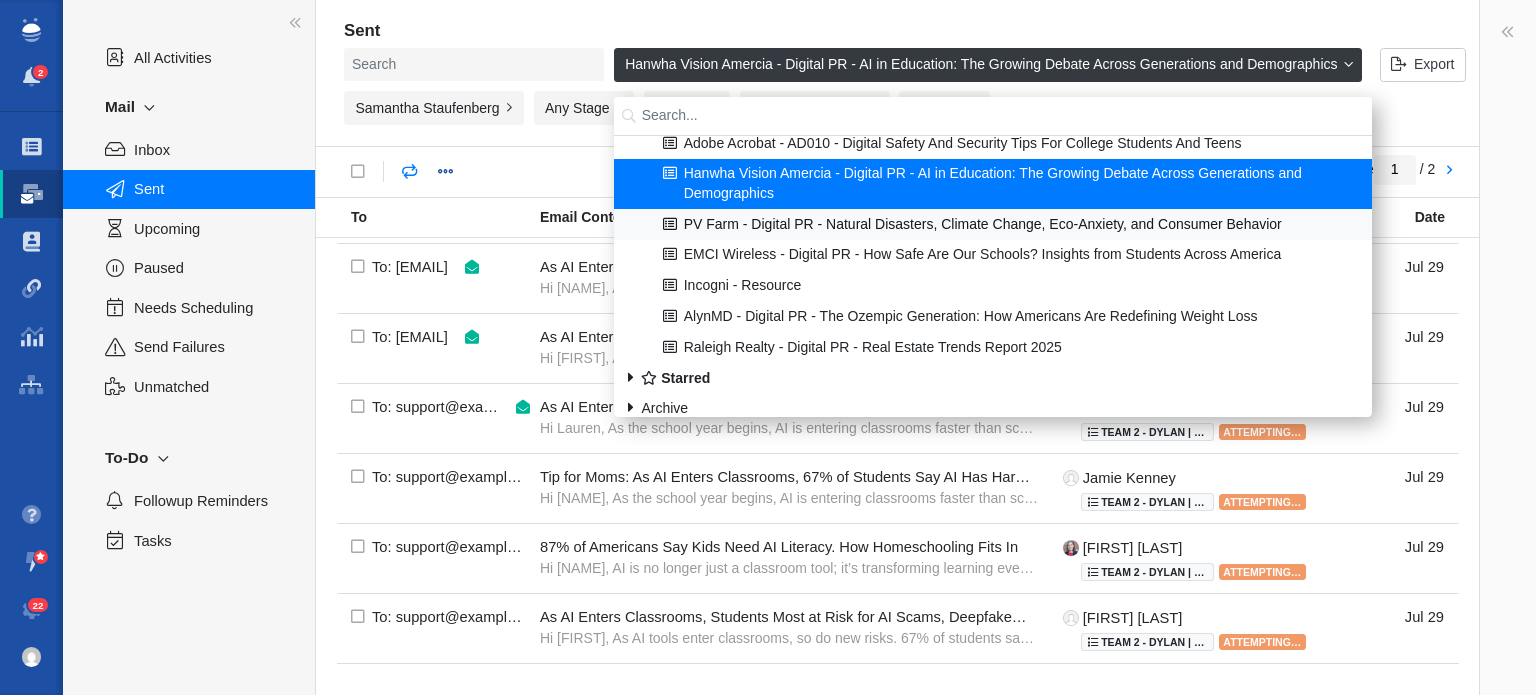 click on "PV Farm - Digital PR - Natural Disasters, Climate Change, Eco-Anxiety, and Consumer Behavior" at bounding box center (993, 224) 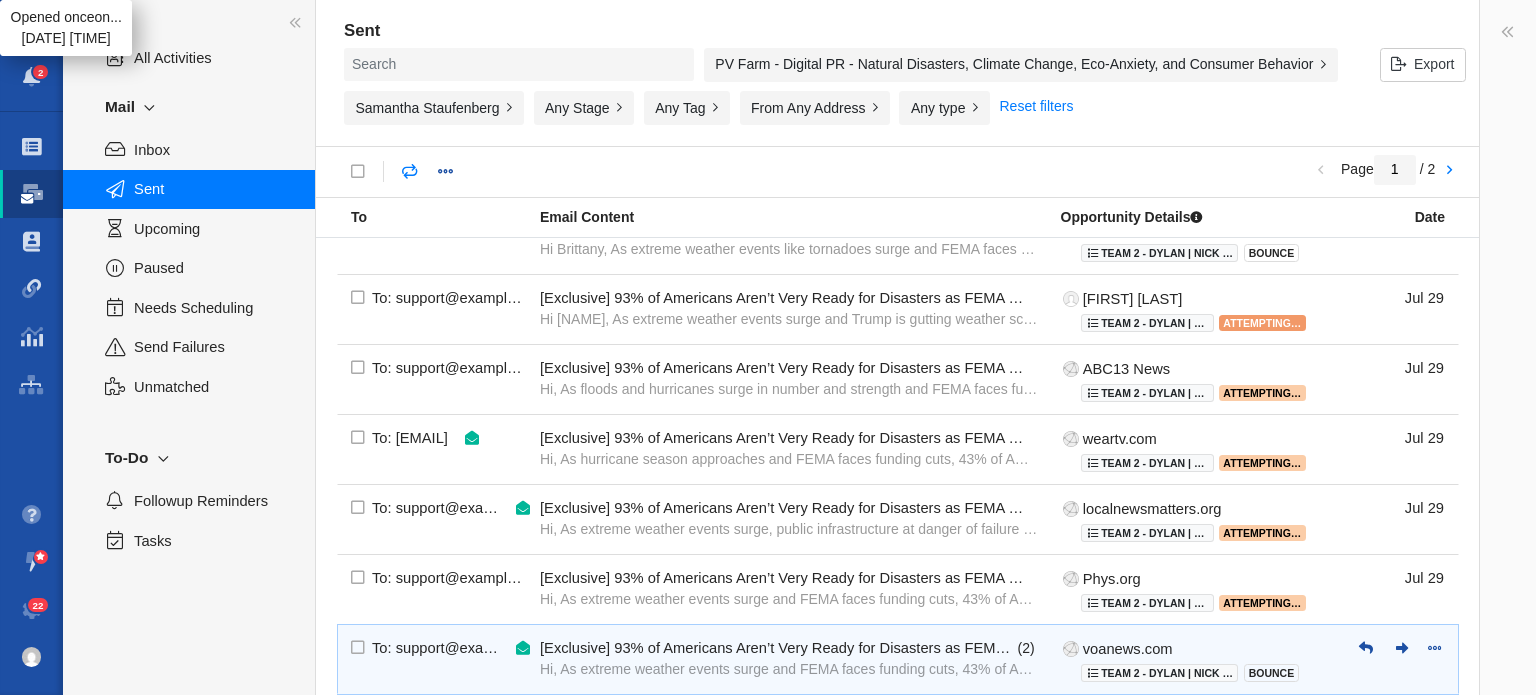 scroll, scrollTop: 1431, scrollLeft: 0, axis: vertical 